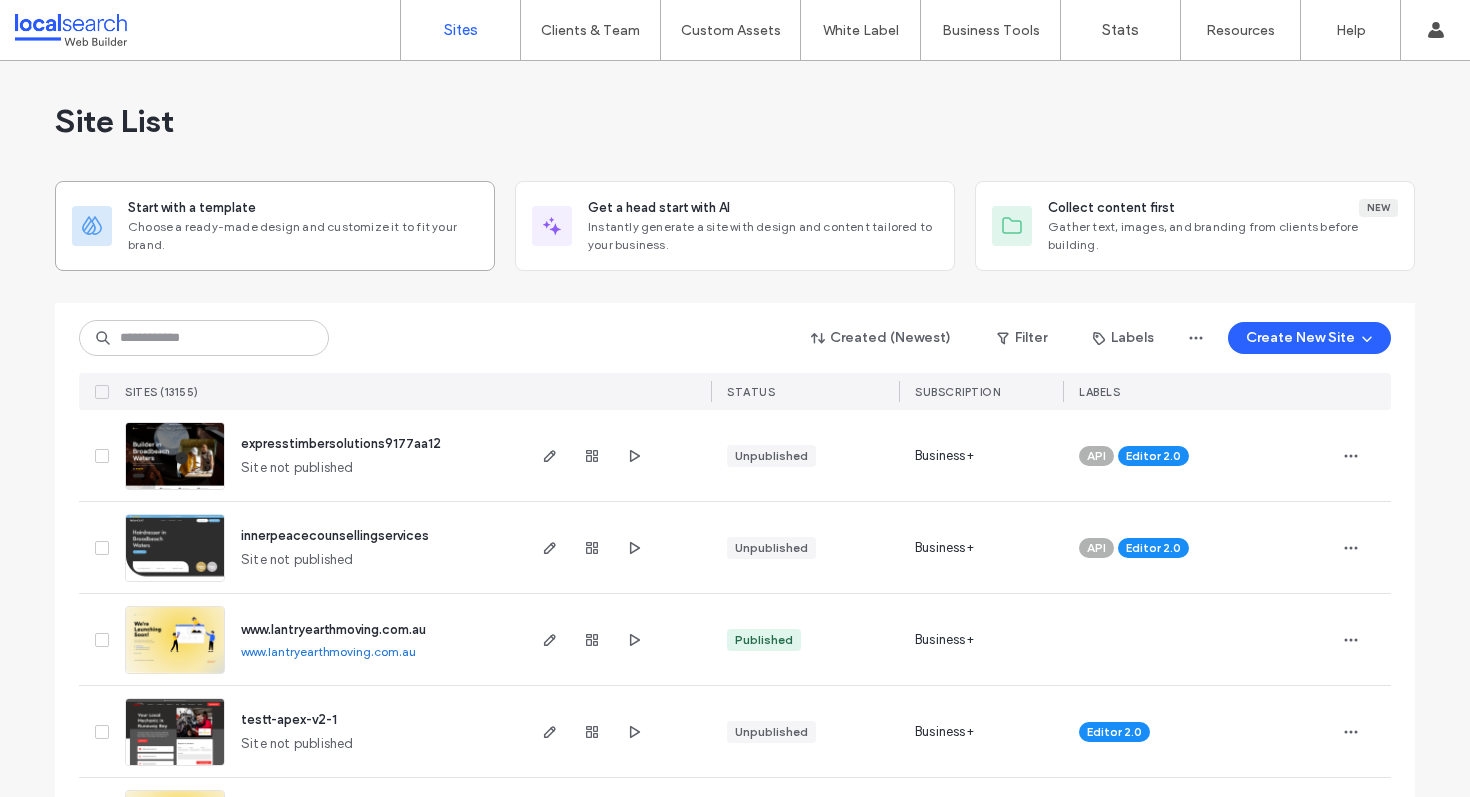 scroll, scrollTop: 0, scrollLeft: 0, axis: both 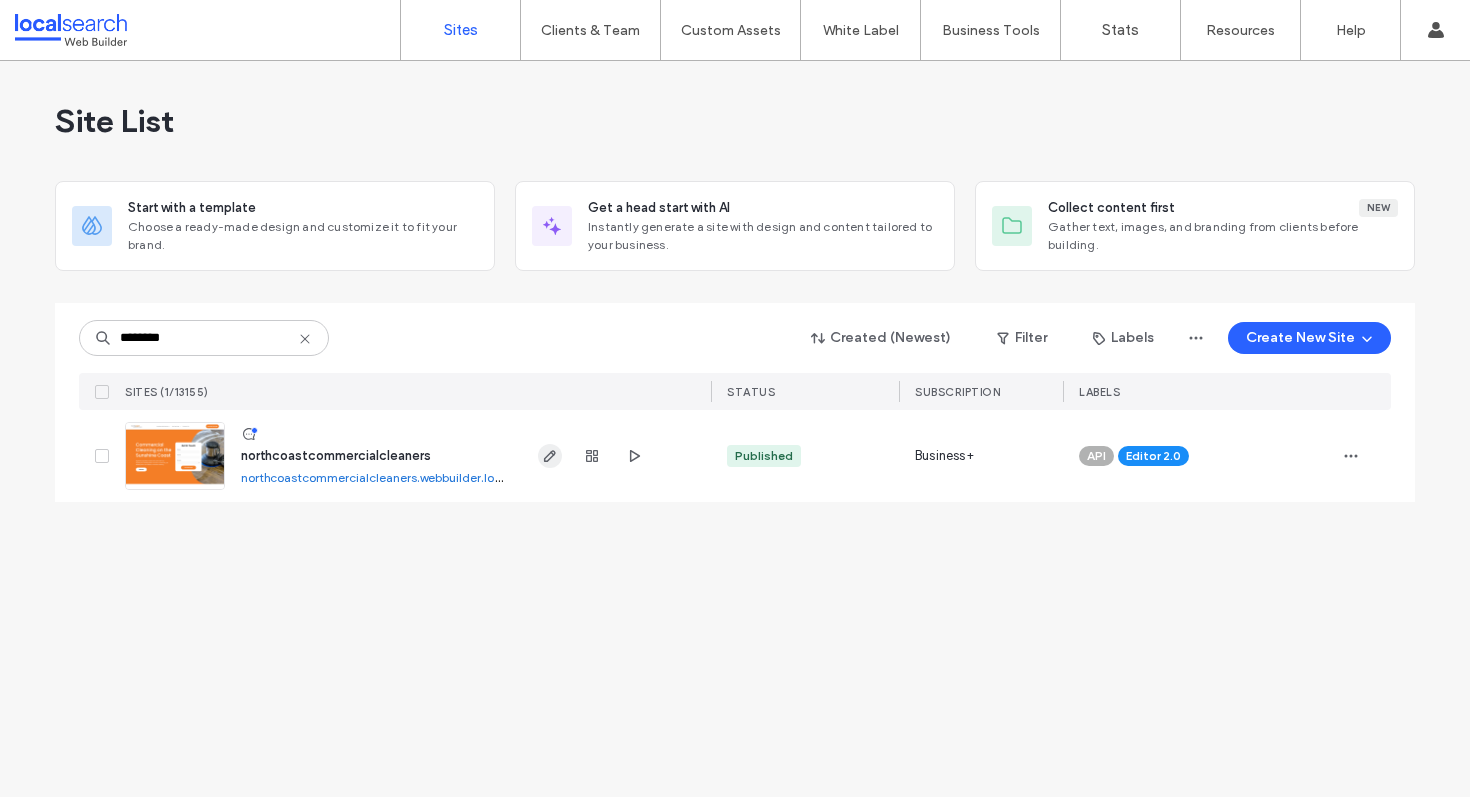 type on "********" 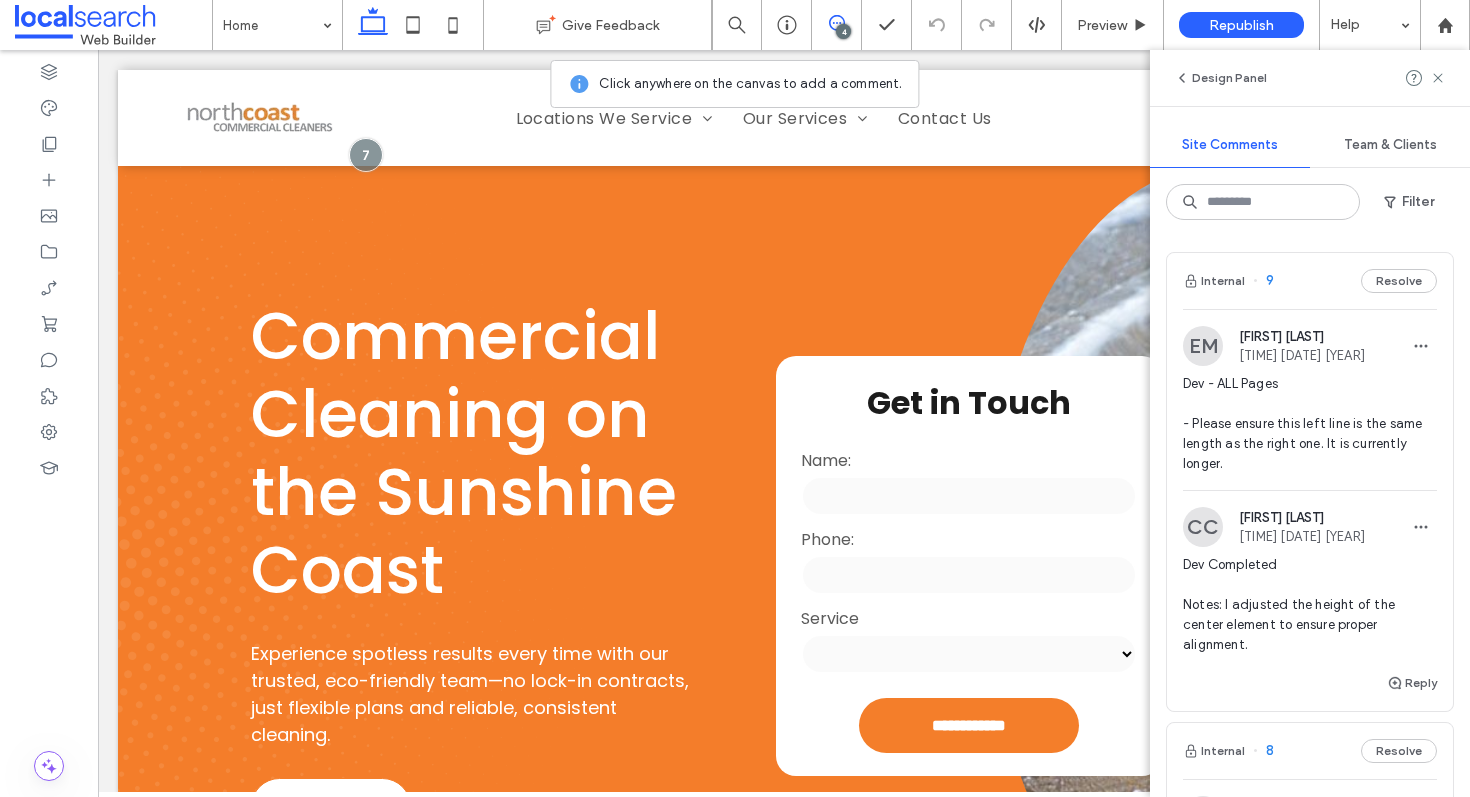 scroll, scrollTop: 0, scrollLeft: 0, axis: both 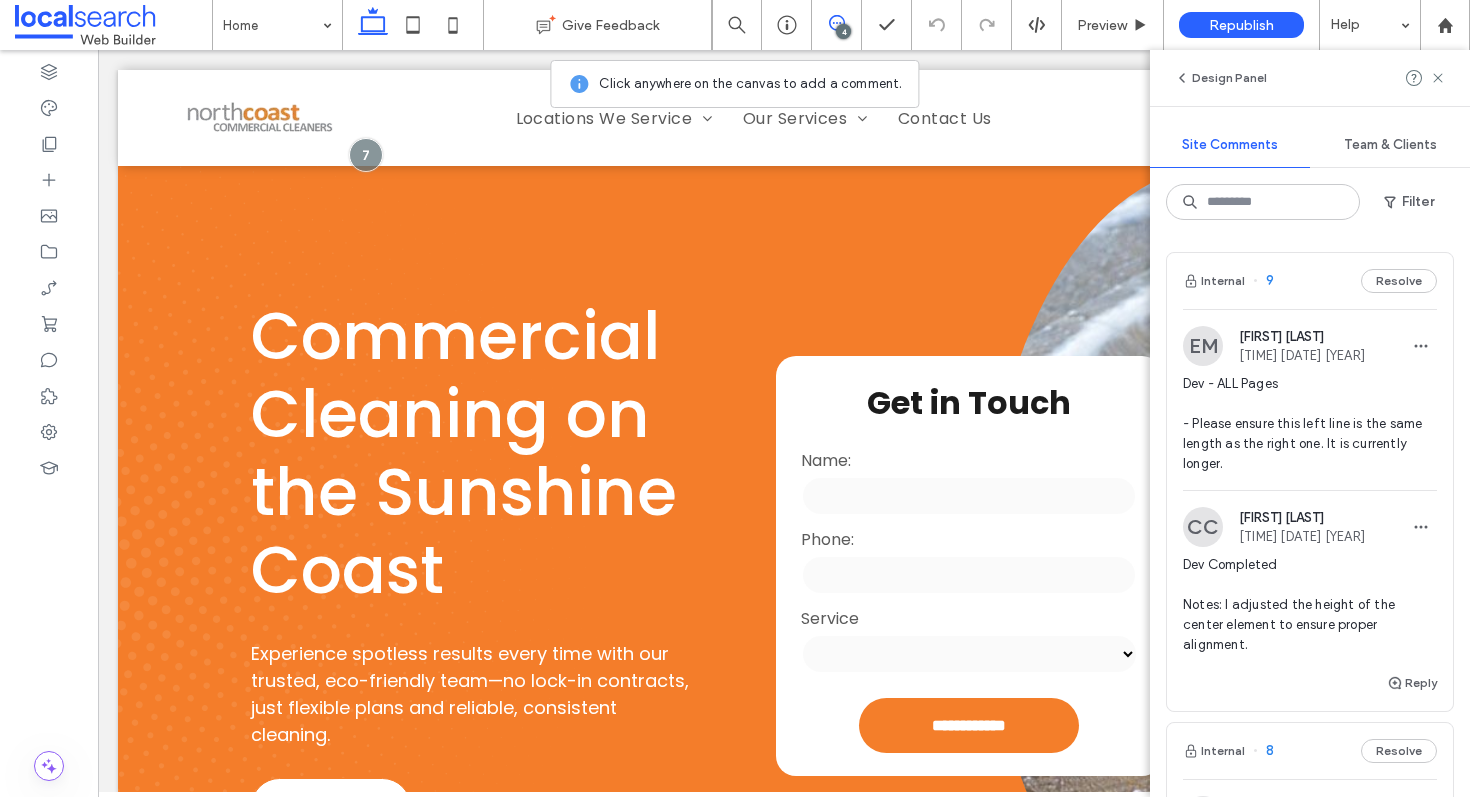 click on "Internal 9 Resolve" at bounding box center [1310, 281] 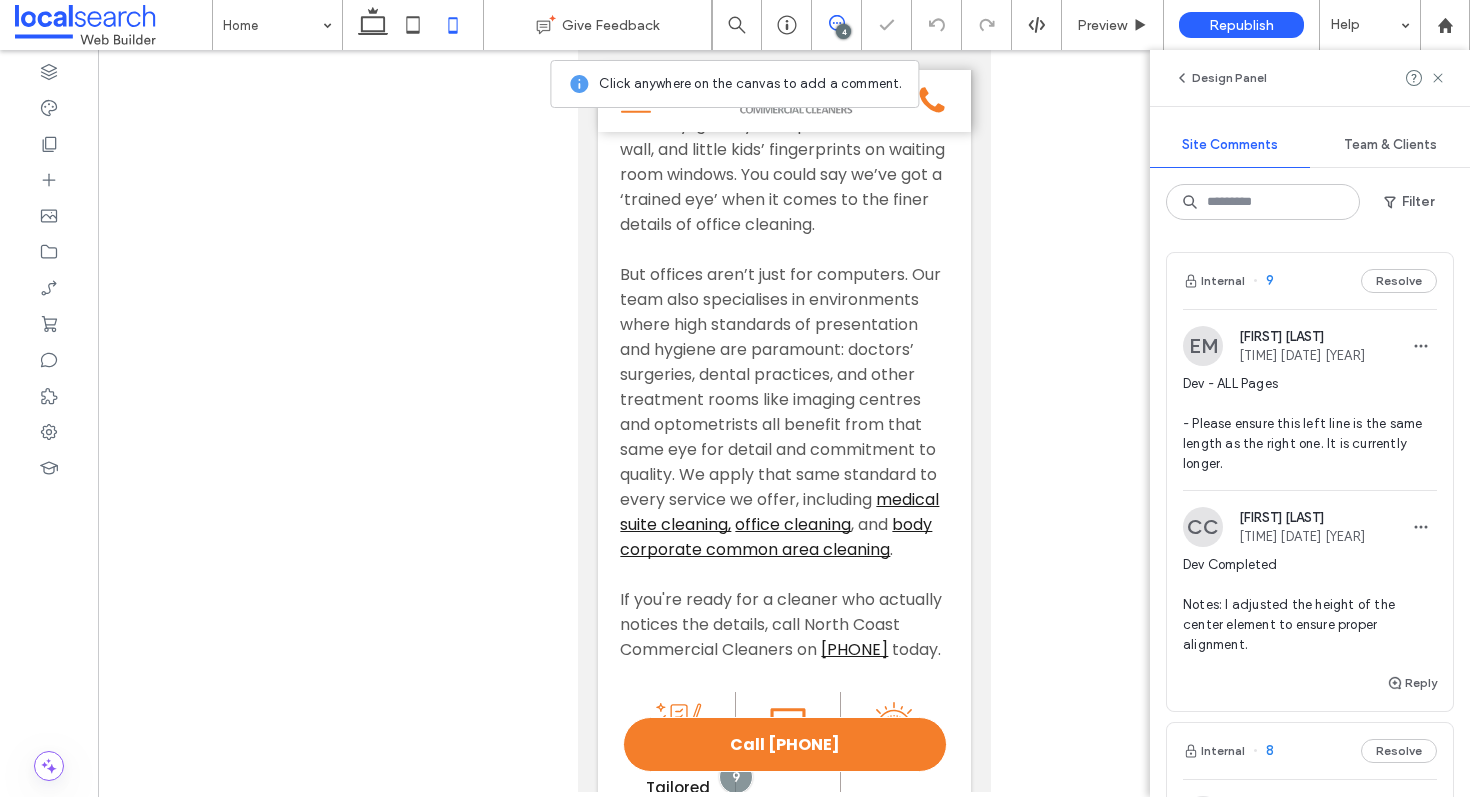scroll, scrollTop: 2630, scrollLeft: 0, axis: vertical 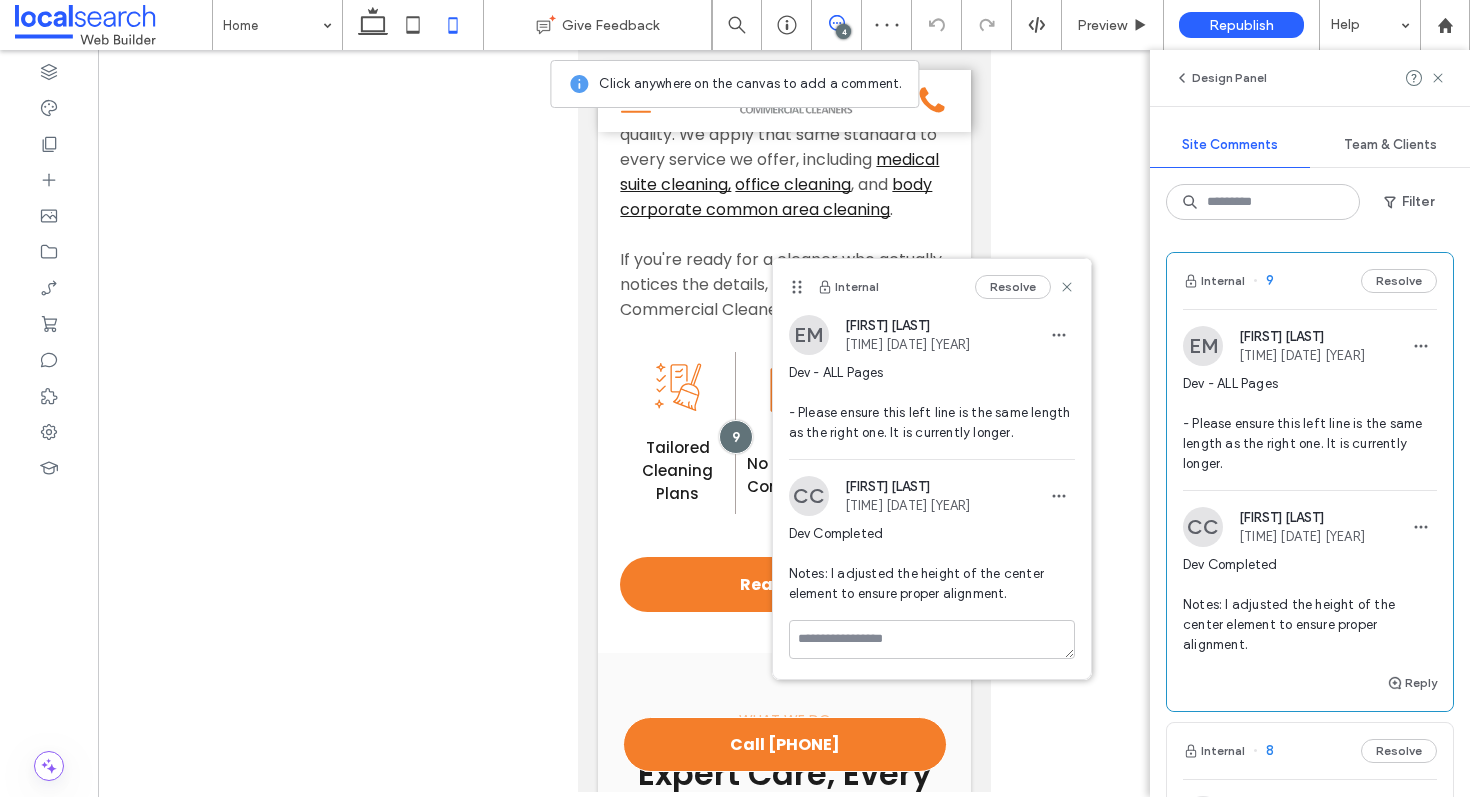 click on "Resolve" at bounding box center (1025, 287) 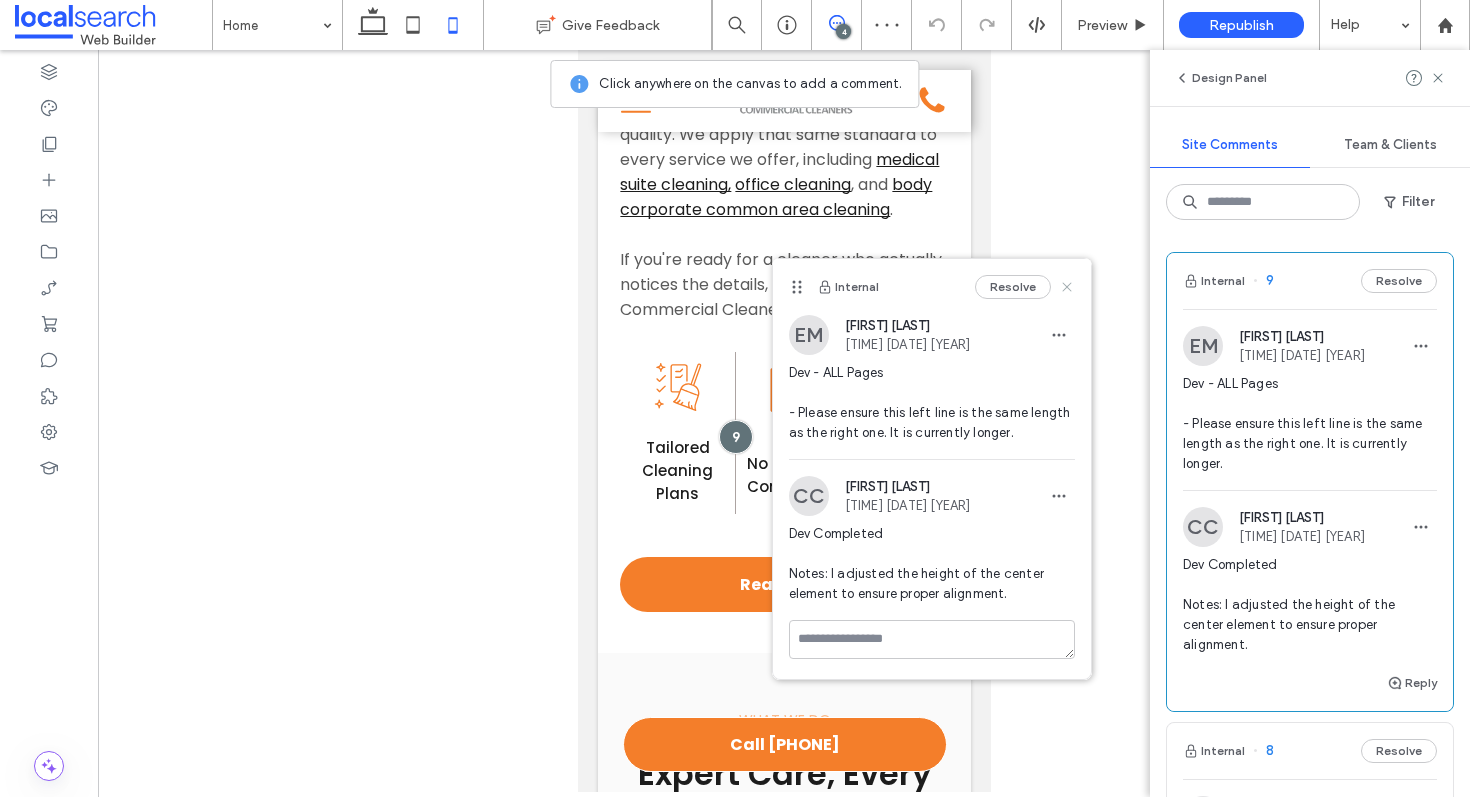 click 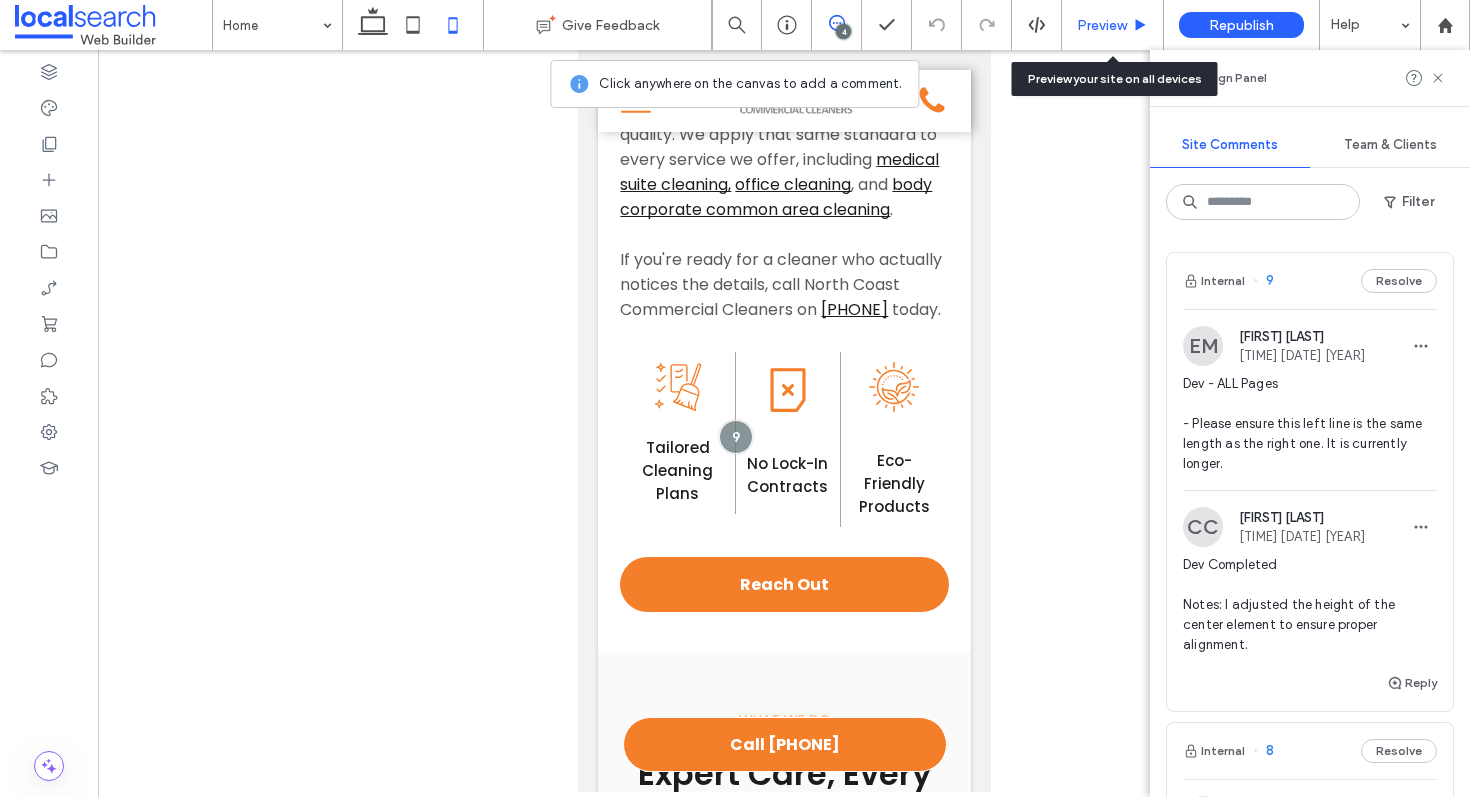 click on "Preview" at bounding box center [1102, 25] 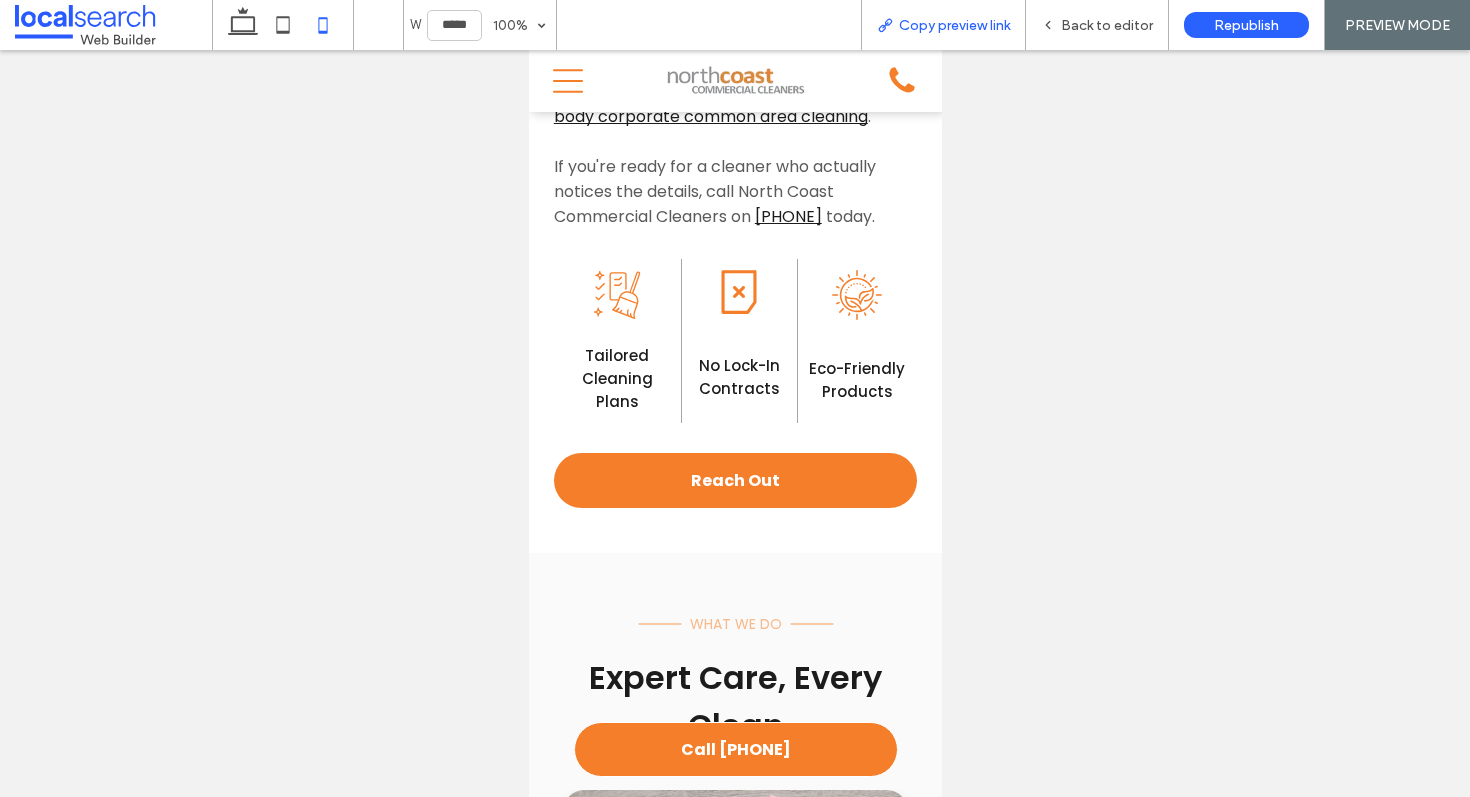 click on "Copy preview link" at bounding box center (954, 25) 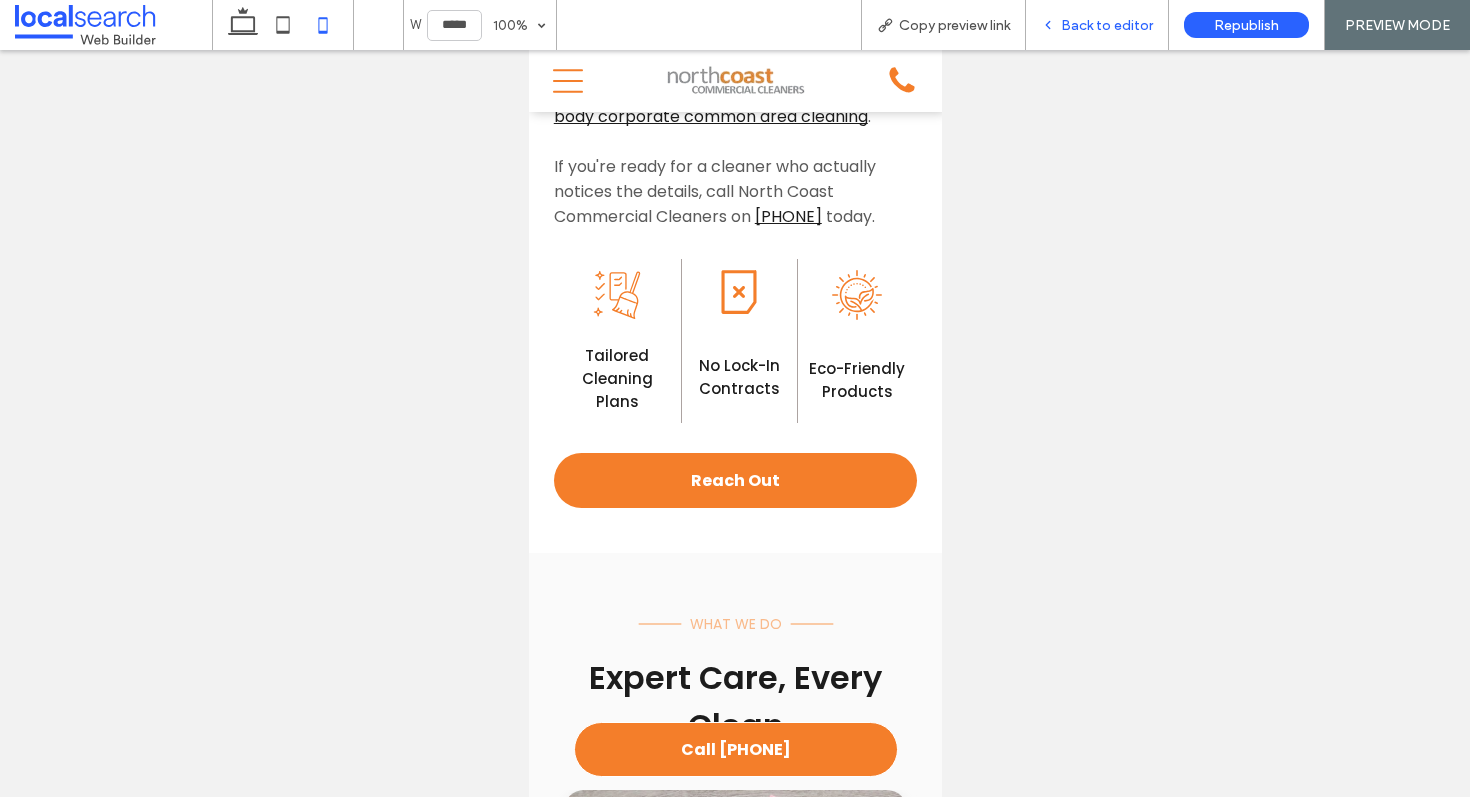 click on "Back to editor" at bounding box center [1097, 25] 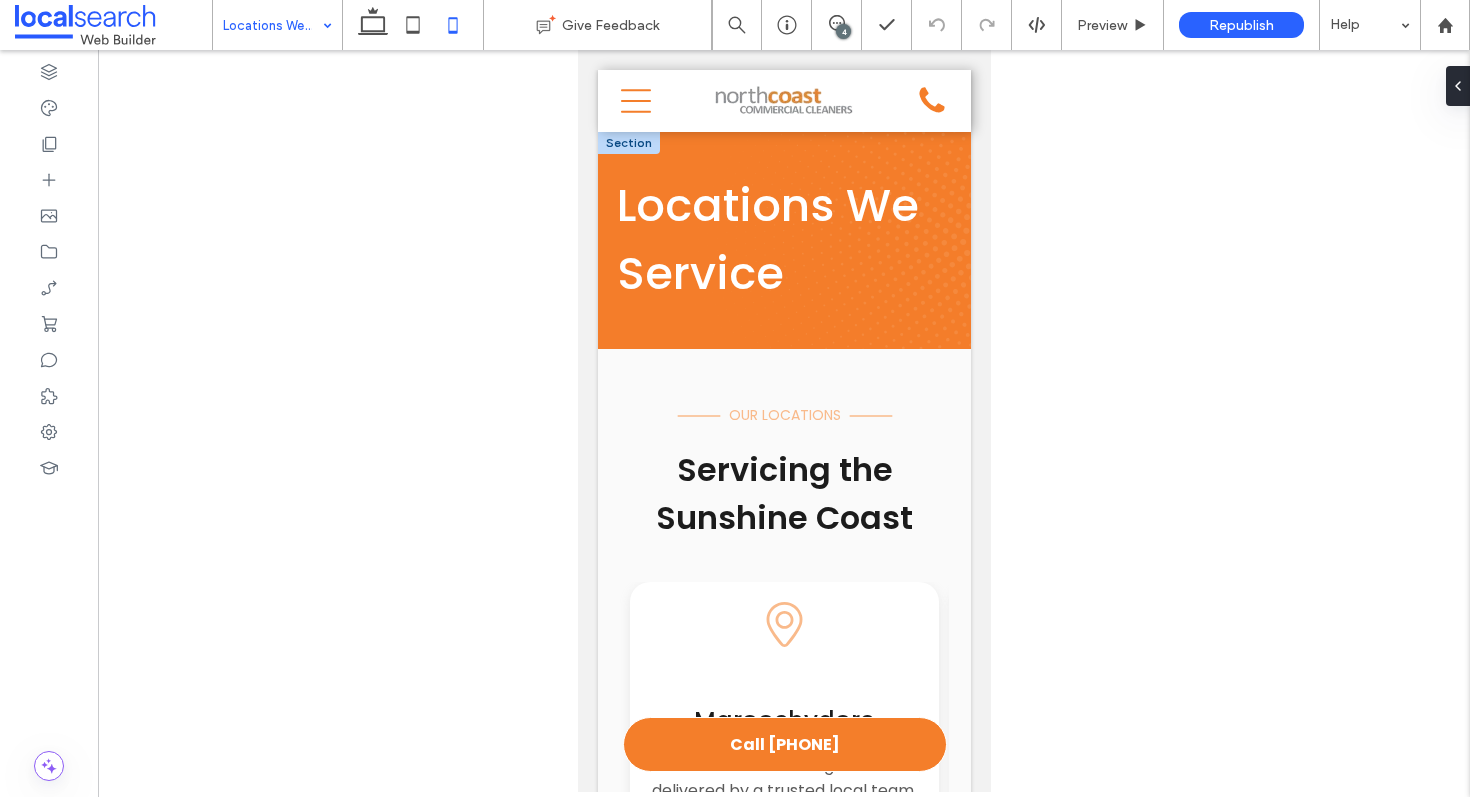 scroll, scrollTop: 0, scrollLeft: 0, axis: both 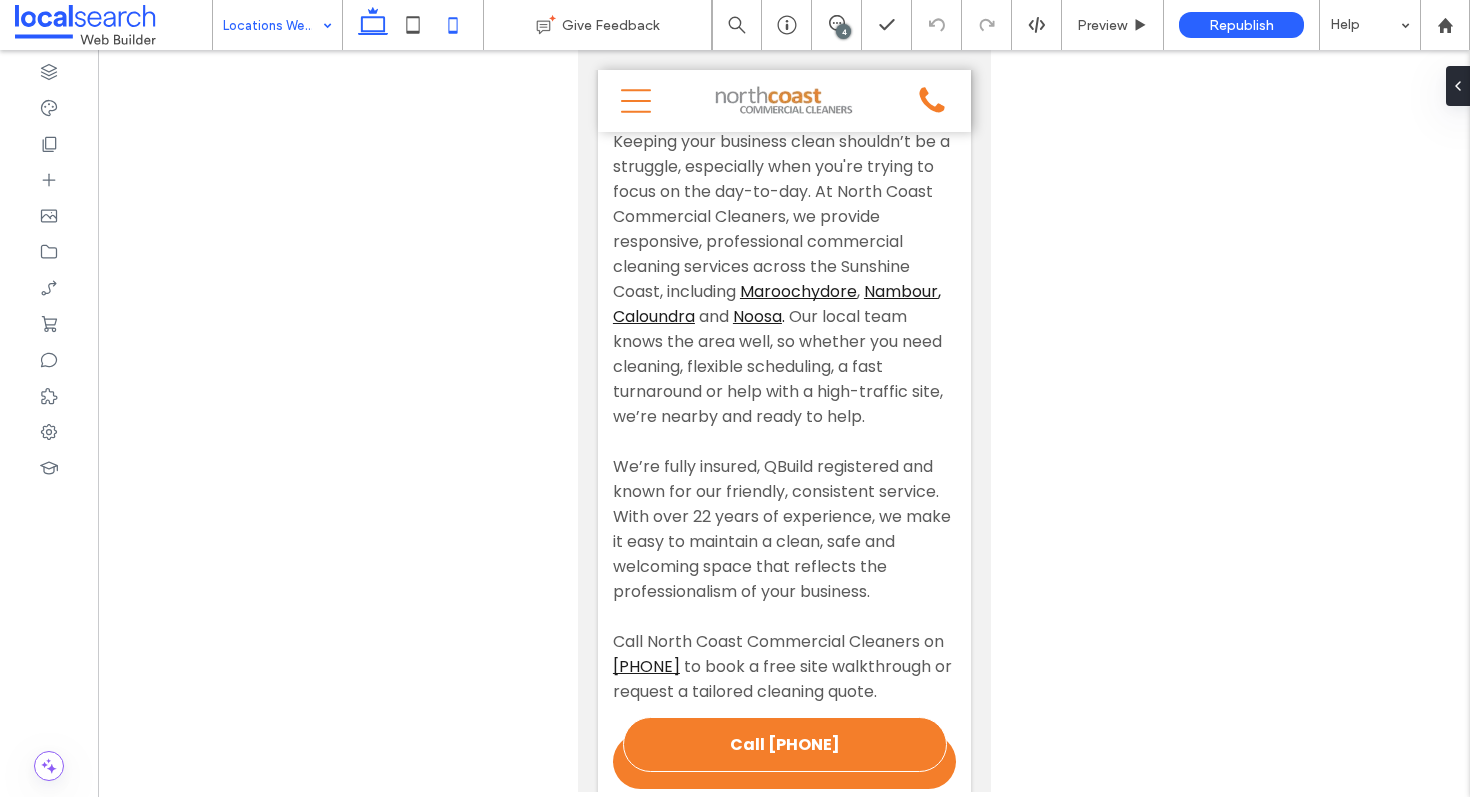 click 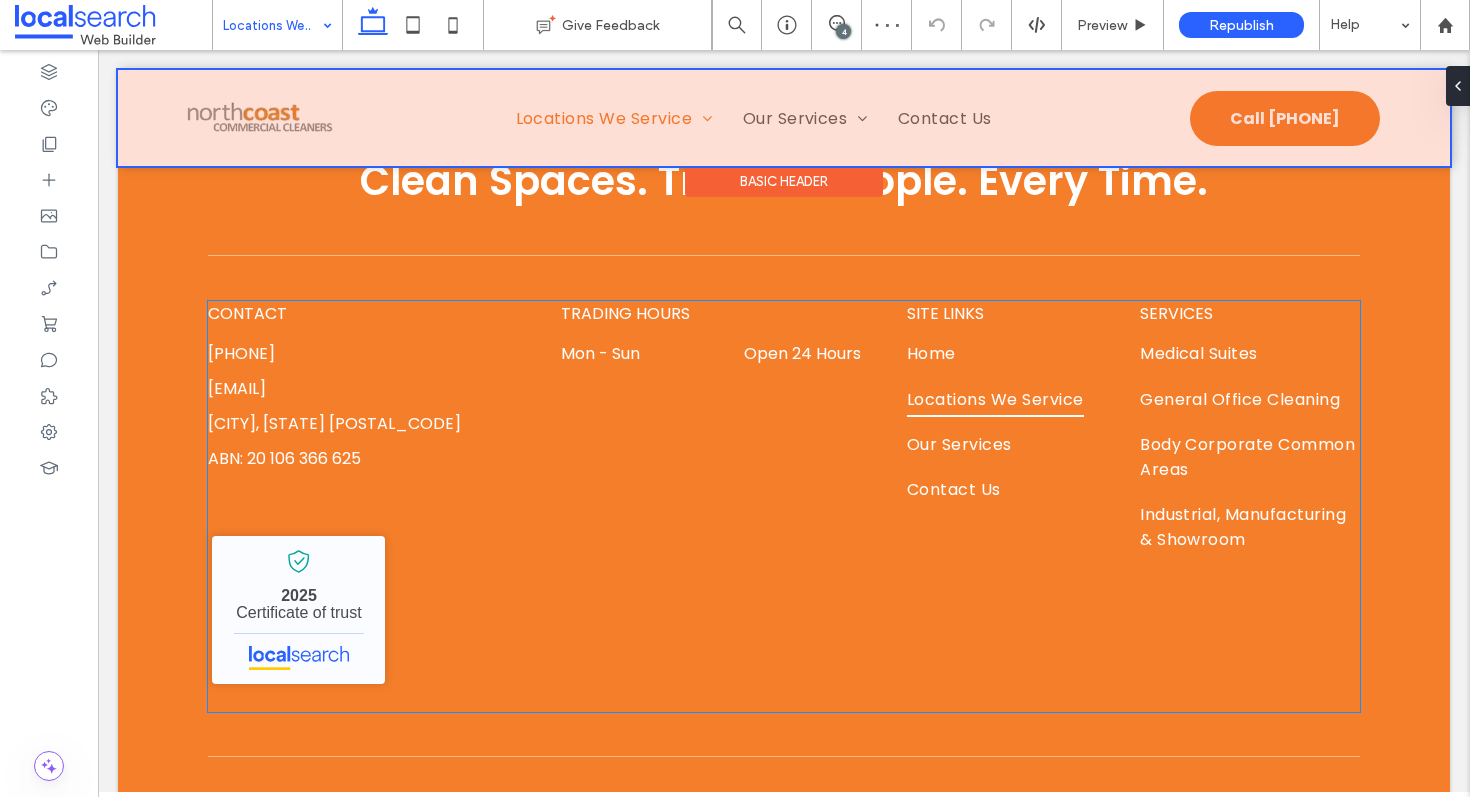 scroll, scrollTop: 2433, scrollLeft: 0, axis: vertical 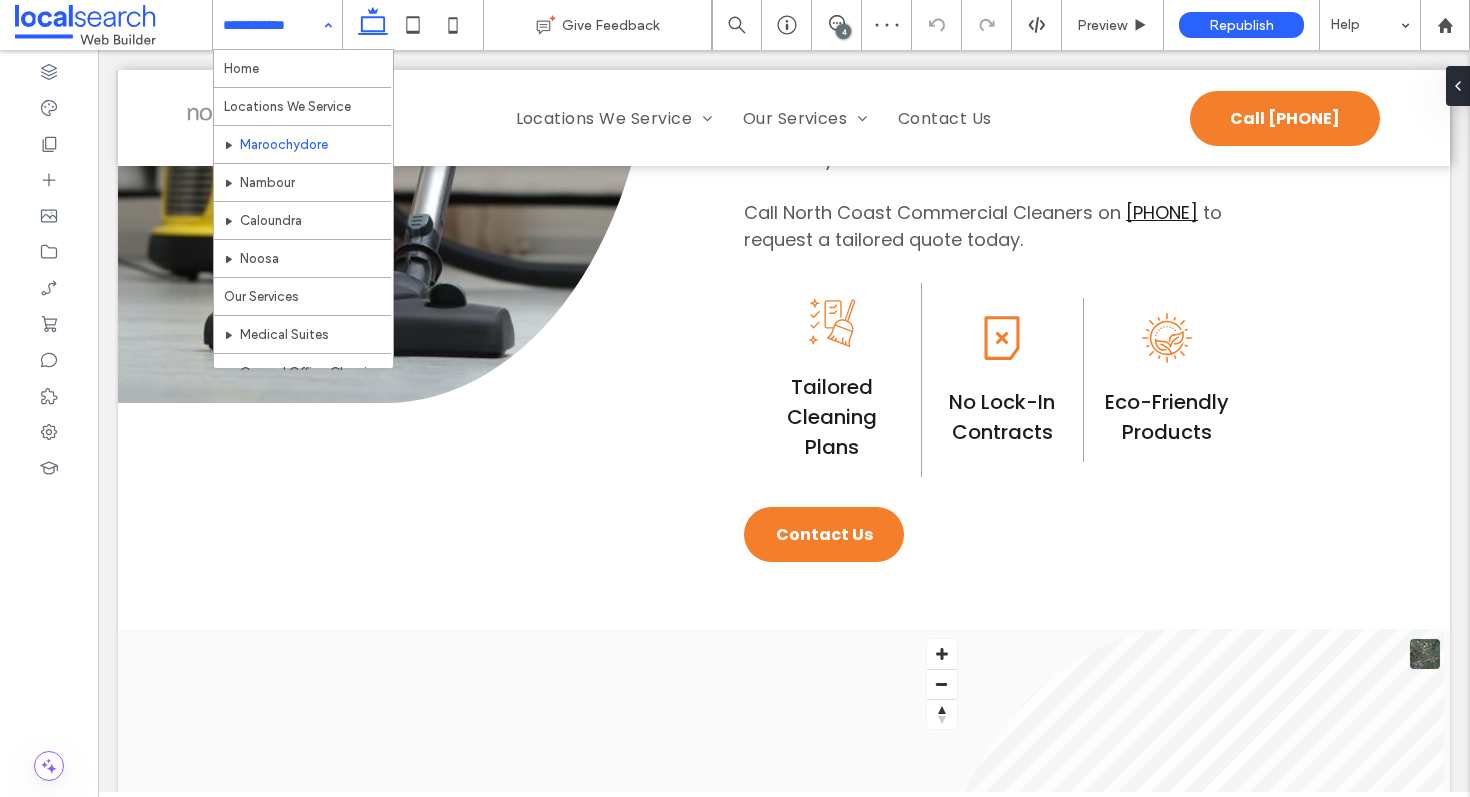 click at bounding box center [272, 25] 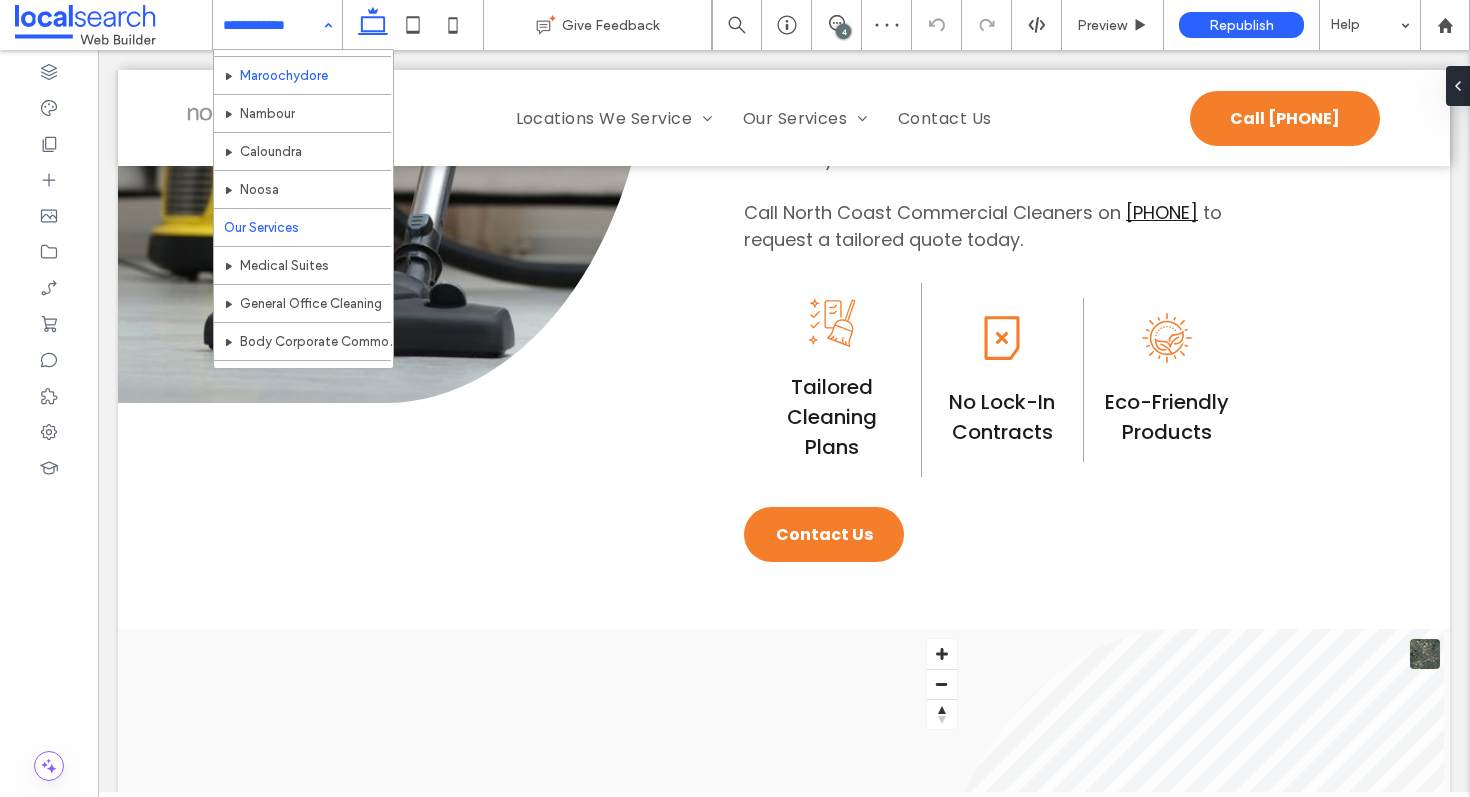 scroll, scrollTop: 147, scrollLeft: 0, axis: vertical 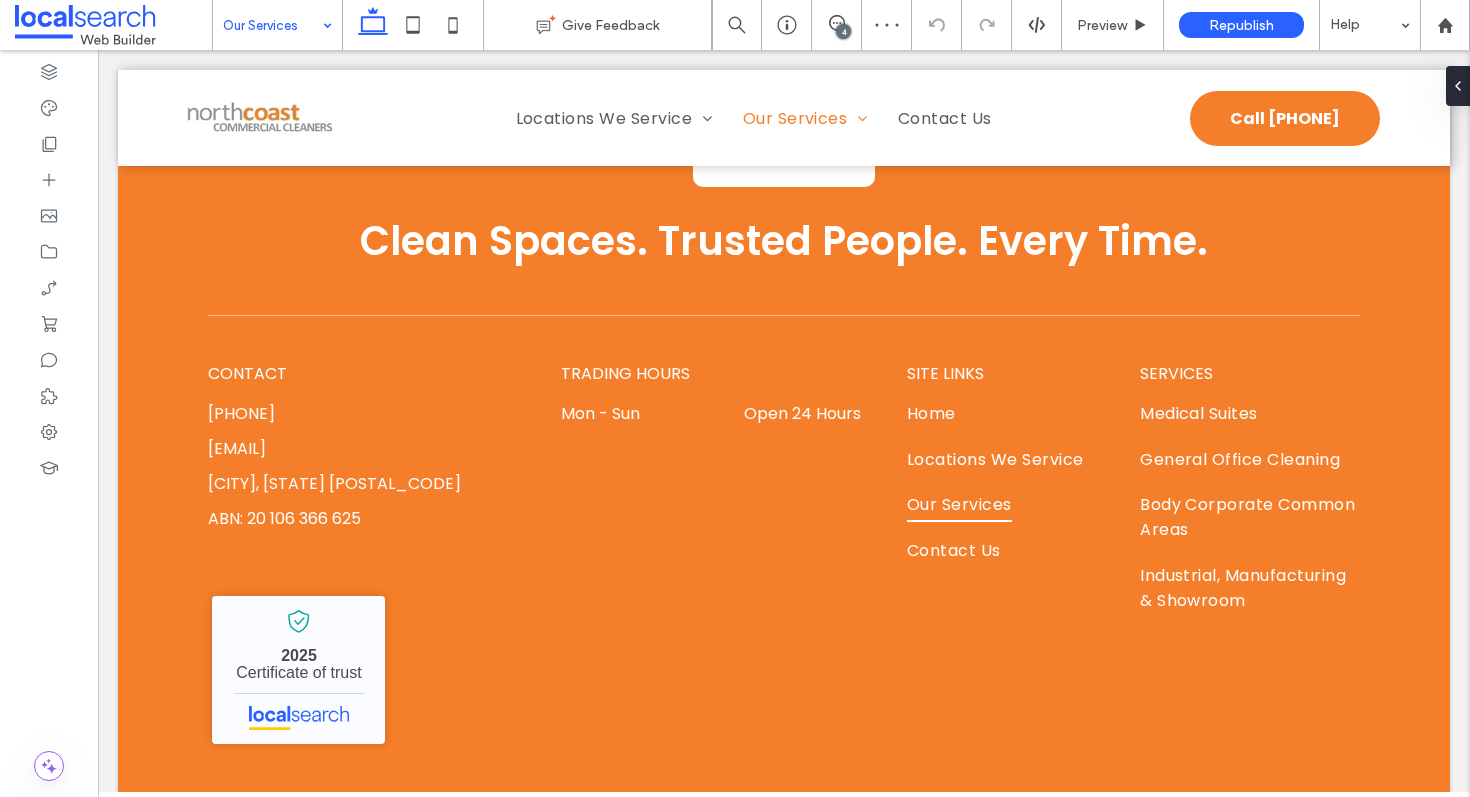 click at bounding box center (272, 25) 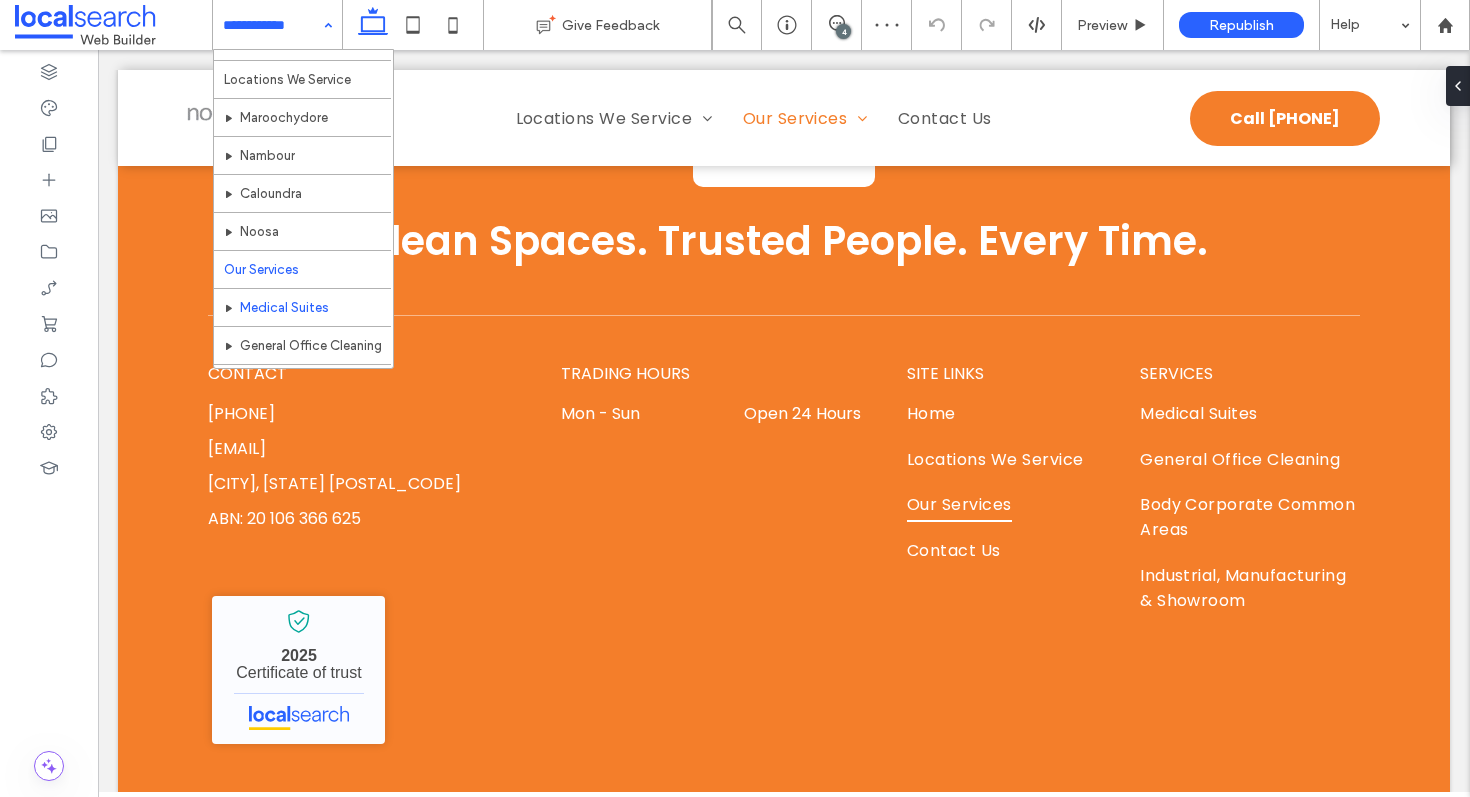 scroll, scrollTop: 147, scrollLeft: 0, axis: vertical 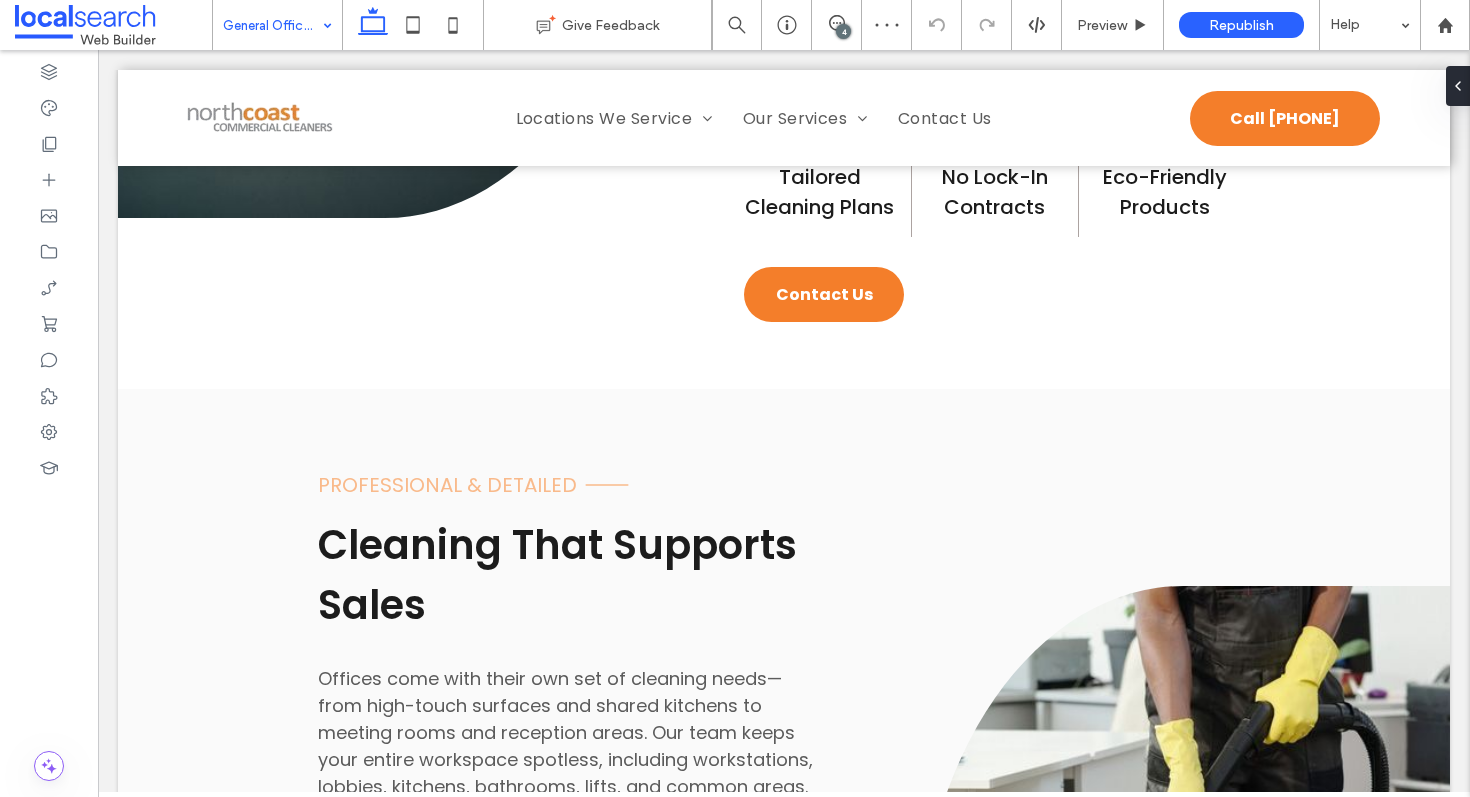 click at bounding box center [272, 25] 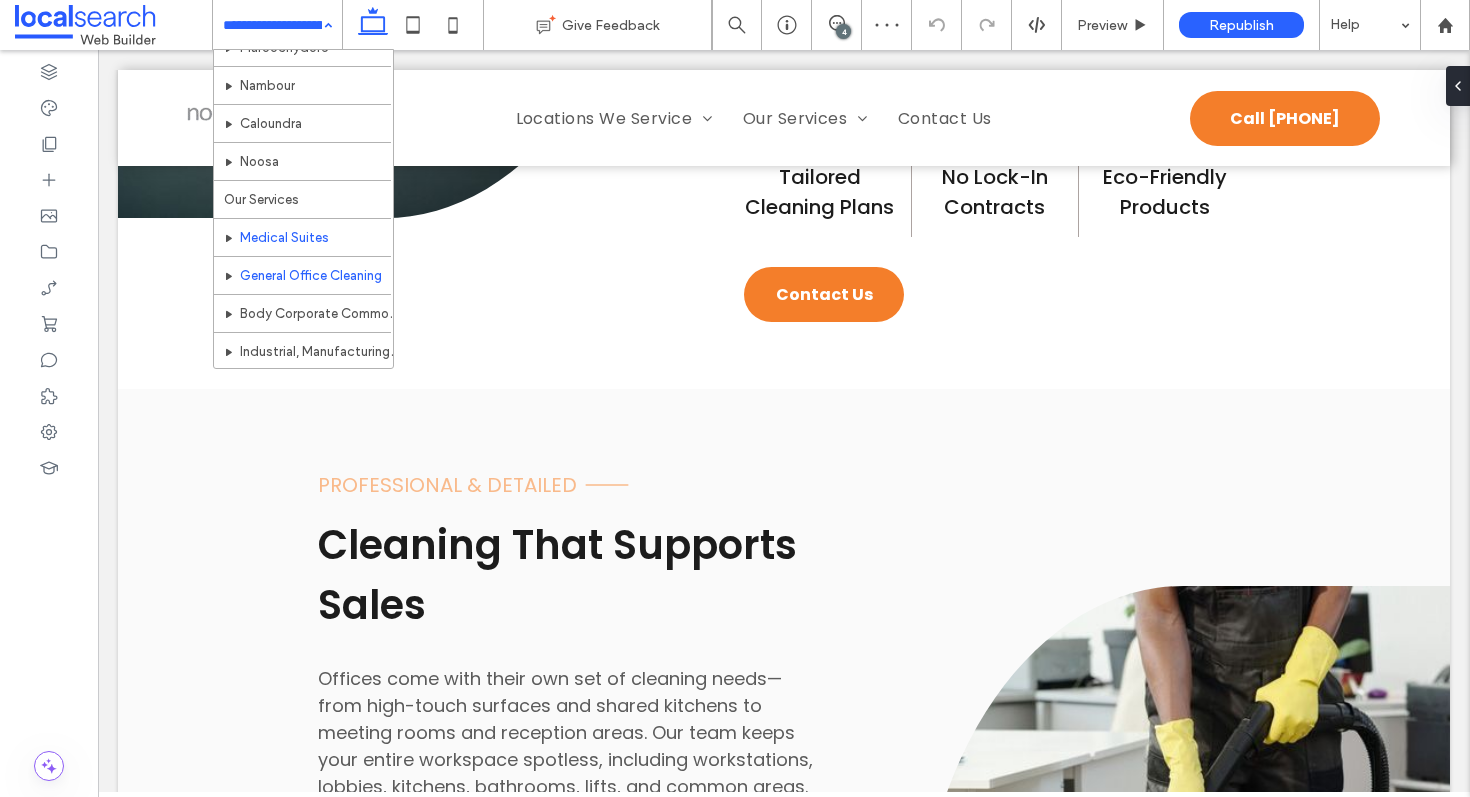 scroll, scrollTop: 147, scrollLeft: 0, axis: vertical 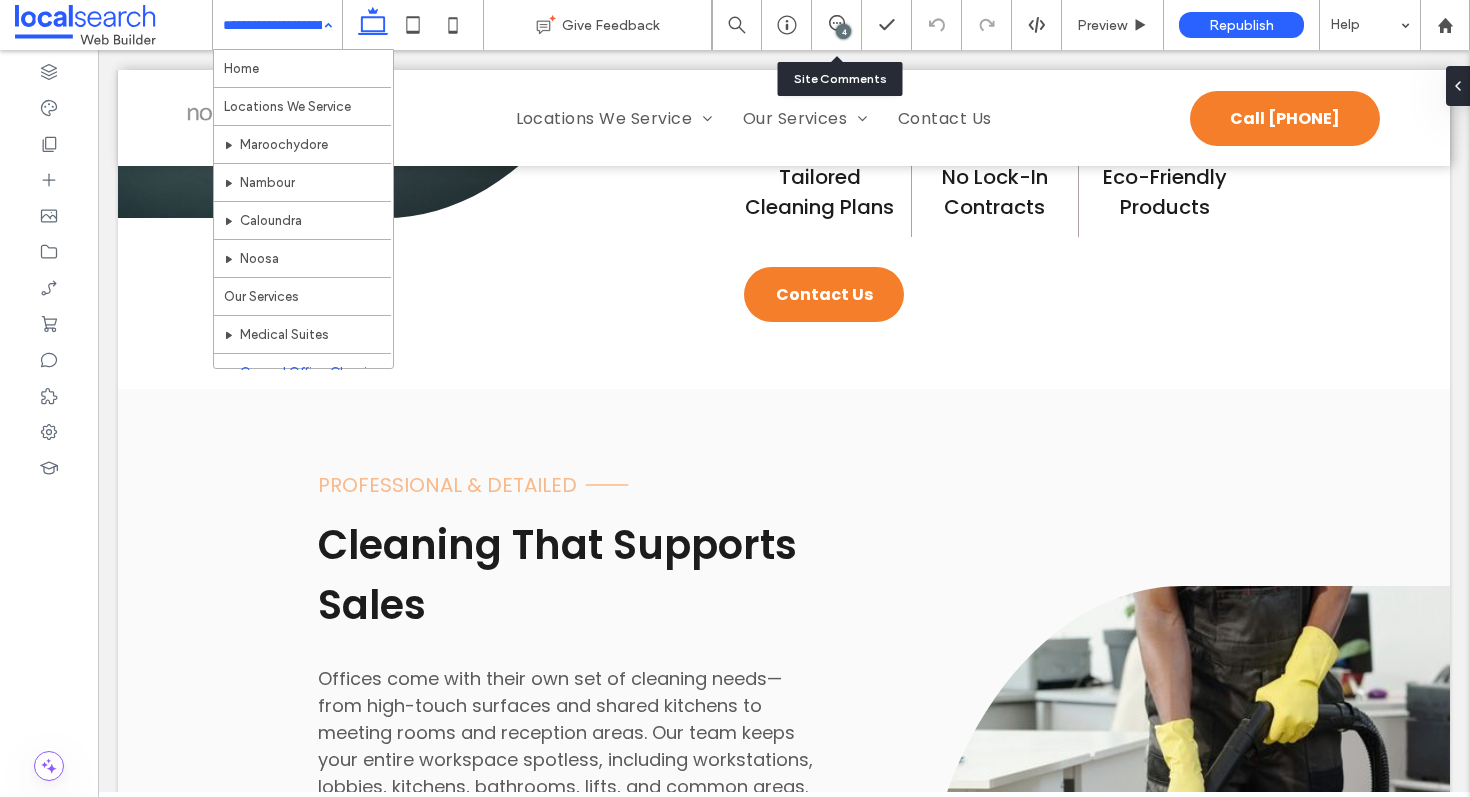 click on "4" at bounding box center (837, 25) 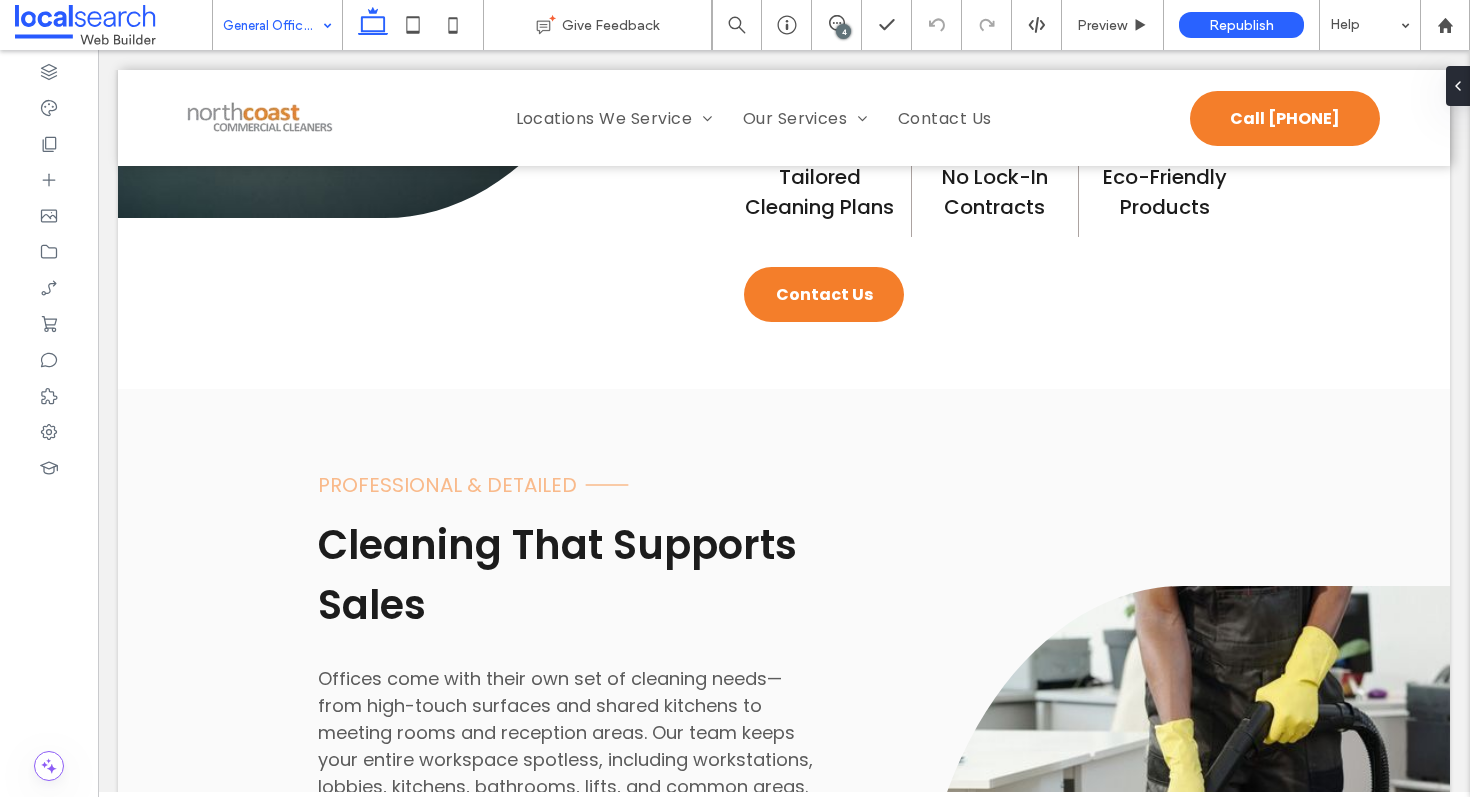 click on "4" at bounding box center (843, 31) 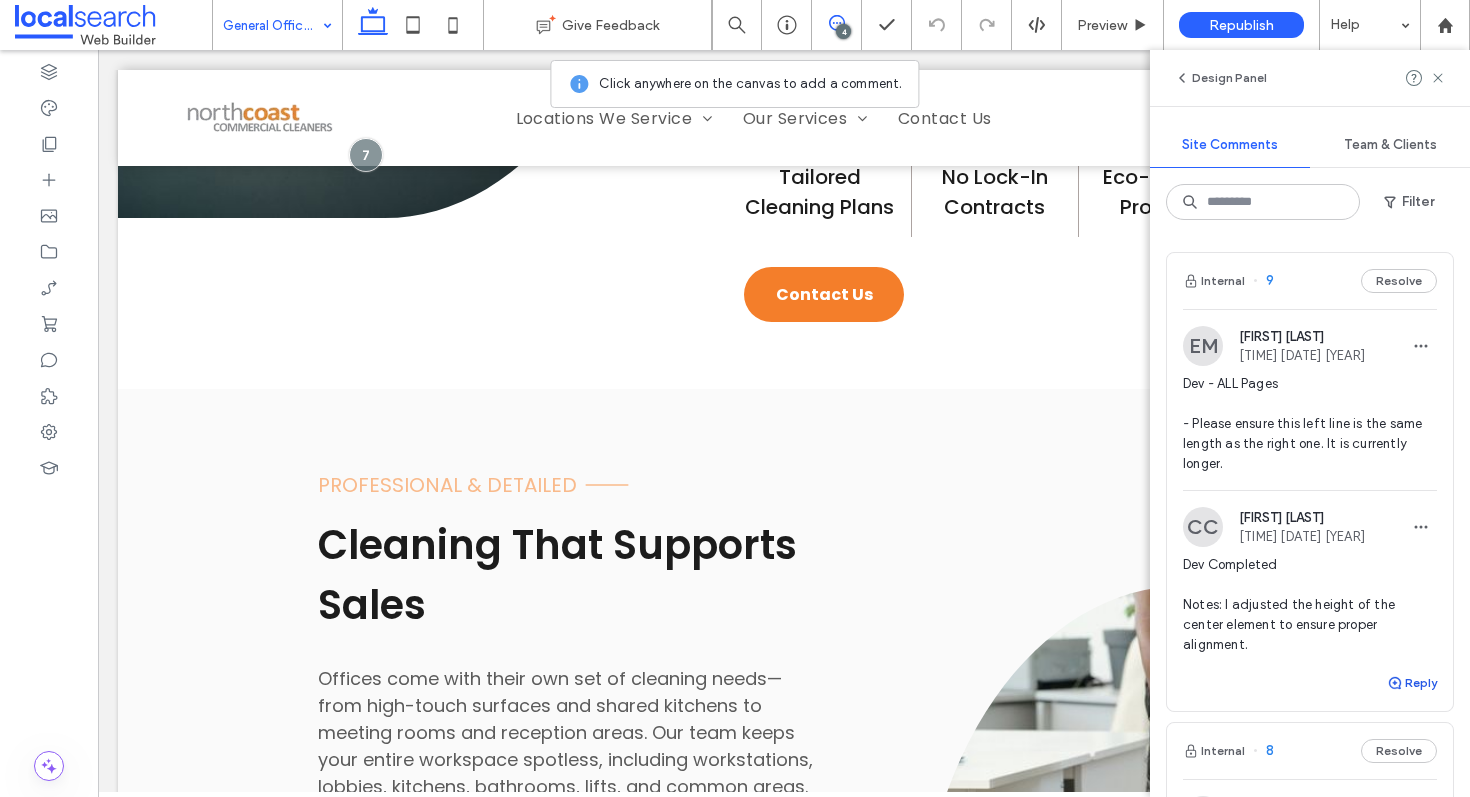 click on "Reply" at bounding box center (1412, 683) 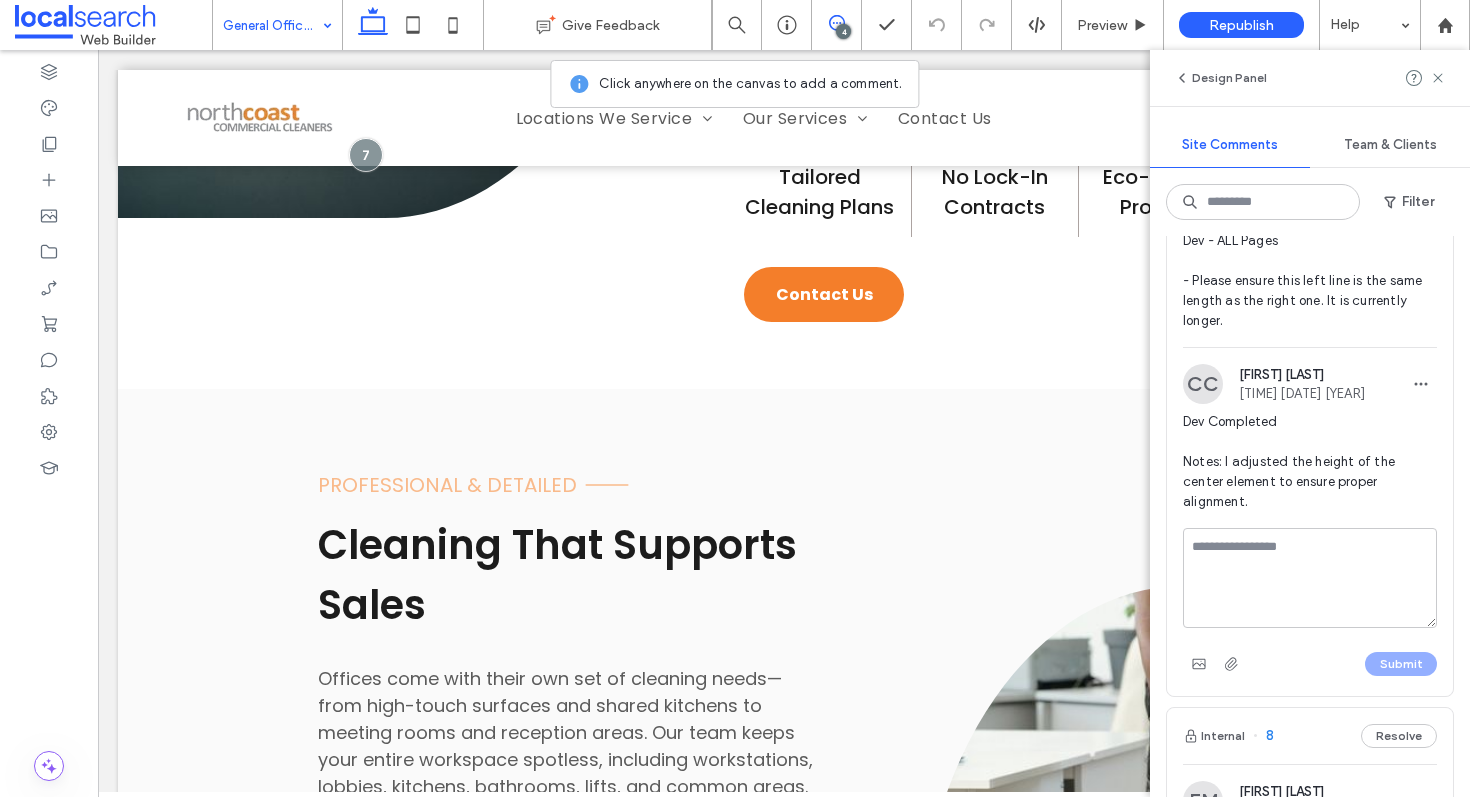 scroll, scrollTop: 209, scrollLeft: 0, axis: vertical 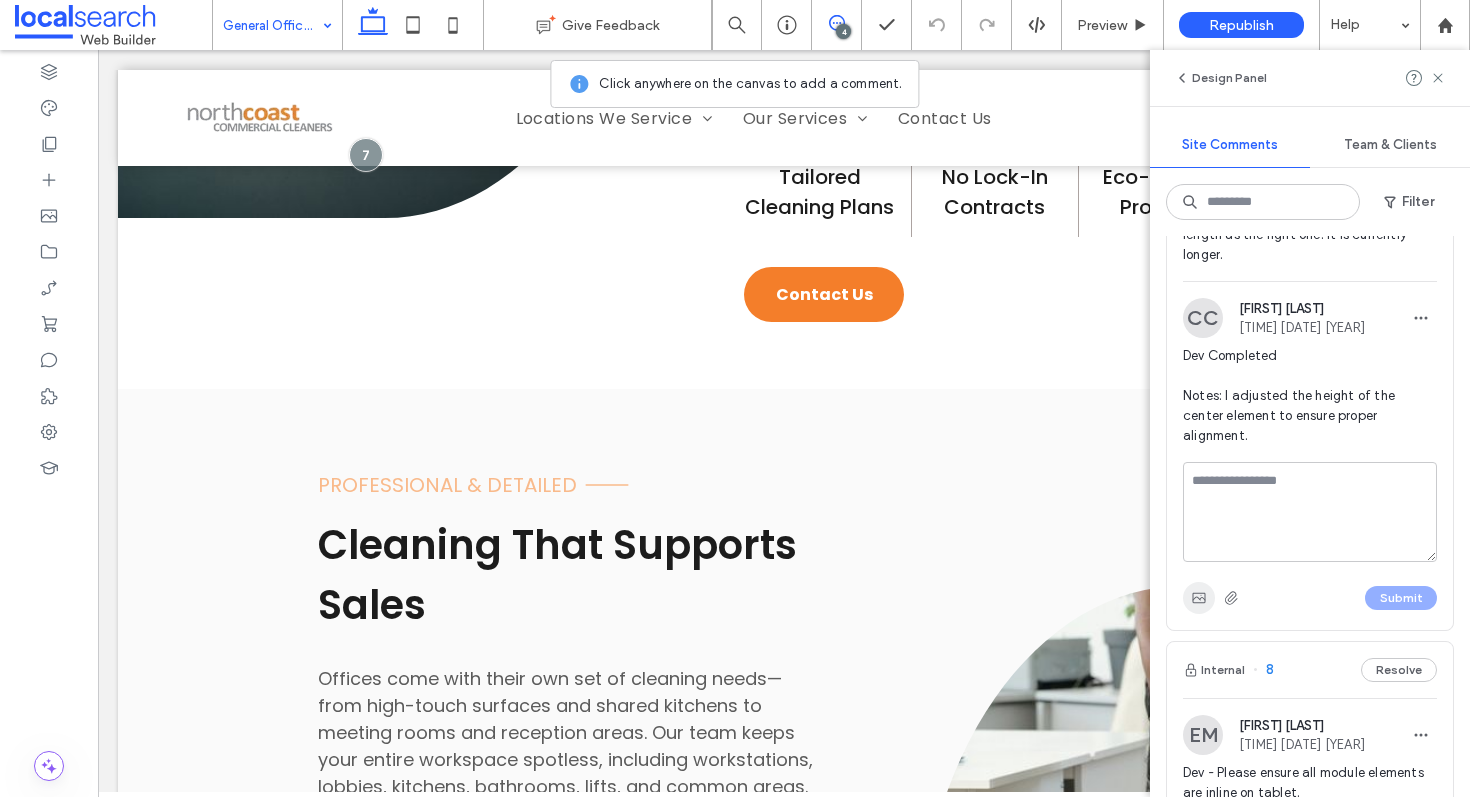 click 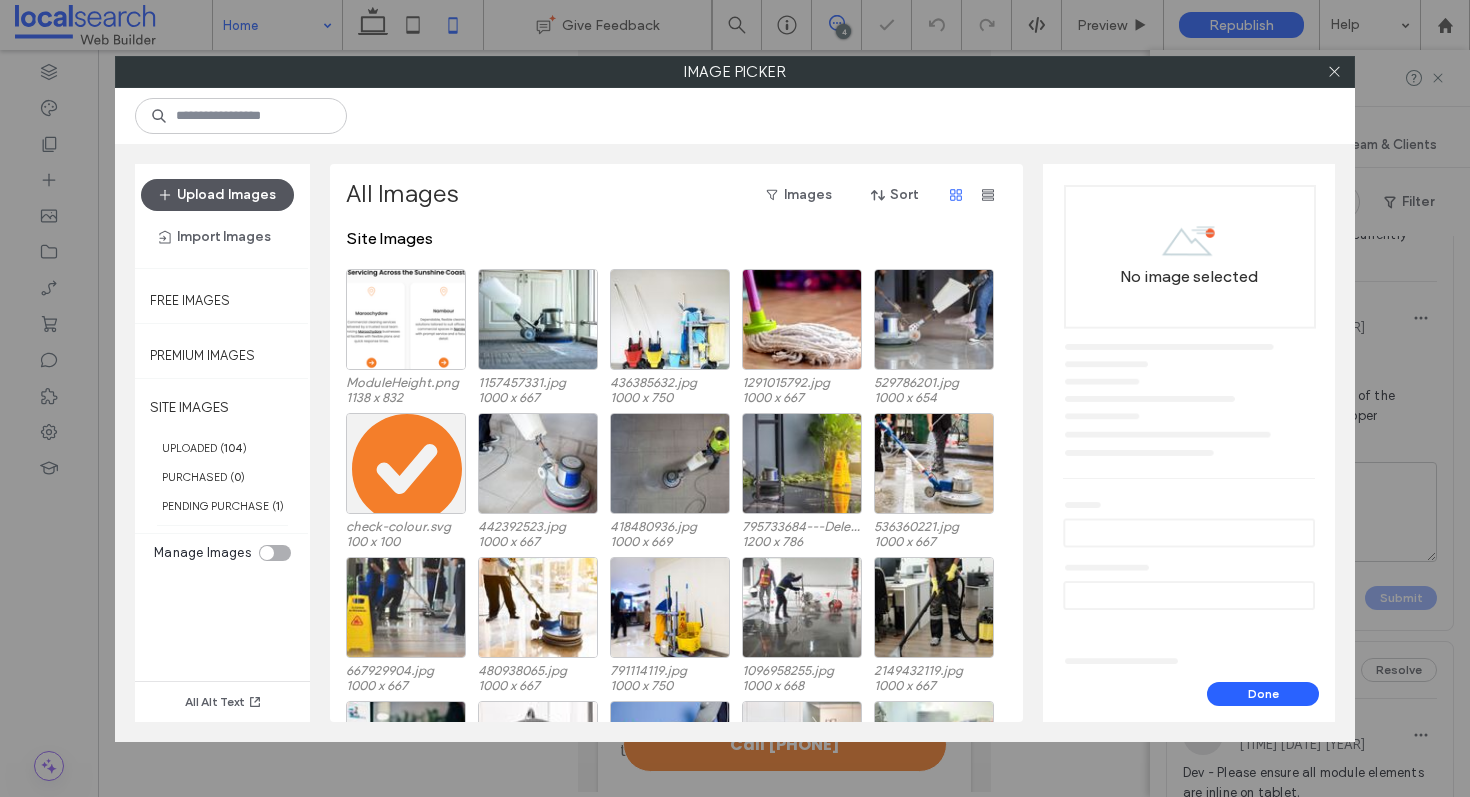 click on "Upload Images" at bounding box center [217, 195] 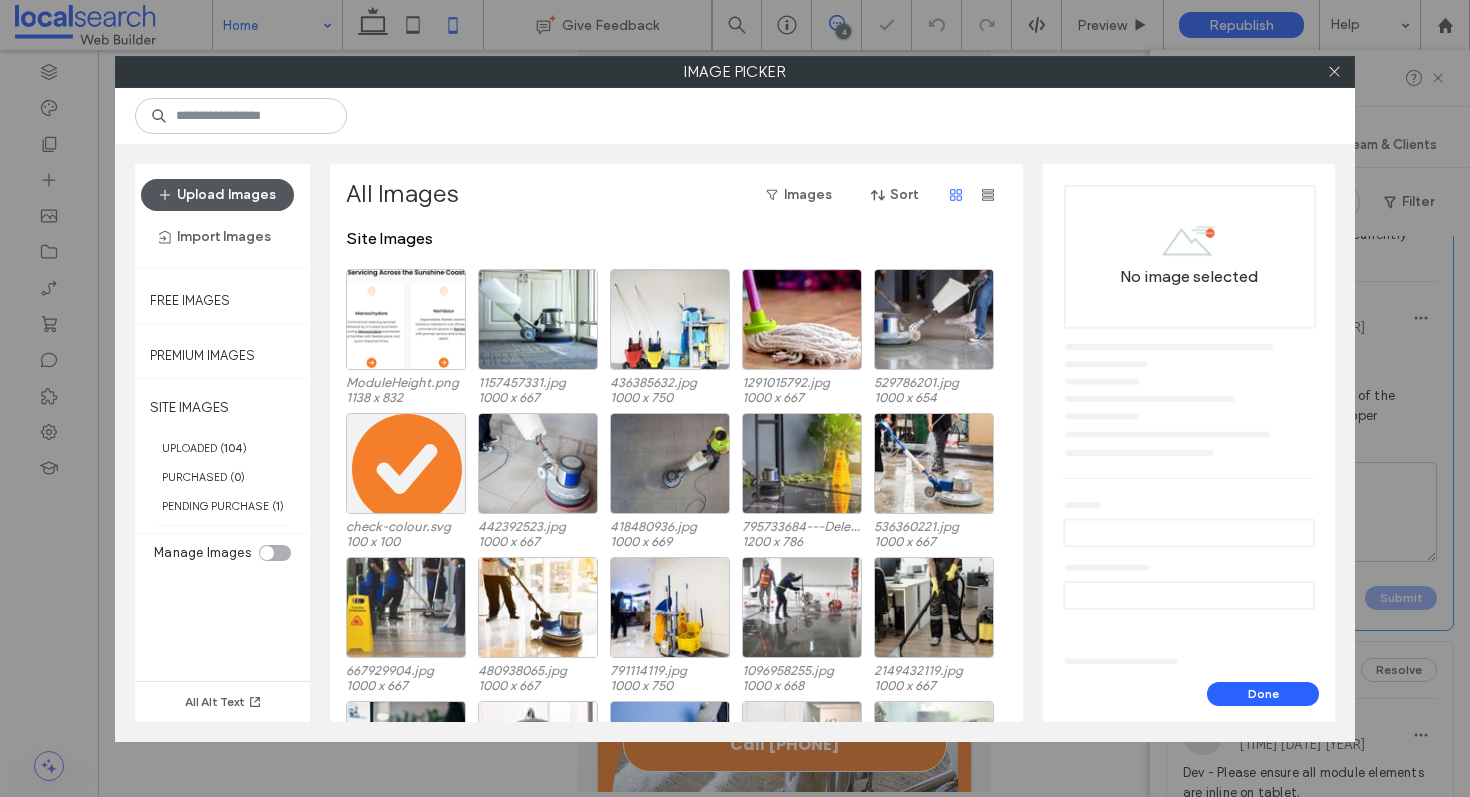 scroll, scrollTop: 2630, scrollLeft: 0, axis: vertical 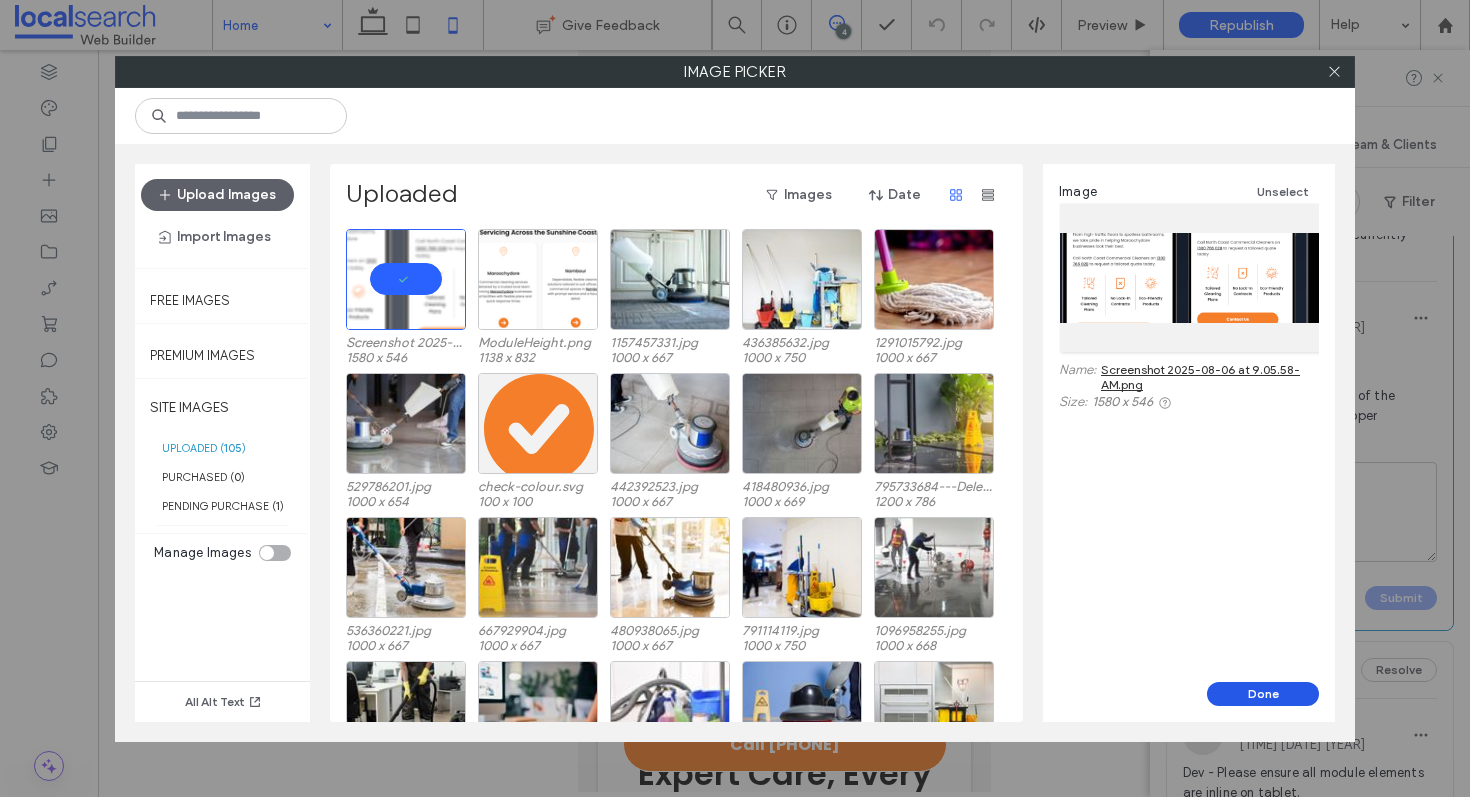 click on "Done" at bounding box center (1263, 694) 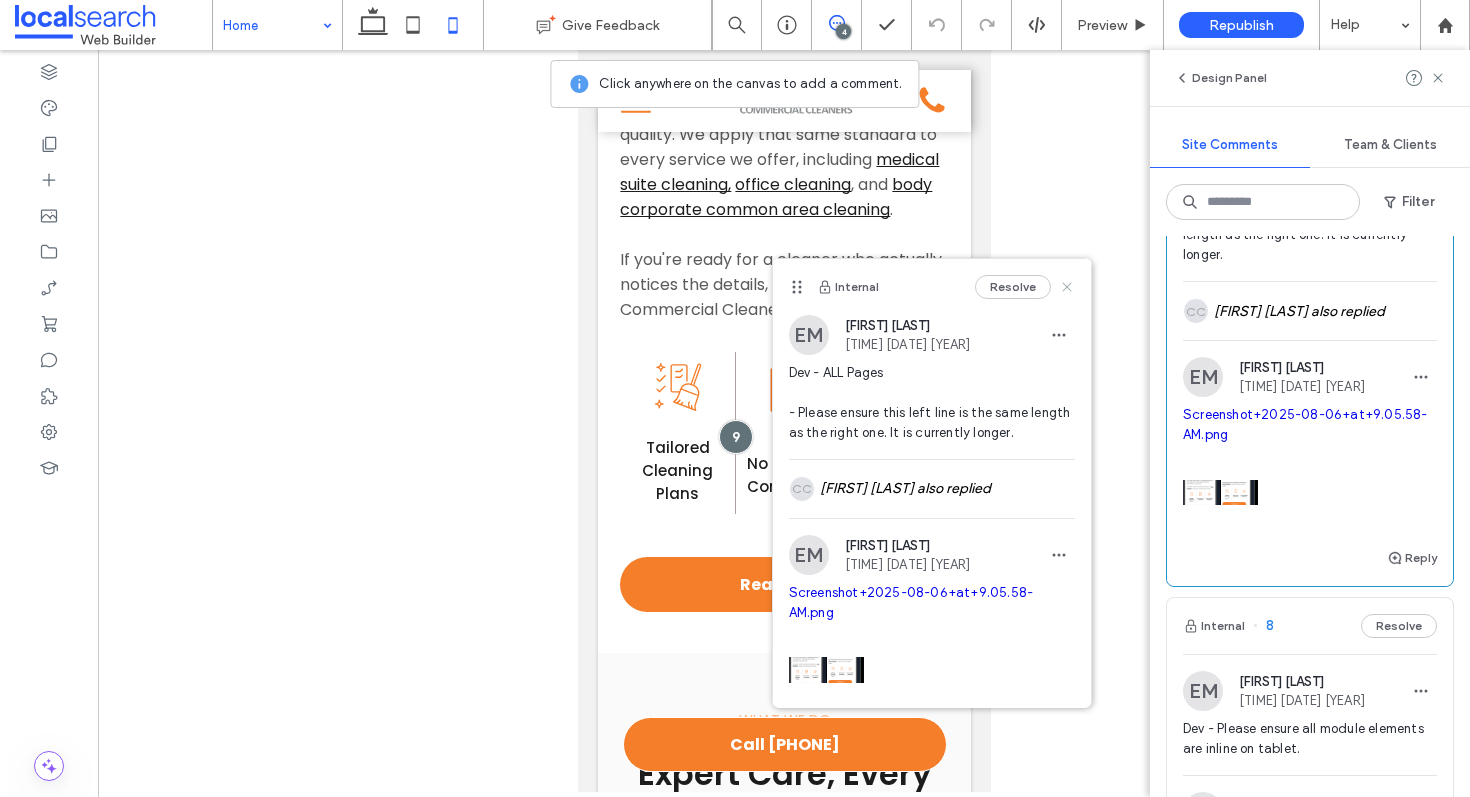click 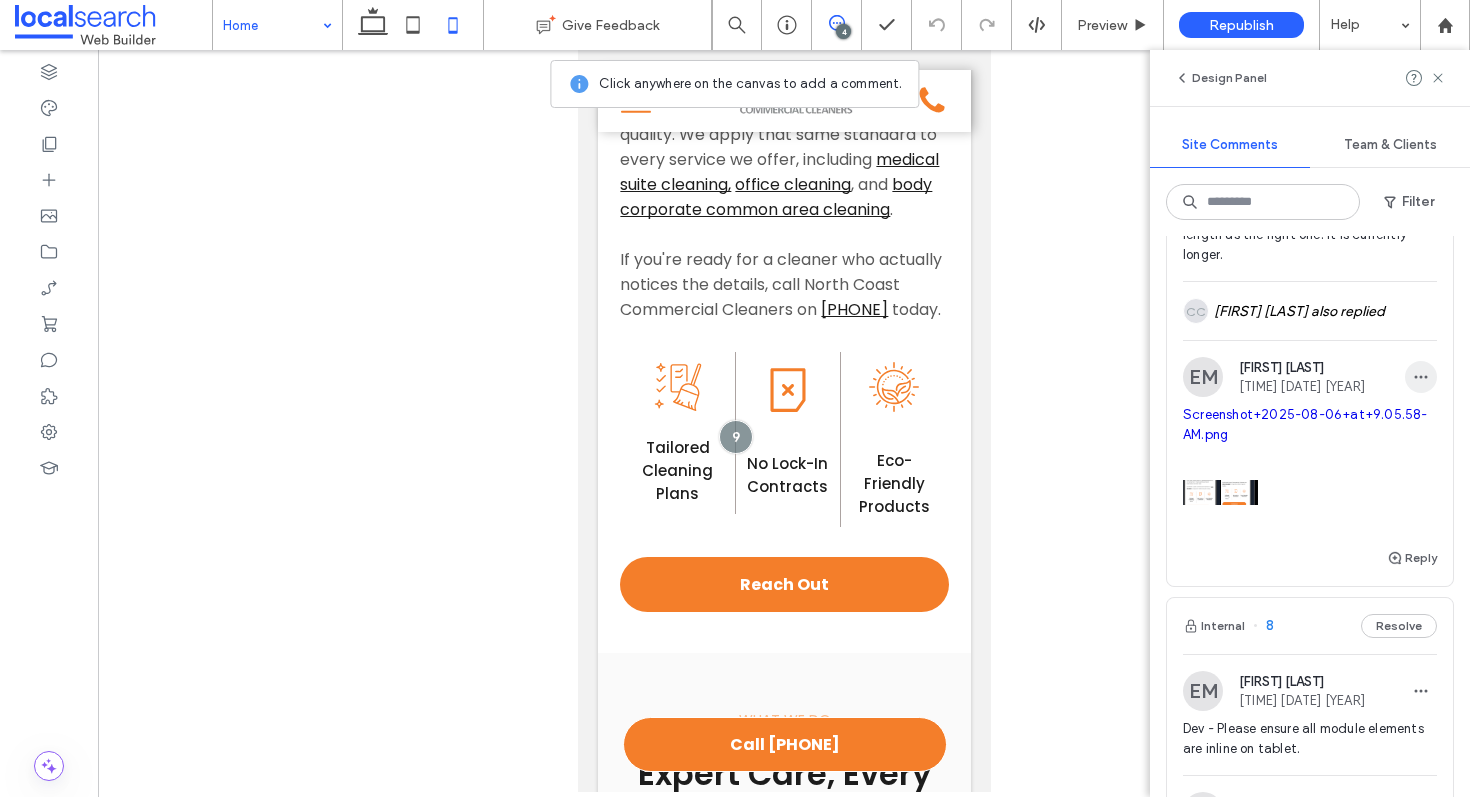 drag, startPoint x: 1407, startPoint y: 381, endPoint x: 1395, endPoint y: 391, distance: 15.6205 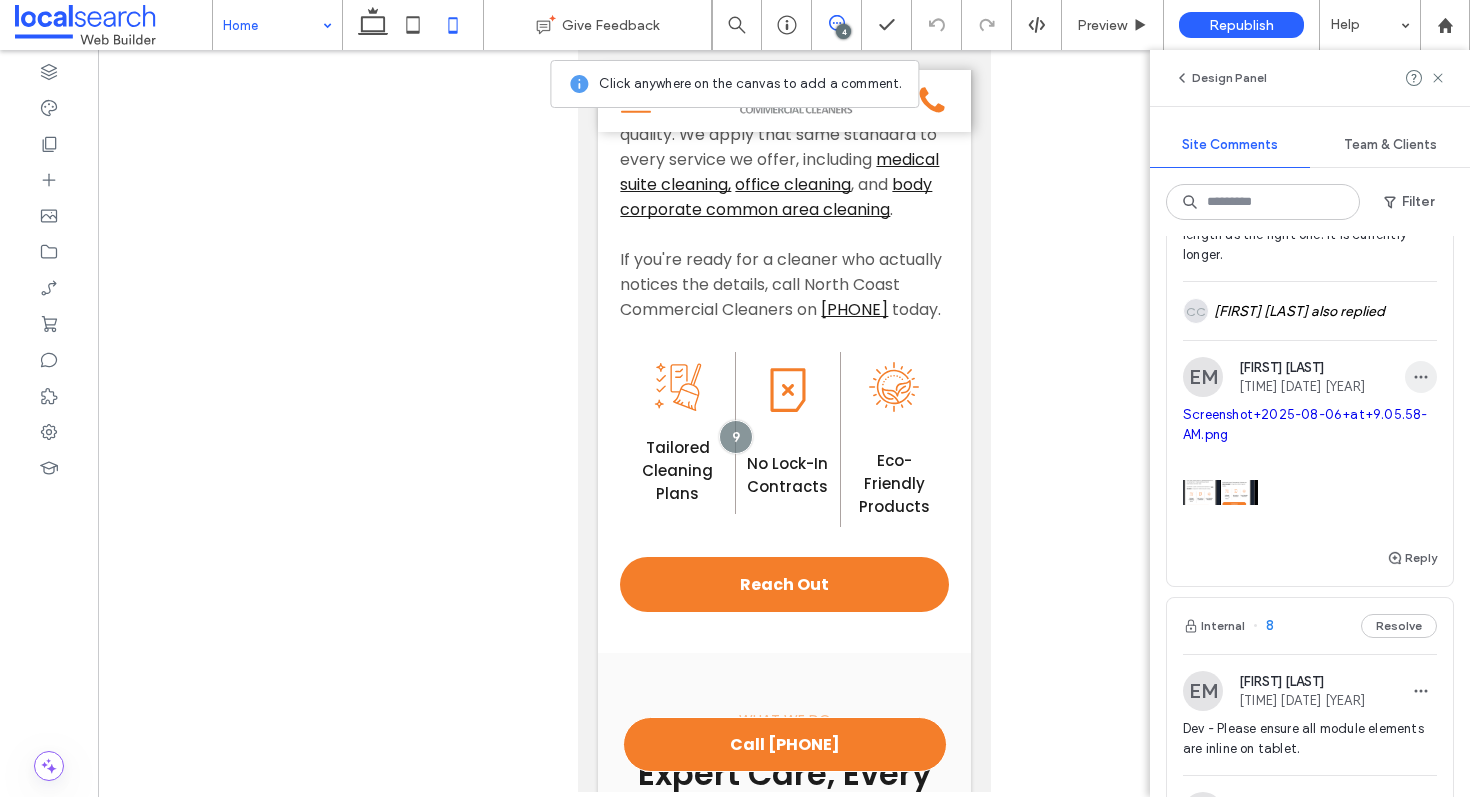 click 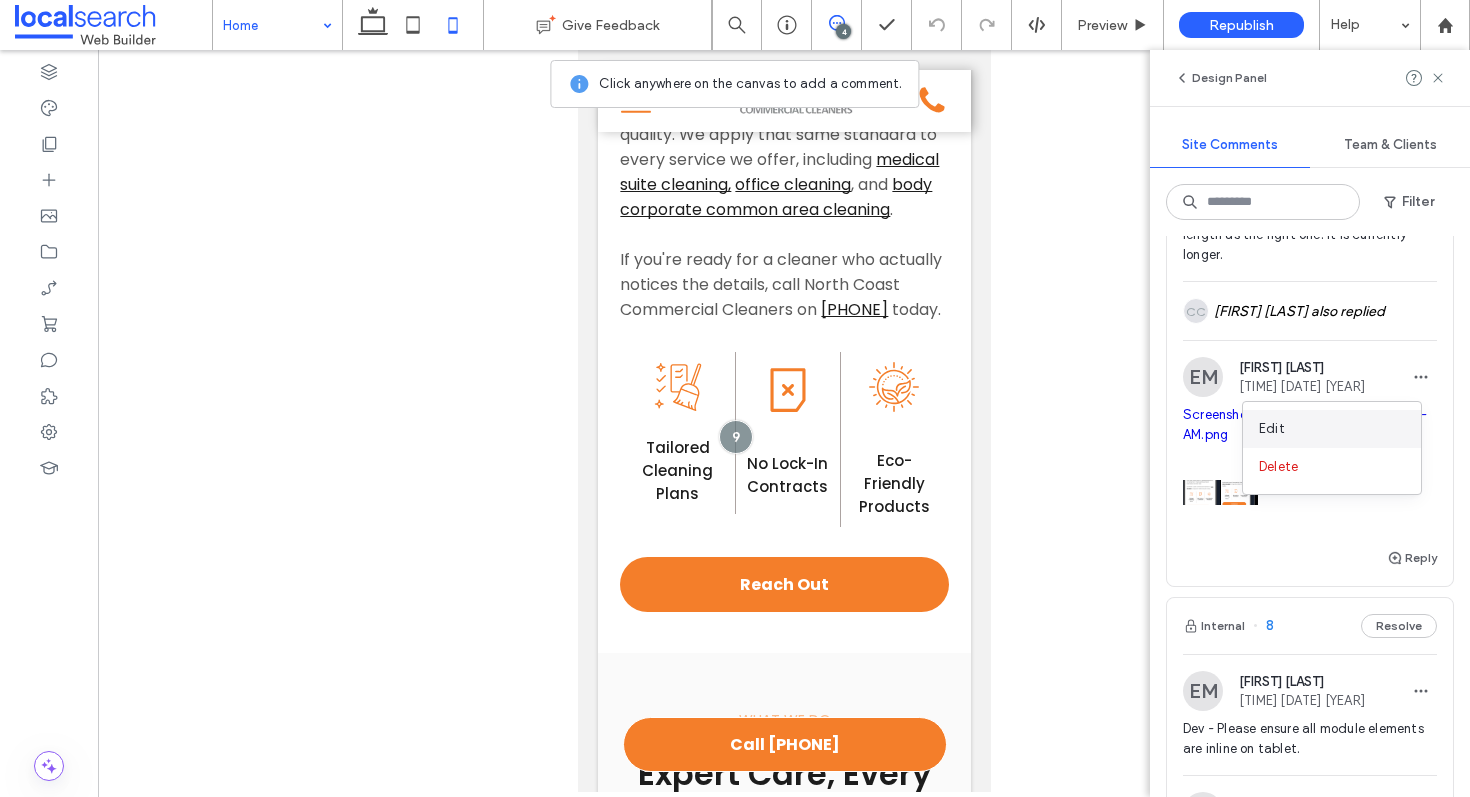 click on "Edit" at bounding box center (1332, 429) 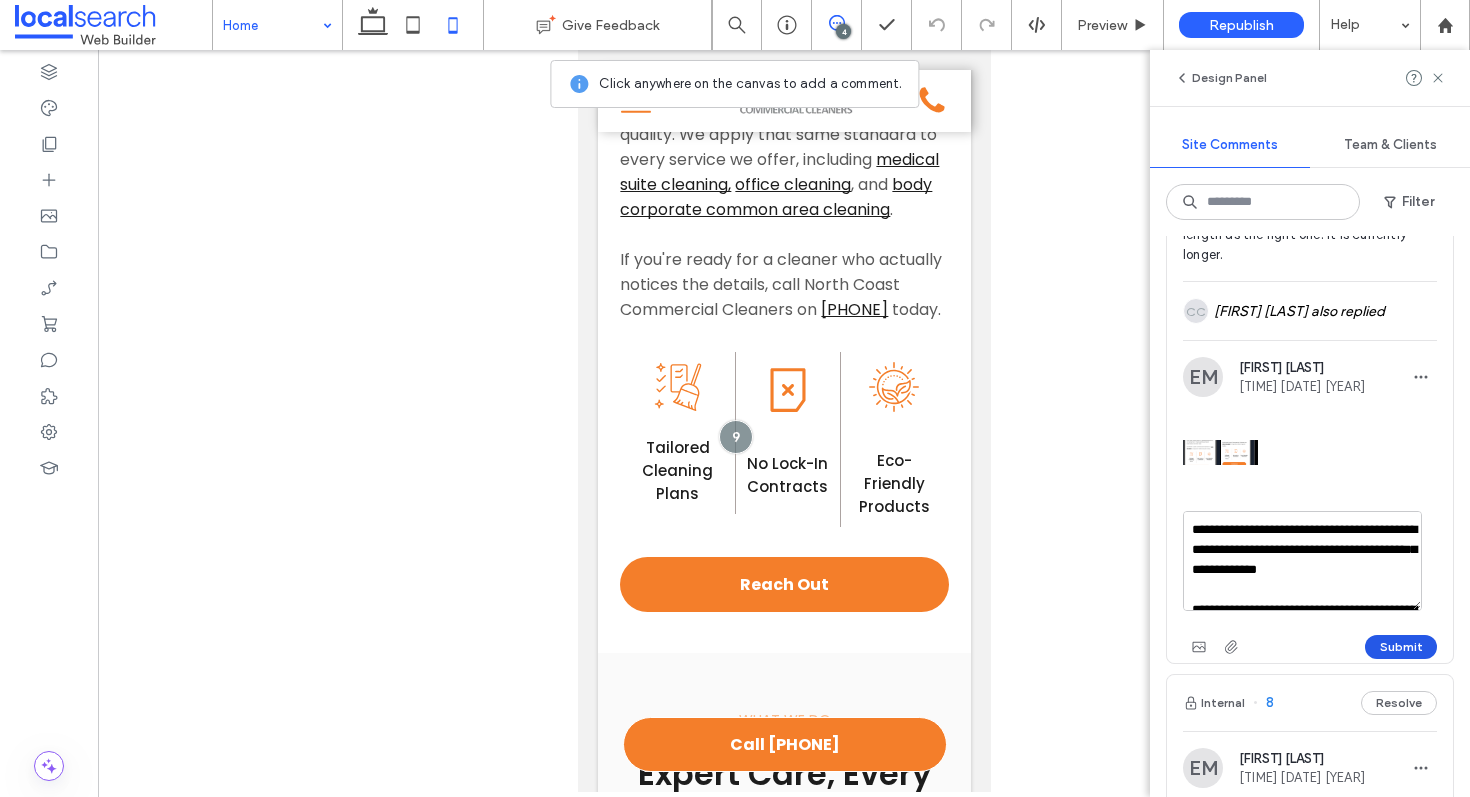 type on "**********" 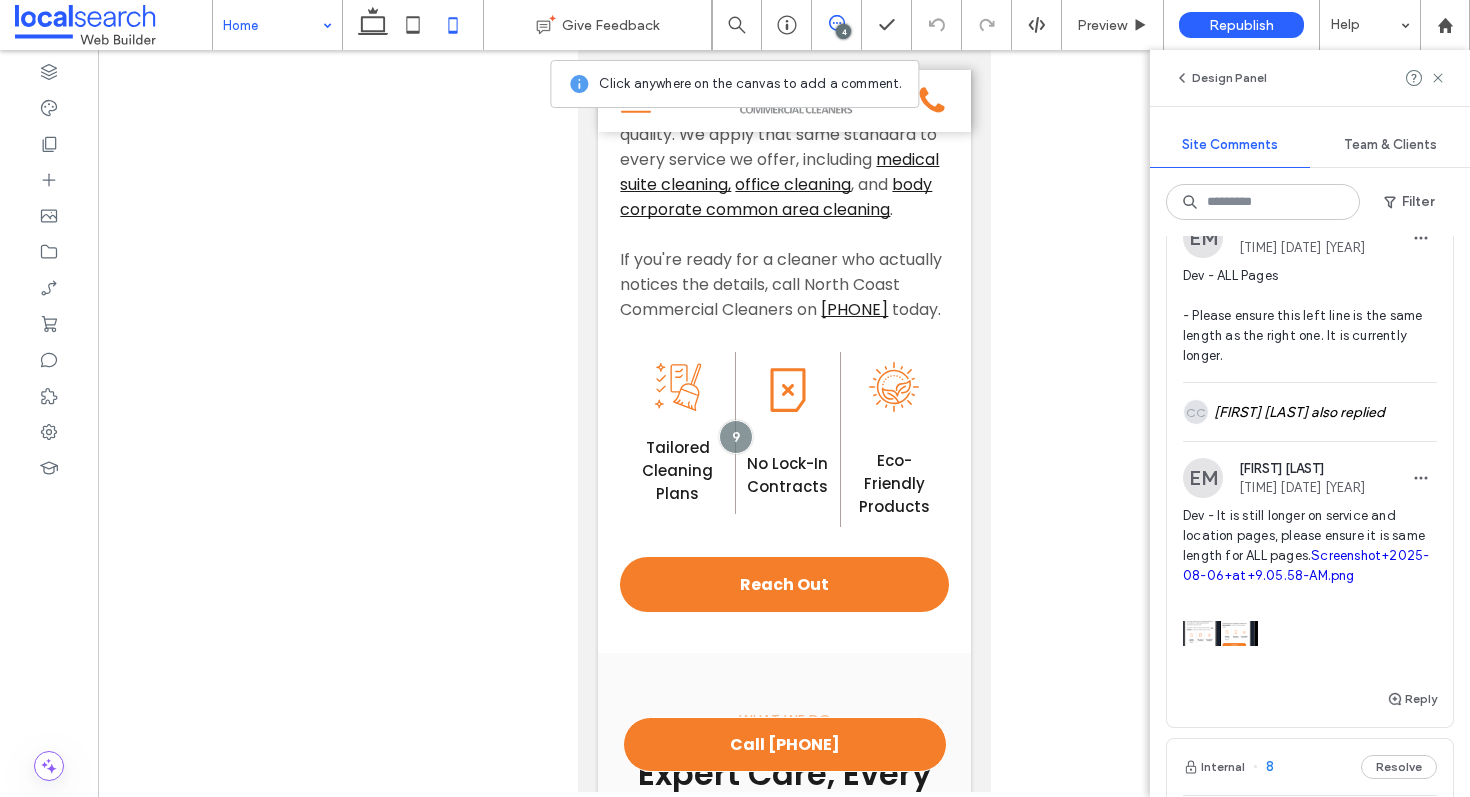 scroll, scrollTop: 122, scrollLeft: 0, axis: vertical 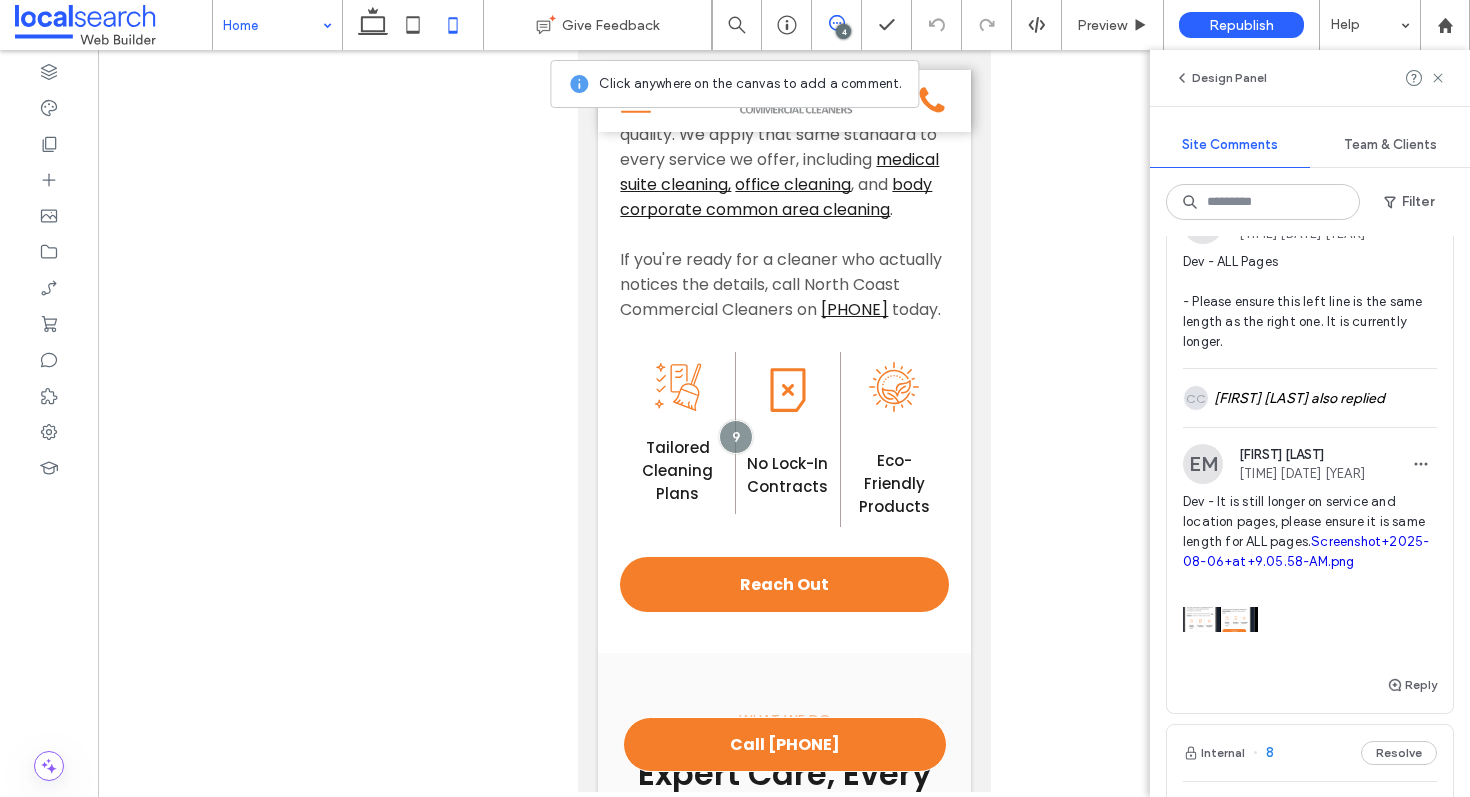 click on "Screenshot+2025-08-06+at+9.05.58-AM.png" at bounding box center [1306, 551] 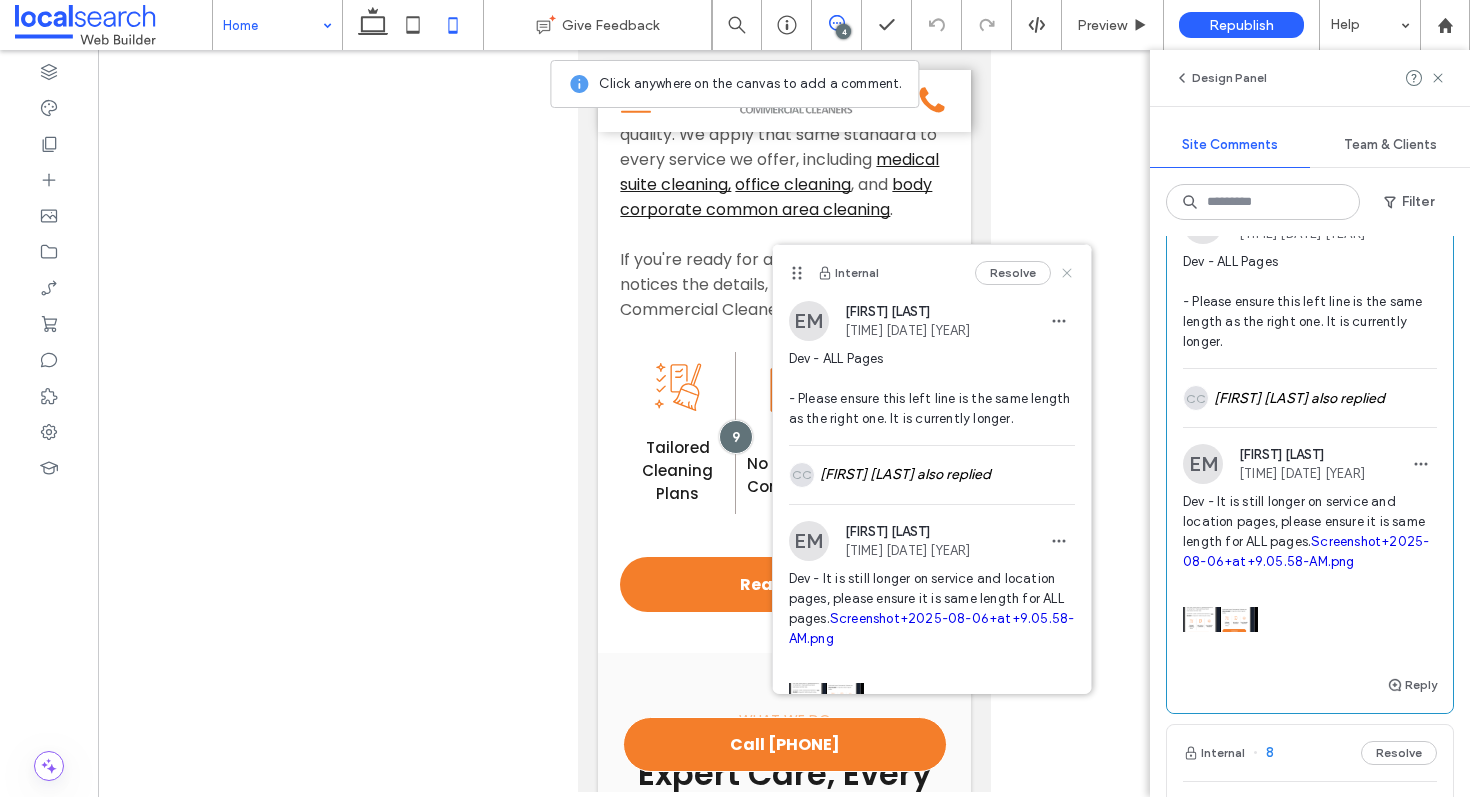 click 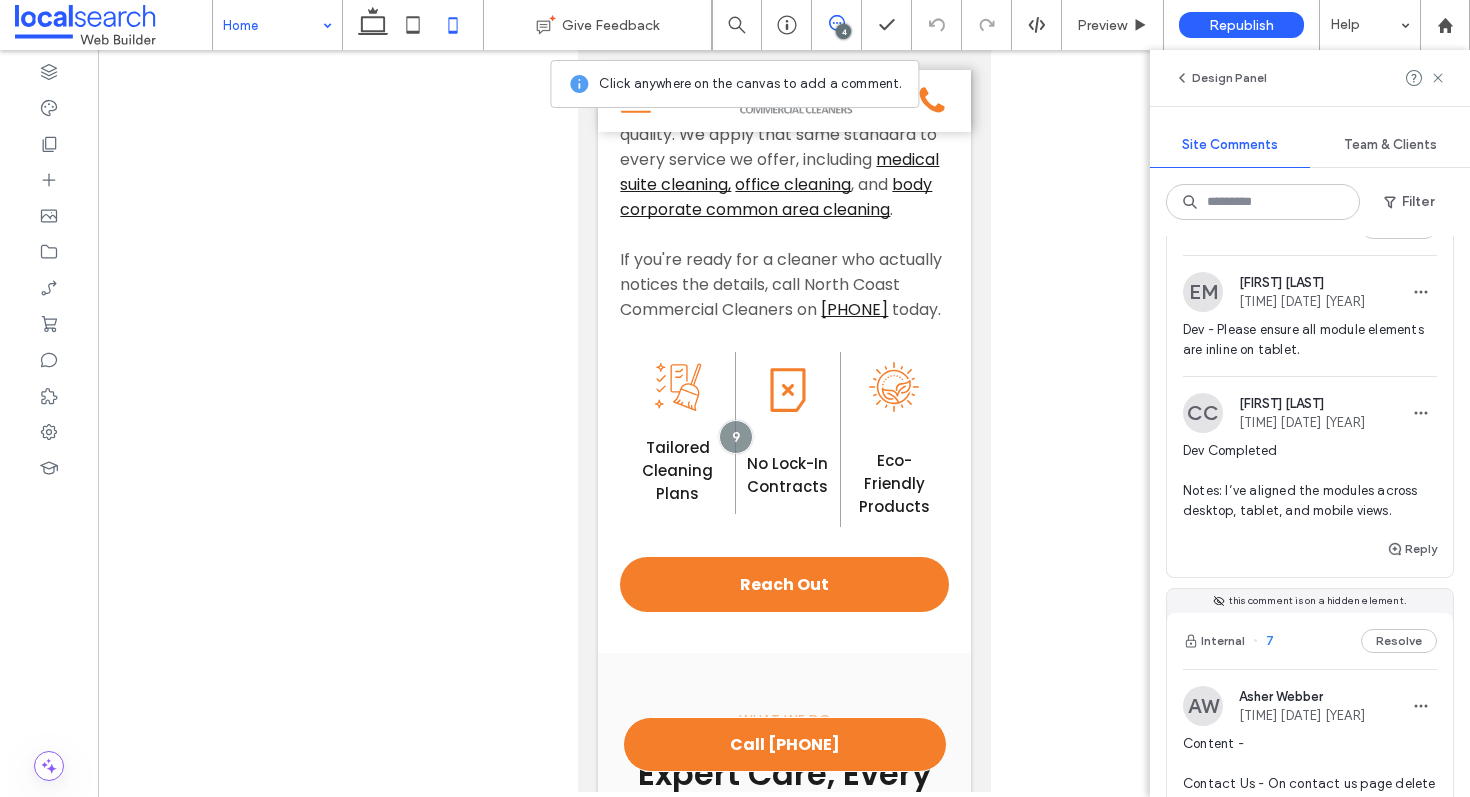 scroll, scrollTop: 647, scrollLeft: 0, axis: vertical 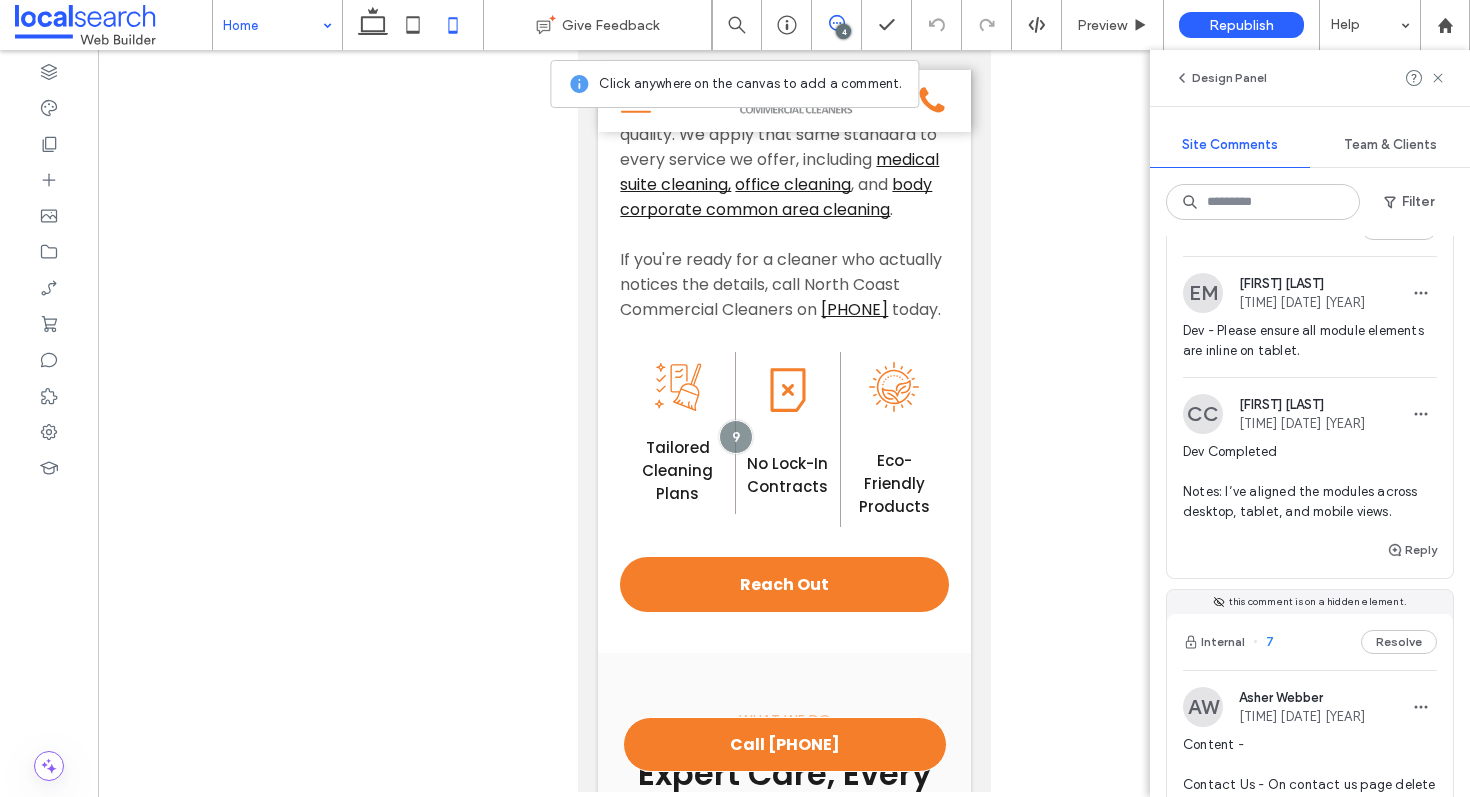 click on "Internal 8 Resolve" at bounding box center [1310, 228] 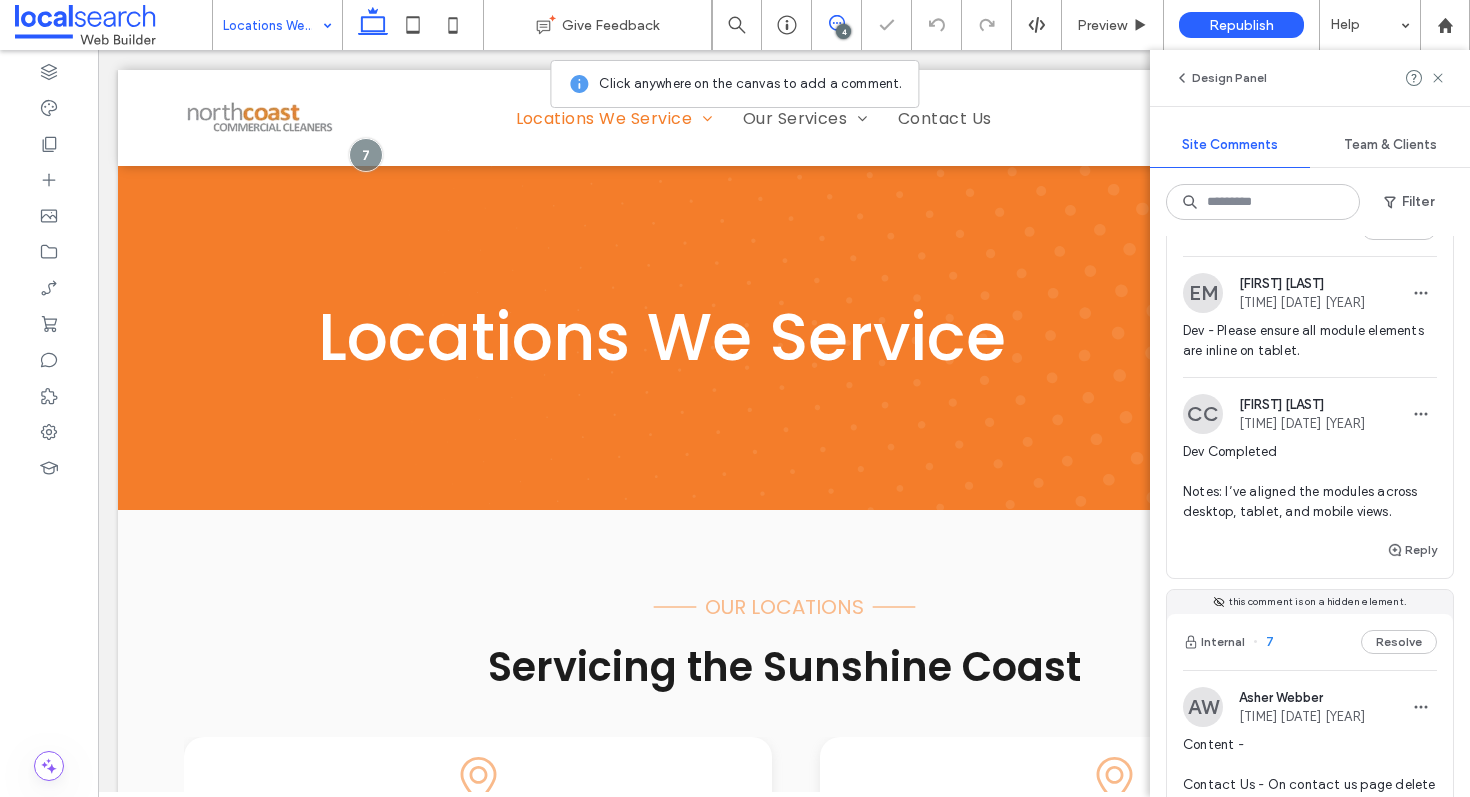 scroll, scrollTop: 459, scrollLeft: 0, axis: vertical 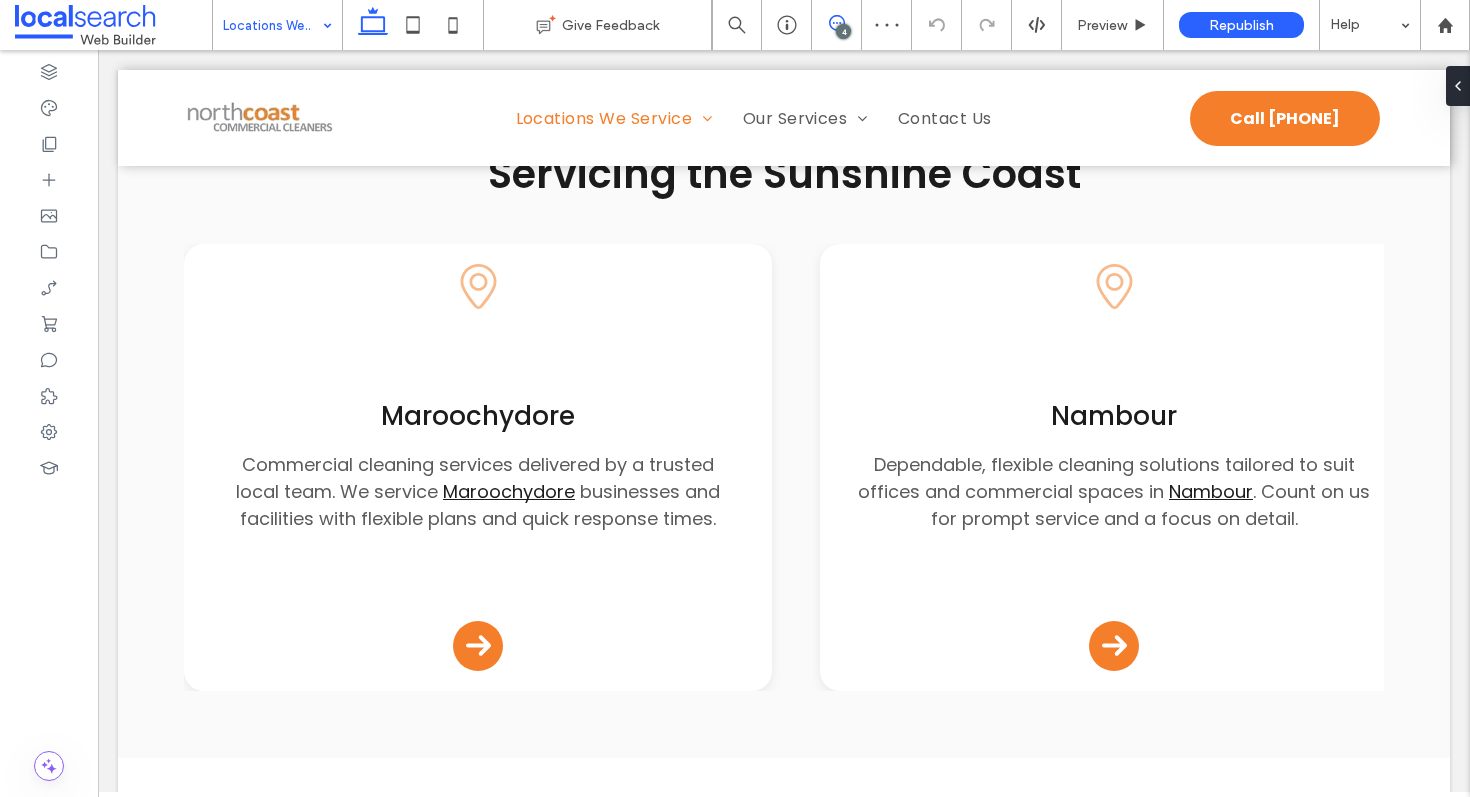 click 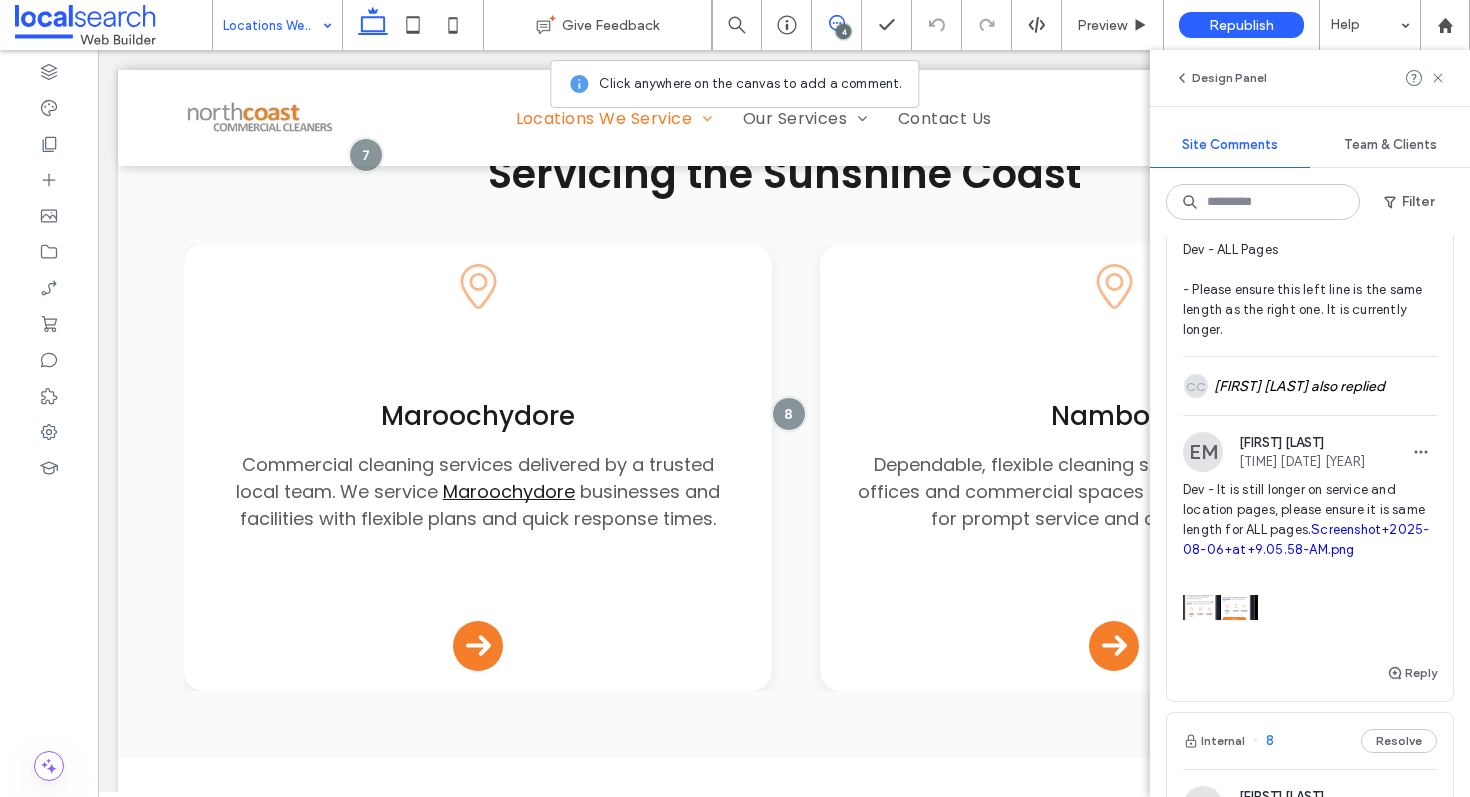 scroll, scrollTop: 429, scrollLeft: 0, axis: vertical 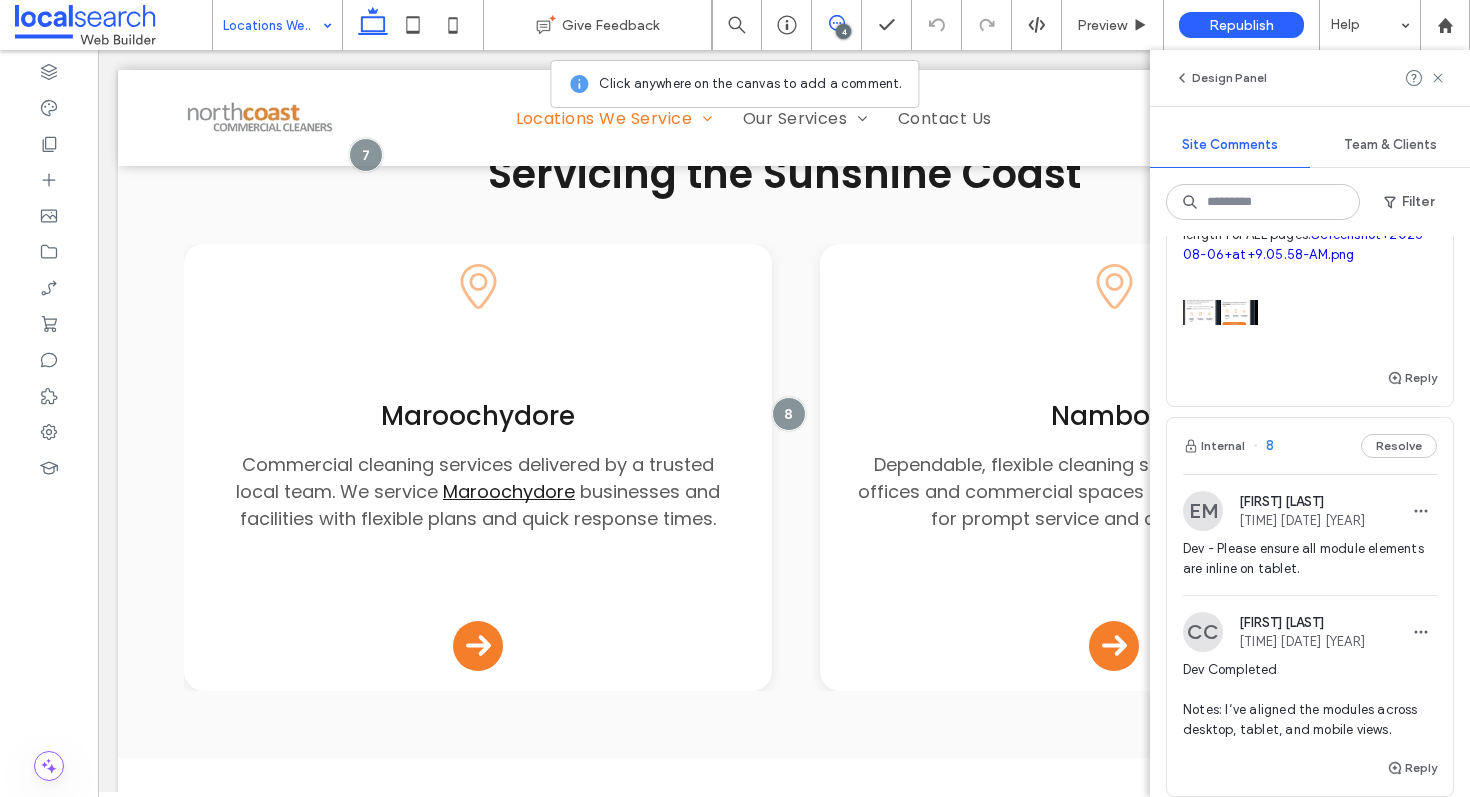 click on "Internal 8 Resolve" at bounding box center (1310, 446) 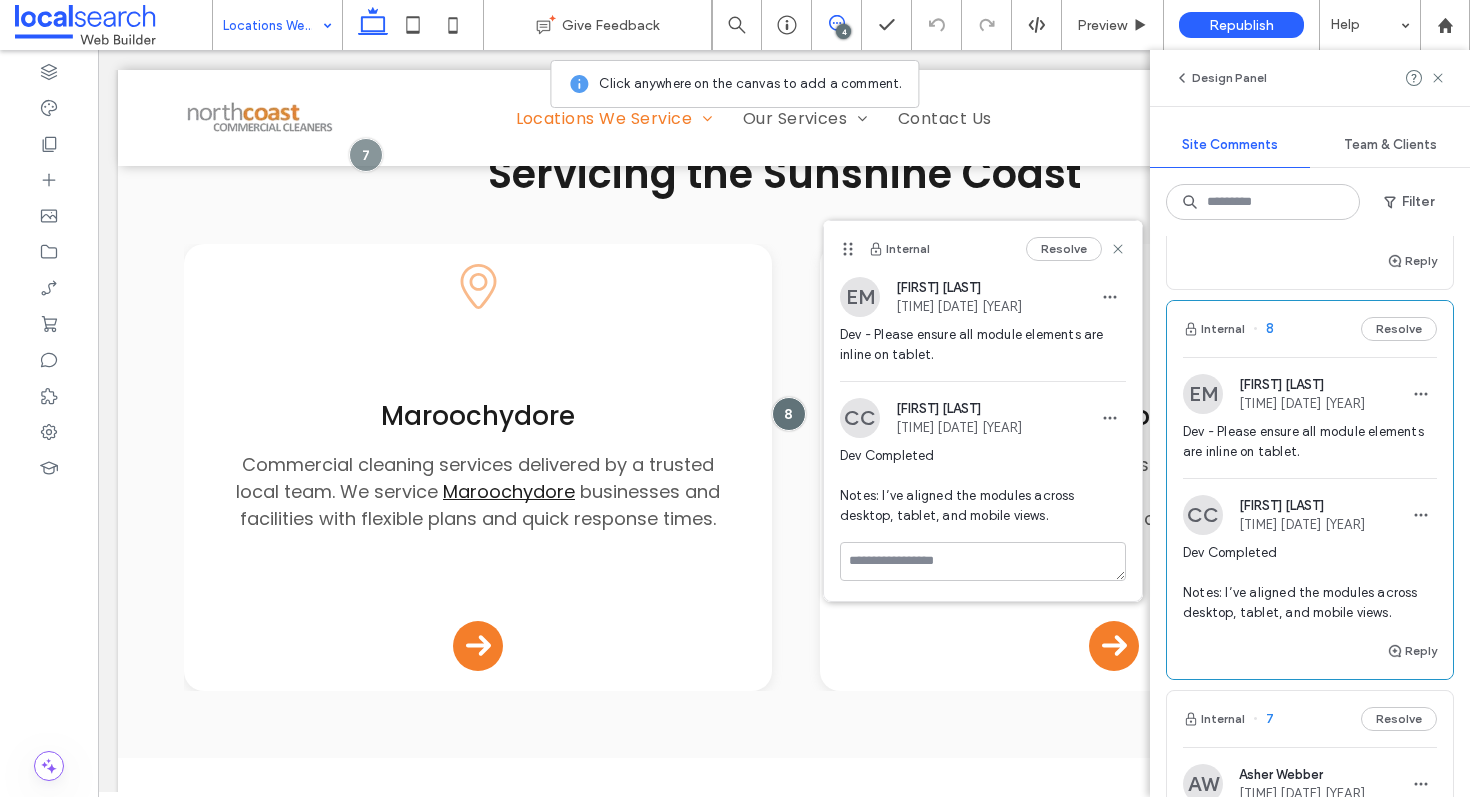 scroll, scrollTop: 852, scrollLeft: 0, axis: vertical 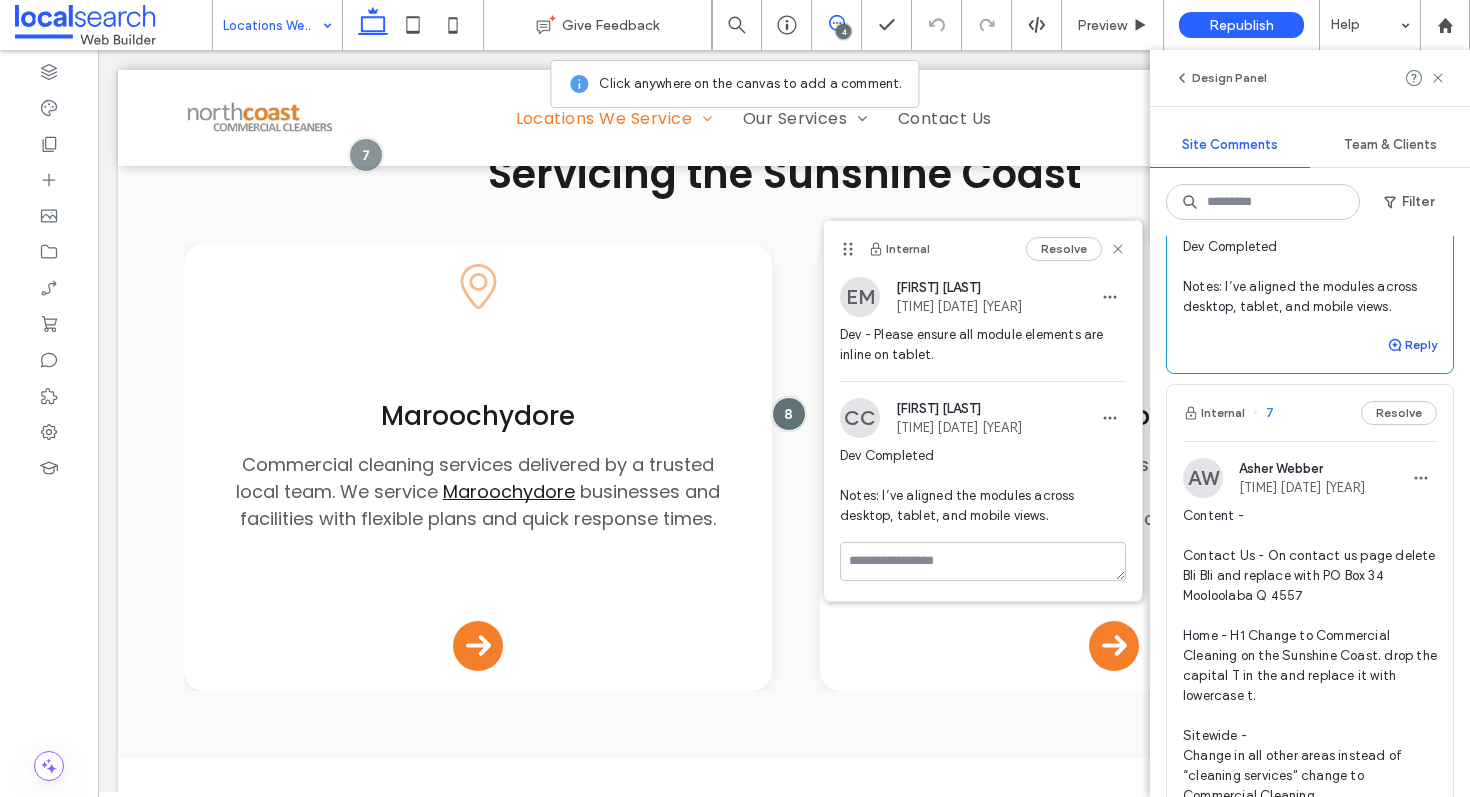 click on "Reply" at bounding box center [1412, 345] 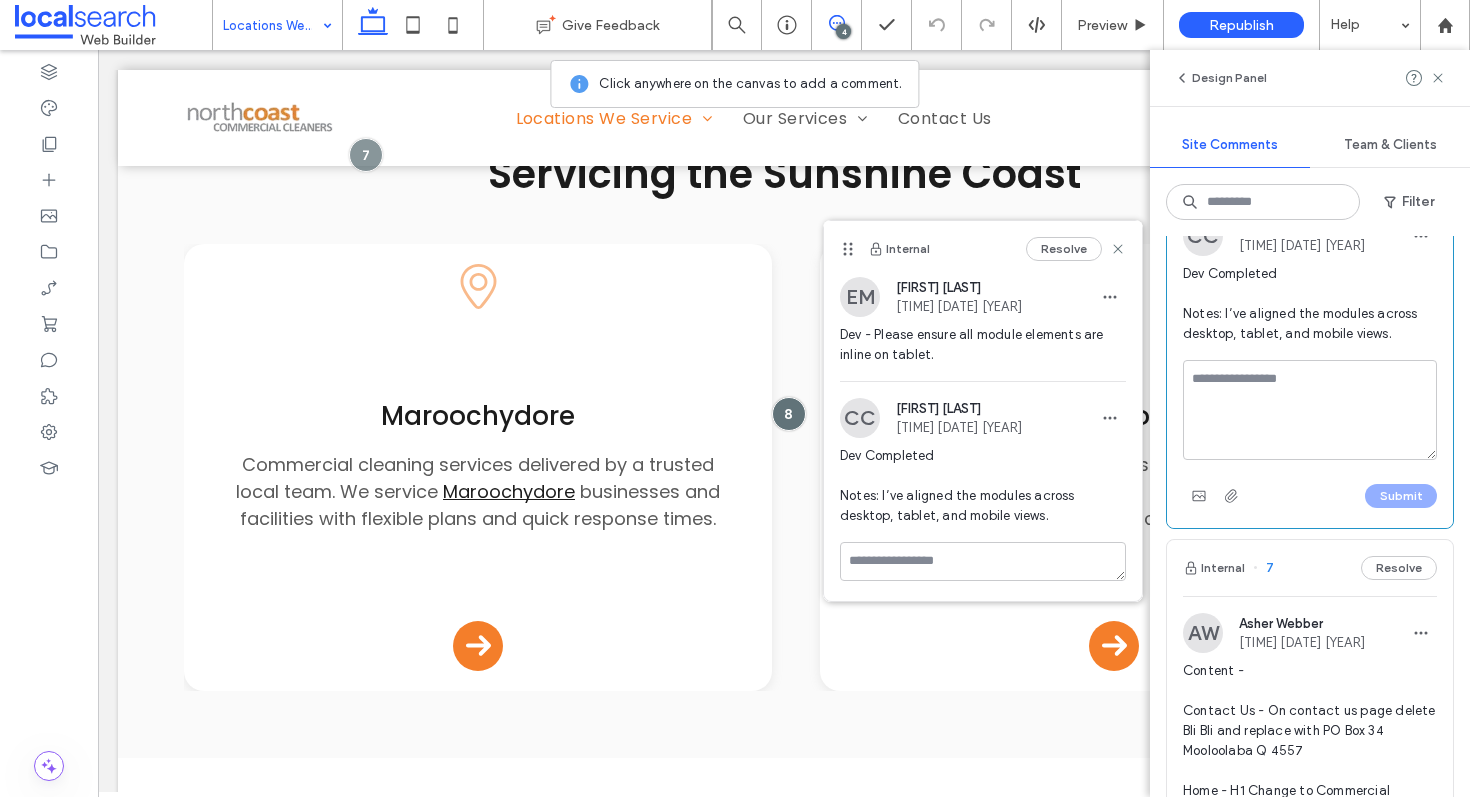 scroll, scrollTop: 821, scrollLeft: 0, axis: vertical 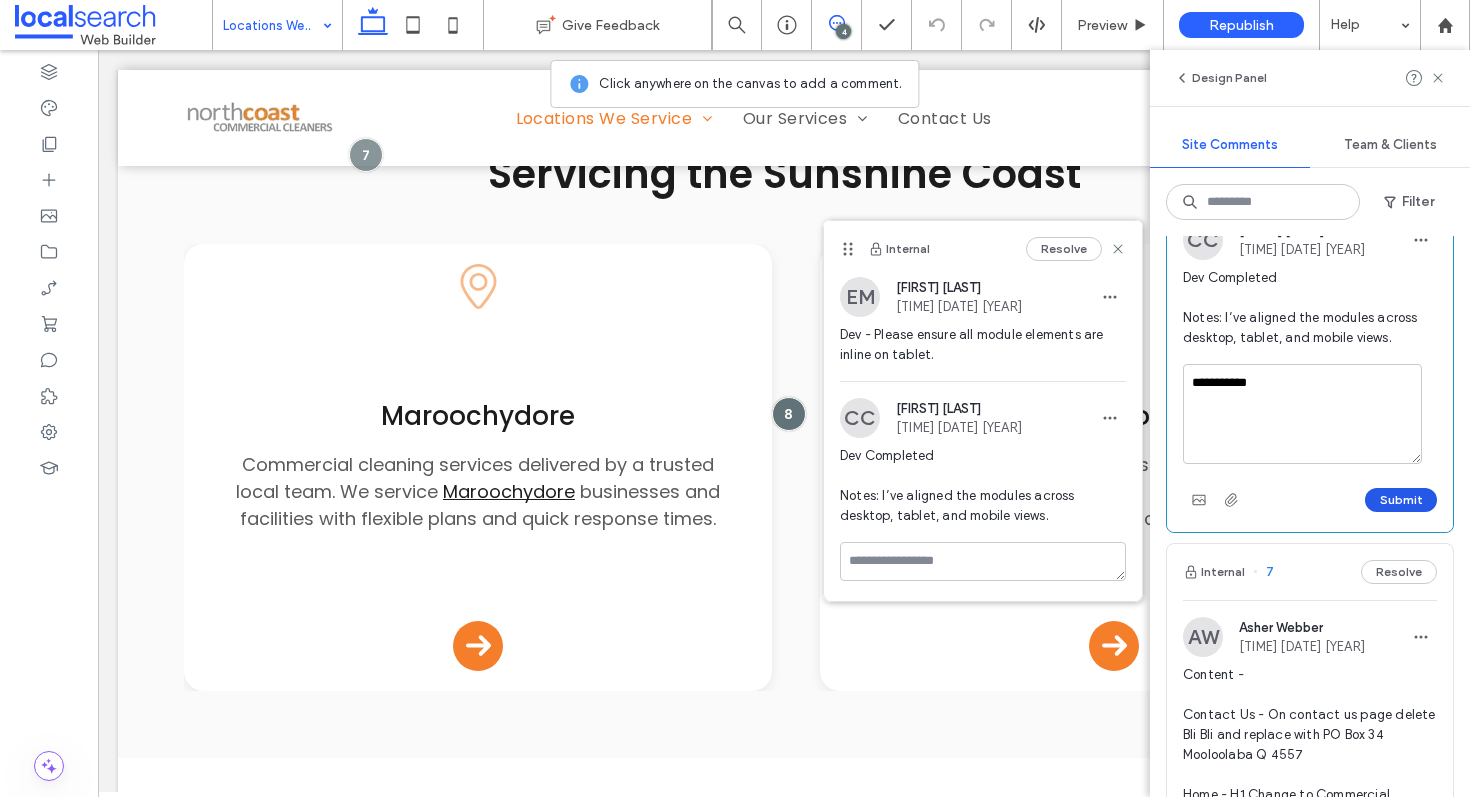 type on "**********" 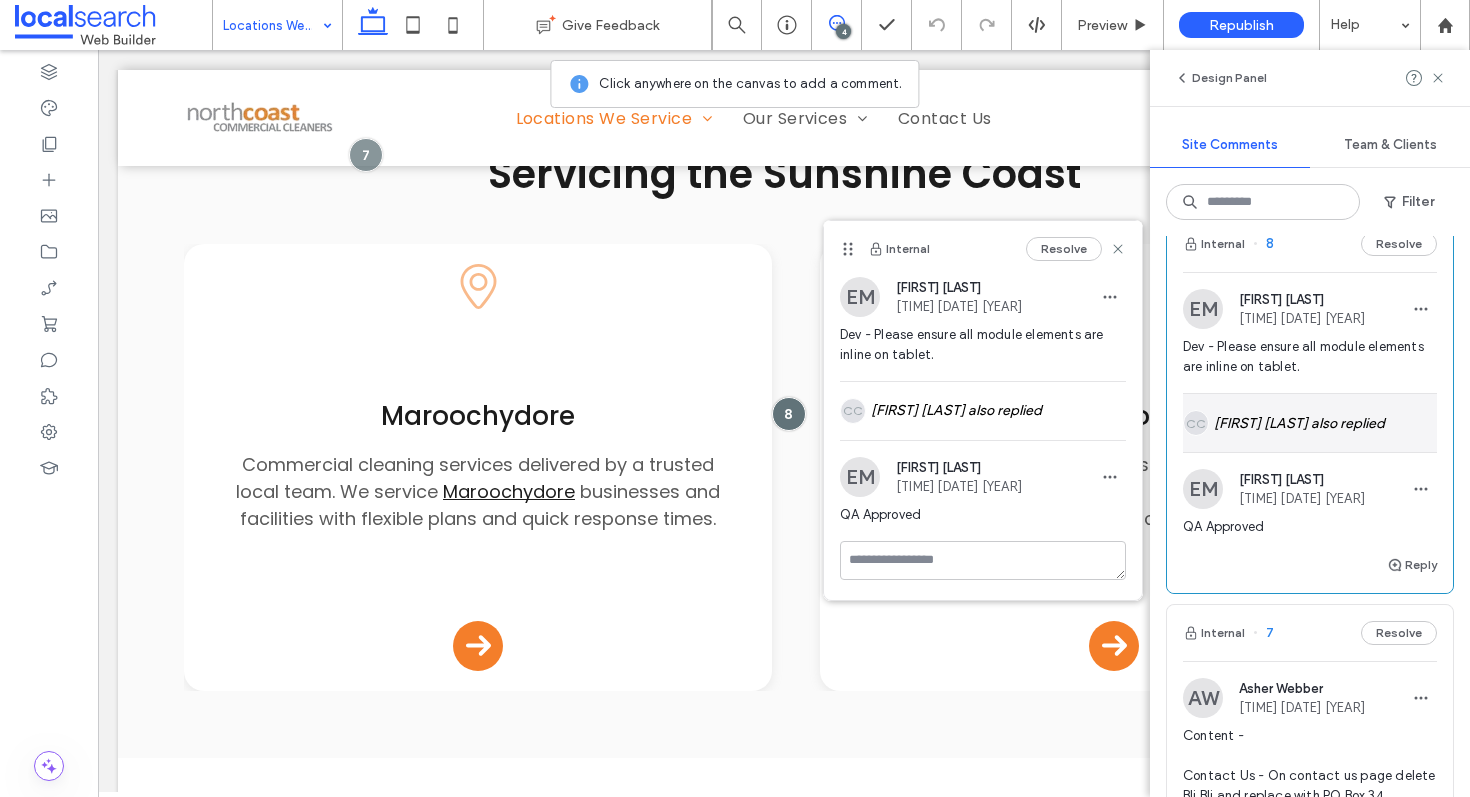 scroll, scrollTop: 584, scrollLeft: 0, axis: vertical 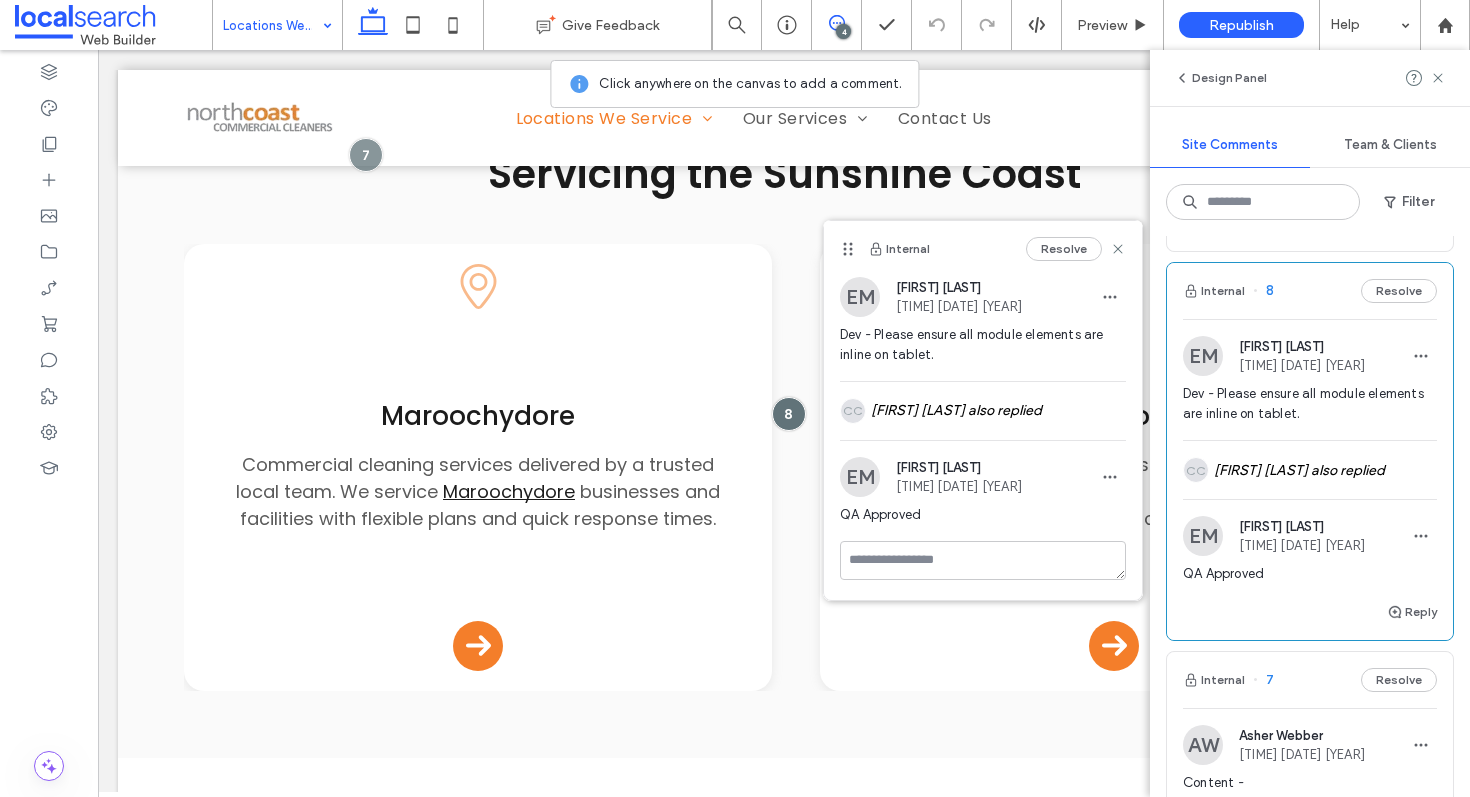 click on "Internal 8 Resolve" at bounding box center (1310, 291) 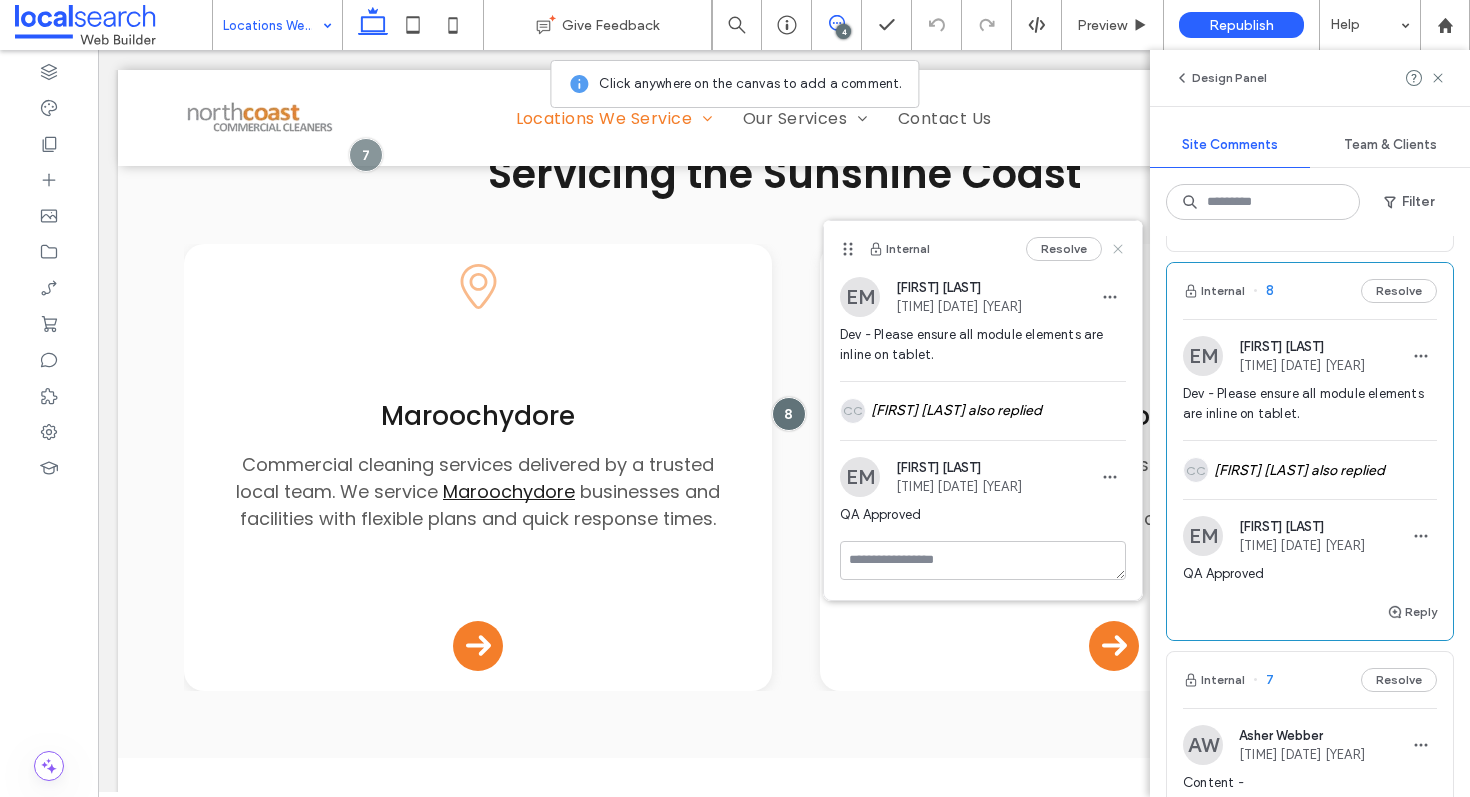 drag, startPoint x: 1109, startPoint y: 249, endPoint x: 1043, endPoint y: 239, distance: 66.75328 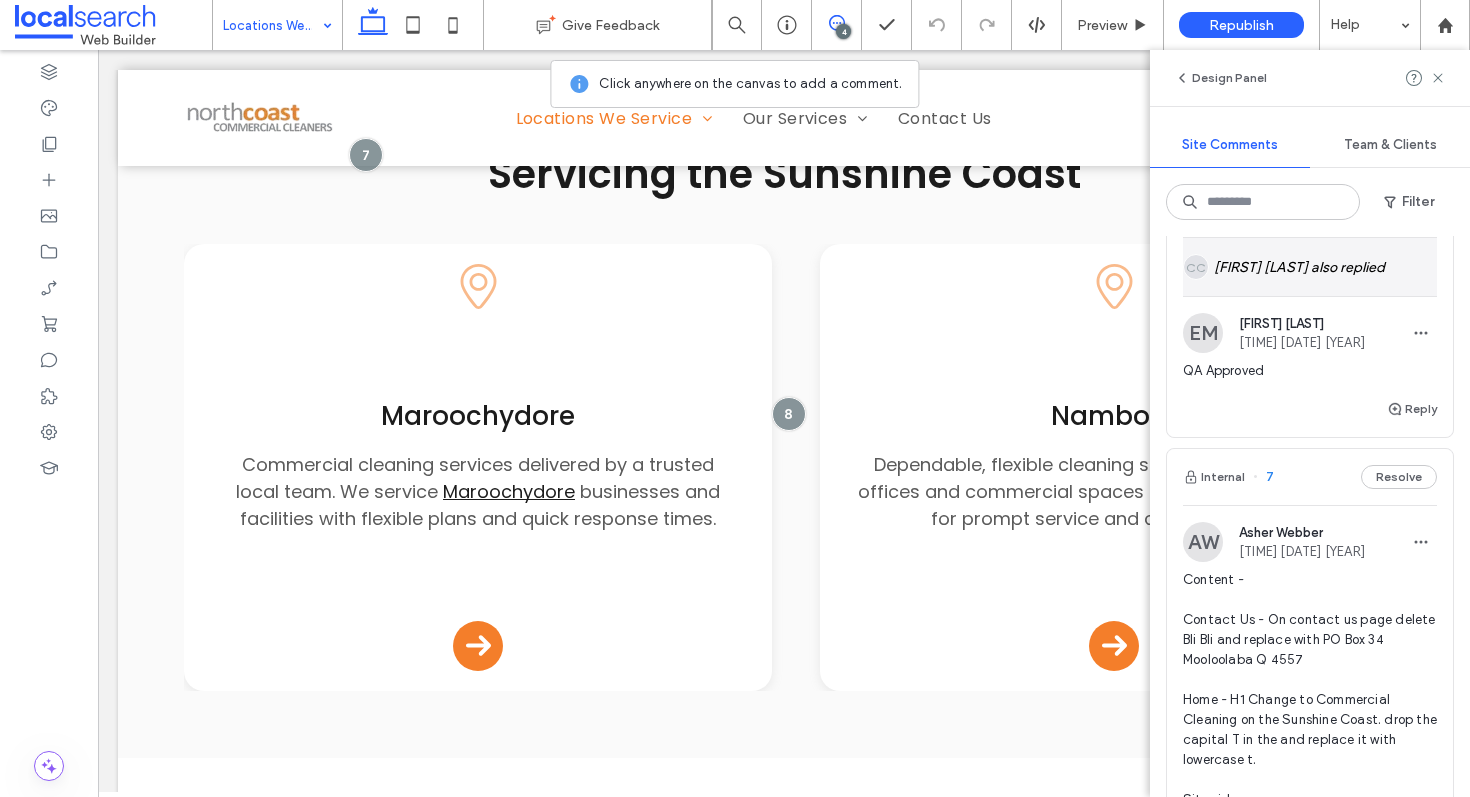 scroll, scrollTop: 559, scrollLeft: 0, axis: vertical 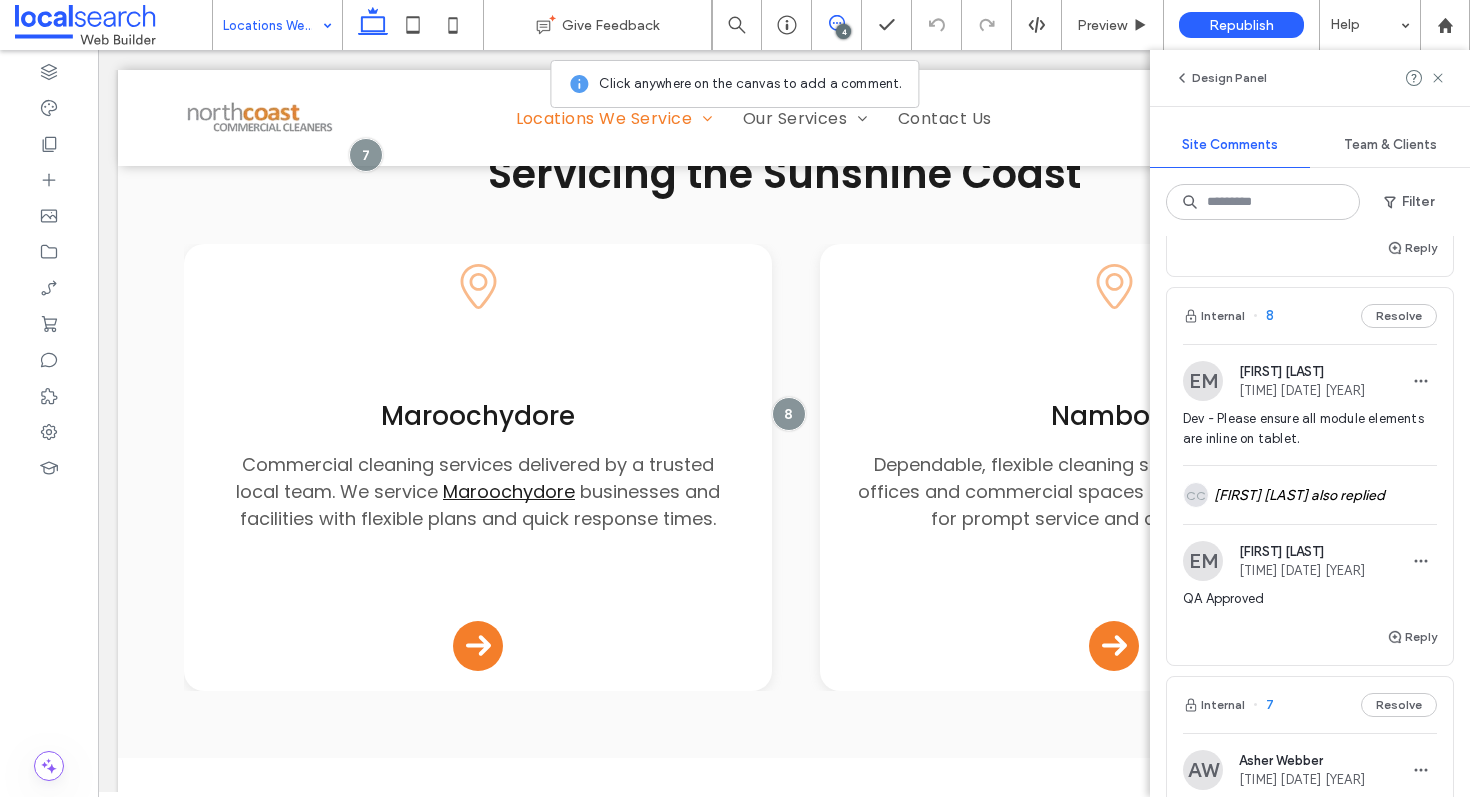 click on "Internal 8 Resolve" at bounding box center (1310, 316) 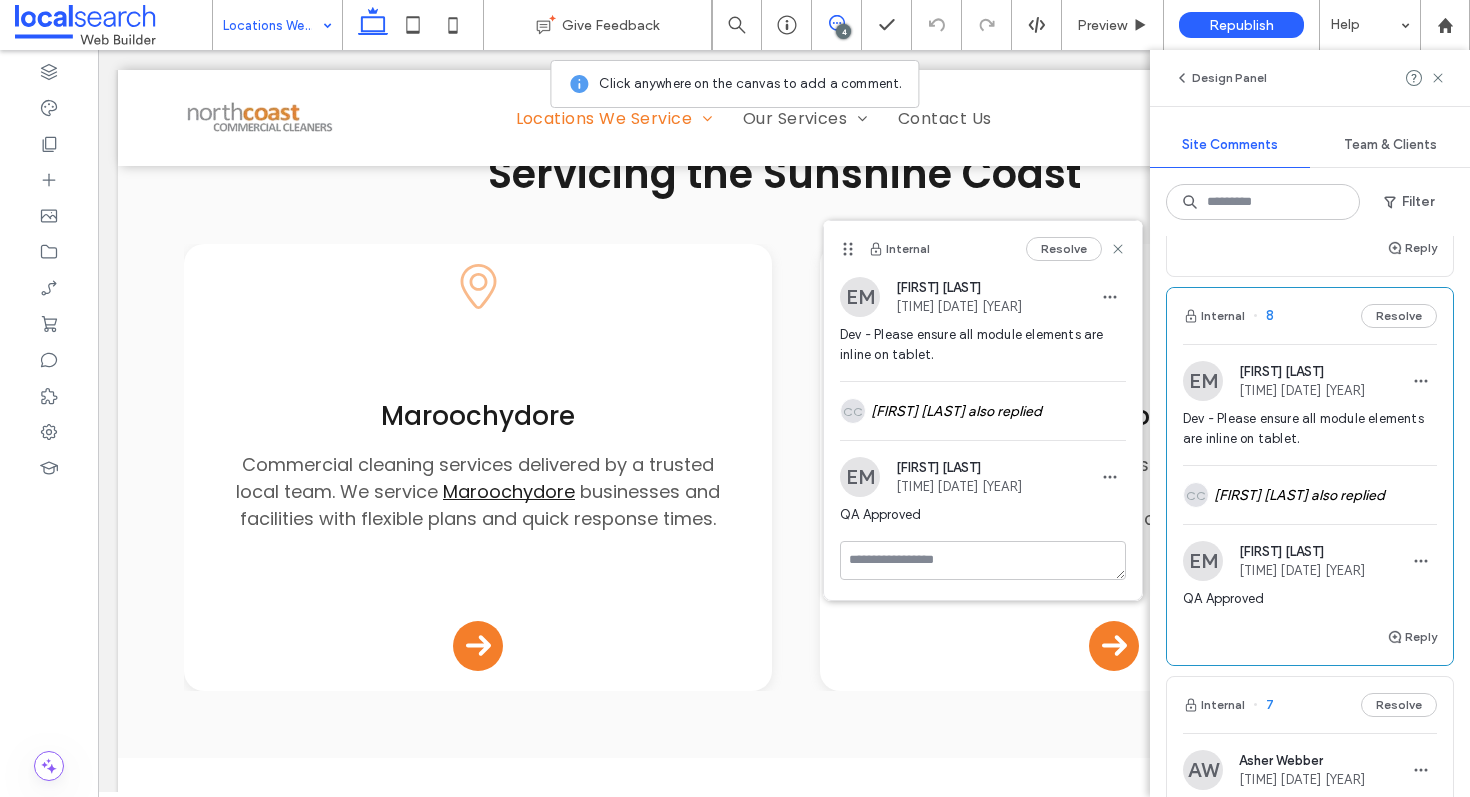 scroll, scrollTop: 0, scrollLeft: 0, axis: both 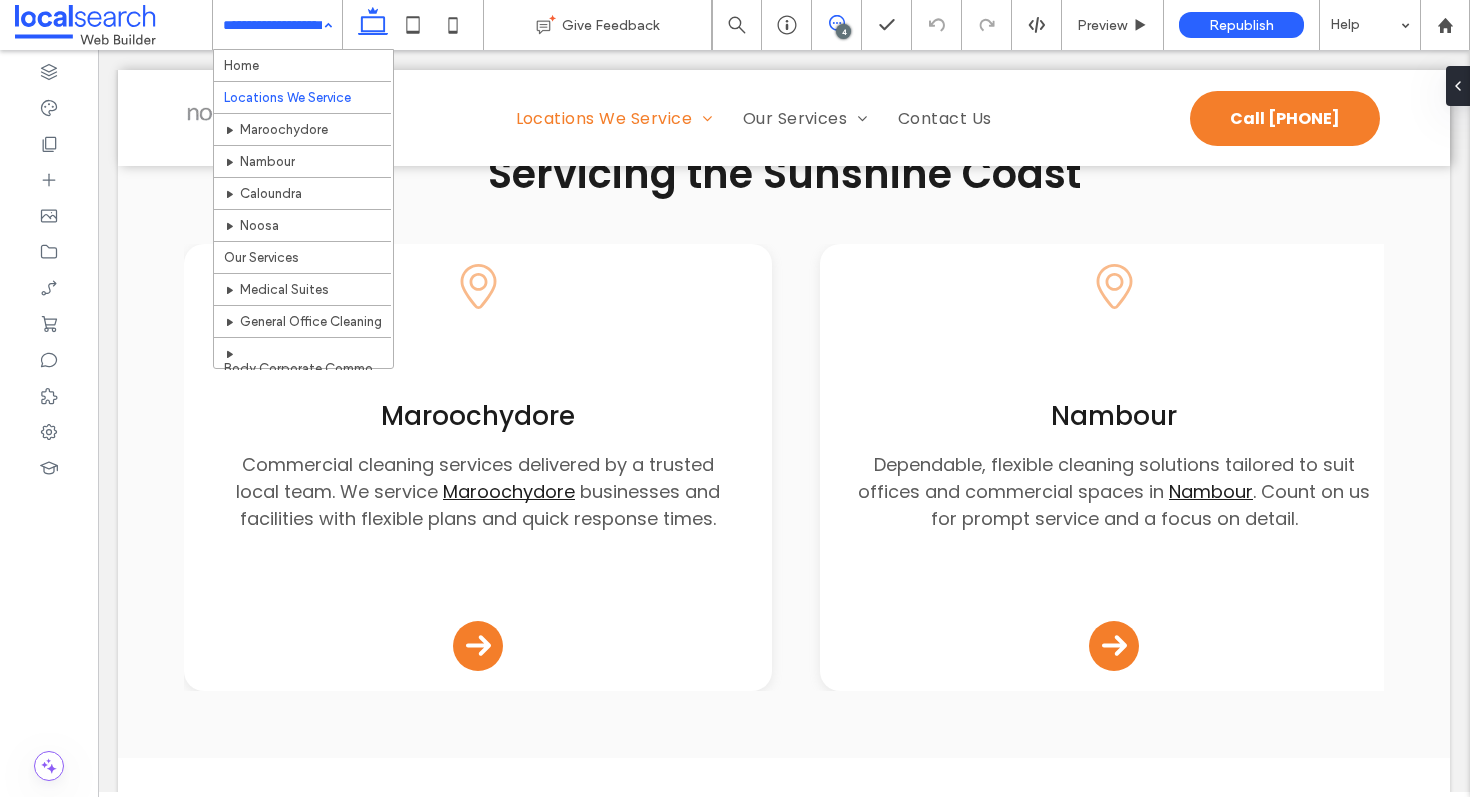 click 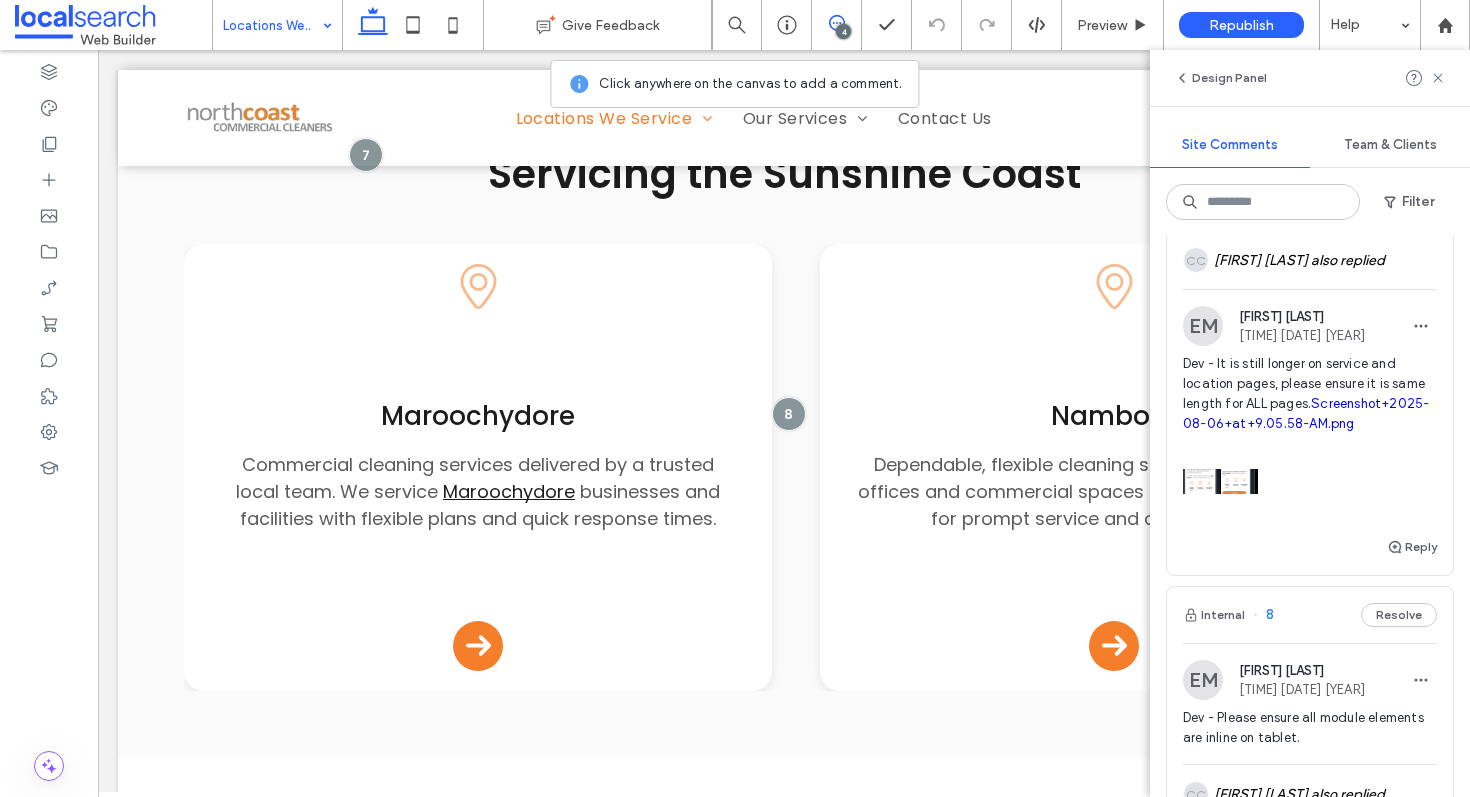 scroll, scrollTop: 536, scrollLeft: 0, axis: vertical 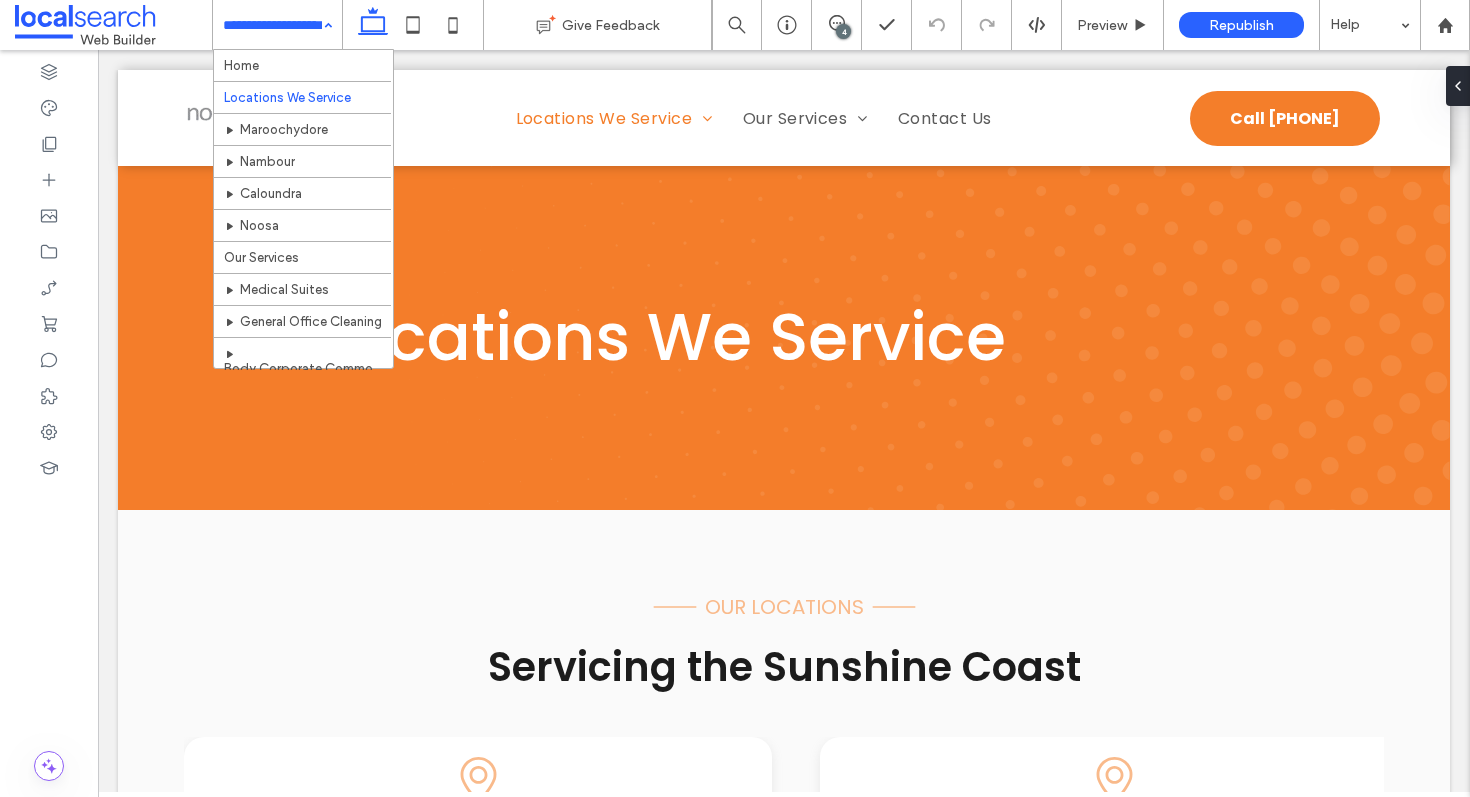 click on "Home Locations We Service Maroochydore Nambour Caloundra Noosa Our Services Medical Suites General Office Cleaning Body Corporate Common Areas Industrial, Manufacturing & Showroom Contact Us" at bounding box center (277, 25) 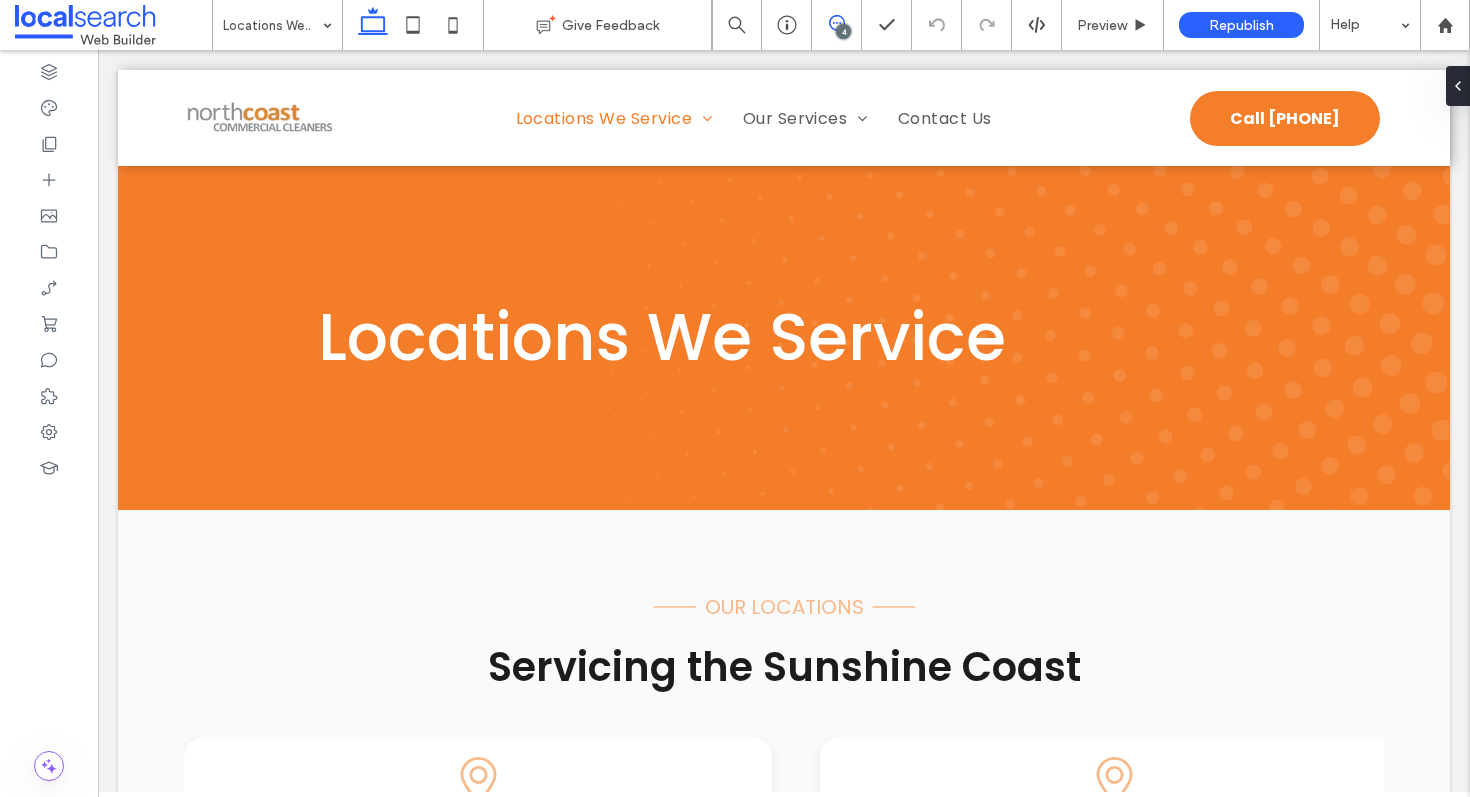 click 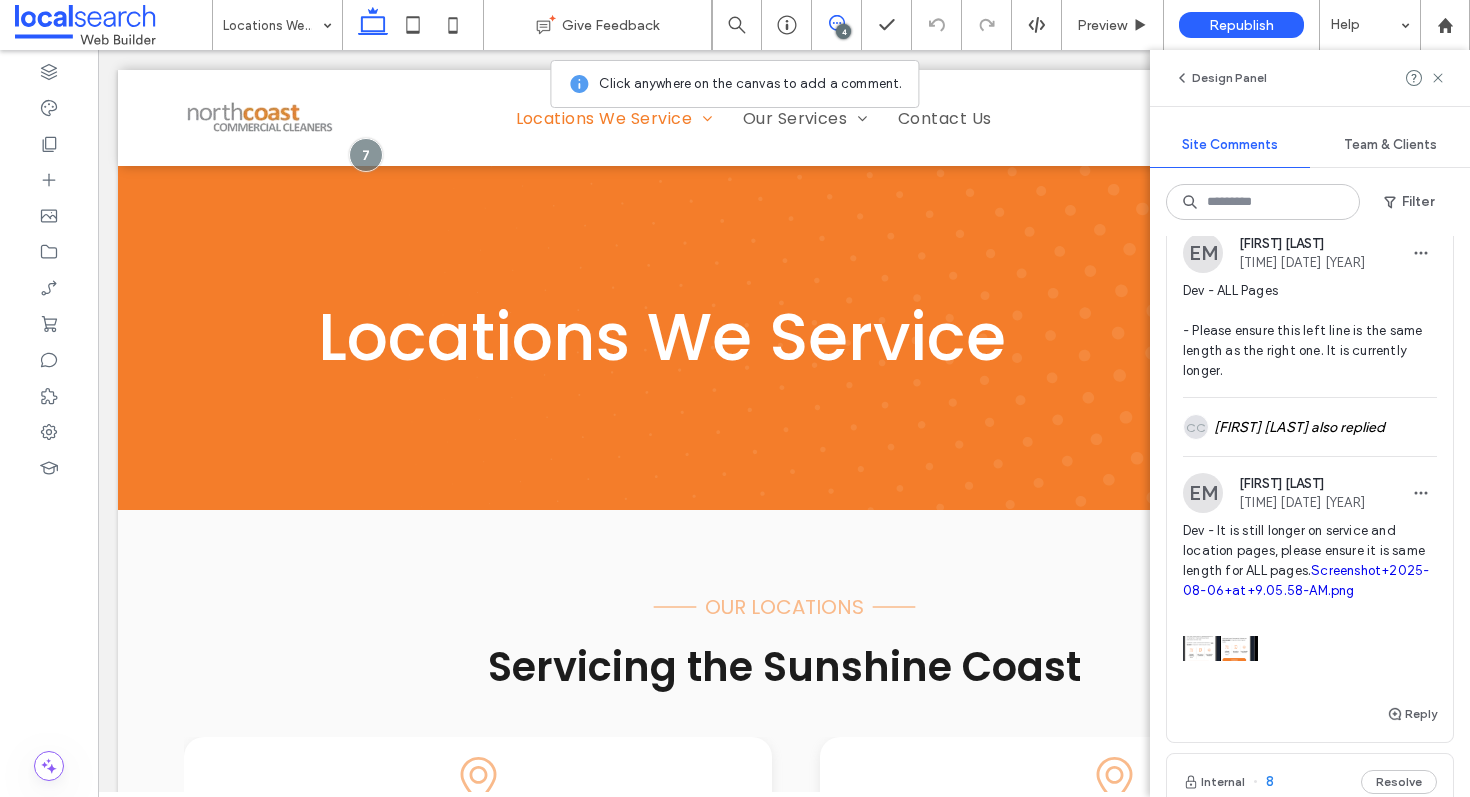 scroll, scrollTop: 0, scrollLeft: 0, axis: both 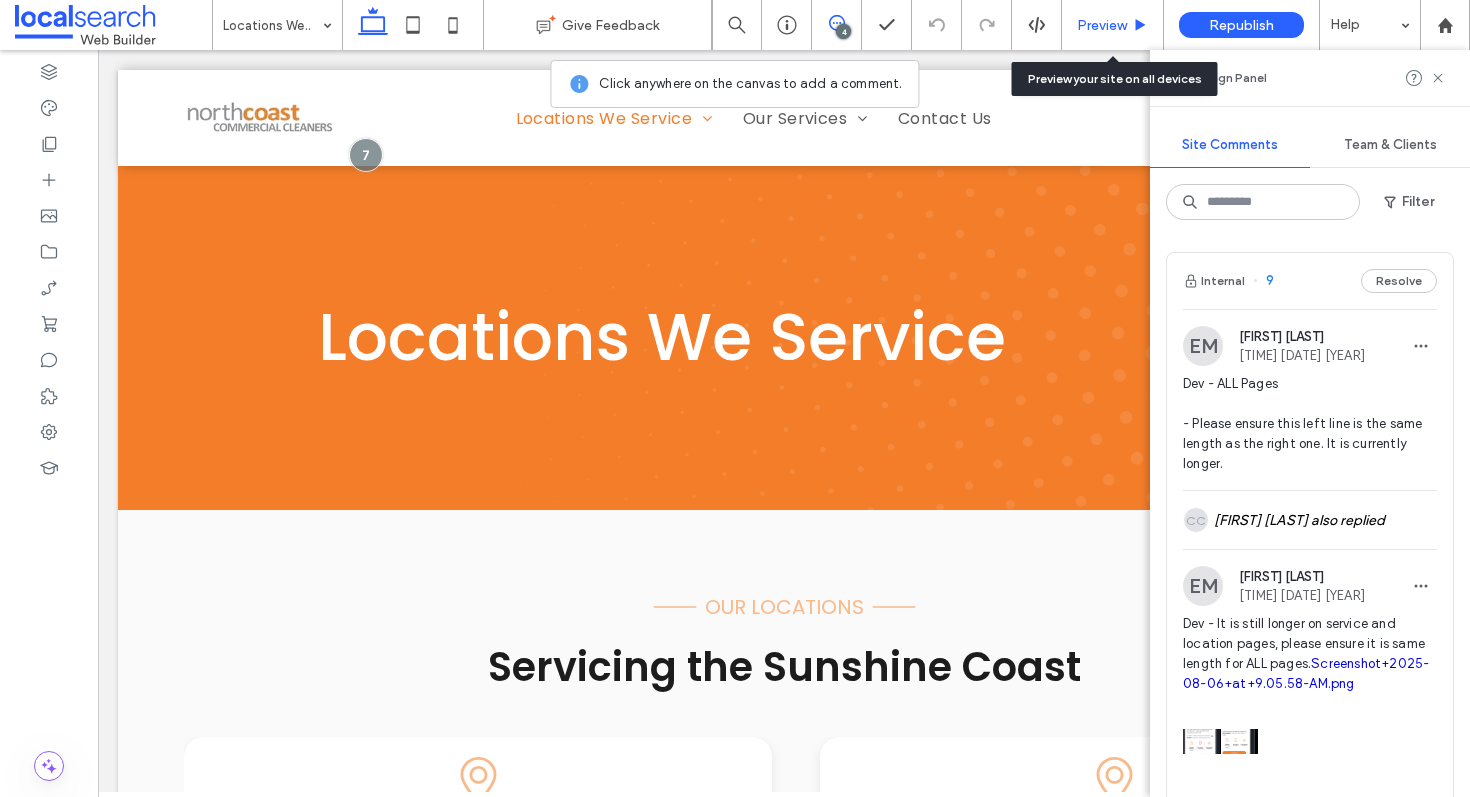 click on "Preview" at bounding box center [1102, 25] 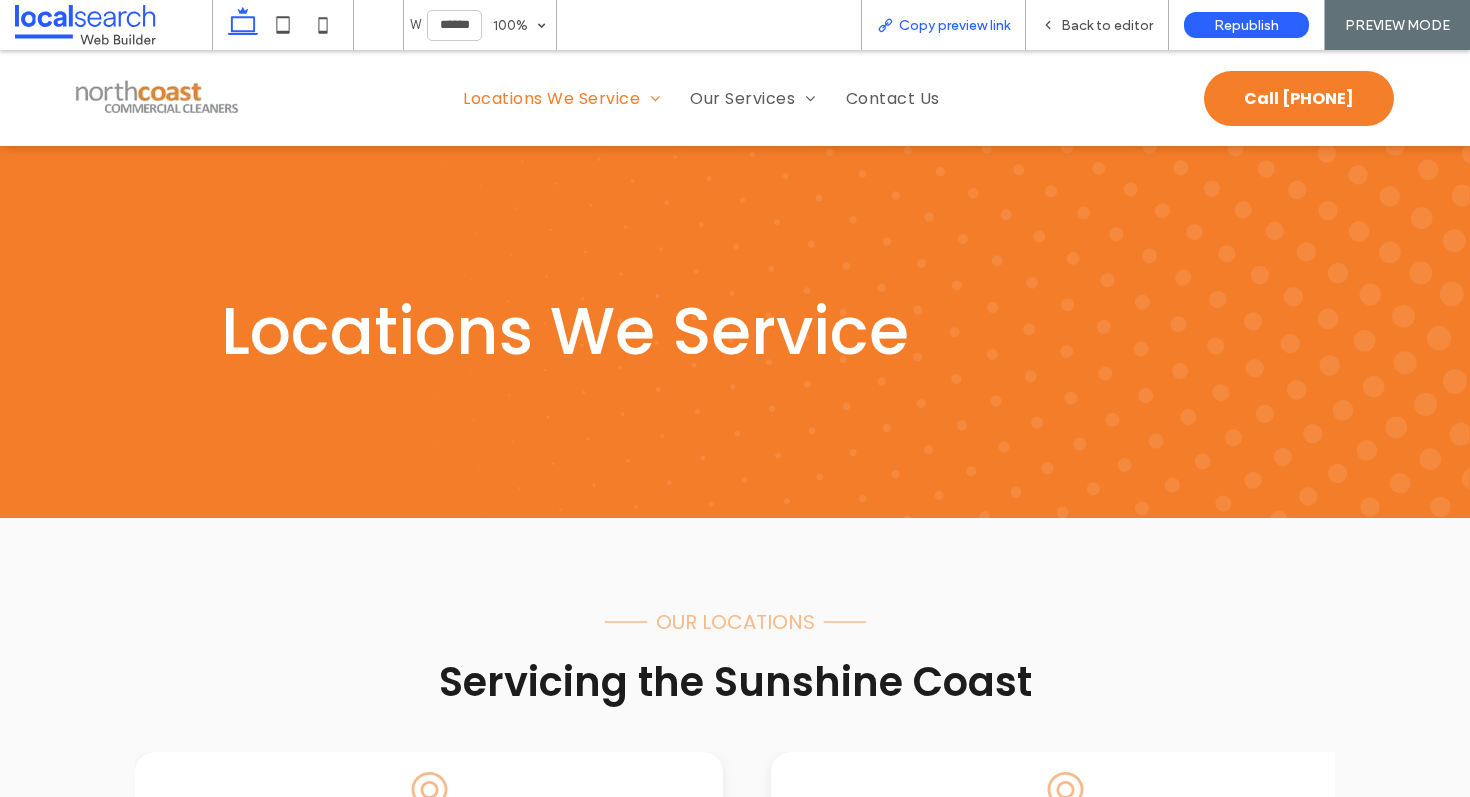 click on "Copy preview link" at bounding box center [954, 25] 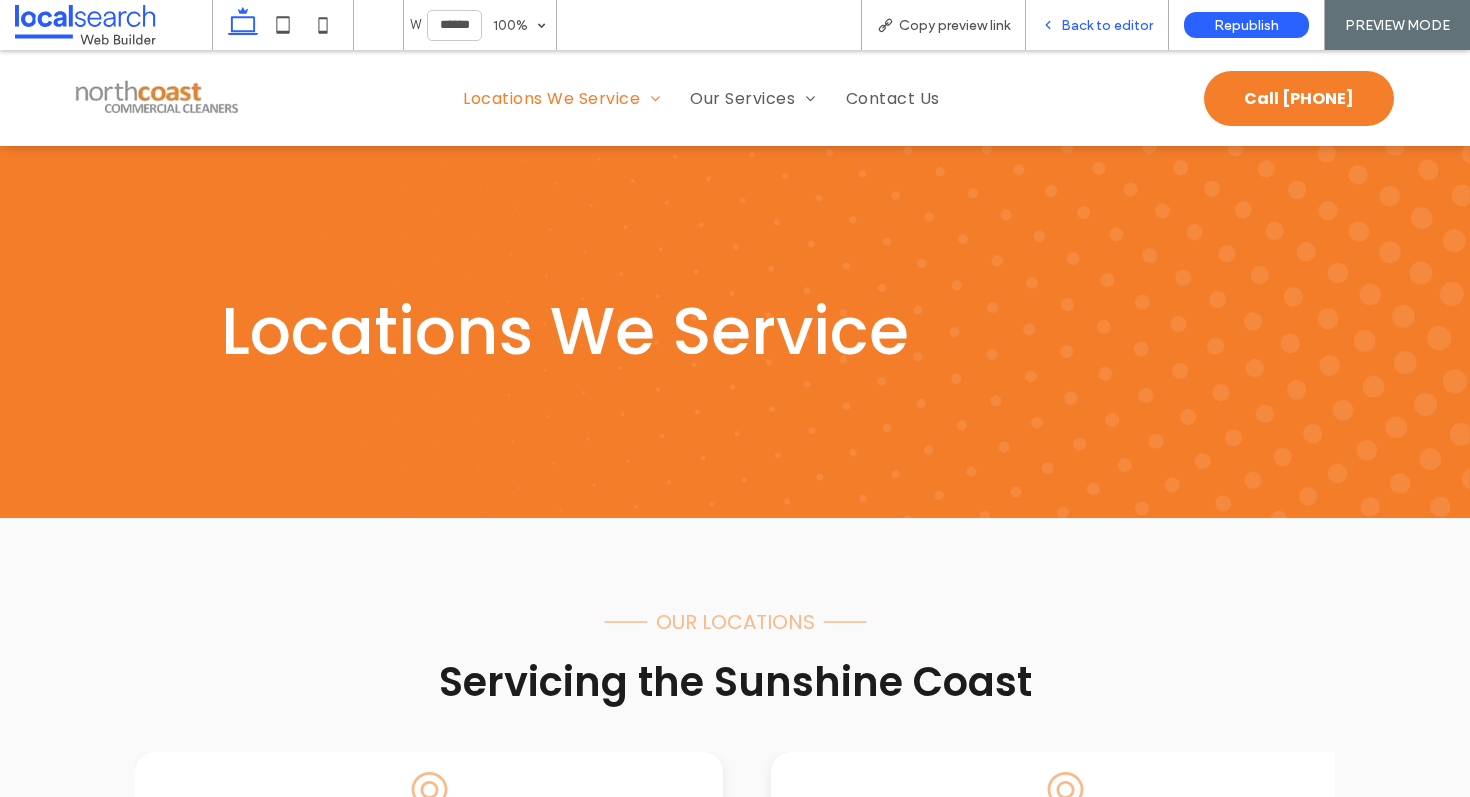 click on "Back to editor" at bounding box center (1107, 25) 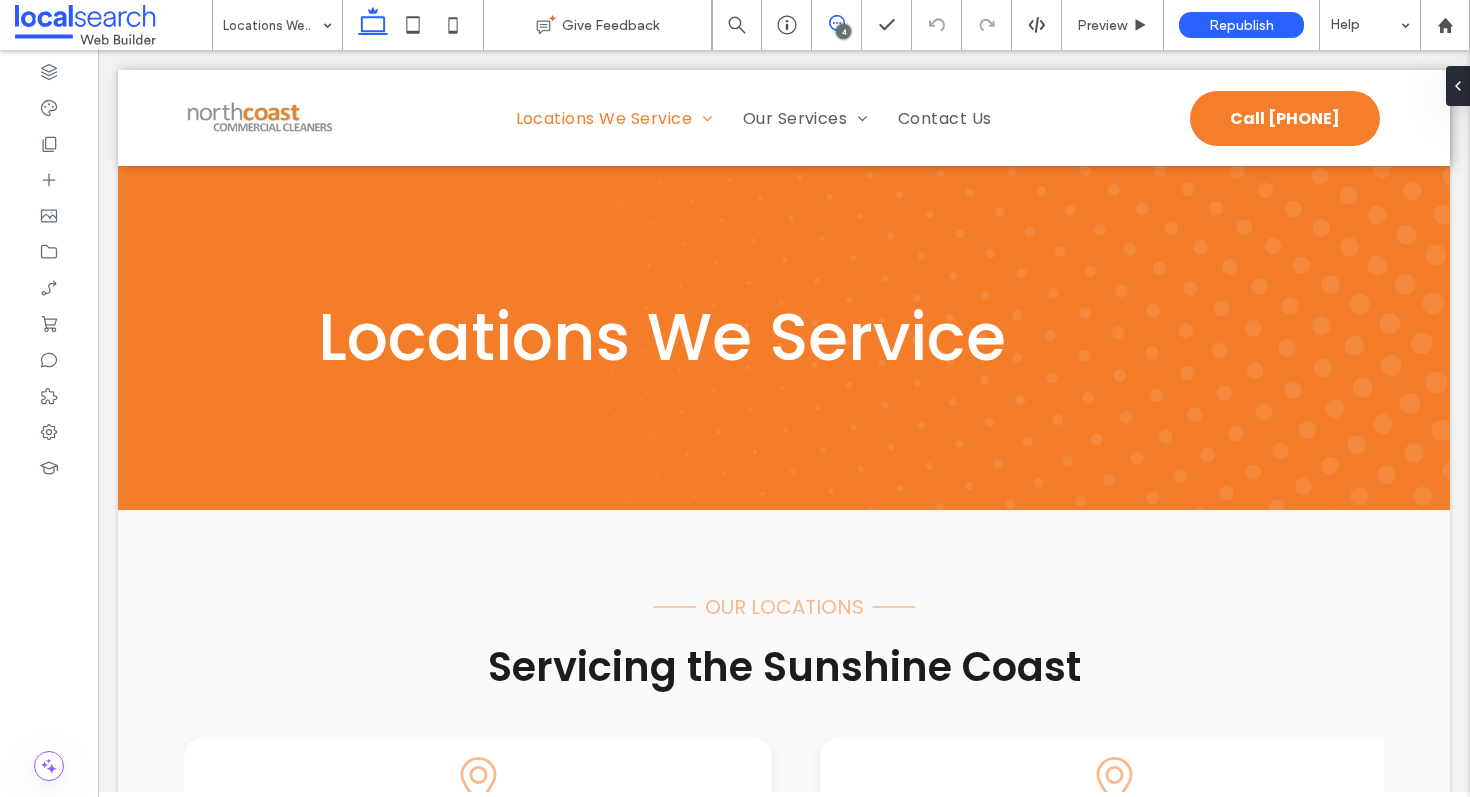 click 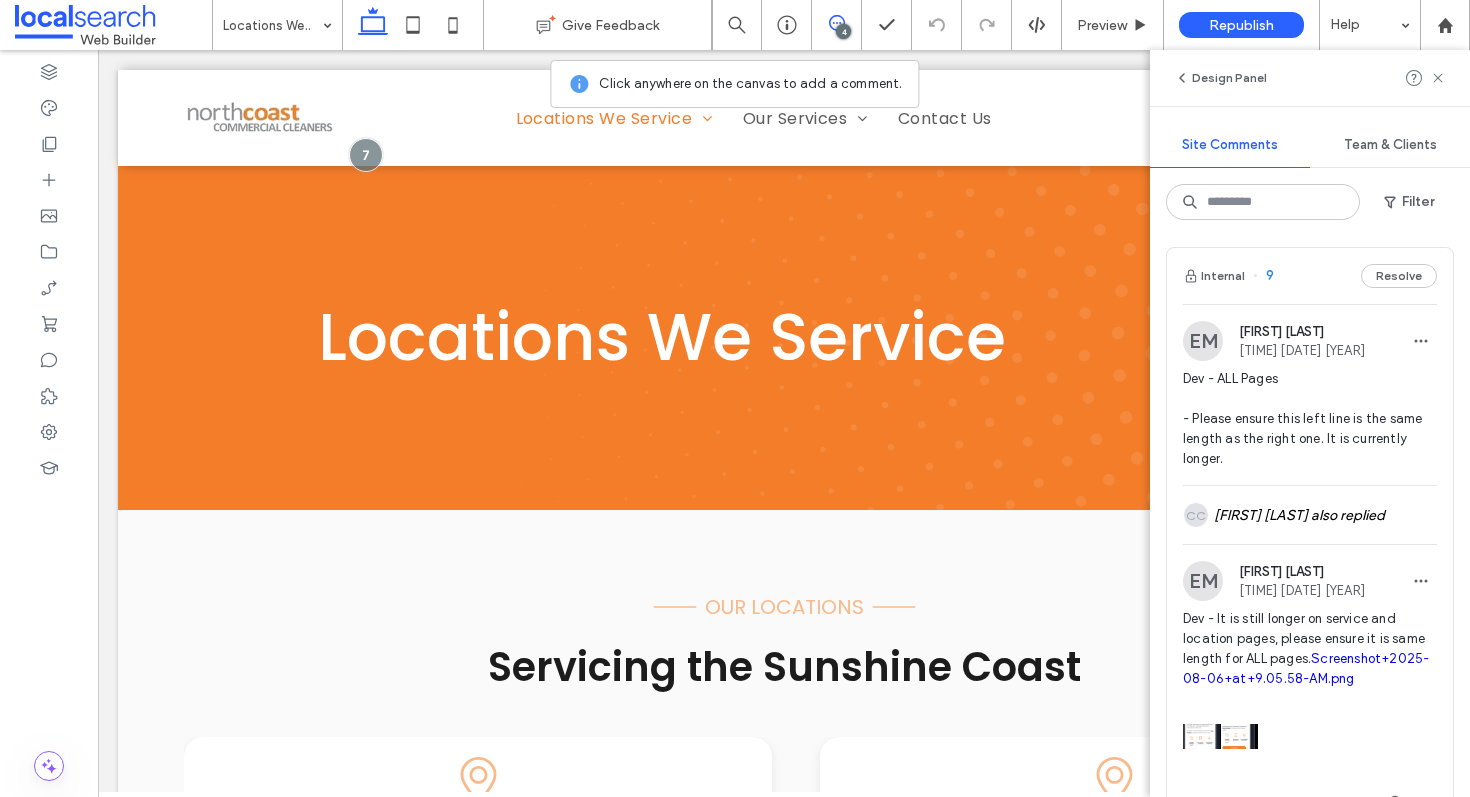 scroll, scrollTop: 0, scrollLeft: 0, axis: both 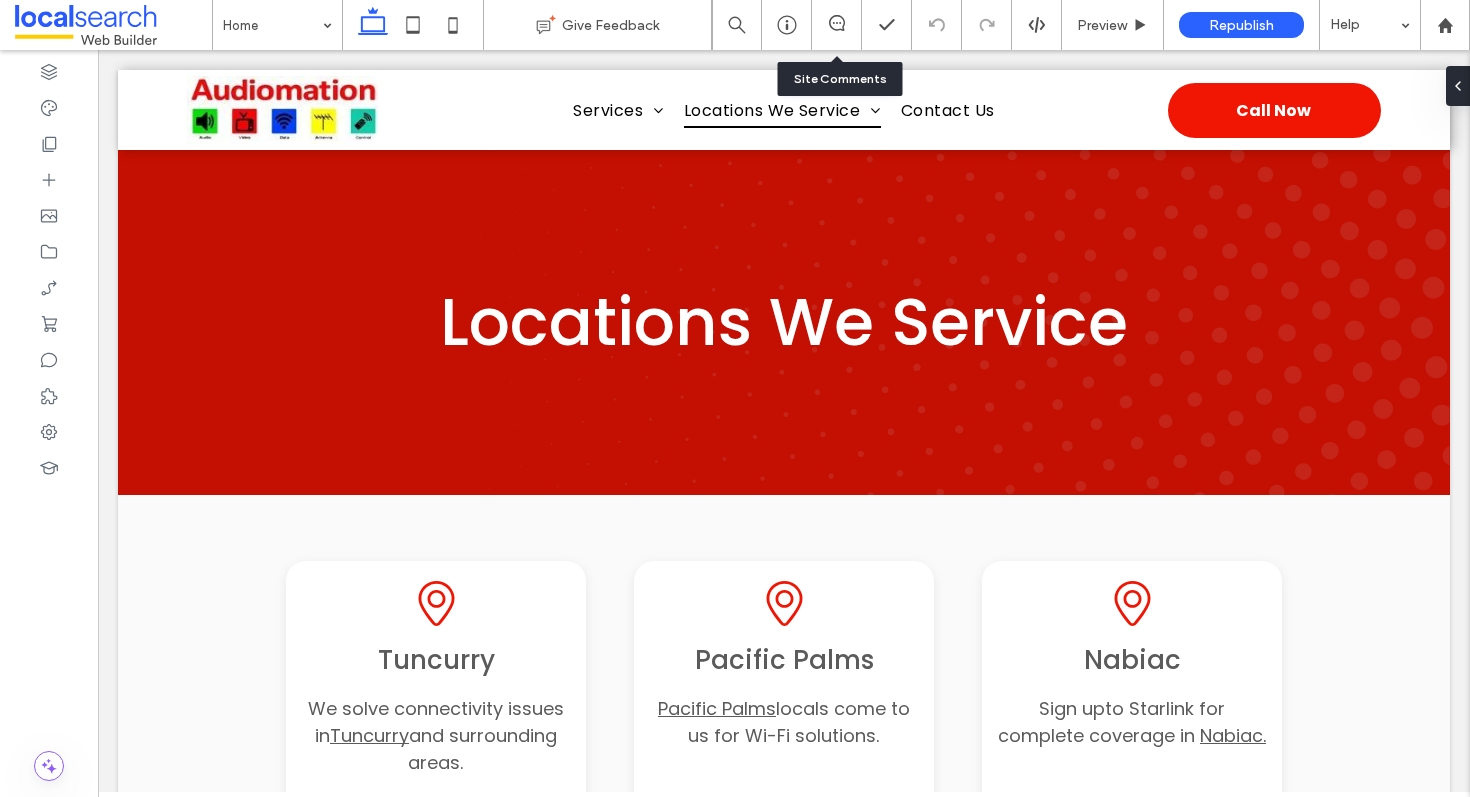 click at bounding box center [836, 25] 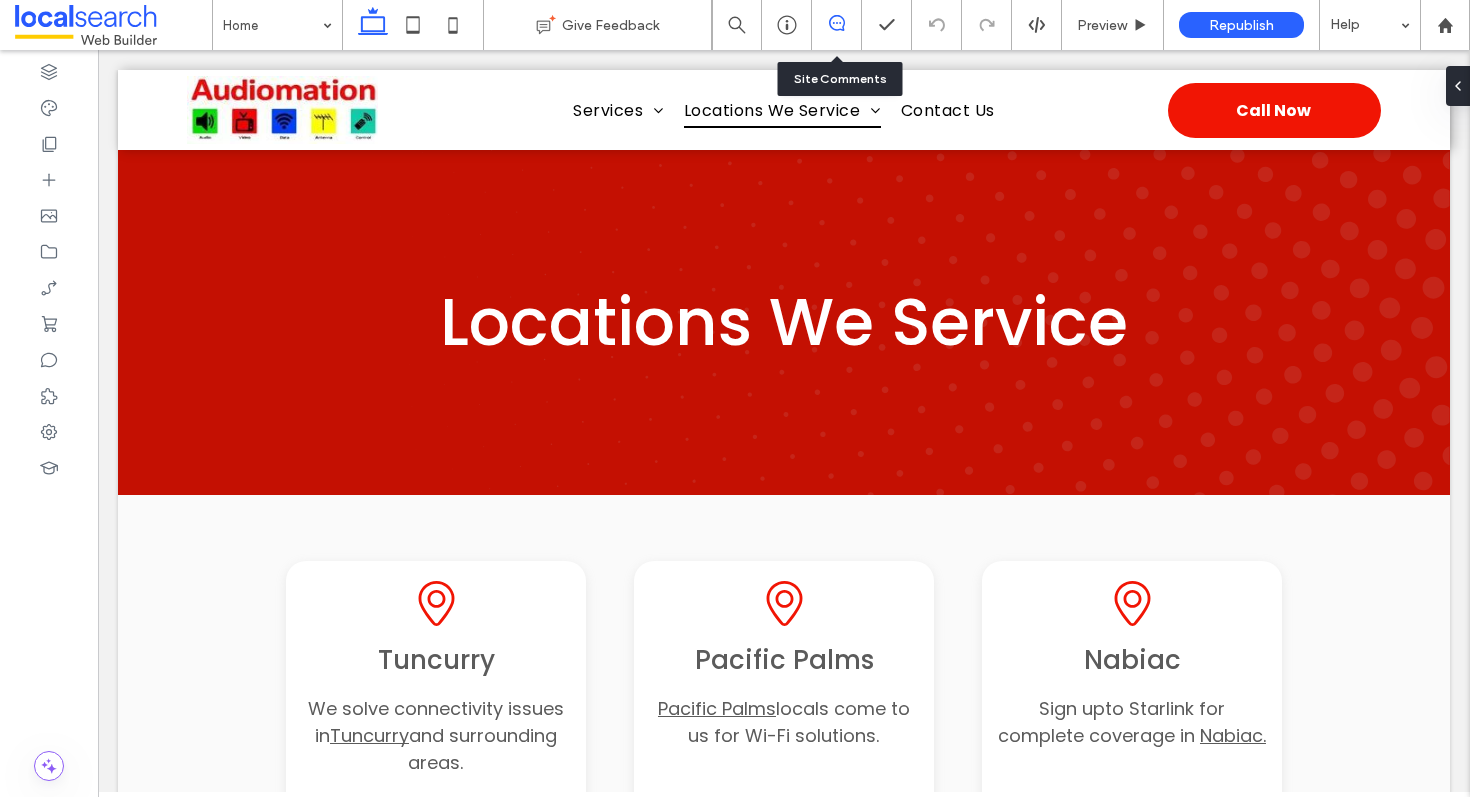 click 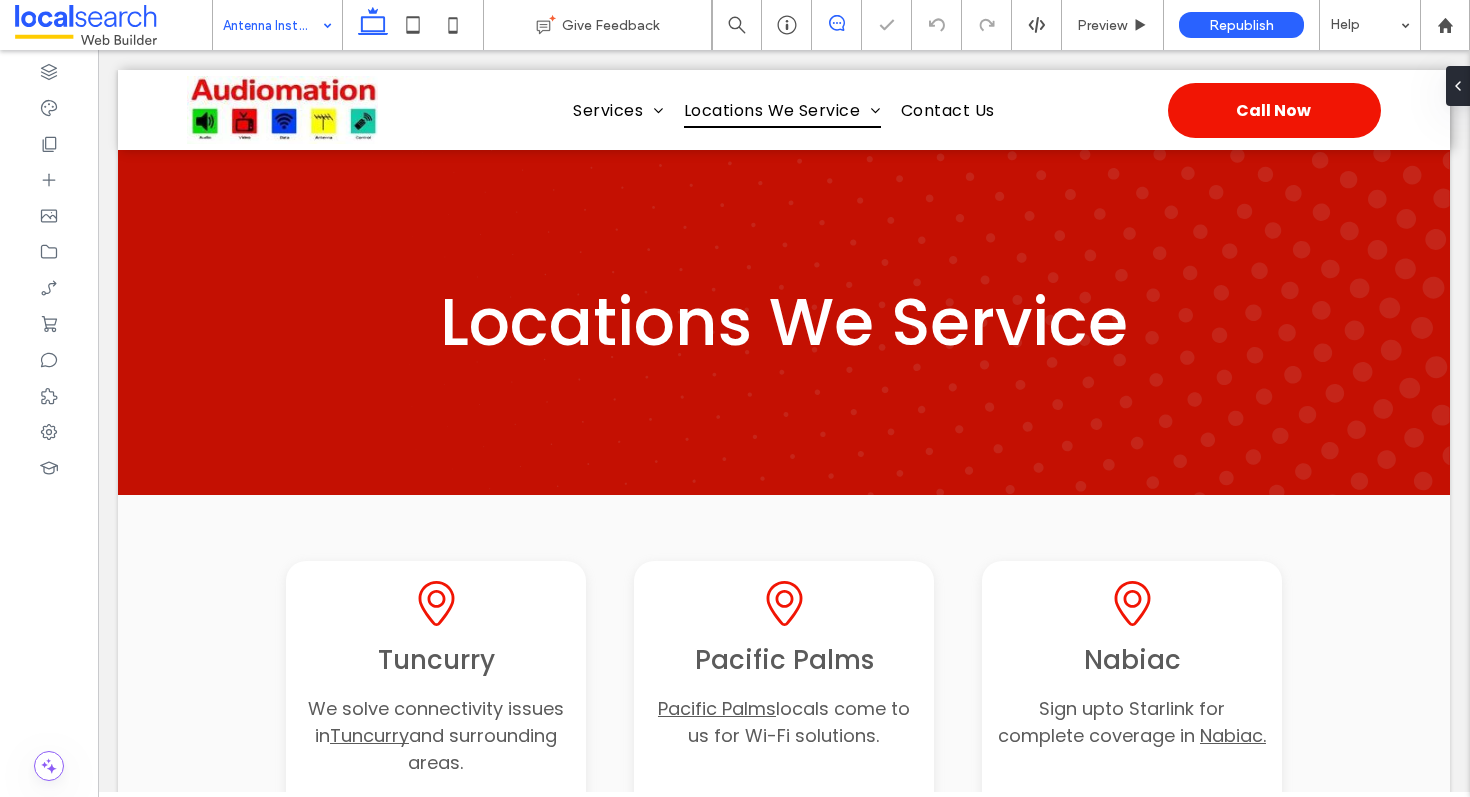 click 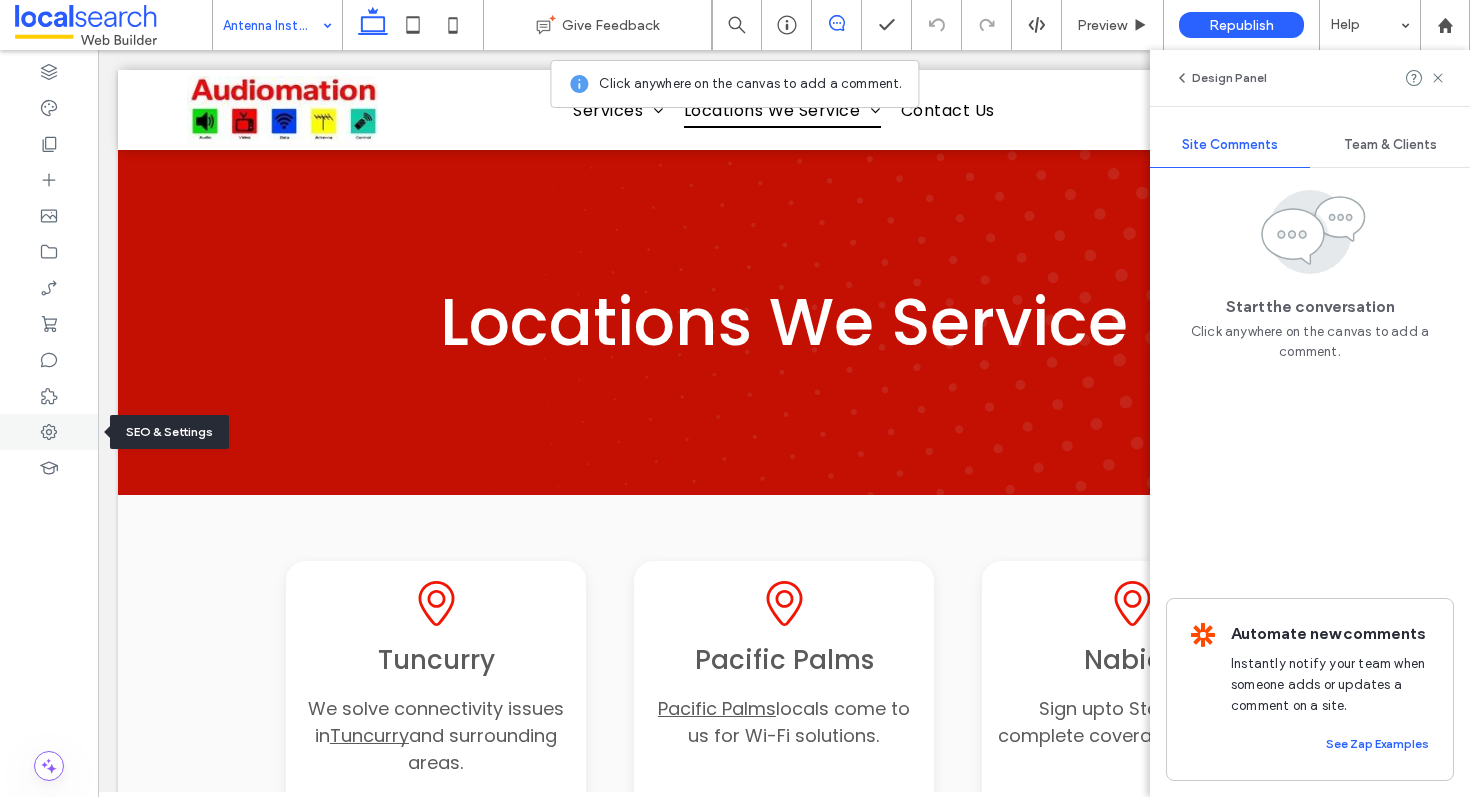 click 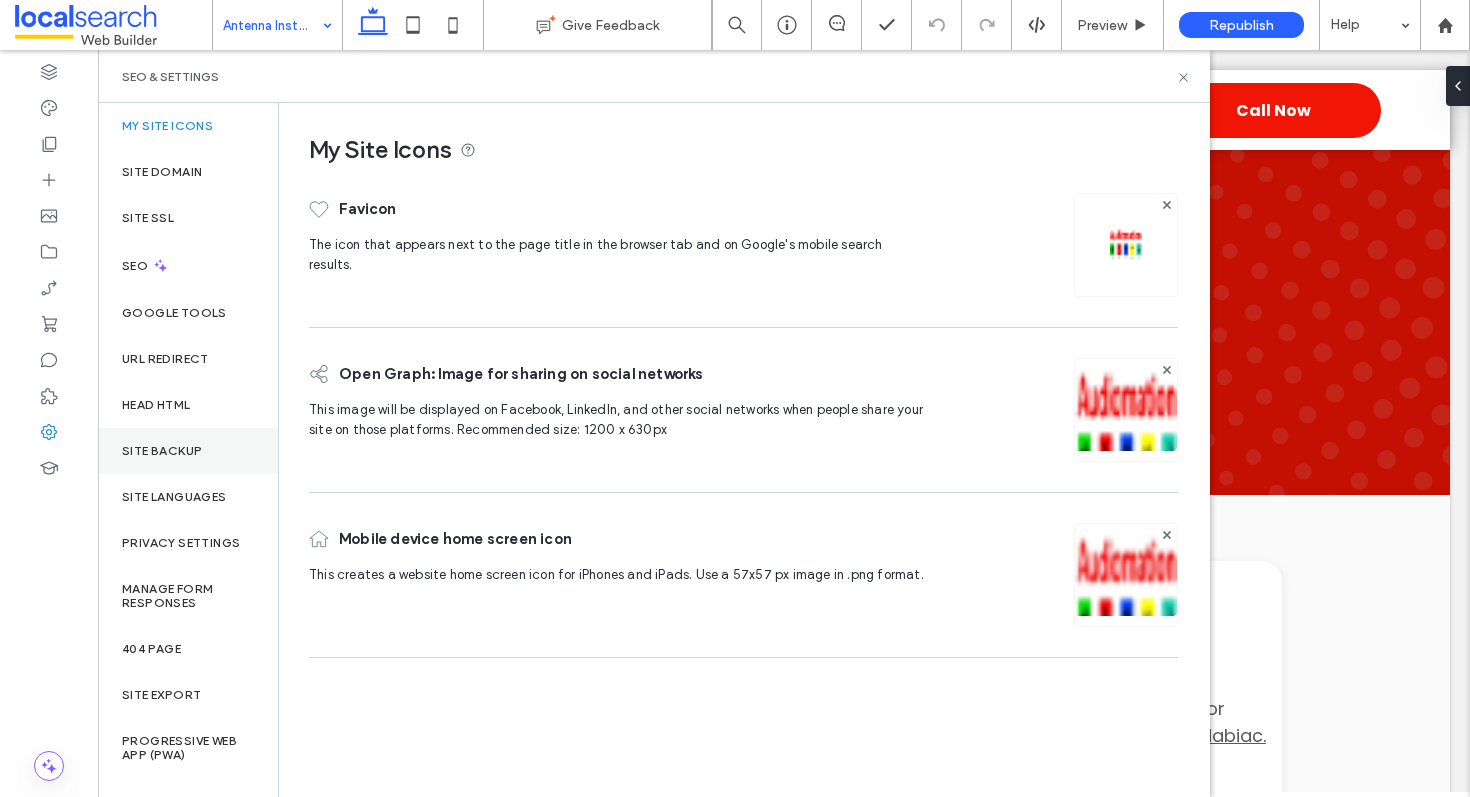 click on "Site Backup" at bounding box center [188, 451] 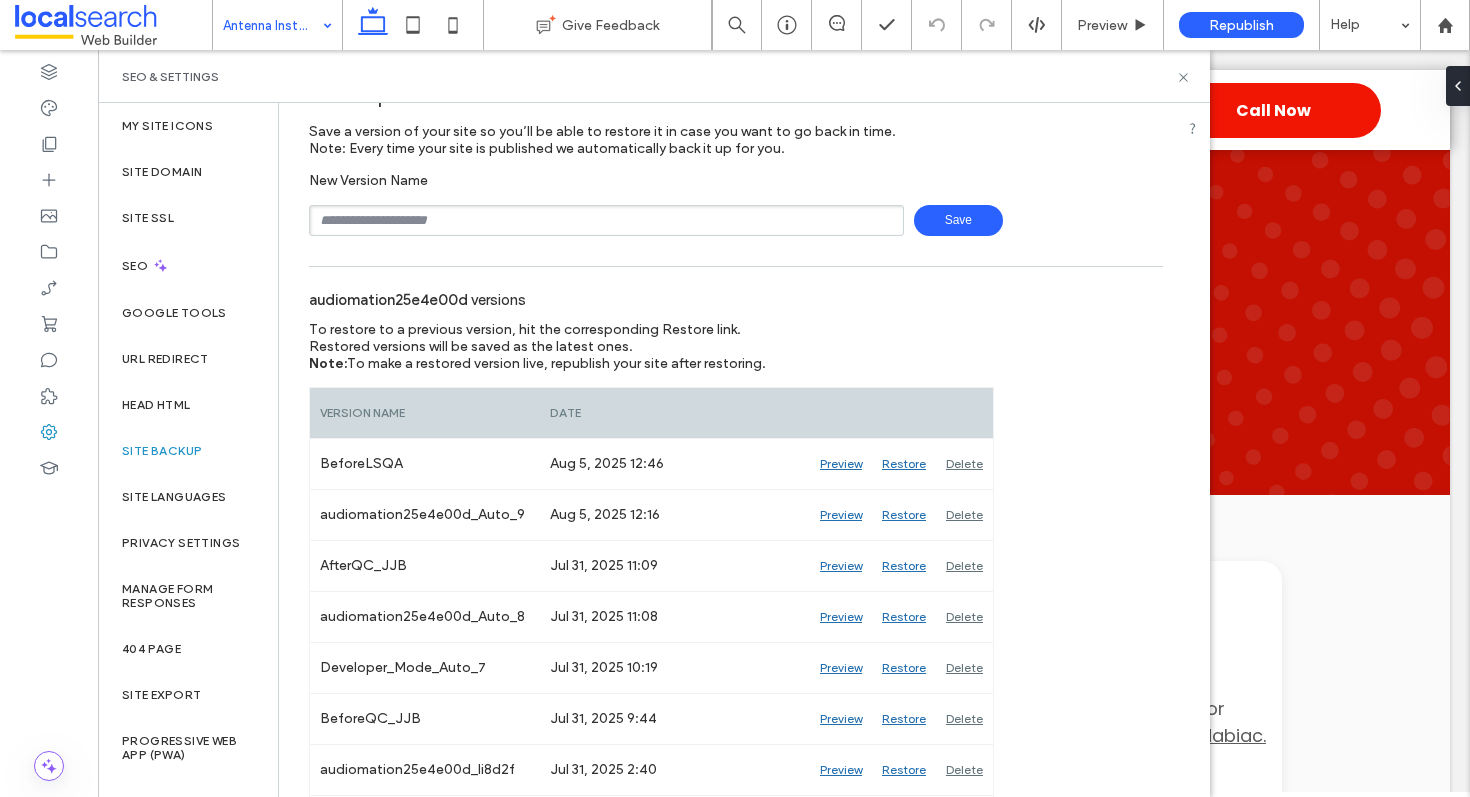 scroll, scrollTop: 0, scrollLeft: 0, axis: both 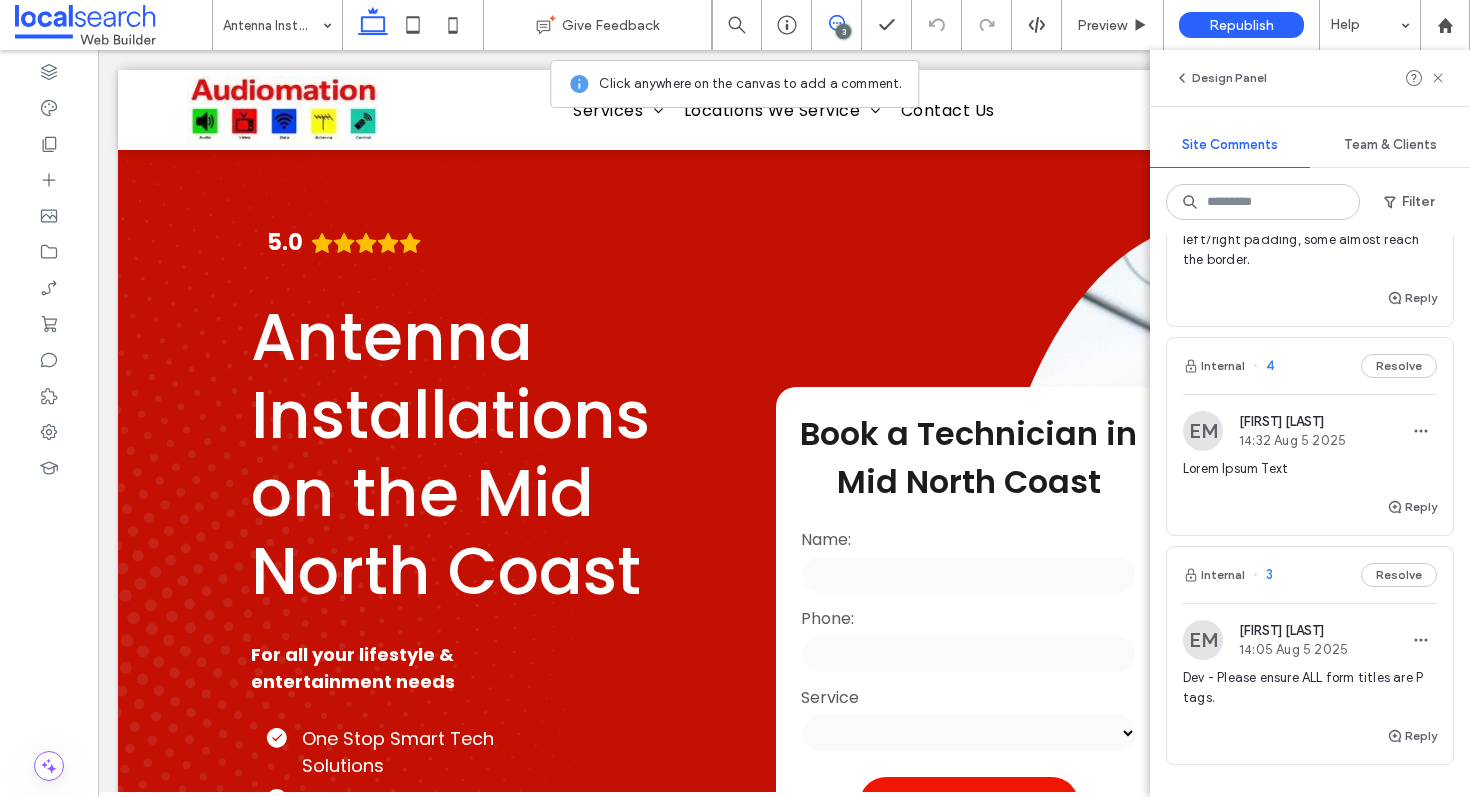 click on "Internal 4 Resolve" at bounding box center (1310, 366) 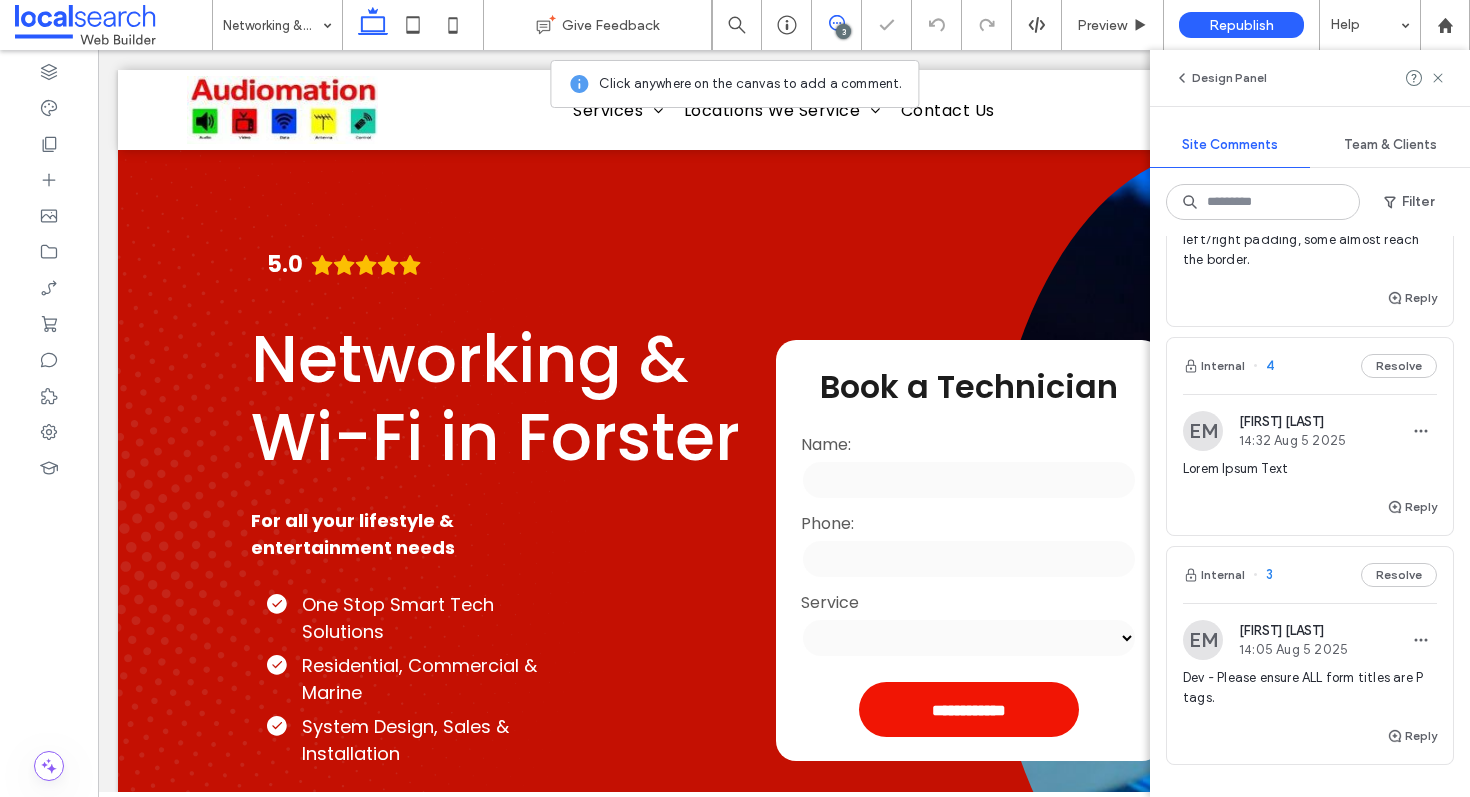 scroll, scrollTop: 2839, scrollLeft: 0, axis: vertical 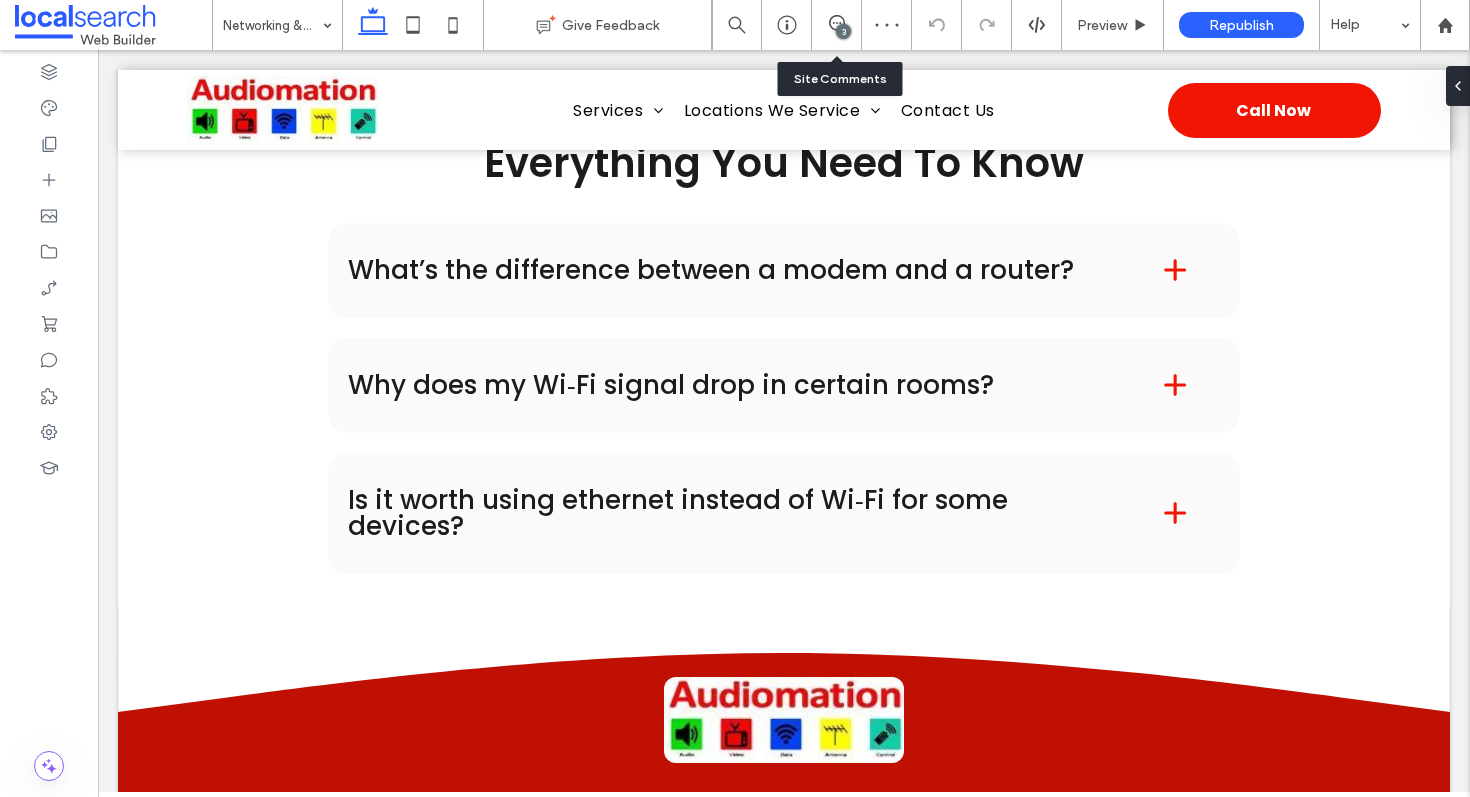 click on "3" at bounding box center (843, 31) 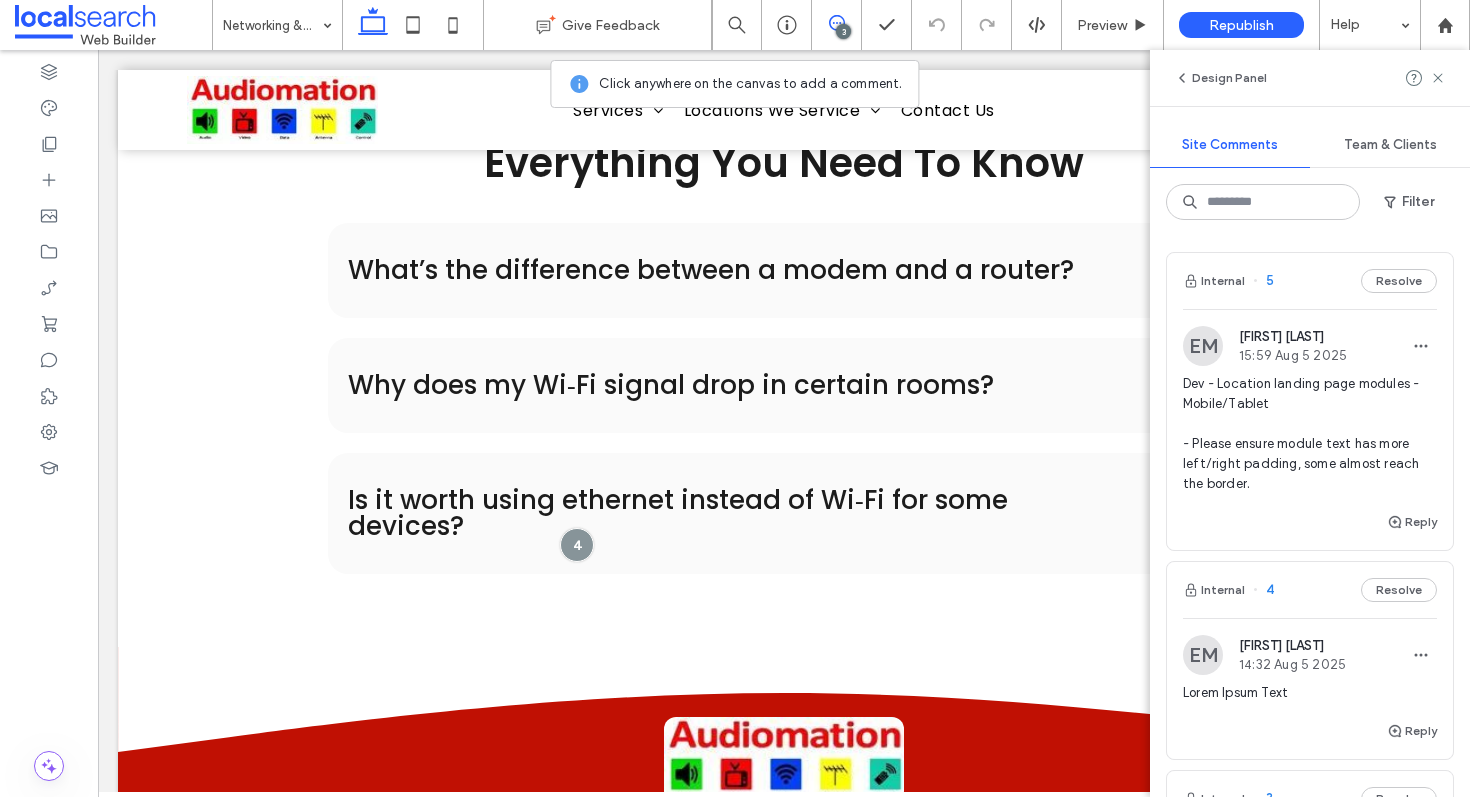 click on "Internal 4 Resolve" at bounding box center (1310, 590) 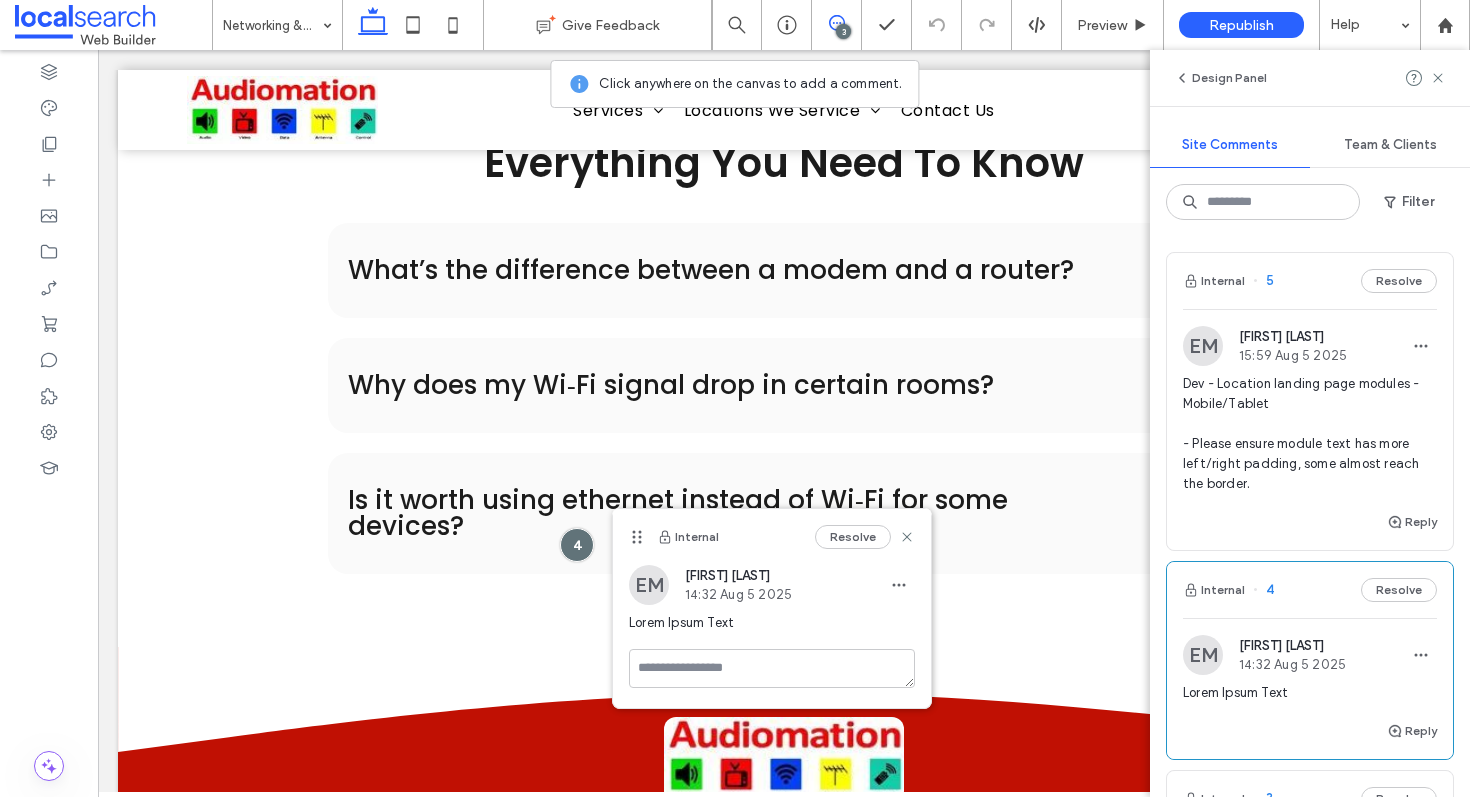 click on "Internal 4 Resolve" at bounding box center [1310, 590] 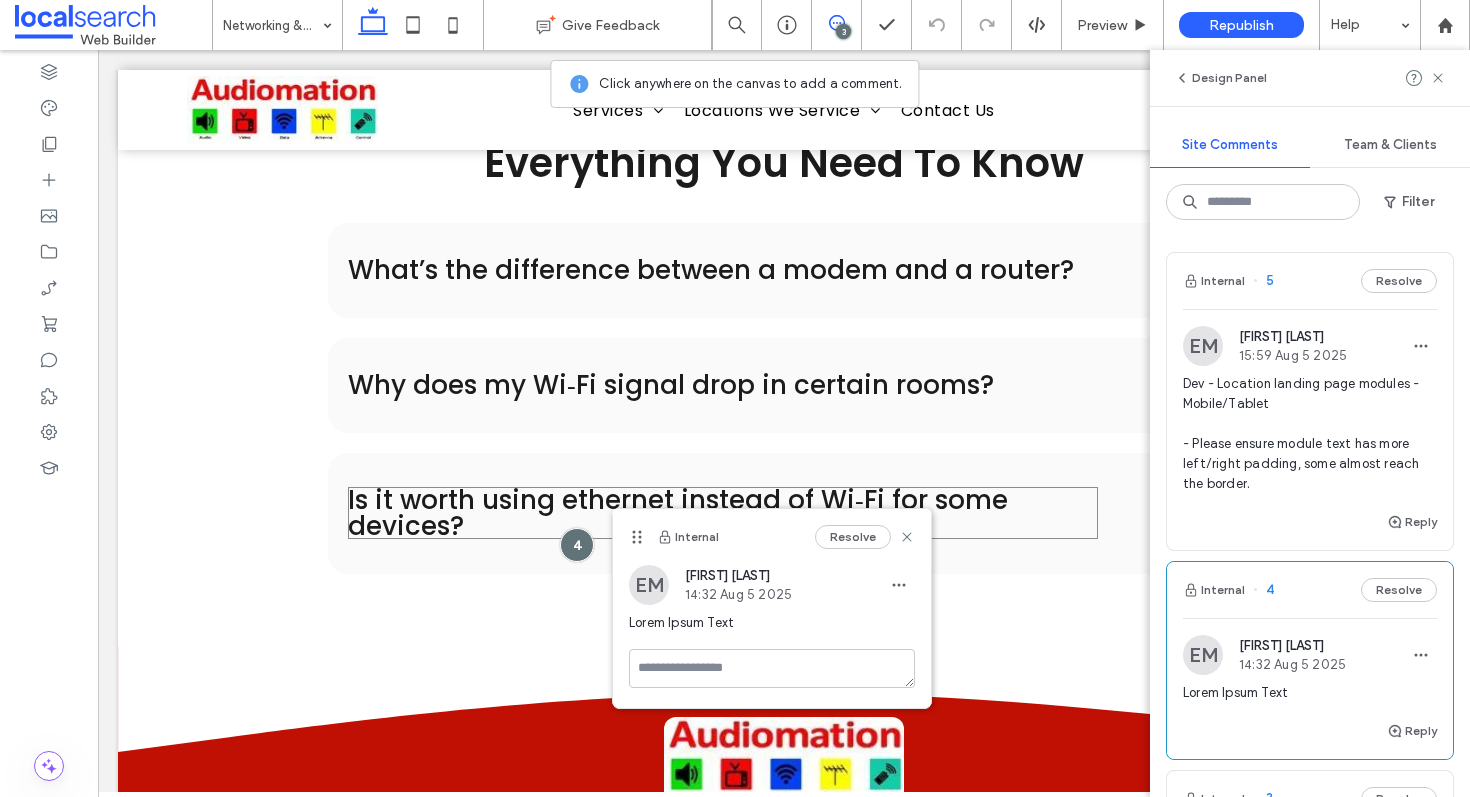 click on "Is it worth using ethernet instead of Wi‑Fi for some devices?" at bounding box center [723, 513] 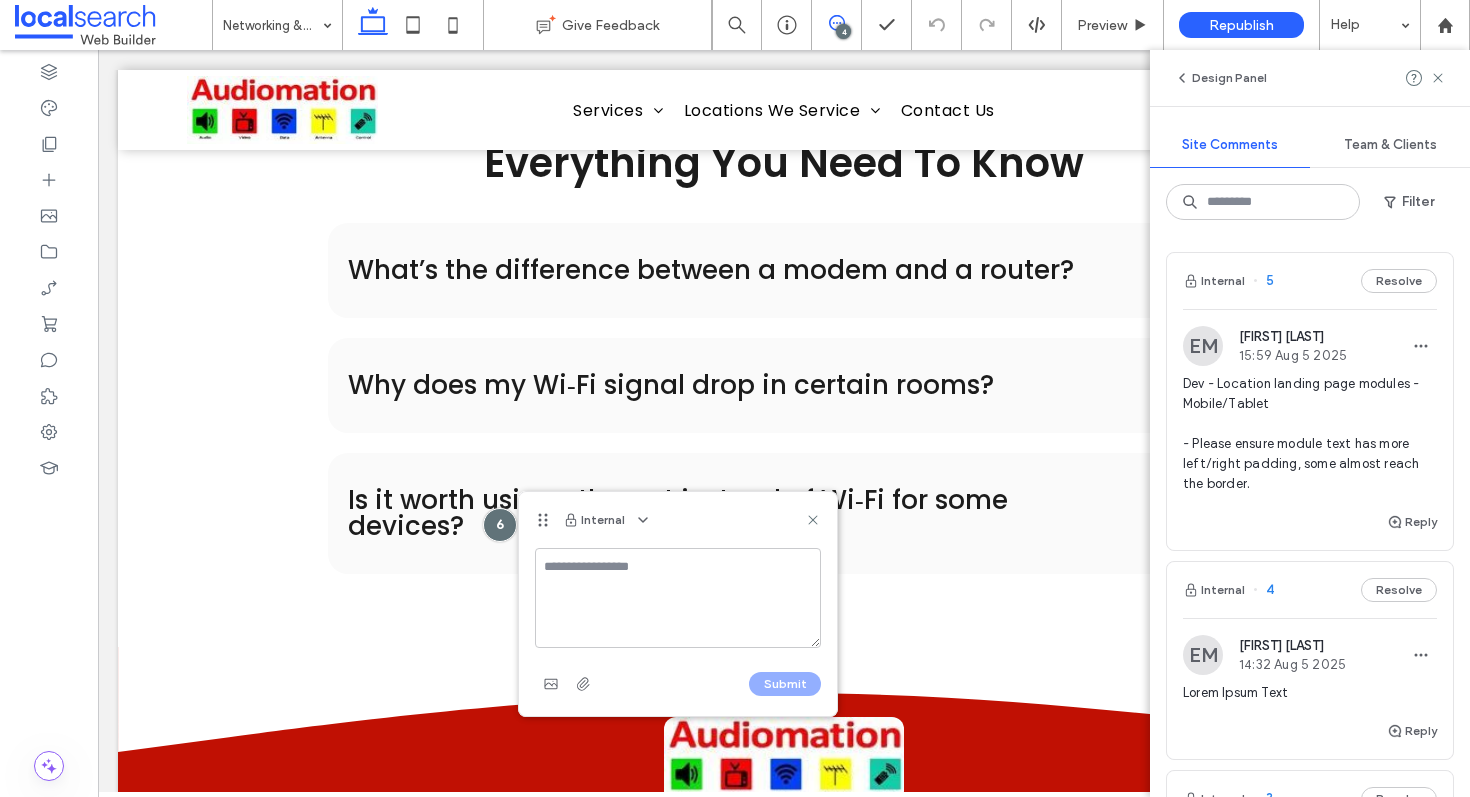 click on "Internal" at bounding box center [678, 520] 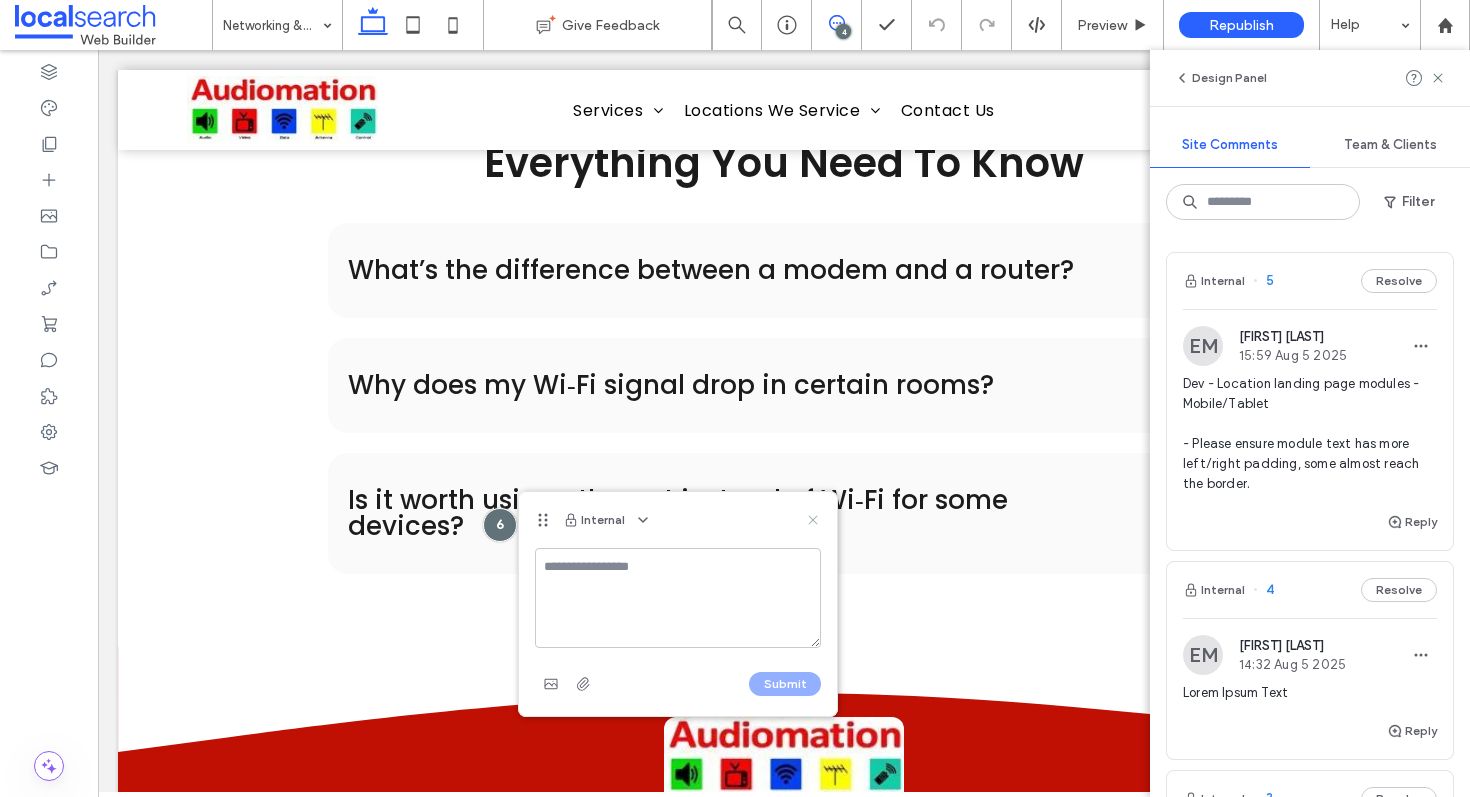 click 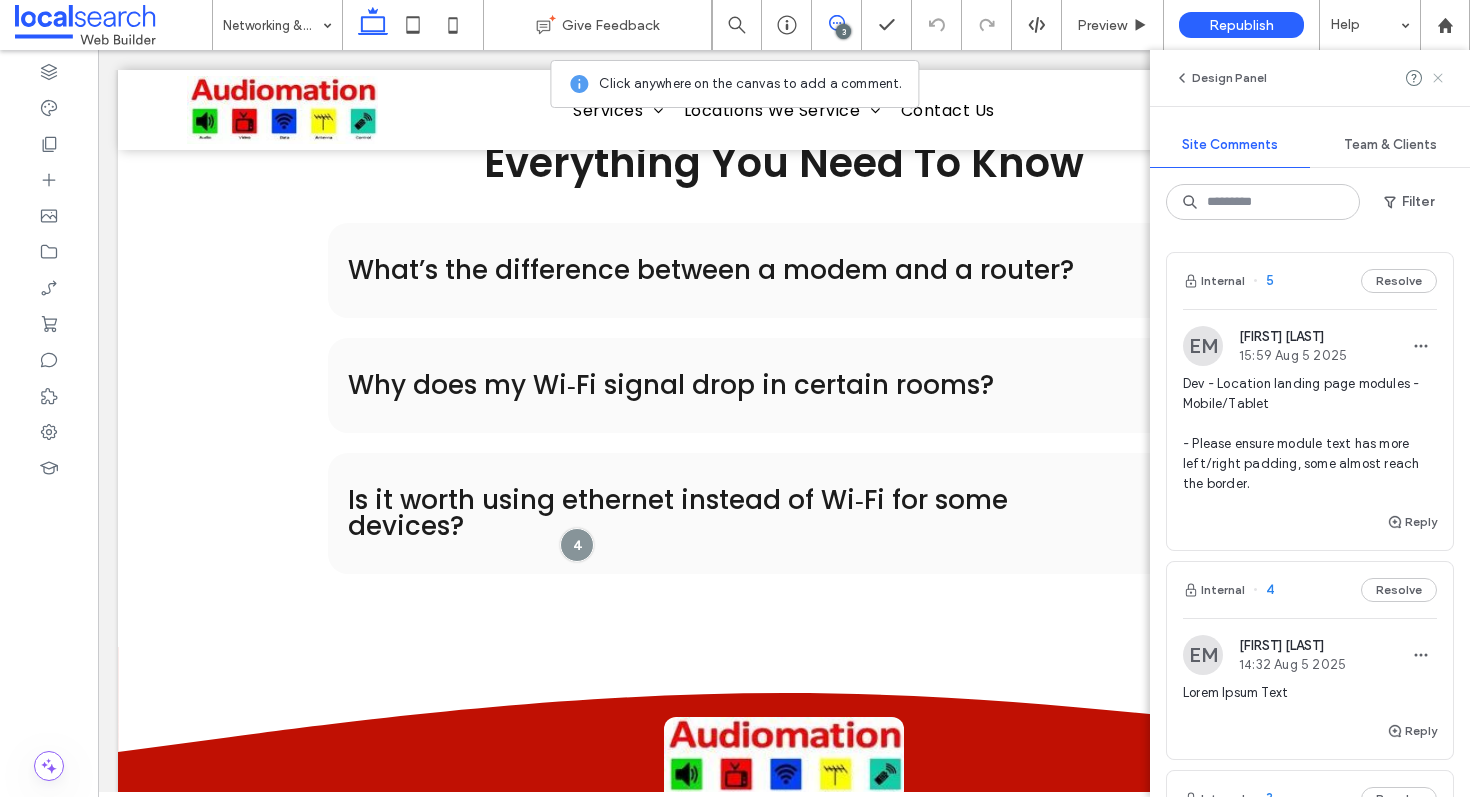 click 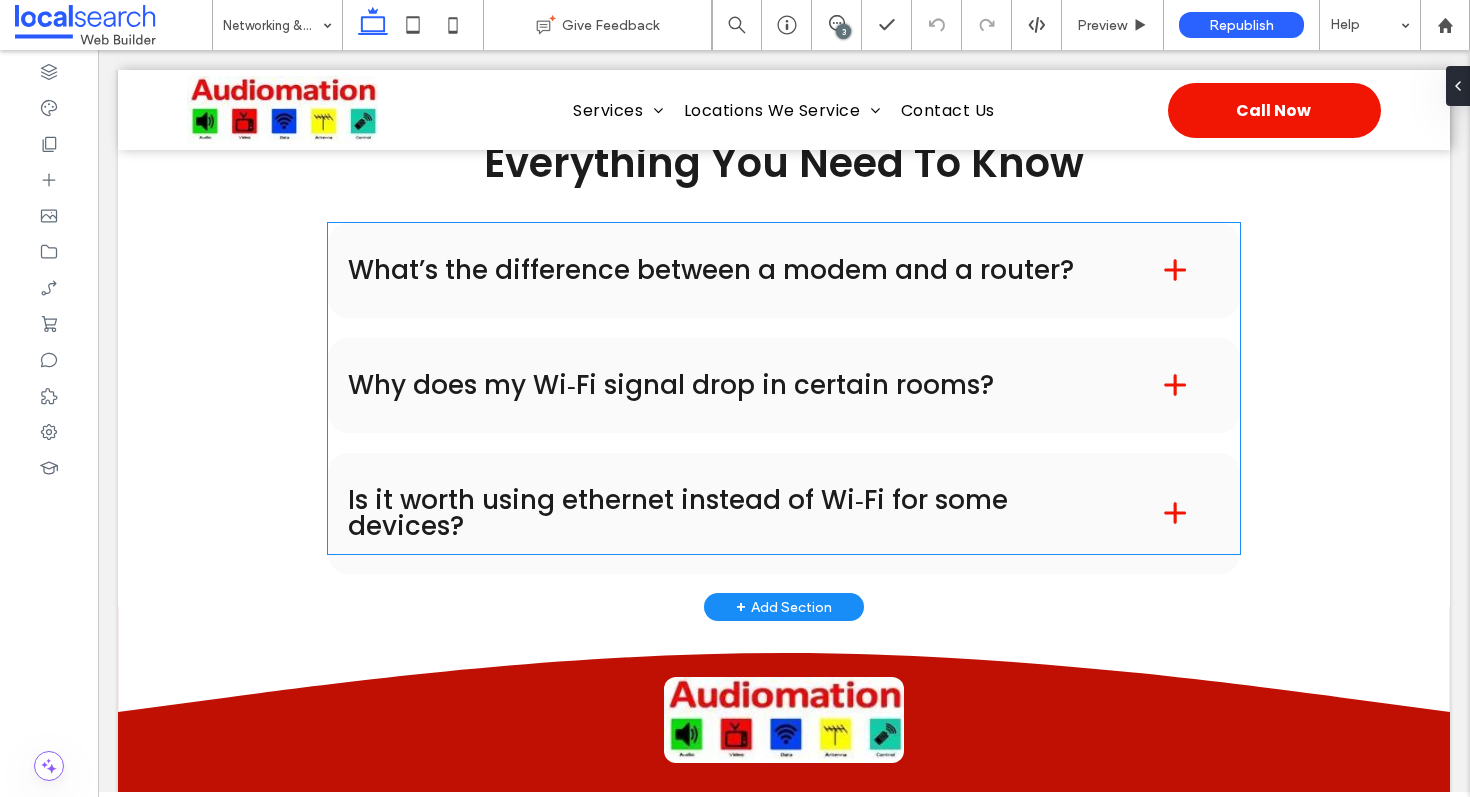 click on "Is it worth using ethernet instead of Wi‑Fi for some devices?" at bounding box center (723, 513) 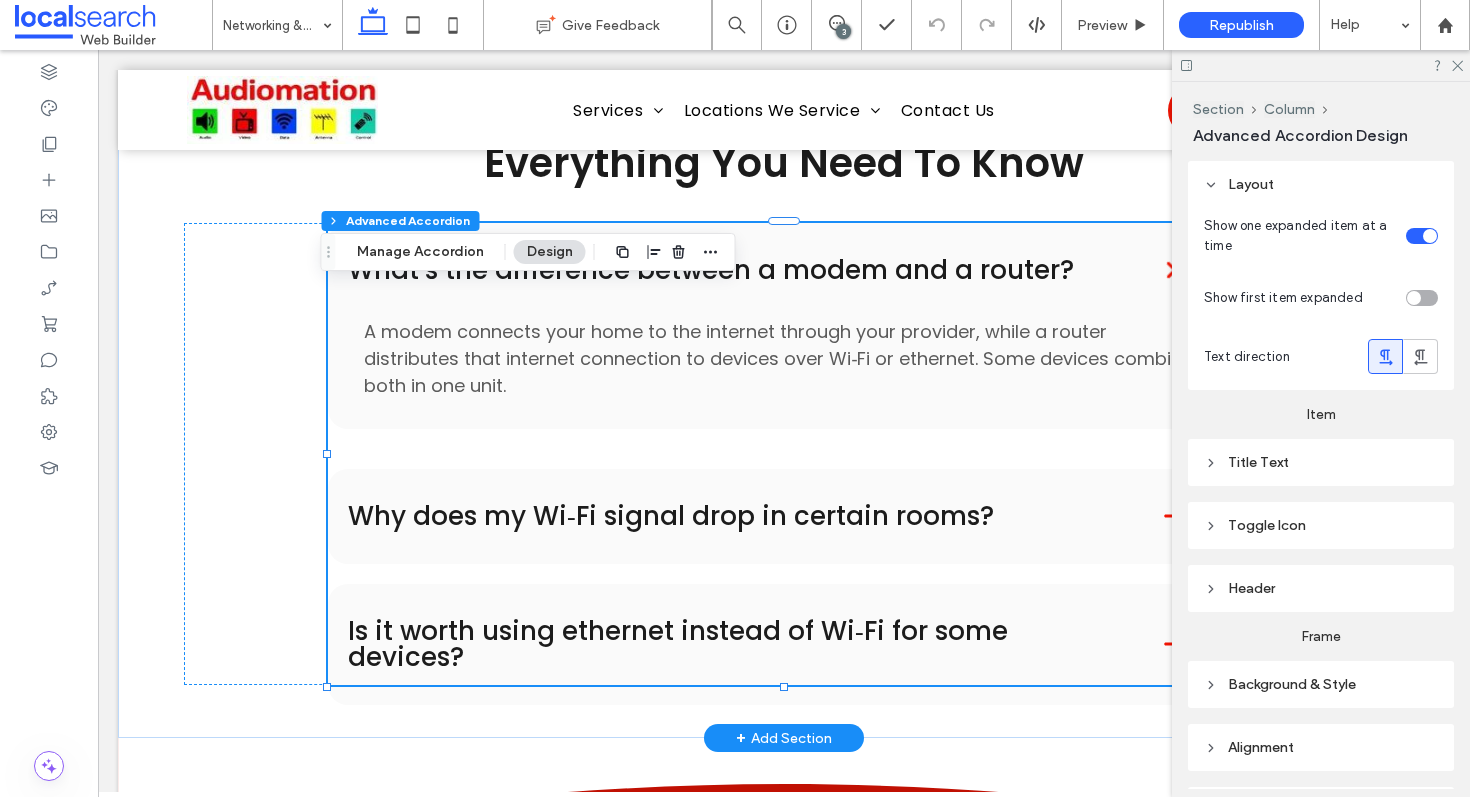 click on "Is it worth using ethernet instead of Wi‑Fi for some devices?" at bounding box center (723, 644) 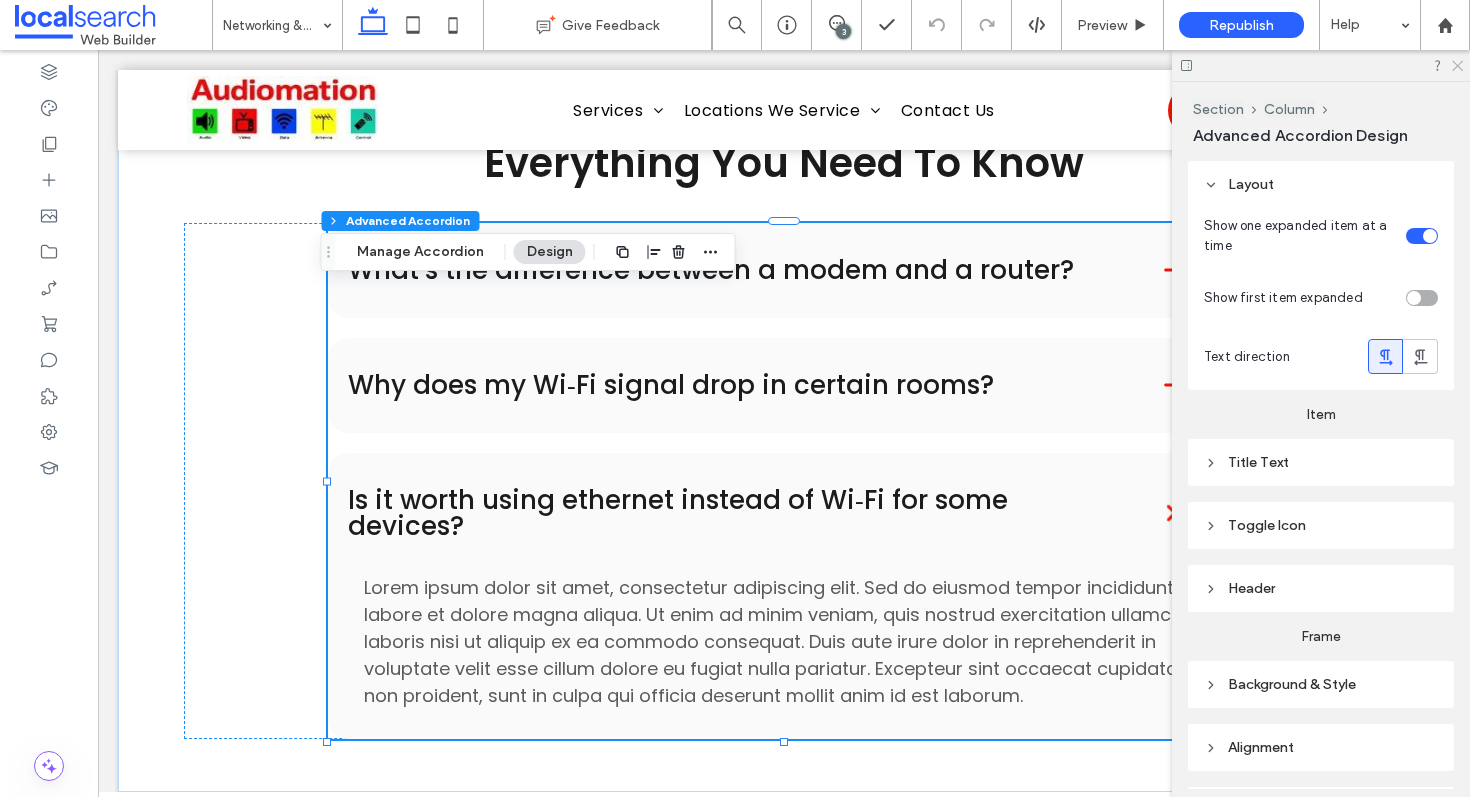 click 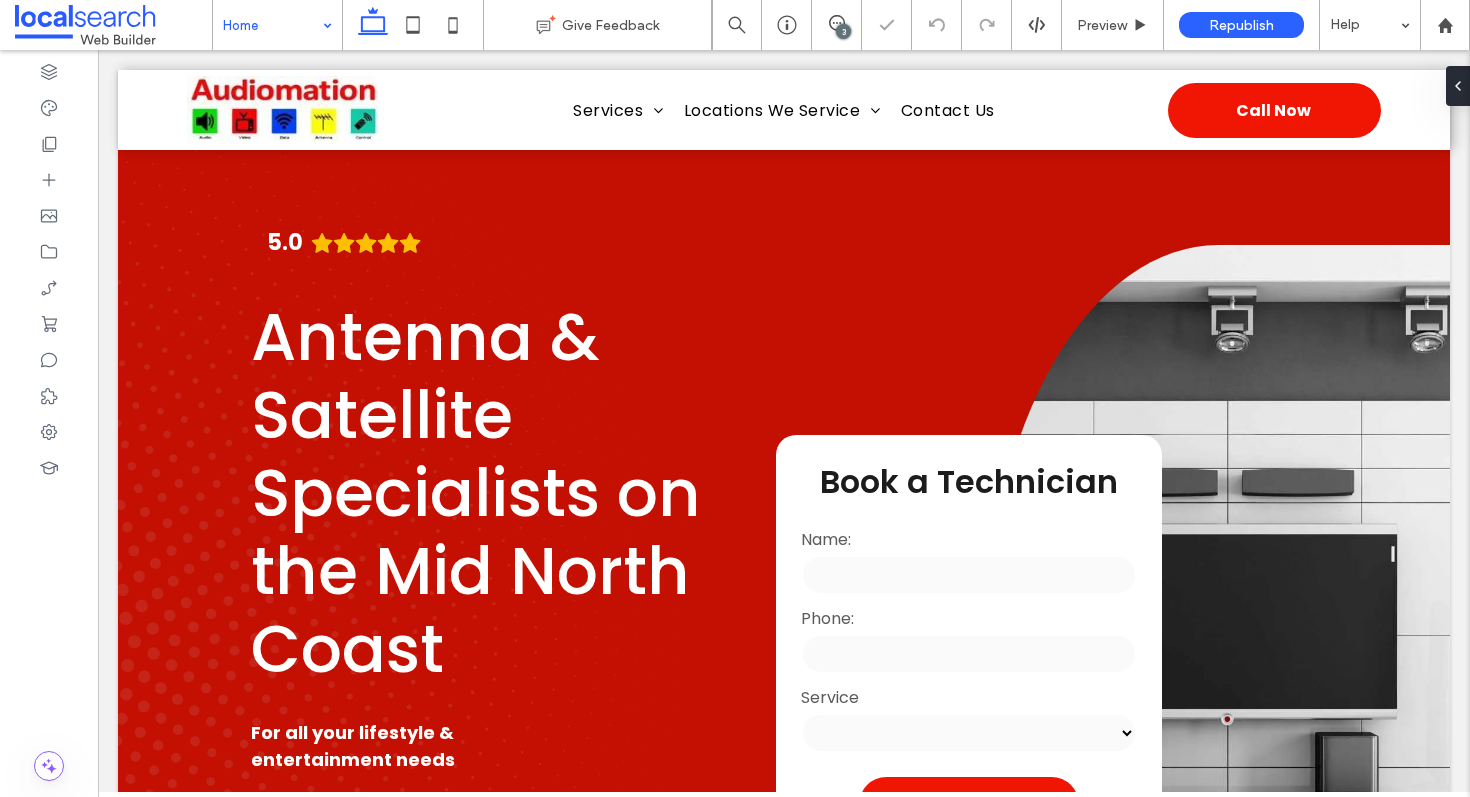 scroll, scrollTop: 0, scrollLeft: 0, axis: both 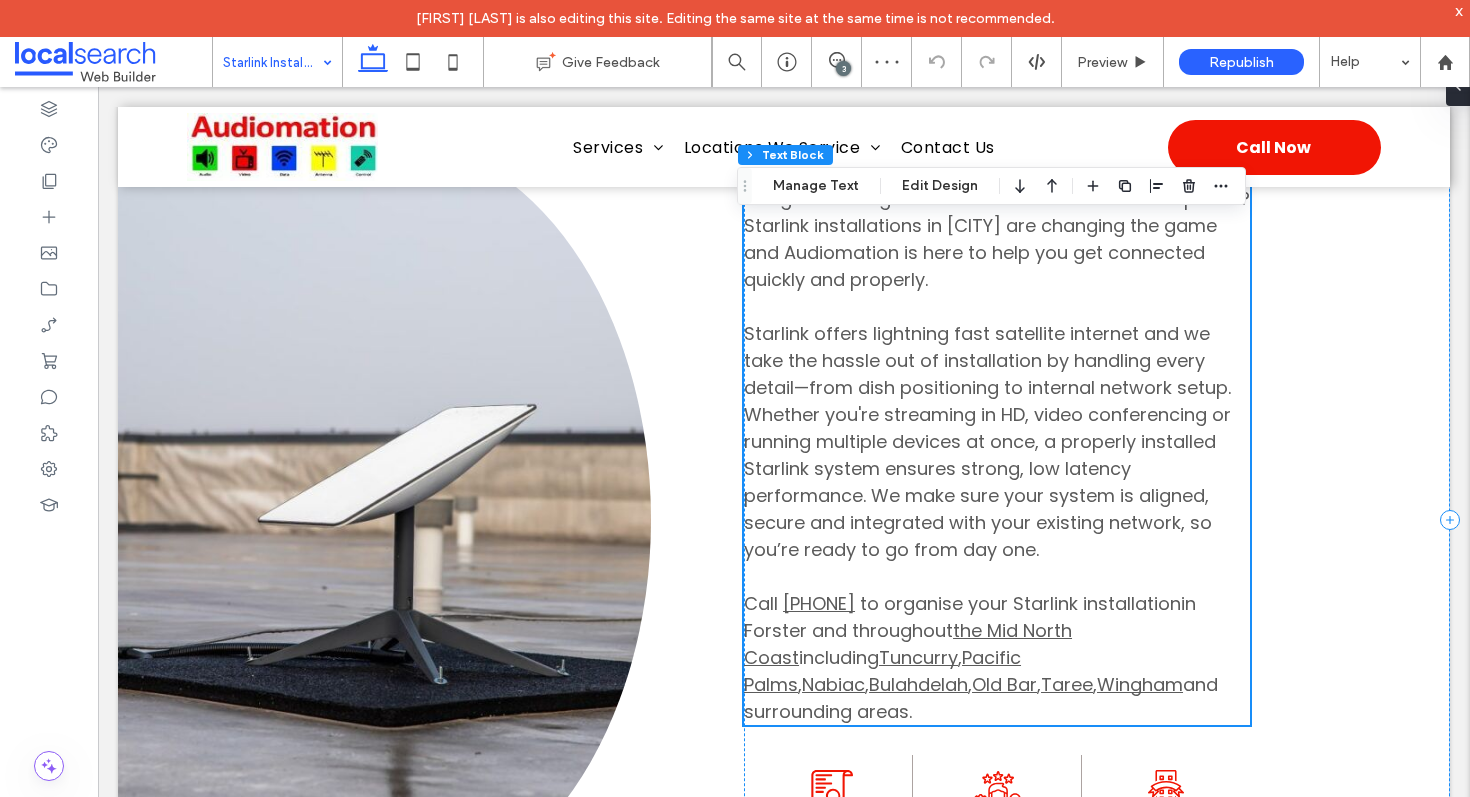 click on "Whether you're streaming in HD, video conferencing or running multiple devices at once, a properly installed Starlink system ensures strong, low latency performance. We make sure your system is aligned, secure and integrated with your existing network, so you’re ready to go from day one." at bounding box center [987, 482] 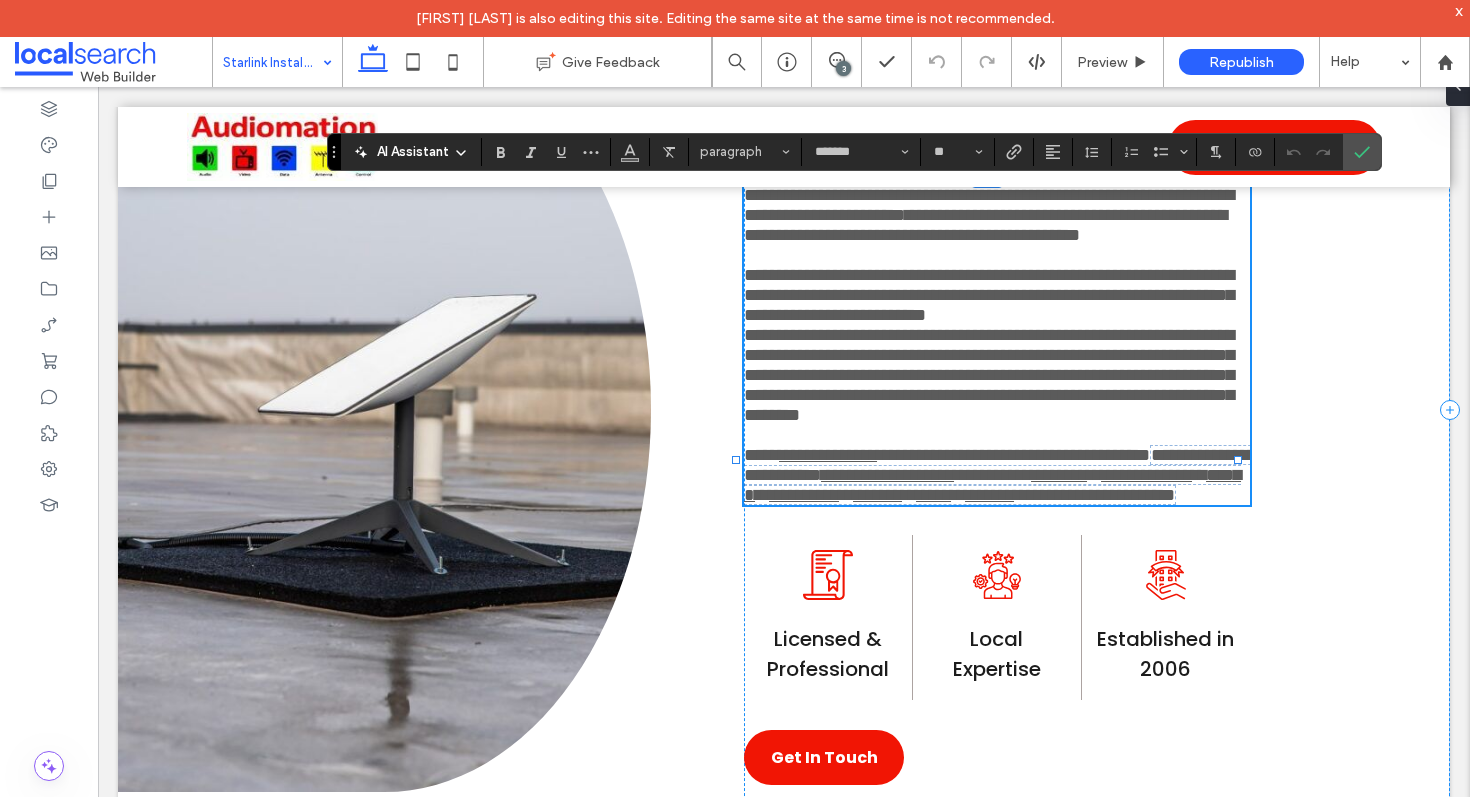 click on "**********" at bounding box center [1000, 475] 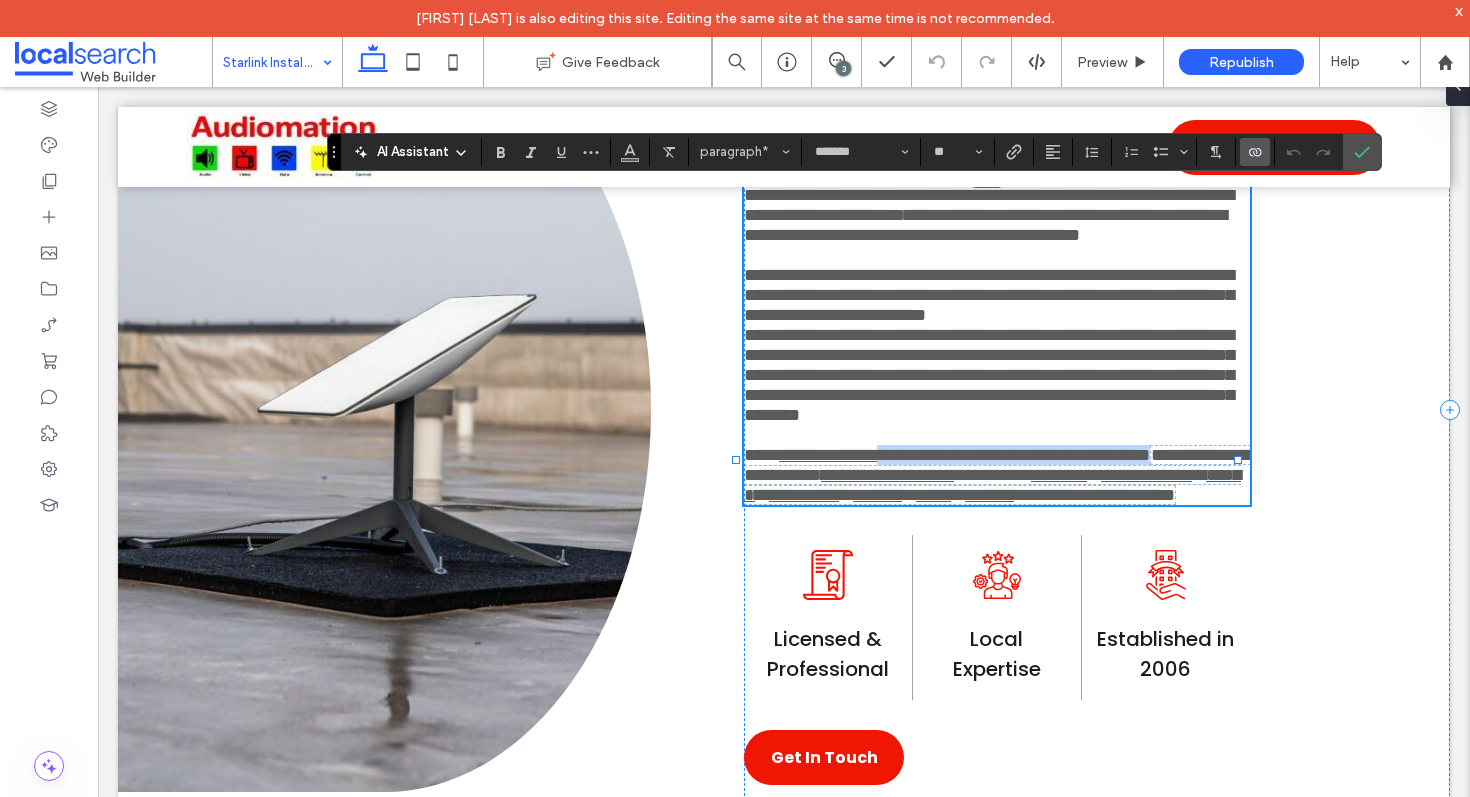 type 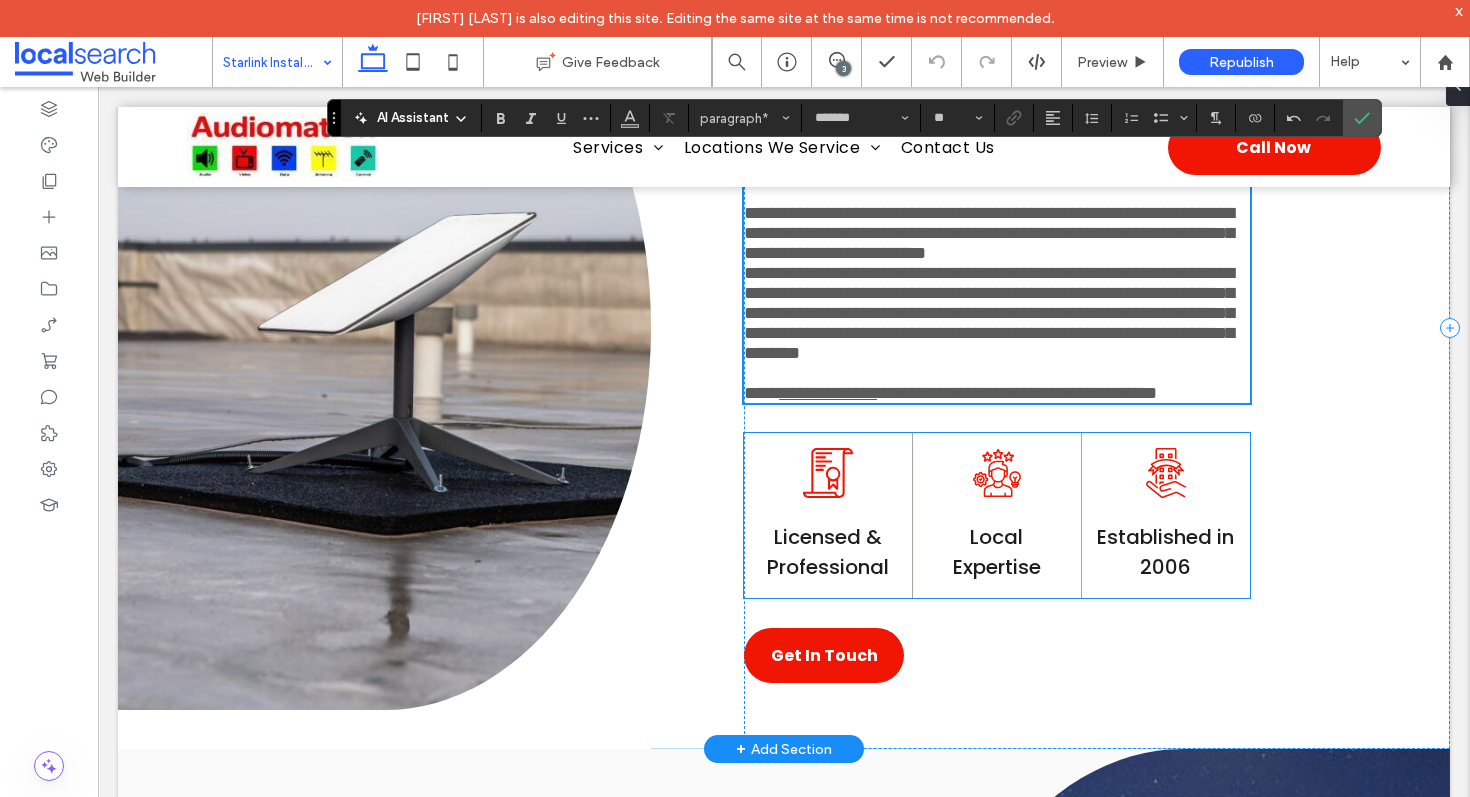 scroll, scrollTop: 1235, scrollLeft: 0, axis: vertical 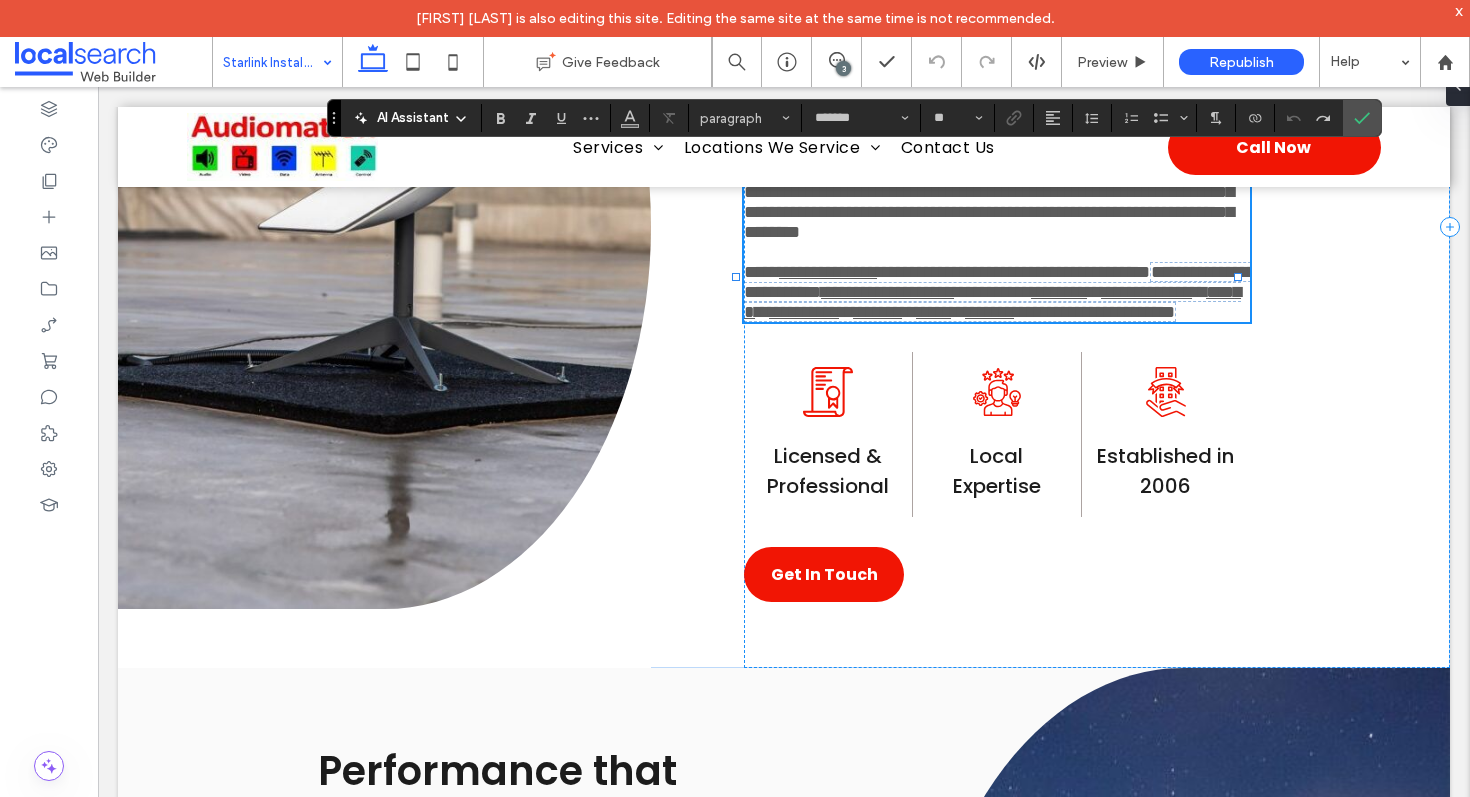 click on "**********" at bounding box center (1000, 292) 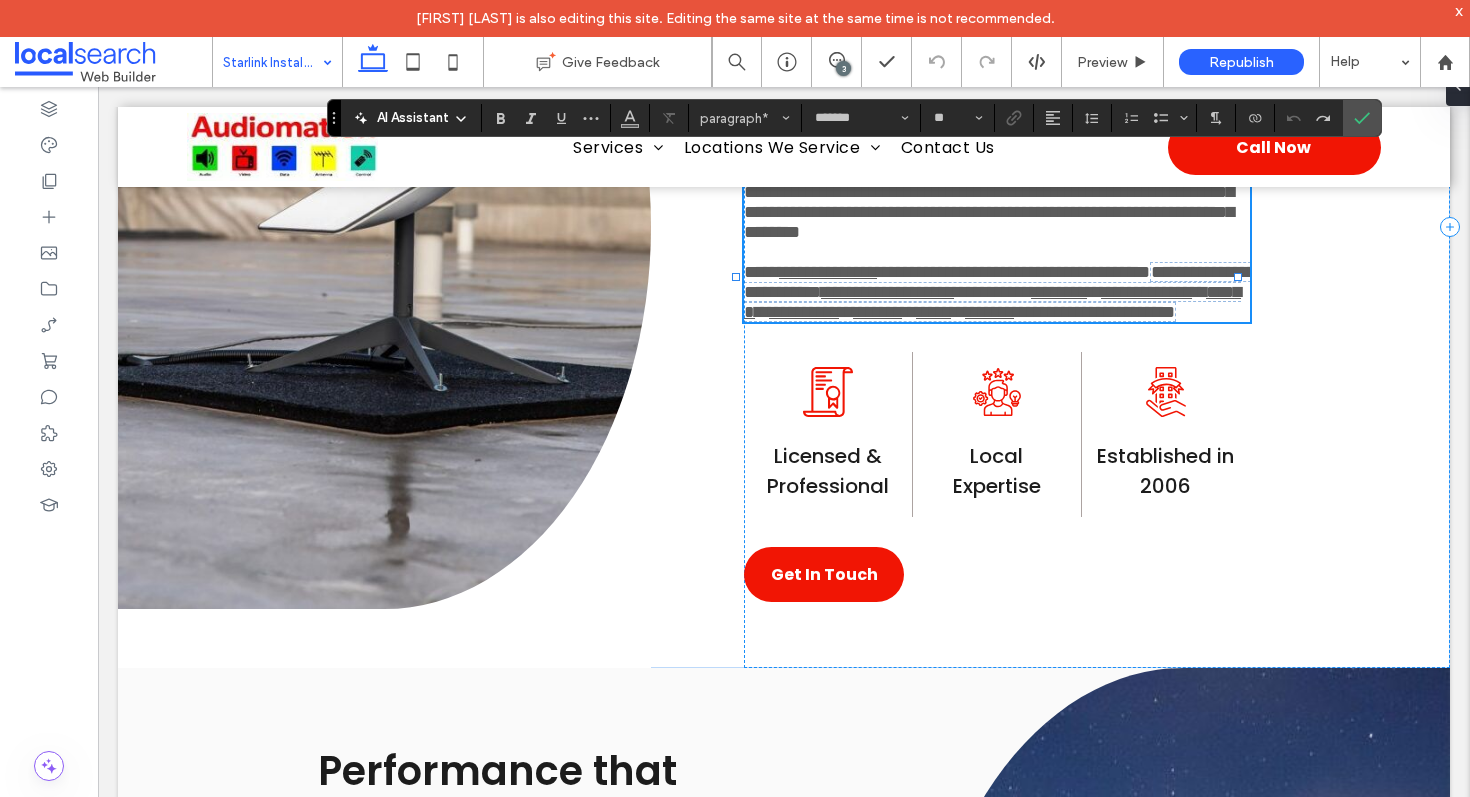click on "**********" at bounding box center [1000, 292] 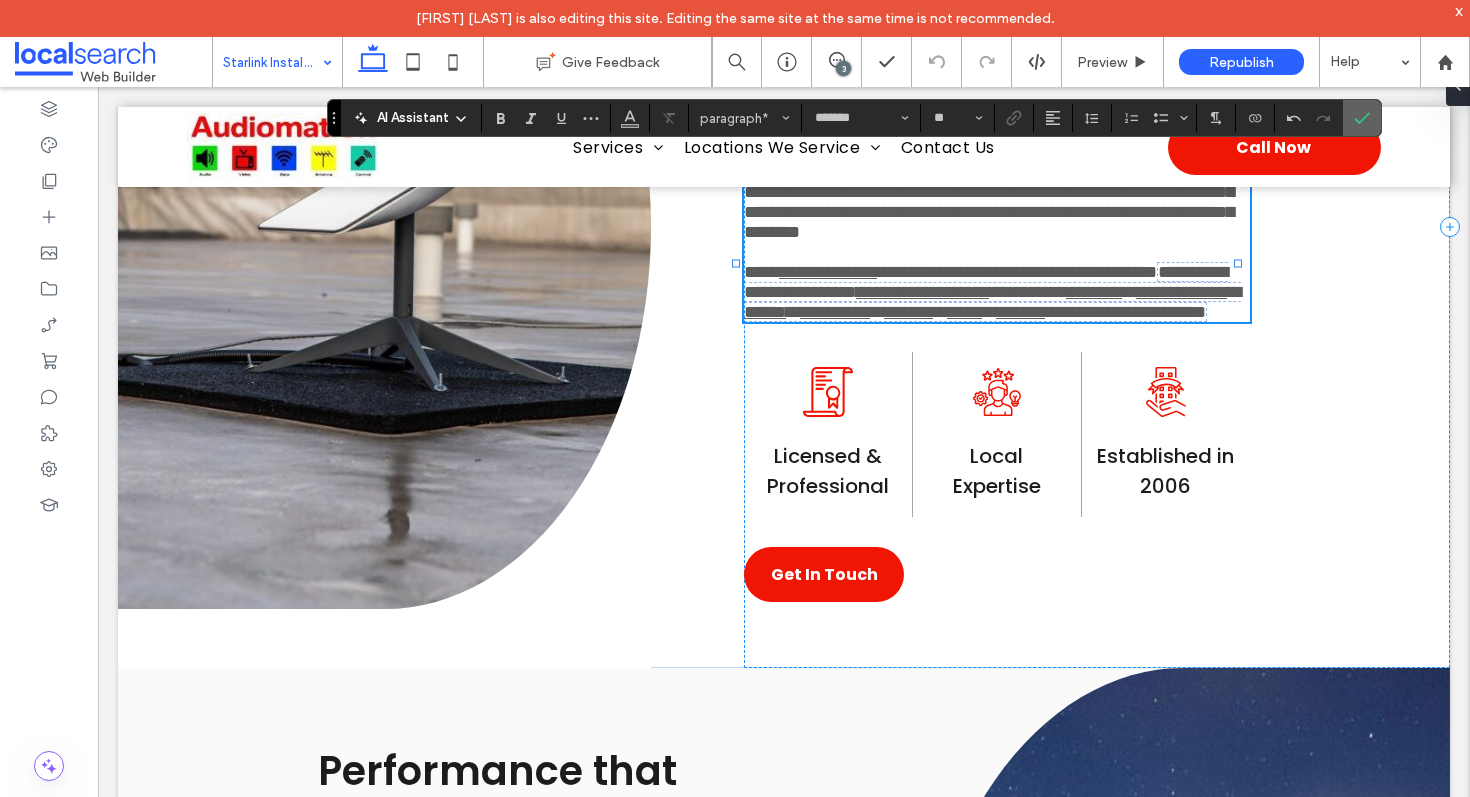 click at bounding box center [1362, 118] 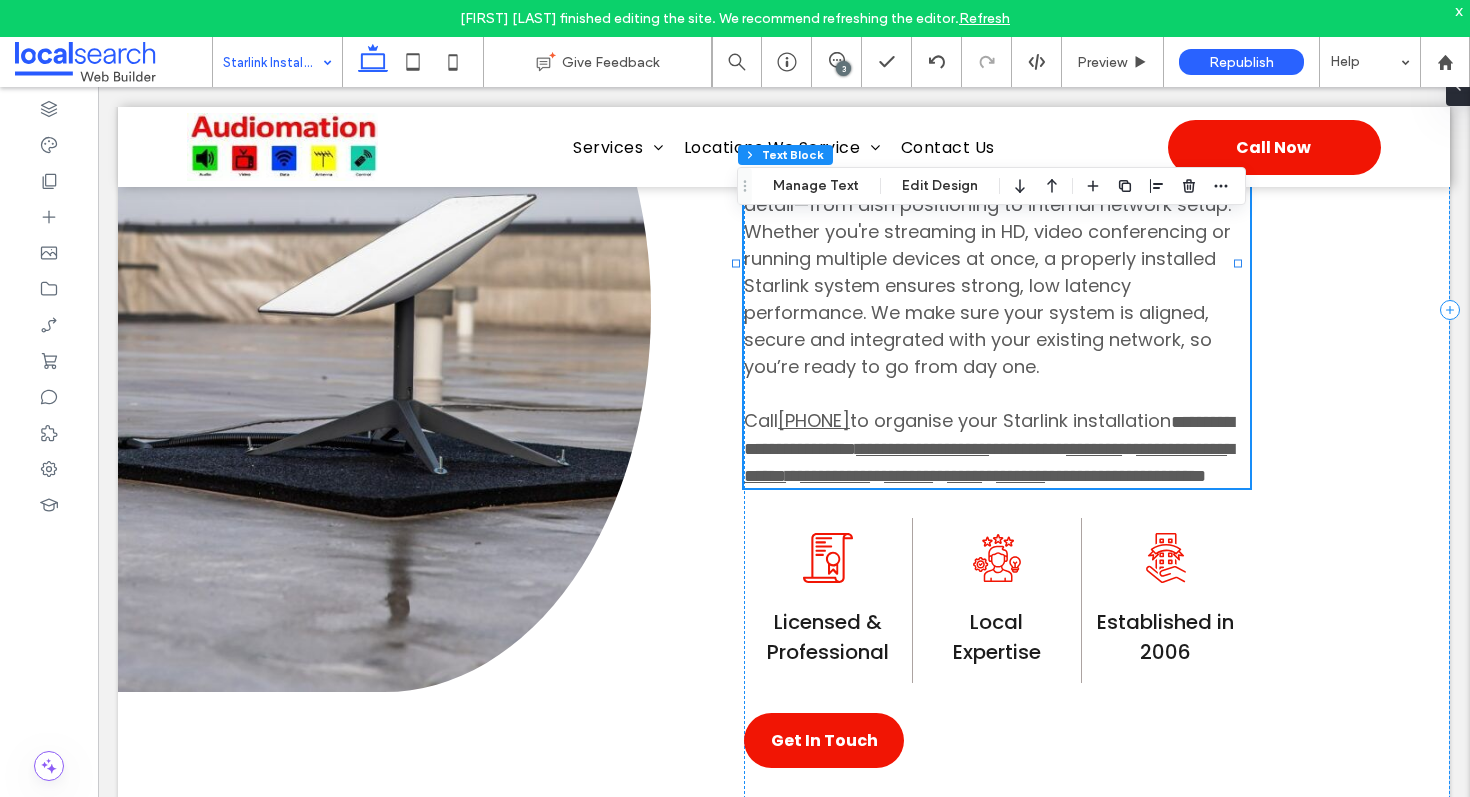 click on "Refresh" at bounding box center (984, 18) 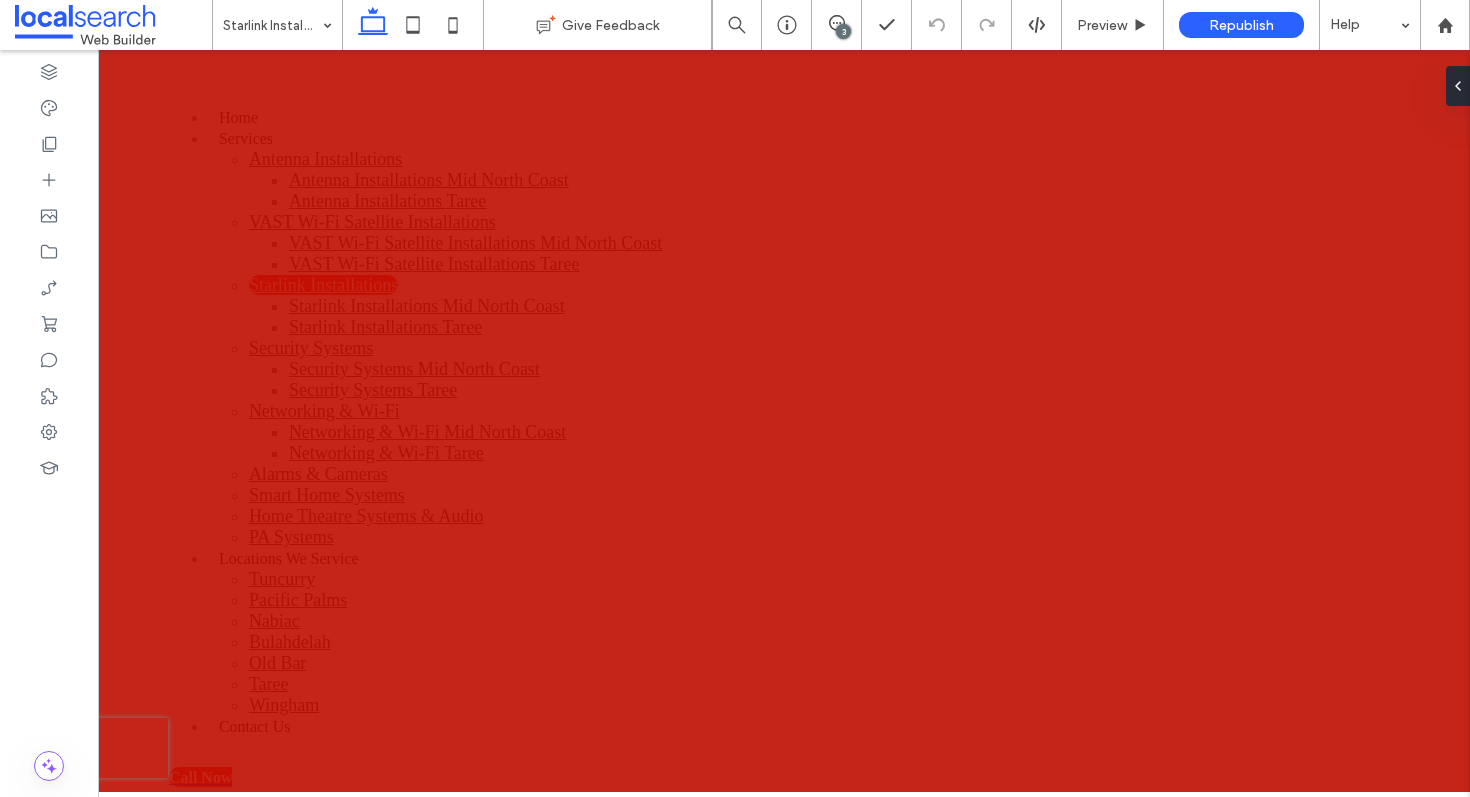 scroll, scrollTop: 1195, scrollLeft: 0, axis: vertical 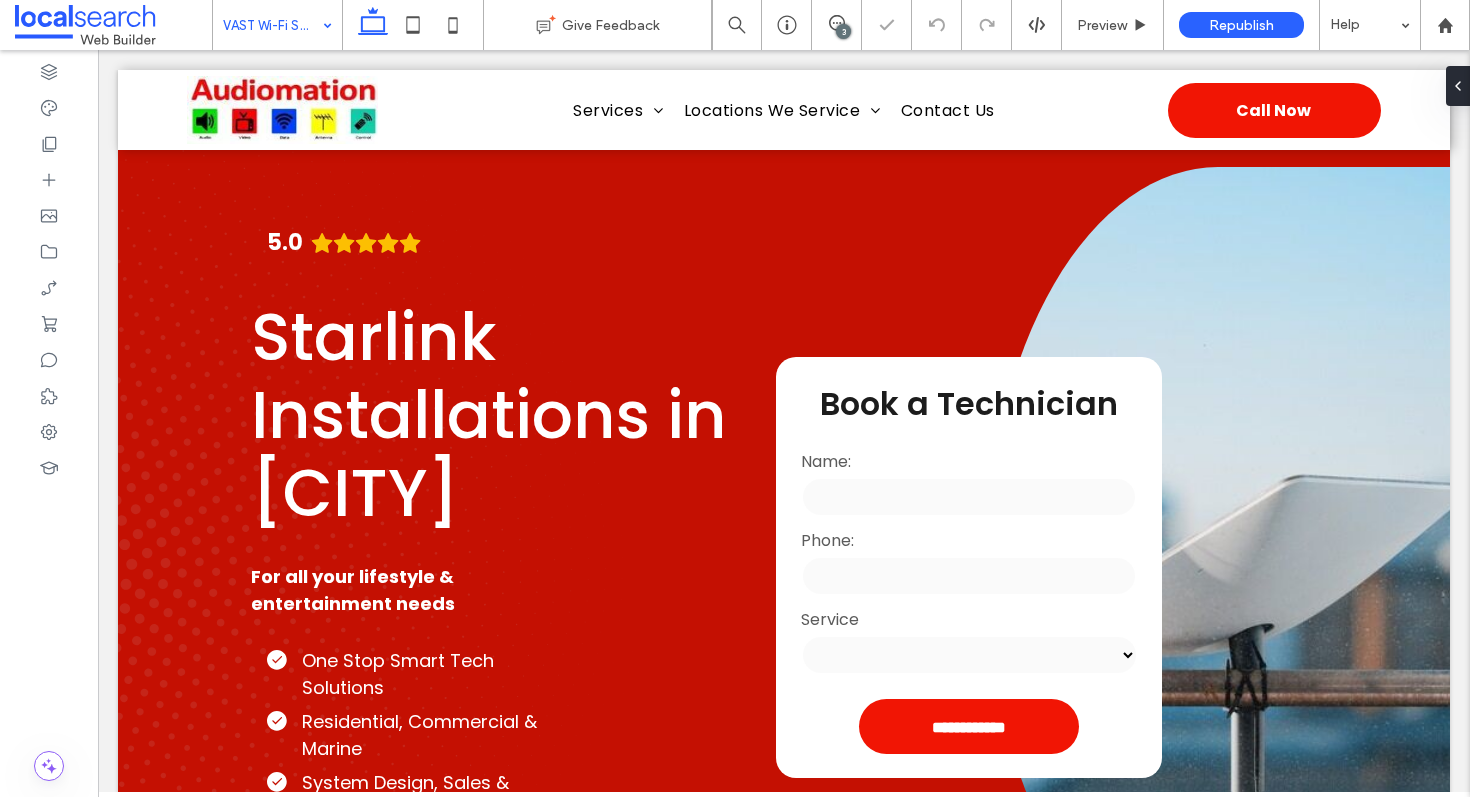 click at bounding box center [272, 25] 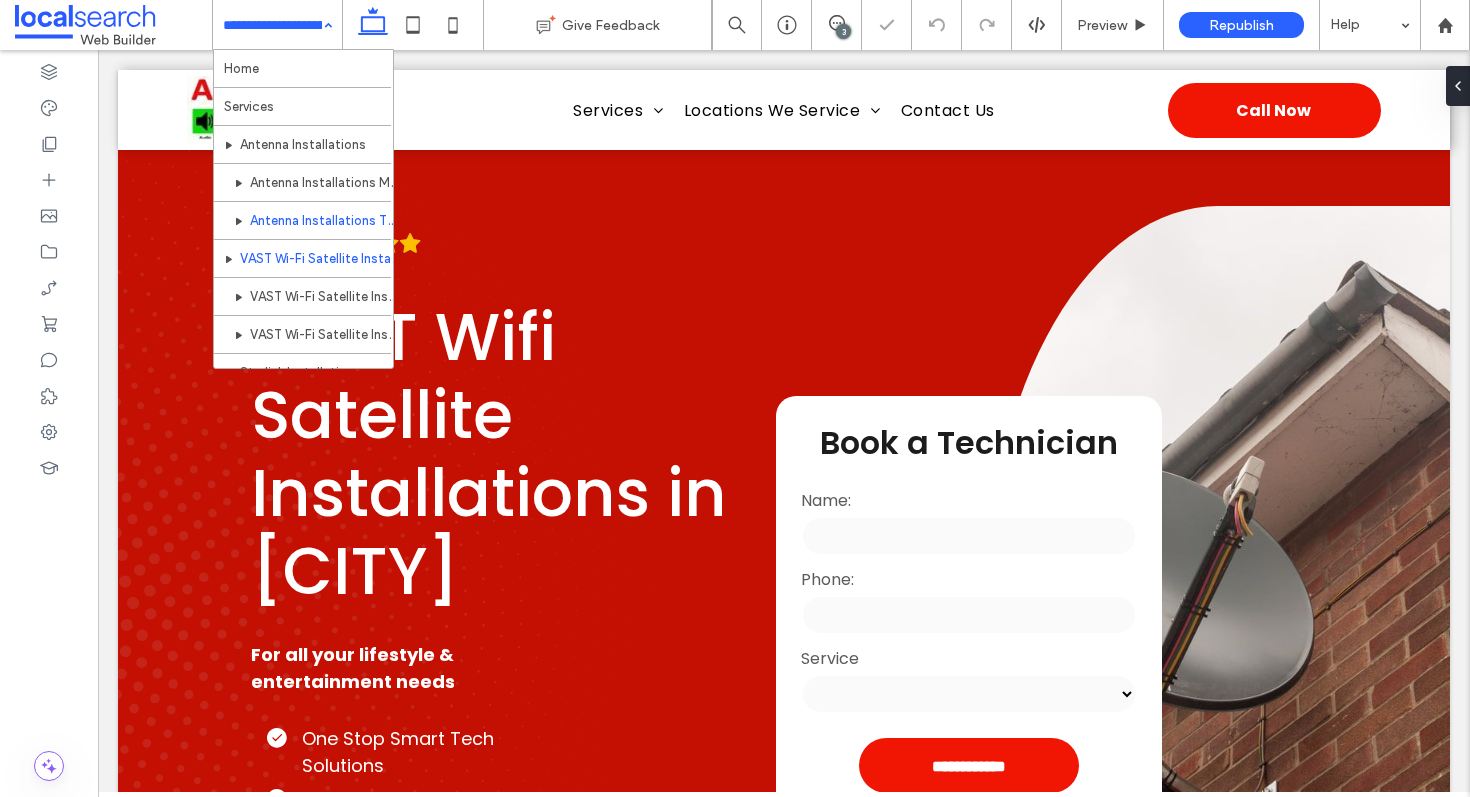 scroll, scrollTop: 0, scrollLeft: 0, axis: both 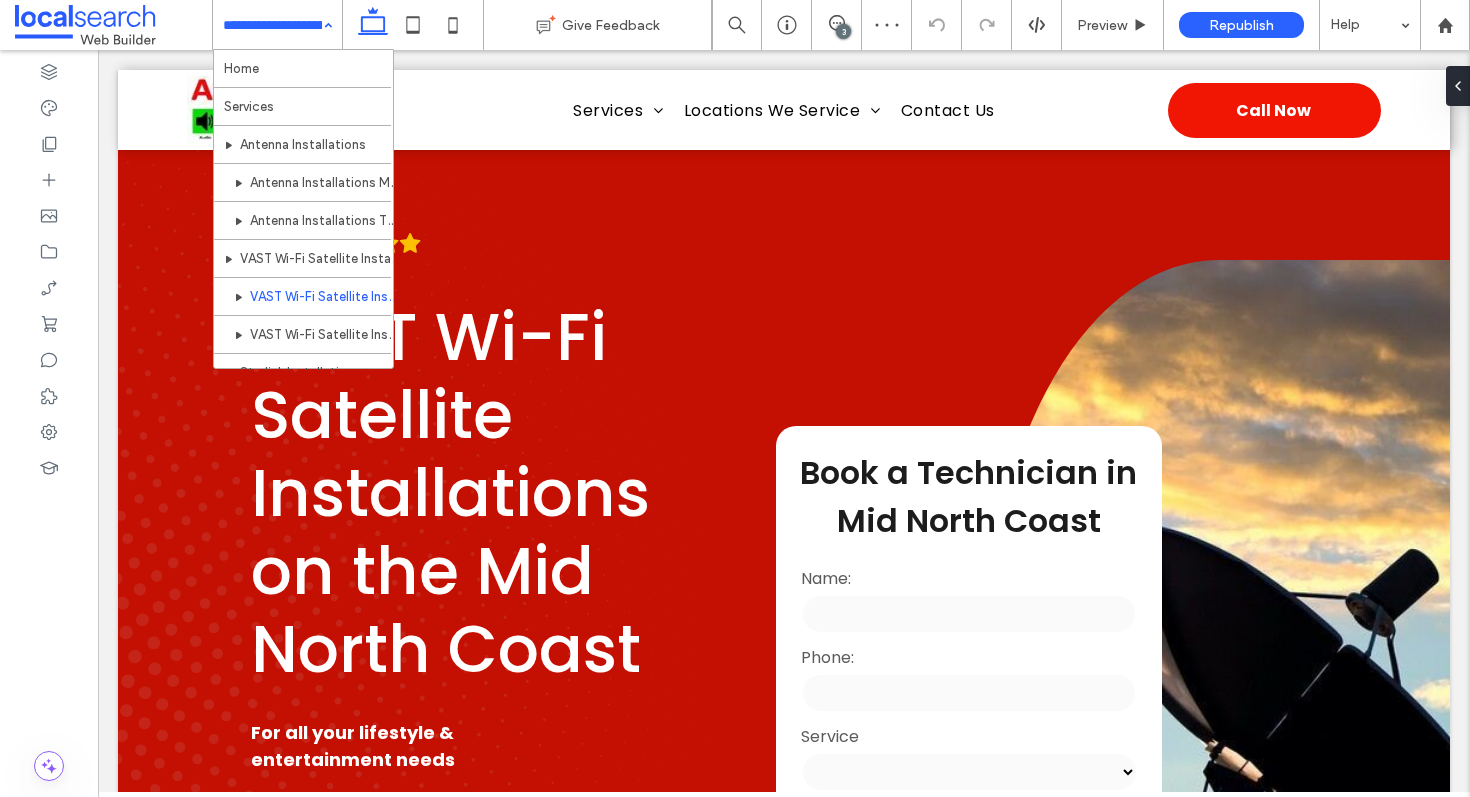 click at bounding box center (272, 25) 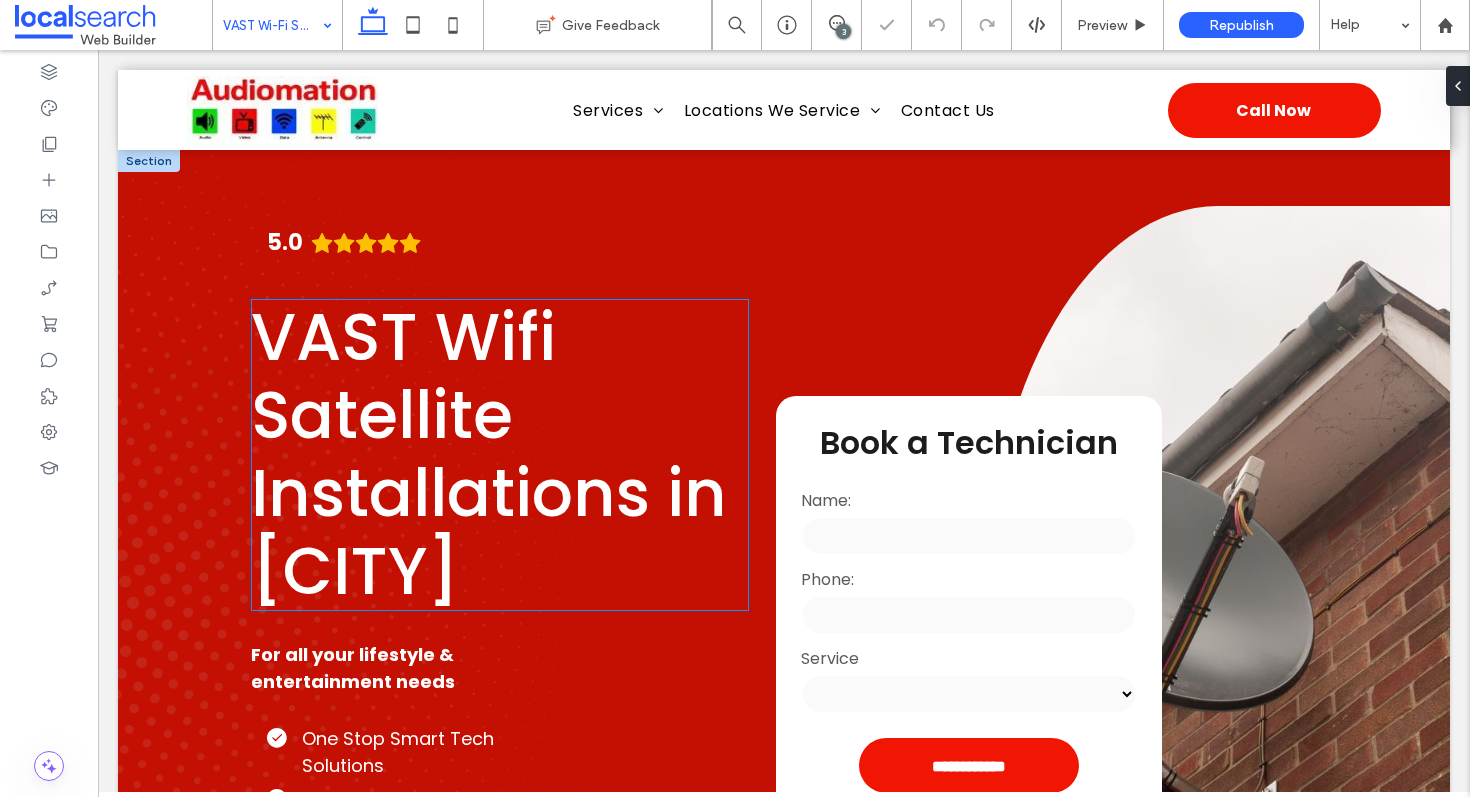 scroll, scrollTop: 0, scrollLeft: 0, axis: both 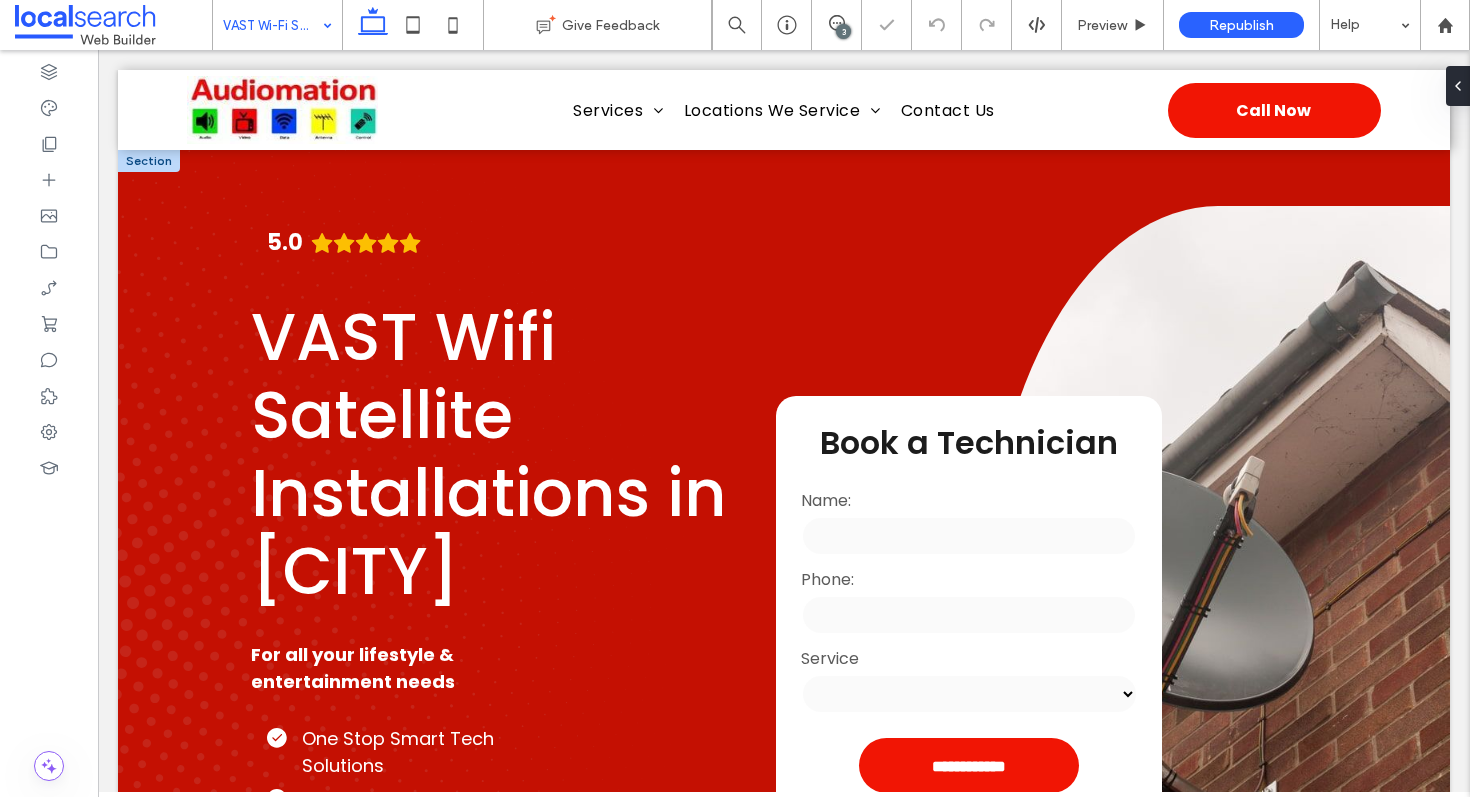 click on "VAST Wifi Satellite Installations in Forster" at bounding box center (489, 454) 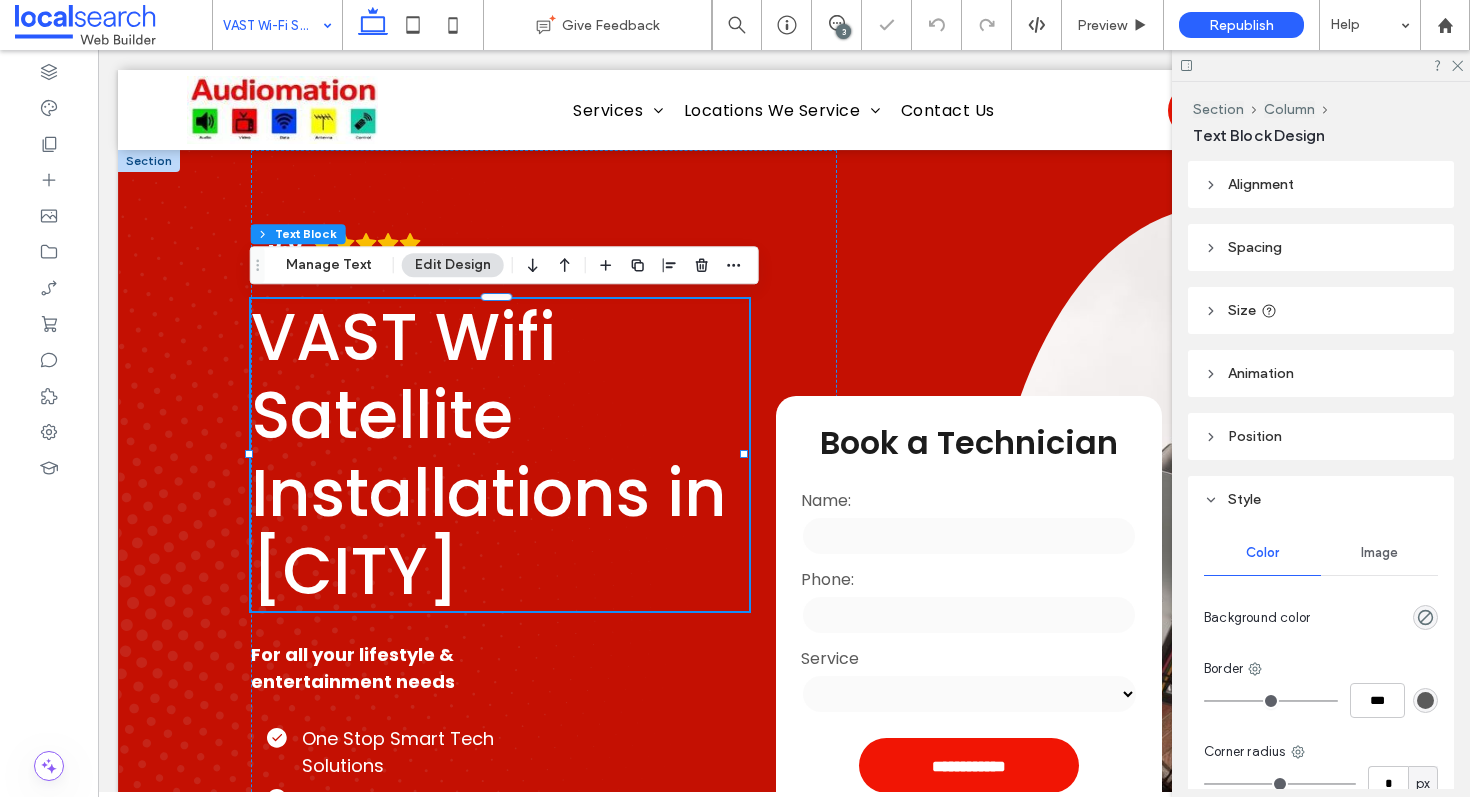 click on "VAST Wifi Satellite Installations in Forster" at bounding box center [500, 455] 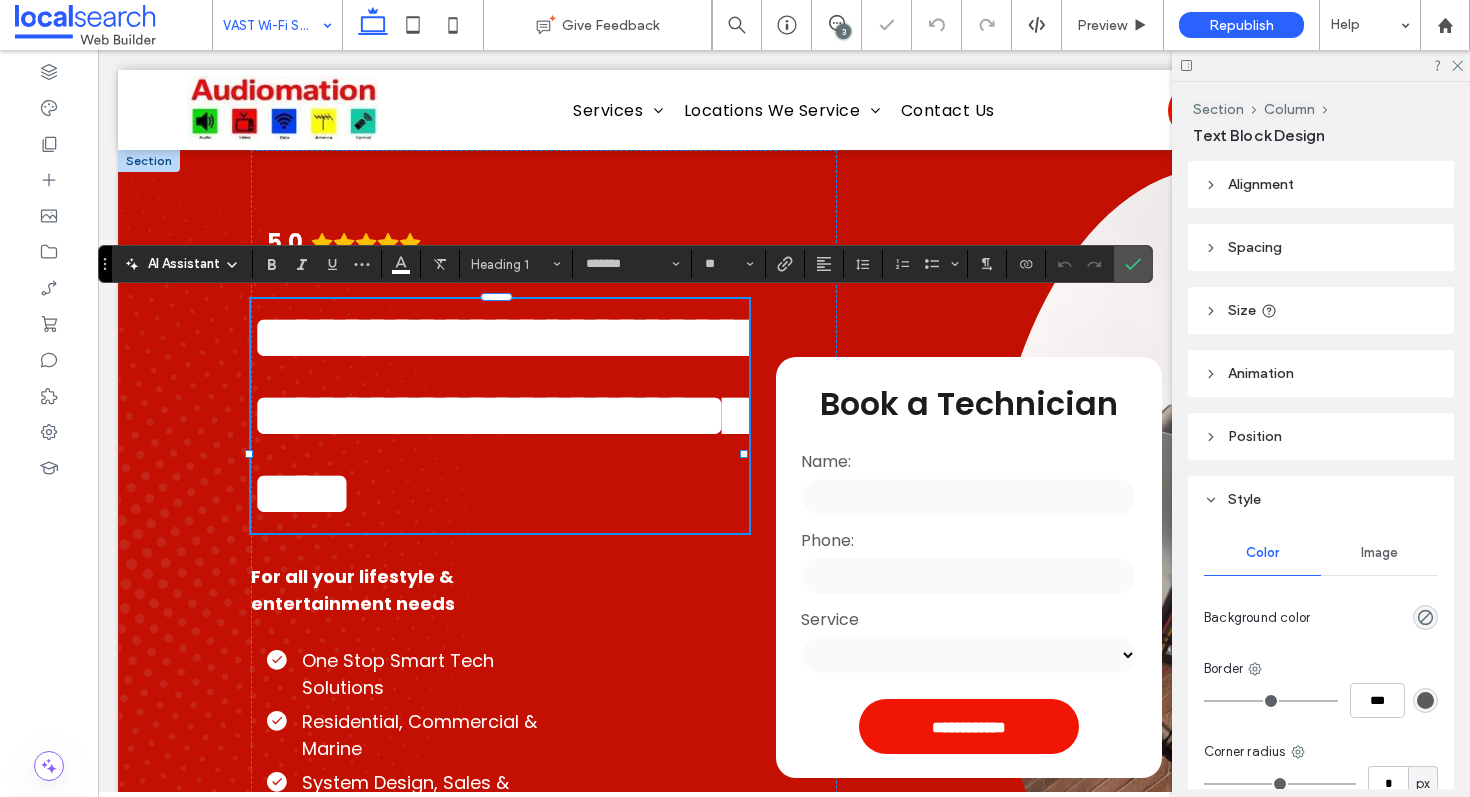 click on "**********" at bounding box center (502, 415) 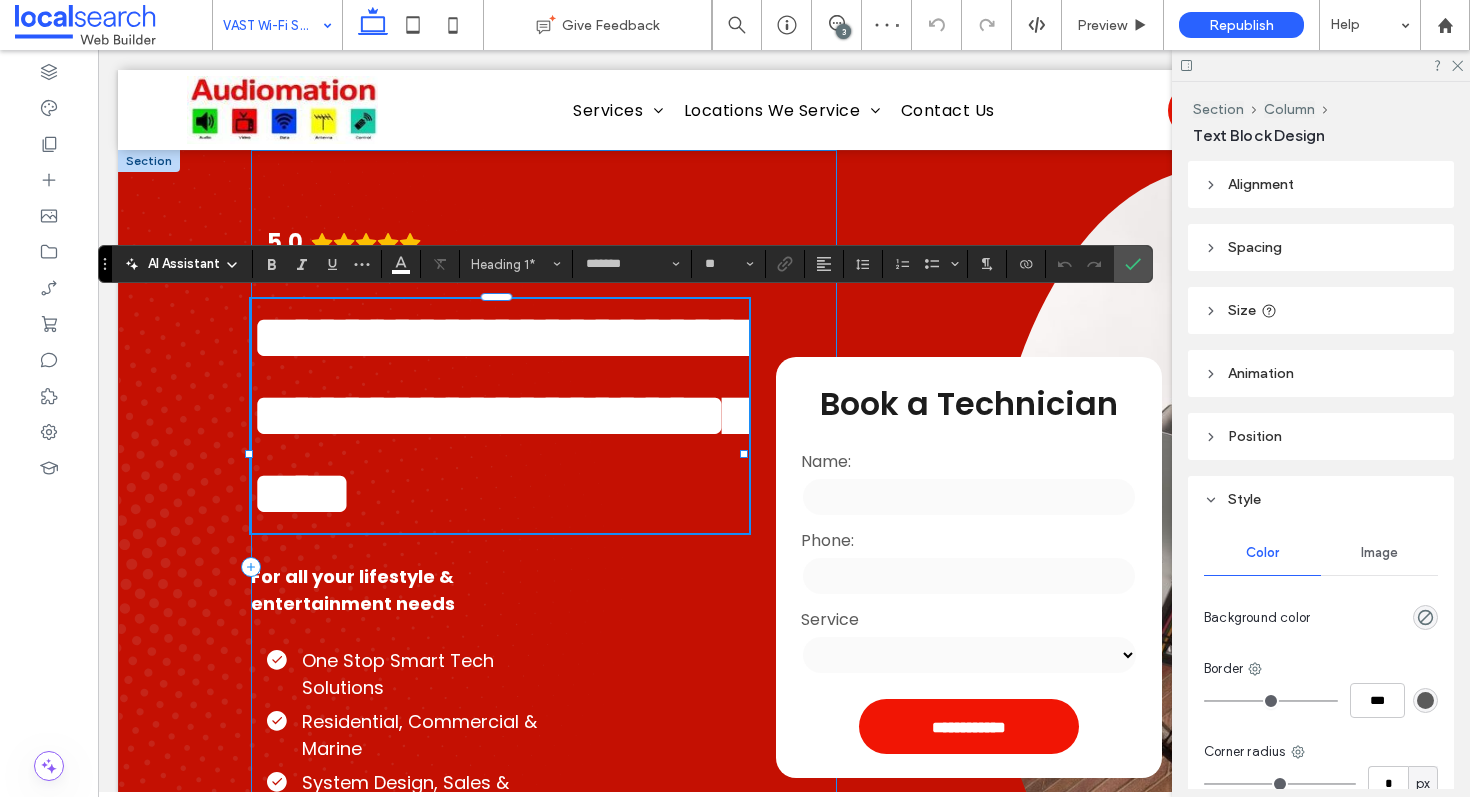 type 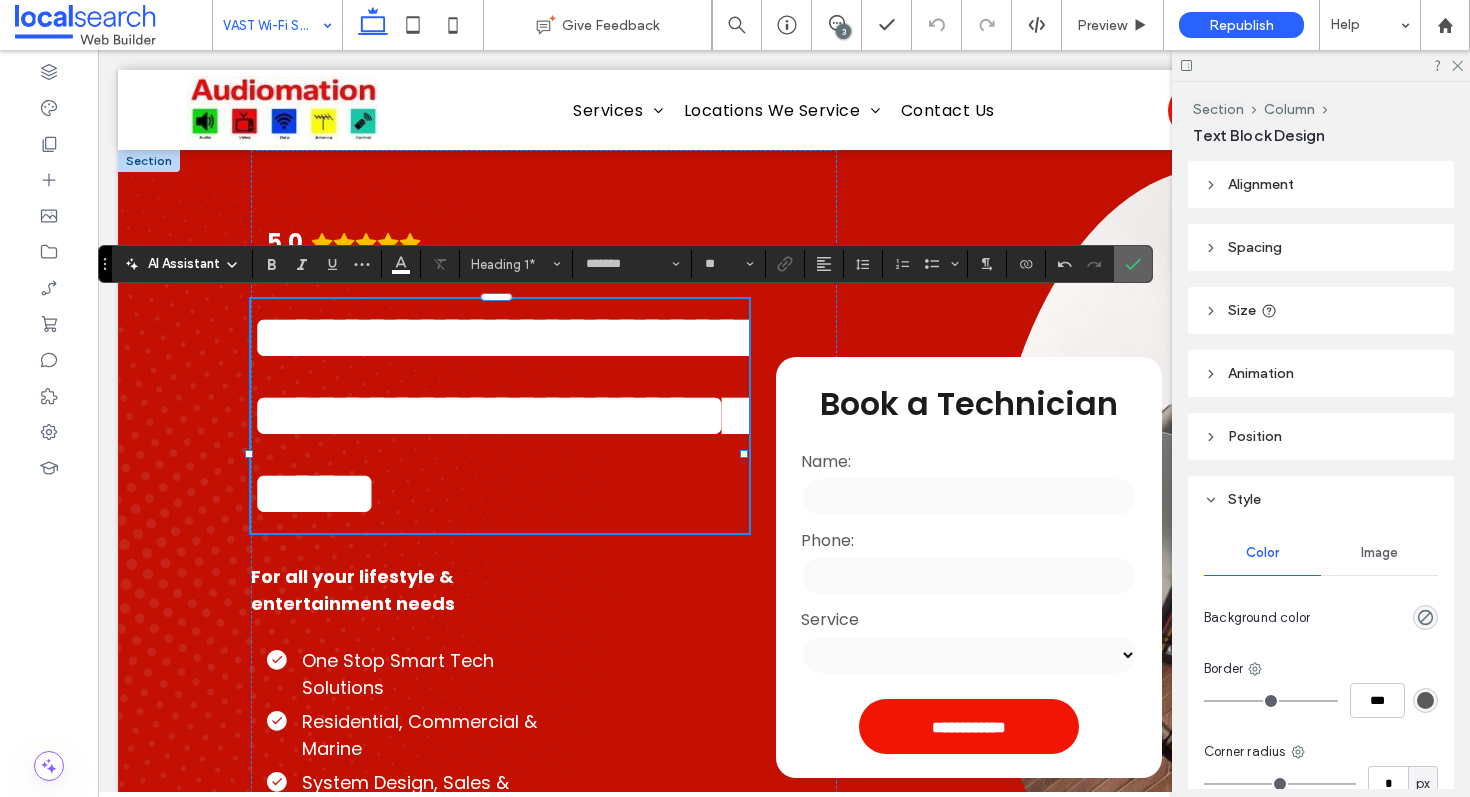 click 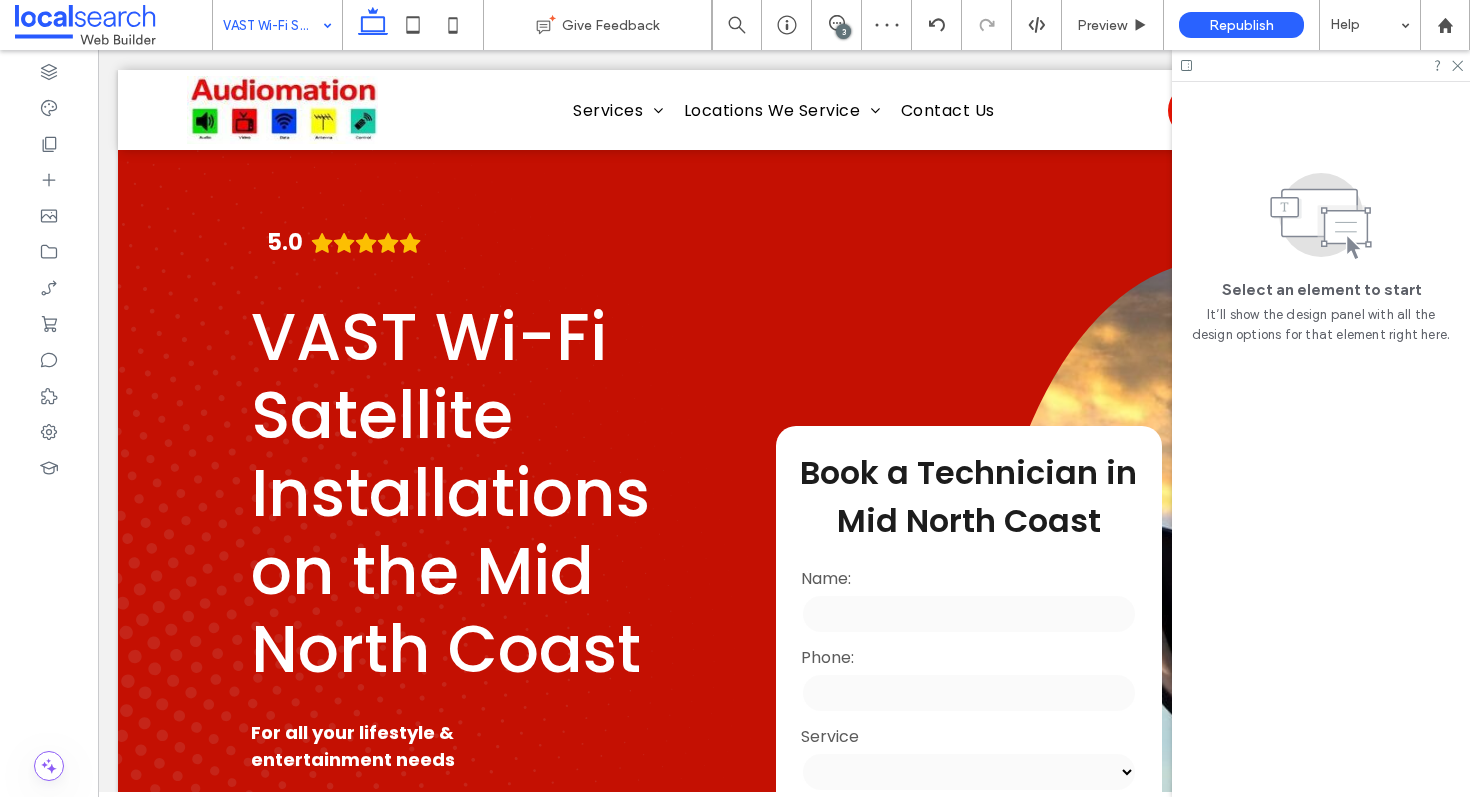 scroll, scrollTop: 0, scrollLeft: 0, axis: both 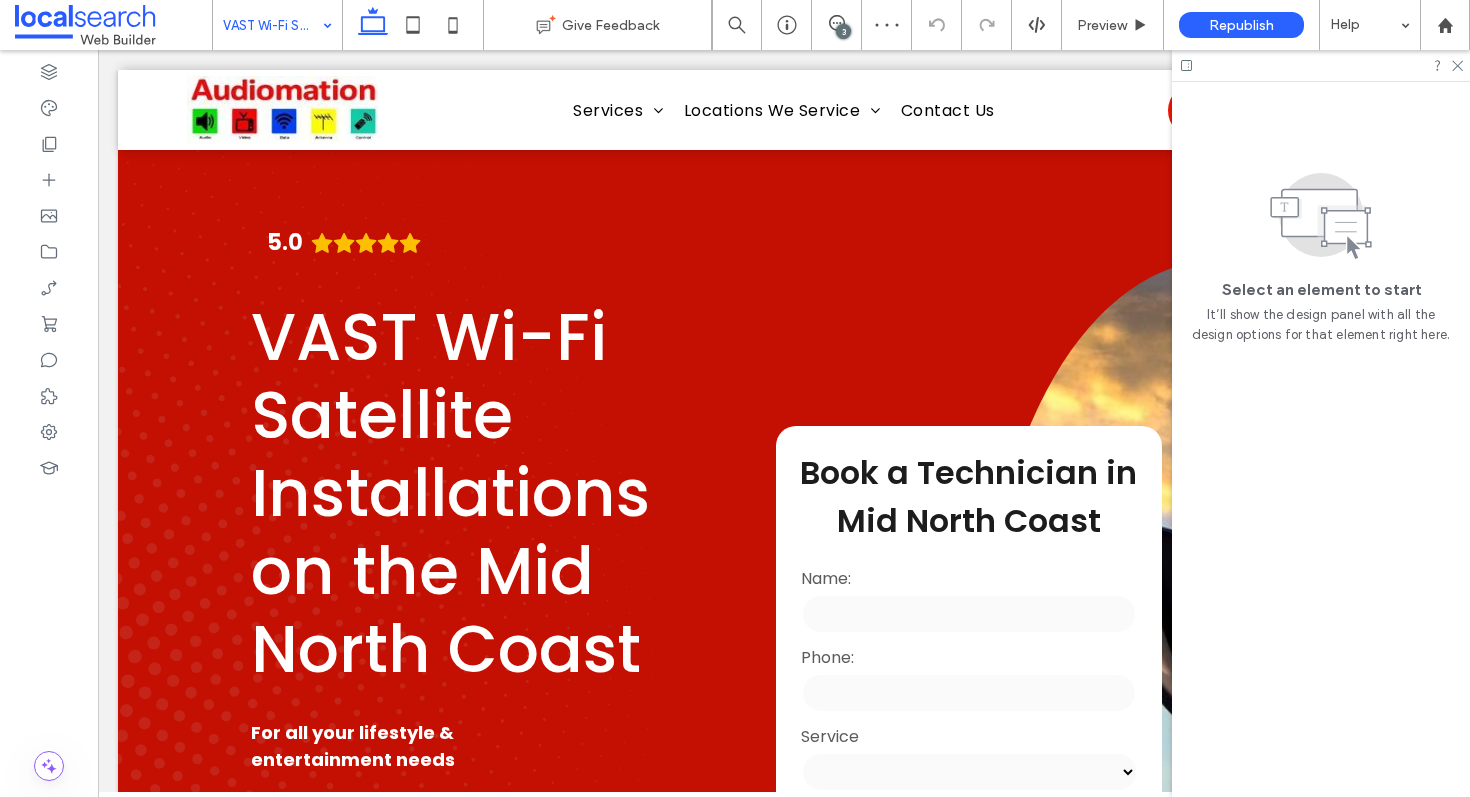 click at bounding box center [272, 25] 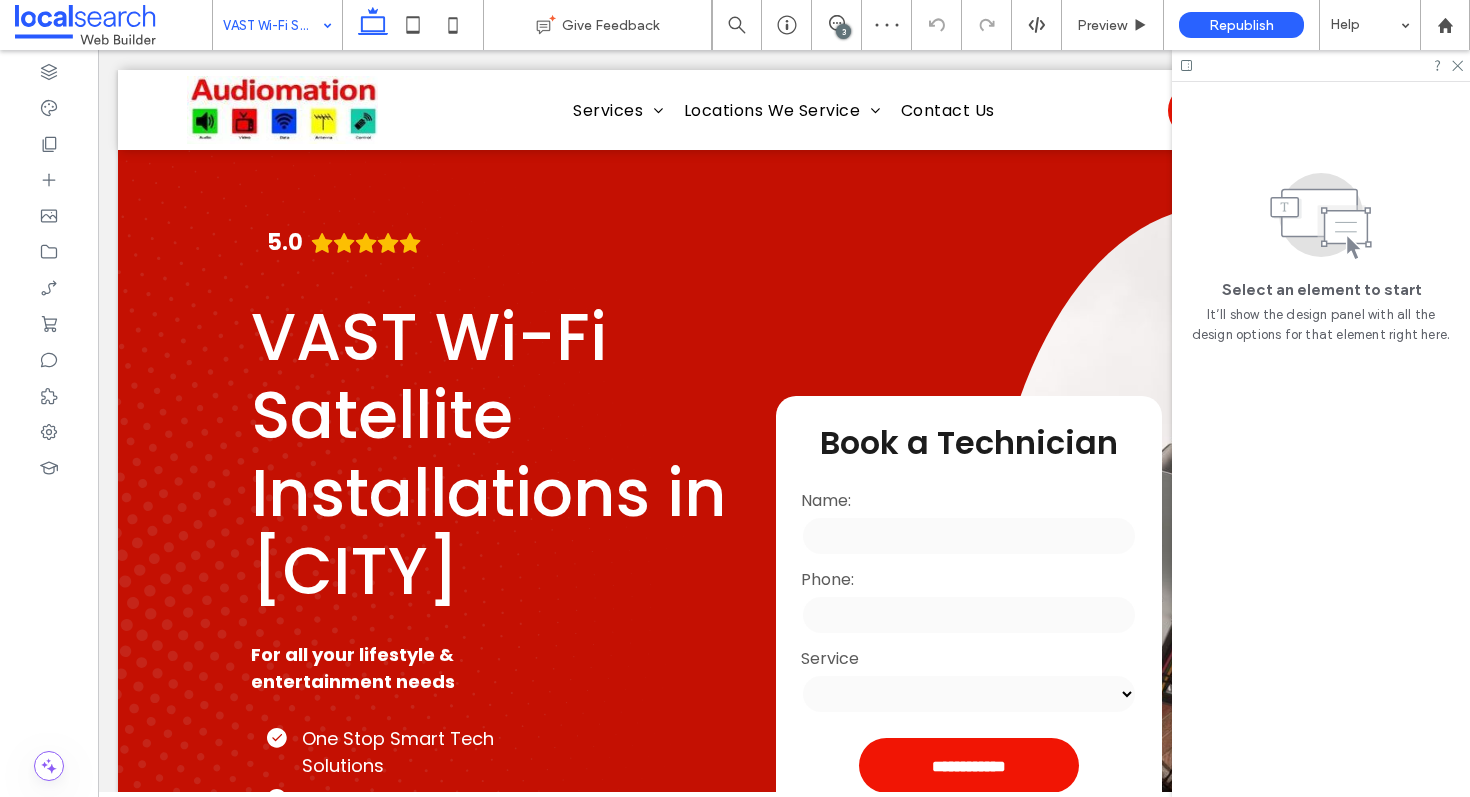 scroll, scrollTop: 0, scrollLeft: 0, axis: both 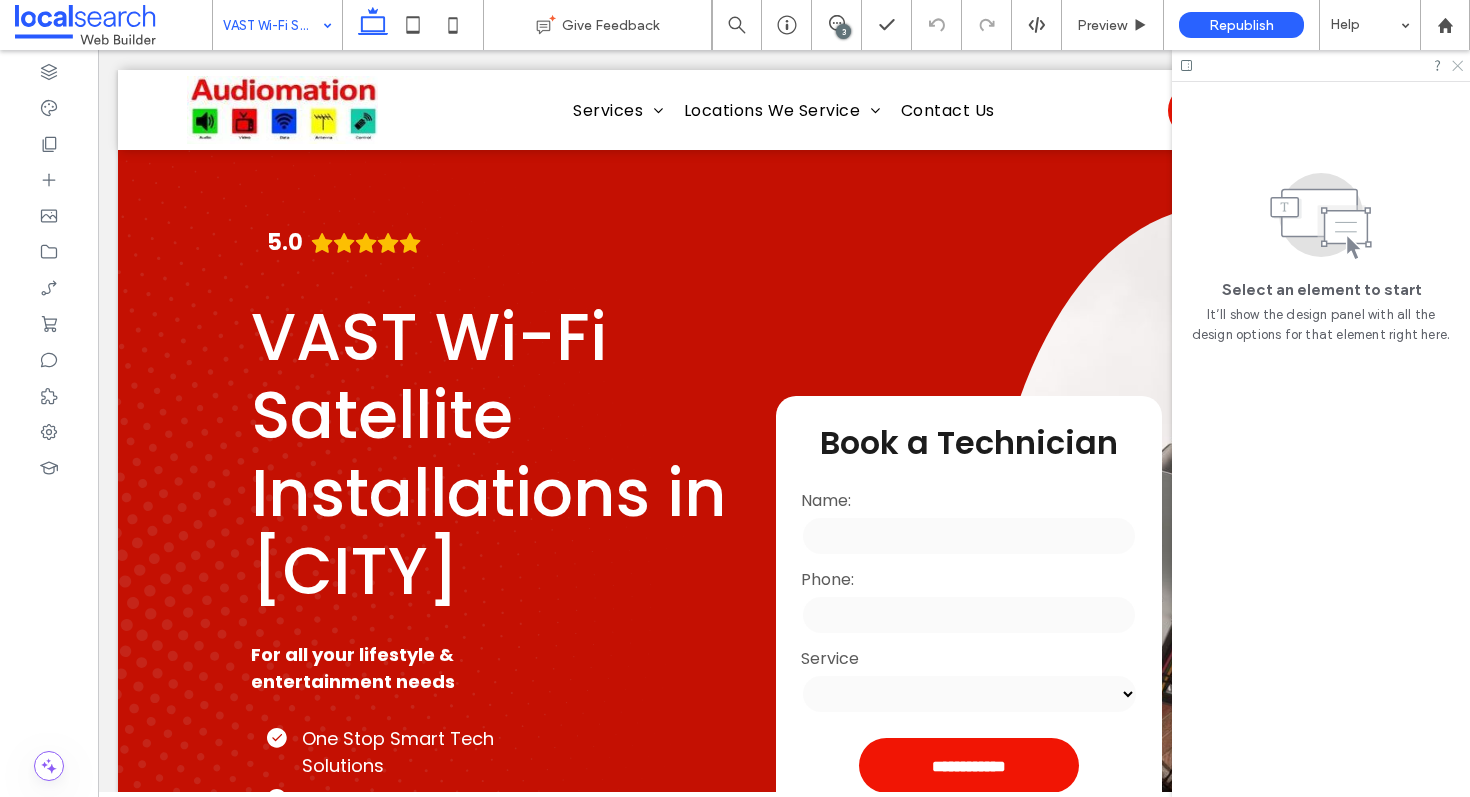 click 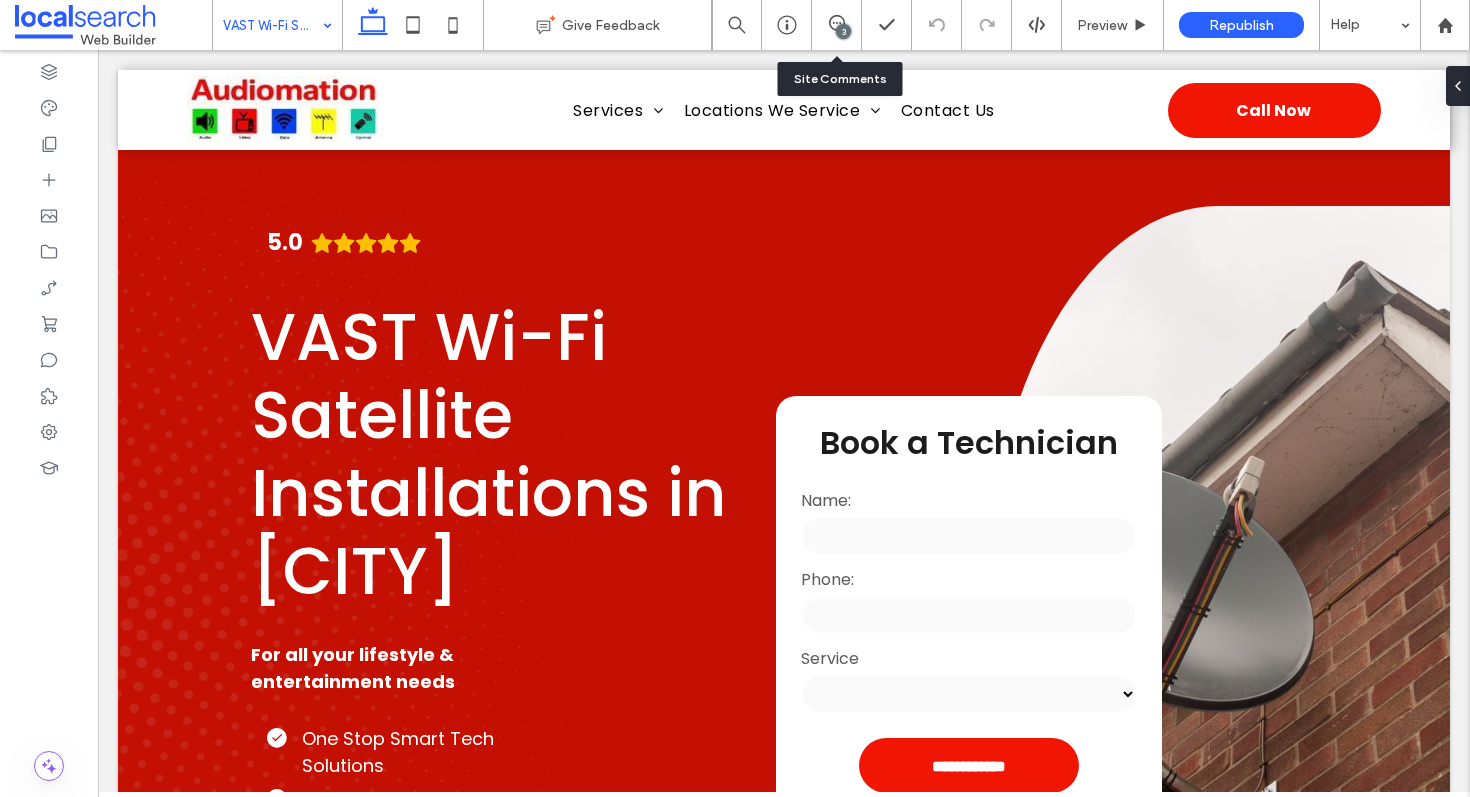 click on "3" at bounding box center (837, 25) 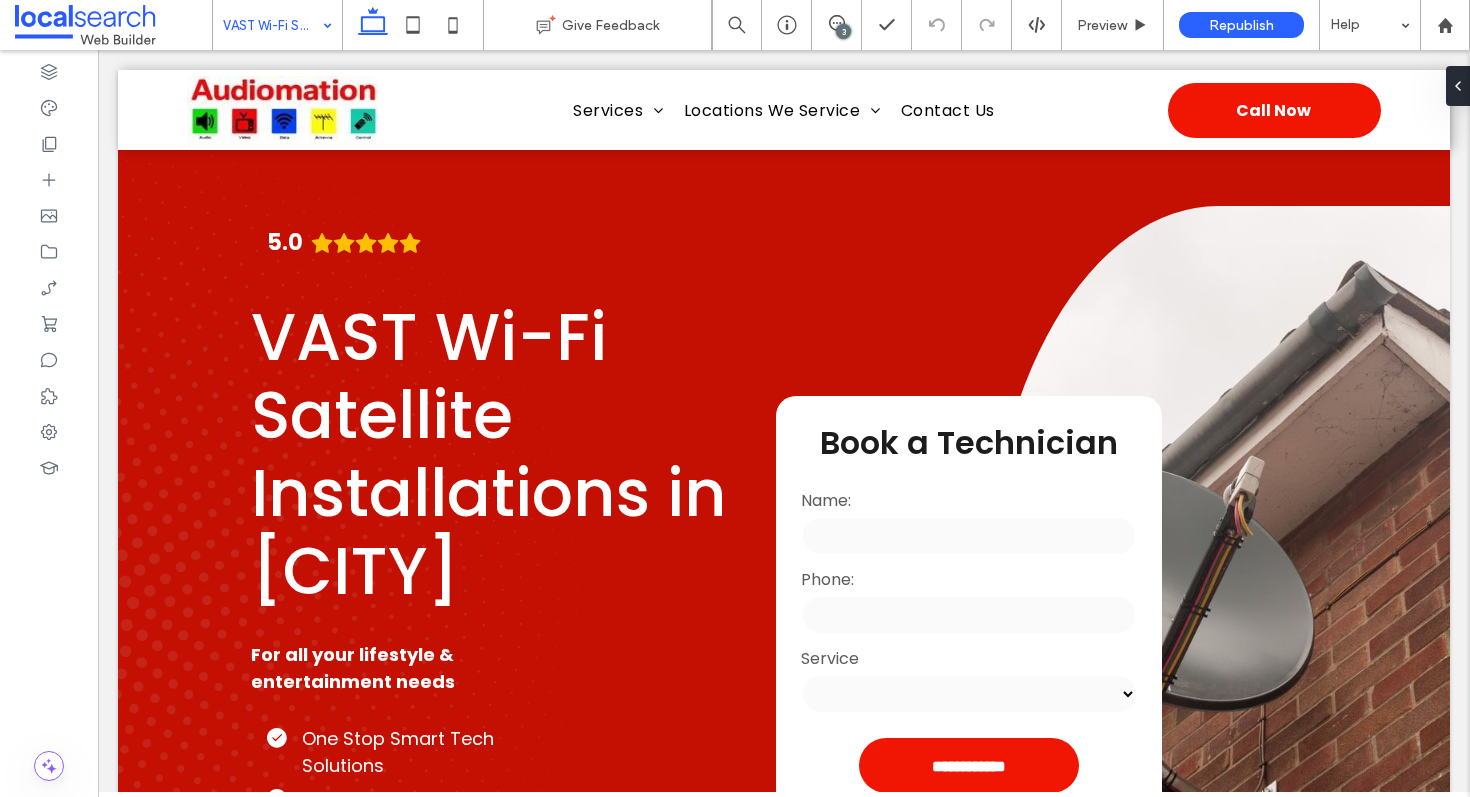 click on "3" at bounding box center [843, 31] 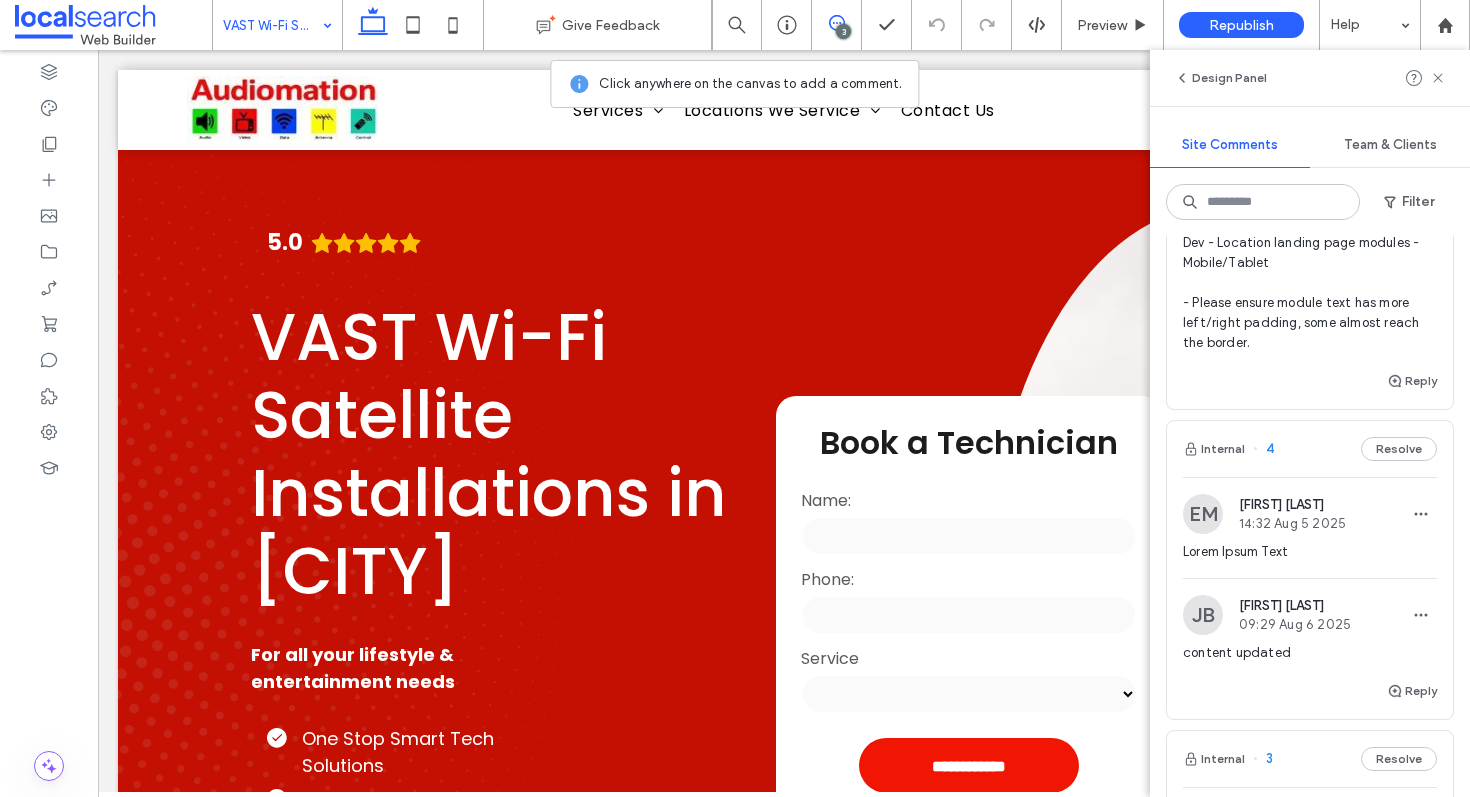 scroll, scrollTop: 160, scrollLeft: 0, axis: vertical 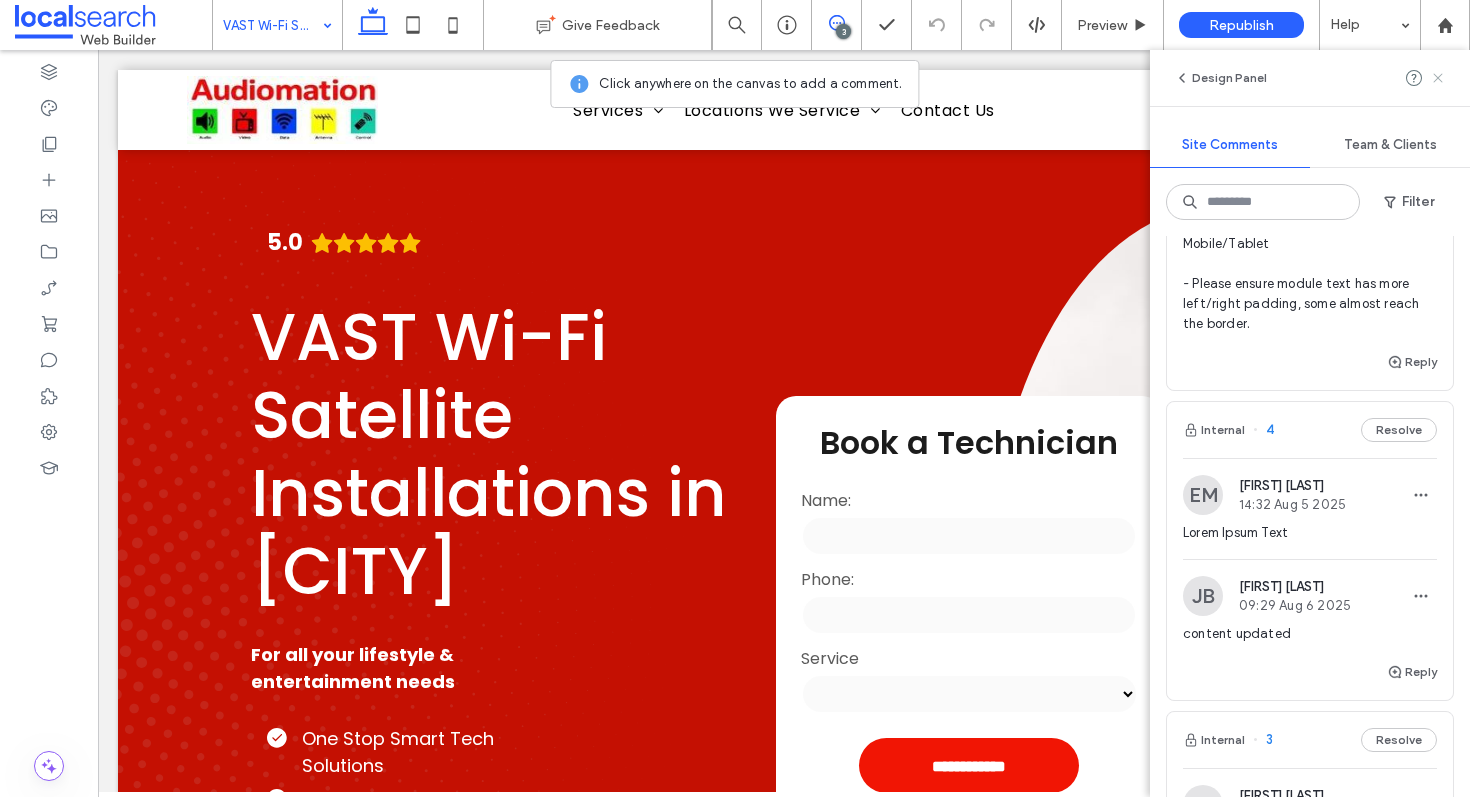 click 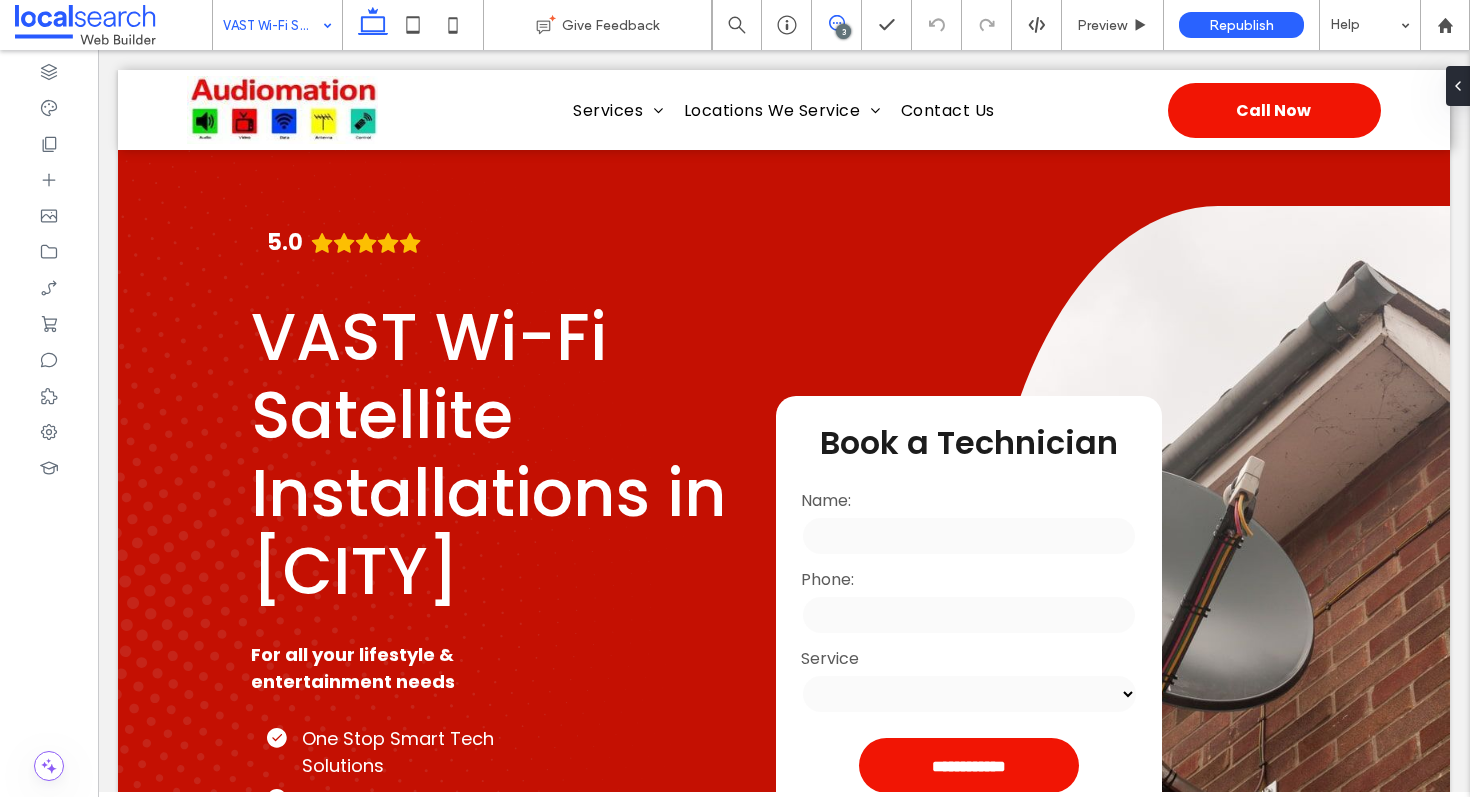 click 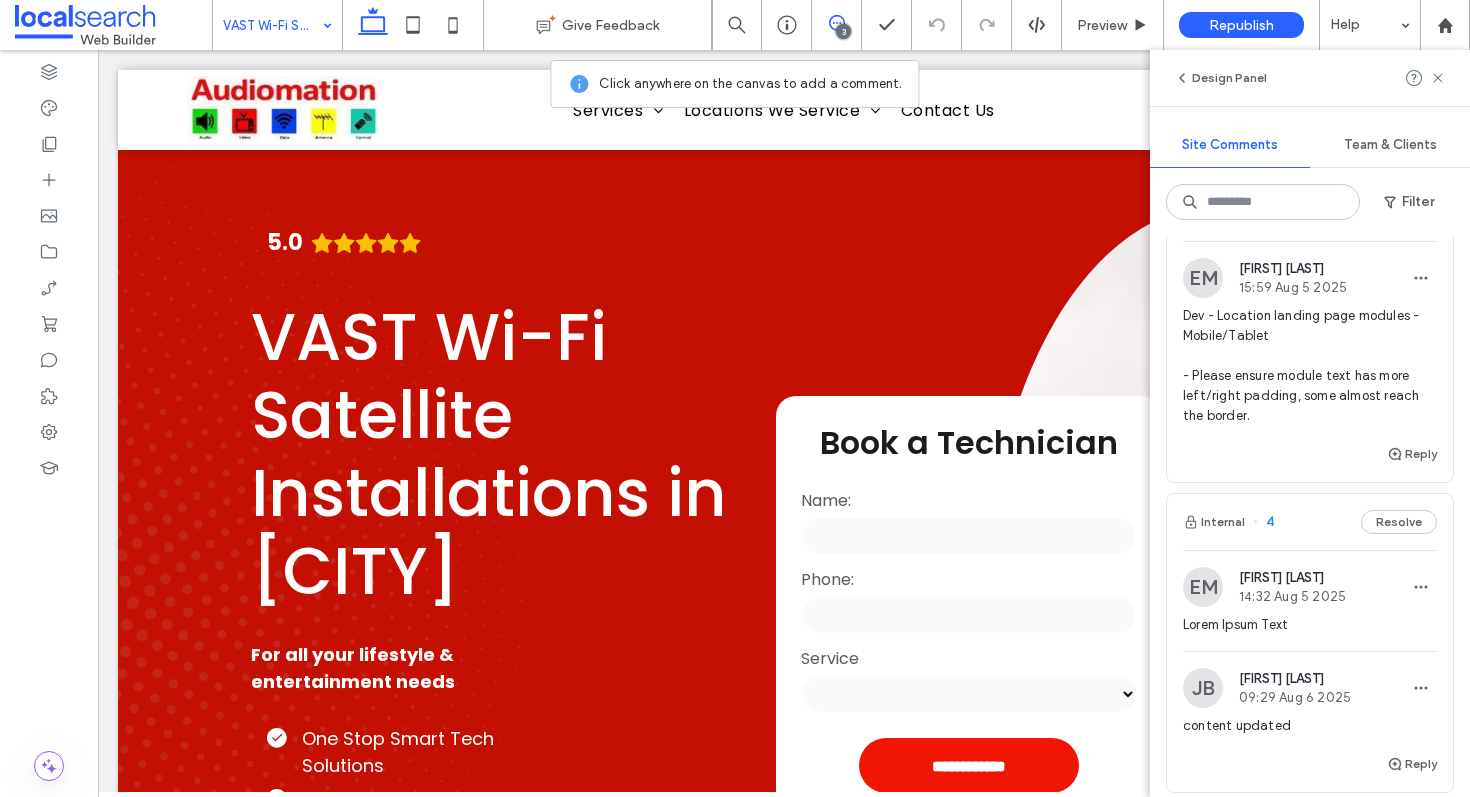 scroll, scrollTop: 189, scrollLeft: 0, axis: vertical 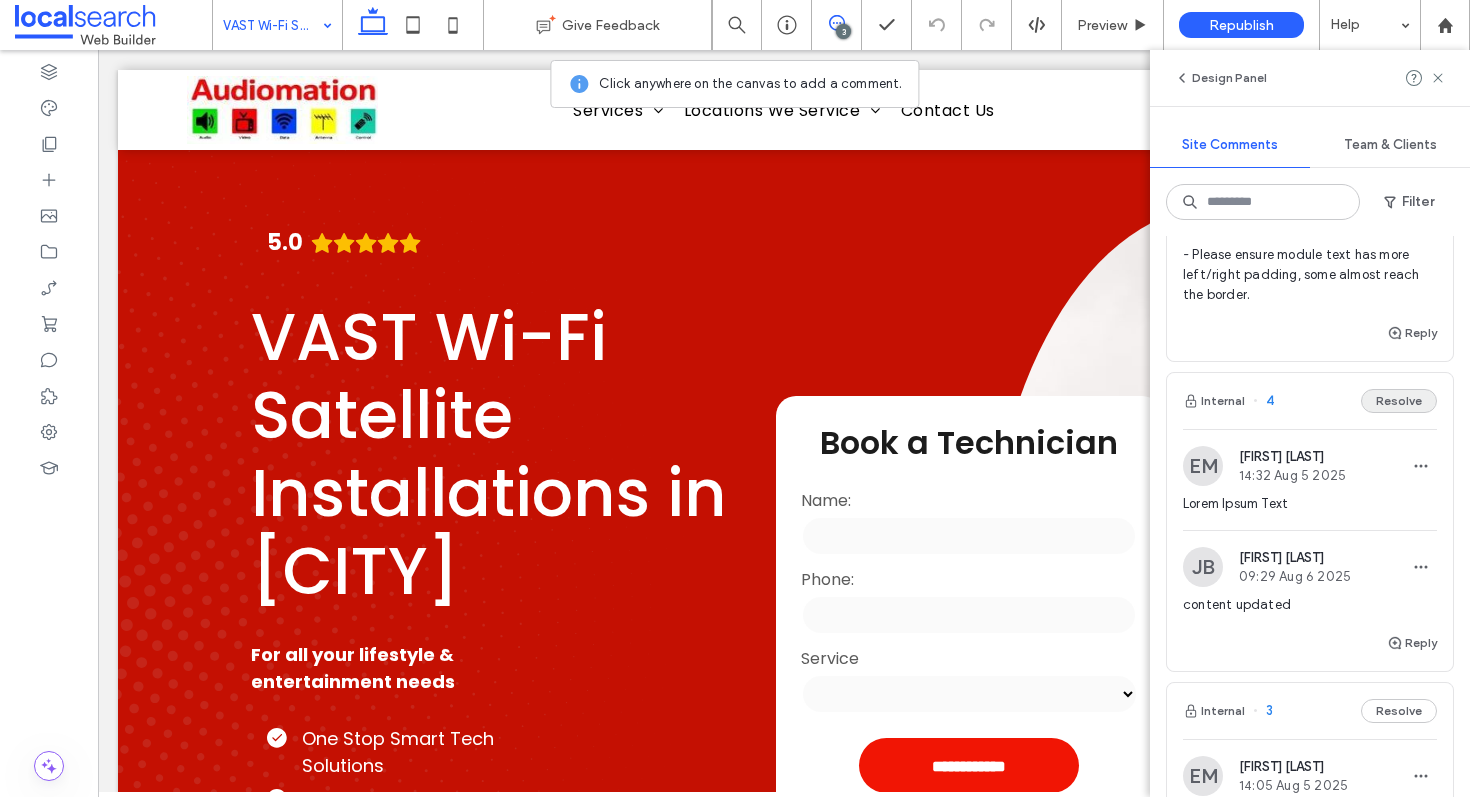 click on "Resolve" at bounding box center [1399, 401] 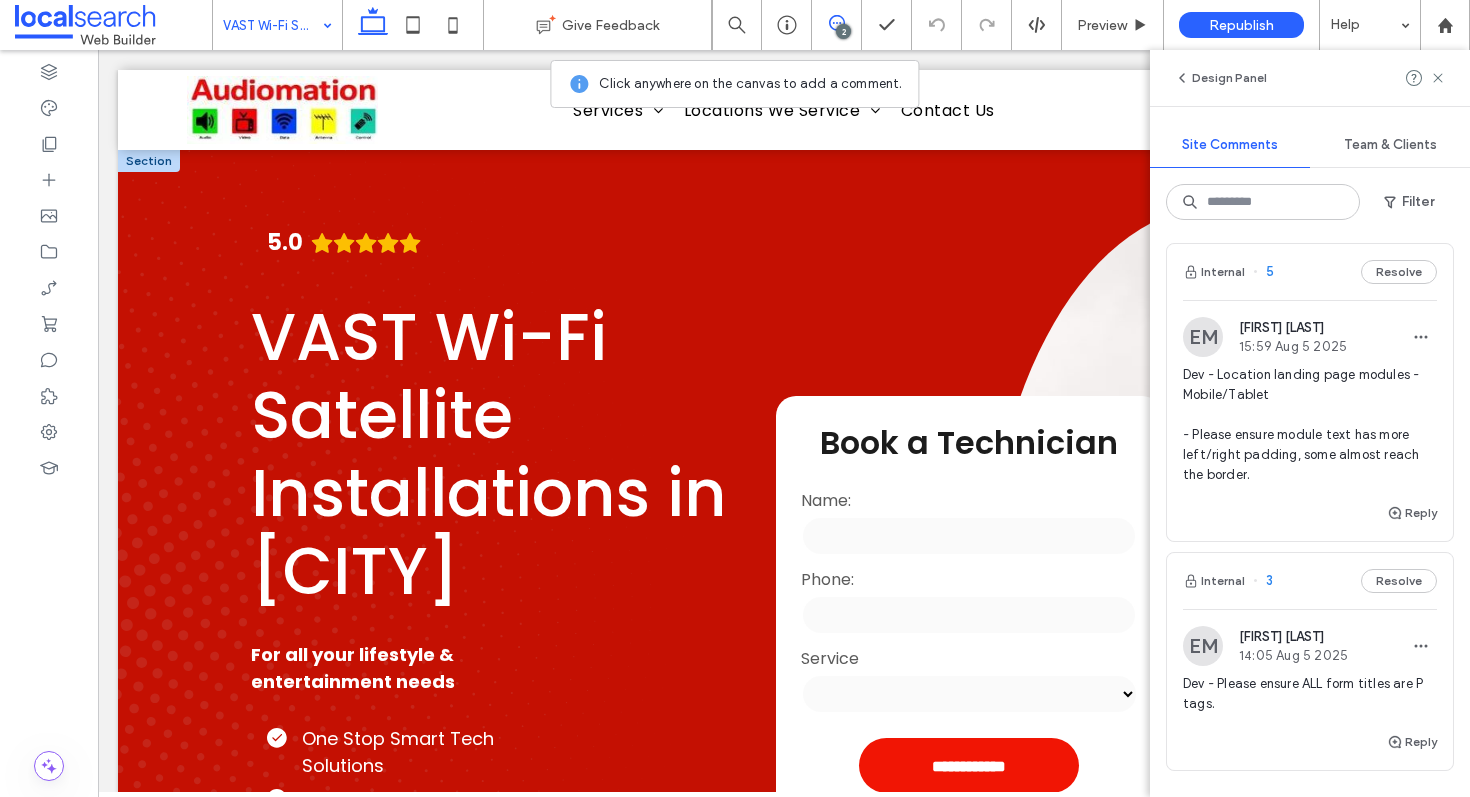 scroll, scrollTop: 0, scrollLeft: 0, axis: both 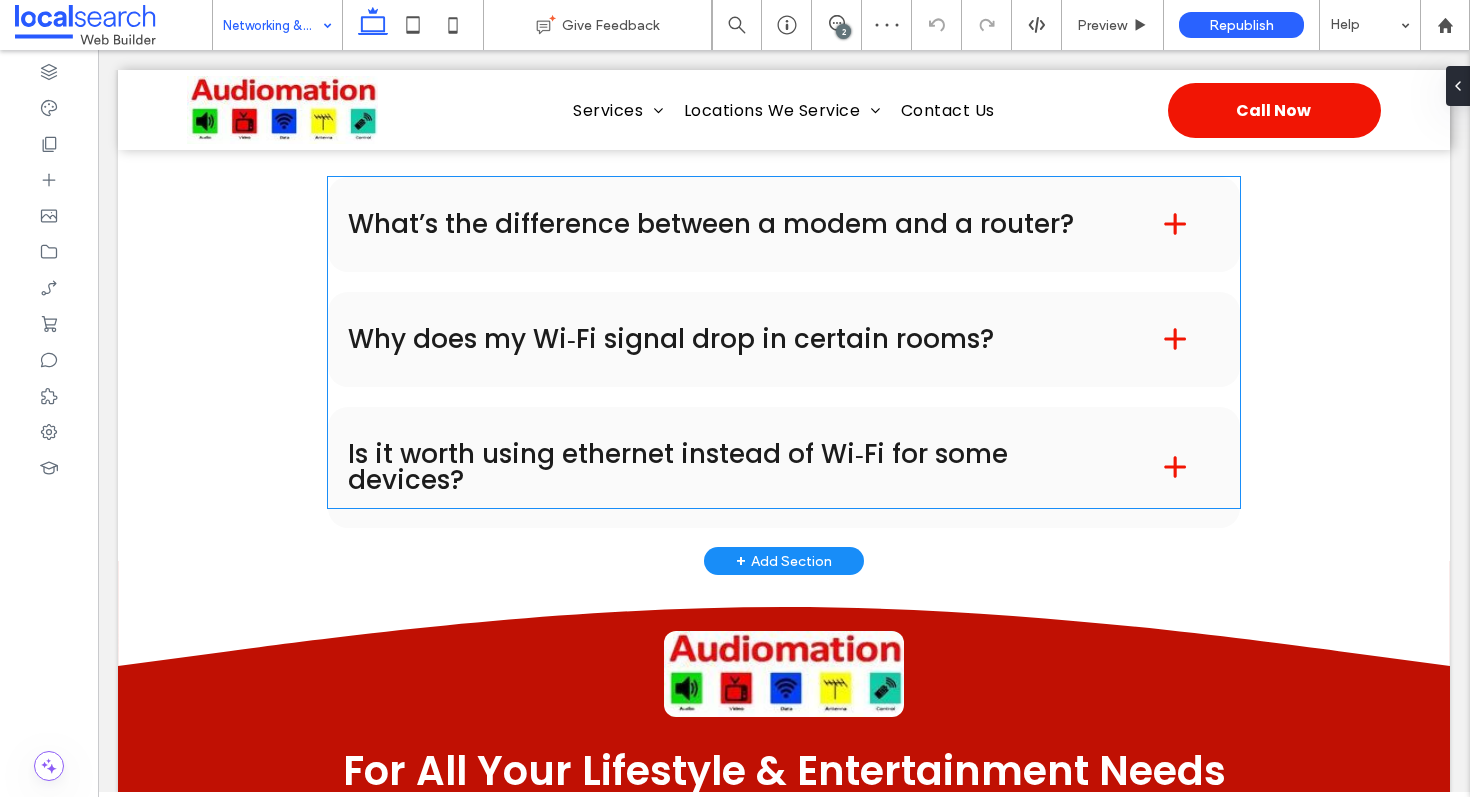 click on "Is it worth using ethernet instead of Wi‑Fi for some devices?" at bounding box center (723, 467) 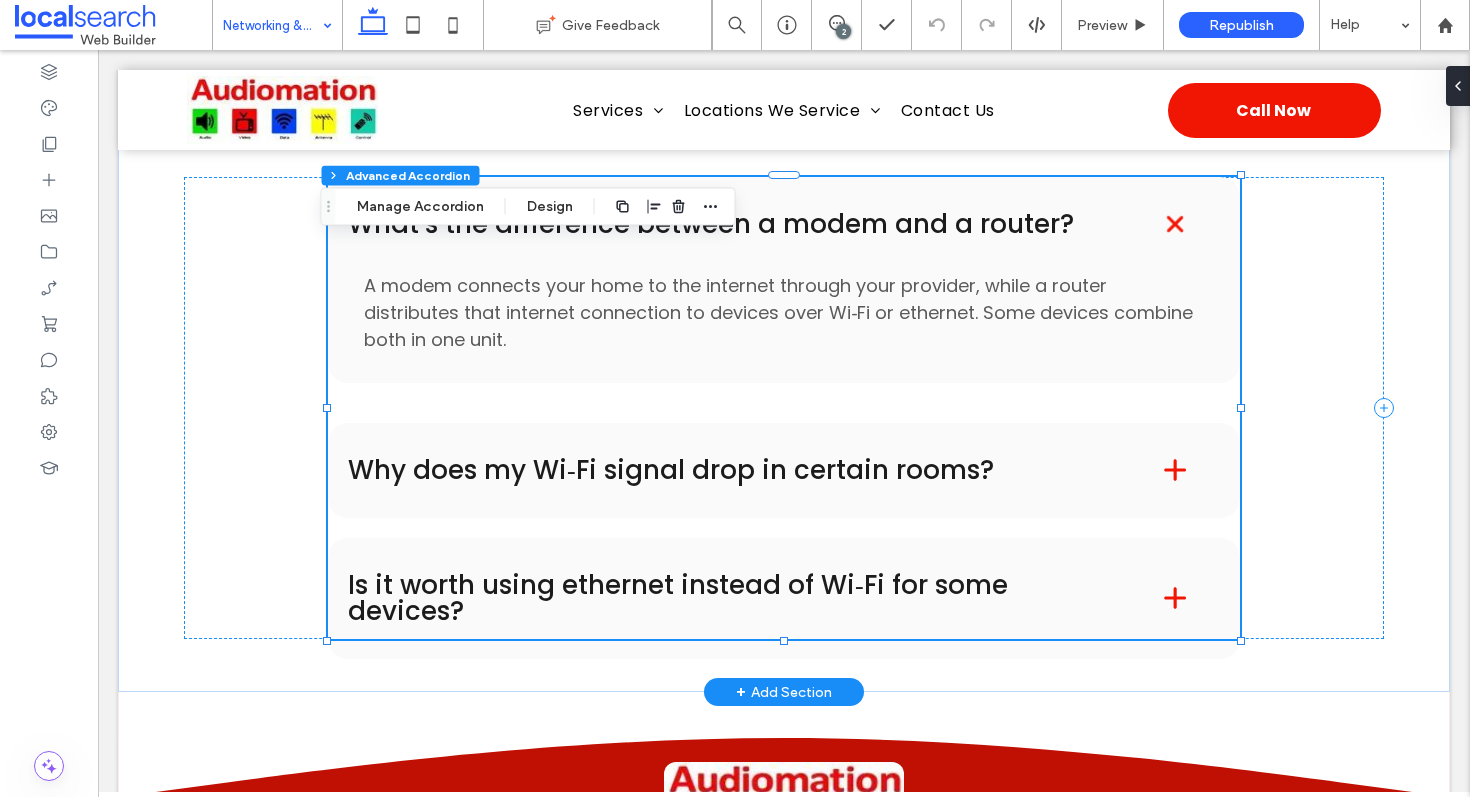 click on "Is it worth using ethernet instead of Wi‑Fi for some devices?" at bounding box center [723, 598] 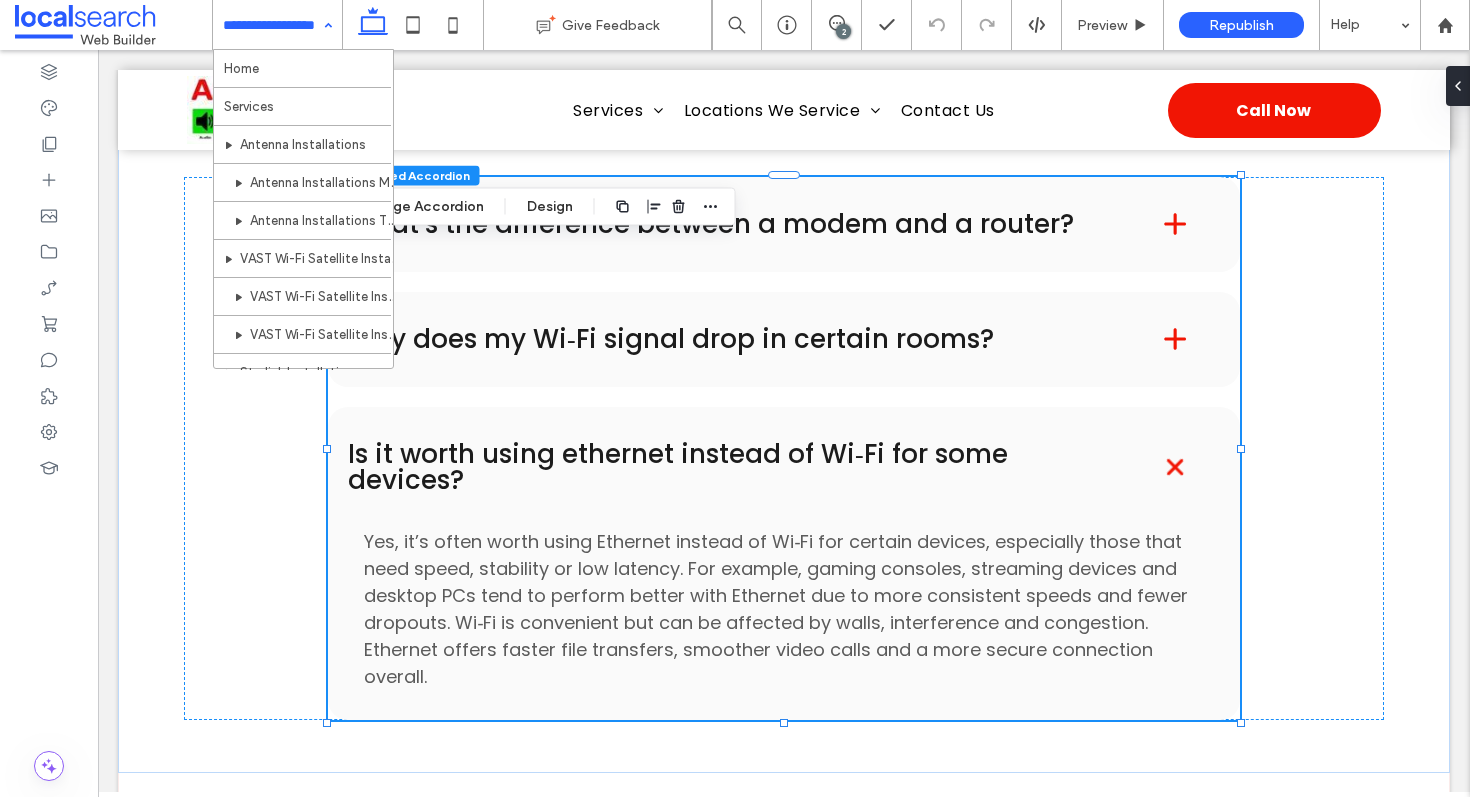 click at bounding box center (272, 25) 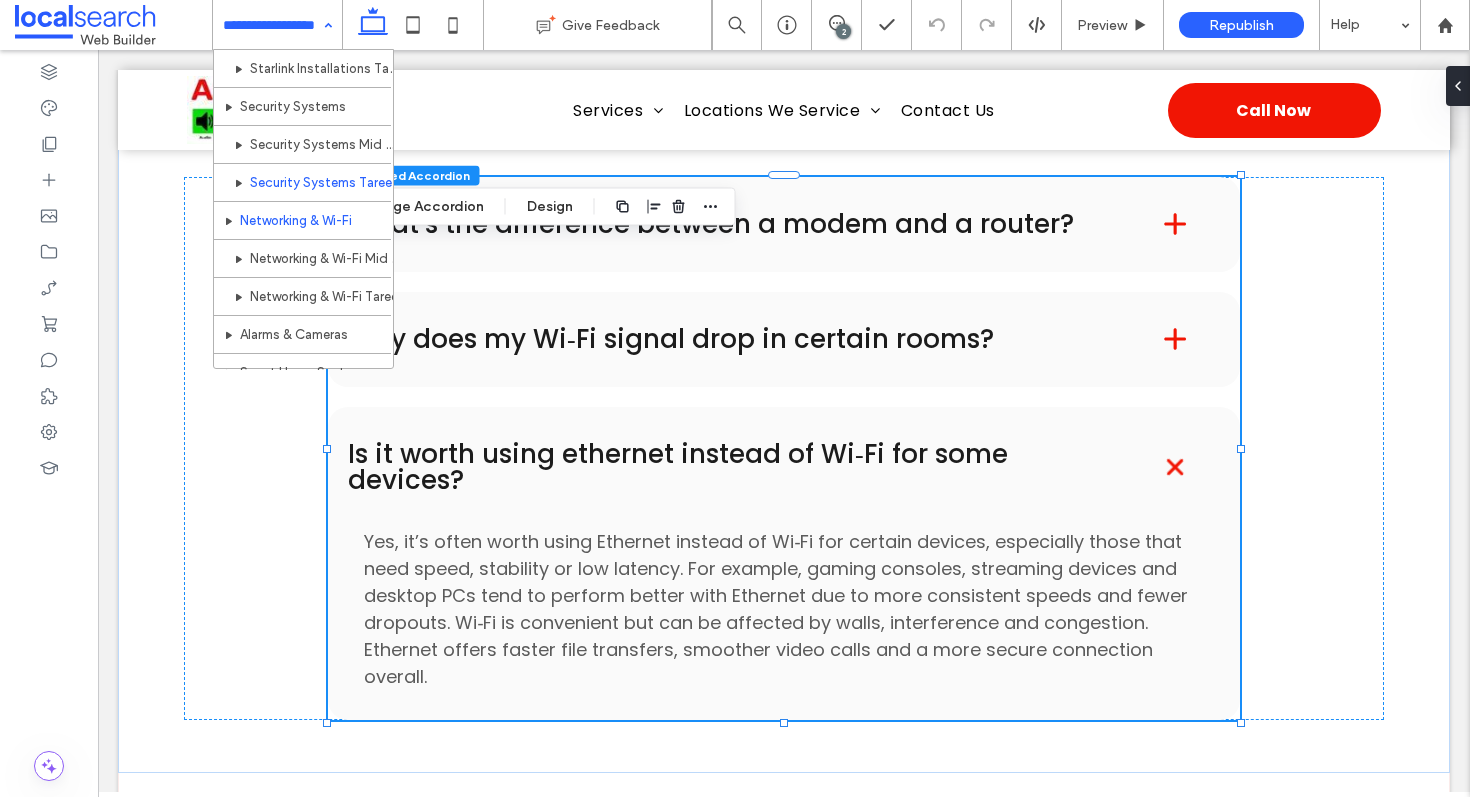 scroll, scrollTop: 381, scrollLeft: 0, axis: vertical 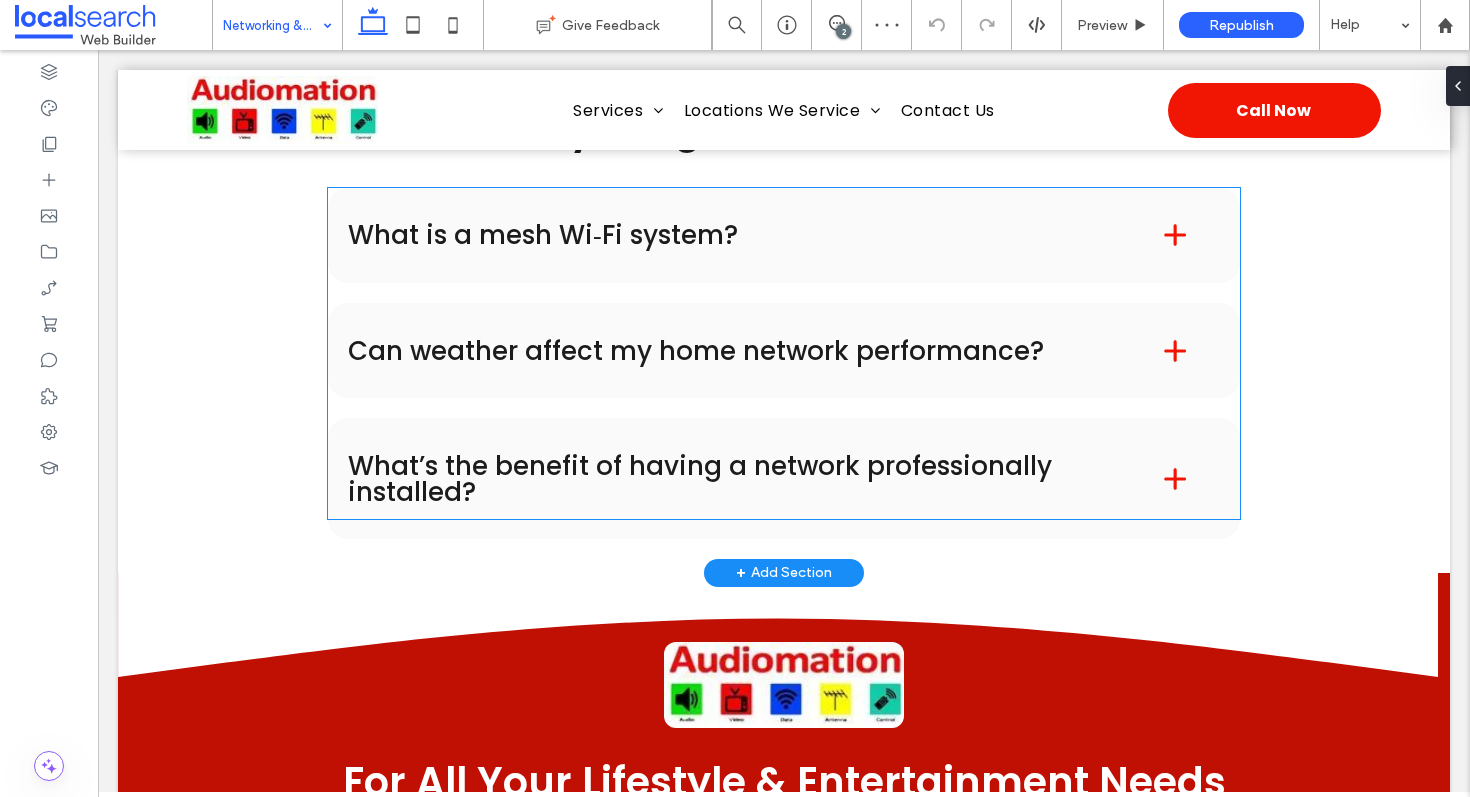 click on "What’s the benefit of having a network professionally installed?" at bounding box center (723, 479) 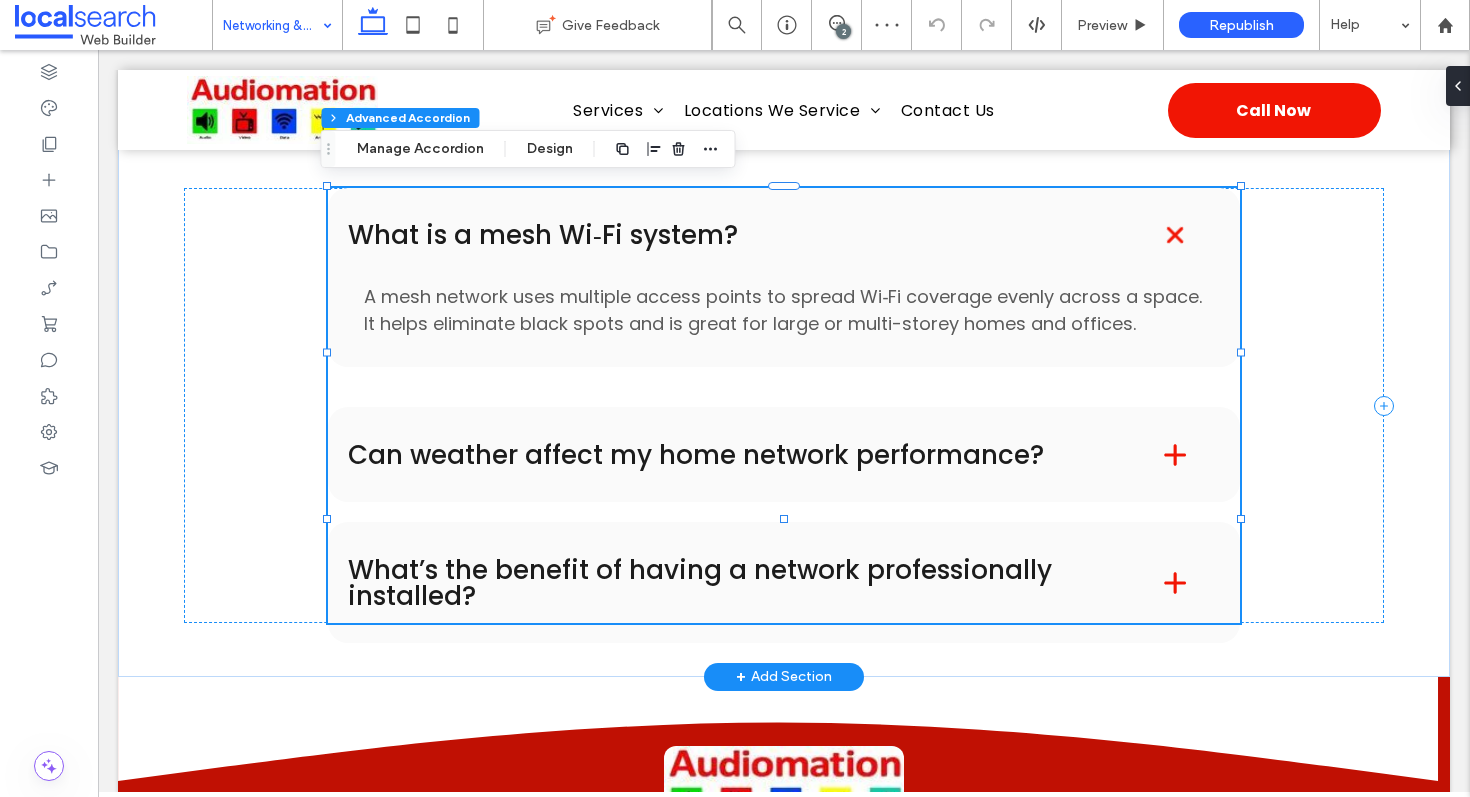 type on "**" 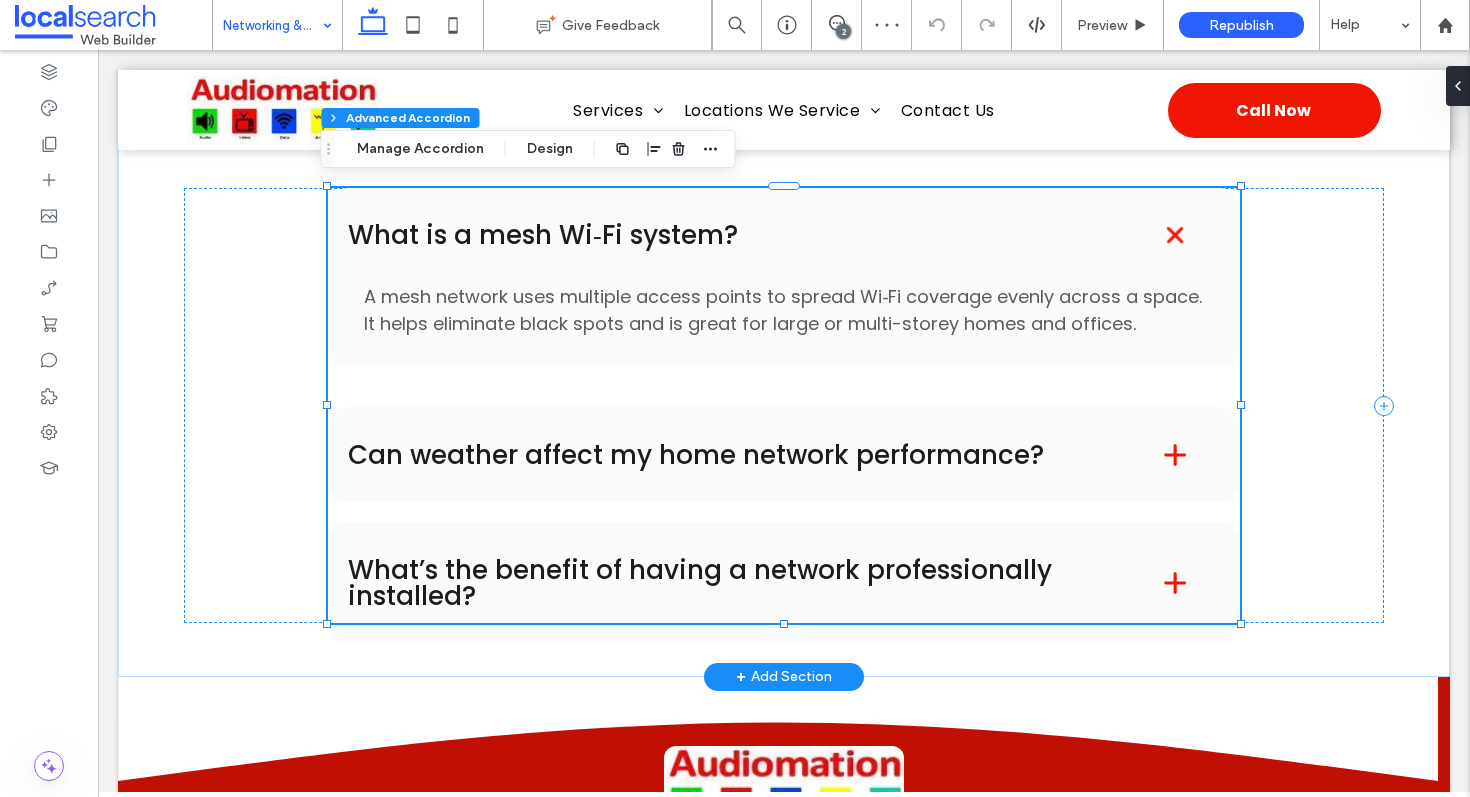click on "What’s the benefit of having a network professionally installed?" at bounding box center [723, 583] 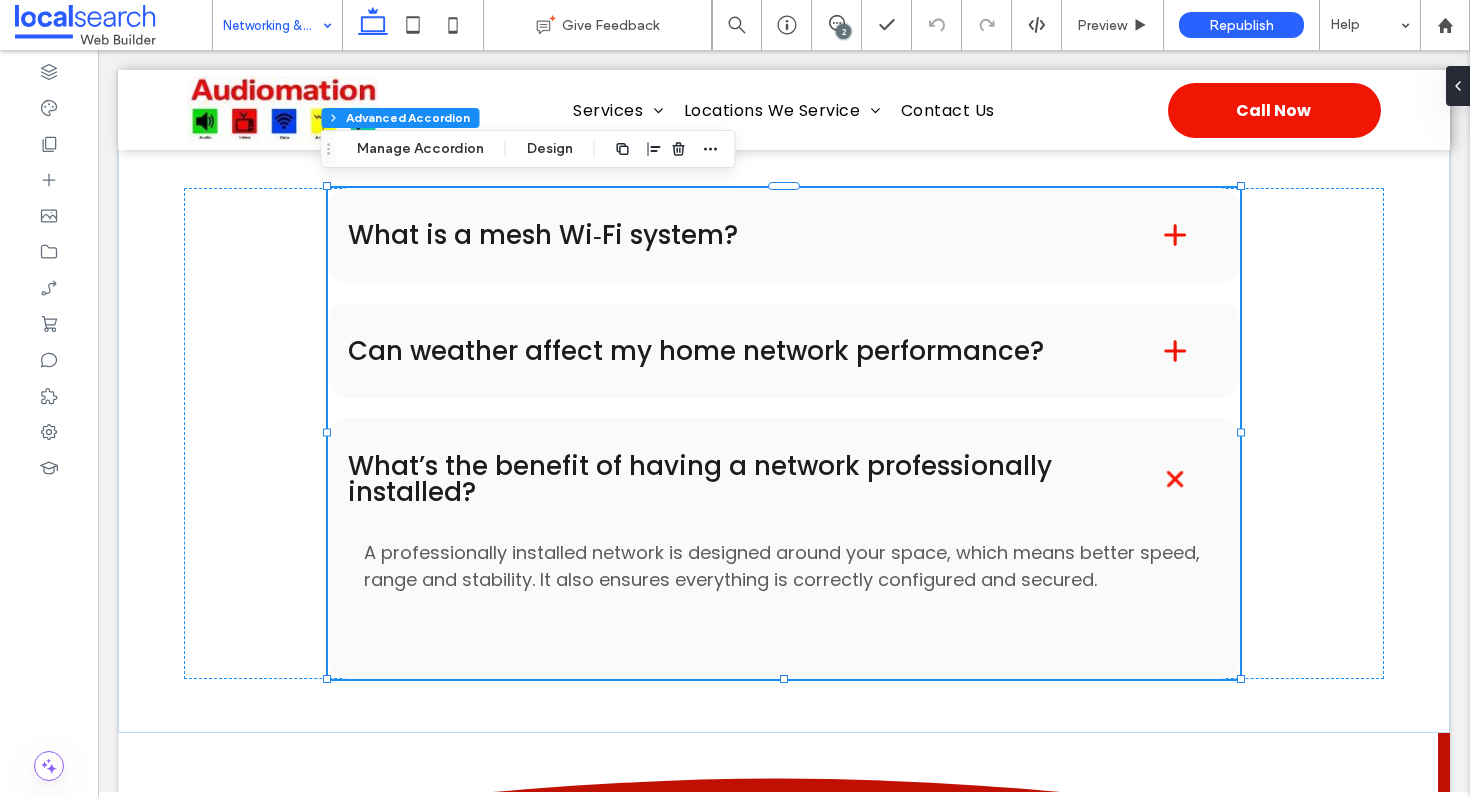 click at bounding box center [272, 25] 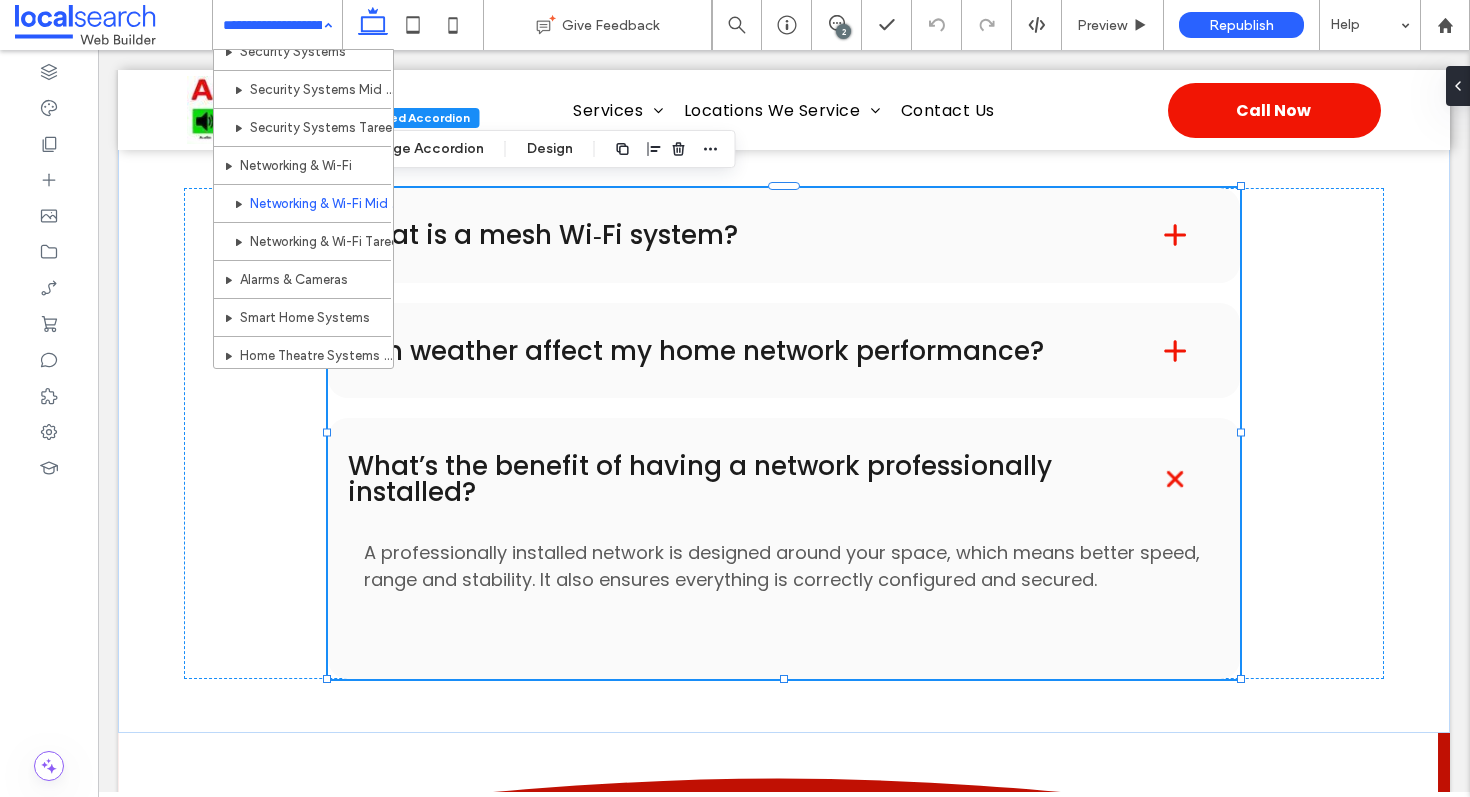 scroll, scrollTop: 576, scrollLeft: 0, axis: vertical 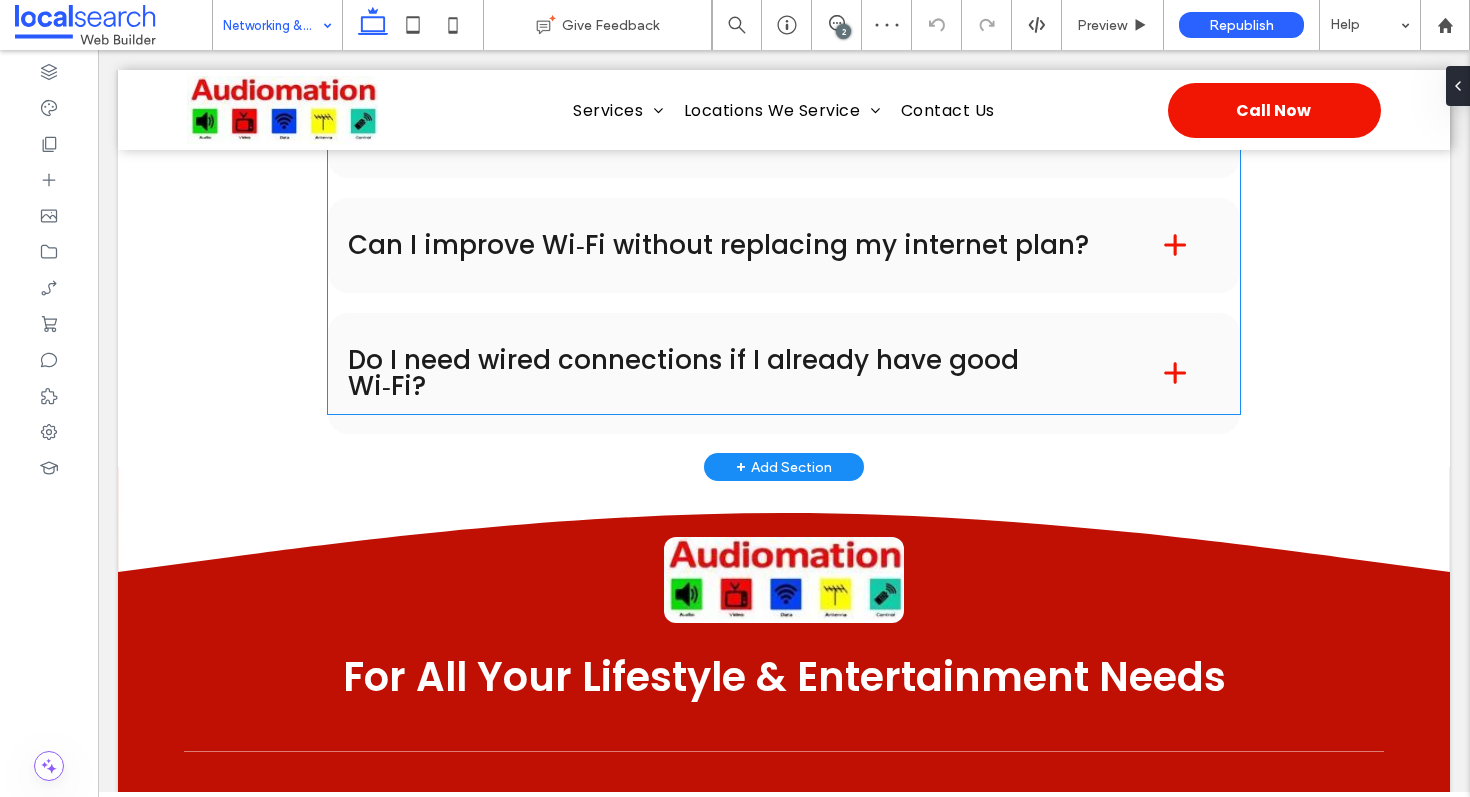 click on "Do I need wired connections if I already have good Wi‑Fi?" at bounding box center [723, 373] 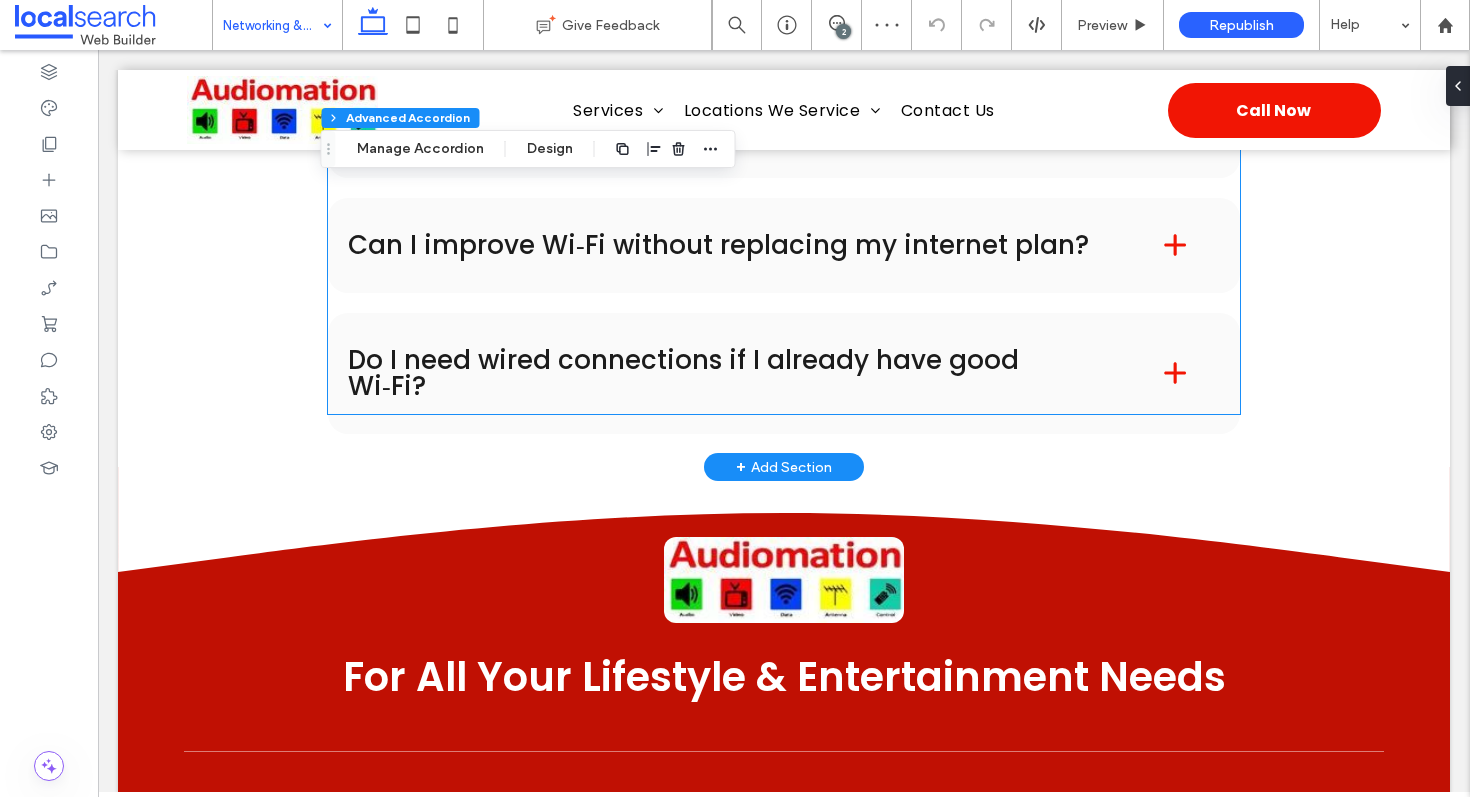type on "**" 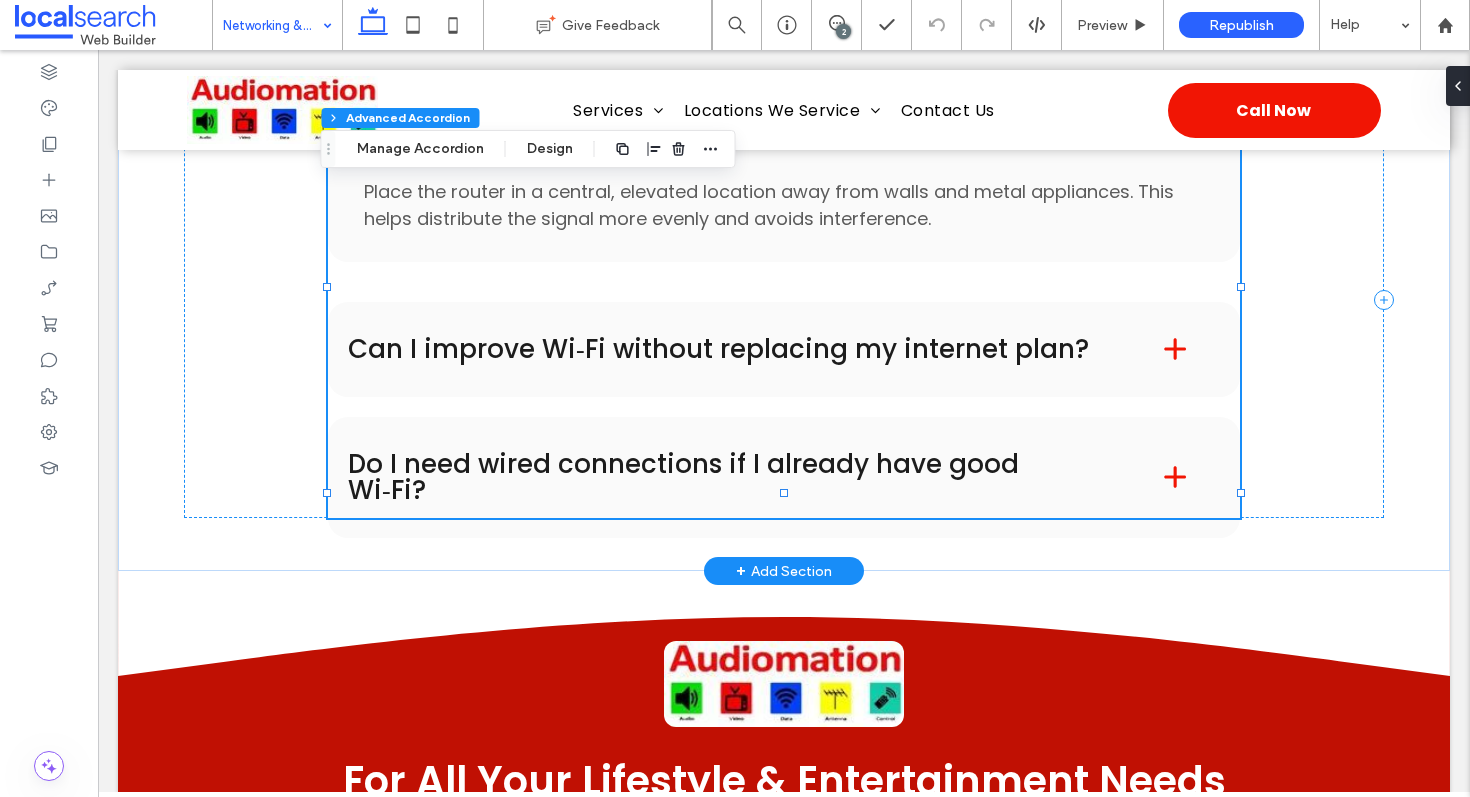 click on "Do I need wired connections if I already have good Wi‑Fi?" at bounding box center [723, 477] 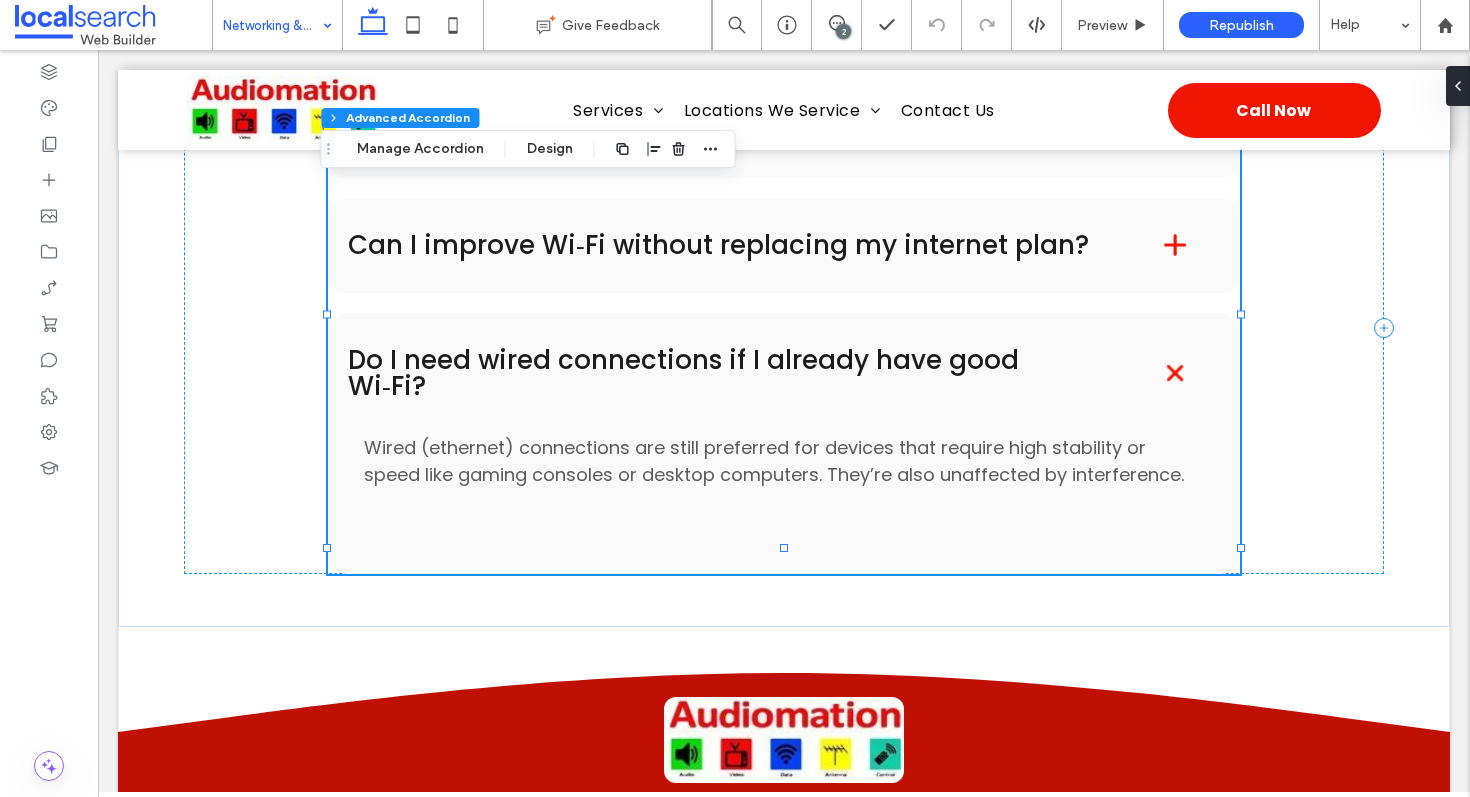 click at bounding box center (272, 25) 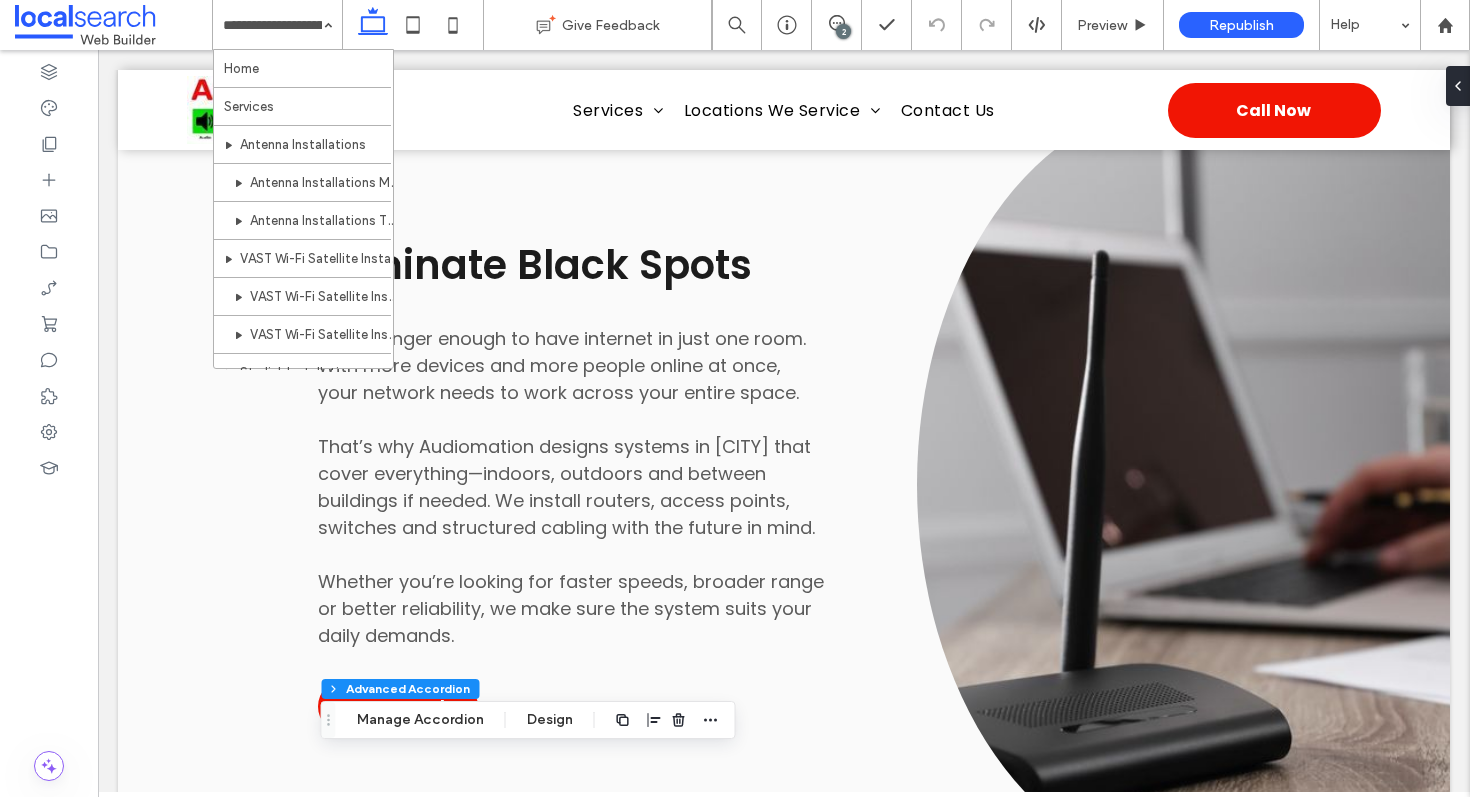 scroll, scrollTop: 1592, scrollLeft: 0, axis: vertical 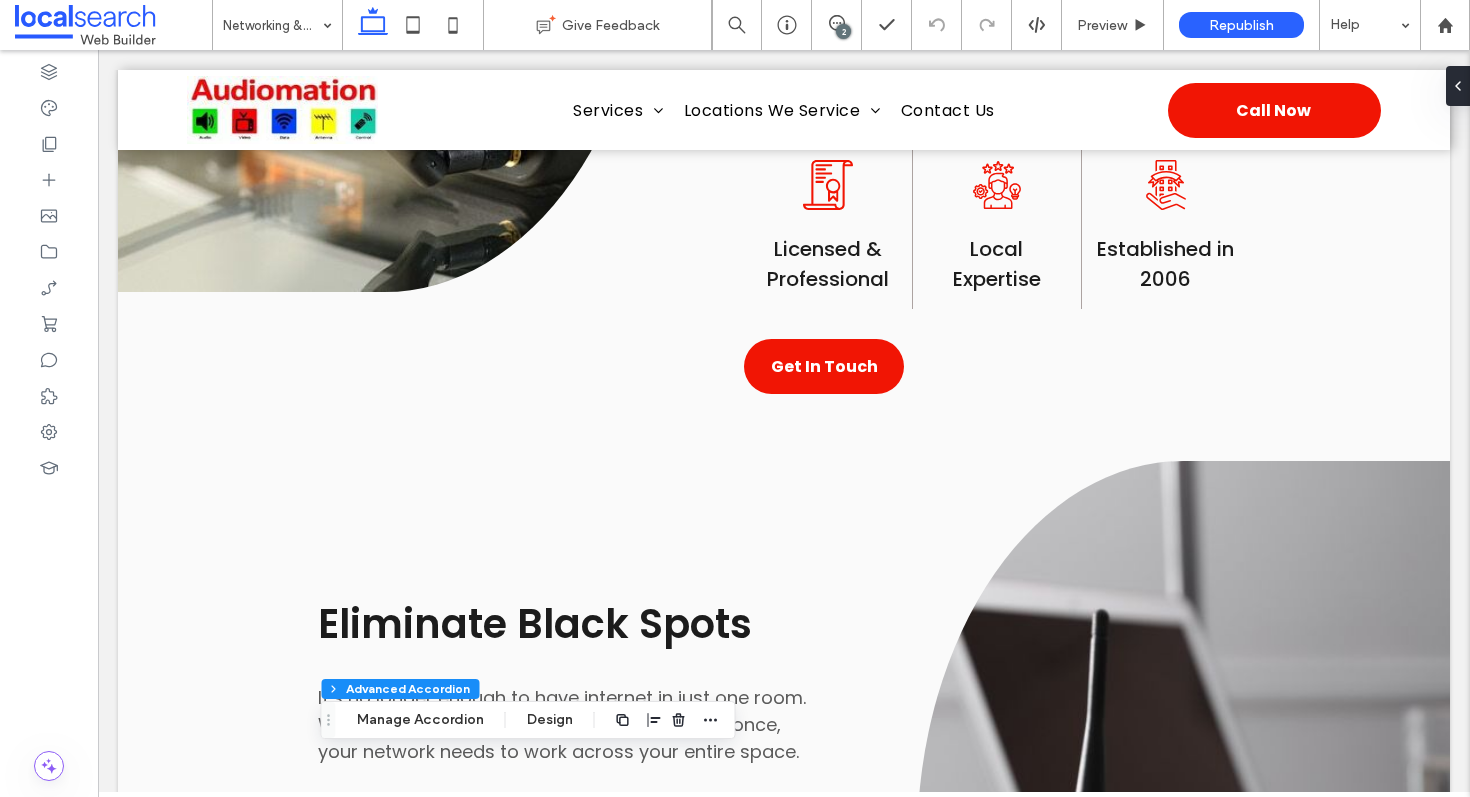 click on "2" at bounding box center [843, 31] 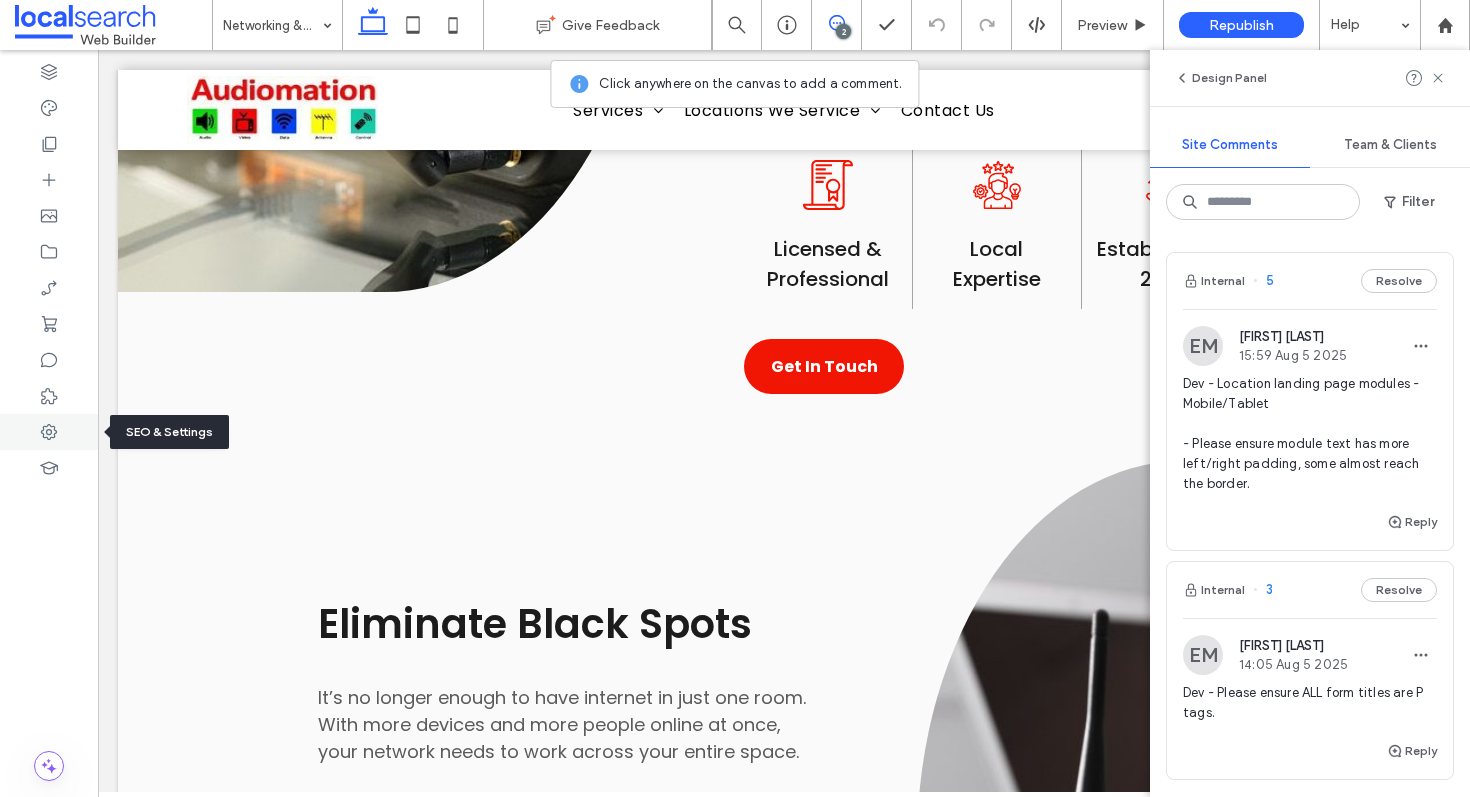click at bounding box center [49, 432] 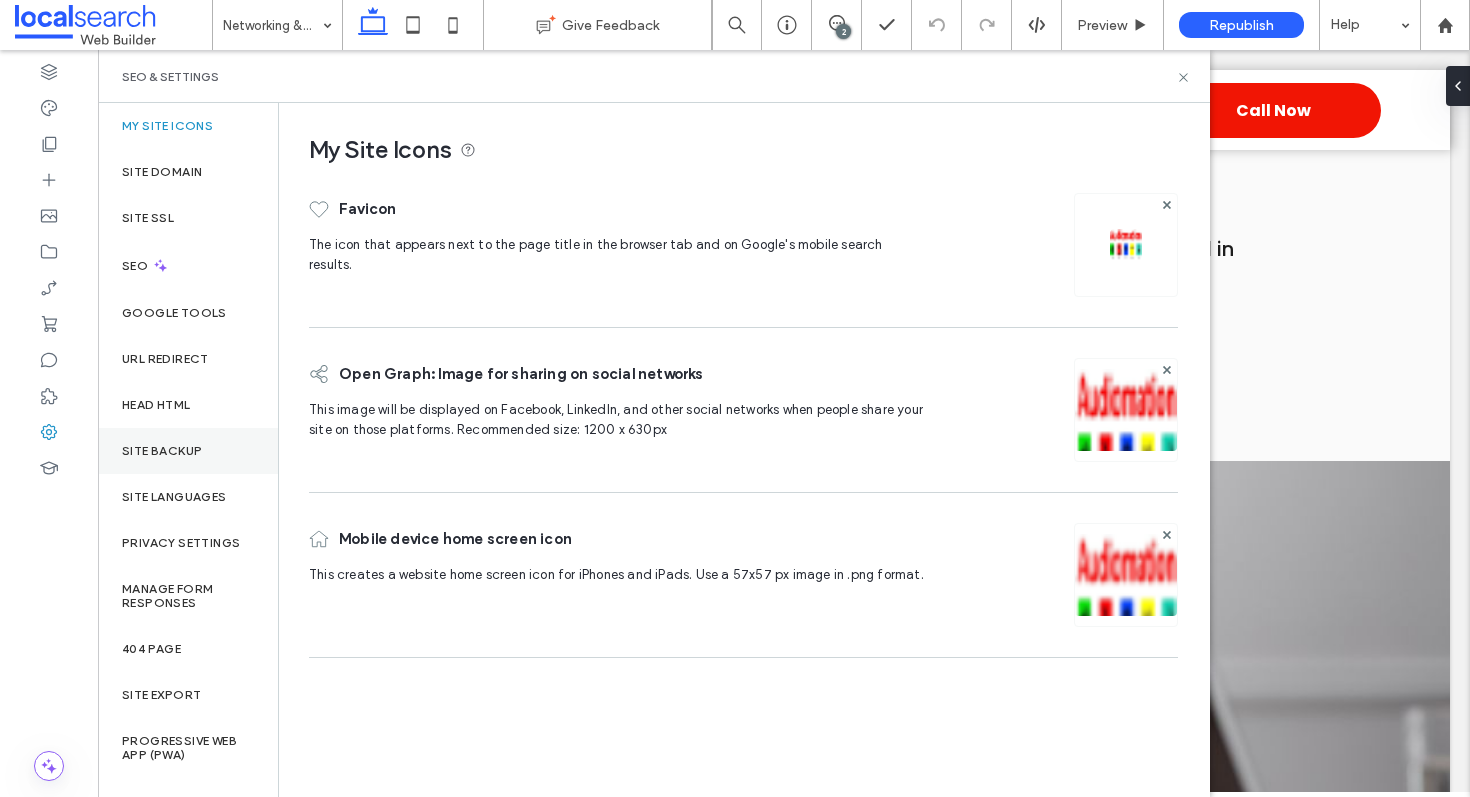 click on "Site Backup" at bounding box center [162, 451] 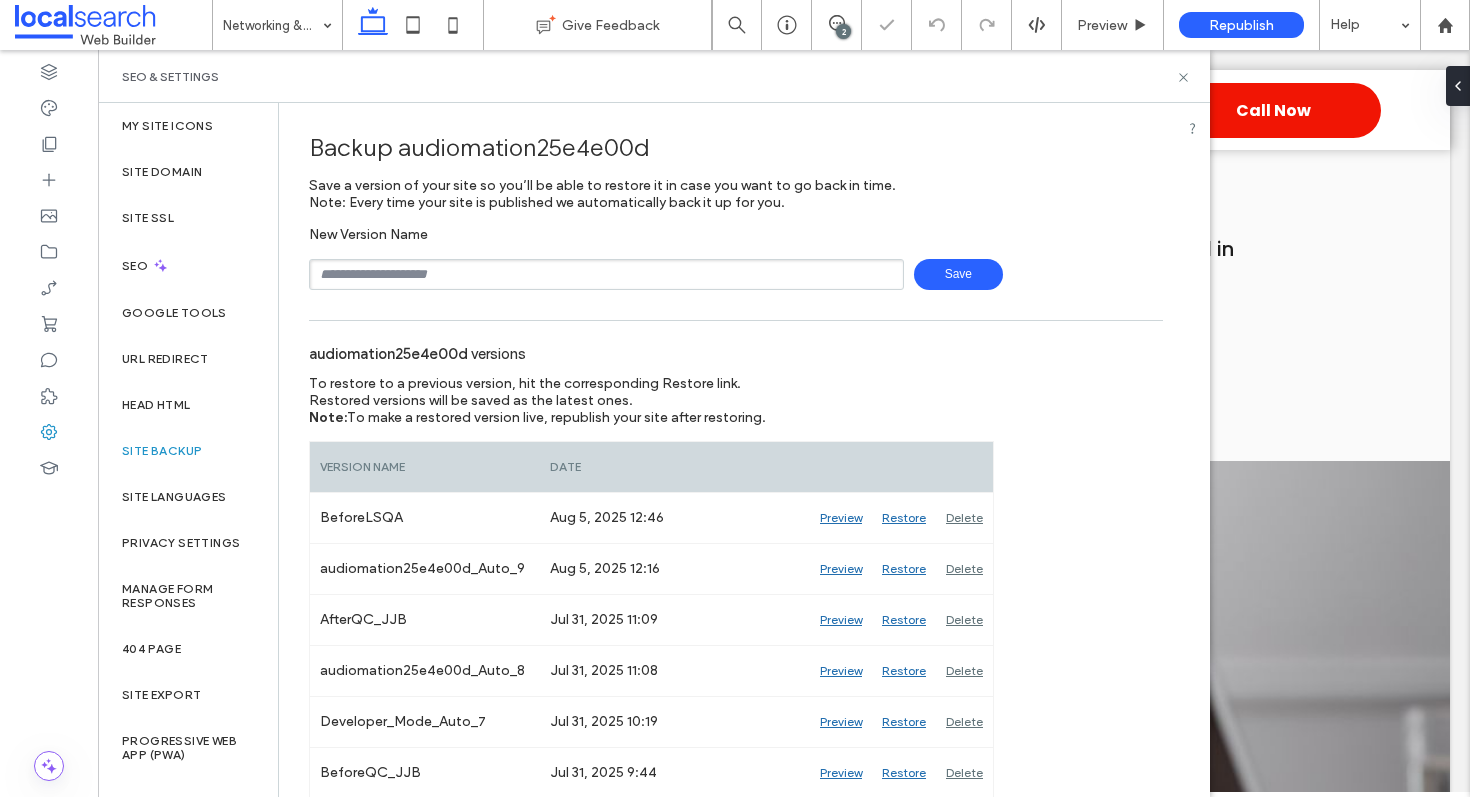 click at bounding box center [606, 274] 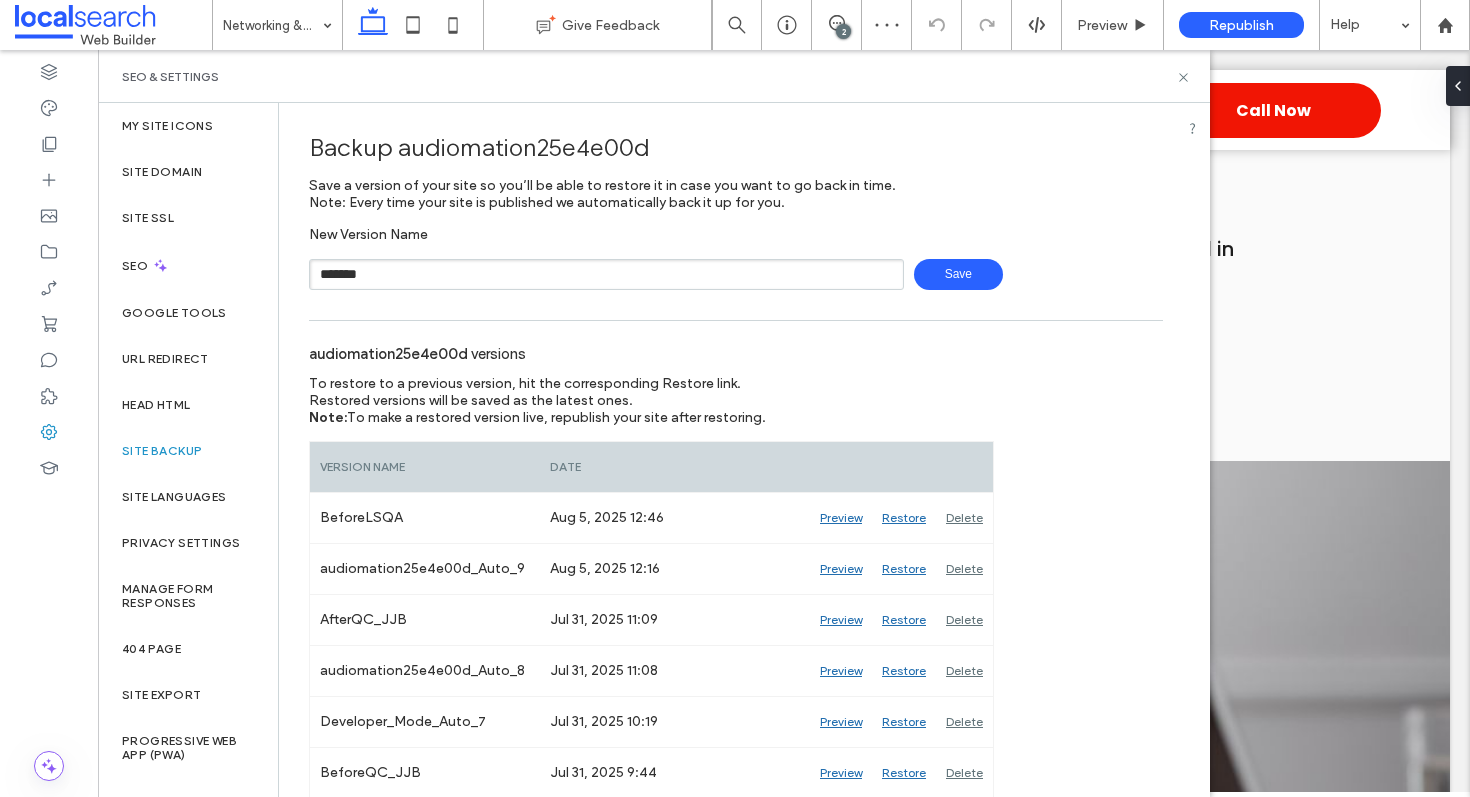 click on "Save" at bounding box center (958, 274) 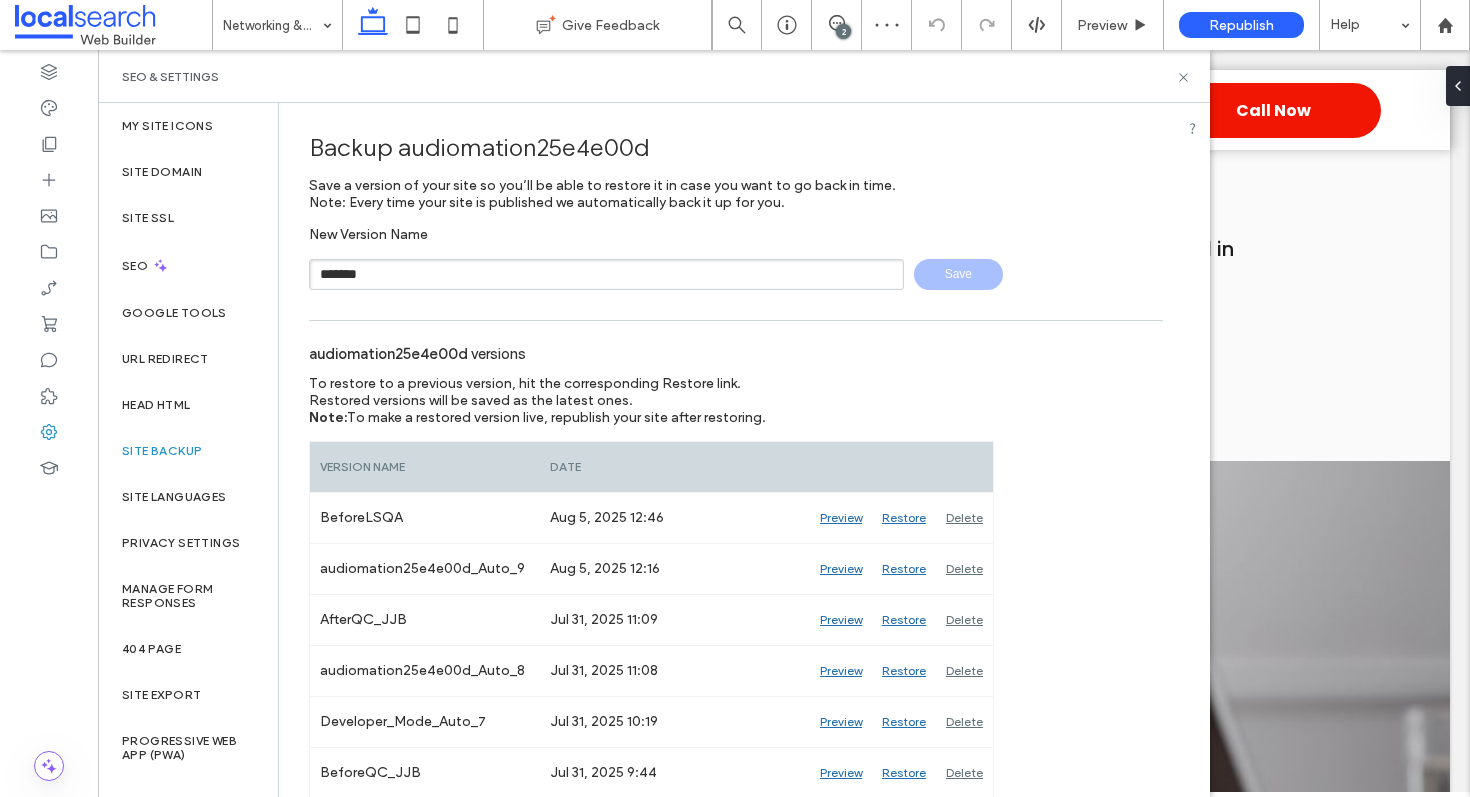 type 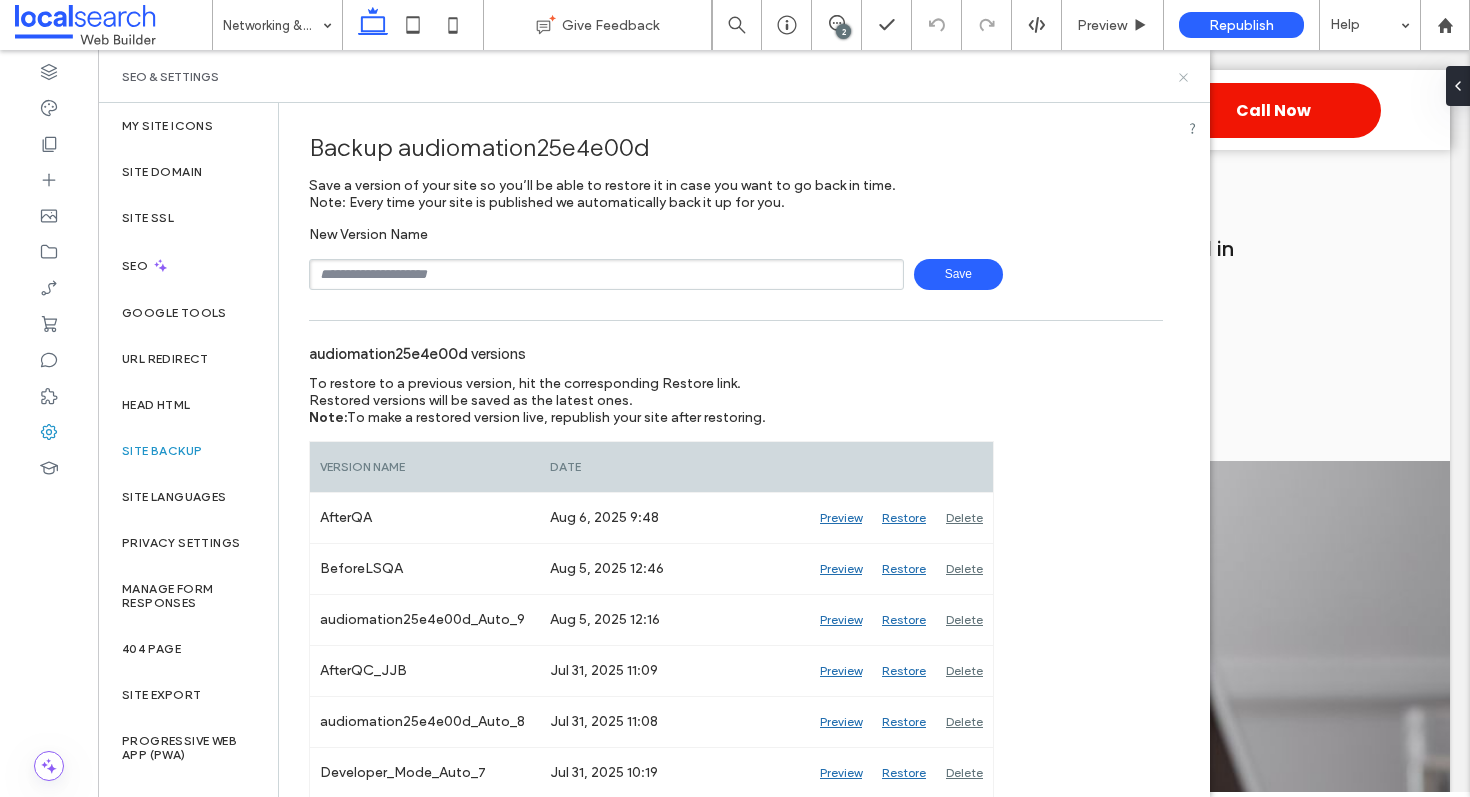 drag, startPoint x: 1185, startPoint y: 72, endPoint x: 1073, endPoint y: 10, distance: 128.01562 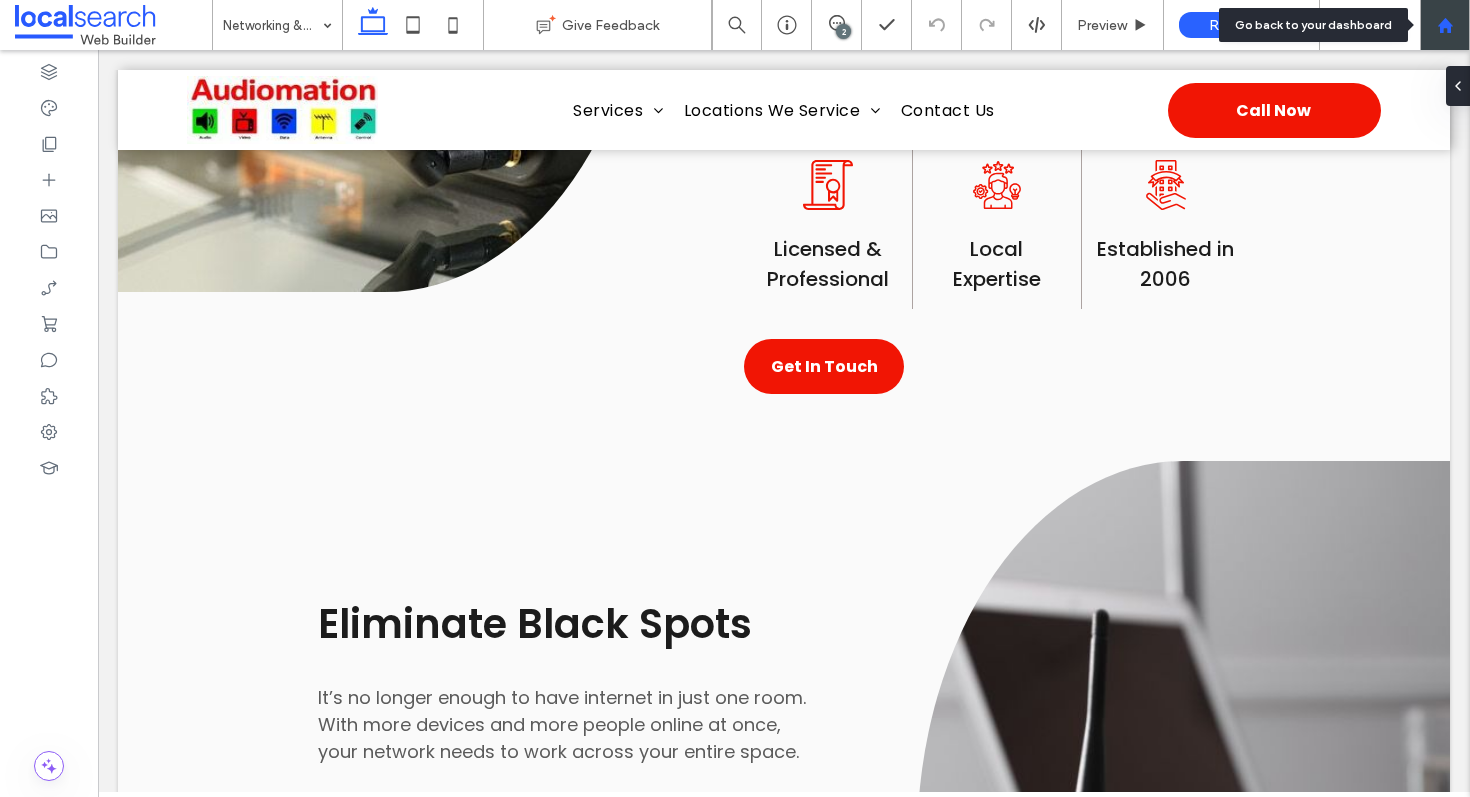 click at bounding box center [1445, 25] 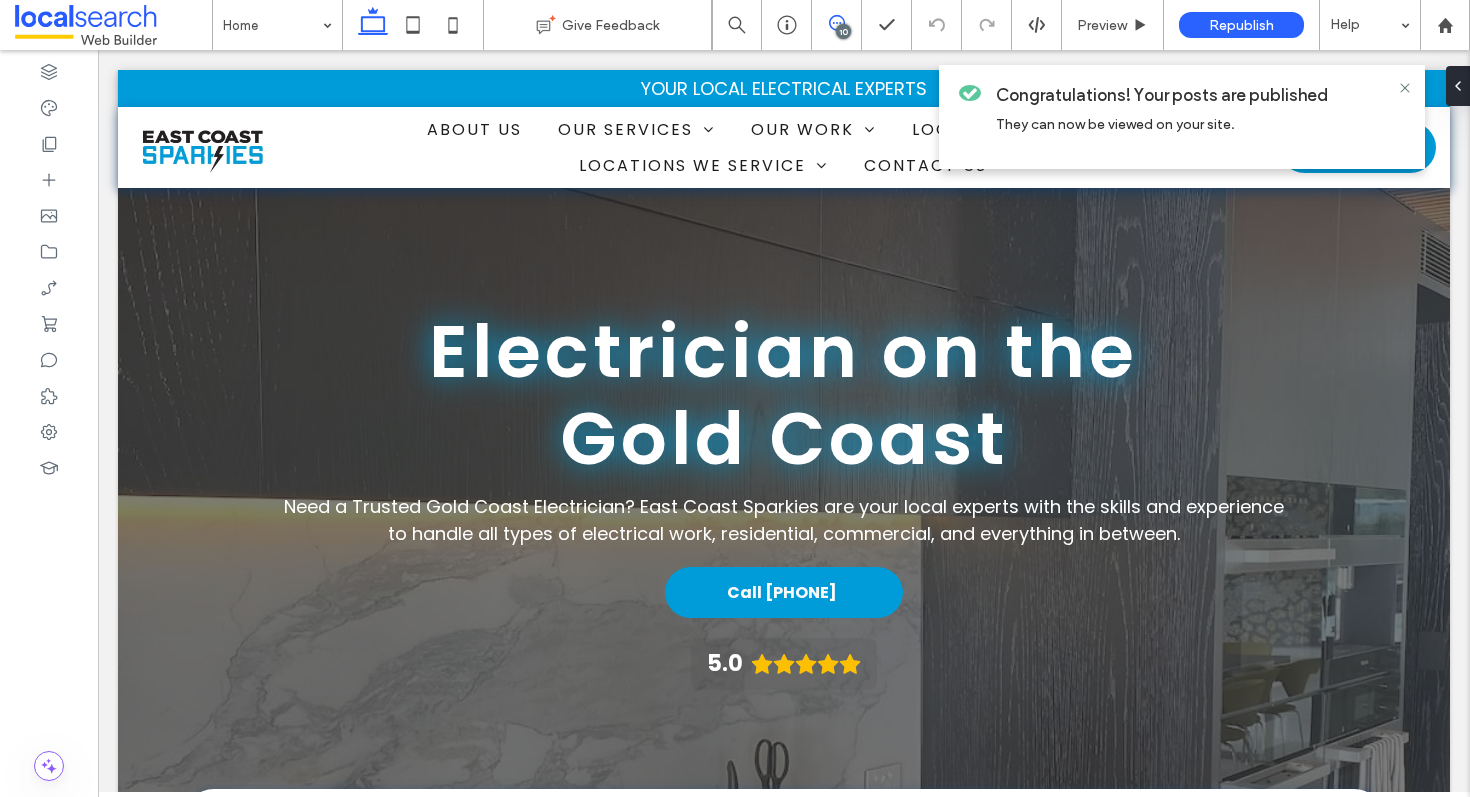 scroll, scrollTop: 0, scrollLeft: 0, axis: both 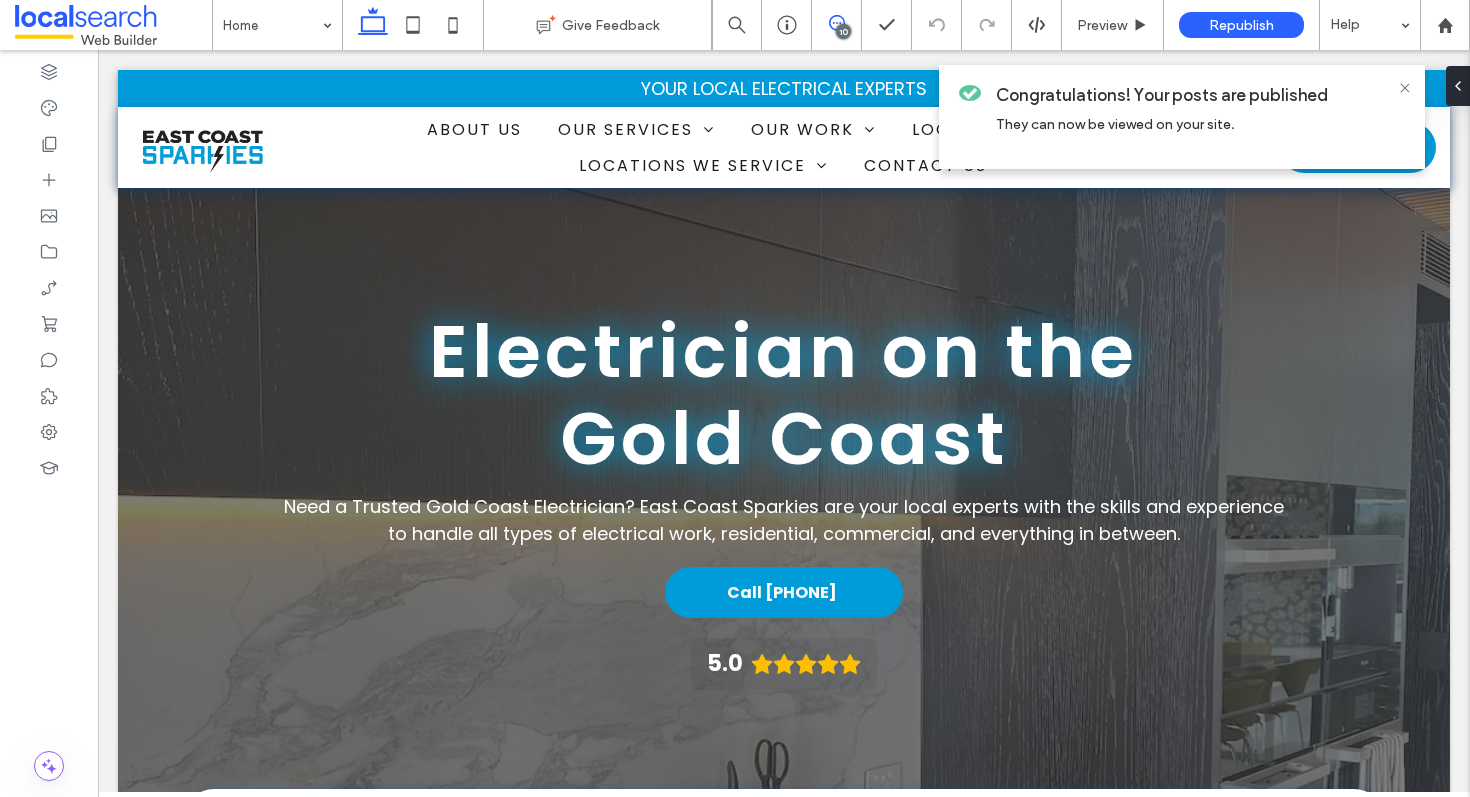 click 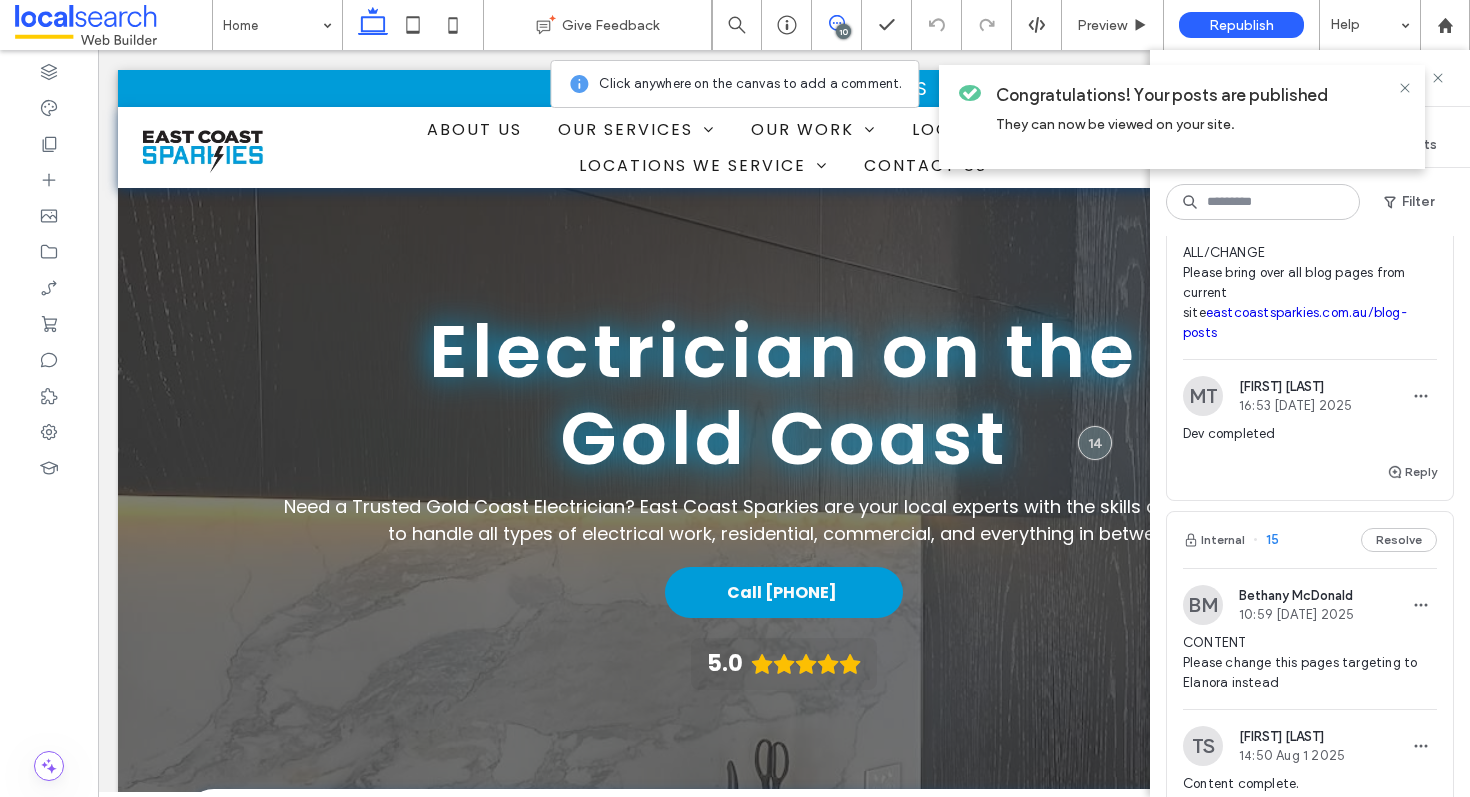 scroll, scrollTop: 3119, scrollLeft: 0, axis: vertical 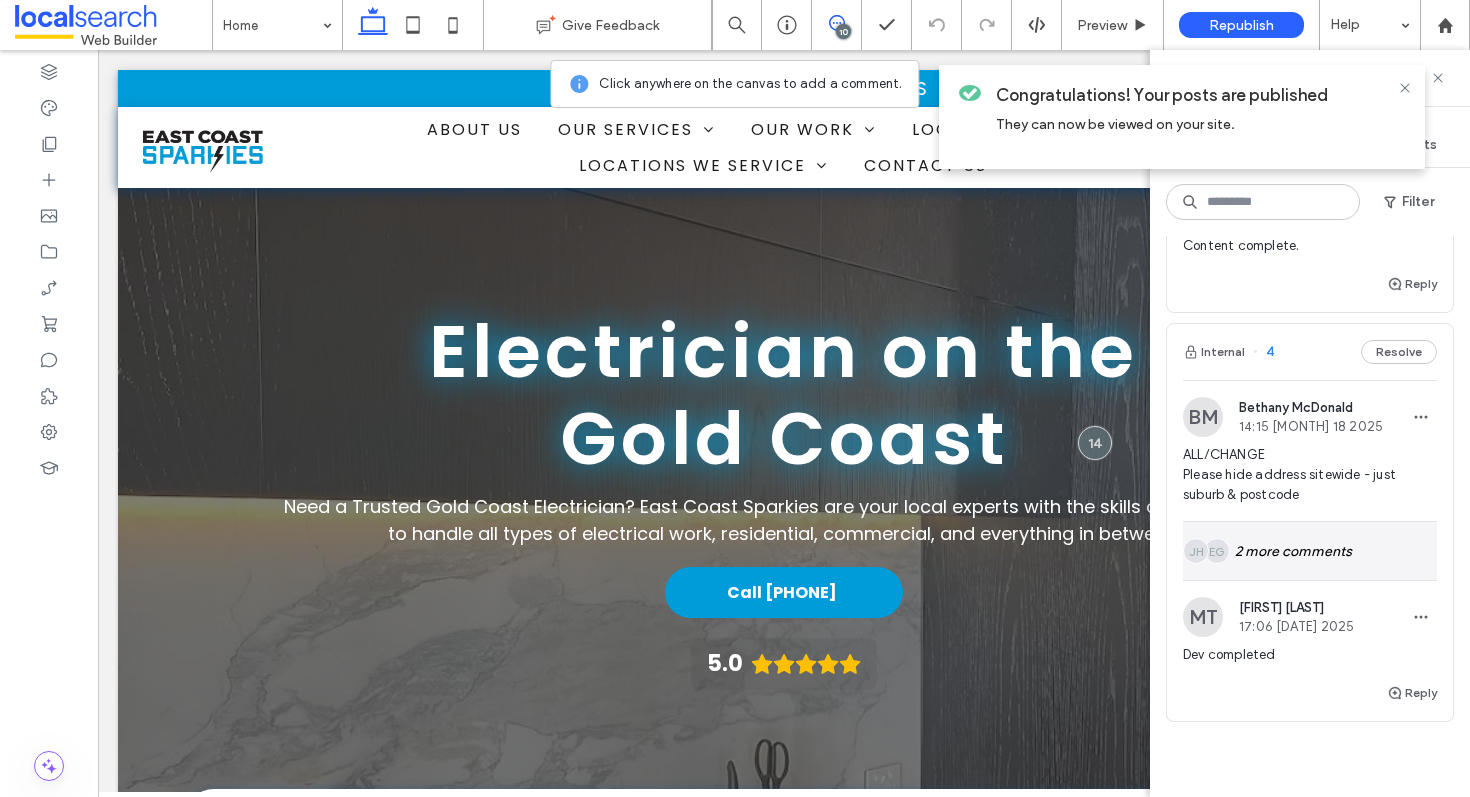click on "EG JH 2 more comments" at bounding box center (1310, 551) 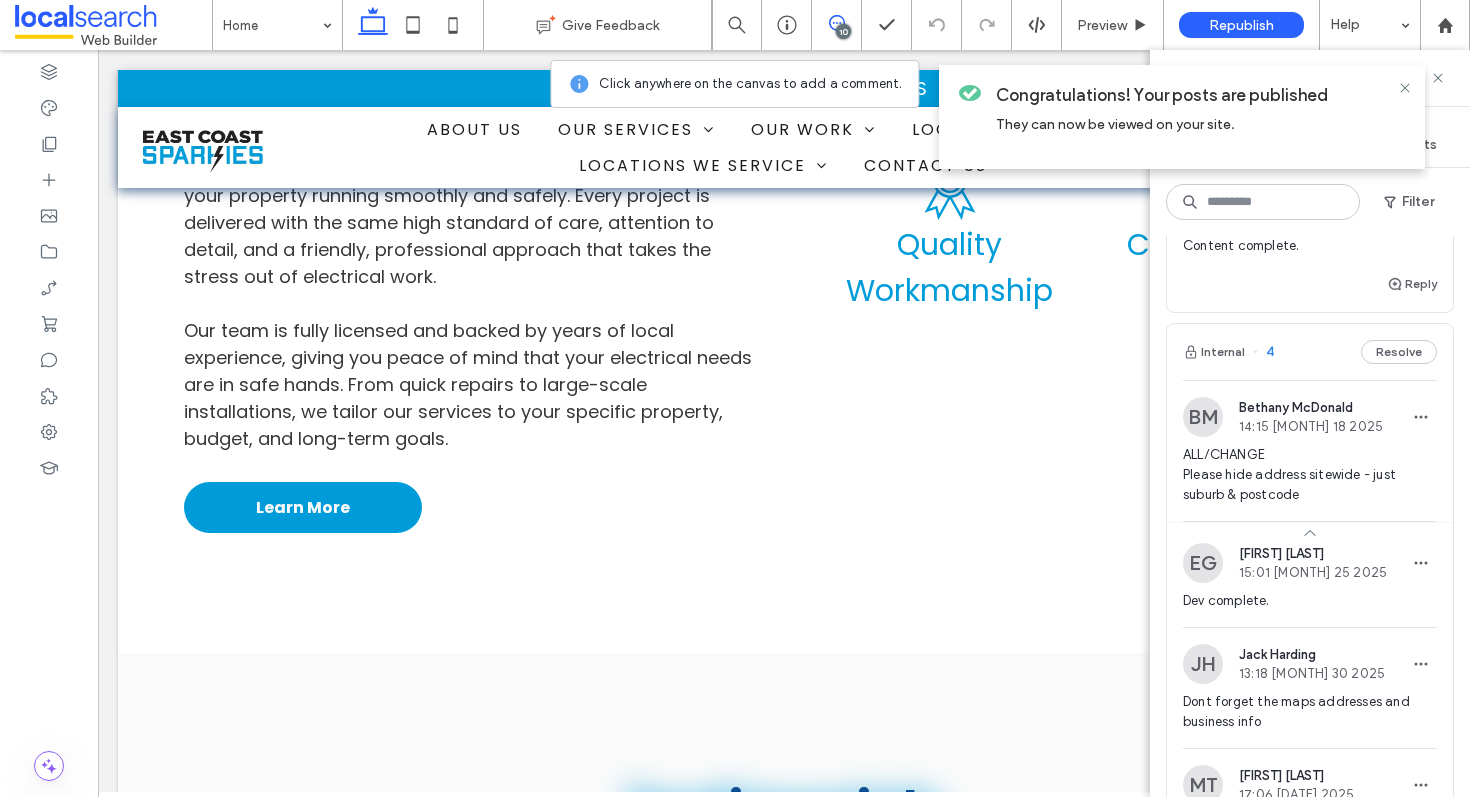 scroll, scrollTop: 7618, scrollLeft: 0, axis: vertical 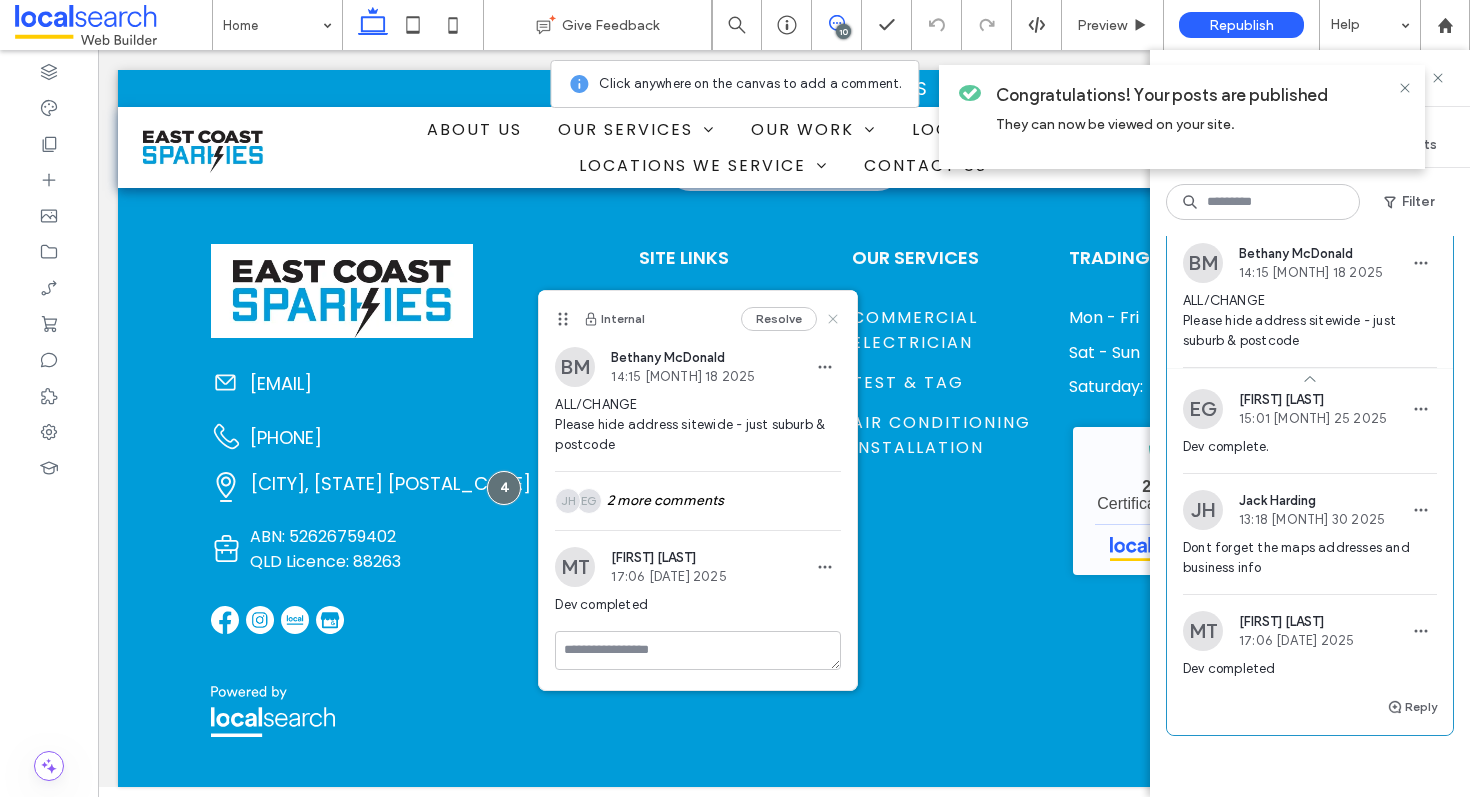 click 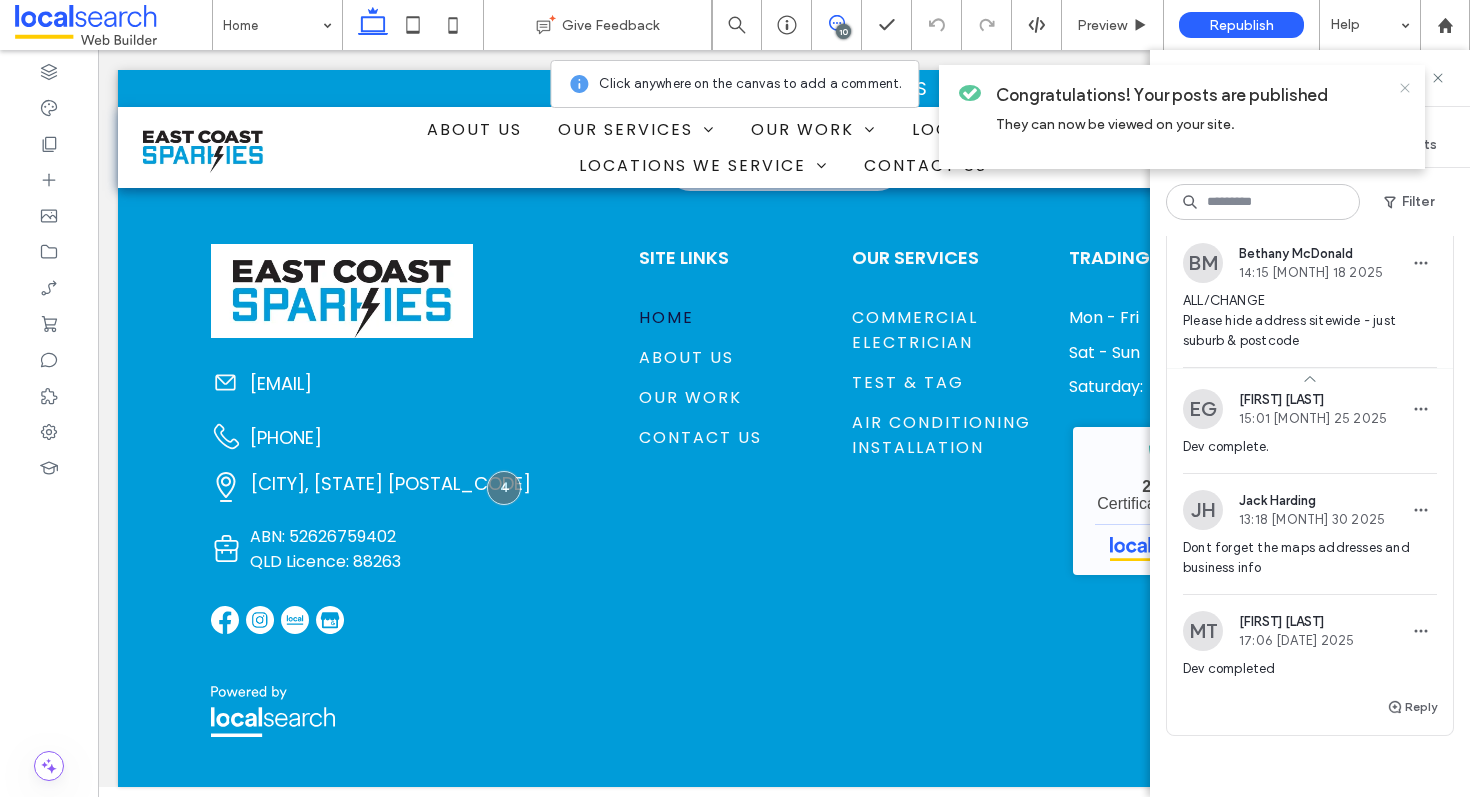 click 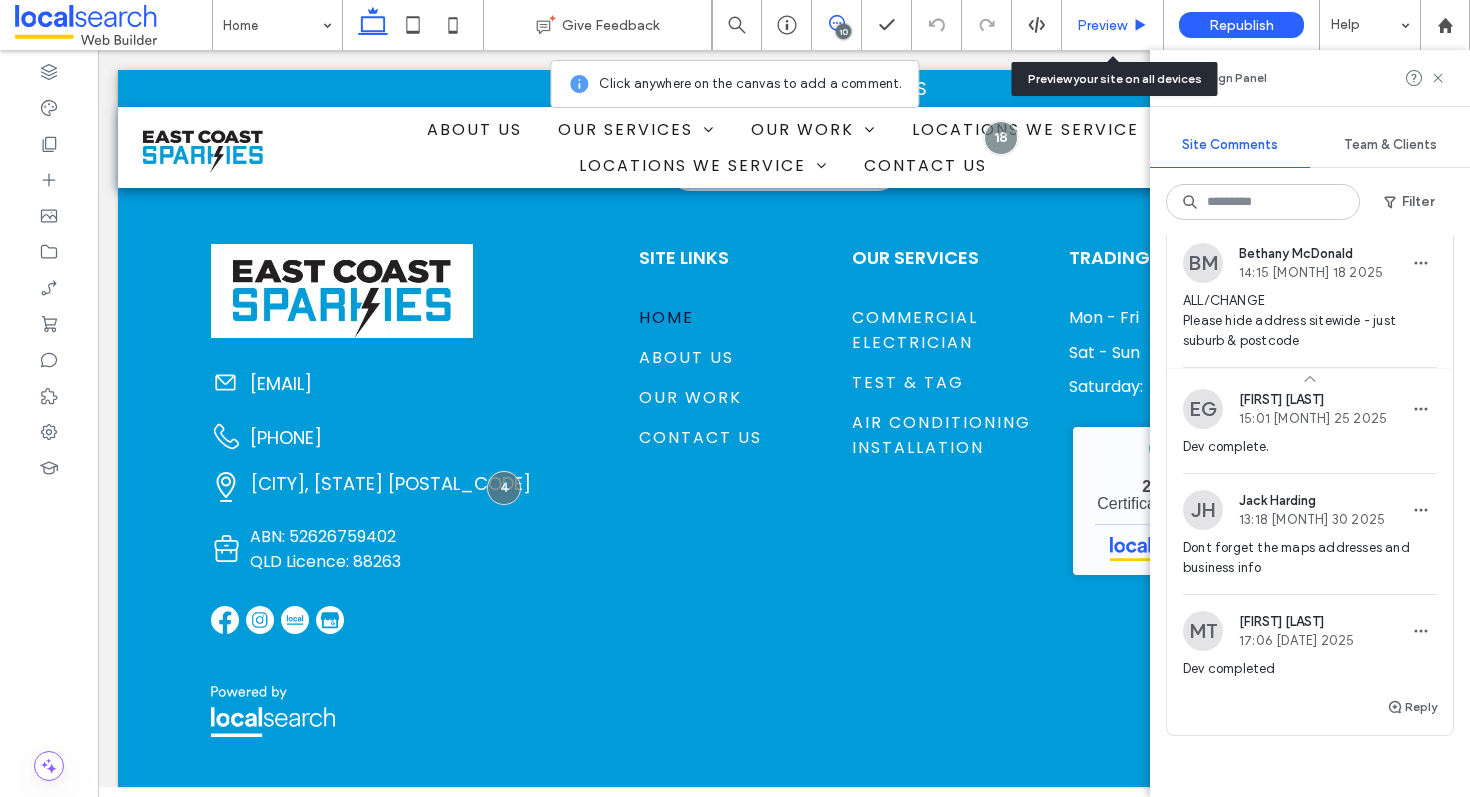 click on "Preview" at bounding box center (1102, 25) 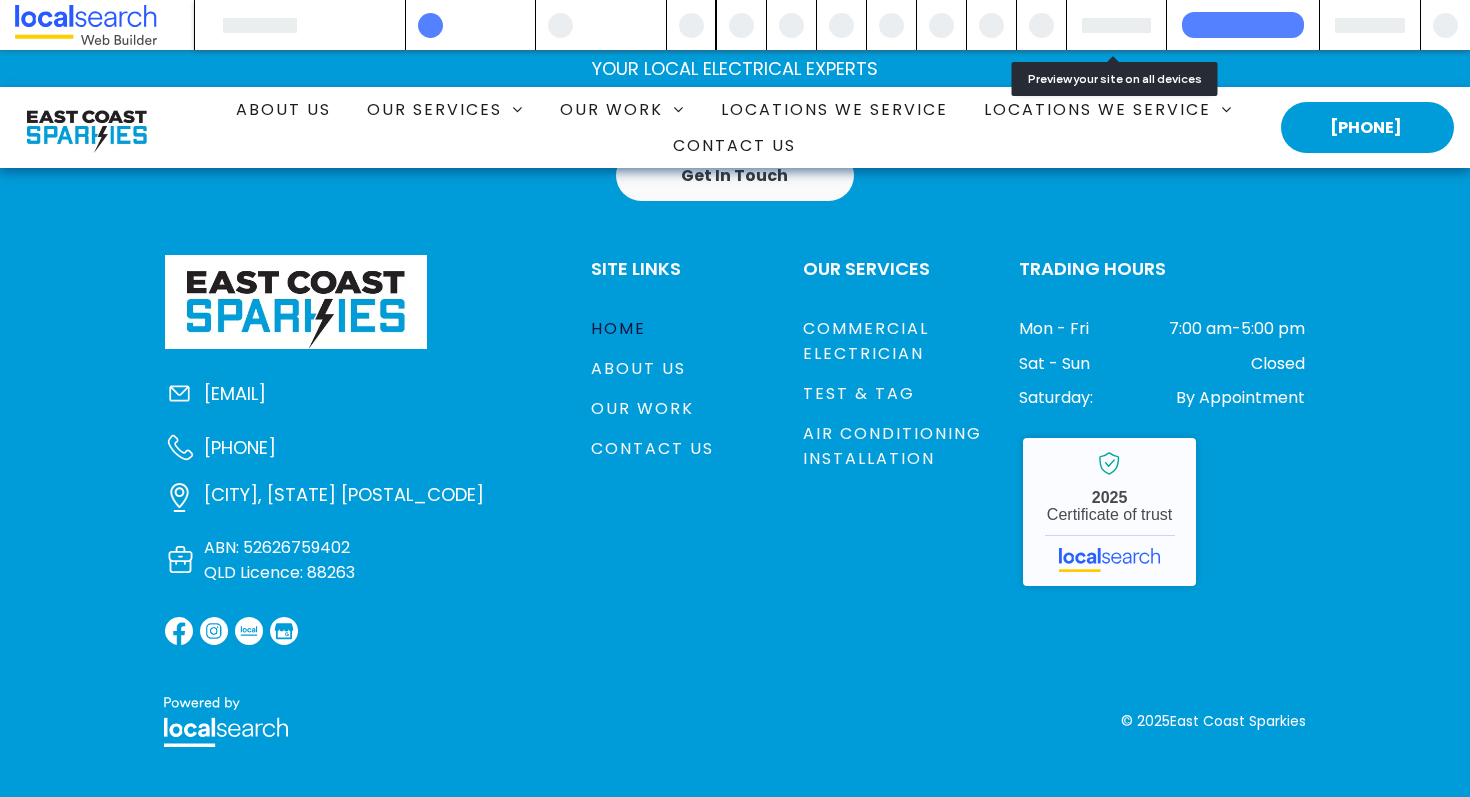 scroll, scrollTop: 0, scrollLeft: 0, axis: both 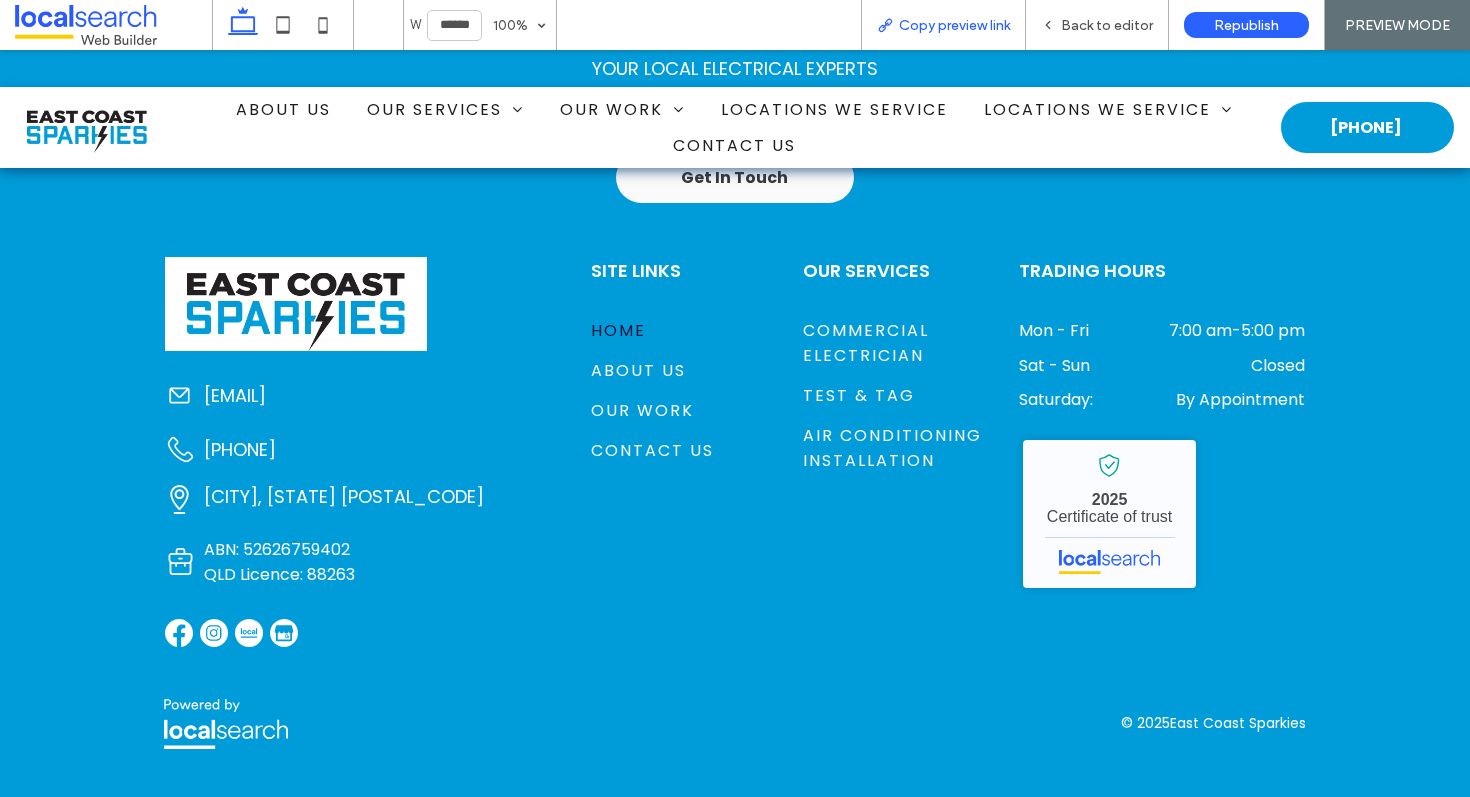 click on "Copy preview link" at bounding box center [954, 25] 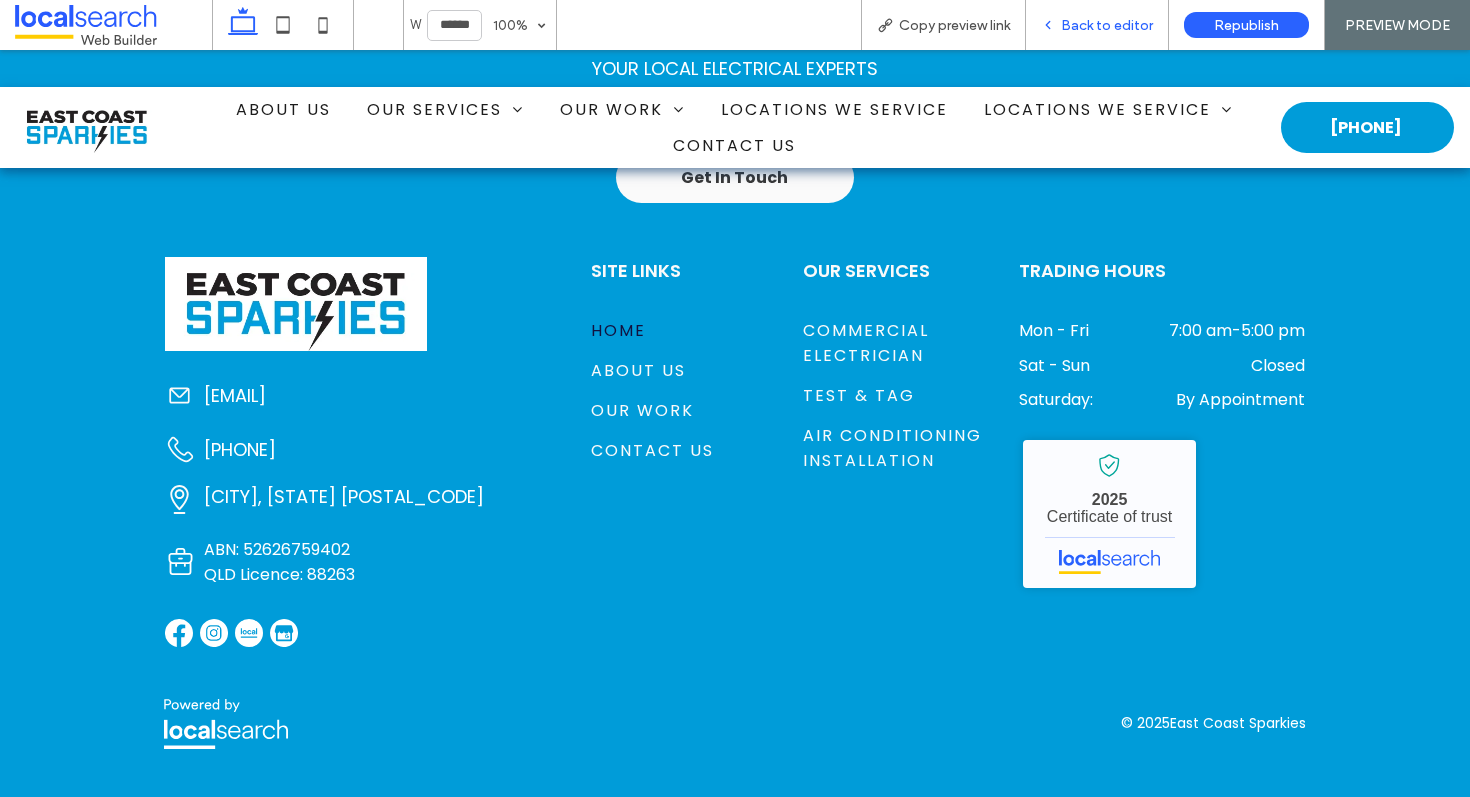 click on "Back to editor" at bounding box center [1107, 25] 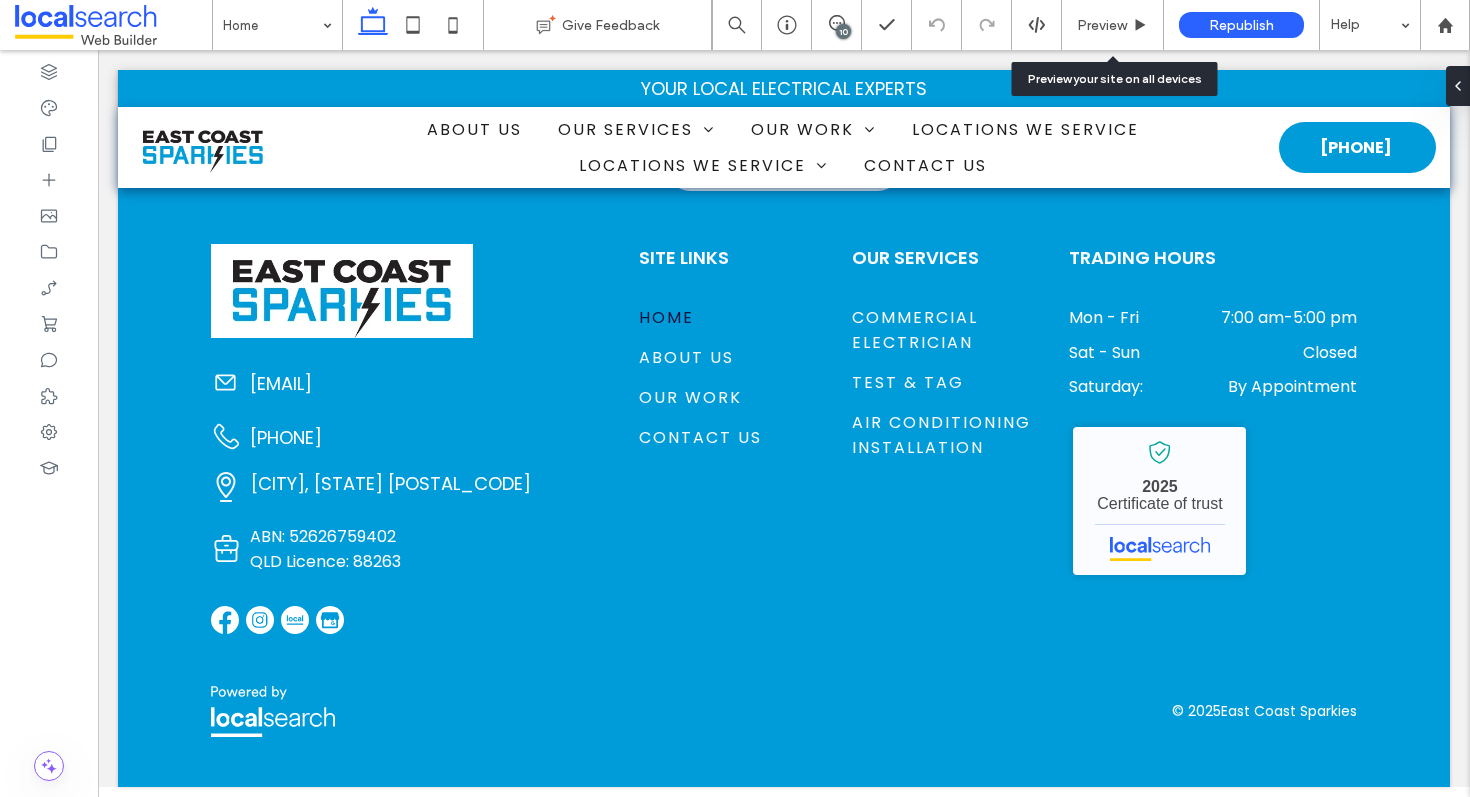 scroll, scrollTop: 7602, scrollLeft: 0, axis: vertical 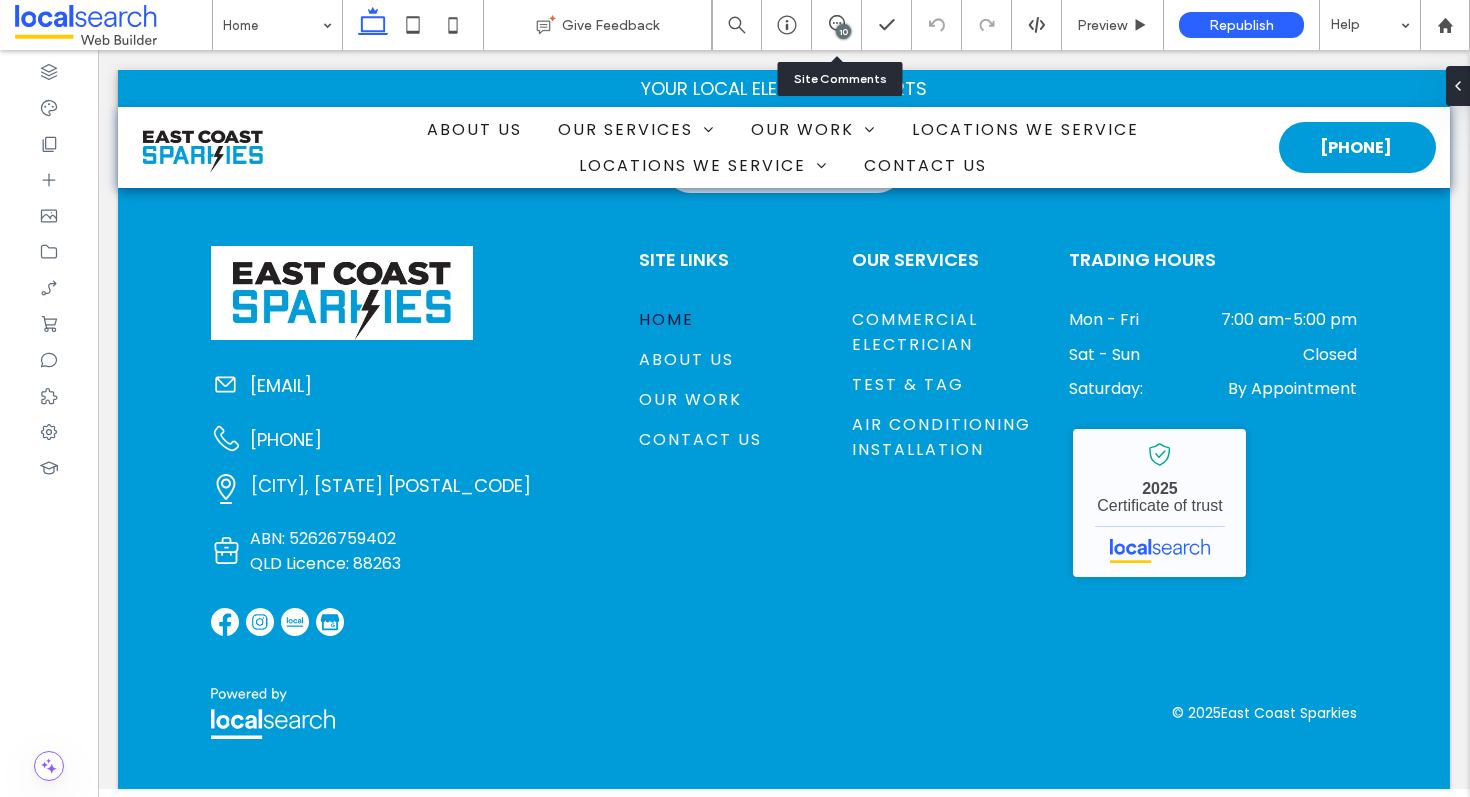 click on "10" at bounding box center [837, 25] 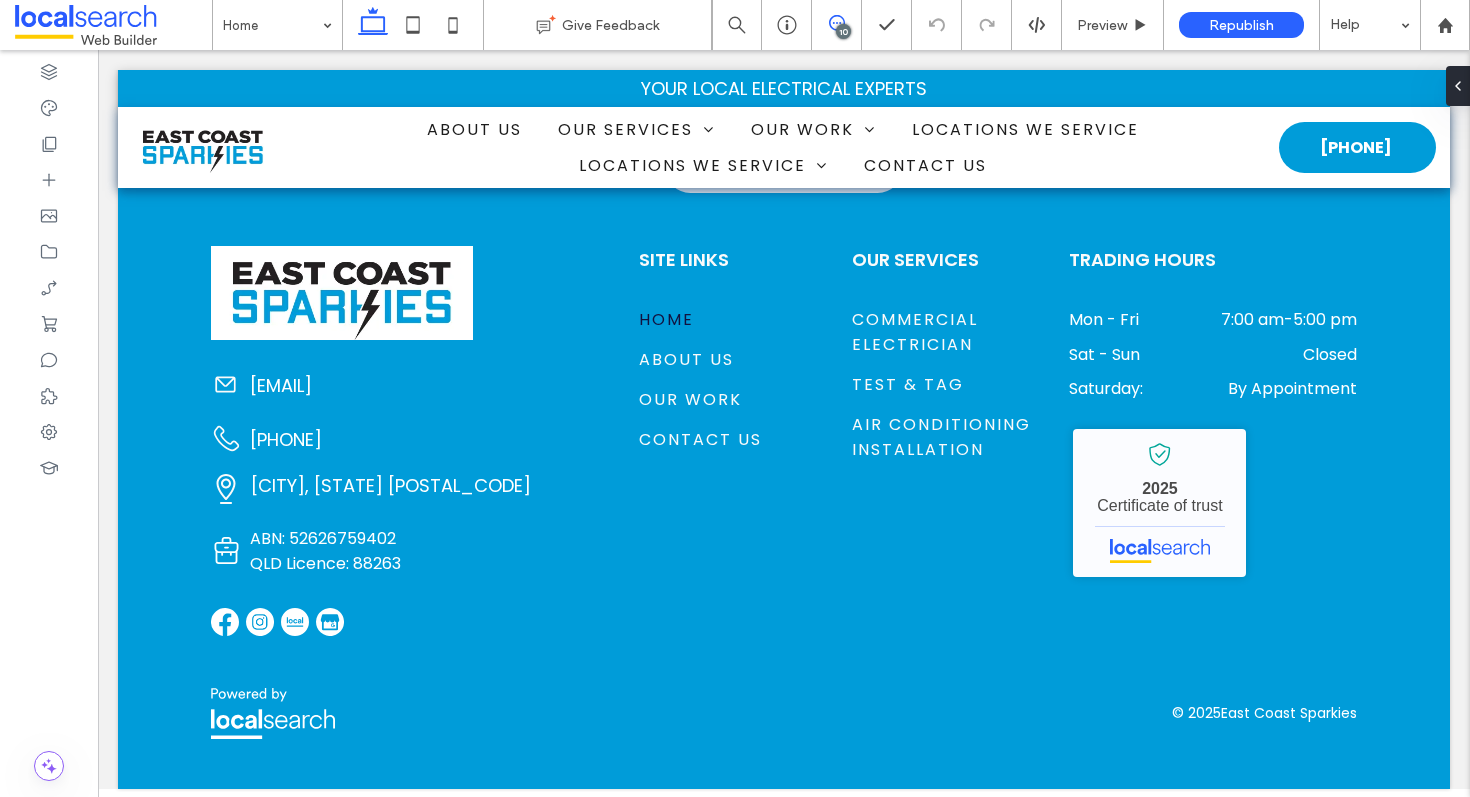 click 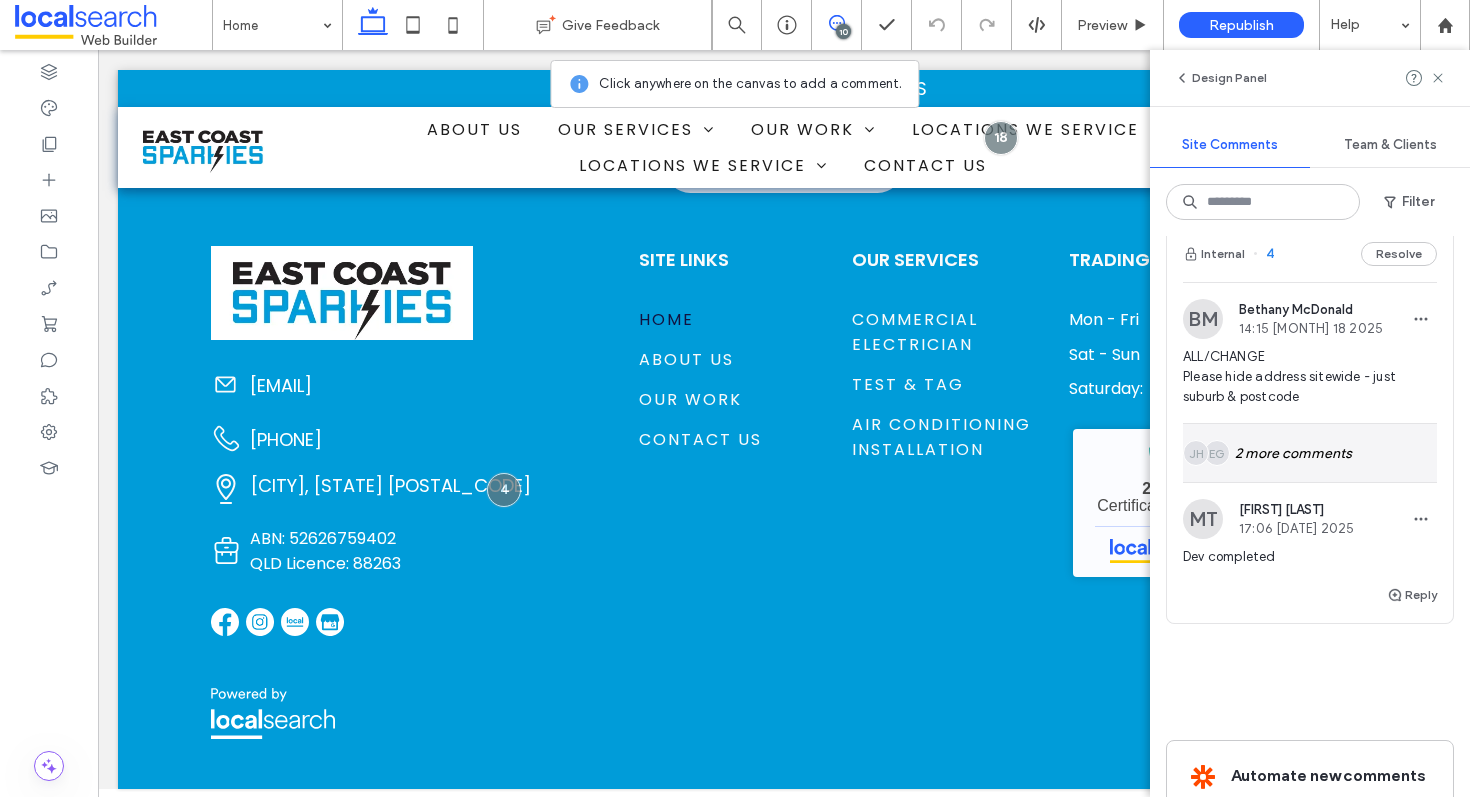 scroll, scrollTop: 3217, scrollLeft: 0, axis: vertical 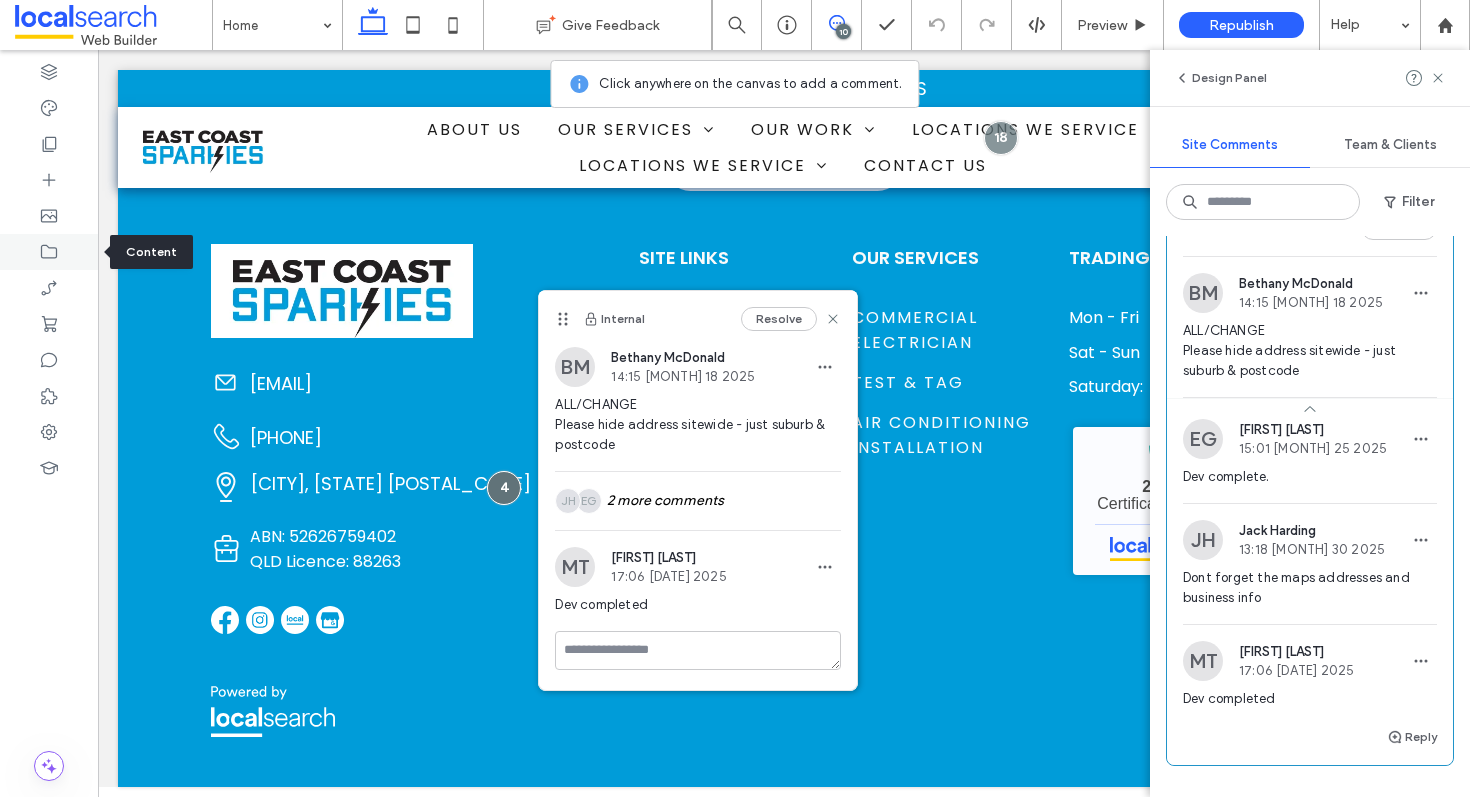 click at bounding box center (49, 252) 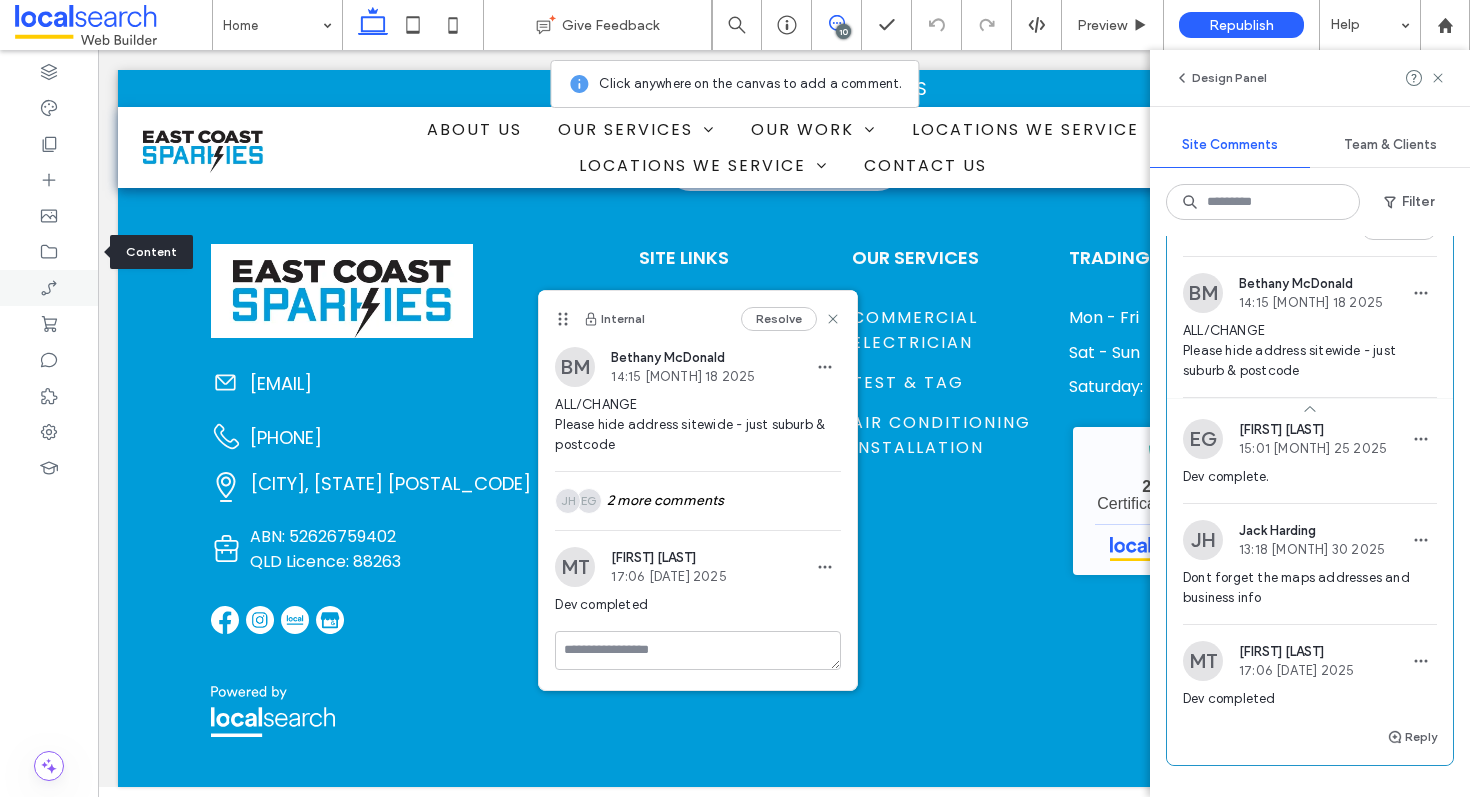 scroll, scrollTop: 0, scrollLeft: 0, axis: both 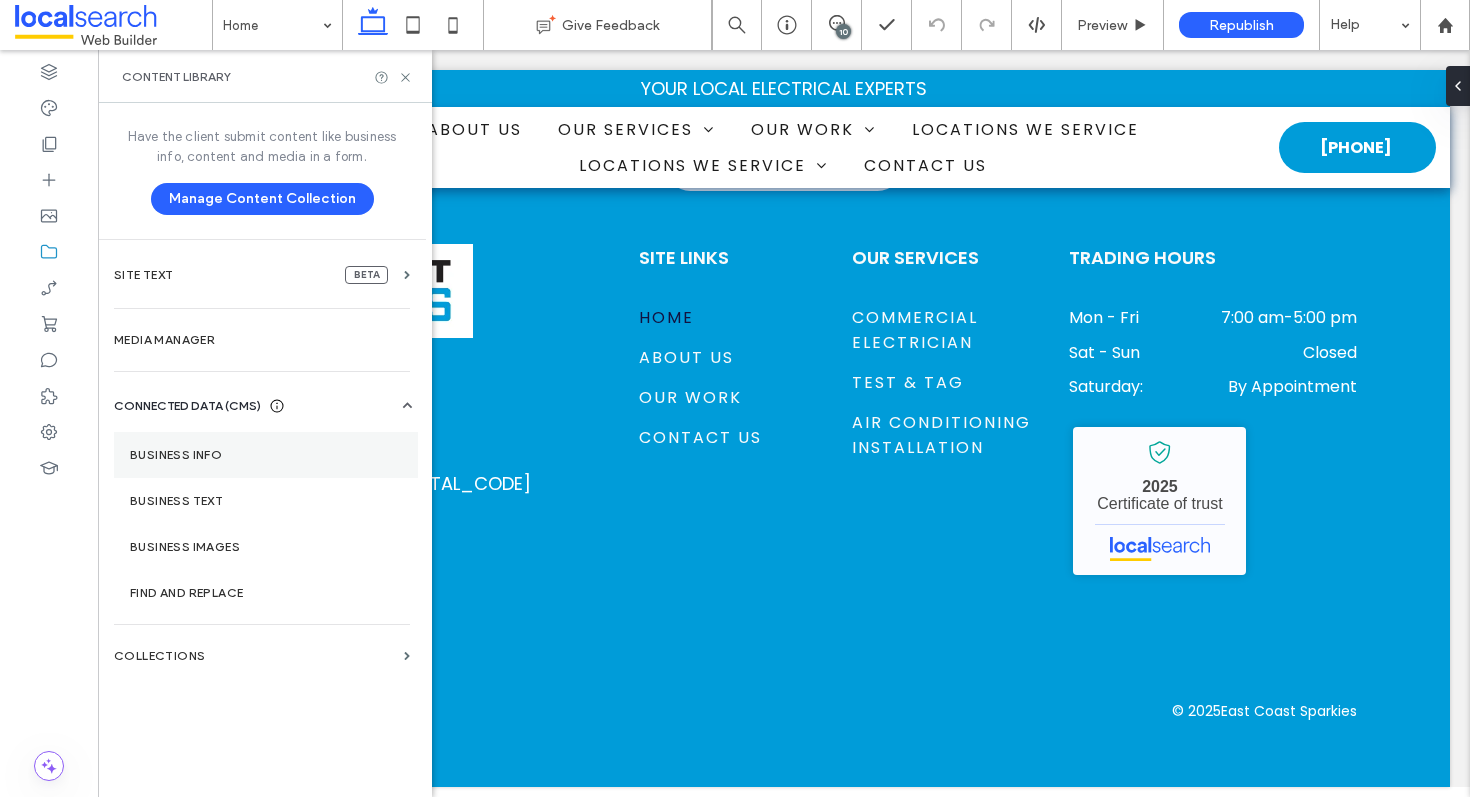 click on "Business Info" at bounding box center (266, 455) 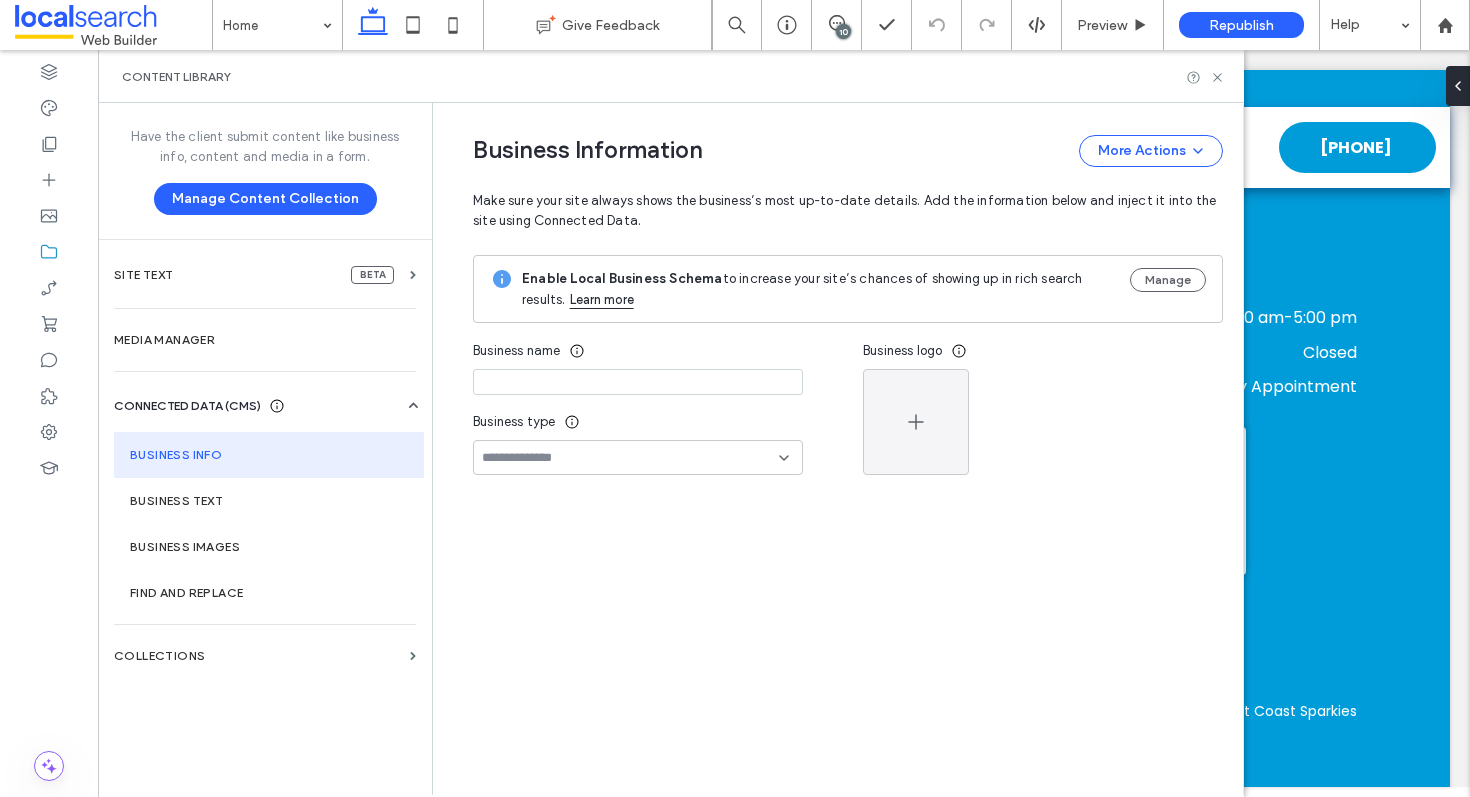 type on "**********" 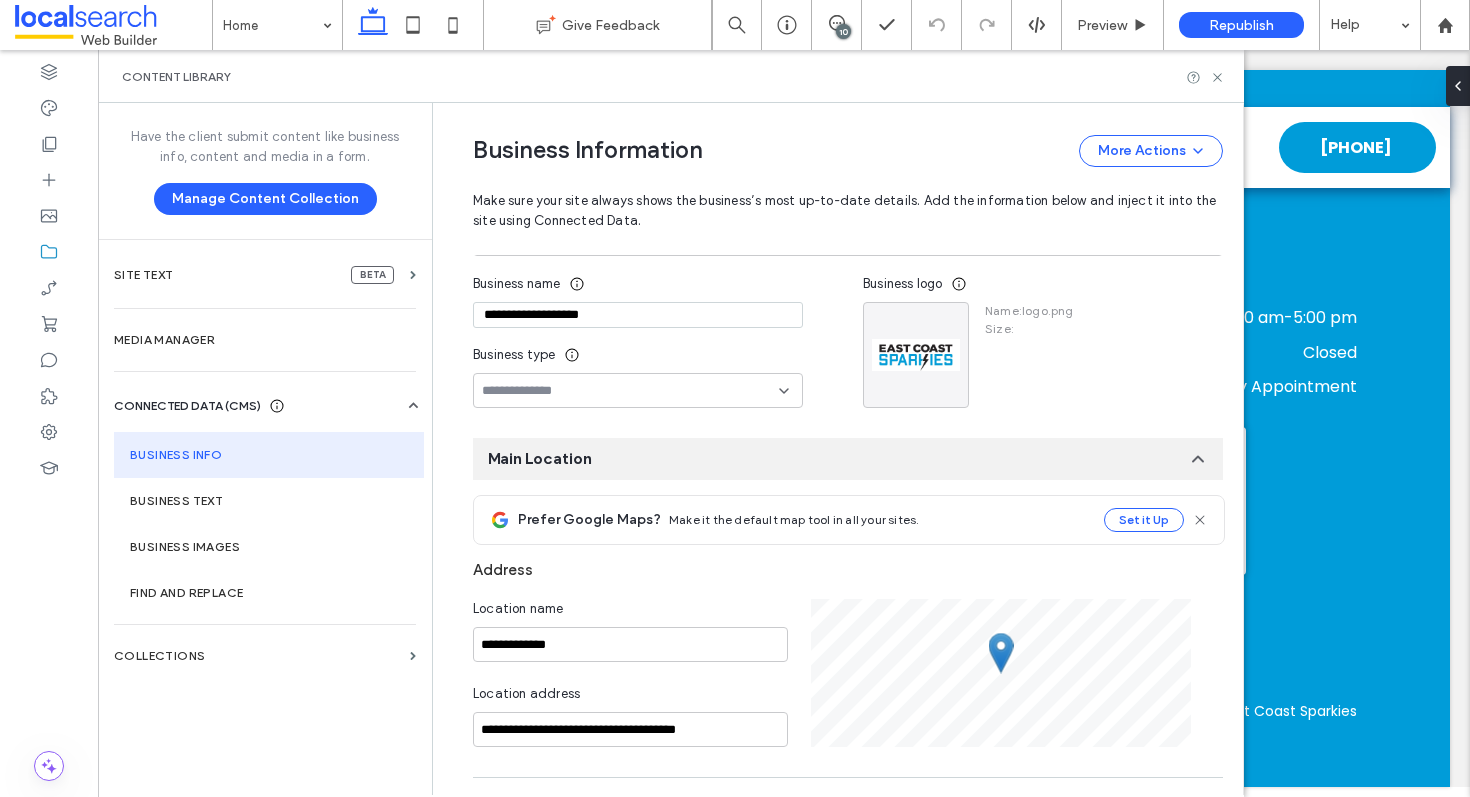 scroll, scrollTop: 239, scrollLeft: 0, axis: vertical 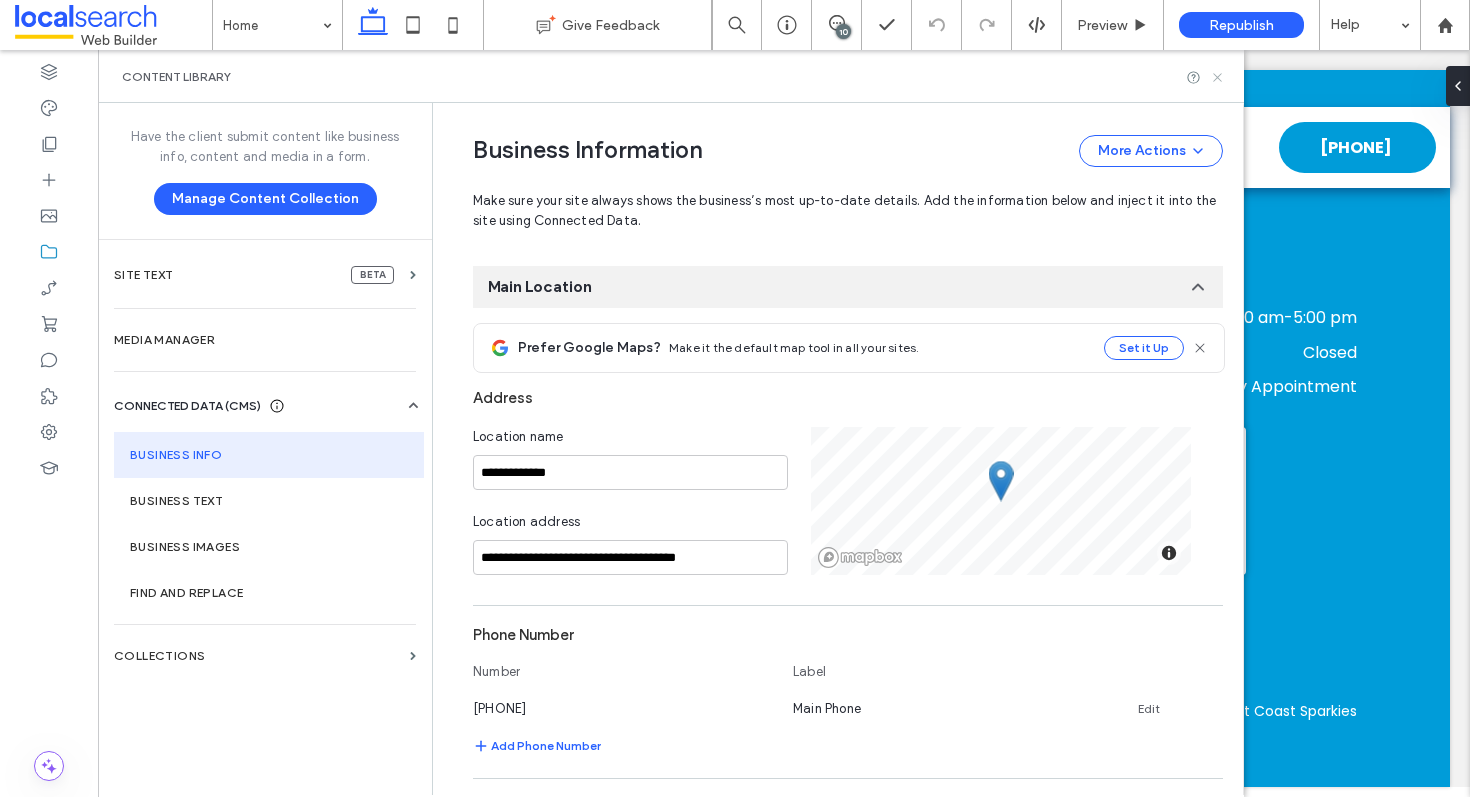 click 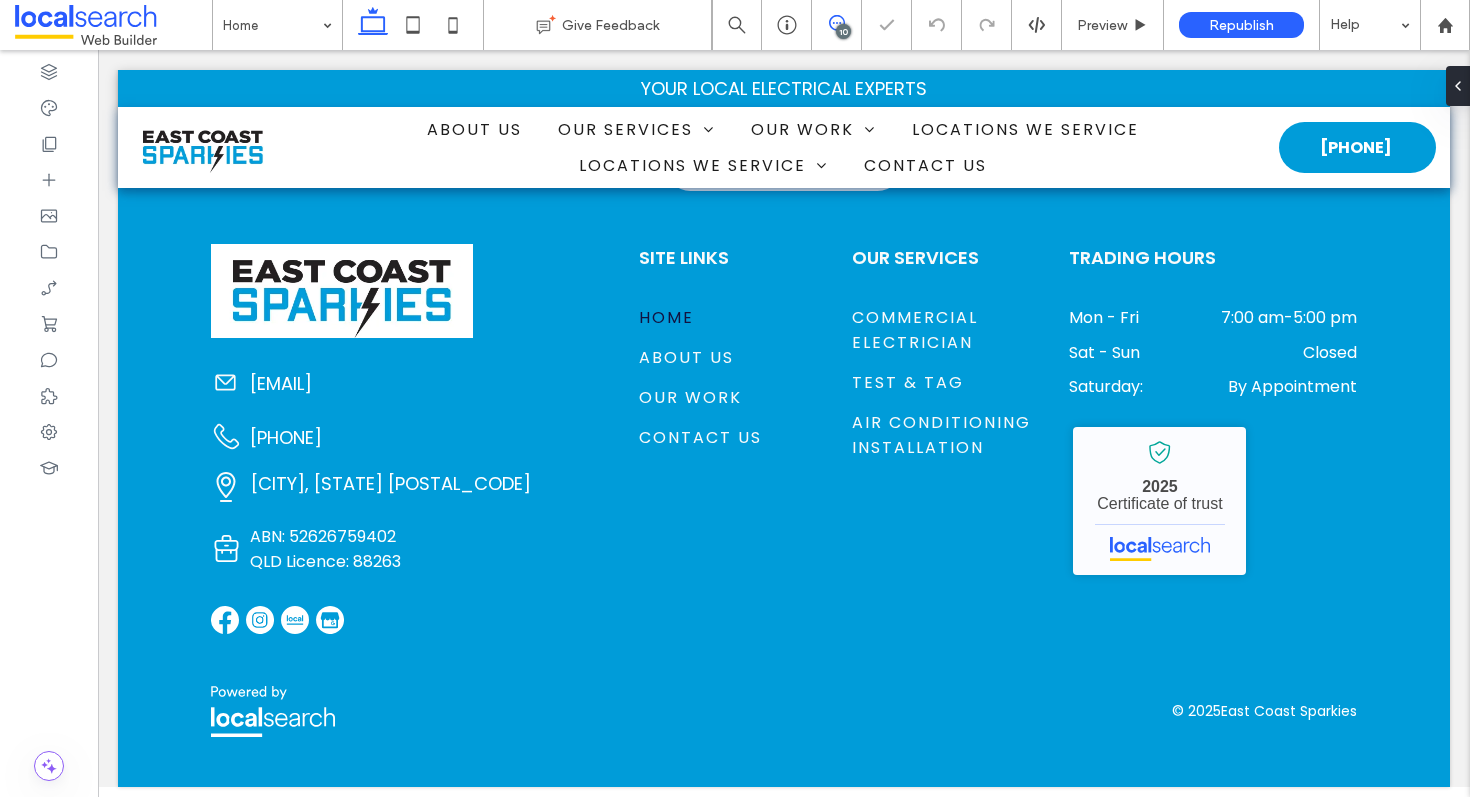 click 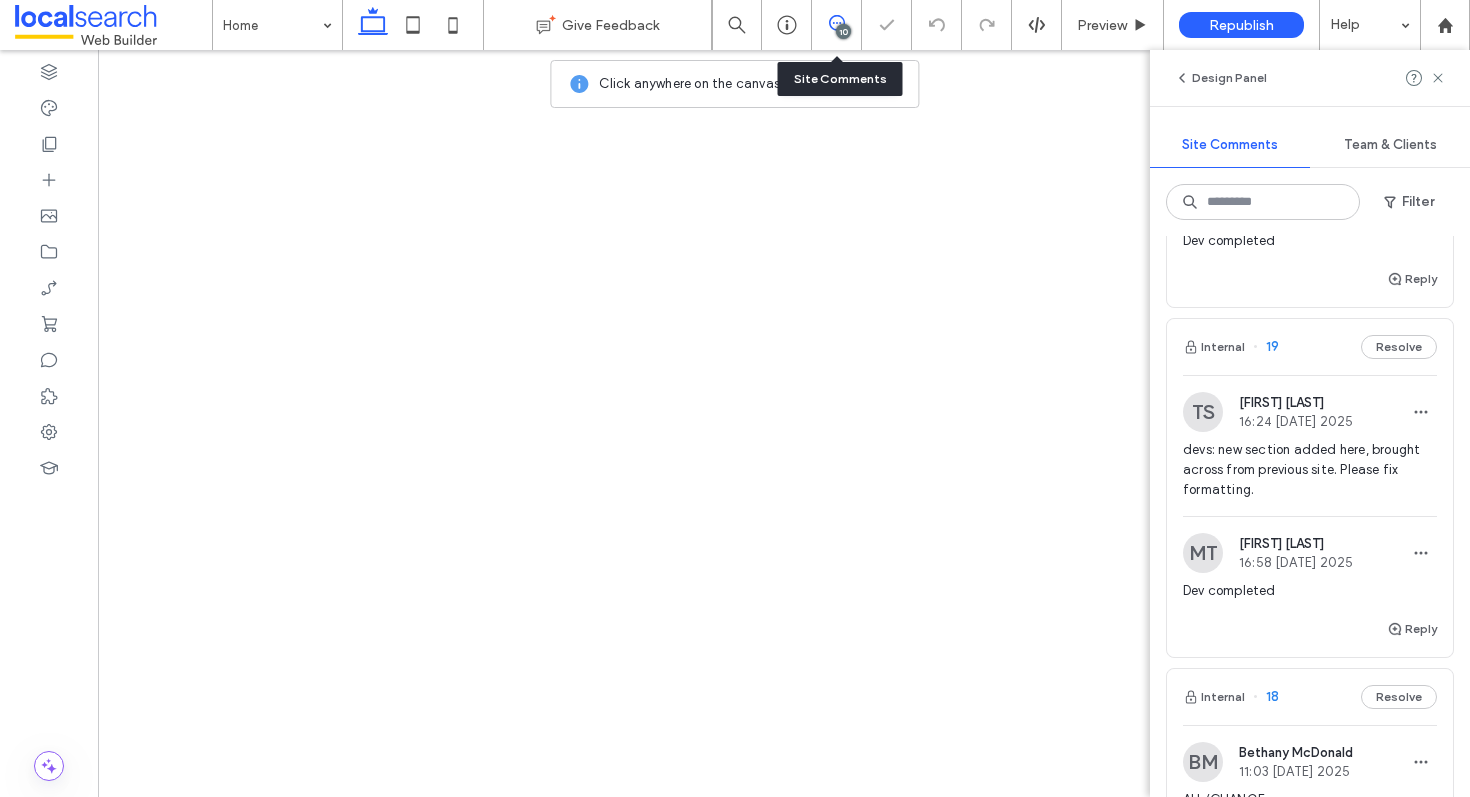 scroll, scrollTop: 0, scrollLeft: 0, axis: both 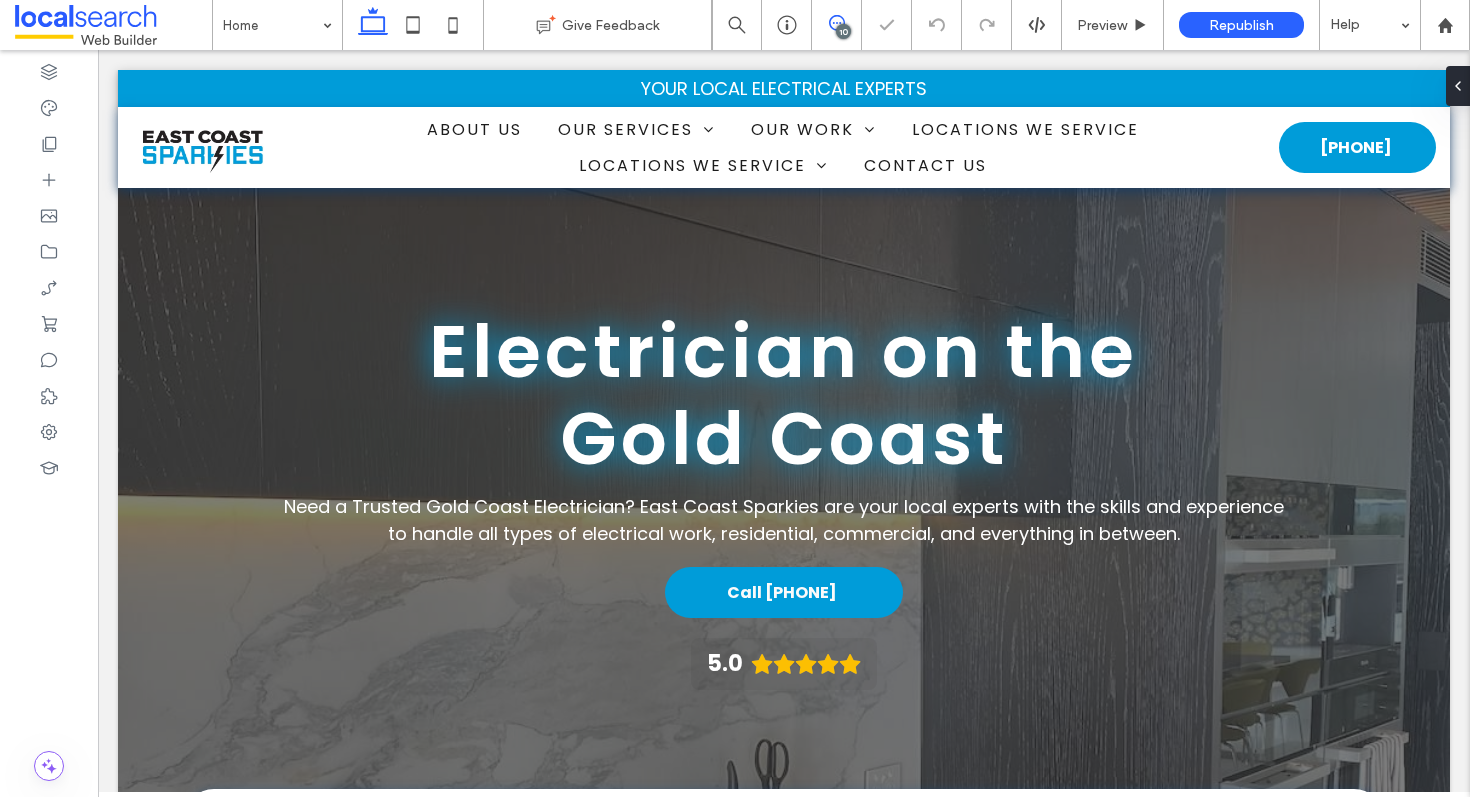click 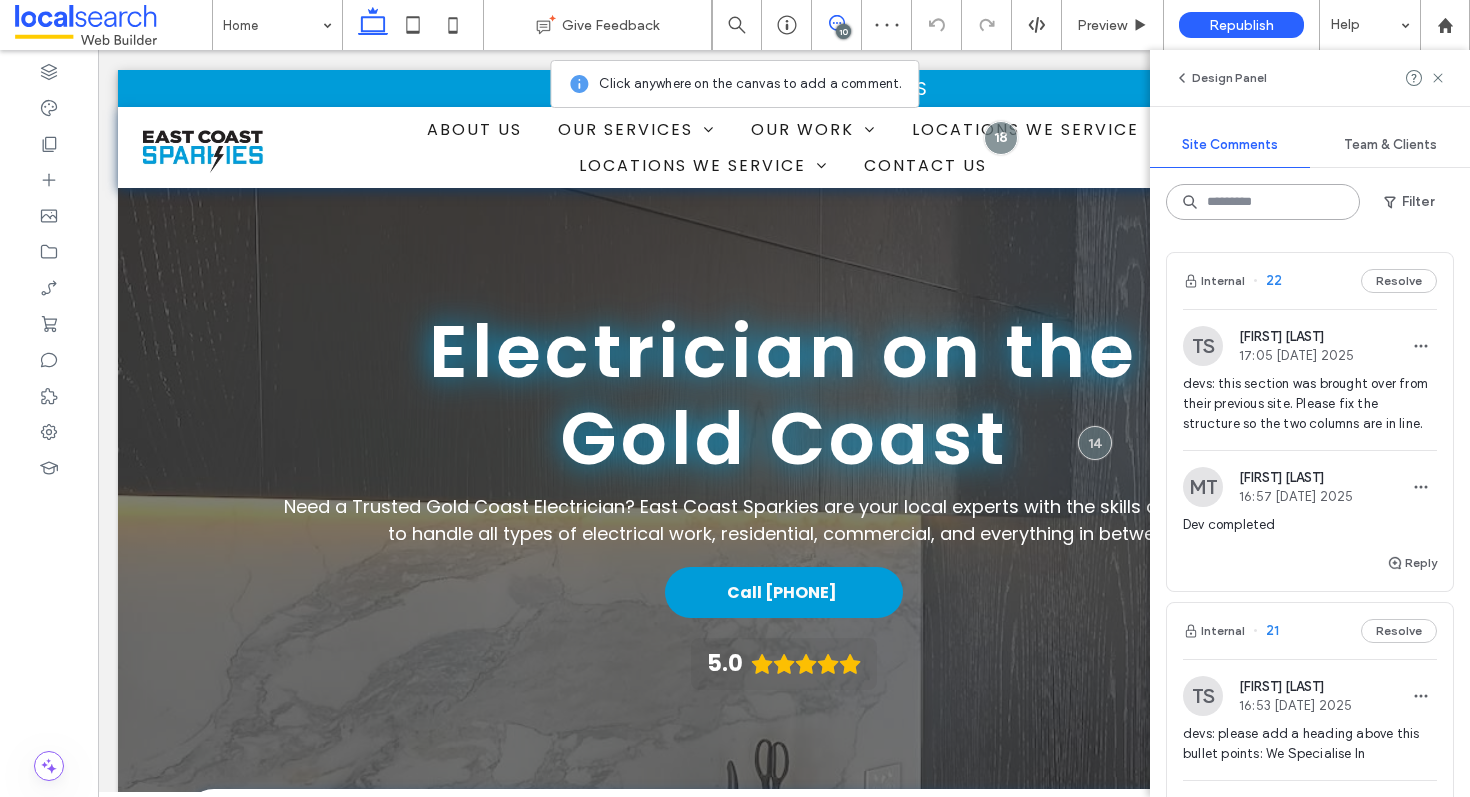 click at bounding box center [1263, 202] 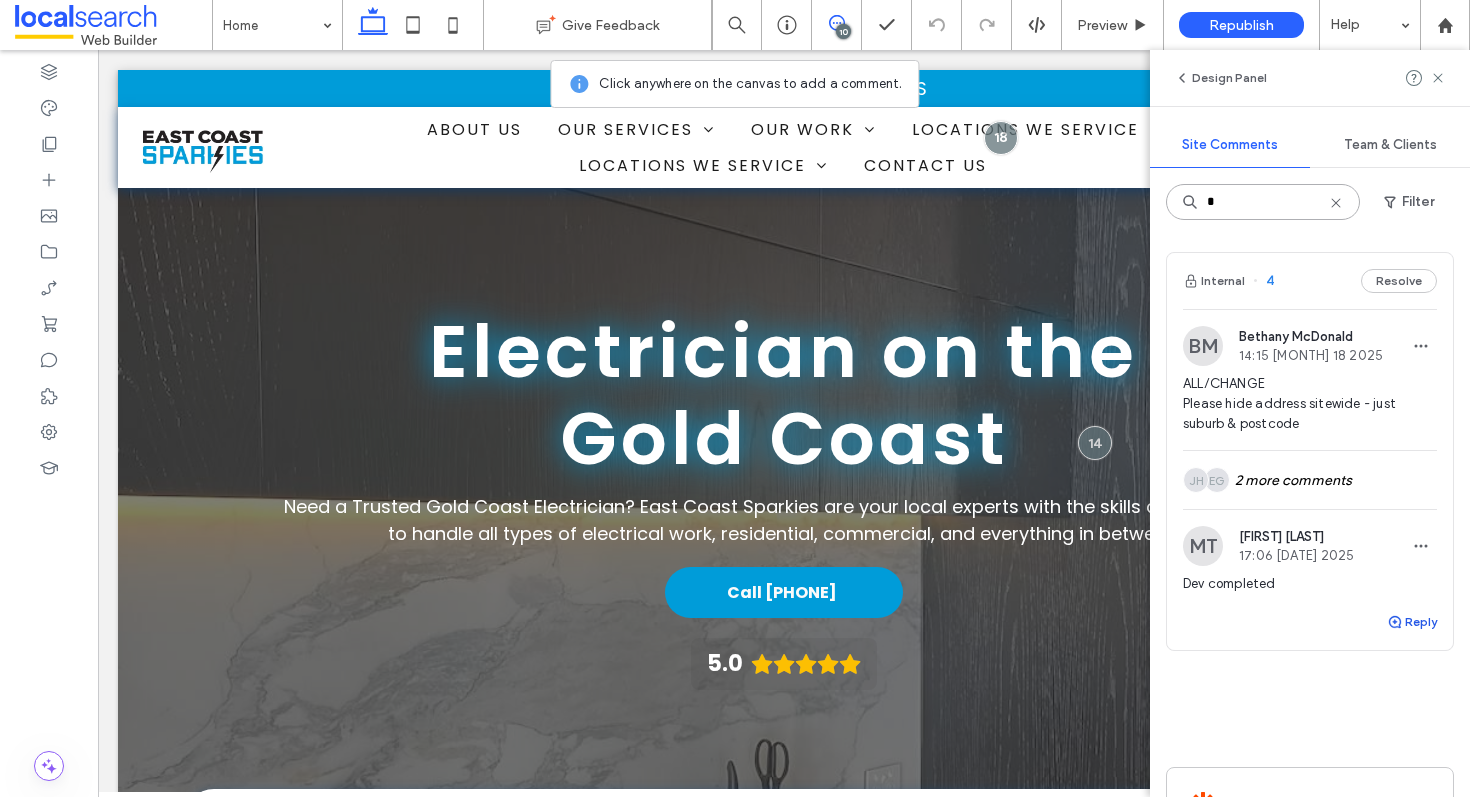 type on "*" 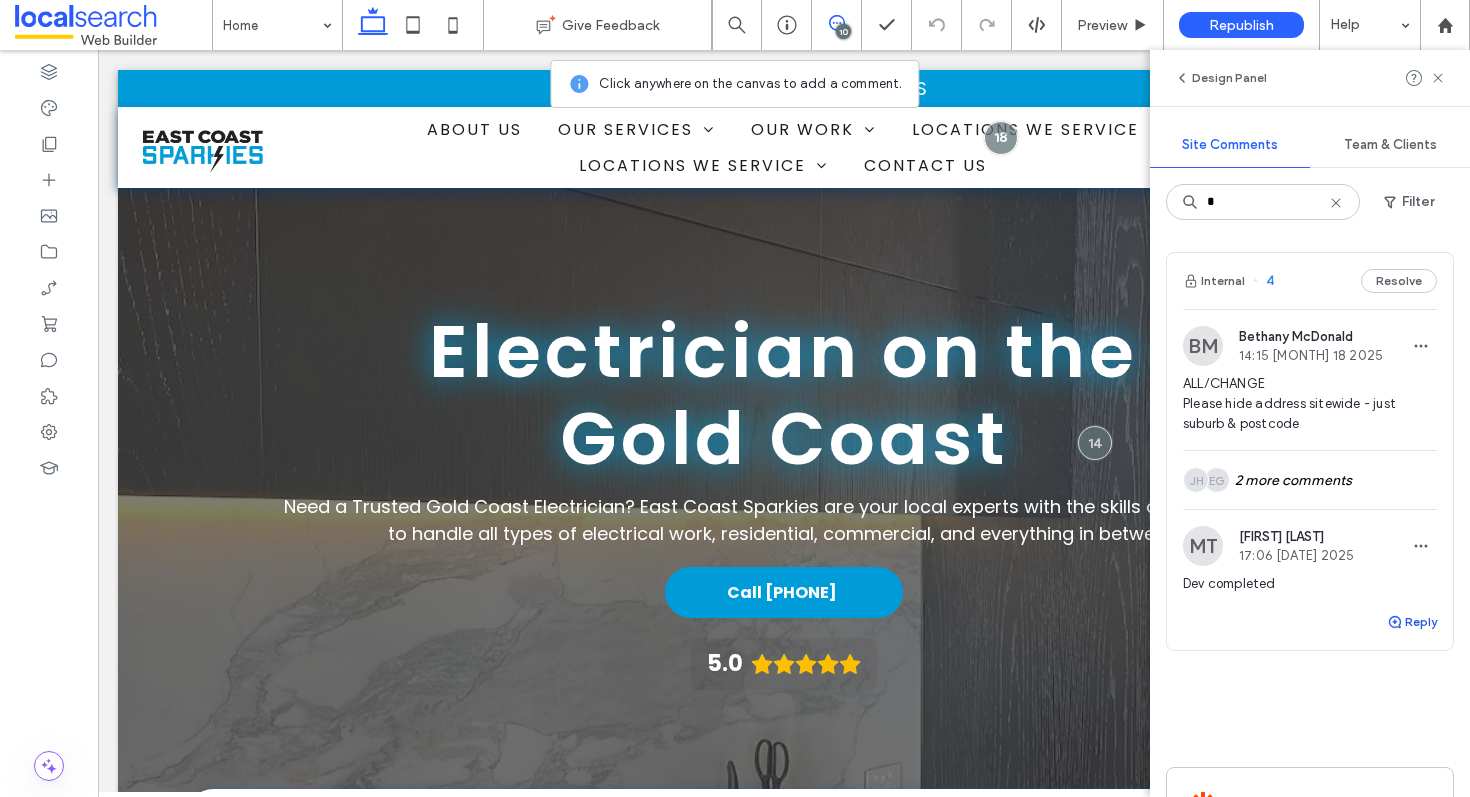 click at bounding box center [1396, 622] 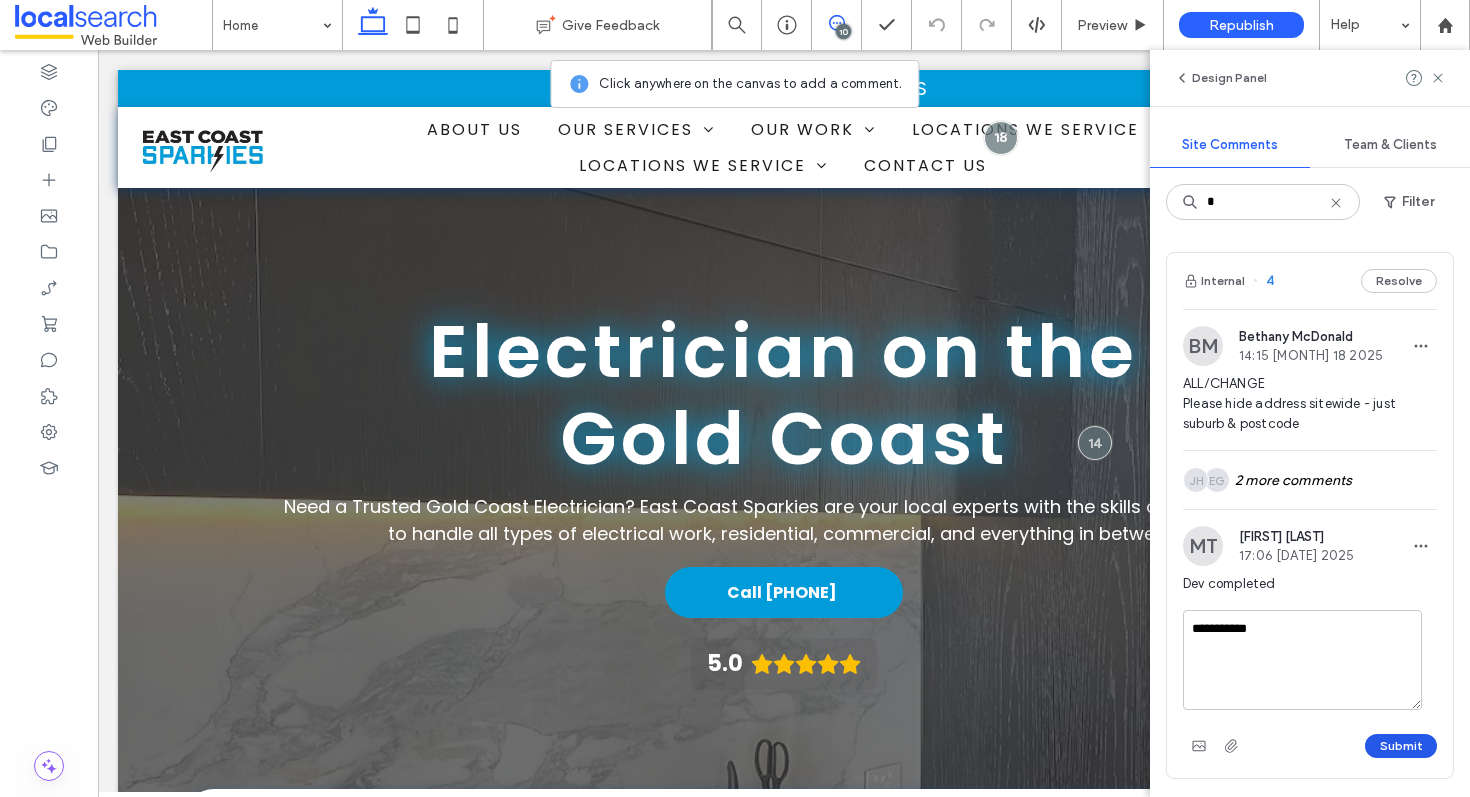 type on "**********" 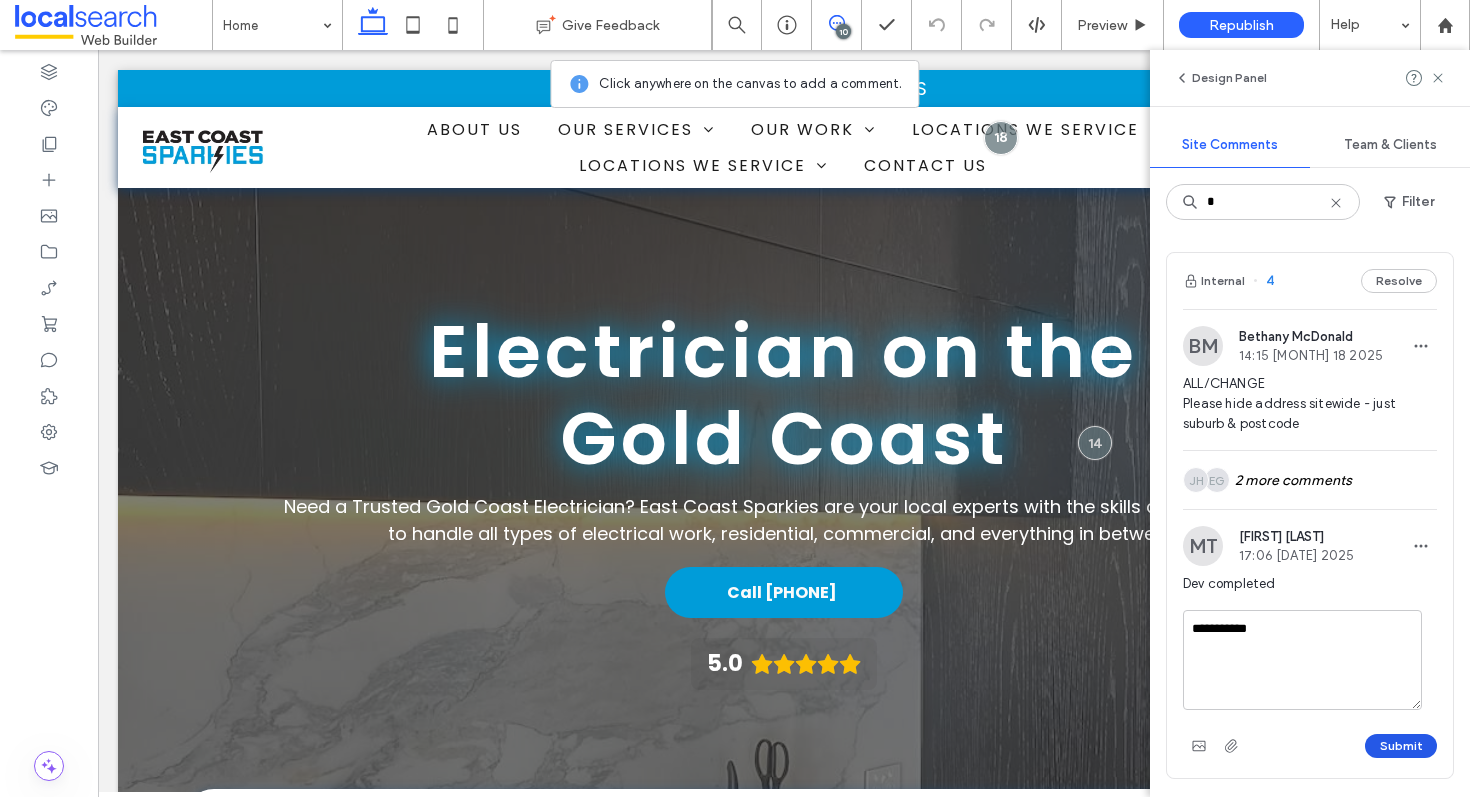 click on "Submit" at bounding box center [1401, 746] 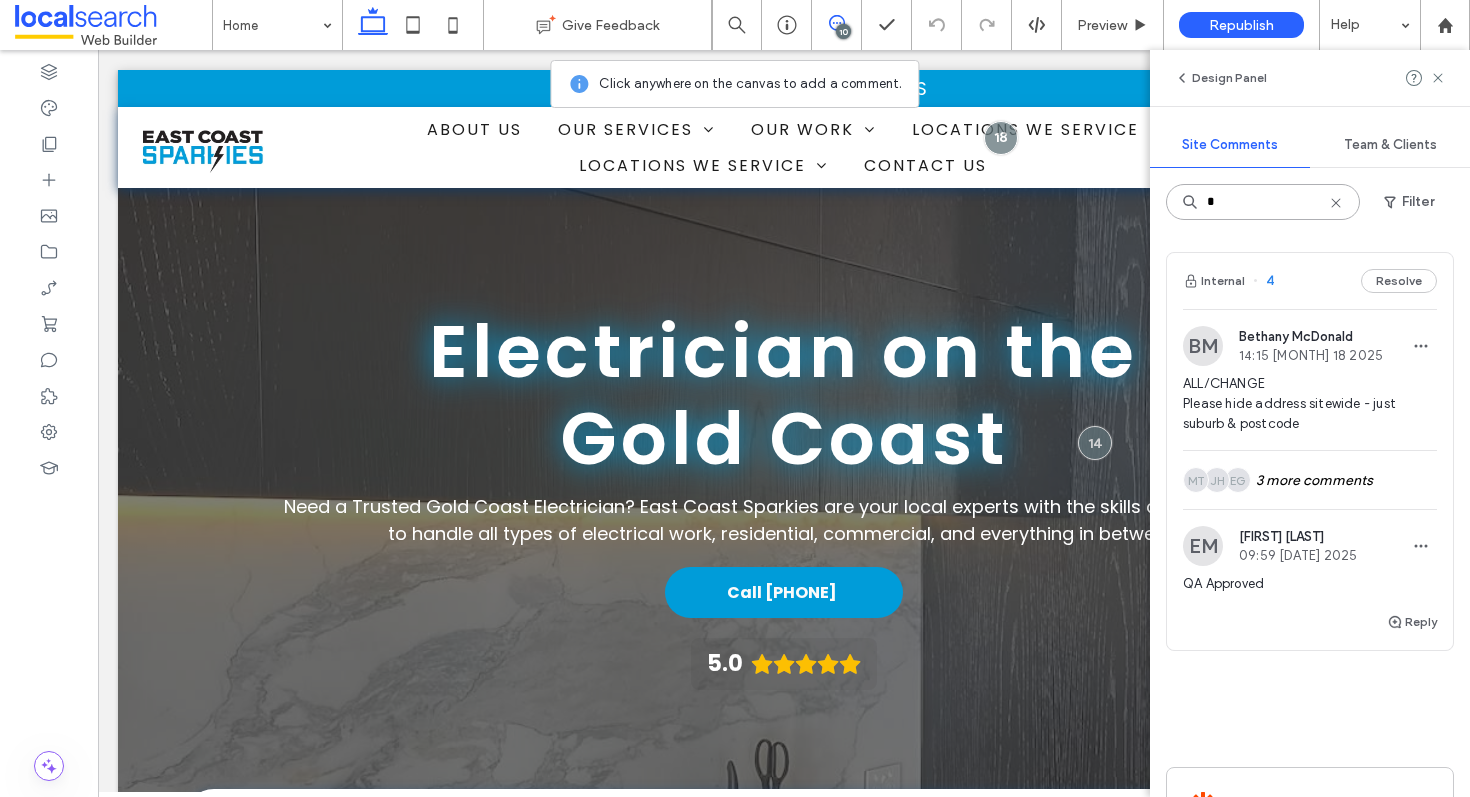 click on "*" at bounding box center (1263, 202) 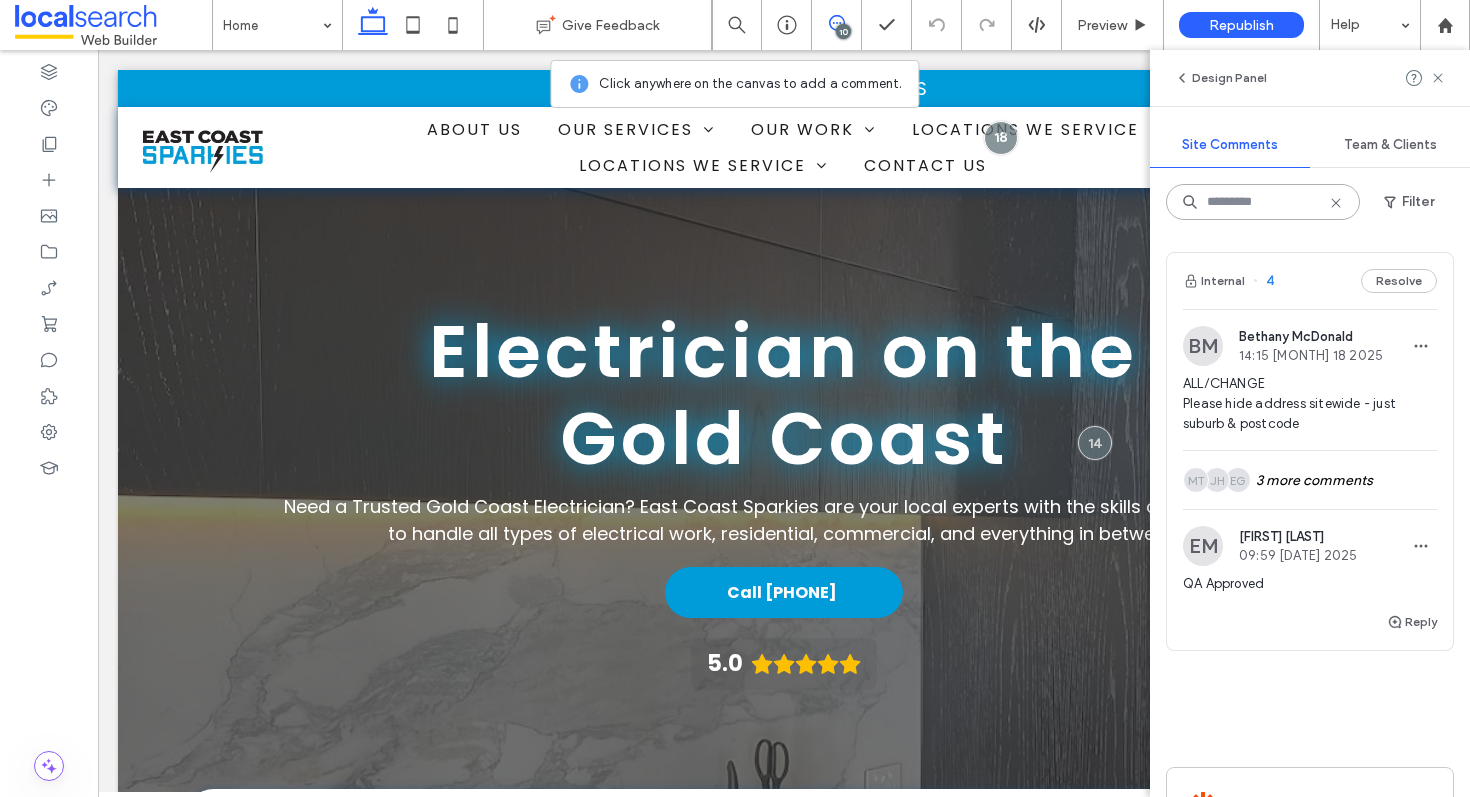 type on "*" 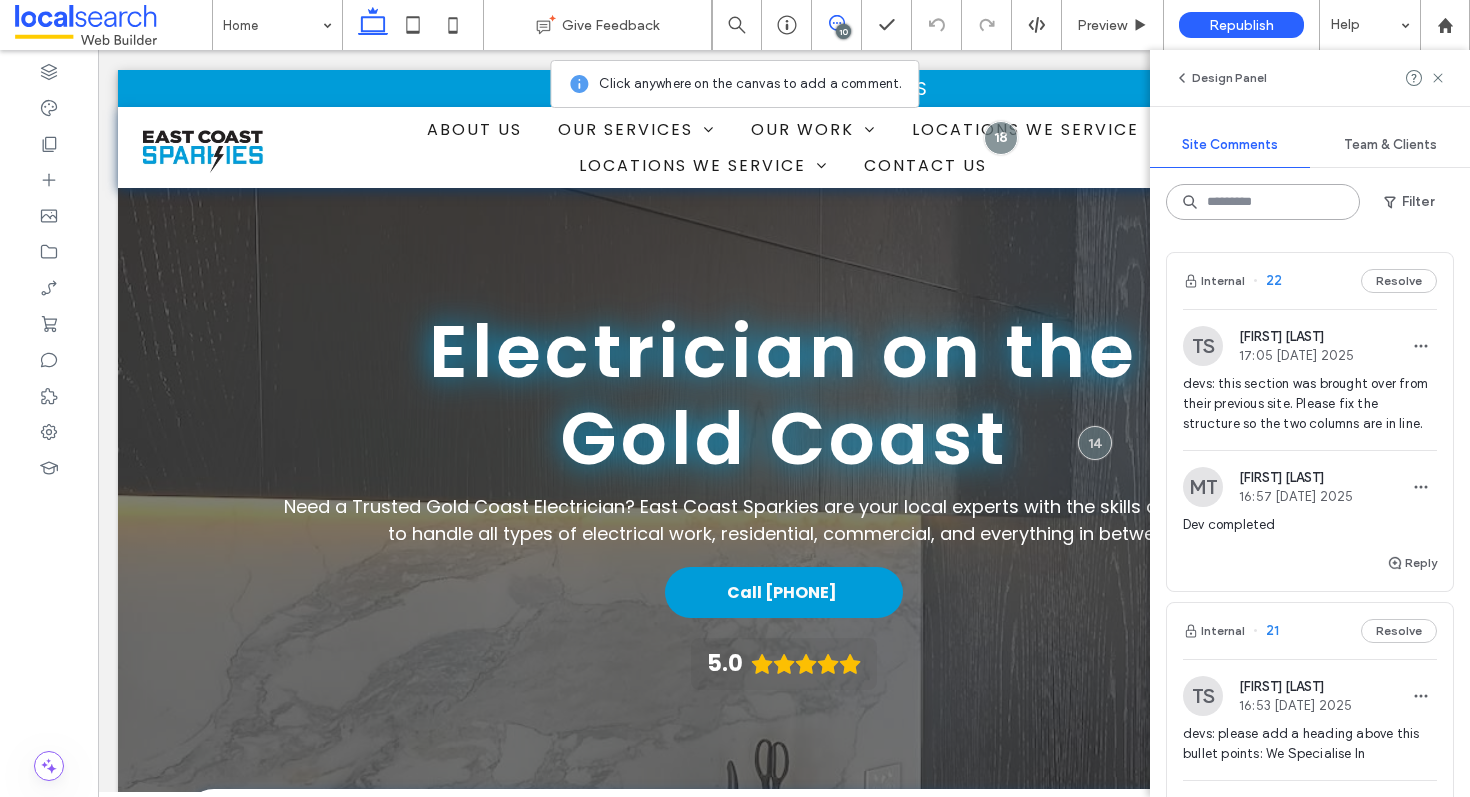 type on "*" 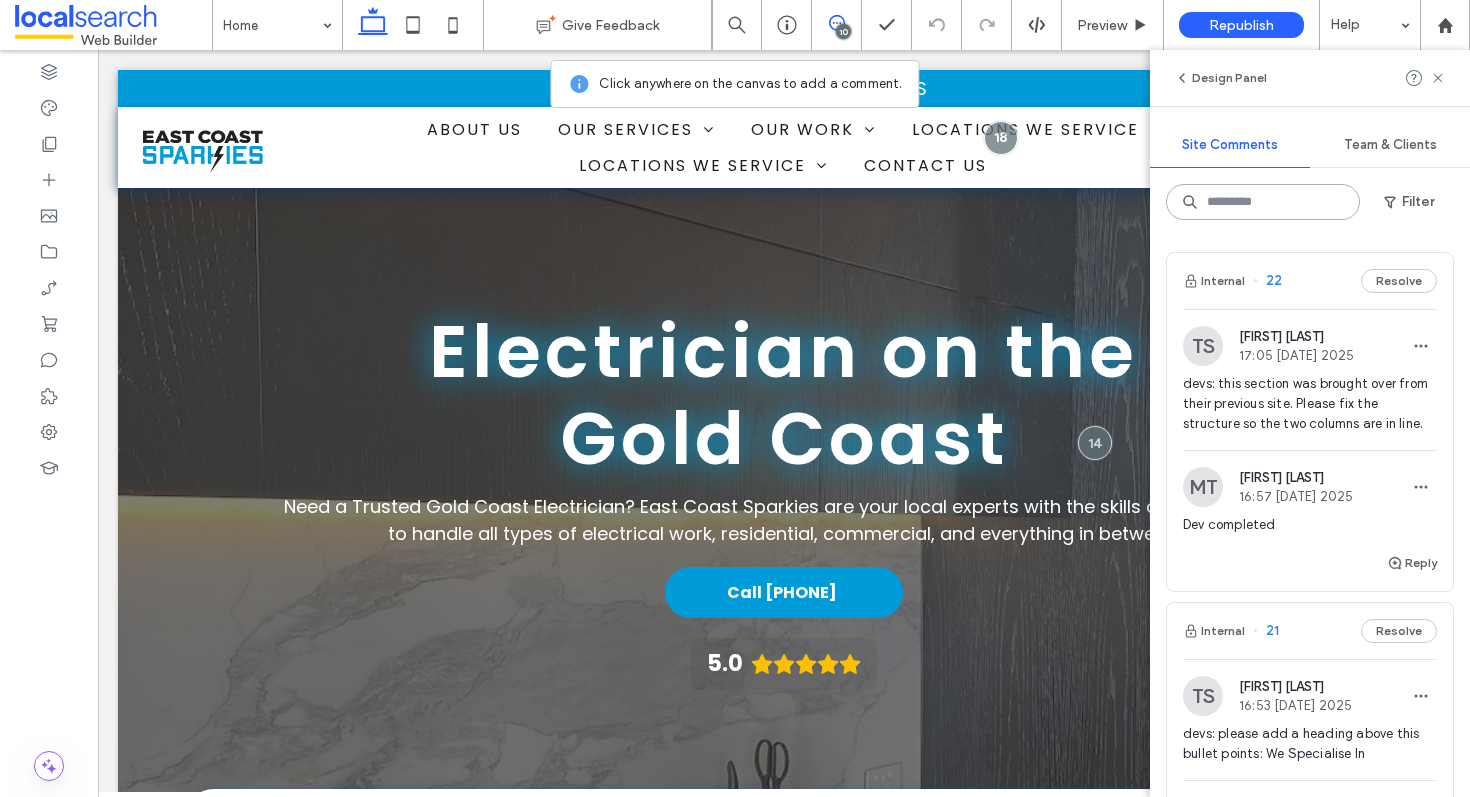 type on "*" 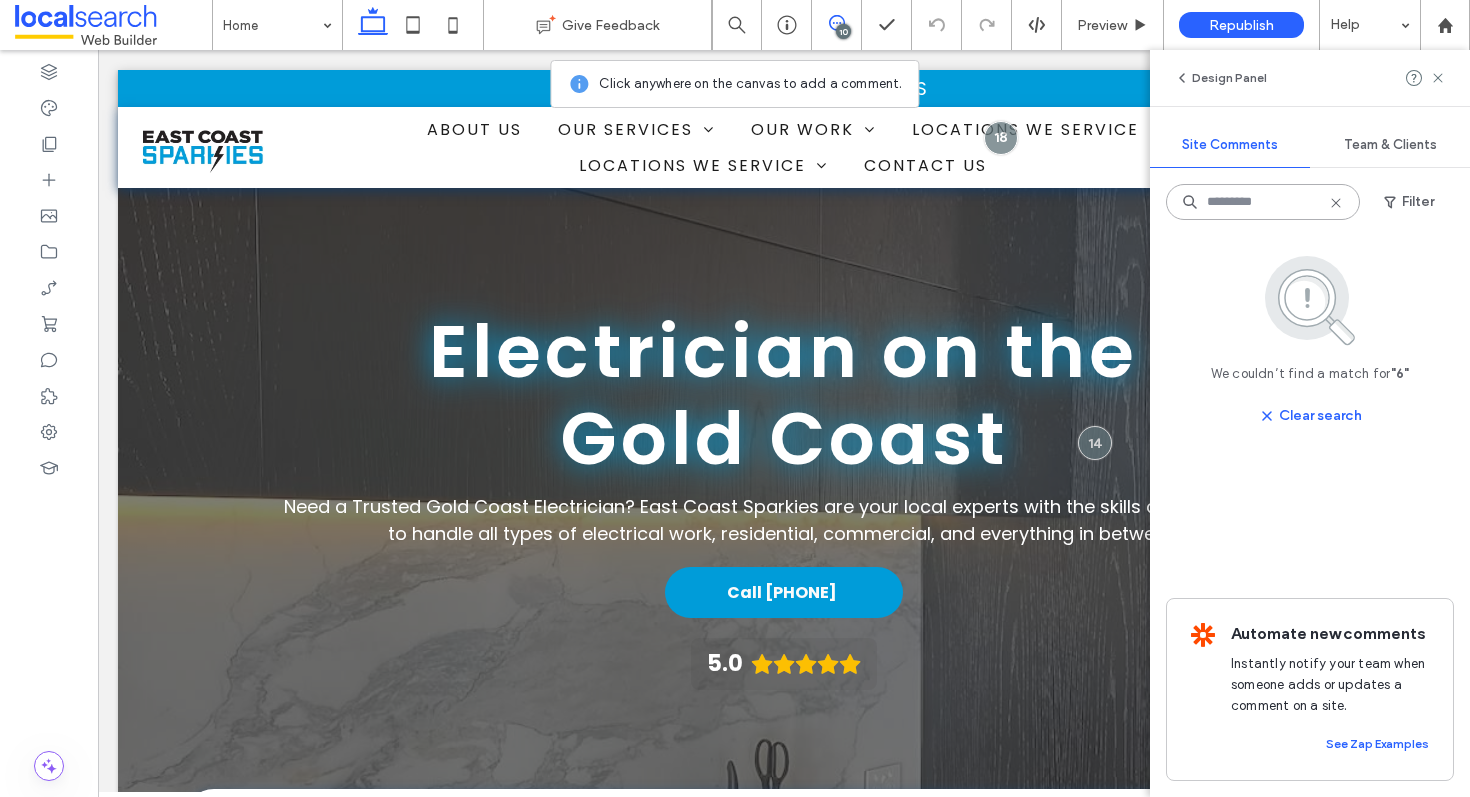 type on "*" 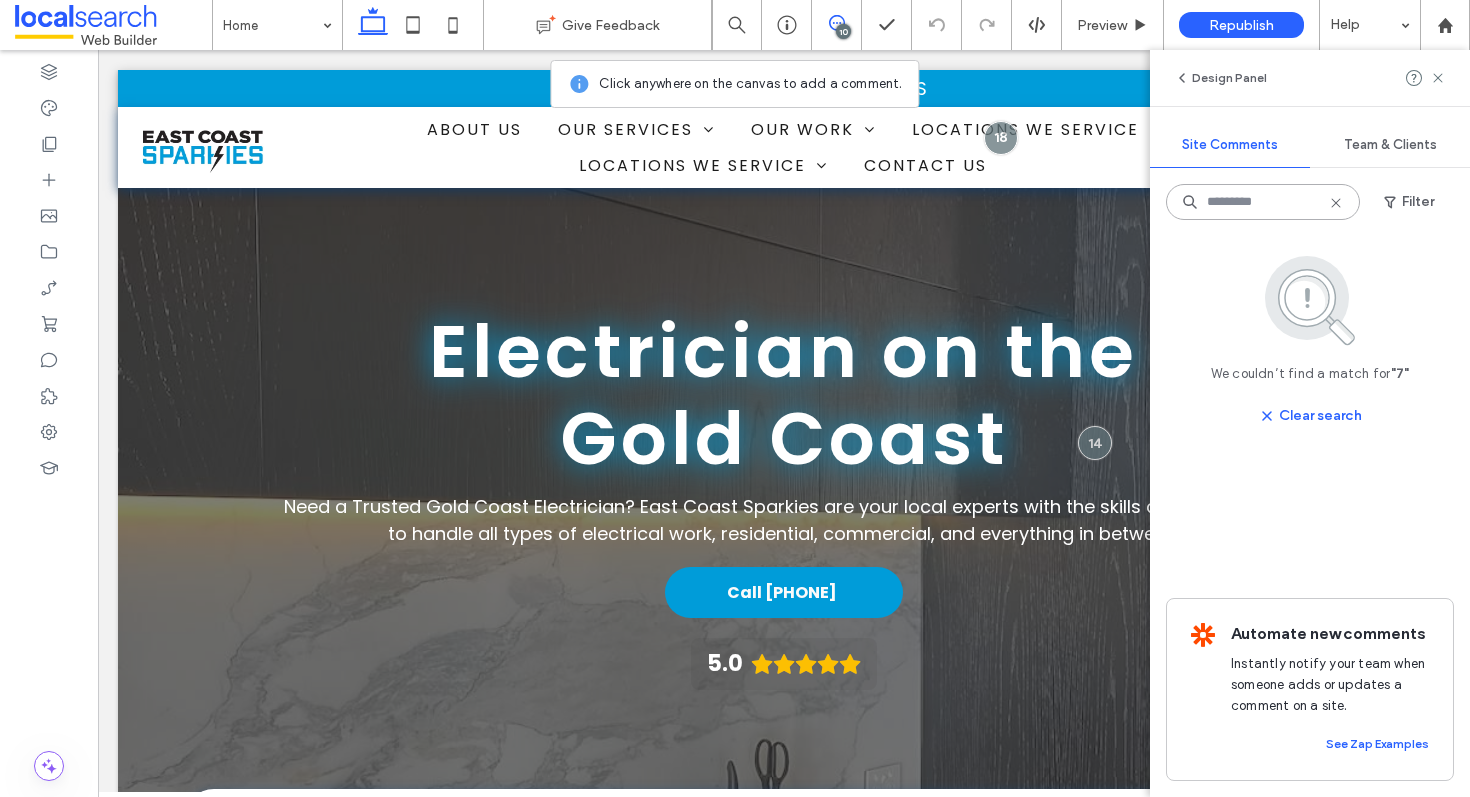 type on "*" 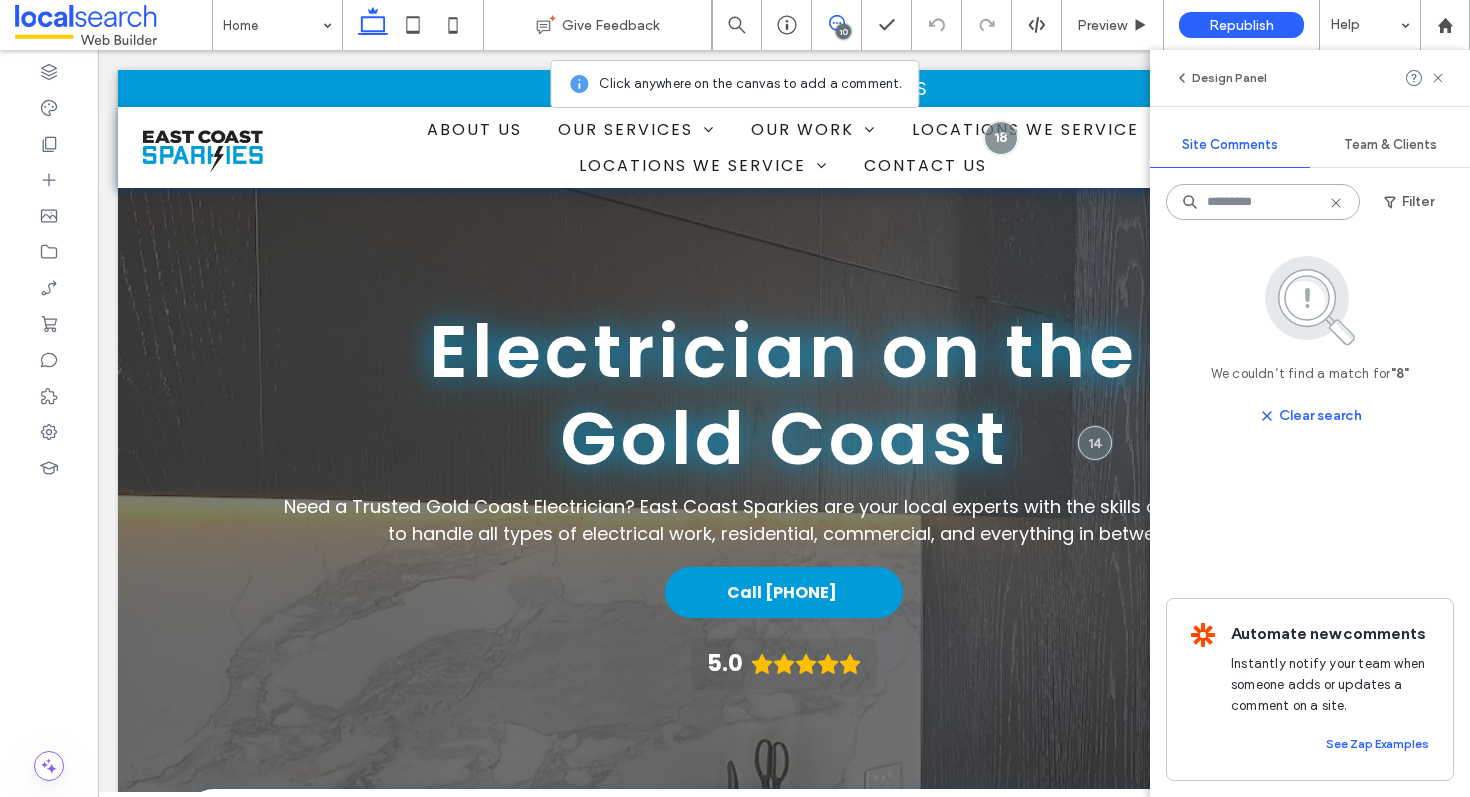 type on "*" 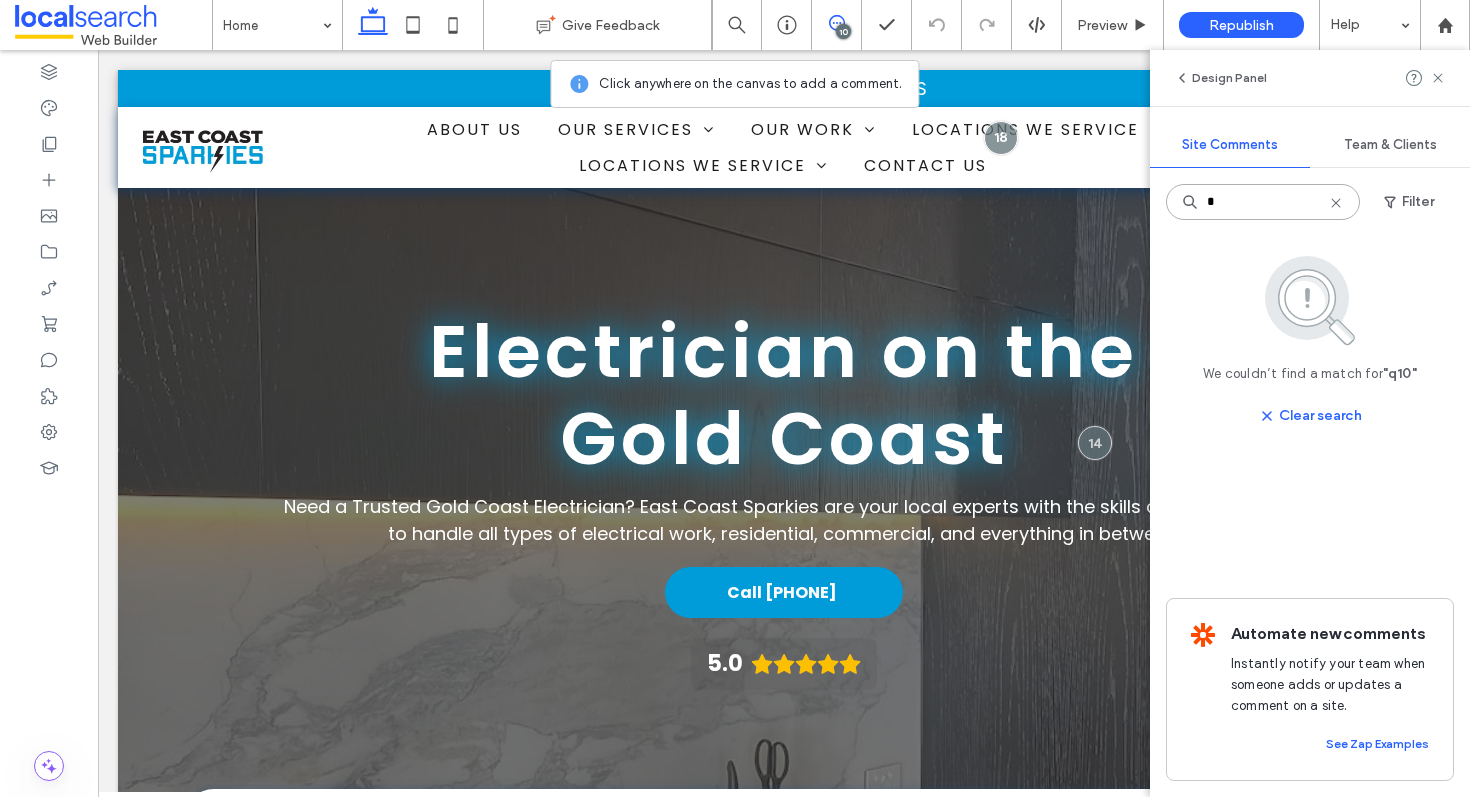 type on "*" 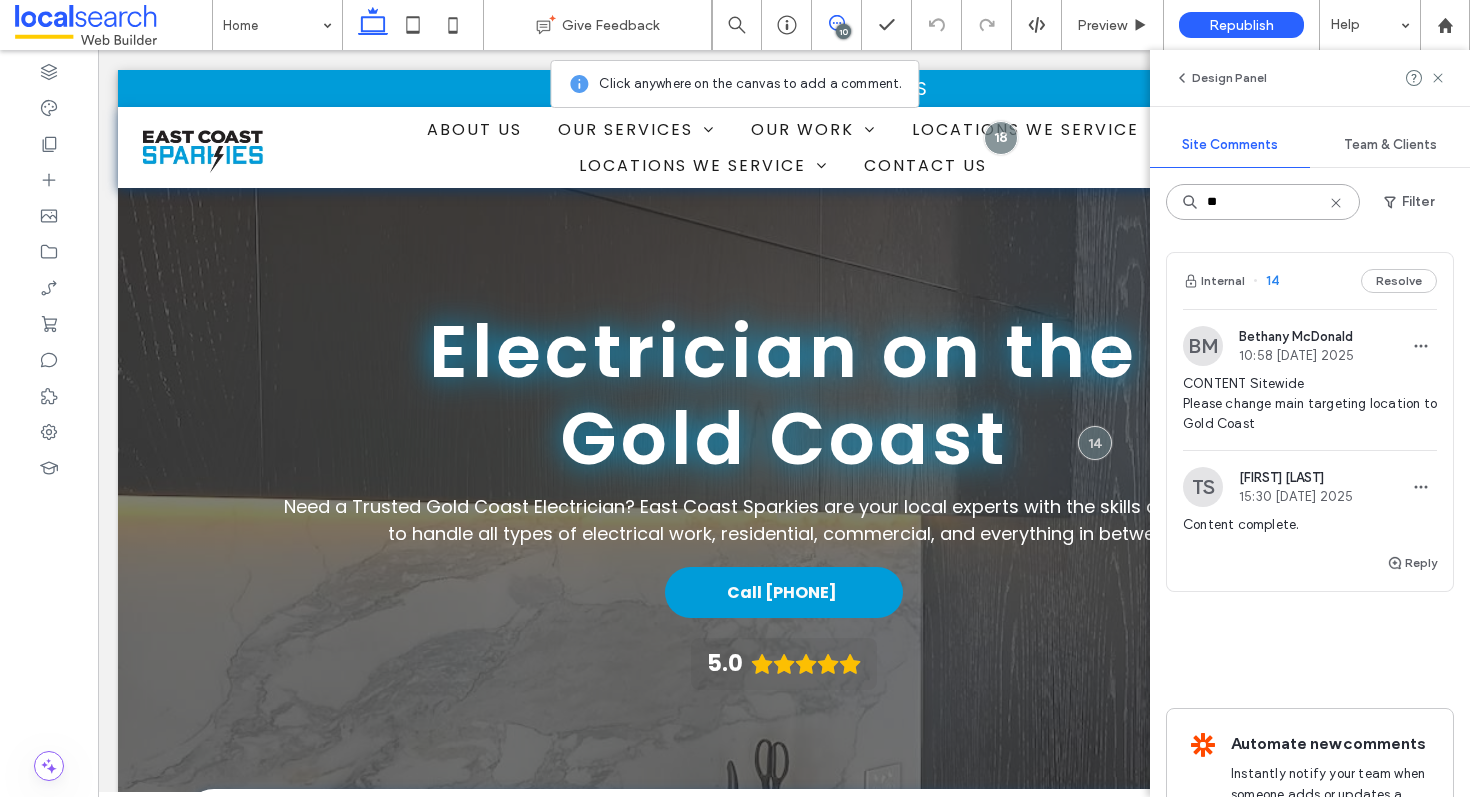 type on "**" 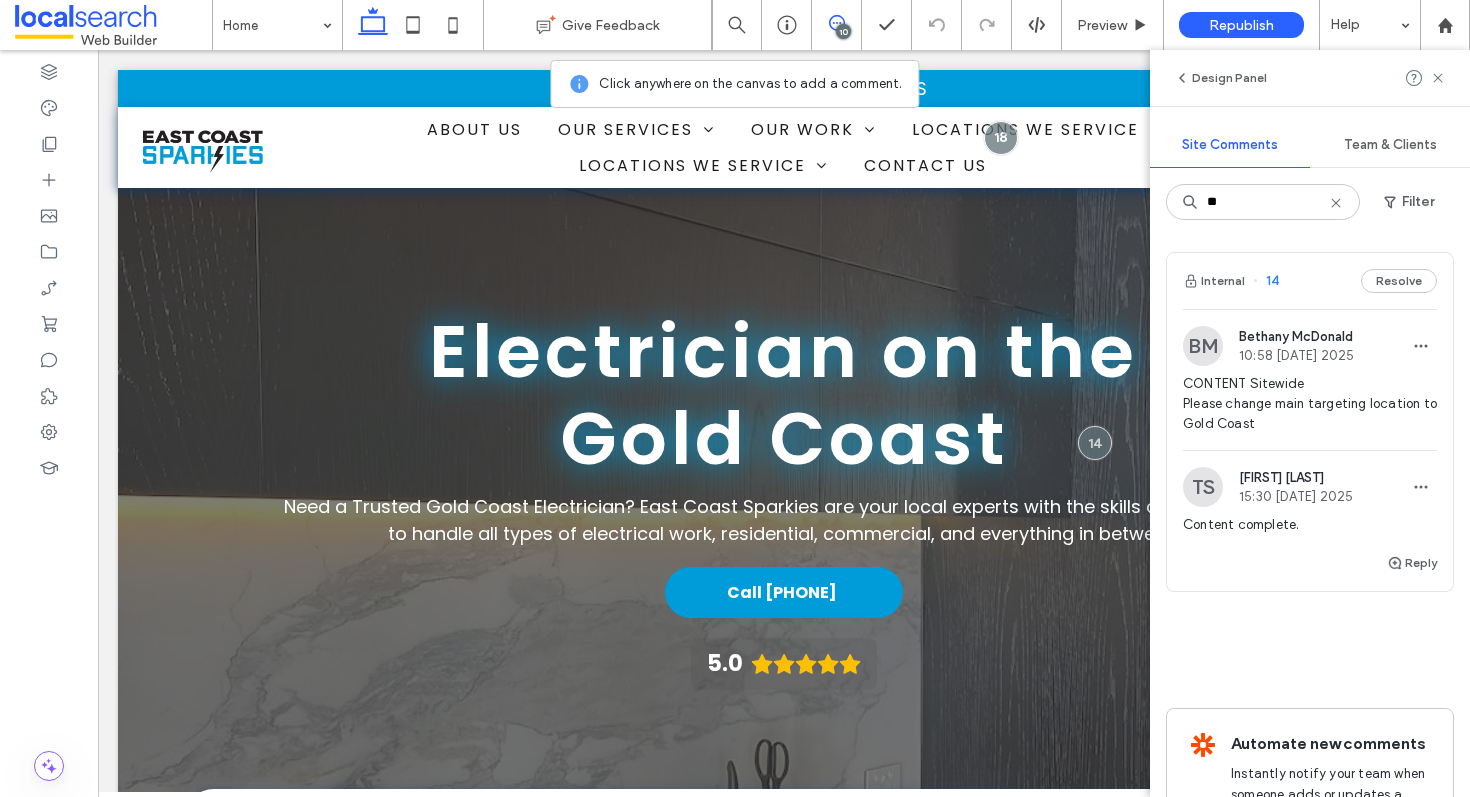 click on "Internal 14 Resolve" at bounding box center (1310, 281) 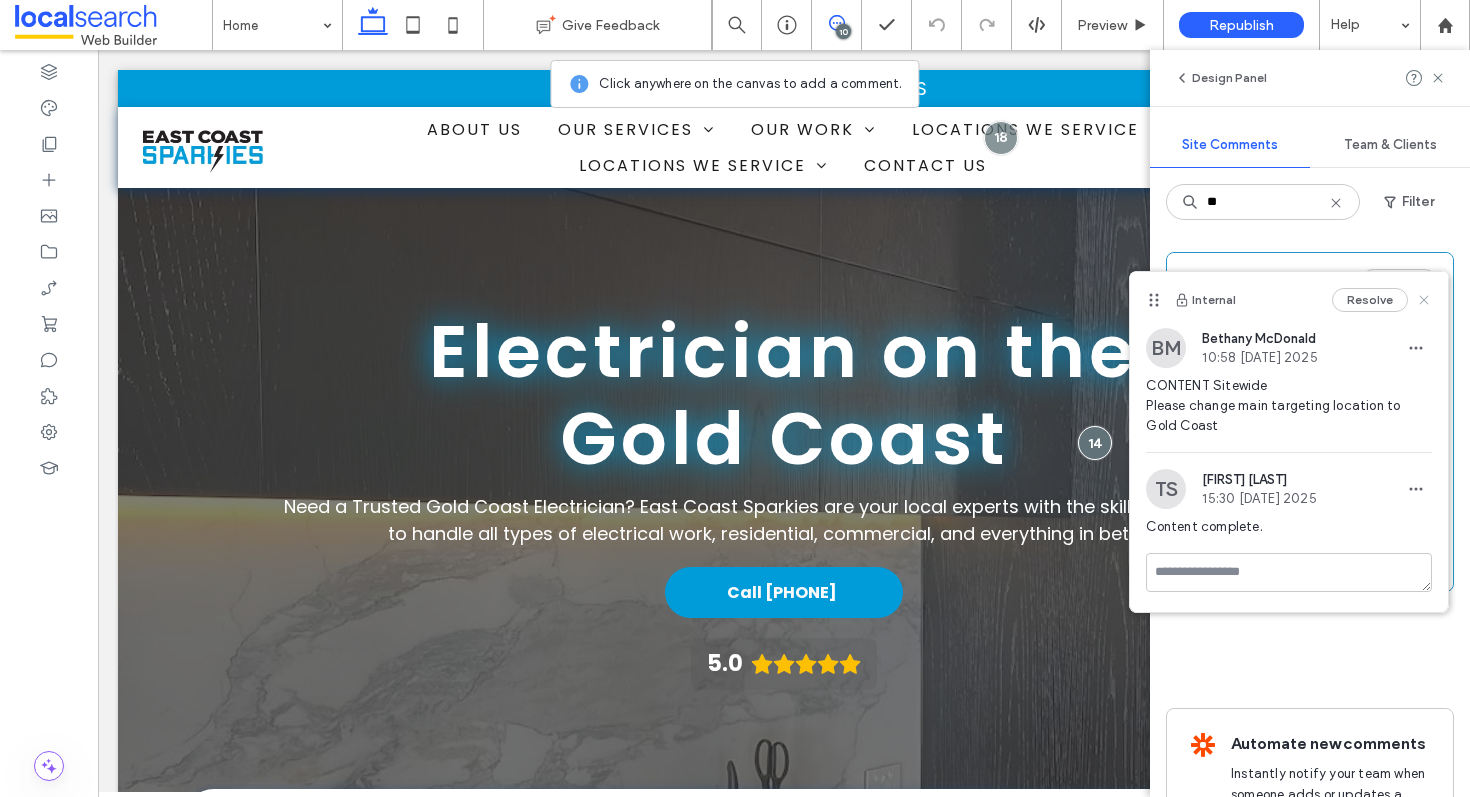 click 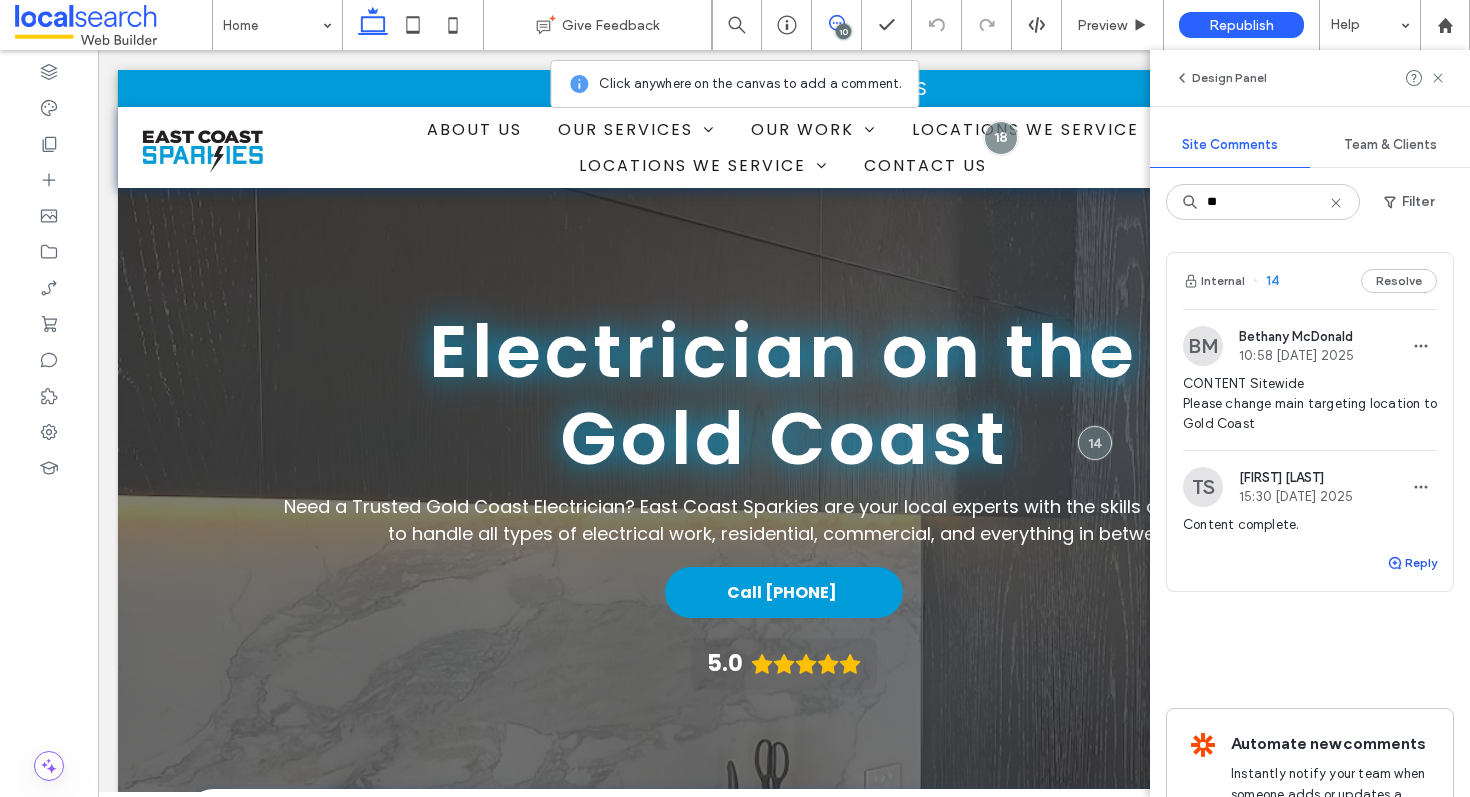 click 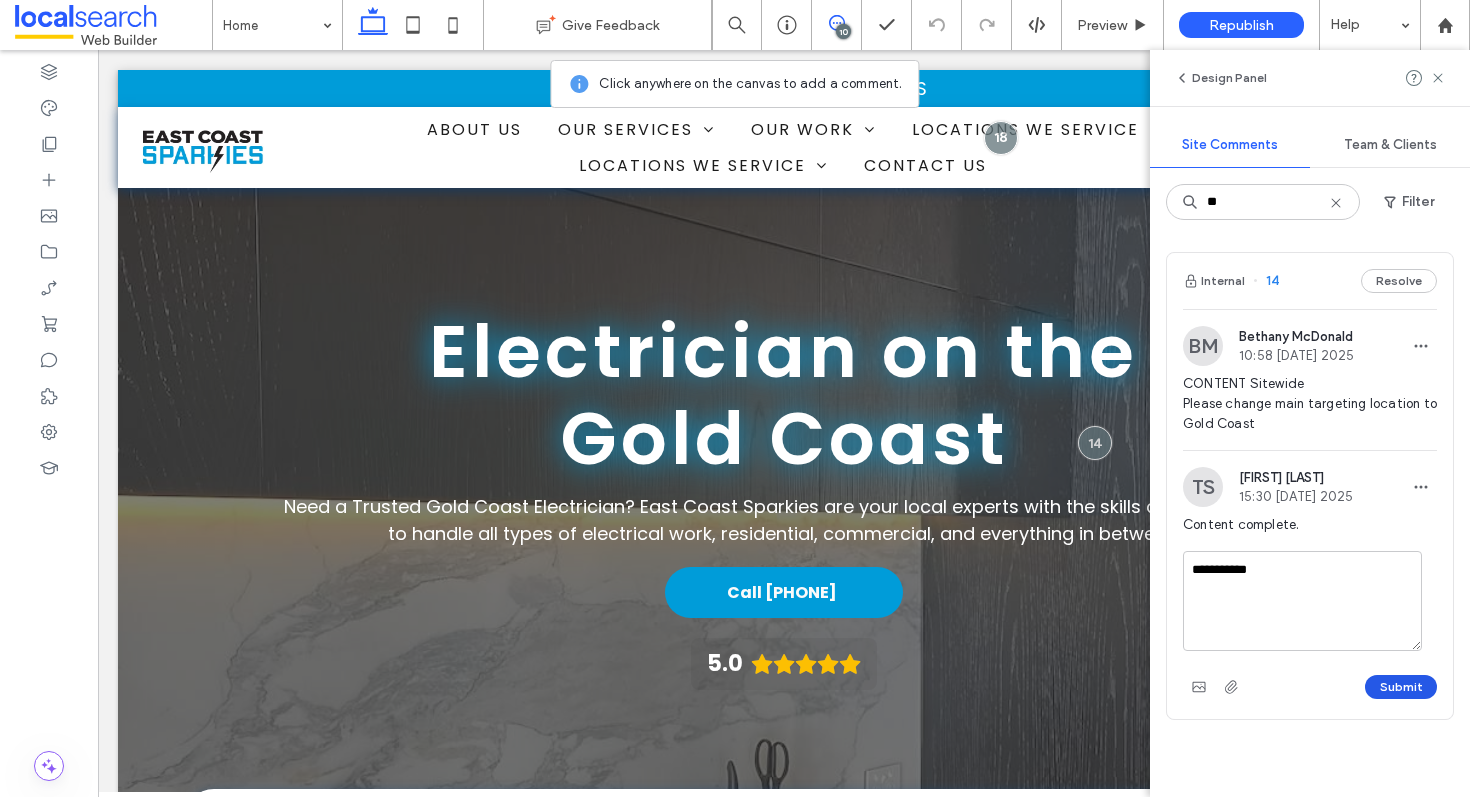 type on "**********" 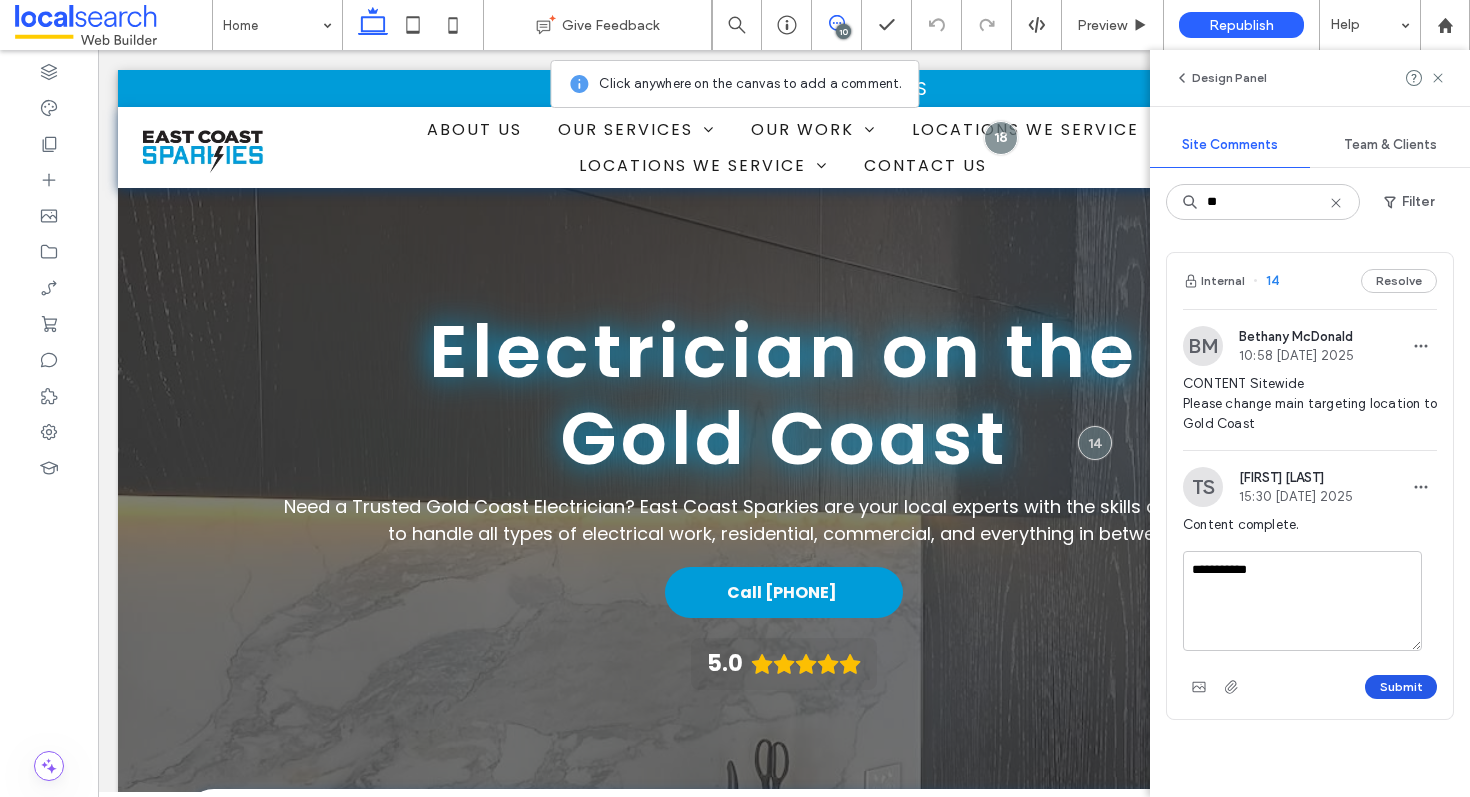 click on "Submit" at bounding box center (1401, 687) 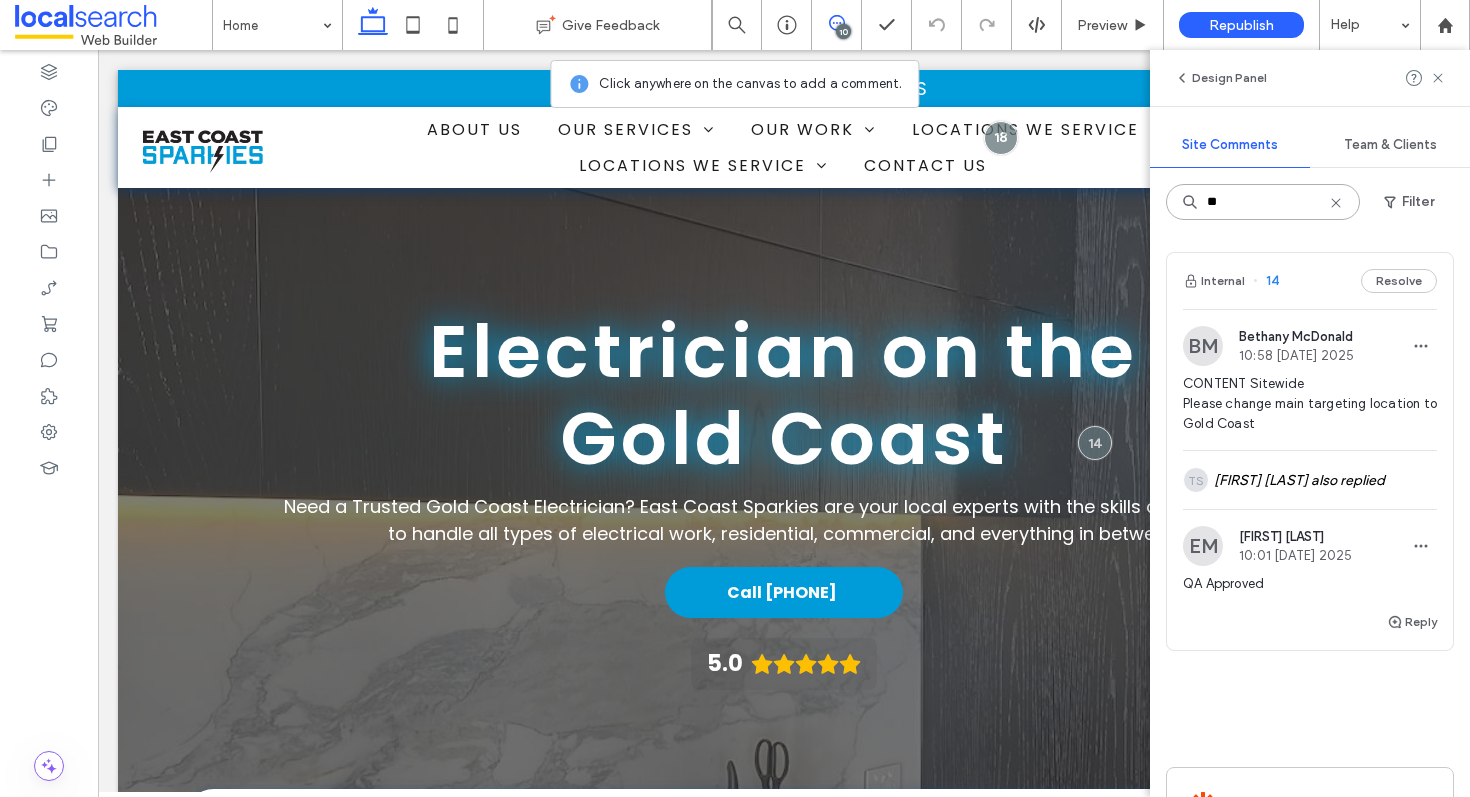 click on "**" at bounding box center (1263, 202) 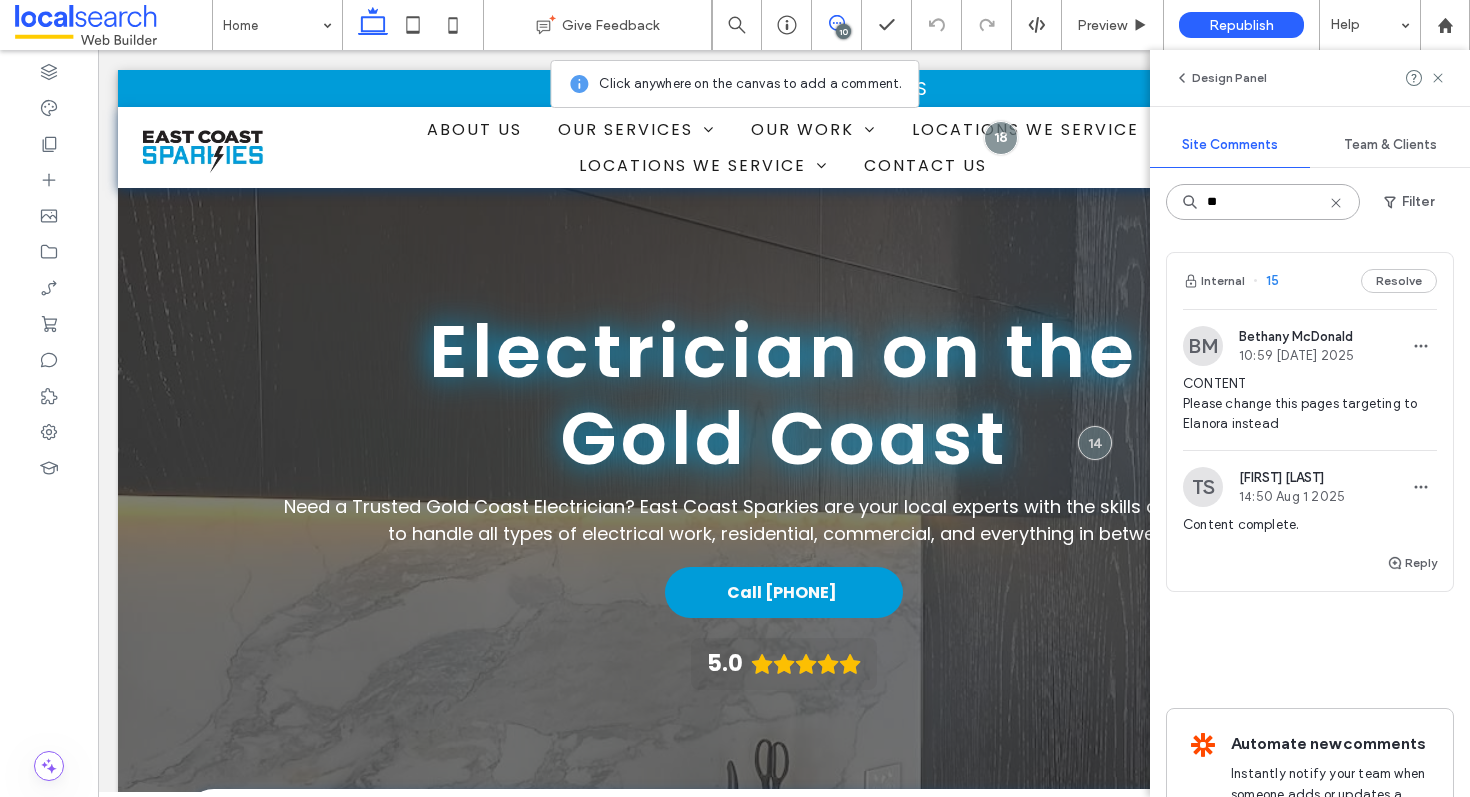 type on "**" 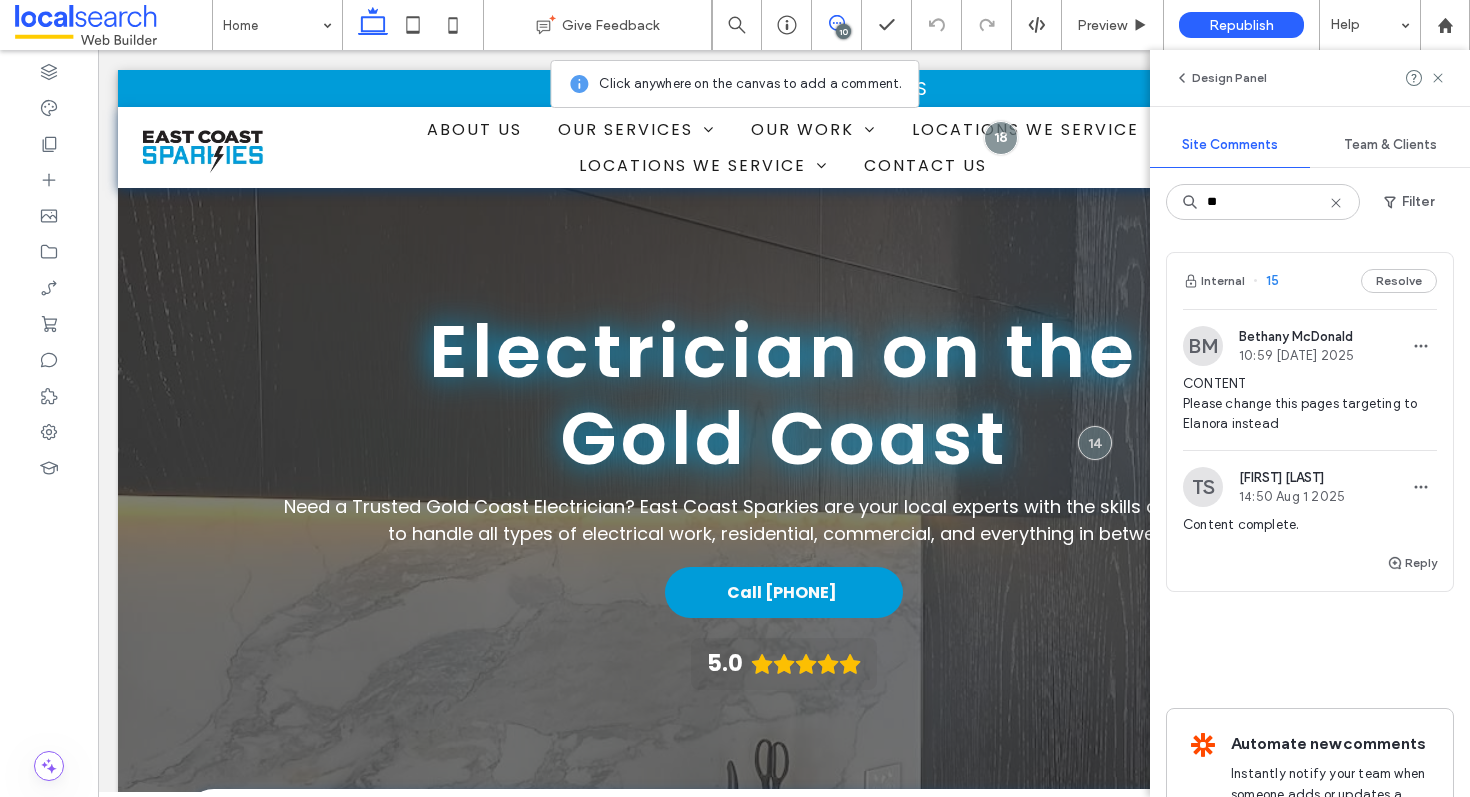 click on "Internal 15 Resolve" at bounding box center [1310, 281] 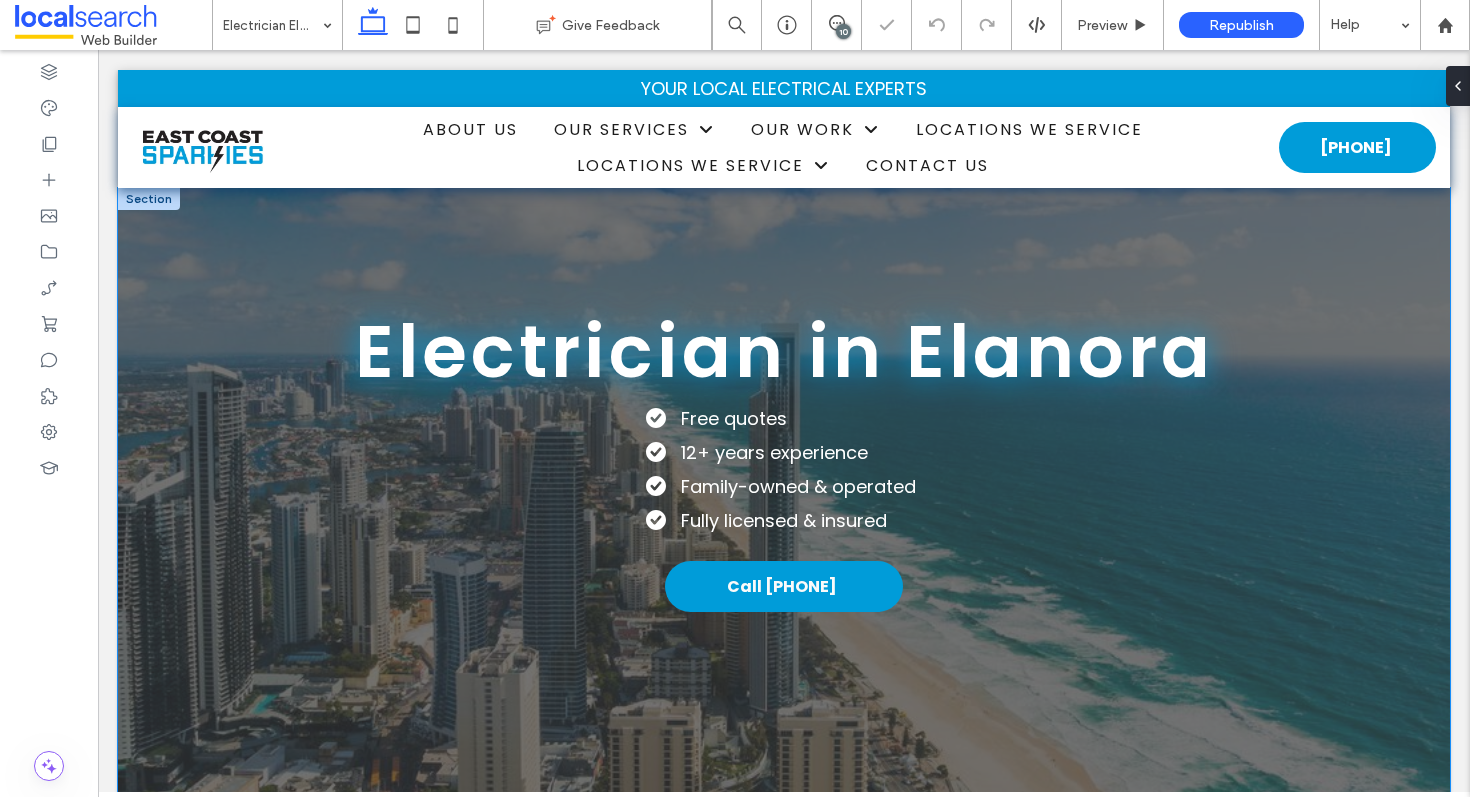 scroll, scrollTop: 0, scrollLeft: 0, axis: both 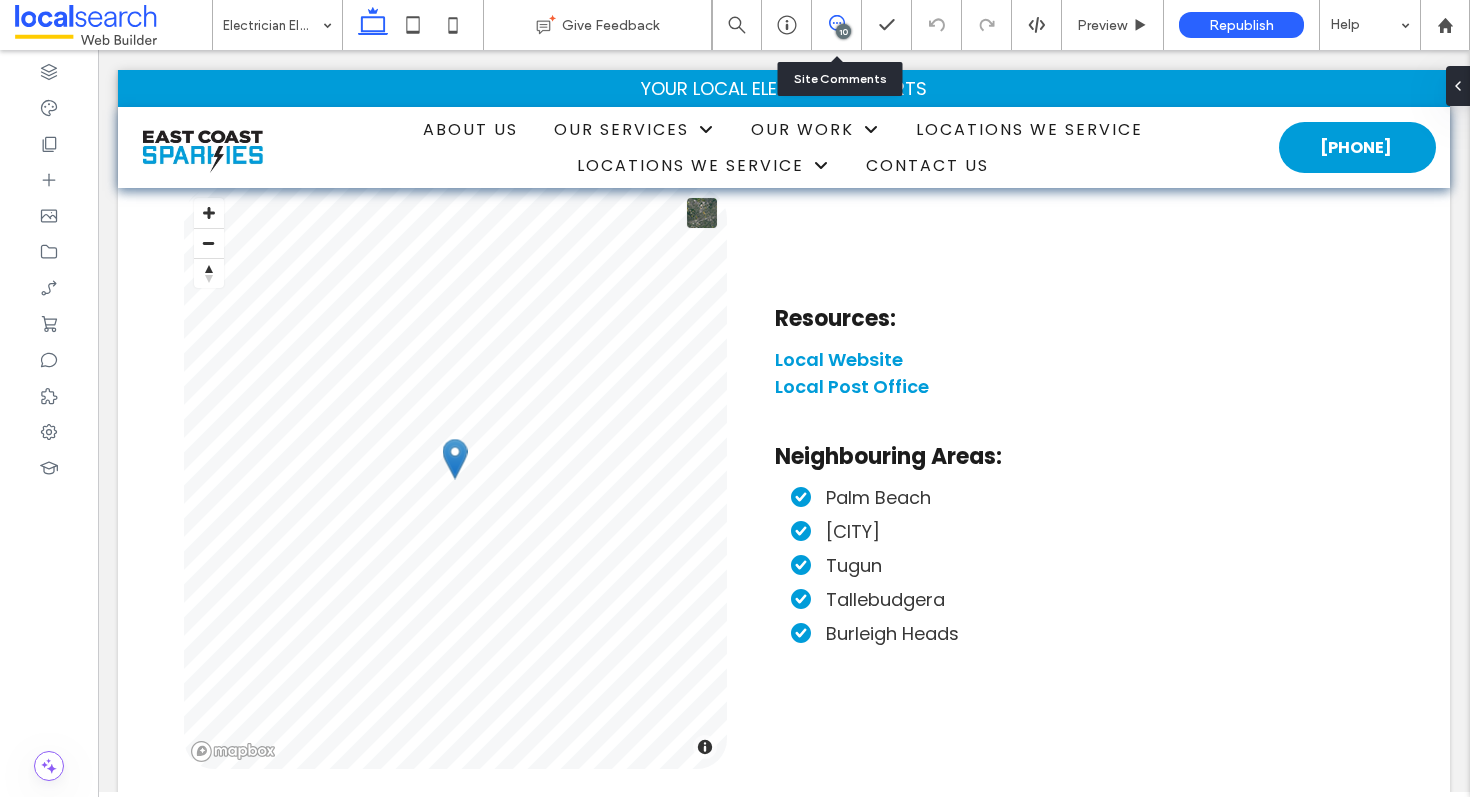 click 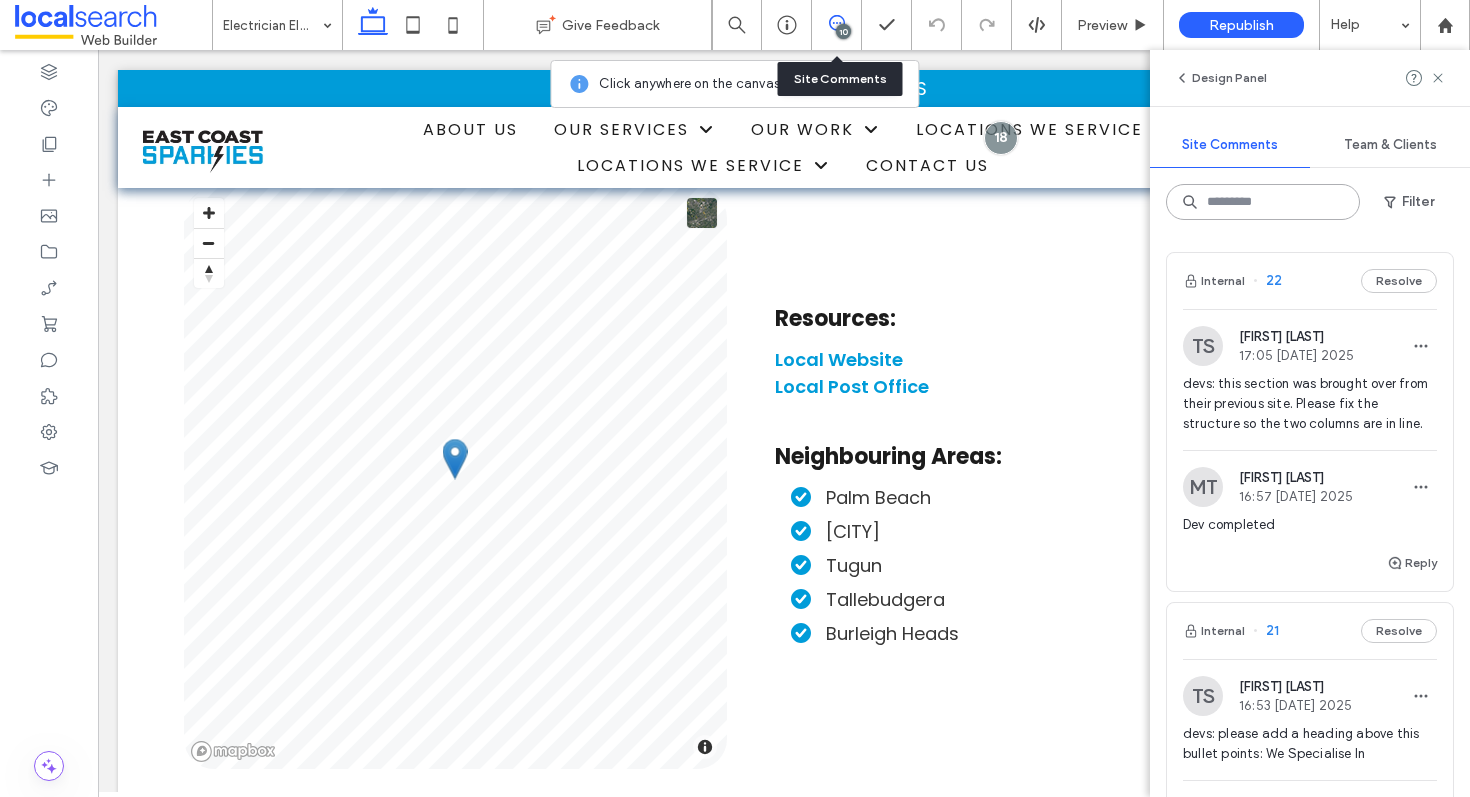 click at bounding box center [1263, 202] 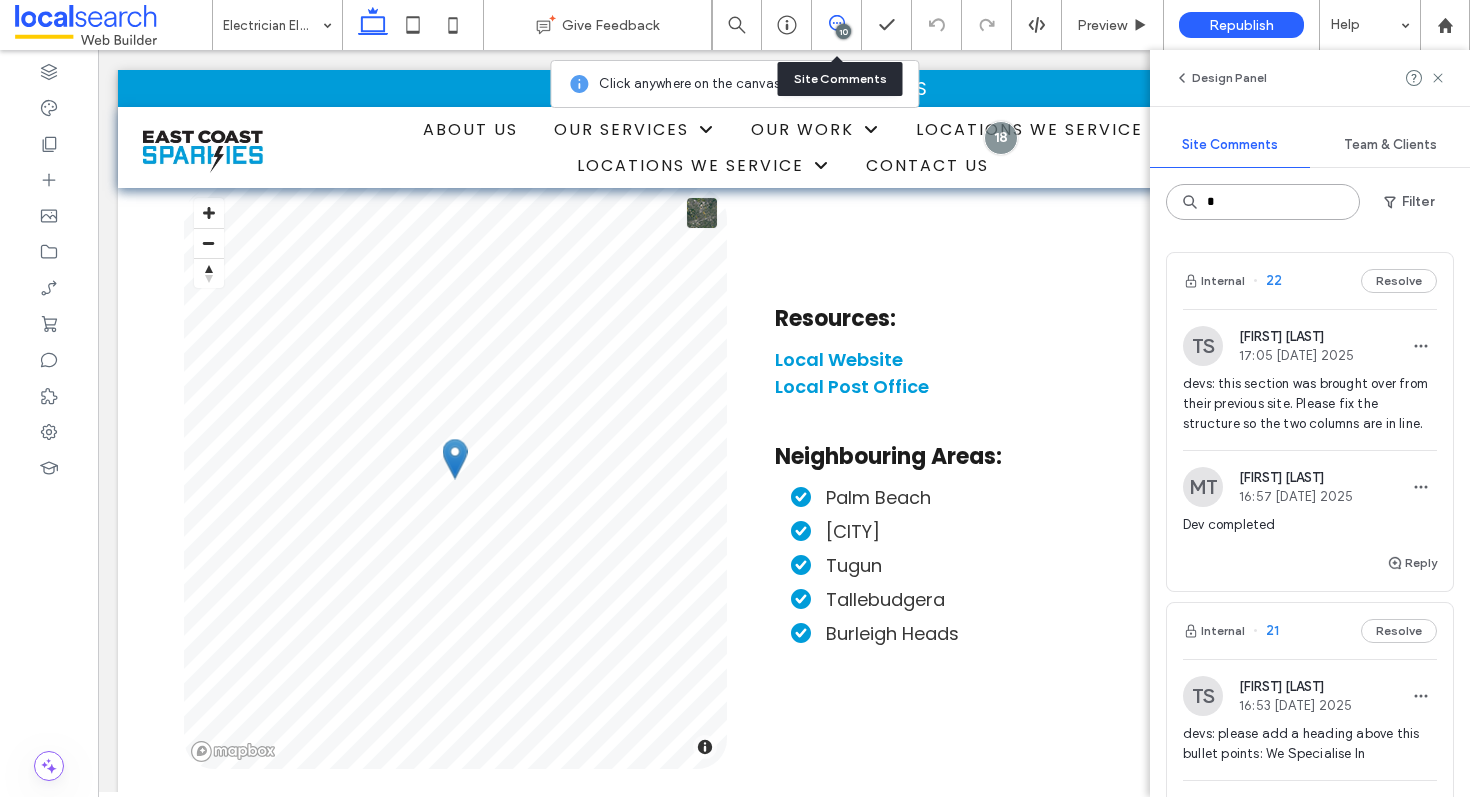 type on "*" 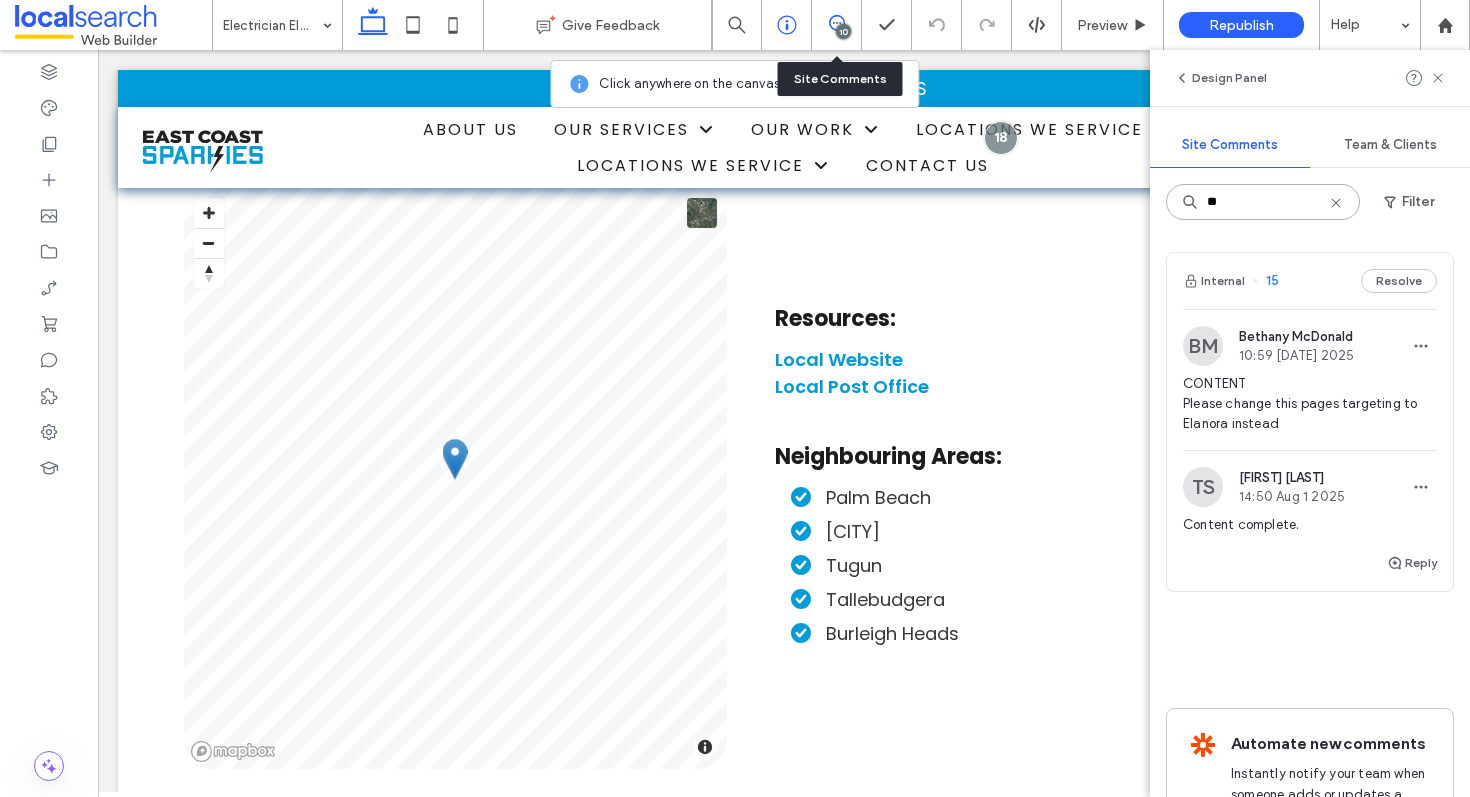 type on "**" 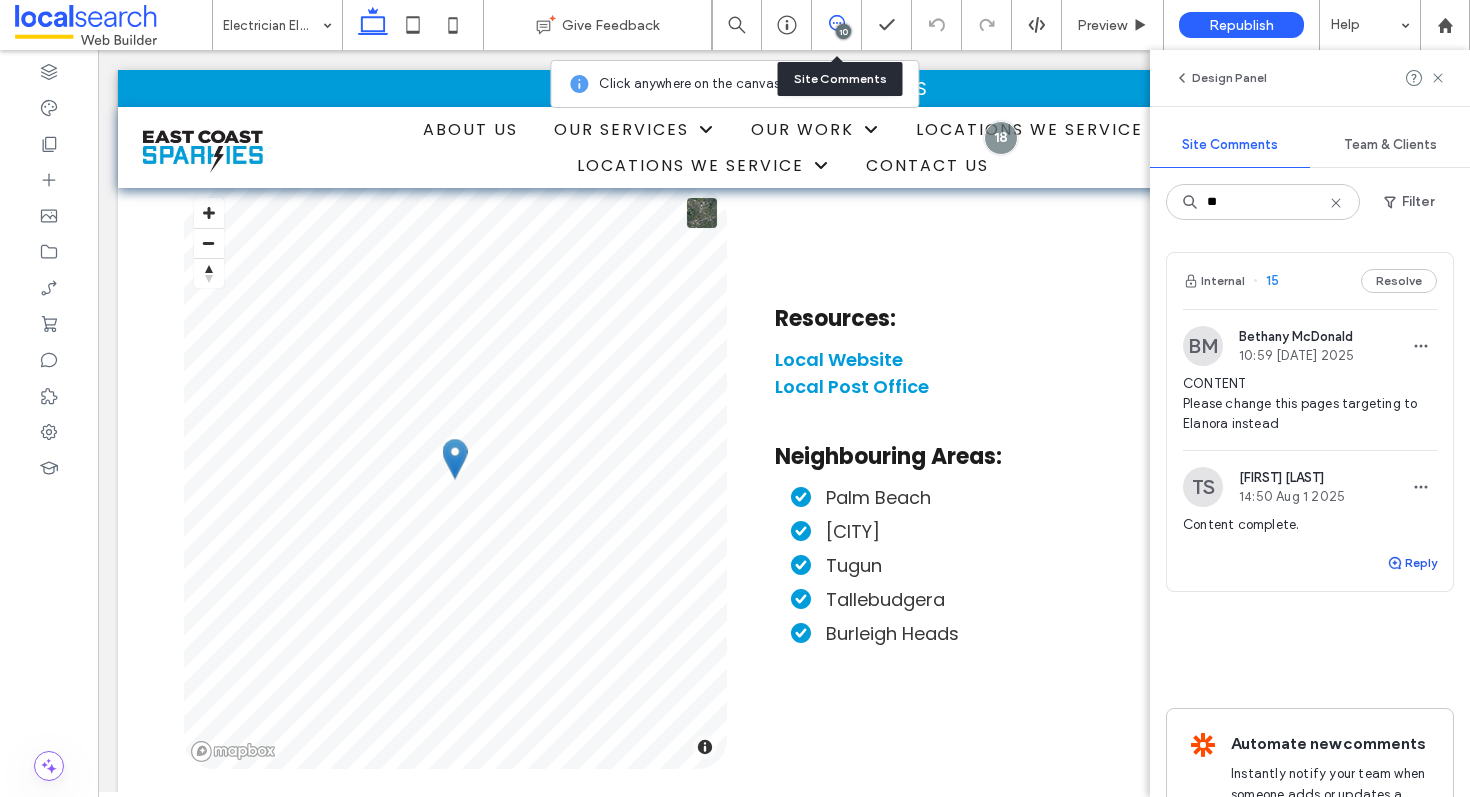 click at bounding box center (1396, 563) 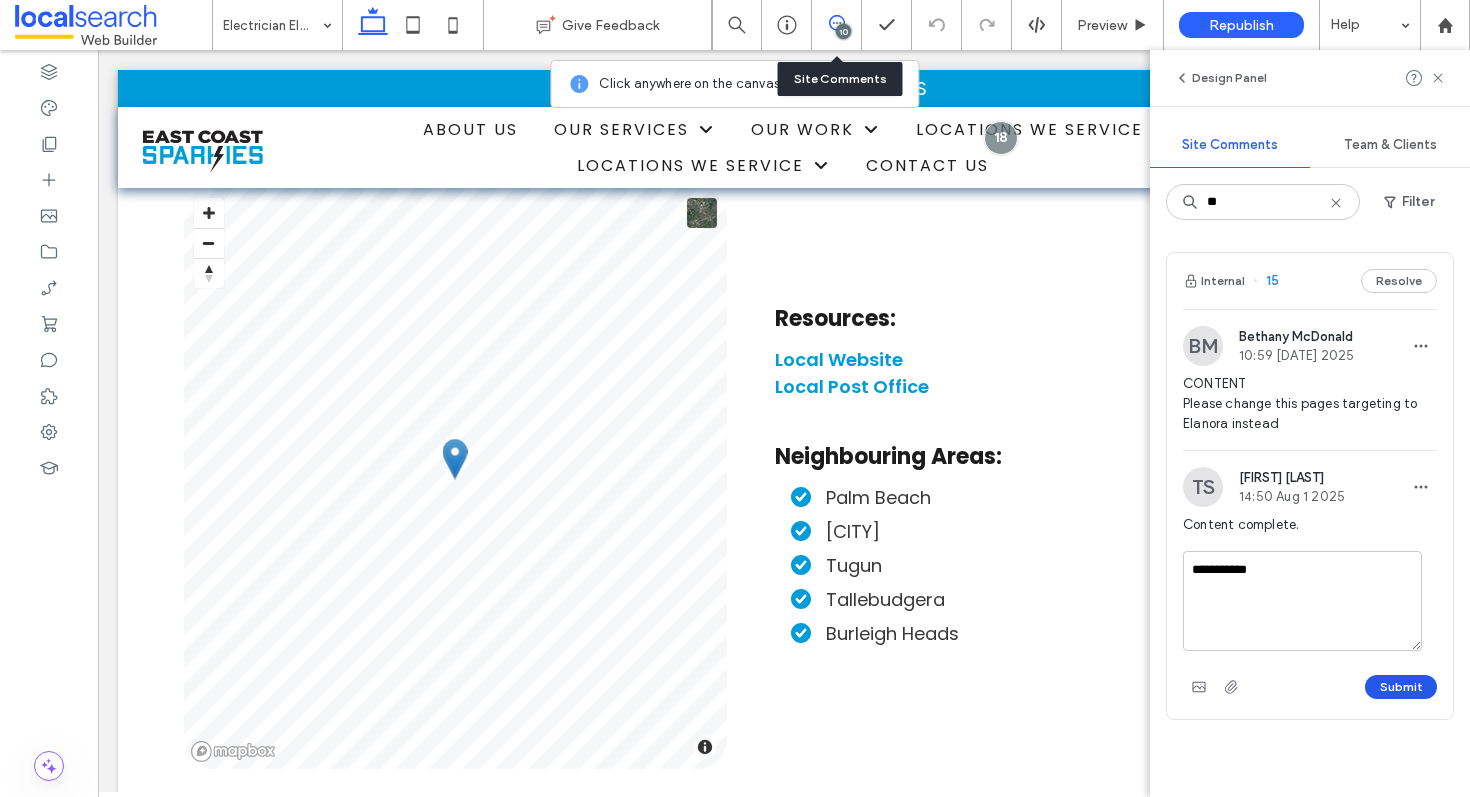 type on "**********" 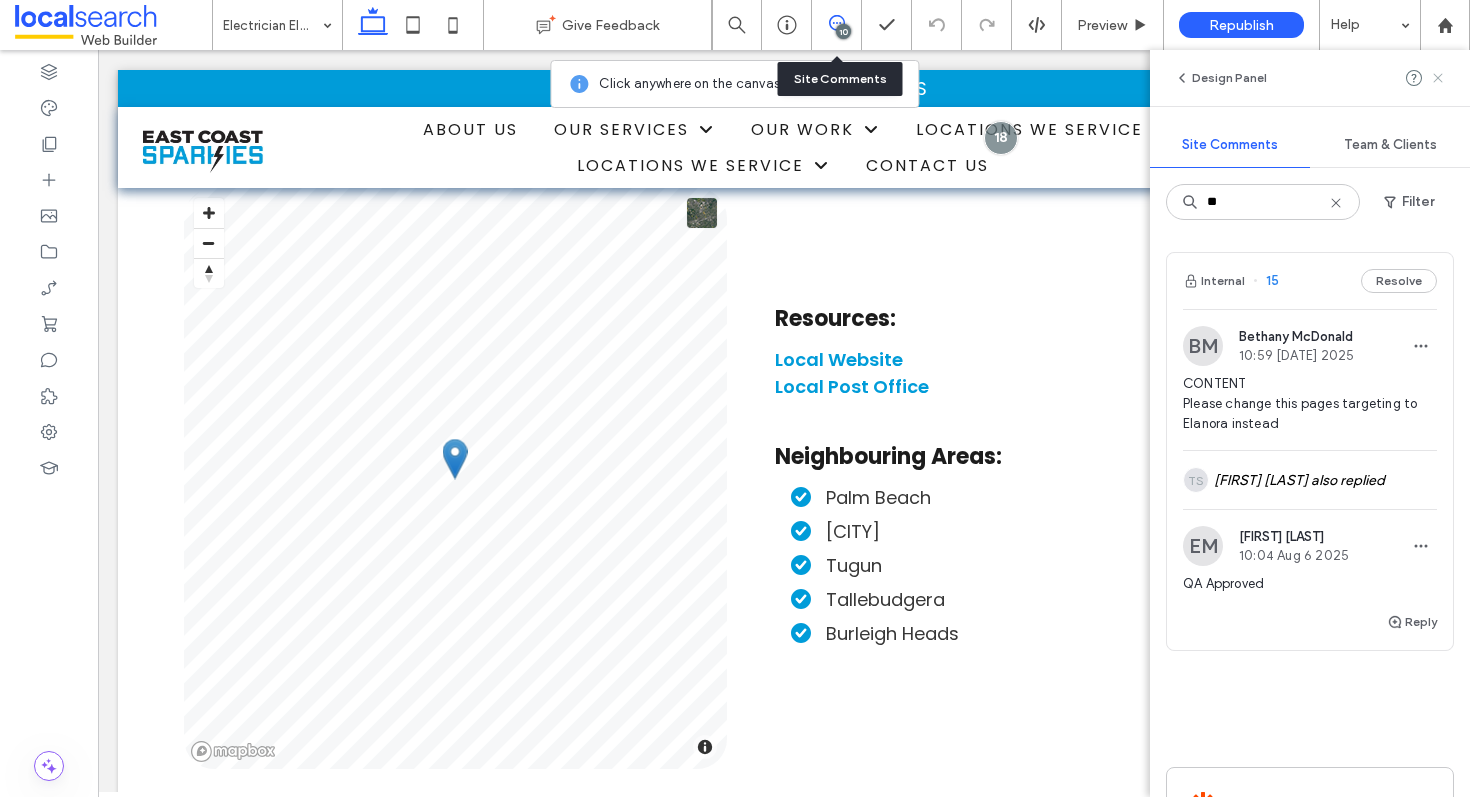 click 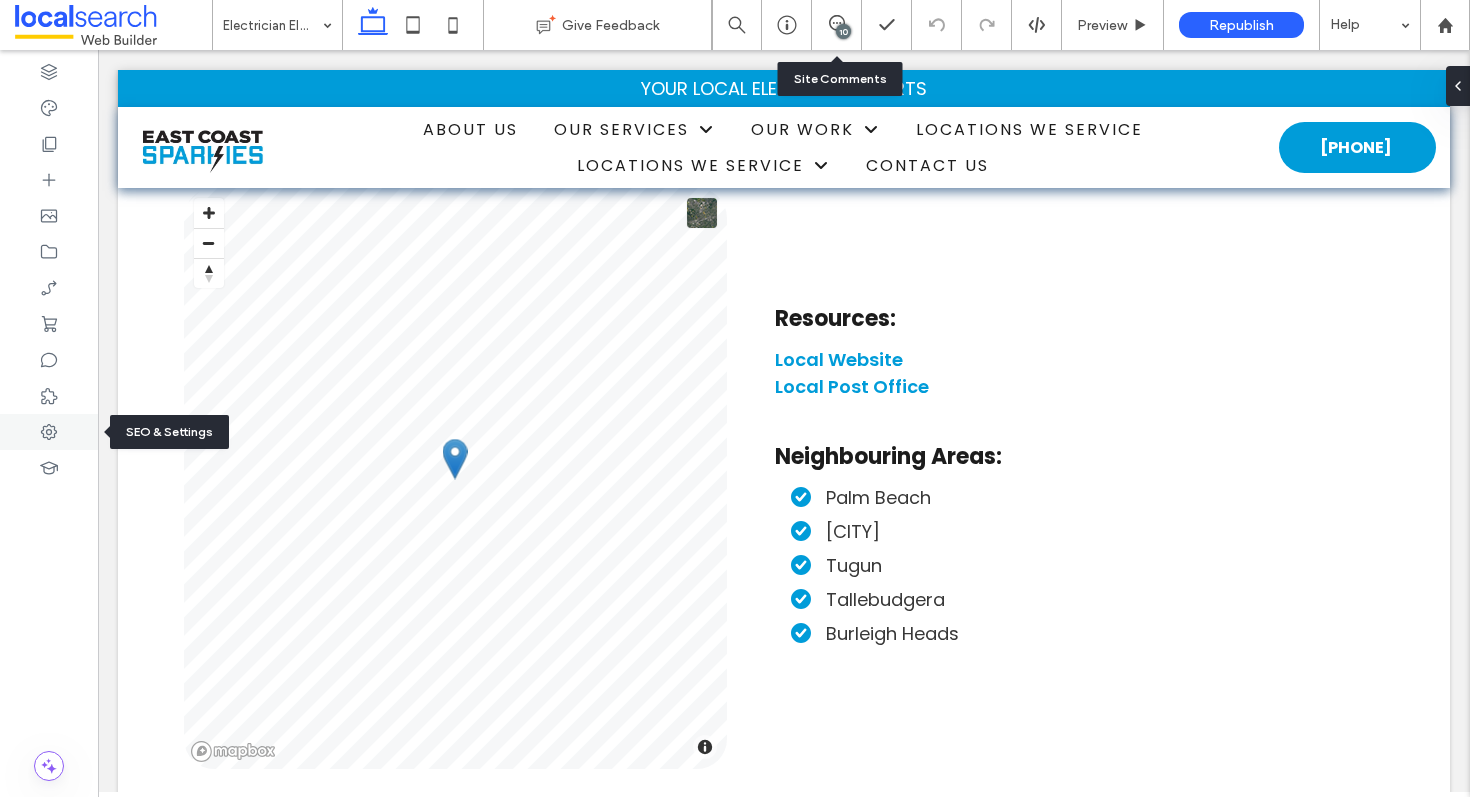 click at bounding box center [49, 432] 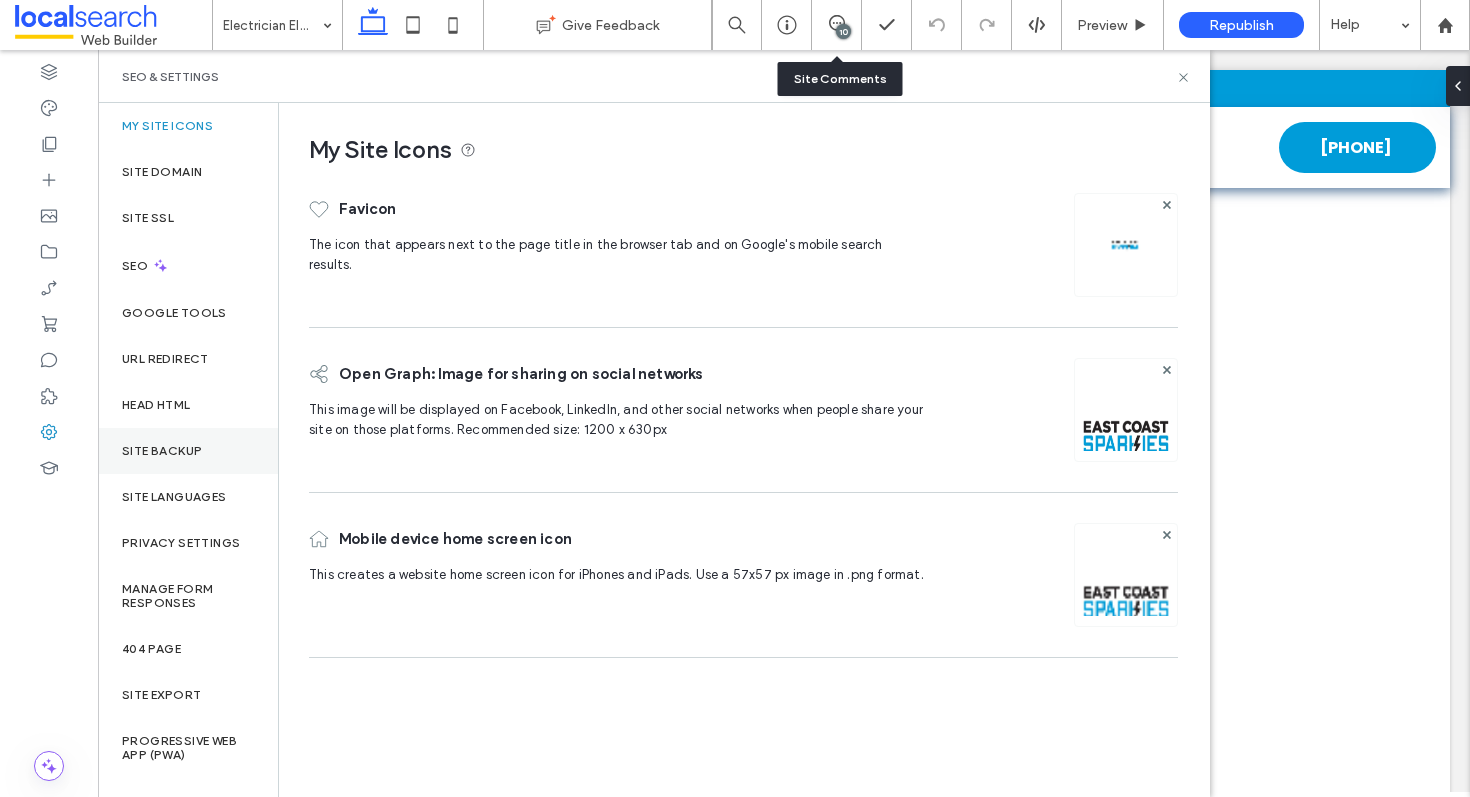 click on "Site Backup" at bounding box center (188, 451) 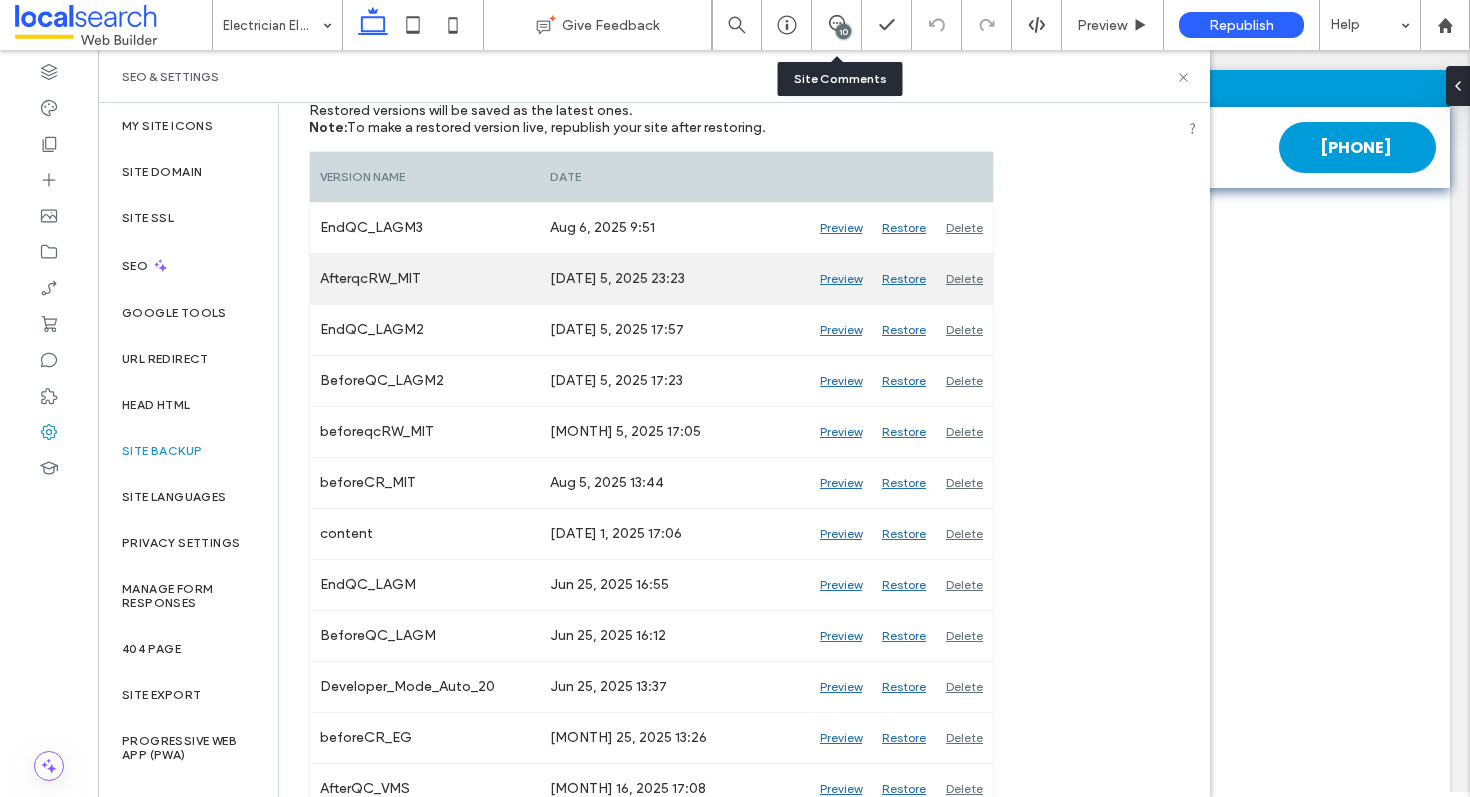 scroll, scrollTop: 290, scrollLeft: 0, axis: vertical 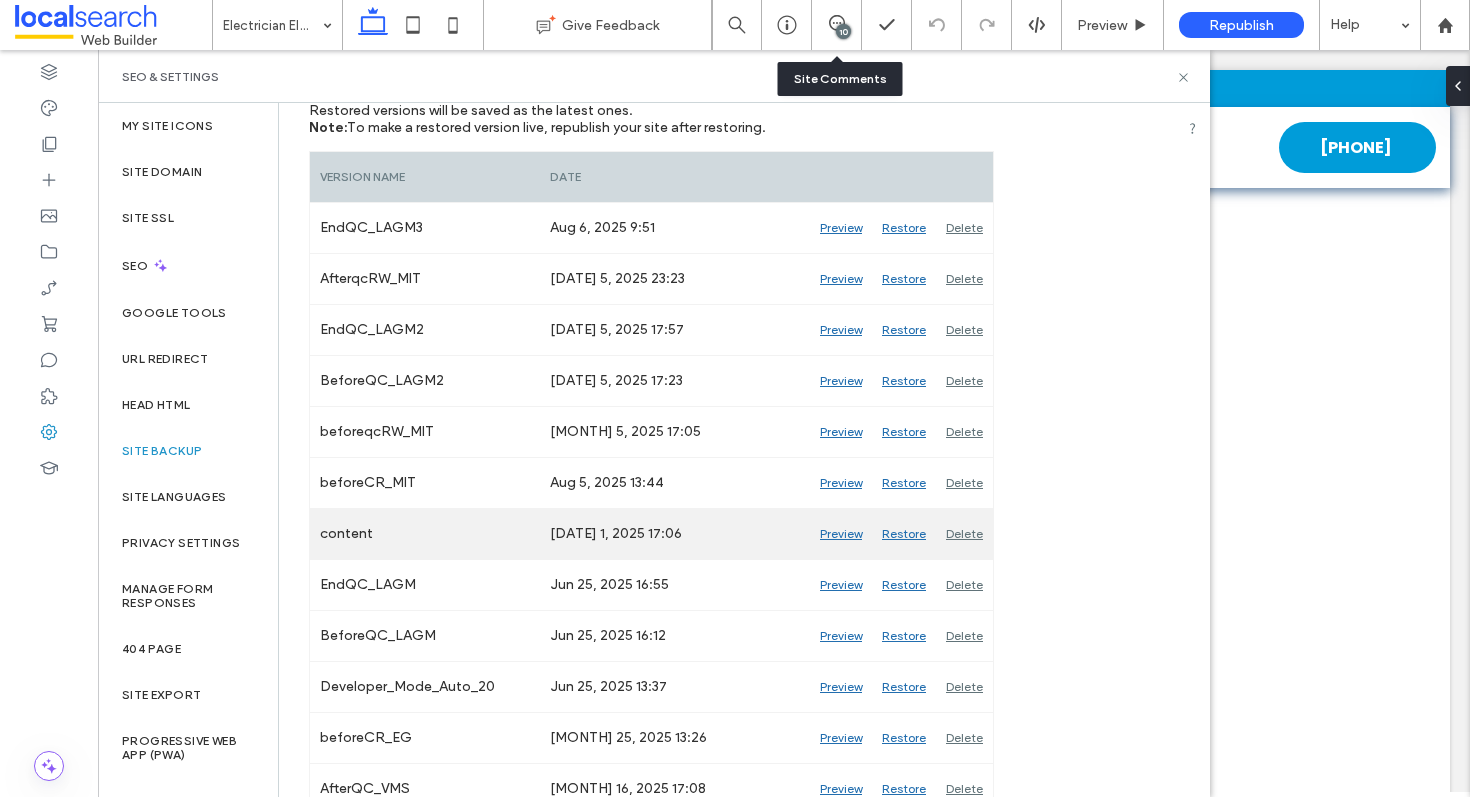 click on "Preview" at bounding box center [841, 534] 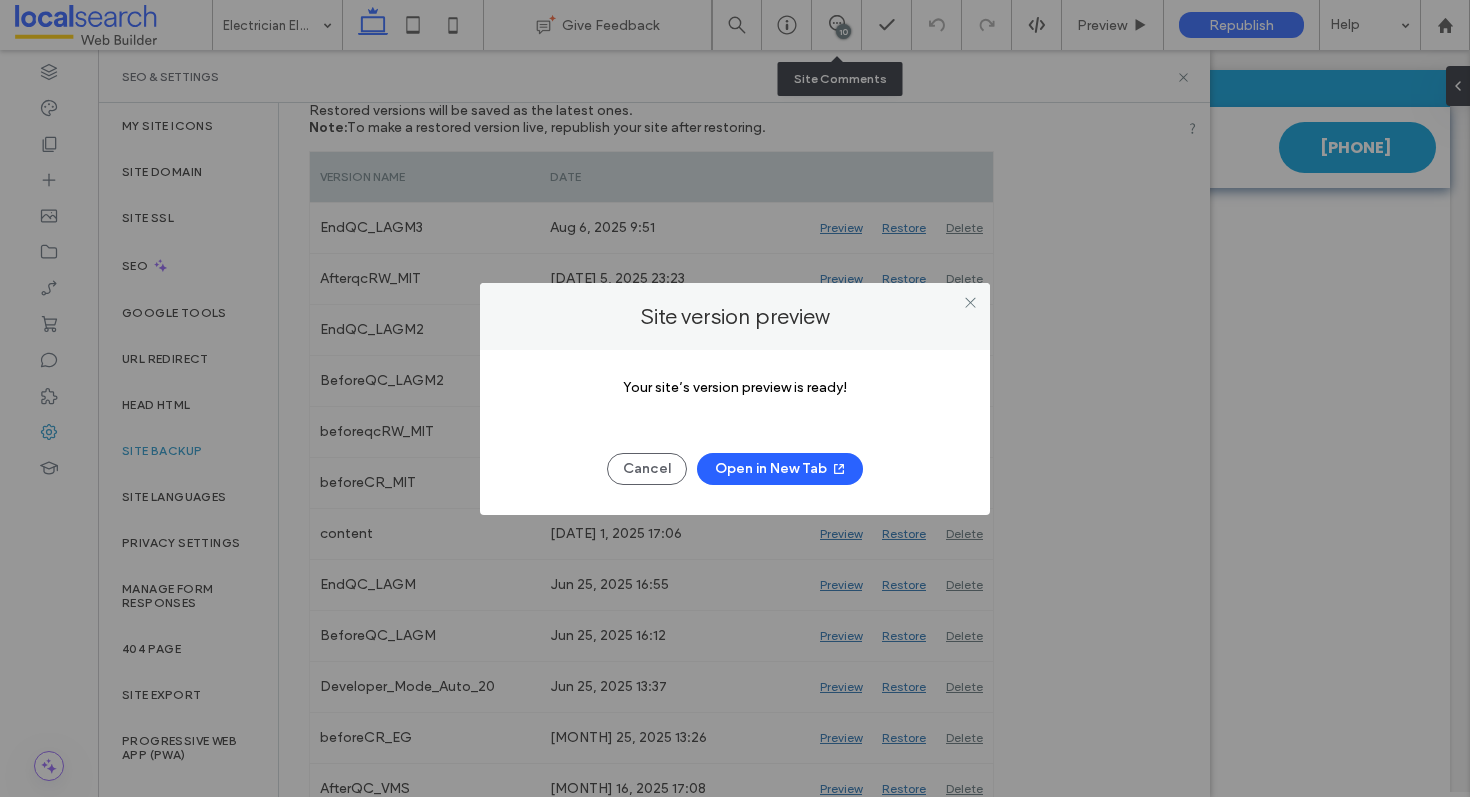 click on "Open in New Tab" at bounding box center [780, 469] 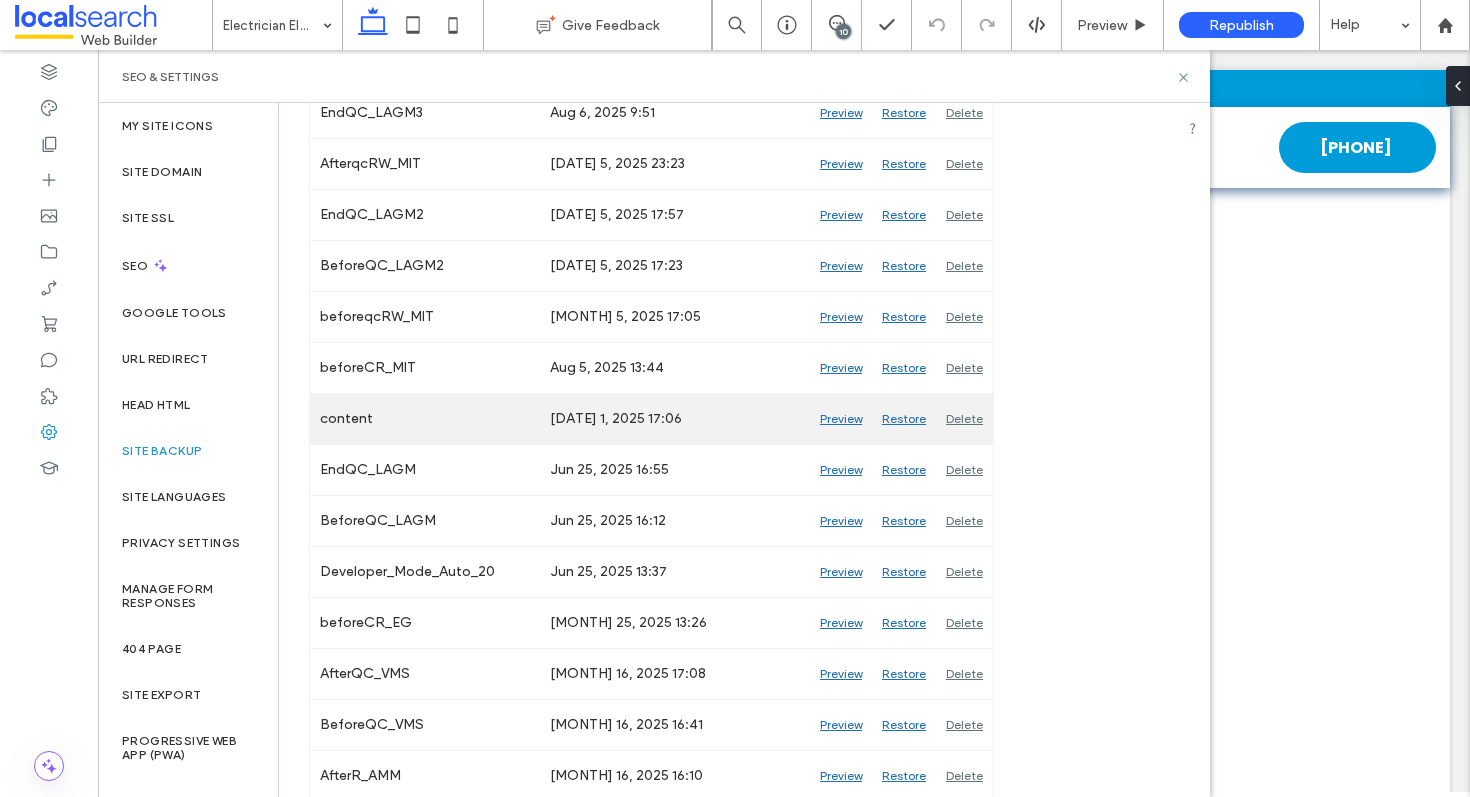 scroll, scrollTop: 406, scrollLeft: 0, axis: vertical 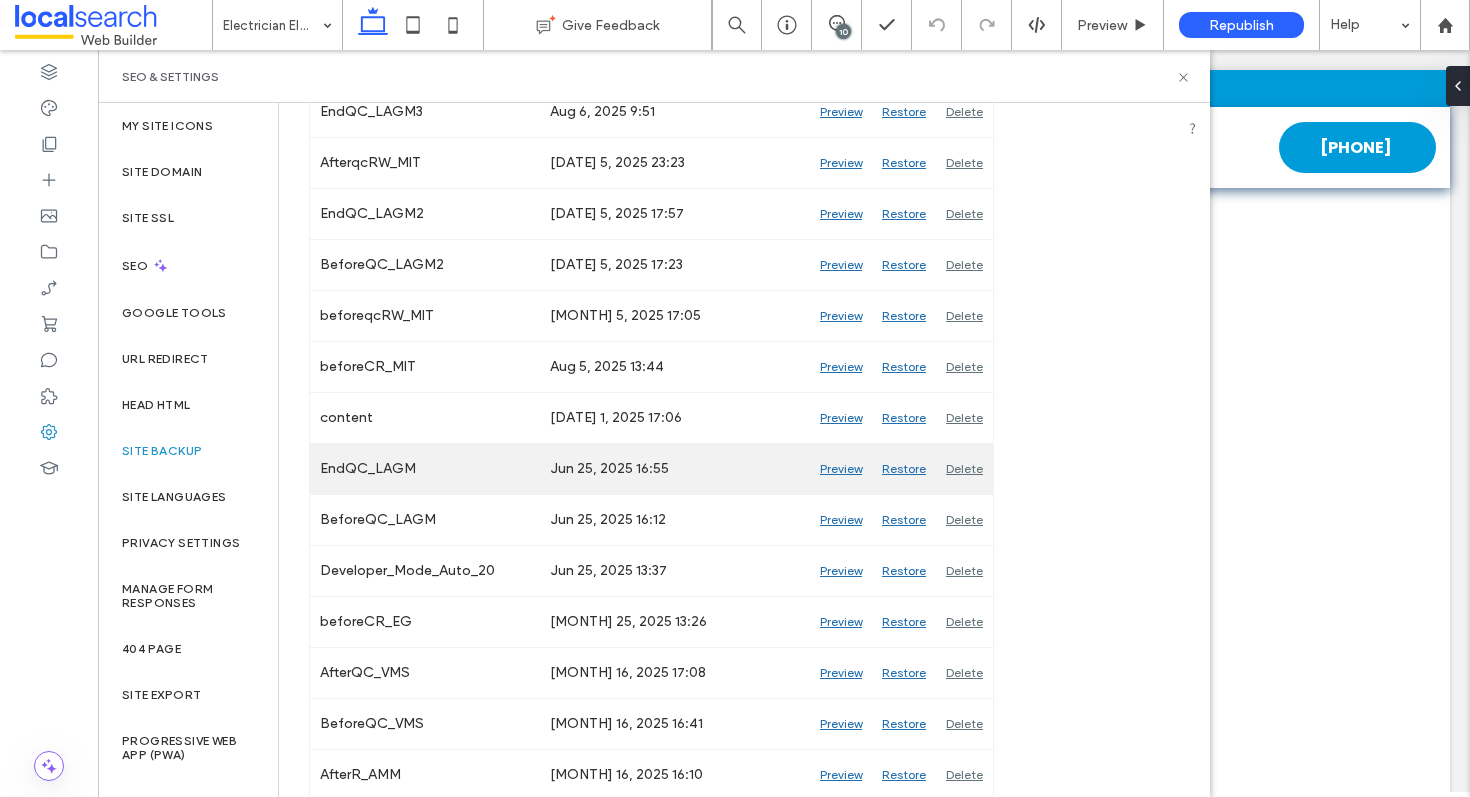 click on "Preview" at bounding box center (841, 469) 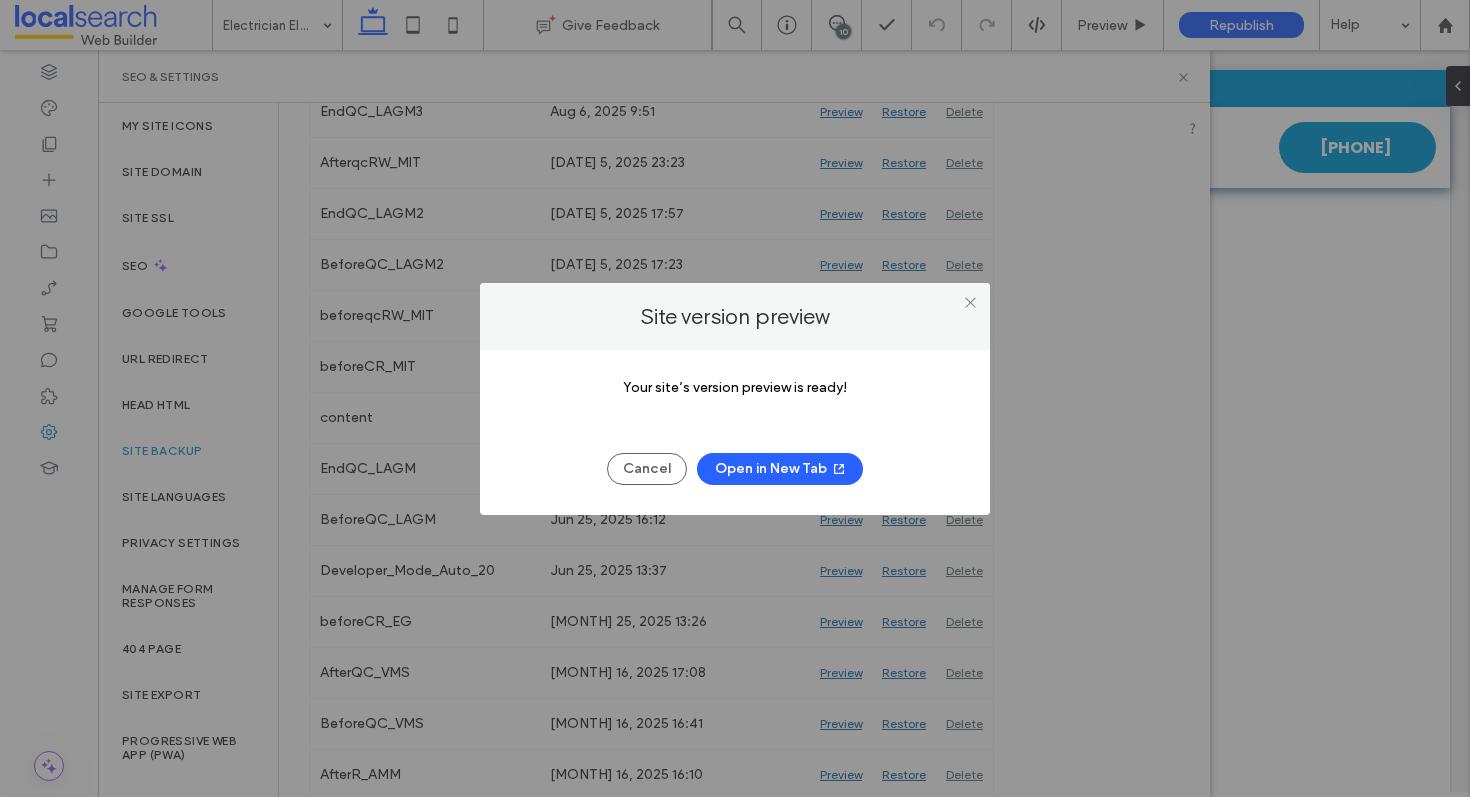 click on "Open in New Tab" at bounding box center (780, 469) 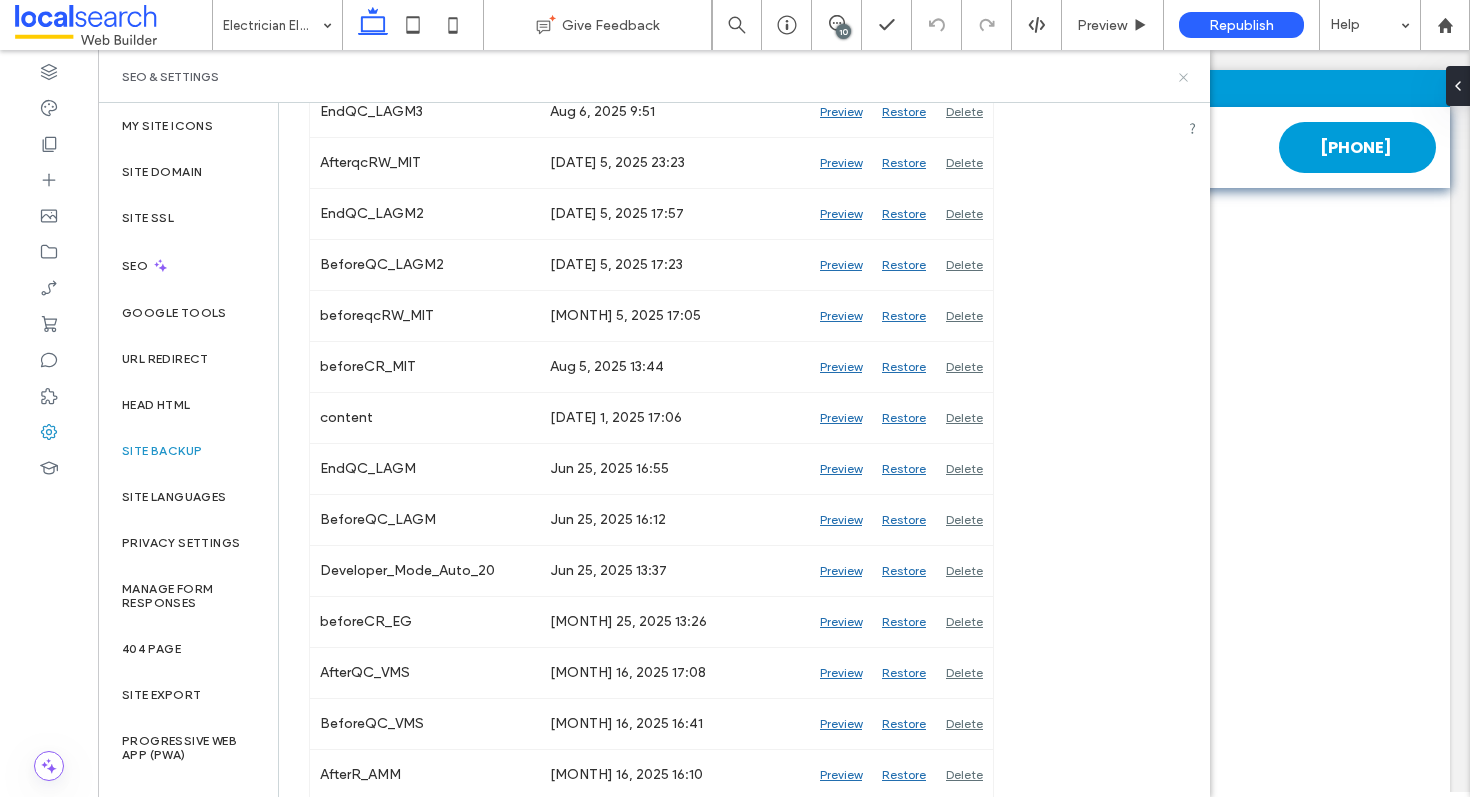 click 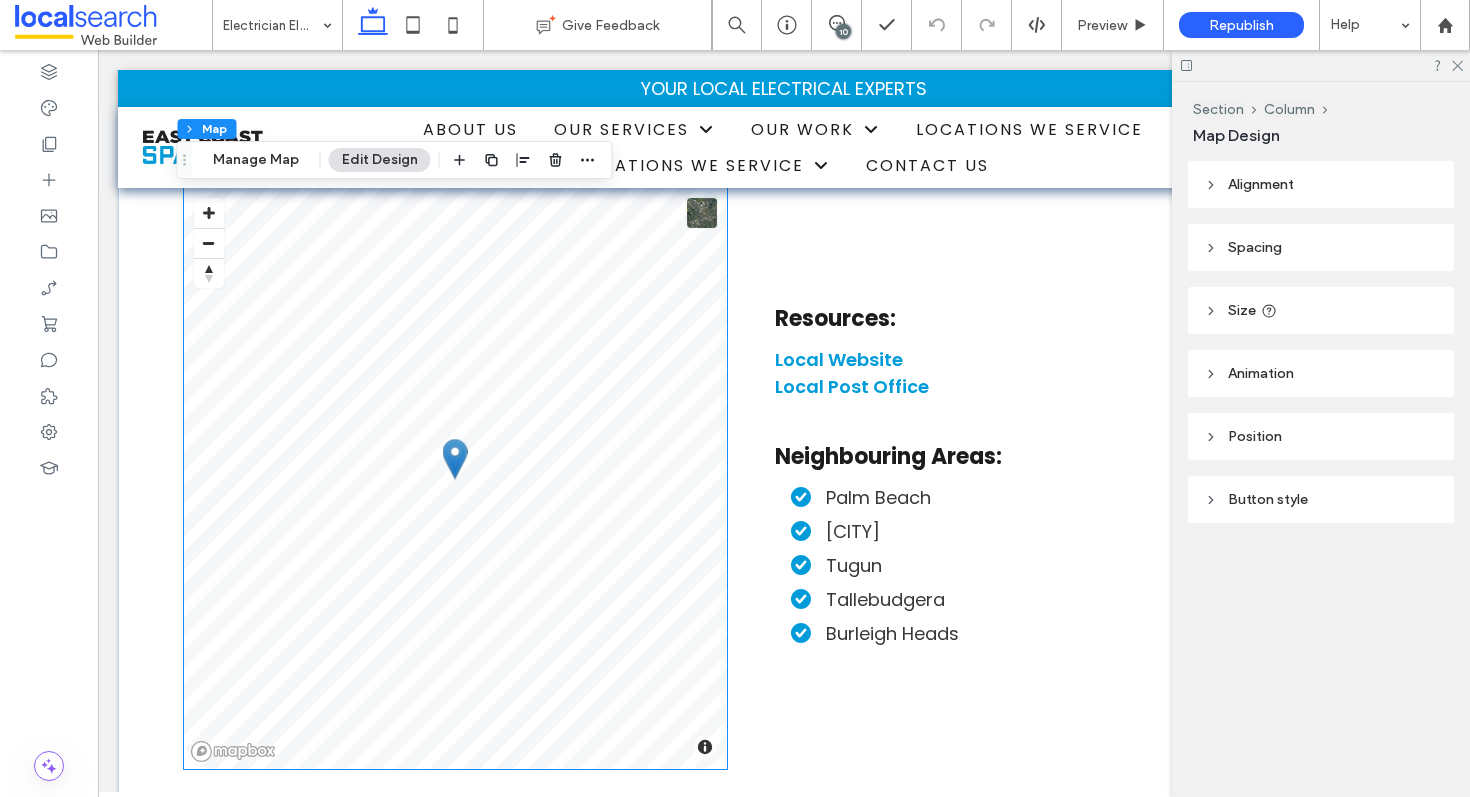 click on "© Mapbox   © OpenStreetMap   Improve this map" at bounding box center (455, 478) 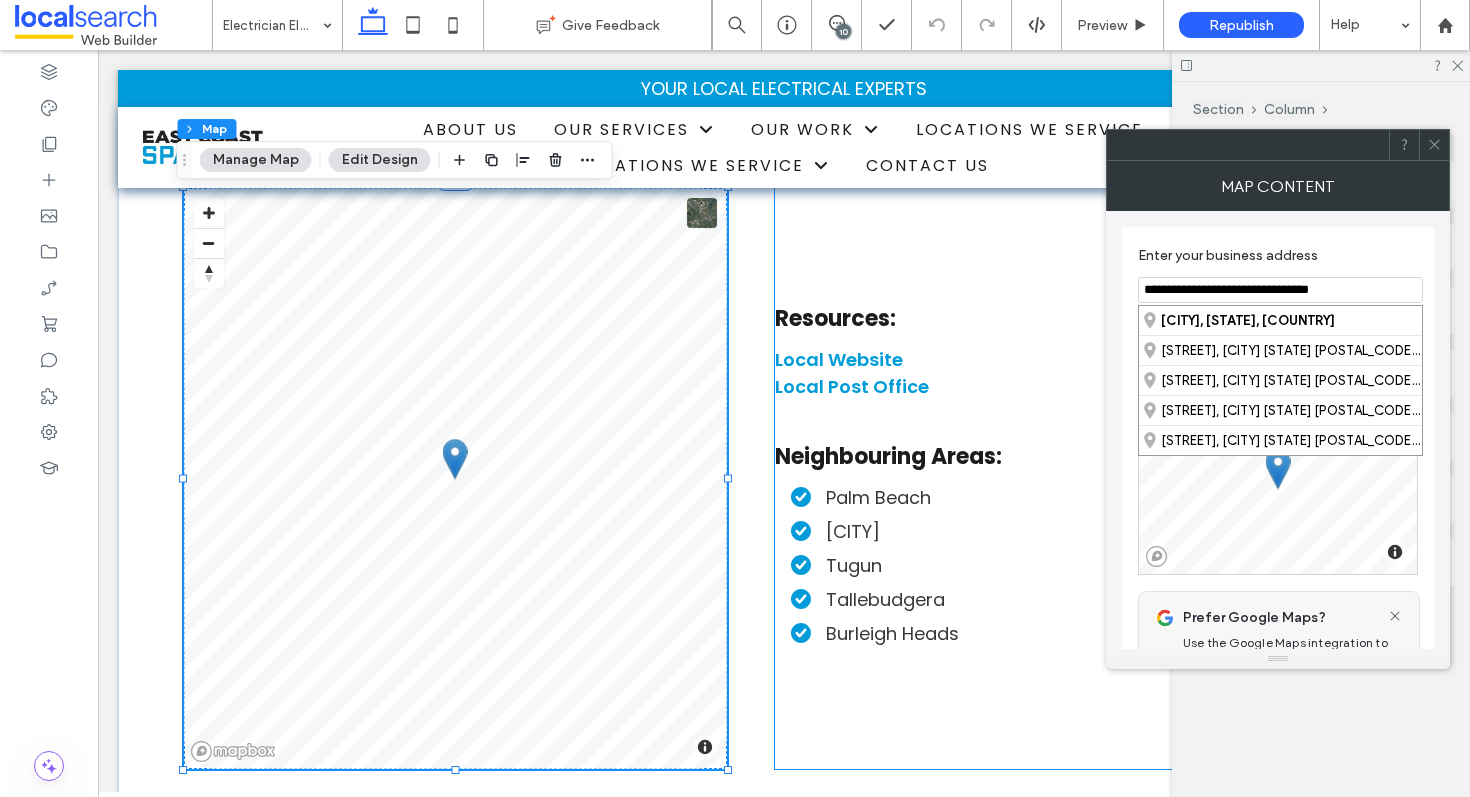 drag, startPoint x: 1312, startPoint y: 344, endPoint x: 1091, endPoint y: 280, distance: 230.08041 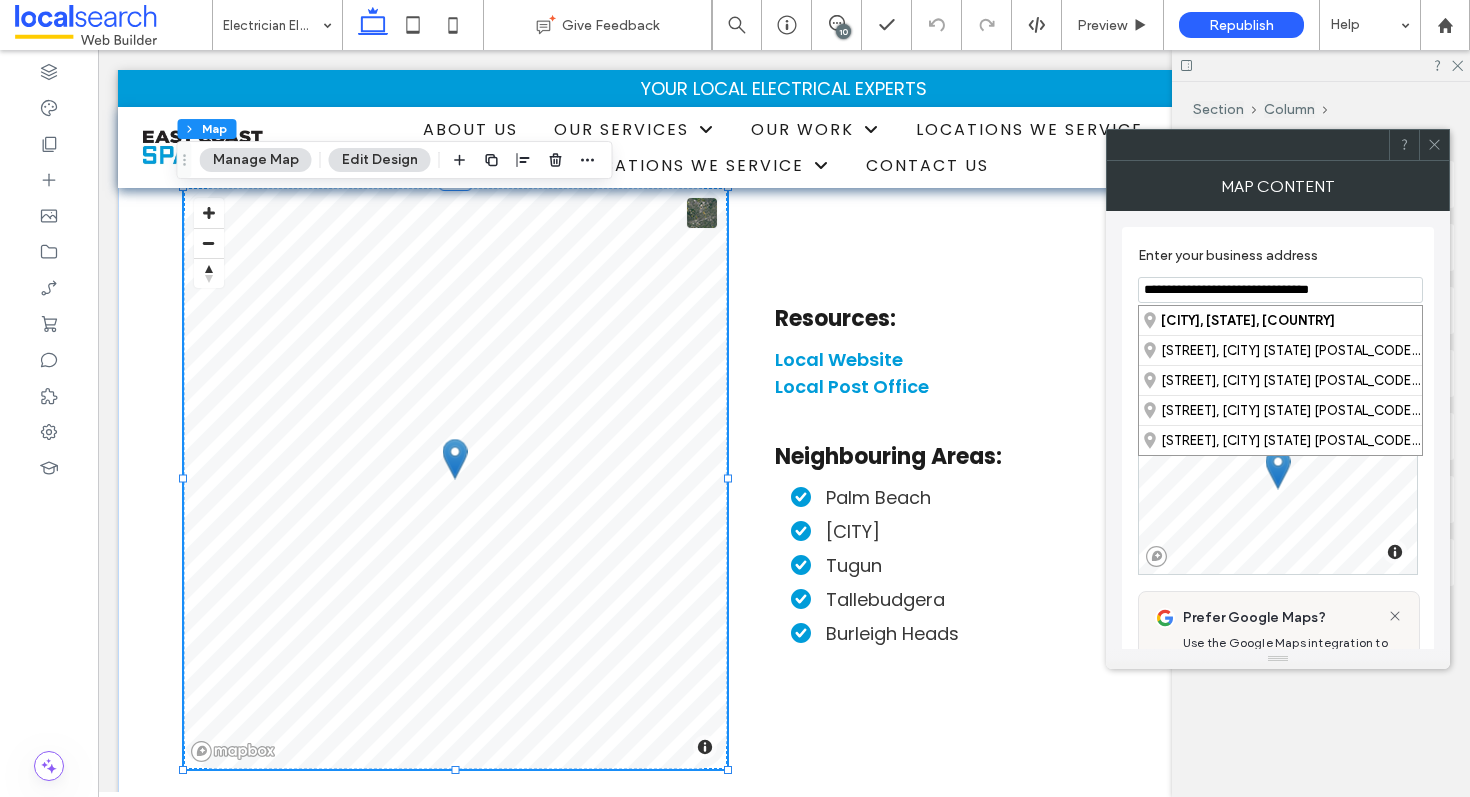 click on "**********" at bounding box center (1280, 290) 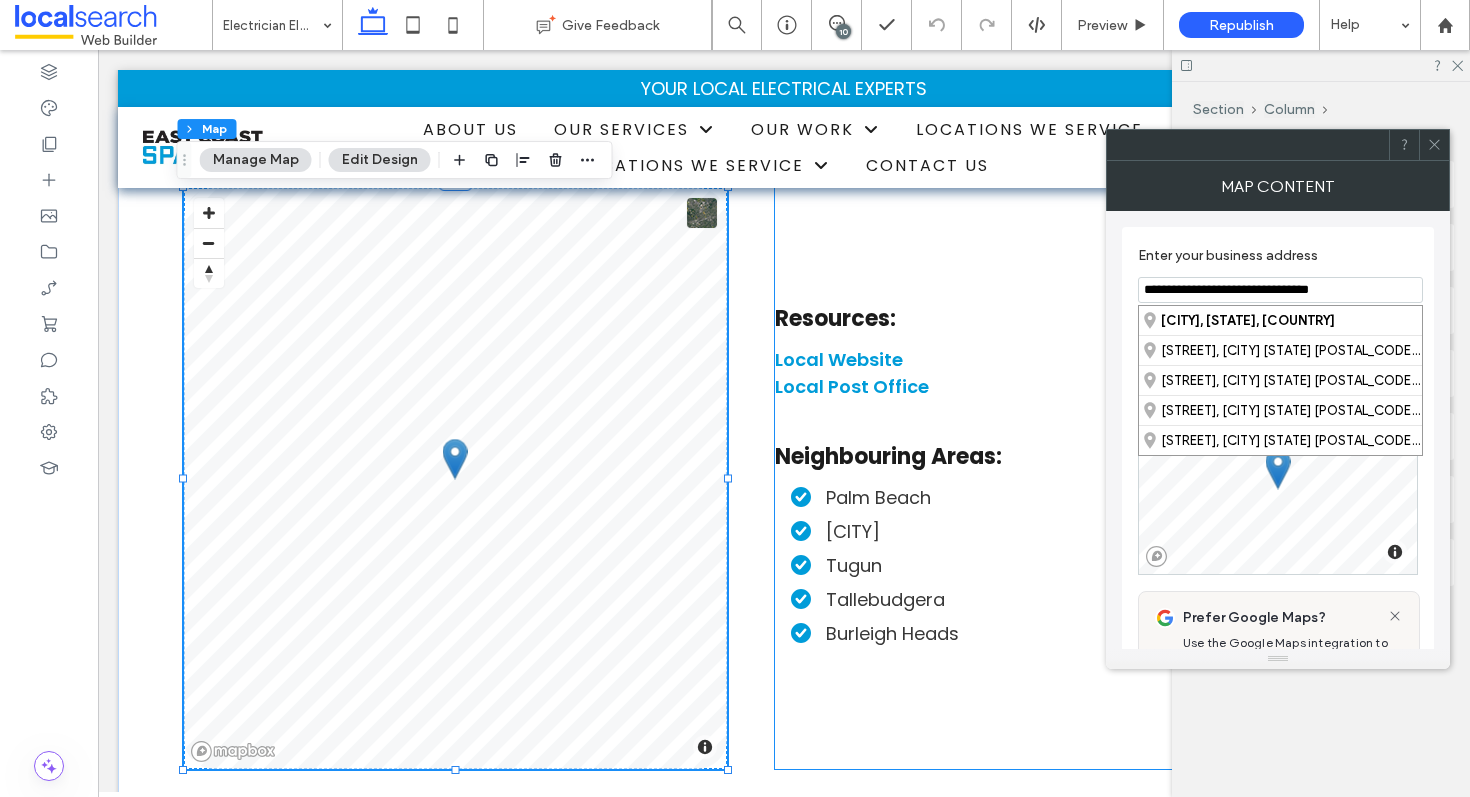 drag, startPoint x: 1482, startPoint y: 341, endPoint x: 1069, endPoint y: 283, distance: 417.05276 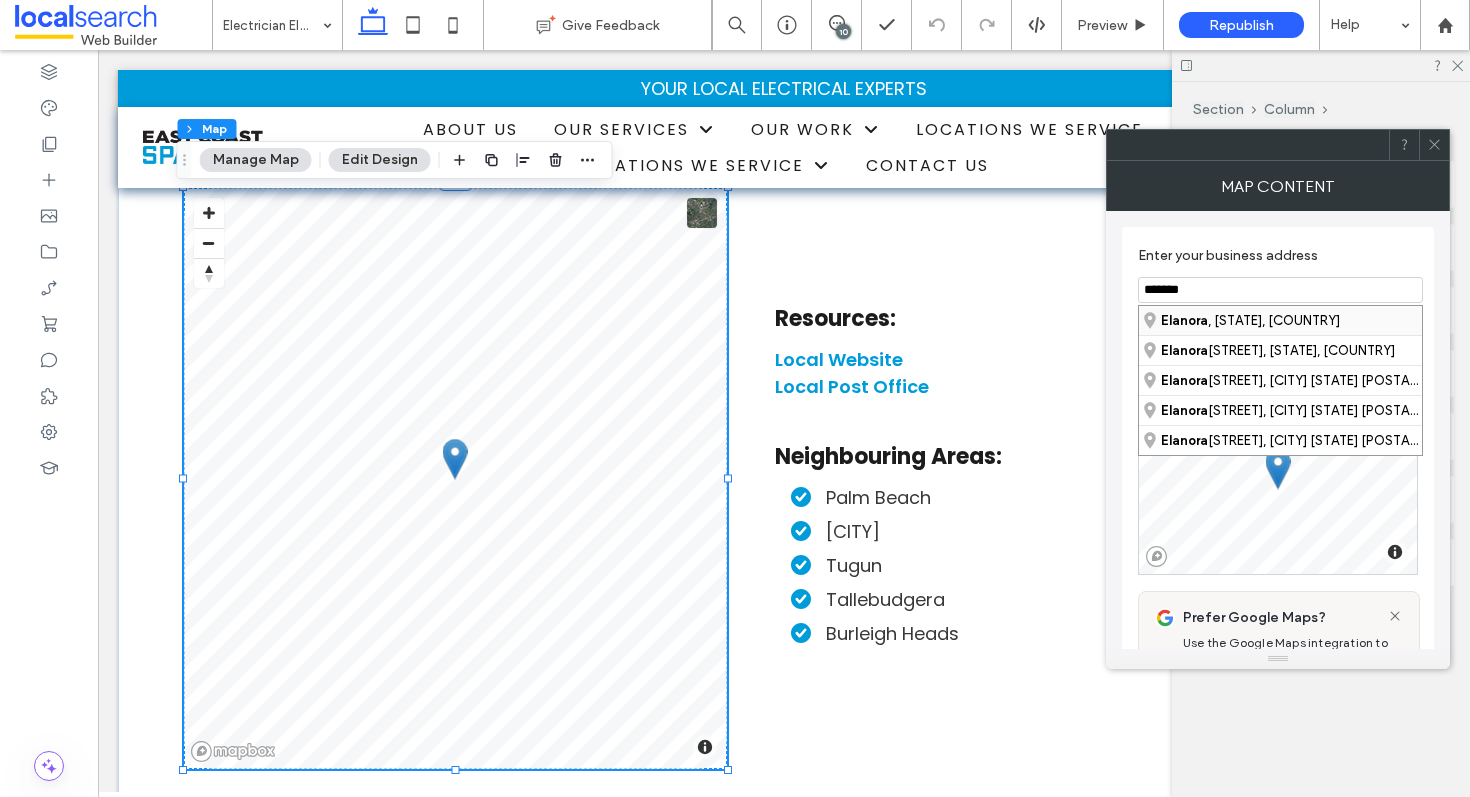 click on "Elanora" at bounding box center (1184, 320) 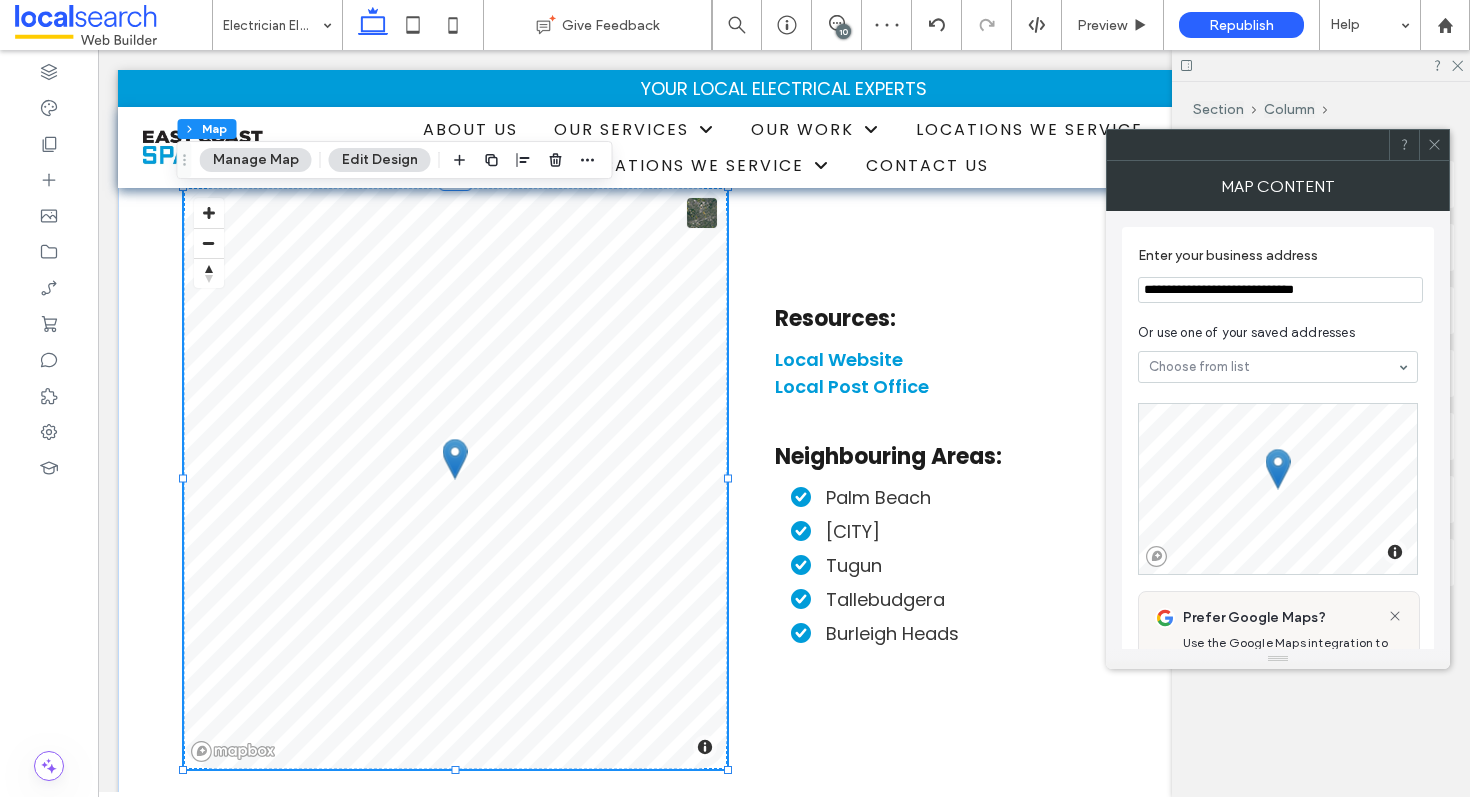 click 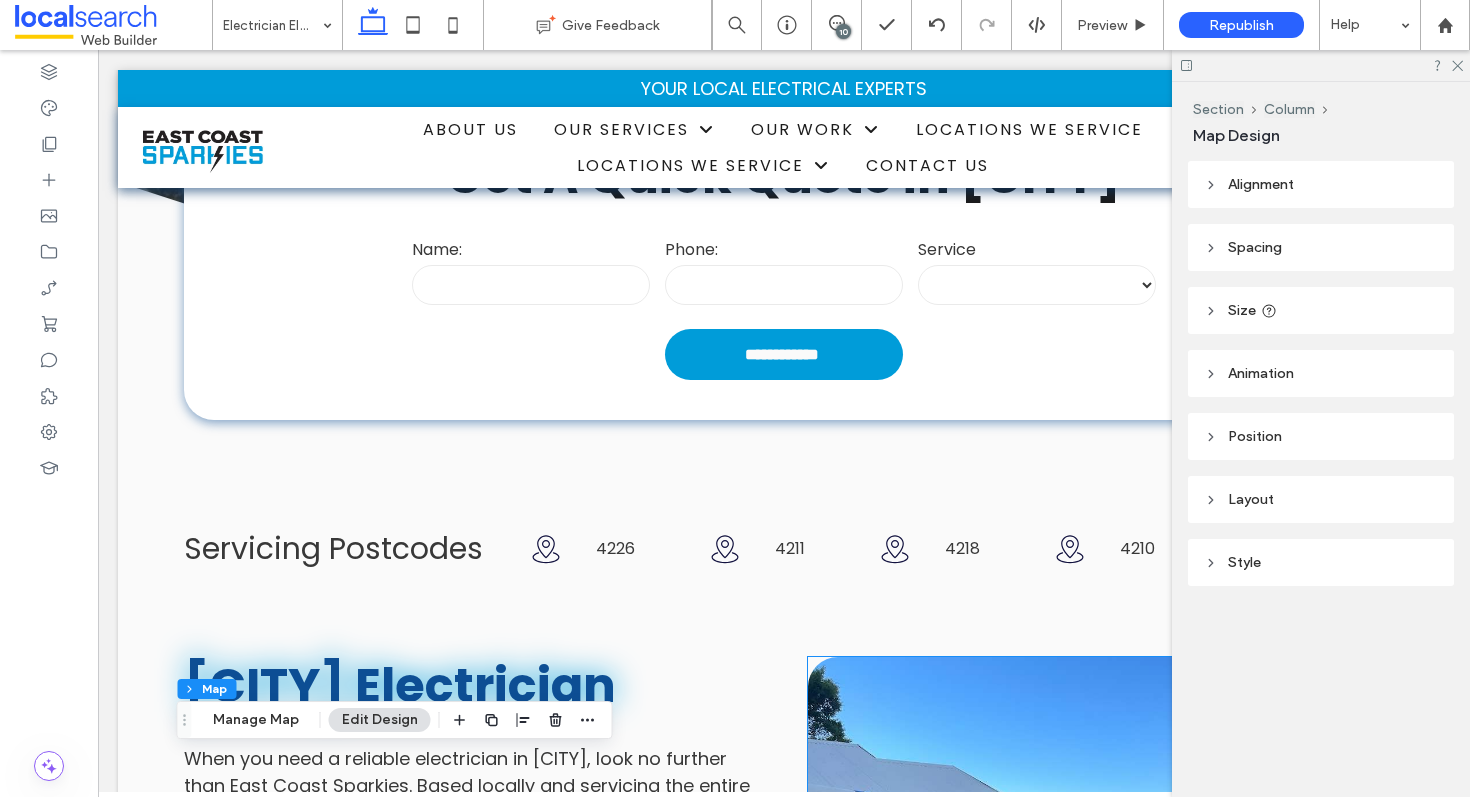 scroll, scrollTop: 1934, scrollLeft: 0, axis: vertical 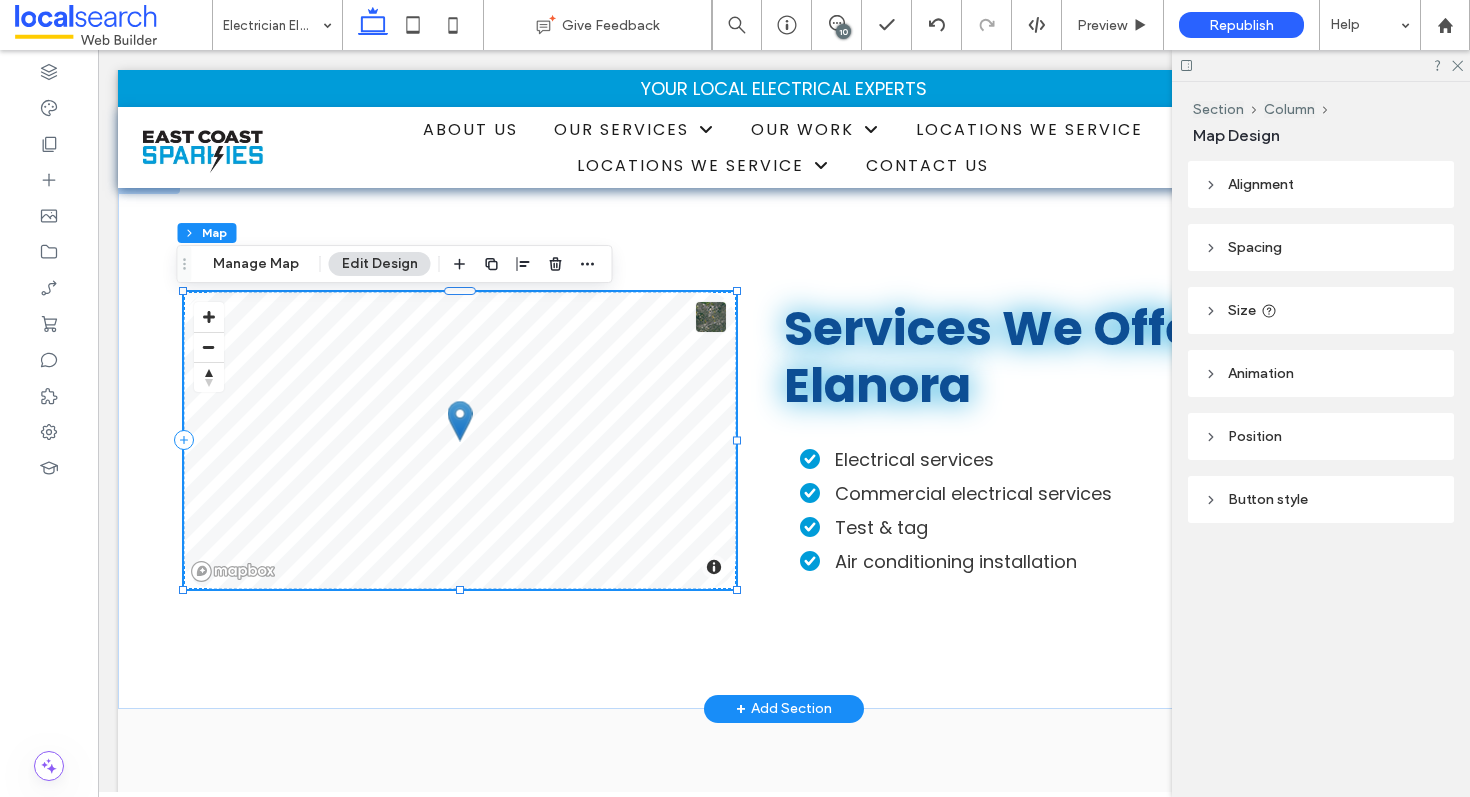 click on "© Mapbox   © OpenStreetMap   Improve this map" at bounding box center (460, 440) 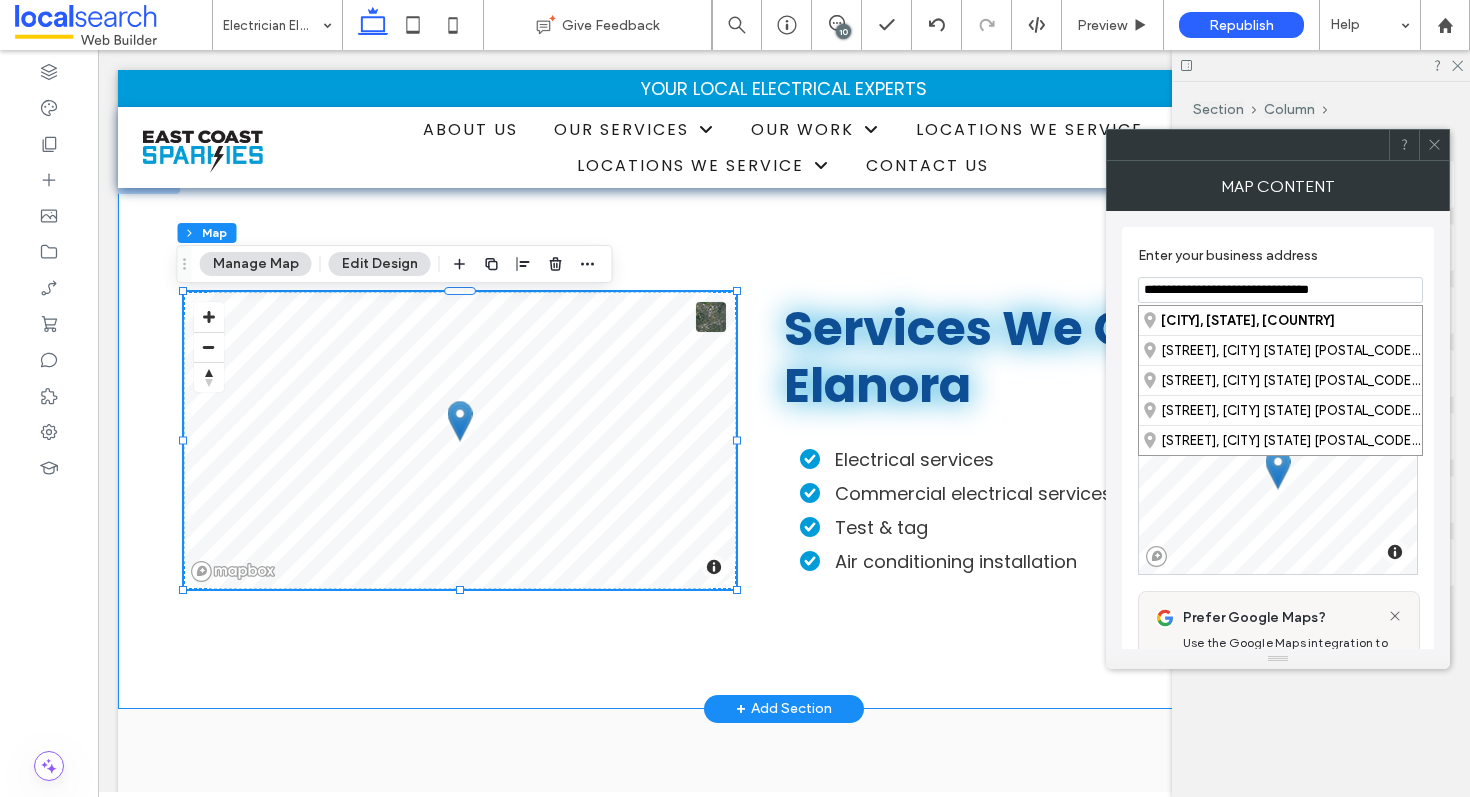 drag, startPoint x: 1458, startPoint y: 338, endPoint x: 1072, endPoint y: 268, distance: 392.2958 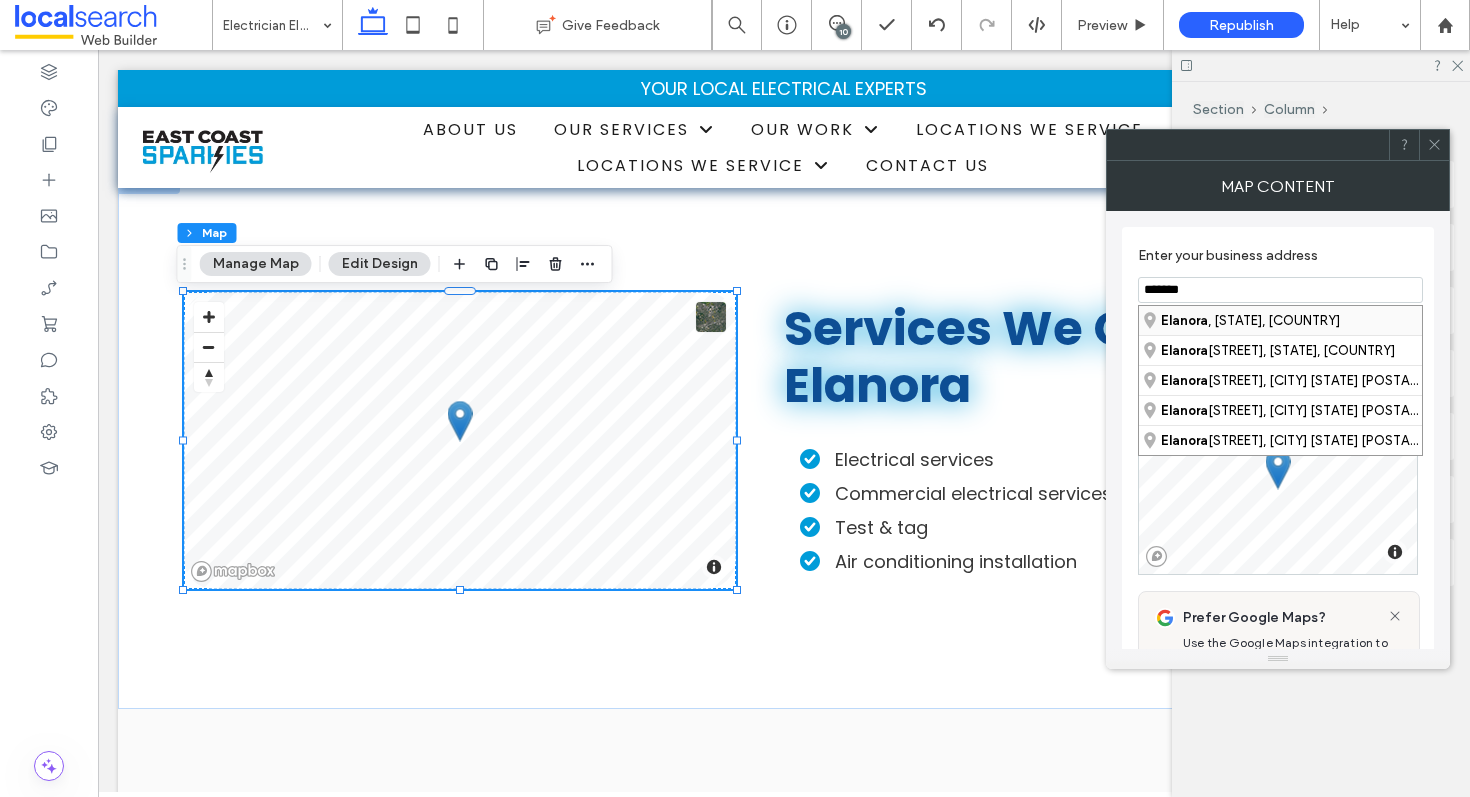 click on "Elanora , Queensland, Australia" at bounding box center (1280, 320) 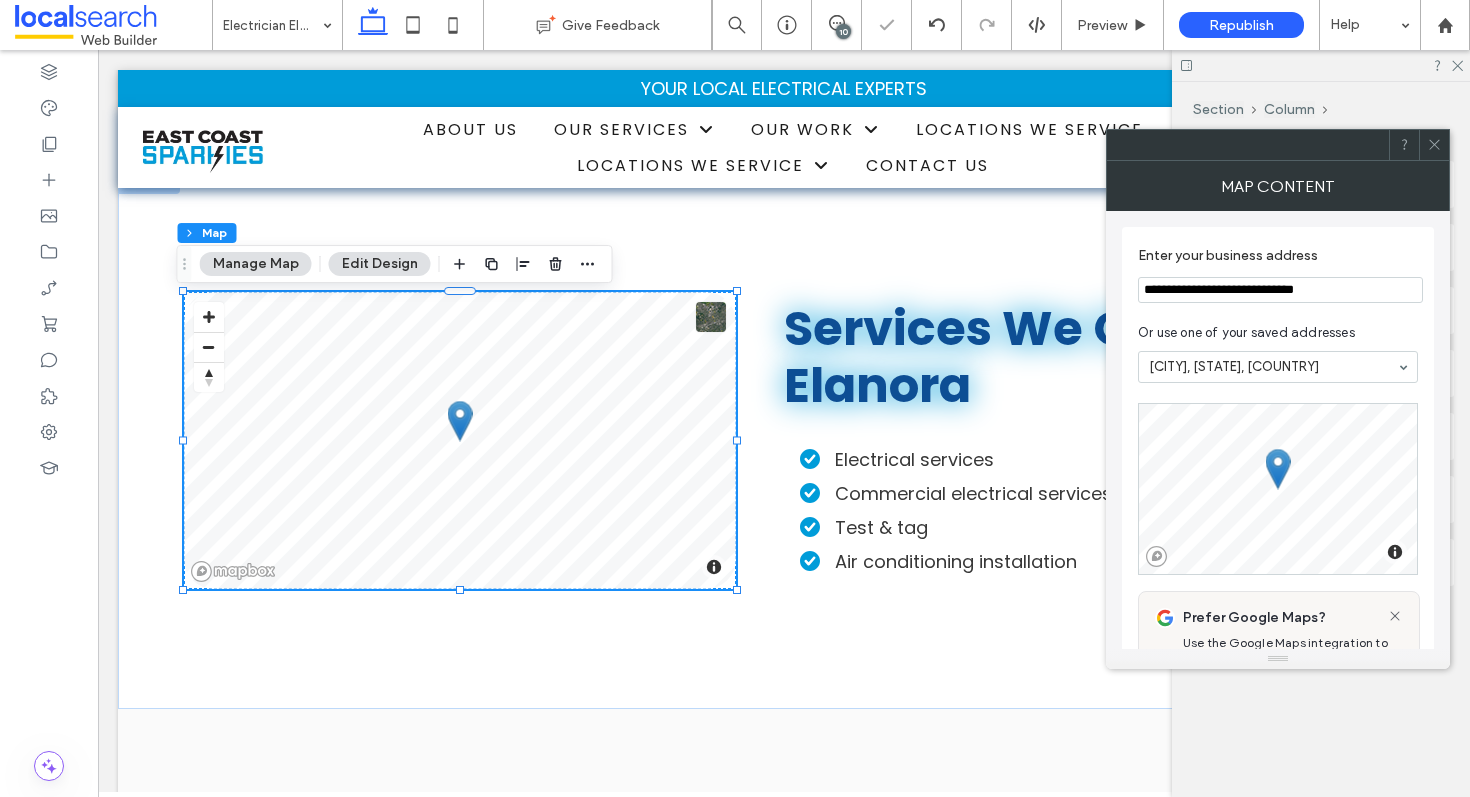 click 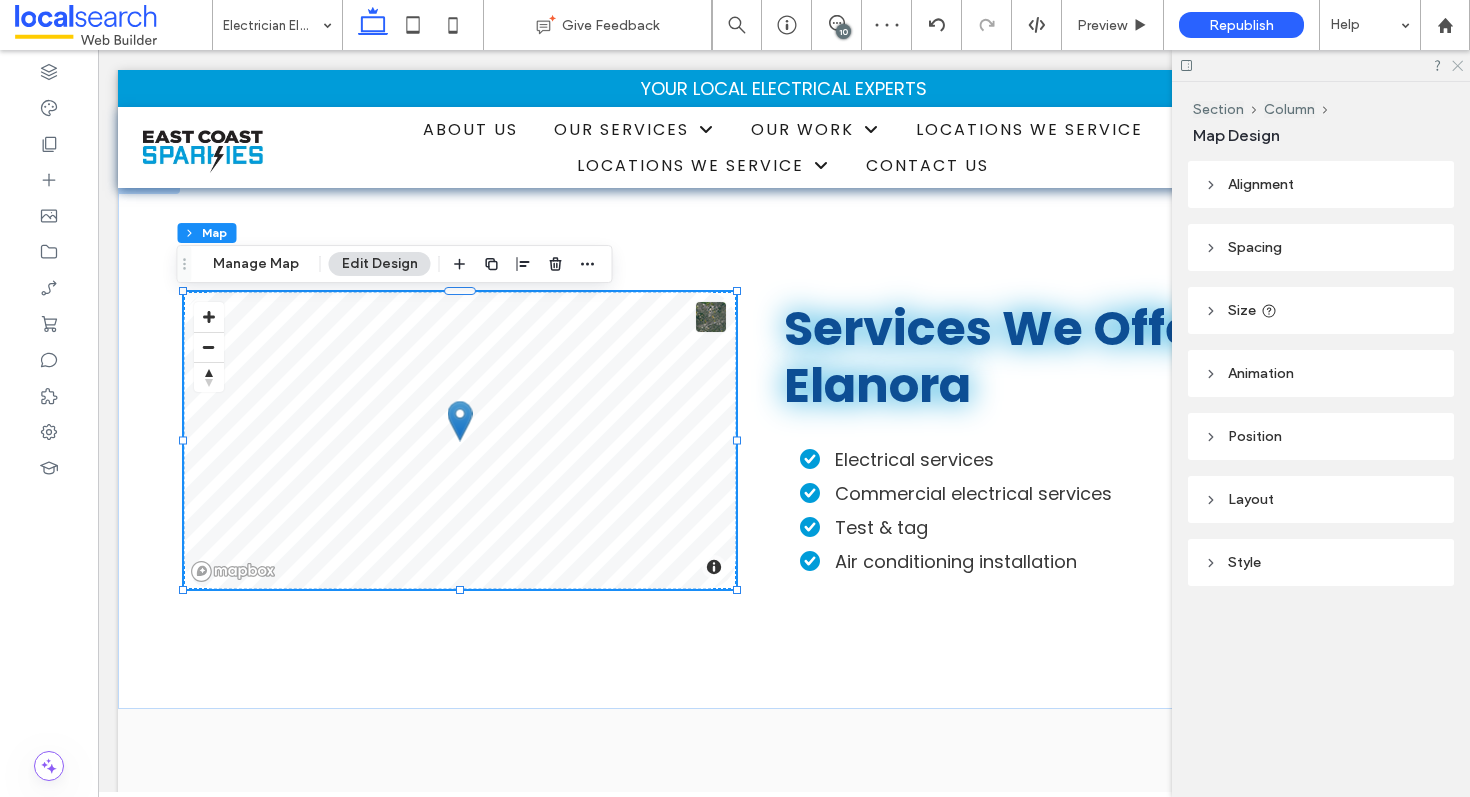 click 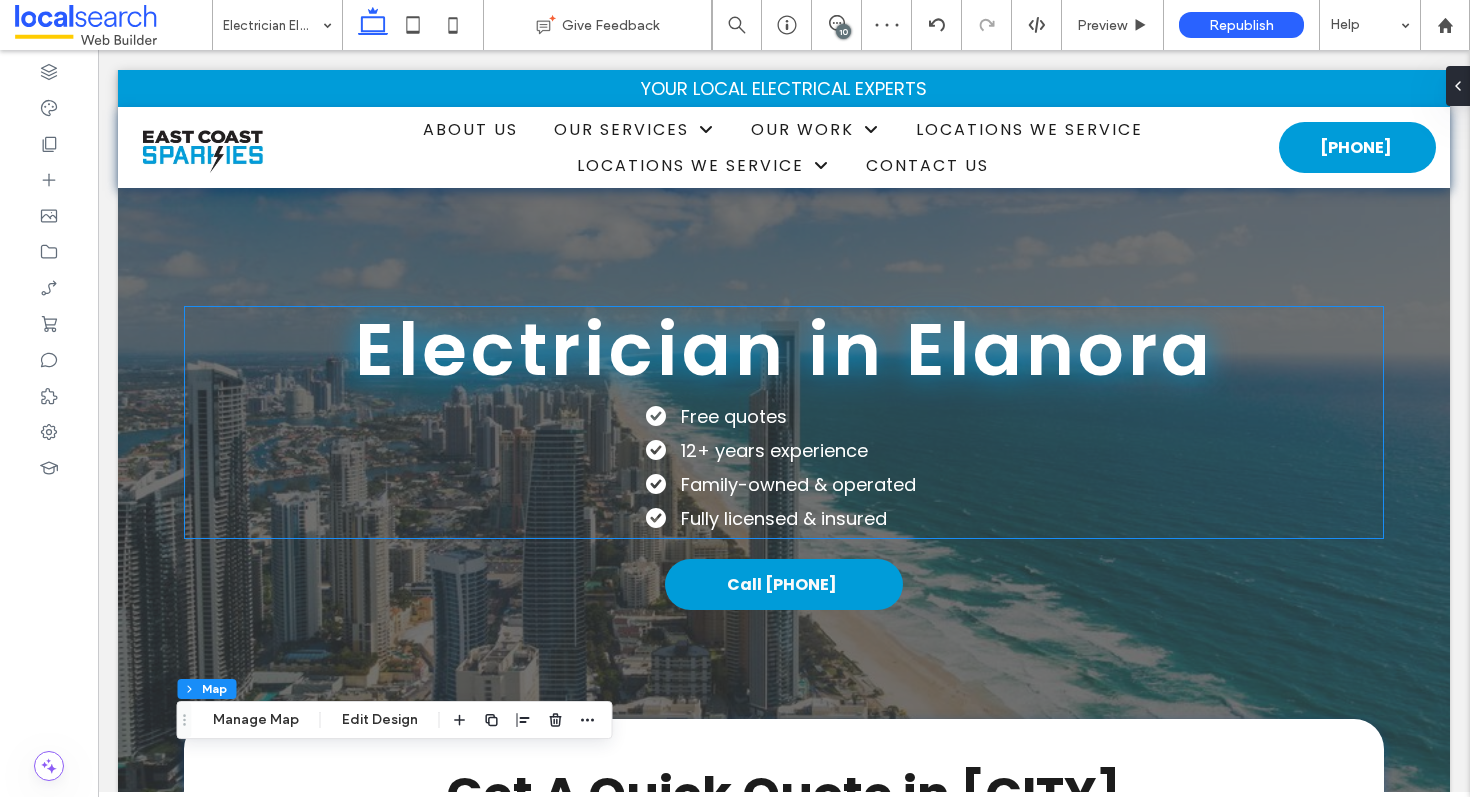 scroll, scrollTop: 0, scrollLeft: 0, axis: both 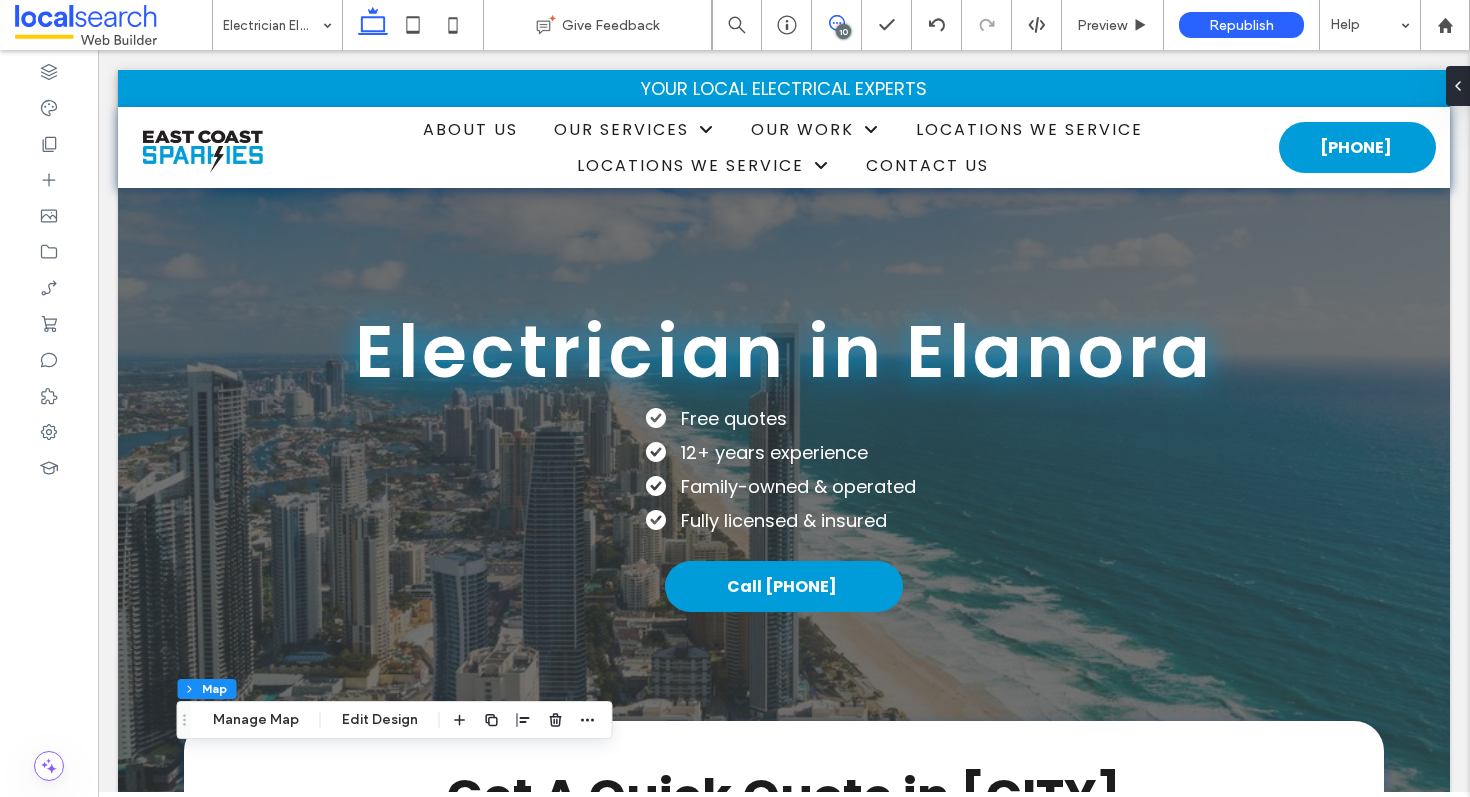 click at bounding box center [836, 23] 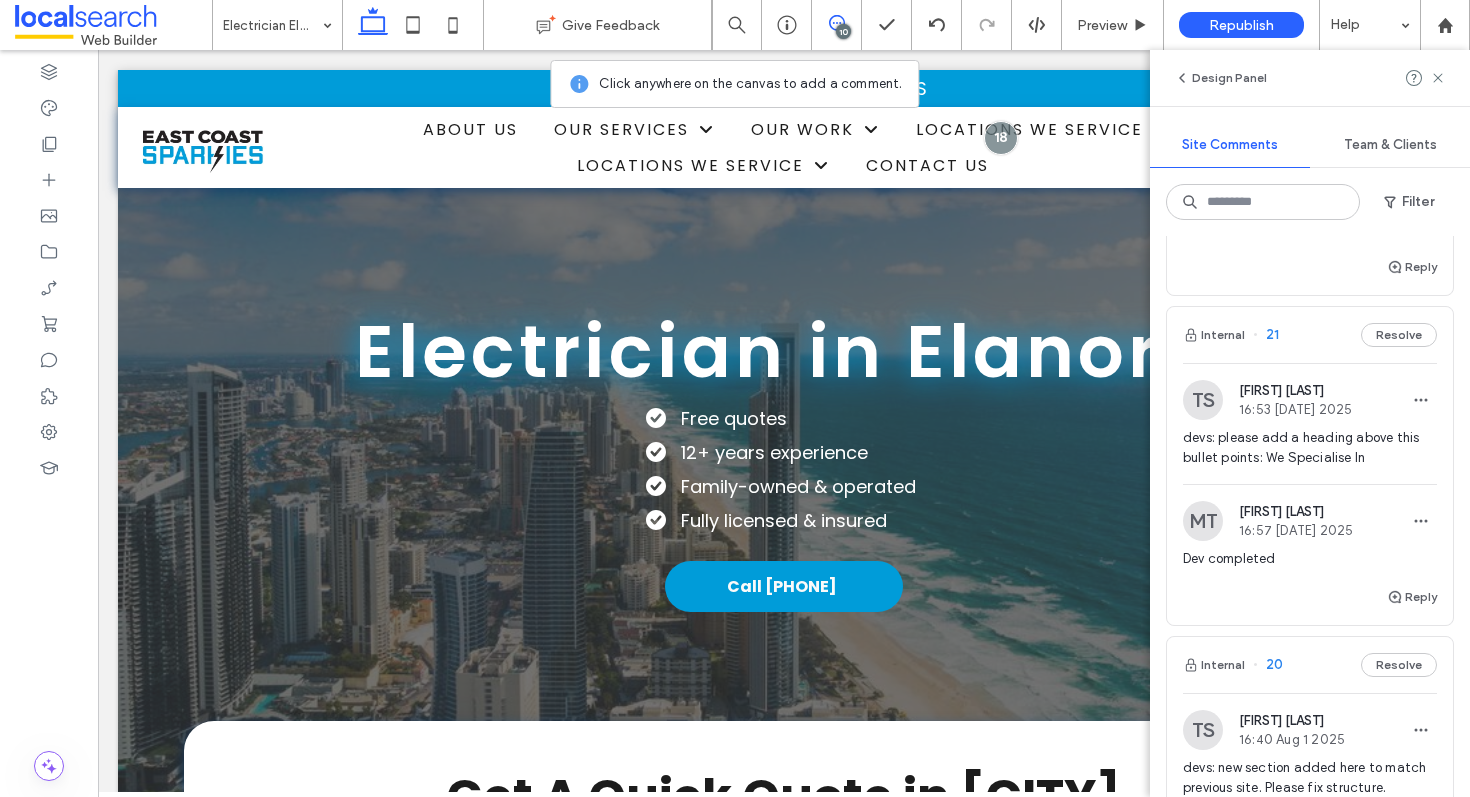 scroll, scrollTop: 1139, scrollLeft: 0, axis: vertical 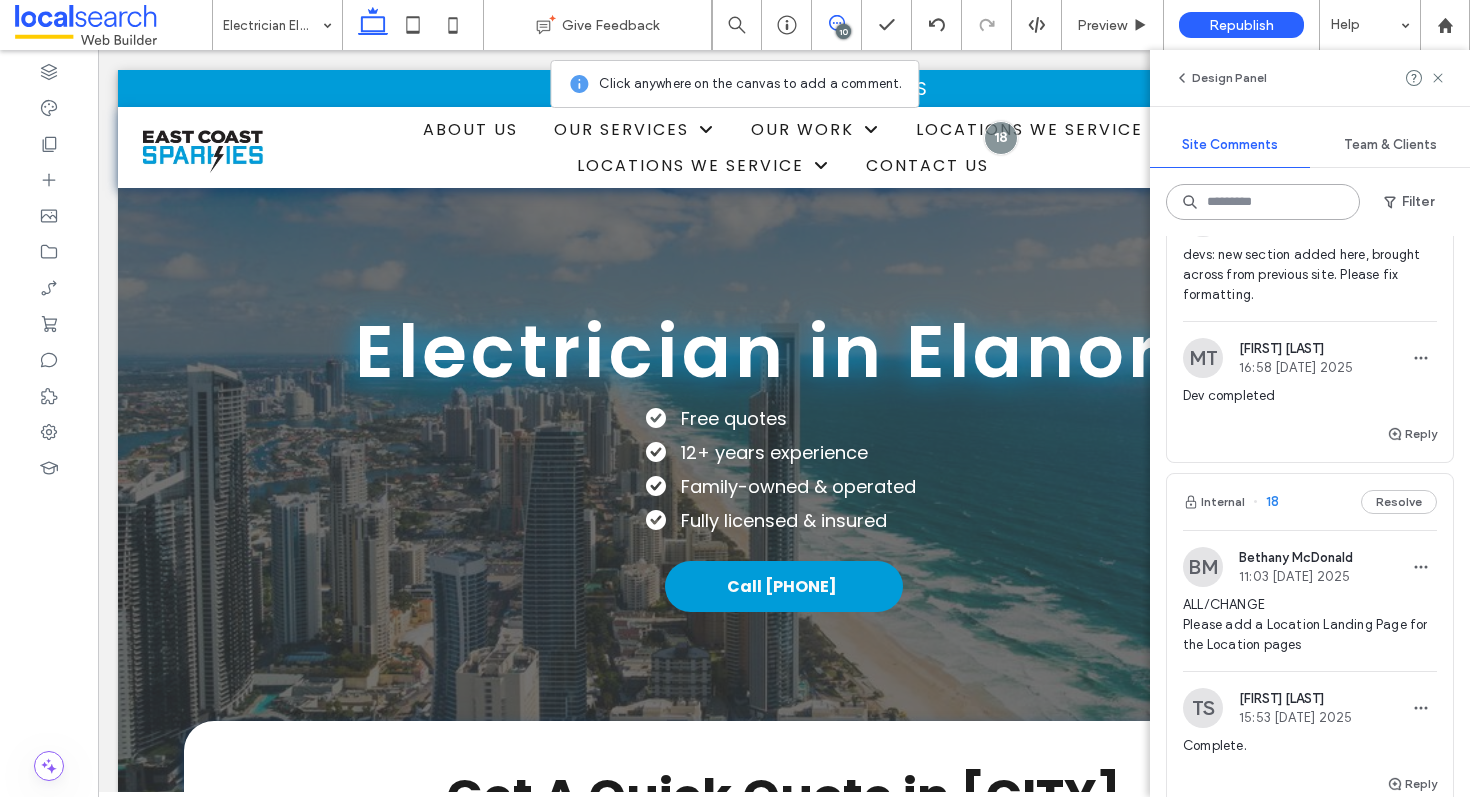 click at bounding box center (1263, 202) 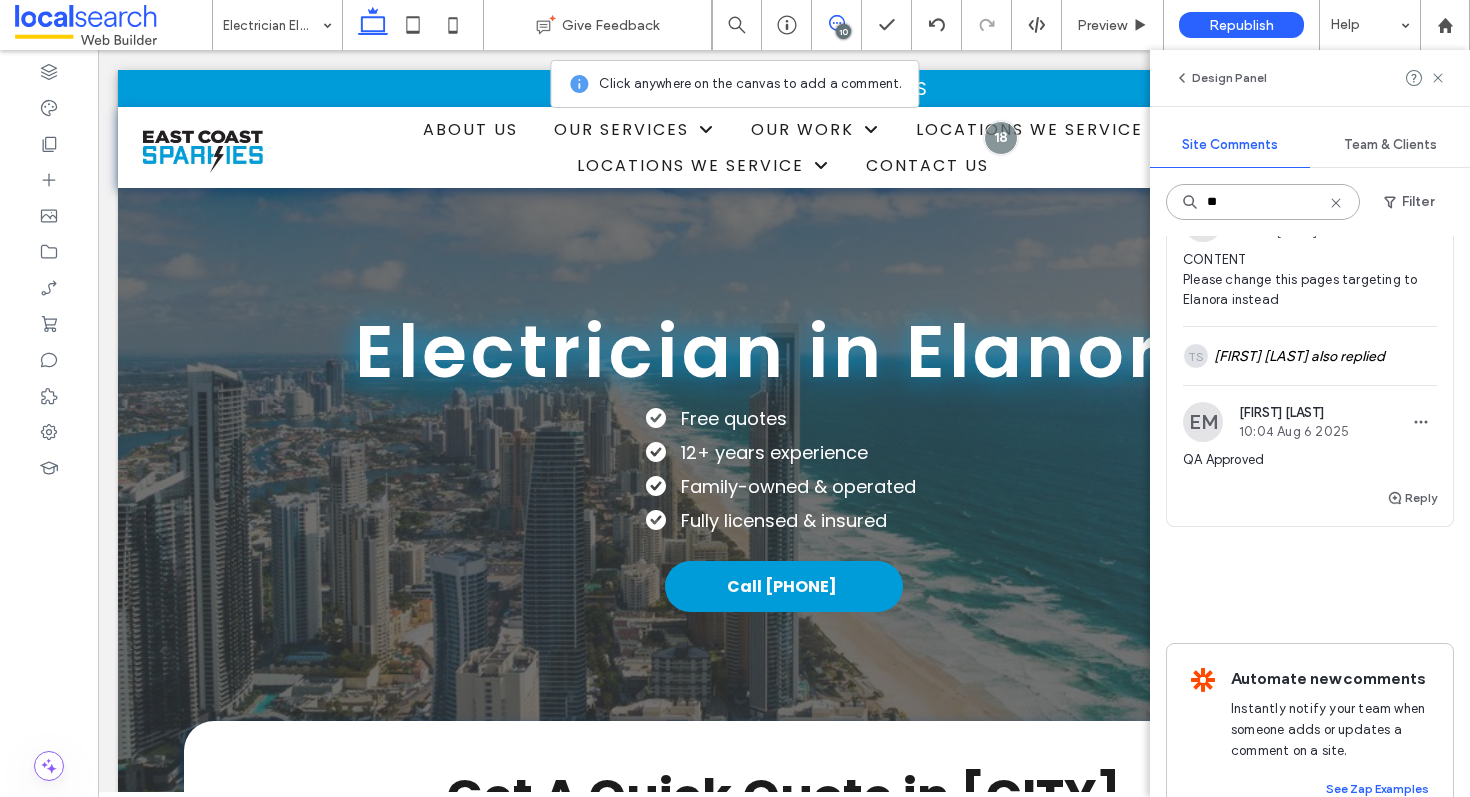 scroll, scrollTop: 0, scrollLeft: 0, axis: both 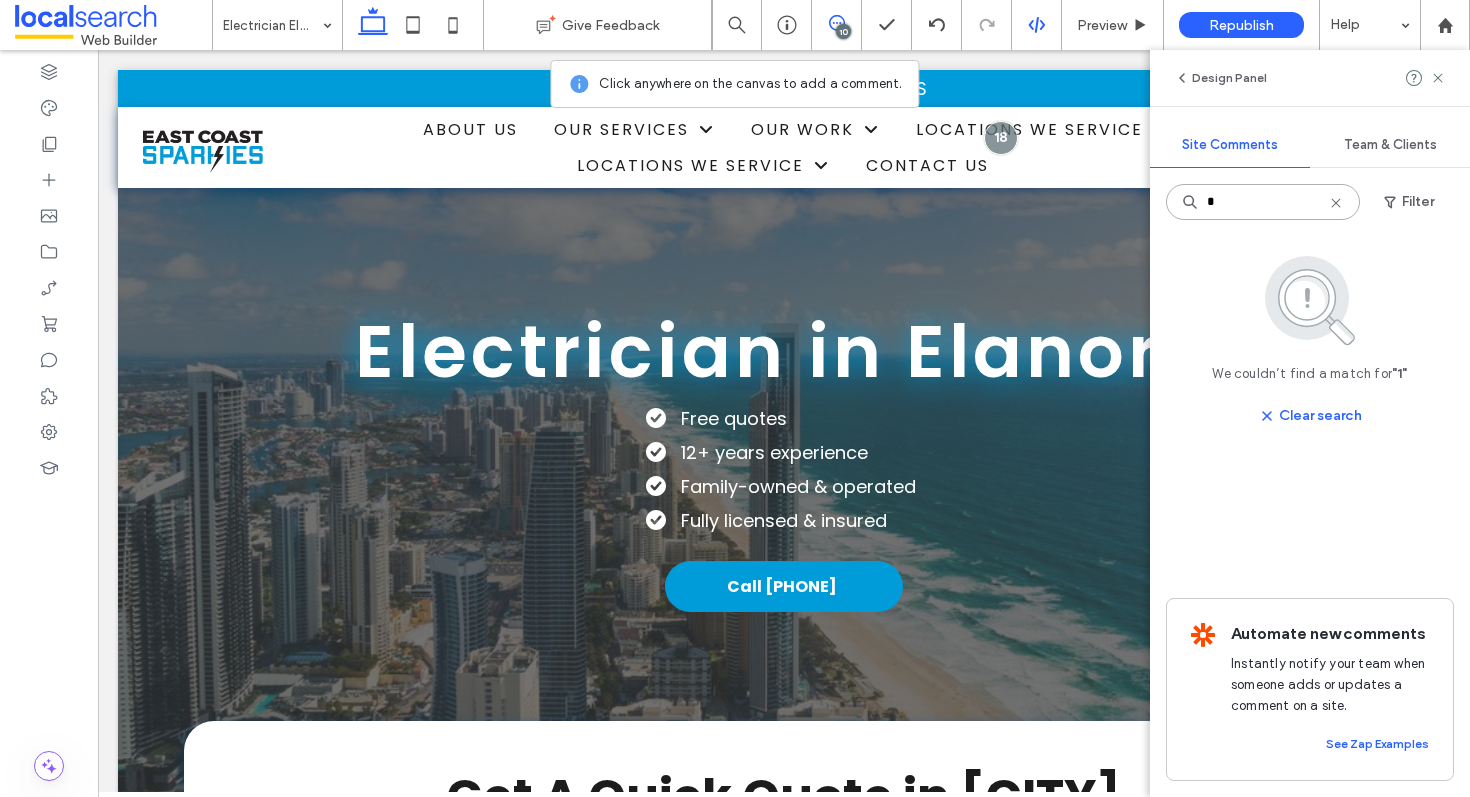 type on "*" 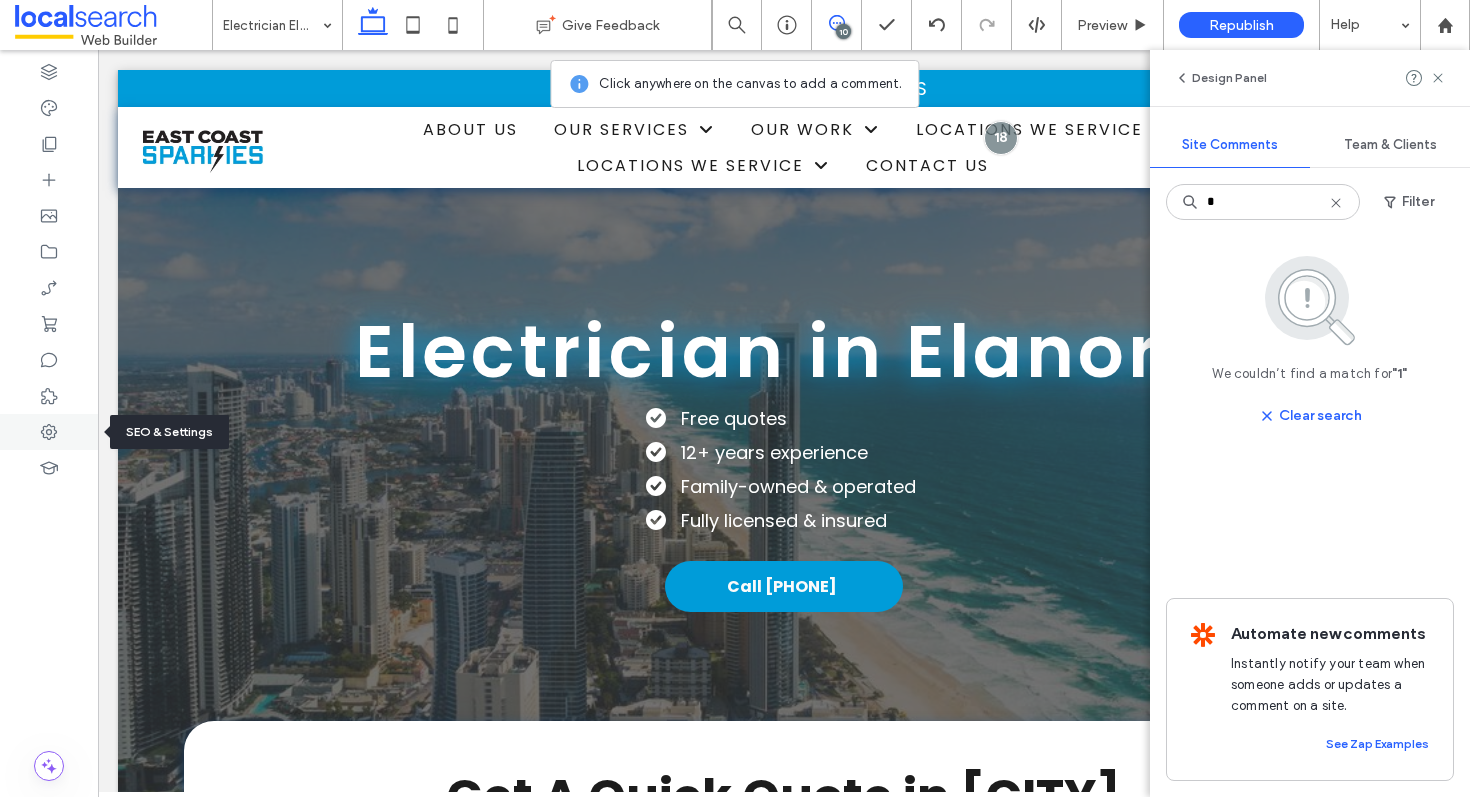 click at bounding box center (49, 432) 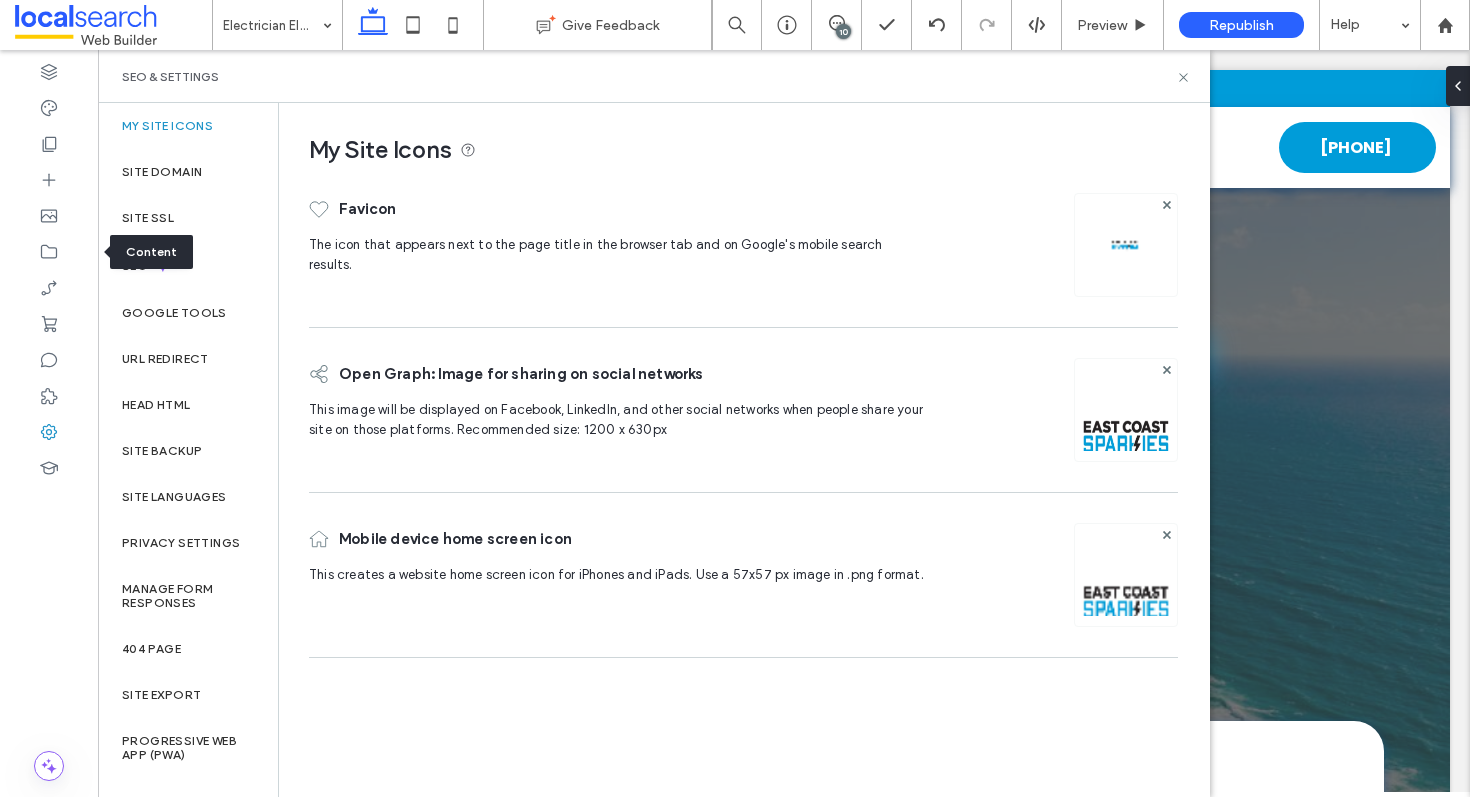 click on "Content" at bounding box center [151, 252] 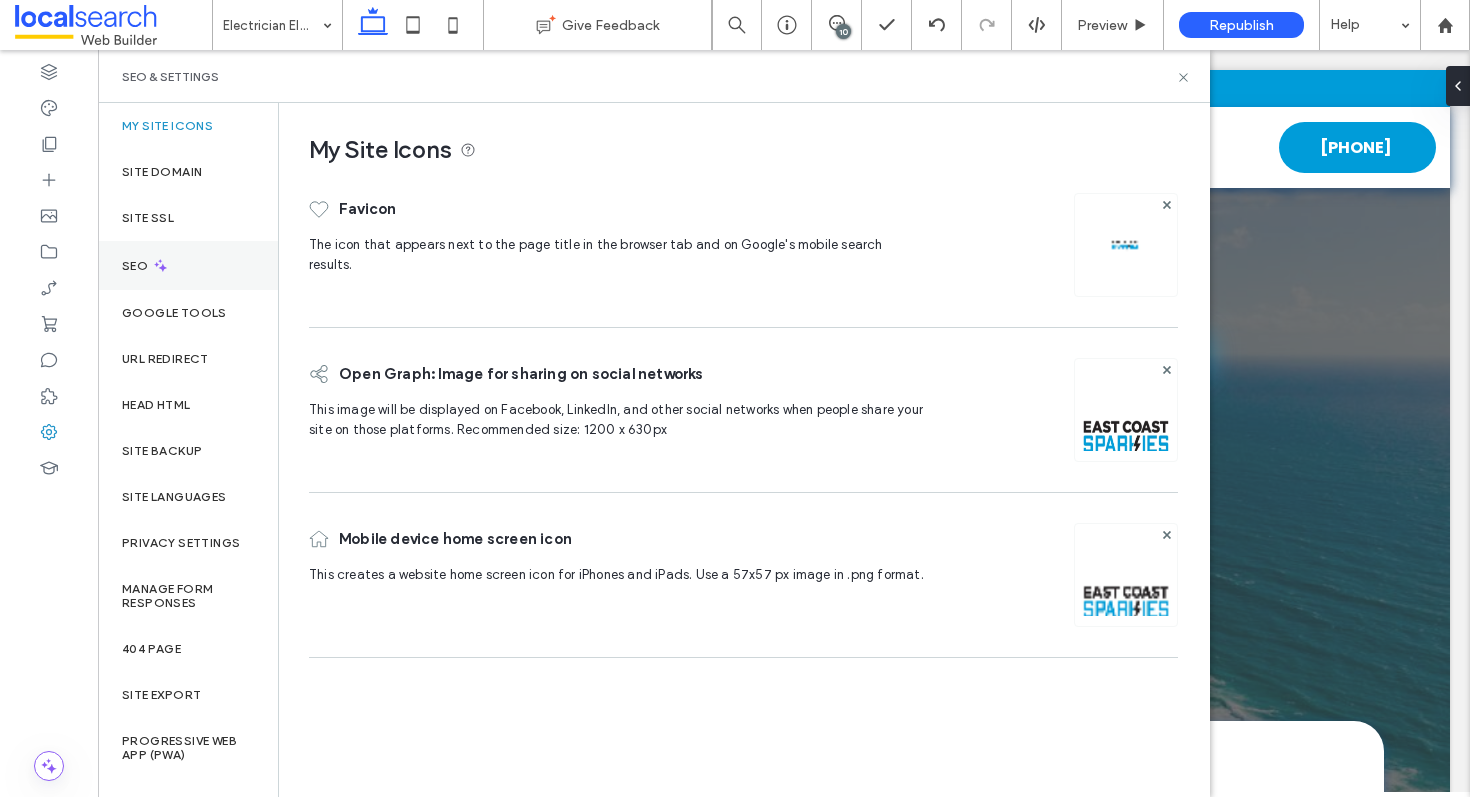 click on "SEO" at bounding box center [188, 265] 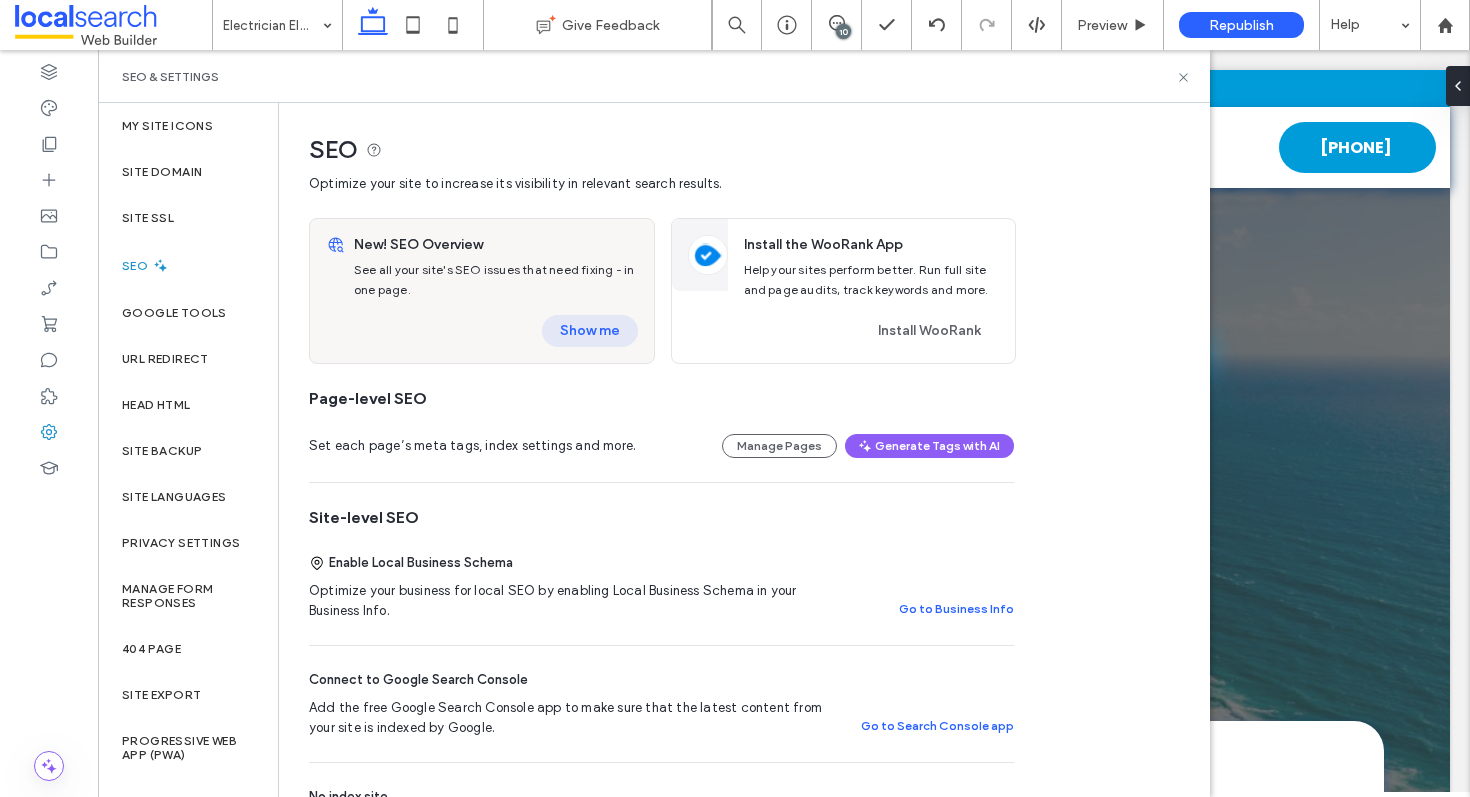 click on "Show me" at bounding box center [590, 331] 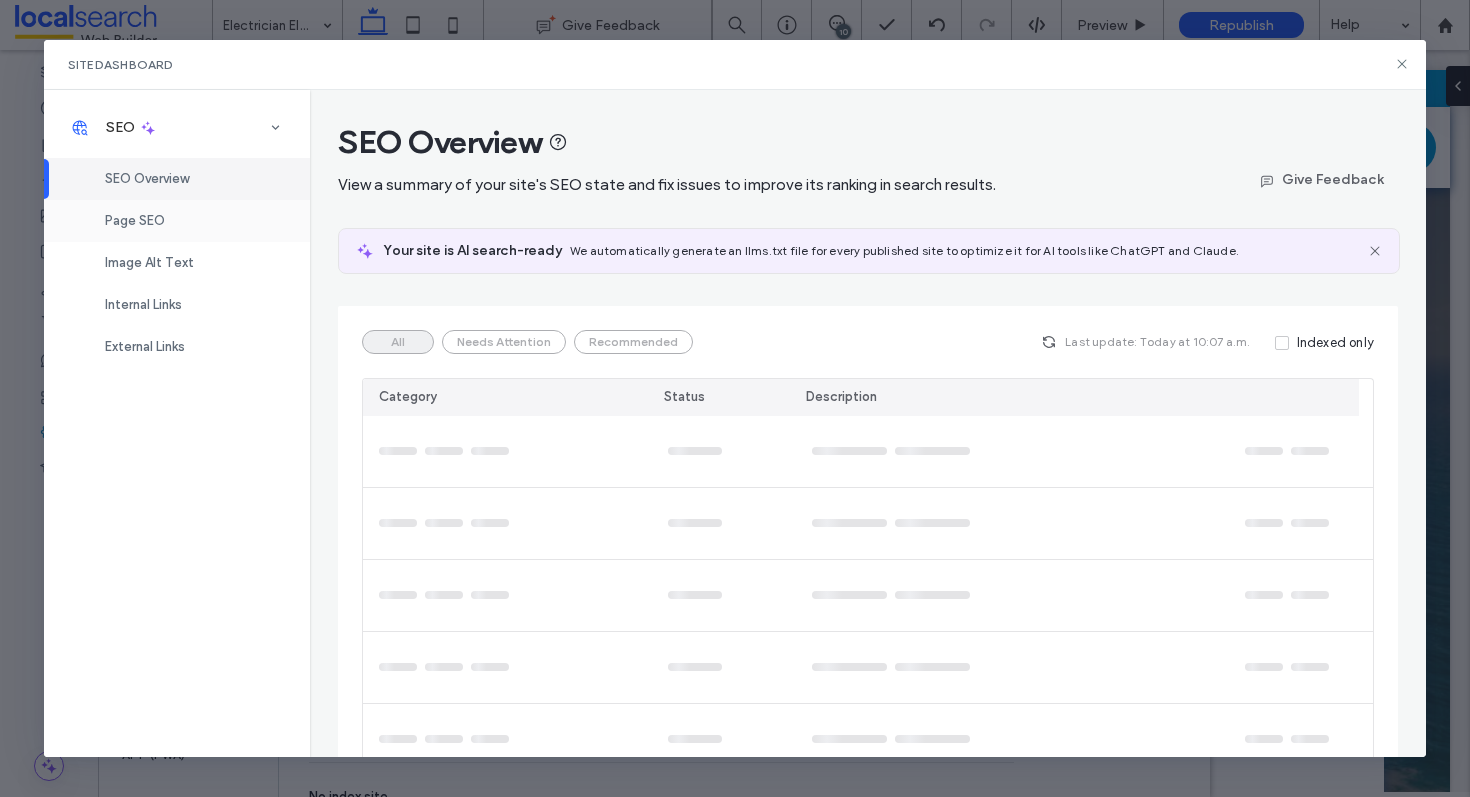 click on "Page SEO" at bounding box center (177, 221) 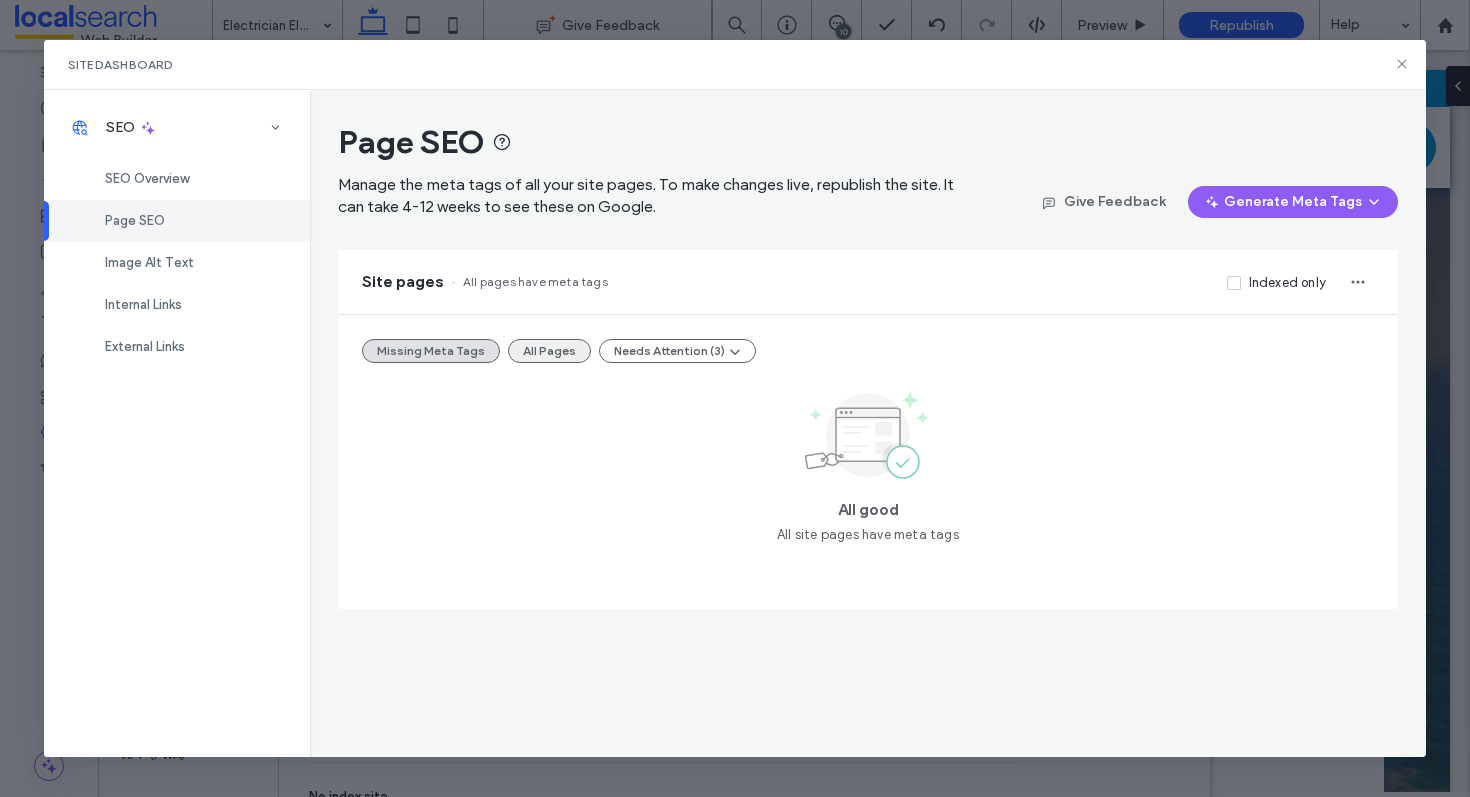 click on "All Pages" at bounding box center (549, 351) 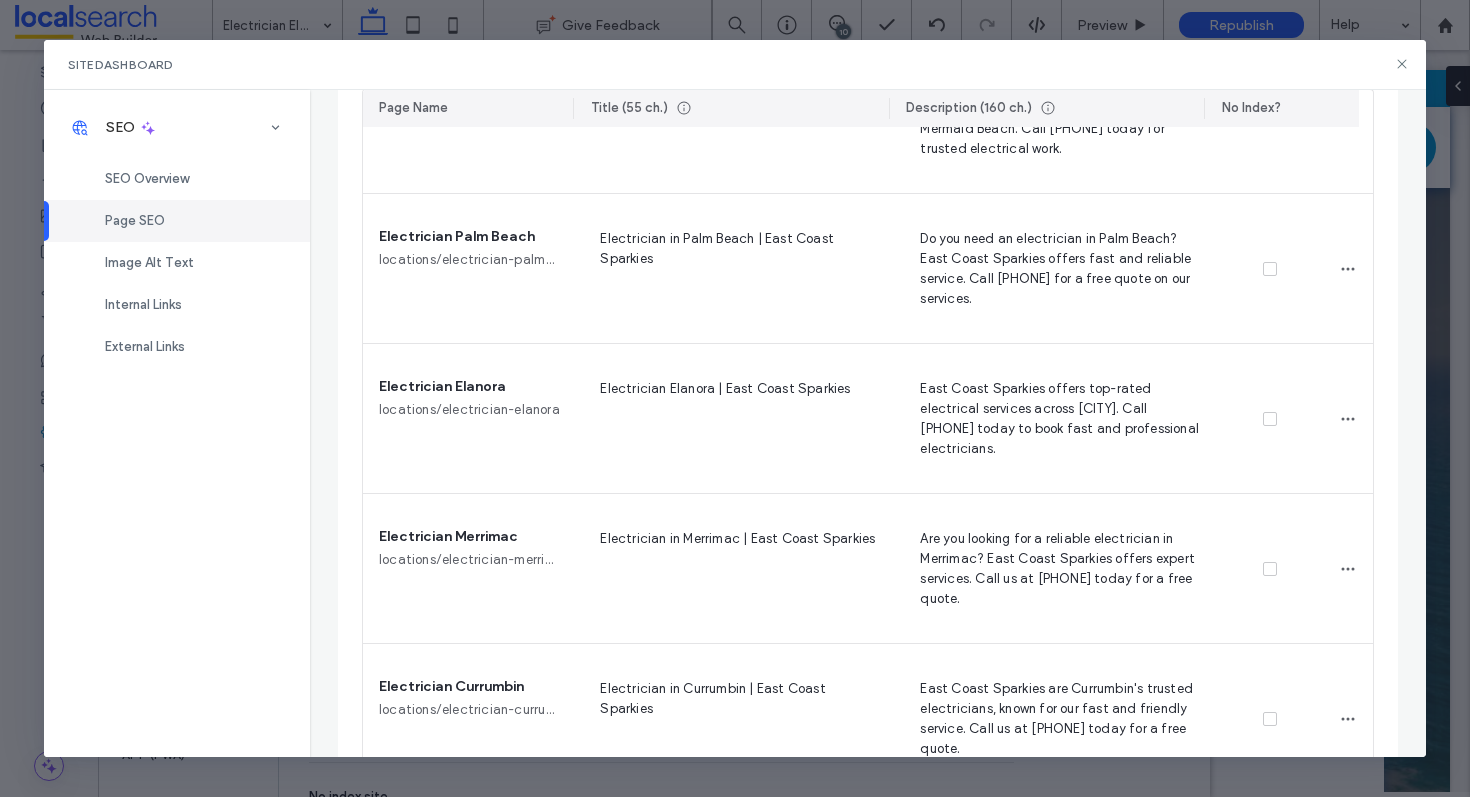 scroll, scrollTop: 1621, scrollLeft: 0, axis: vertical 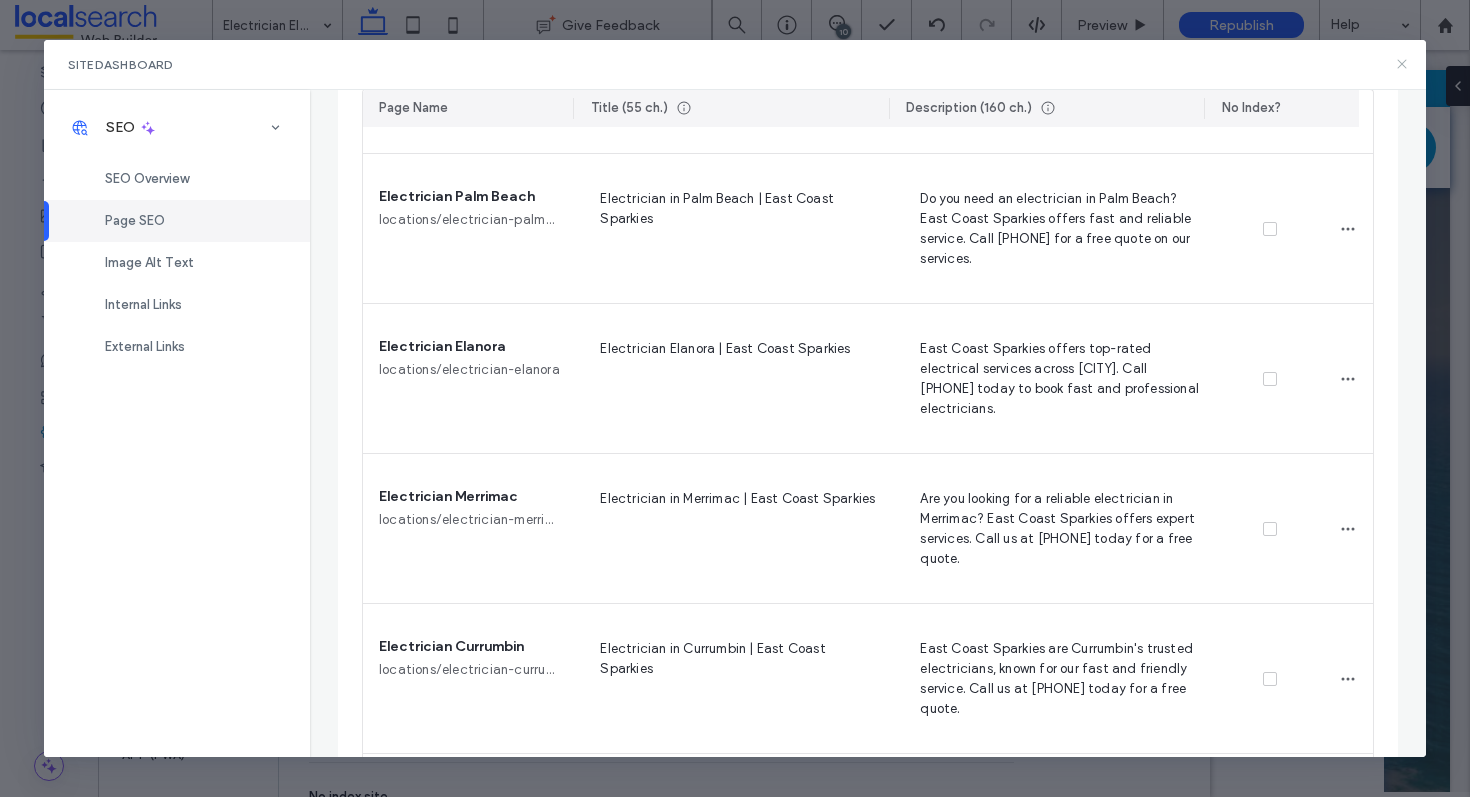 drag, startPoint x: 1401, startPoint y: 61, endPoint x: 1169, endPoint y: 2, distance: 239.38463 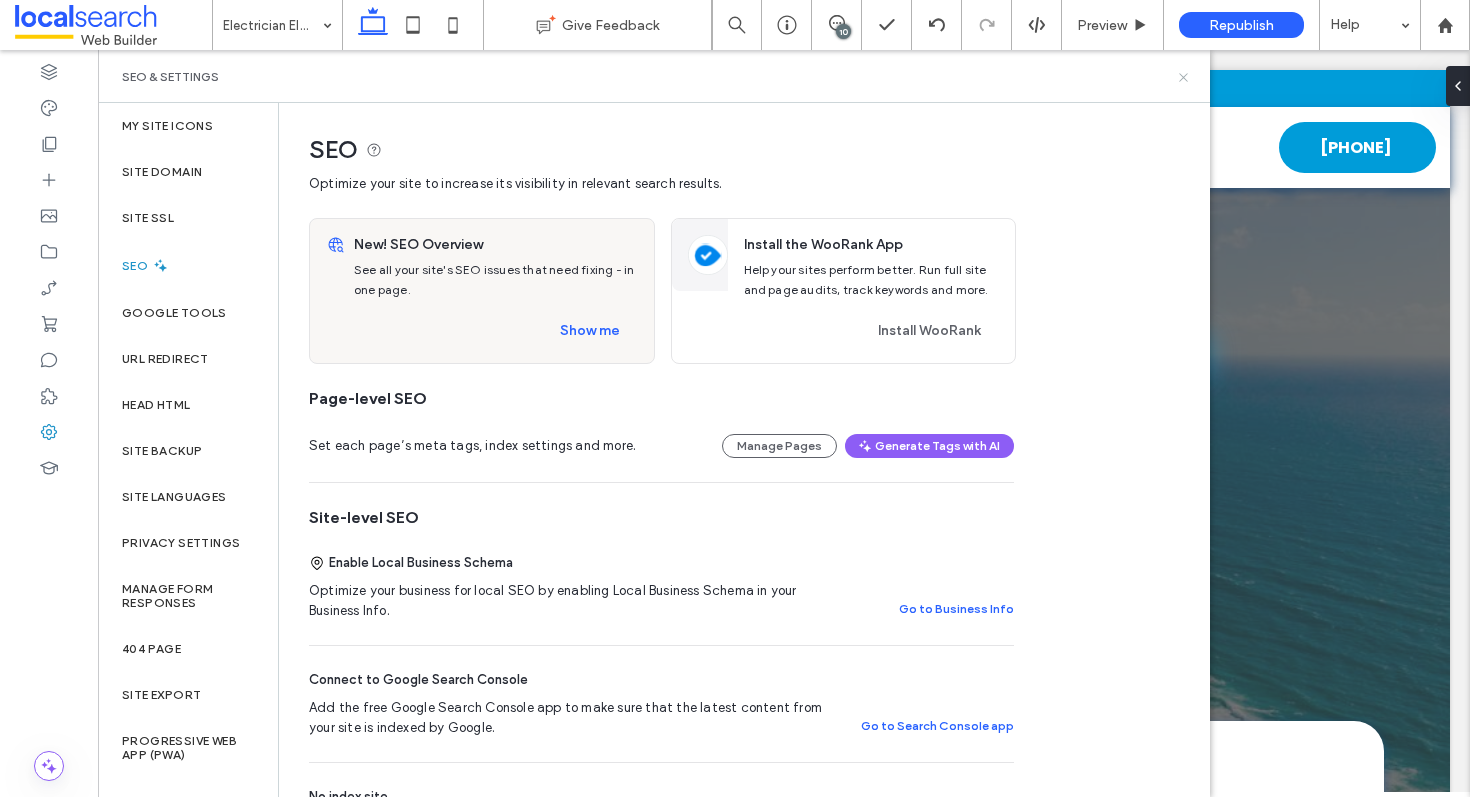 click 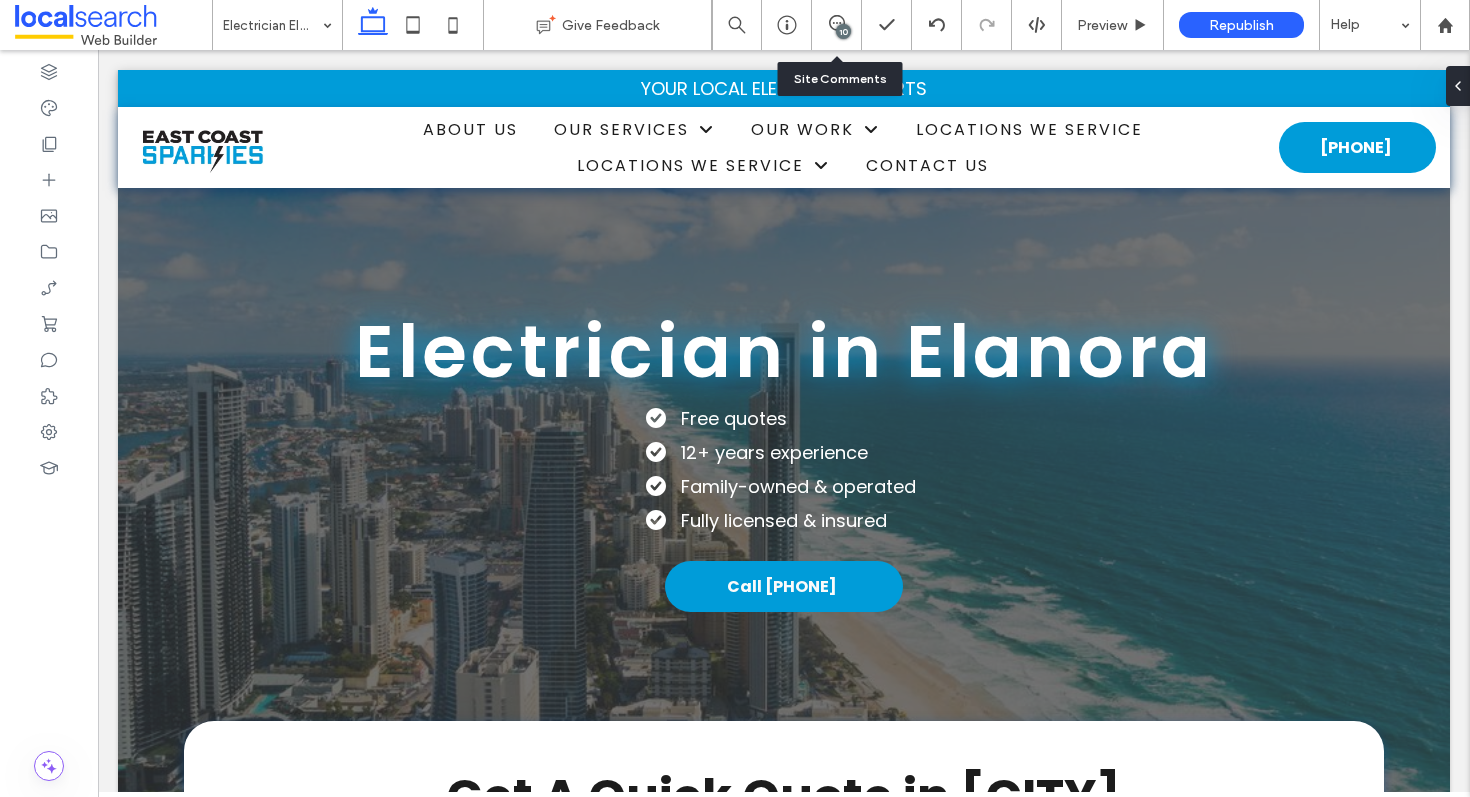click on "10" at bounding box center [837, 25] 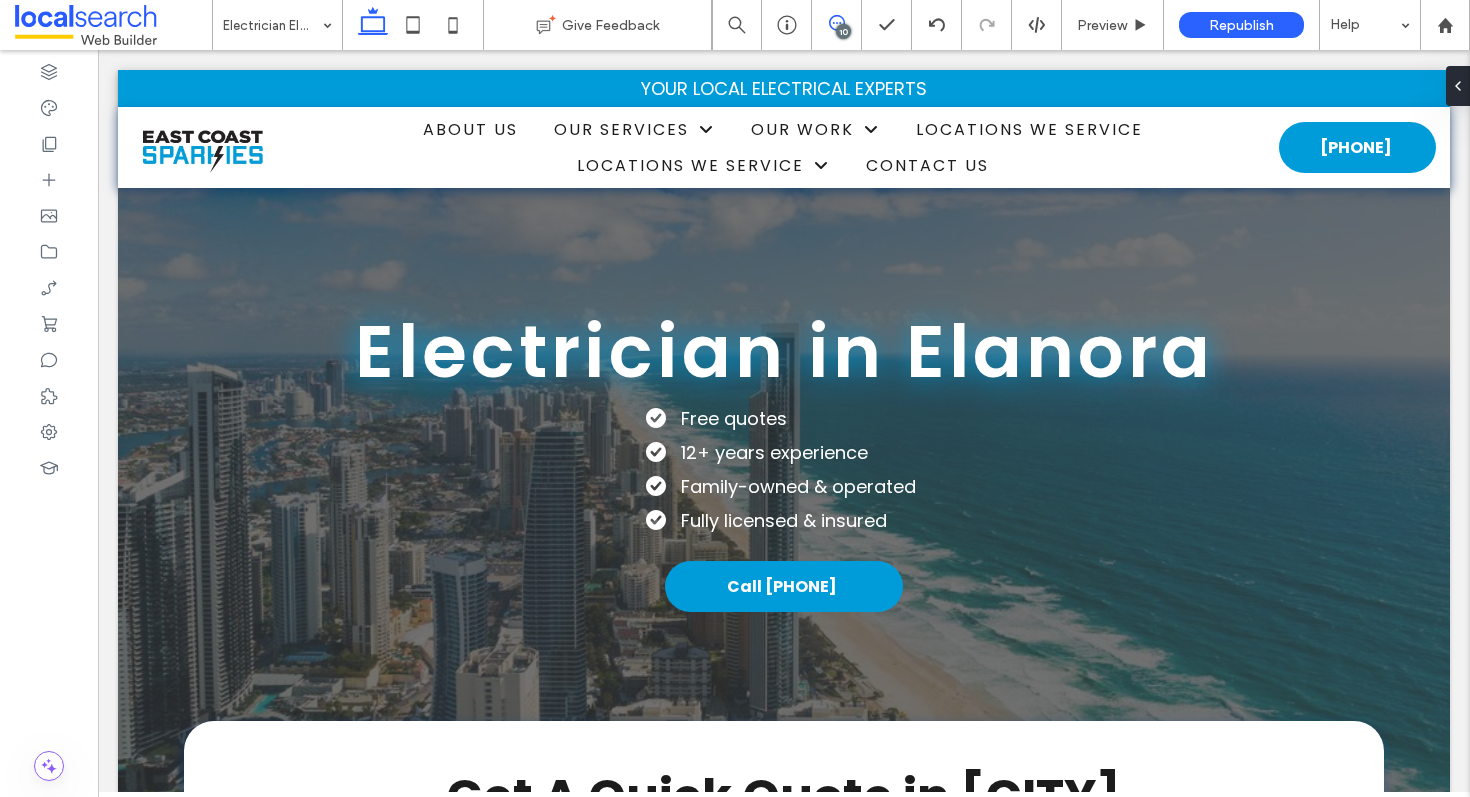 click 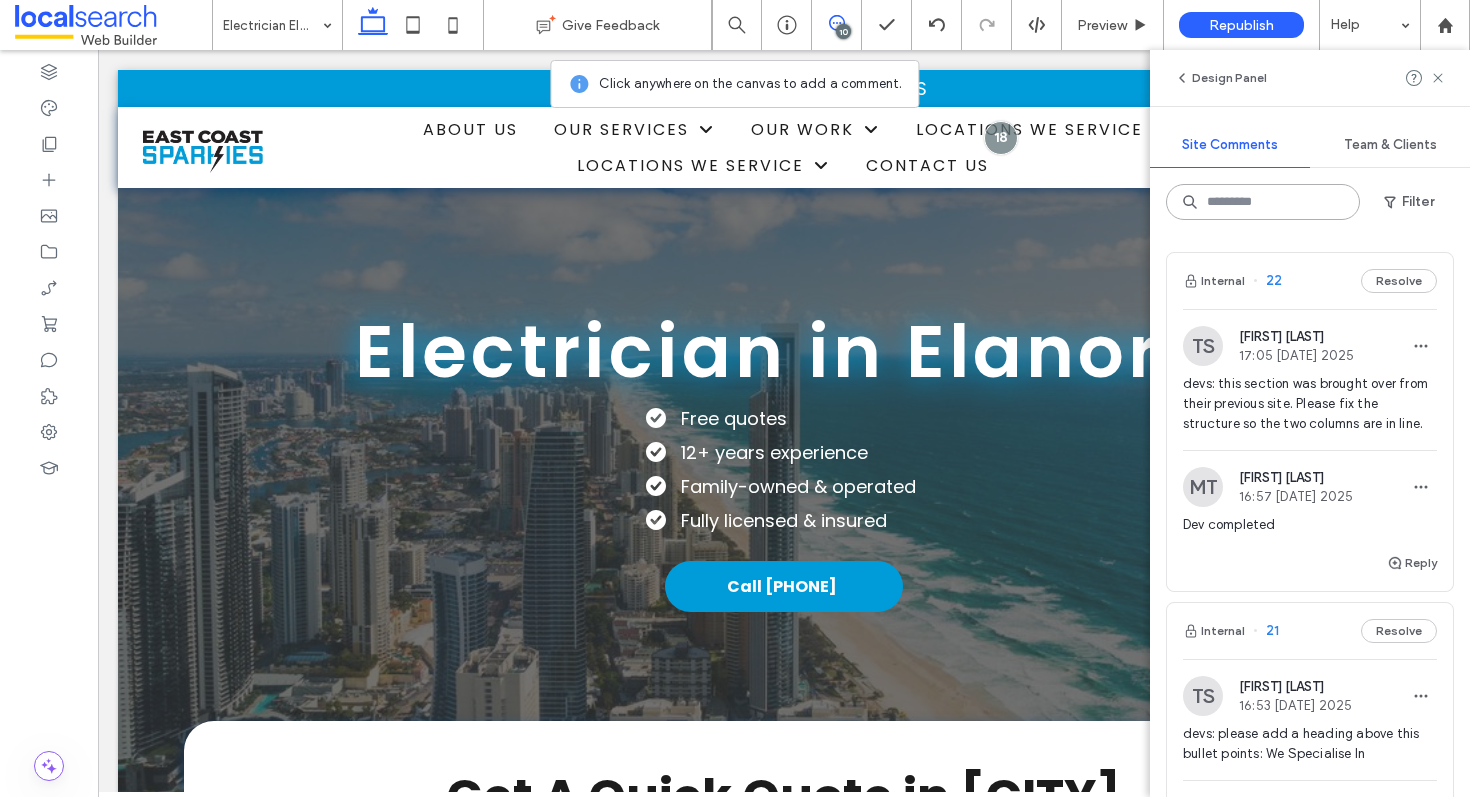 click at bounding box center (1263, 202) 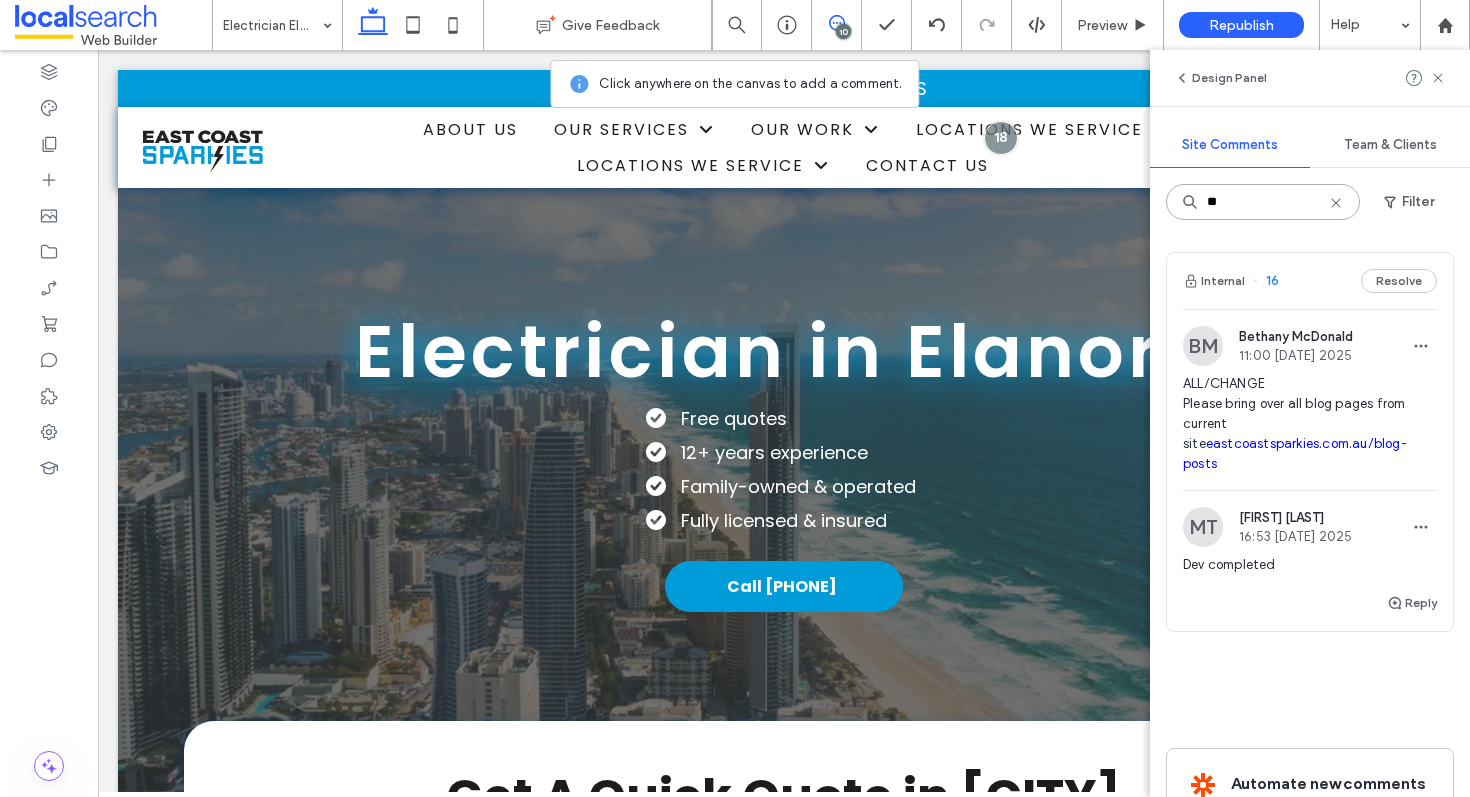type on "**" 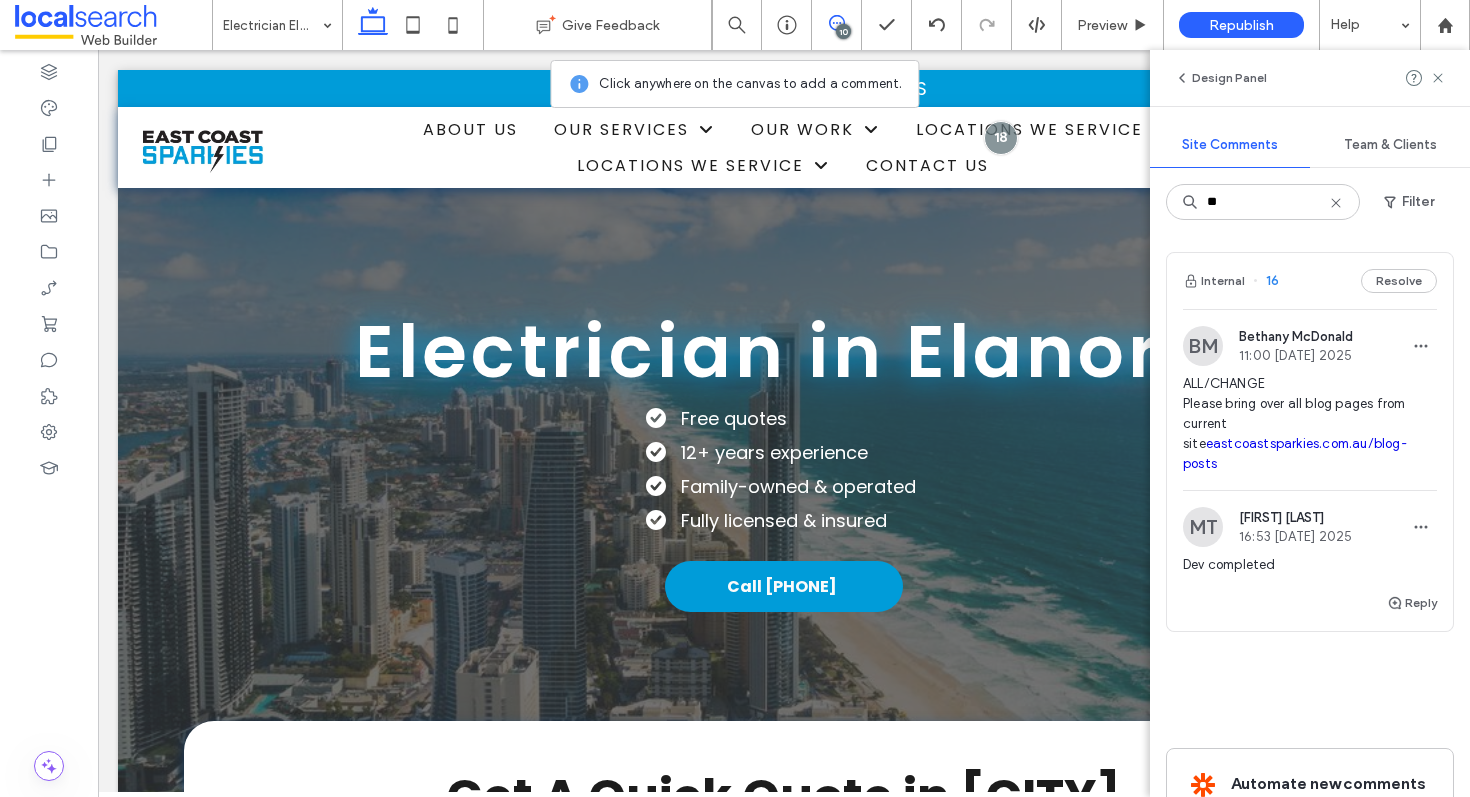 click on "ALL/CHANGE
Please bring over all blog pages from current site
eastcoastsparkies.com.au/blog-posts" at bounding box center [1310, 424] 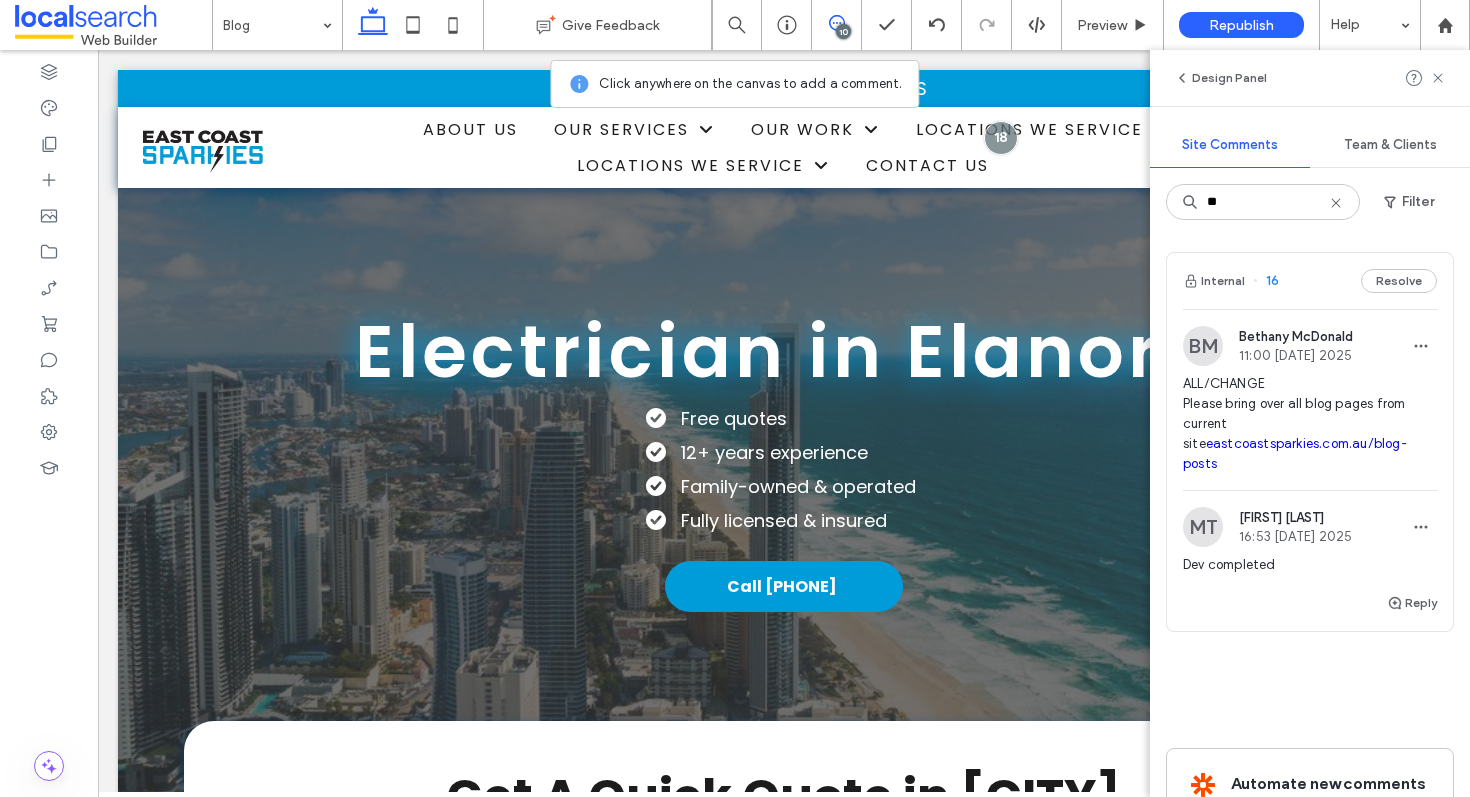 click at bounding box center [735, 398] 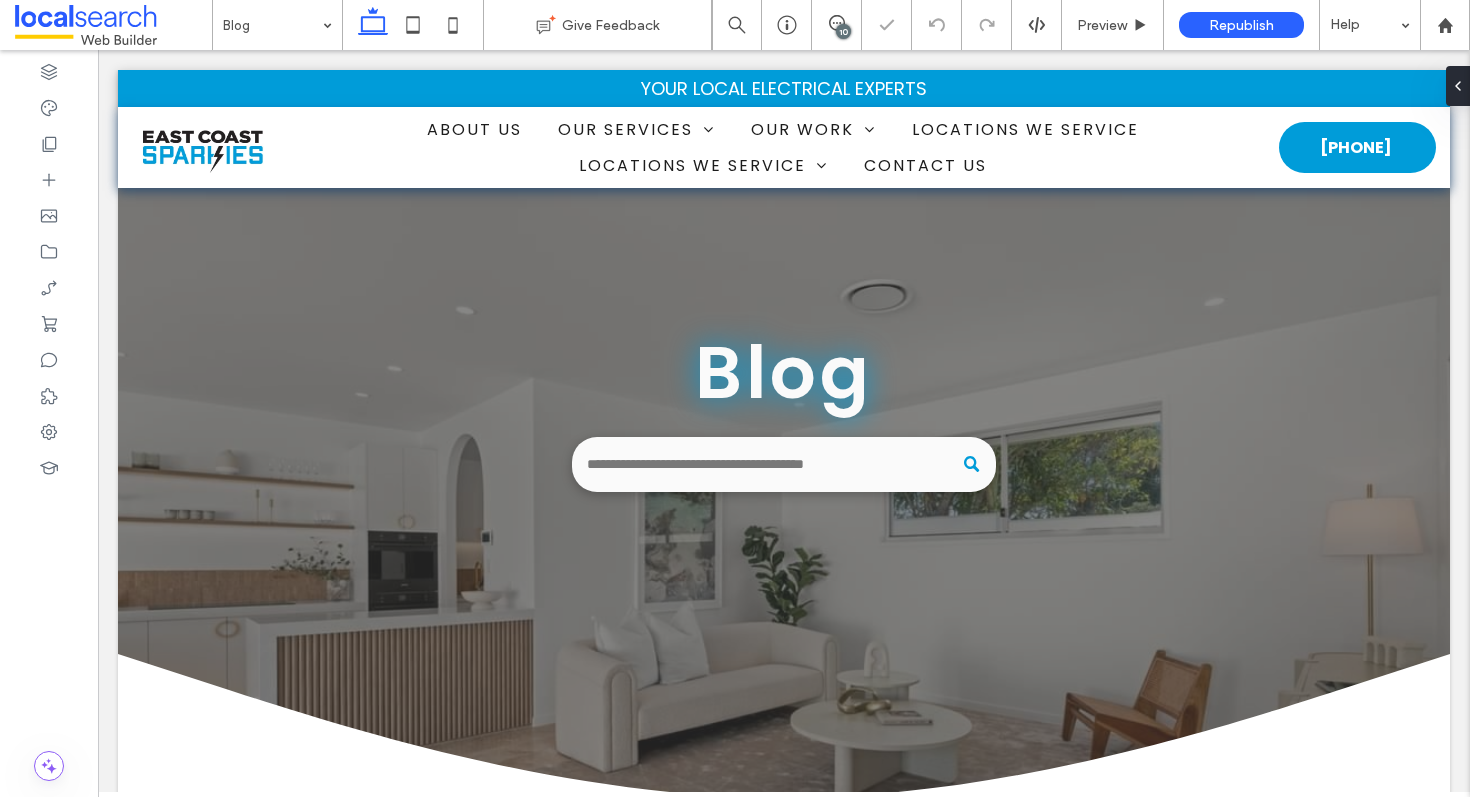 scroll, scrollTop: 1655, scrollLeft: 0, axis: vertical 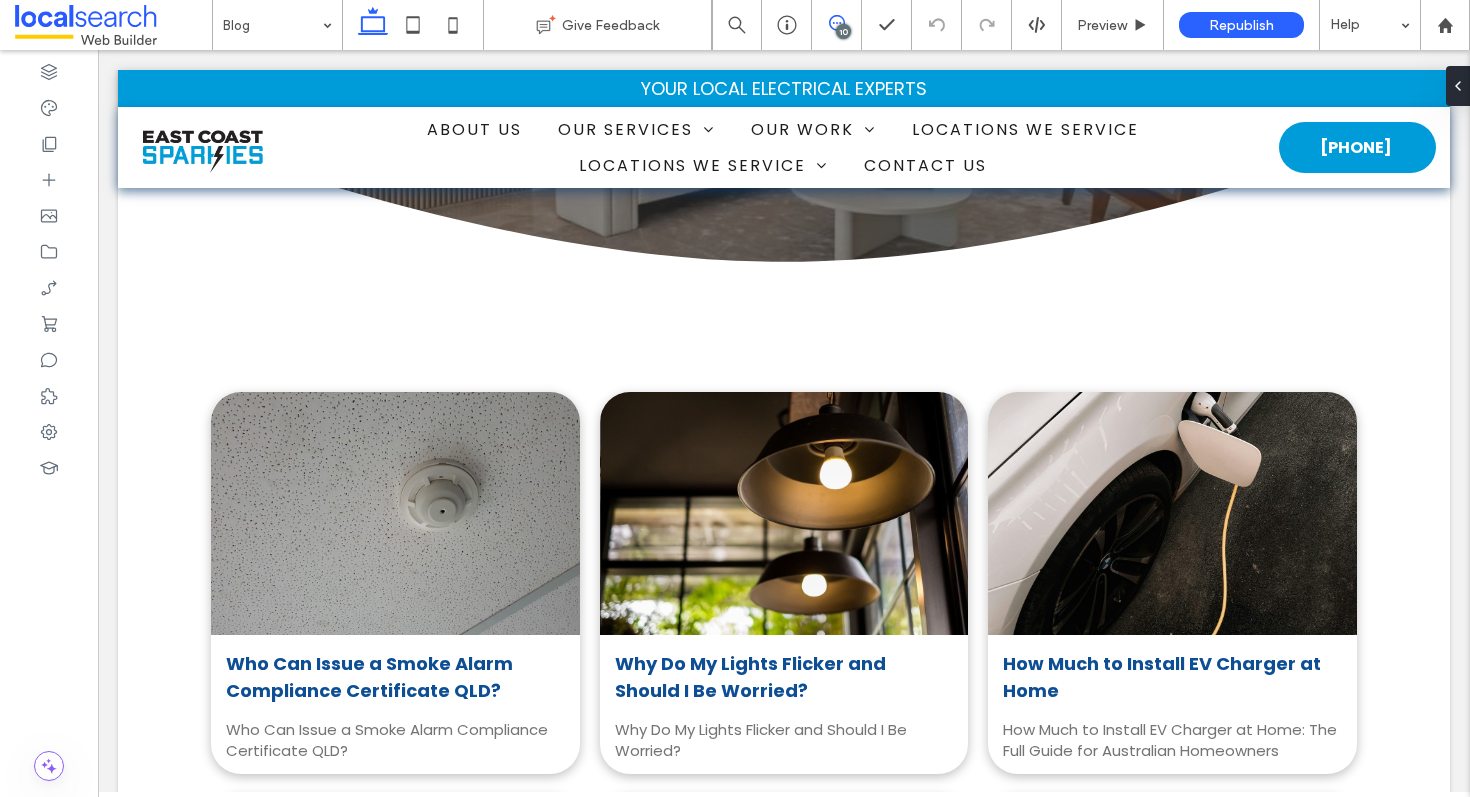 click 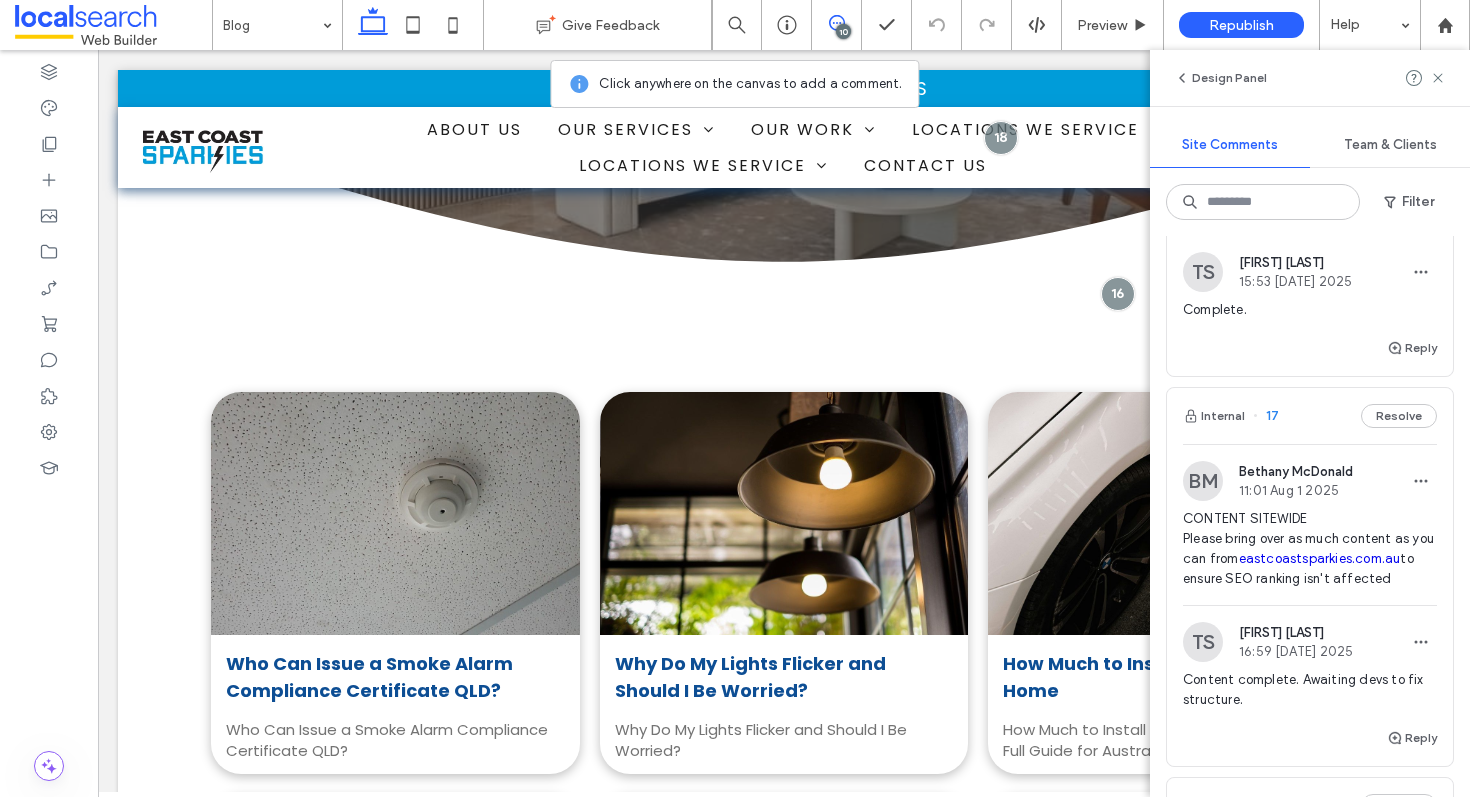 scroll, scrollTop: 1810, scrollLeft: 0, axis: vertical 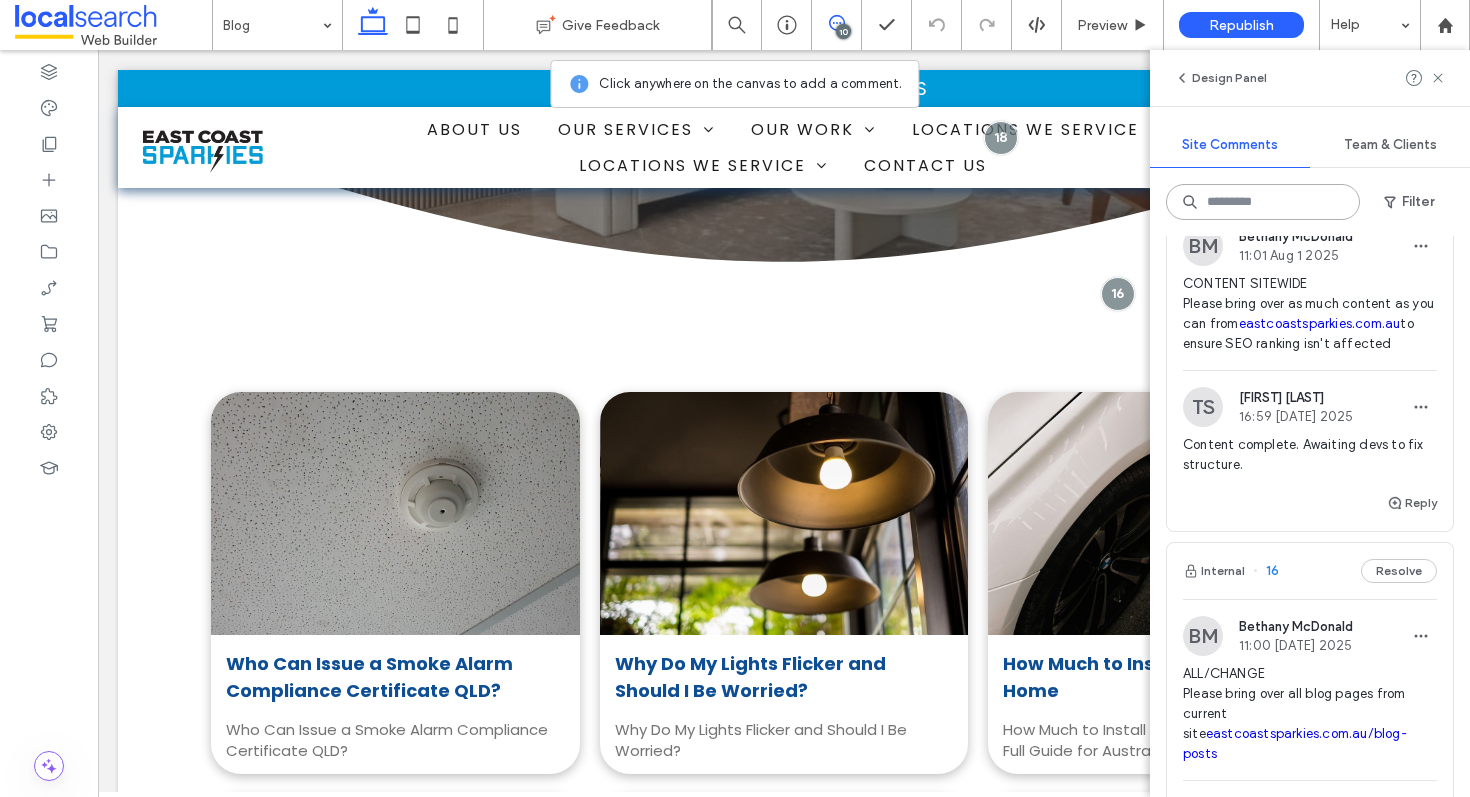 click at bounding box center (1263, 202) 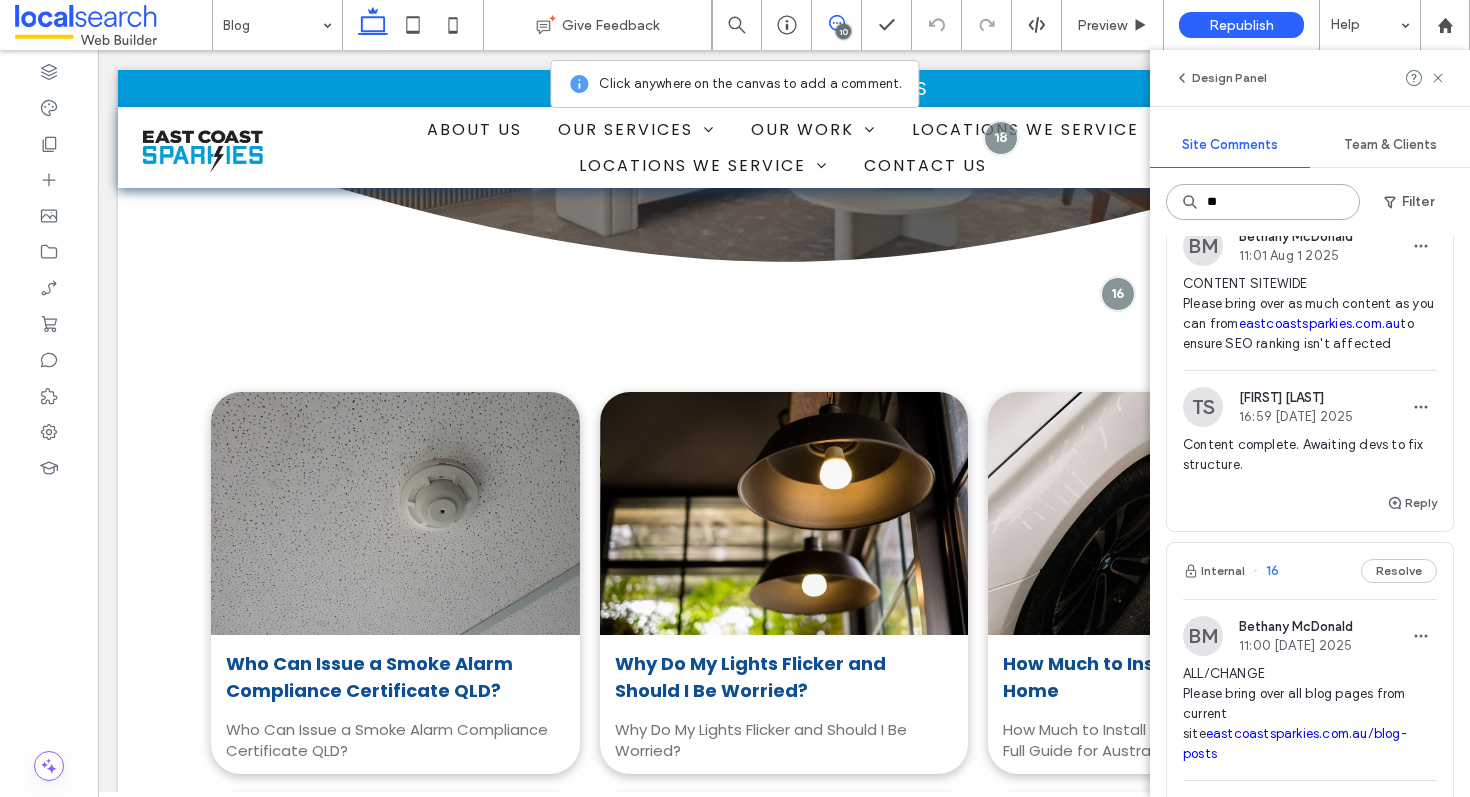 scroll, scrollTop: 0, scrollLeft: 0, axis: both 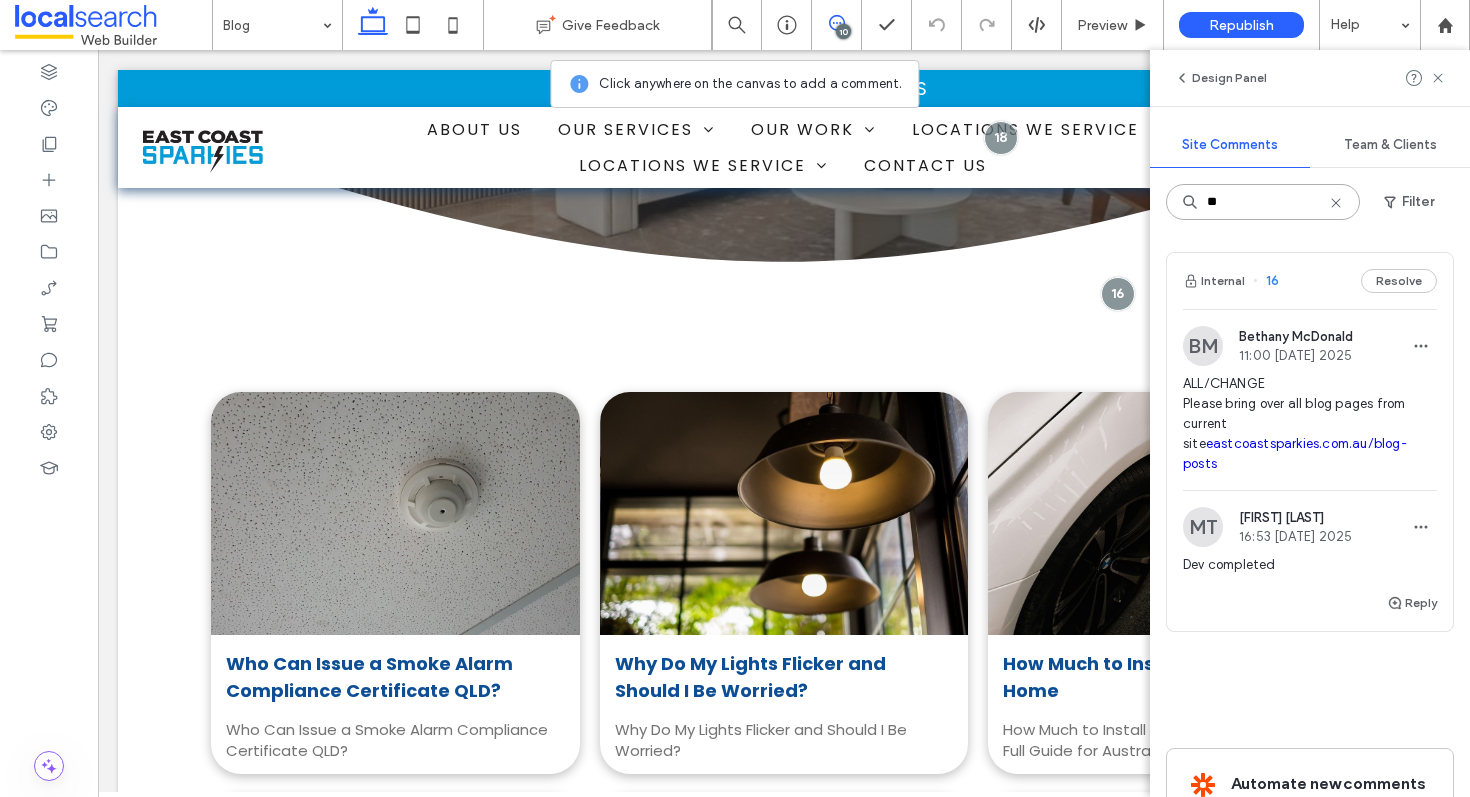 type on "**" 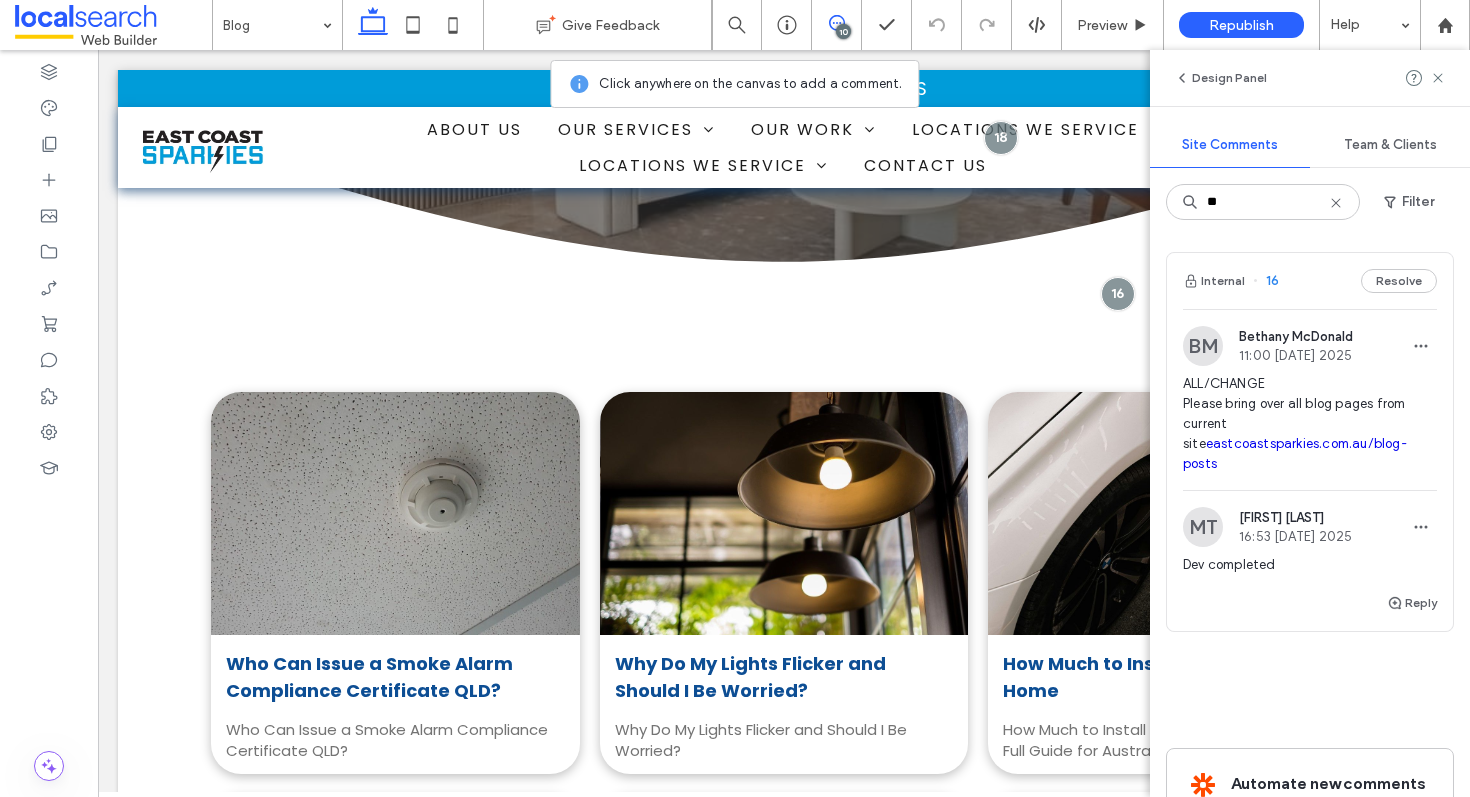 click on "eastcoastsparkies.com.au/blog-posts" at bounding box center [1295, 453] 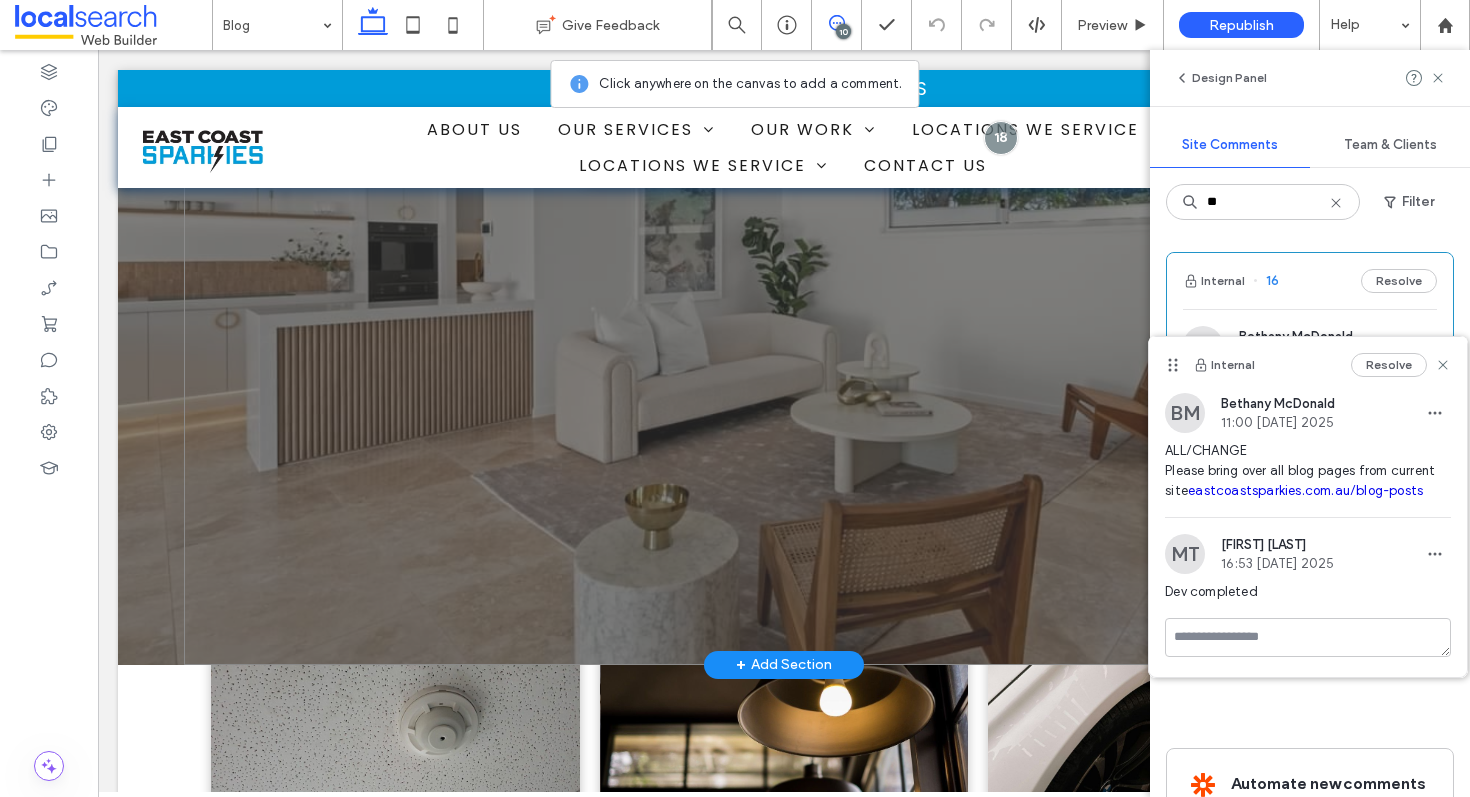 scroll, scrollTop: 0, scrollLeft: 0, axis: both 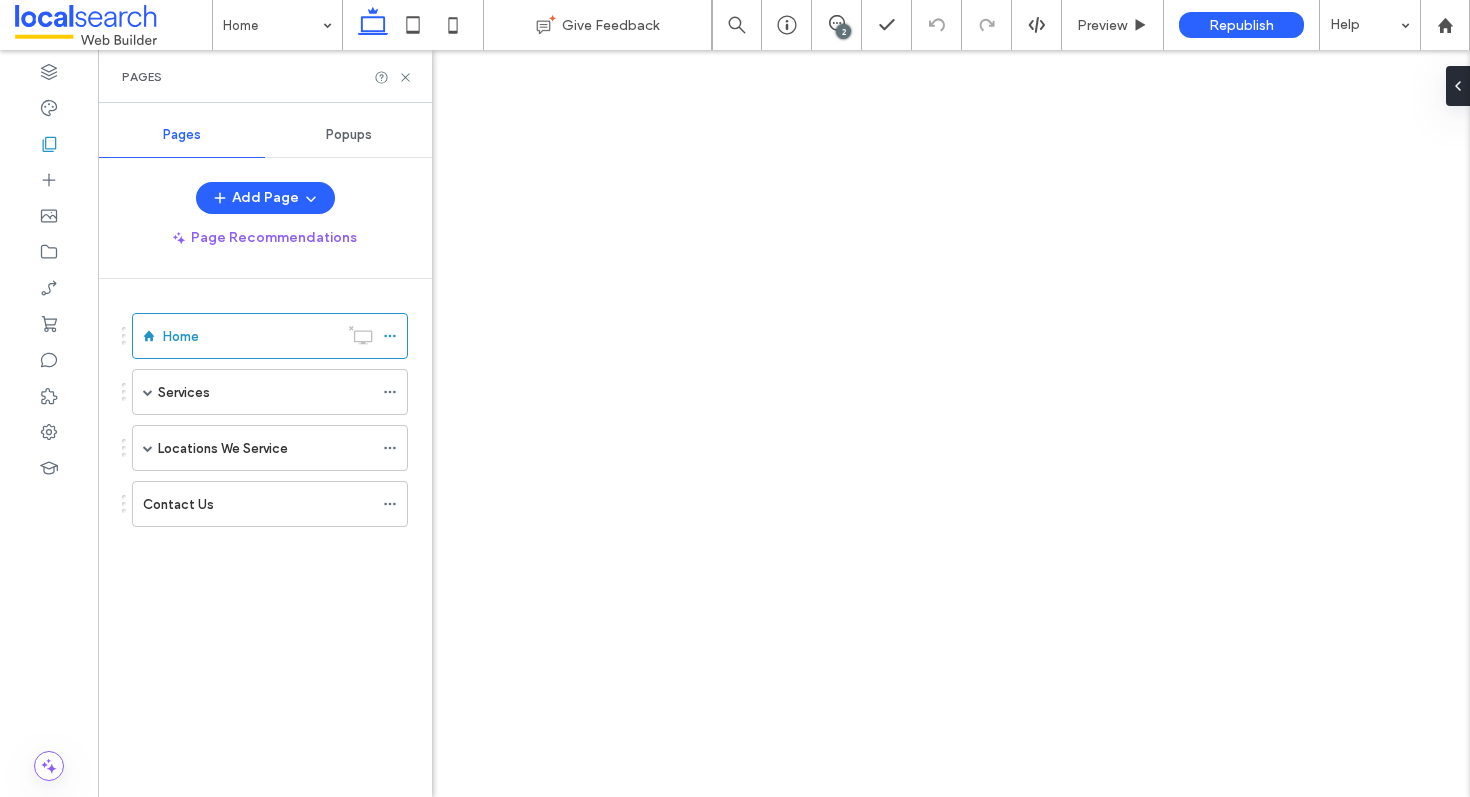 click on "Services" at bounding box center (270, 392) 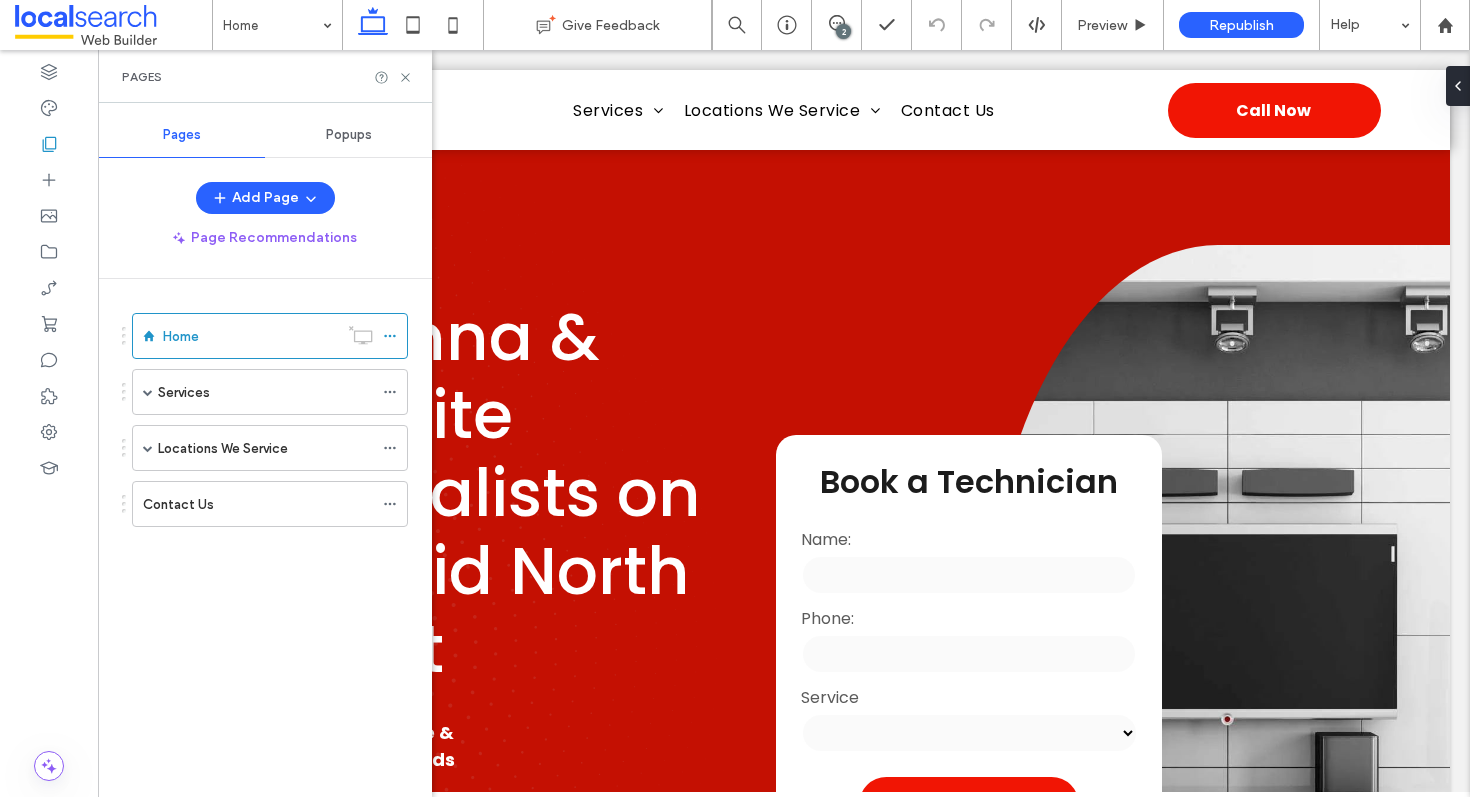 scroll, scrollTop: 0, scrollLeft: 0, axis: both 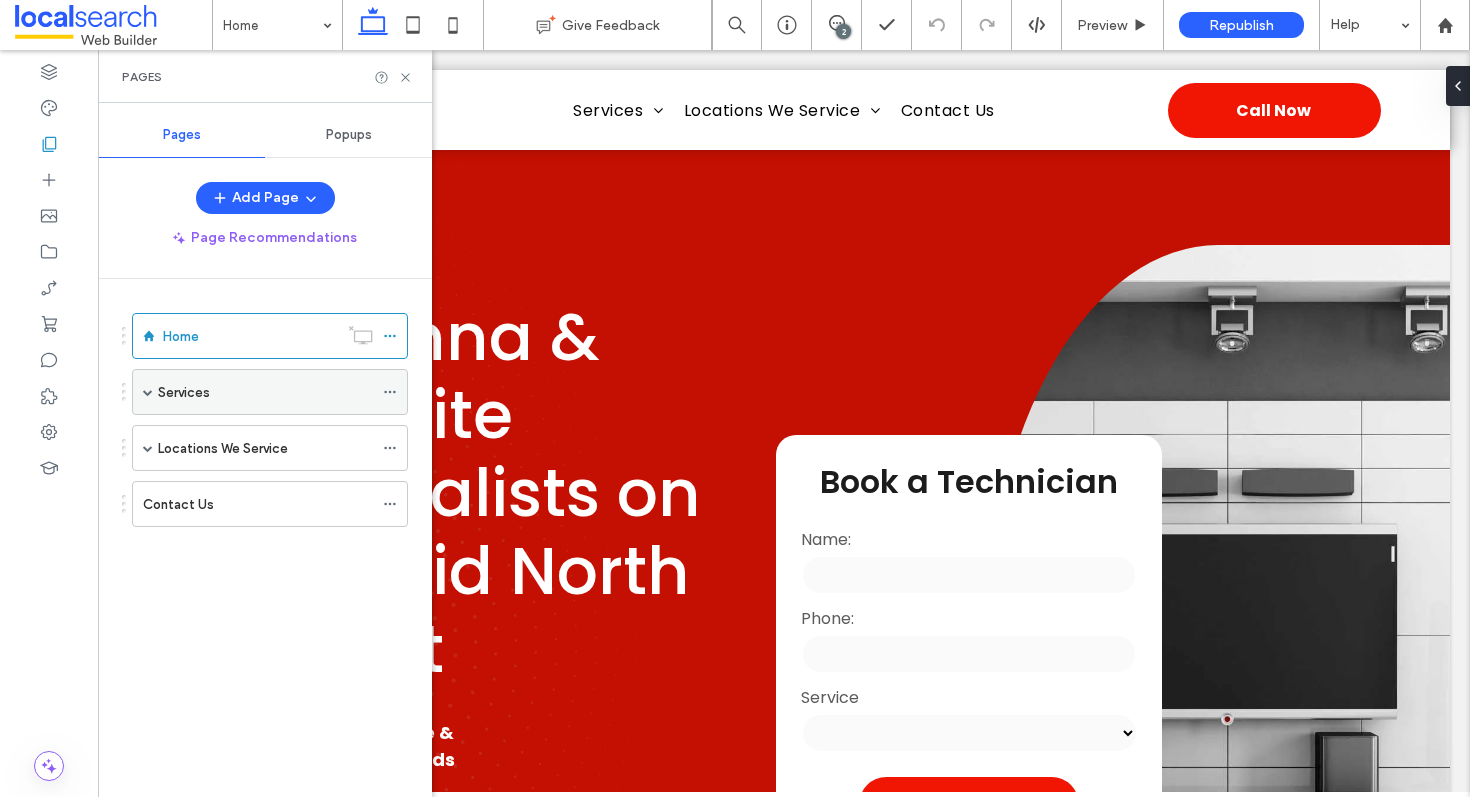 click at bounding box center (148, 392) 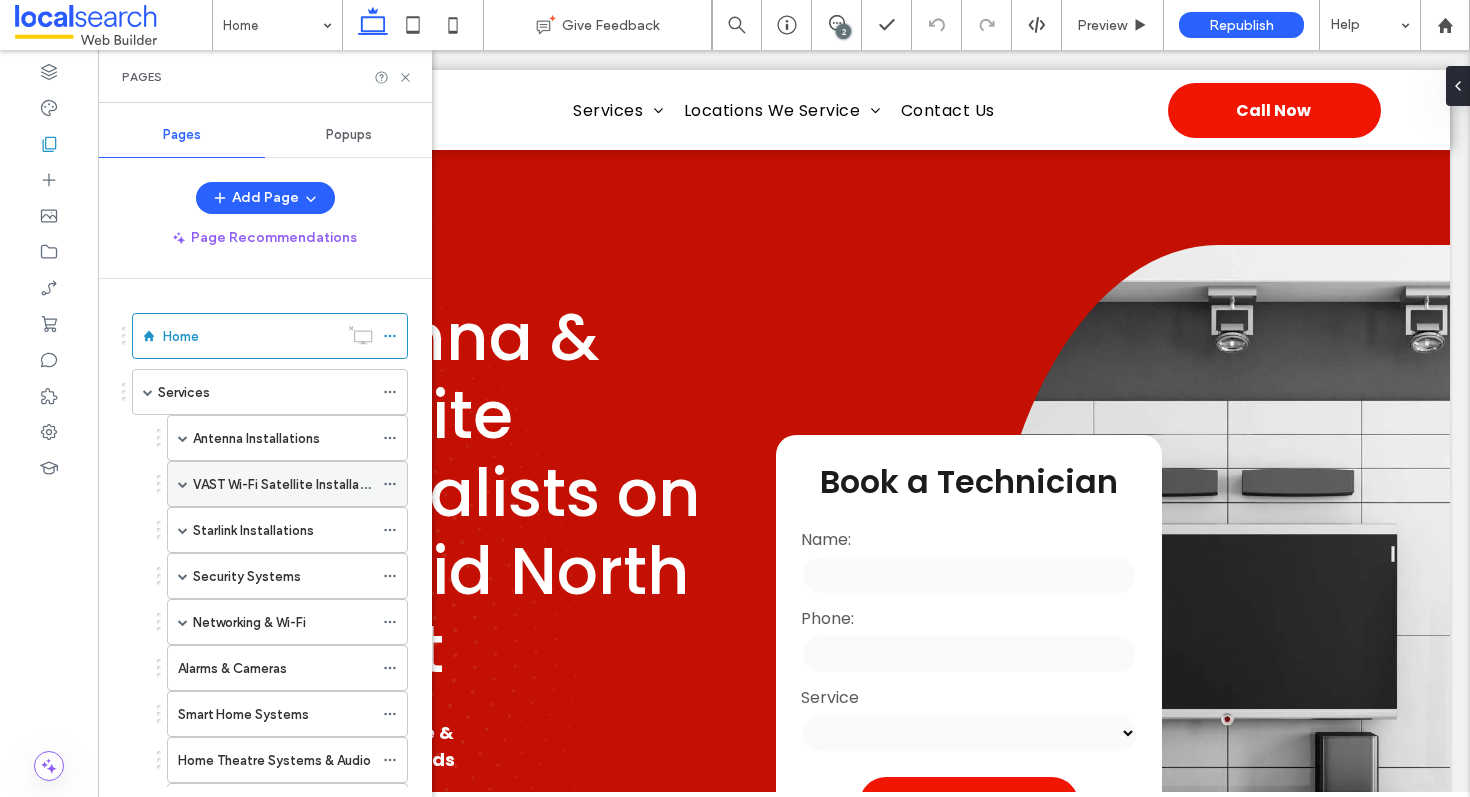 scroll, scrollTop: 4, scrollLeft: 0, axis: vertical 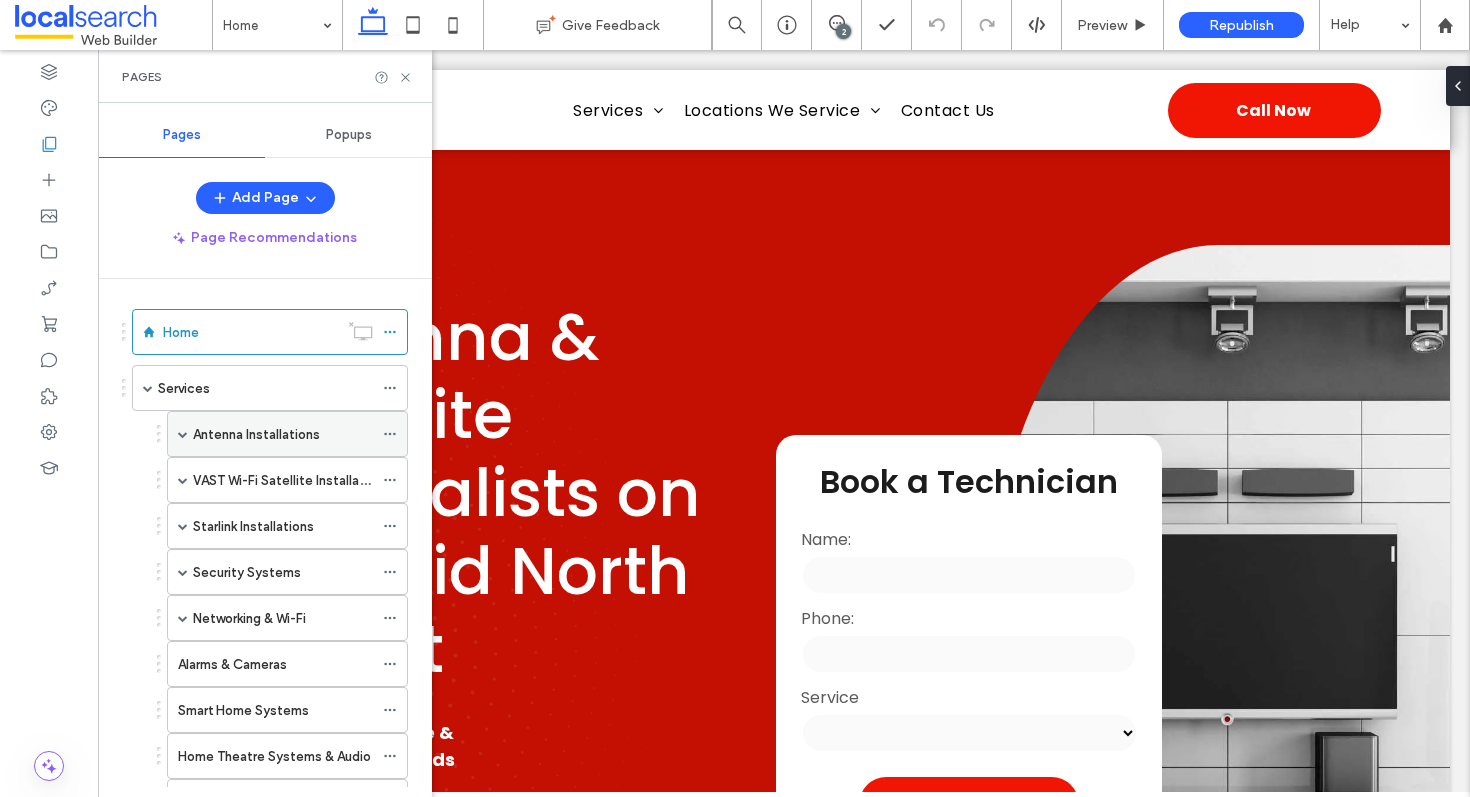 click at bounding box center (183, 434) 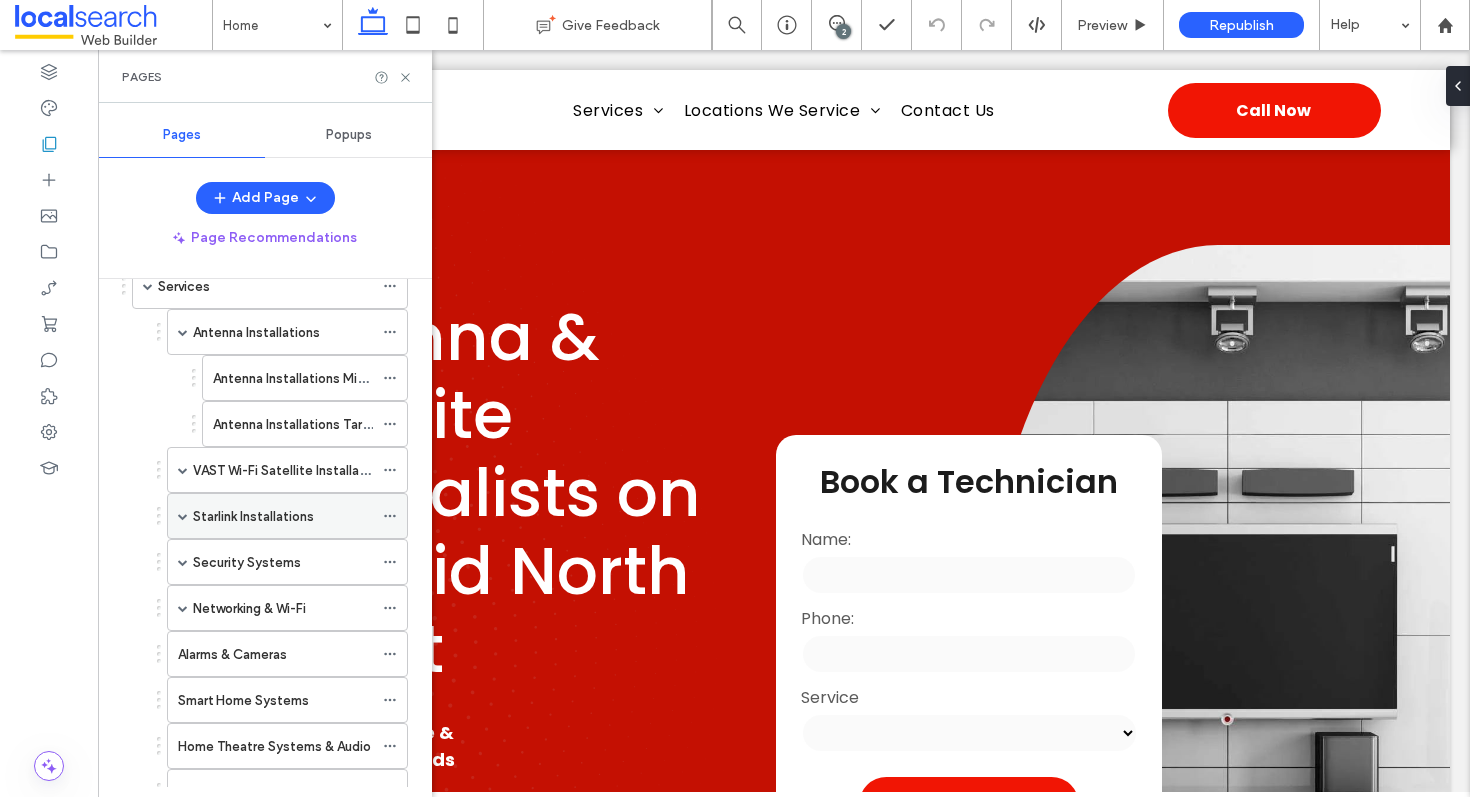 scroll, scrollTop: 156, scrollLeft: 0, axis: vertical 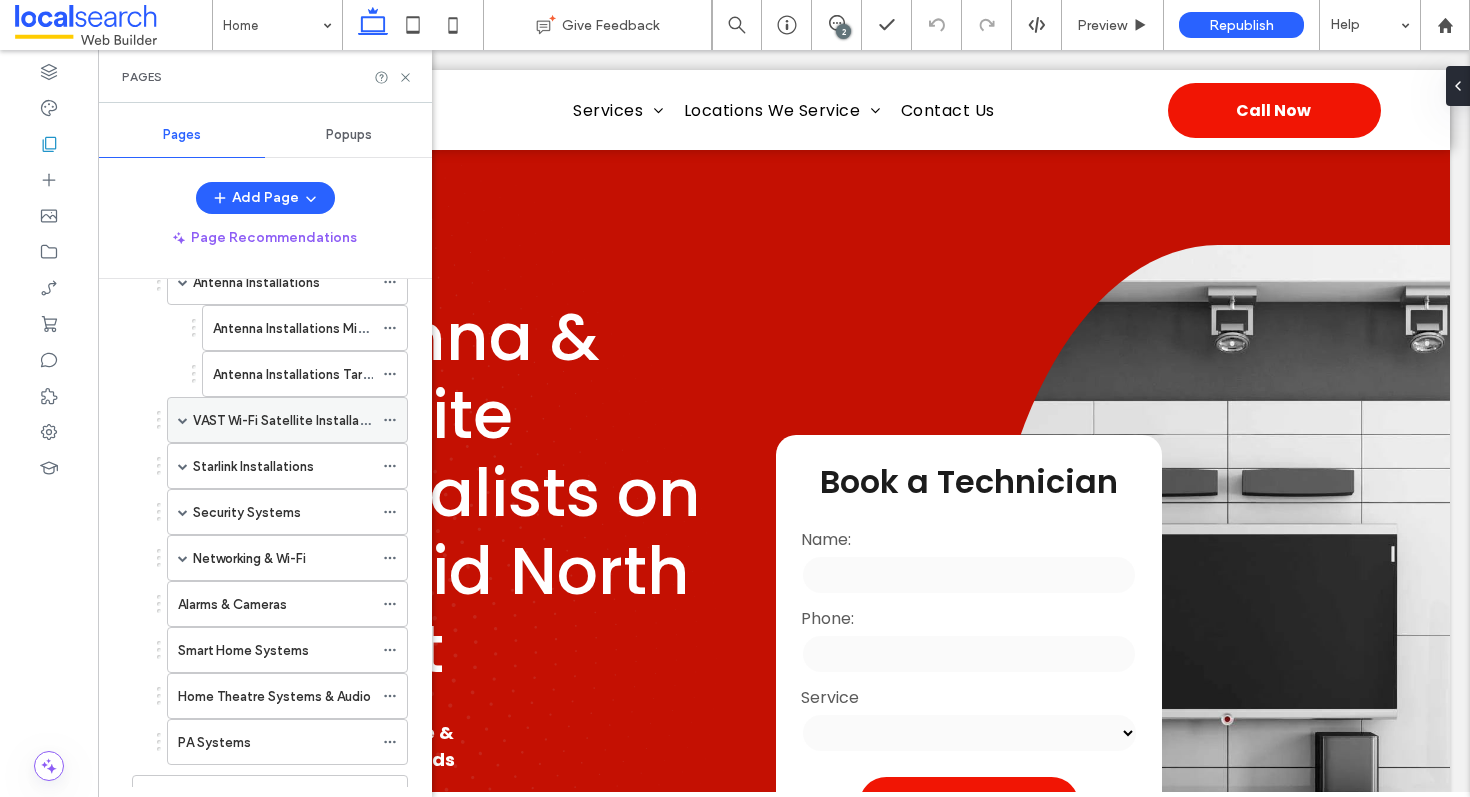 click at bounding box center [183, 420] 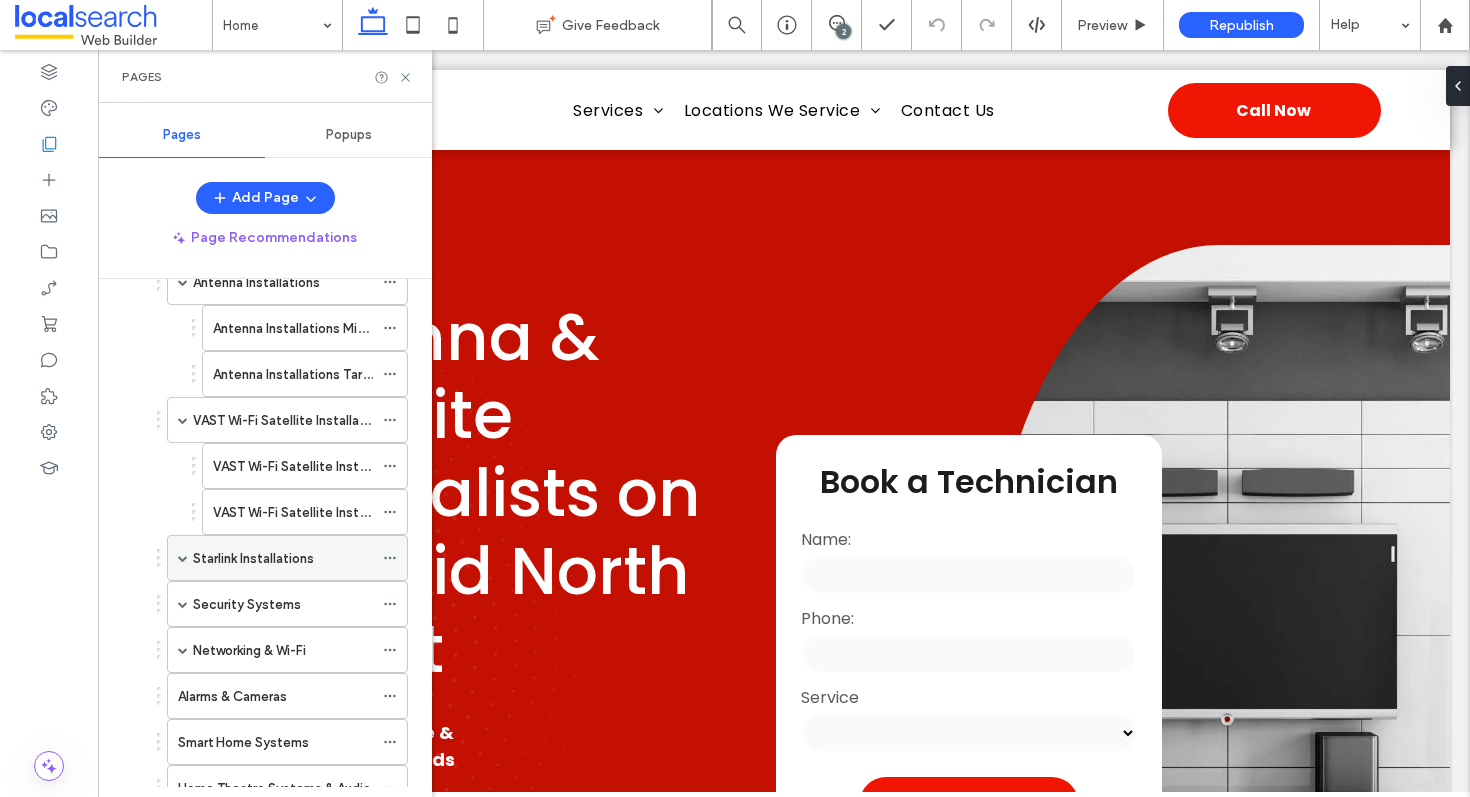 click at bounding box center [183, 558] 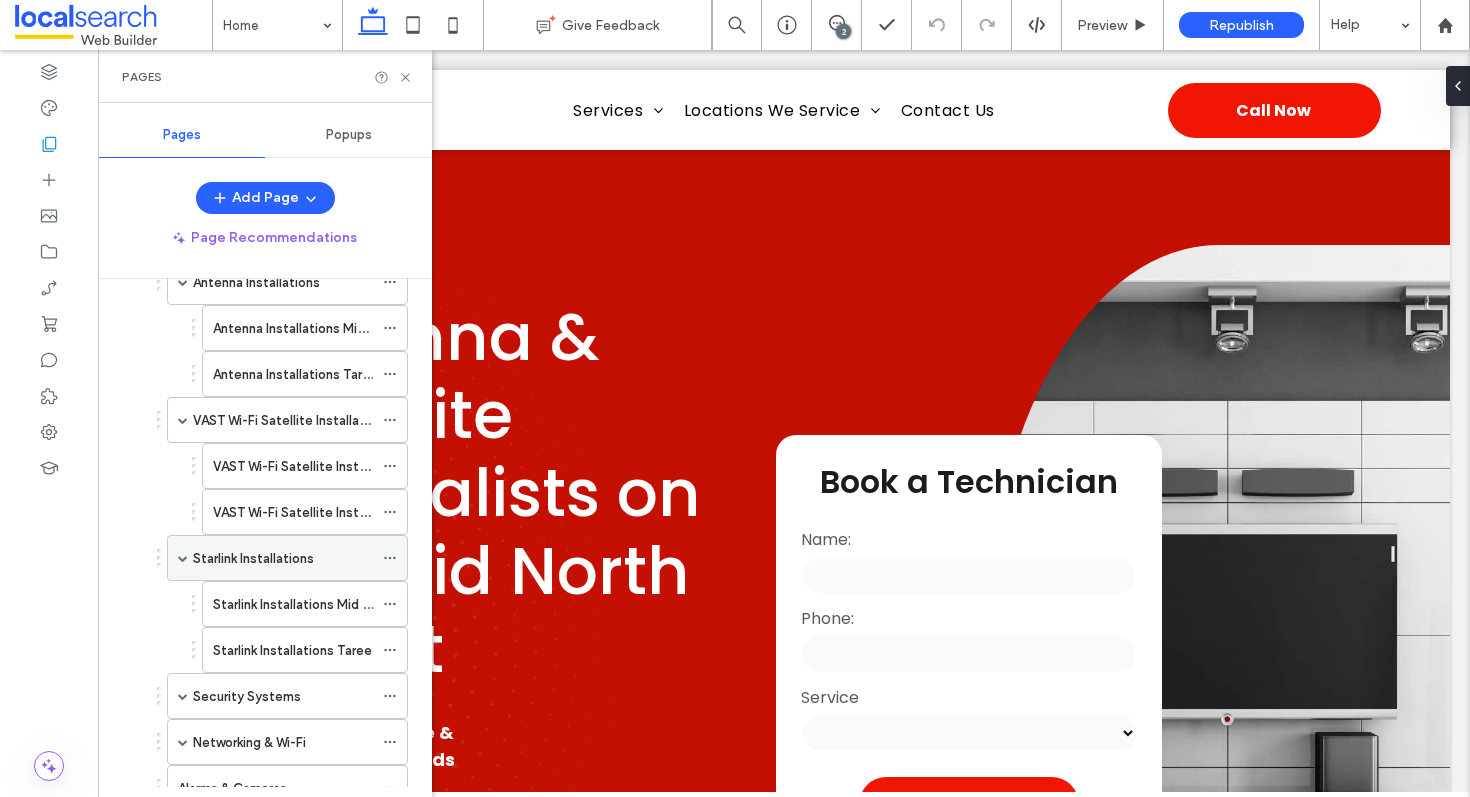 scroll, scrollTop: 340, scrollLeft: 0, axis: vertical 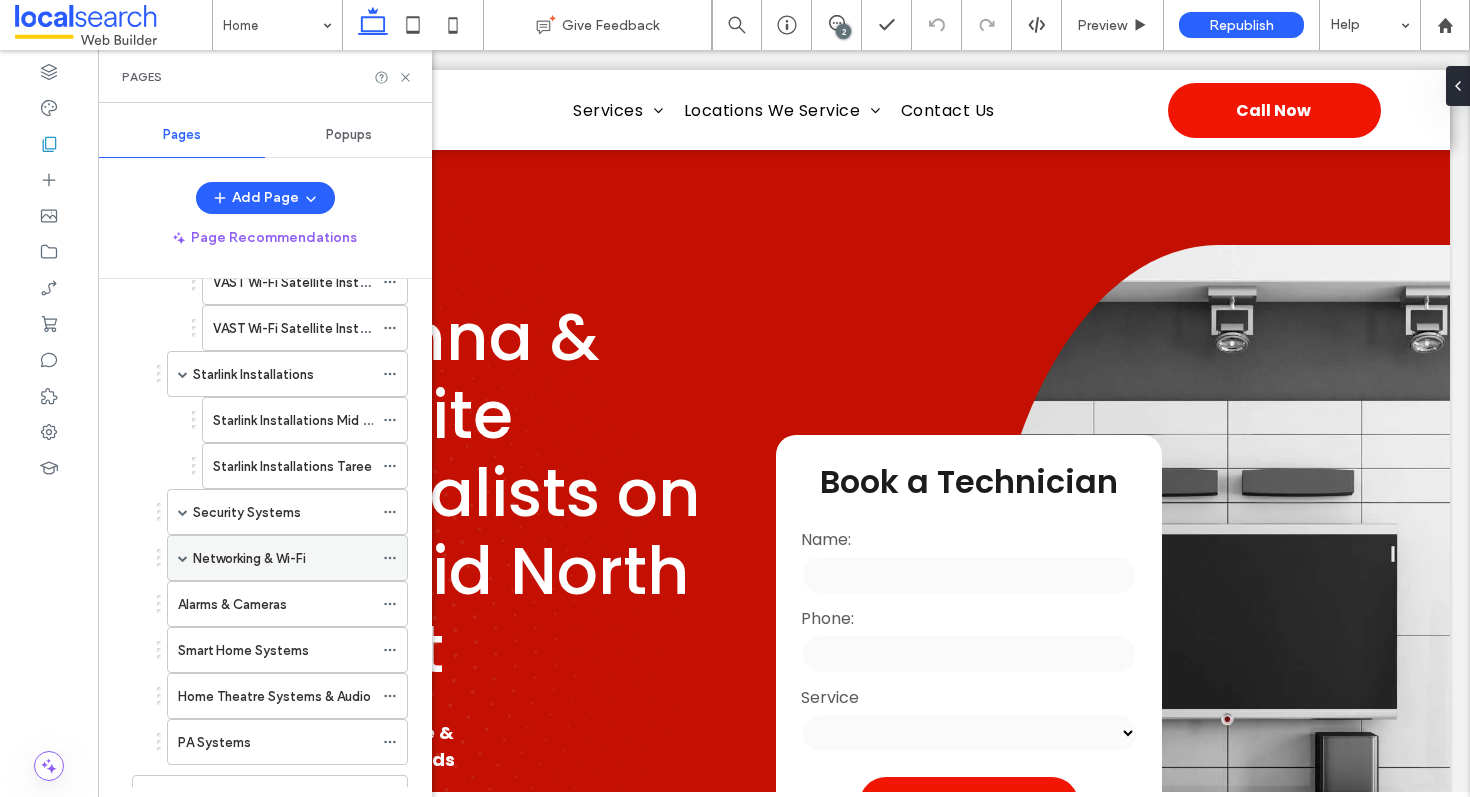 click at bounding box center [183, 558] 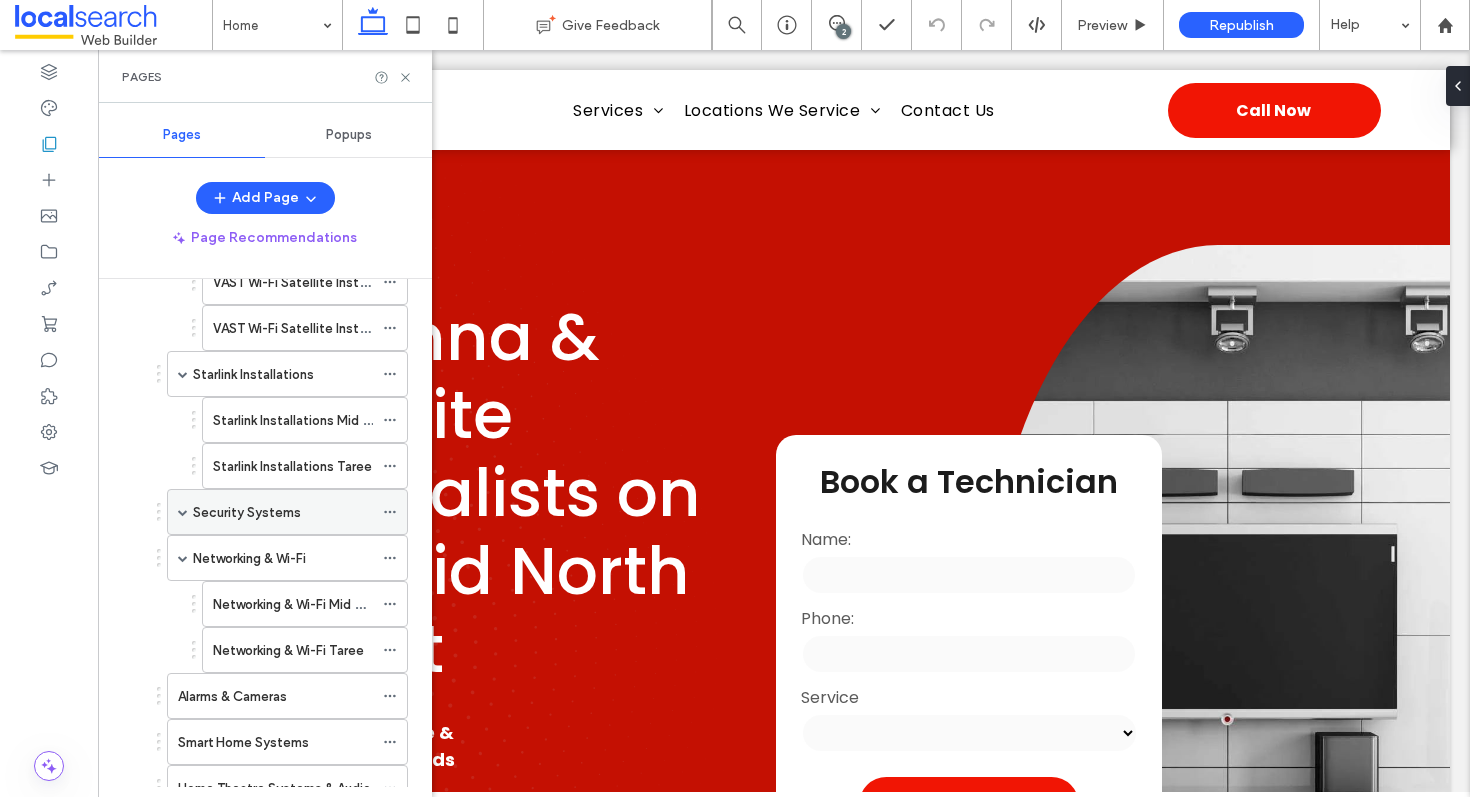 click at bounding box center [183, 512] 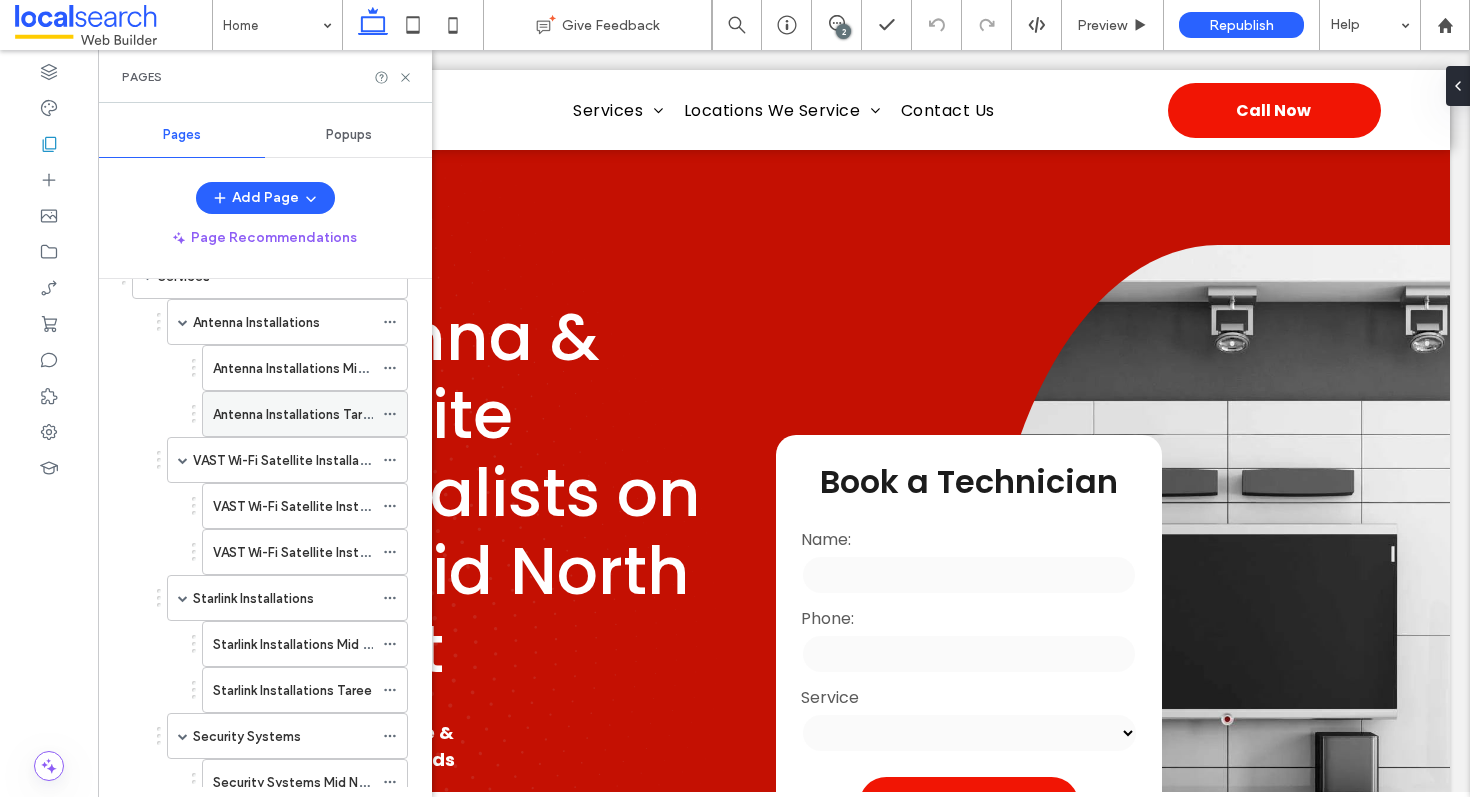 scroll, scrollTop: 0, scrollLeft: 0, axis: both 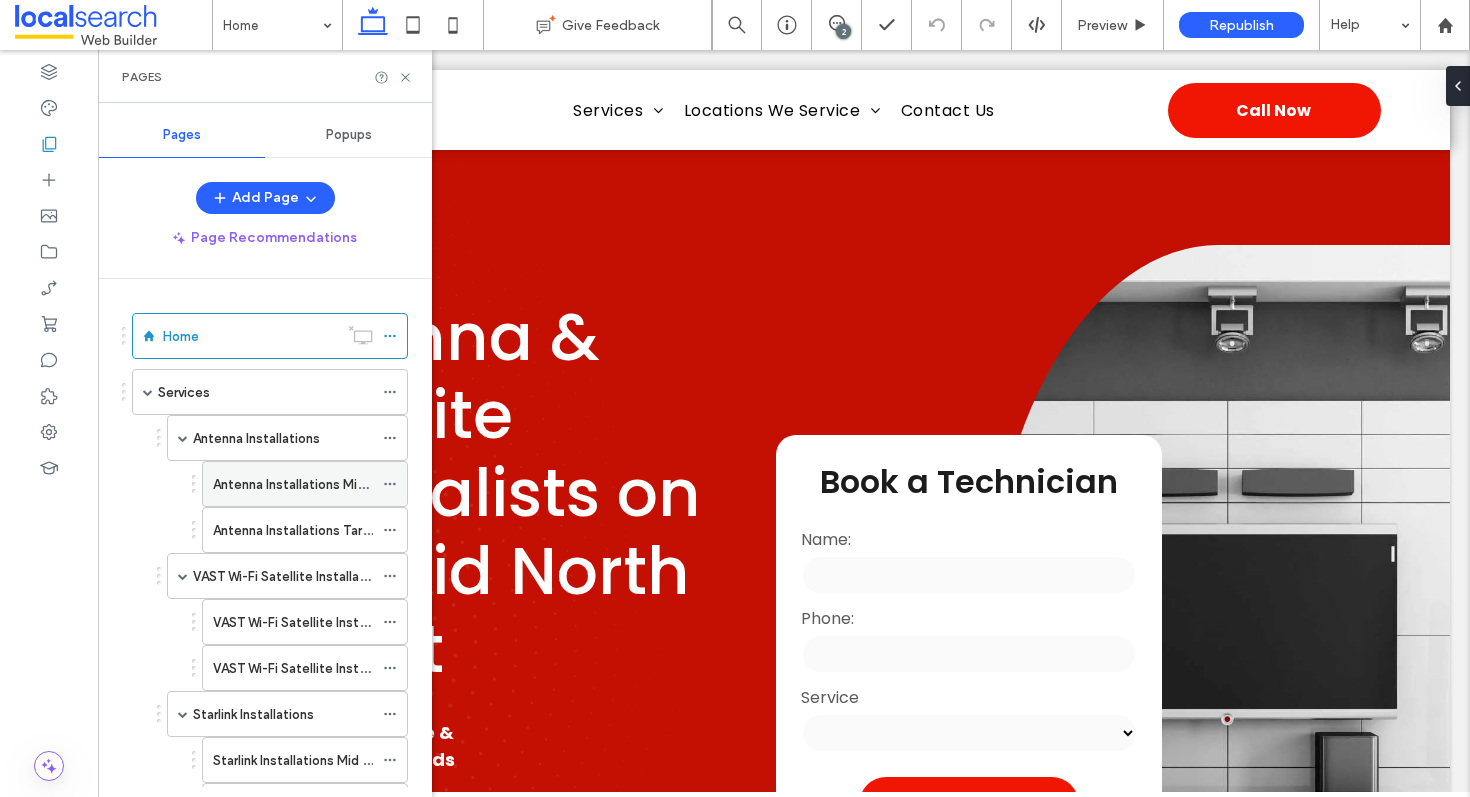 click 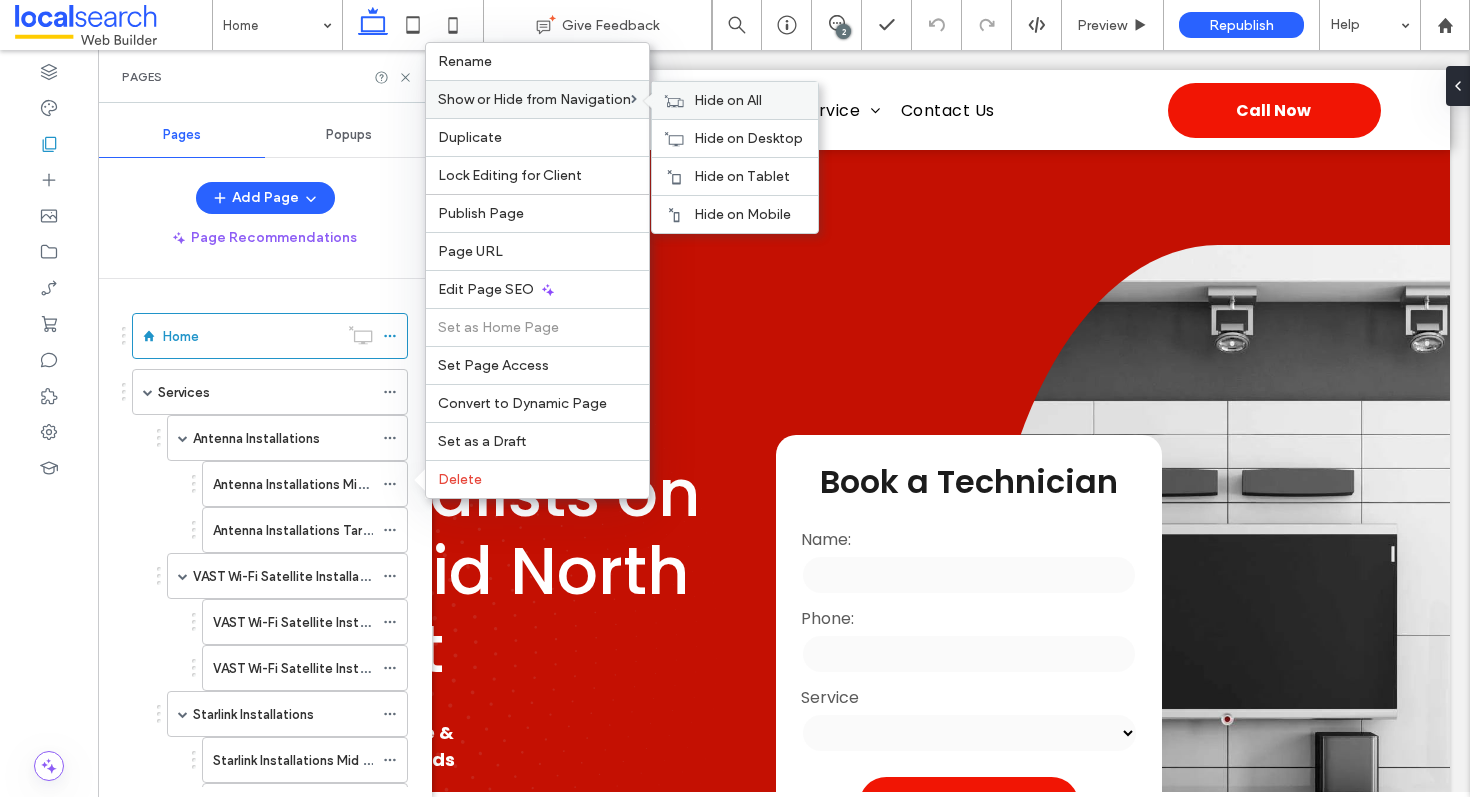 click on "Hide on All" at bounding box center (728, 100) 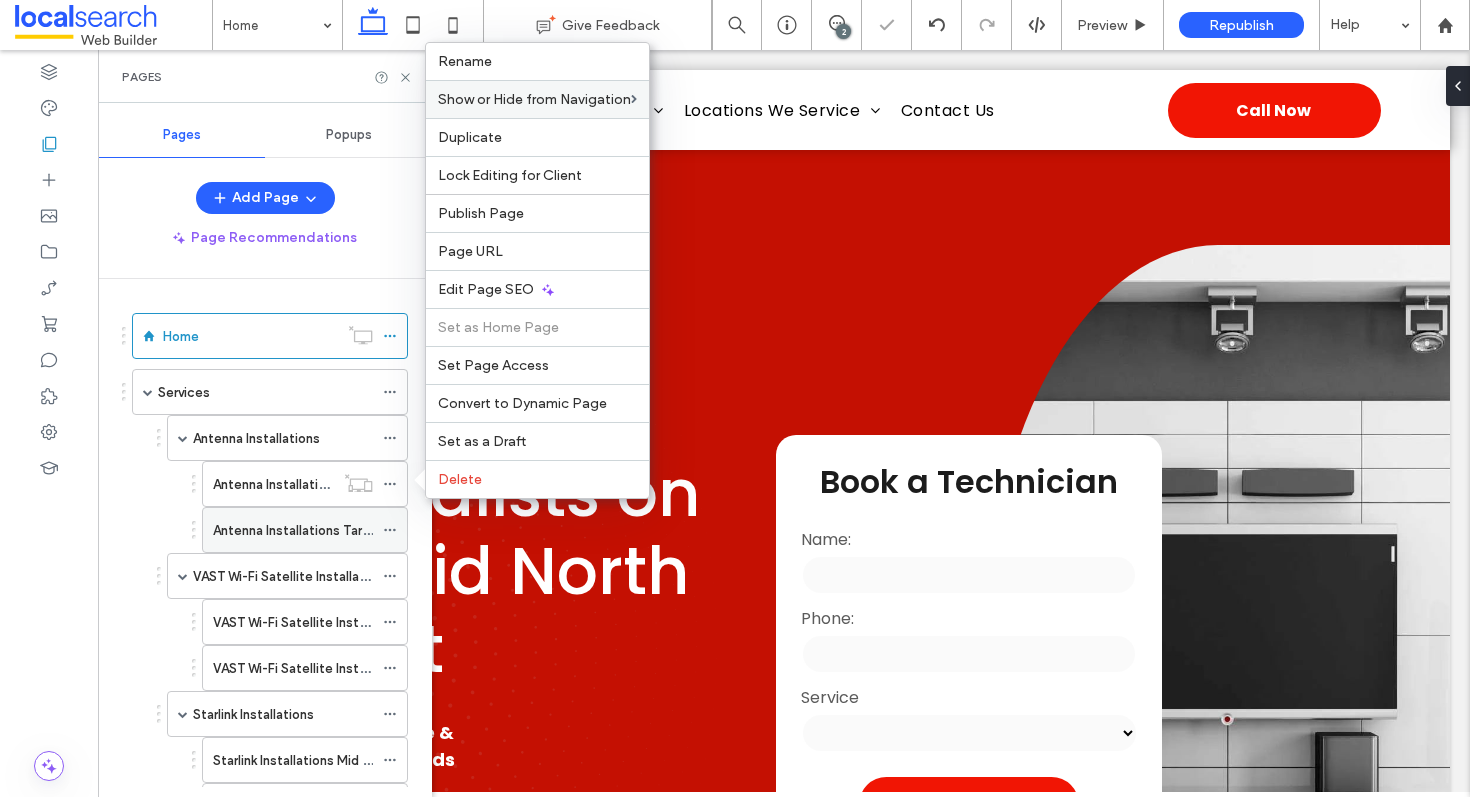 click 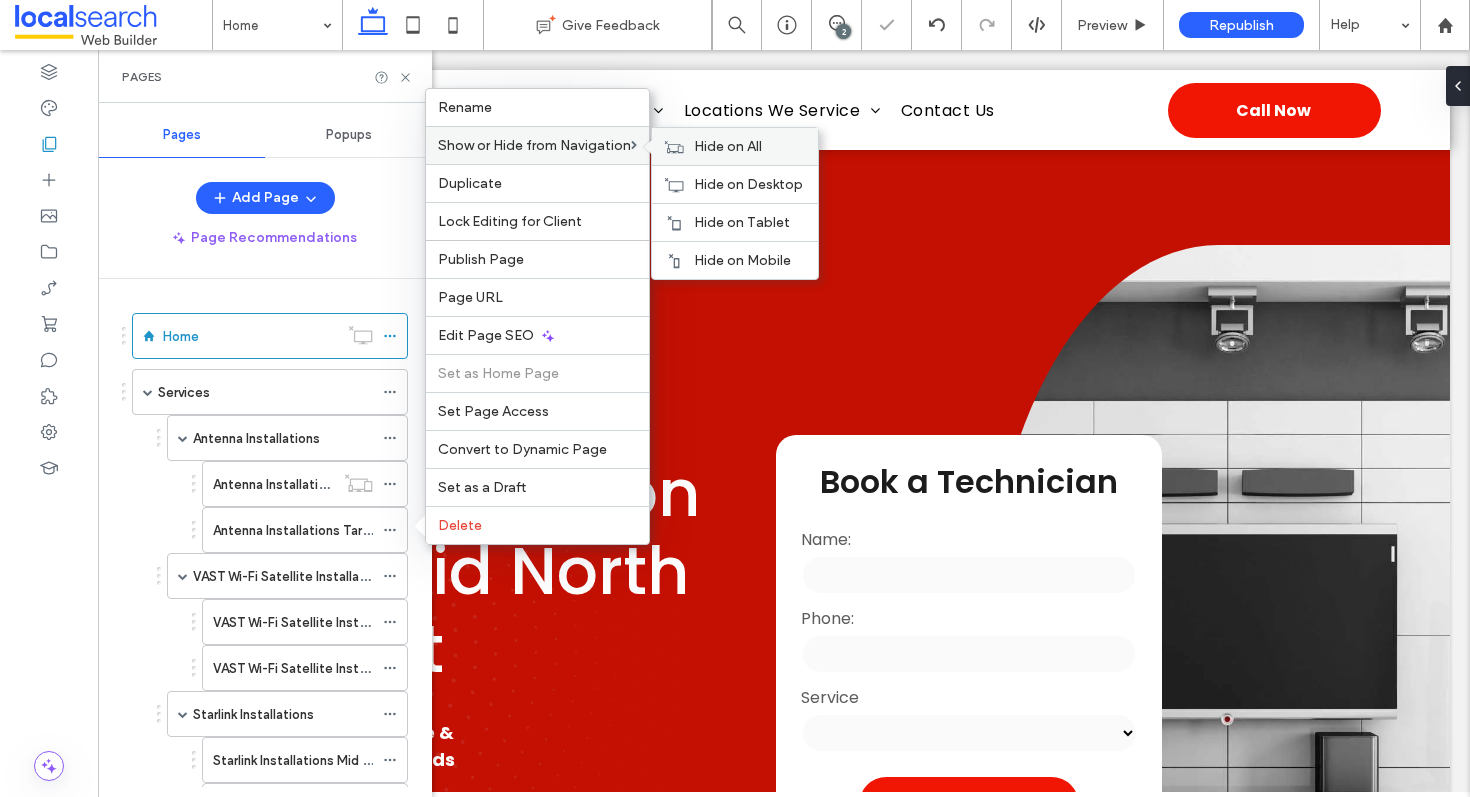 click on "Hide on All" at bounding box center (735, 146) 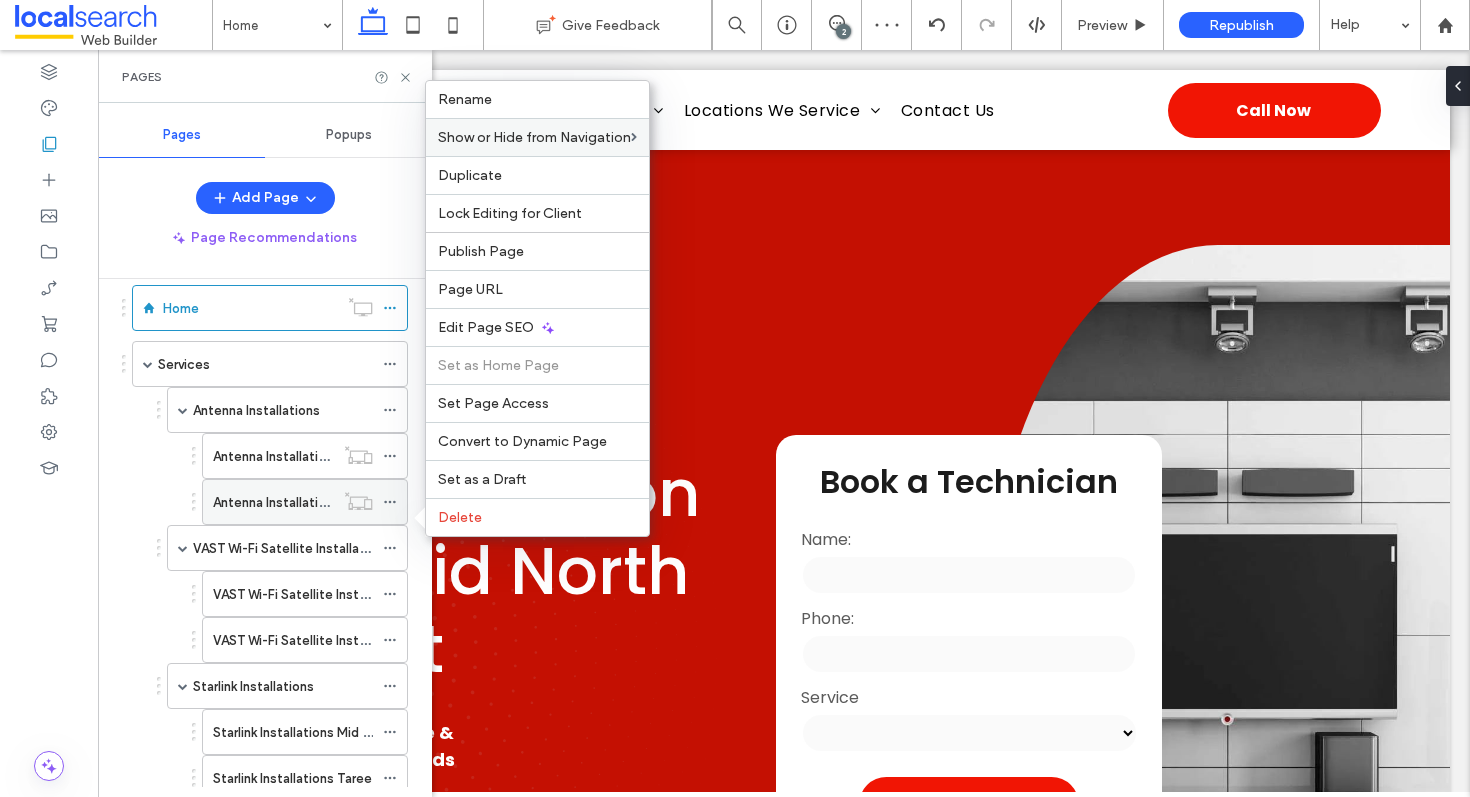 scroll, scrollTop: 39, scrollLeft: 0, axis: vertical 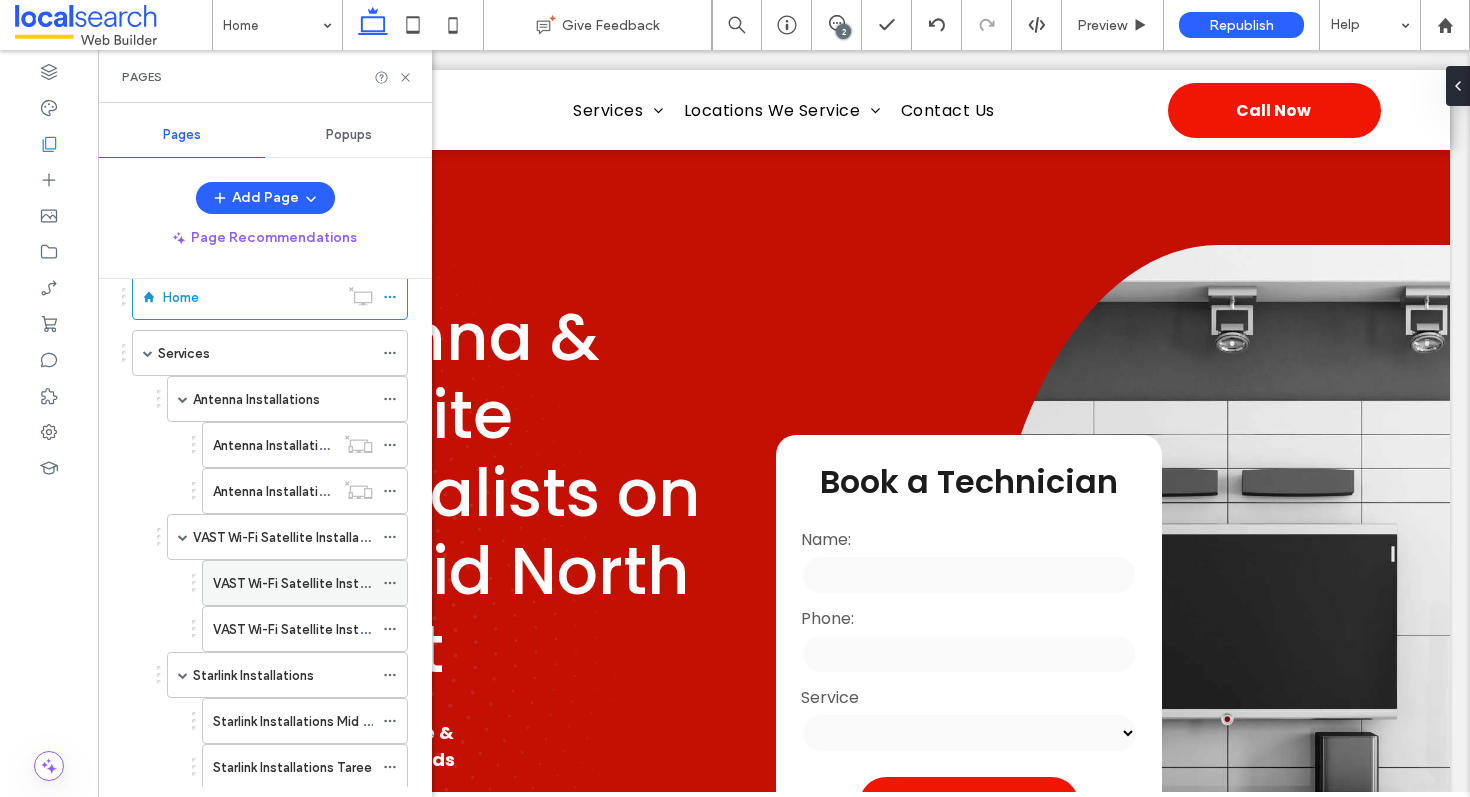 click 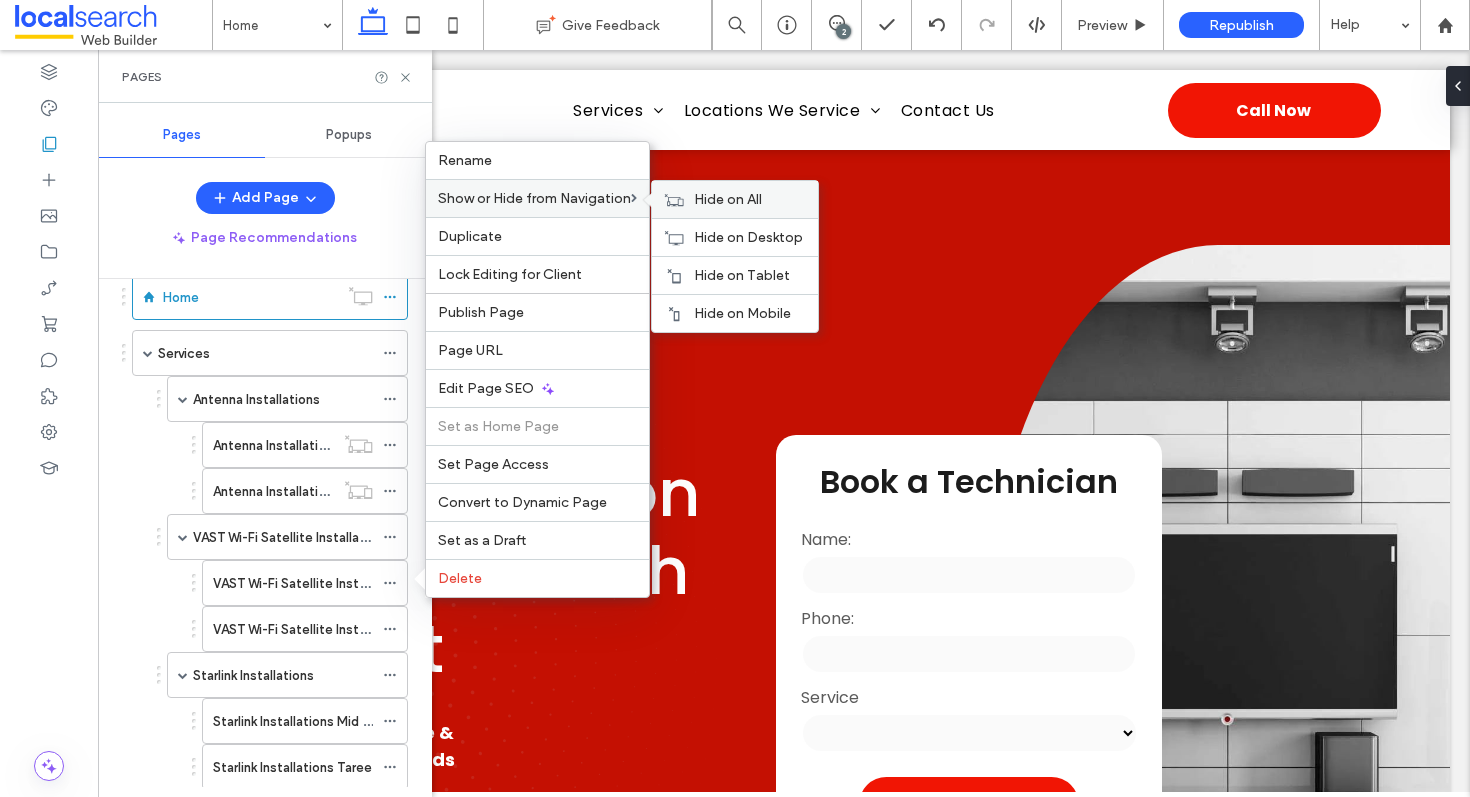 click 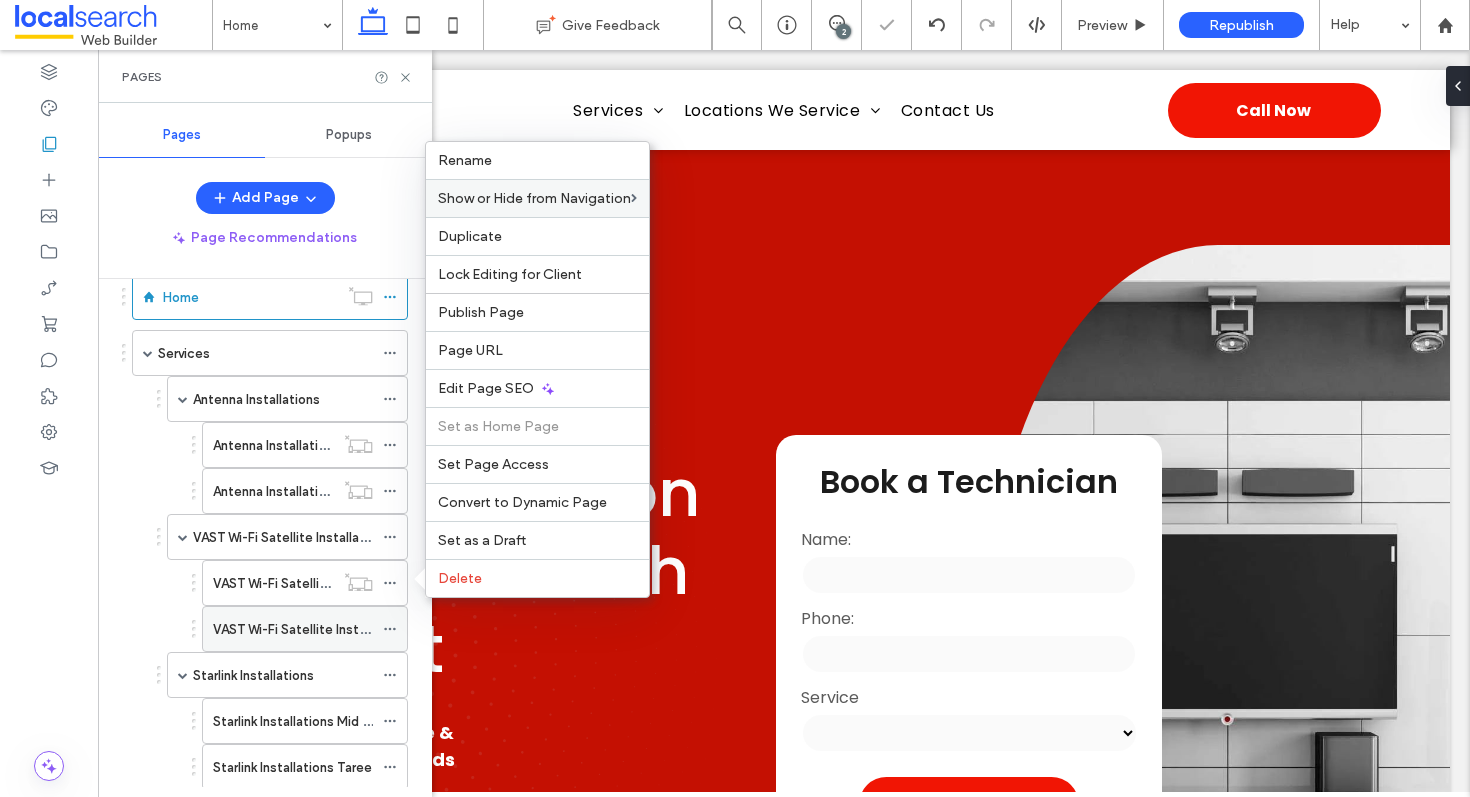 click 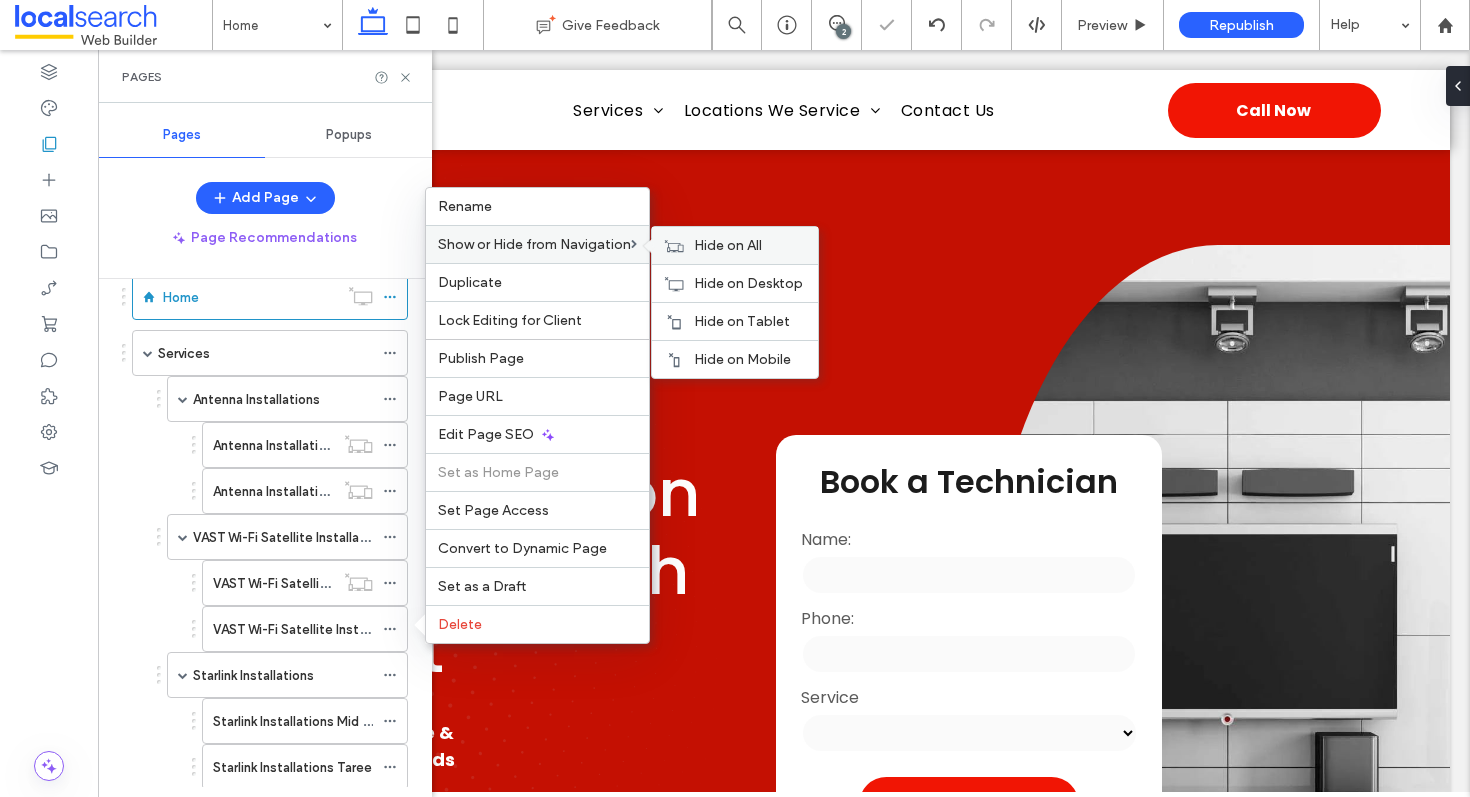click on "Hide on All" at bounding box center (735, 245) 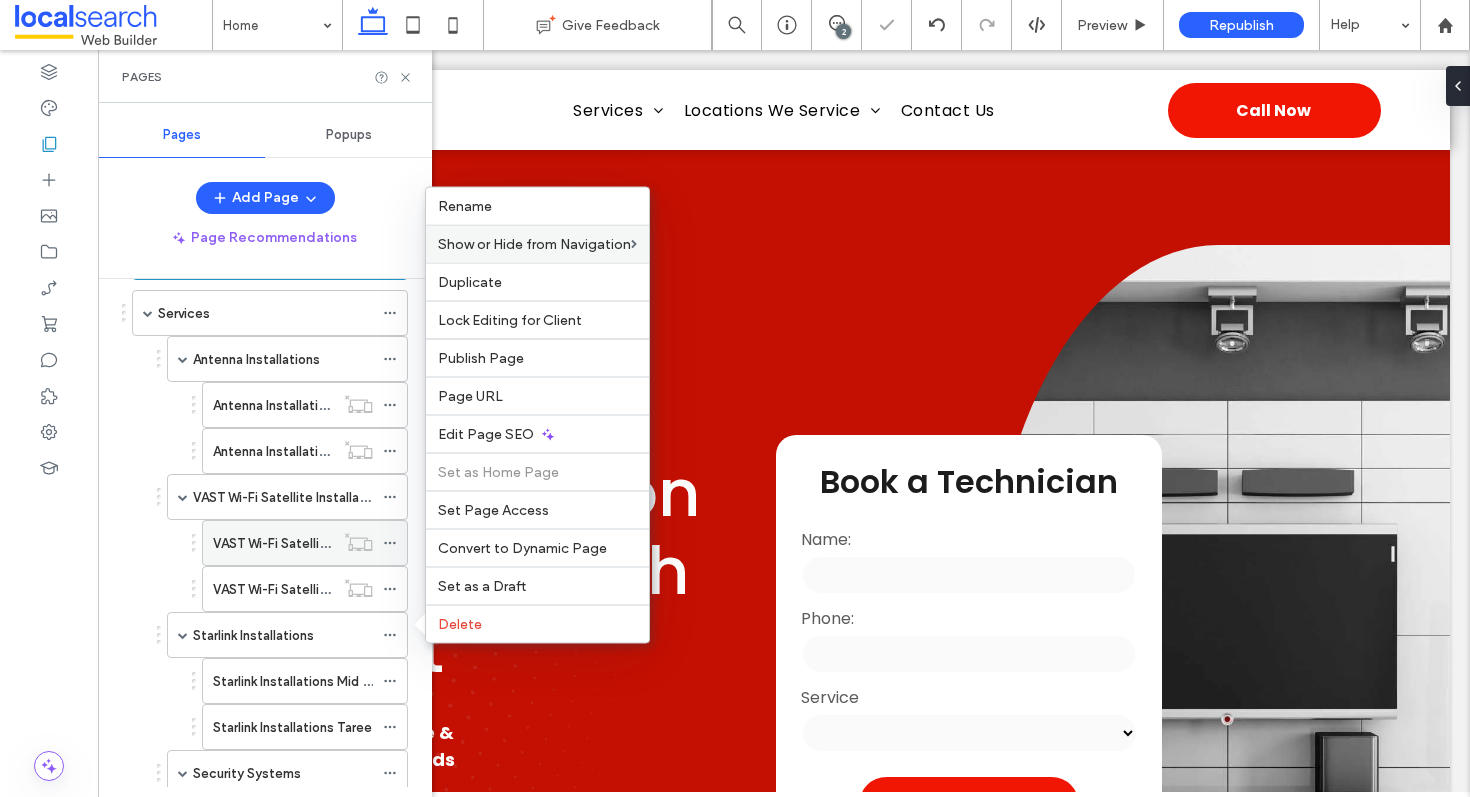 scroll, scrollTop: 235, scrollLeft: 0, axis: vertical 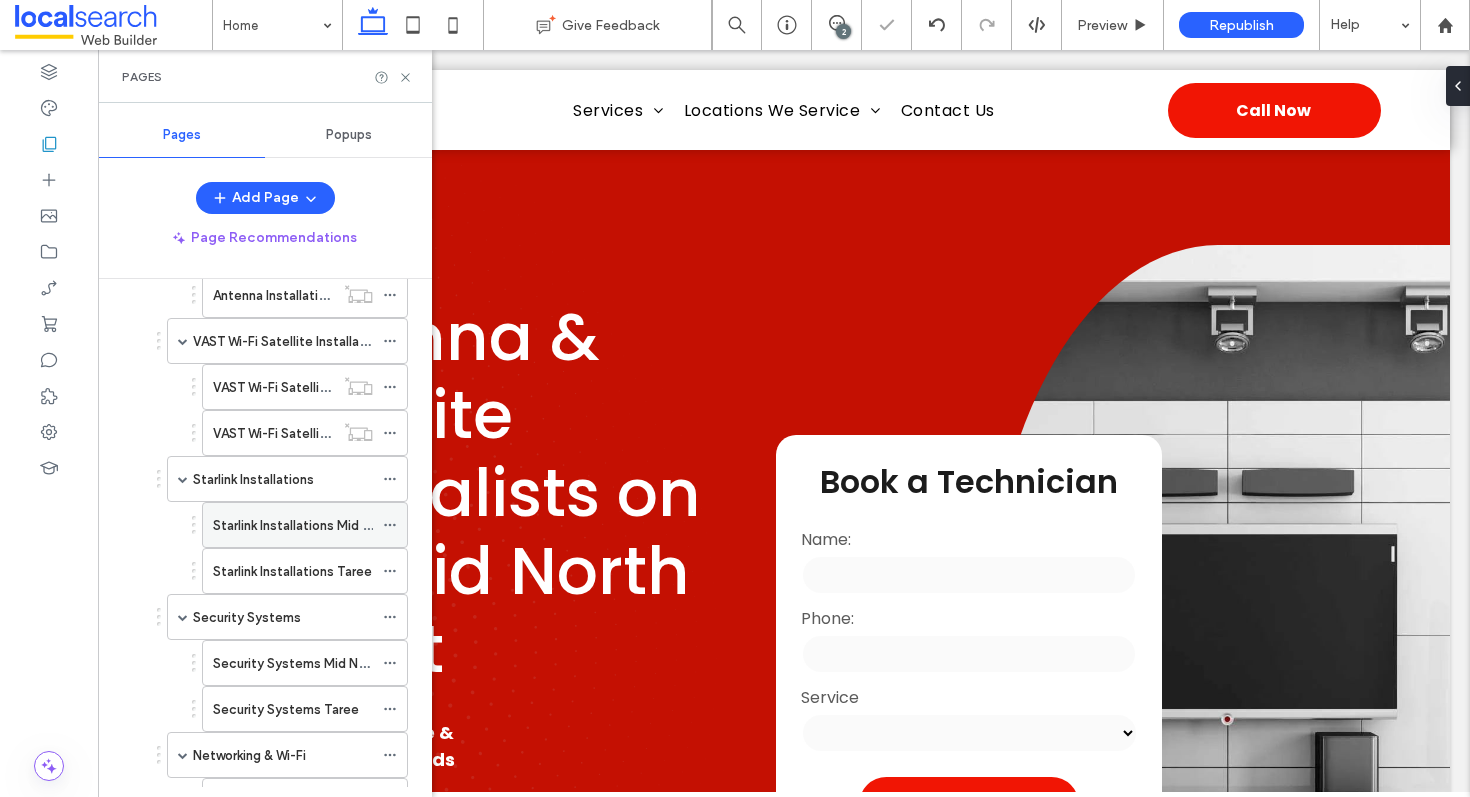 click 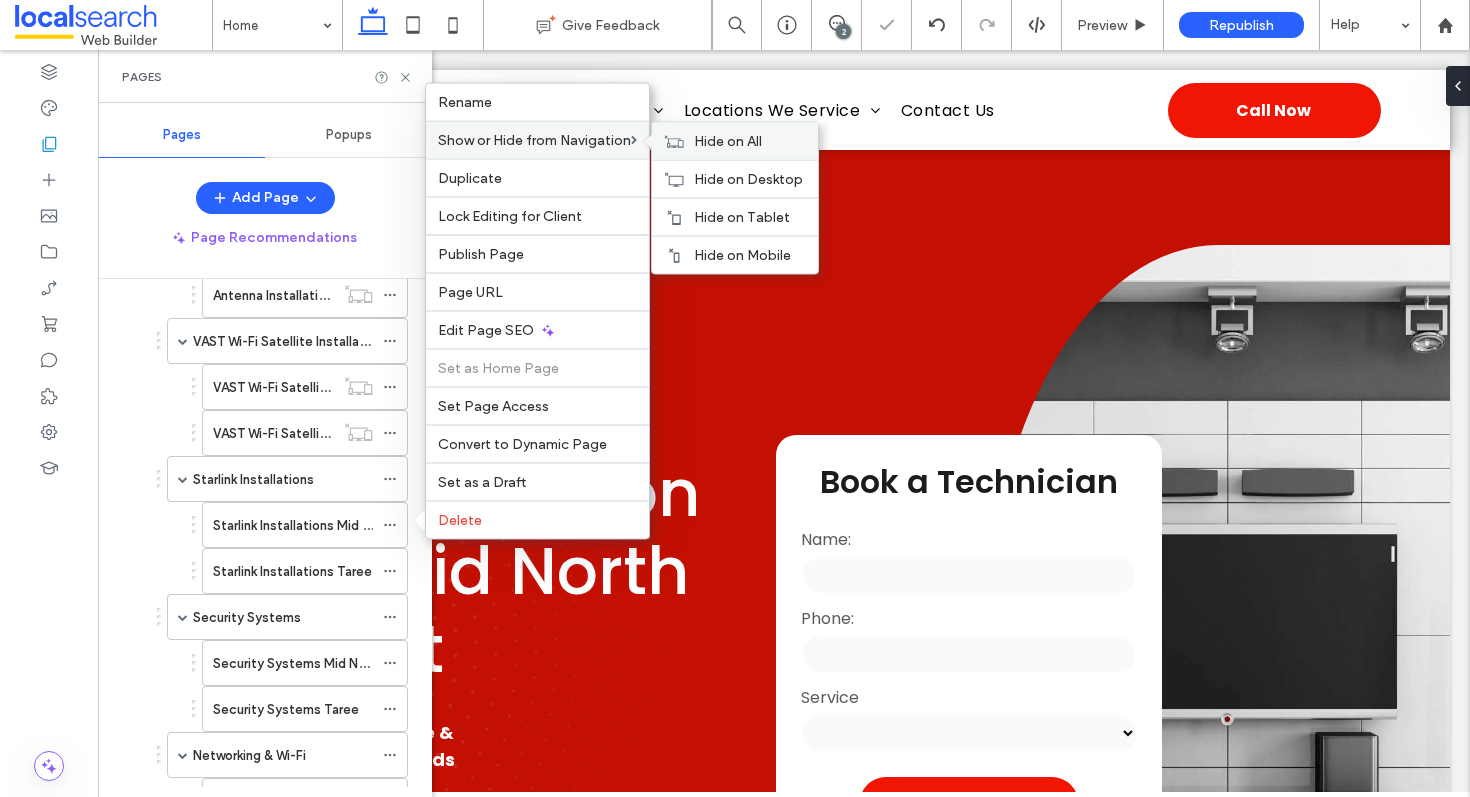 click on "Hide on All" at bounding box center (728, 141) 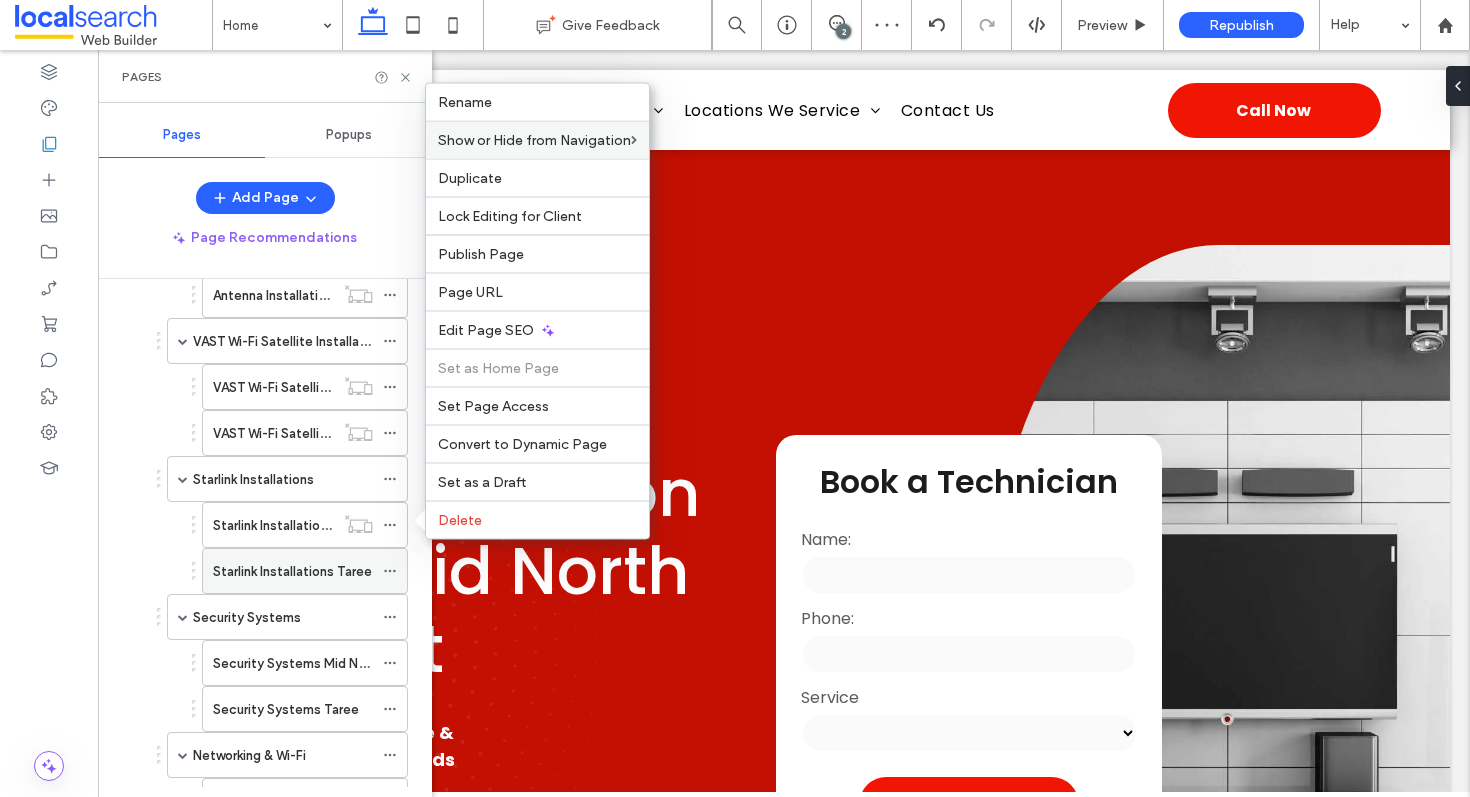 click 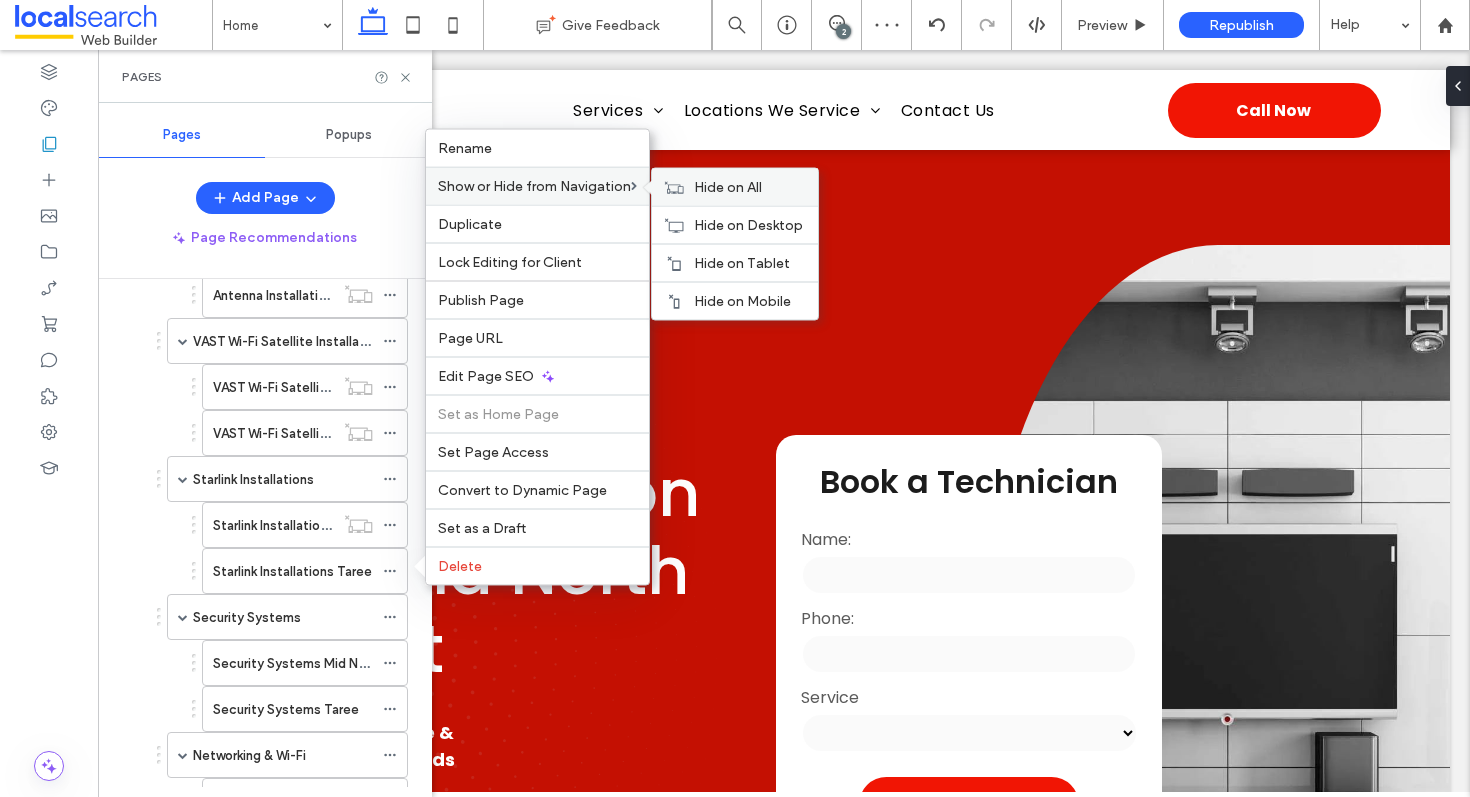 click on "Hide on All" at bounding box center (728, 187) 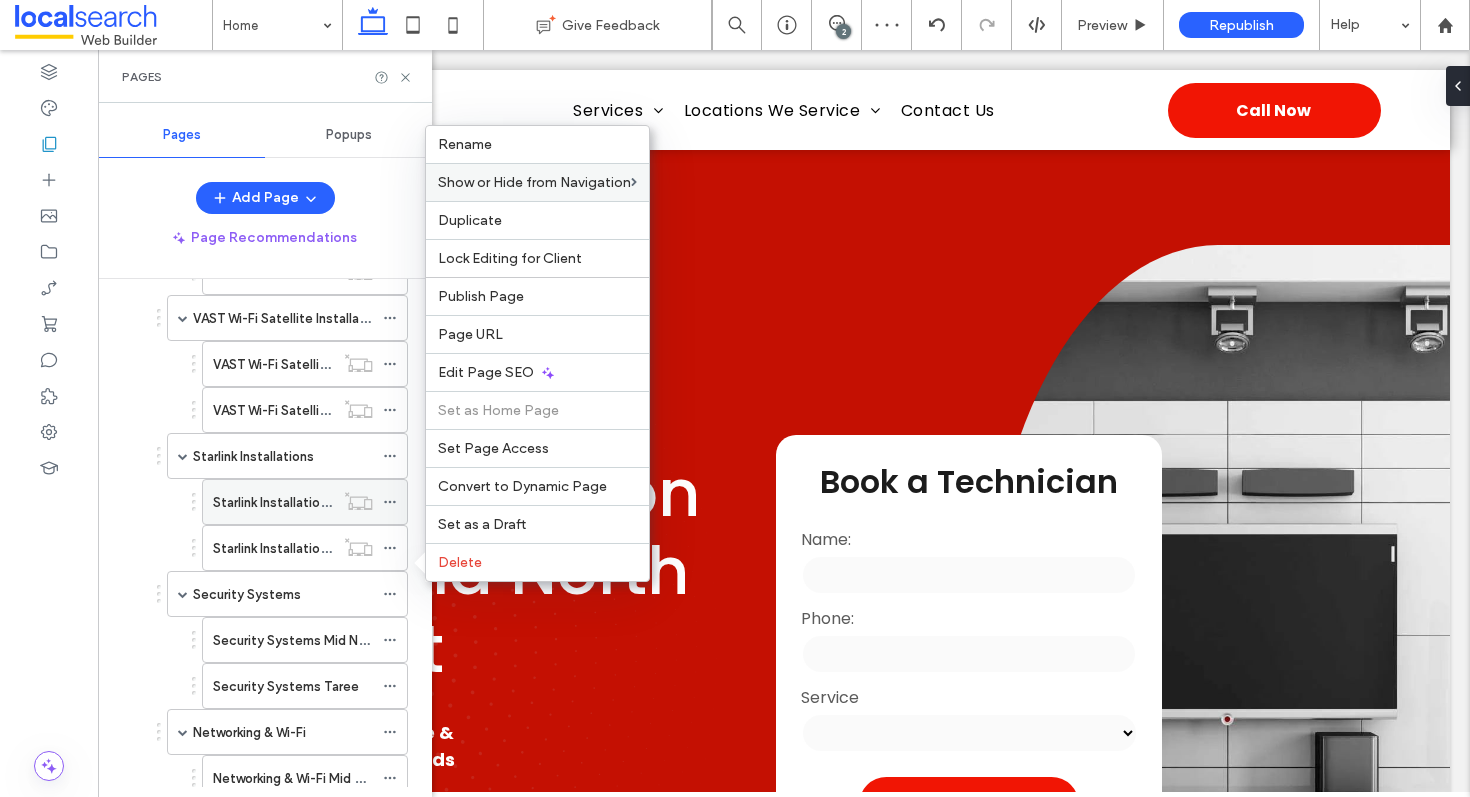 scroll, scrollTop: 411, scrollLeft: 0, axis: vertical 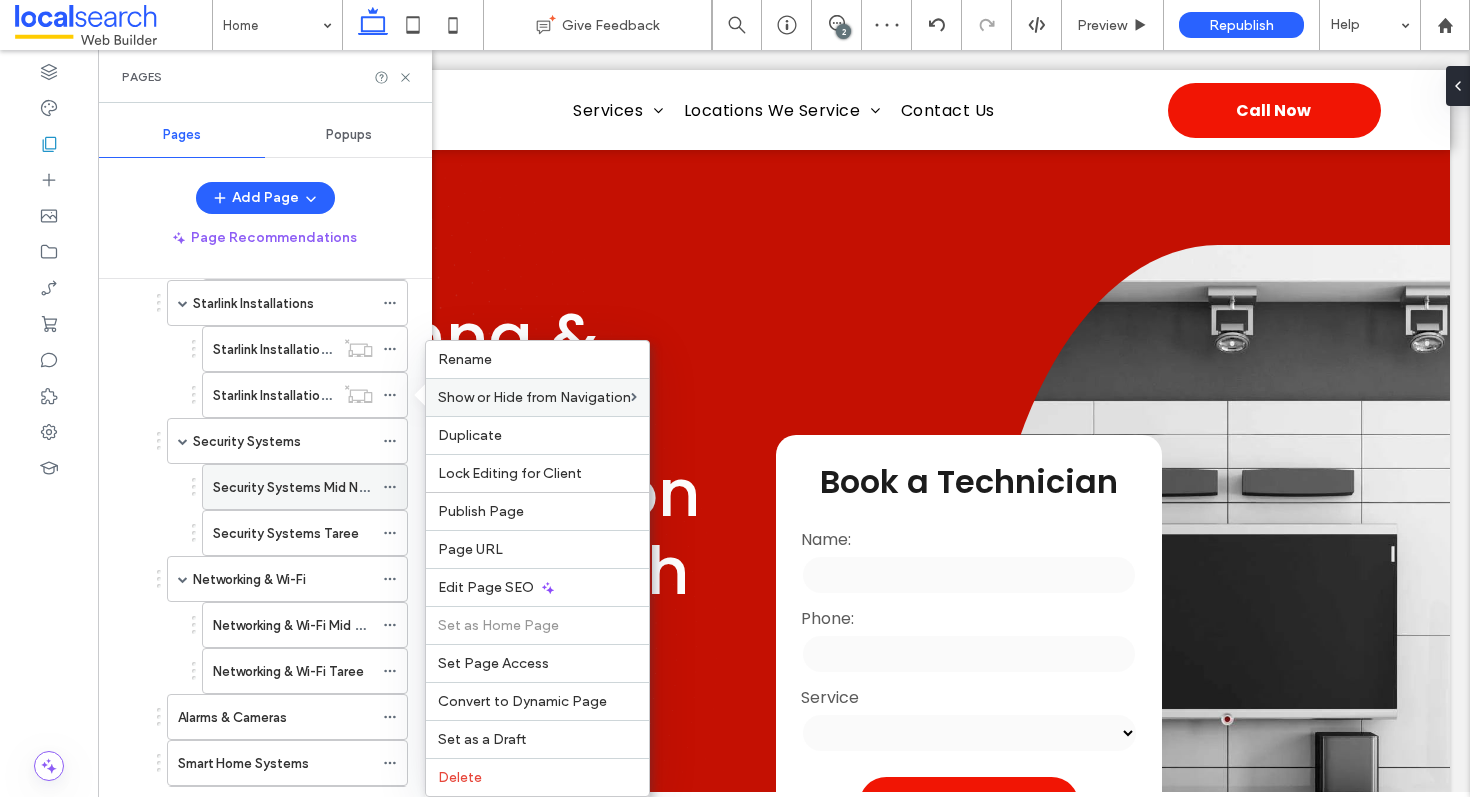 click 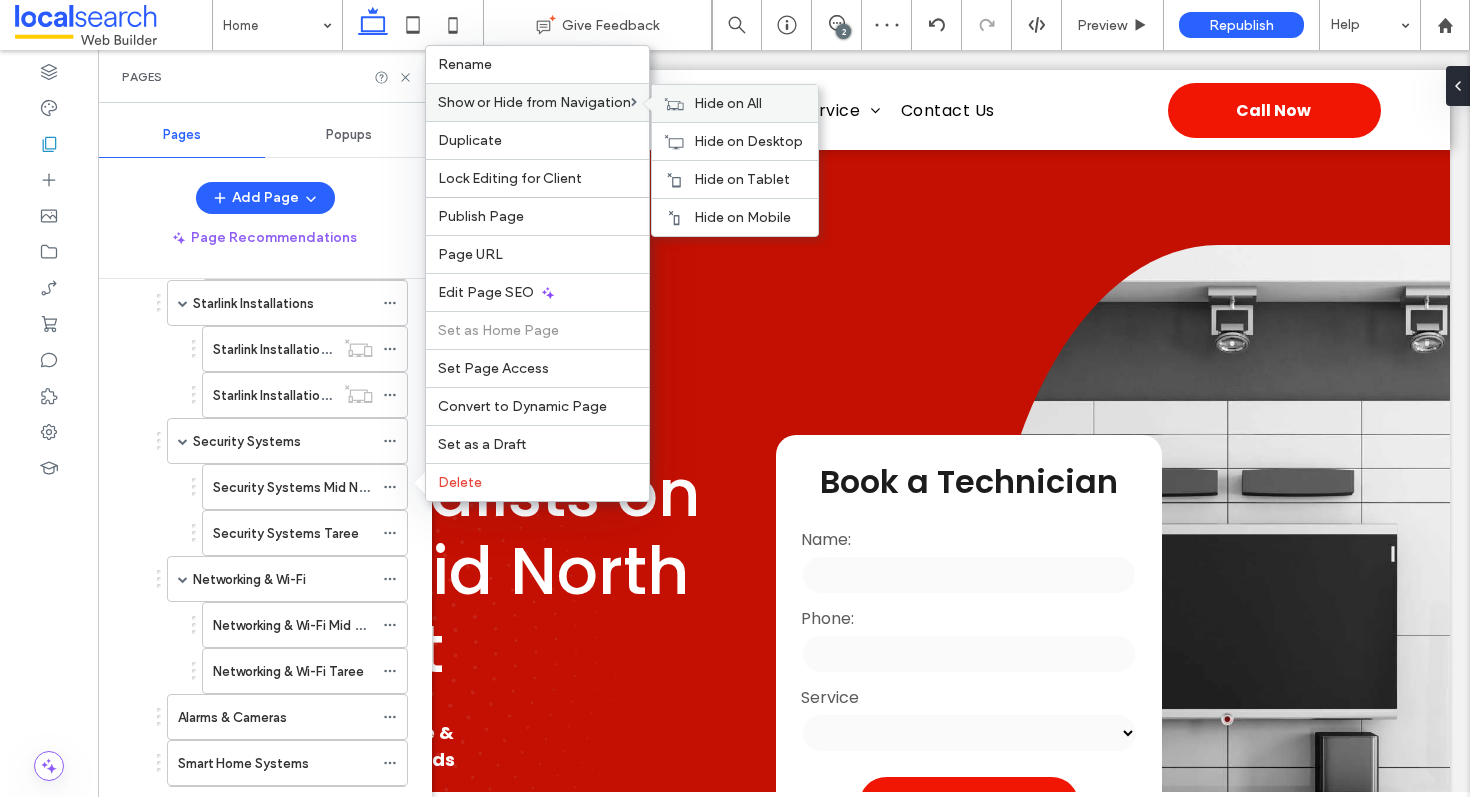 click on "Hide on All" at bounding box center [728, 103] 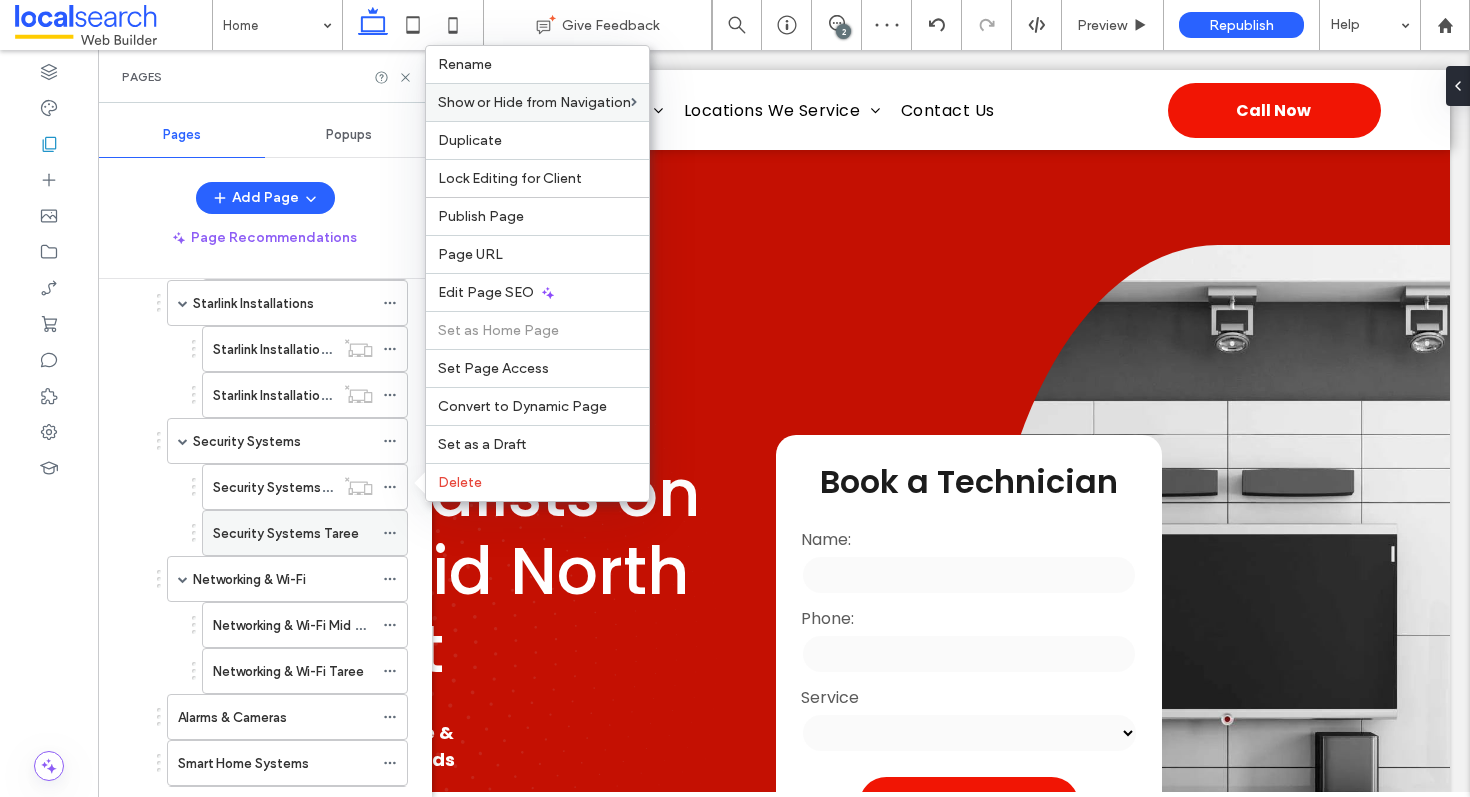 click 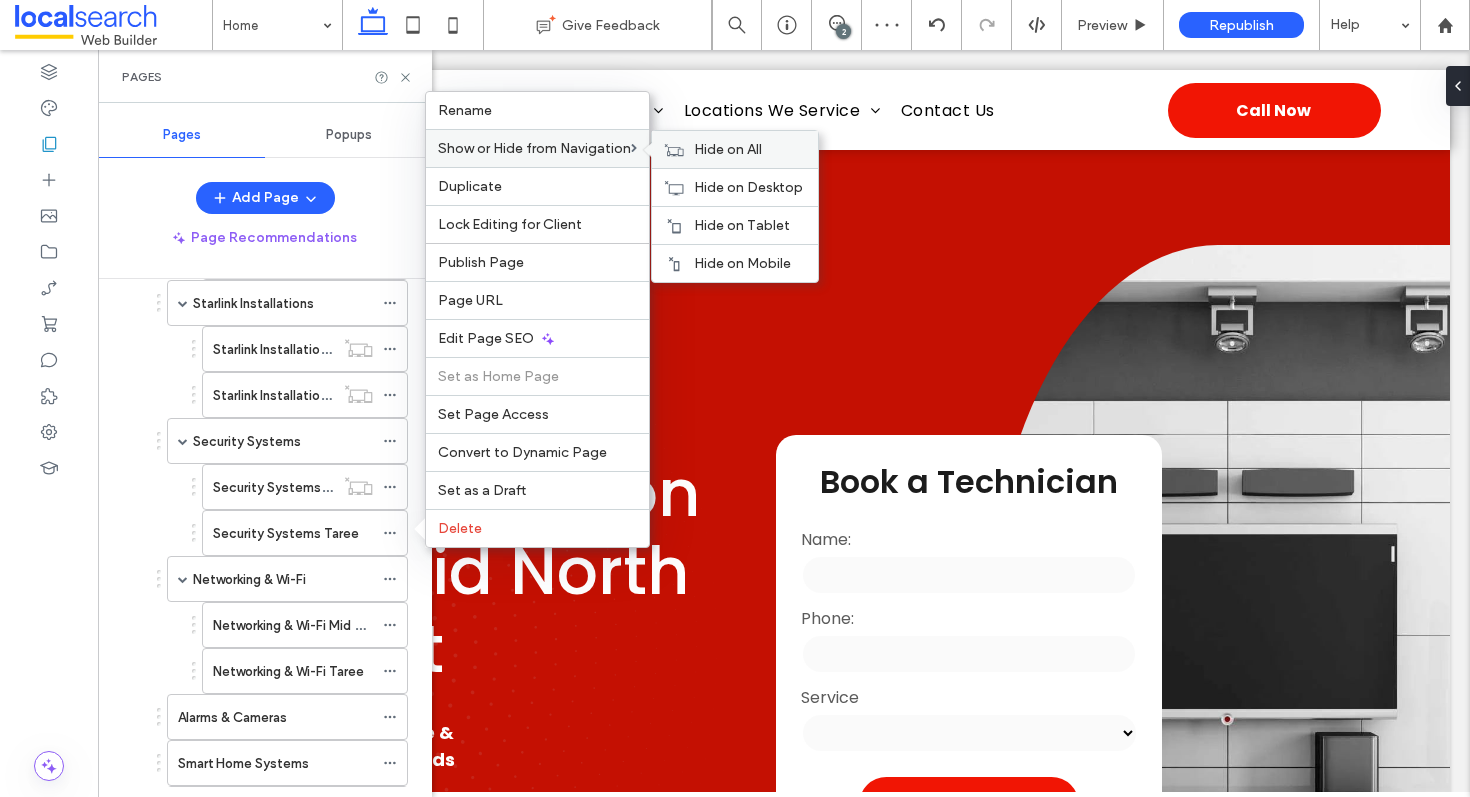 click on "Hide on All" at bounding box center [735, 149] 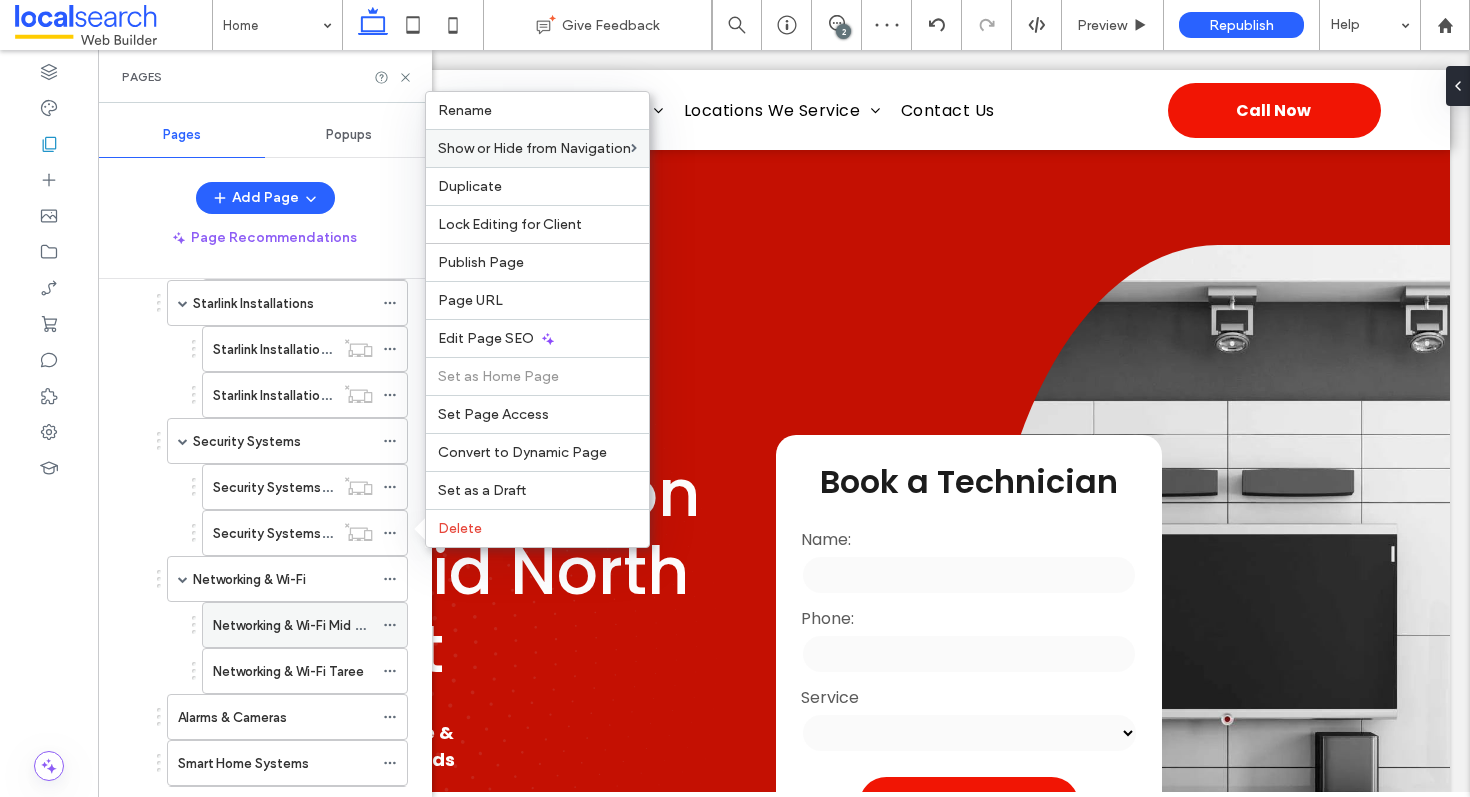 click 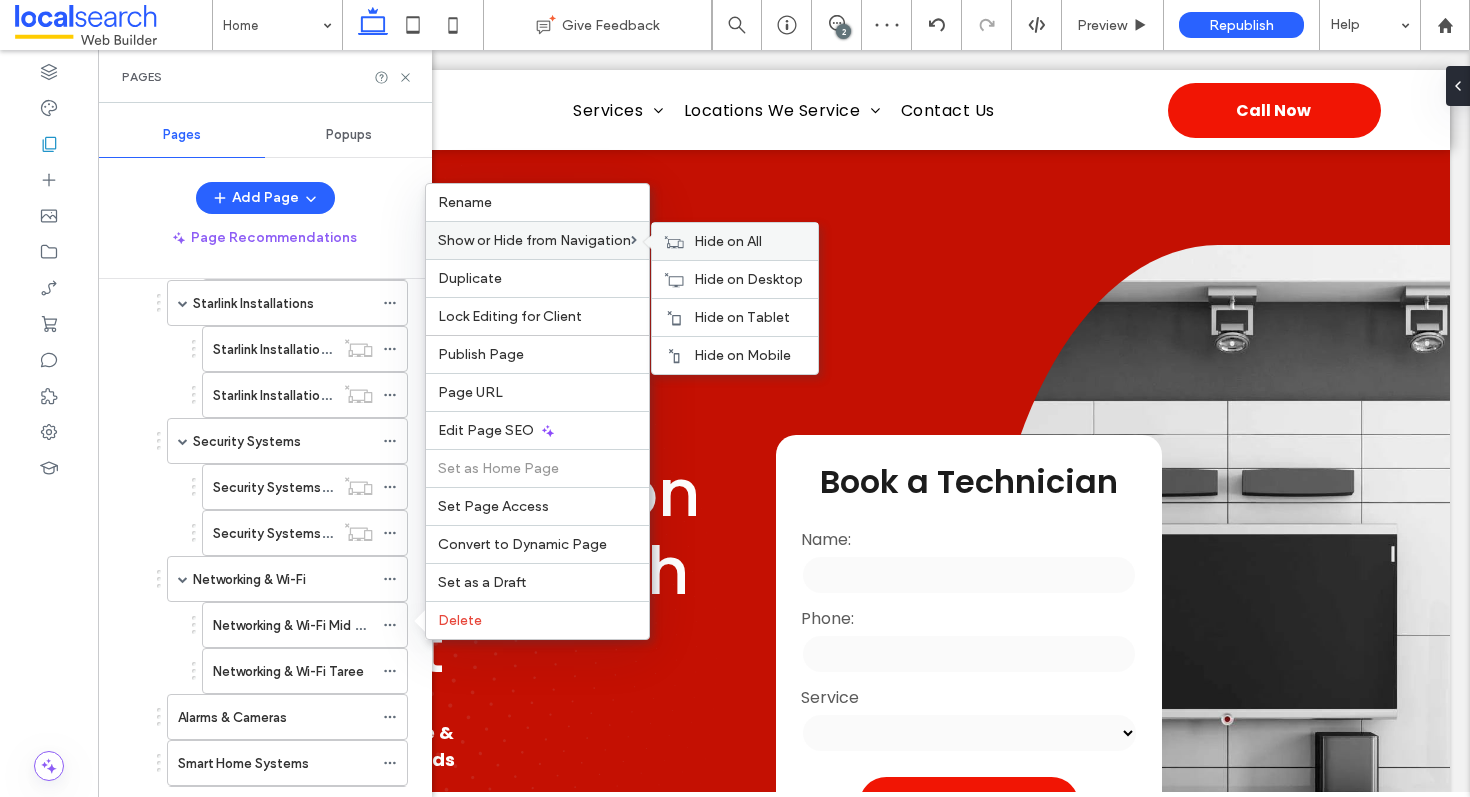 click on "Hide on All" at bounding box center (728, 241) 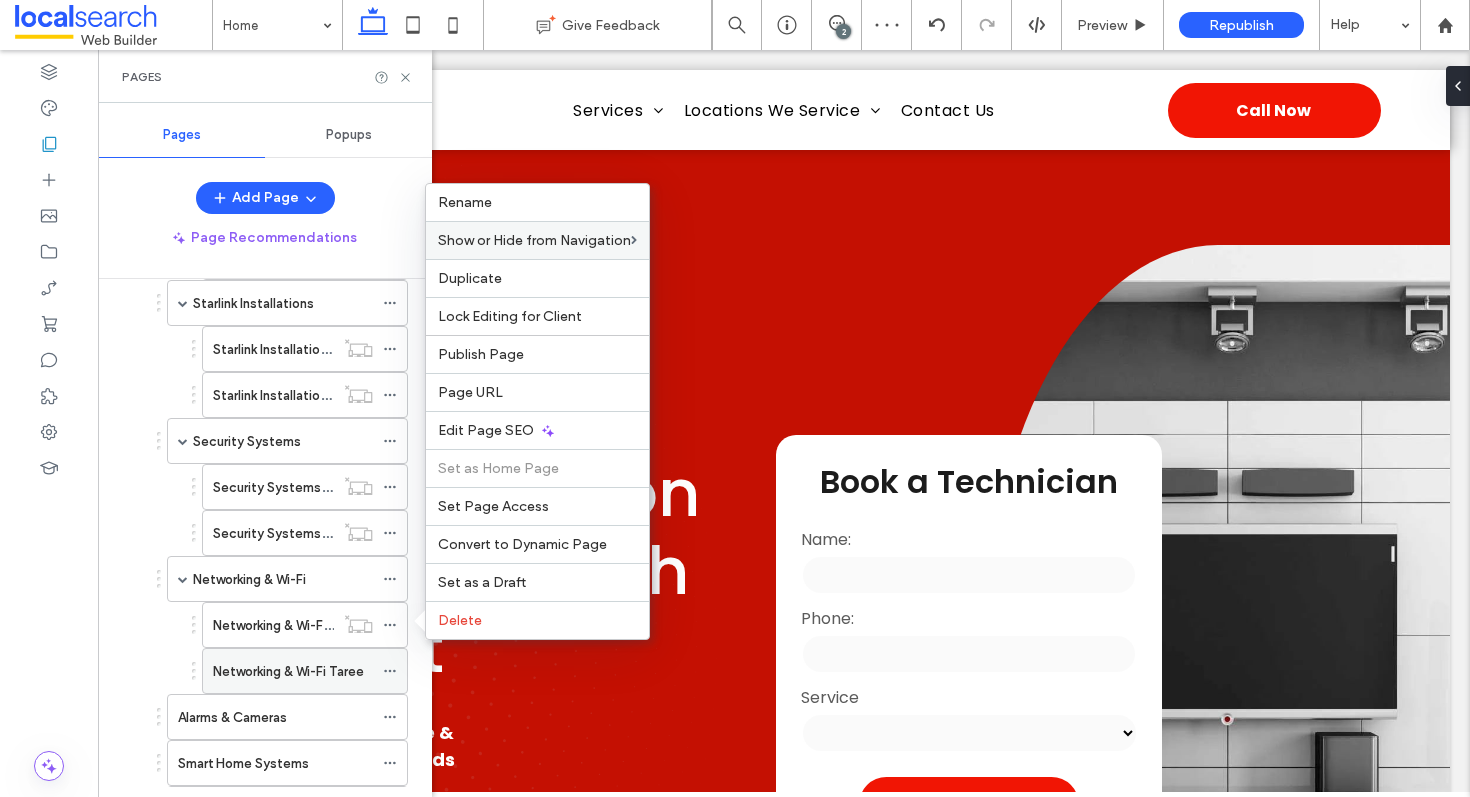 click 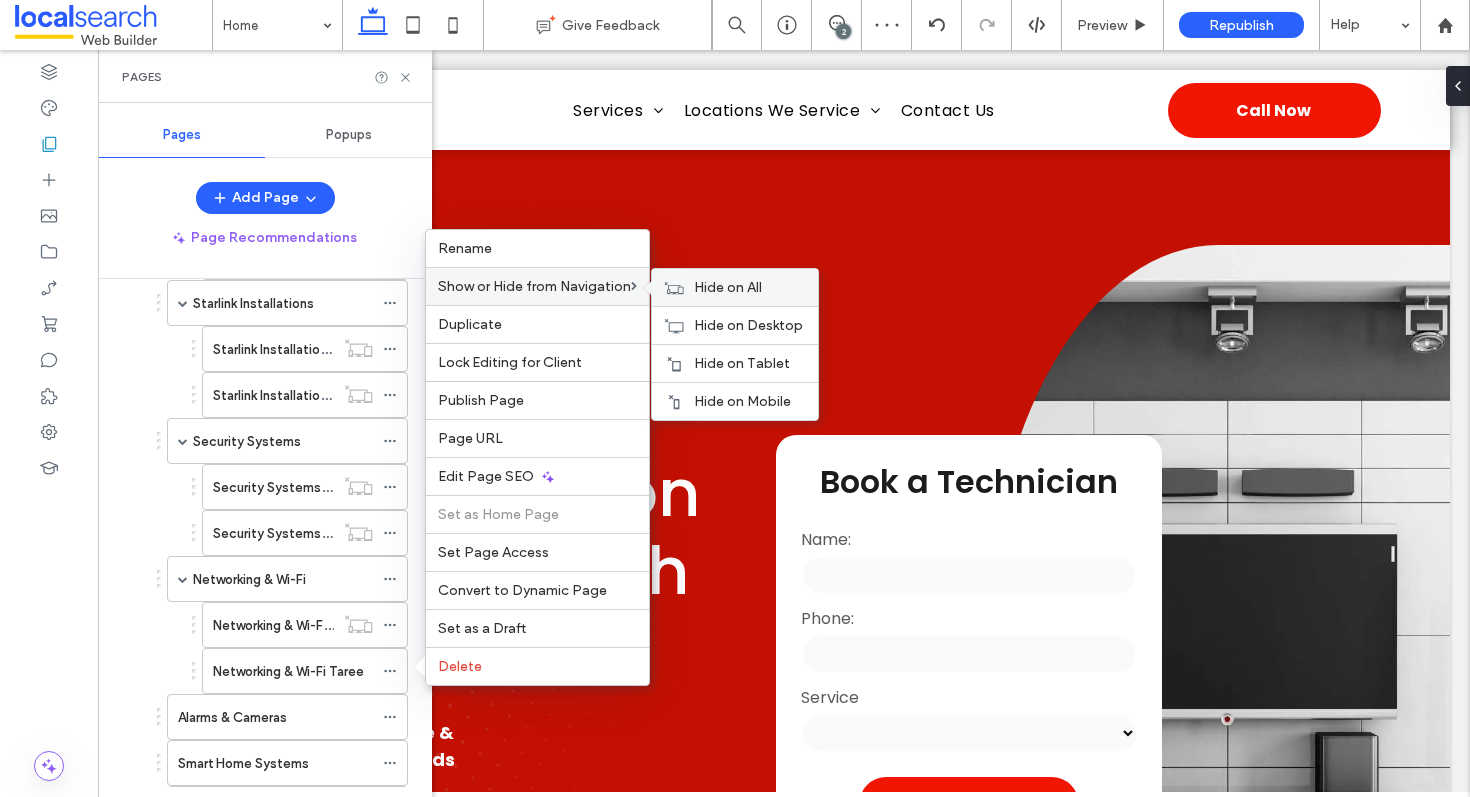 click on "Hide on All" at bounding box center (728, 287) 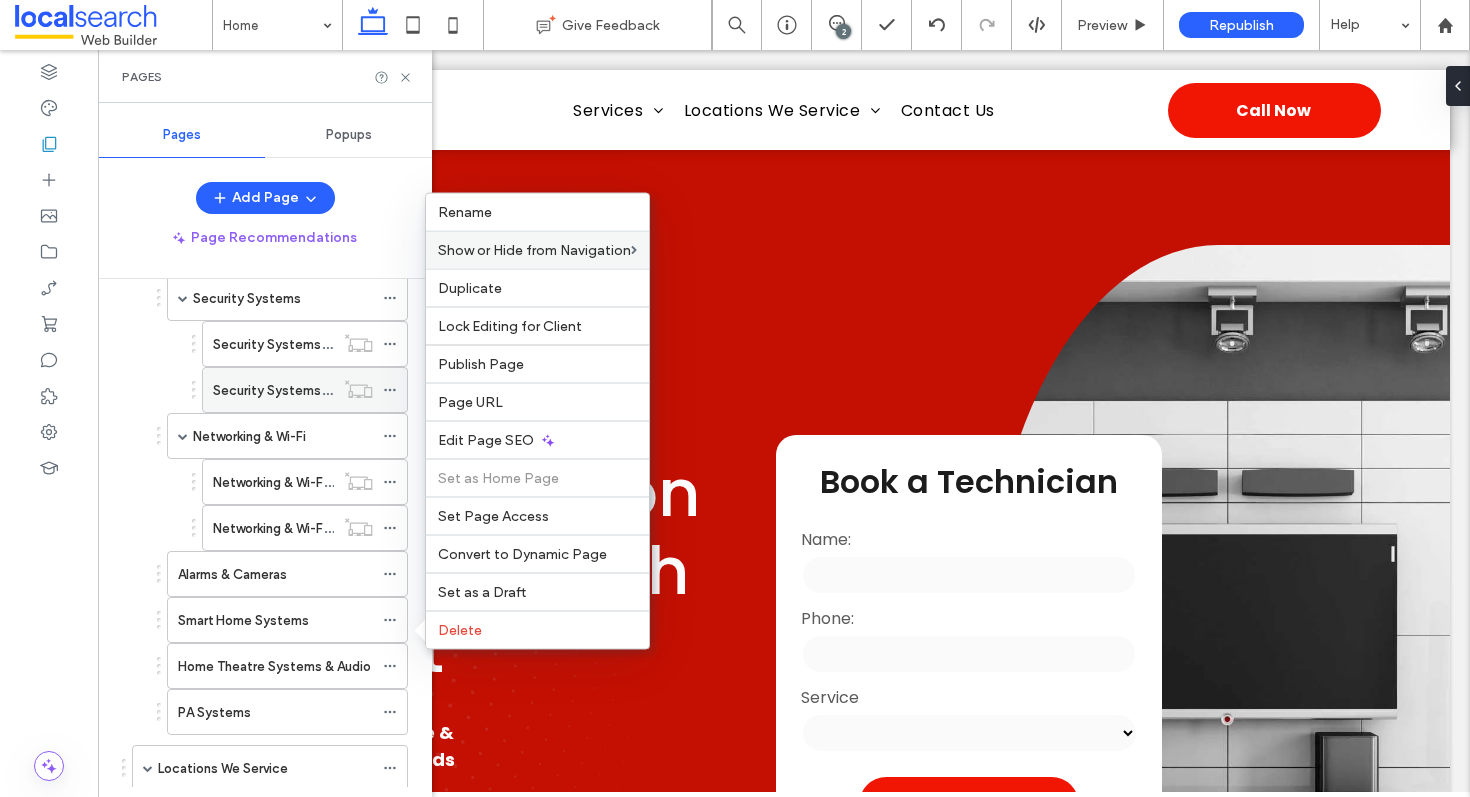 scroll, scrollTop: 653, scrollLeft: 0, axis: vertical 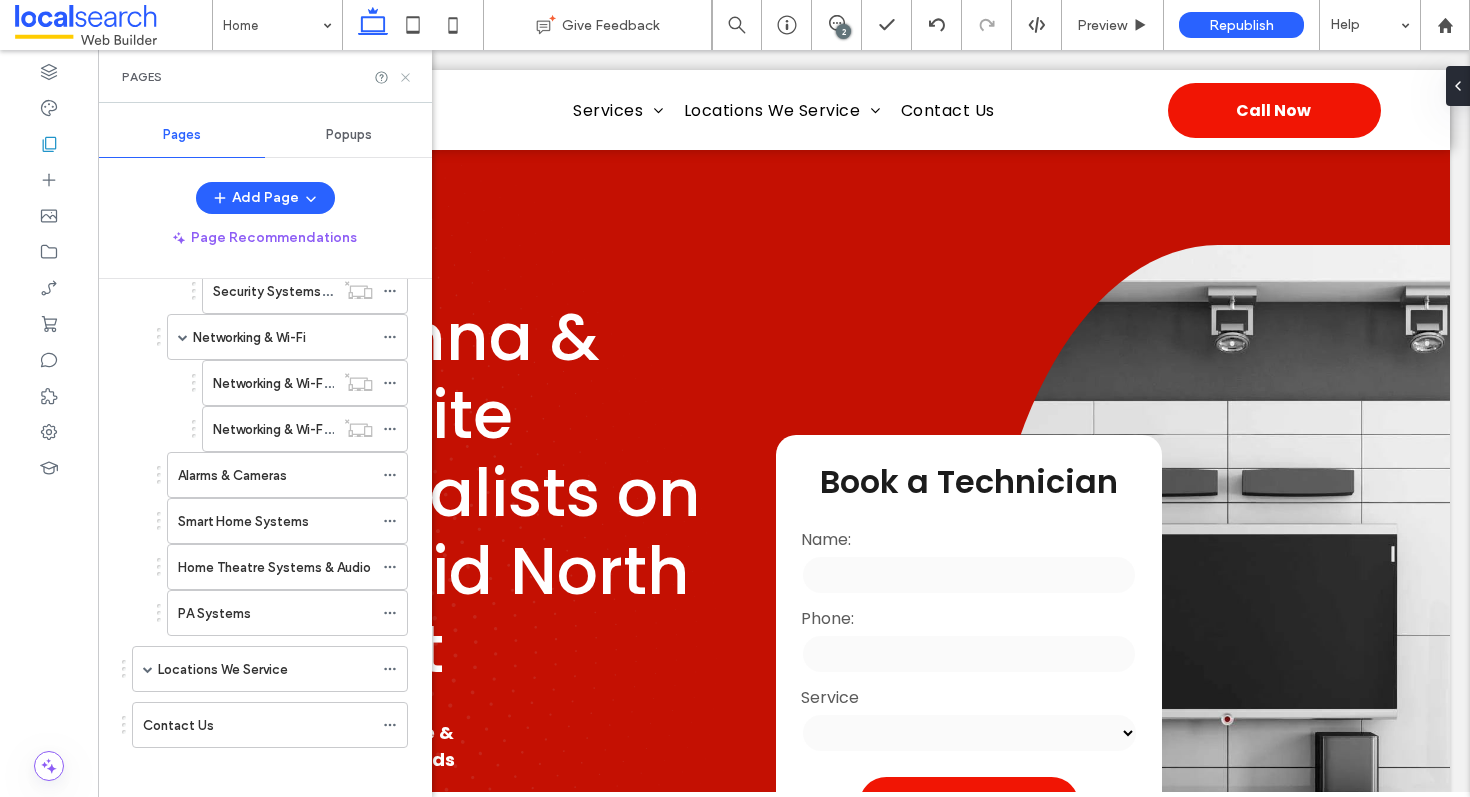 drag, startPoint x: 412, startPoint y: 73, endPoint x: 488, endPoint y: 61, distance: 76.941536 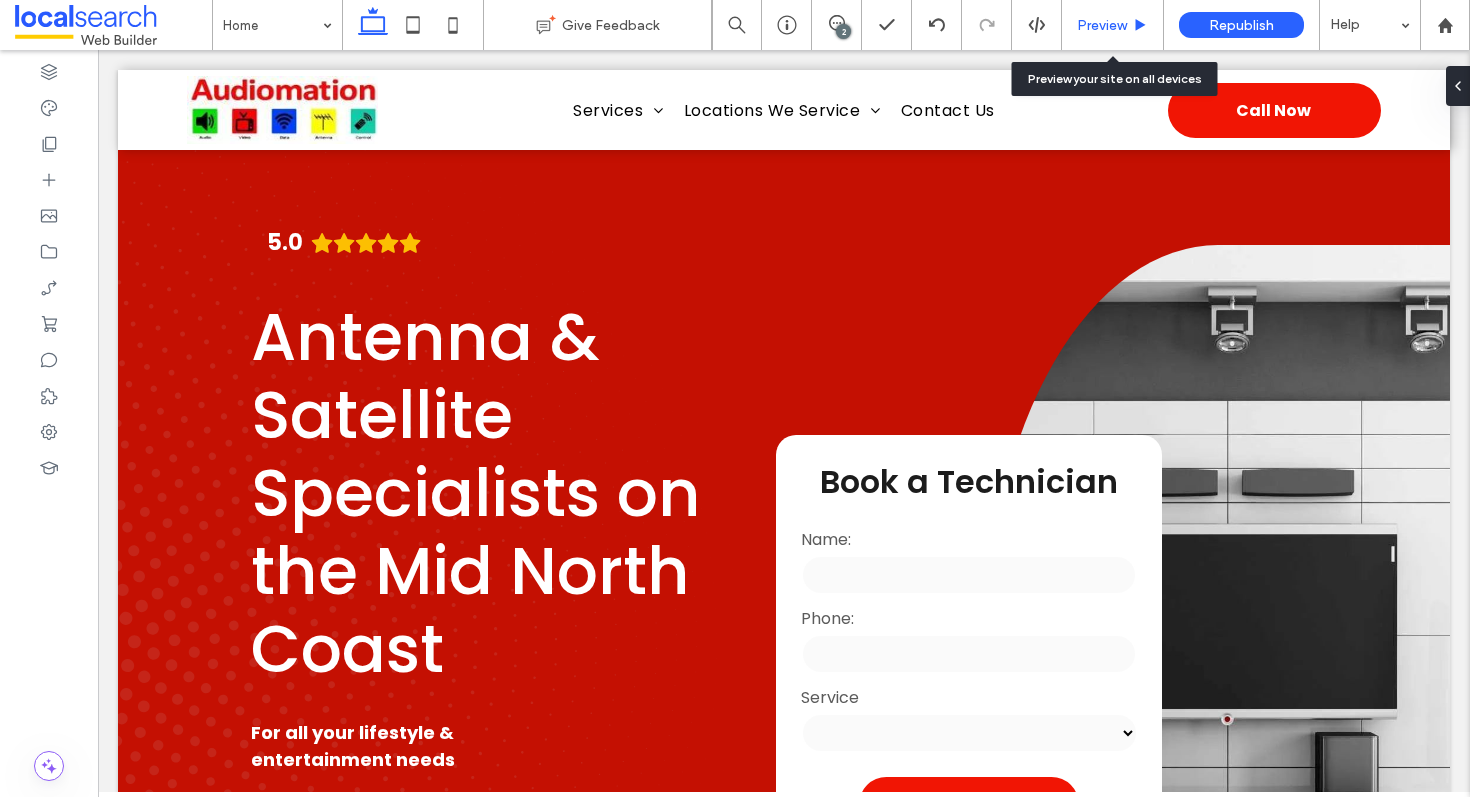 click on "Preview" at bounding box center [1113, 25] 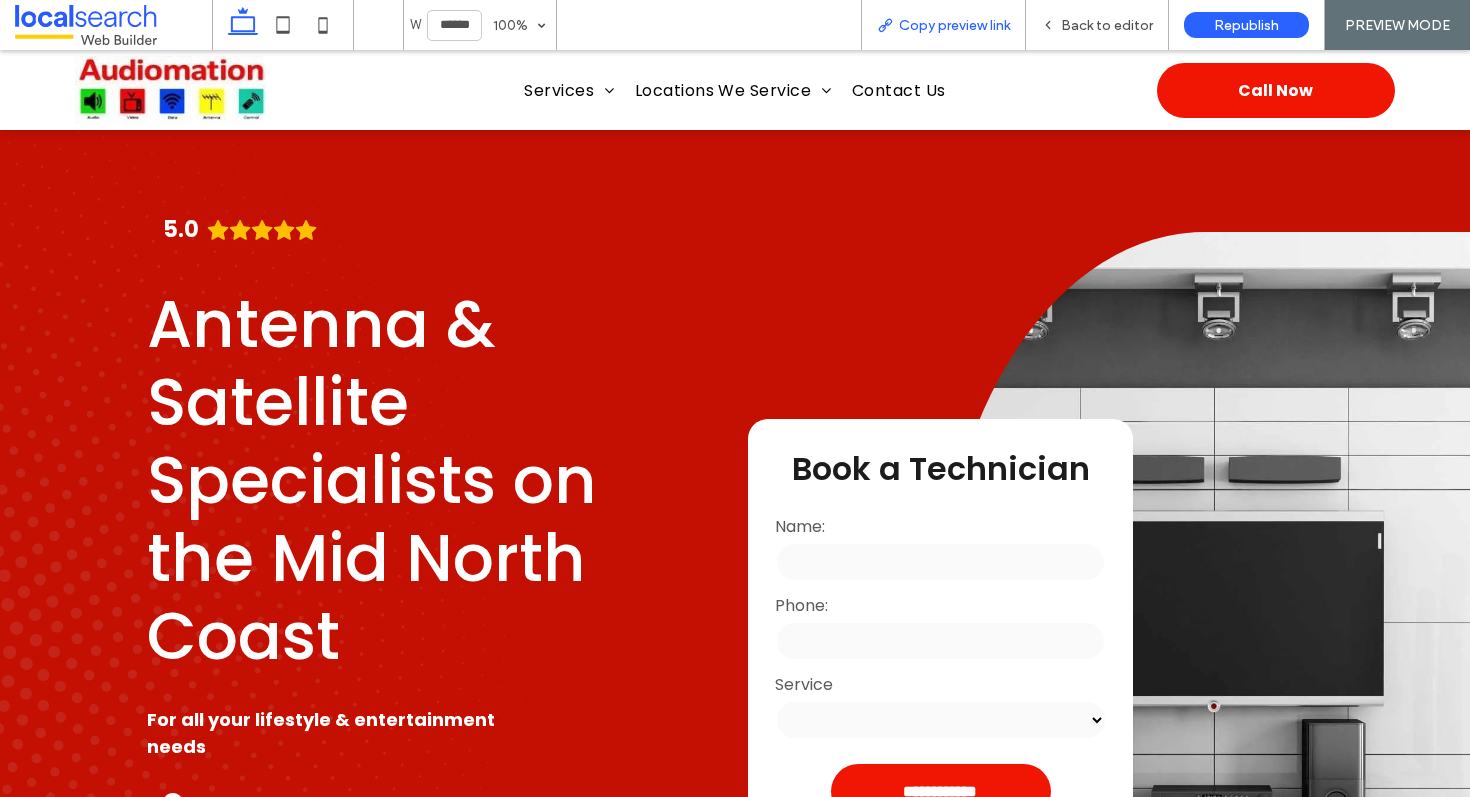 click on "Copy preview link" at bounding box center (954, 25) 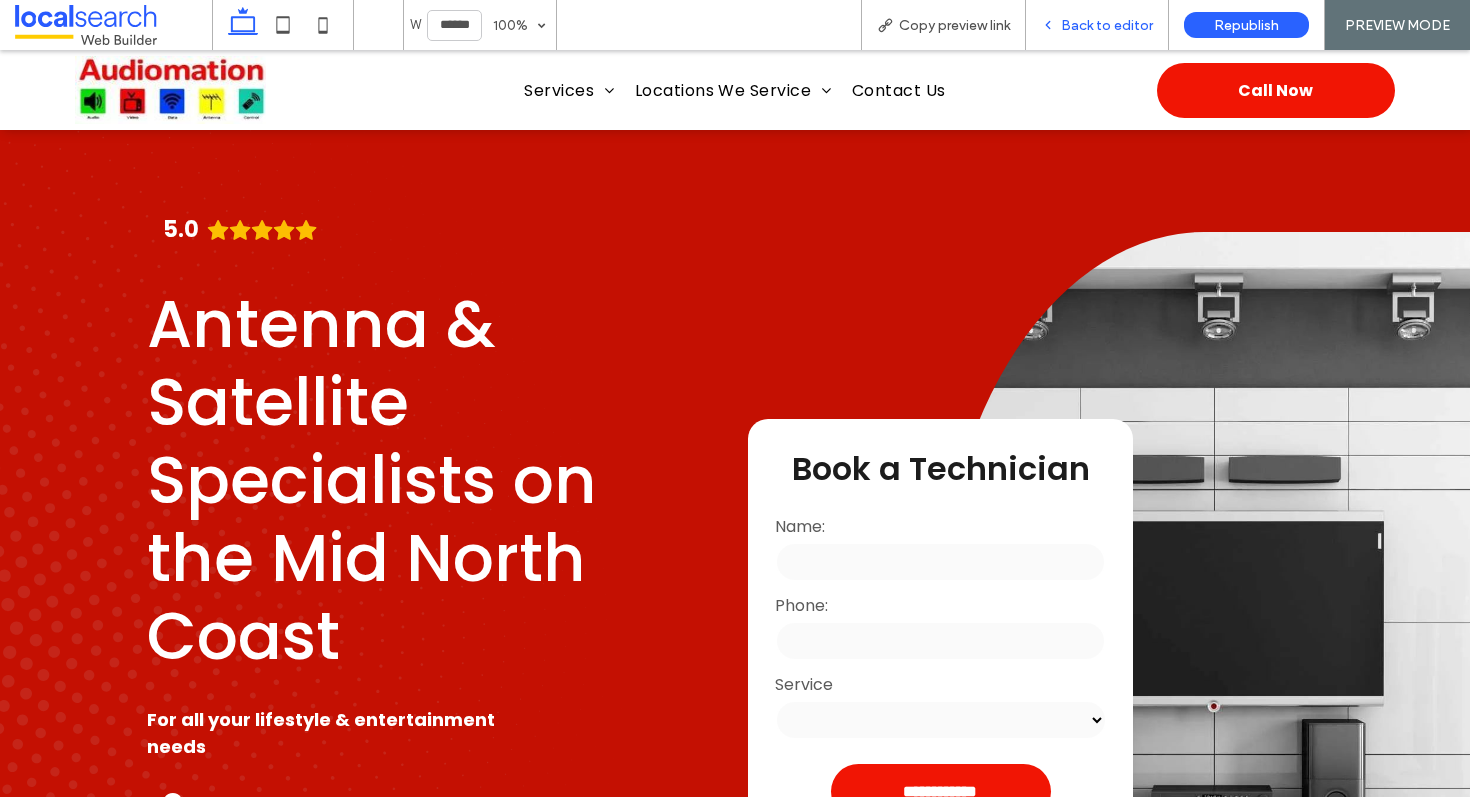 click on "Back to editor" at bounding box center [1107, 25] 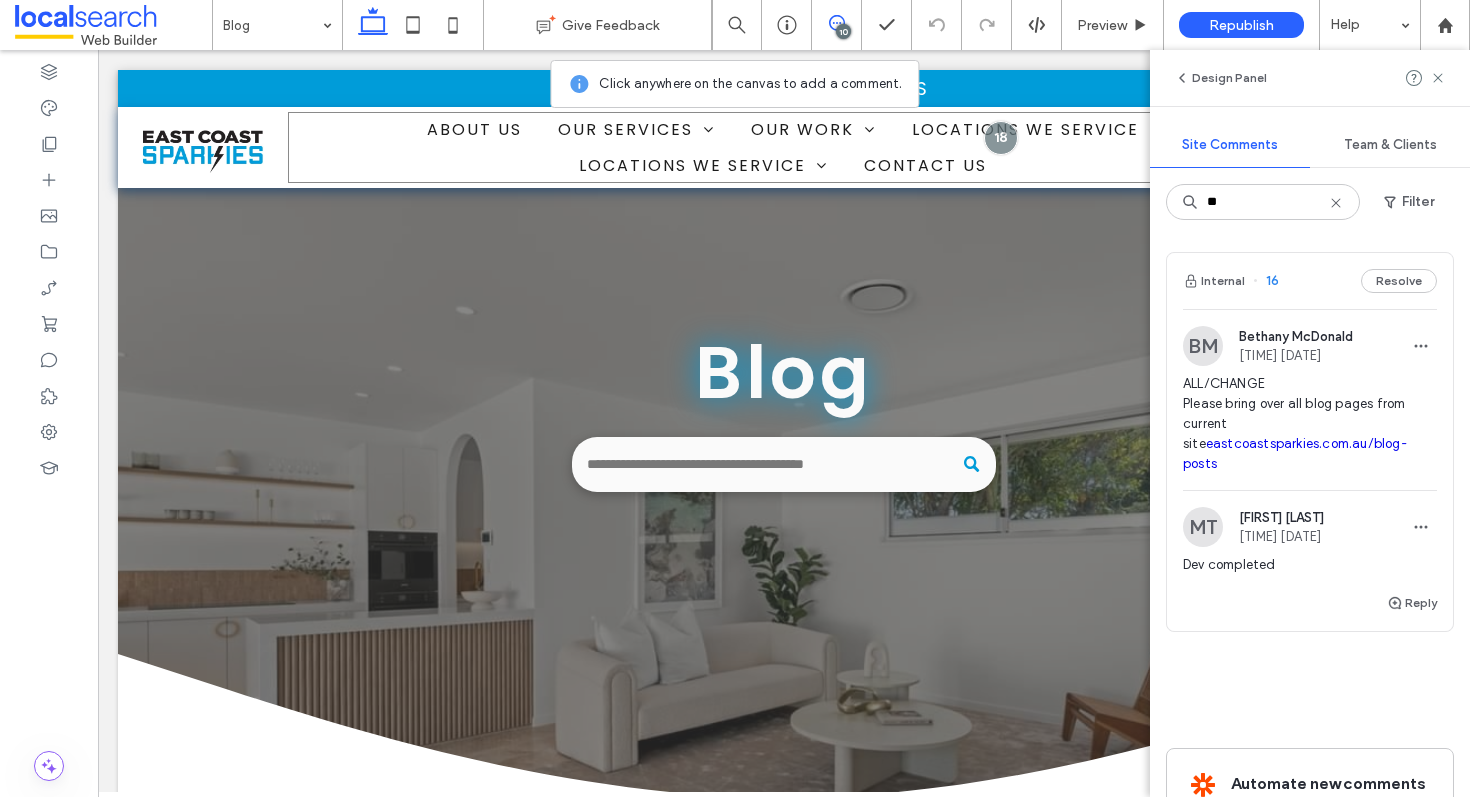 scroll, scrollTop: 0, scrollLeft: 0, axis: both 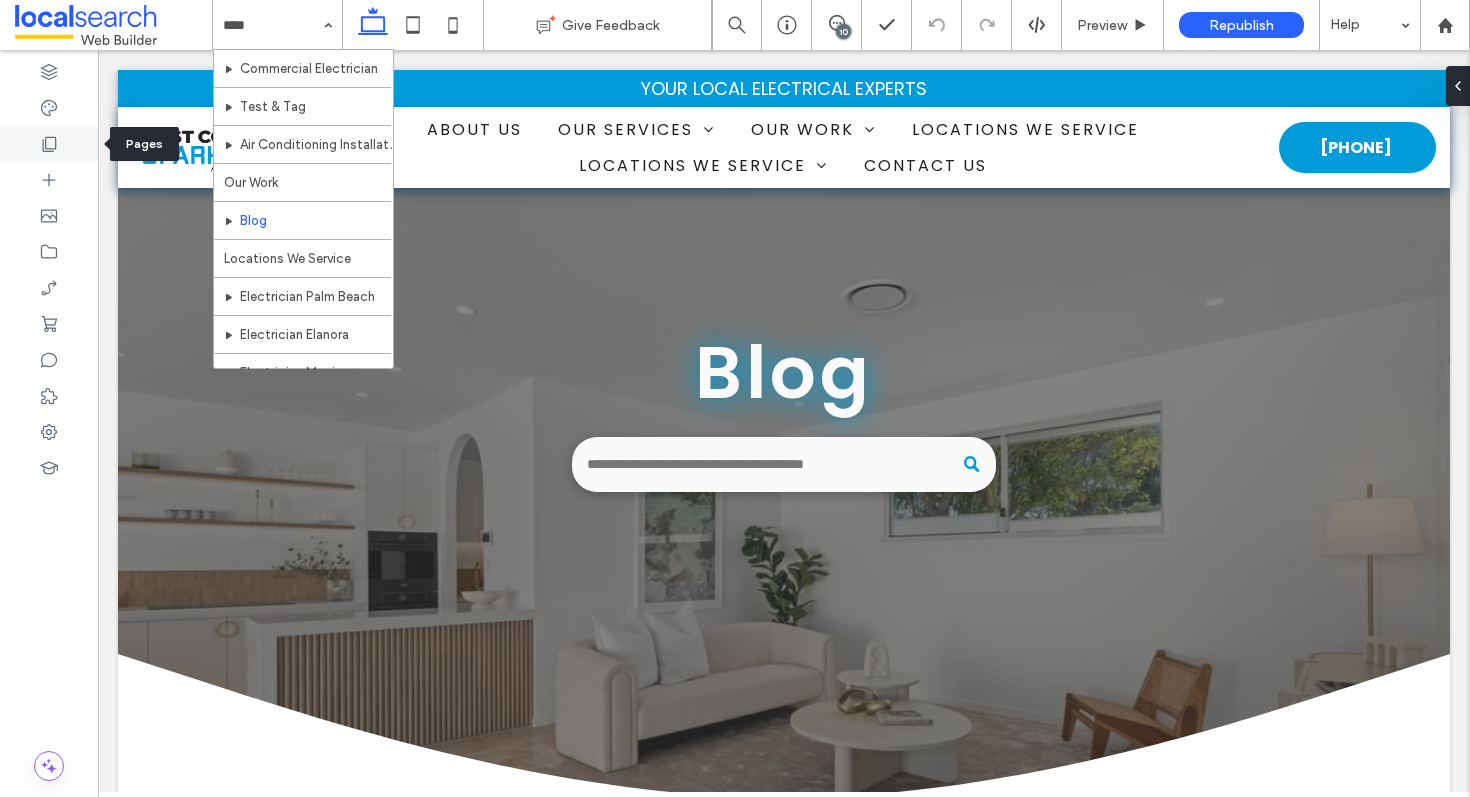click at bounding box center (49, 144) 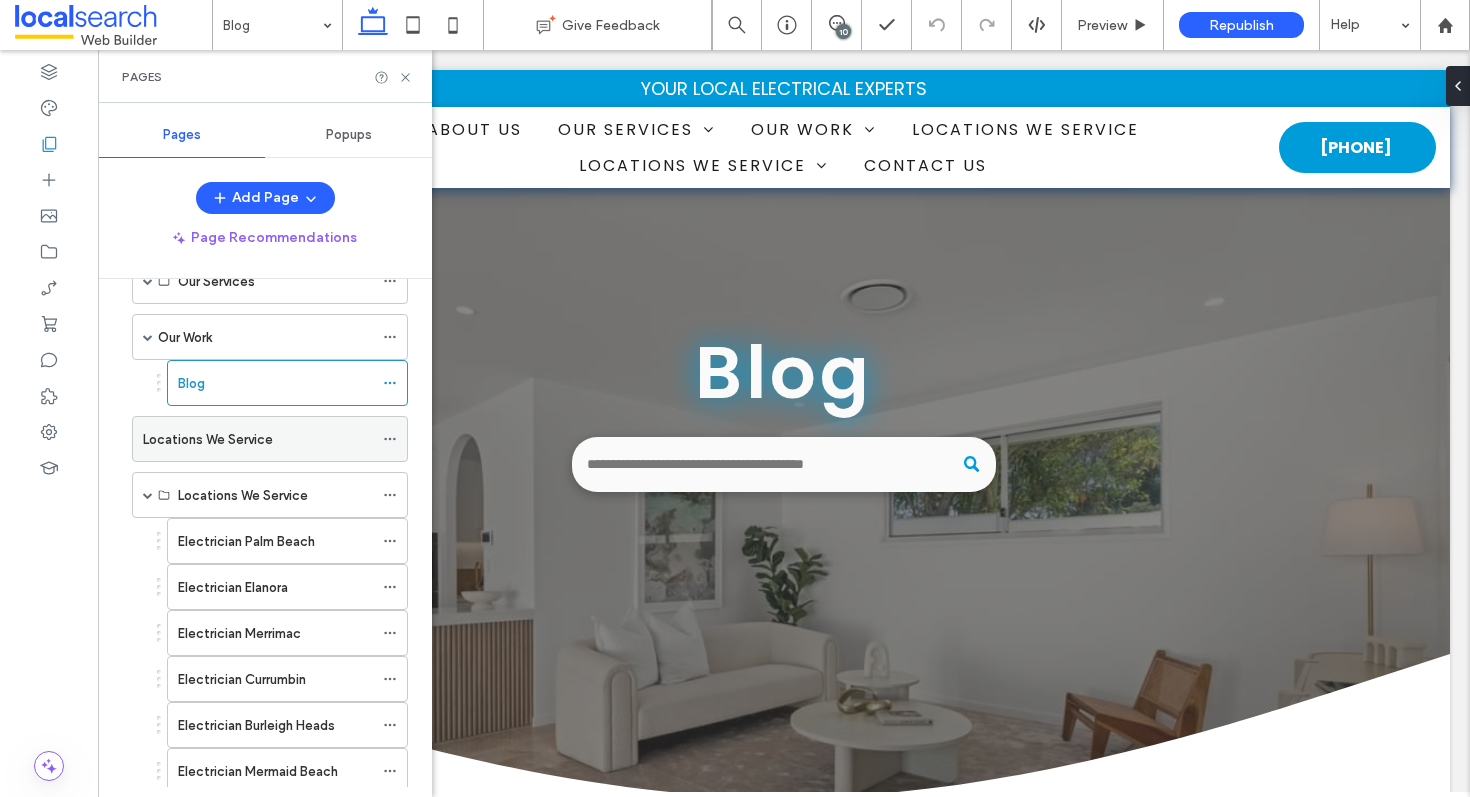 scroll, scrollTop: 23, scrollLeft: 0, axis: vertical 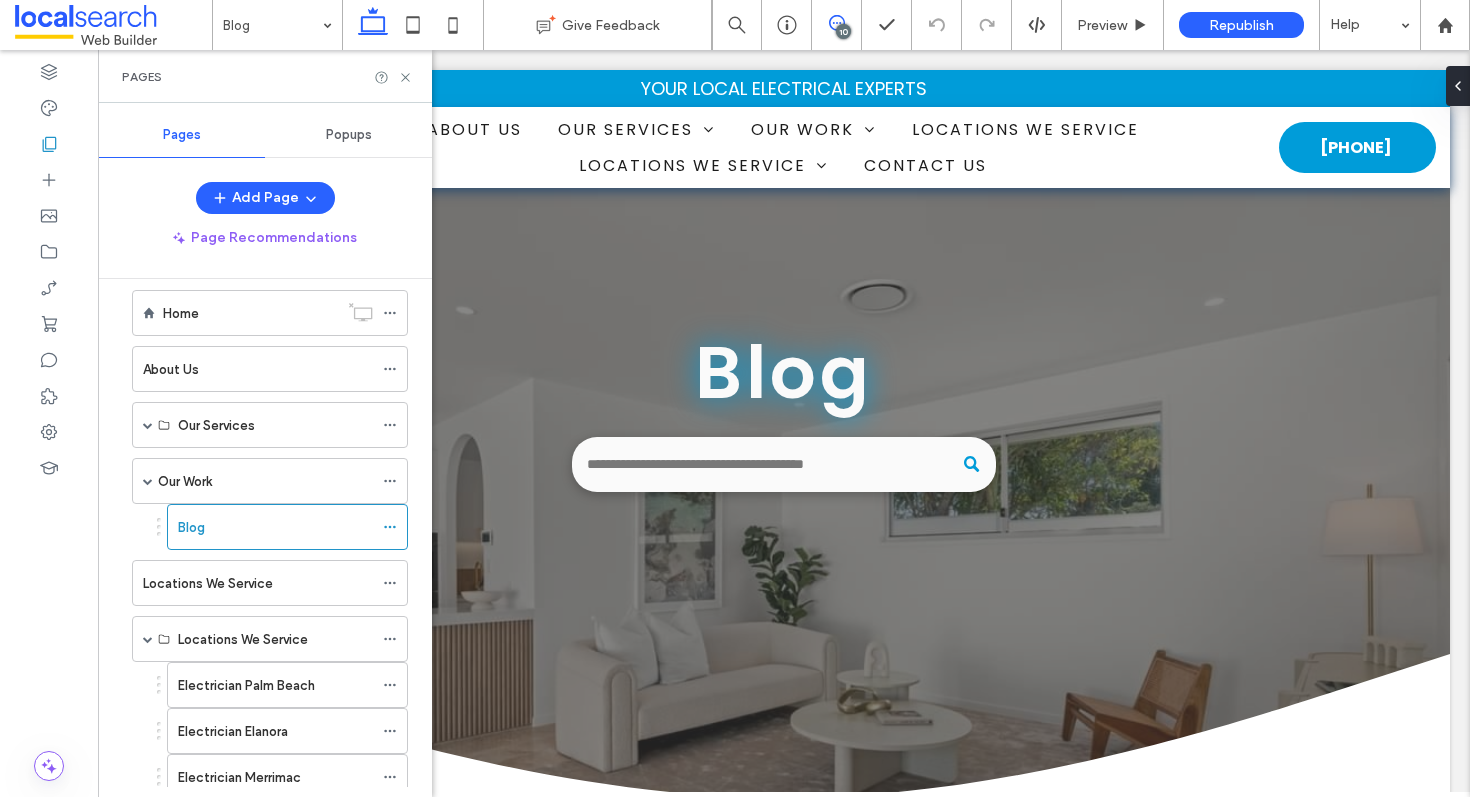 click at bounding box center [836, 23] 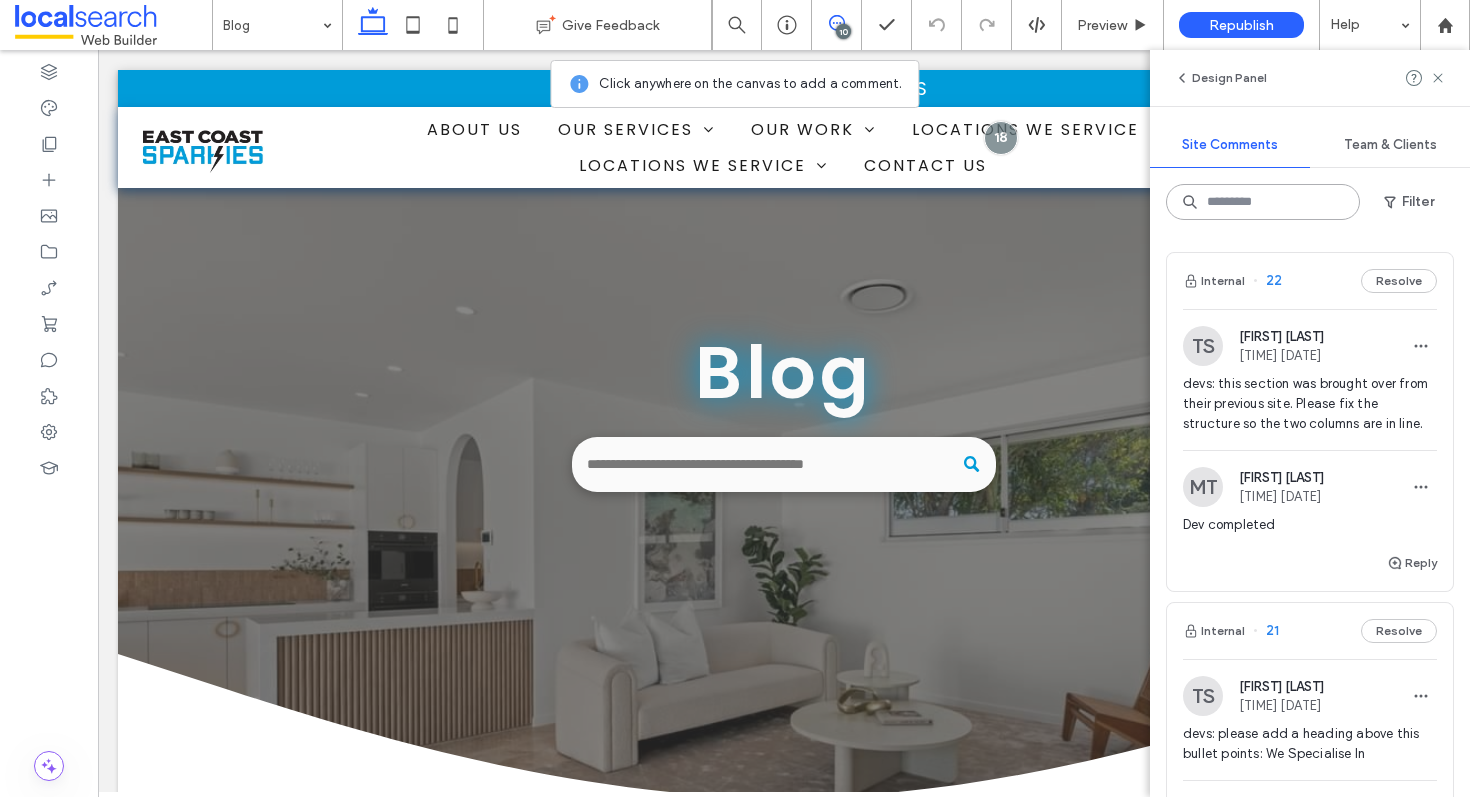 click at bounding box center (1263, 202) 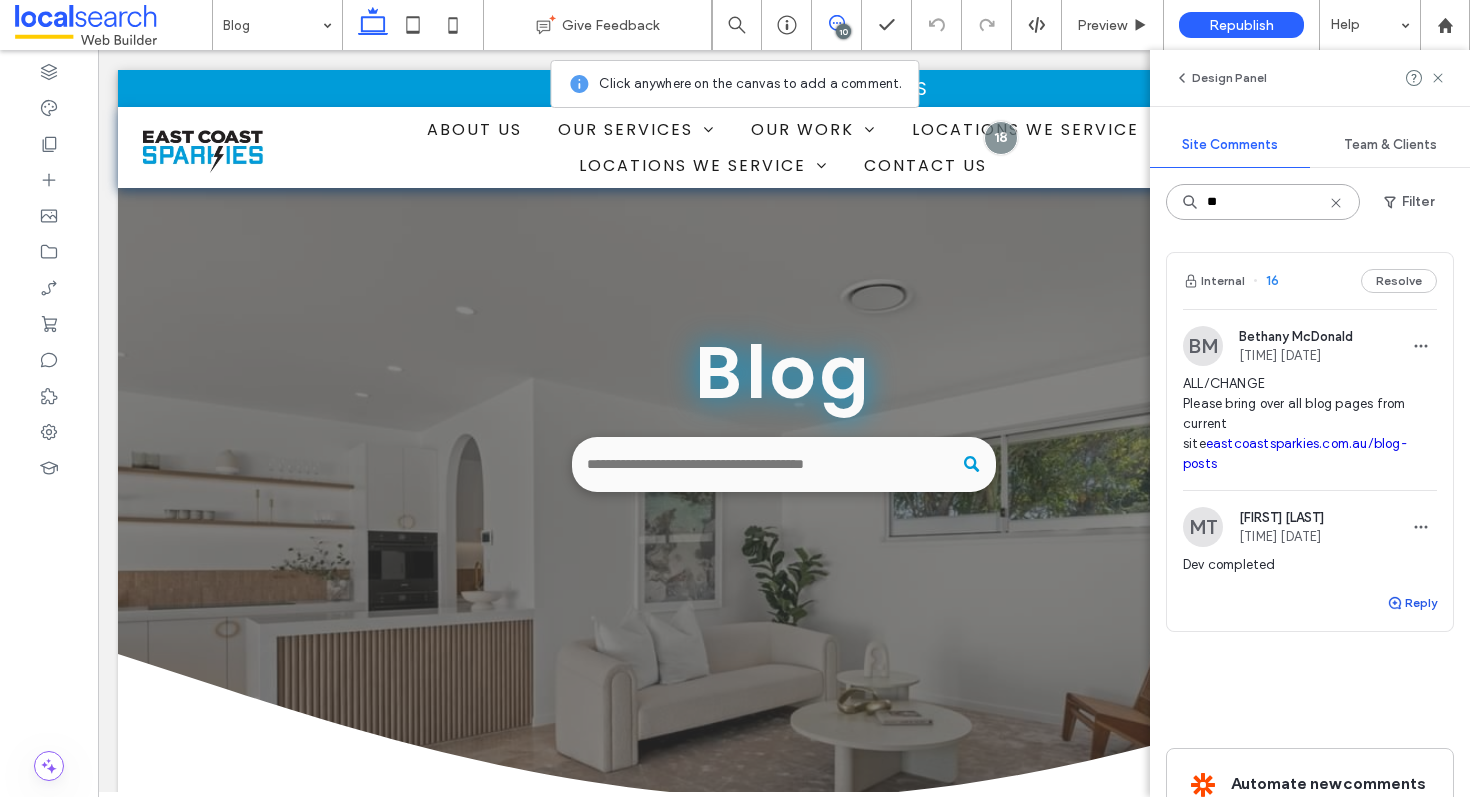 type on "**" 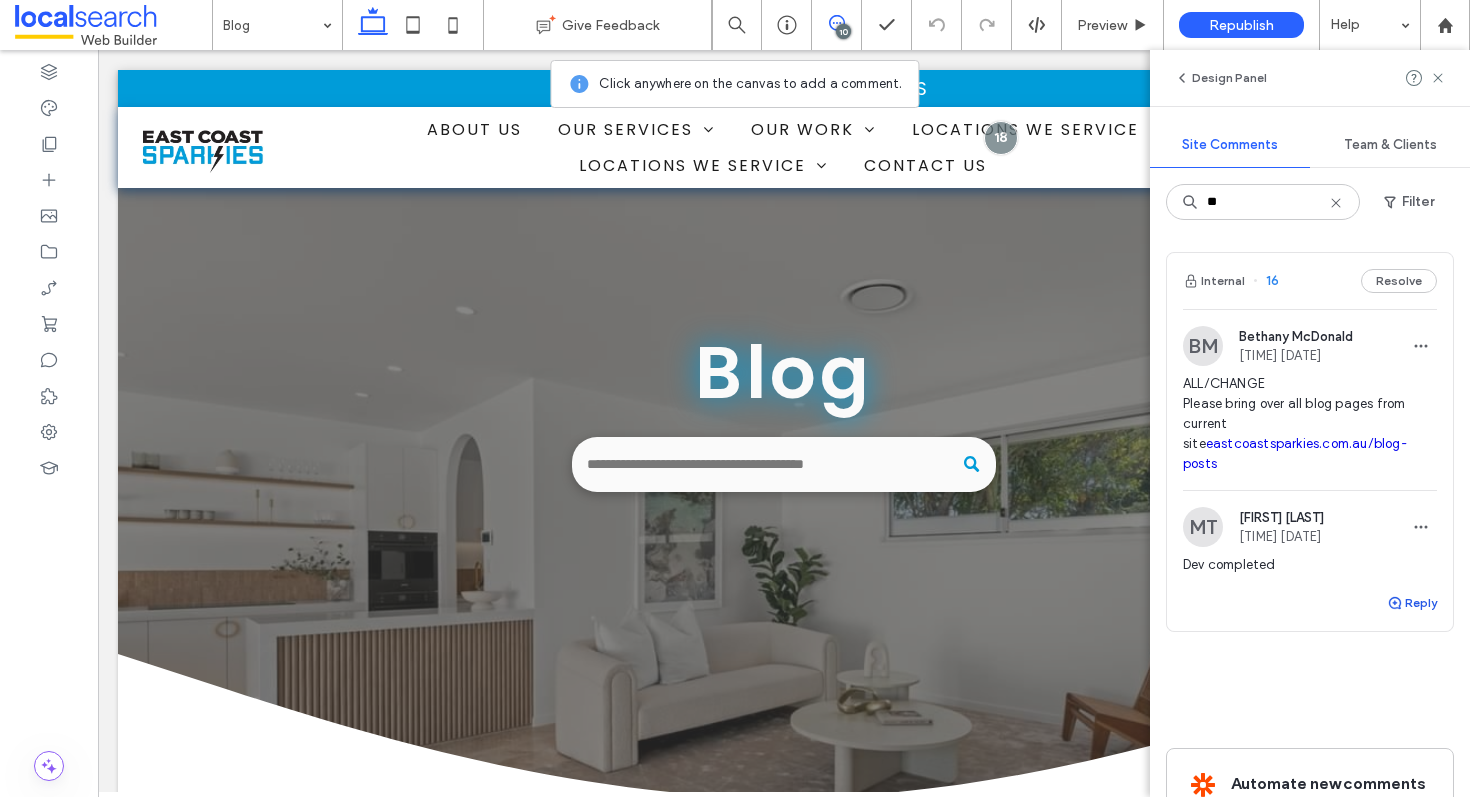 click on "Reply" at bounding box center (1412, 603) 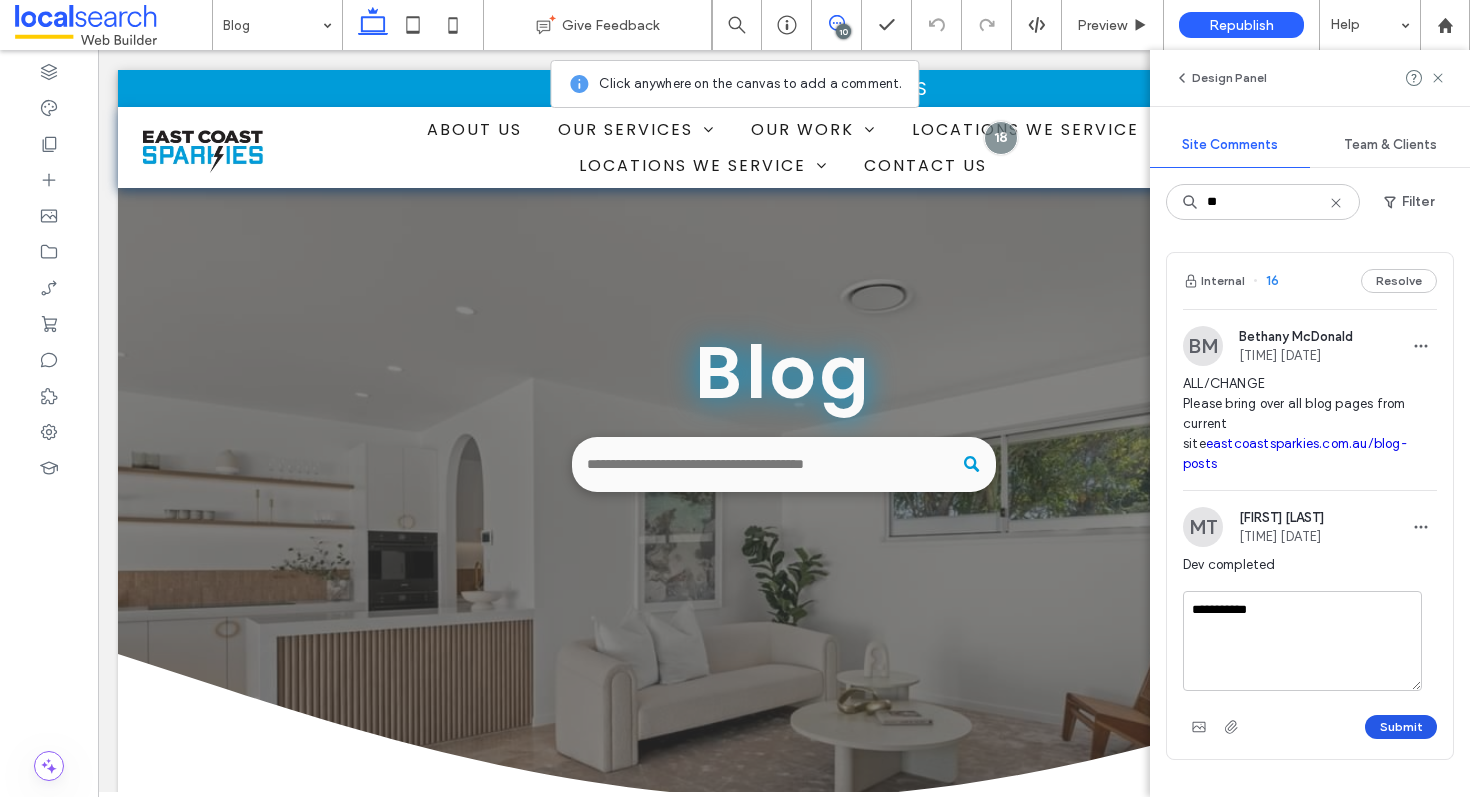 type on "**********" 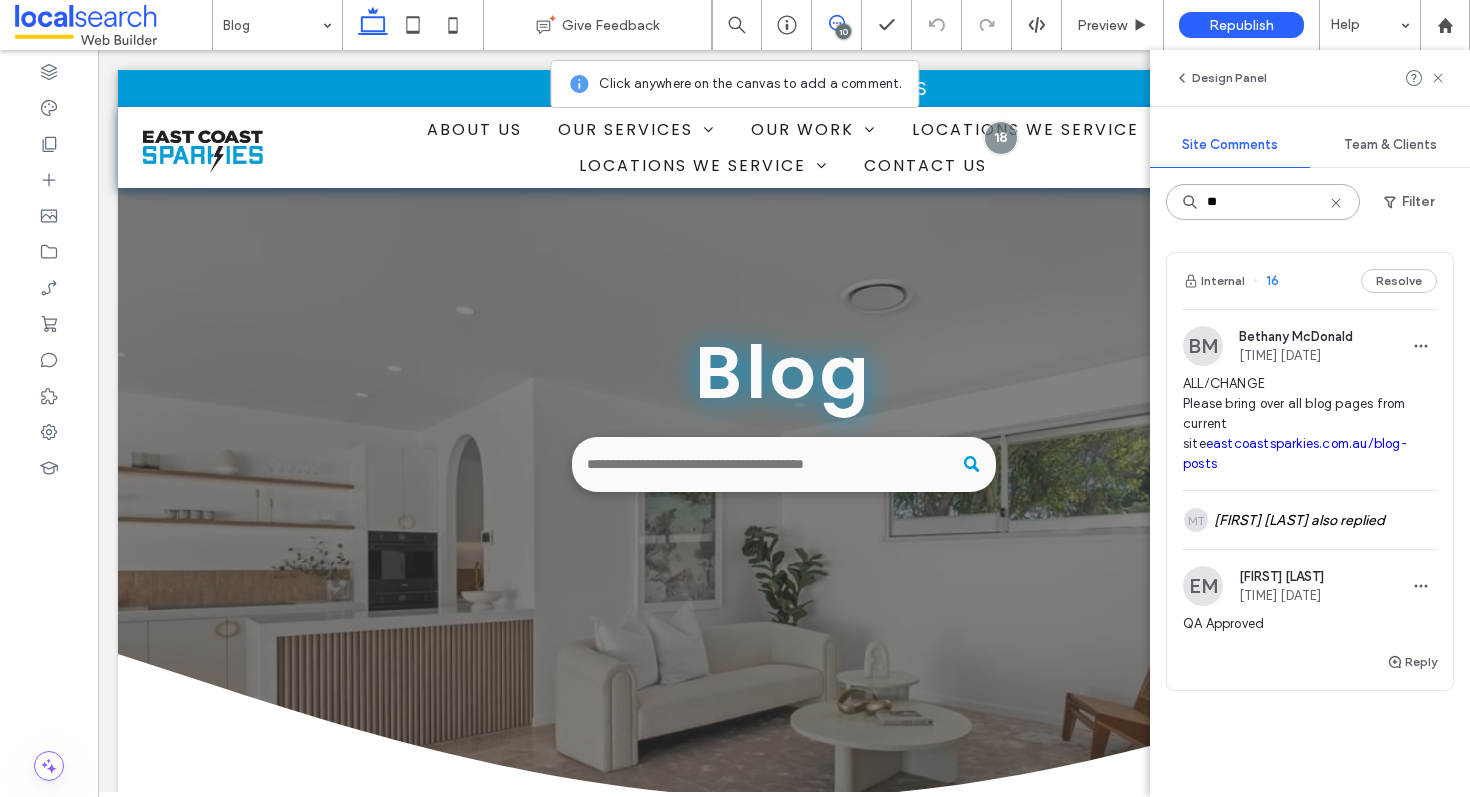 click on "**" at bounding box center [1263, 202] 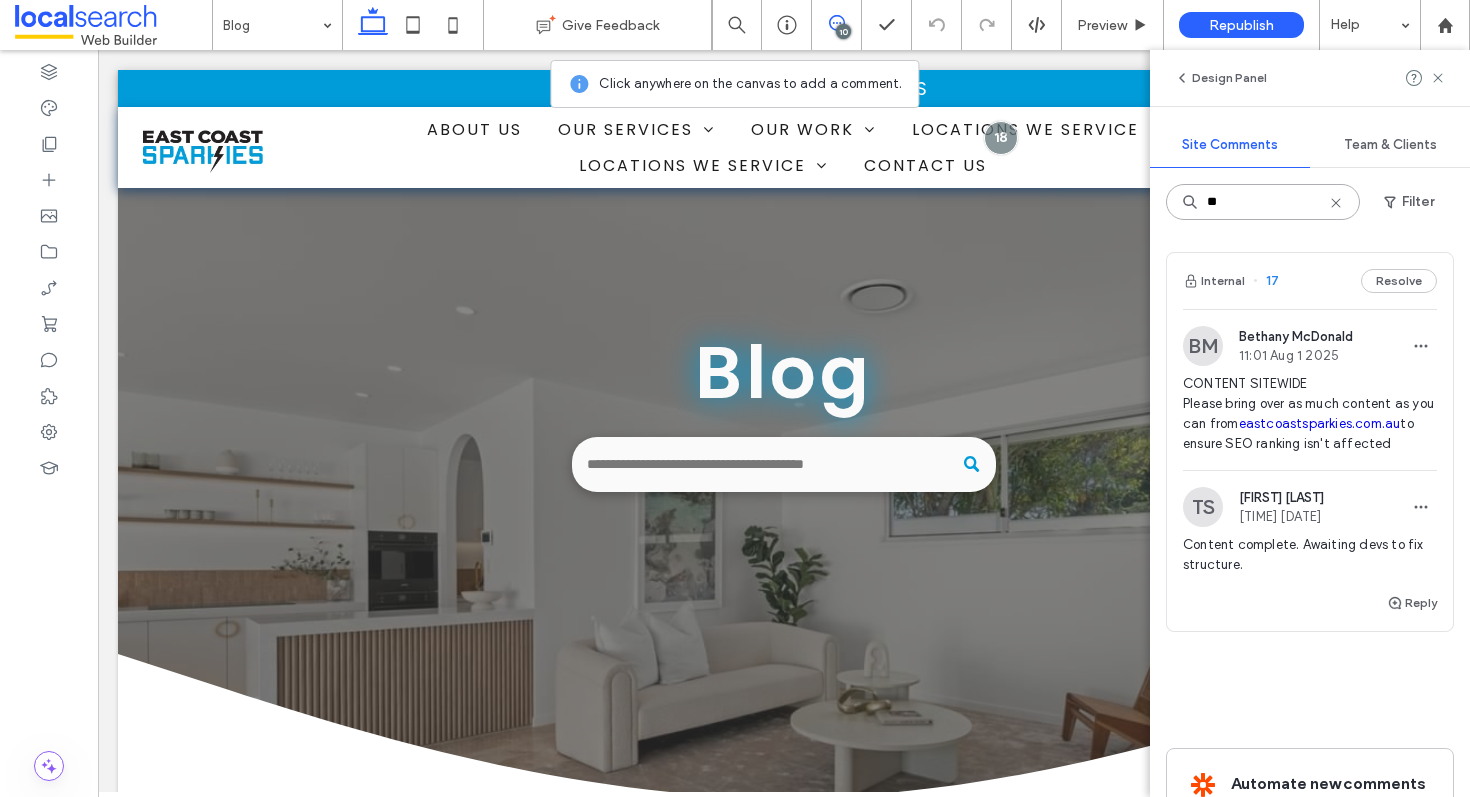 type on "**" 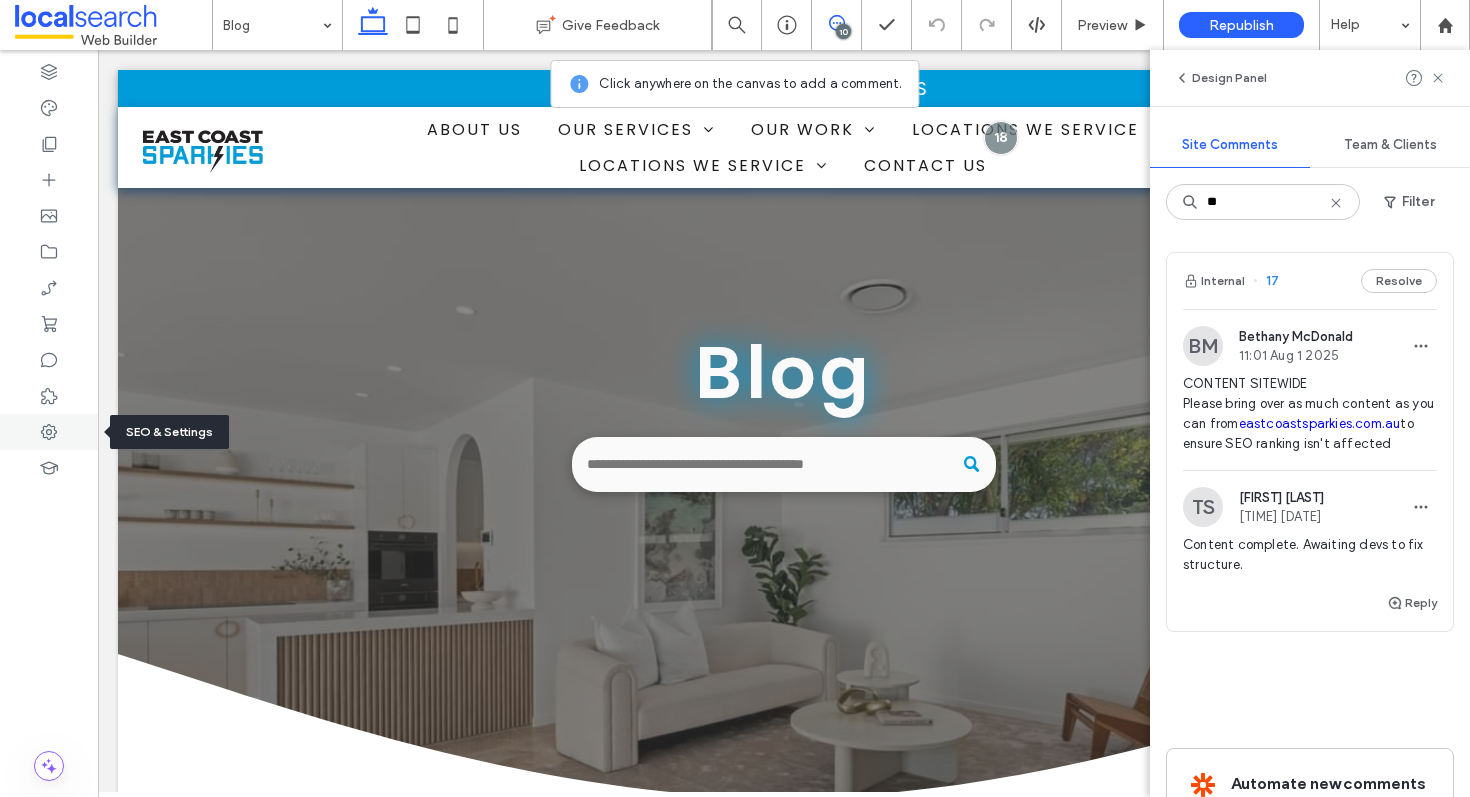 click at bounding box center [49, 432] 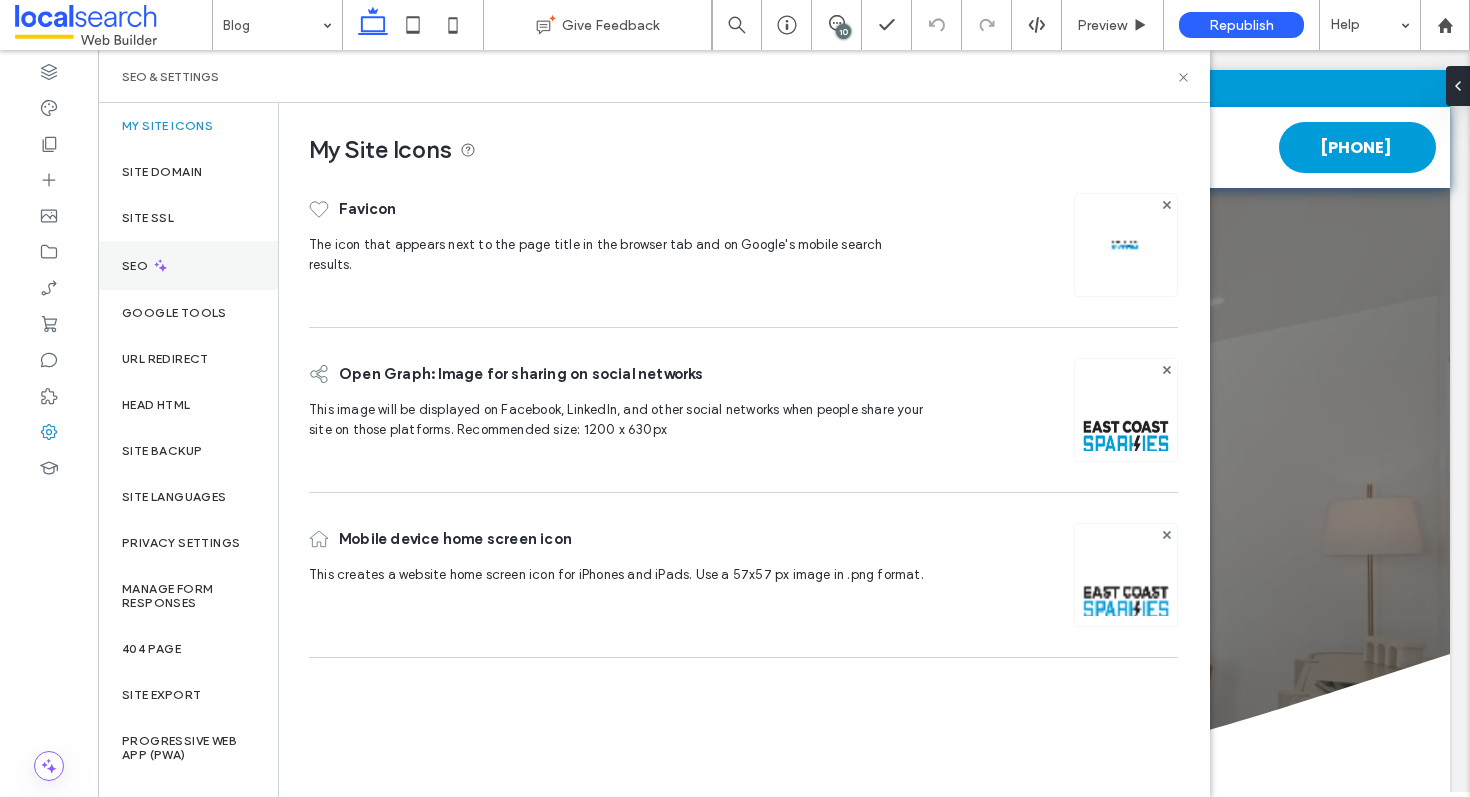 click on "SEO" at bounding box center (188, 265) 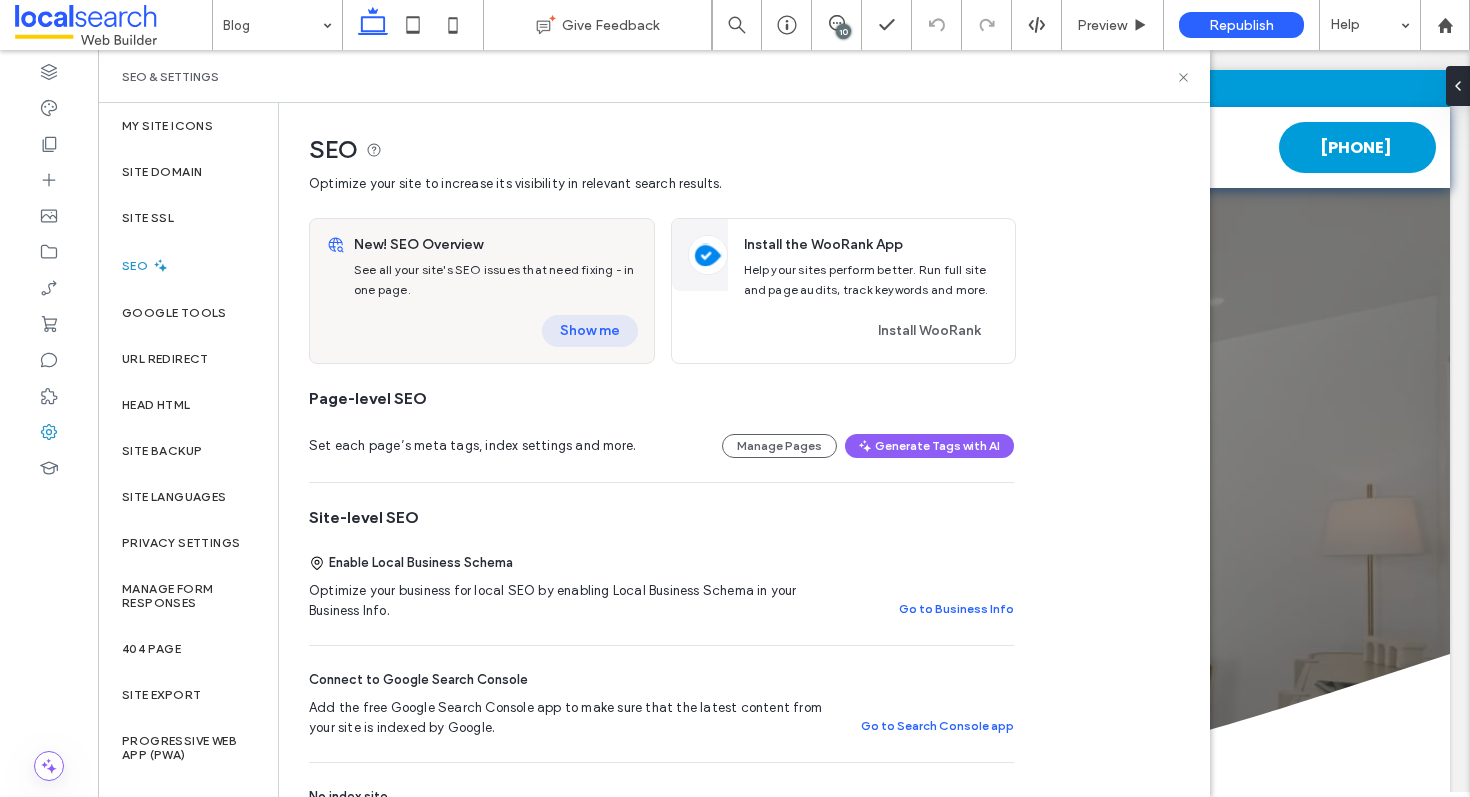 click on "Show me" at bounding box center [590, 331] 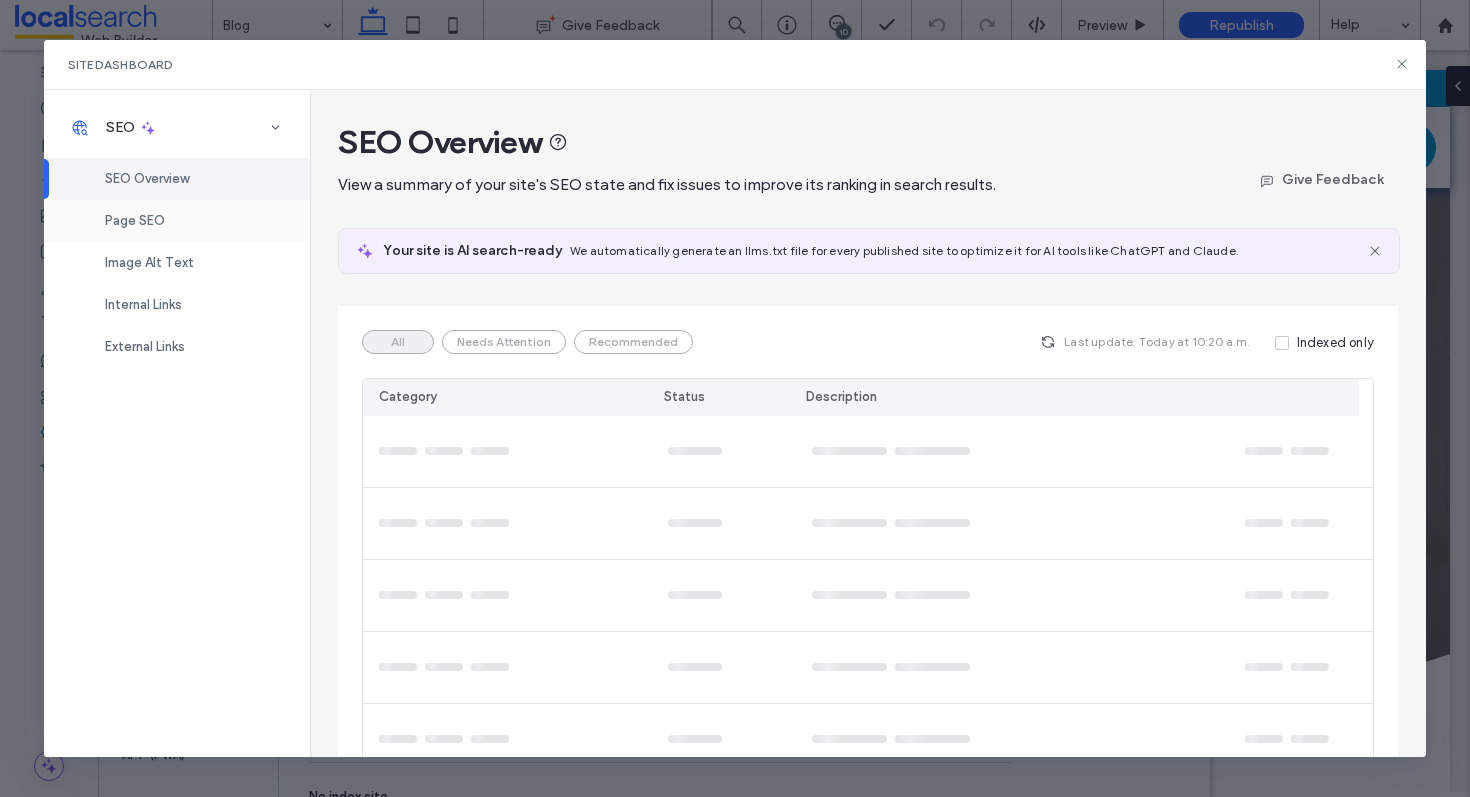 click on "Page SEO" at bounding box center (177, 221) 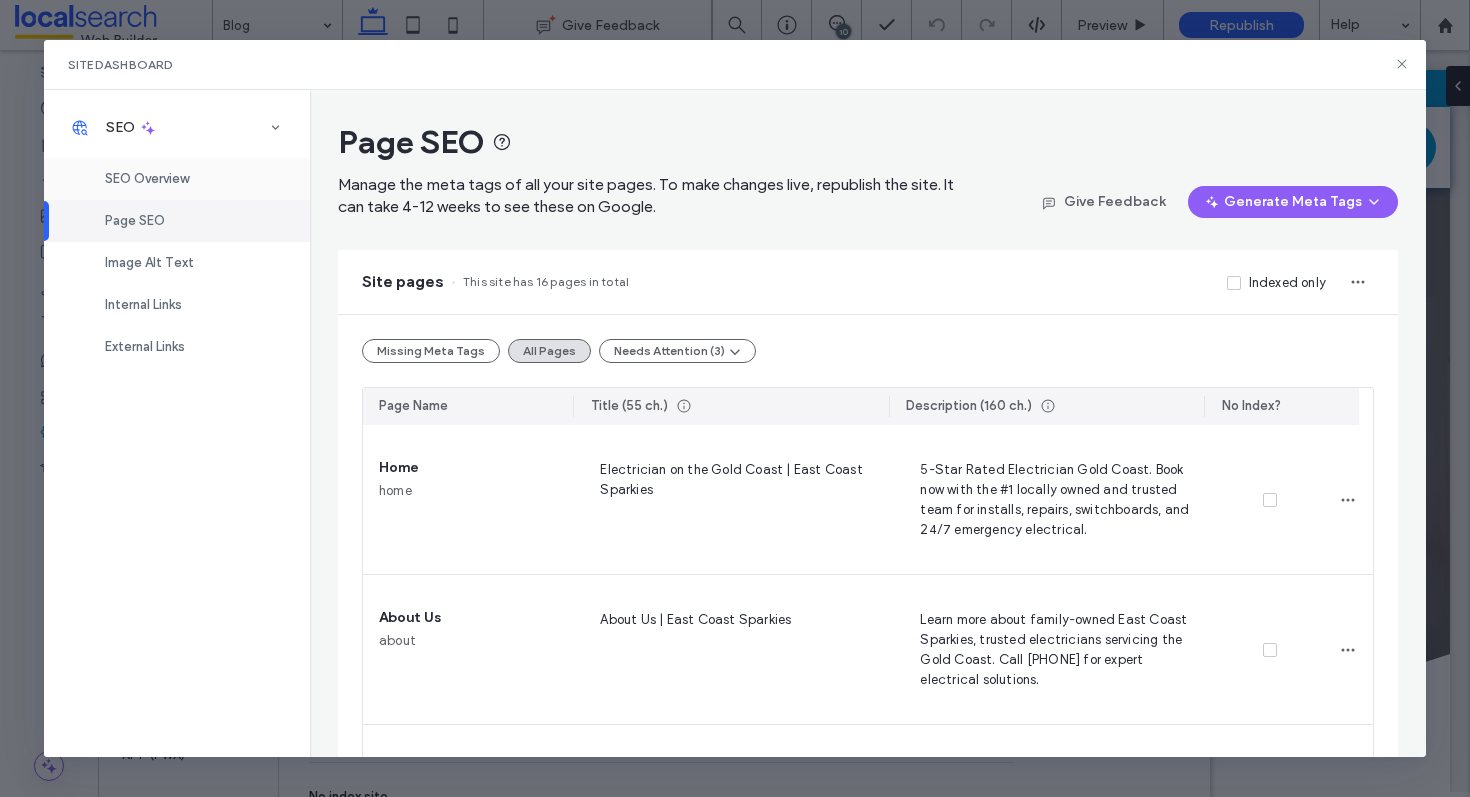 click on "SEO Overview" at bounding box center [177, 179] 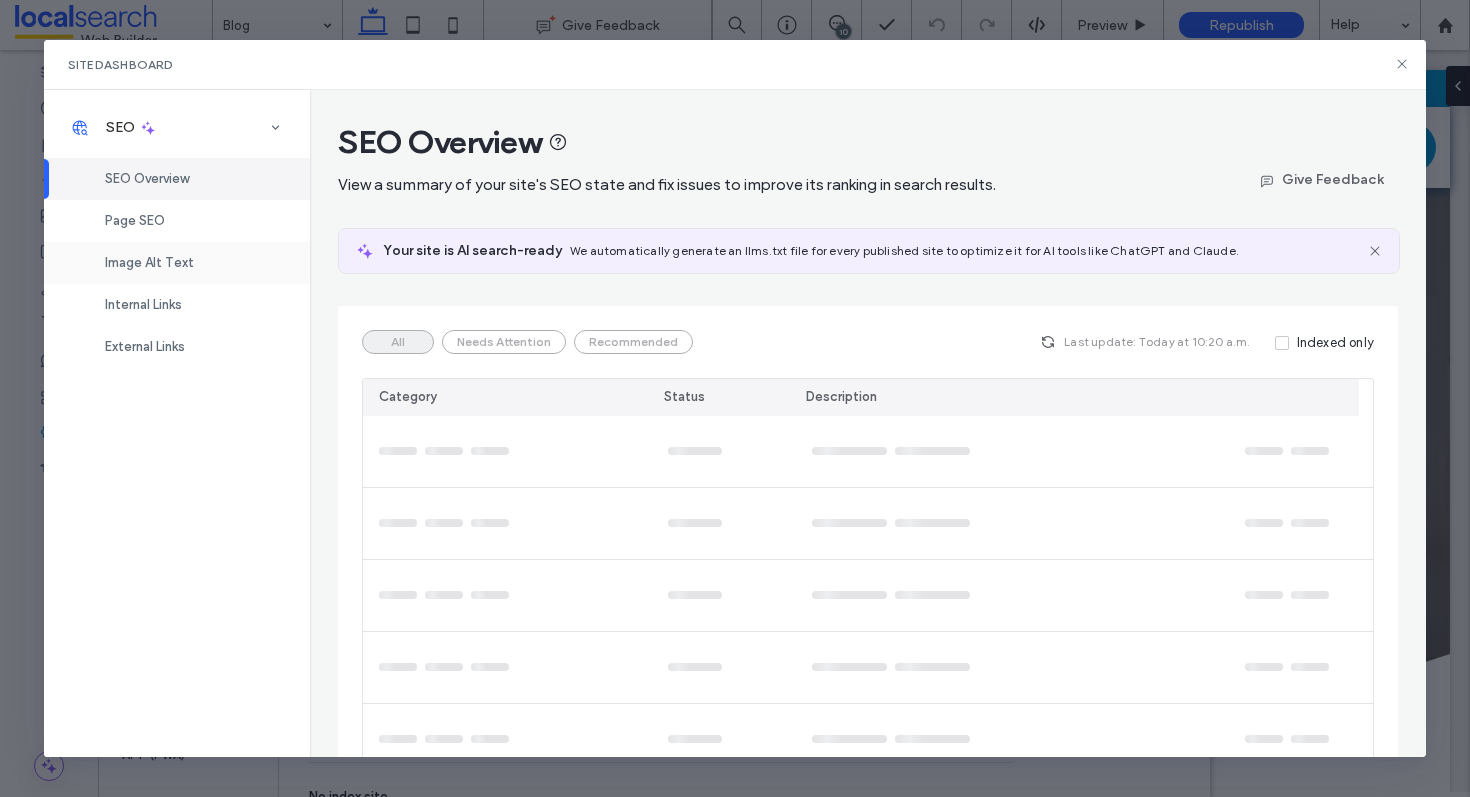 click on "Image Alt Text" at bounding box center [149, 262] 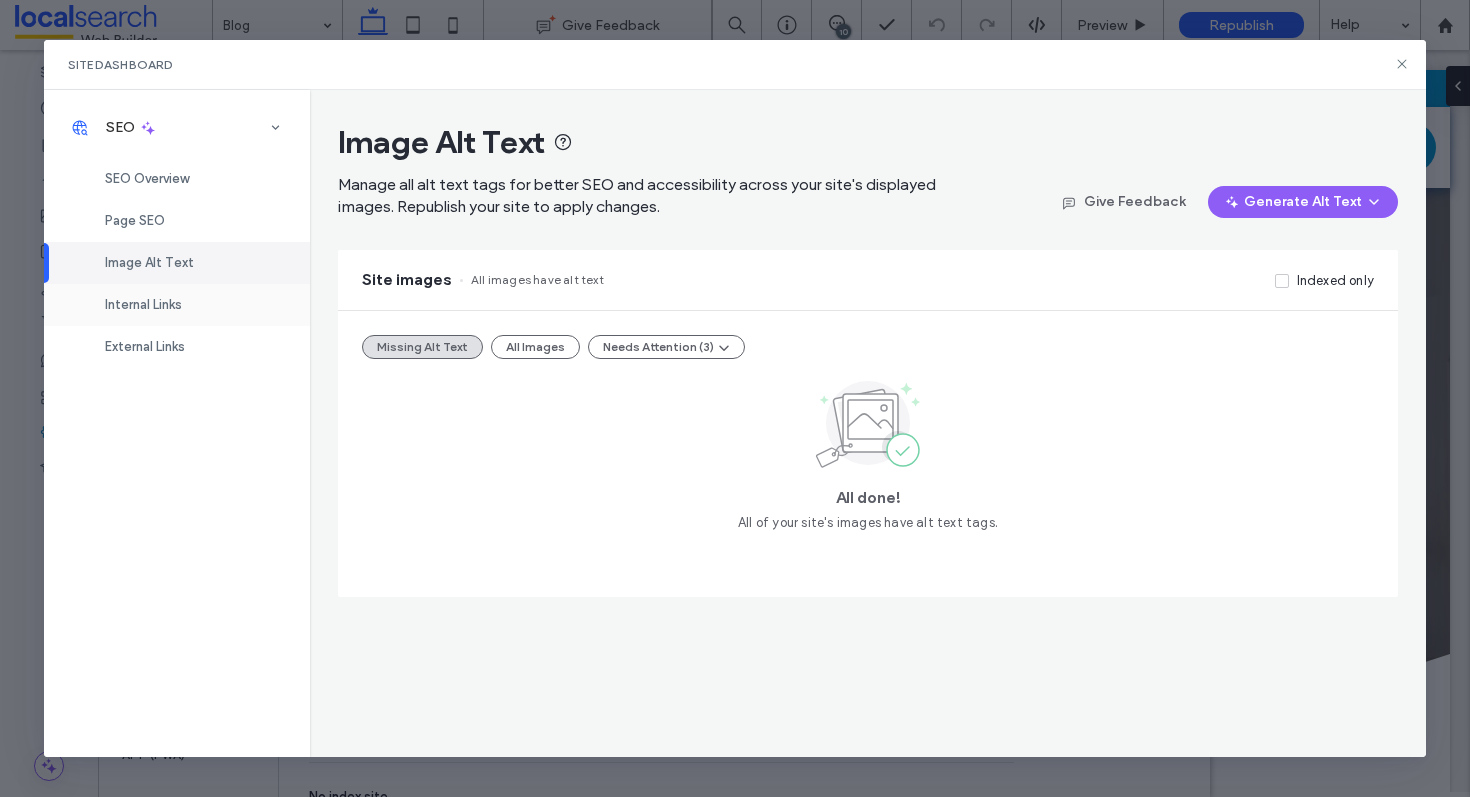 click on "Internal Links" at bounding box center (143, 304) 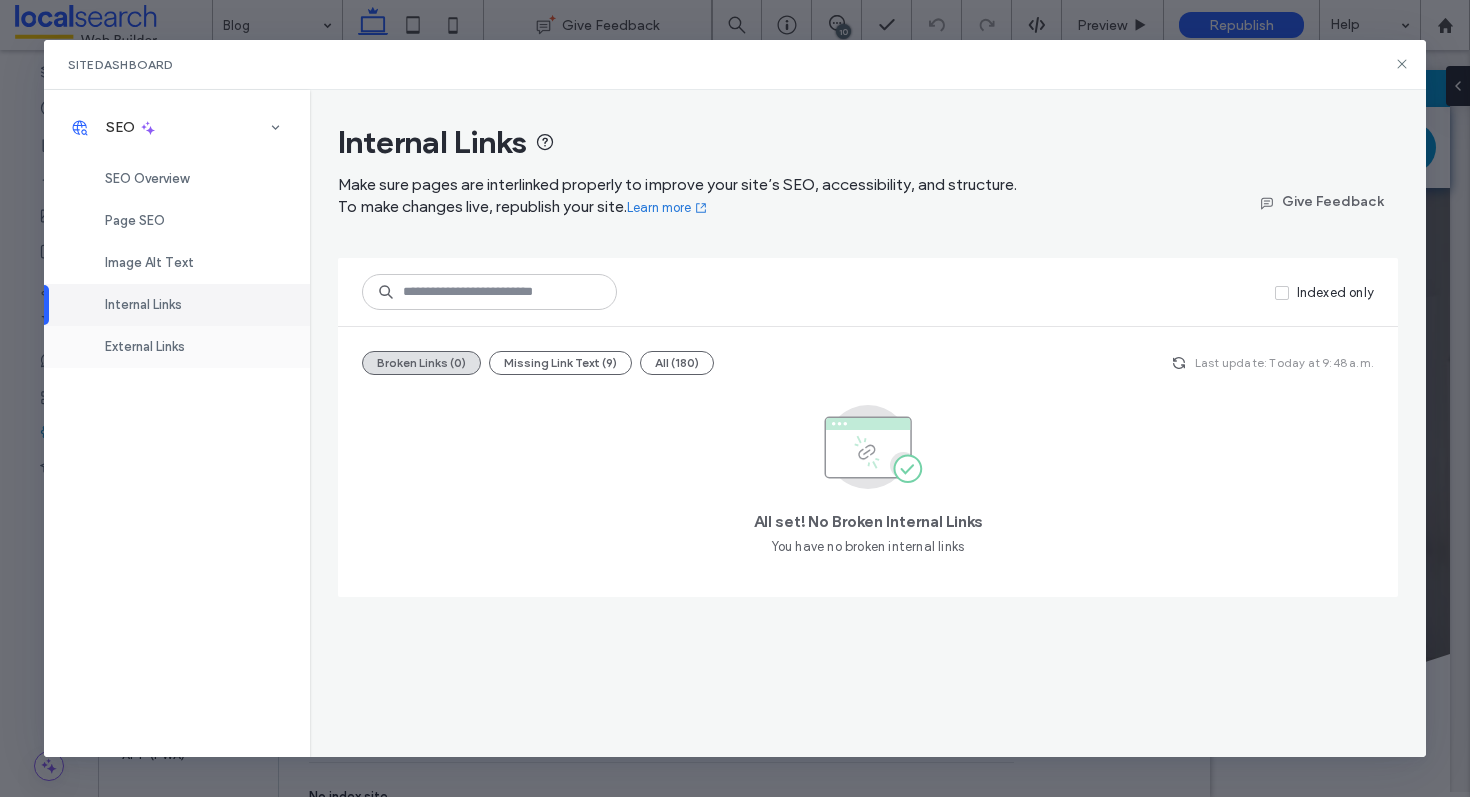 click on "External Links" at bounding box center (145, 346) 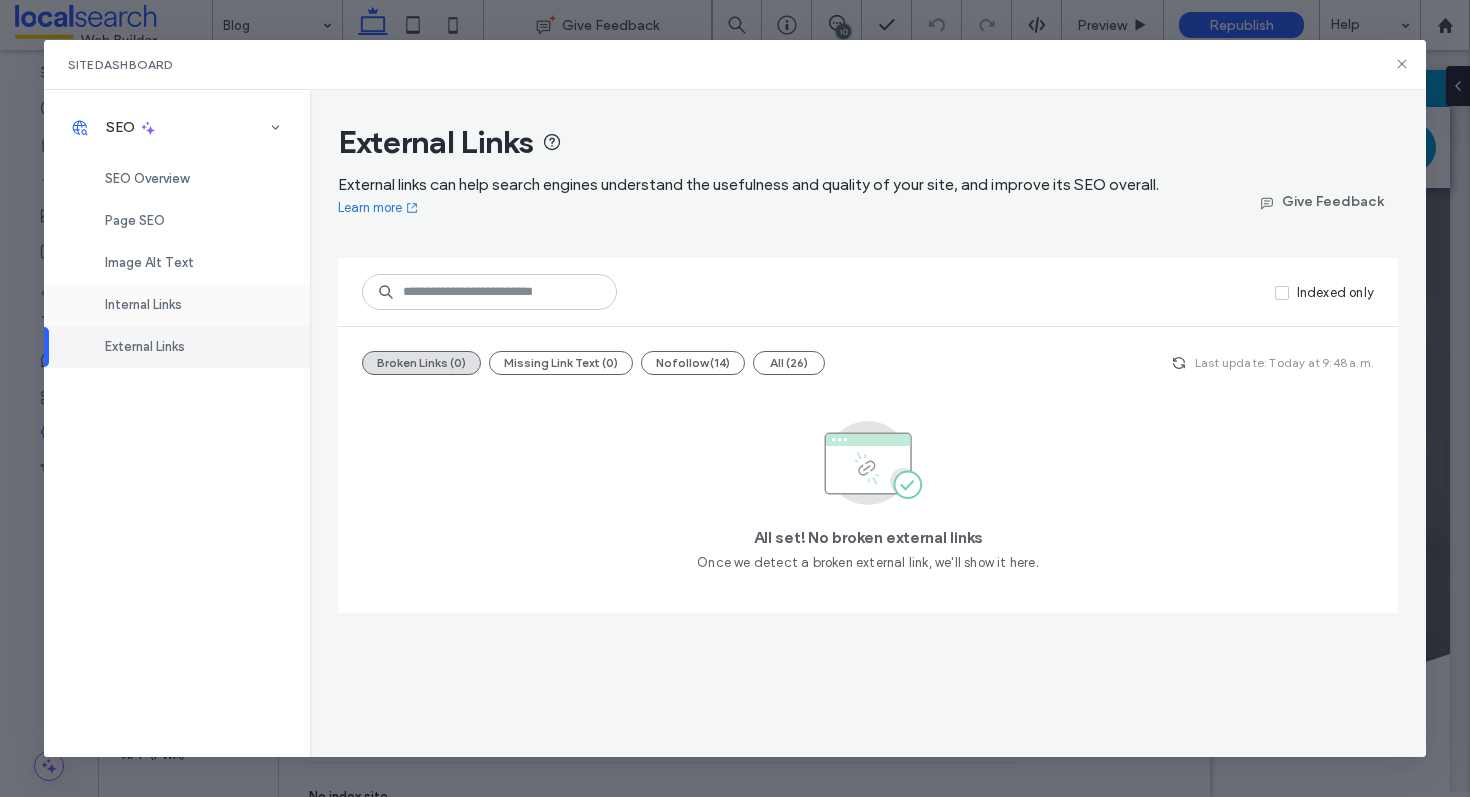 click on "Internal Links" at bounding box center [143, 304] 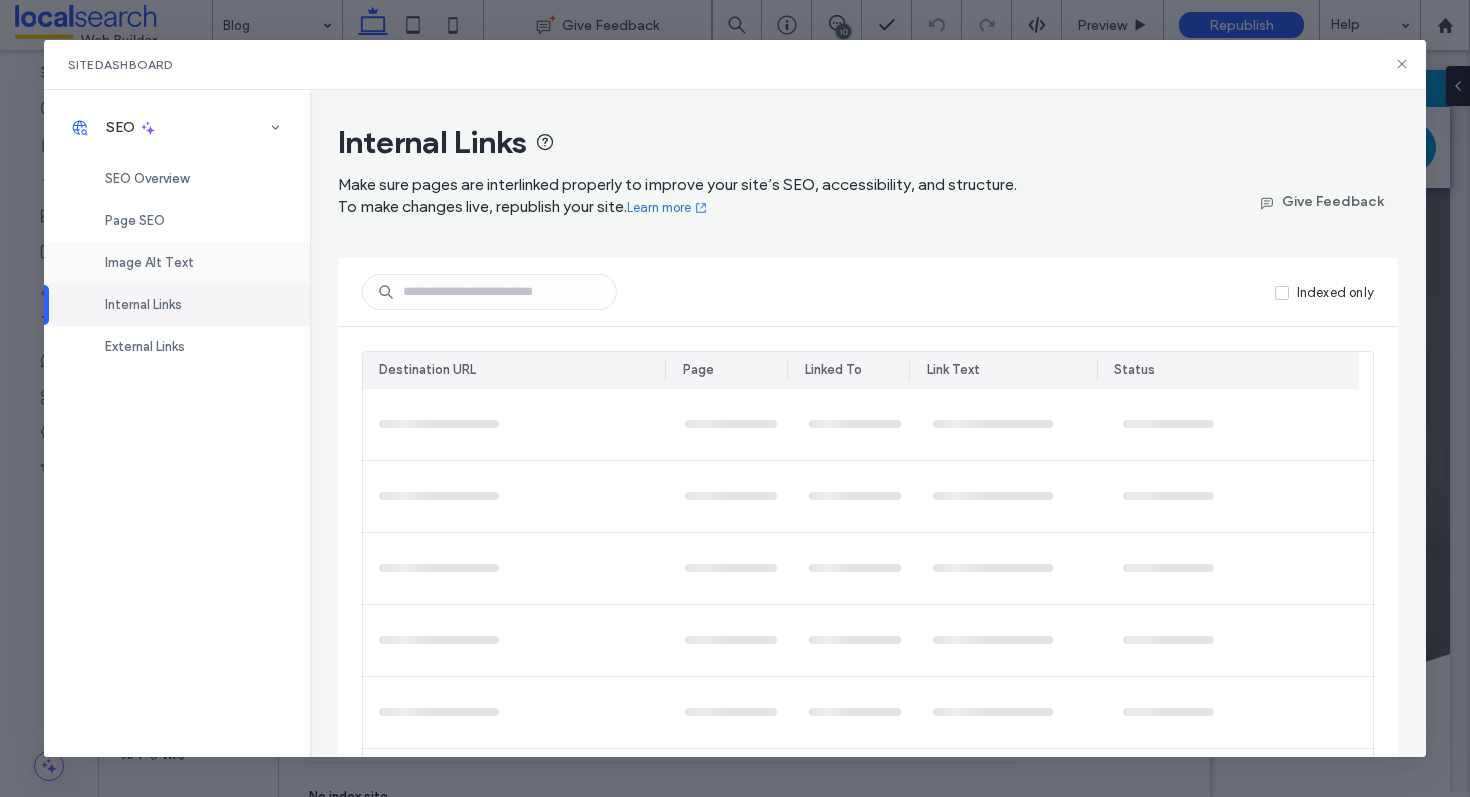 click on "Image Alt Text" at bounding box center (177, 263) 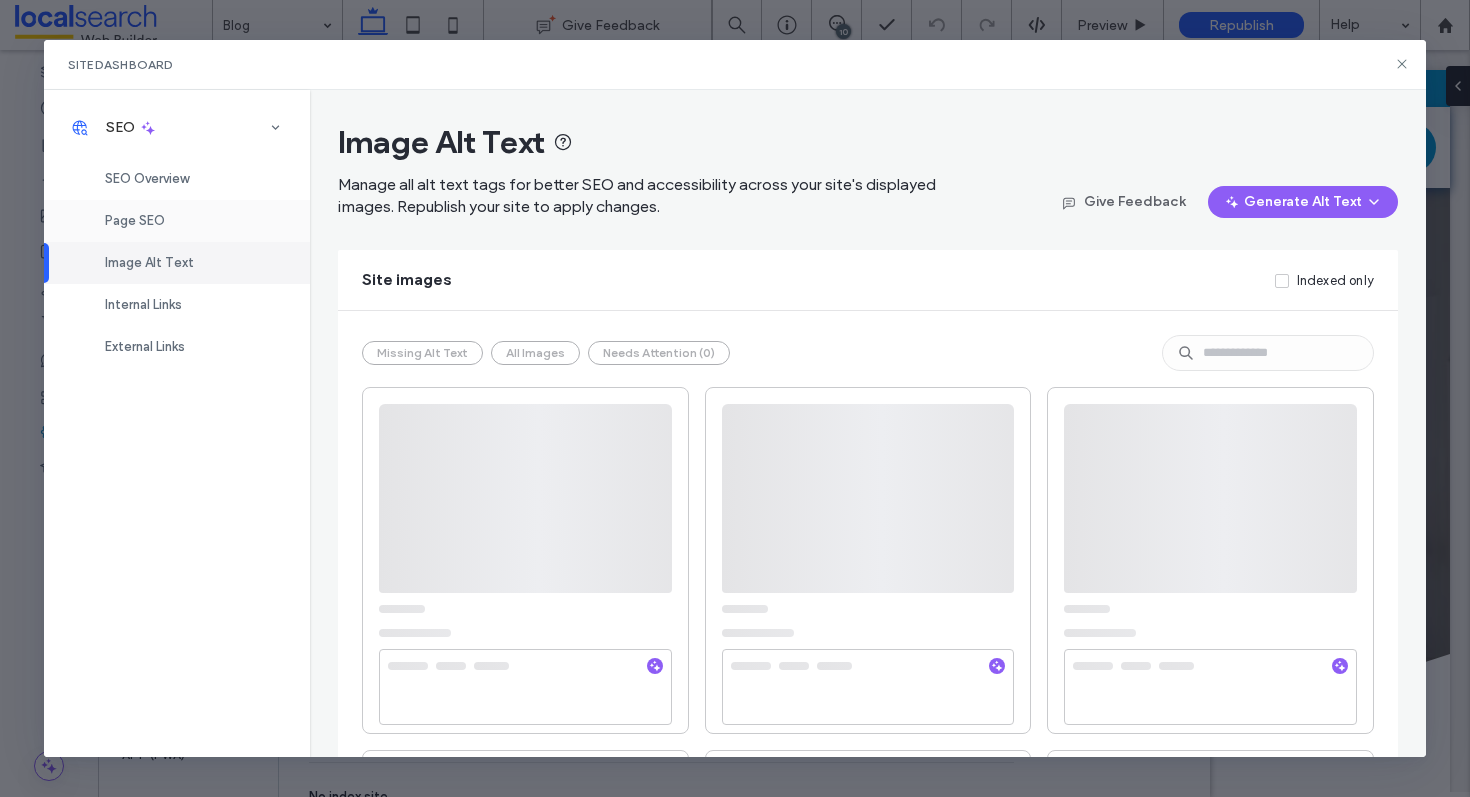 click on "Page SEO" at bounding box center (177, 221) 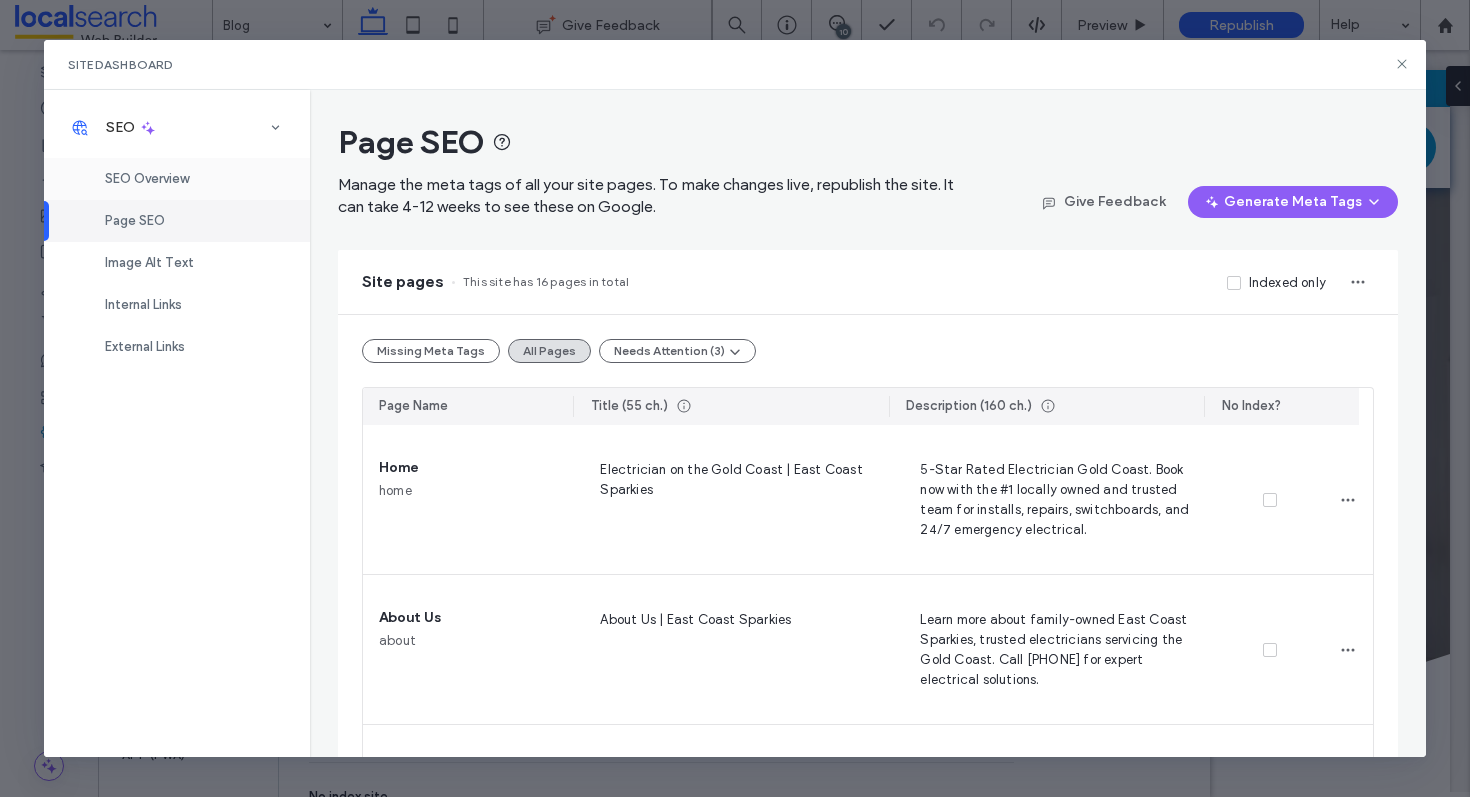 click on "SEO Overview" at bounding box center [177, 179] 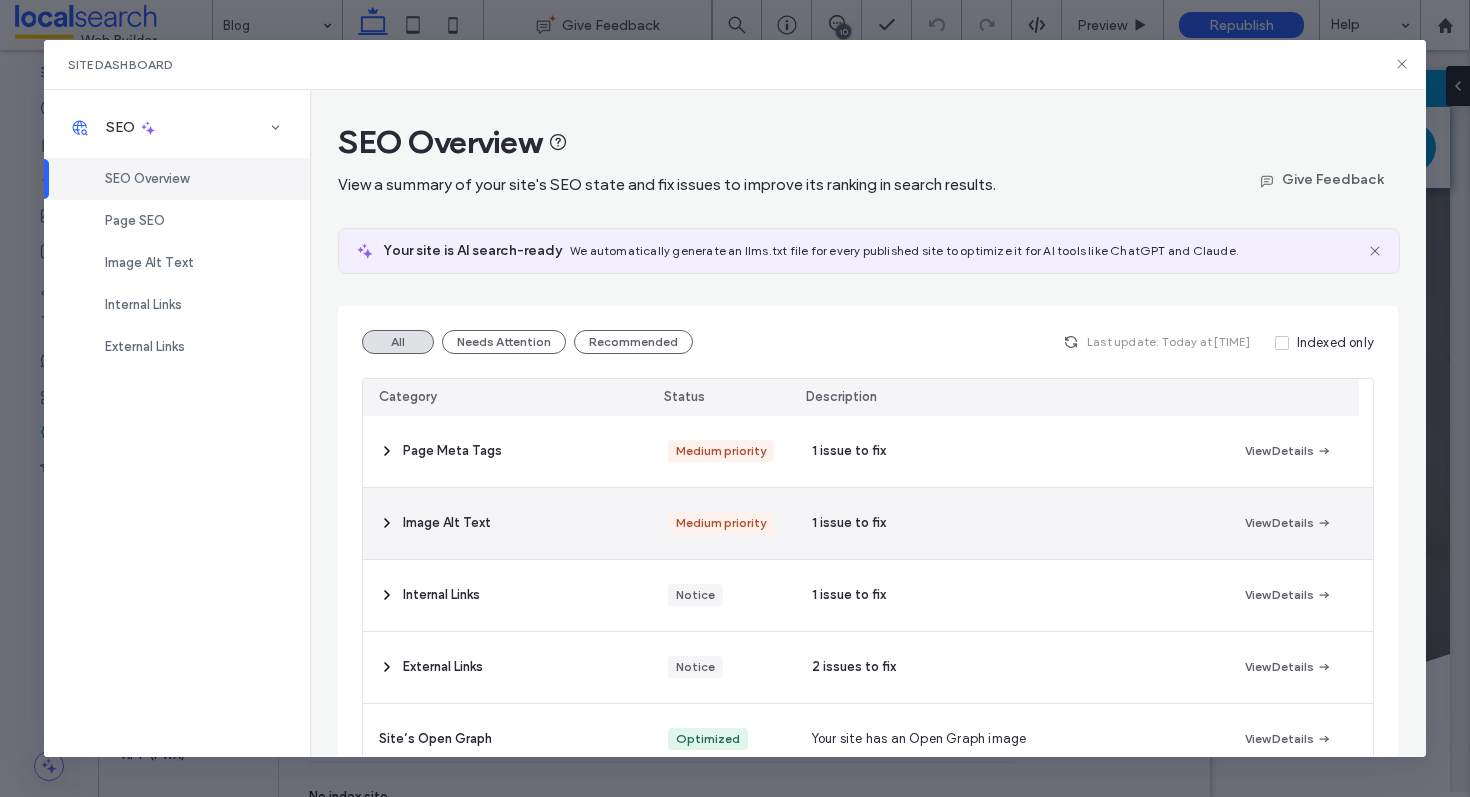 click on "Image Alt Text" at bounding box center (507, 523) 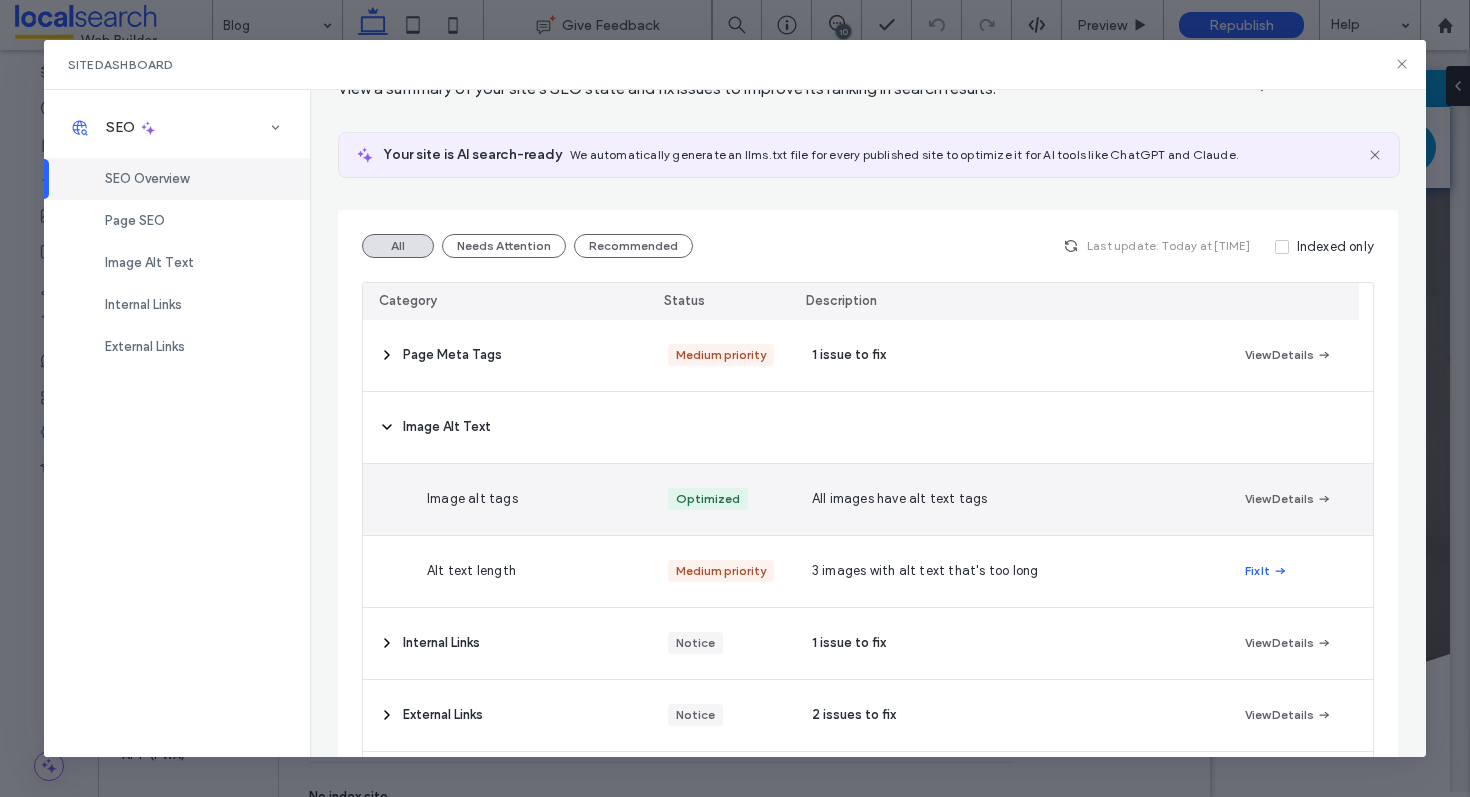 scroll, scrollTop: 333, scrollLeft: 0, axis: vertical 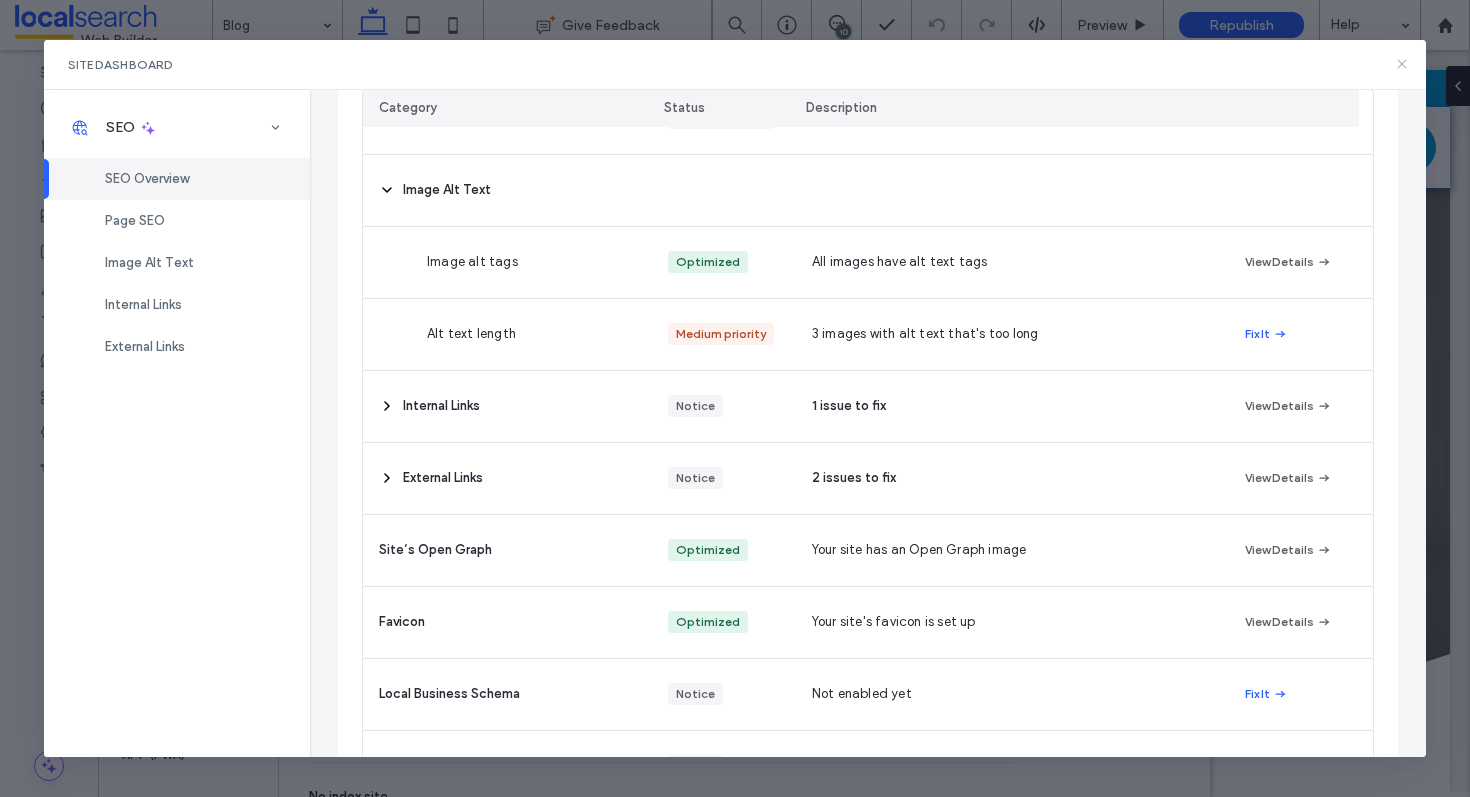 click 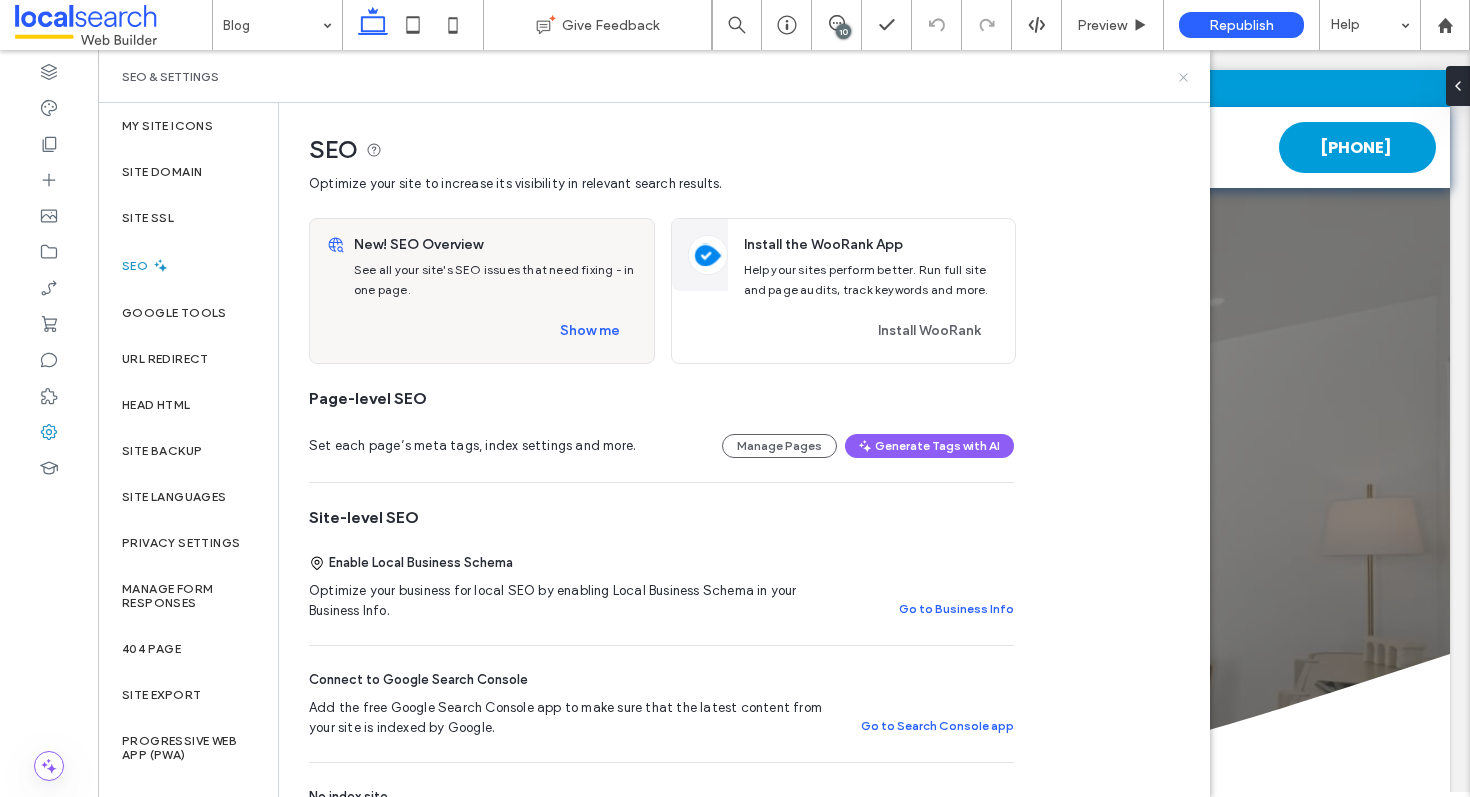click 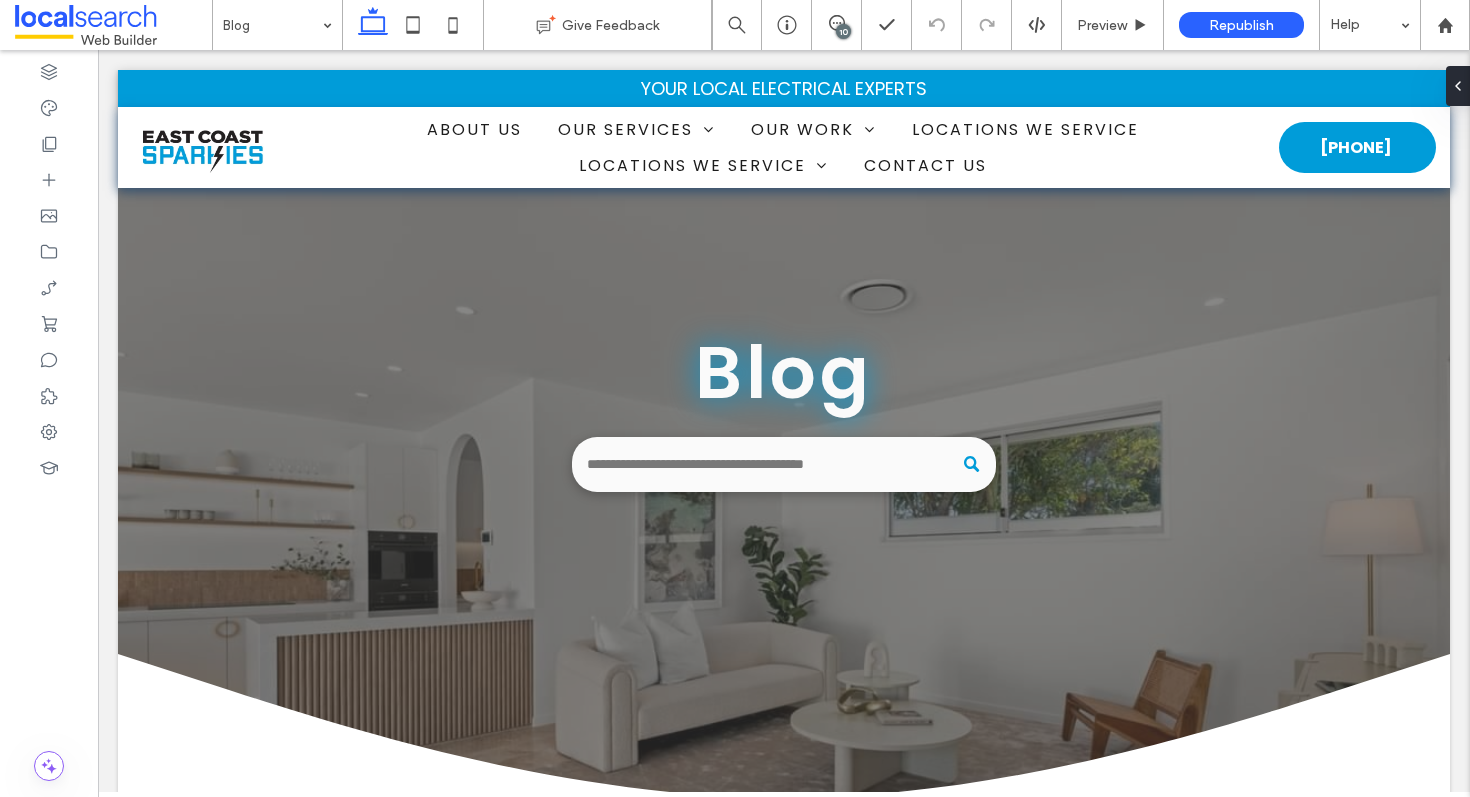 click on "10" at bounding box center (843, 31) 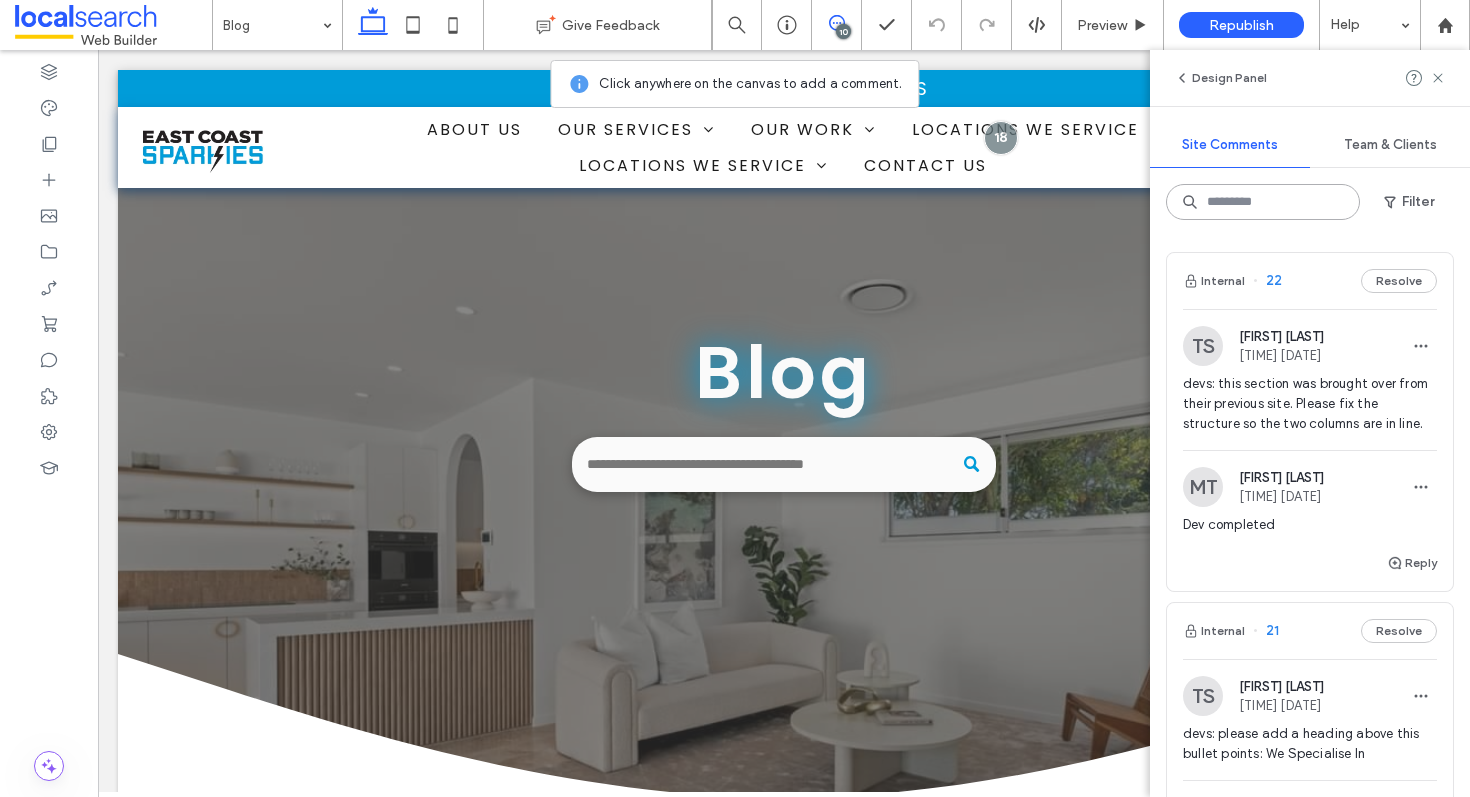 click at bounding box center (1263, 202) 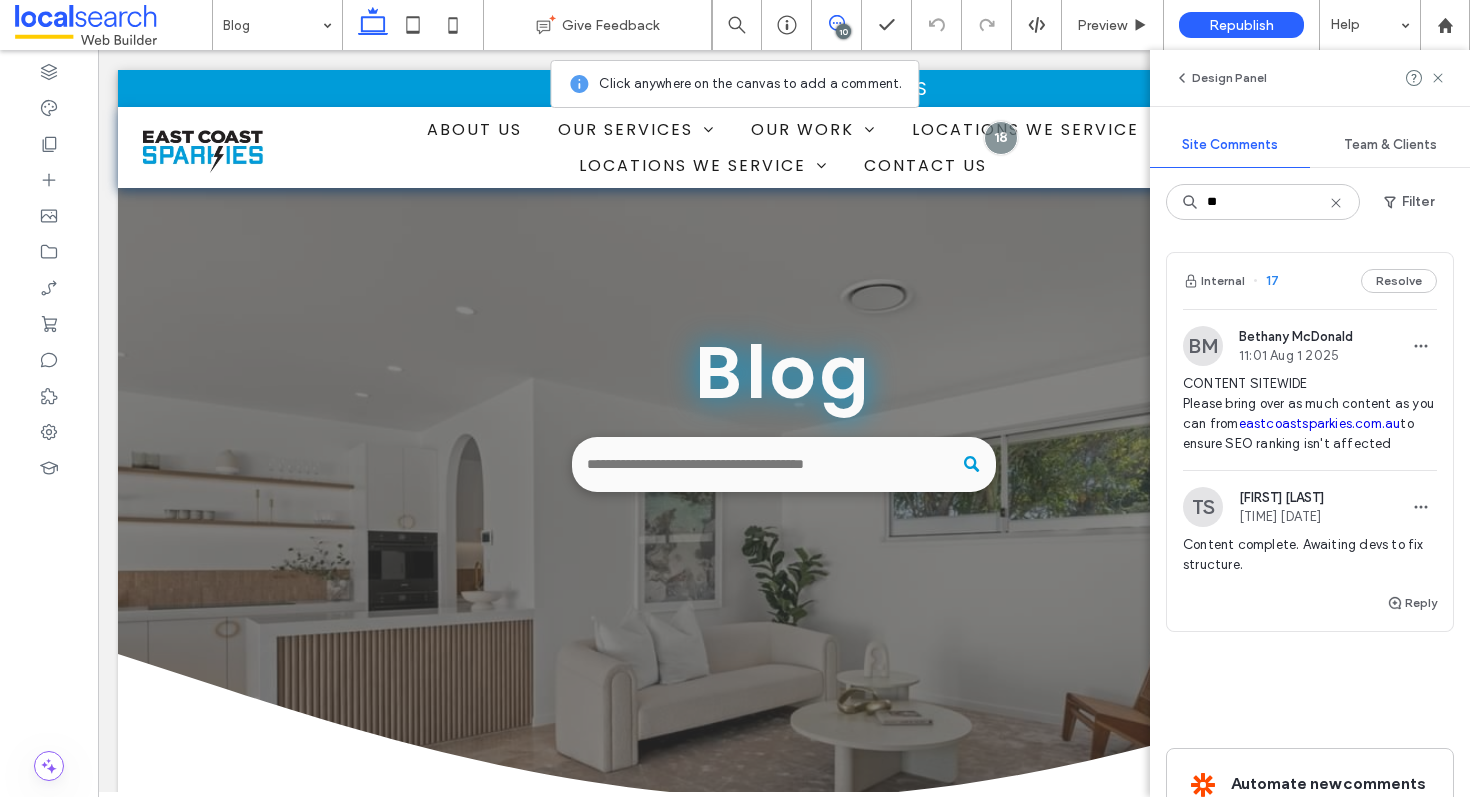 click on "Internal 17 Resolve" at bounding box center [1310, 281] 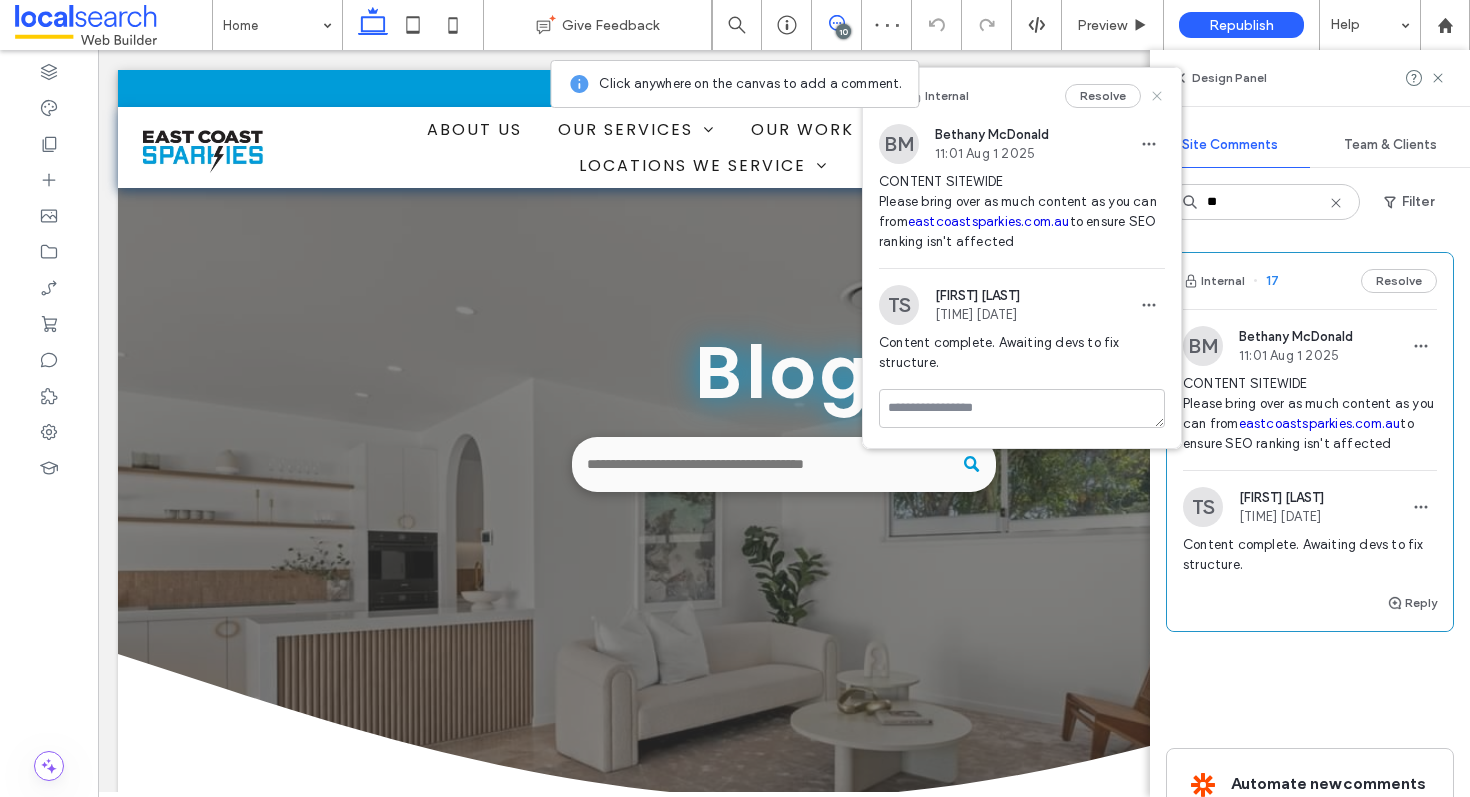 click 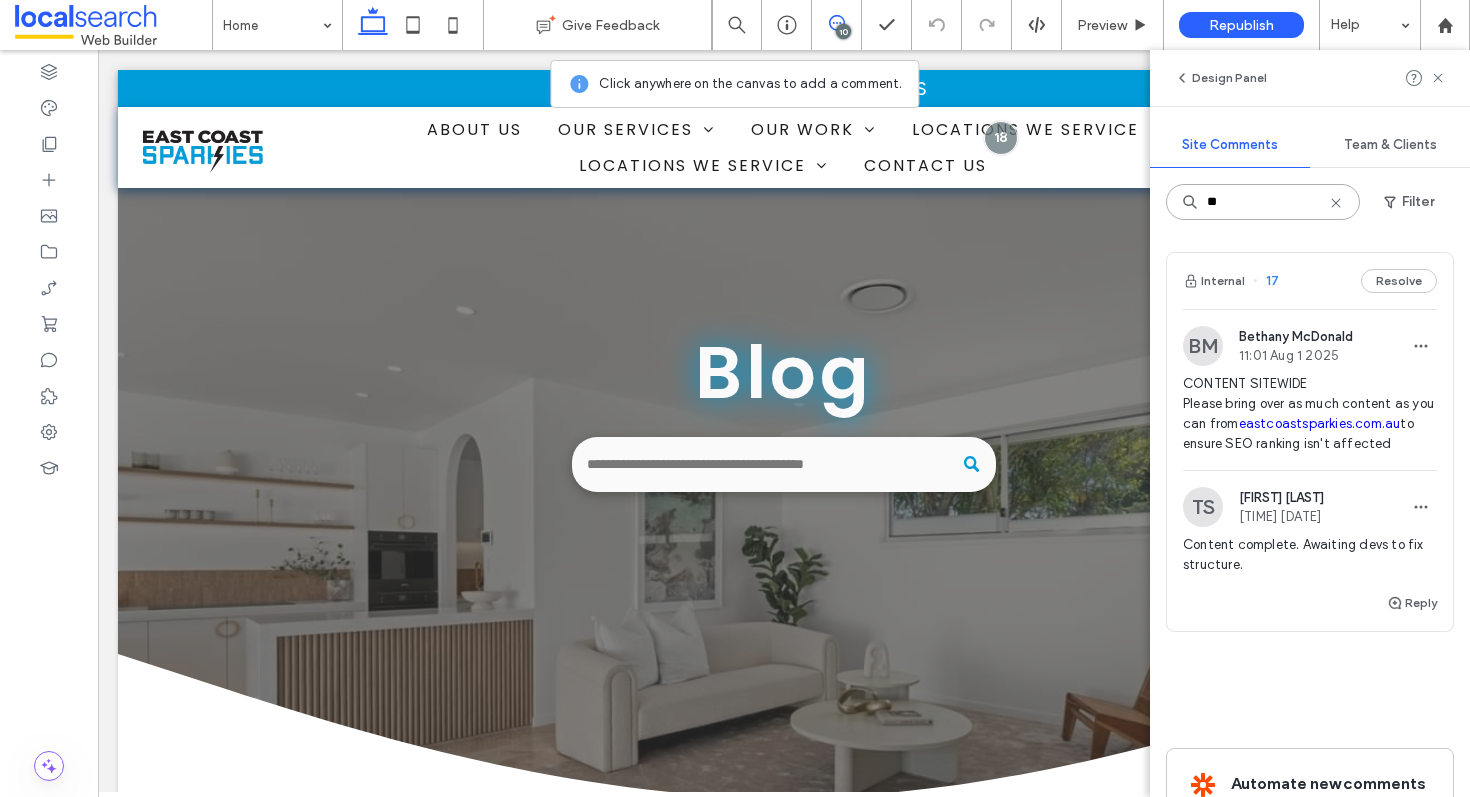 click on "**" at bounding box center [1263, 202] 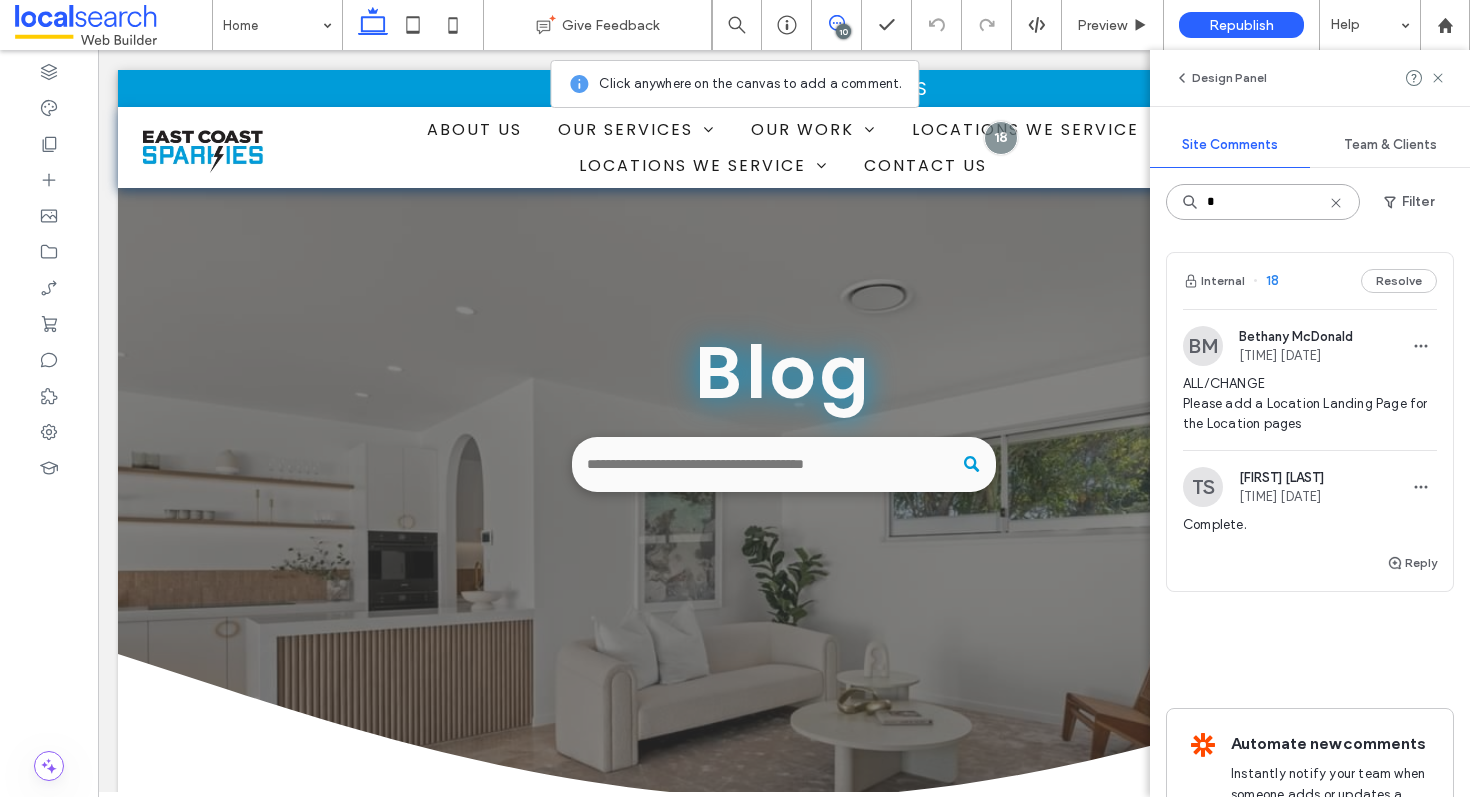 type on "*" 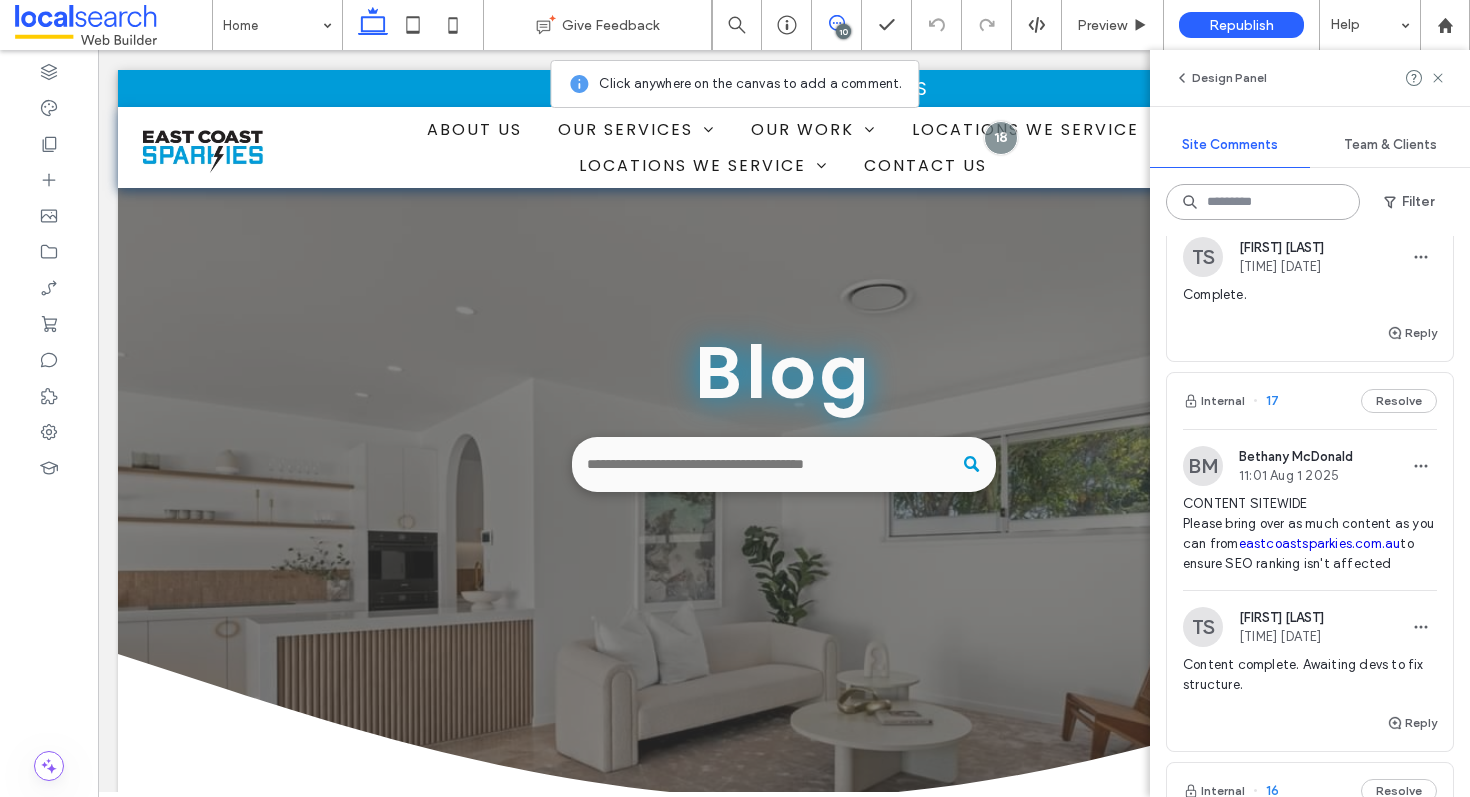 scroll, scrollTop: 1593, scrollLeft: 0, axis: vertical 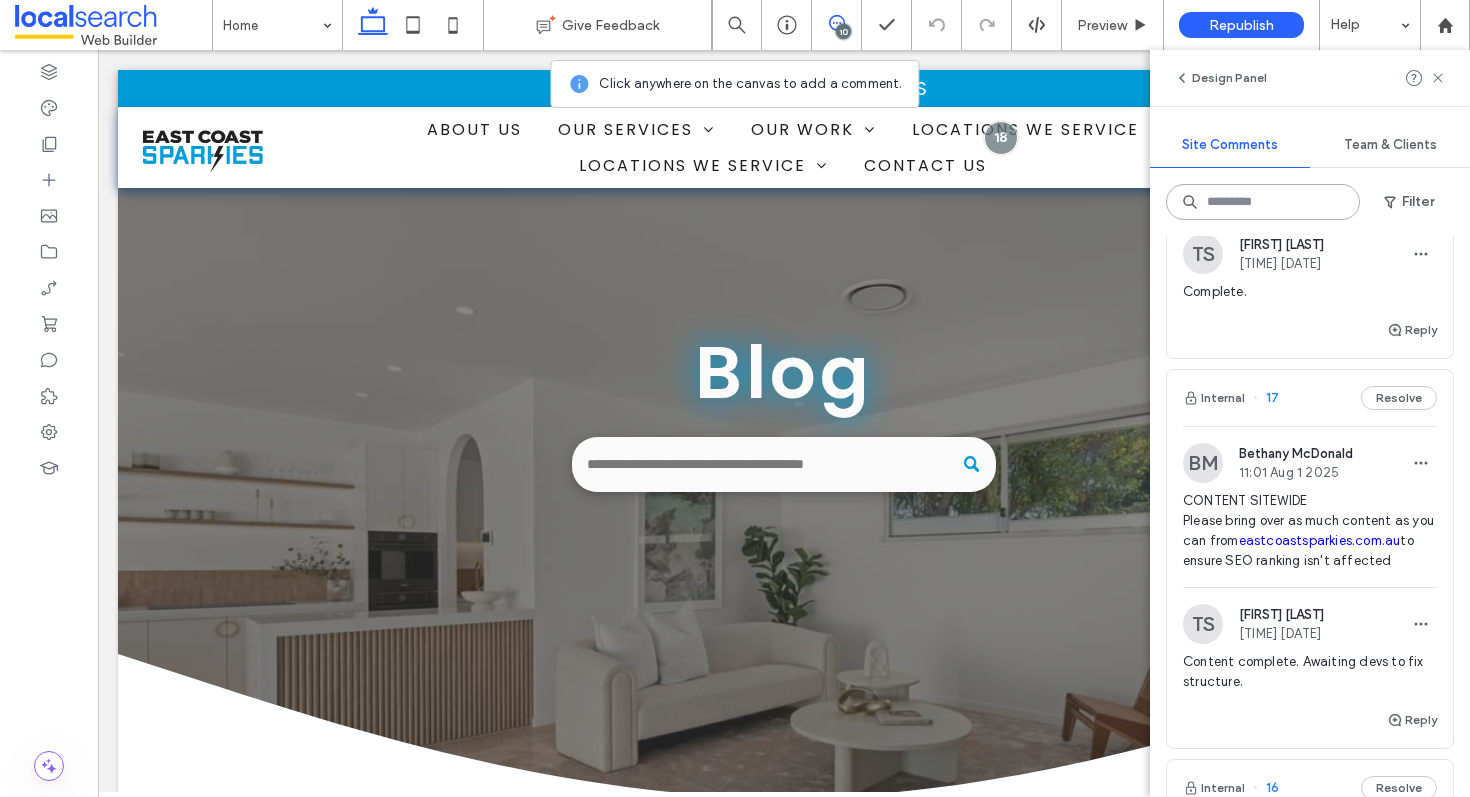 type 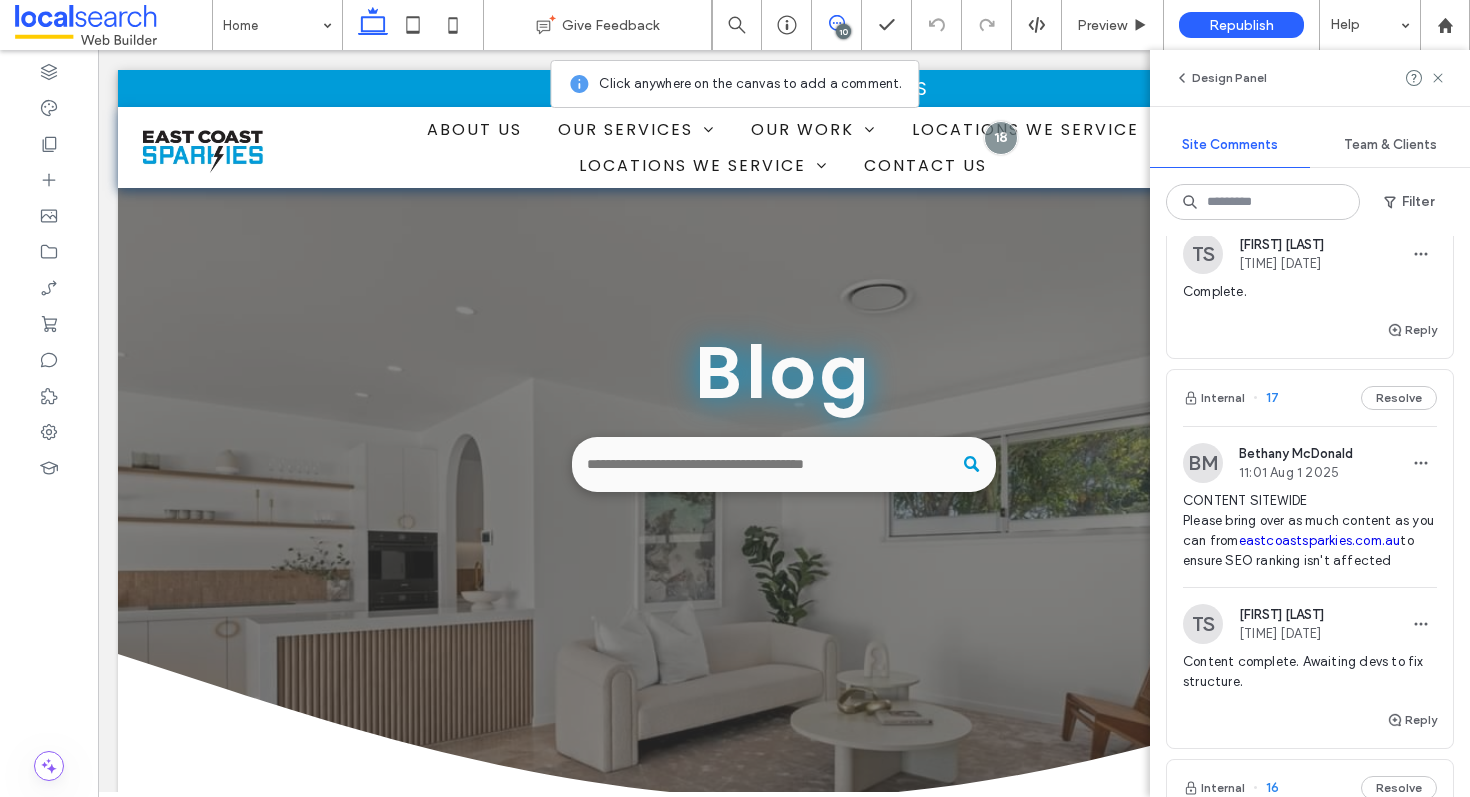 click on "eastcoastsparkies.com.au" at bounding box center (1320, 540) 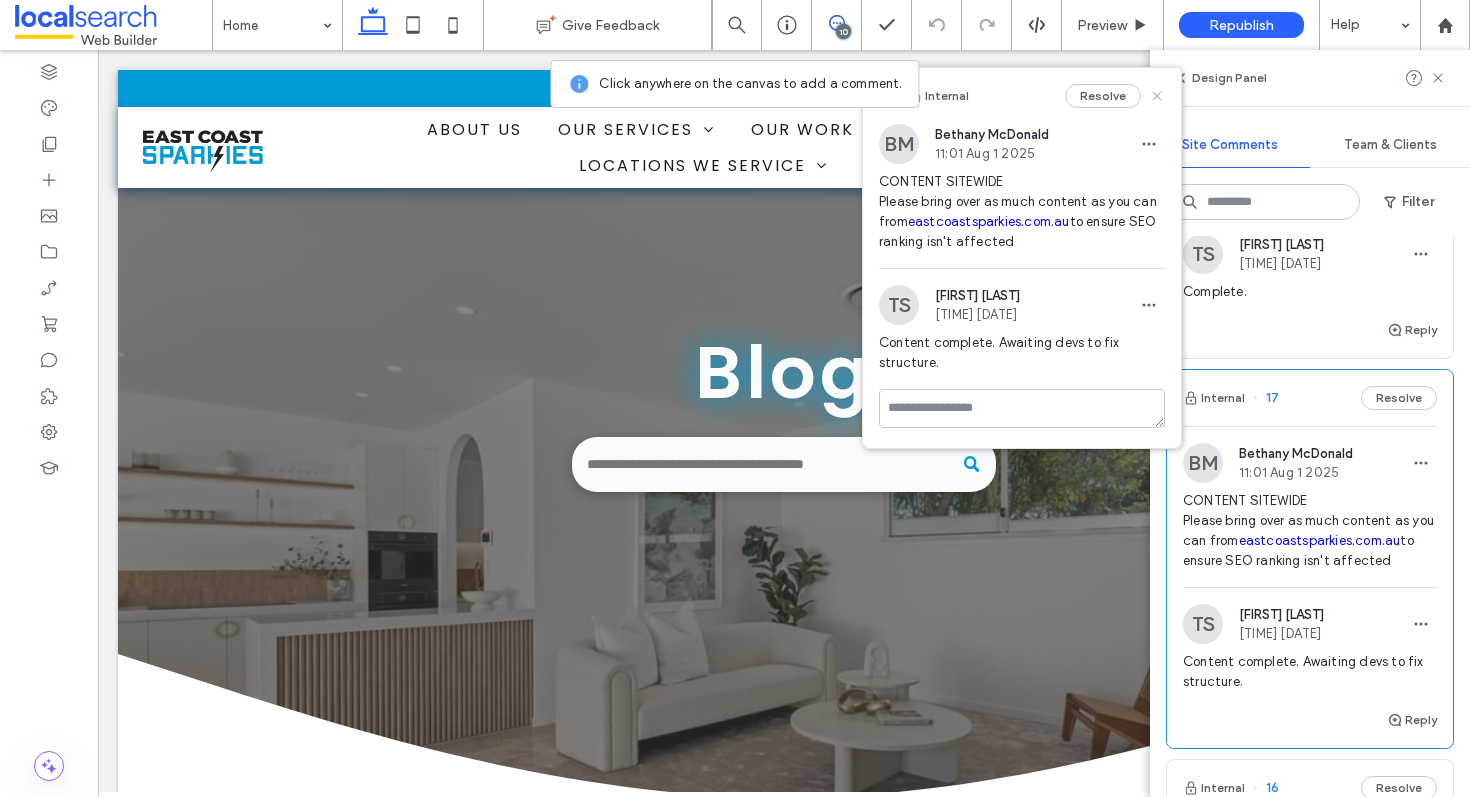 click 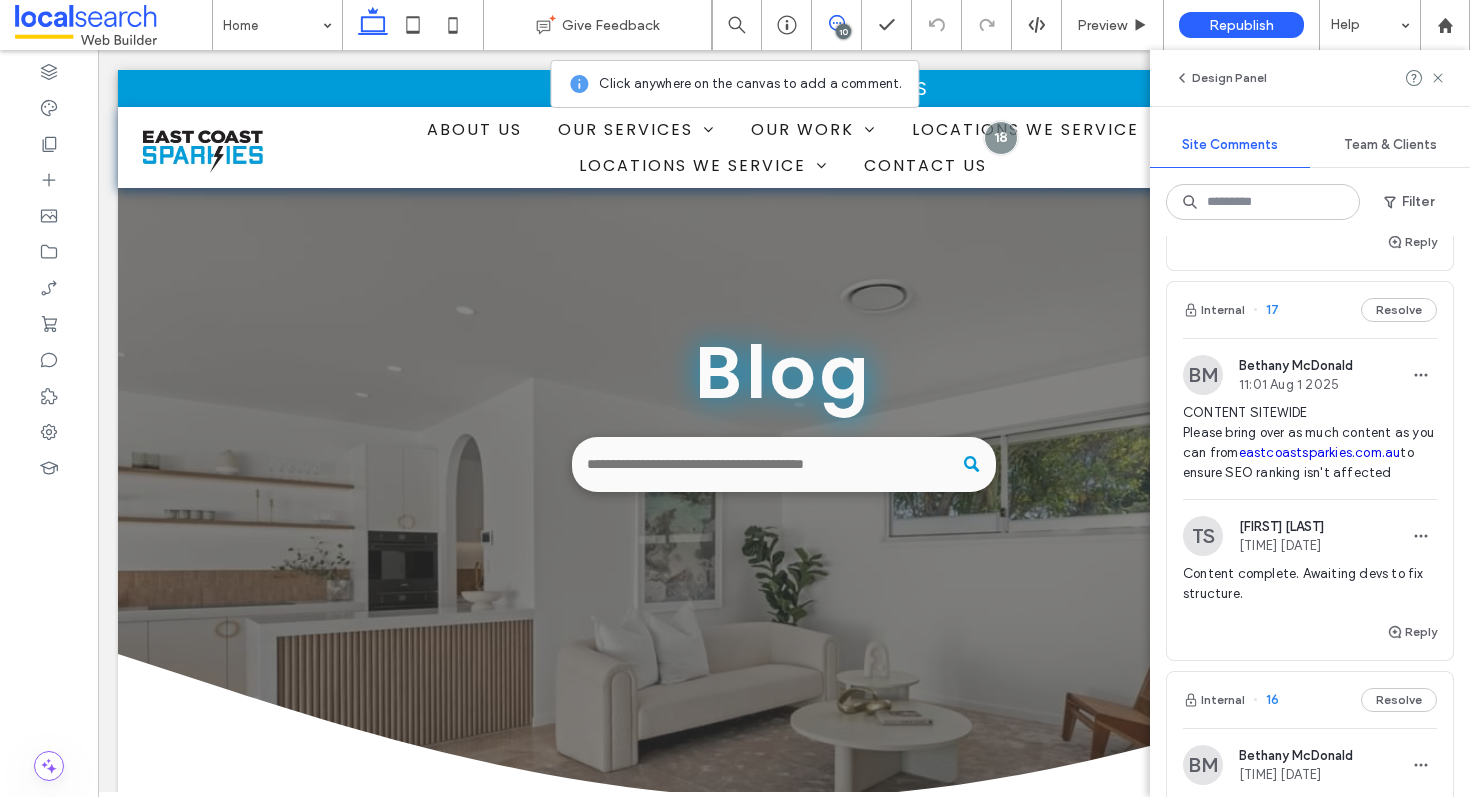 scroll, scrollTop: 1708, scrollLeft: 0, axis: vertical 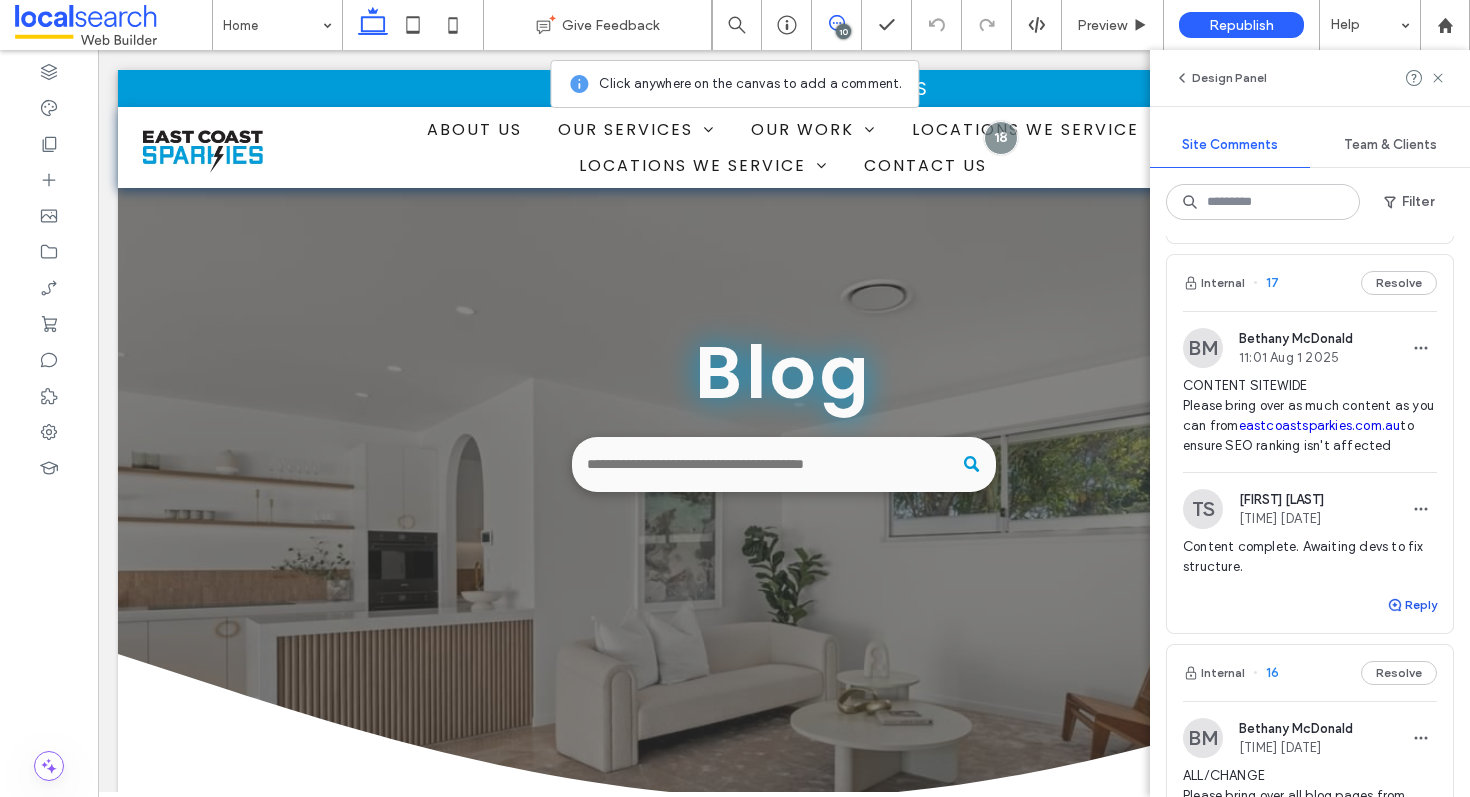 click on "Reply" at bounding box center [1412, 605] 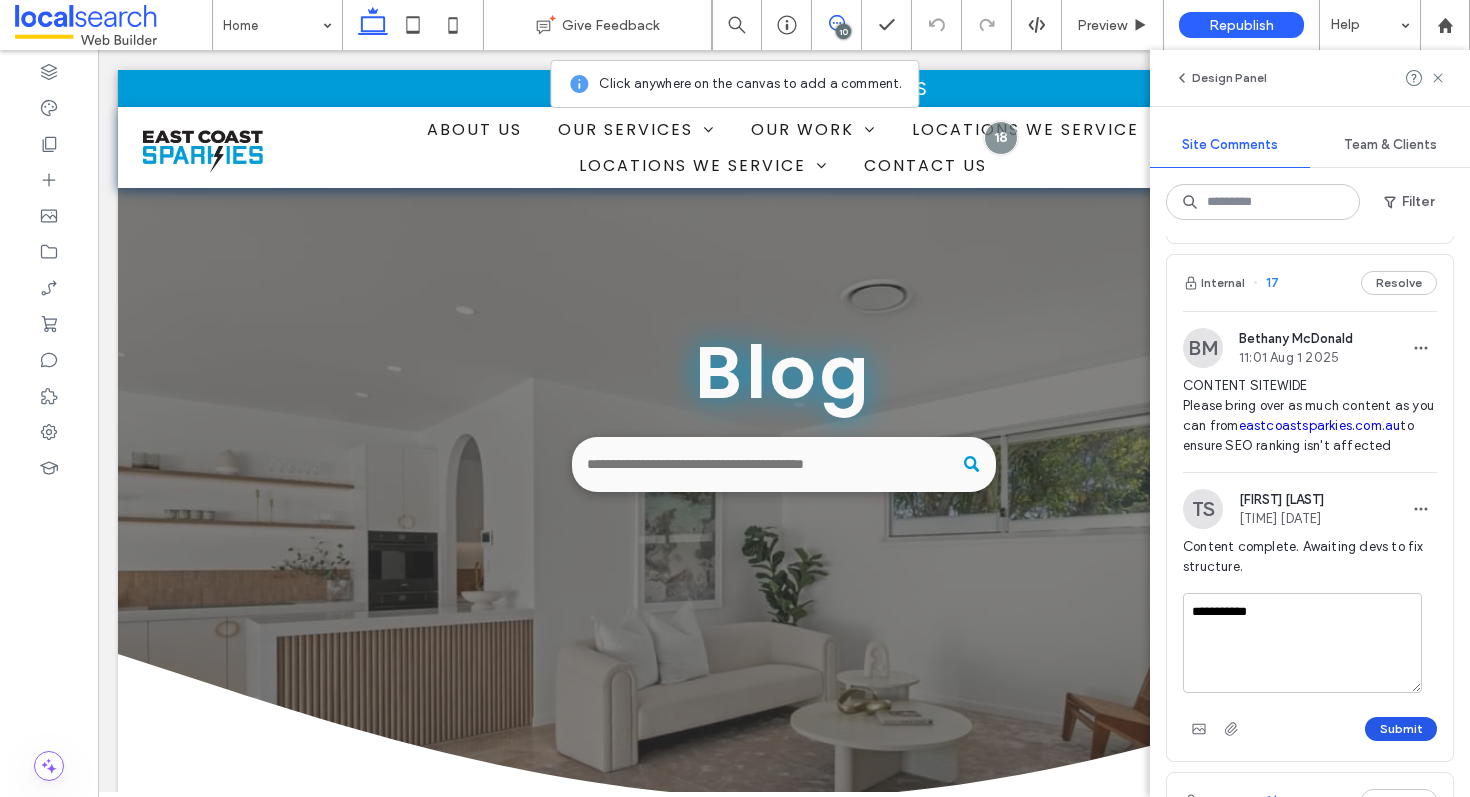 type on "**********" 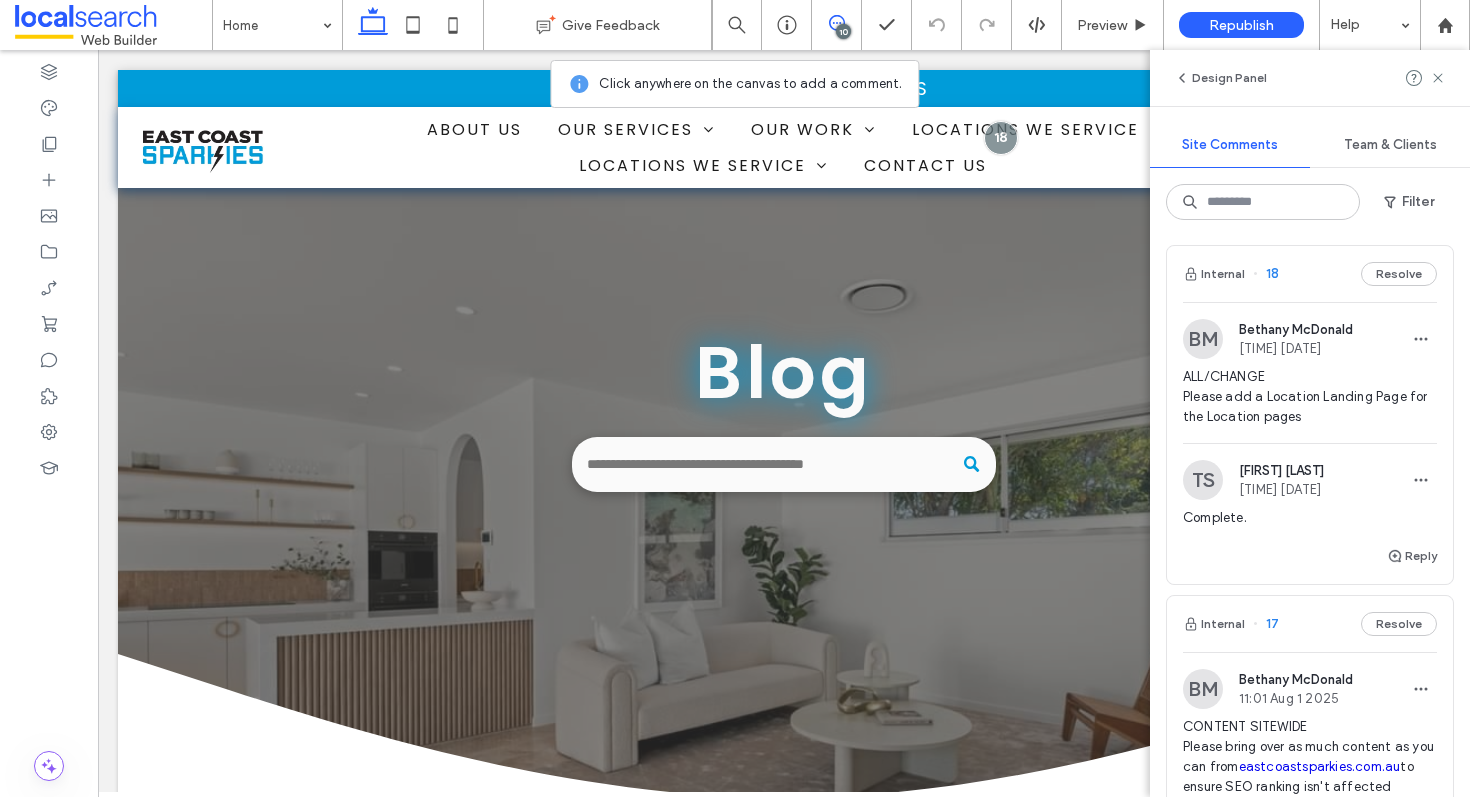 scroll, scrollTop: 1367, scrollLeft: 0, axis: vertical 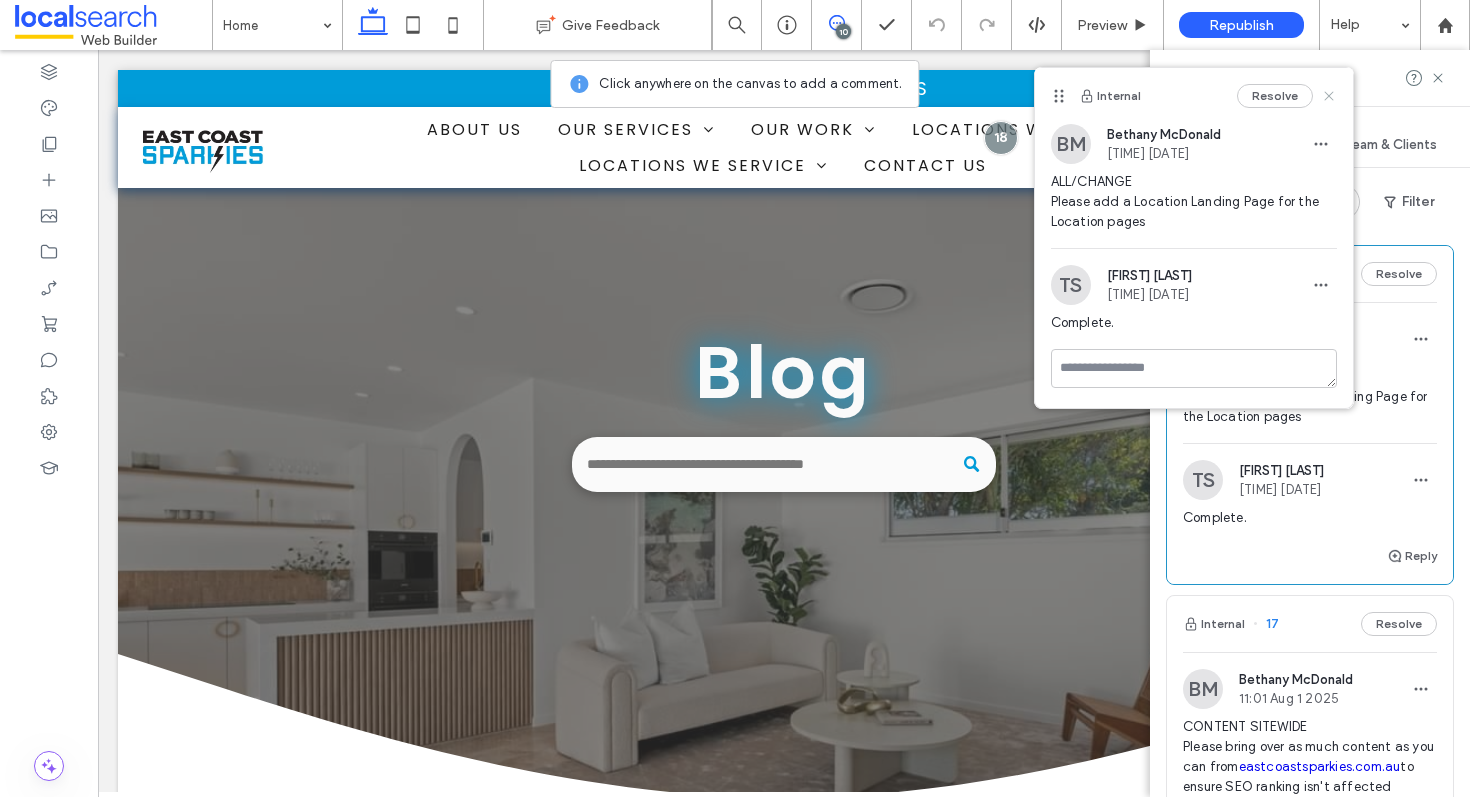 click 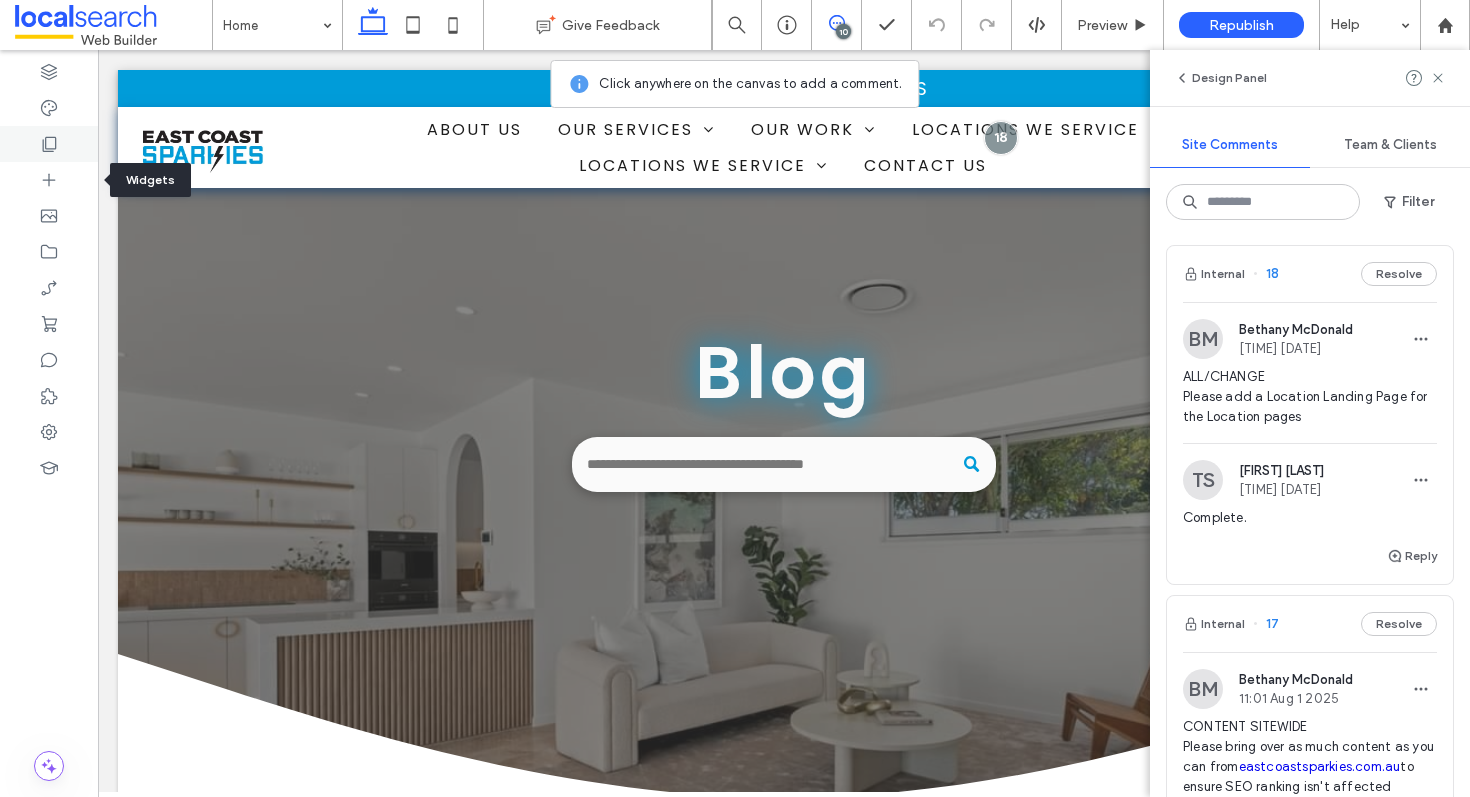 click 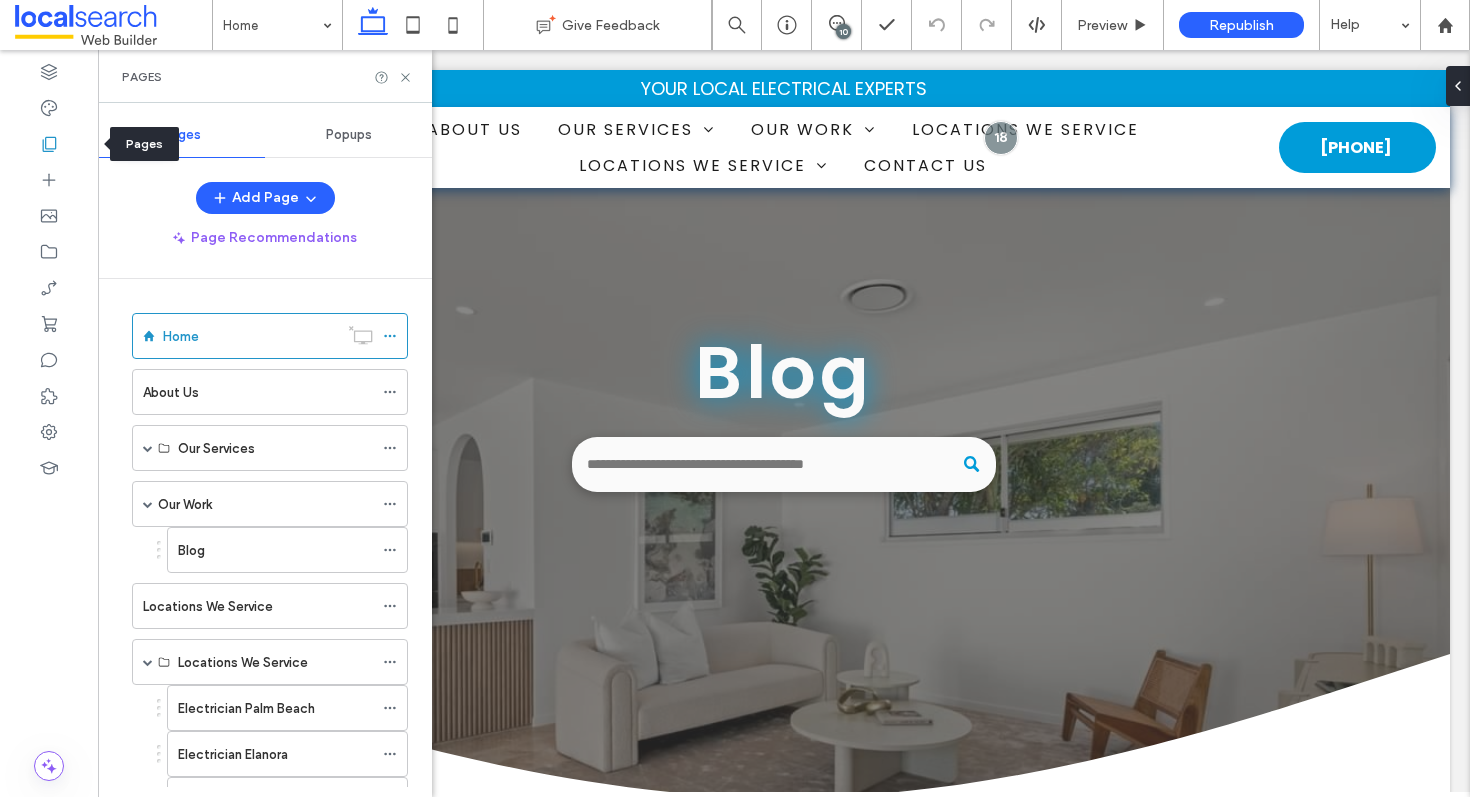 scroll, scrollTop: 0, scrollLeft: 0, axis: both 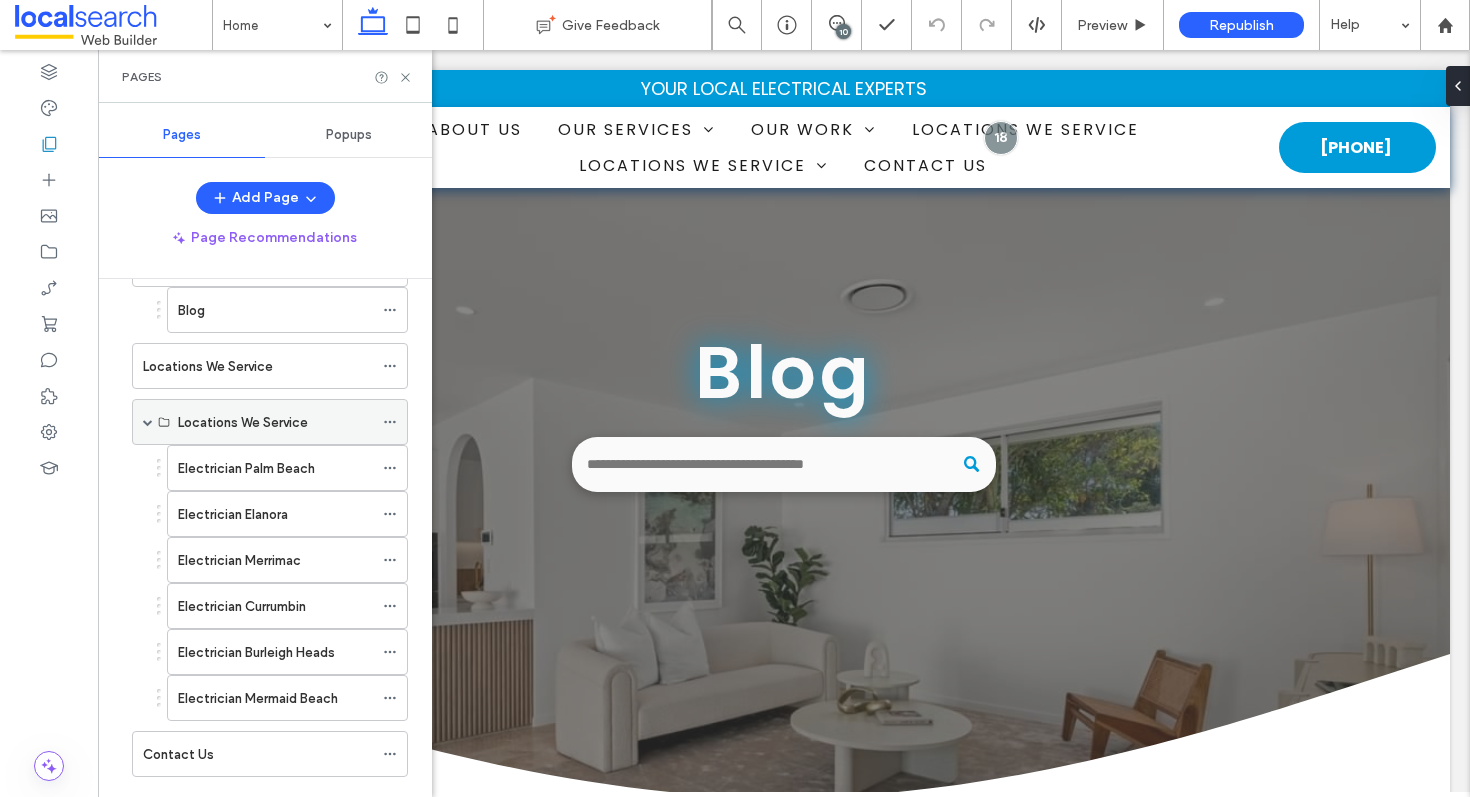 click on "Locations We Service" at bounding box center [275, 422] 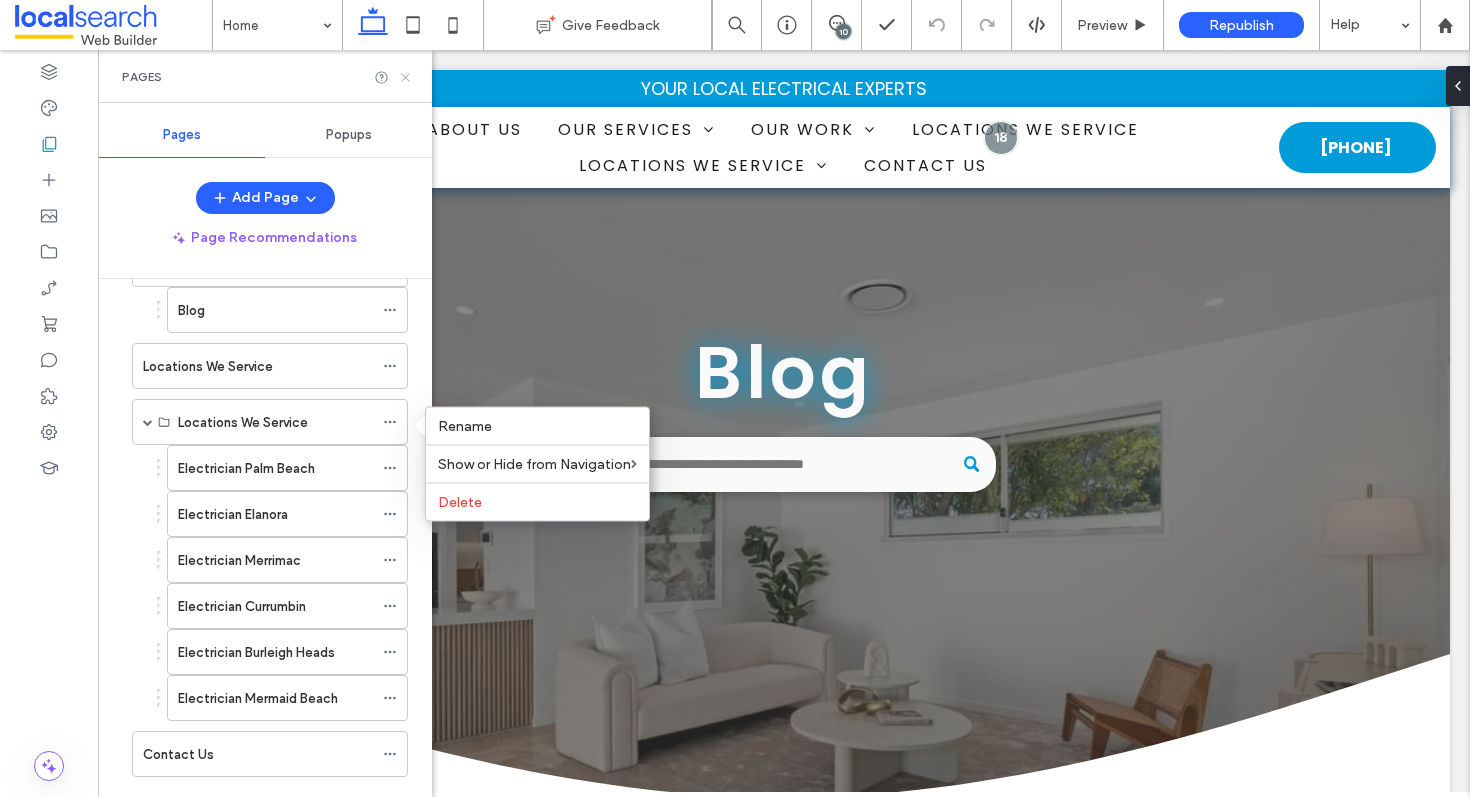 click 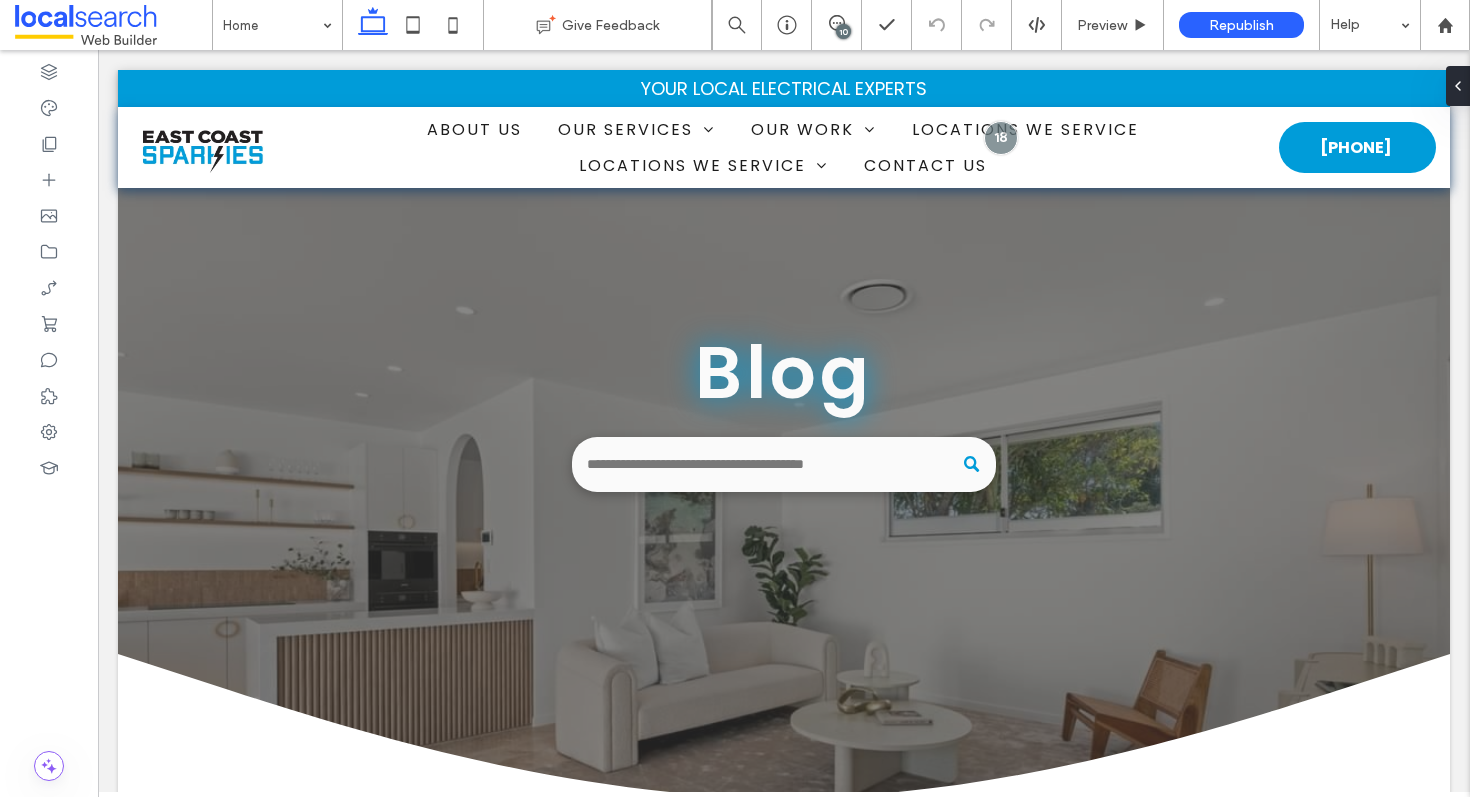 click on "10" at bounding box center [843, 31] 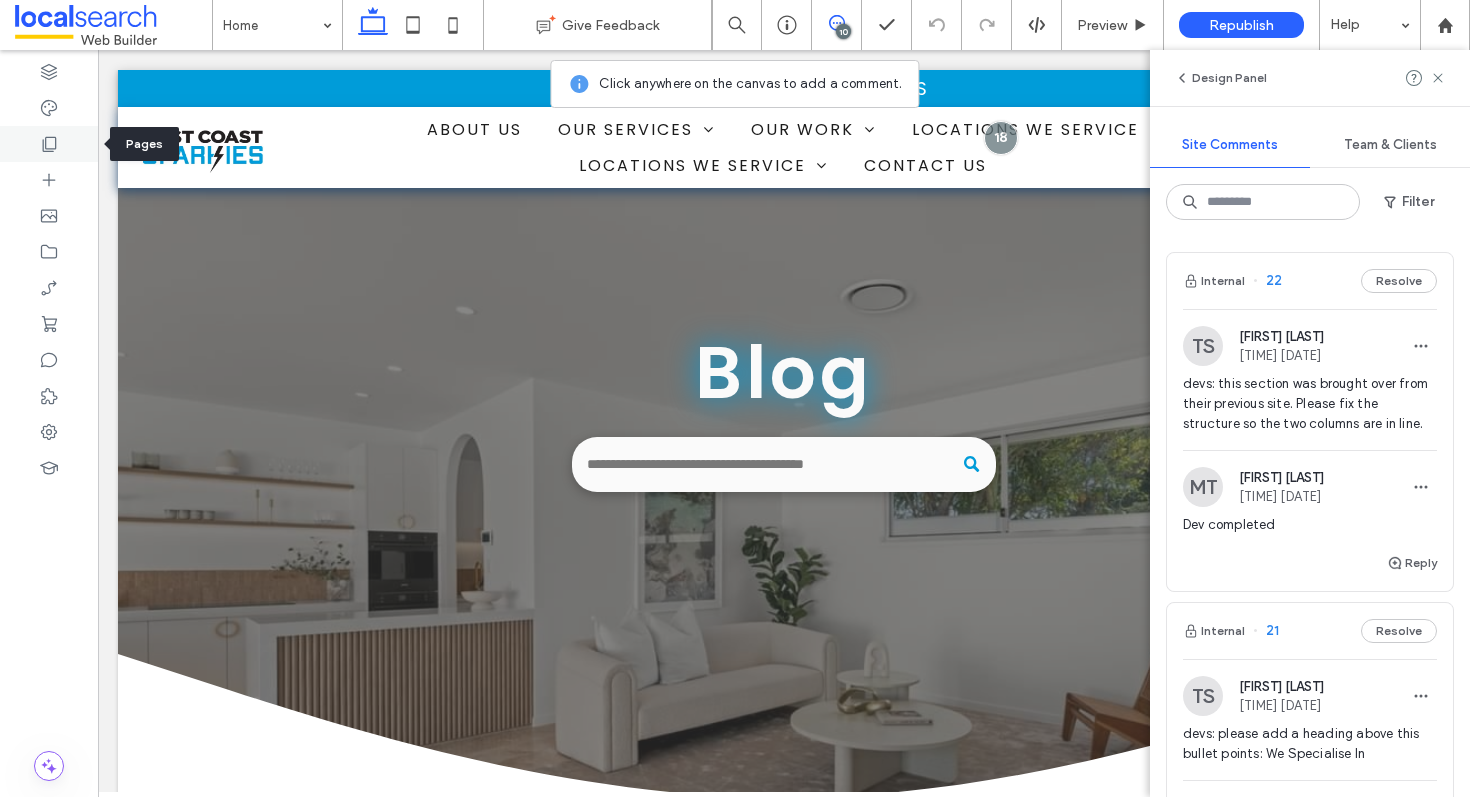 click 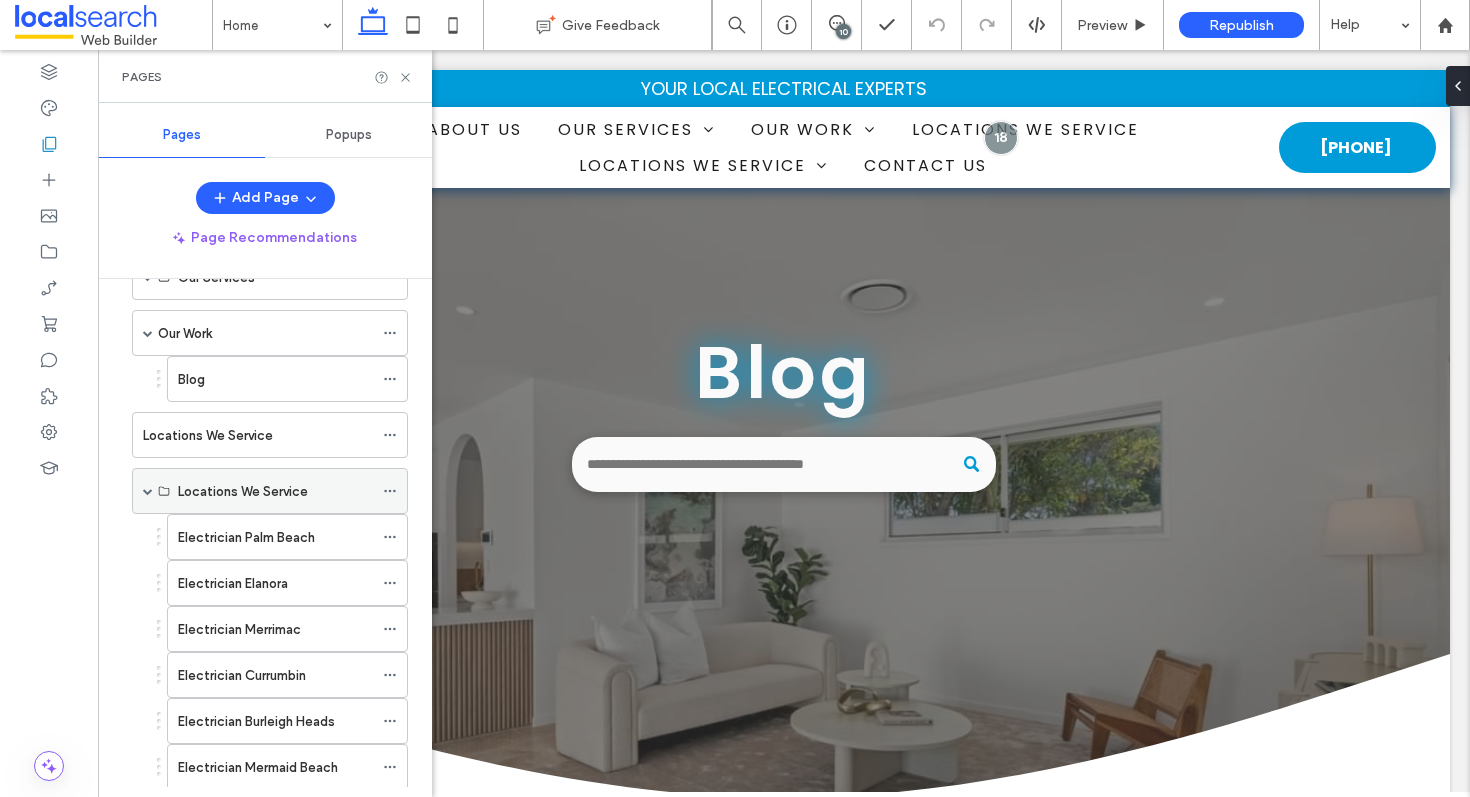 scroll, scrollTop: 212, scrollLeft: 0, axis: vertical 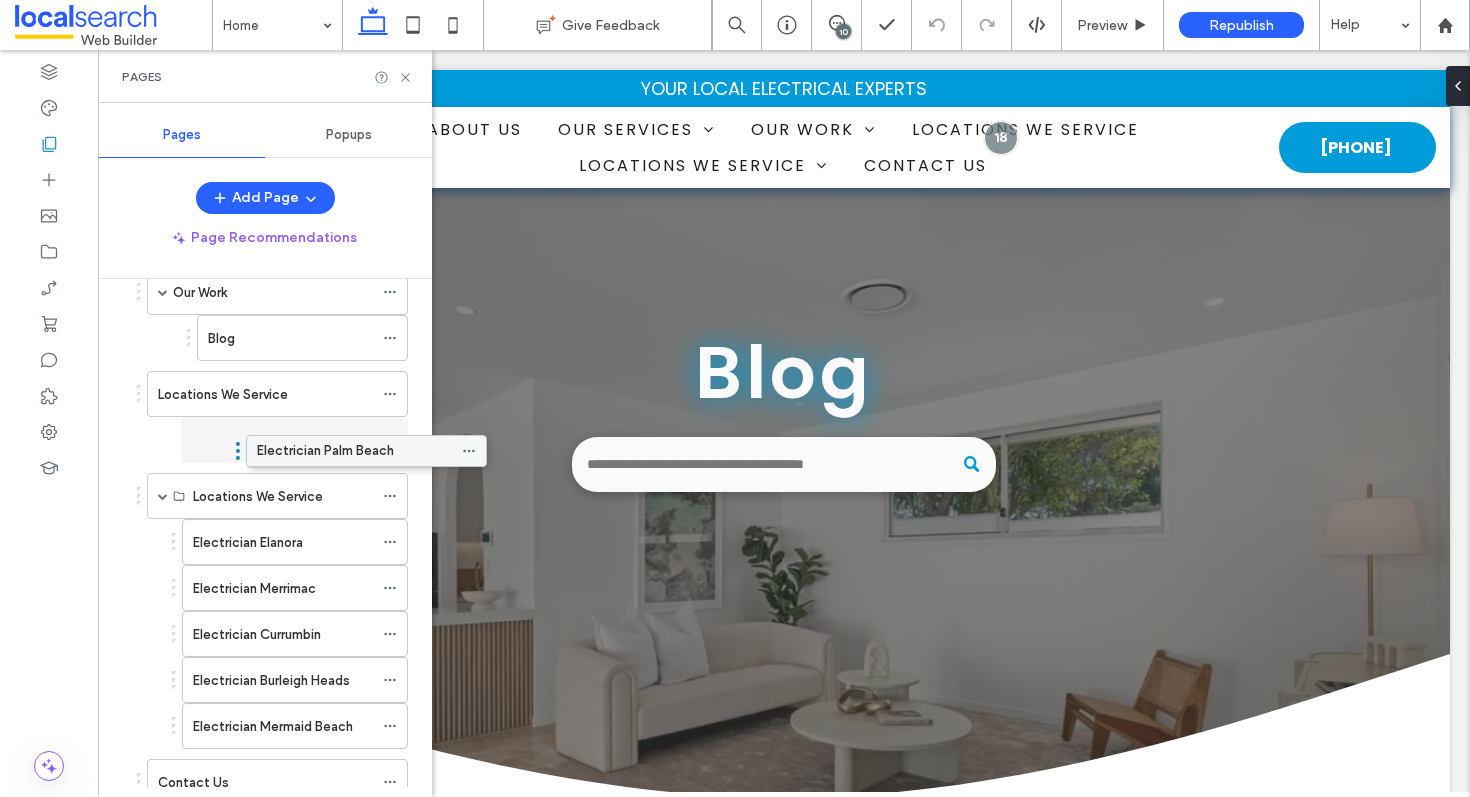 drag, startPoint x: 339, startPoint y: 497, endPoint x: 418, endPoint y: 449, distance: 92.43917 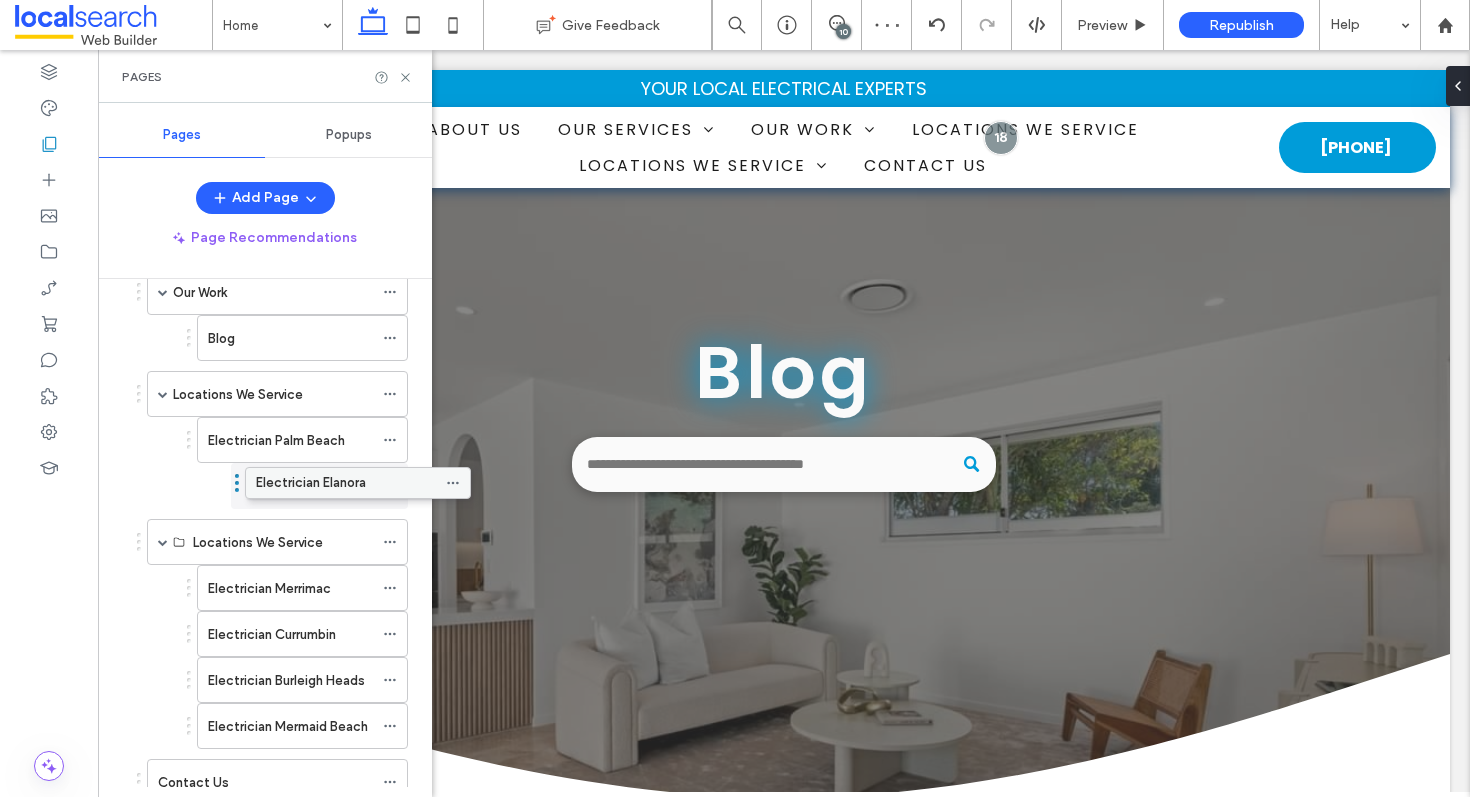 drag, startPoint x: 282, startPoint y: 535, endPoint x: 345, endPoint y: 473, distance: 88.391174 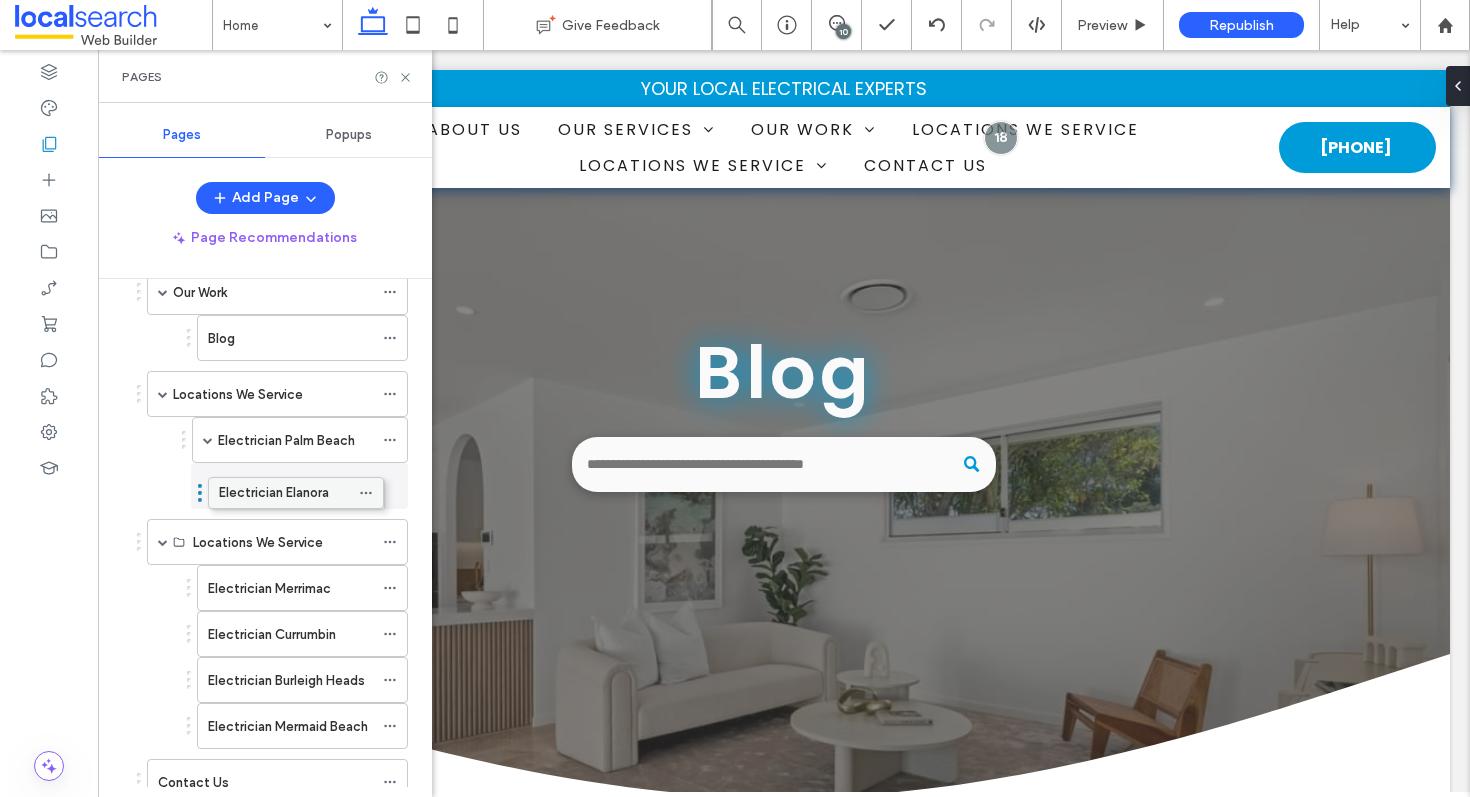 drag, startPoint x: 315, startPoint y: 484, endPoint x: 291, endPoint y: 488, distance: 24.33105 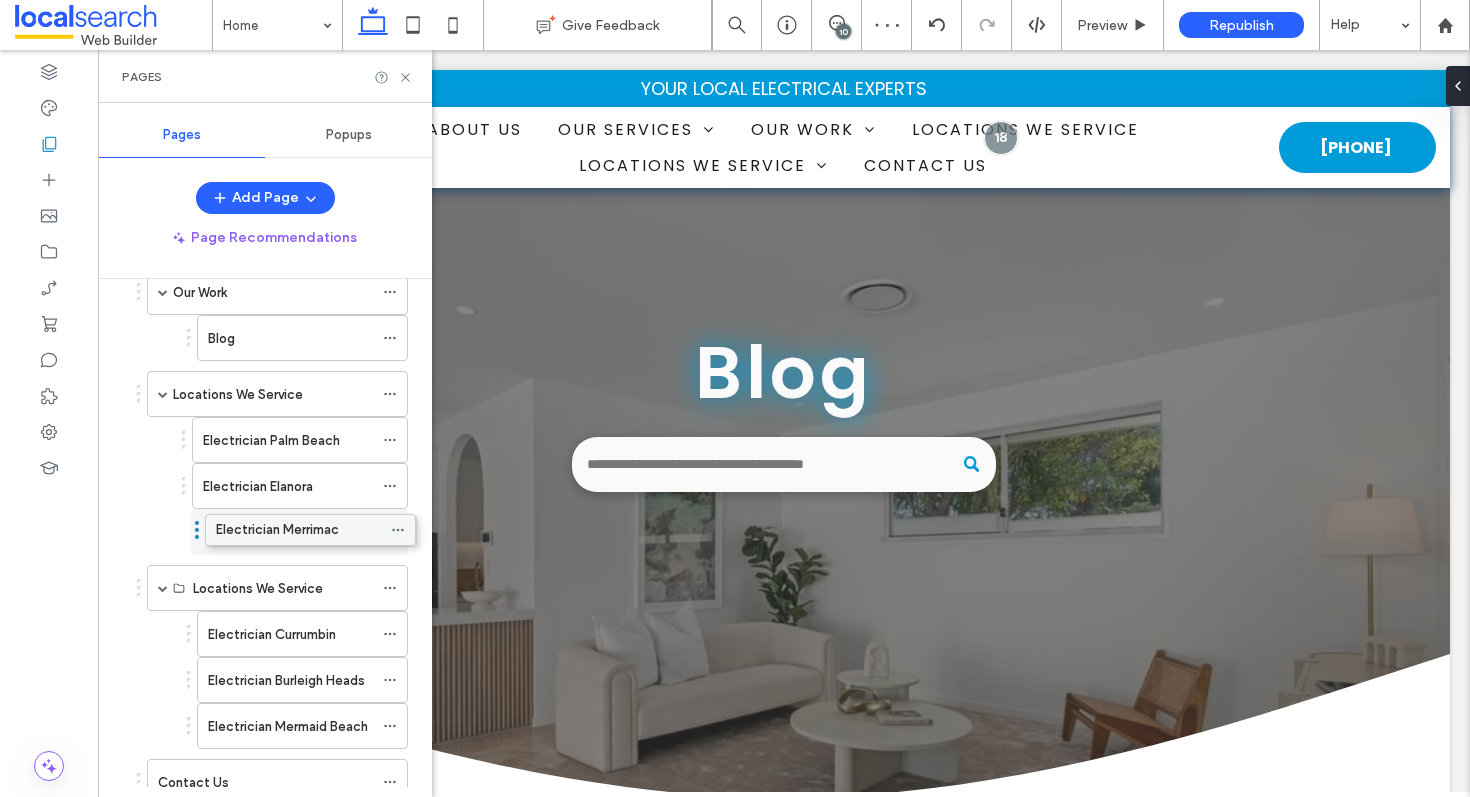 drag, startPoint x: 292, startPoint y: 581, endPoint x: 301, endPoint y: 520, distance: 61.66036 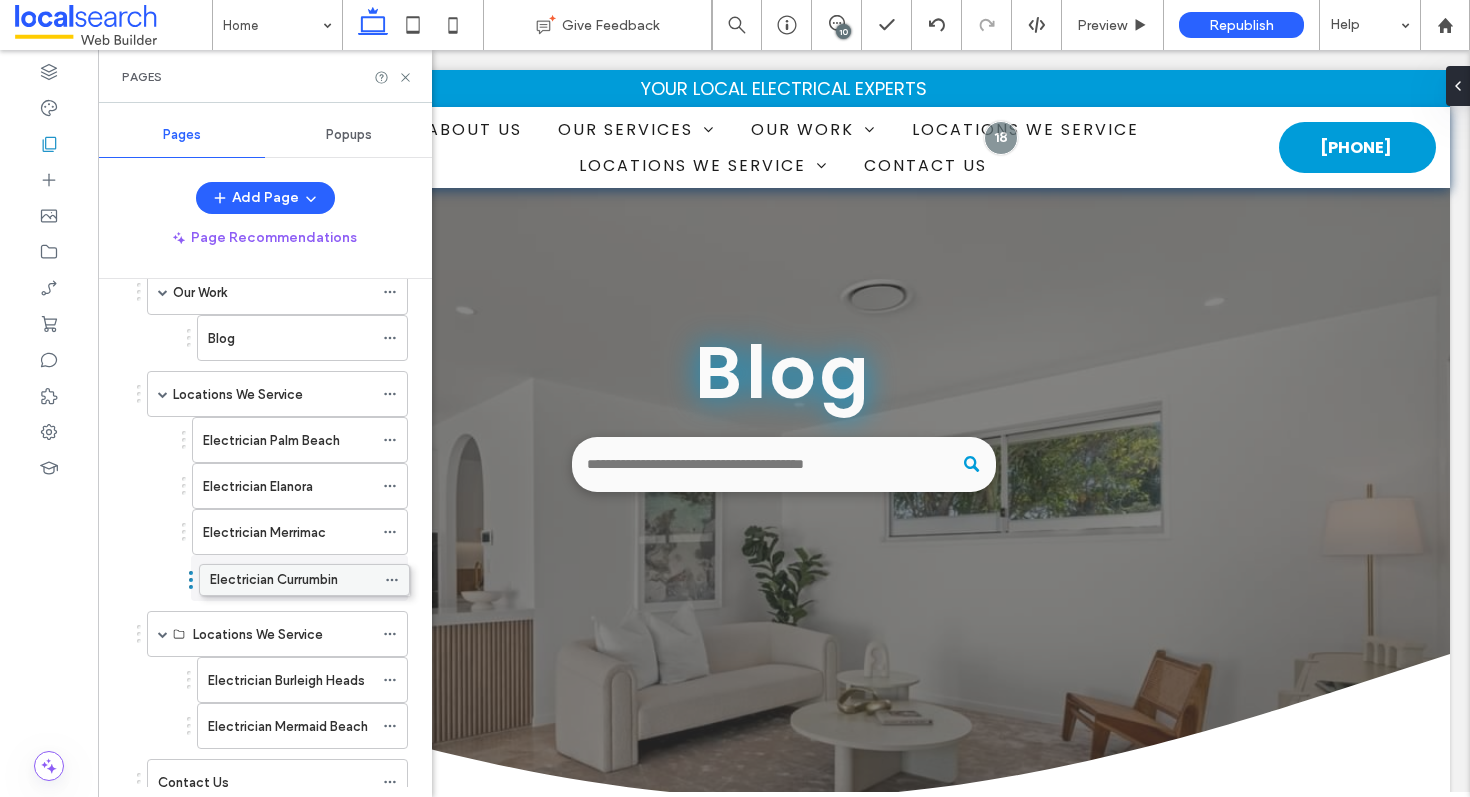 drag, startPoint x: 313, startPoint y: 623, endPoint x: 318, endPoint y: 563, distance: 60.207973 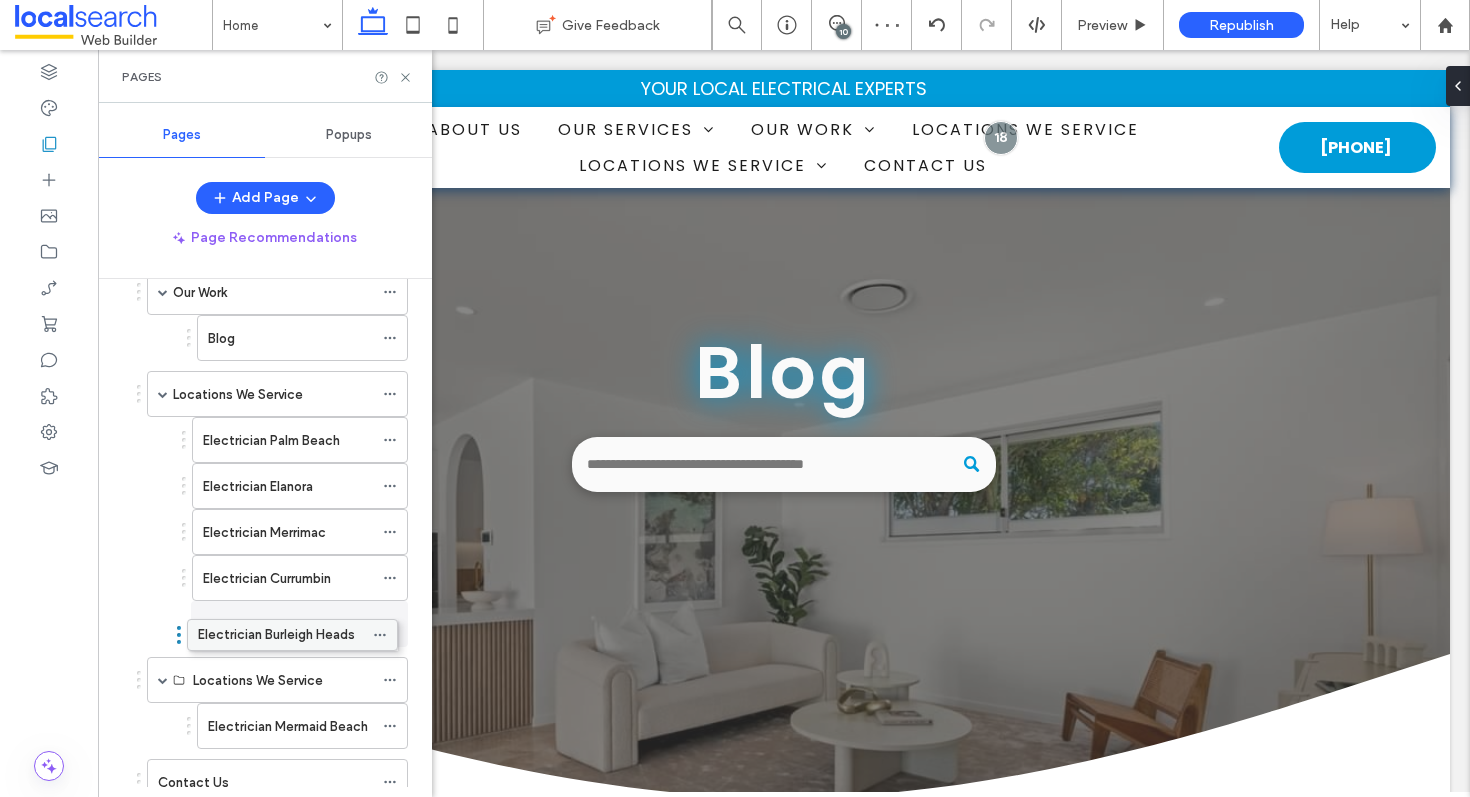 drag, startPoint x: 295, startPoint y: 670, endPoint x: 285, endPoint y: 622, distance: 49.0306 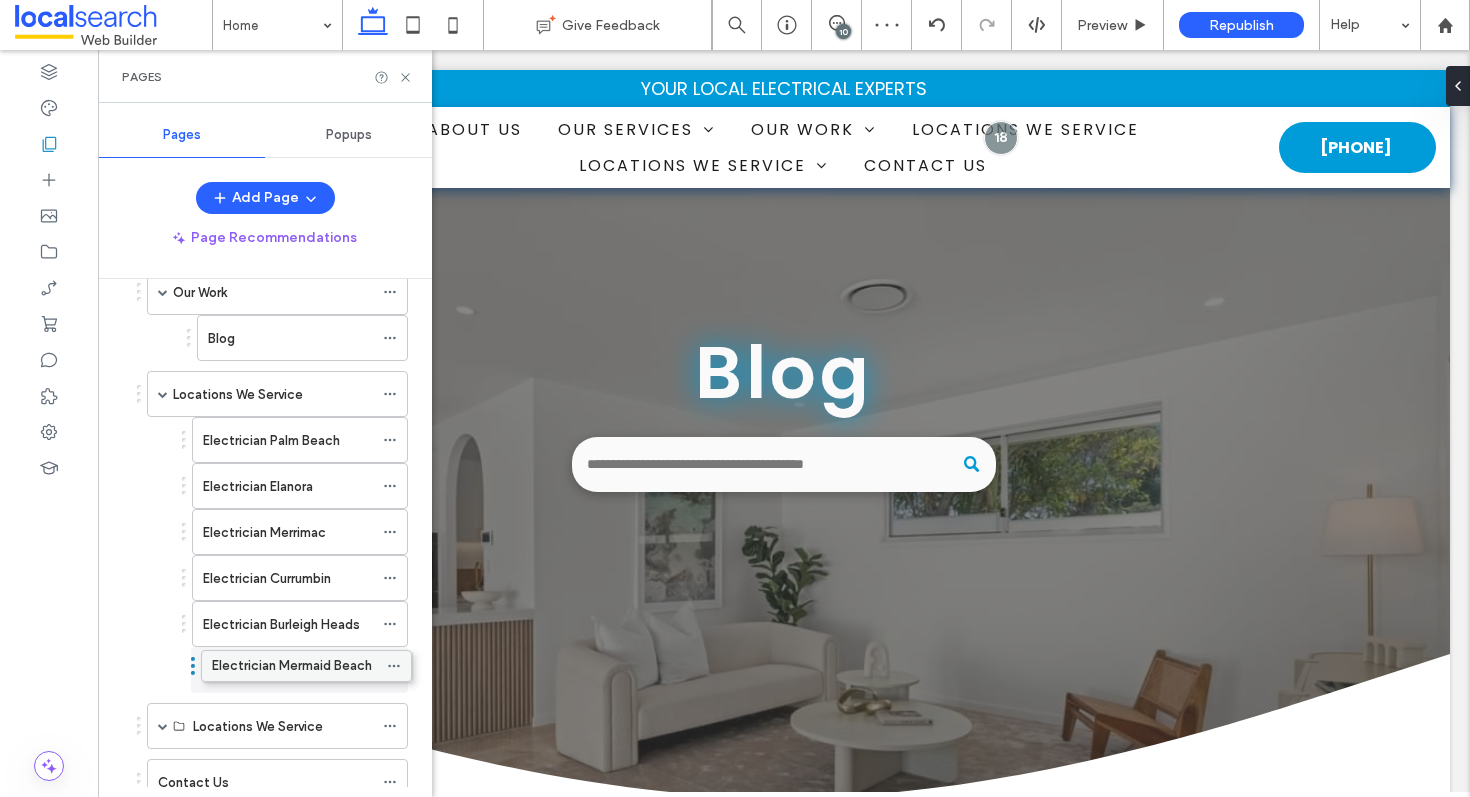 drag, startPoint x: 282, startPoint y: 718, endPoint x: 286, endPoint y: 655, distance: 63.126858 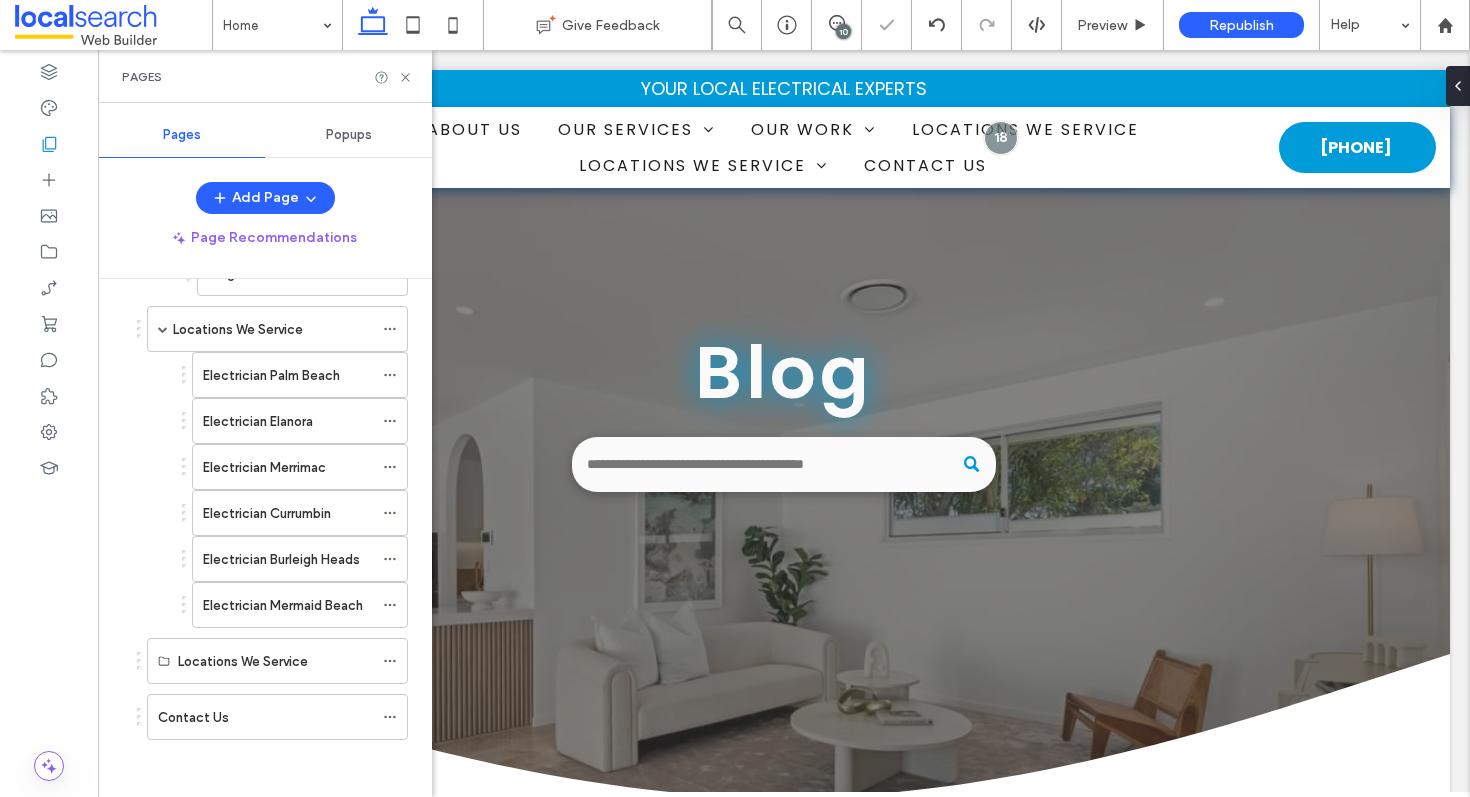 scroll, scrollTop: 280, scrollLeft: 0, axis: vertical 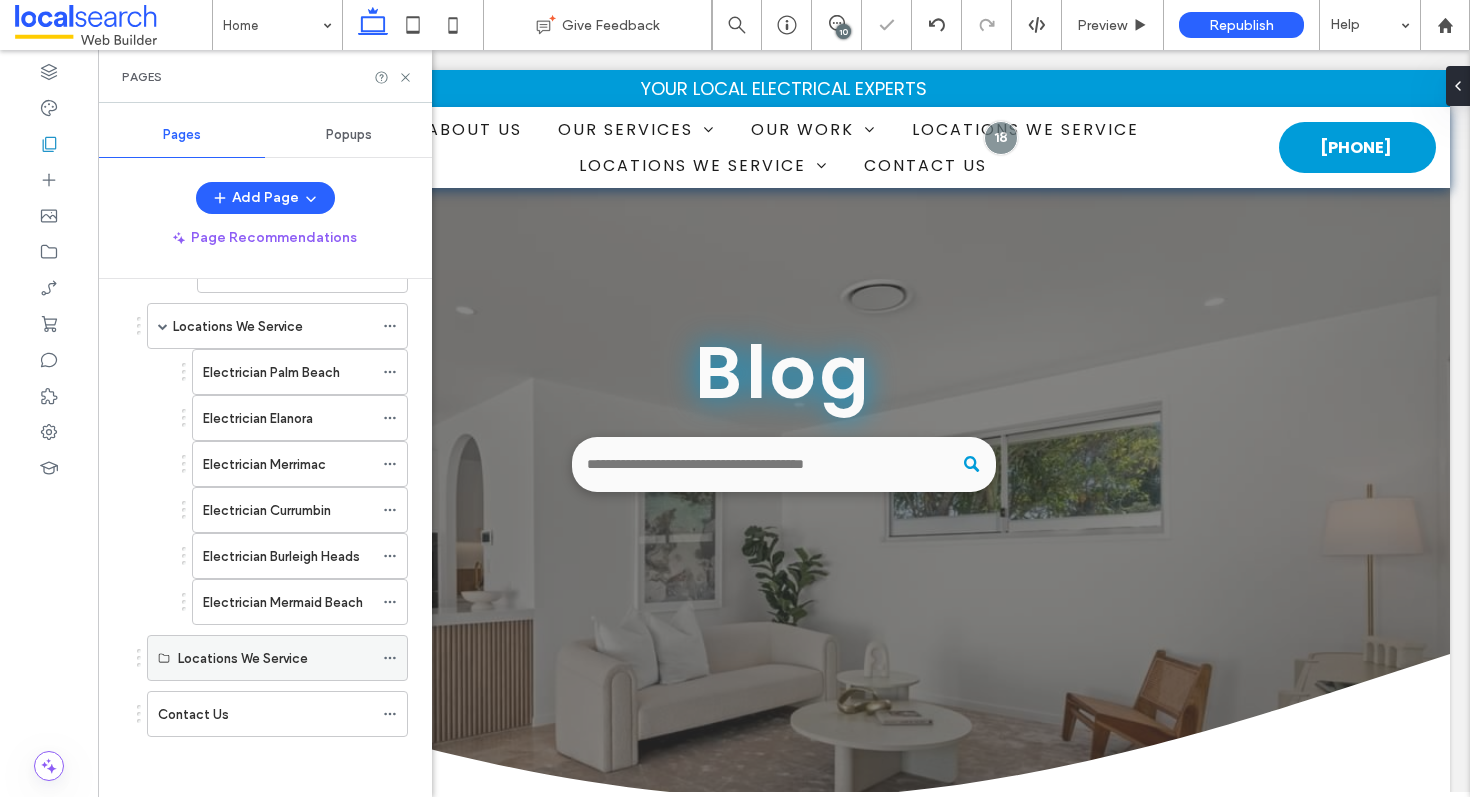 click on "Locations We Service" at bounding box center (243, 658) 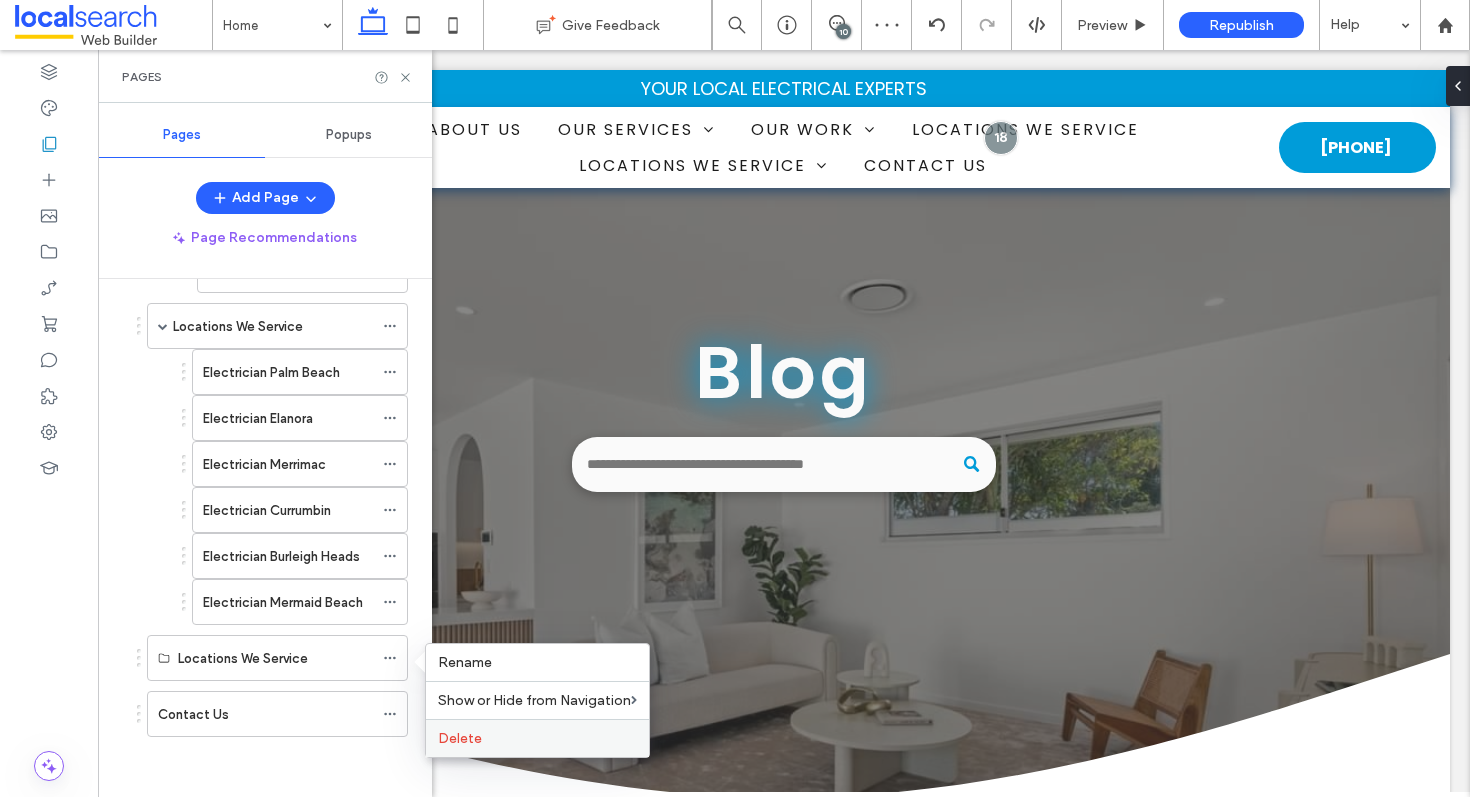 click on "Delete" at bounding box center (460, 738) 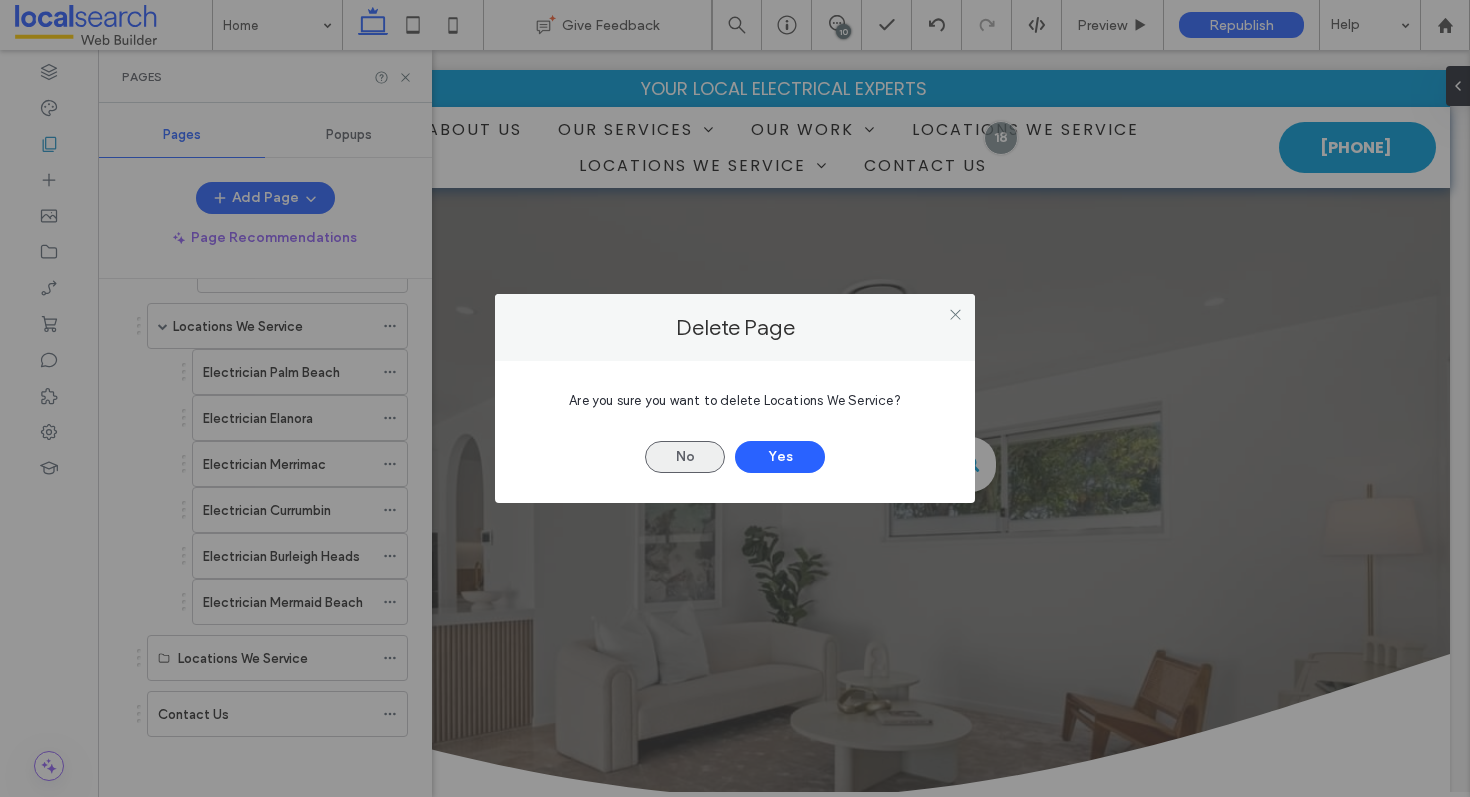 click on "No" at bounding box center (685, 457) 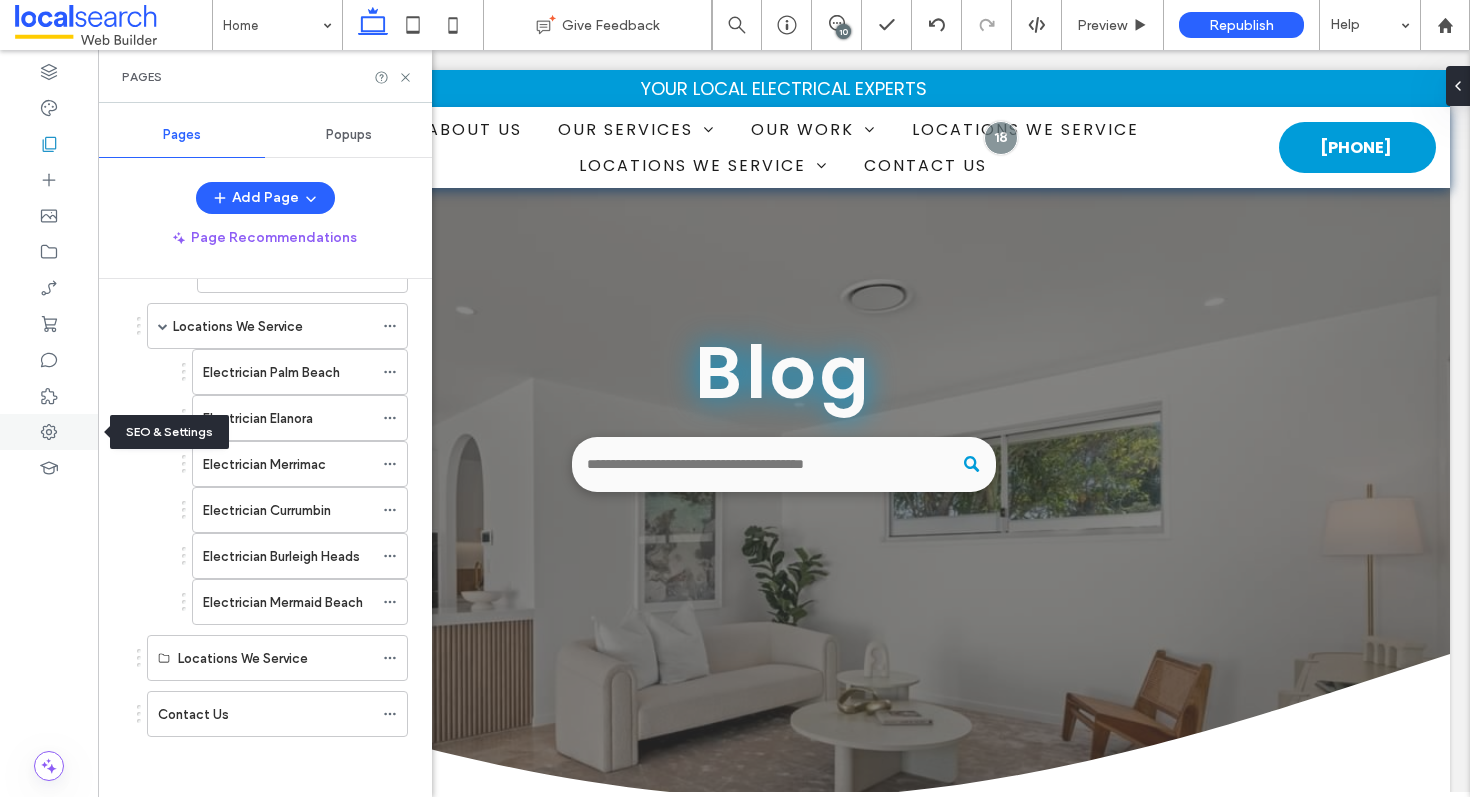 click at bounding box center (49, 432) 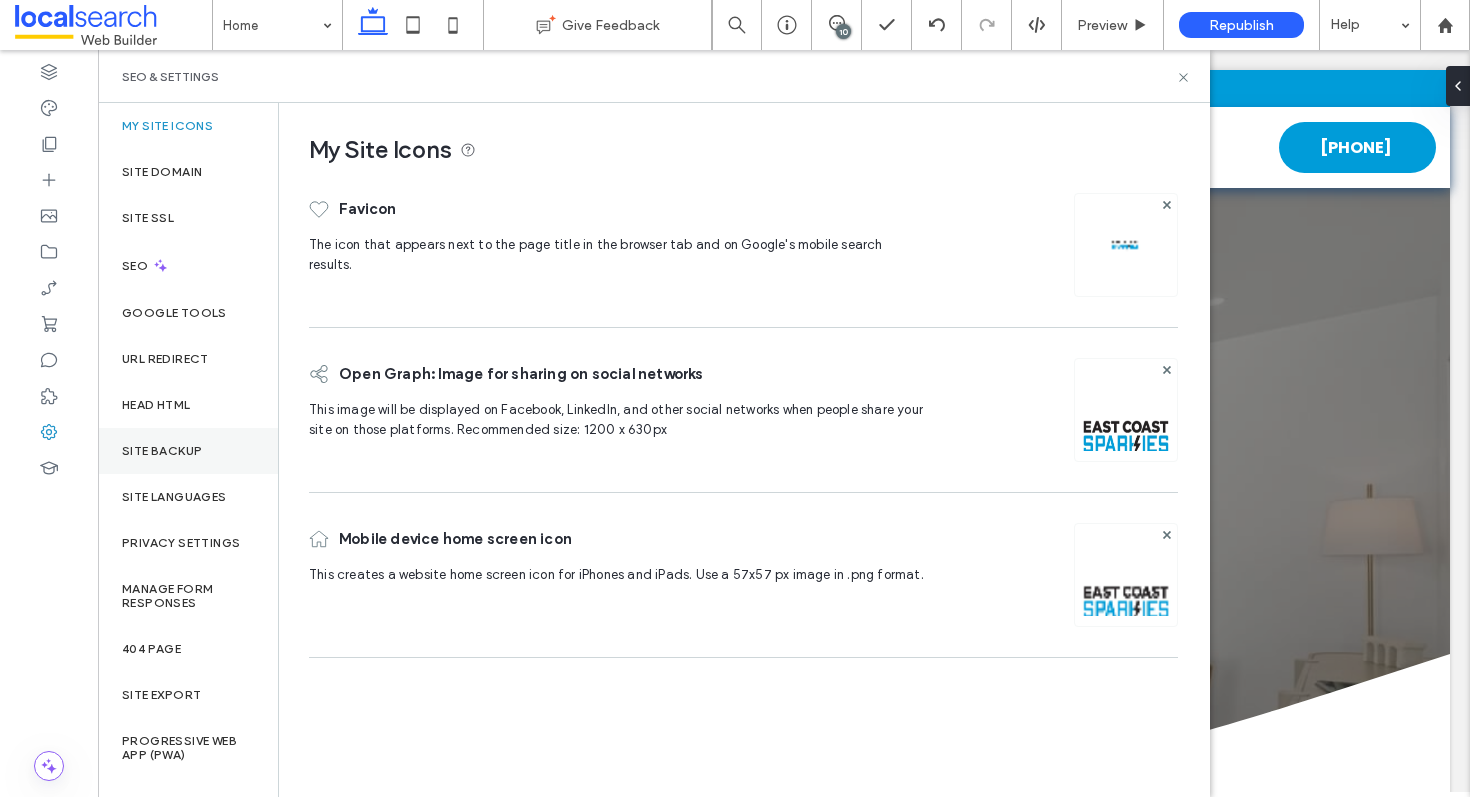 click on "Site Backup" at bounding box center [188, 451] 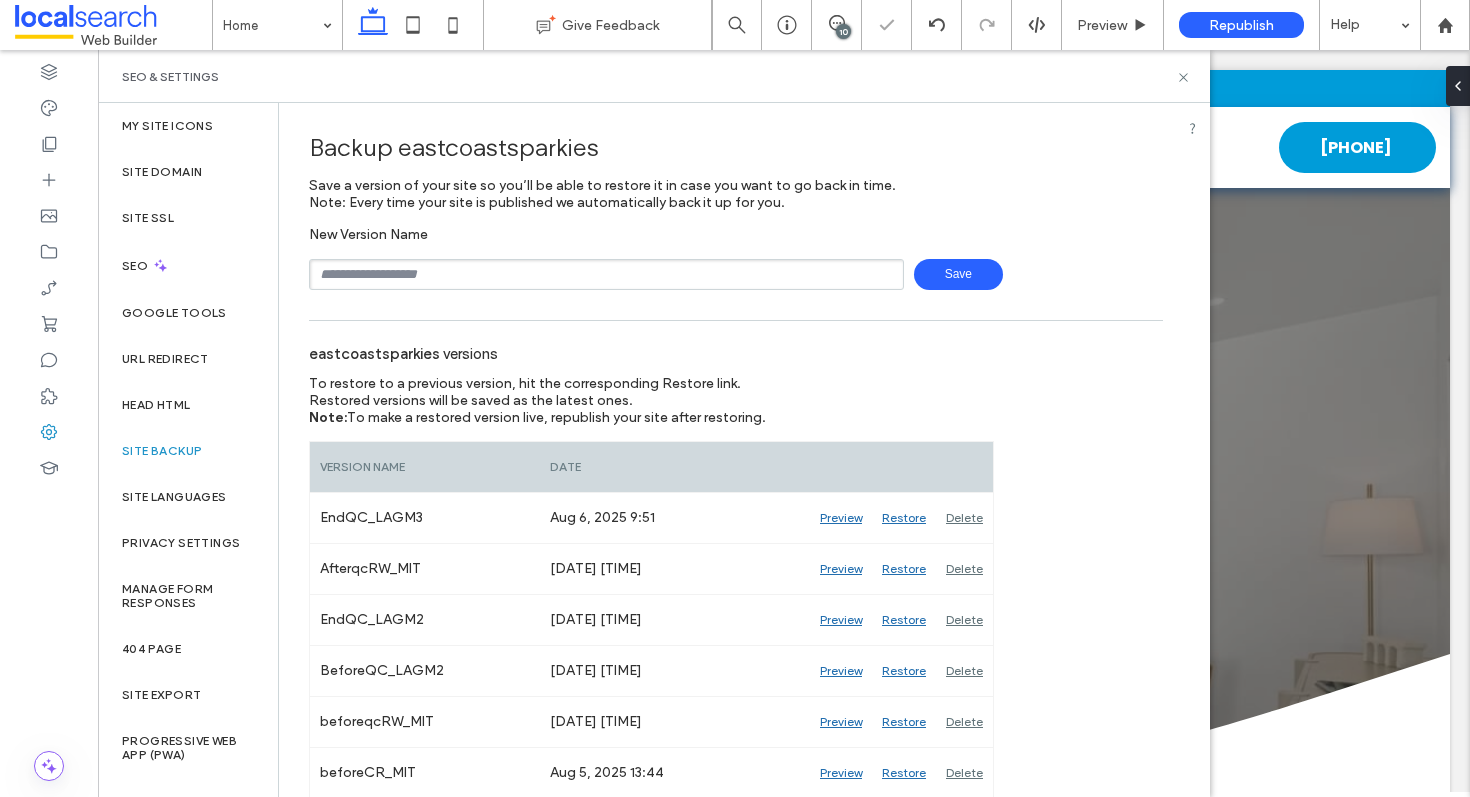 click at bounding box center [606, 274] 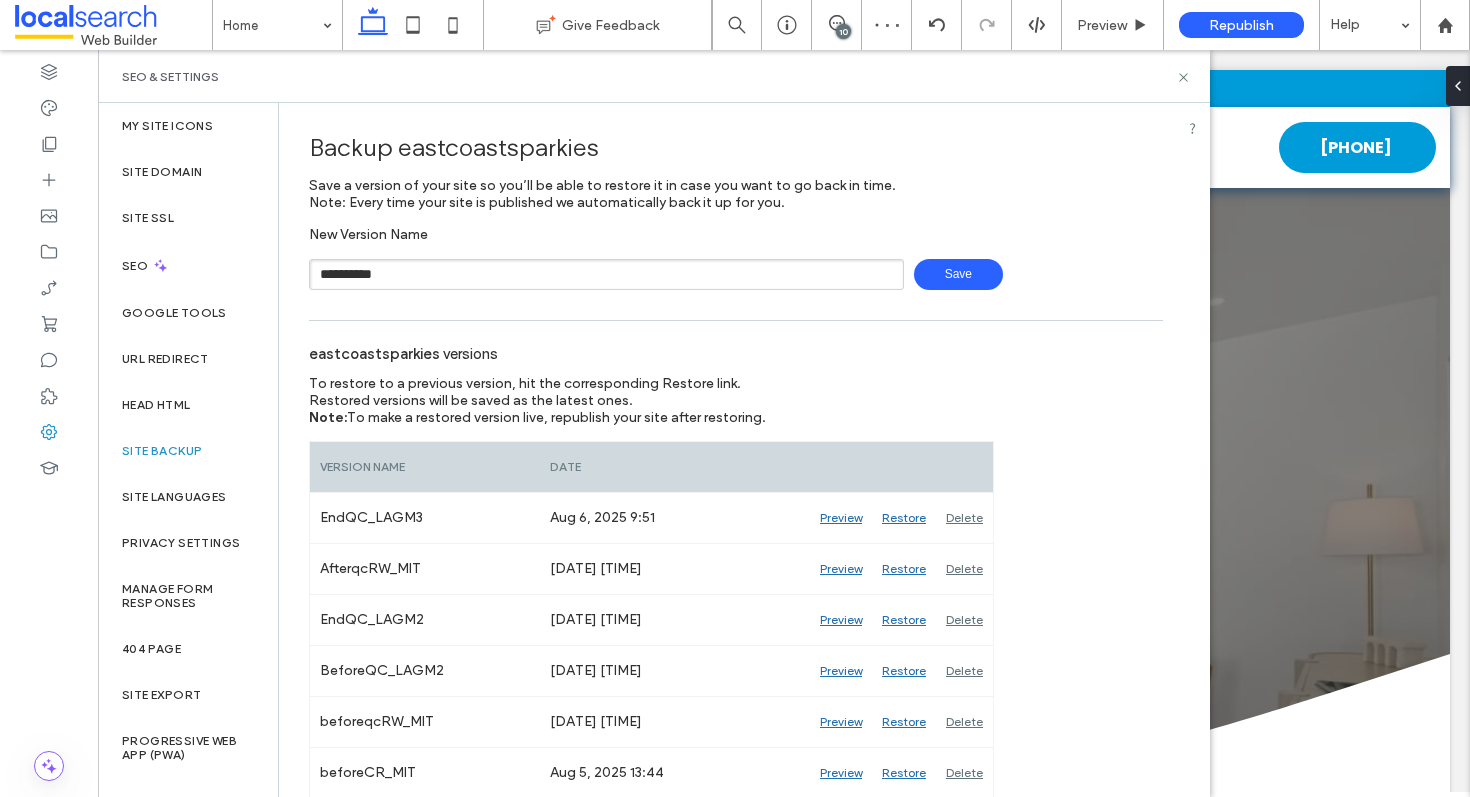 type on "**********" 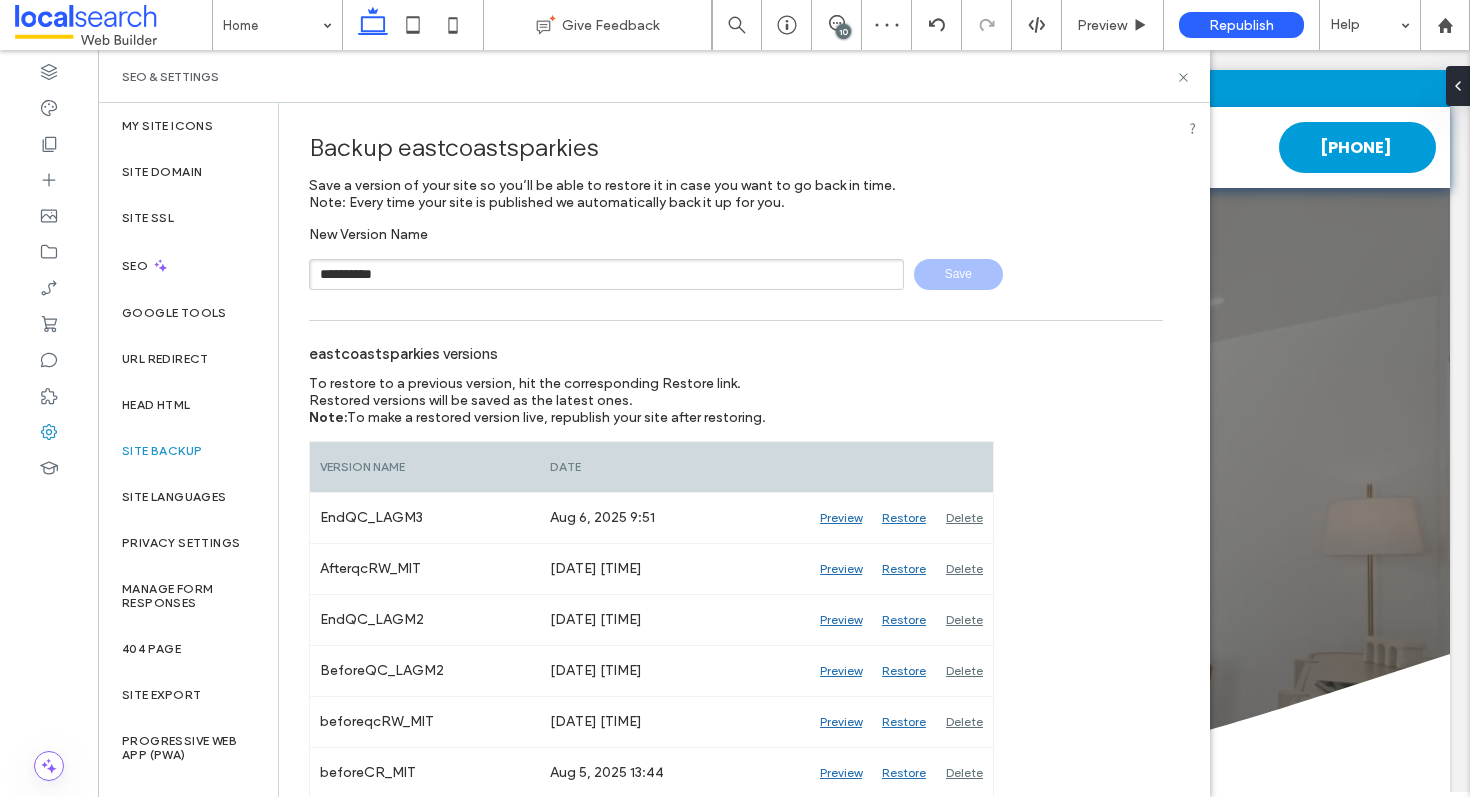 type 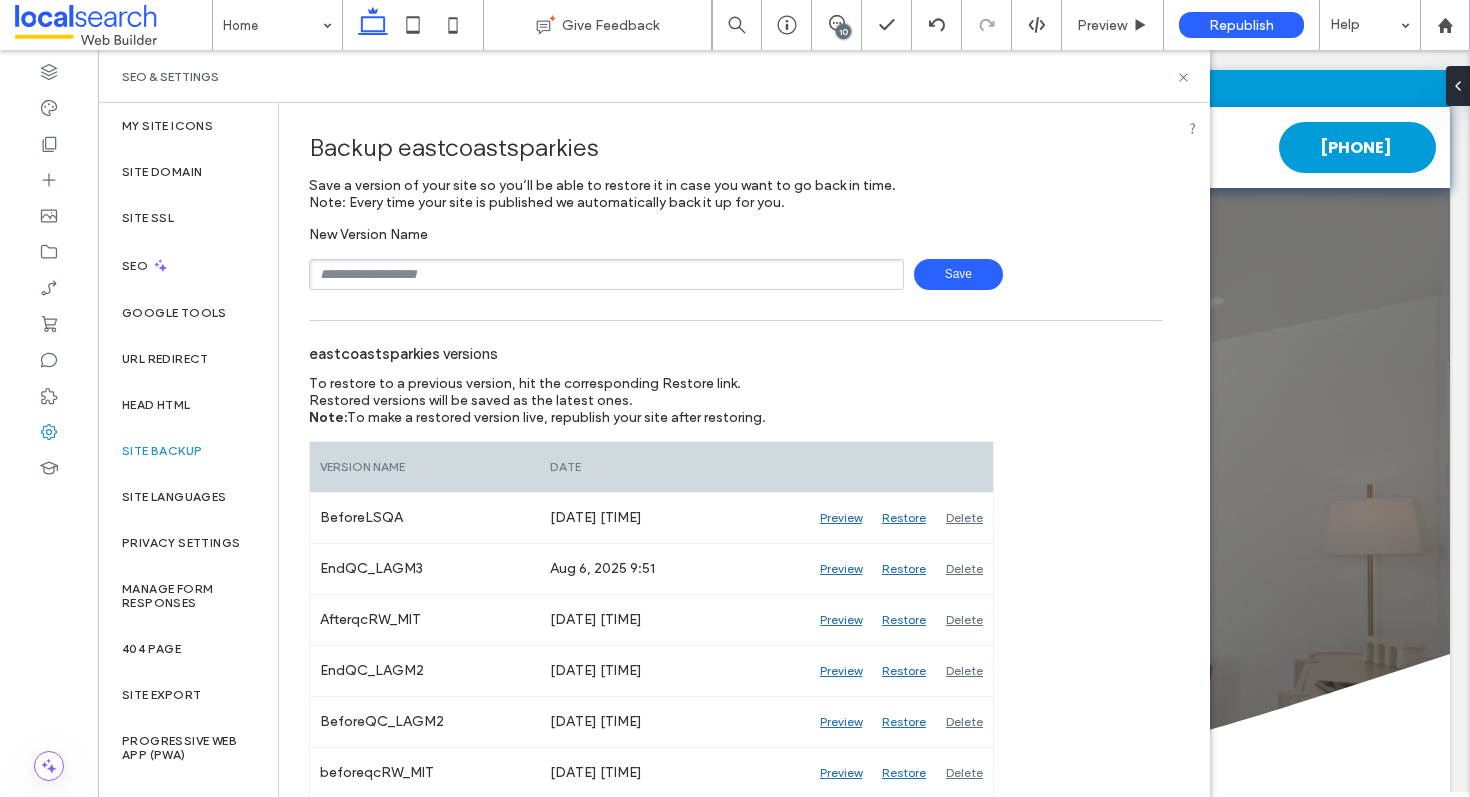click on "SEO & Settings" at bounding box center (654, 76) 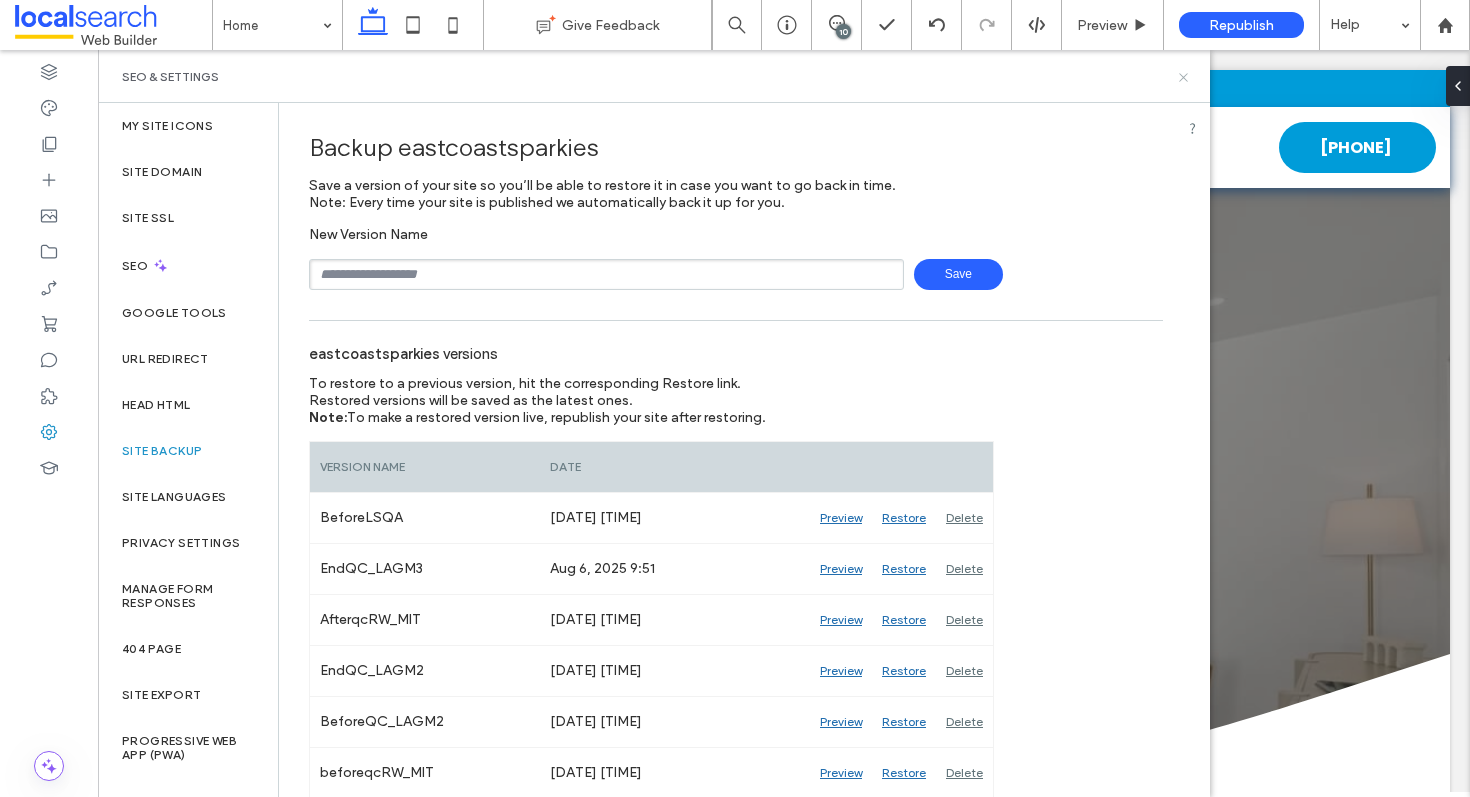 click 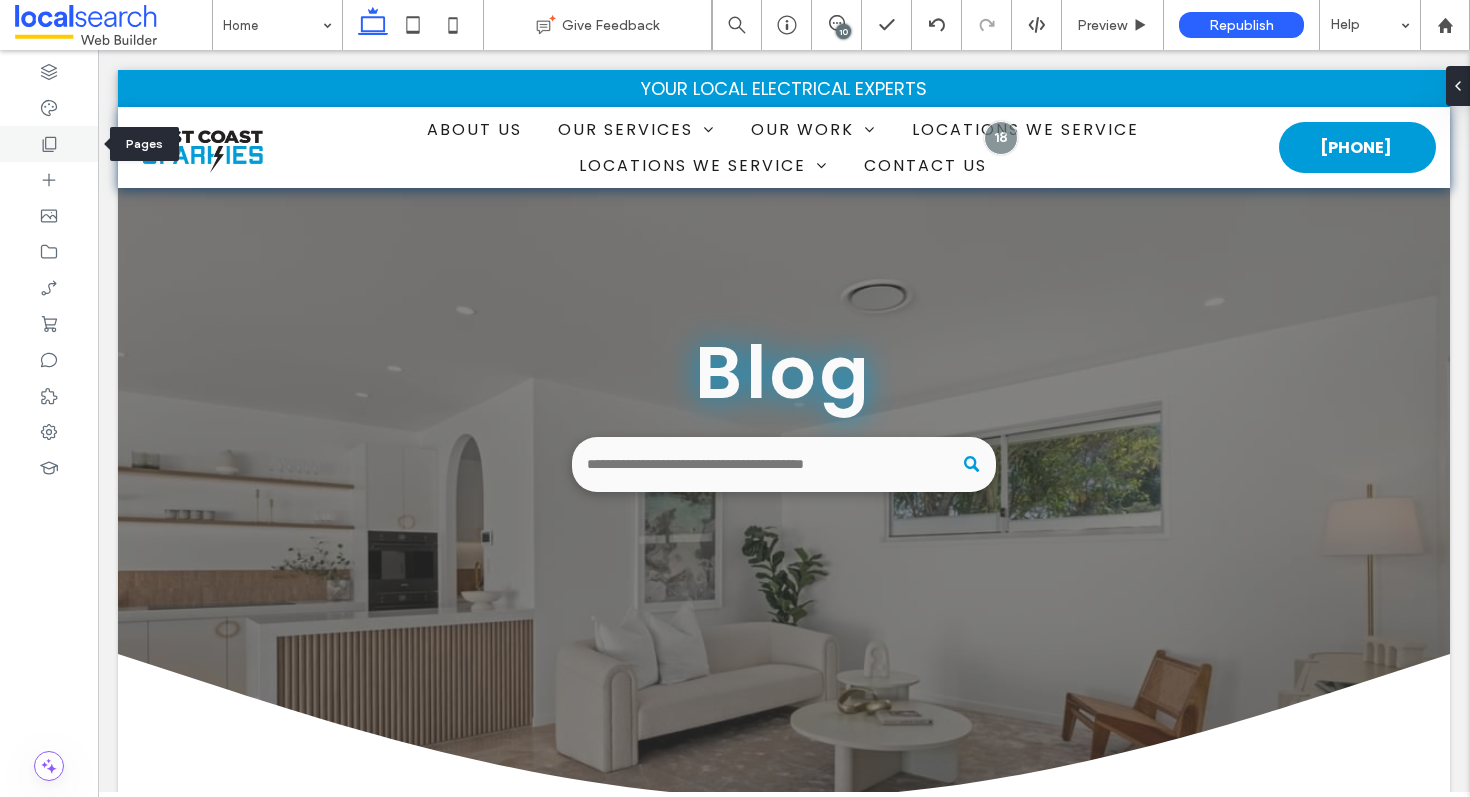 click at bounding box center (49, 144) 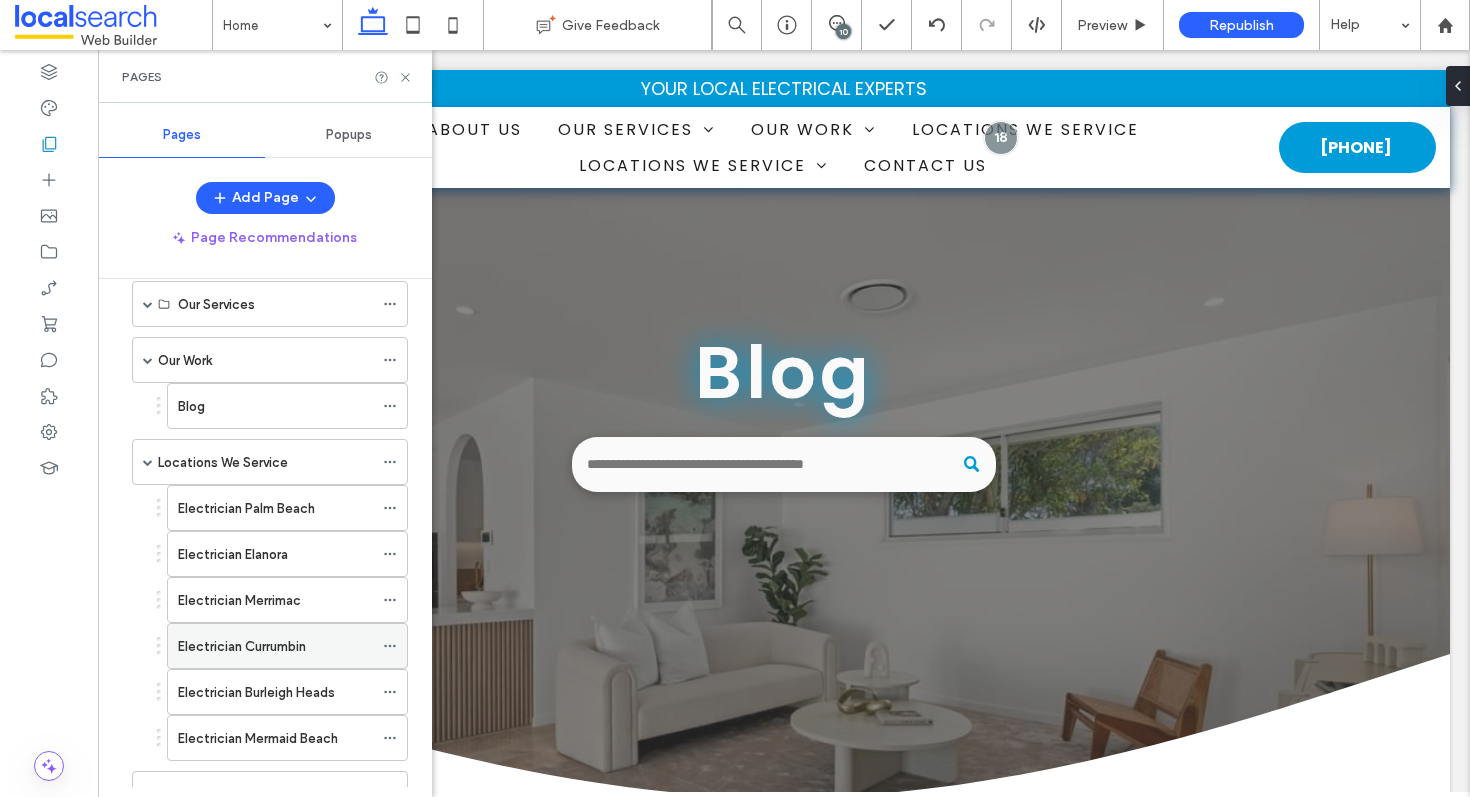 scroll, scrollTop: 280, scrollLeft: 0, axis: vertical 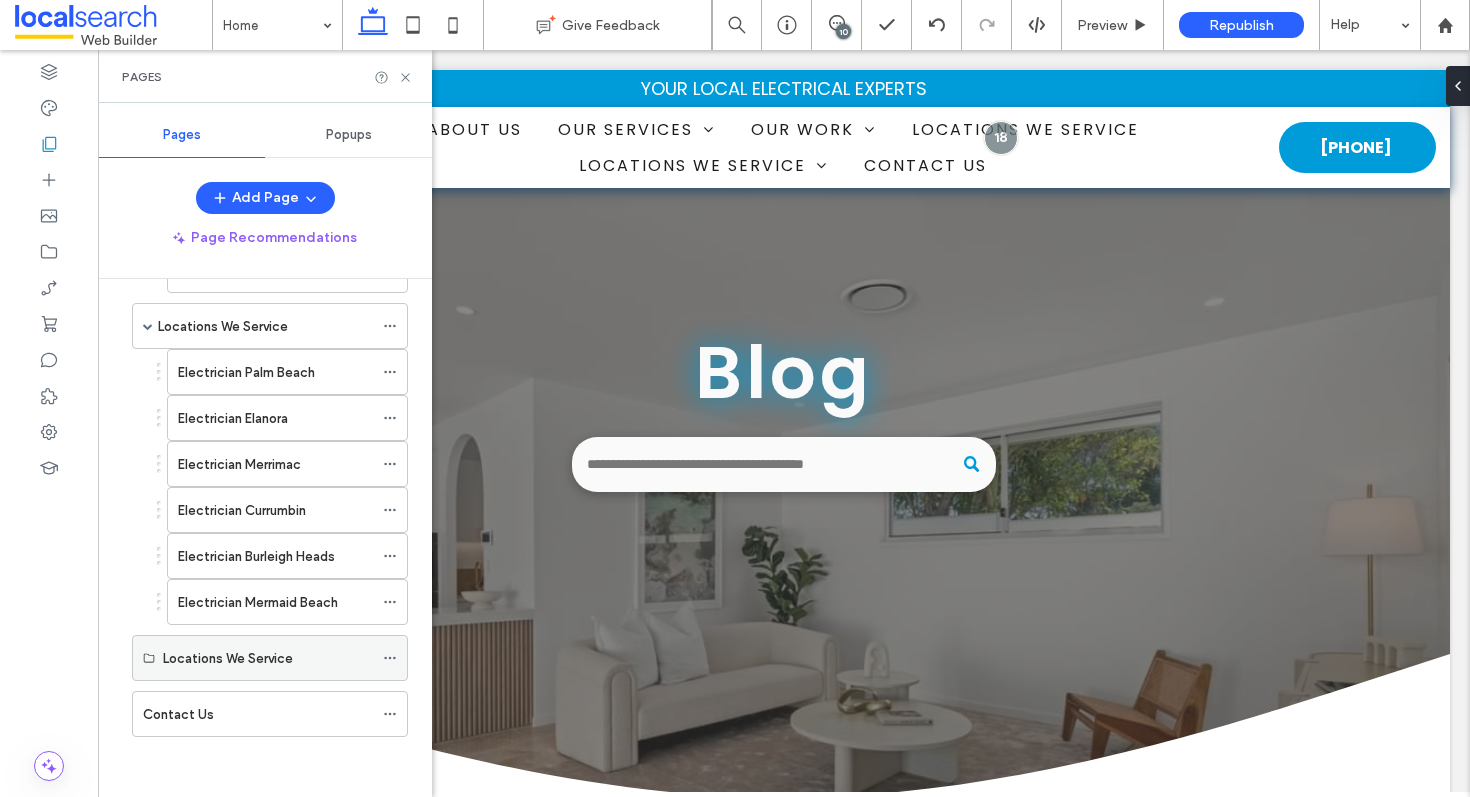 click 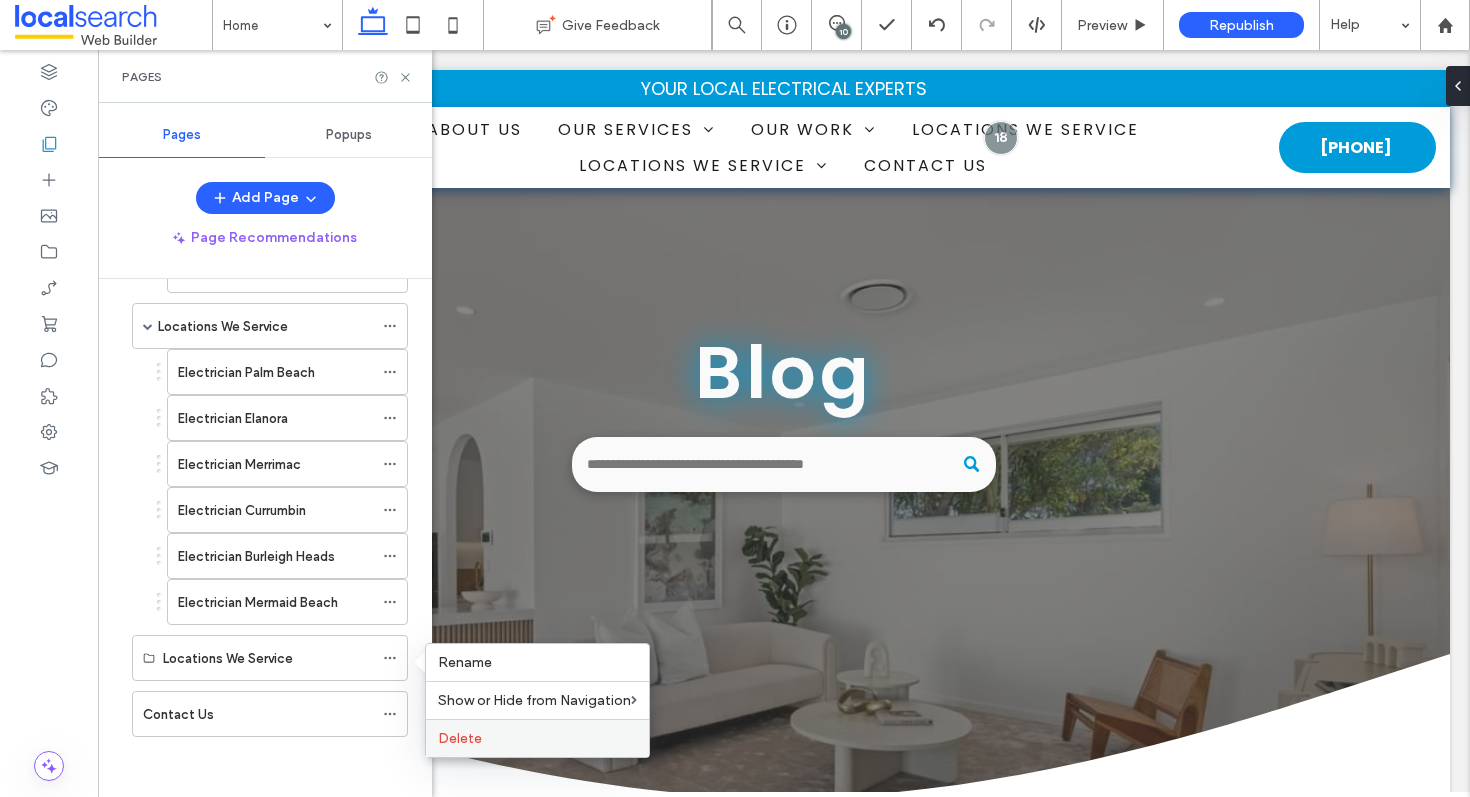 click on "Delete" at bounding box center [460, 738] 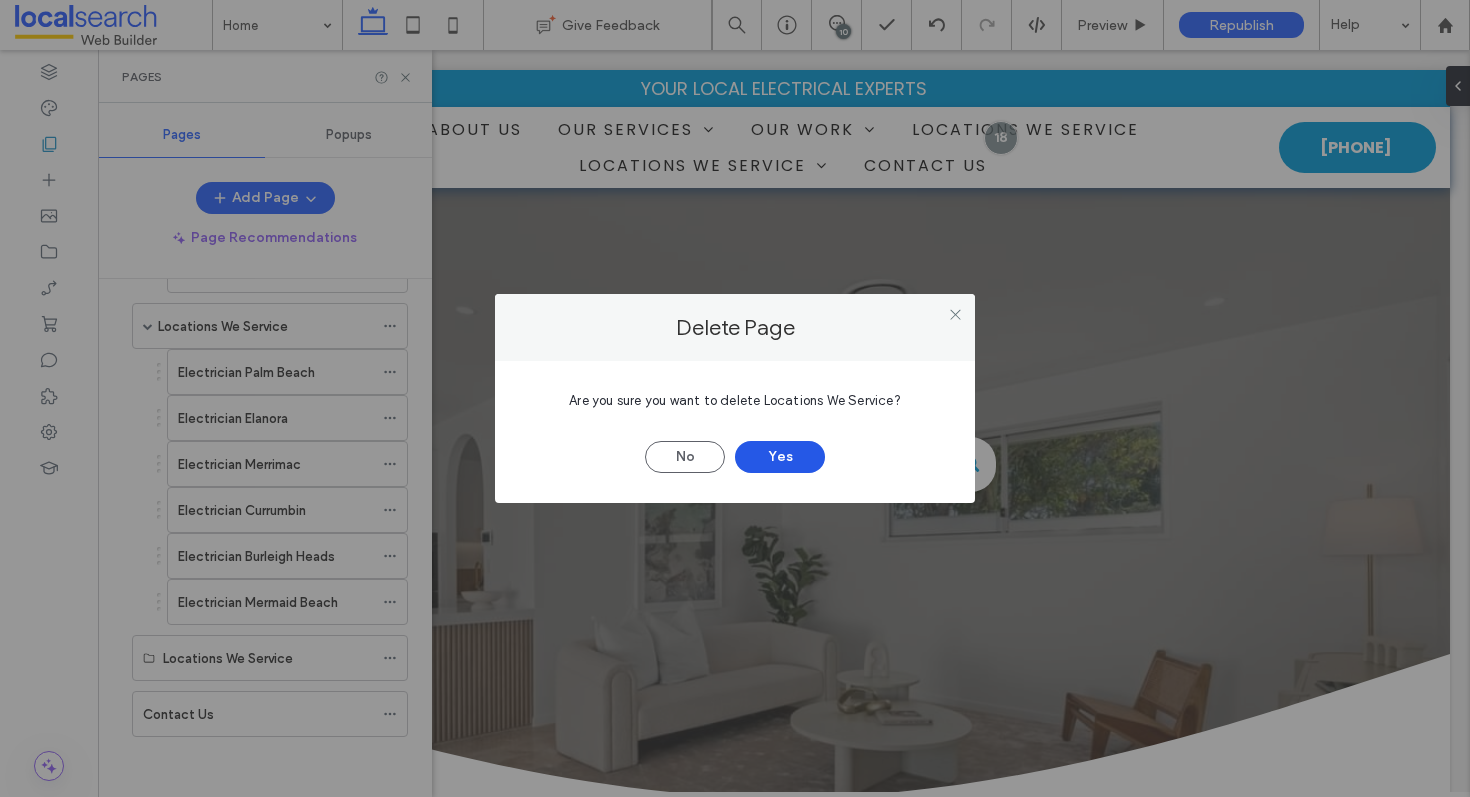 click on "Yes" at bounding box center [780, 457] 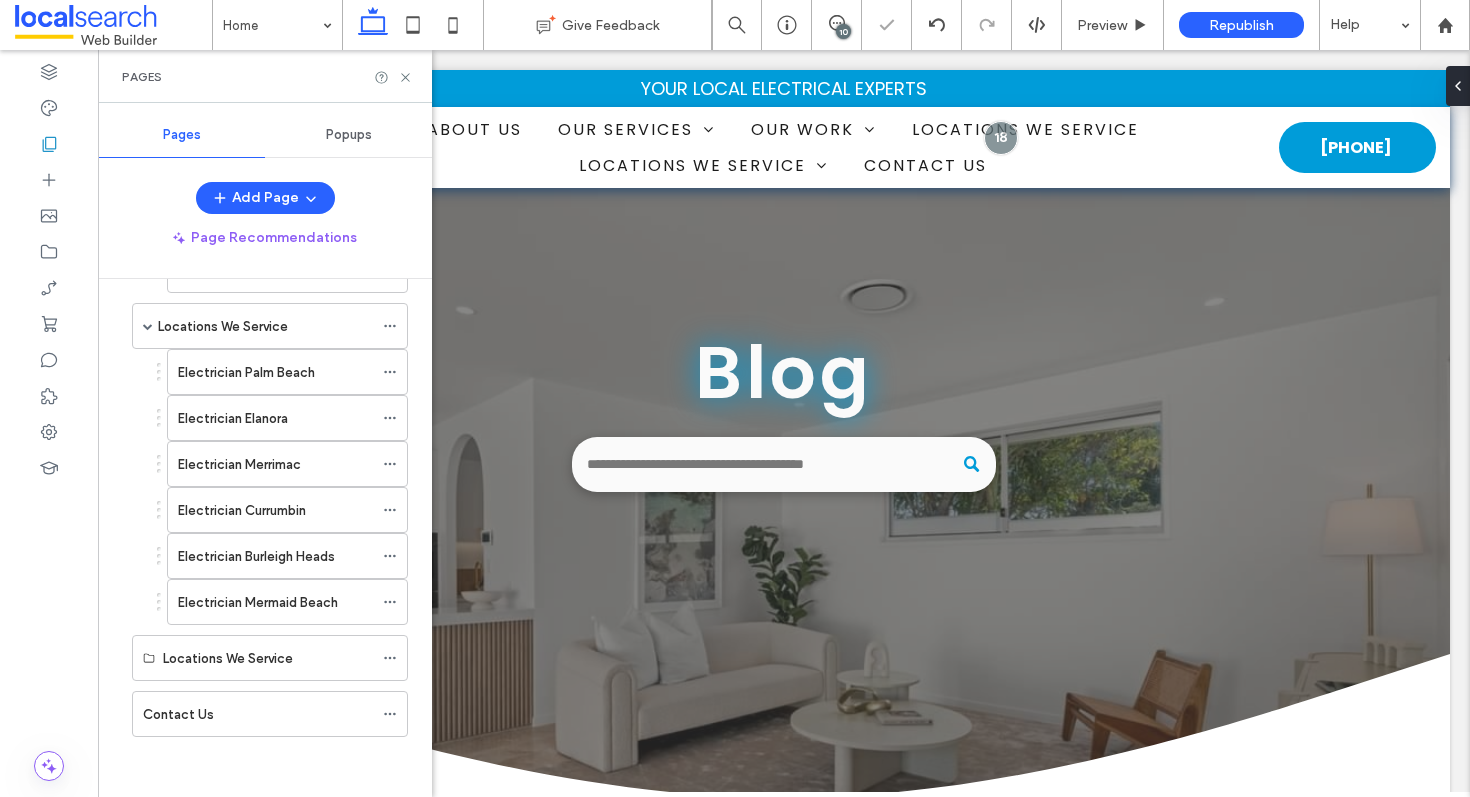 scroll, scrollTop: 224, scrollLeft: 0, axis: vertical 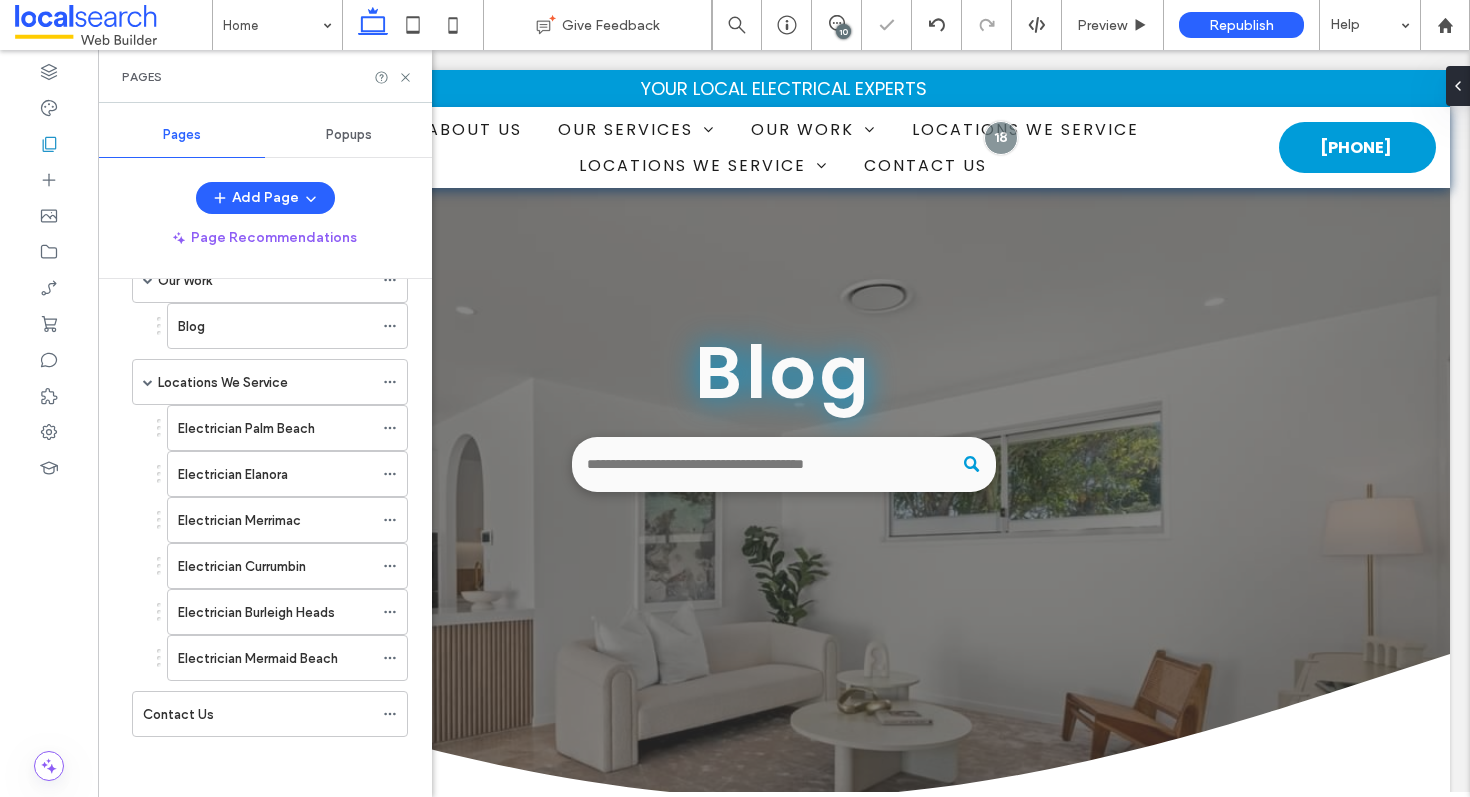 click on "Pages" at bounding box center [265, 76] 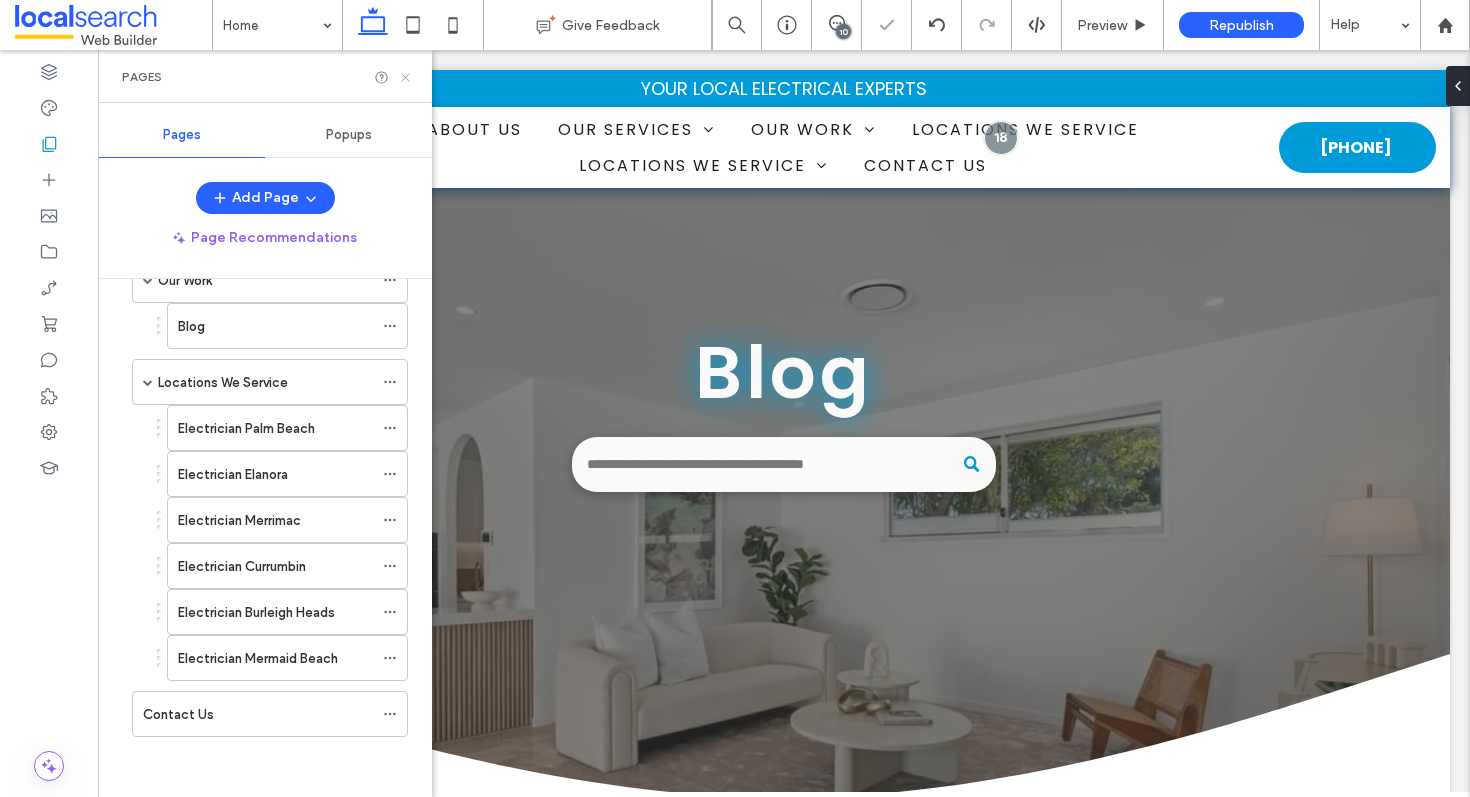 click 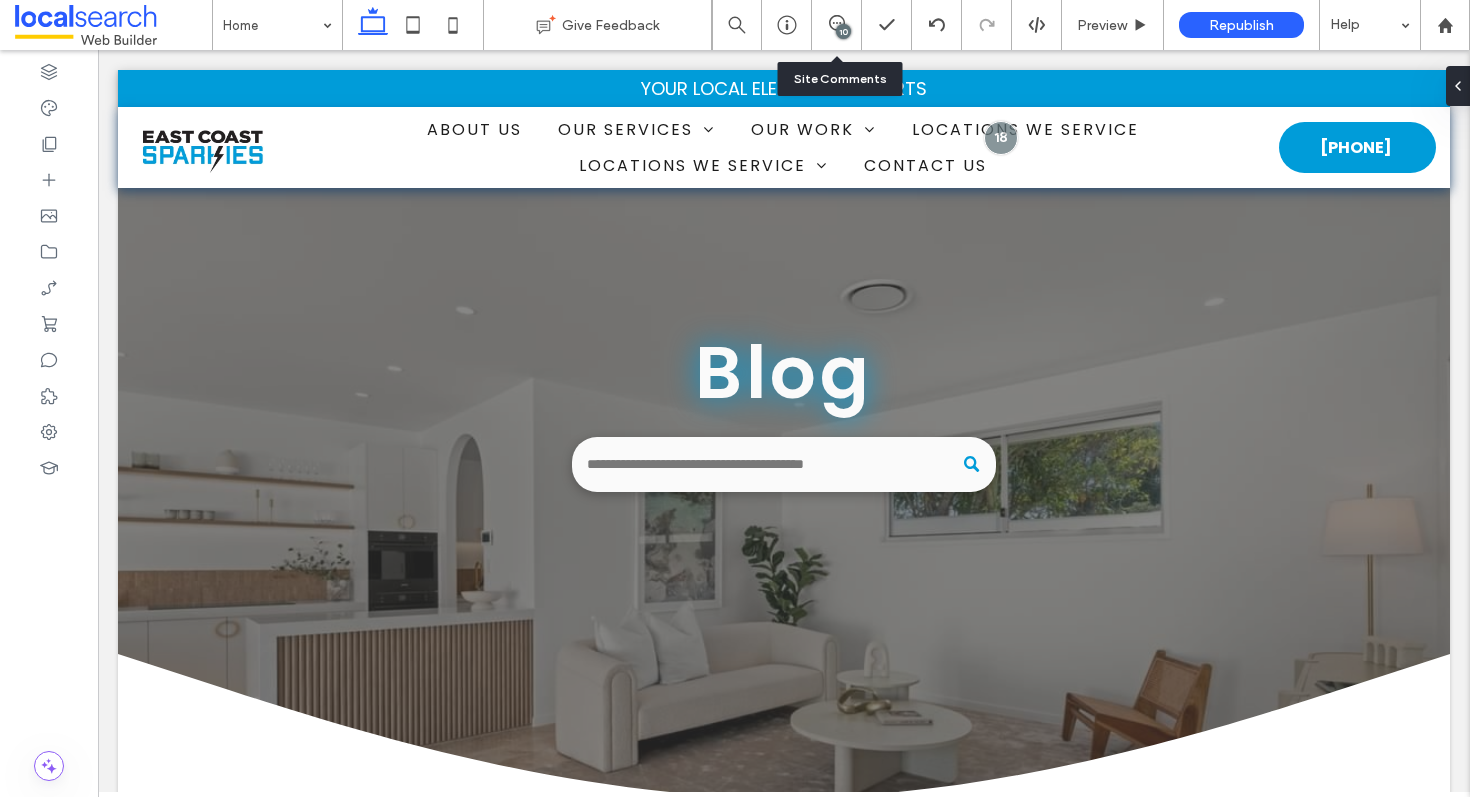 click on "10" at bounding box center (843, 31) 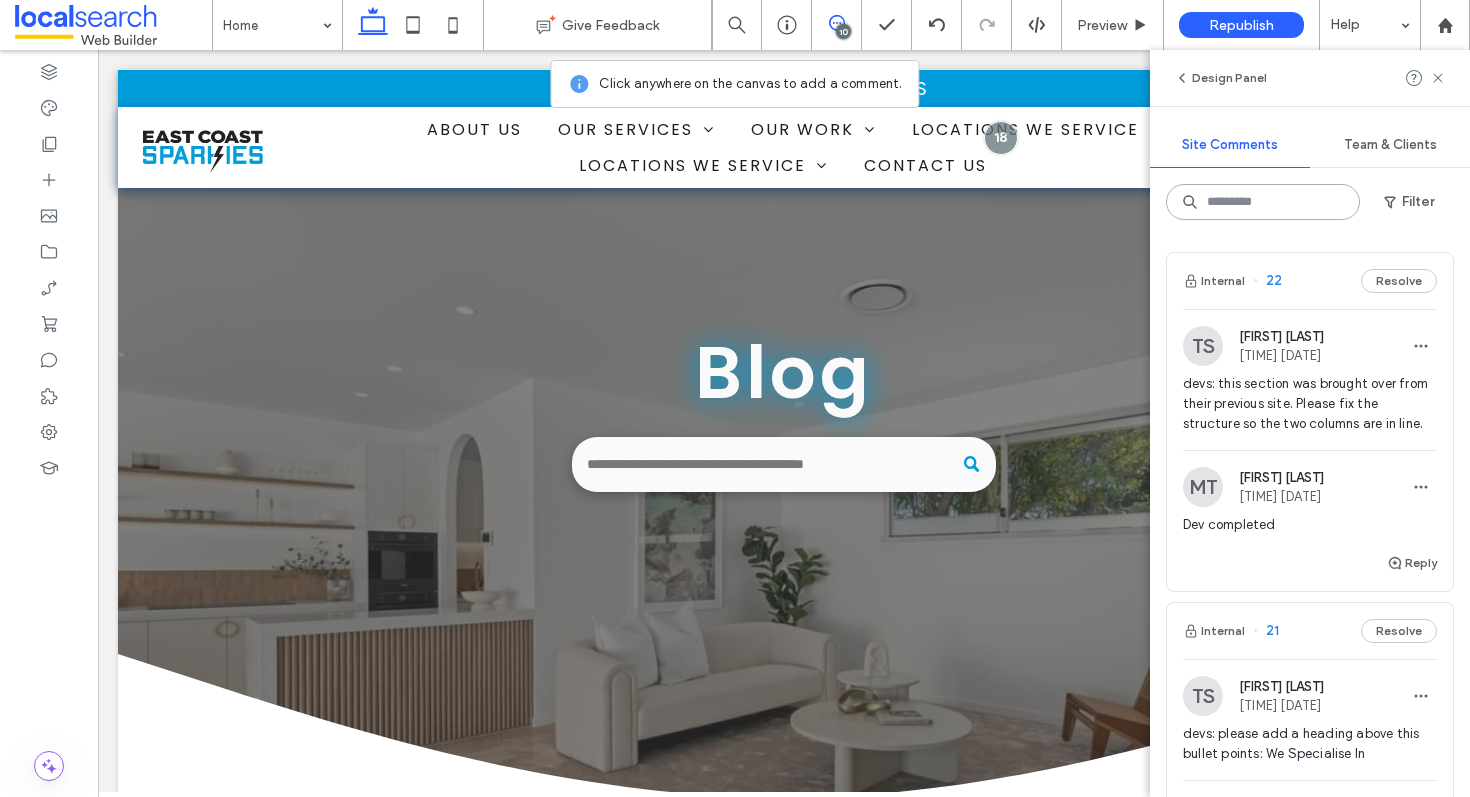click at bounding box center (1263, 202) 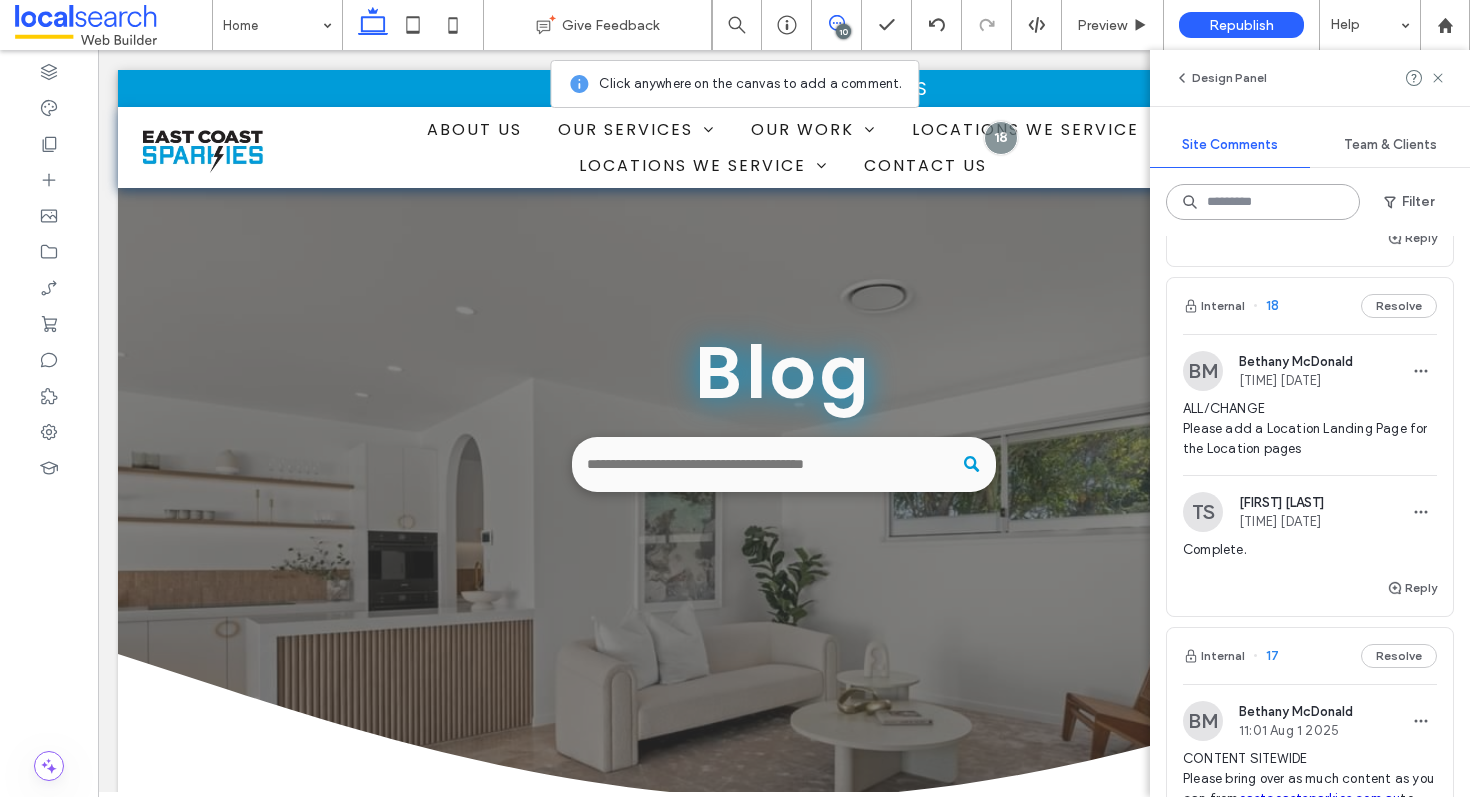 scroll, scrollTop: 1215, scrollLeft: 0, axis: vertical 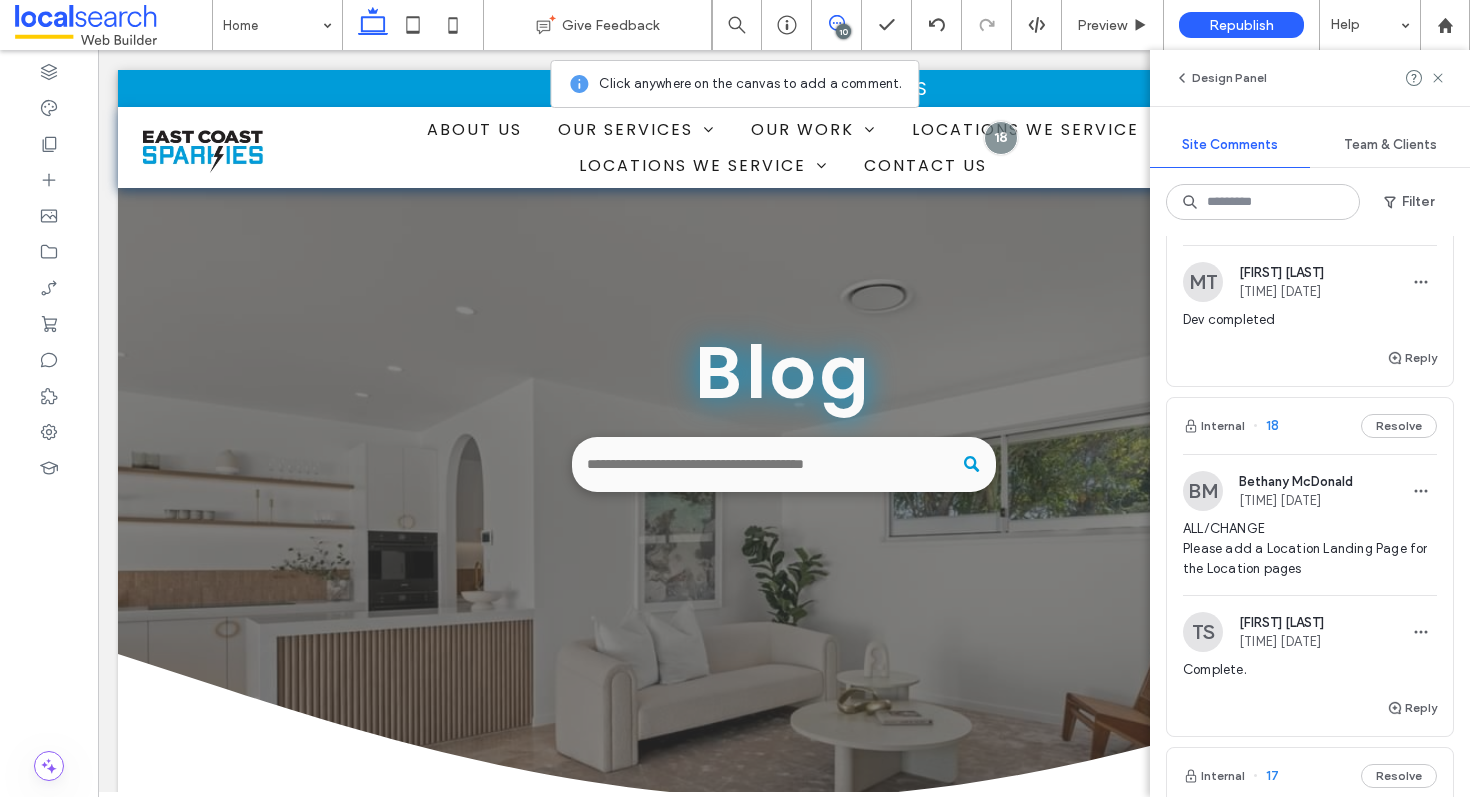 click on "Internal 18 Resolve" at bounding box center (1310, 426) 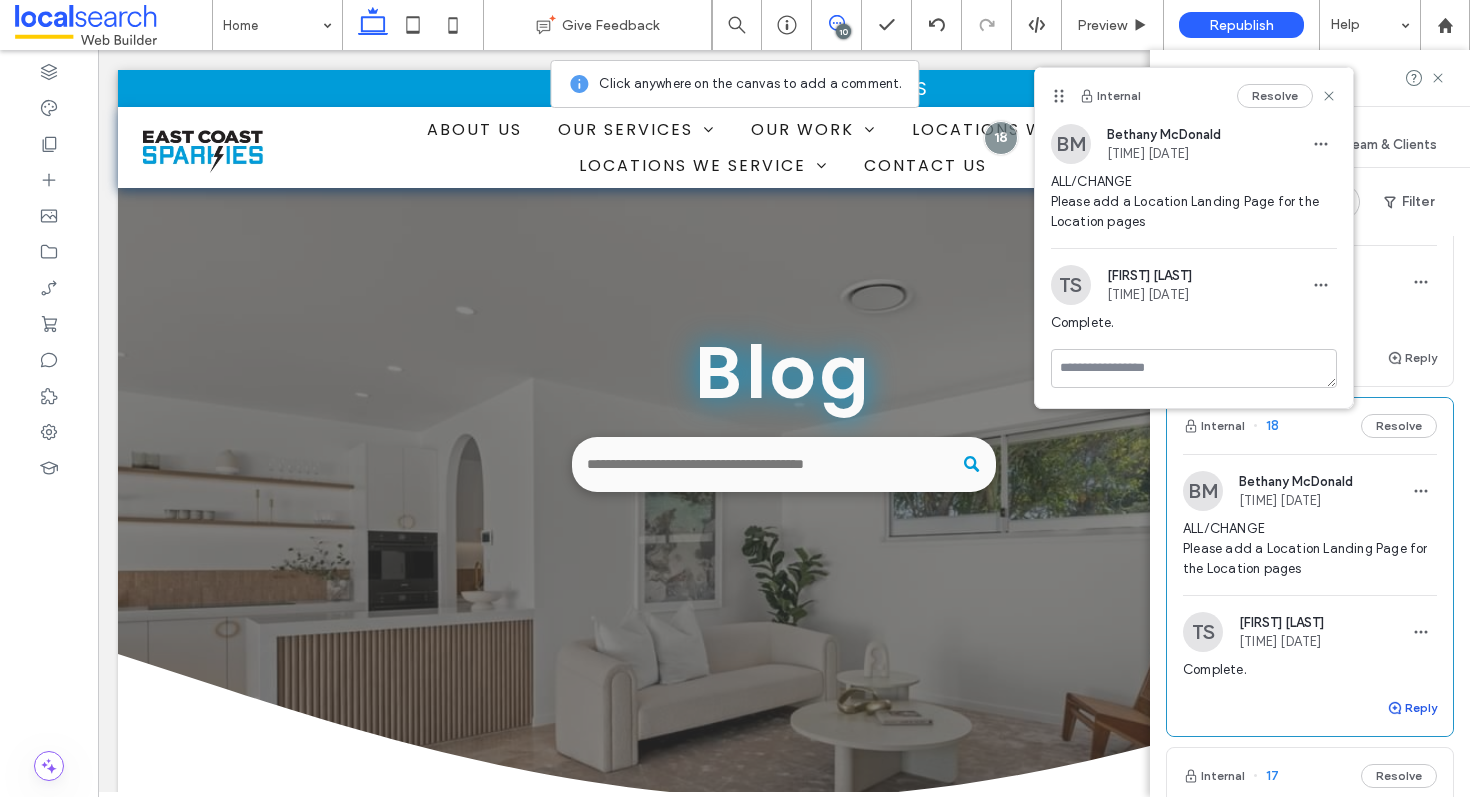 click 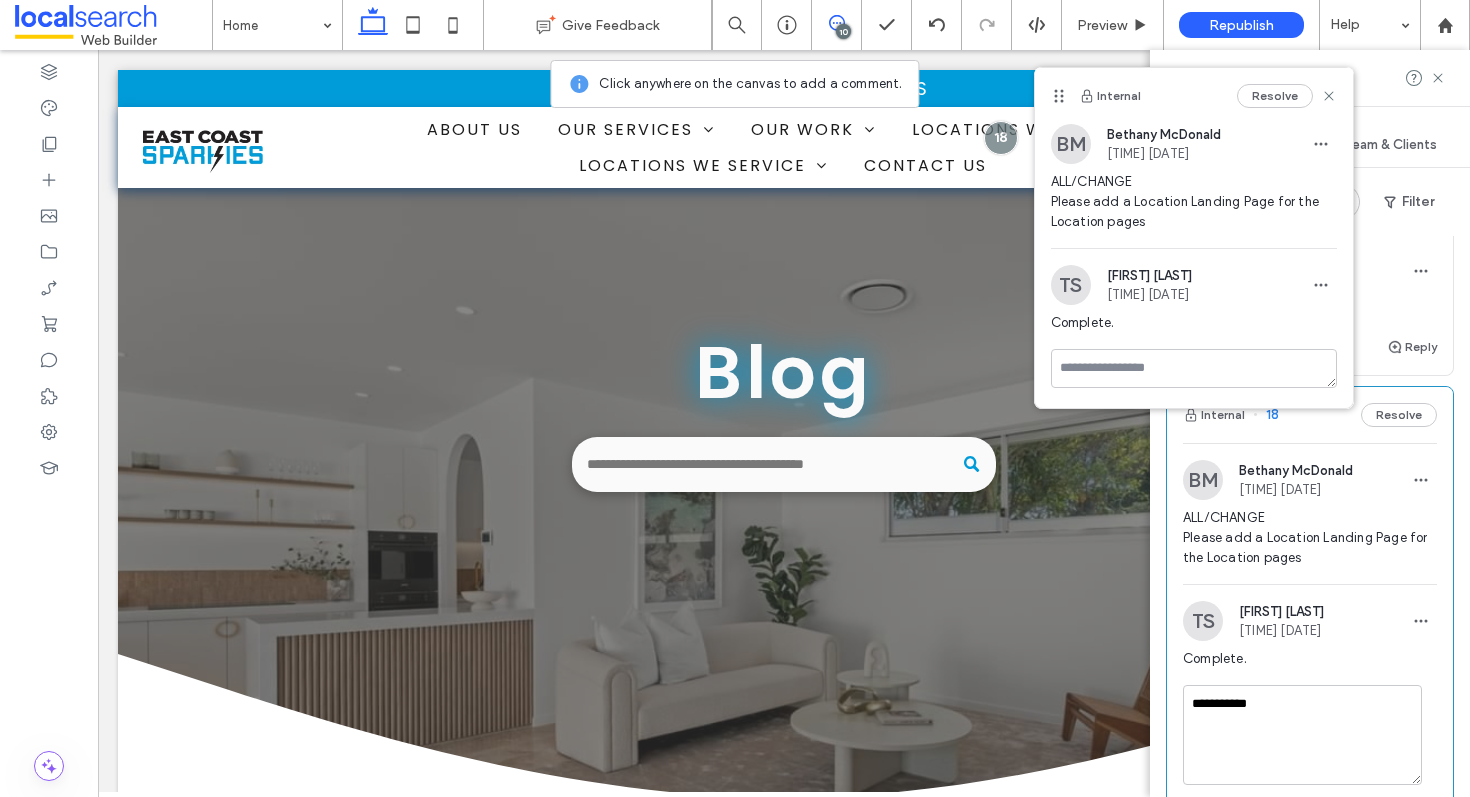 scroll, scrollTop: 1361, scrollLeft: 0, axis: vertical 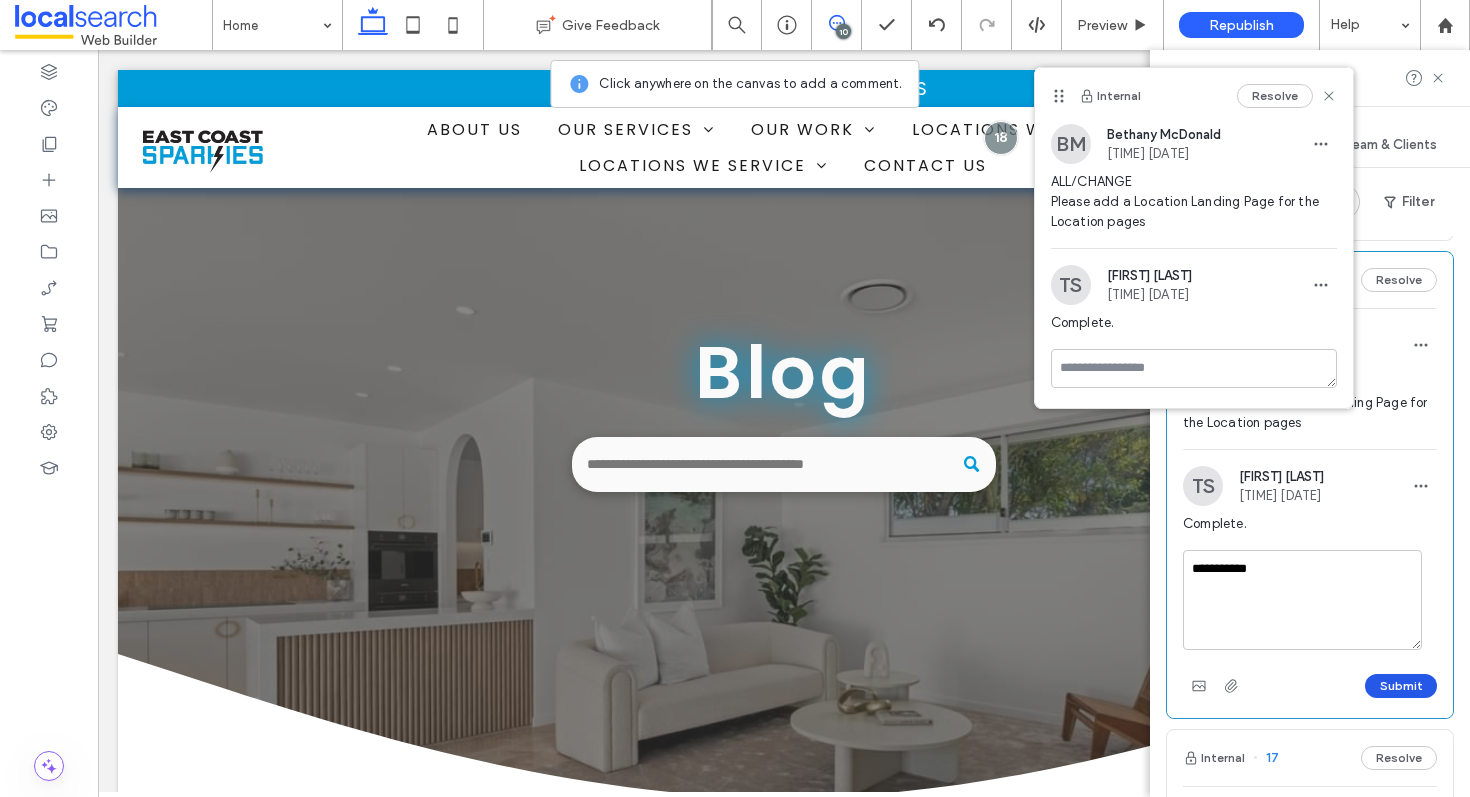 type on "**********" 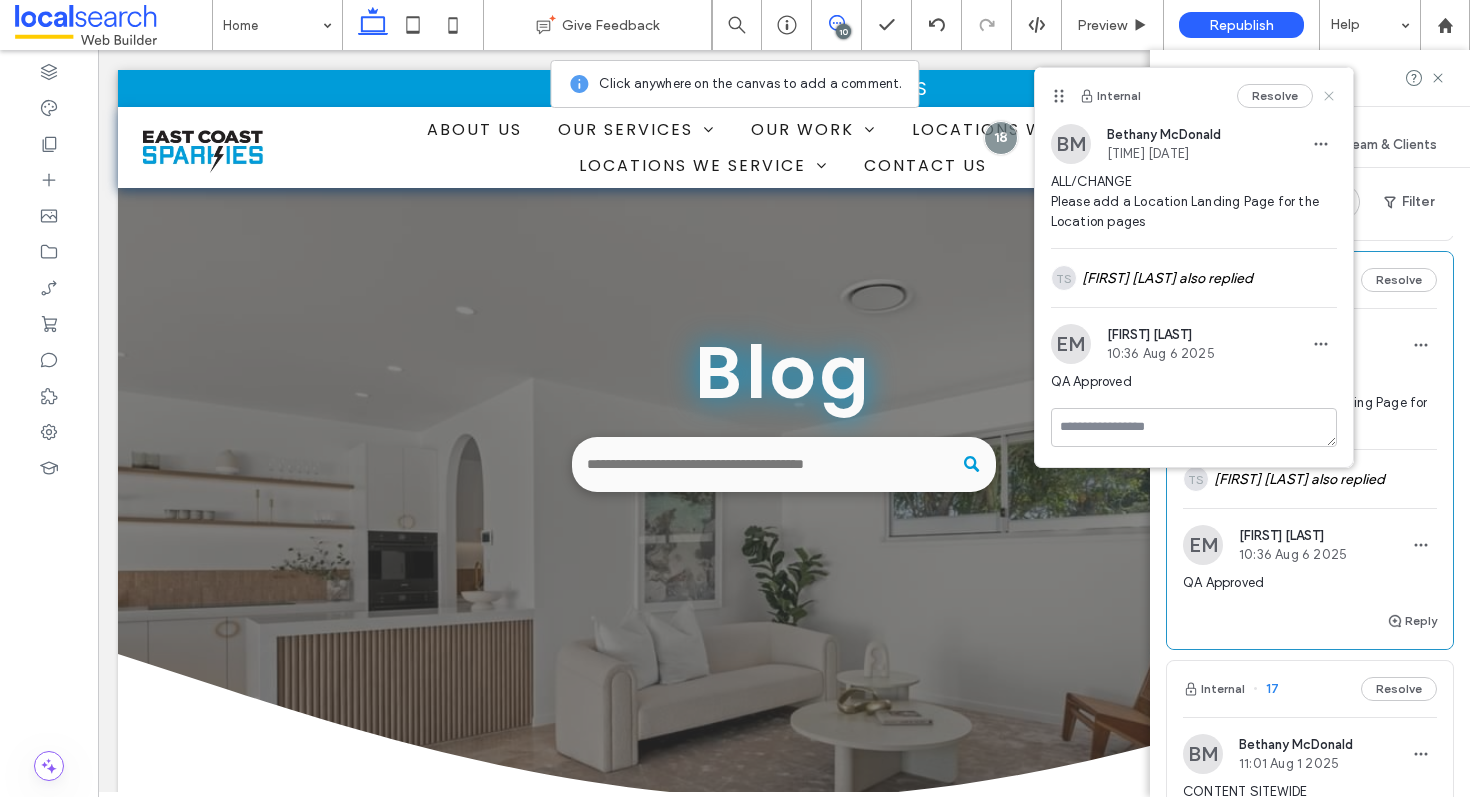 click 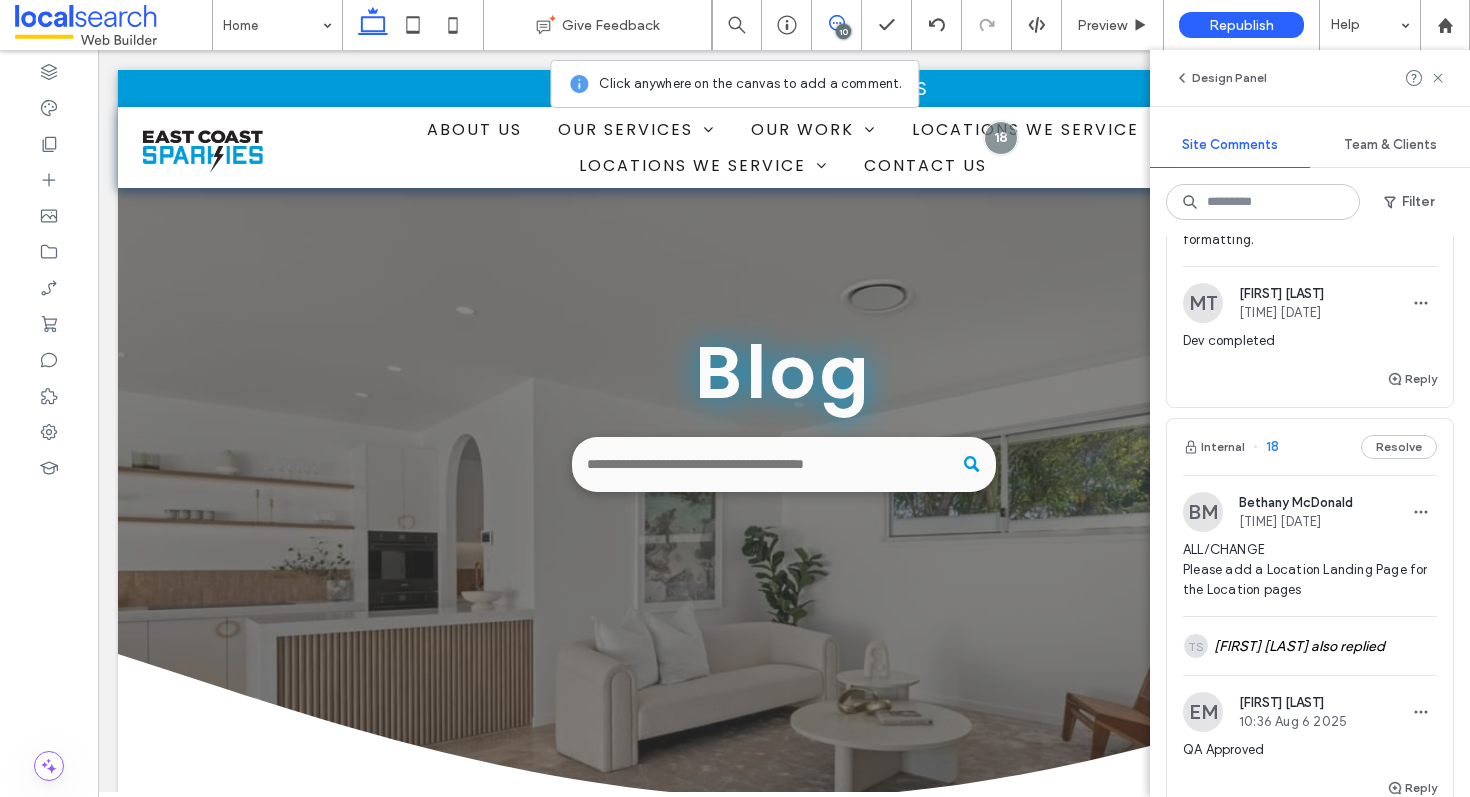 scroll, scrollTop: 989, scrollLeft: 0, axis: vertical 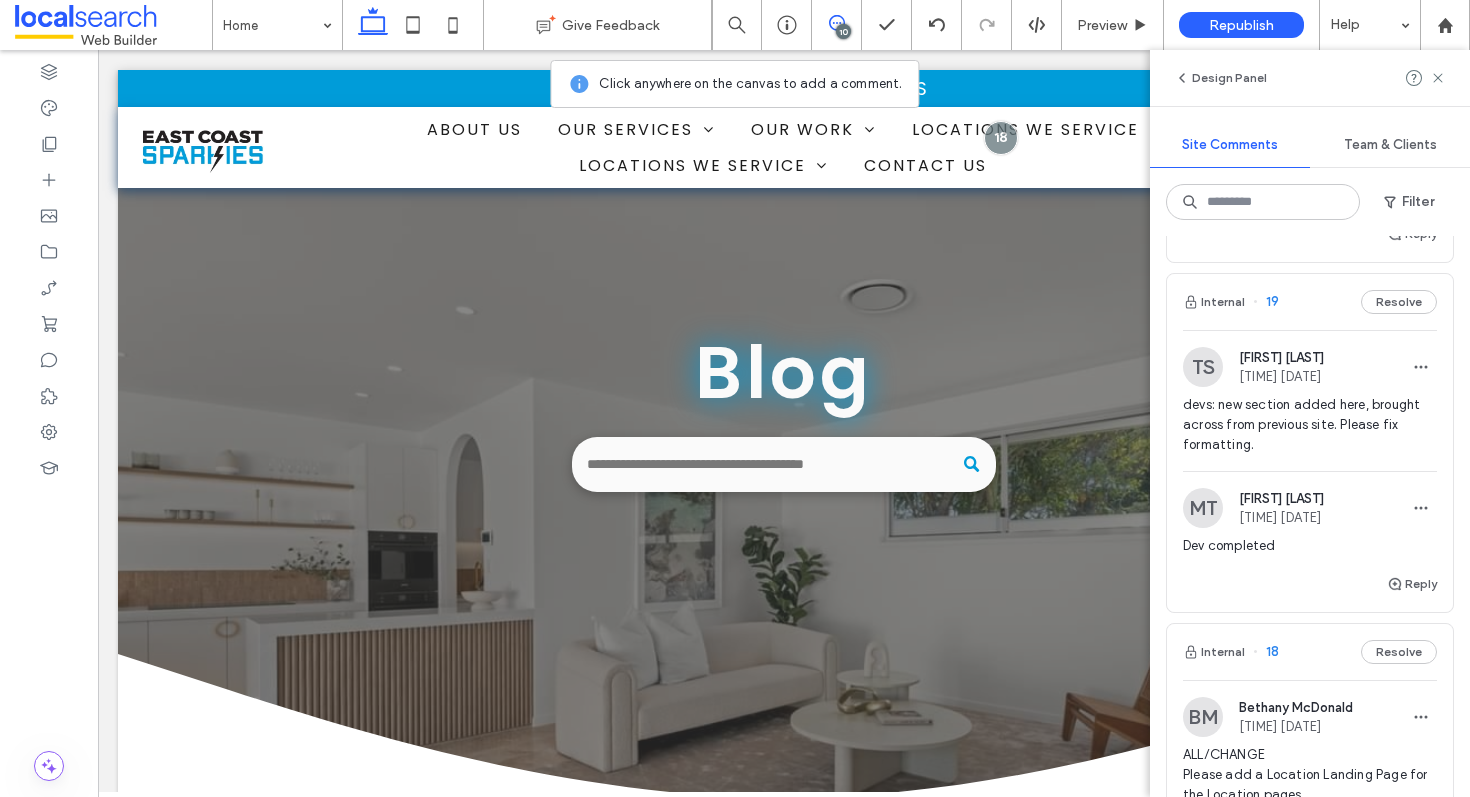 click on "Internal 19 Resolve" at bounding box center [1310, 302] 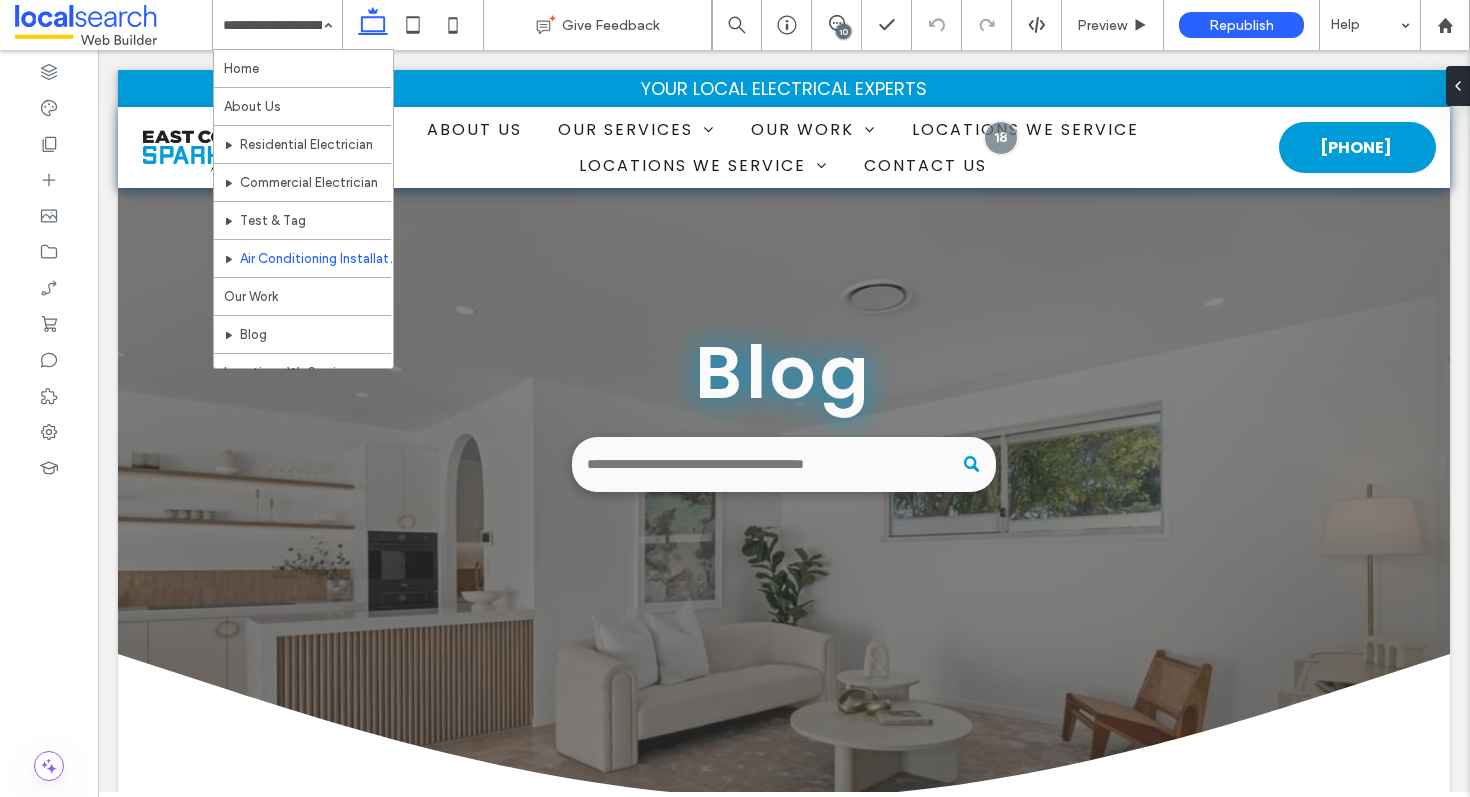 scroll, scrollTop: 0, scrollLeft: 0, axis: both 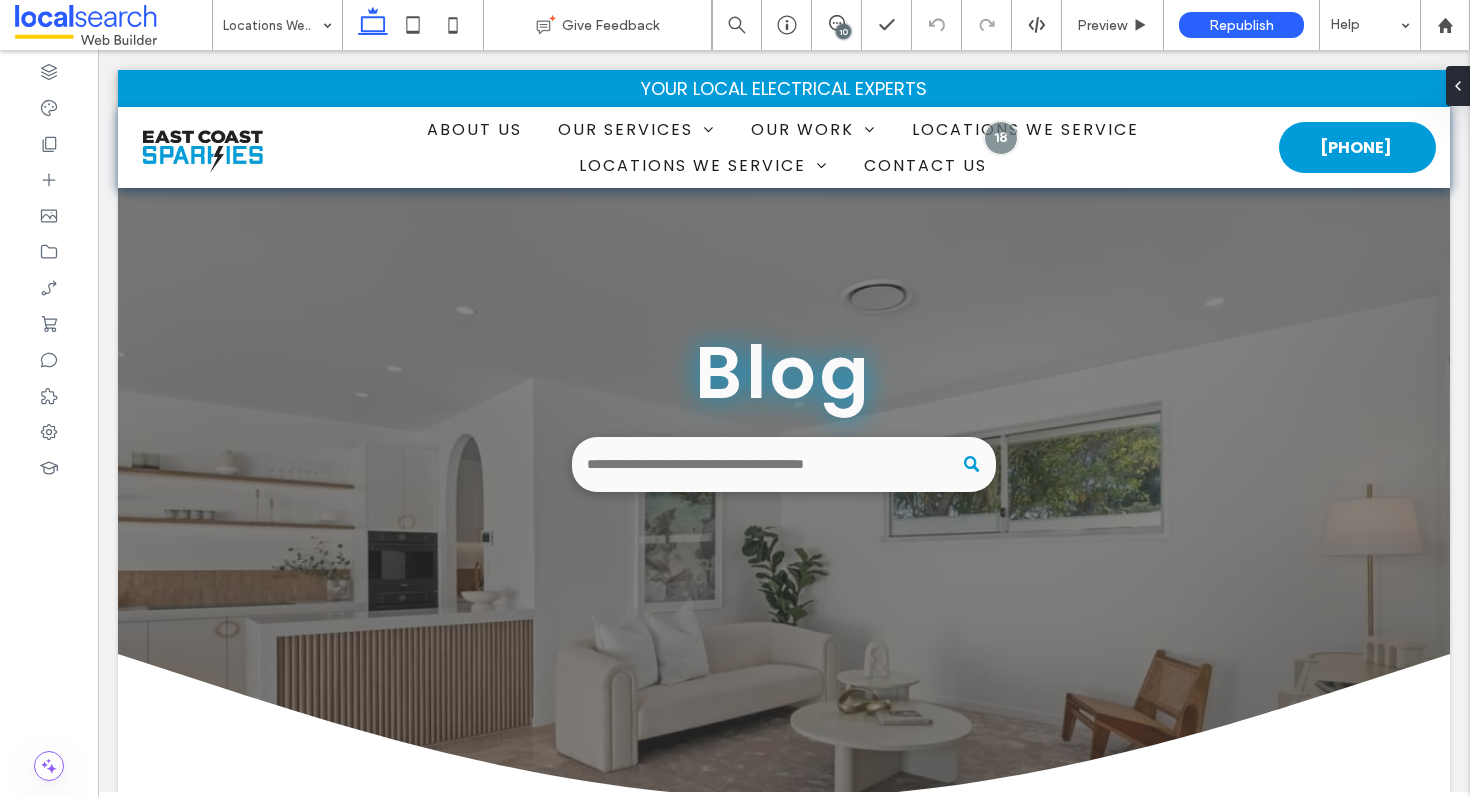 type on "***" 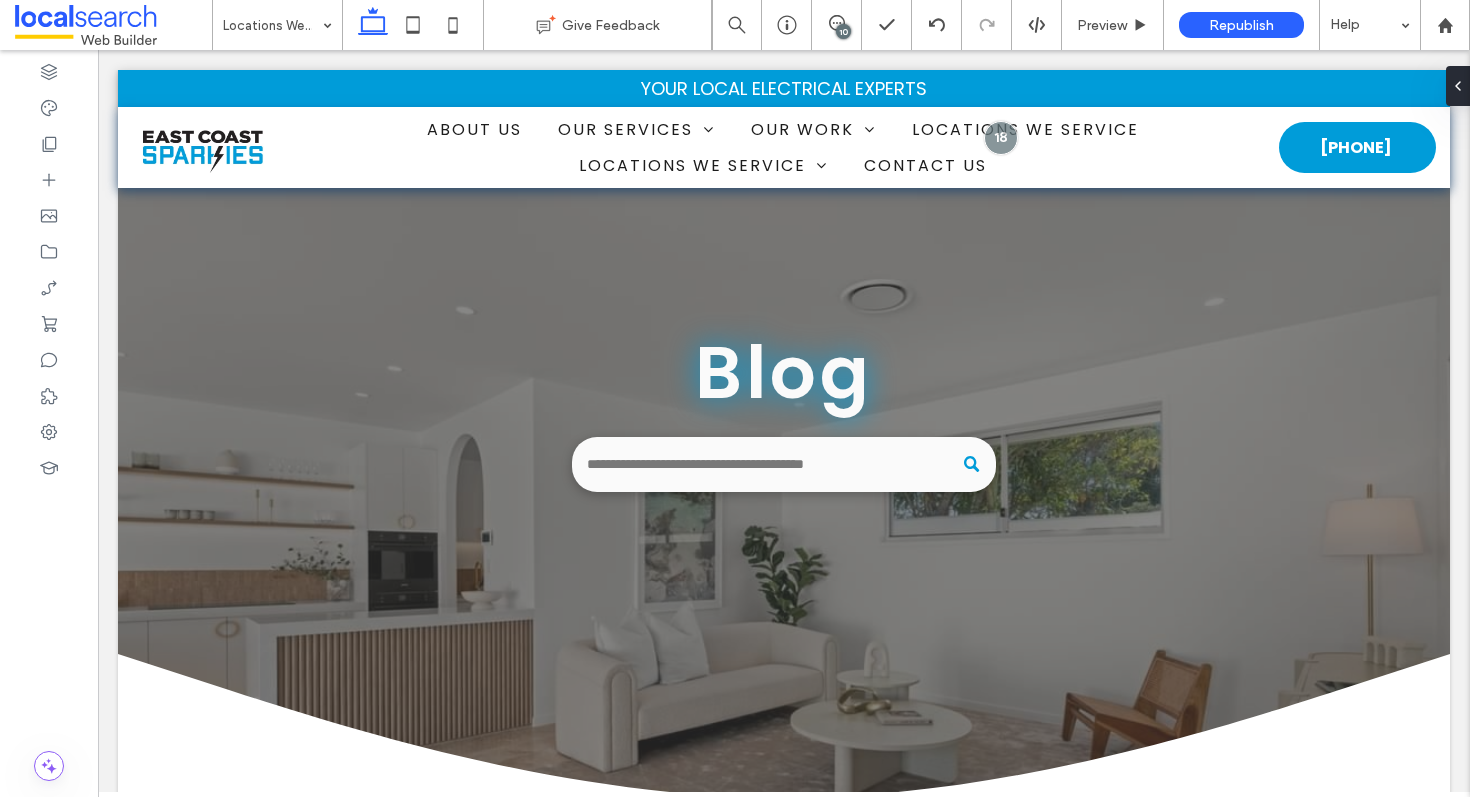 type on "***" 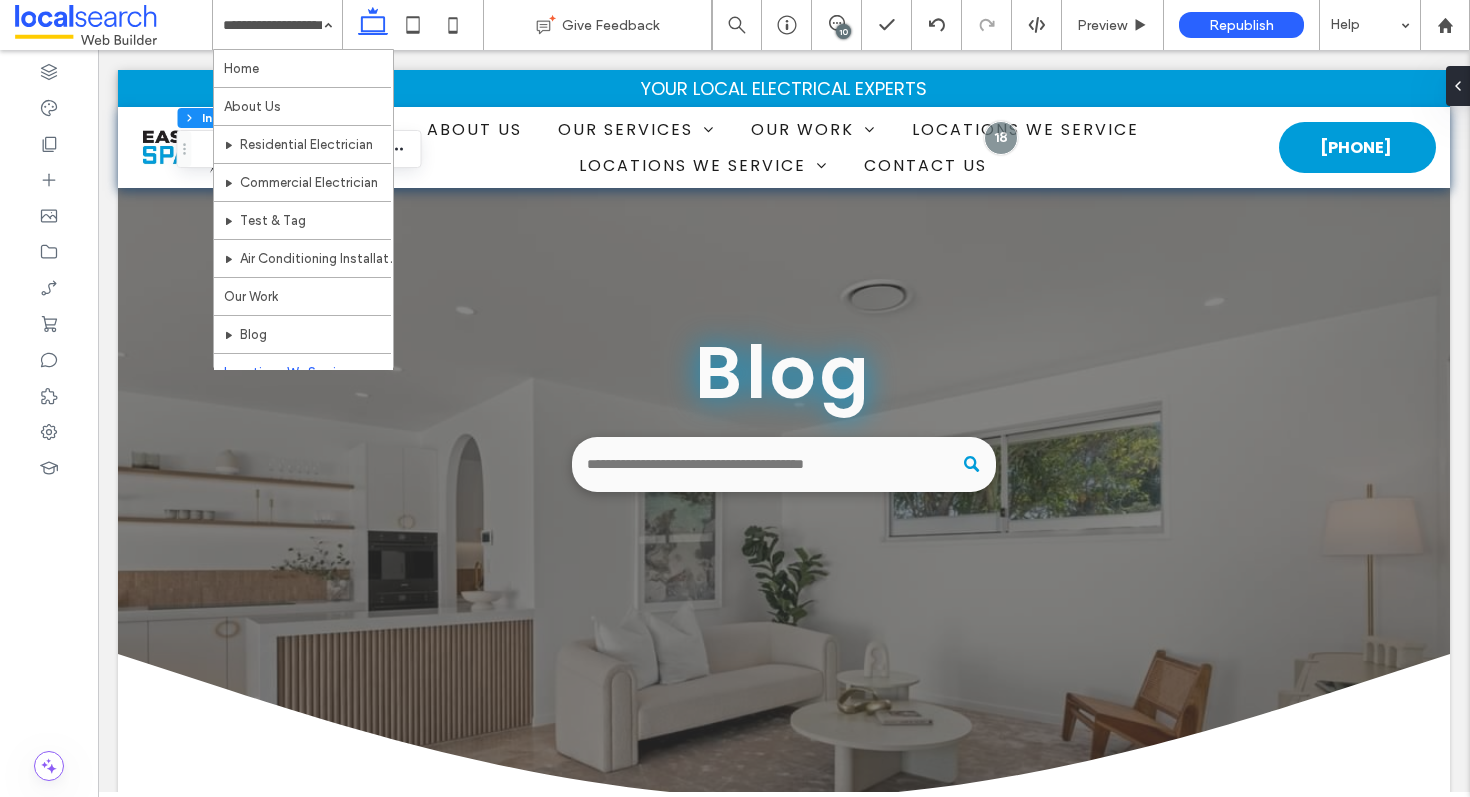 click on "10" at bounding box center [843, 31] 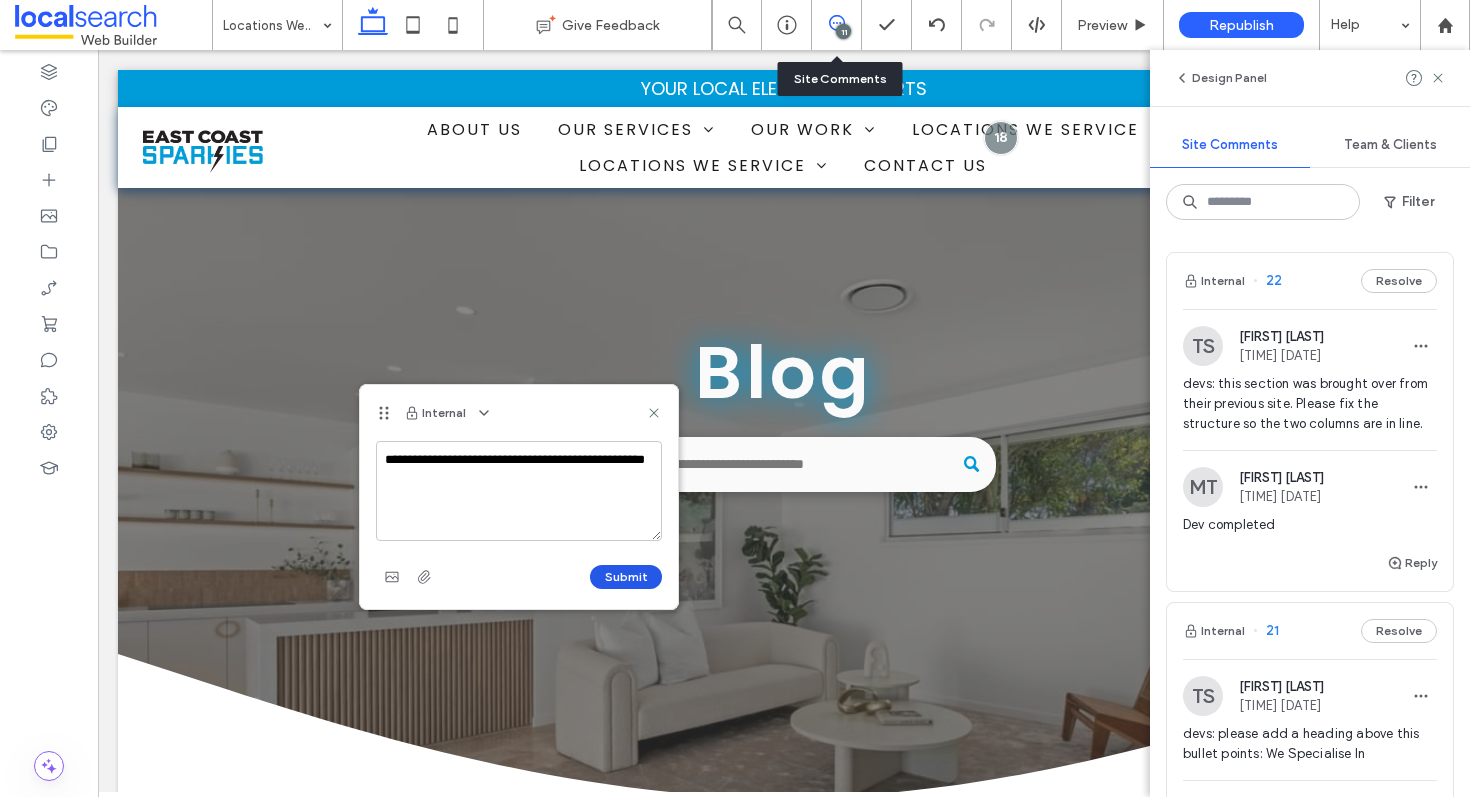 type on "**********" 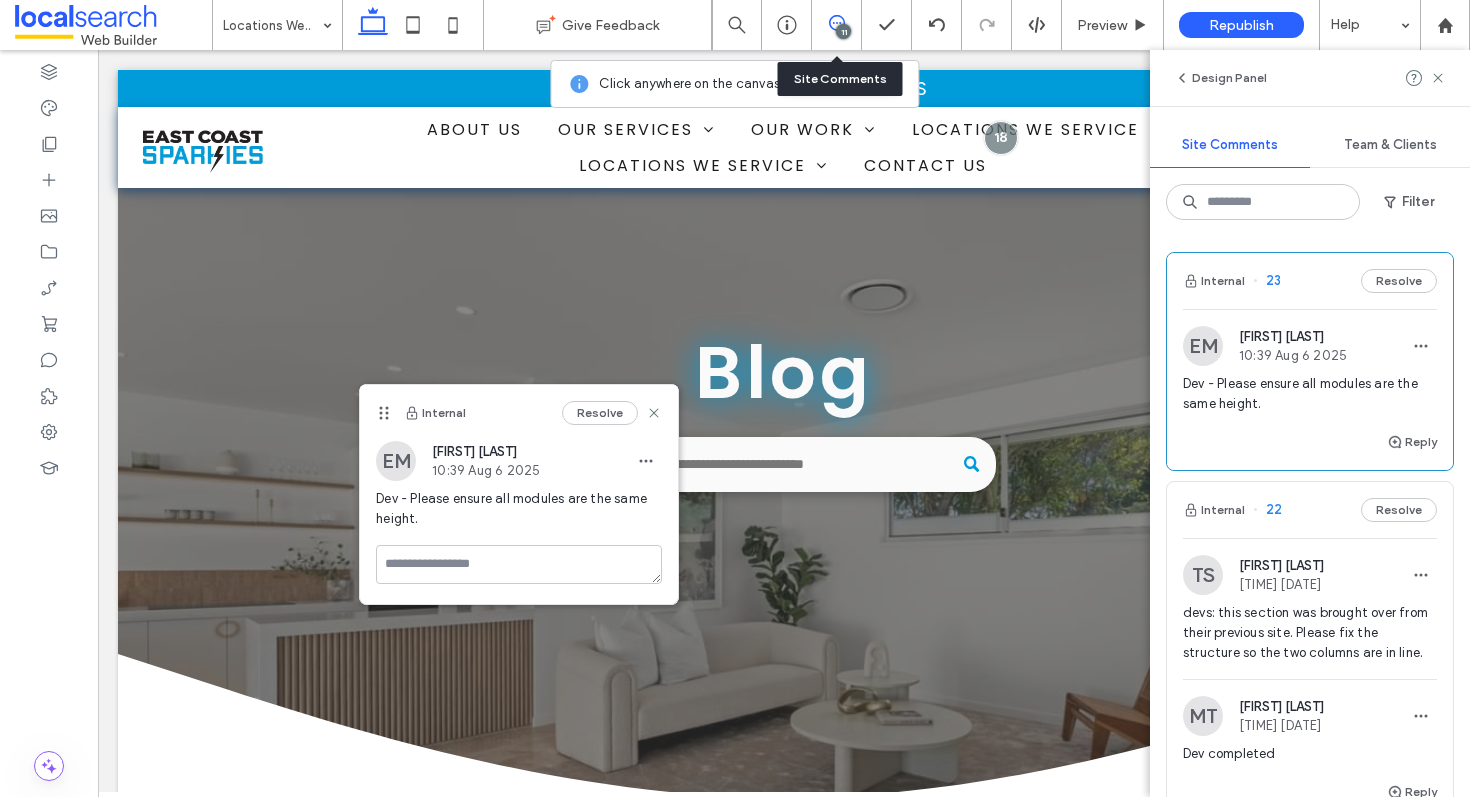 click 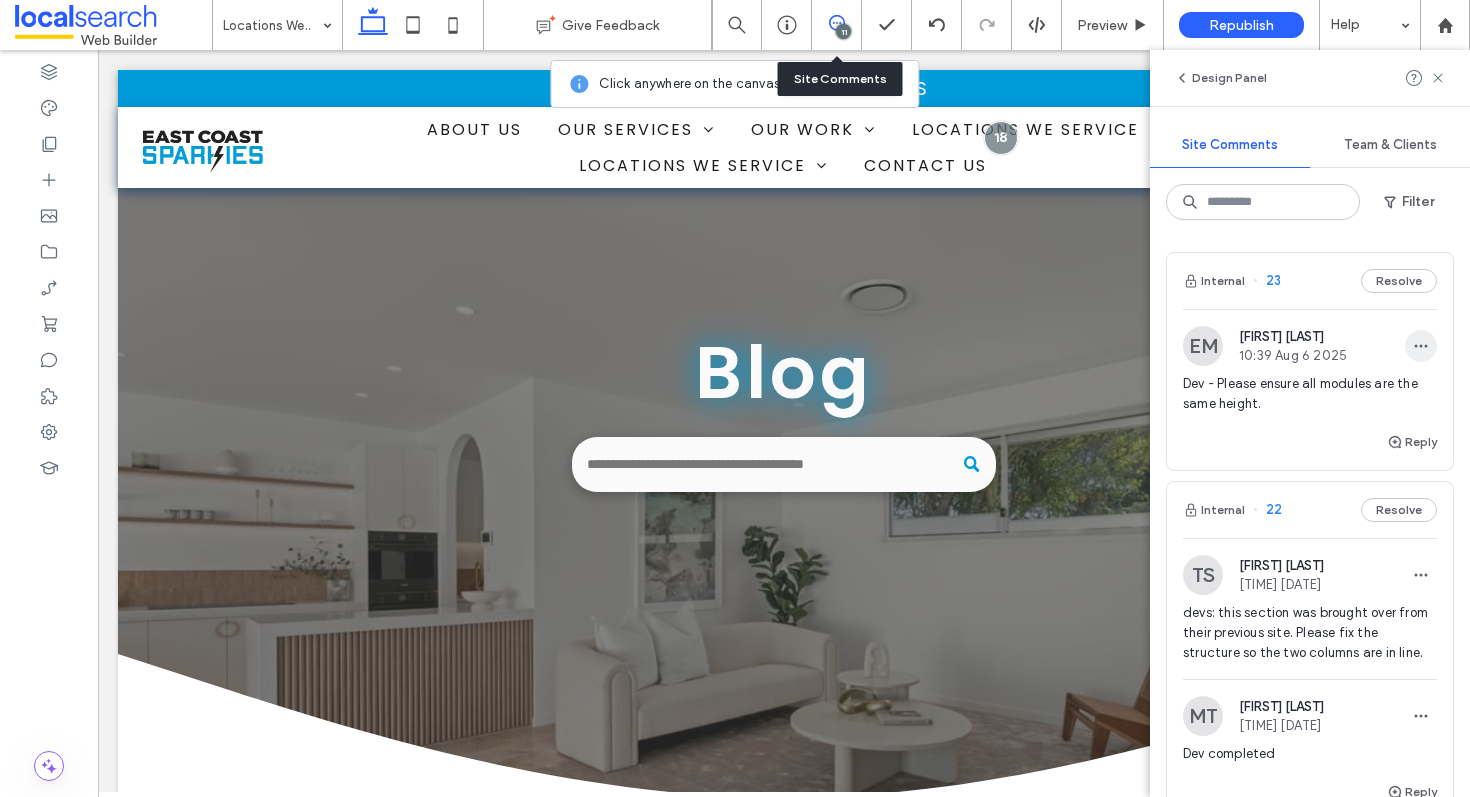 click 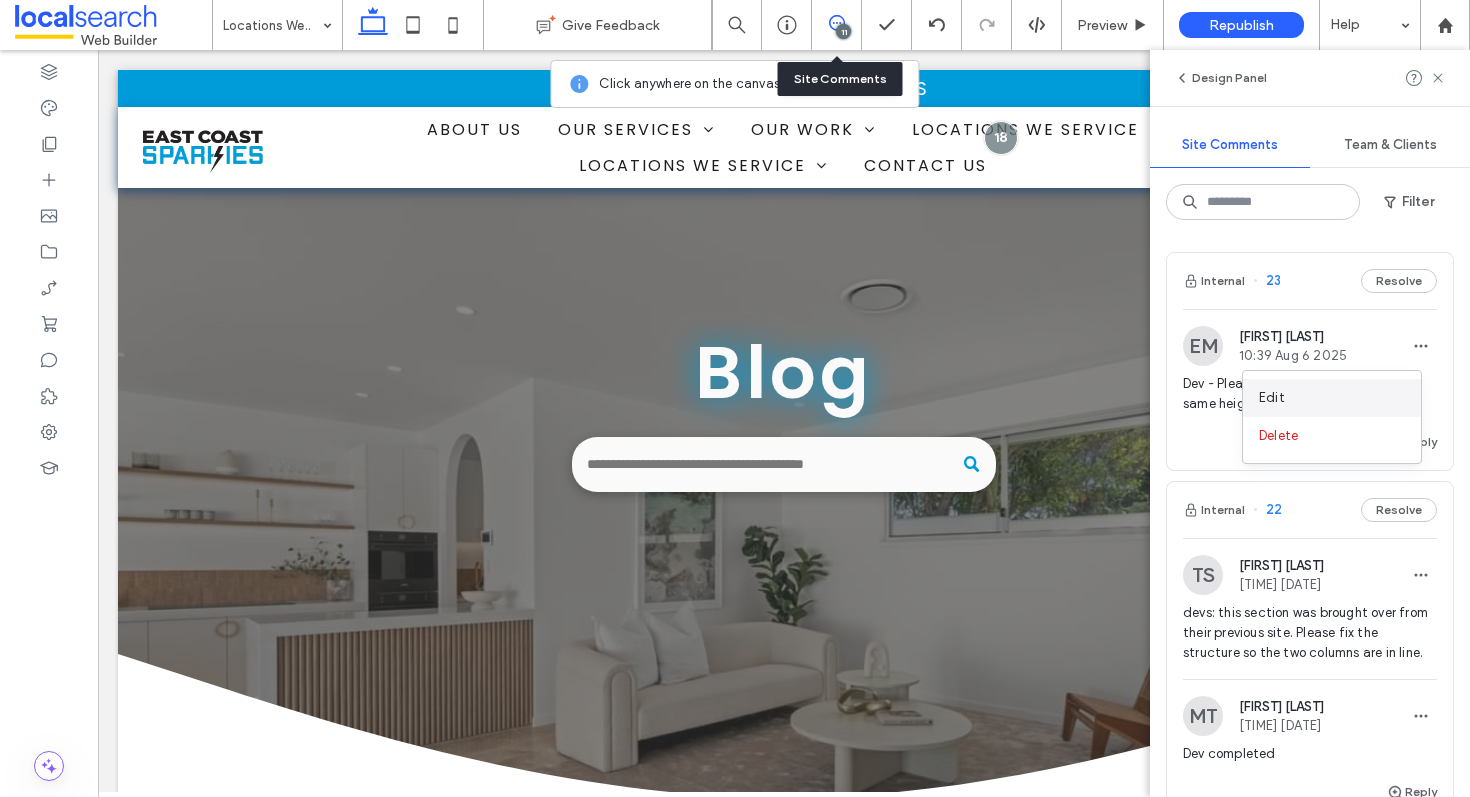 click on "Edit" at bounding box center (1332, 398) 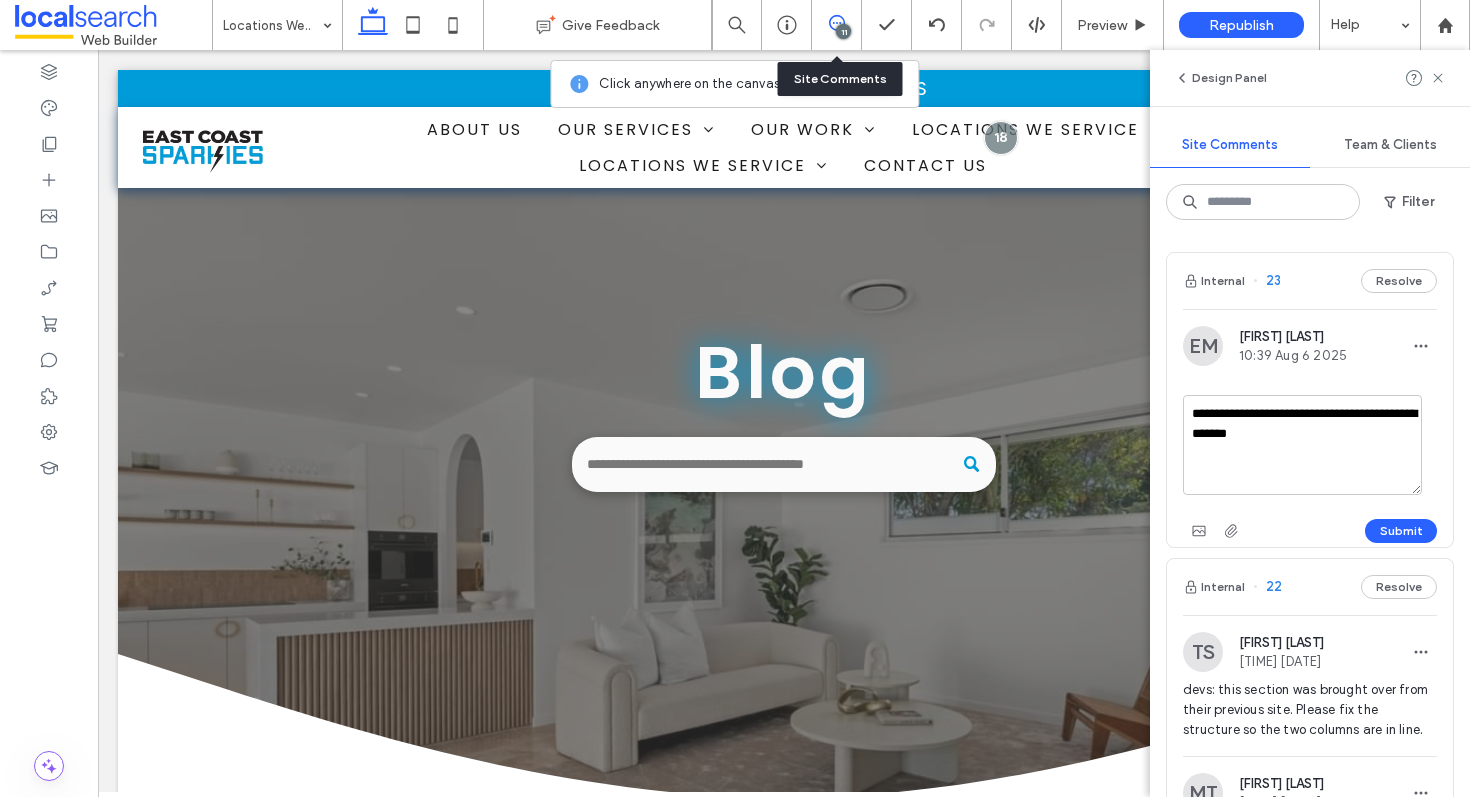 click on "**********" at bounding box center [1302, 445] 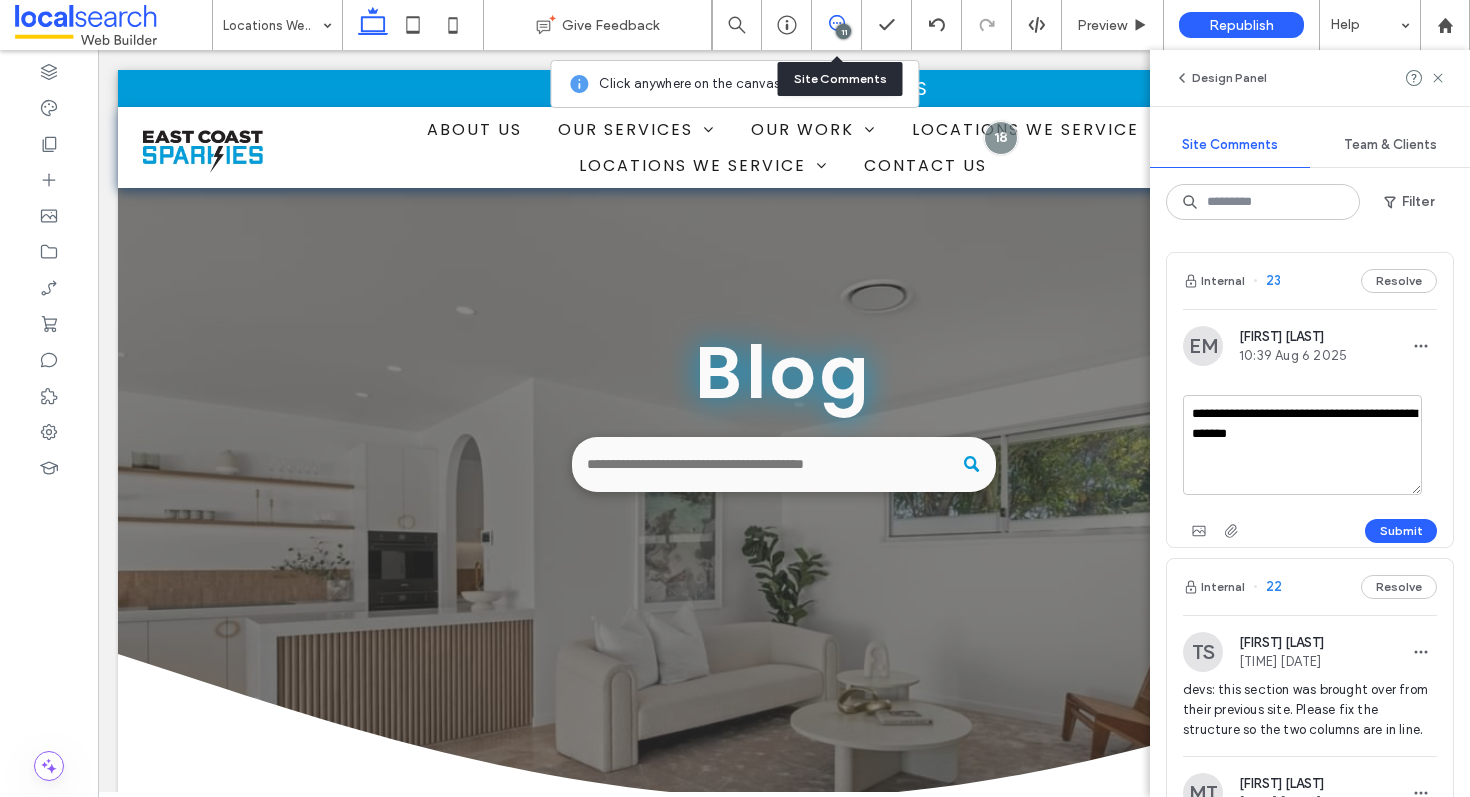 click on "**********" at bounding box center (1302, 445) 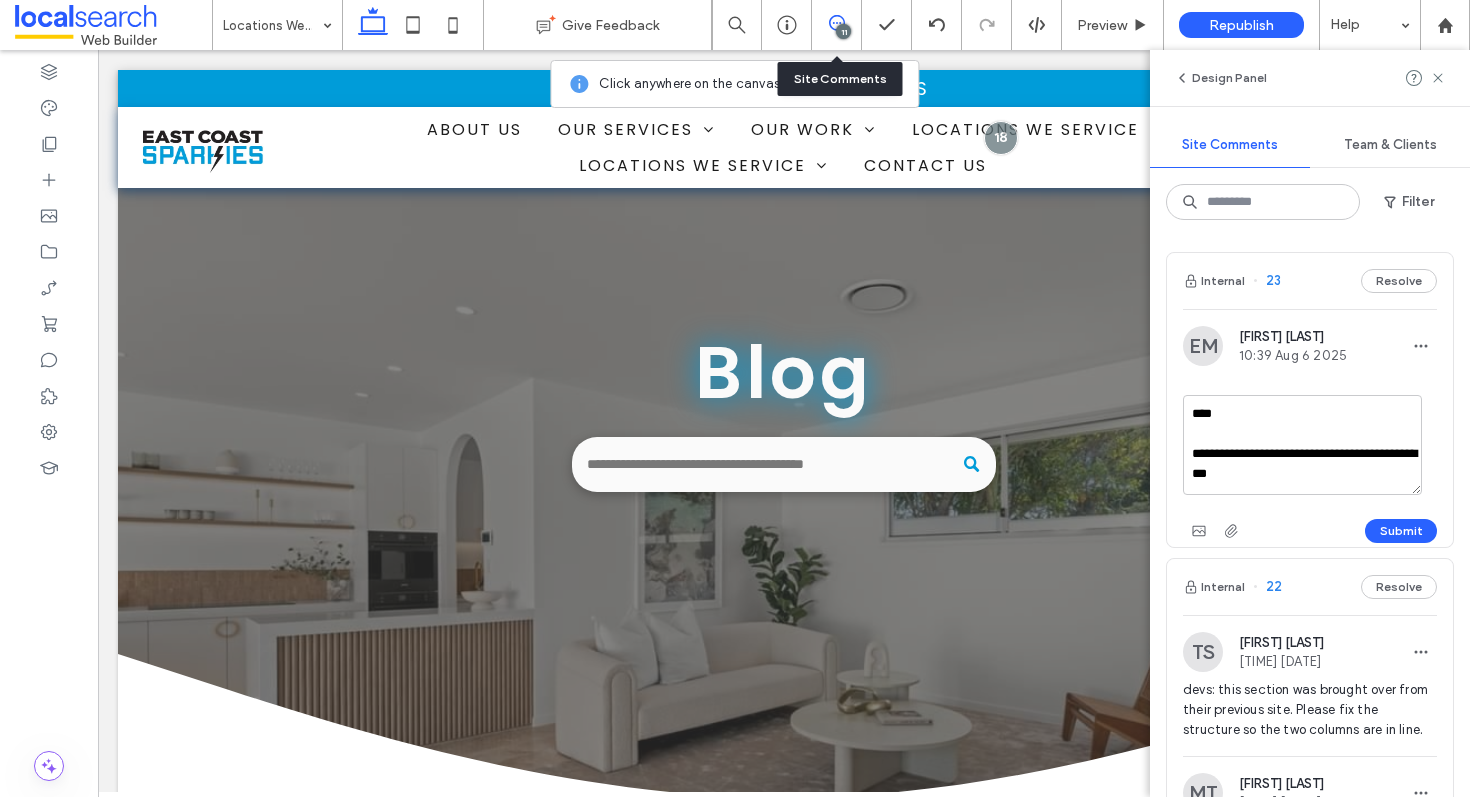 click on "**********" at bounding box center [1302, 445] 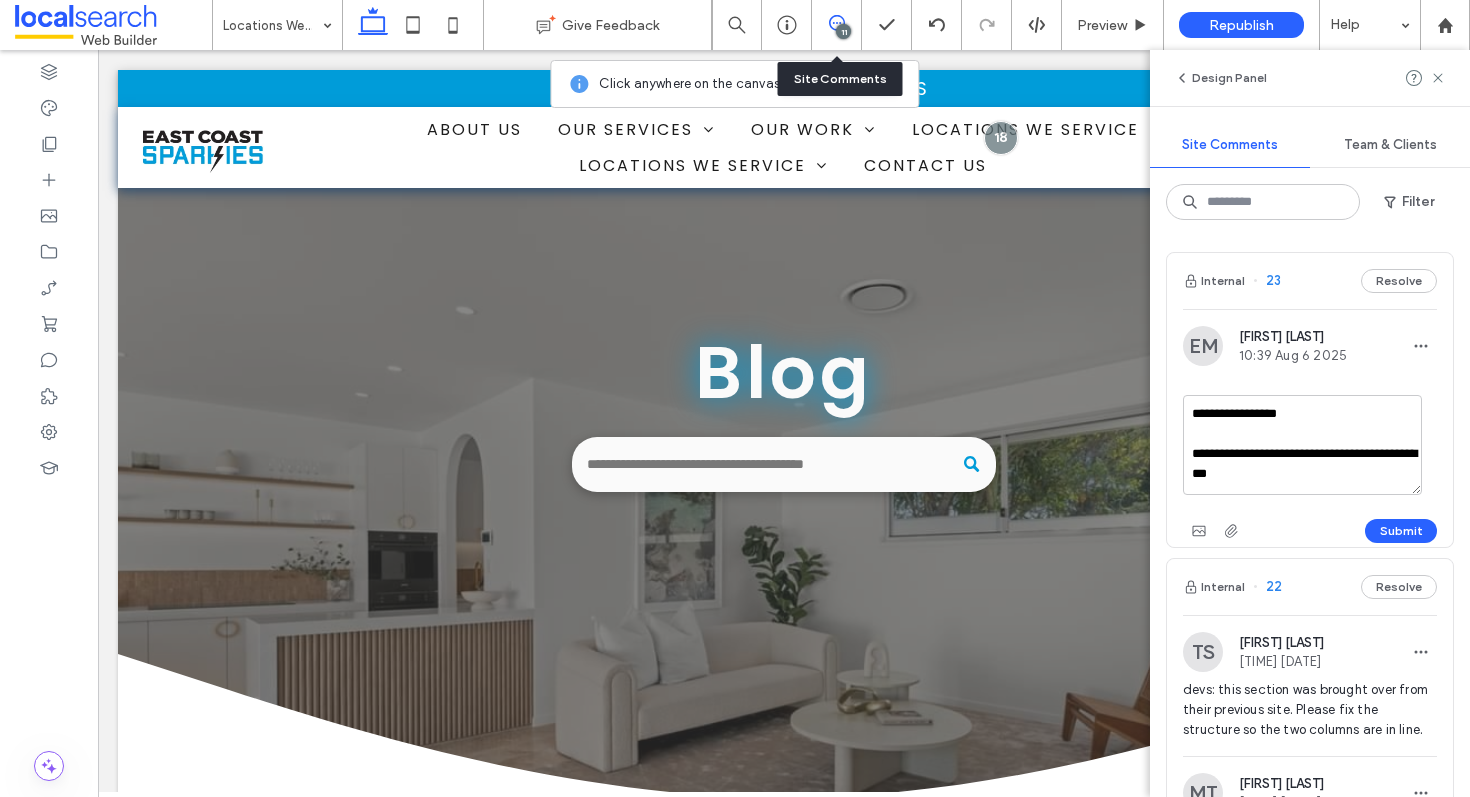 click on "**********" at bounding box center [1302, 445] 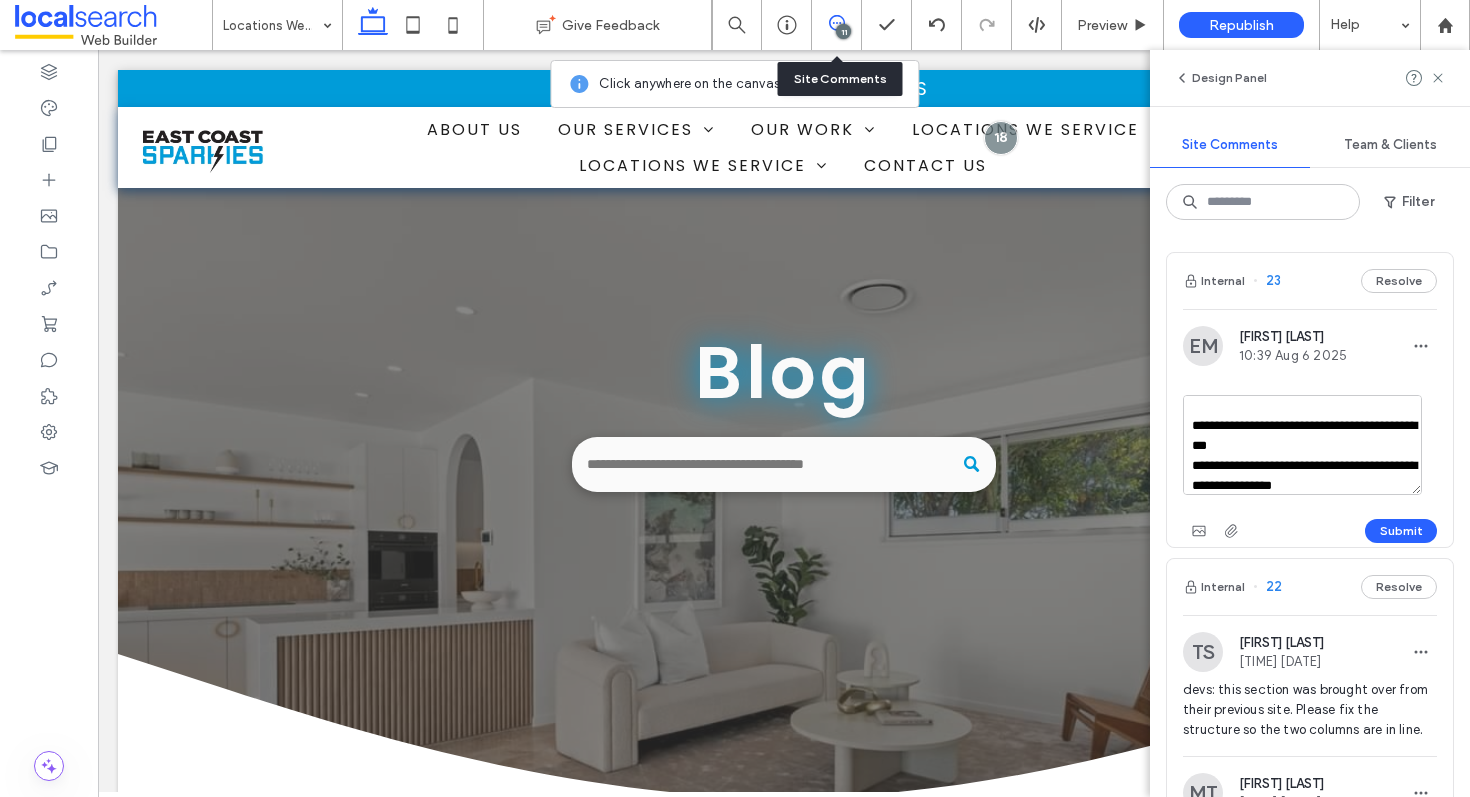 scroll, scrollTop: 48, scrollLeft: 0, axis: vertical 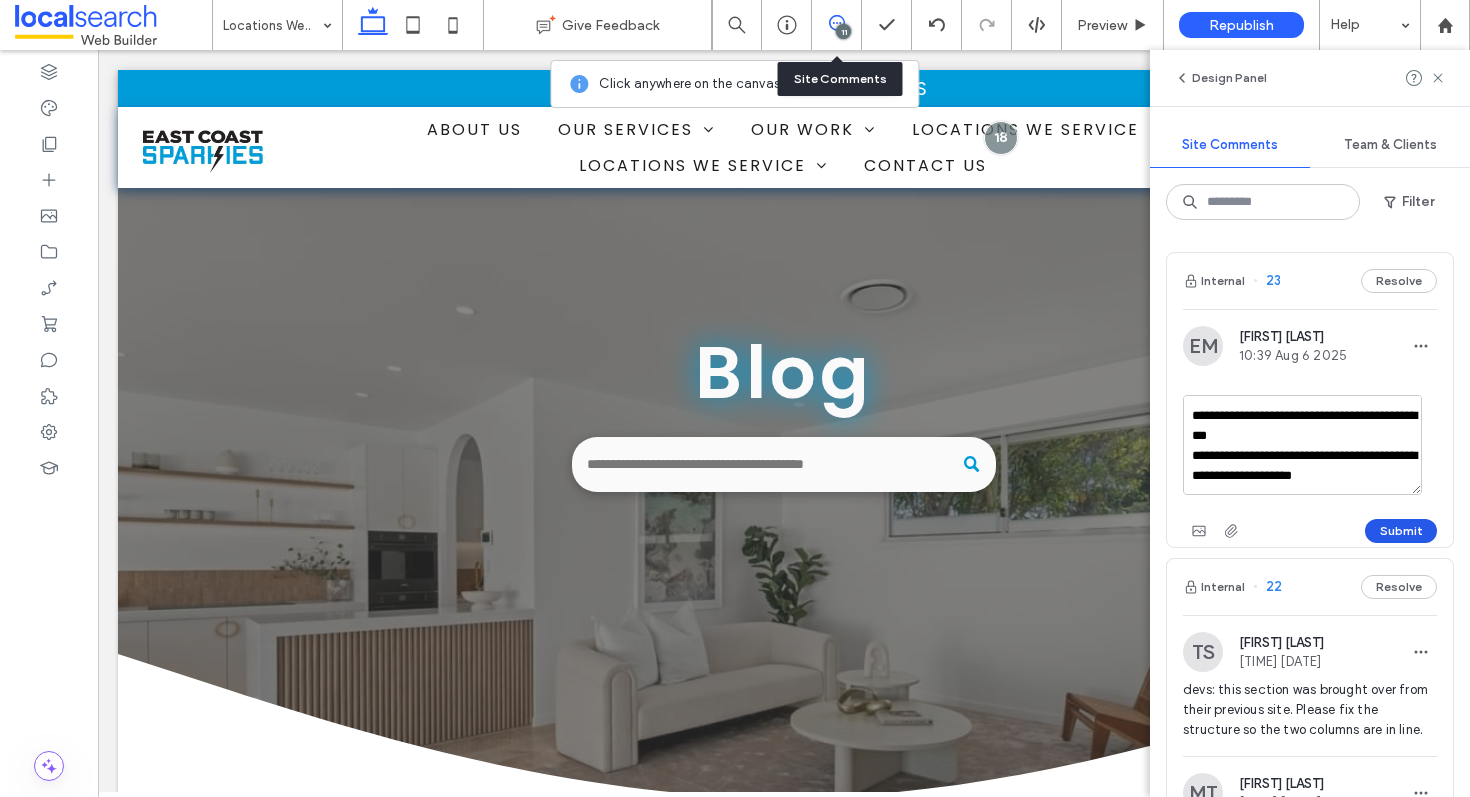 type on "**********" 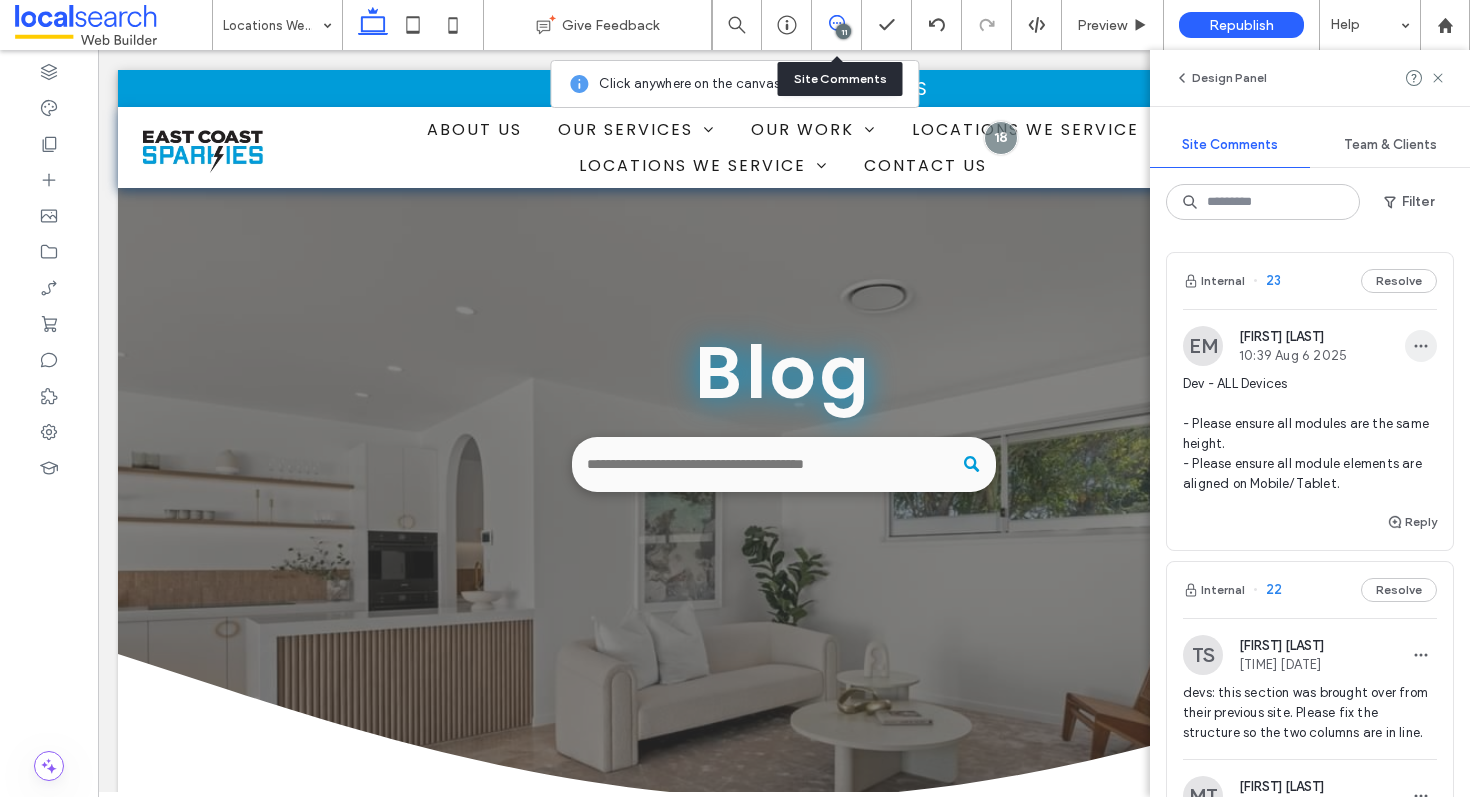 click 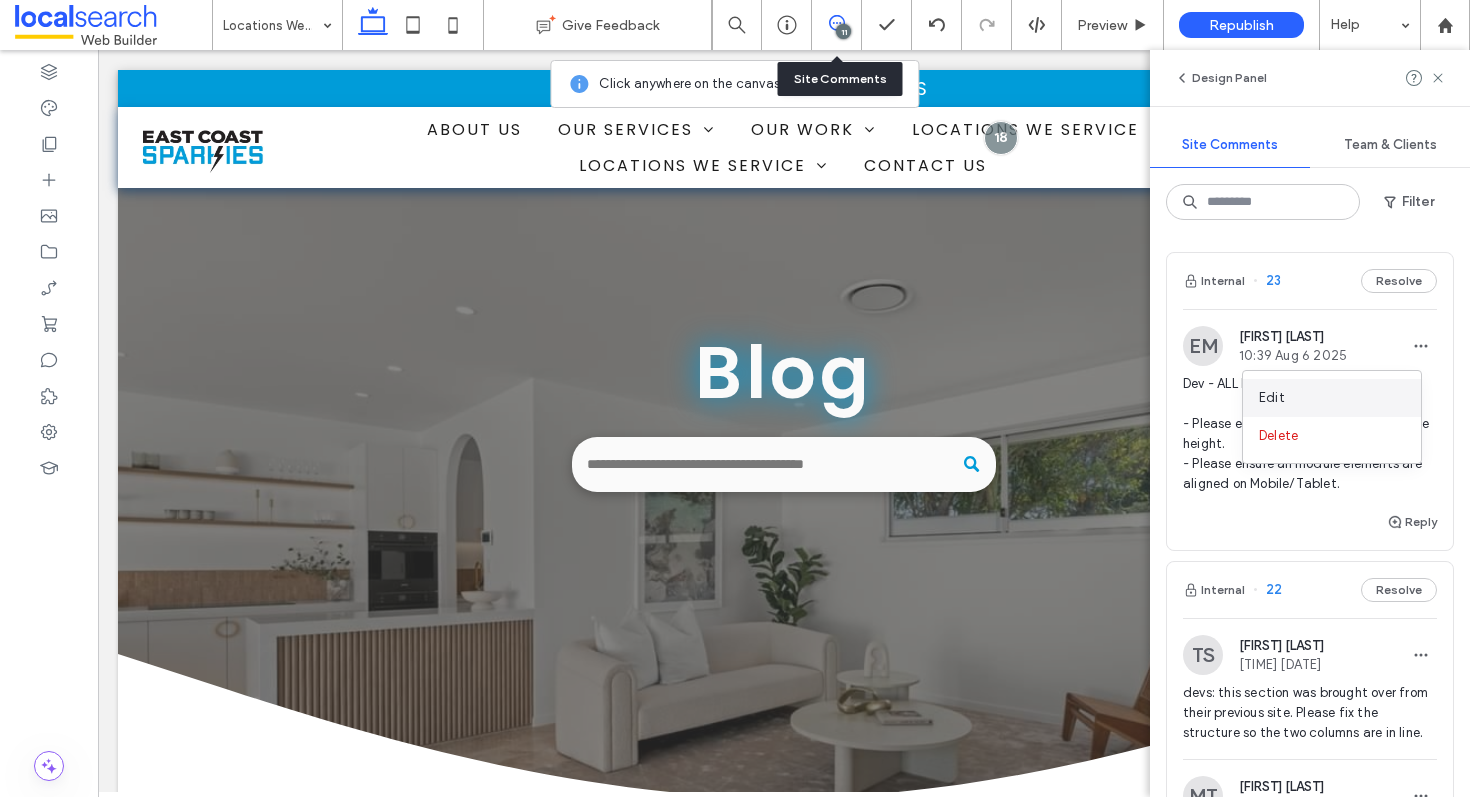 click on "Edit" at bounding box center (1332, 398) 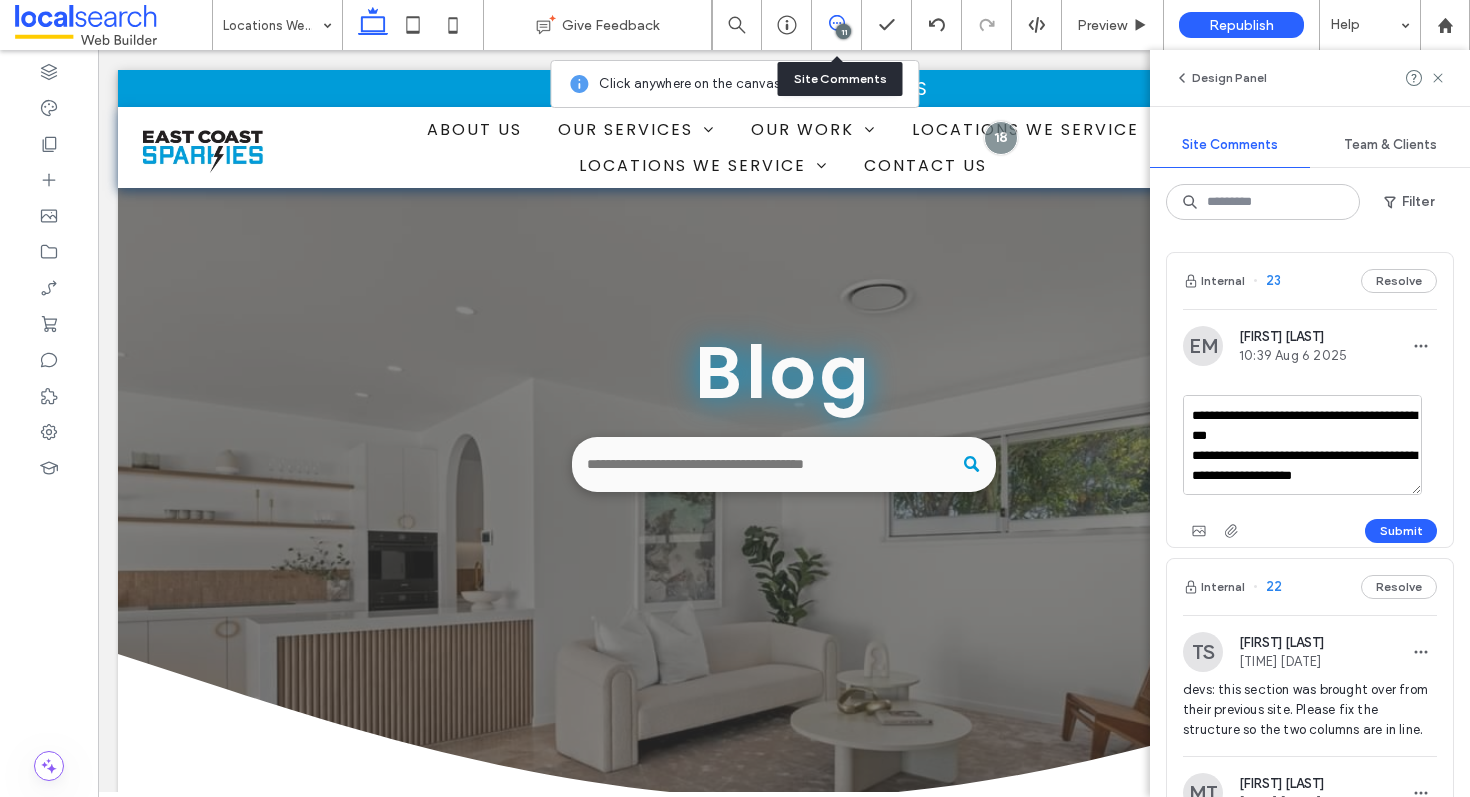 scroll, scrollTop: 58, scrollLeft: 0, axis: vertical 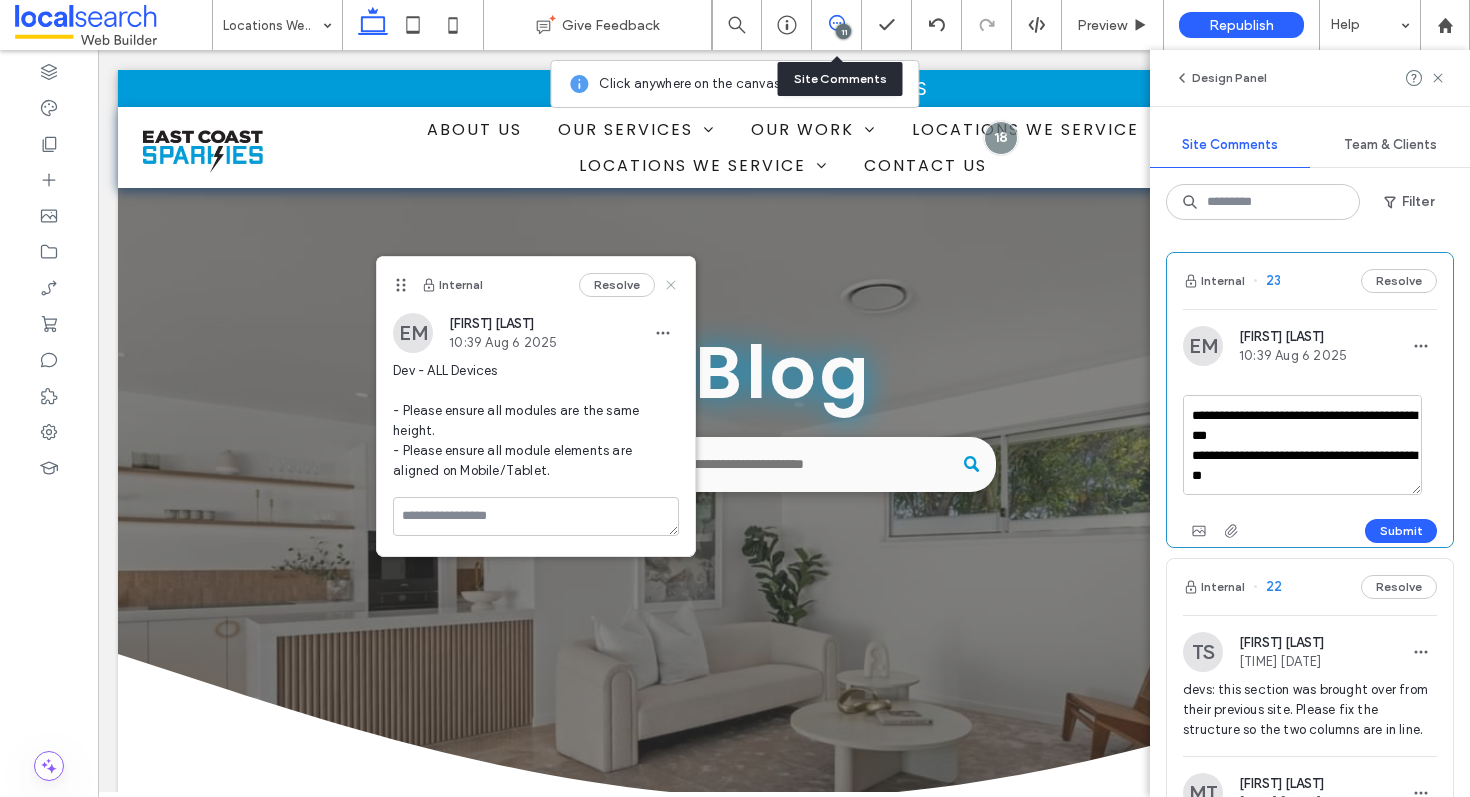 click 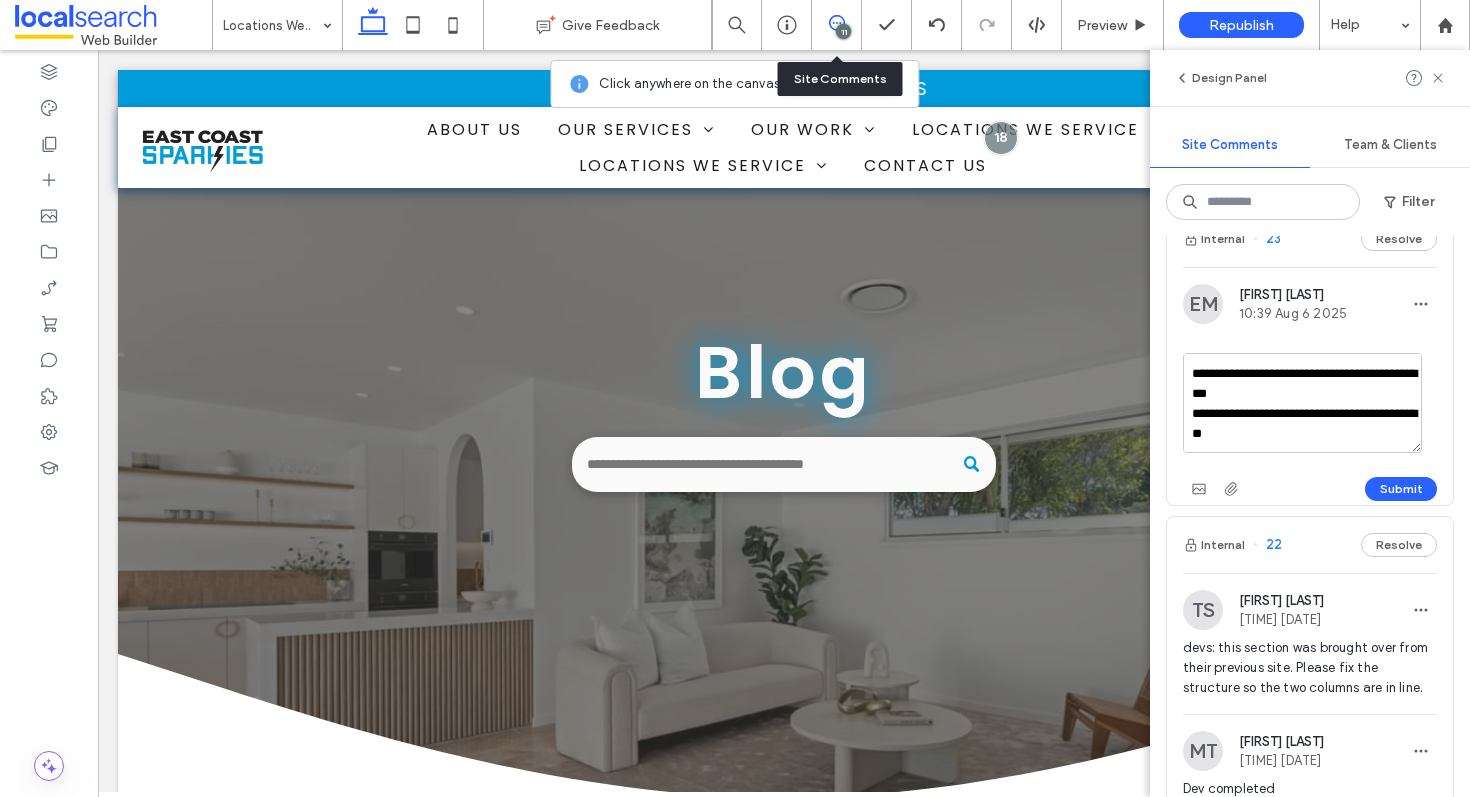 scroll, scrollTop: 45, scrollLeft: 0, axis: vertical 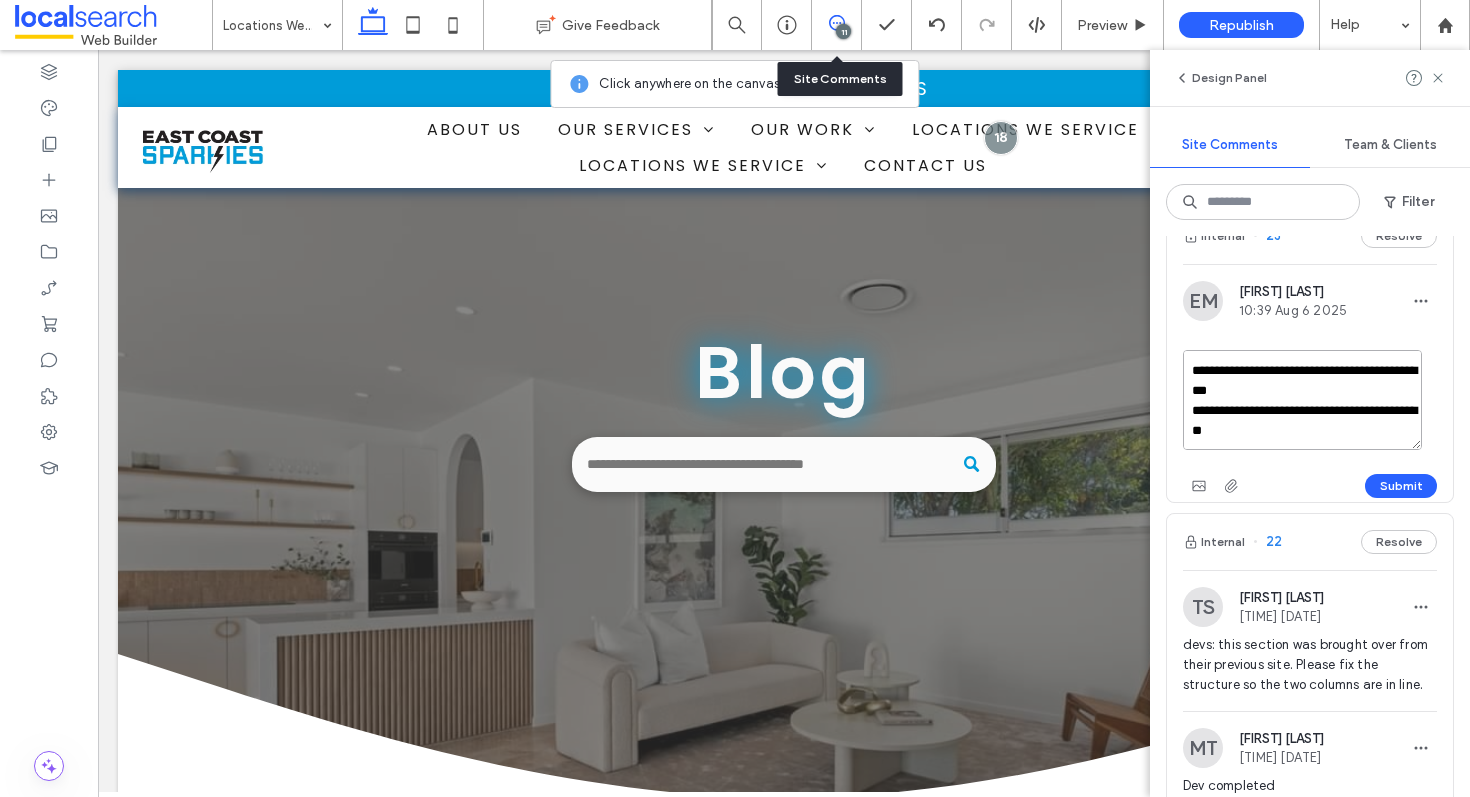 click on "**********" at bounding box center (1302, 400) 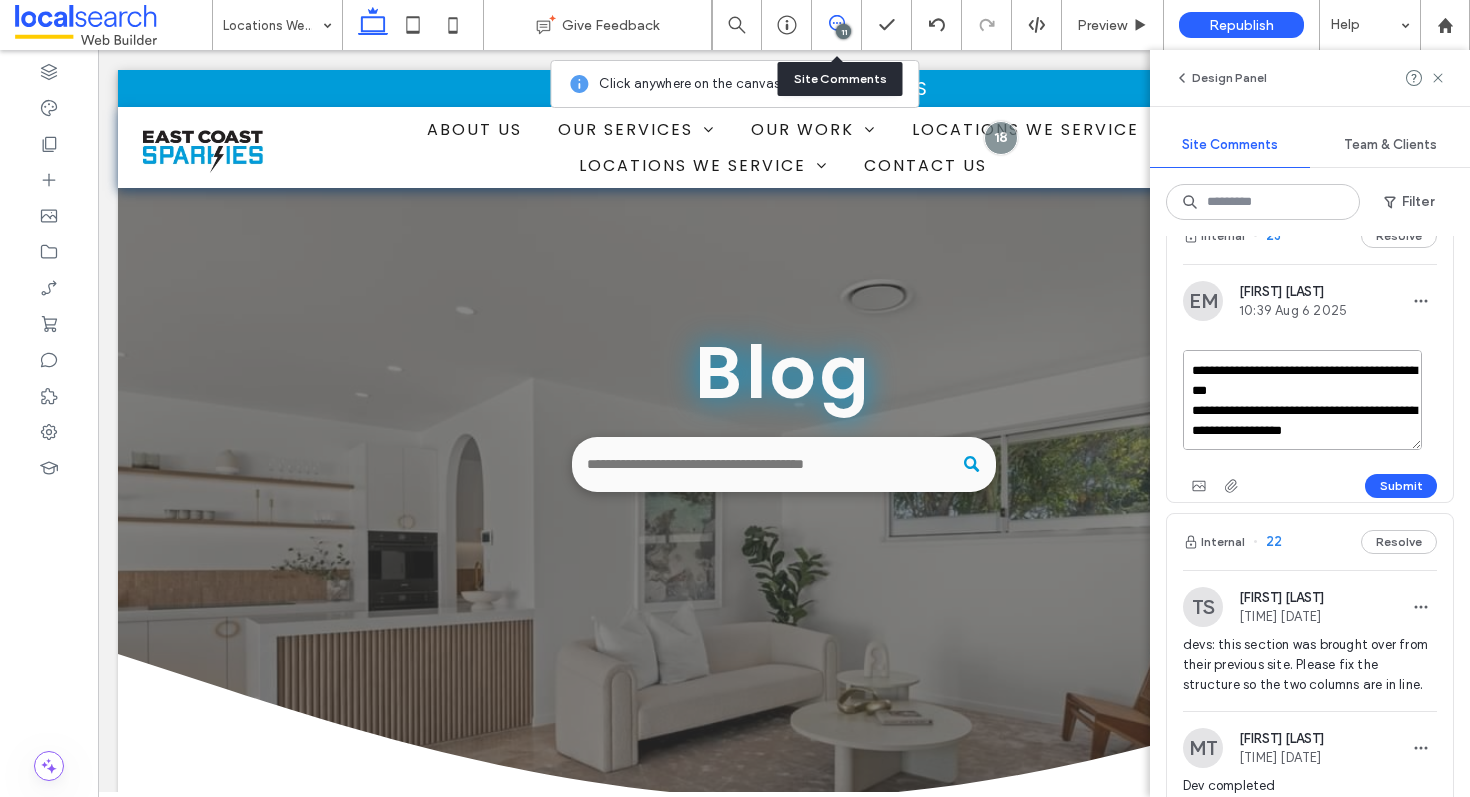 scroll, scrollTop: 48, scrollLeft: 0, axis: vertical 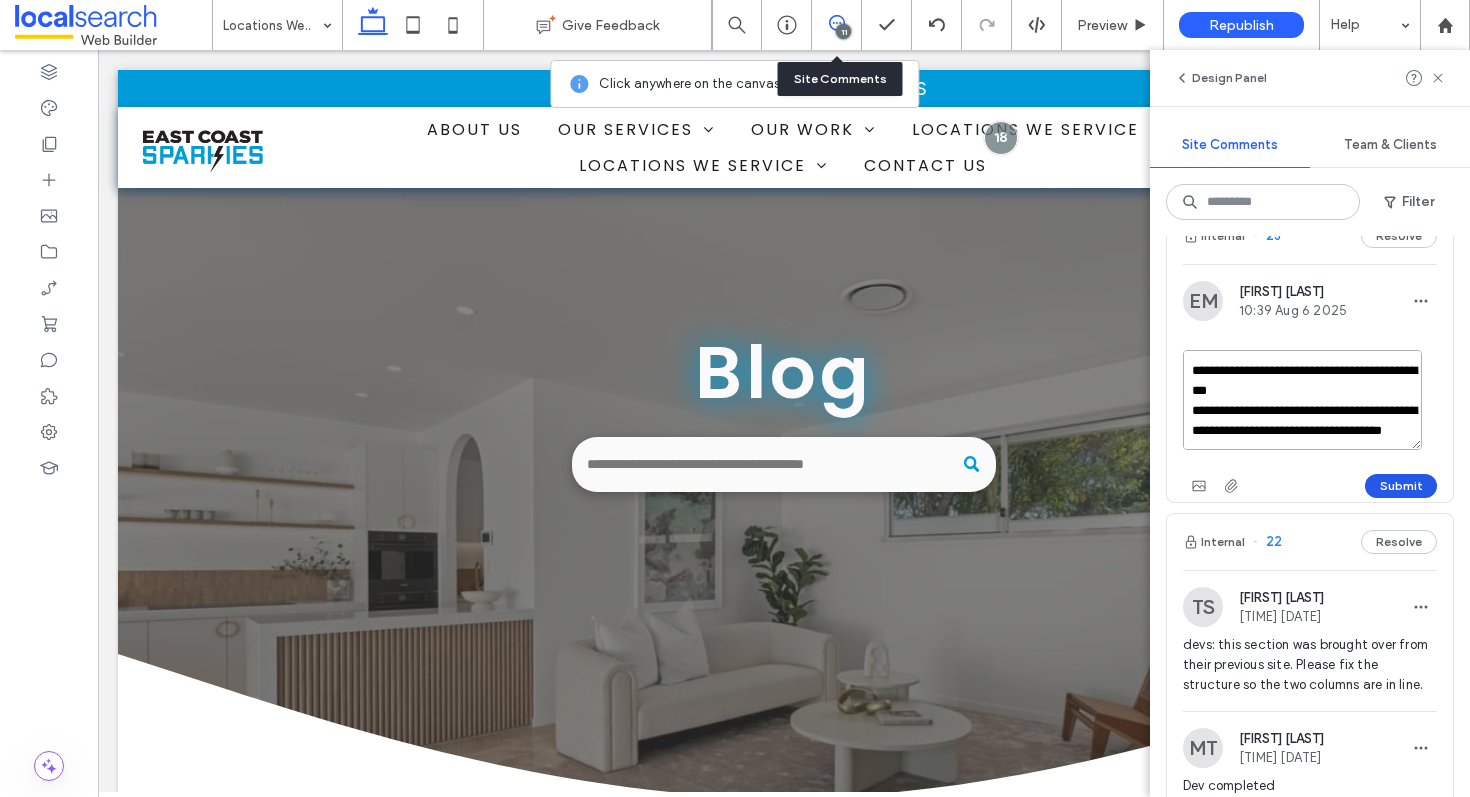 type on "**********" 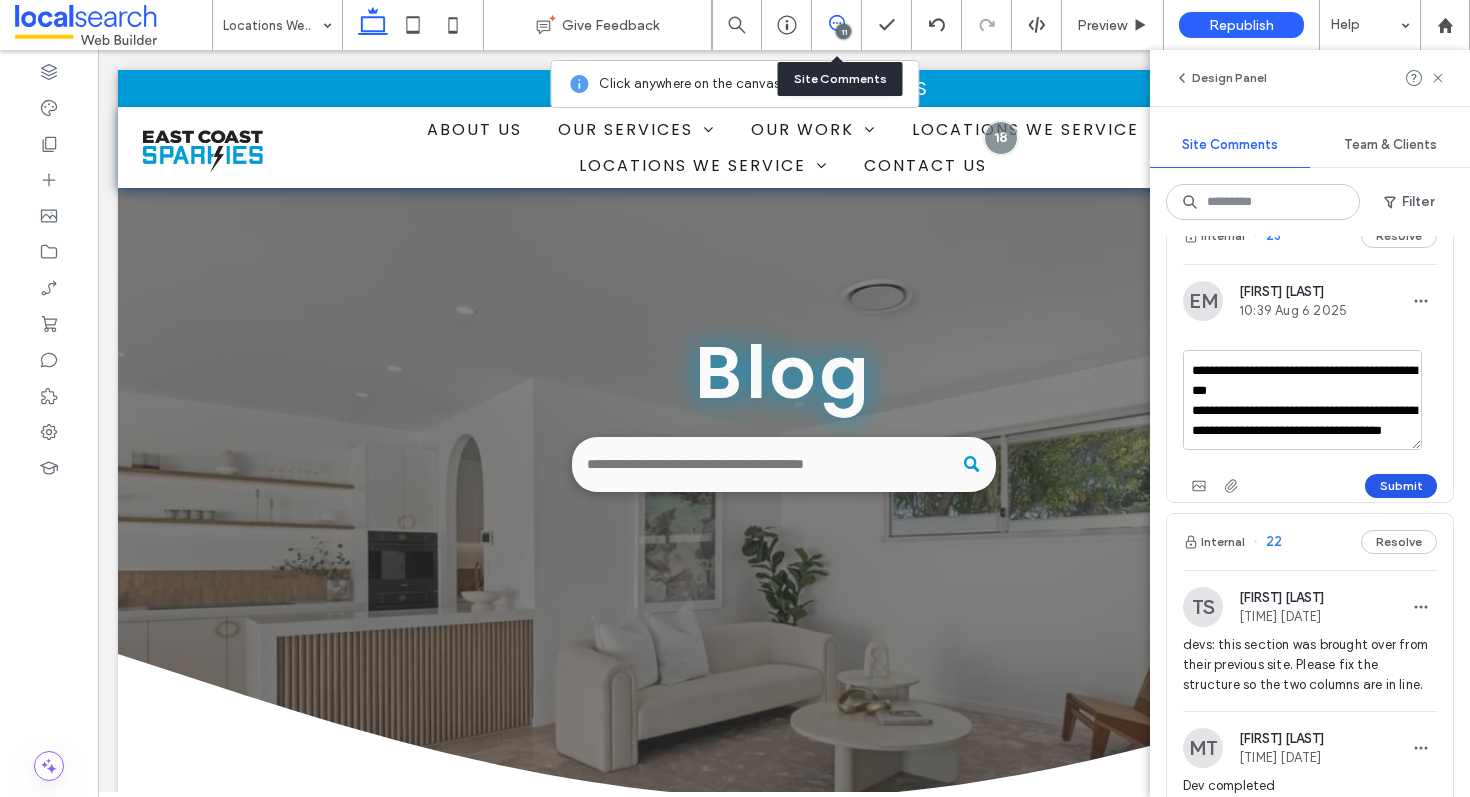 click on "Submit" at bounding box center [1401, 486] 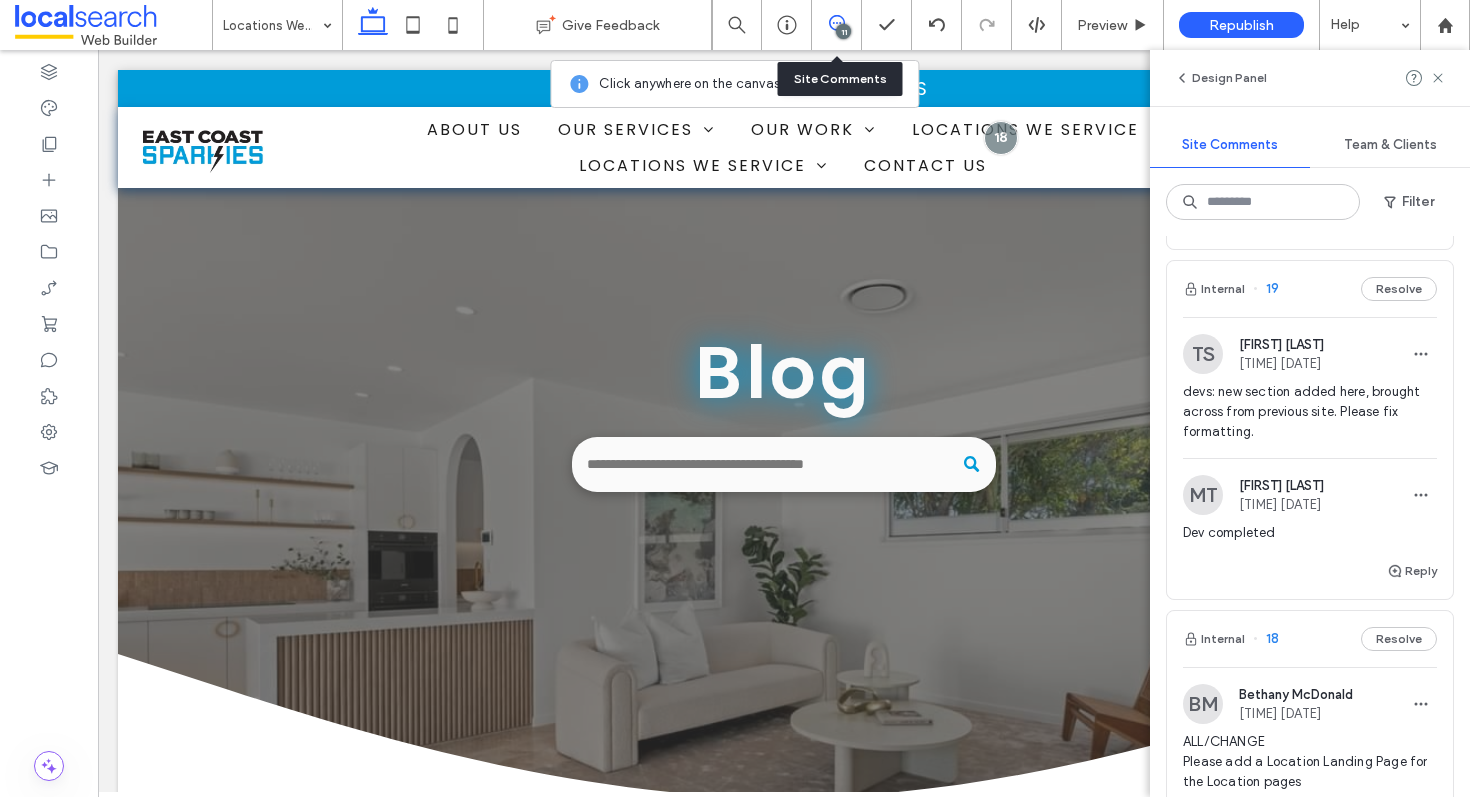 scroll, scrollTop: 1310, scrollLeft: 0, axis: vertical 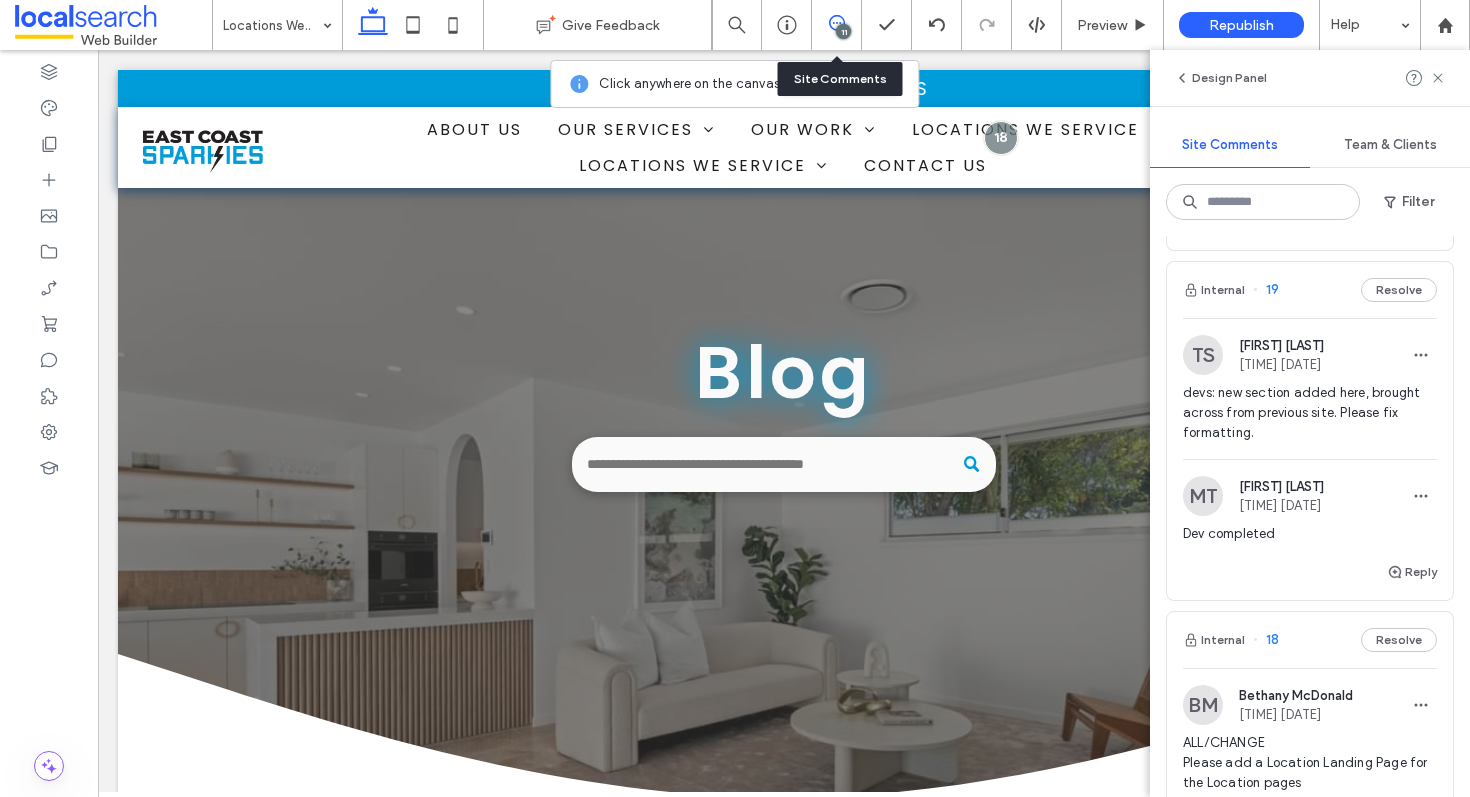 click on "Internal 19 Resolve" at bounding box center [1310, 290] 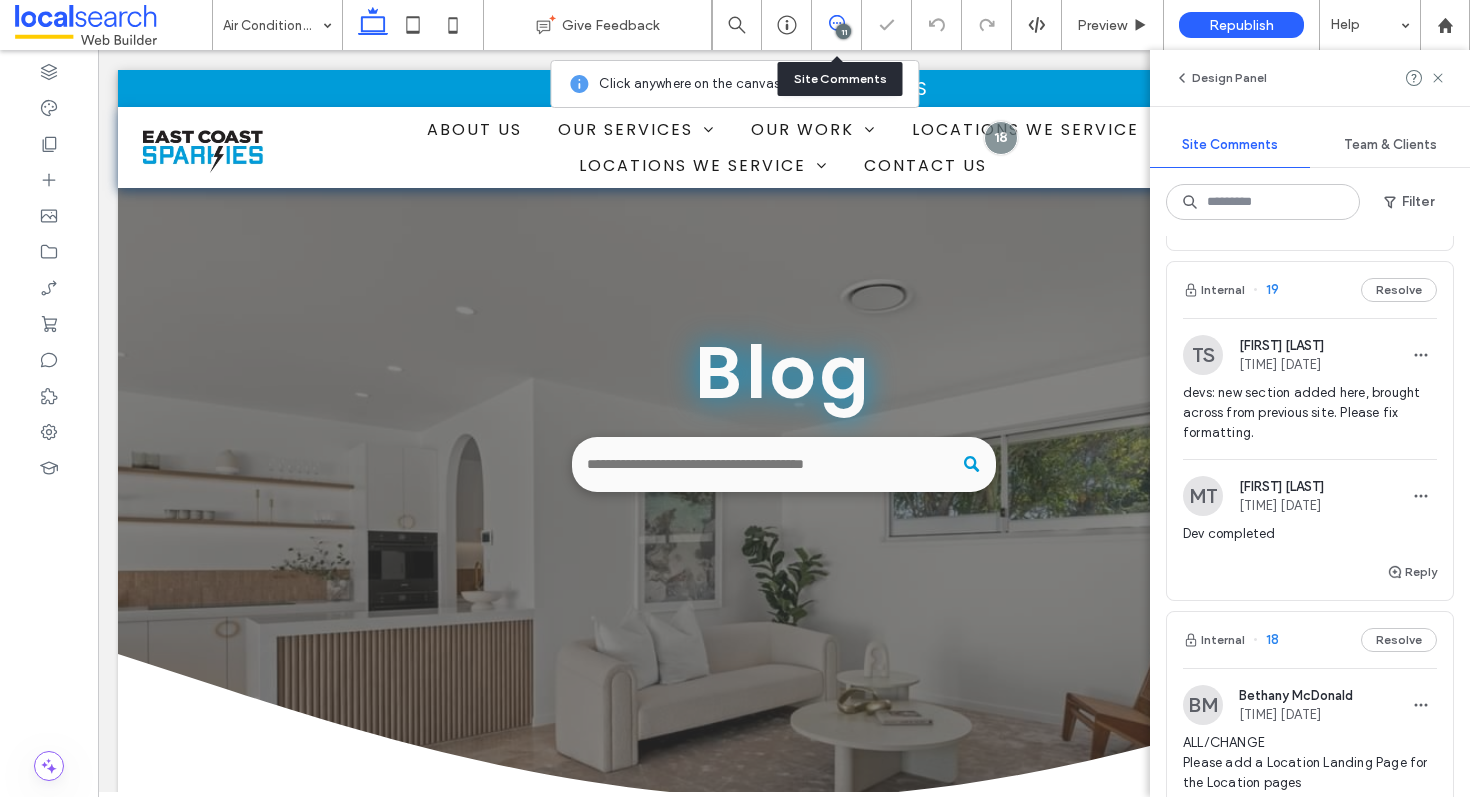 scroll, scrollTop: 0, scrollLeft: 0, axis: both 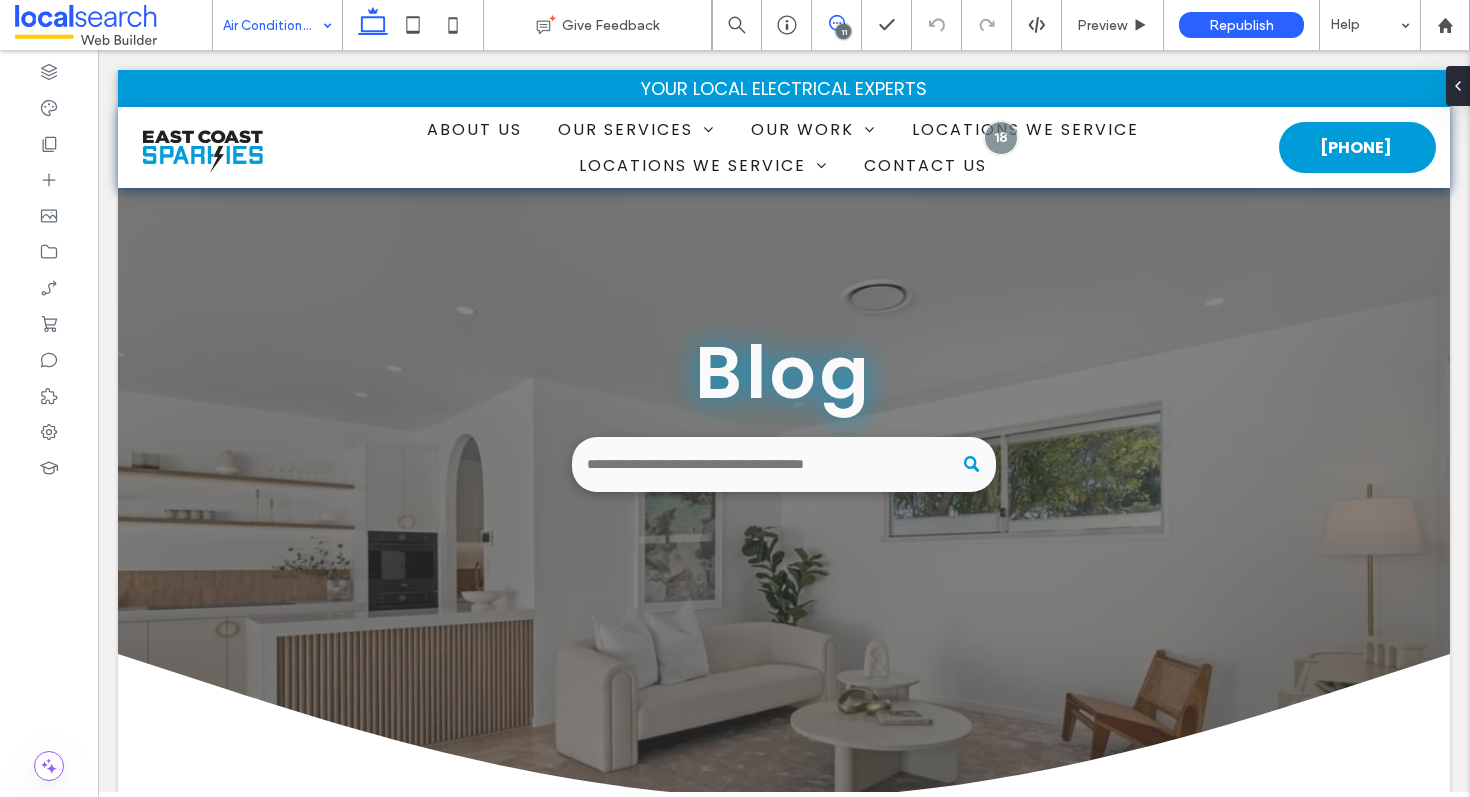 click 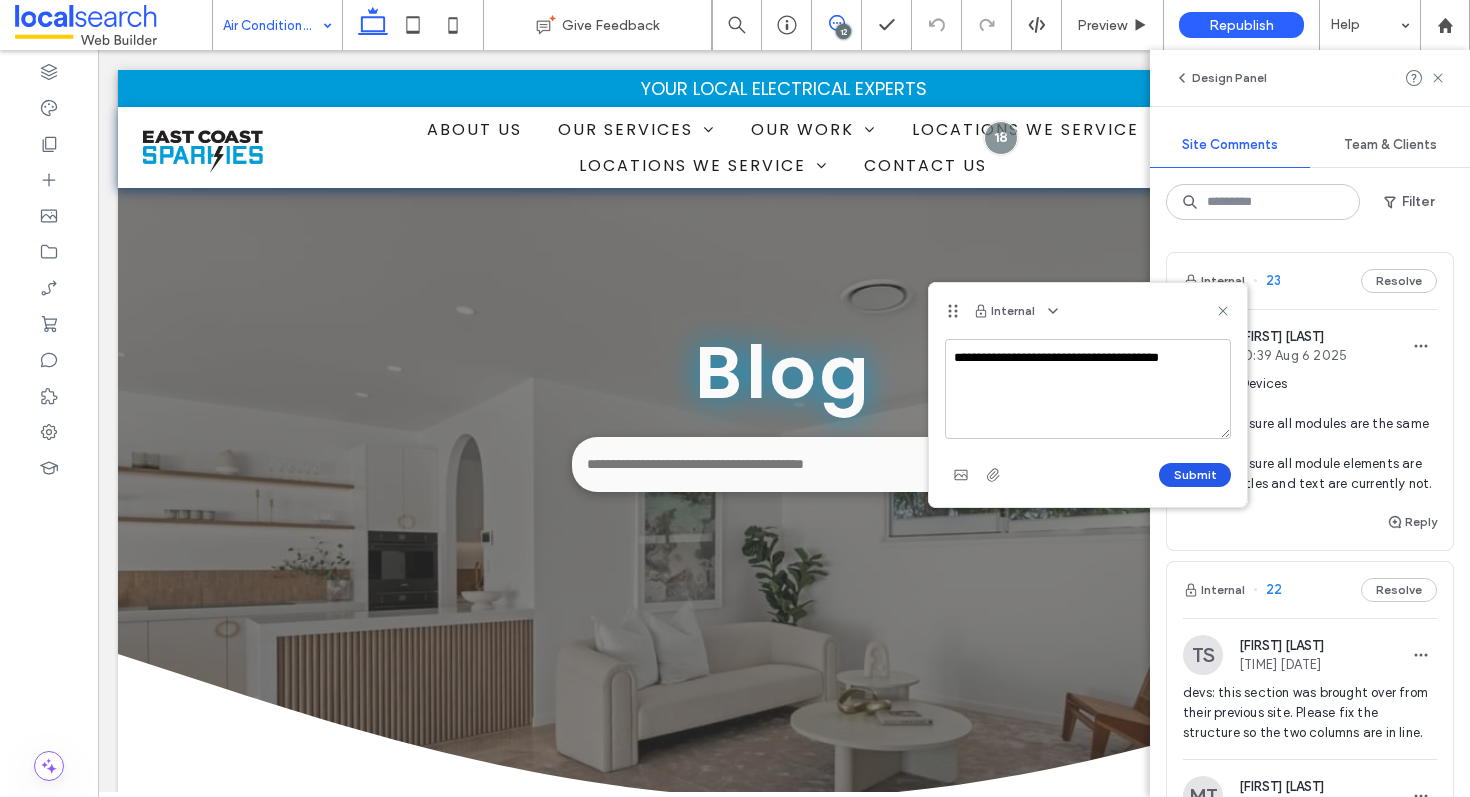 type on "**********" 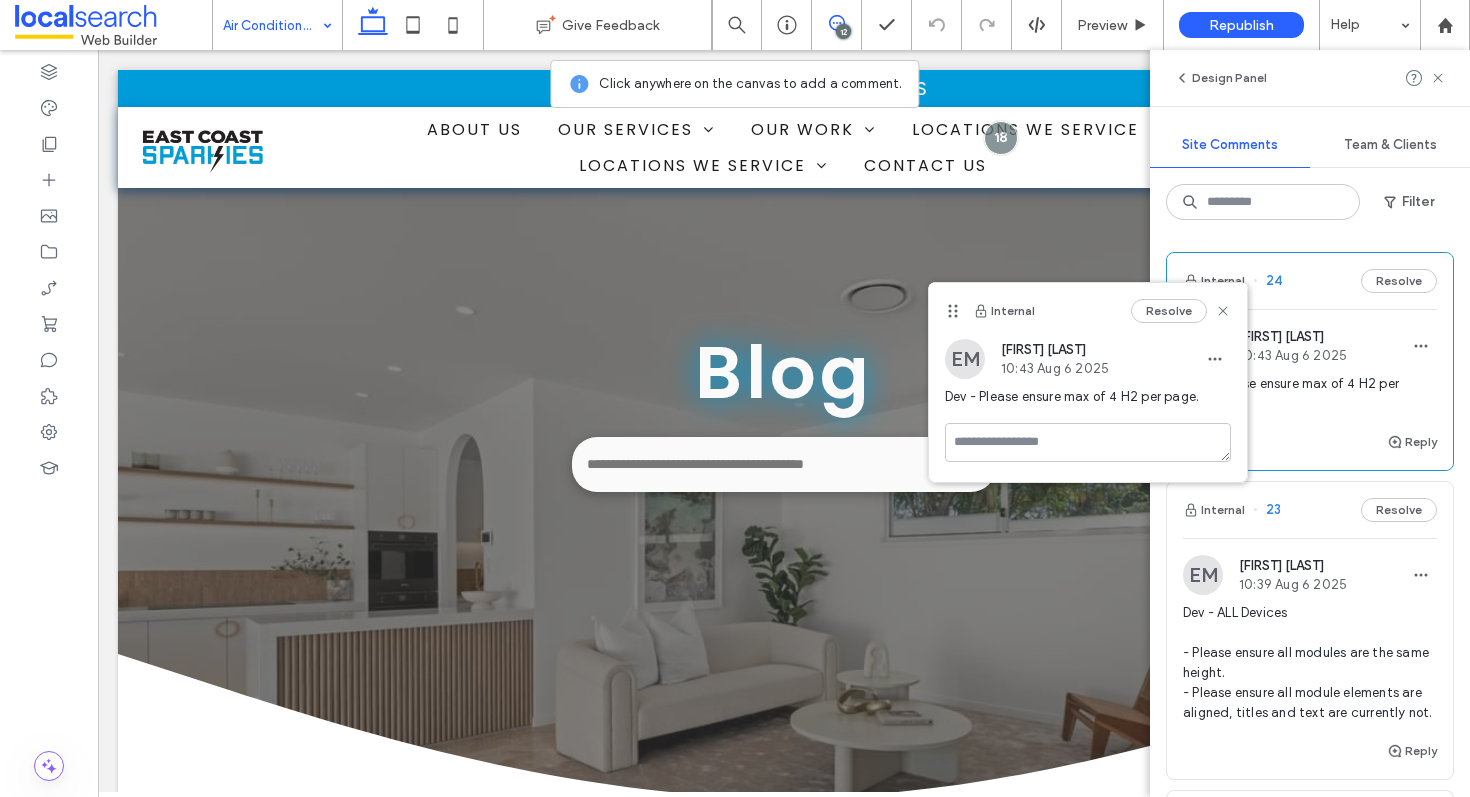 click 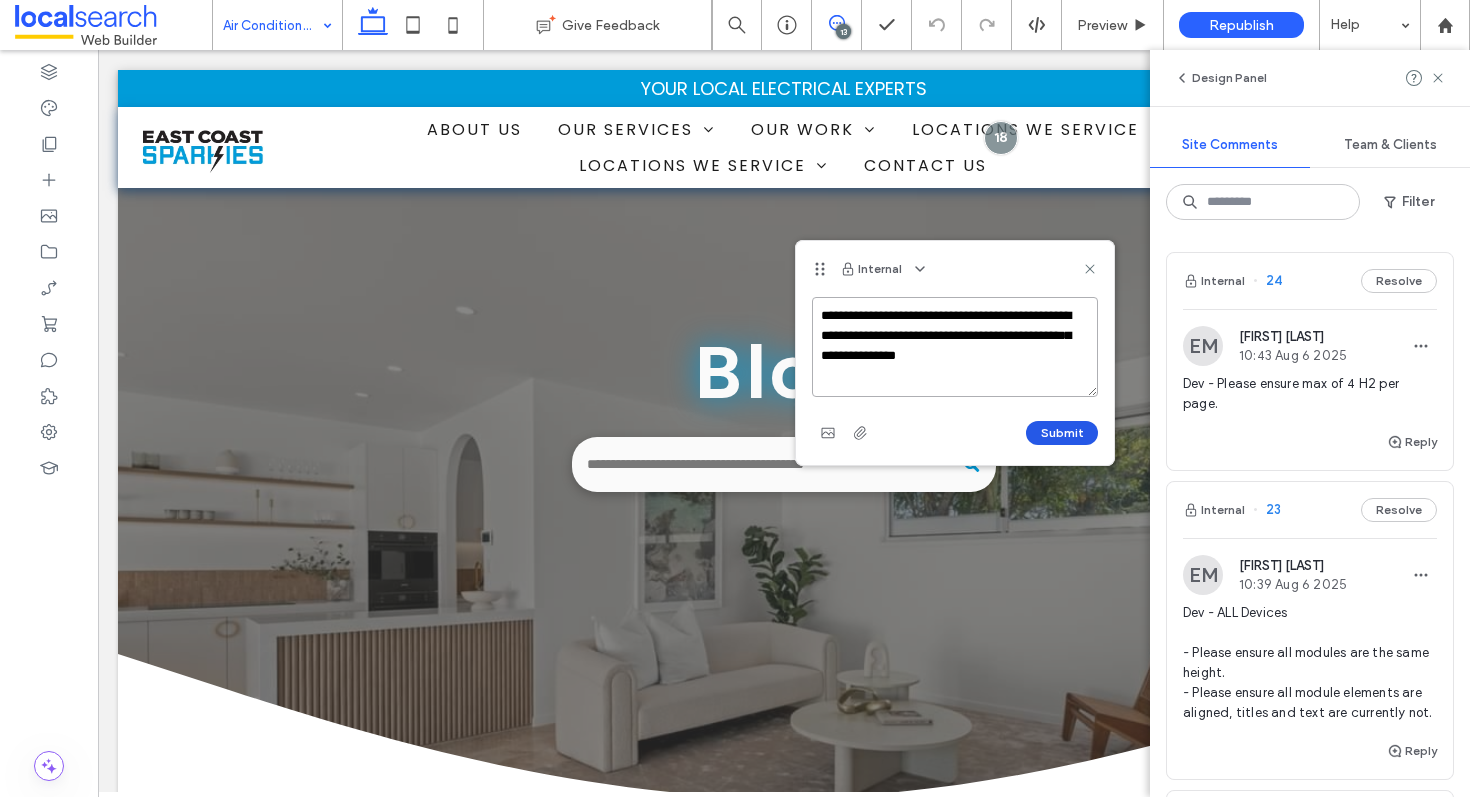 type on "**********" 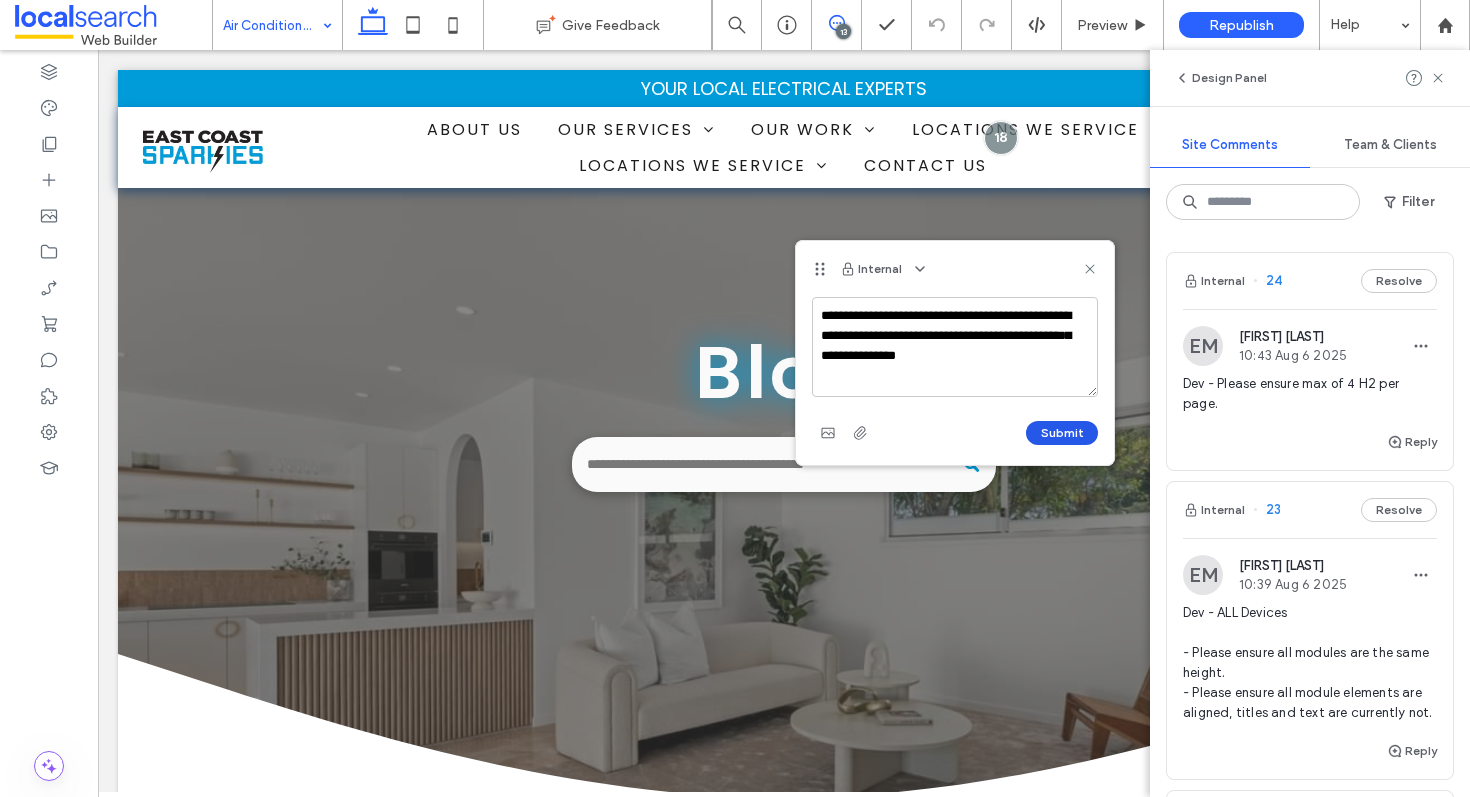 click on "Submit" at bounding box center (1062, 433) 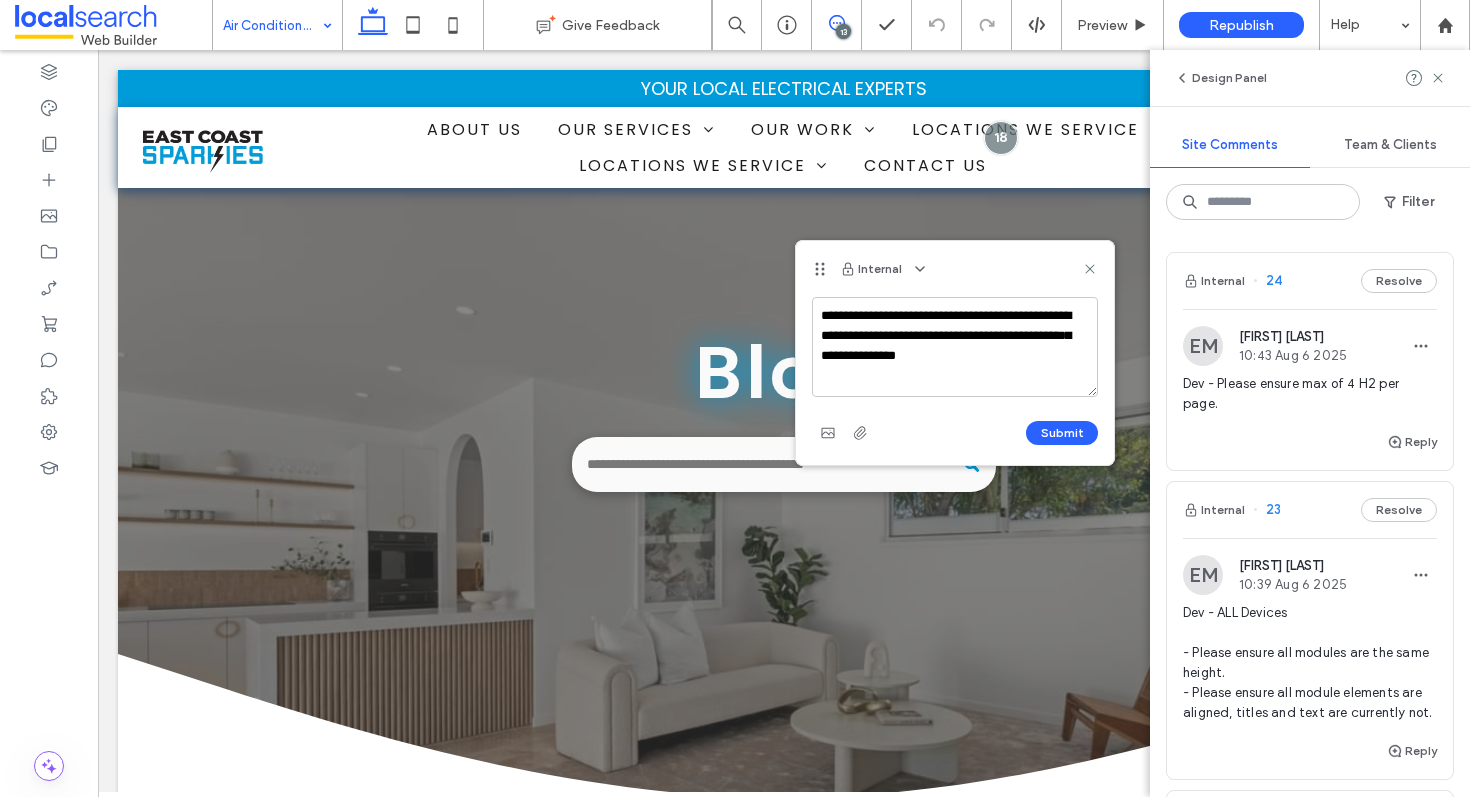 type 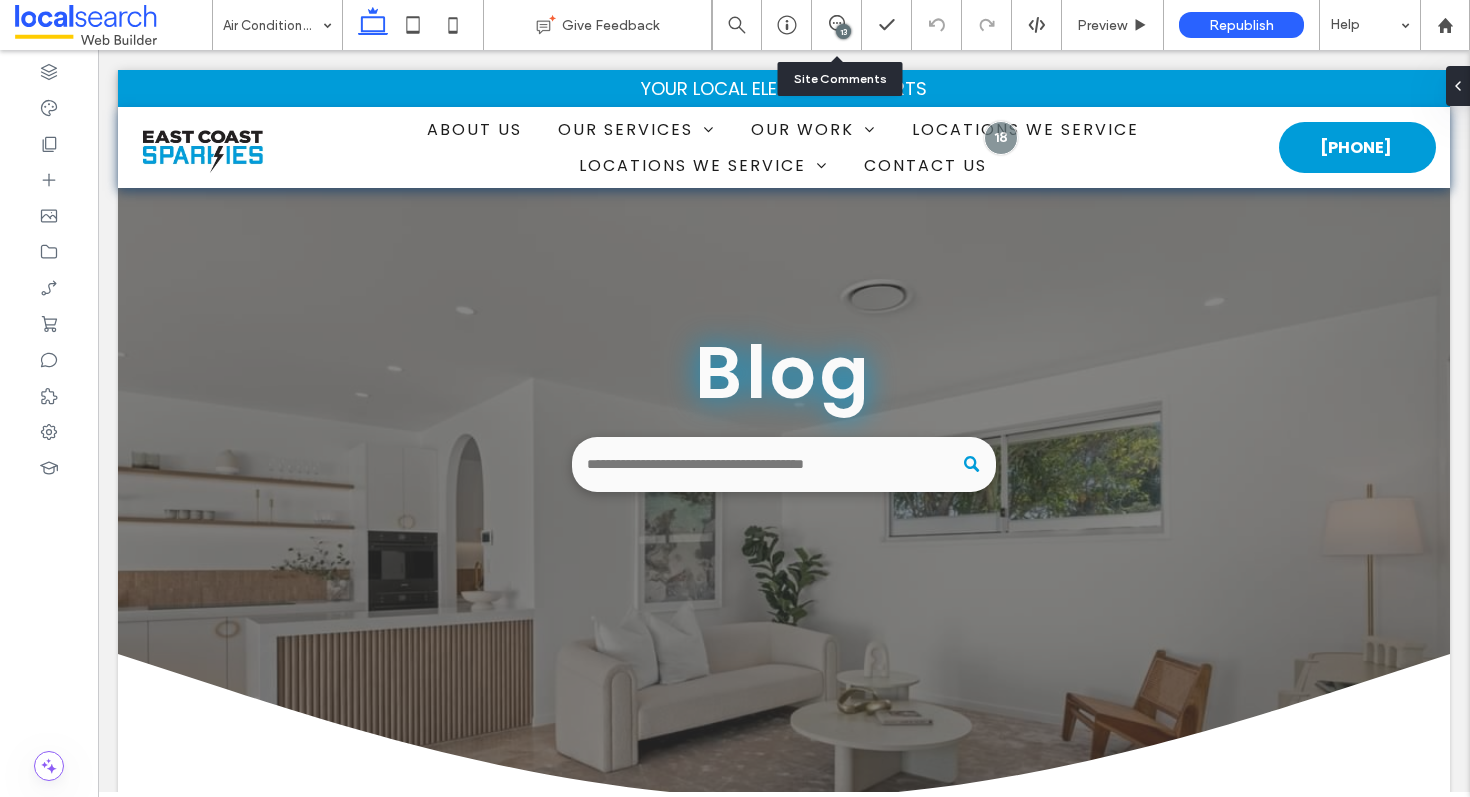 click on "13" at bounding box center [837, 25] 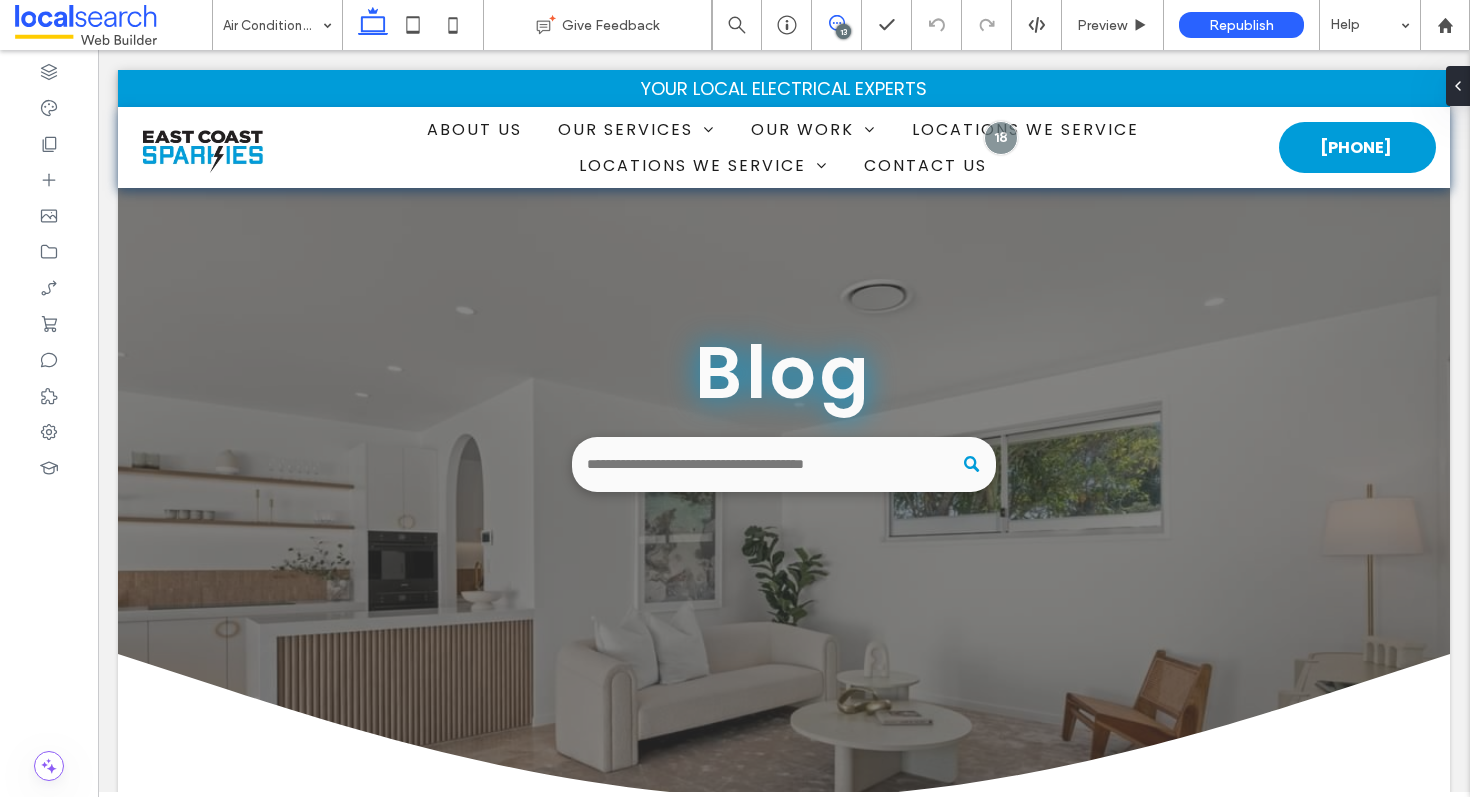 click 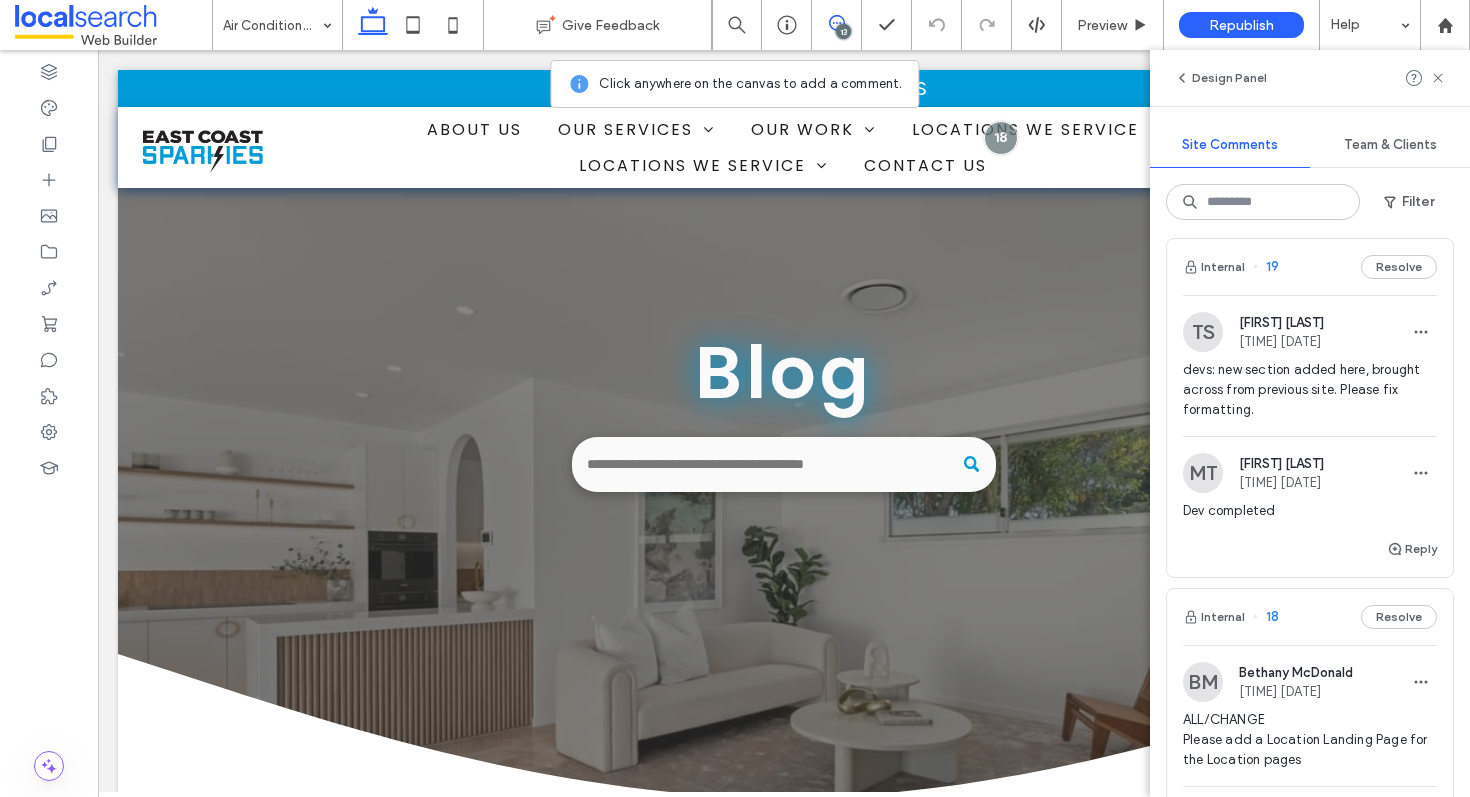 scroll, scrollTop: 1810, scrollLeft: 0, axis: vertical 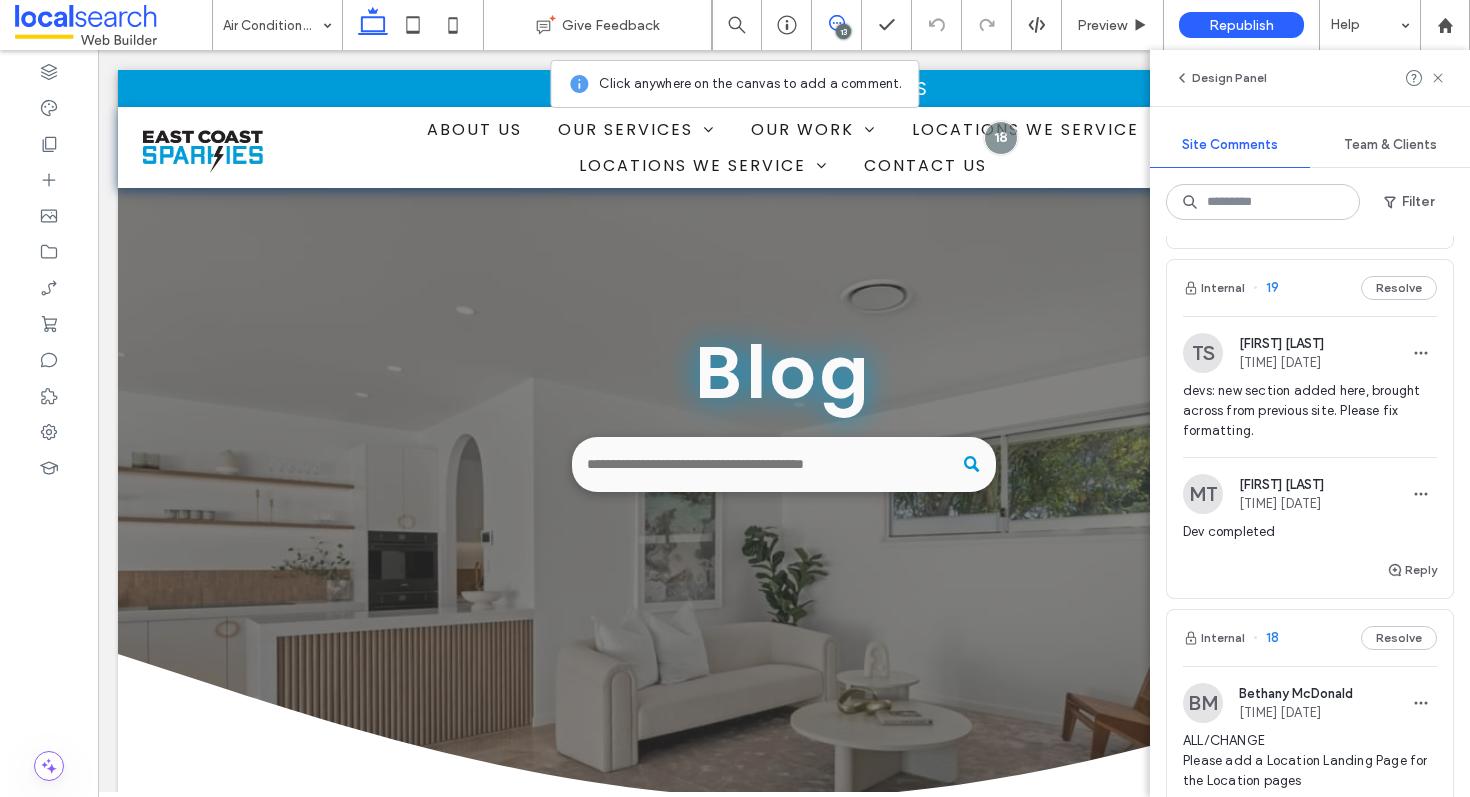 click on "Internal 19 Resolve" at bounding box center [1310, 288] 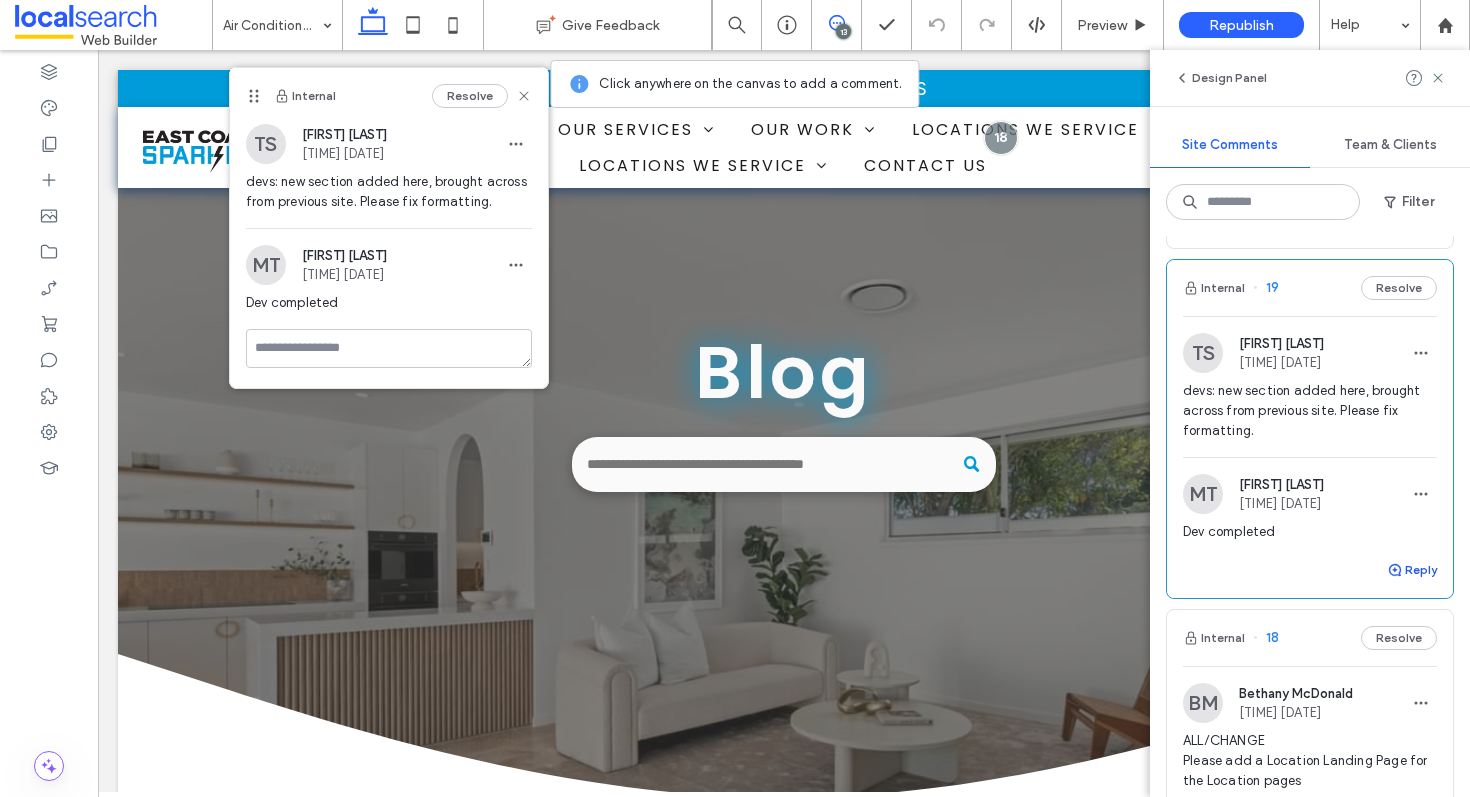 click on "Reply" at bounding box center (1412, 570) 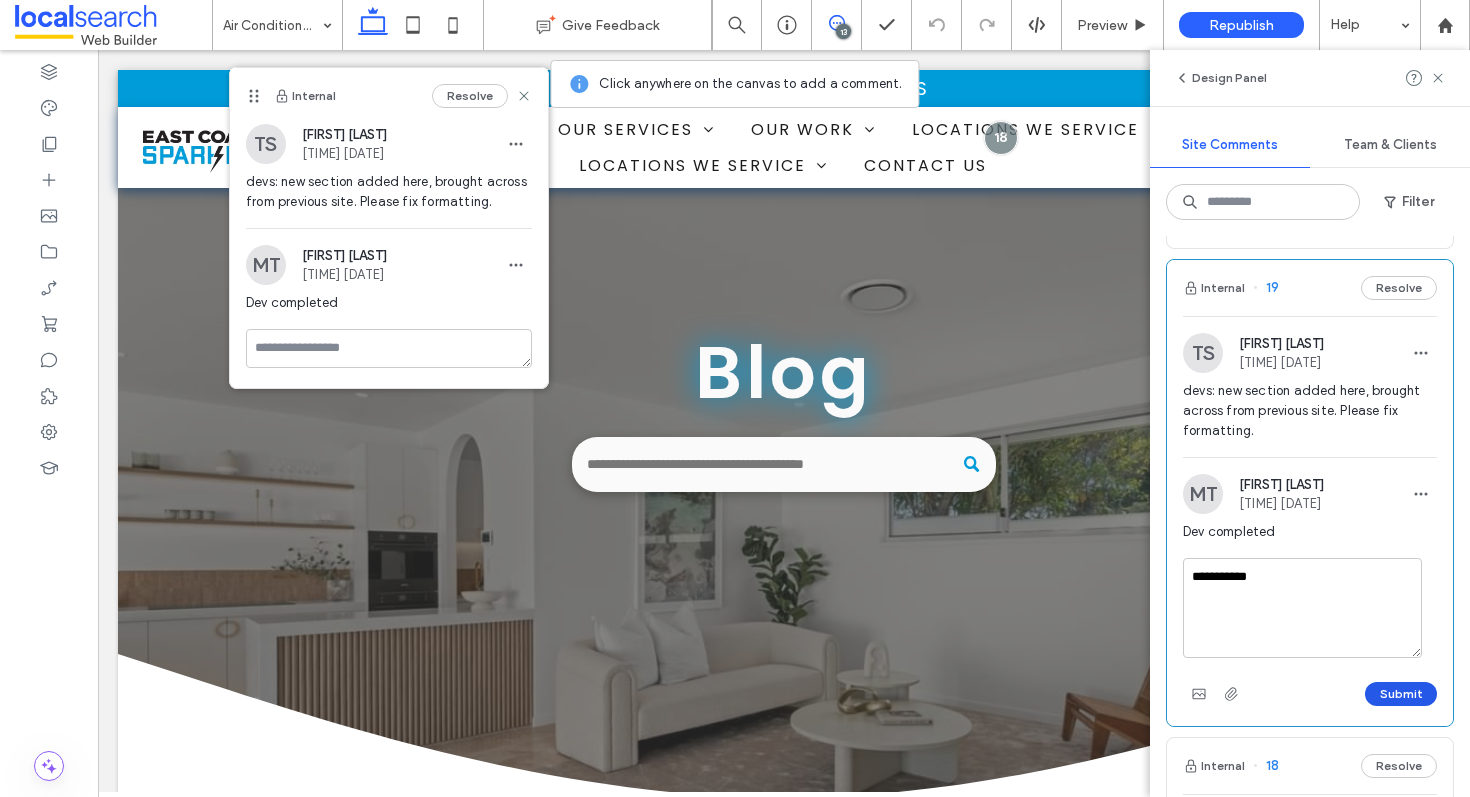 type on "**********" 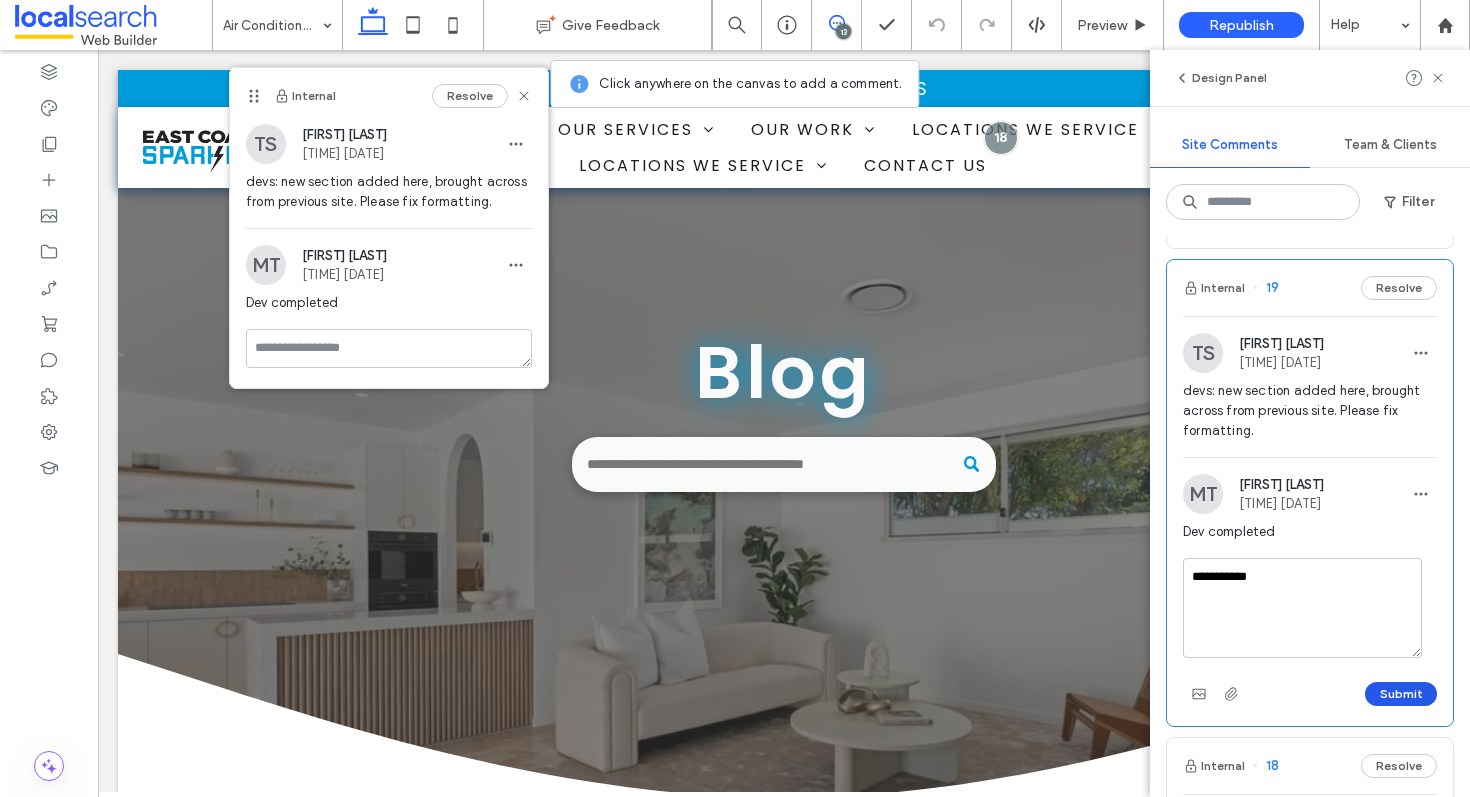 click on "Submit" at bounding box center (1401, 694) 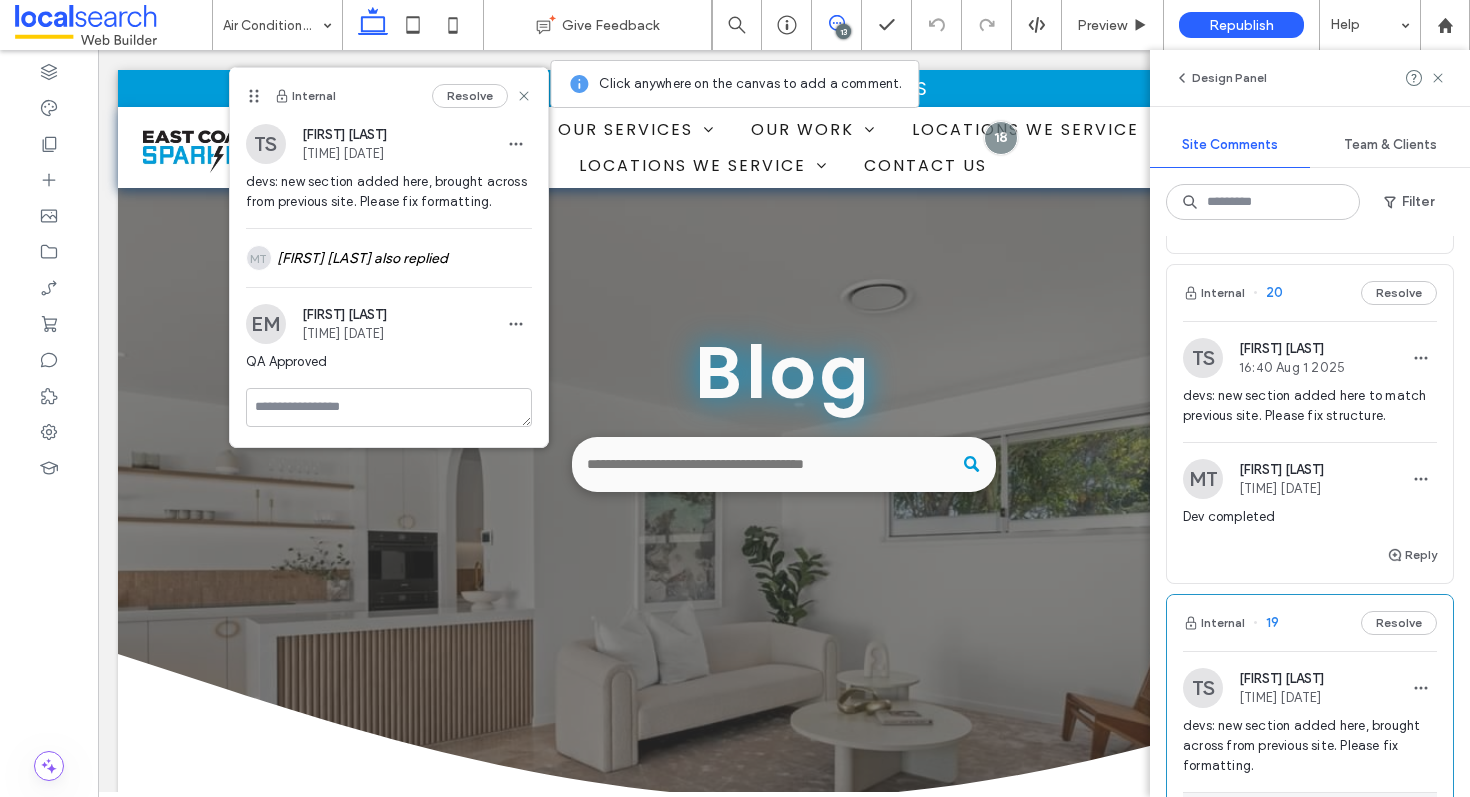 scroll, scrollTop: 1438, scrollLeft: 0, axis: vertical 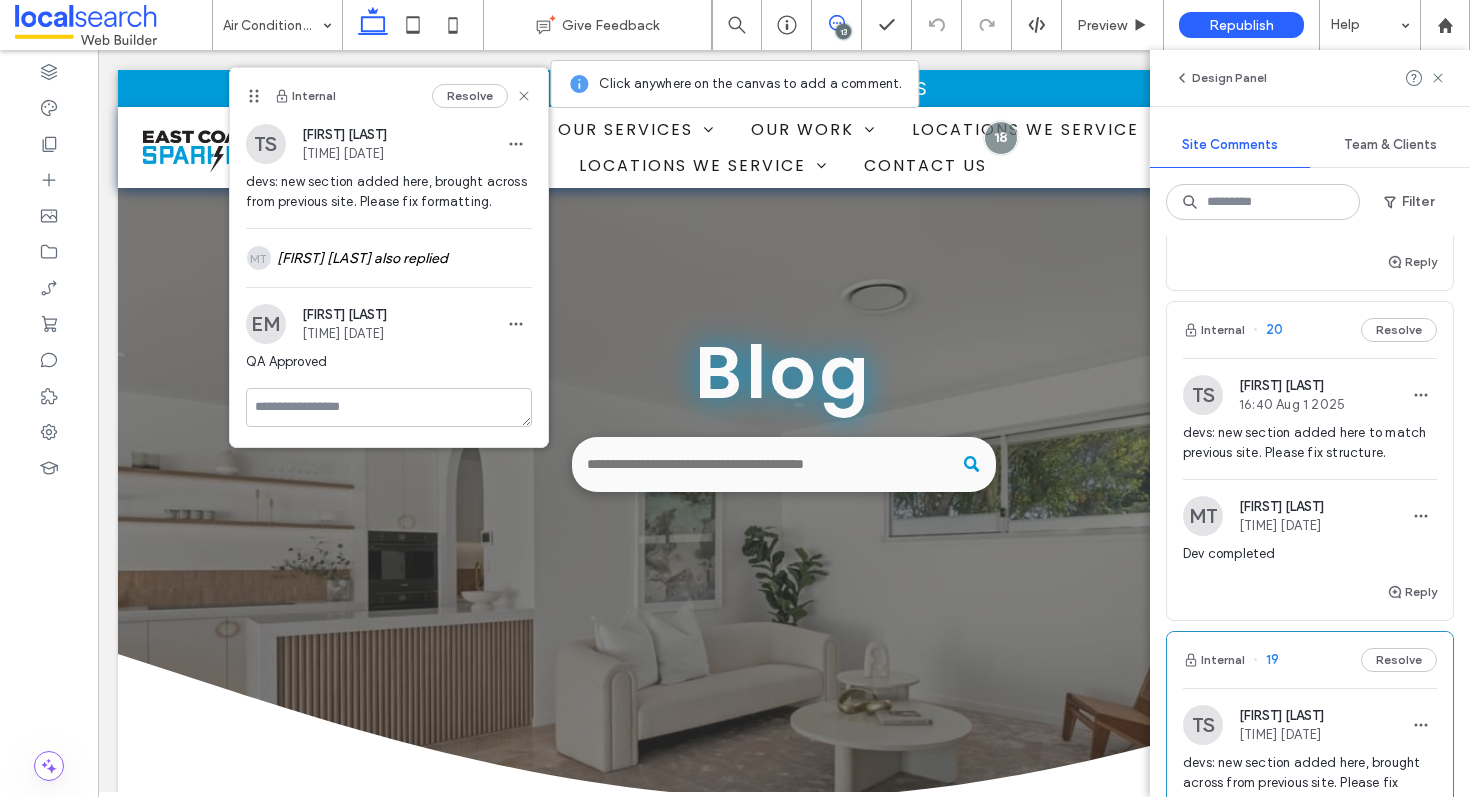 click on "Internal 20 Resolve" at bounding box center [1310, 330] 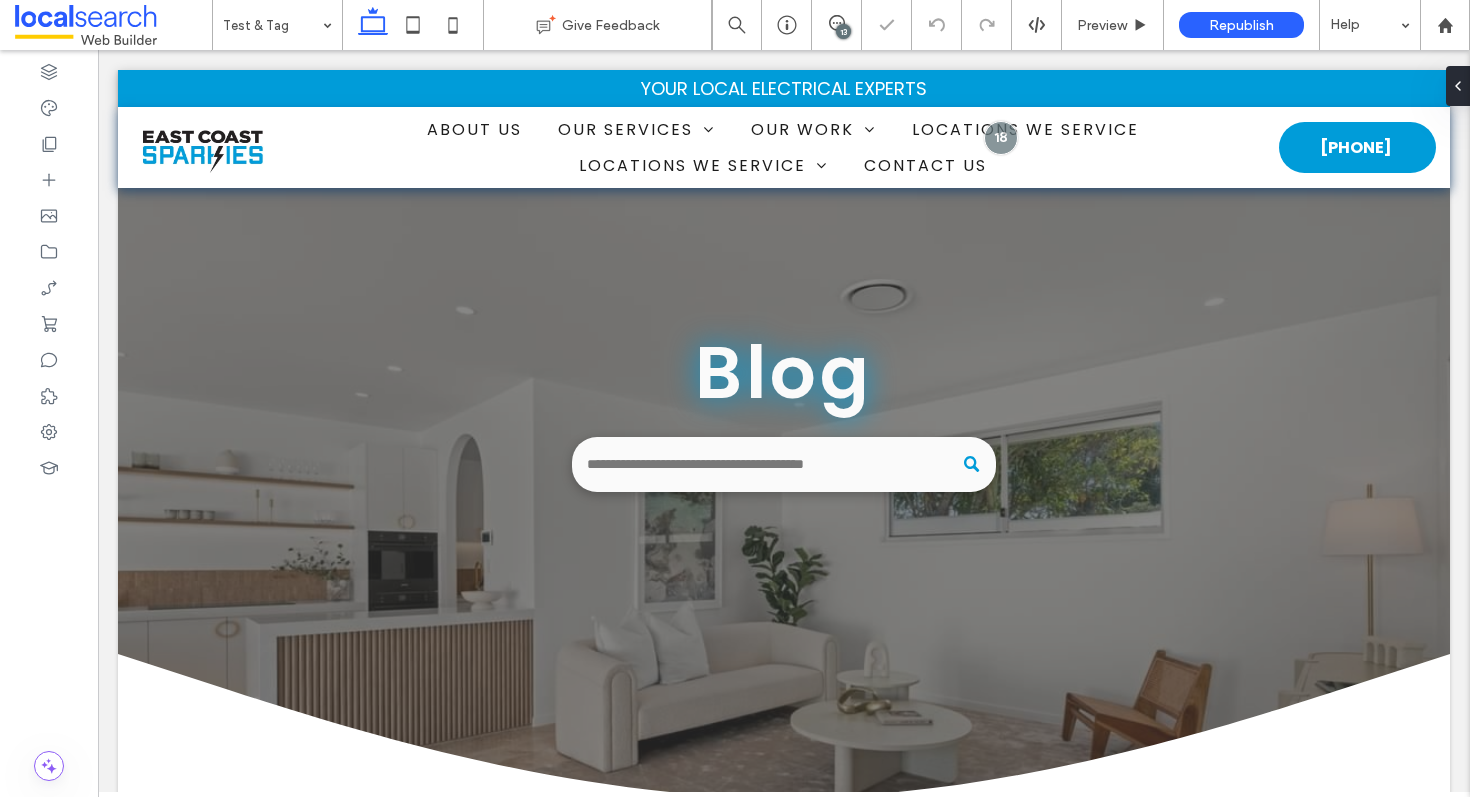 scroll, scrollTop: 0, scrollLeft: 0, axis: both 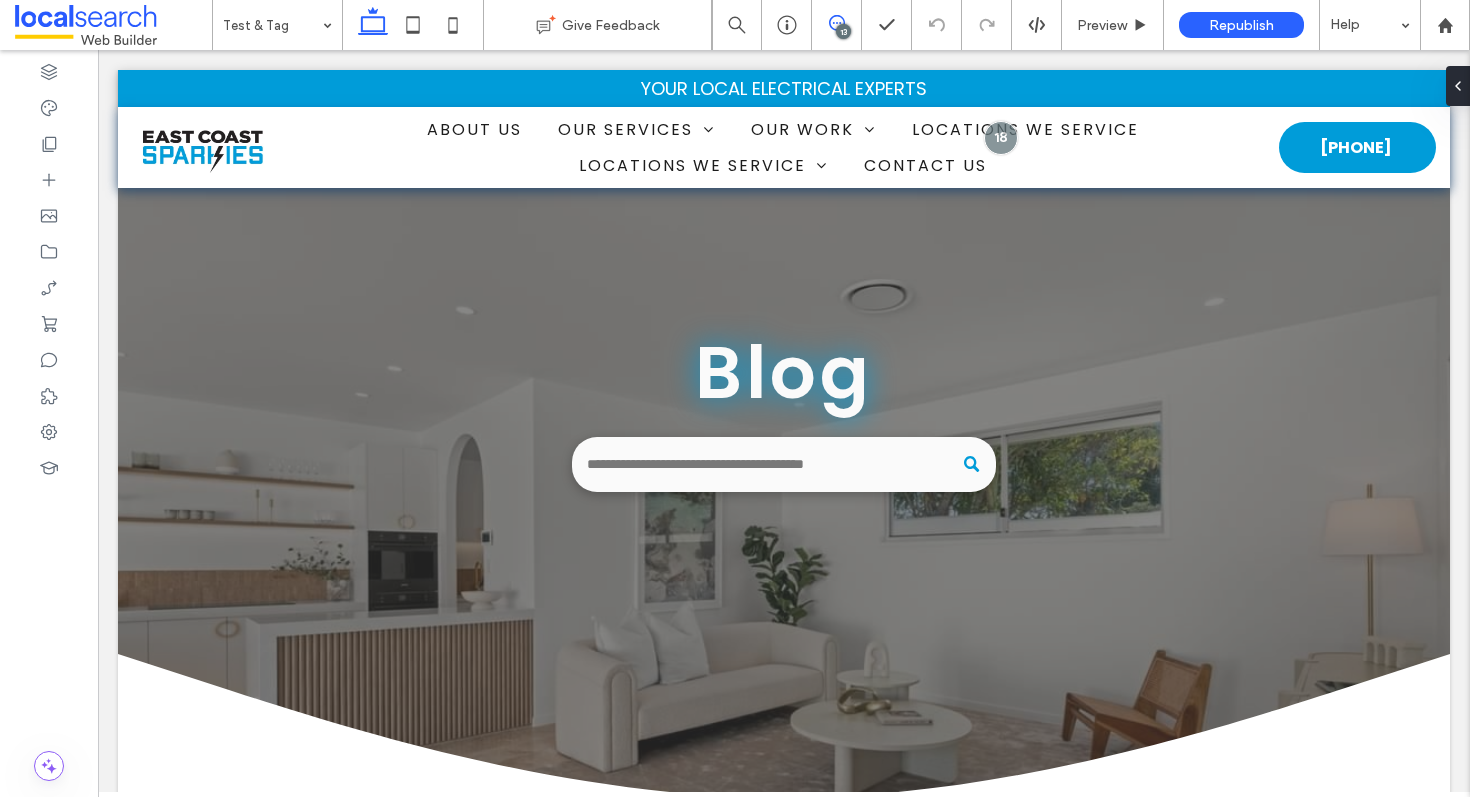 click 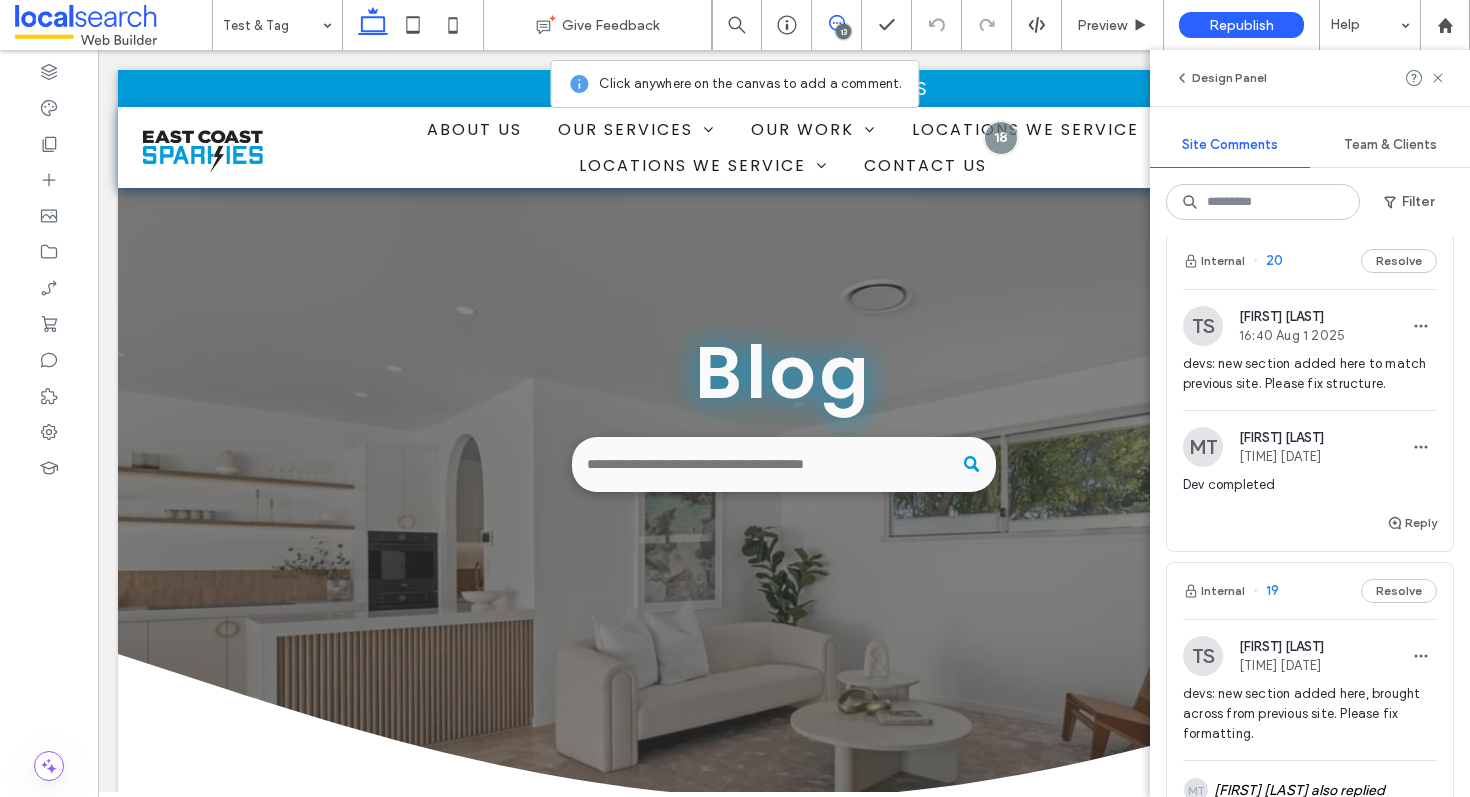 scroll, scrollTop: 1483, scrollLeft: 0, axis: vertical 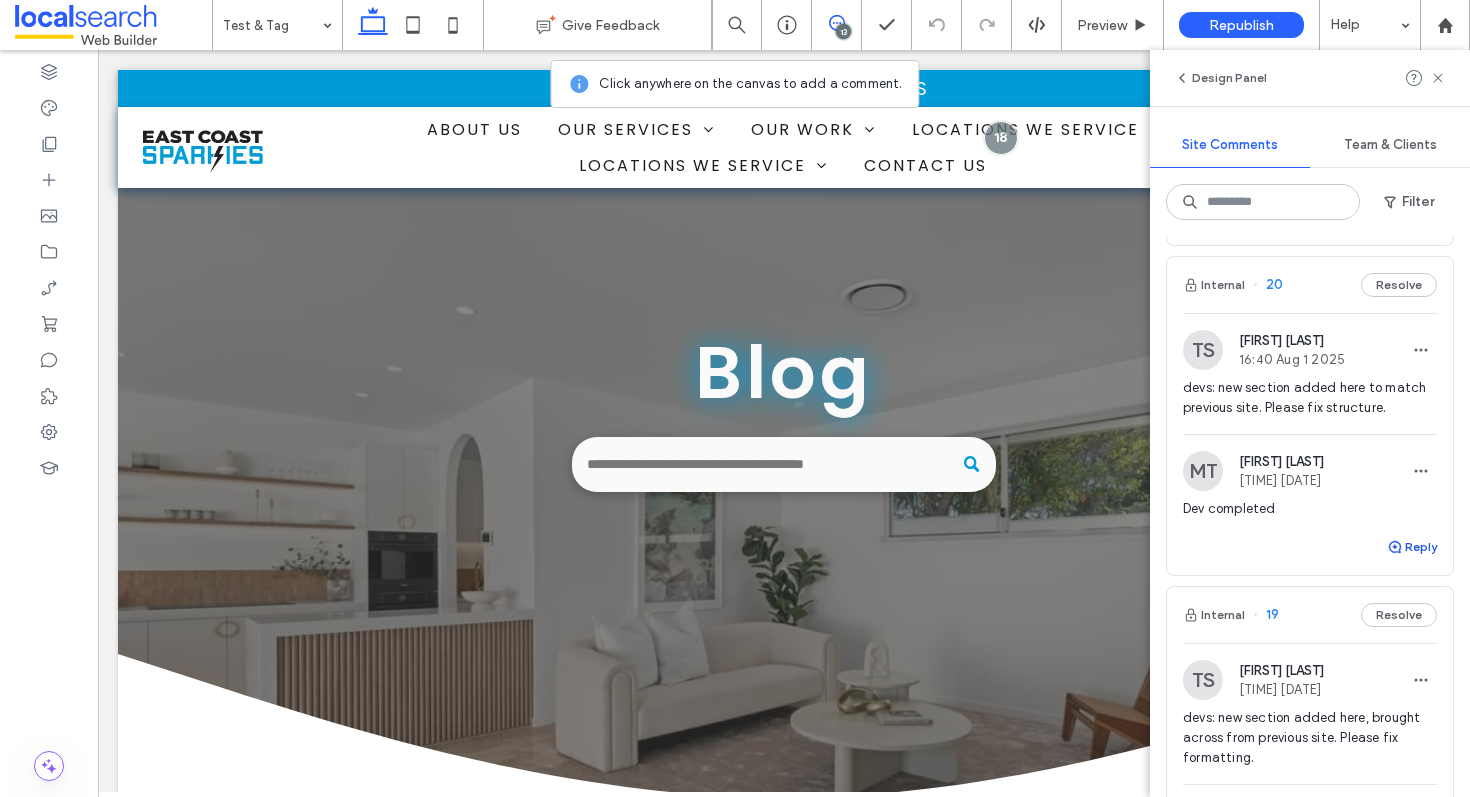click on "Reply" at bounding box center (1412, 547) 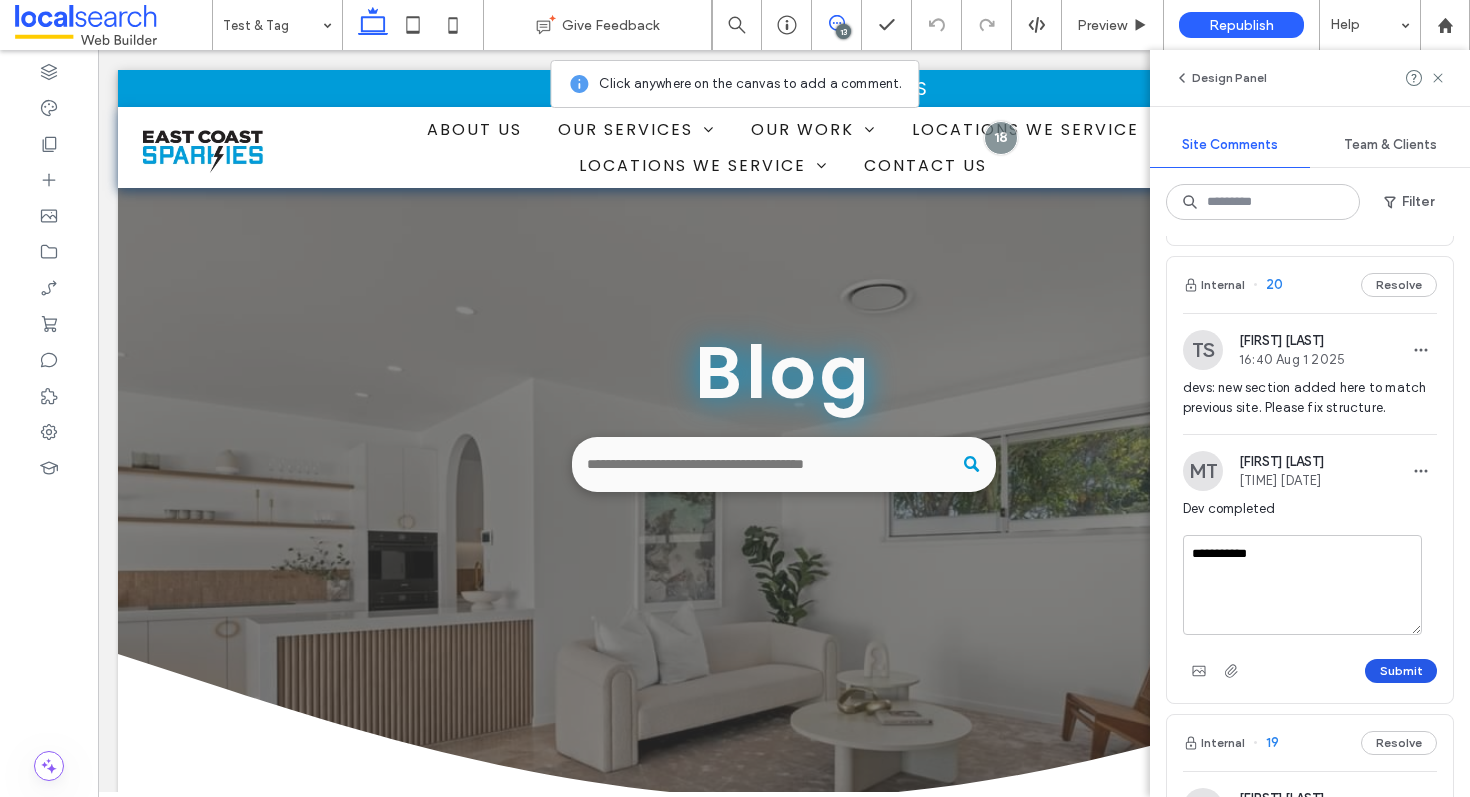 type on "**********" 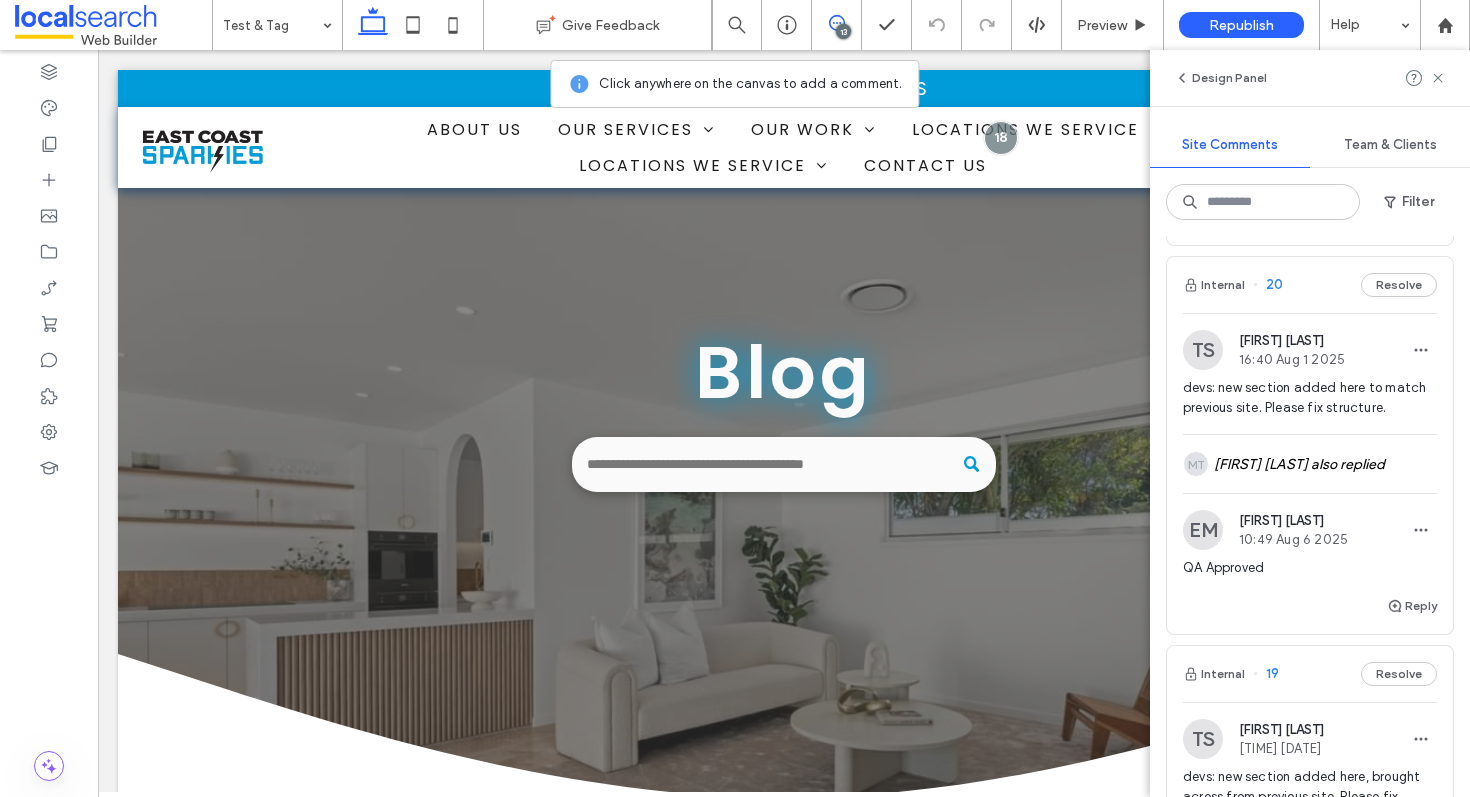 click on "Internal 20 Resolve" at bounding box center [1310, 285] 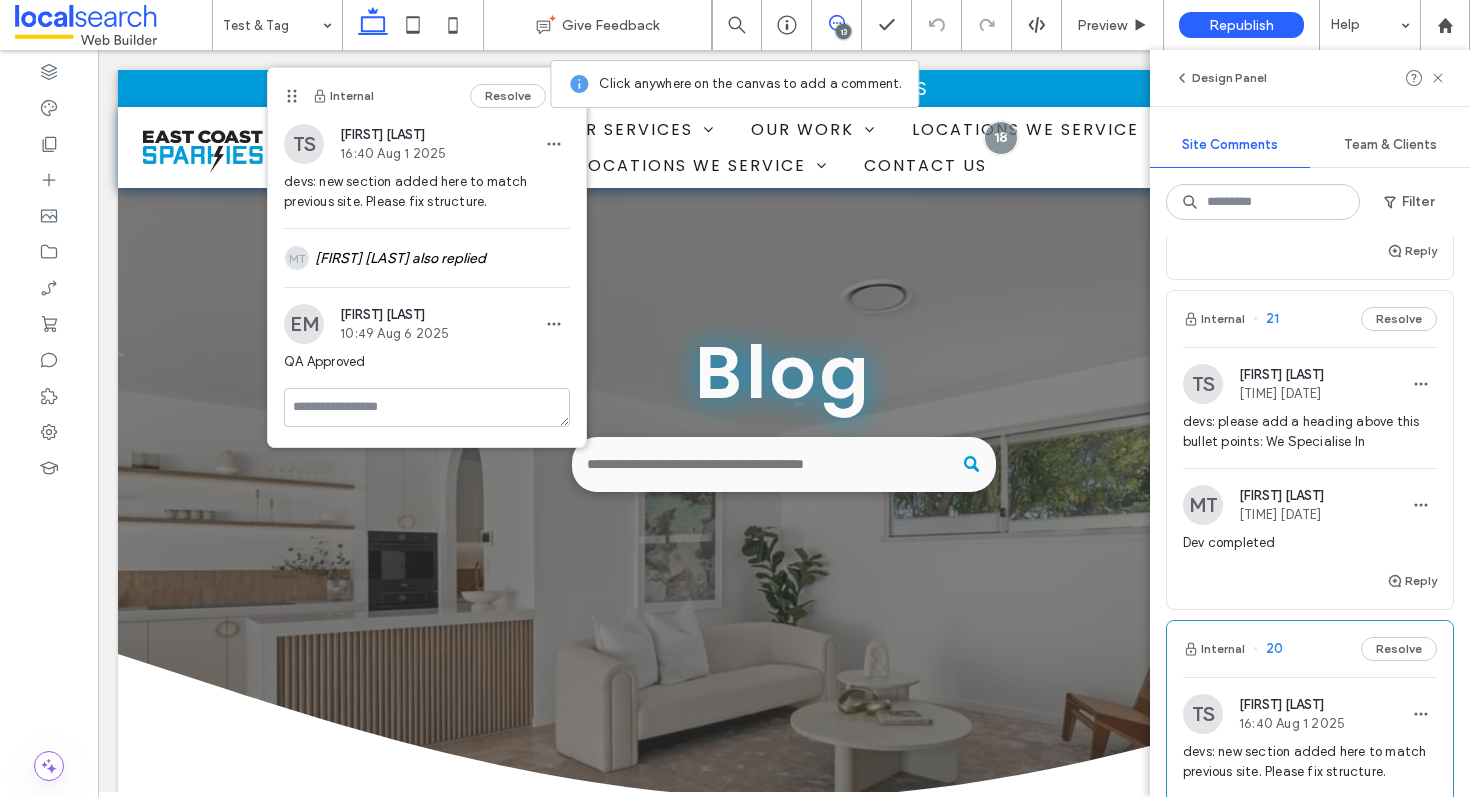 scroll, scrollTop: 1115, scrollLeft: 0, axis: vertical 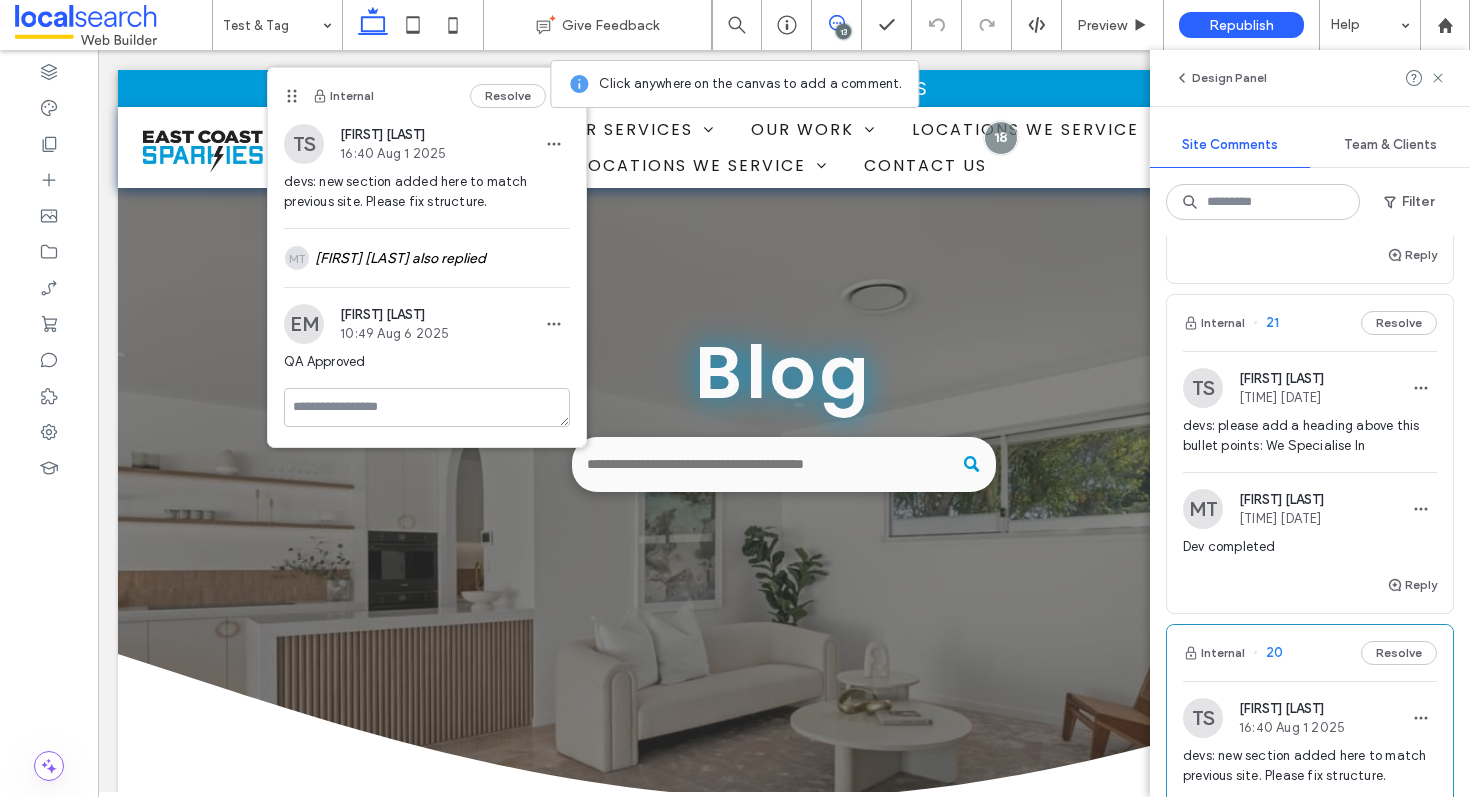 click on "Internal 21 Resolve" at bounding box center (1310, 323) 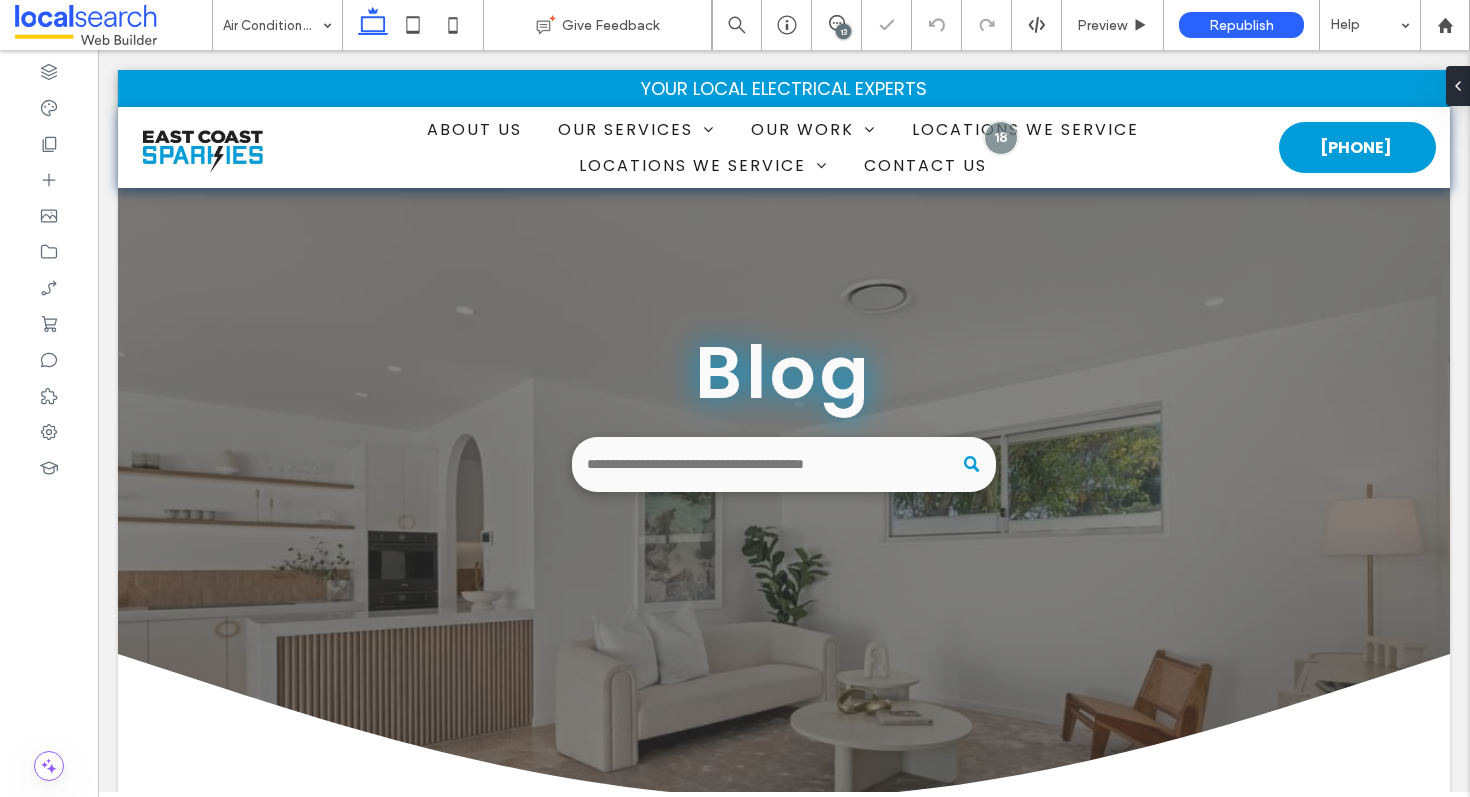 scroll, scrollTop: 0, scrollLeft: 0, axis: both 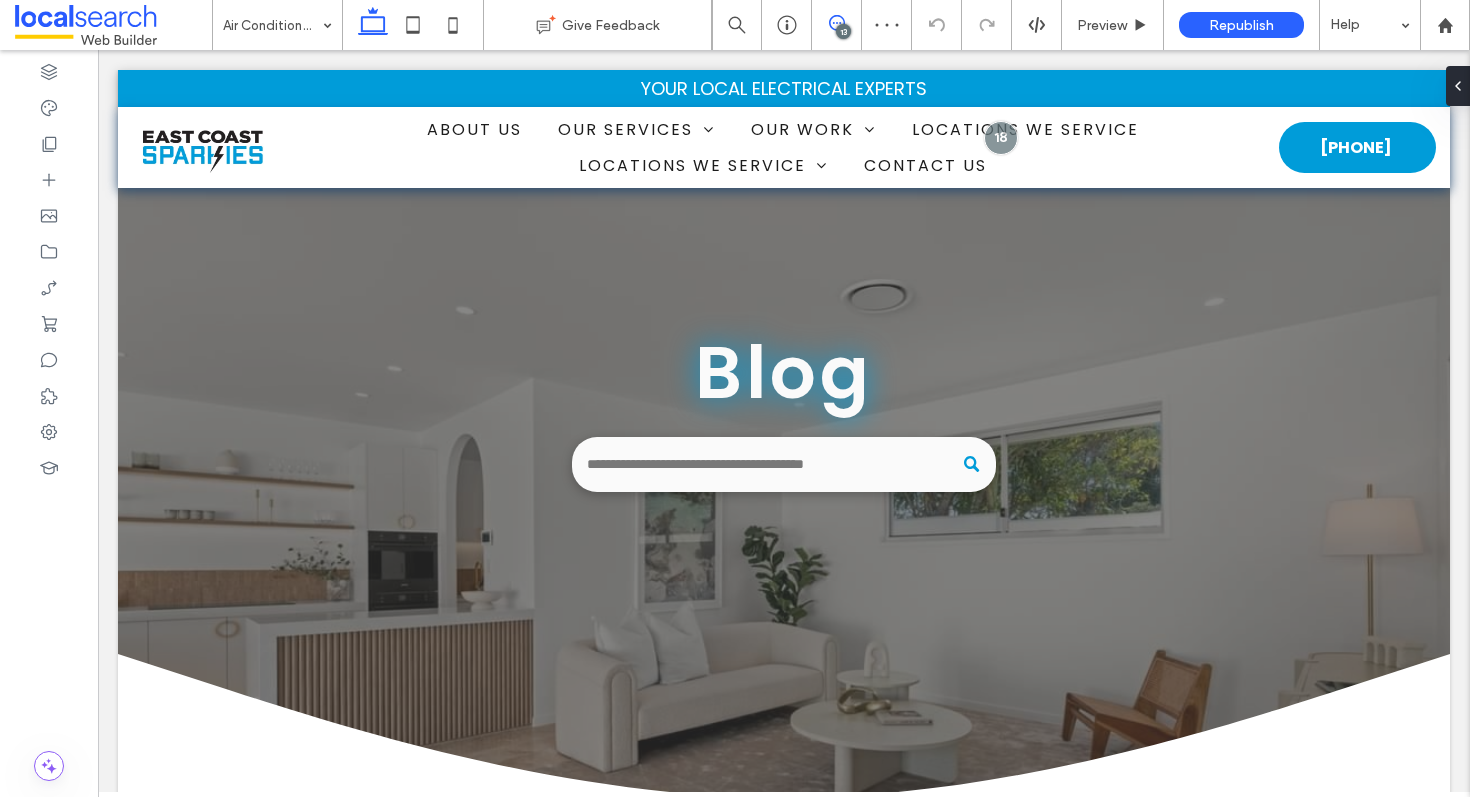click at bounding box center [836, 23] 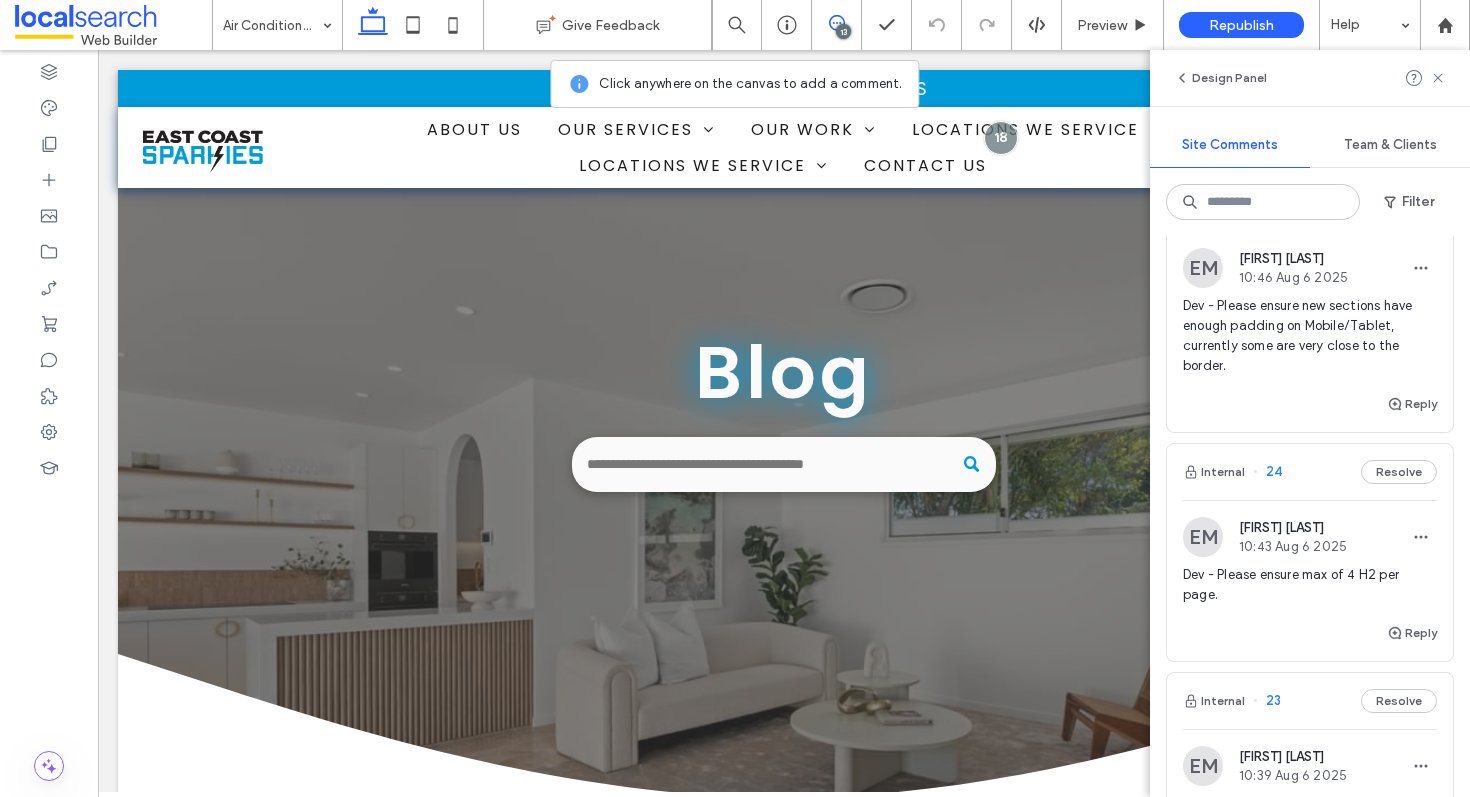 scroll, scrollTop: 92, scrollLeft: 0, axis: vertical 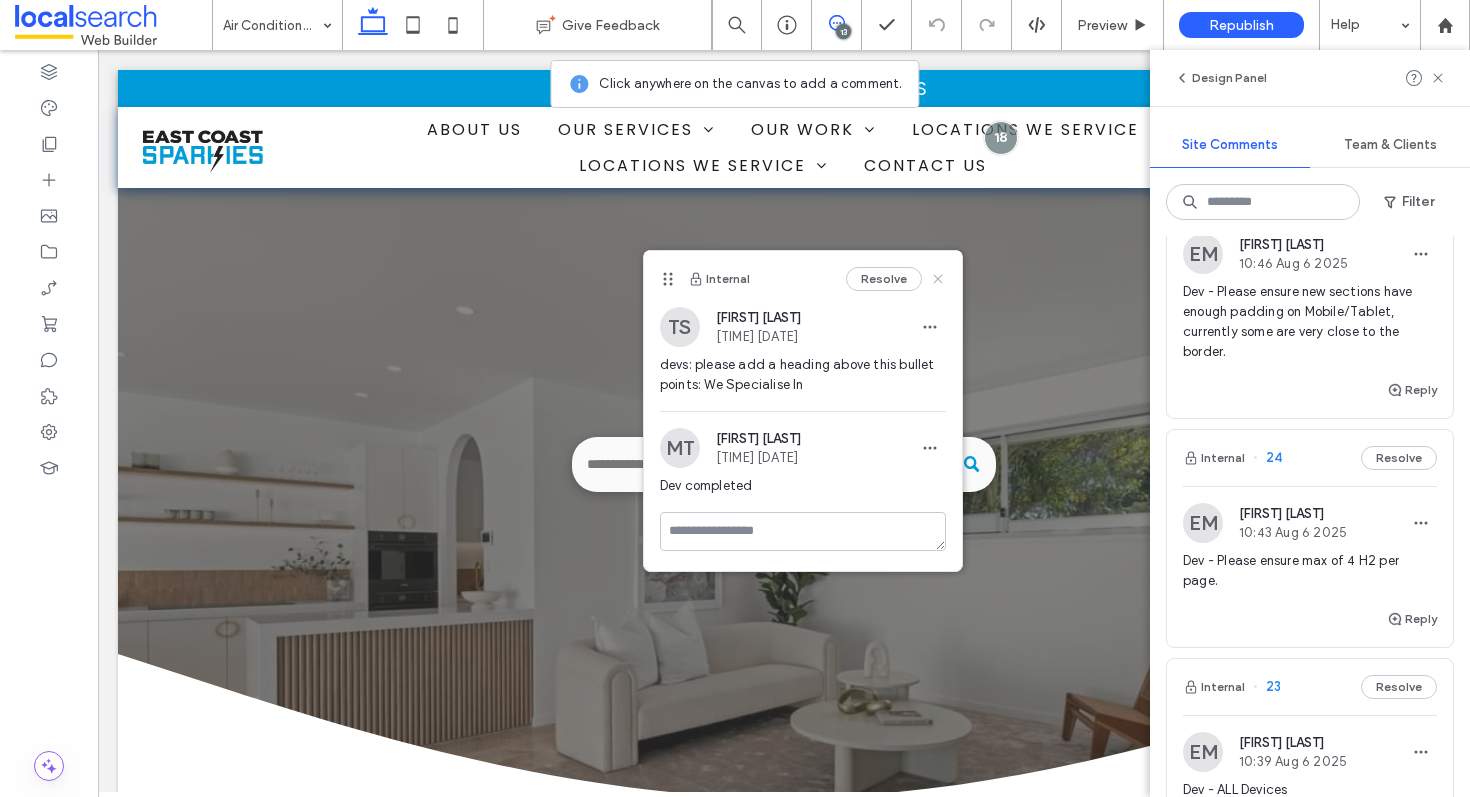 click 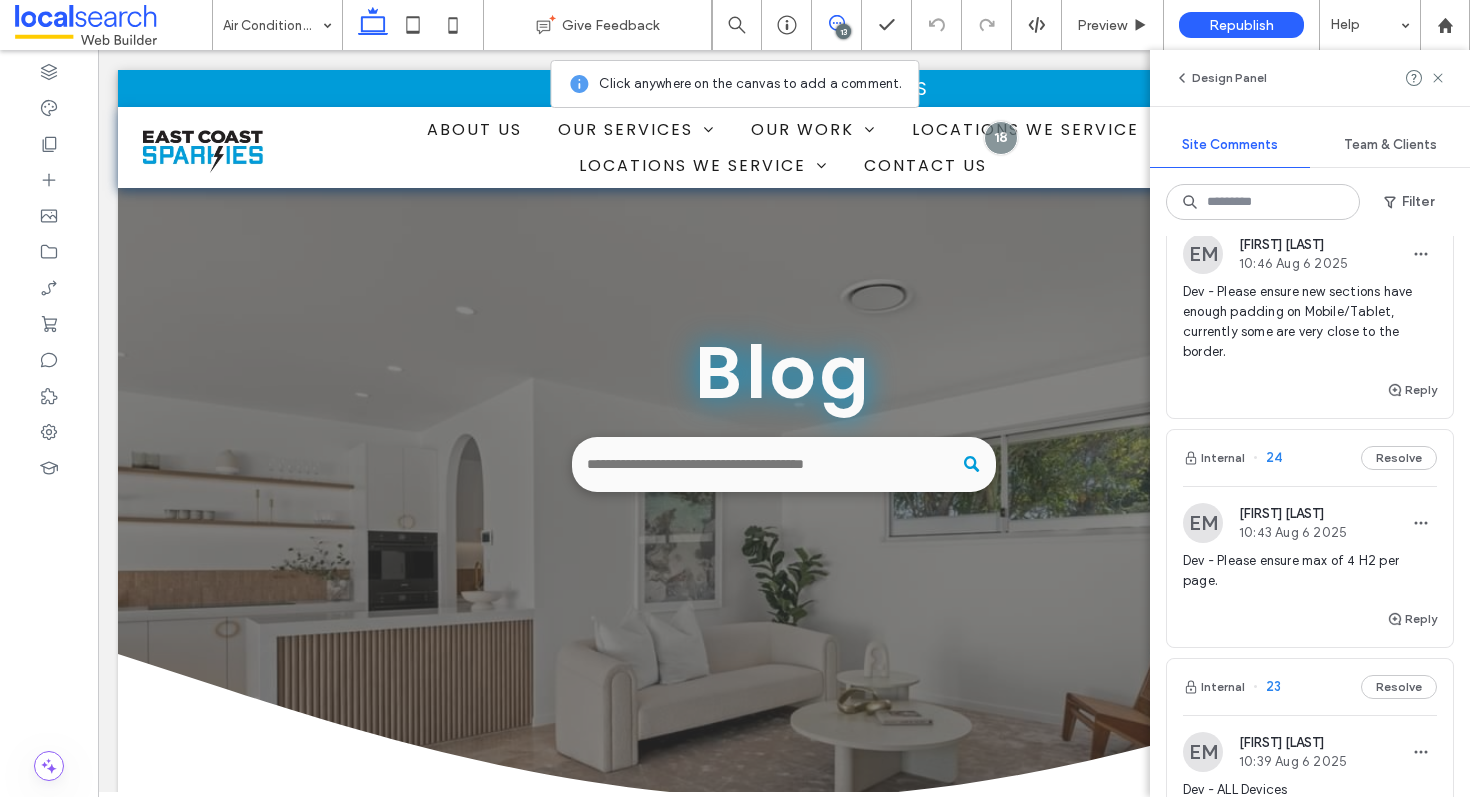 click 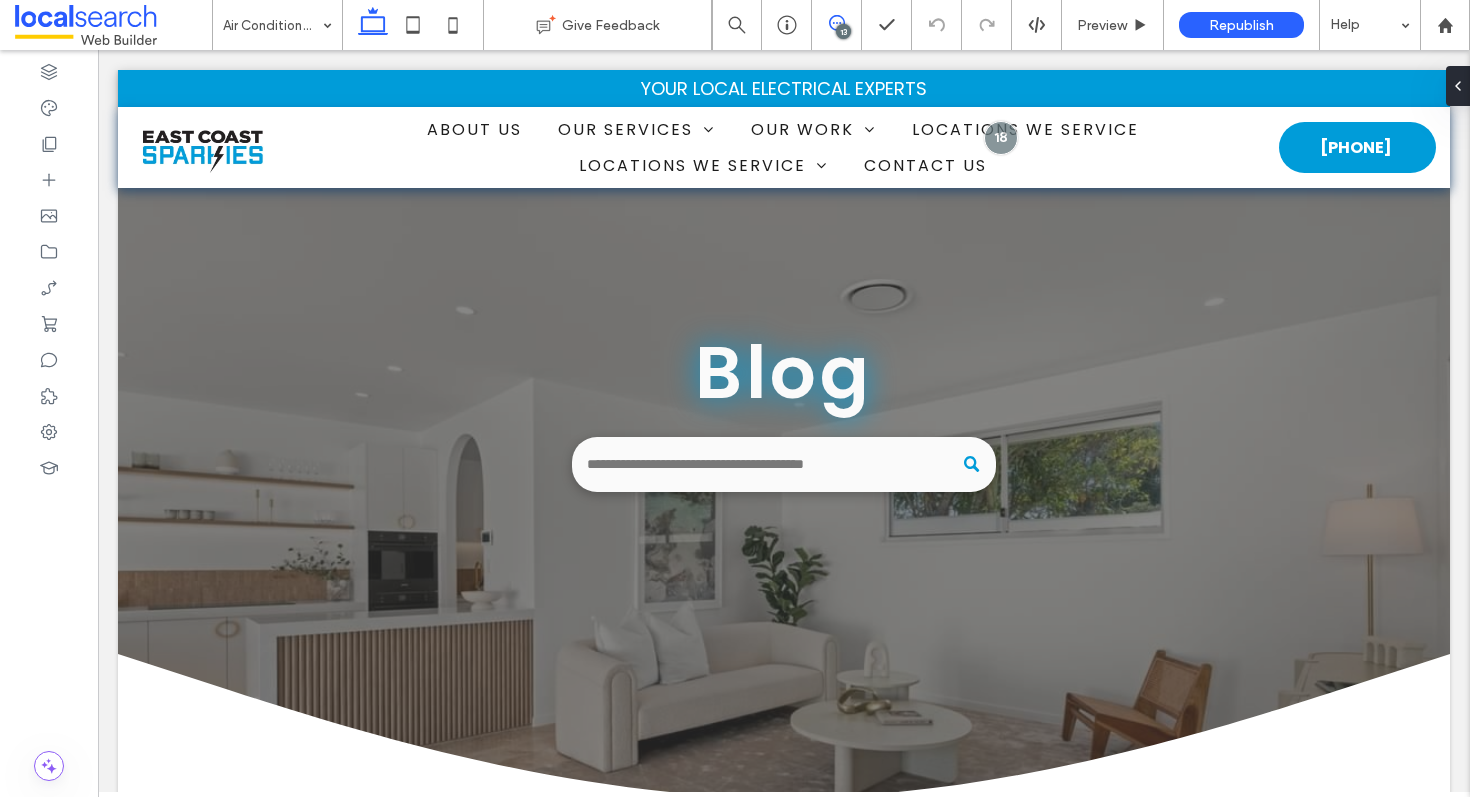 scroll, scrollTop: 0, scrollLeft: 0, axis: both 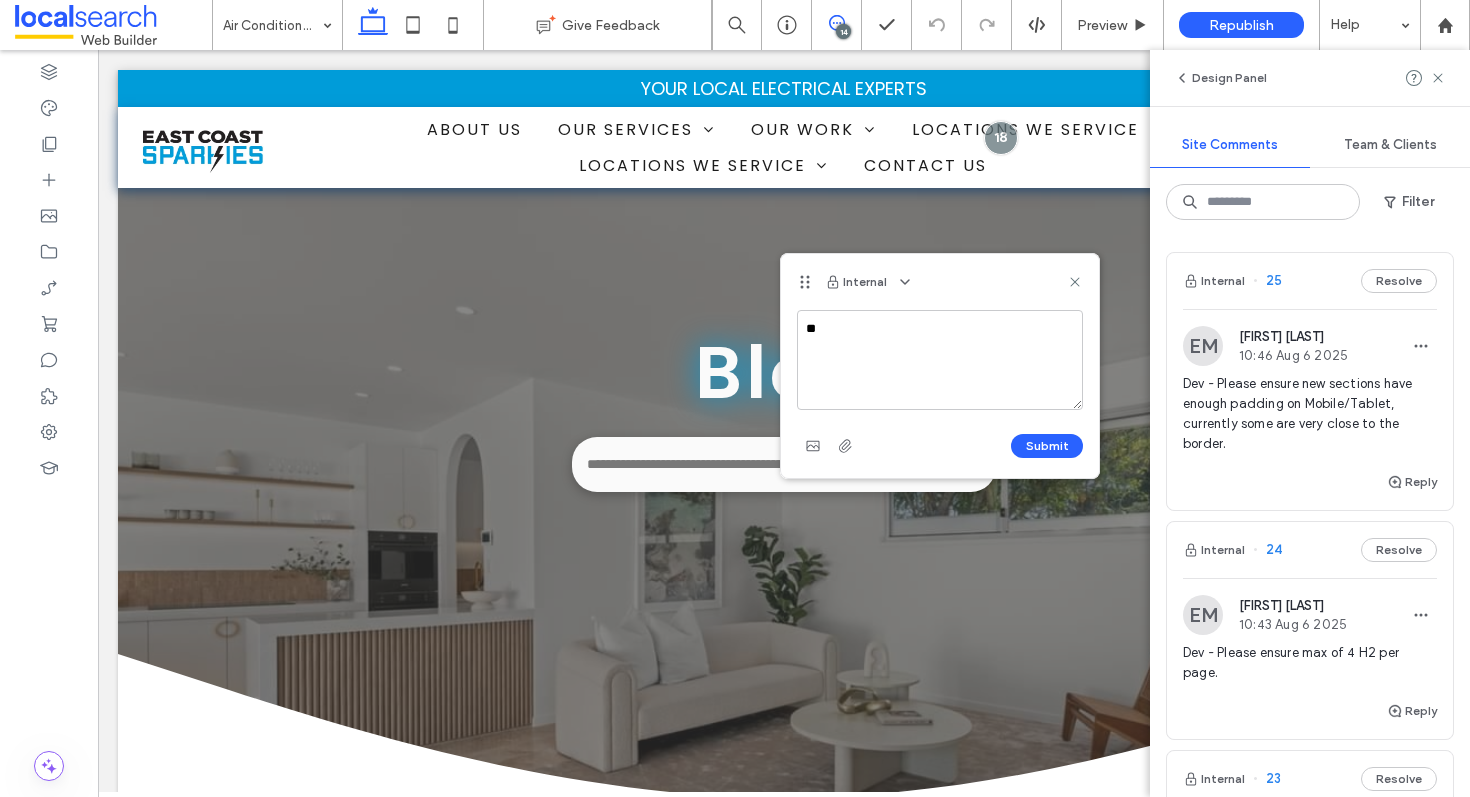 type on "*" 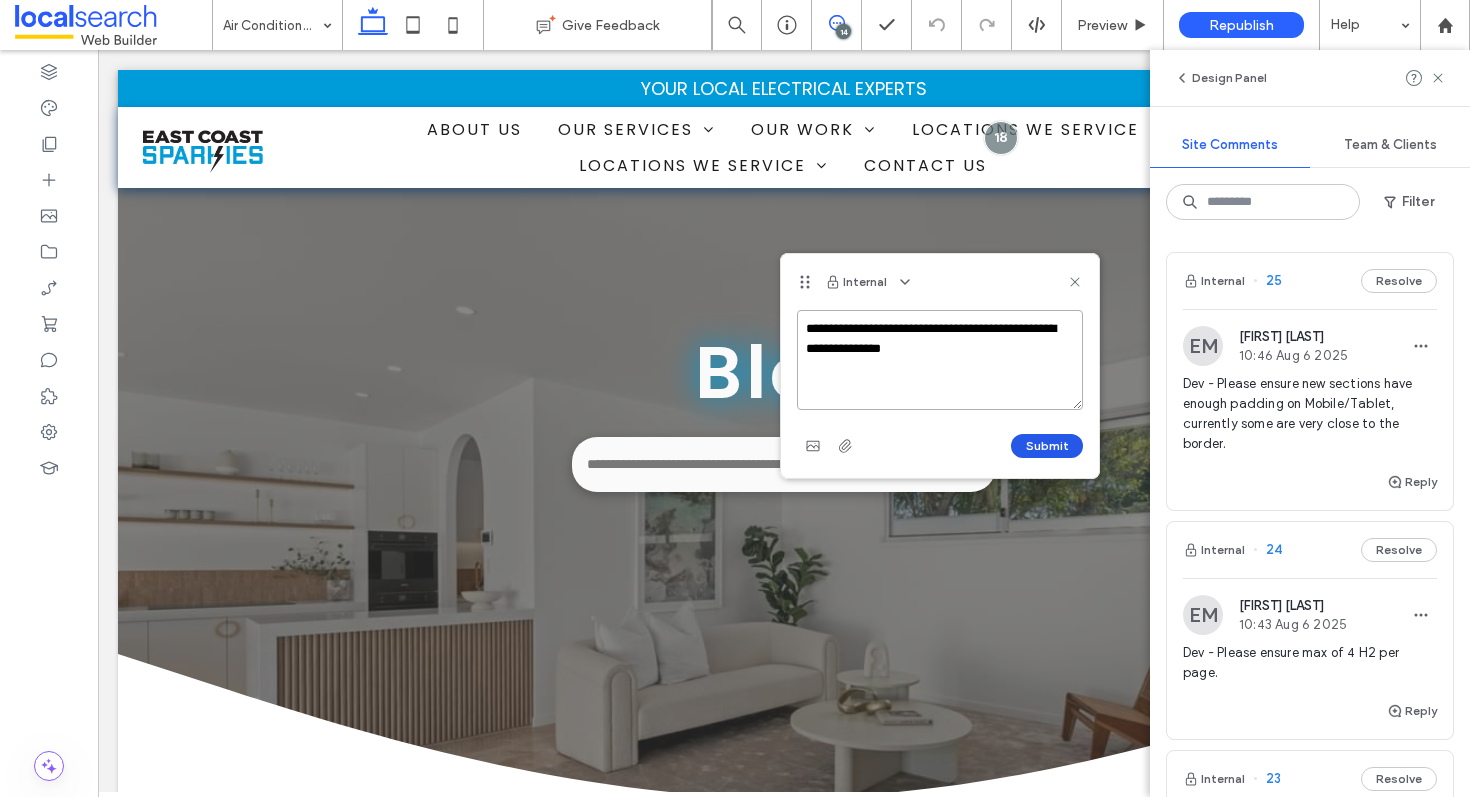 type on "**********" 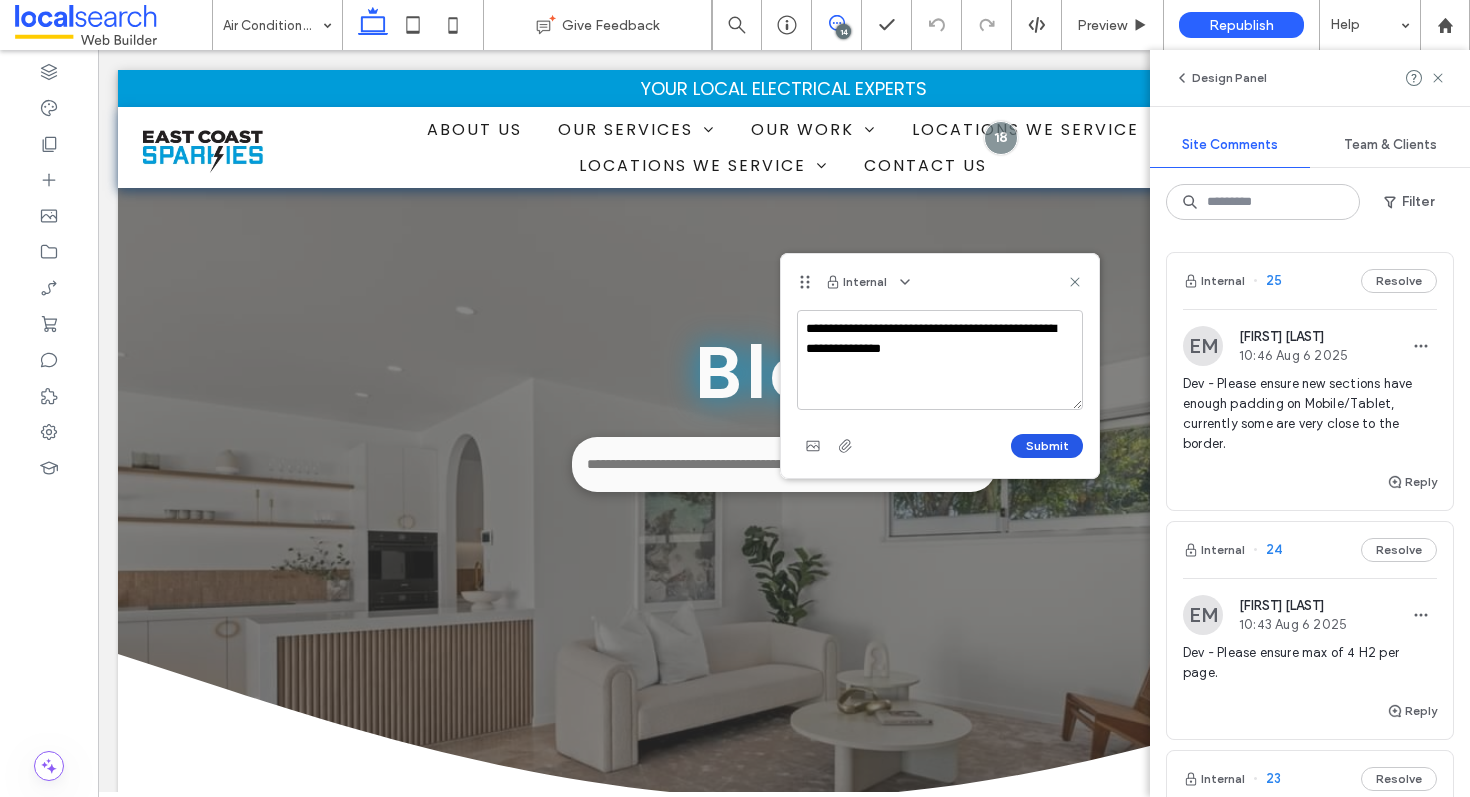 click on "Submit" at bounding box center [1047, 446] 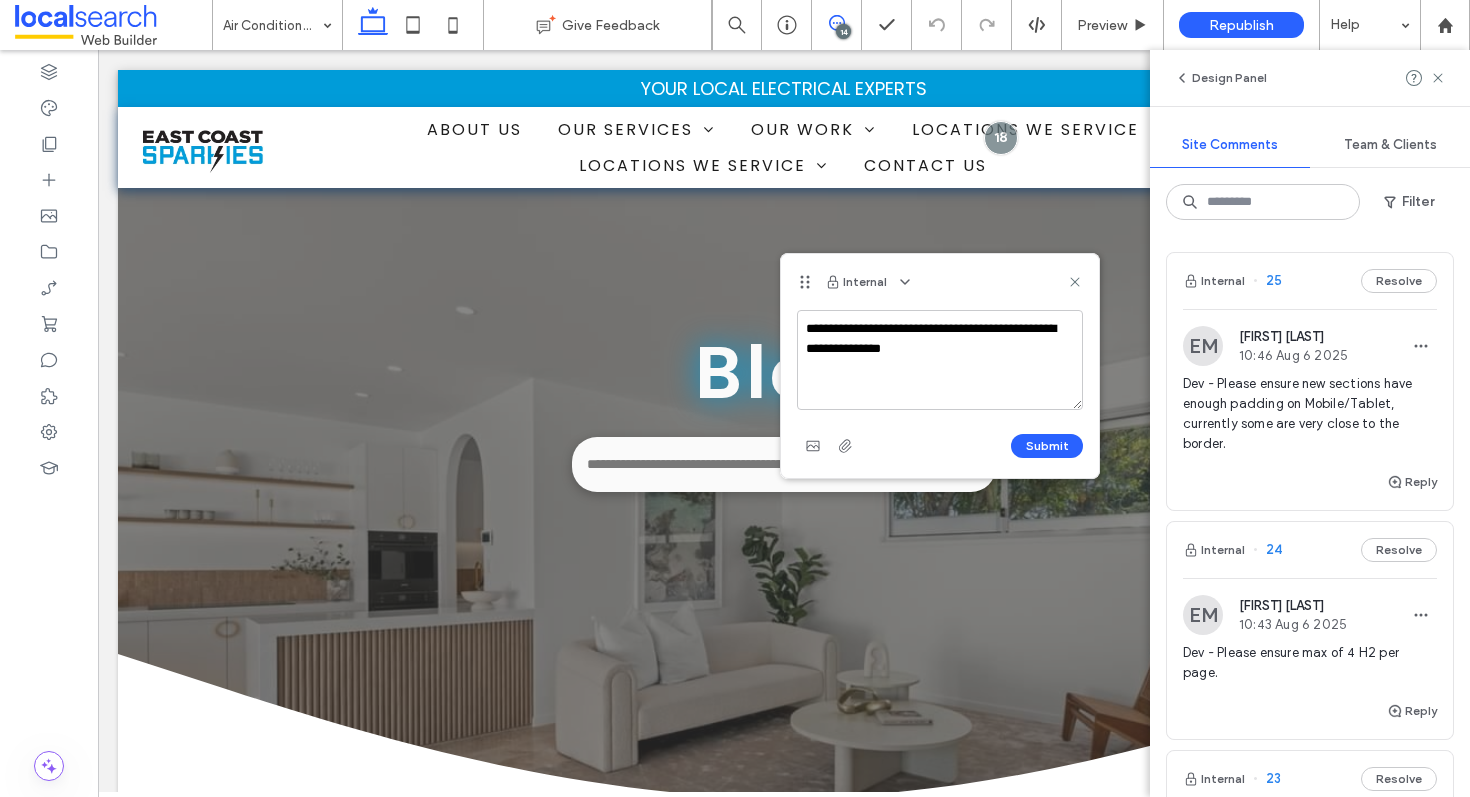 type 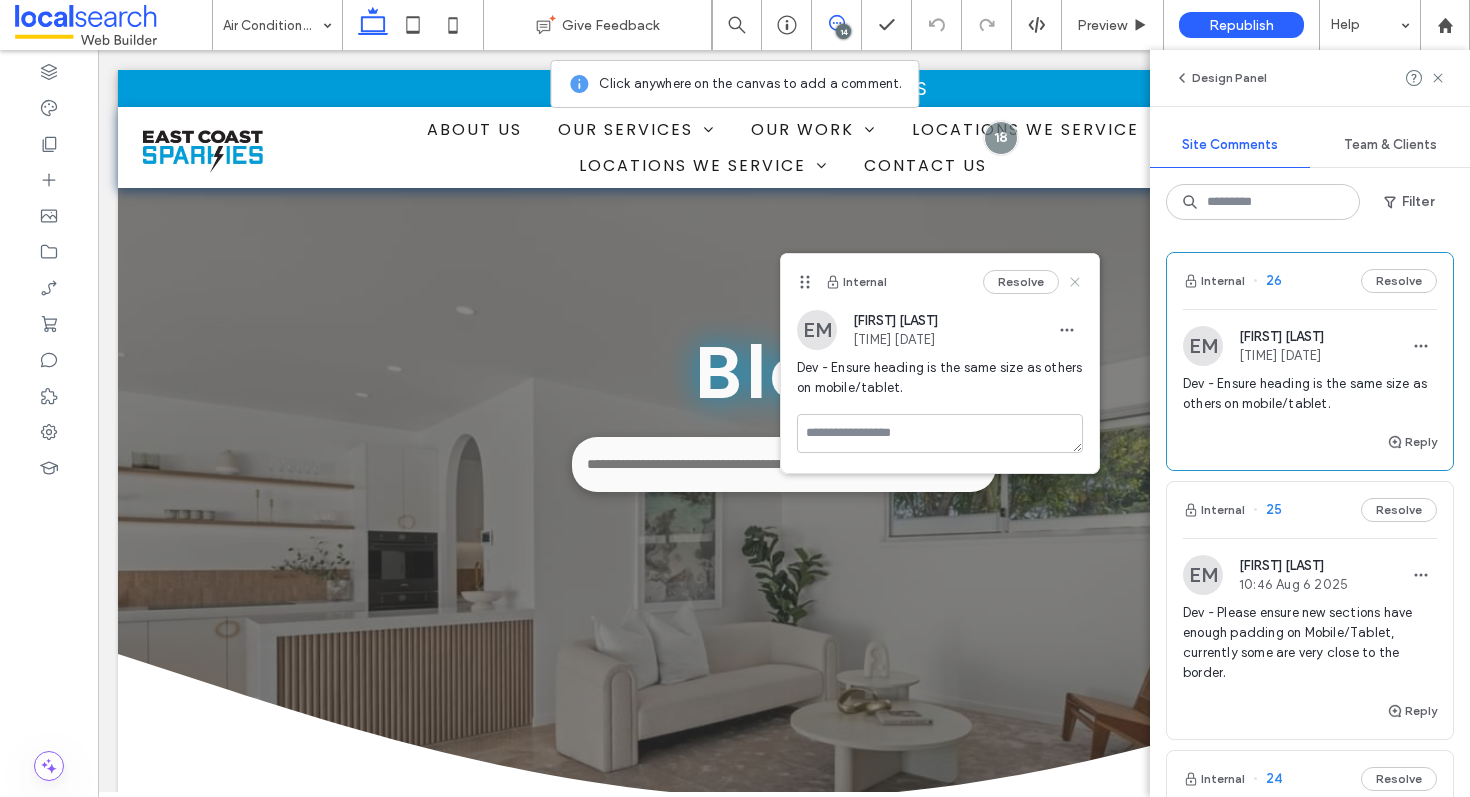 click 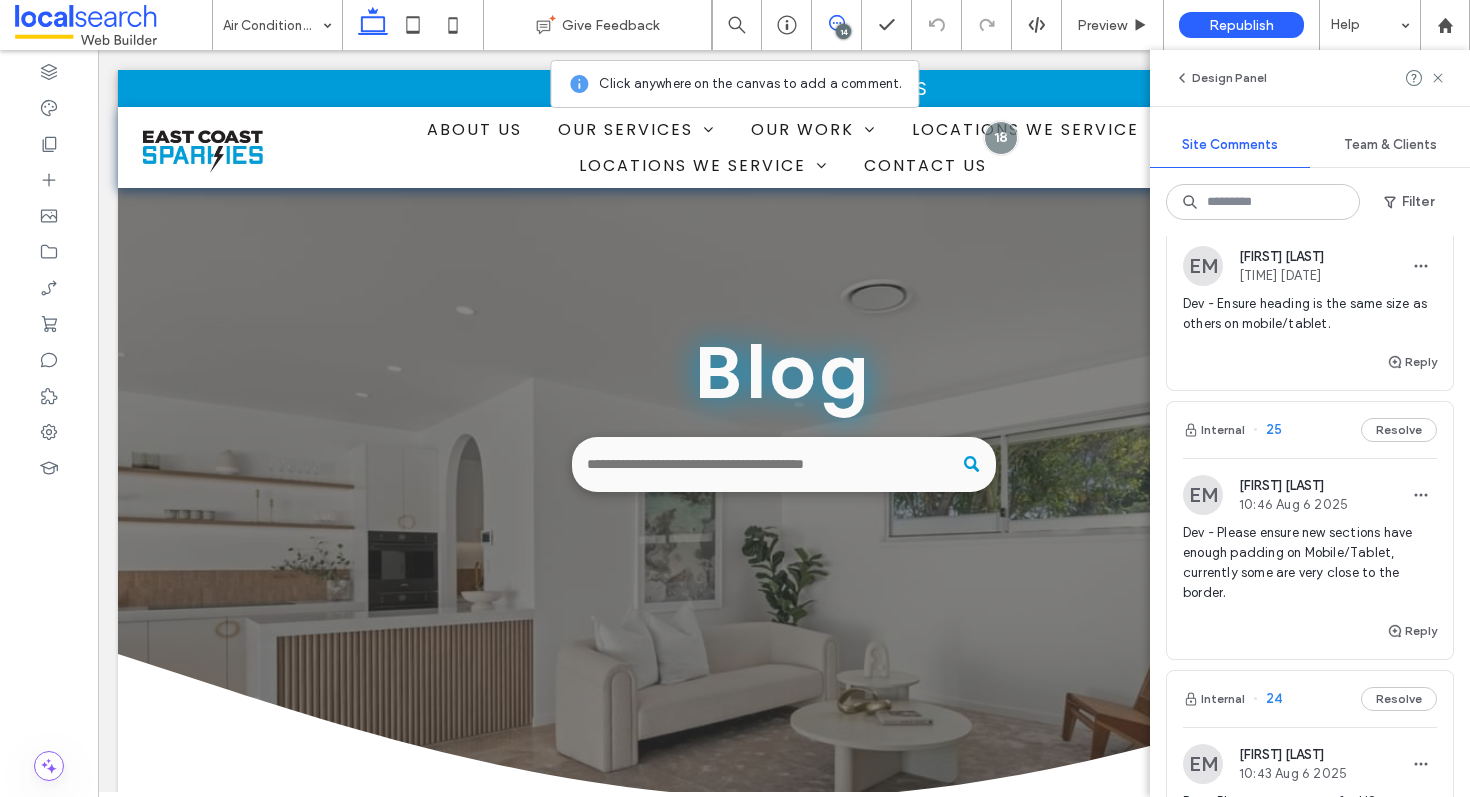 scroll, scrollTop: 0, scrollLeft: 0, axis: both 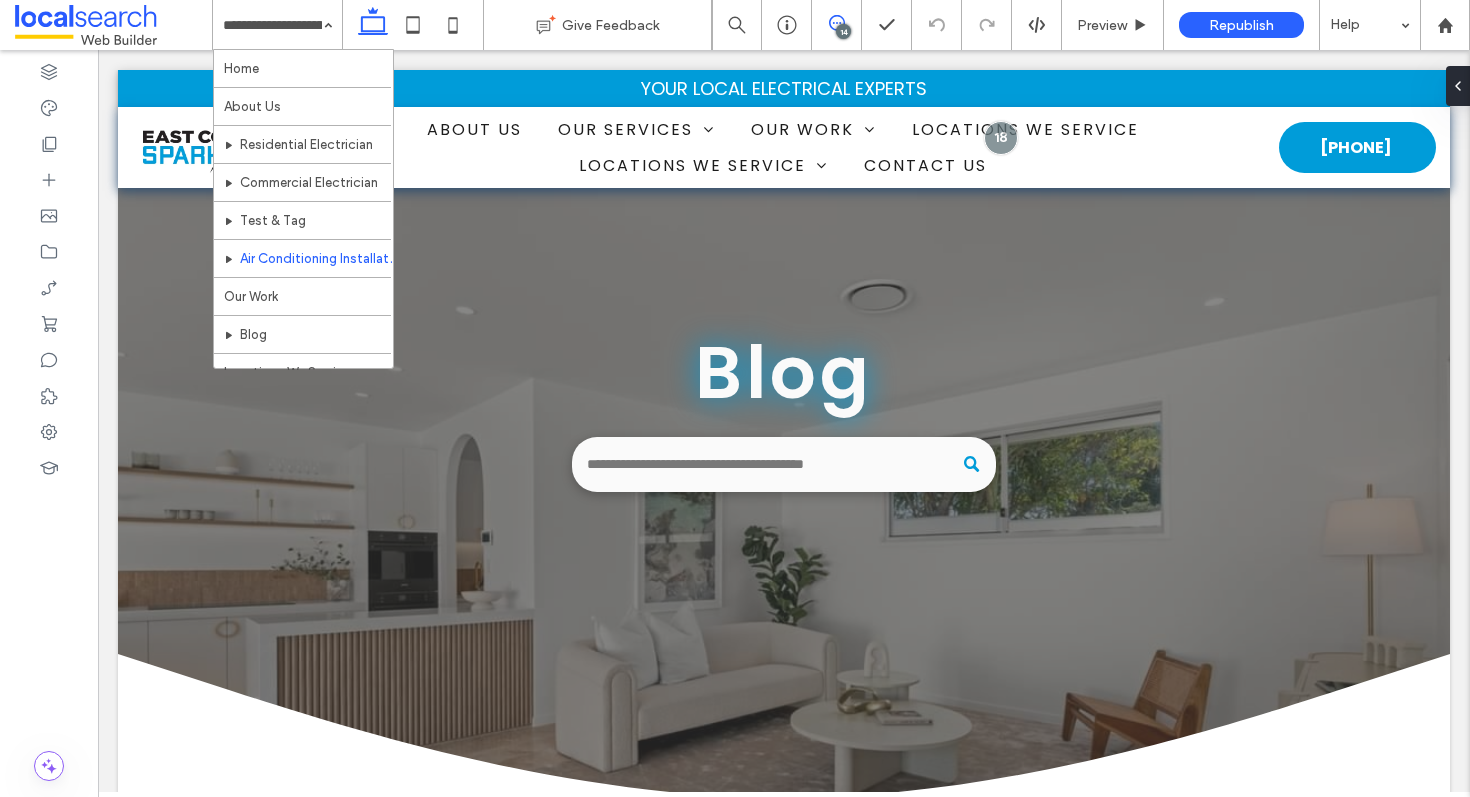 click 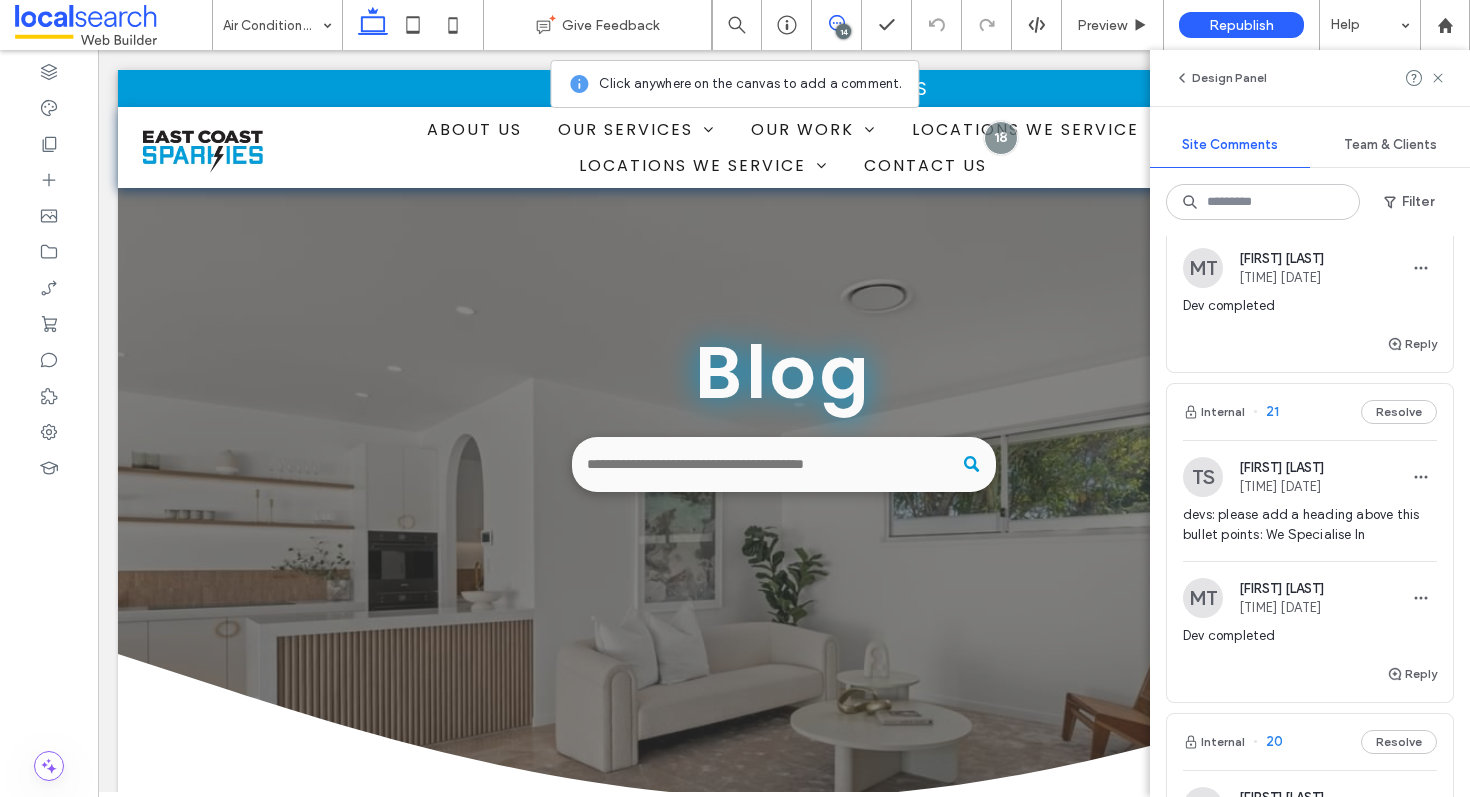 scroll, scrollTop: 1259, scrollLeft: 0, axis: vertical 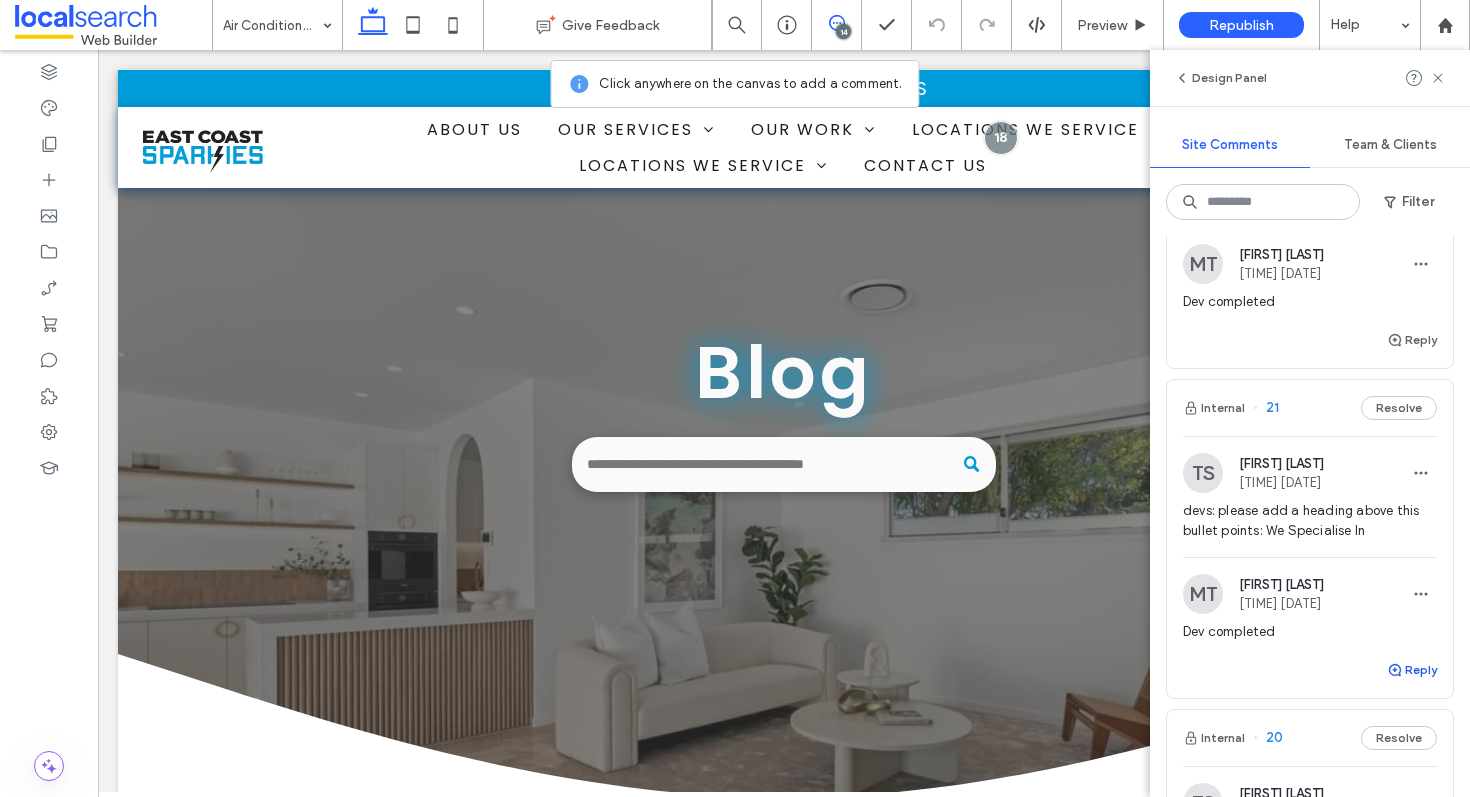 click on "Reply" at bounding box center (1412, 670) 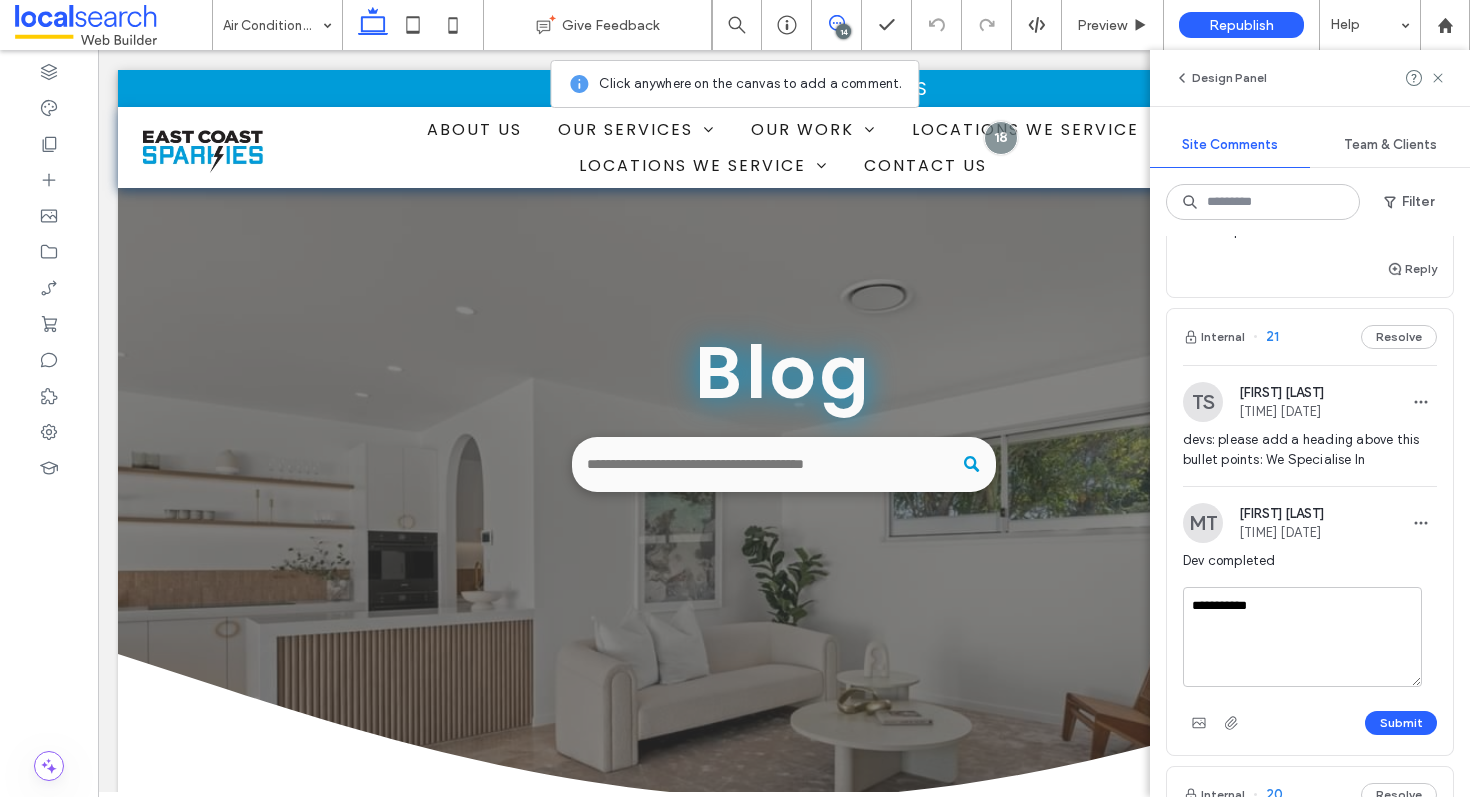 scroll, scrollTop: 1353, scrollLeft: 0, axis: vertical 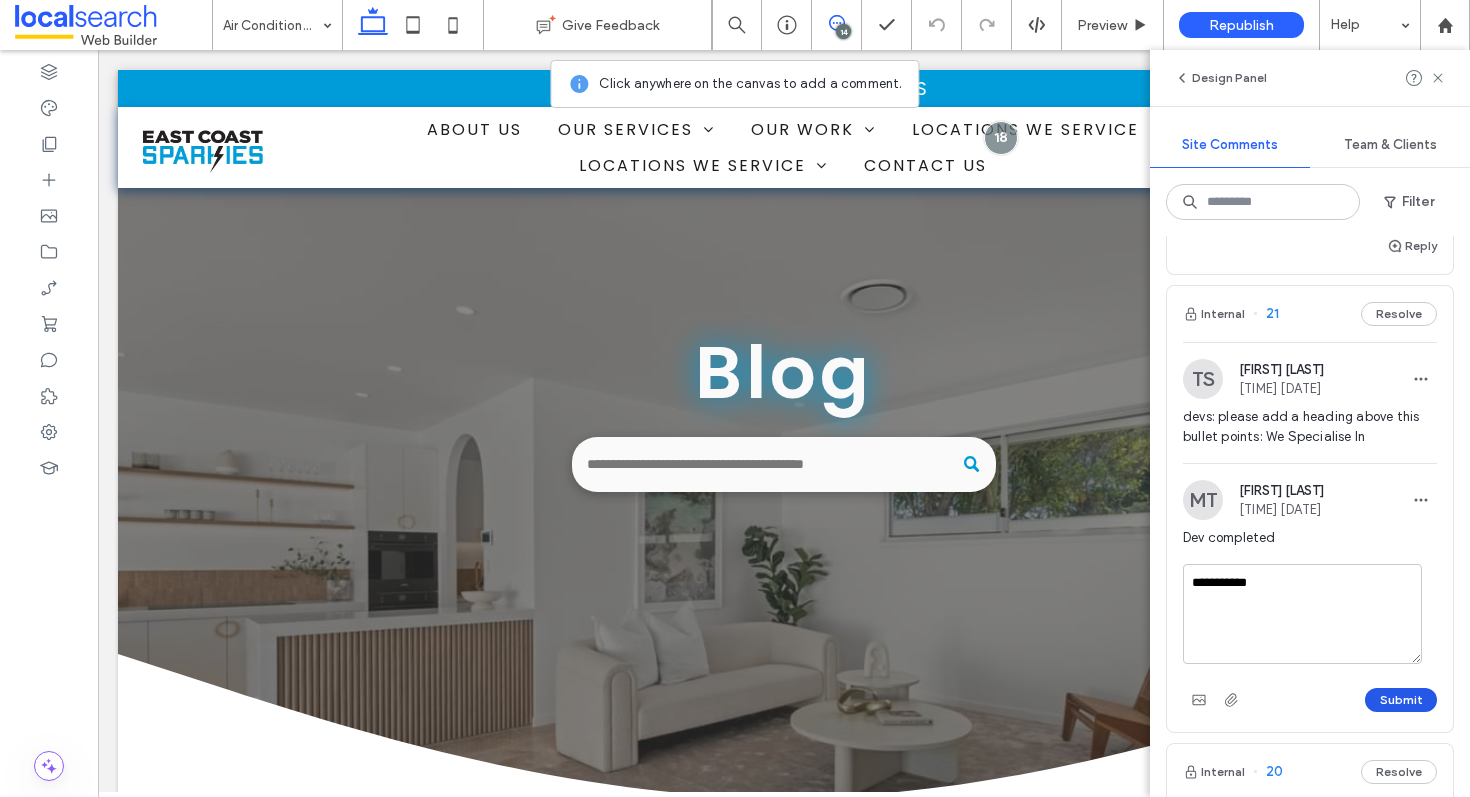 type on "**********" 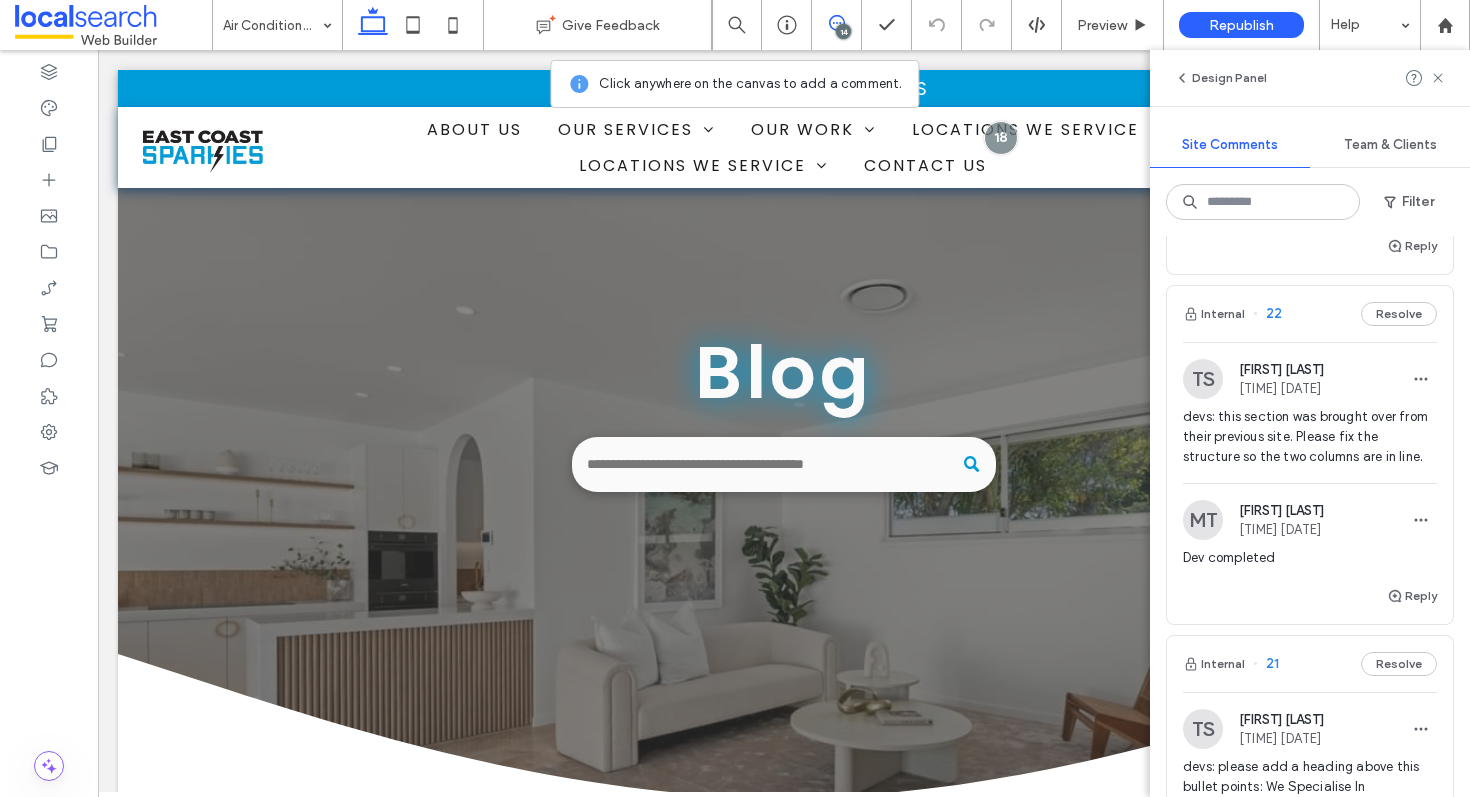 scroll, scrollTop: 1001, scrollLeft: 0, axis: vertical 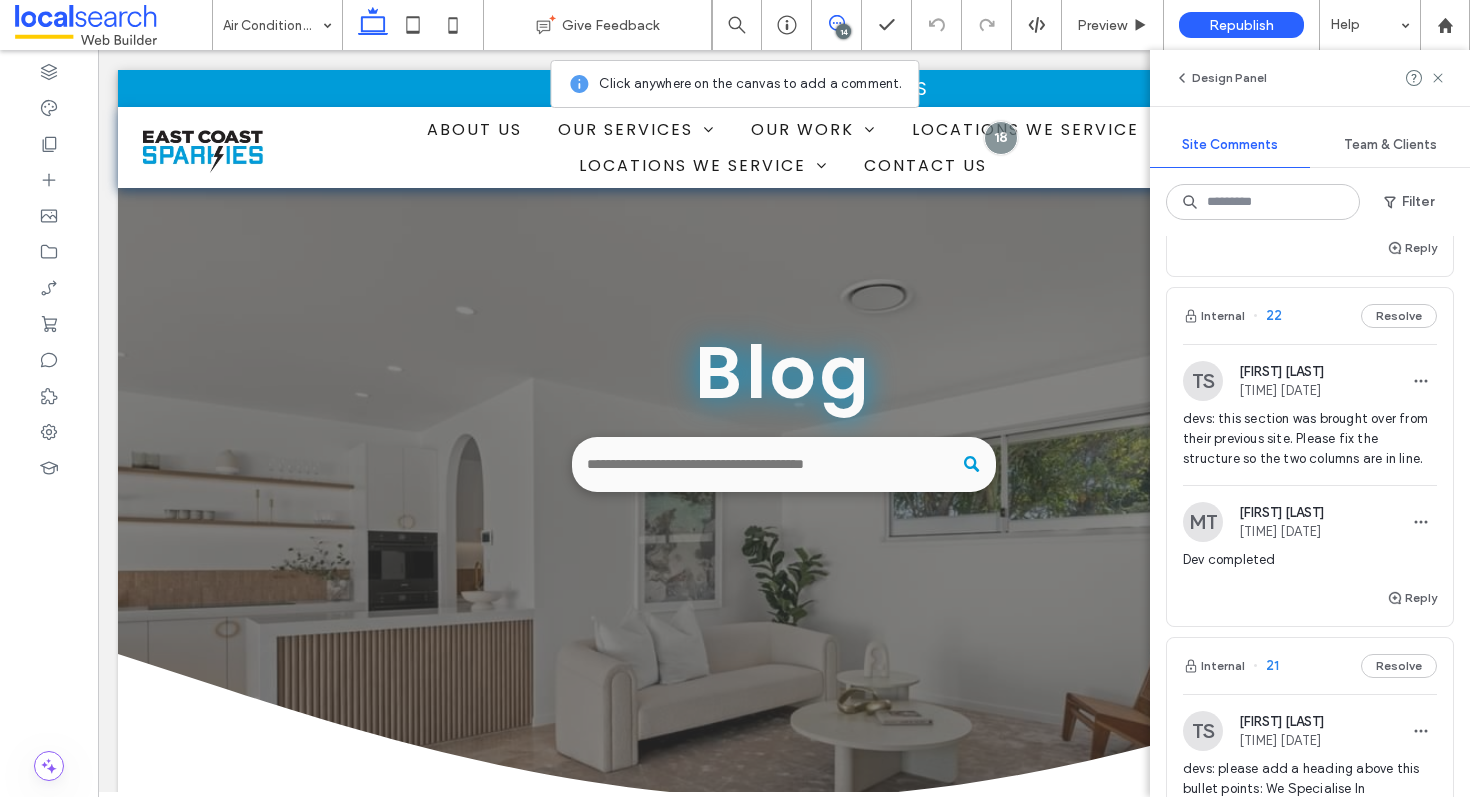 click on "Internal 22 Resolve" at bounding box center [1310, 316] 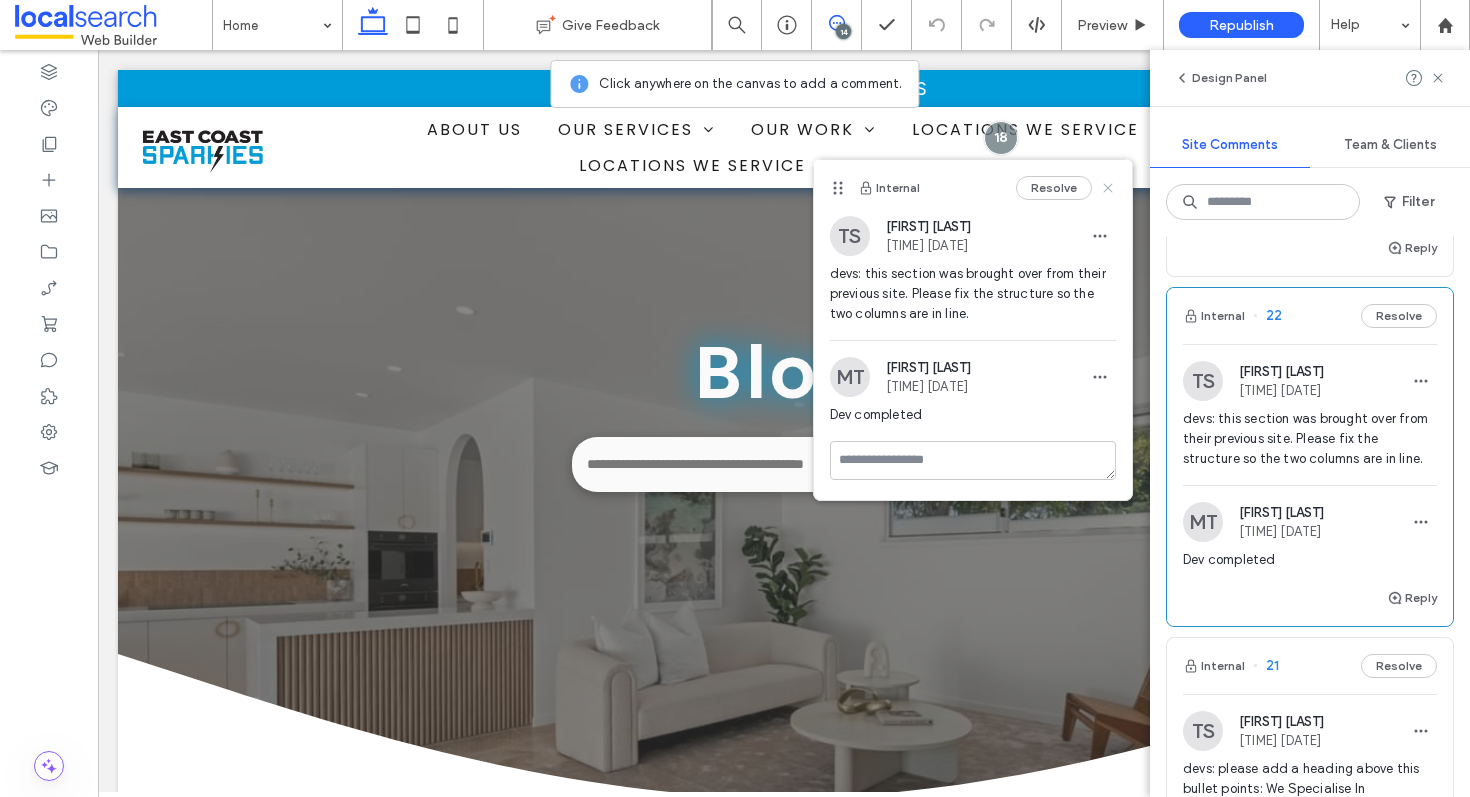 click 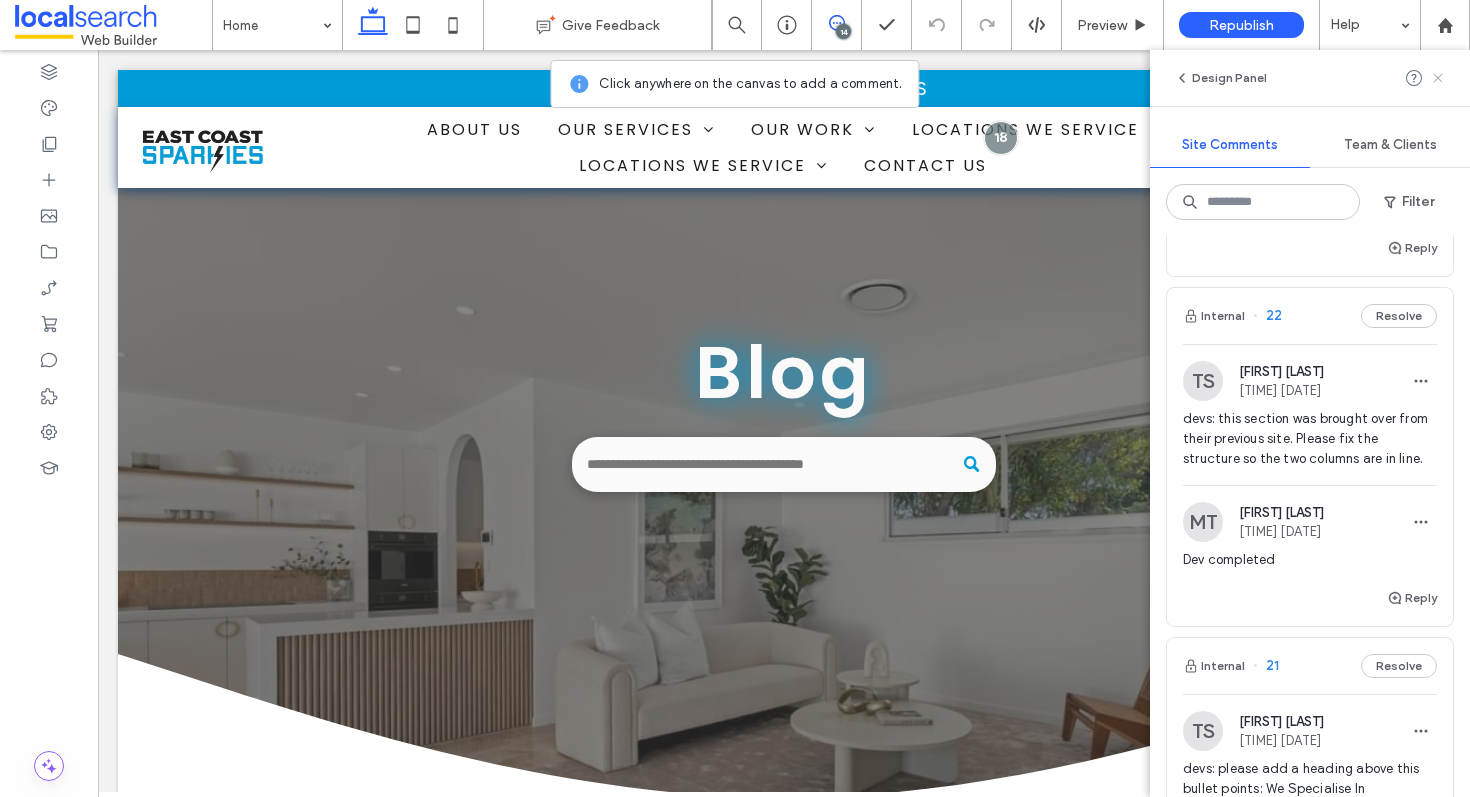 click 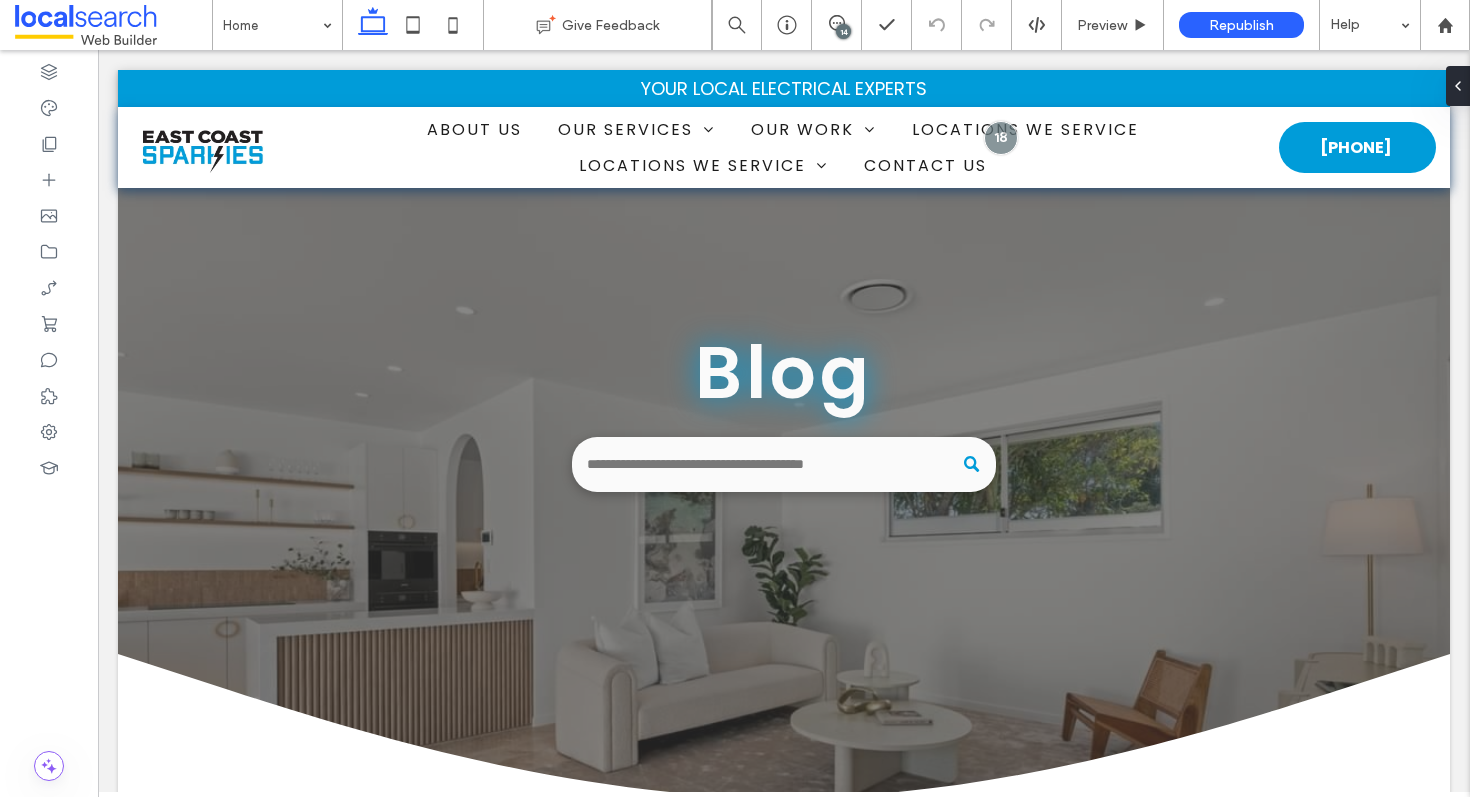 scroll, scrollTop: 0, scrollLeft: 0, axis: both 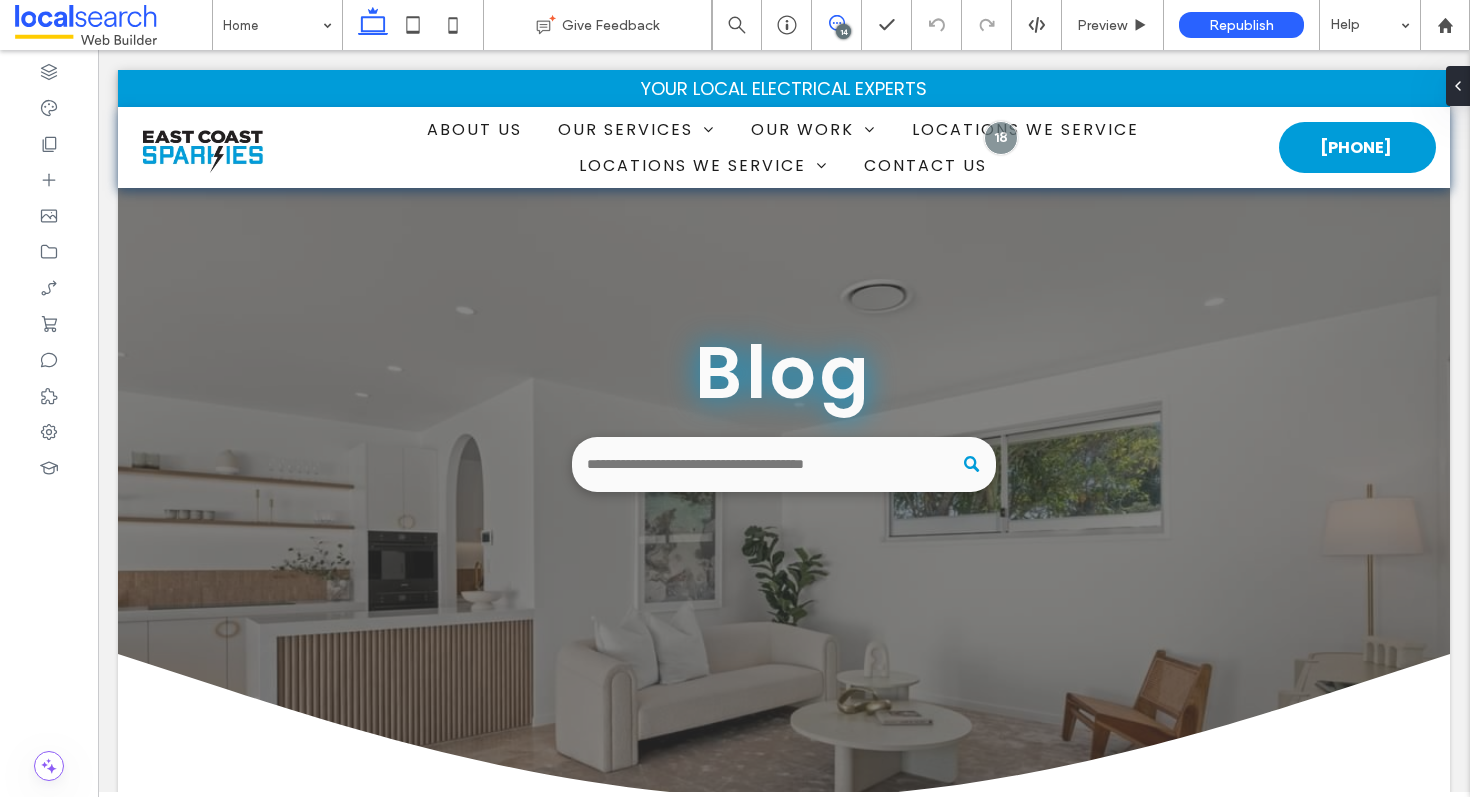 click 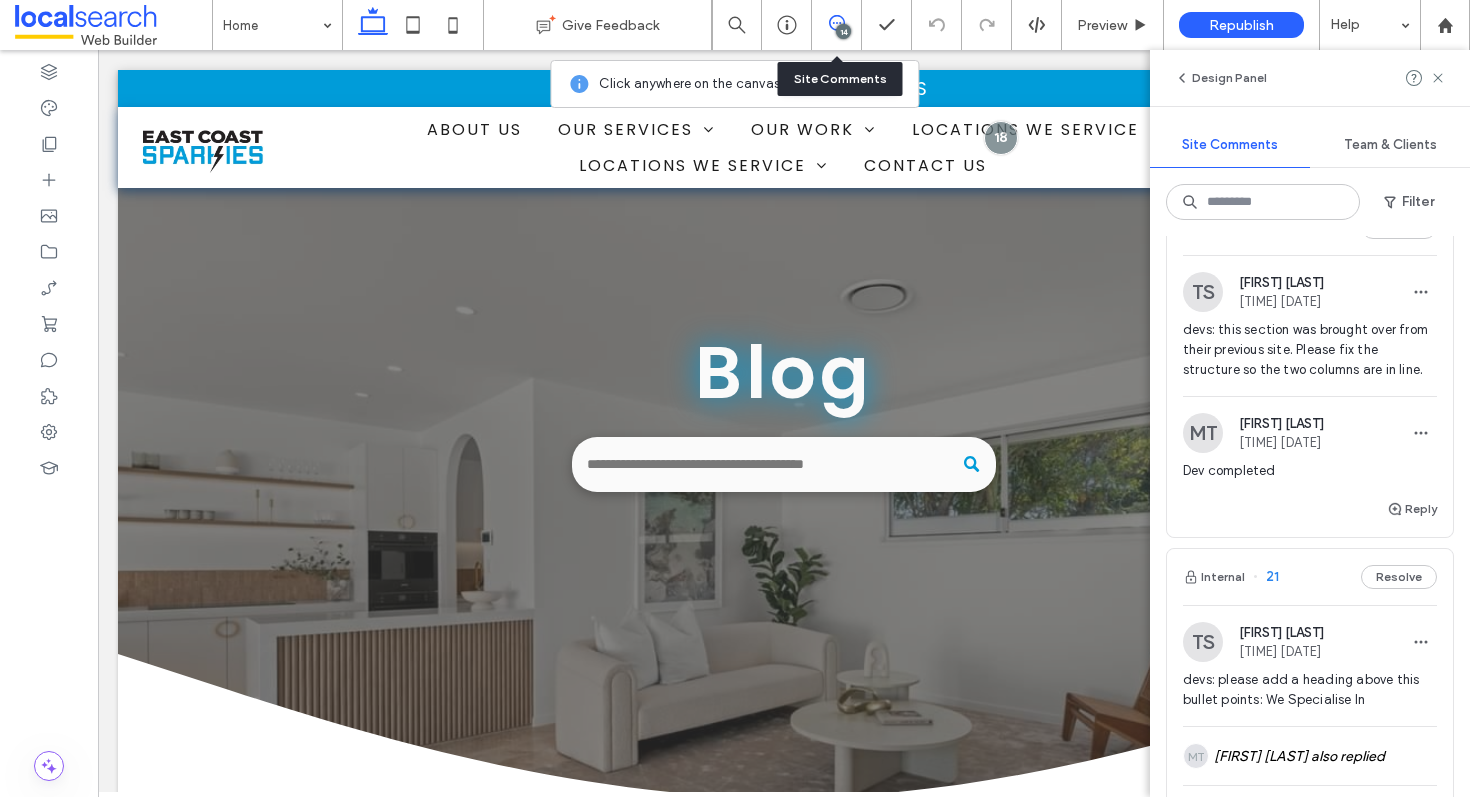 scroll, scrollTop: 1002, scrollLeft: 0, axis: vertical 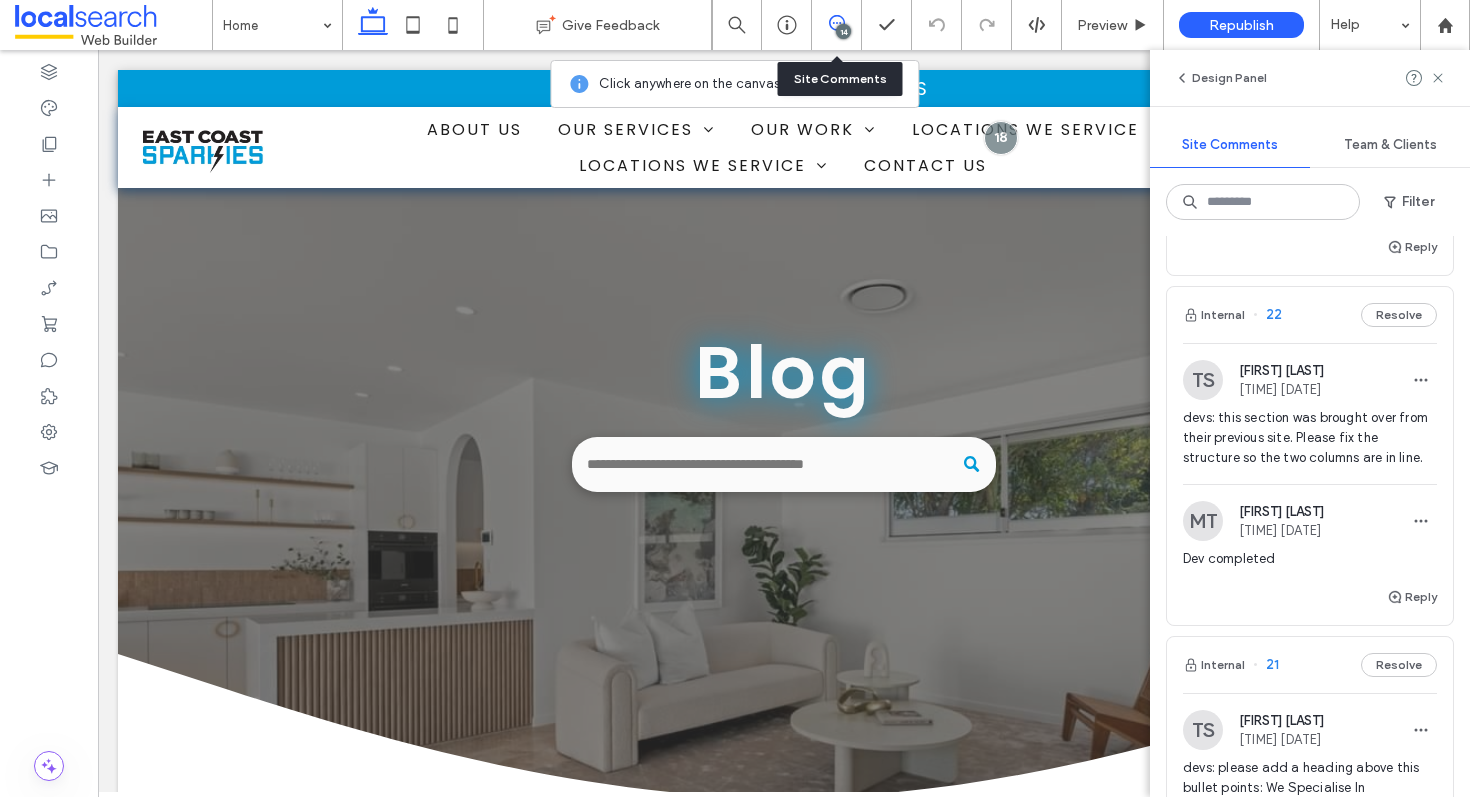 click on "Internal 22 Resolve" at bounding box center (1310, 315) 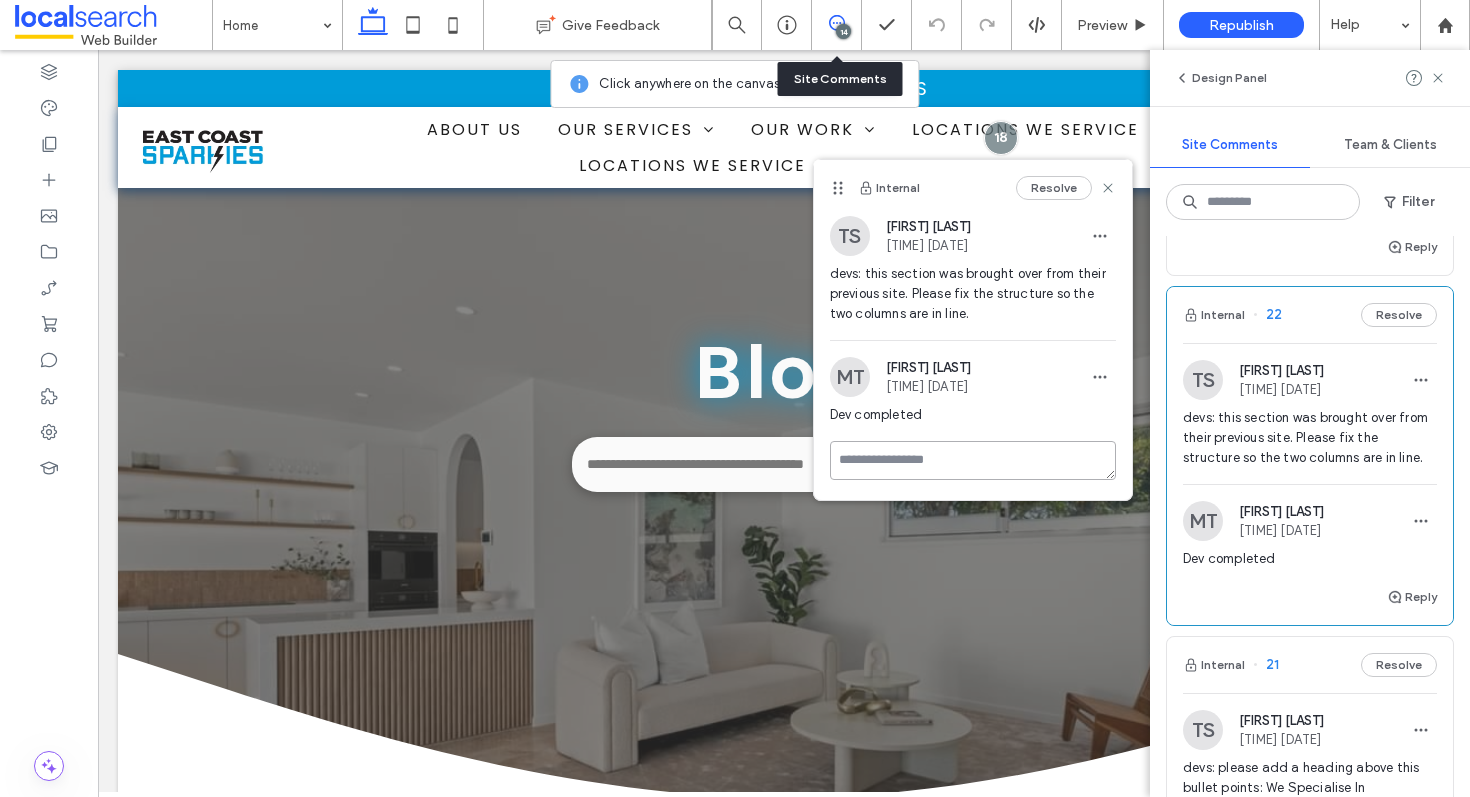 drag, startPoint x: 917, startPoint y: 466, endPoint x: 906, endPoint y: 453, distance: 17.029387 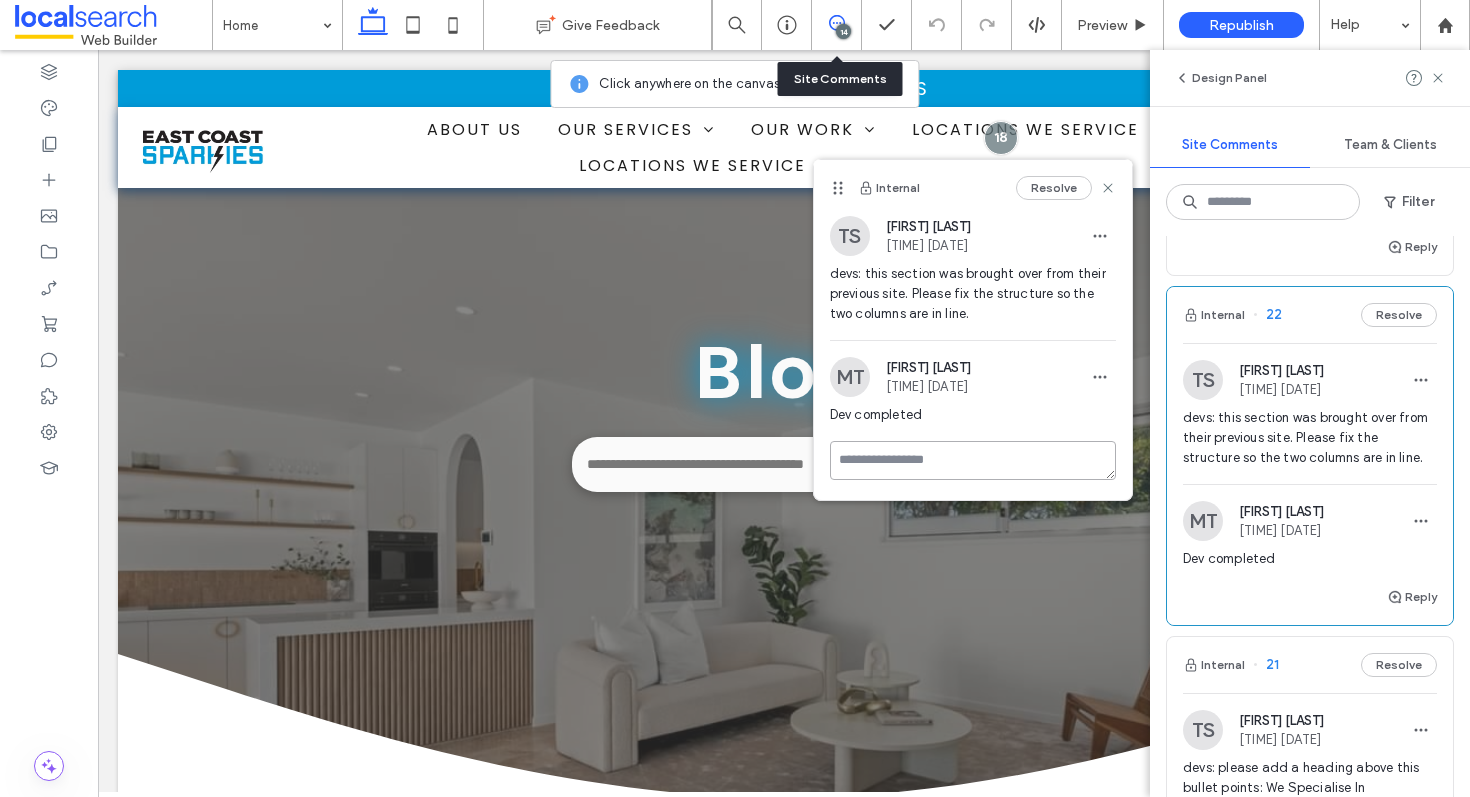 click at bounding box center [973, 460] 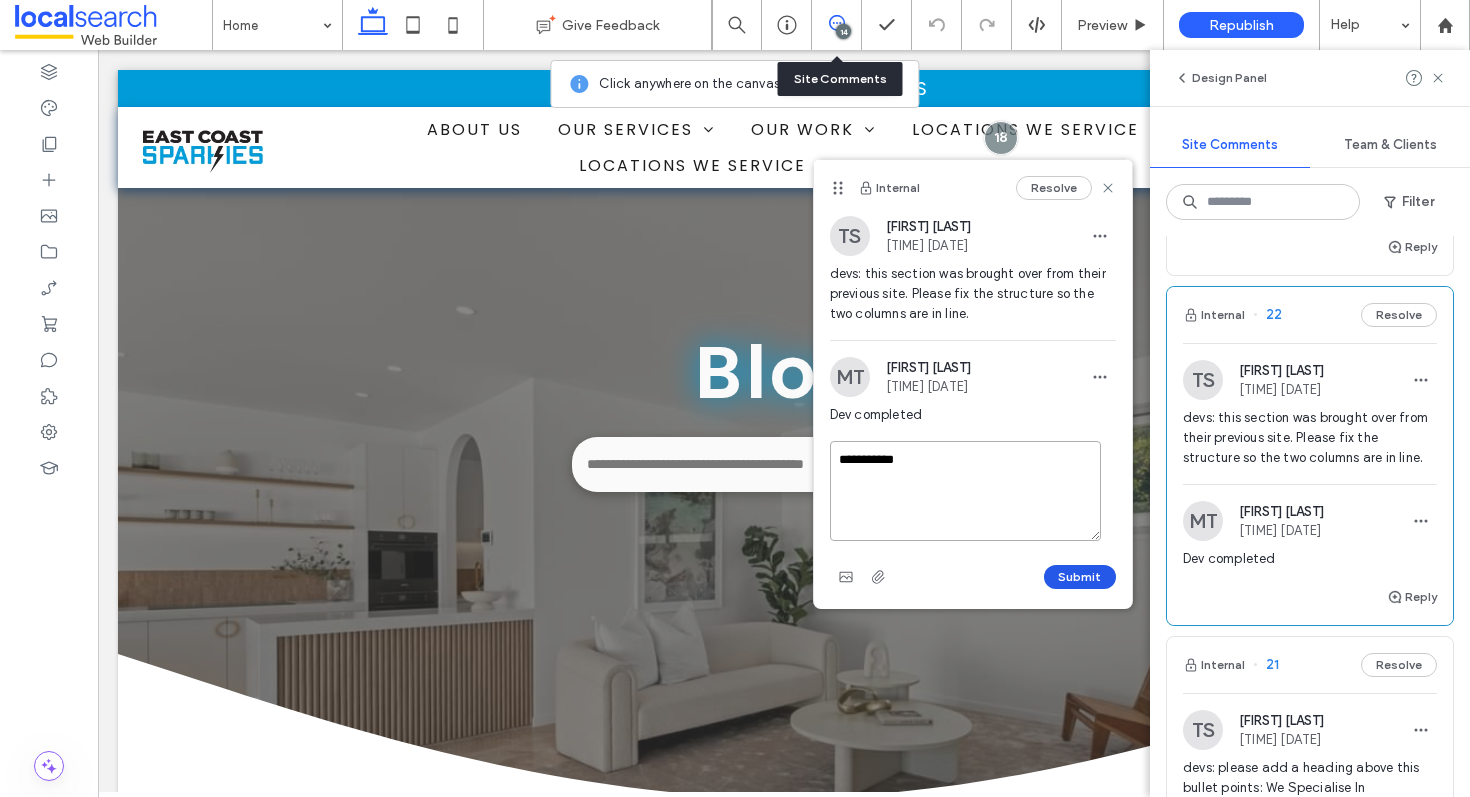 type on "**********" 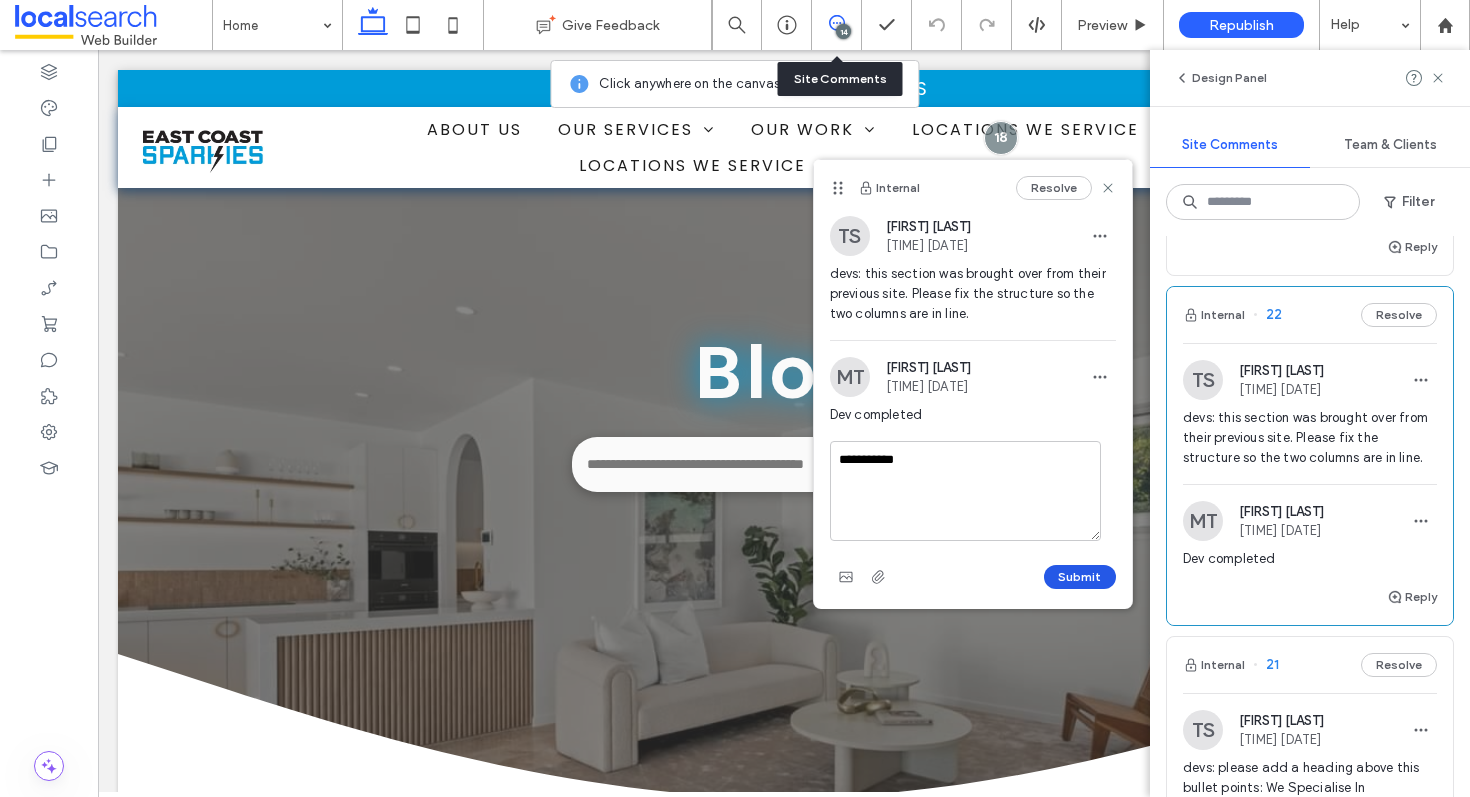 click on "Submit" at bounding box center (1080, 577) 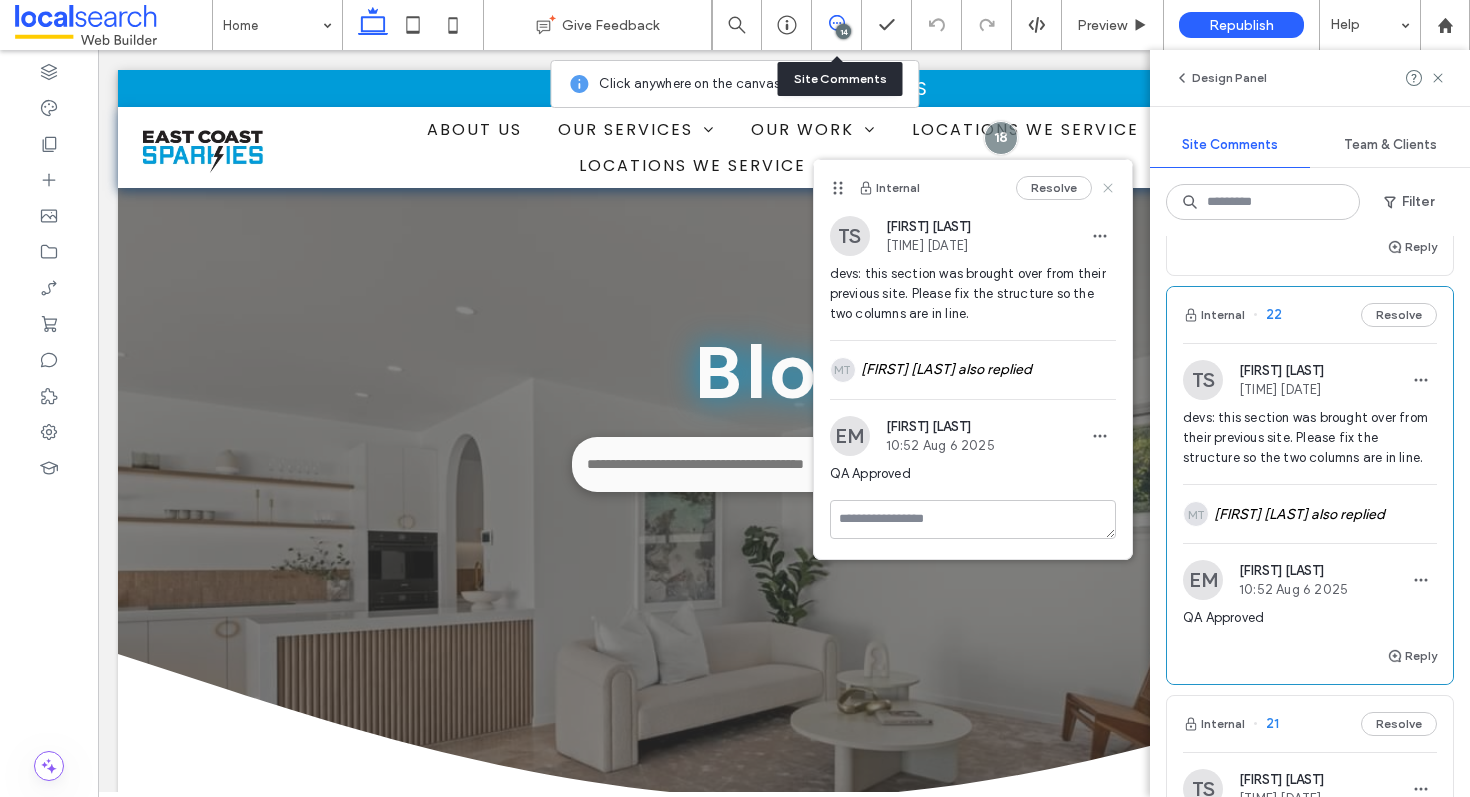 click 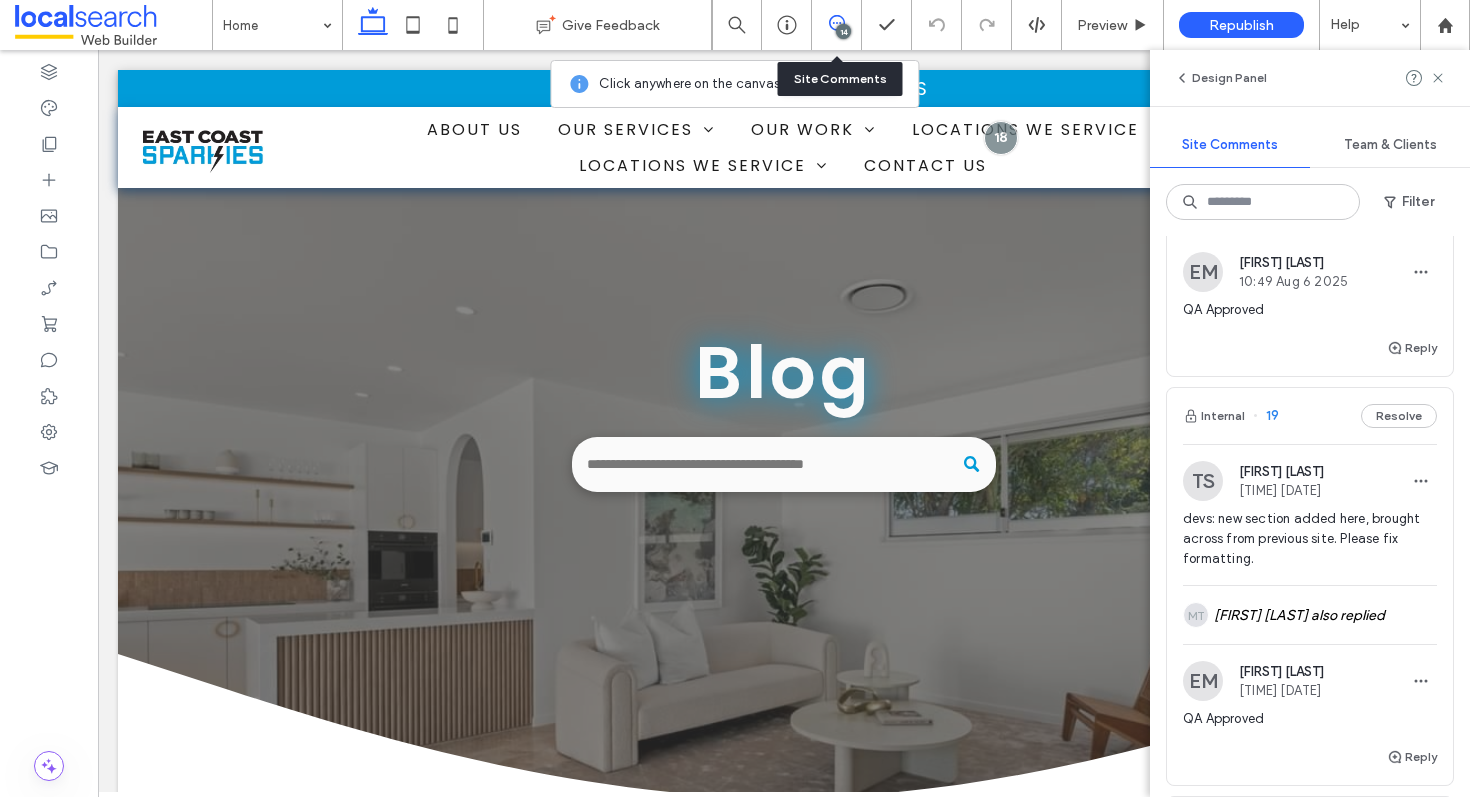 scroll, scrollTop: 2095, scrollLeft: 0, axis: vertical 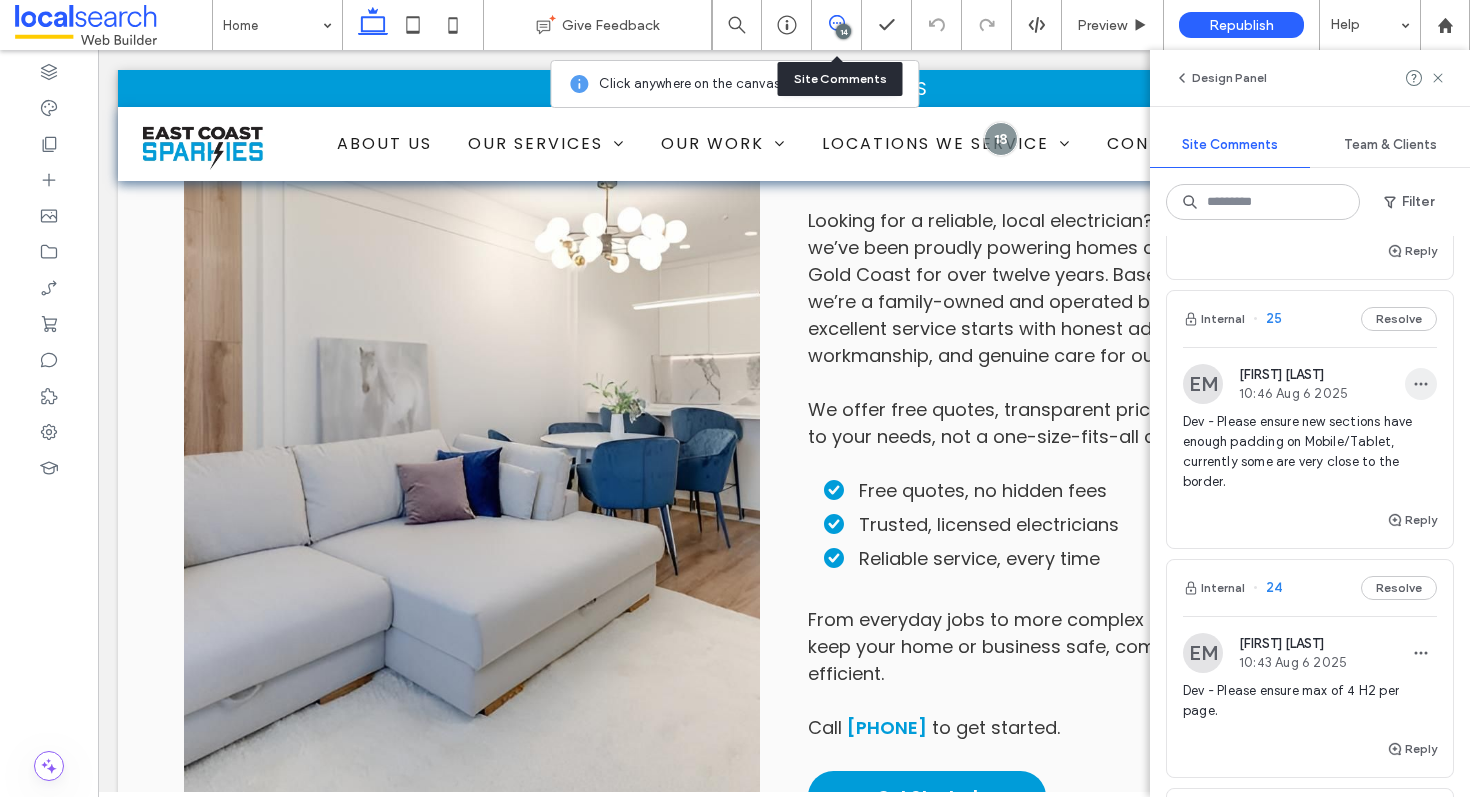 click at bounding box center [1421, 384] 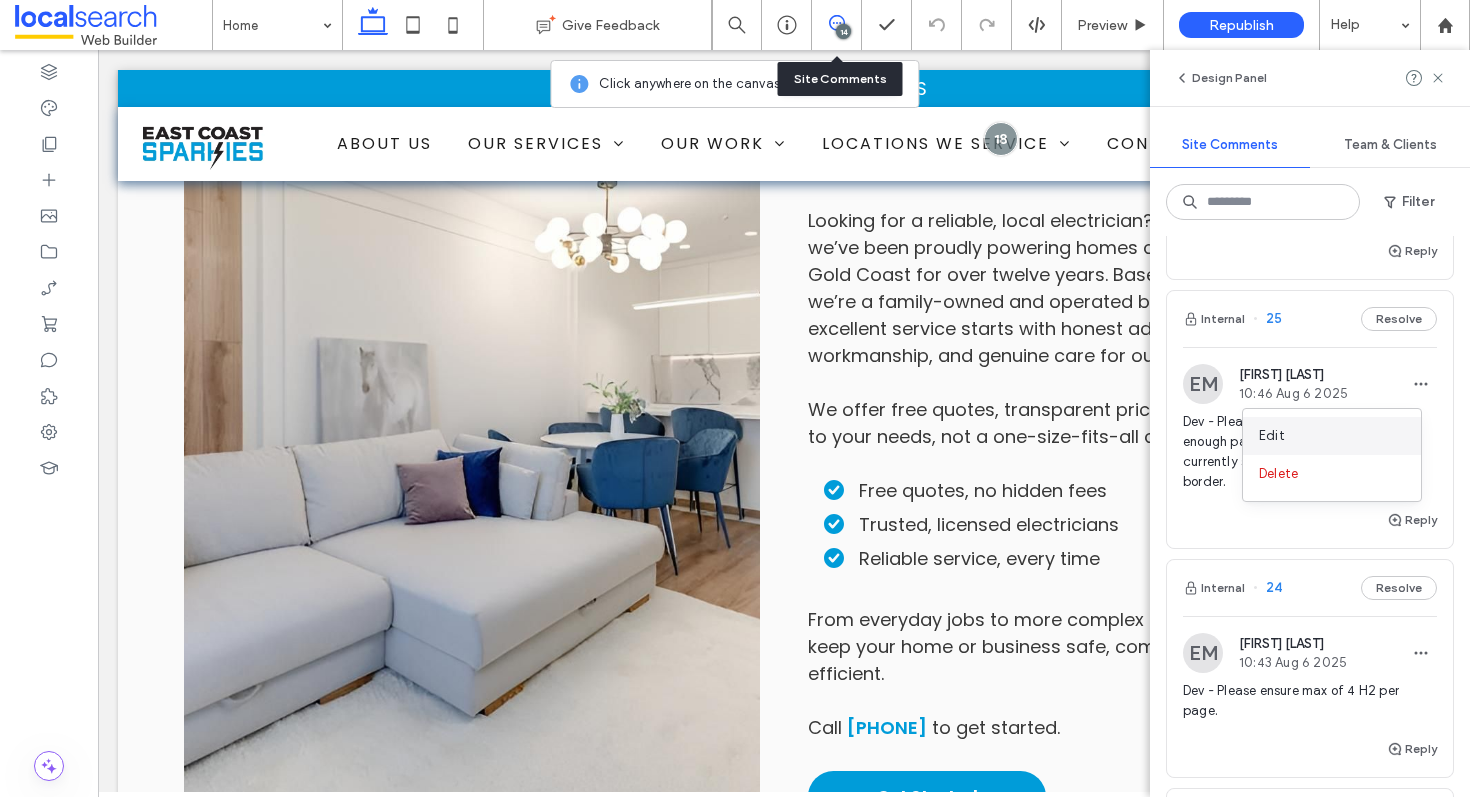 click on "Edit" at bounding box center (1332, 436) 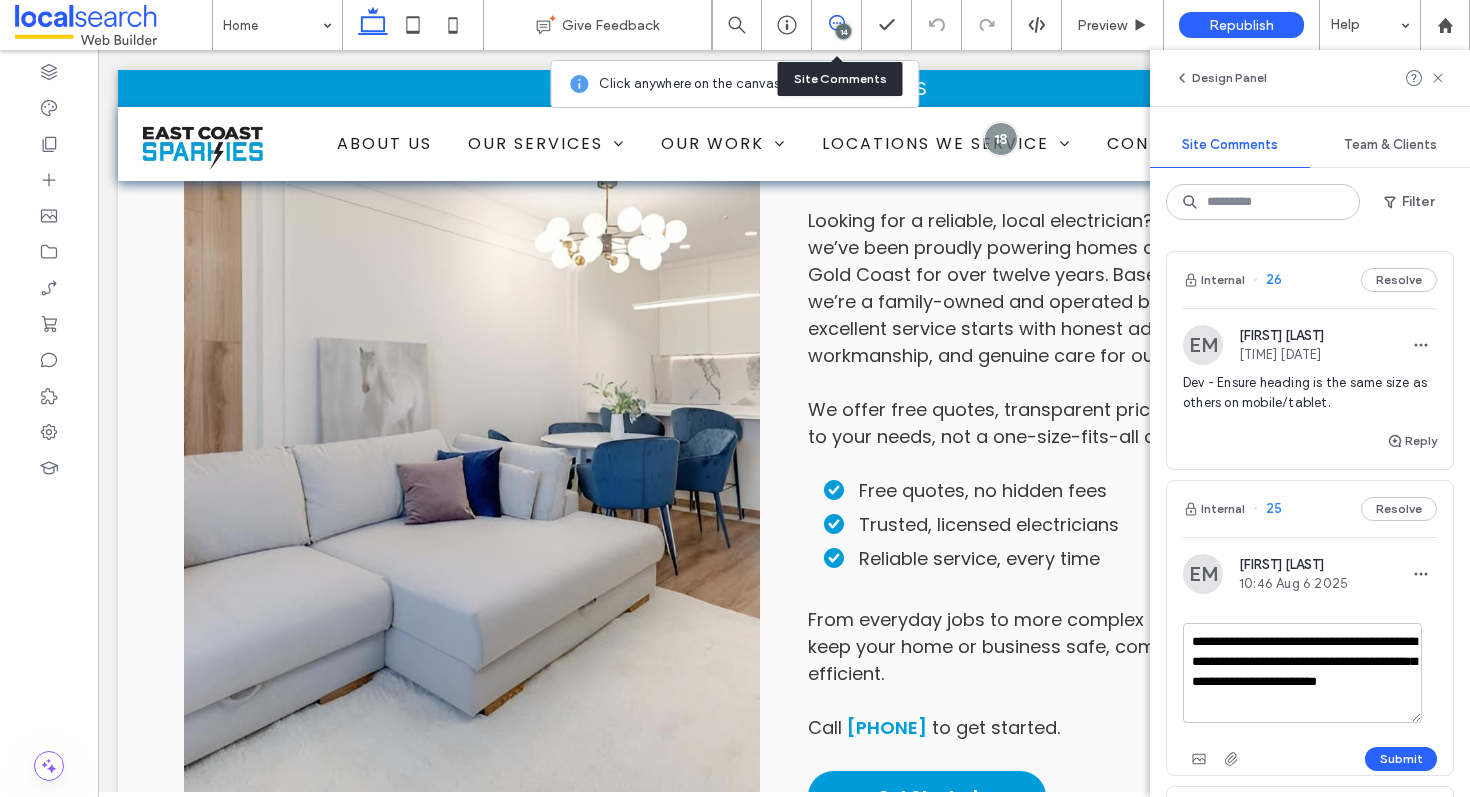 scroll, scrollTop: 0, scrollLeft: 0, axis: both 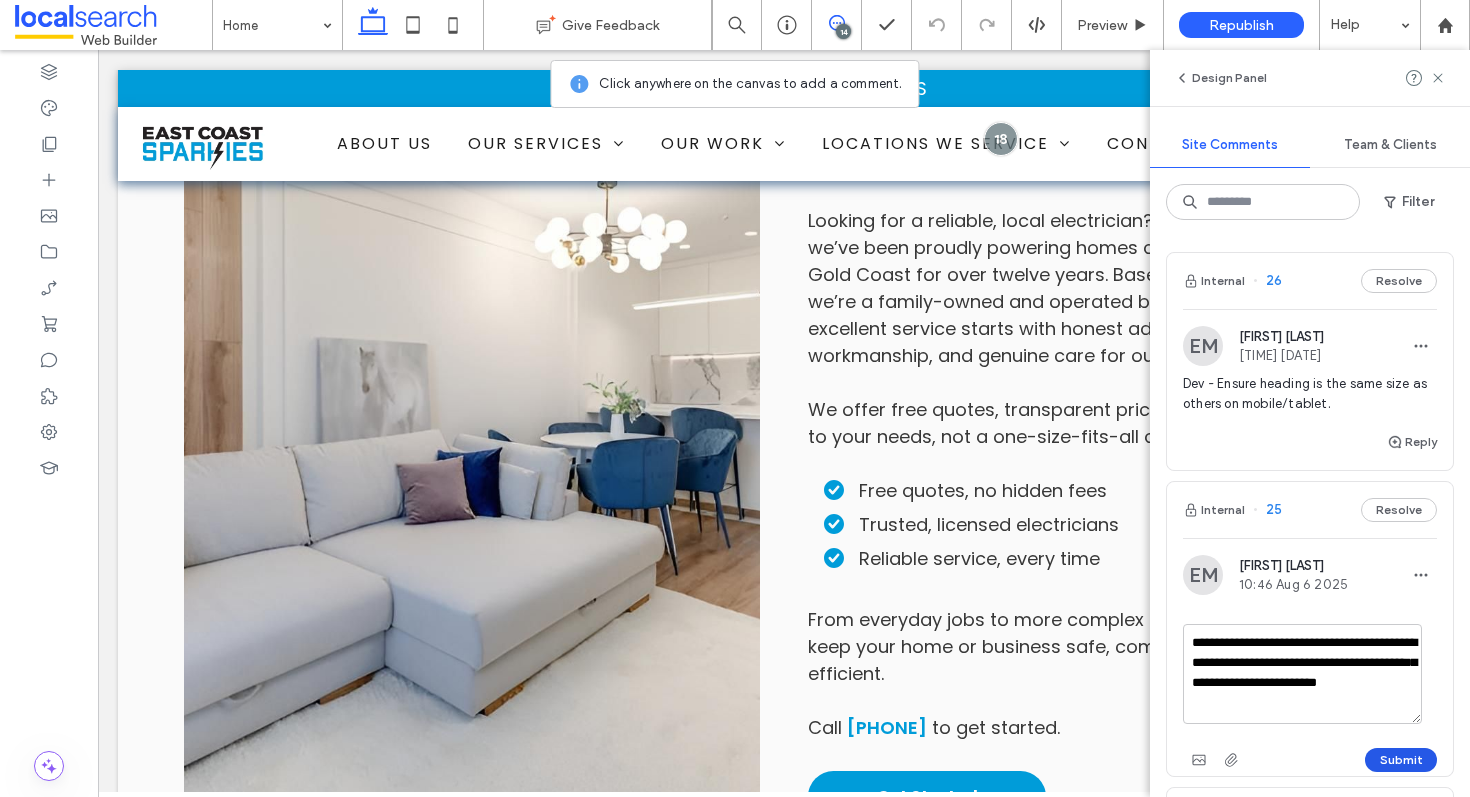 click on "Submit" at bounding box center (1401, 760) 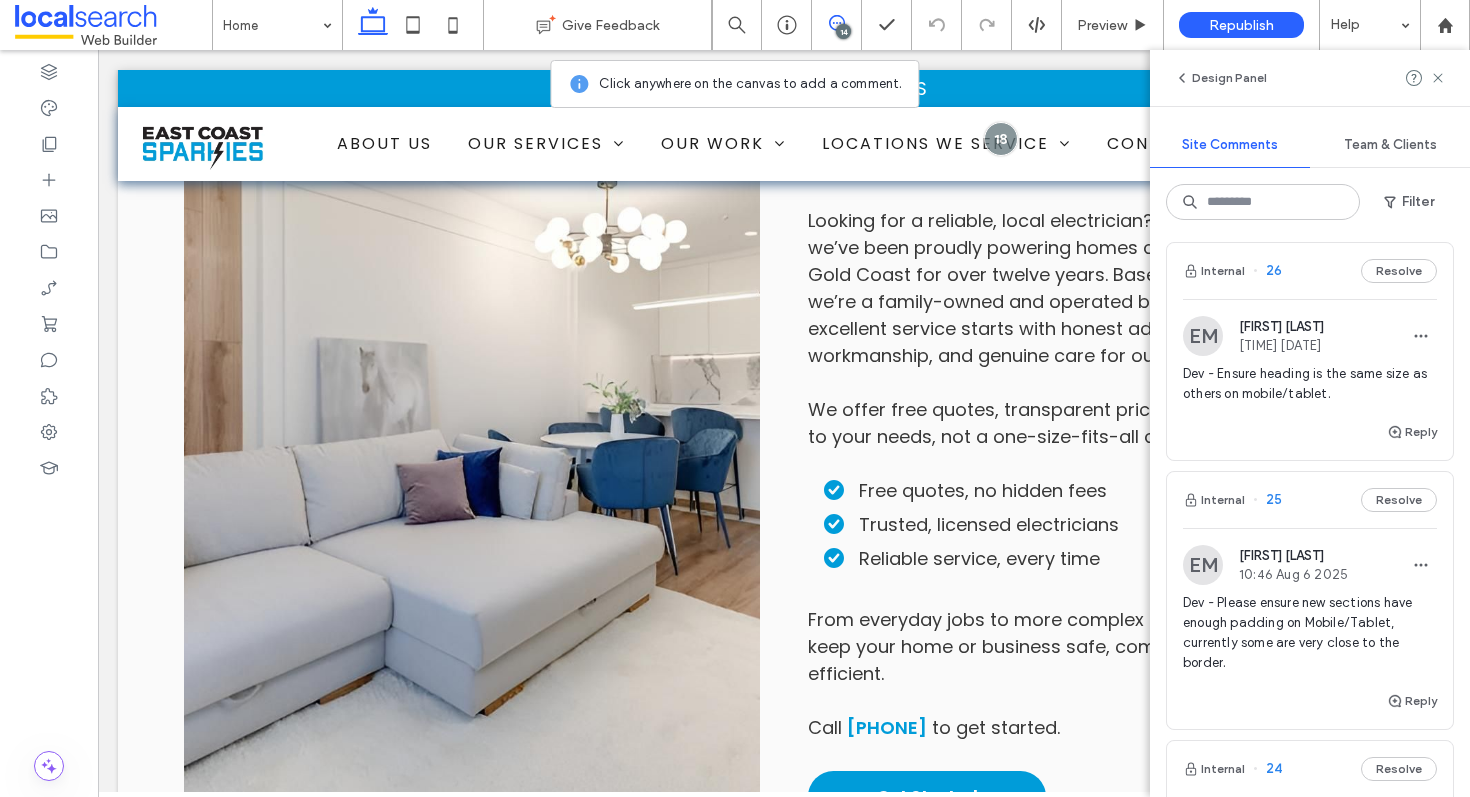 scroll, scrollTop: 30, scrollLeft: 0, axis: vertical 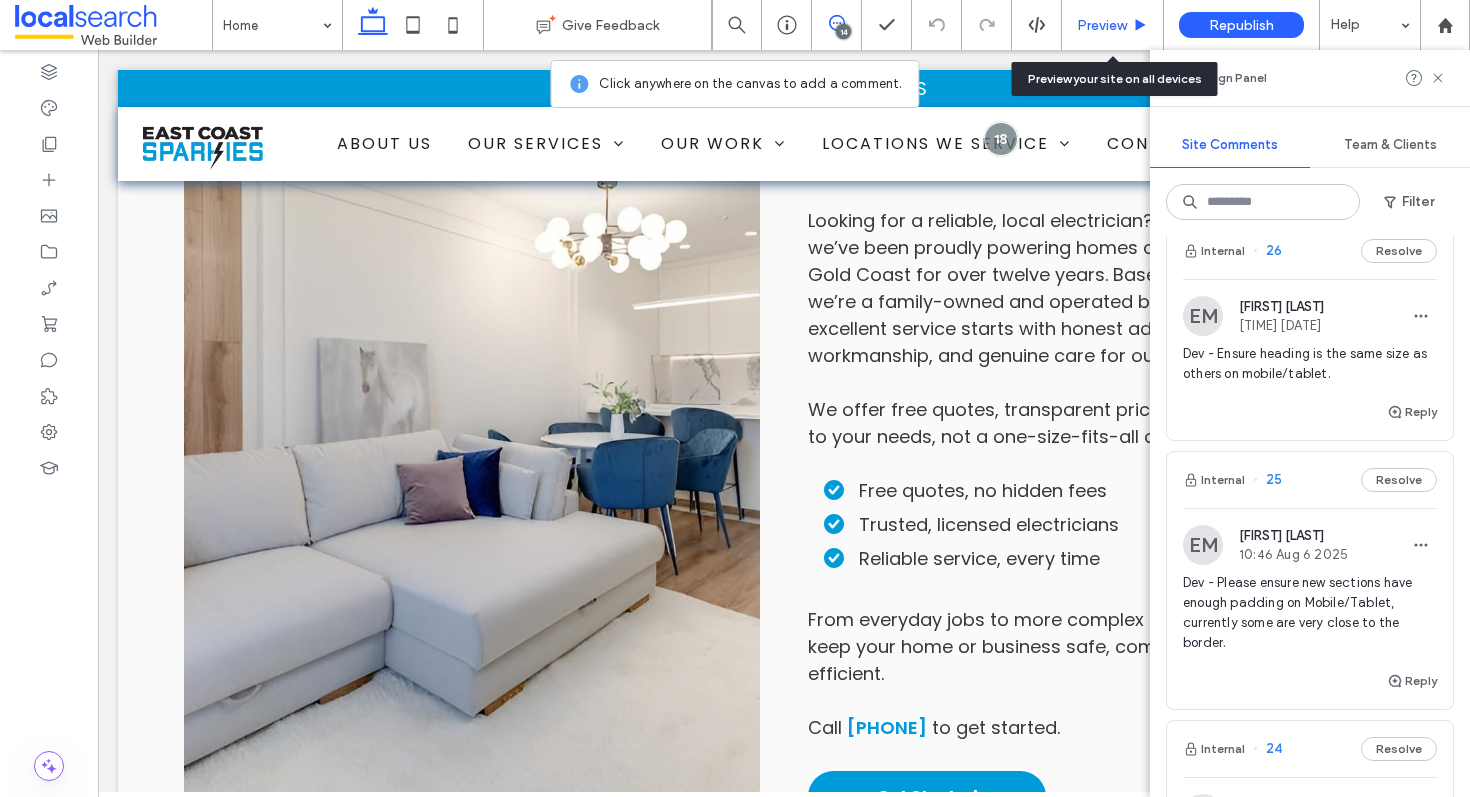 click on "Preview" at bounding box center (1102, 25) 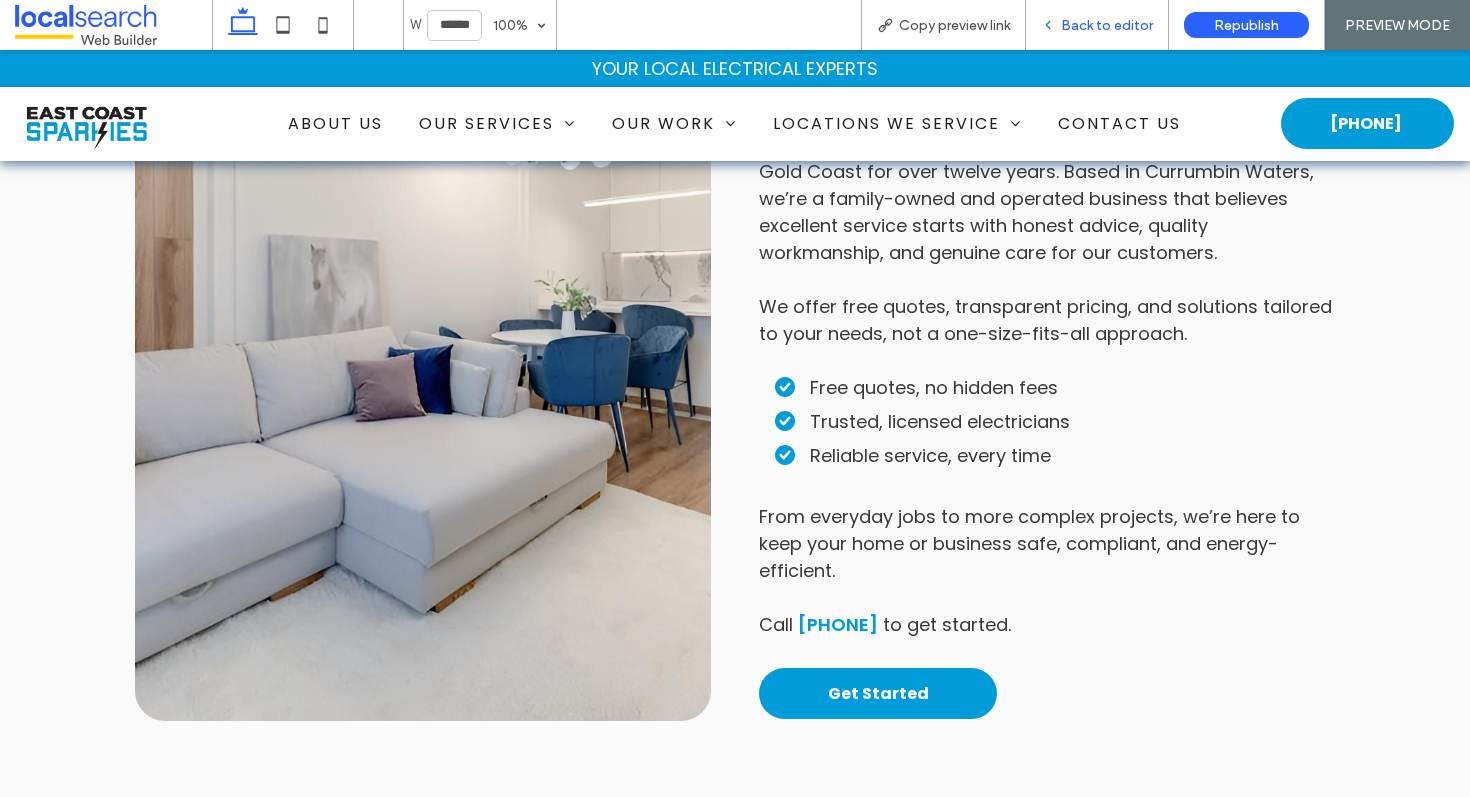 scroll, scrollTop: 1285, scrollLeft: 0, axis: vertical 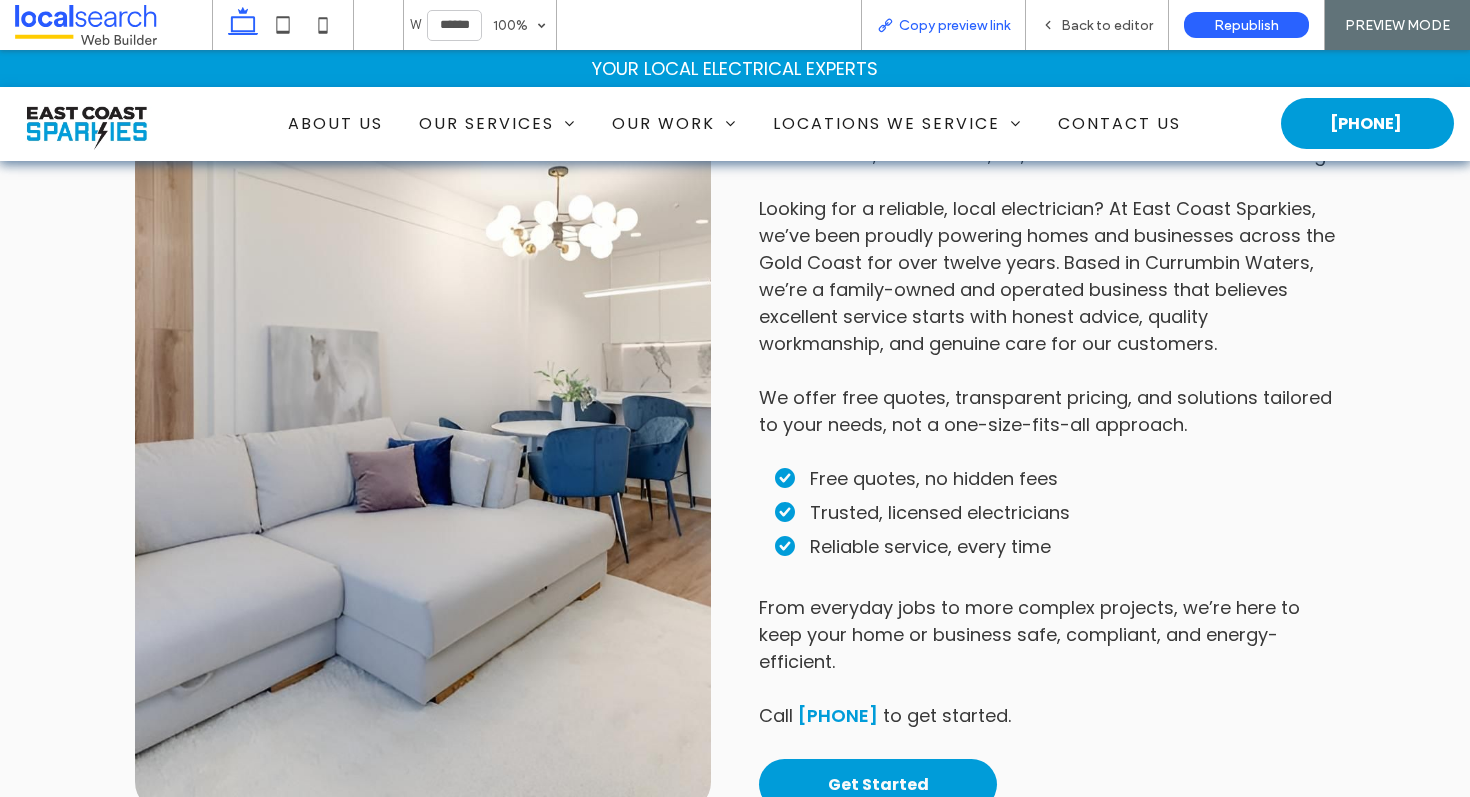 click on "Copy preview link" at bounding box center [954, 25] 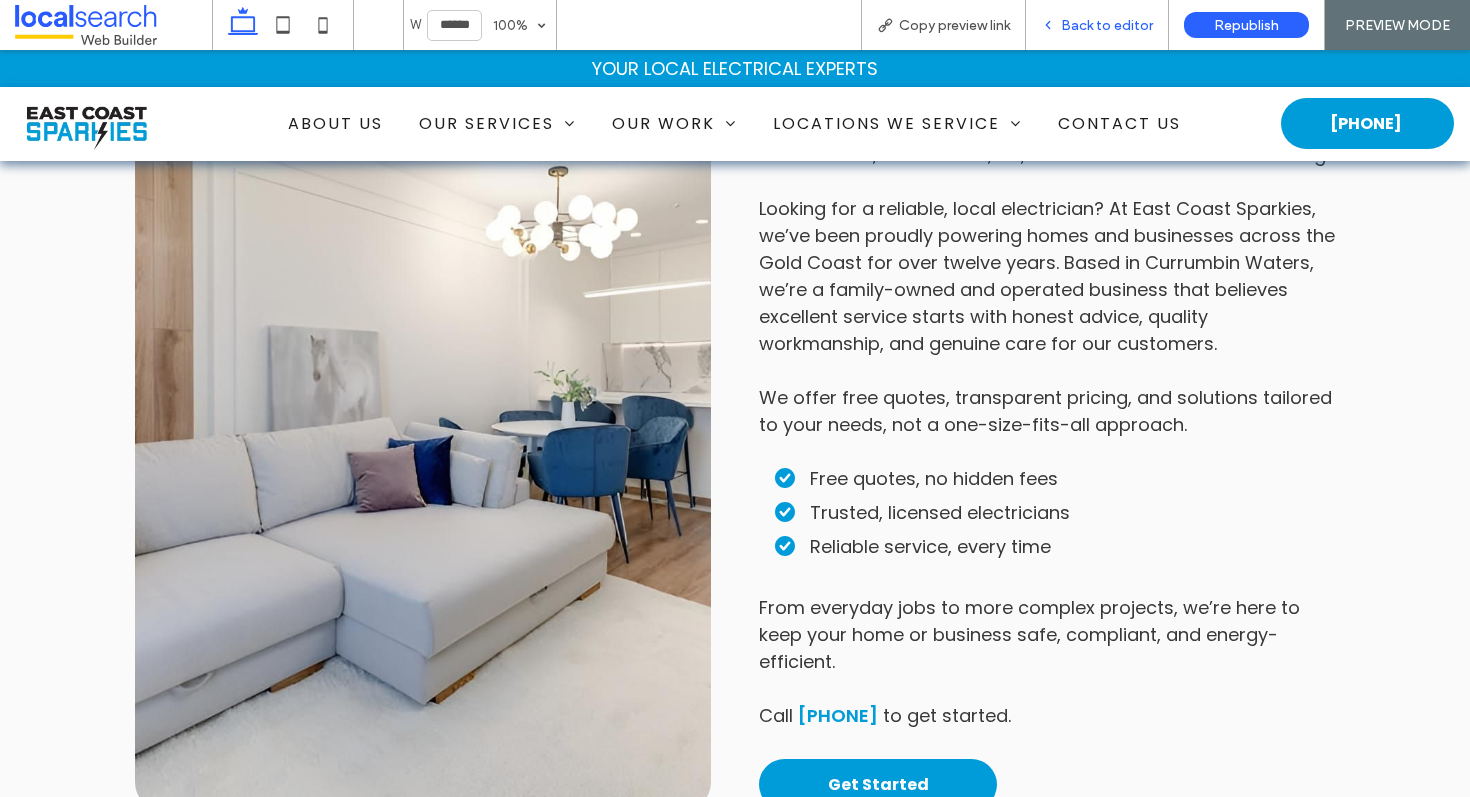 click on "Back to editor" at bounding box center (1107, 25) 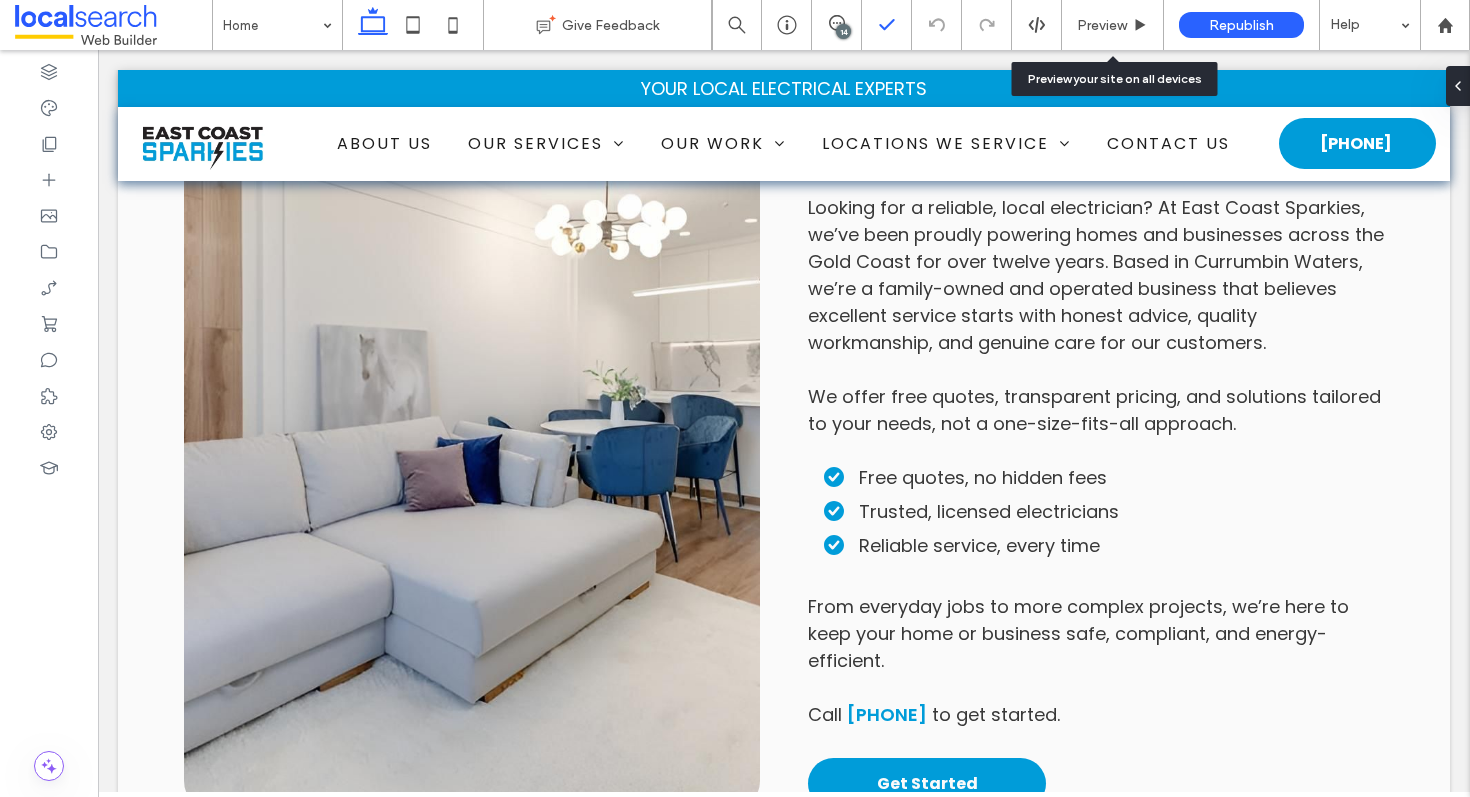 scroll, scrollTop: 1282, scrollLeft: 0, axis: vertical 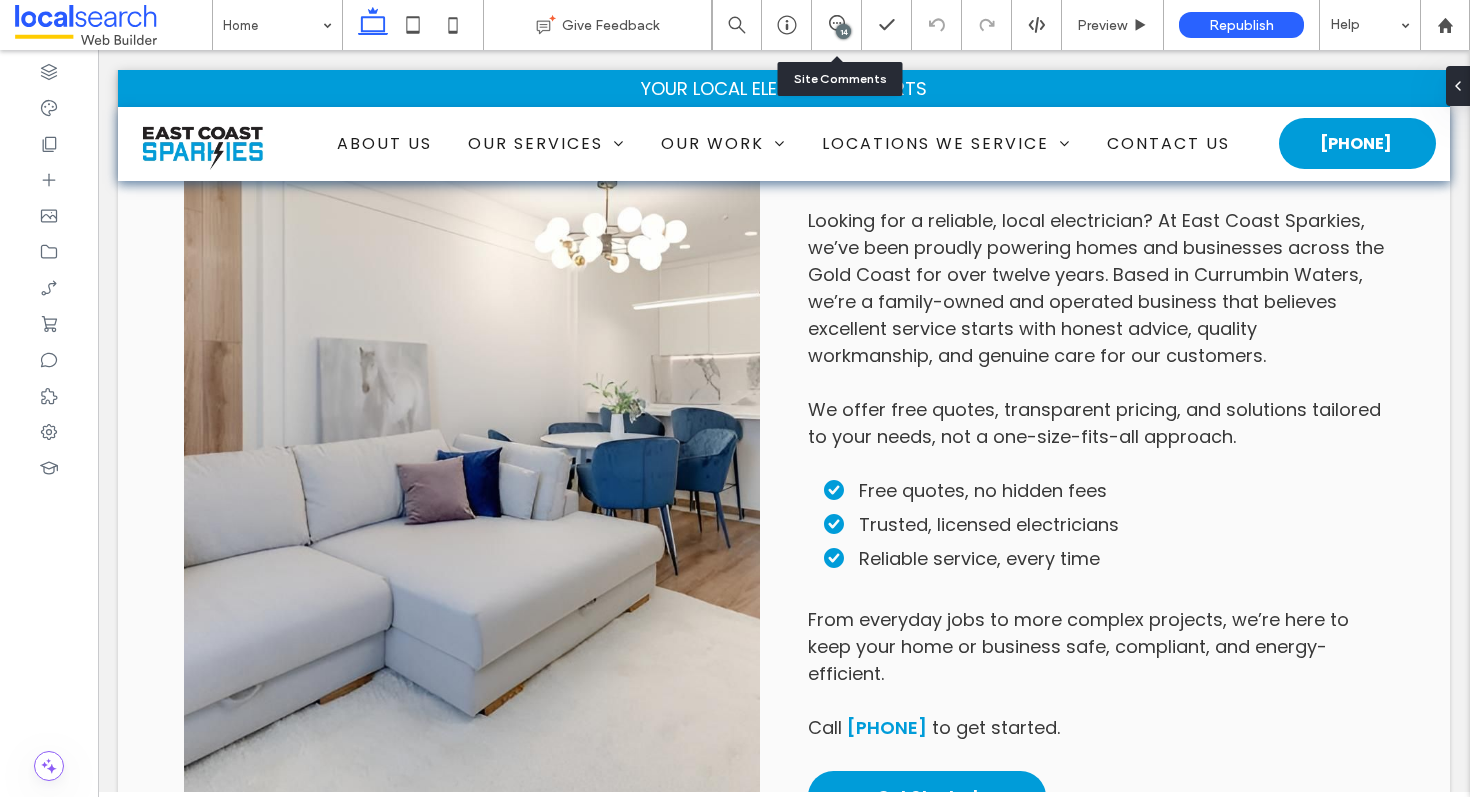 click on "14" at bounding box center (843, 31) 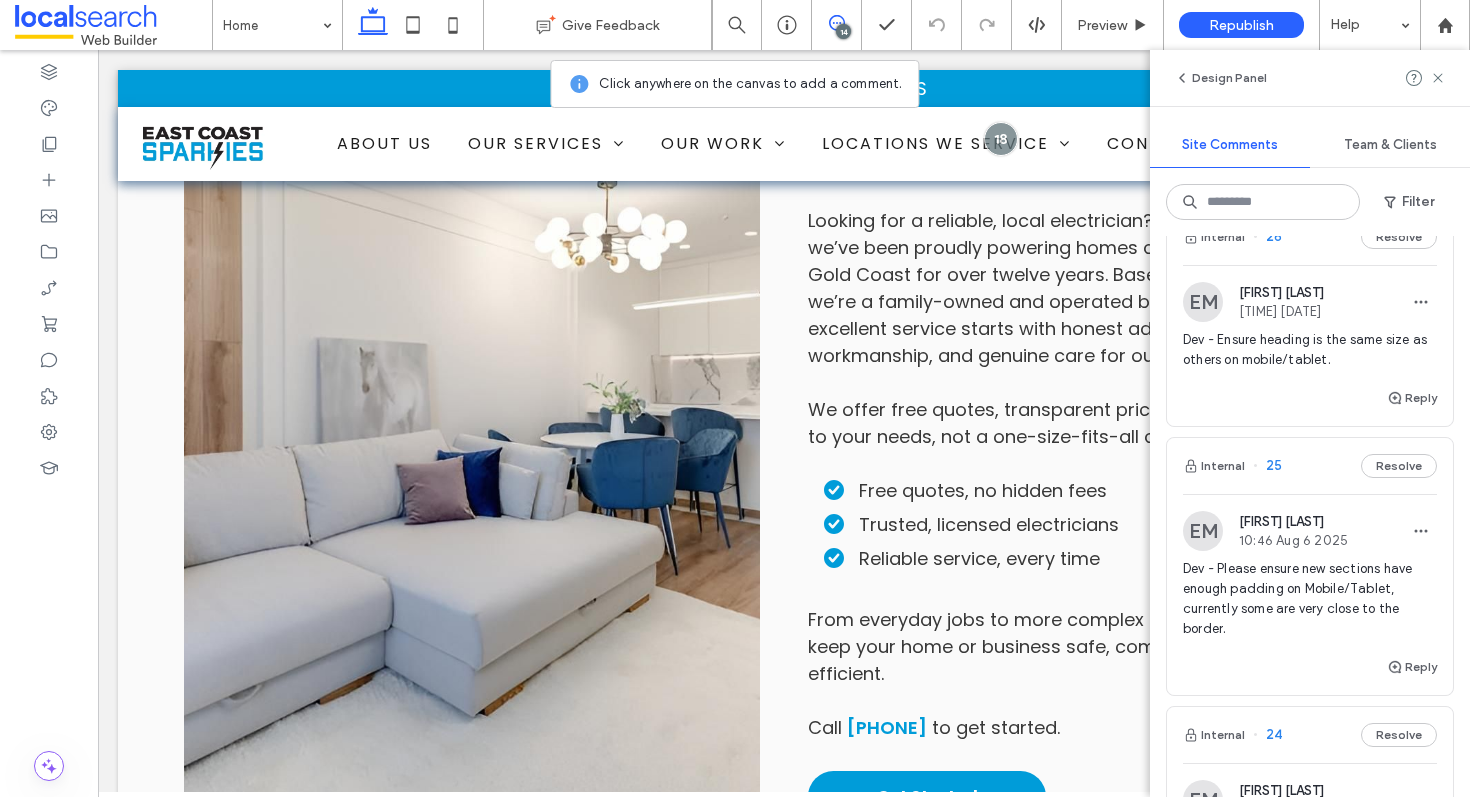 scroll, scrollTop: 0, scrollLeft: 0, axis: both 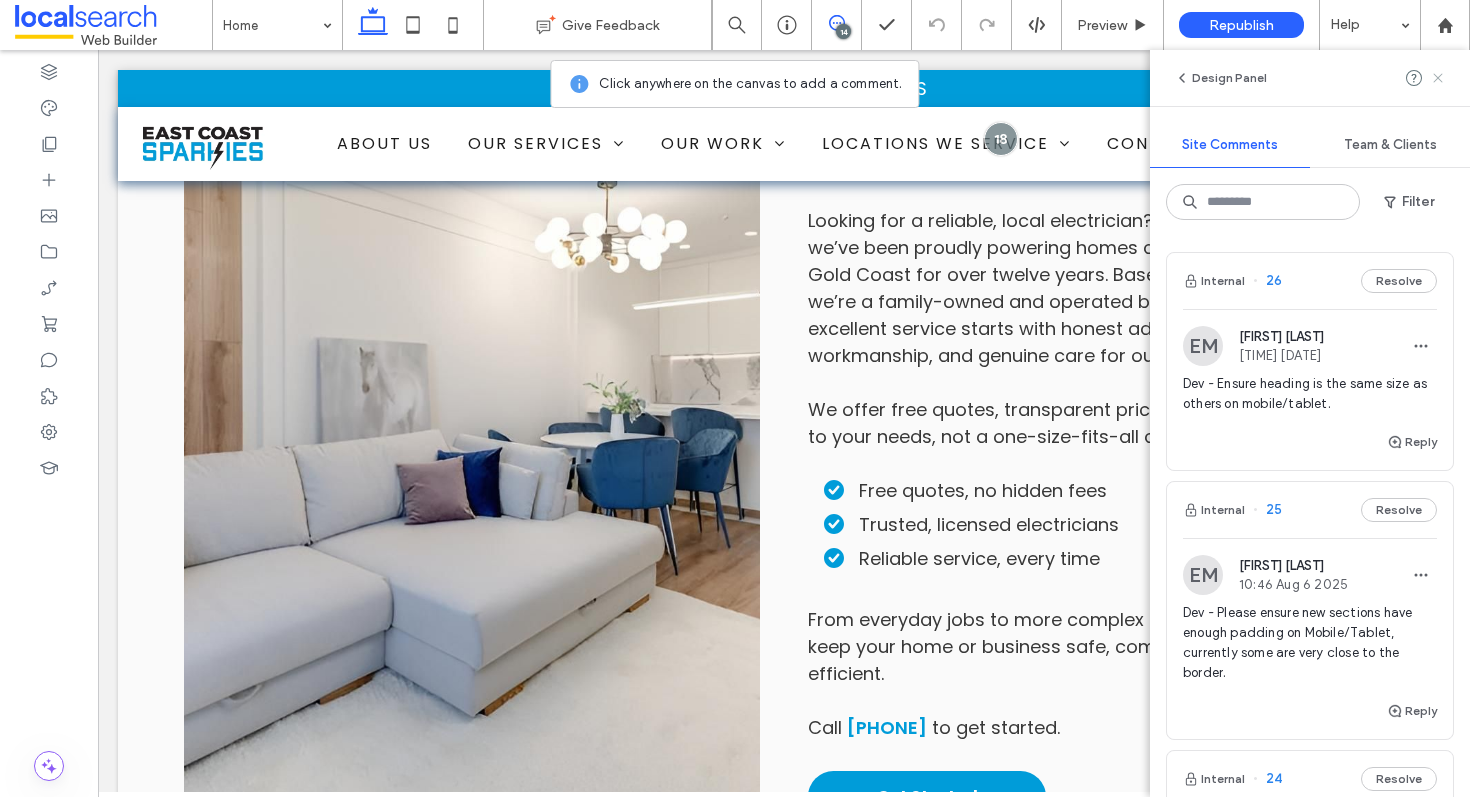 click at bounding box center (1438, 78) 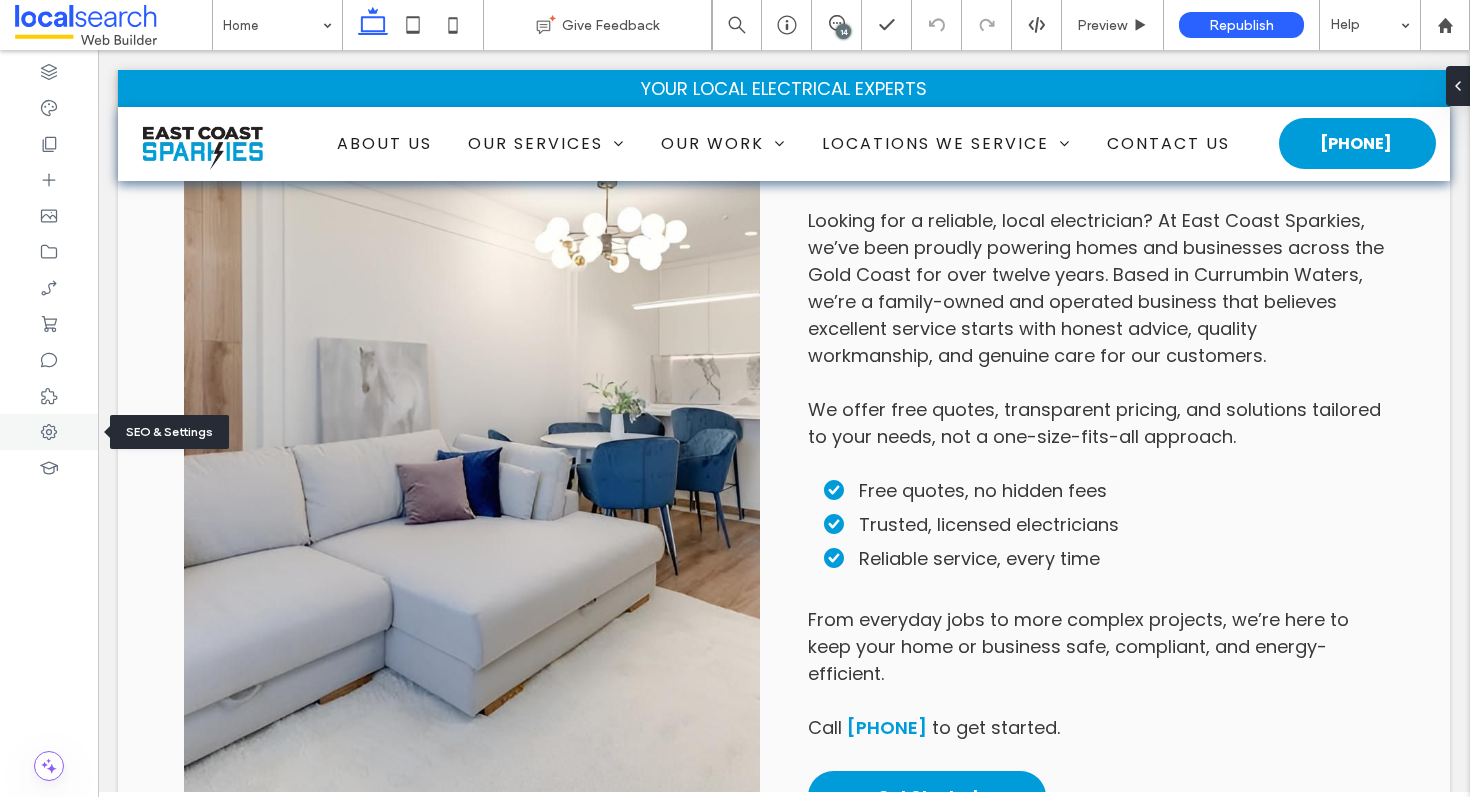 click 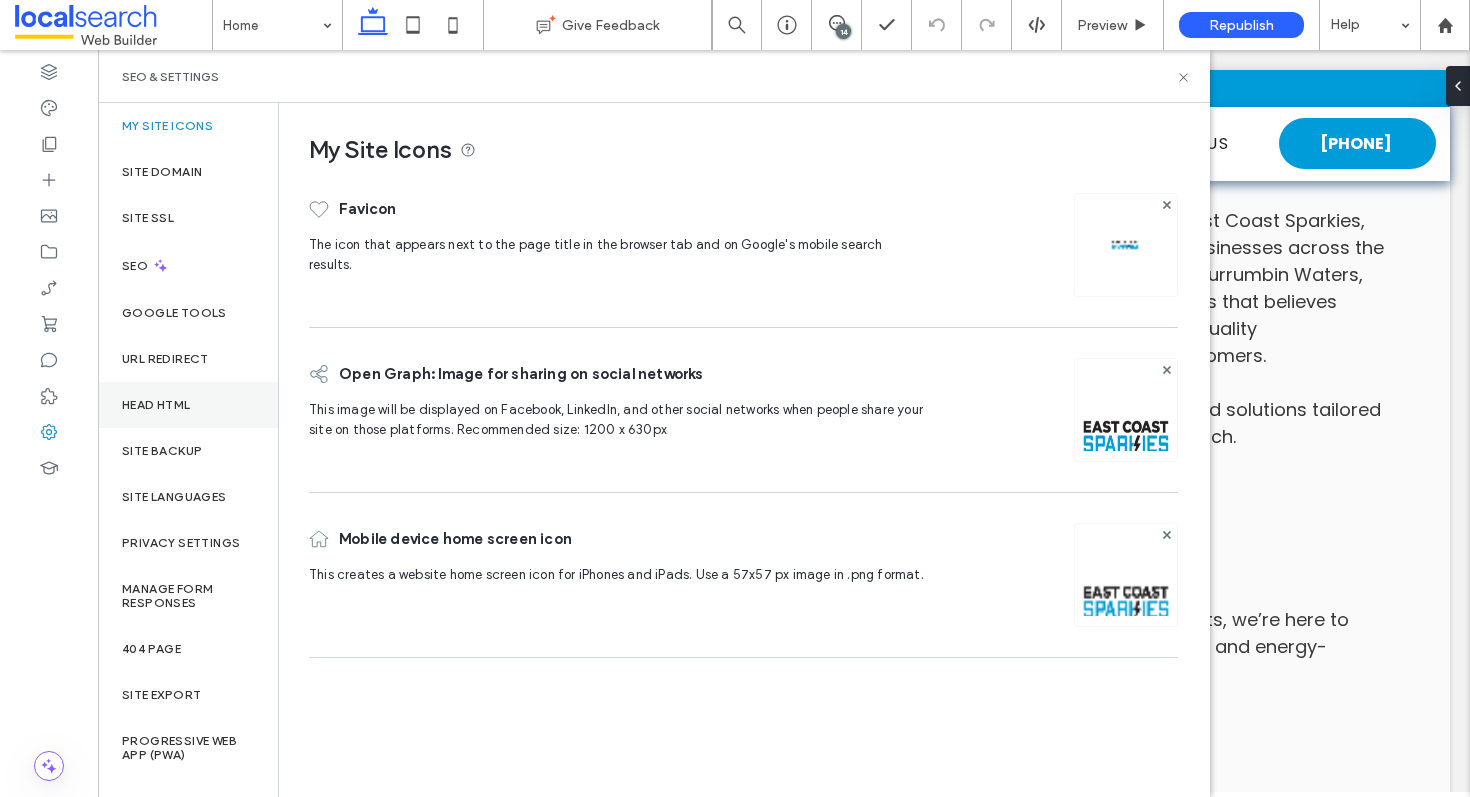 click on "Head HTML" at bounding box center (188, 405) 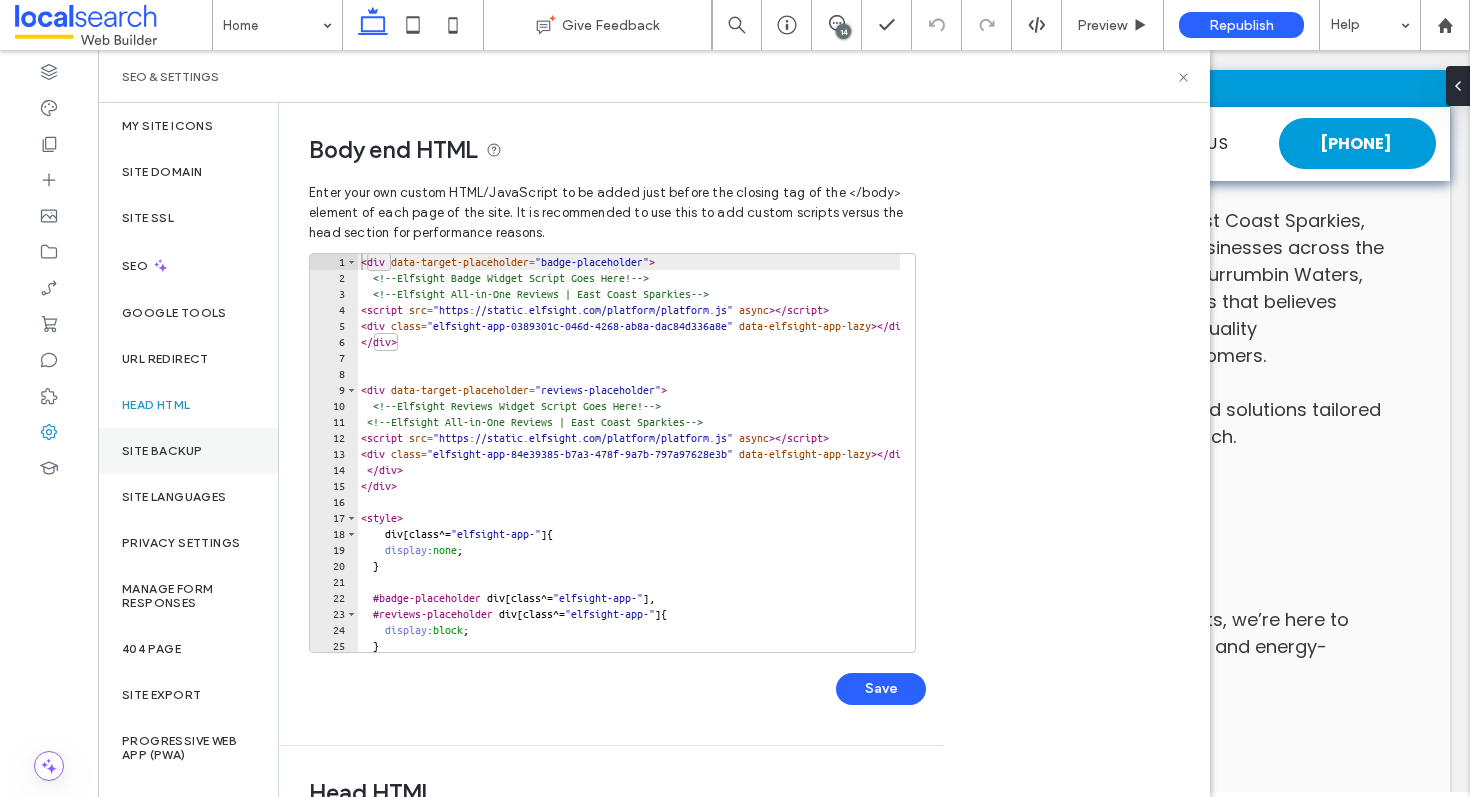 click on "Site Backup" at bounding box center (162, 451) 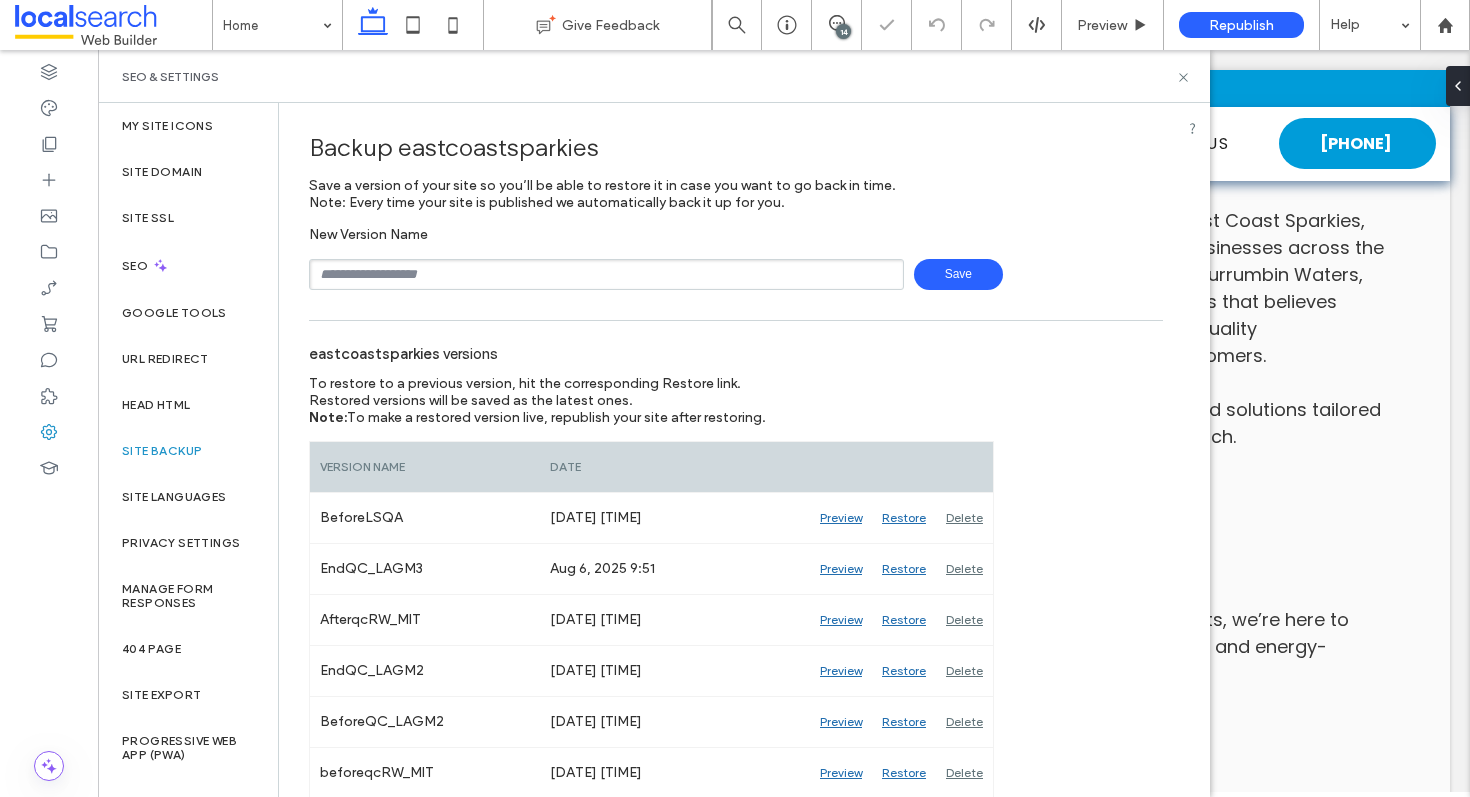click at bounding box center [606, 274] 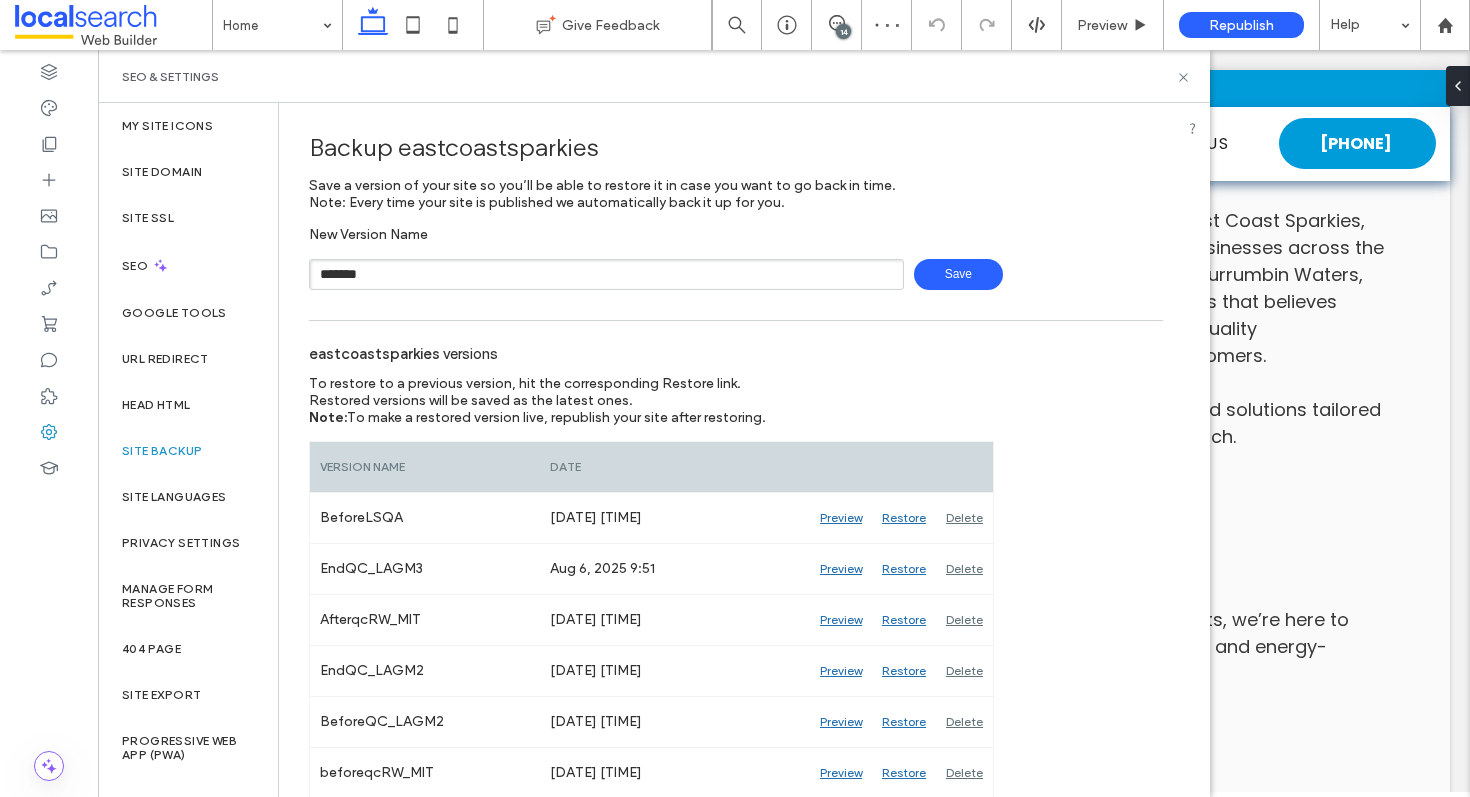 type on "*******" 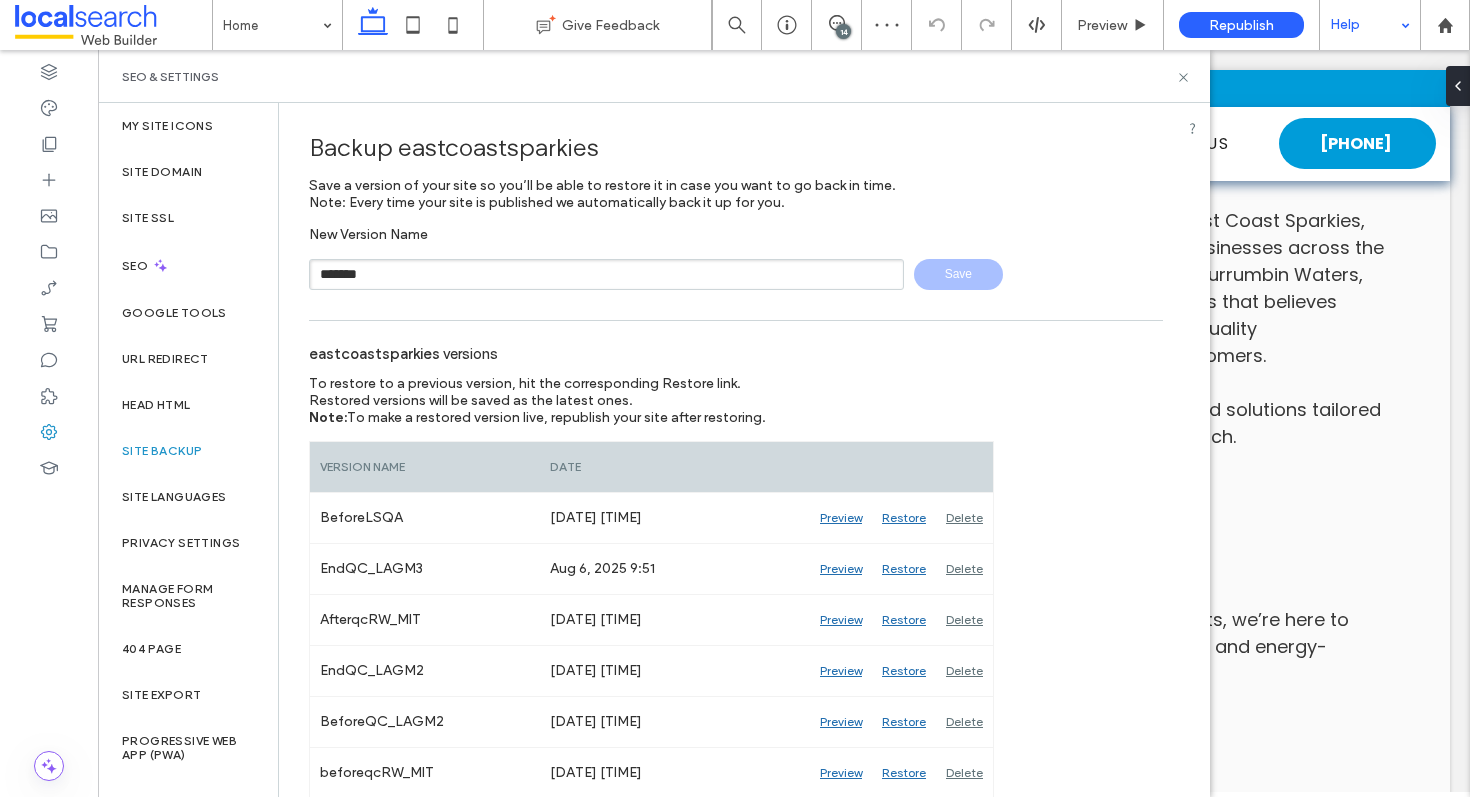 type 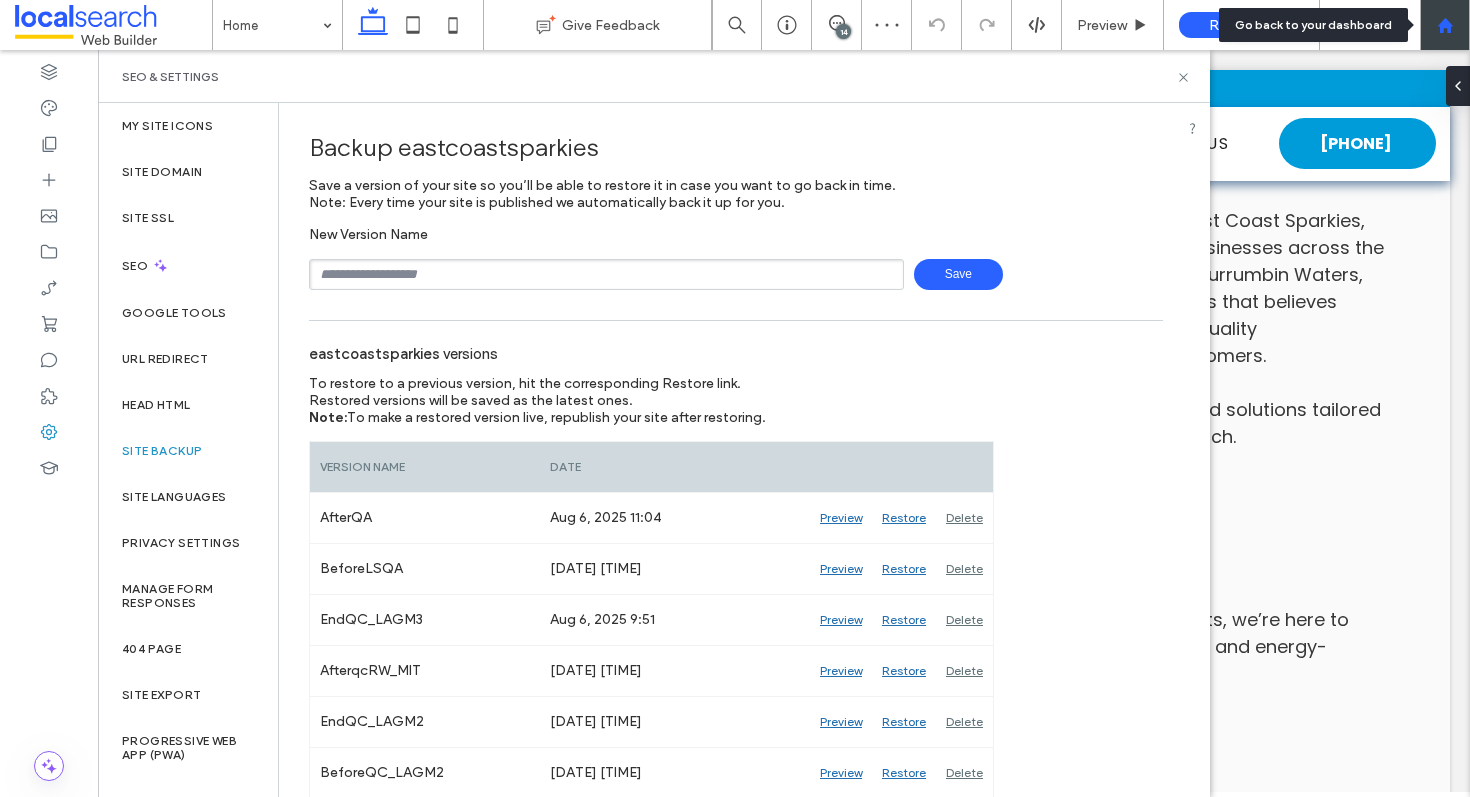 click 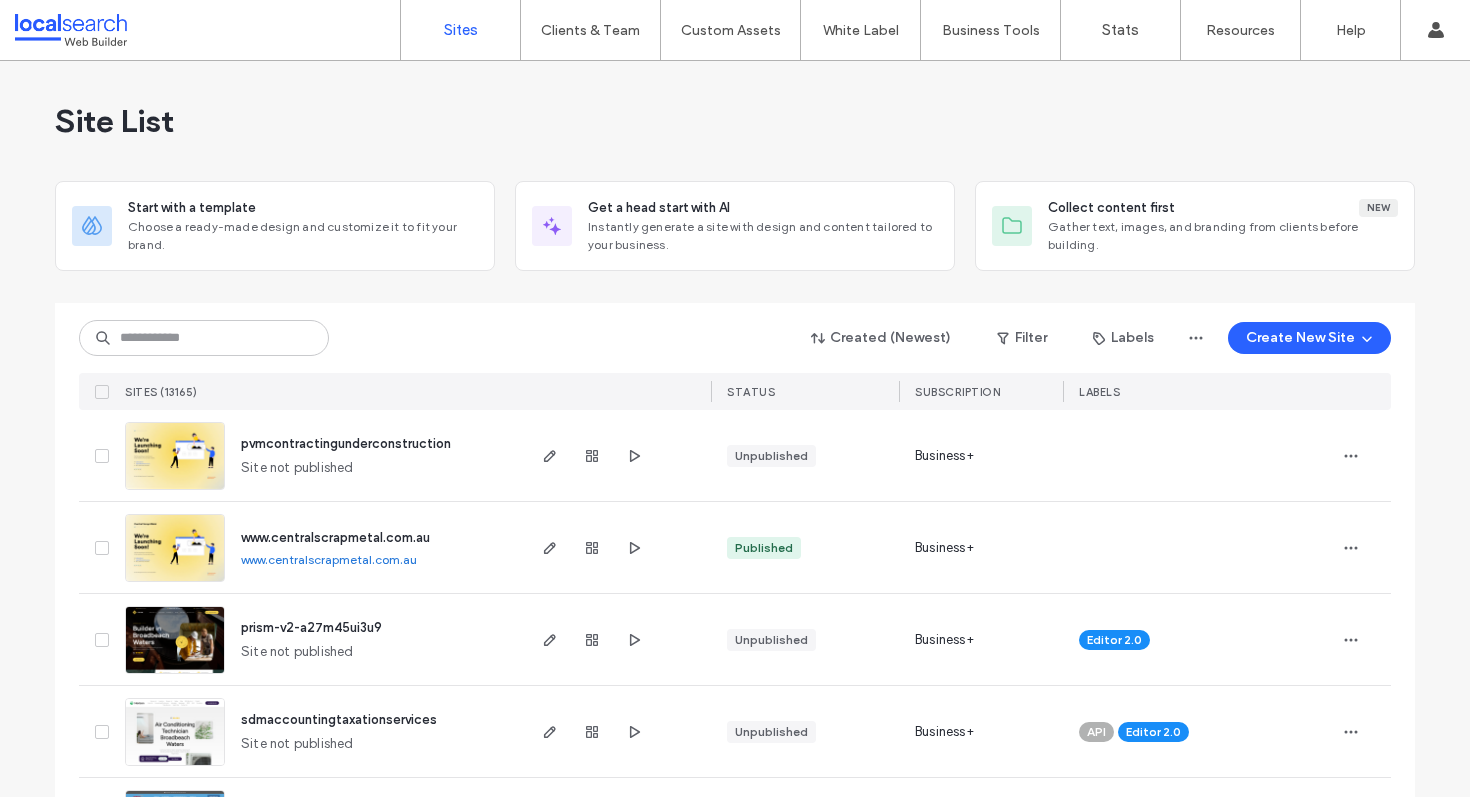 scroll, scrollTop: 0, scrollLeft: 0, axis: both 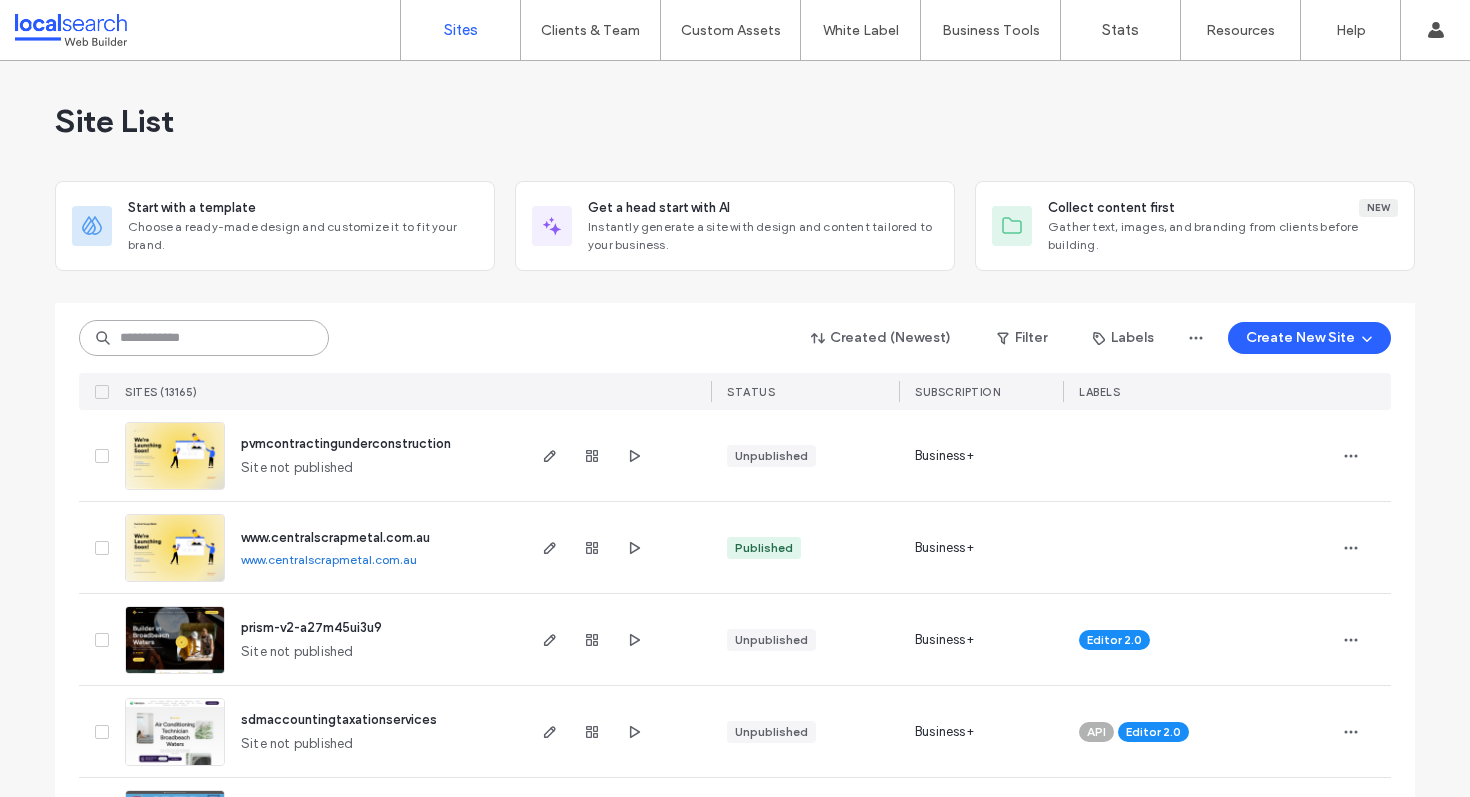 click at bounding box center [204, 338] 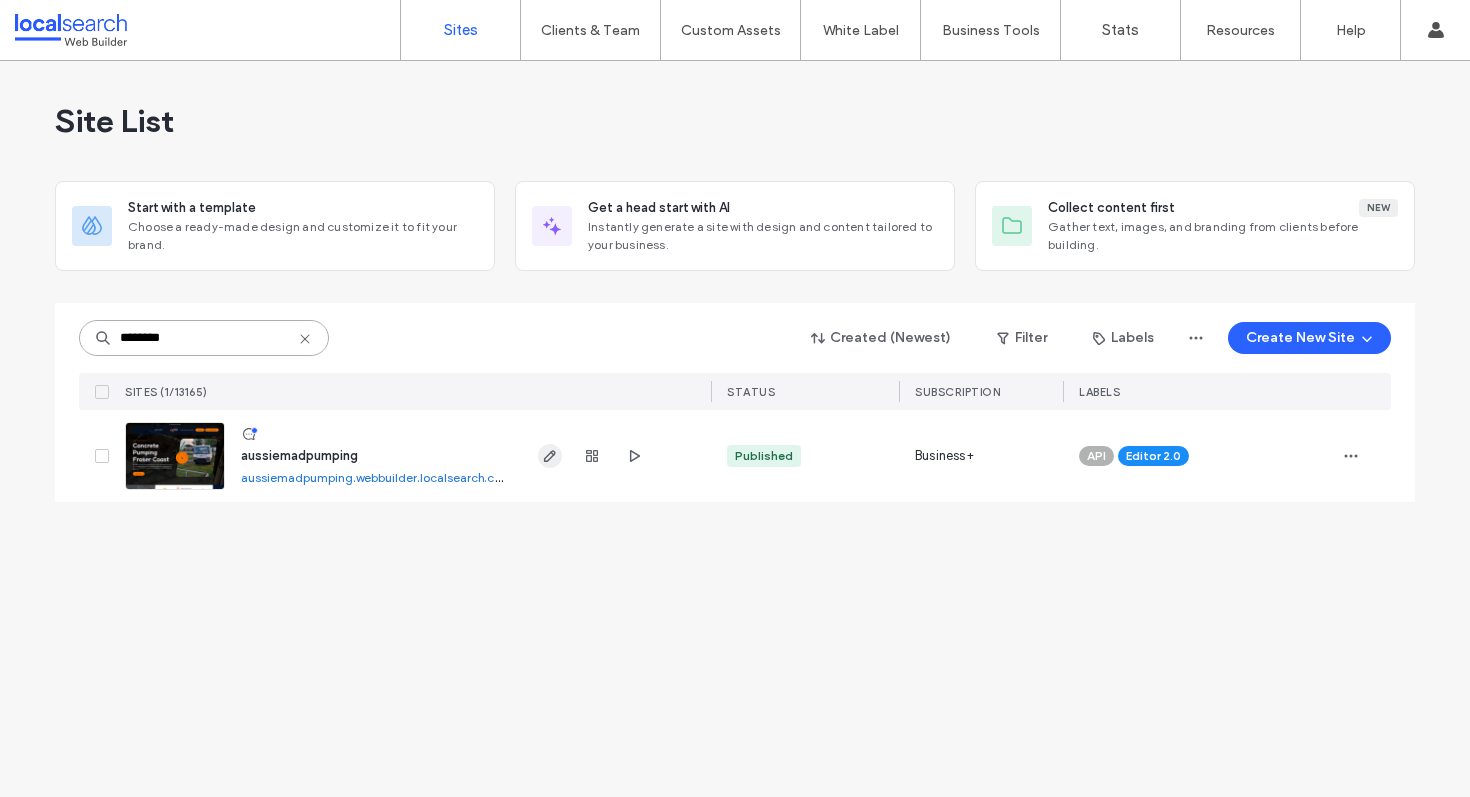 type on "********" 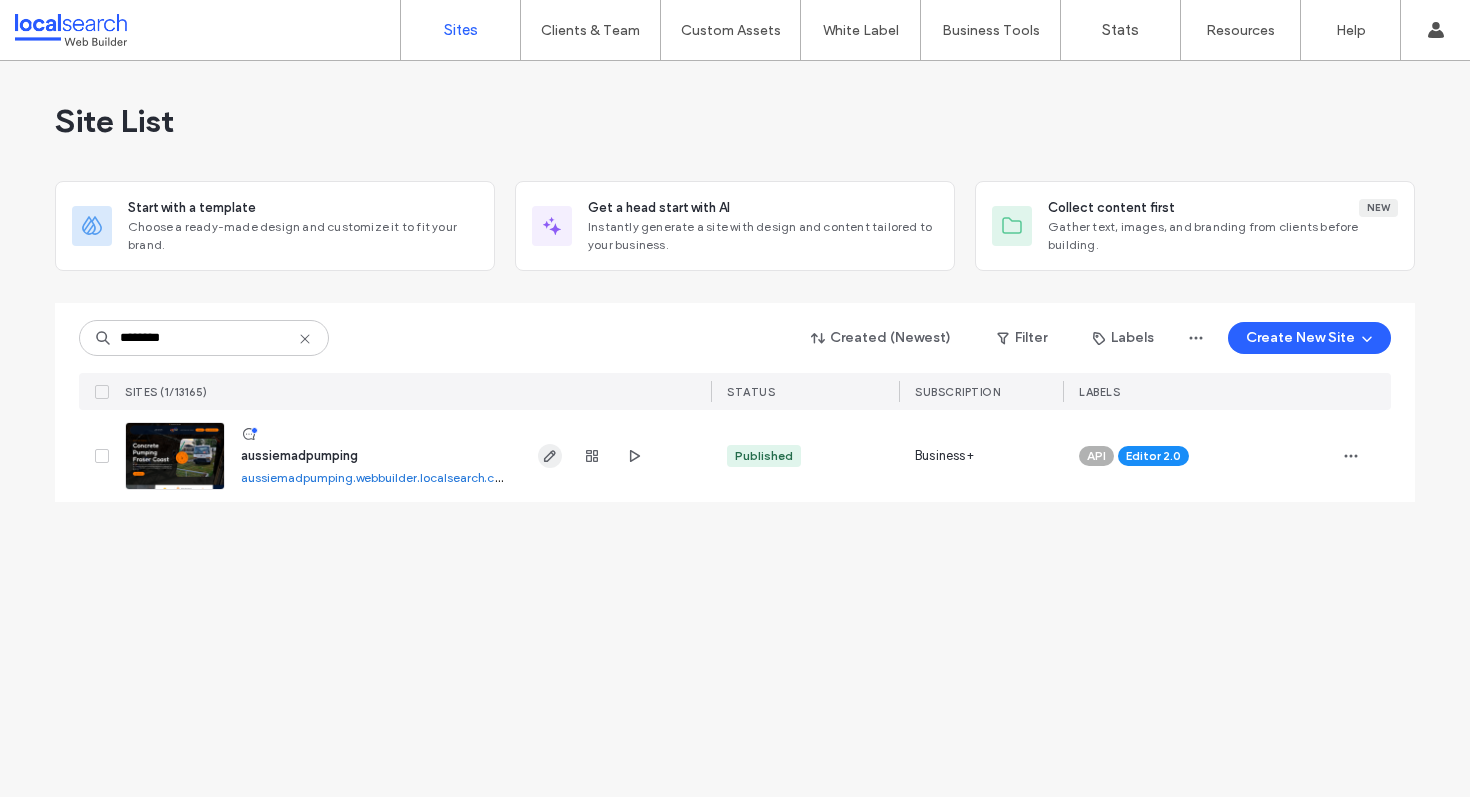 click 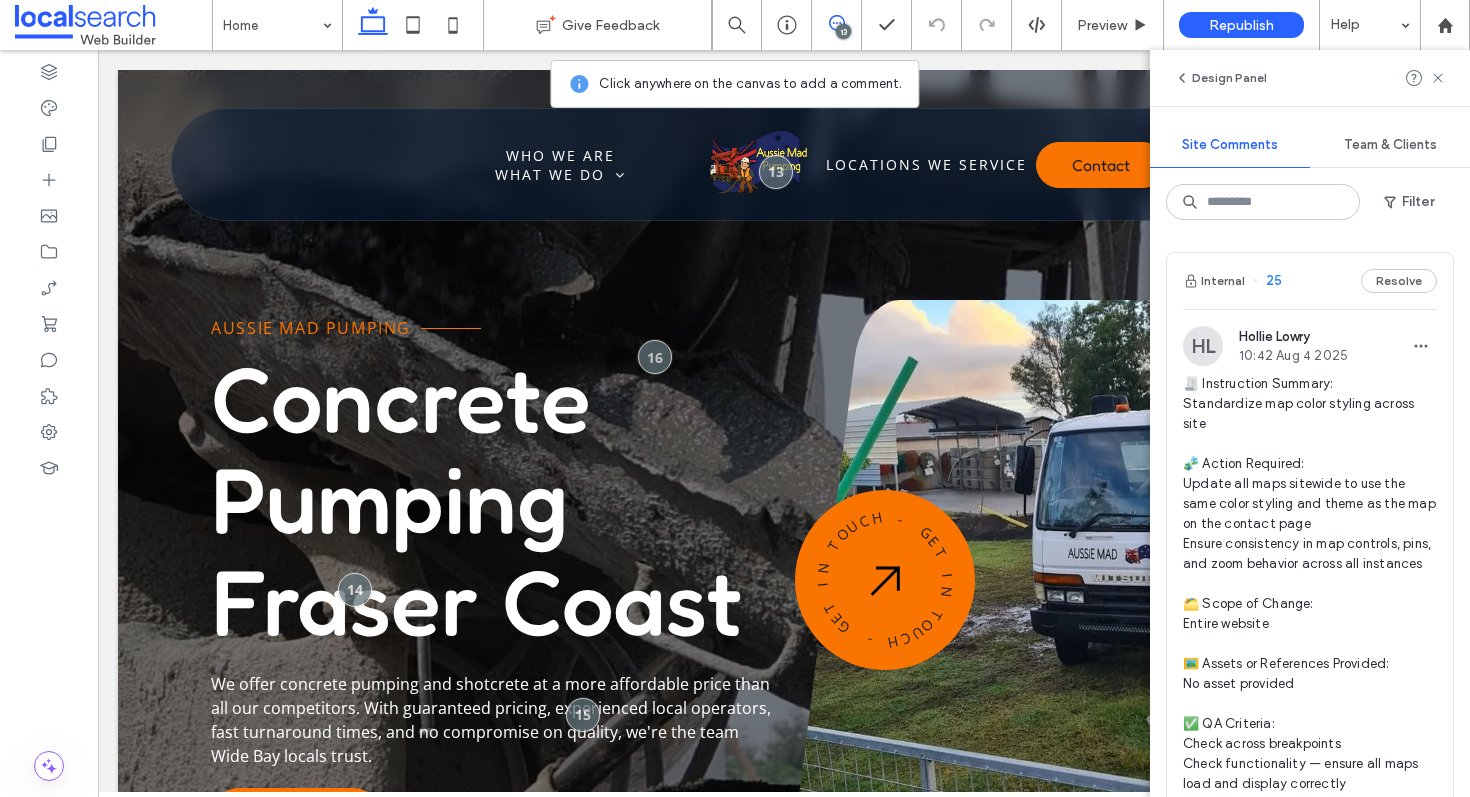 scroll, scrollTop: 0, scrollLeft: 0, axis: both 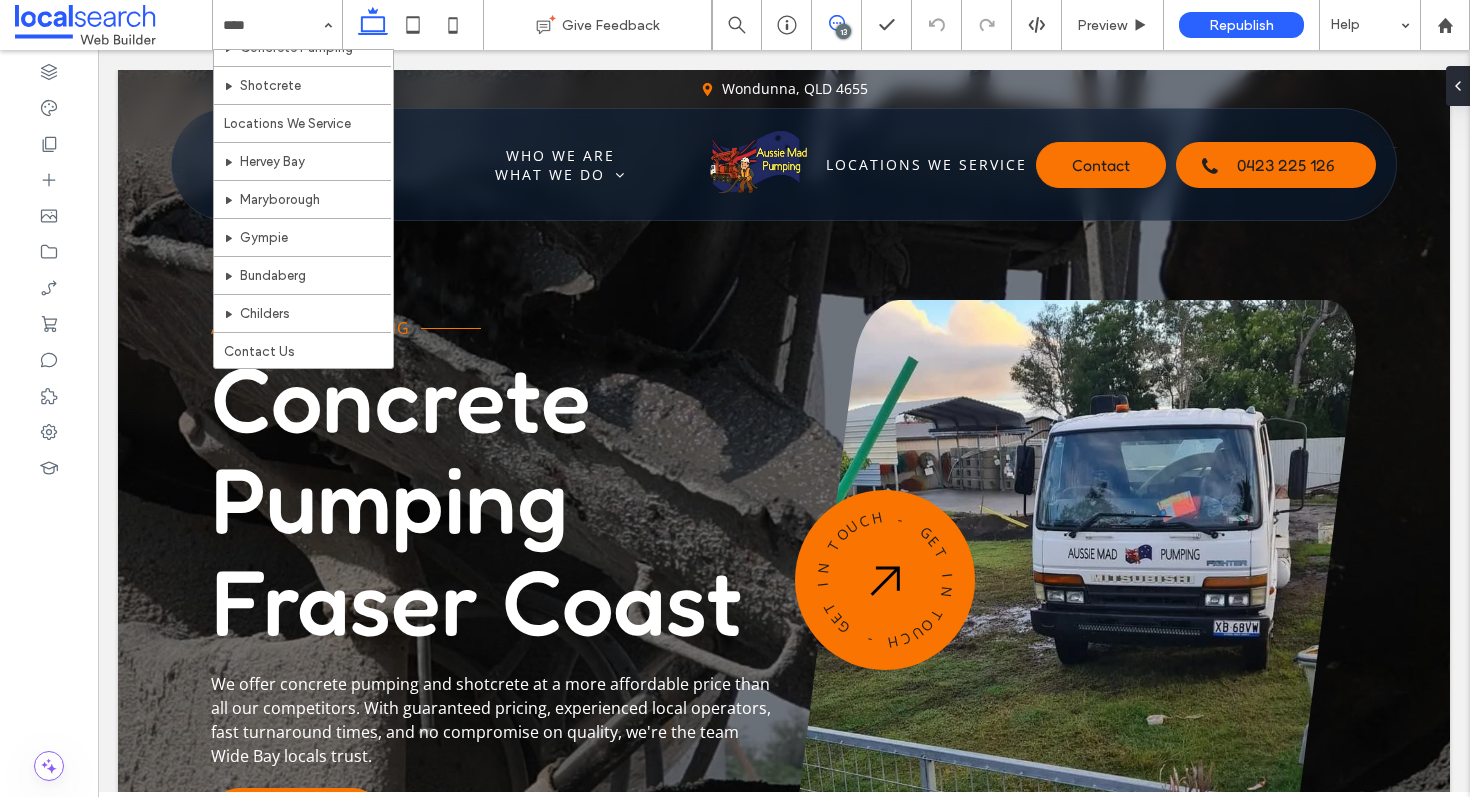 click 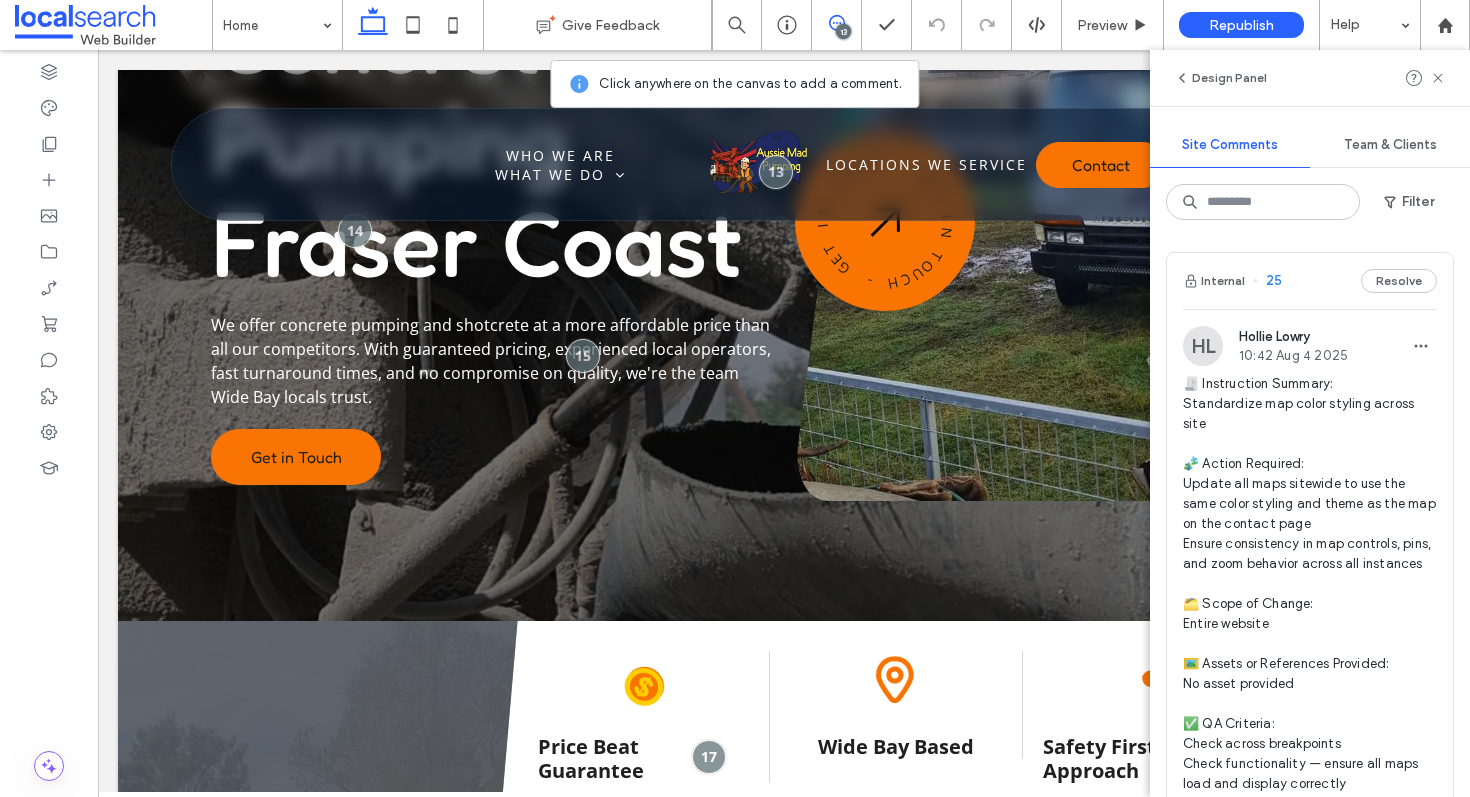scroll, scrollTop: 366, scrollLeft: 0, axis: vertical 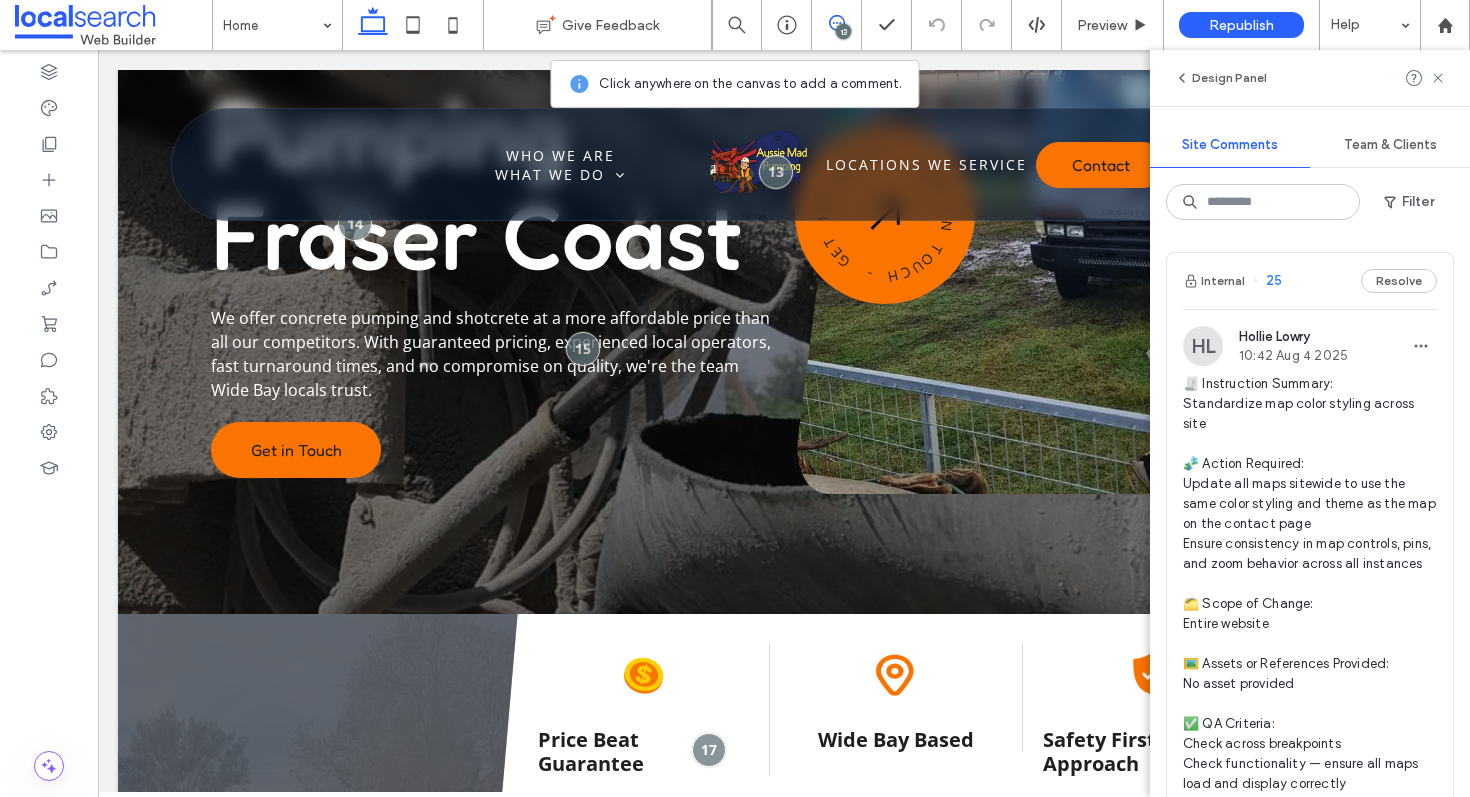 click on "Internal 25 Resolve" at bounding box center [1310, 281] 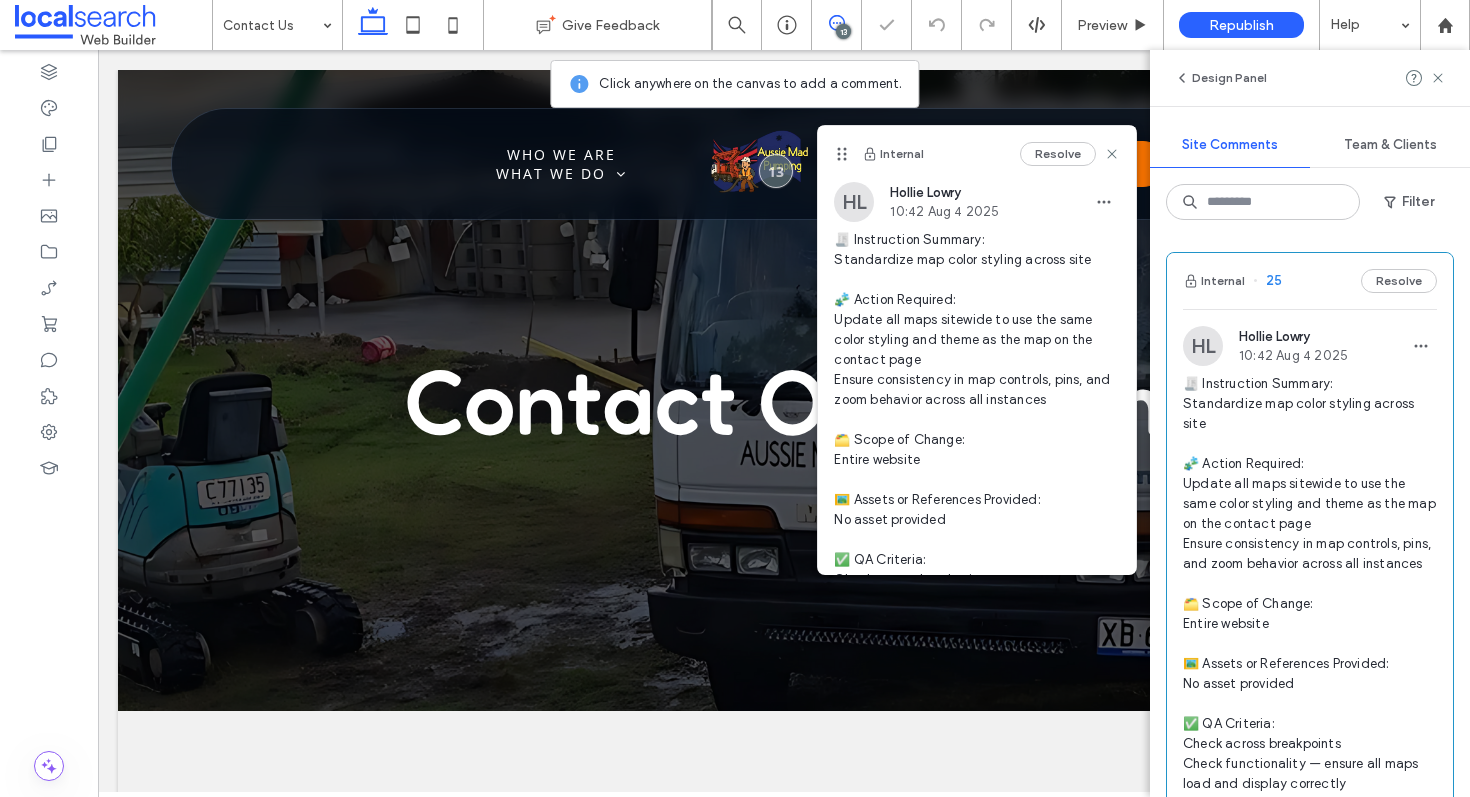 scroll, scrollTop: 1072, scrollLeft: 0, axis: vertical 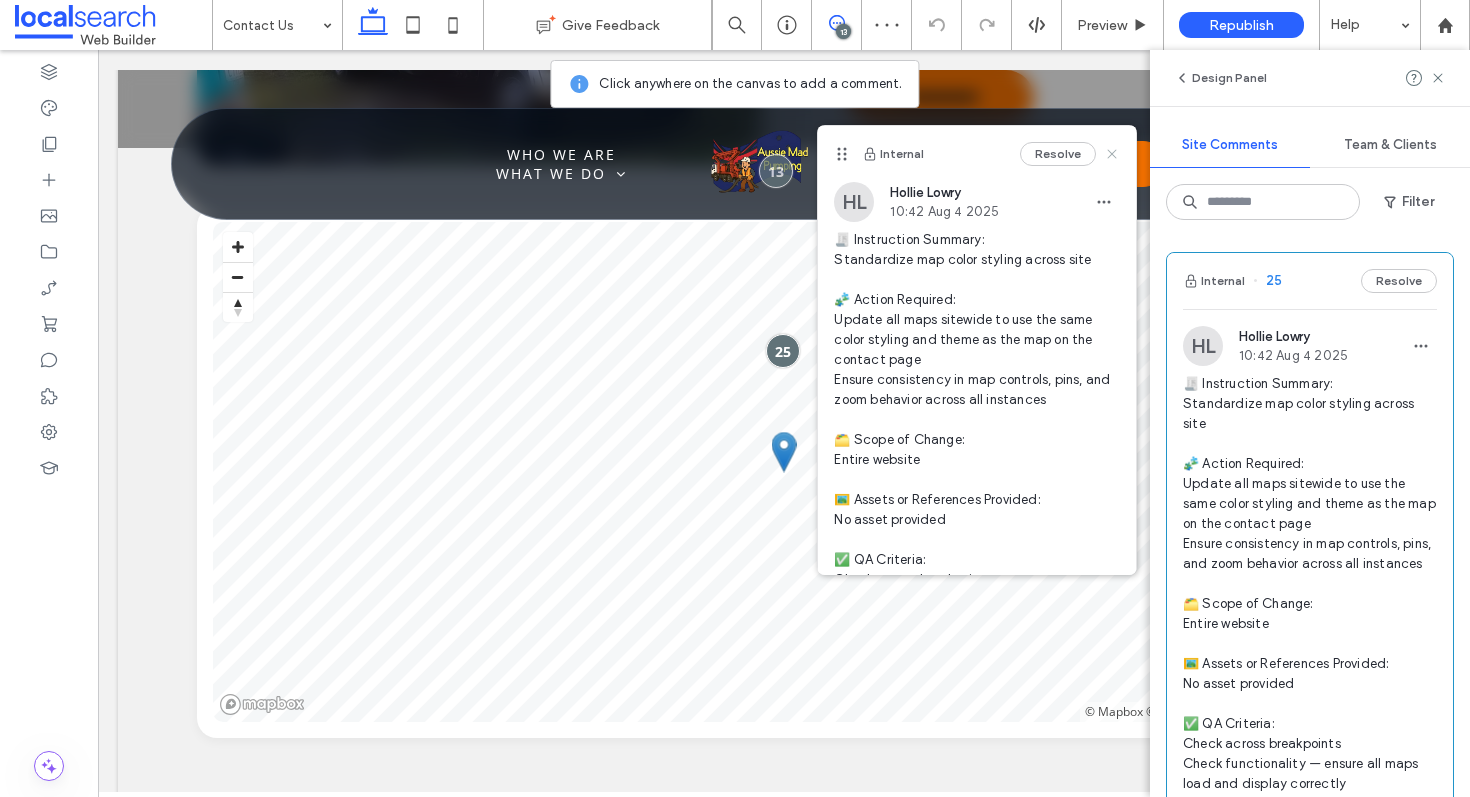 click 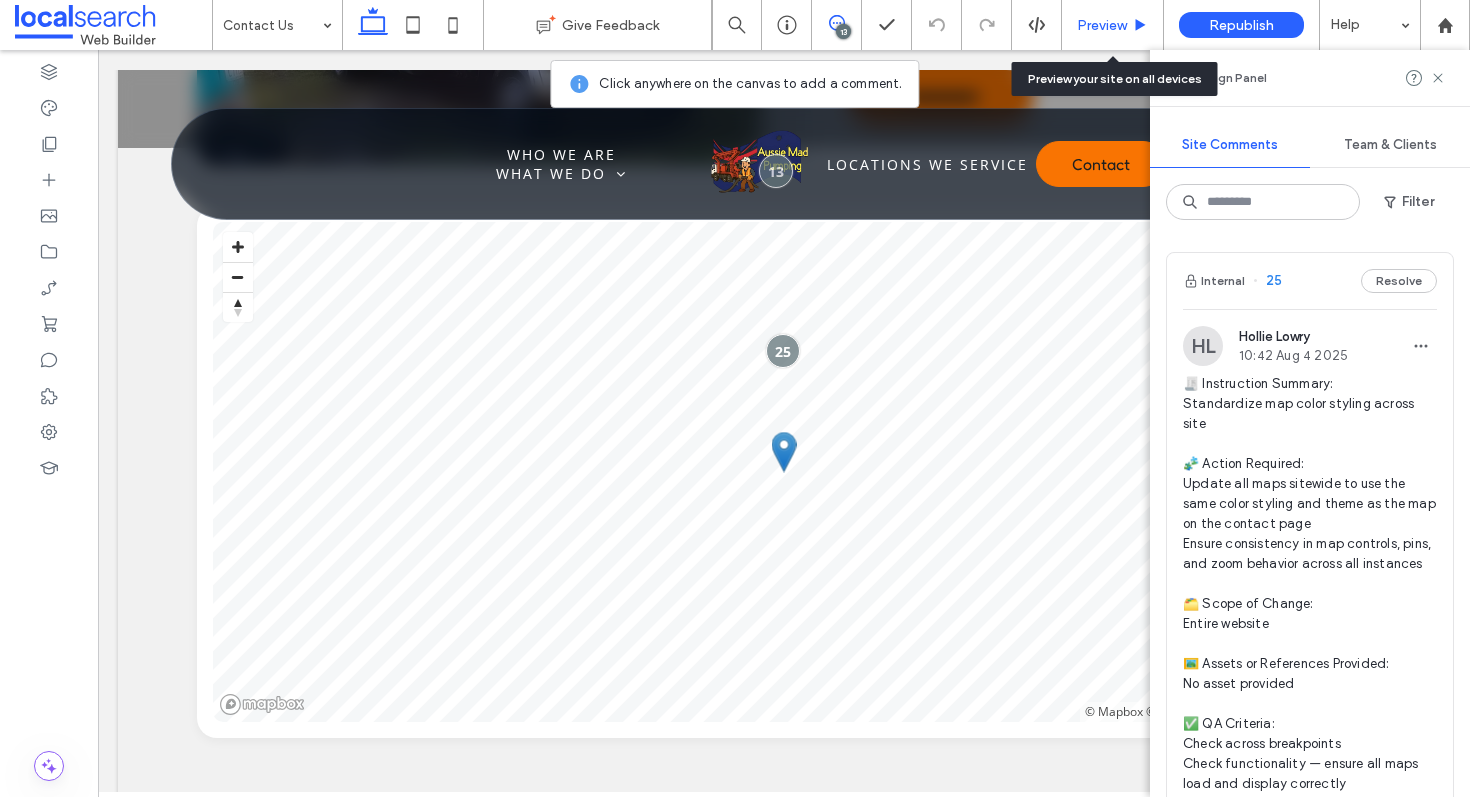 click on "Preview" at bounding box center (1113, 25) 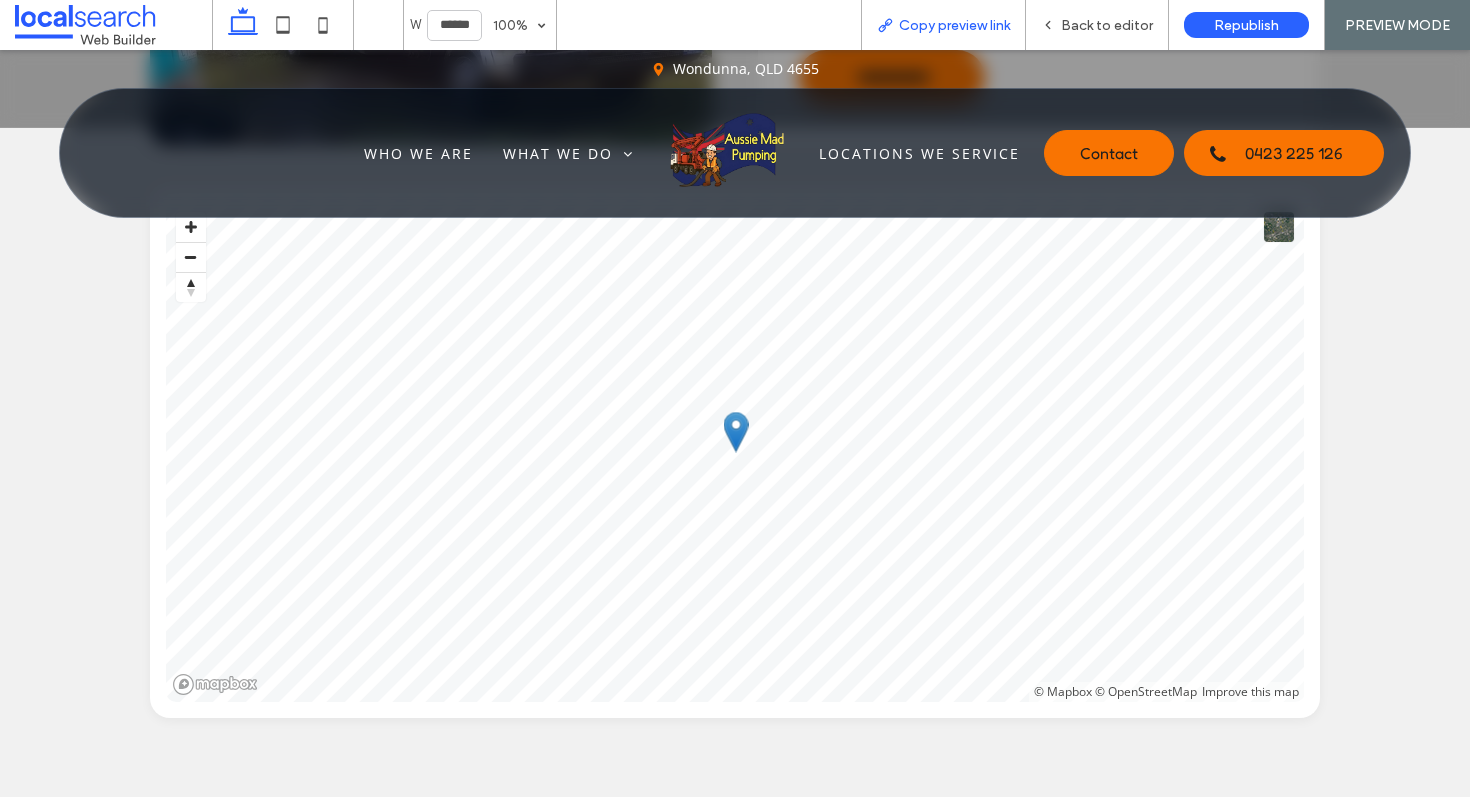 click on "Copy preview link" at bounding box center (943, 25) 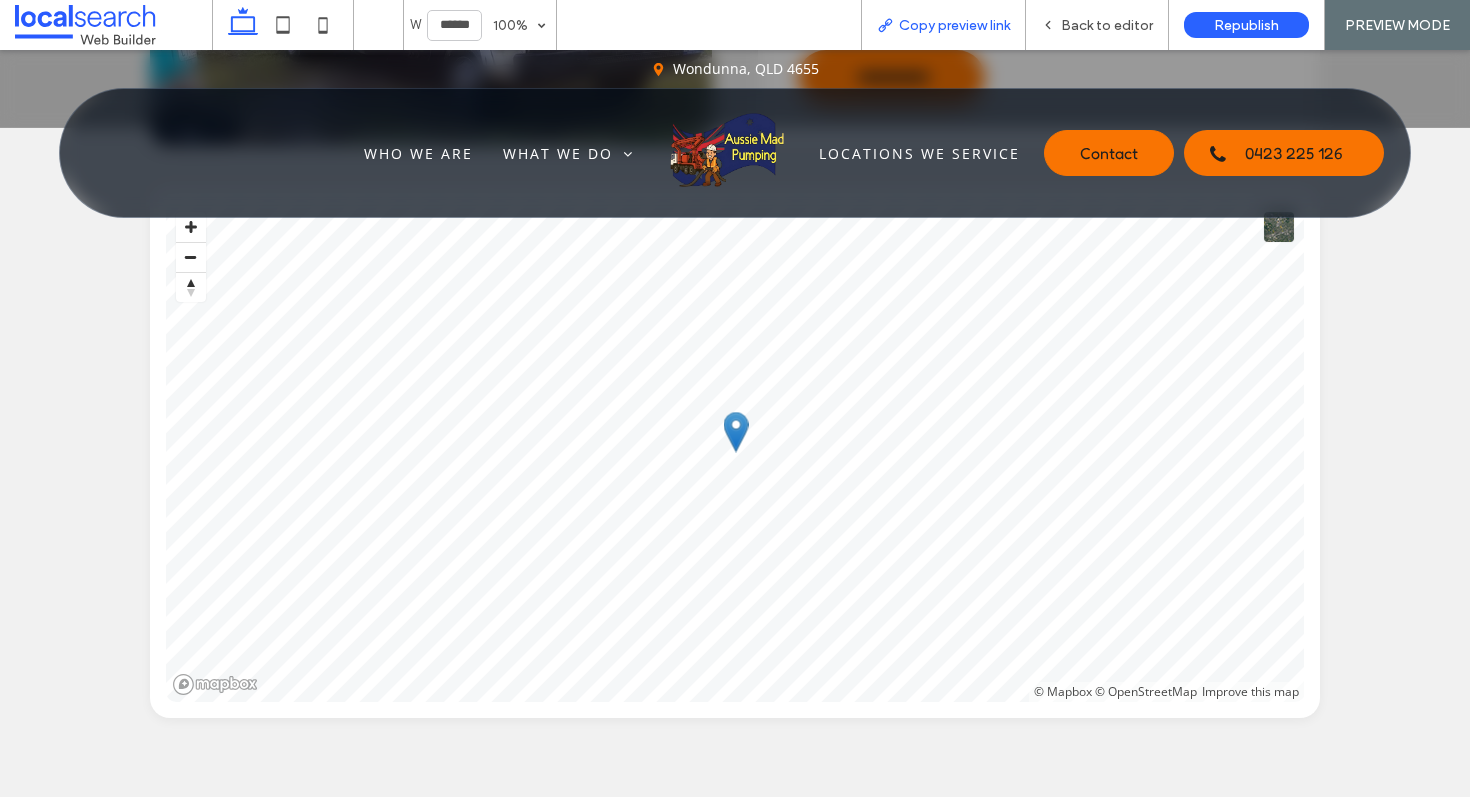 click on "Copy preview link" at bounding box center [954, 25] 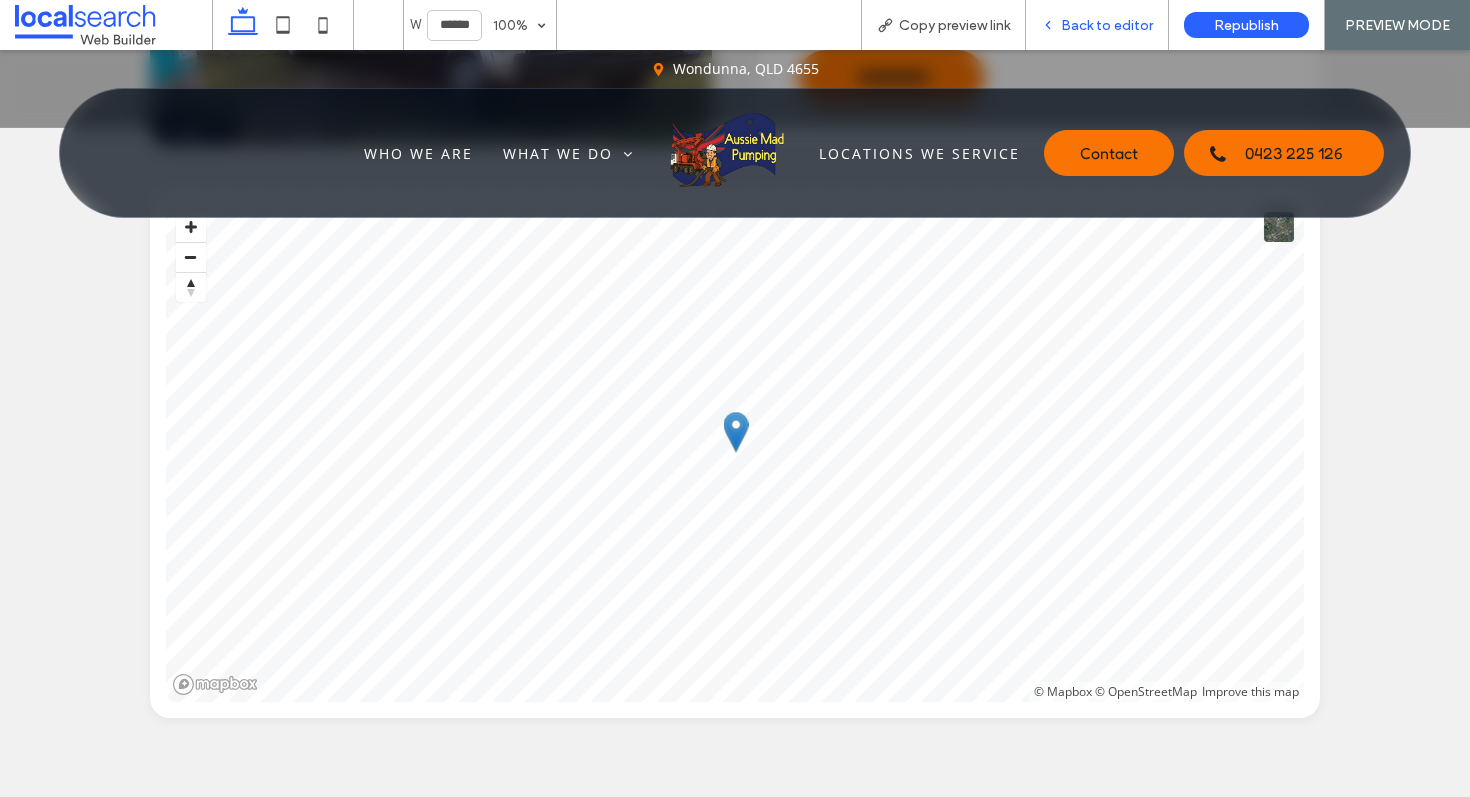 click on "Back to editor" at bounding box center (1107, 25) 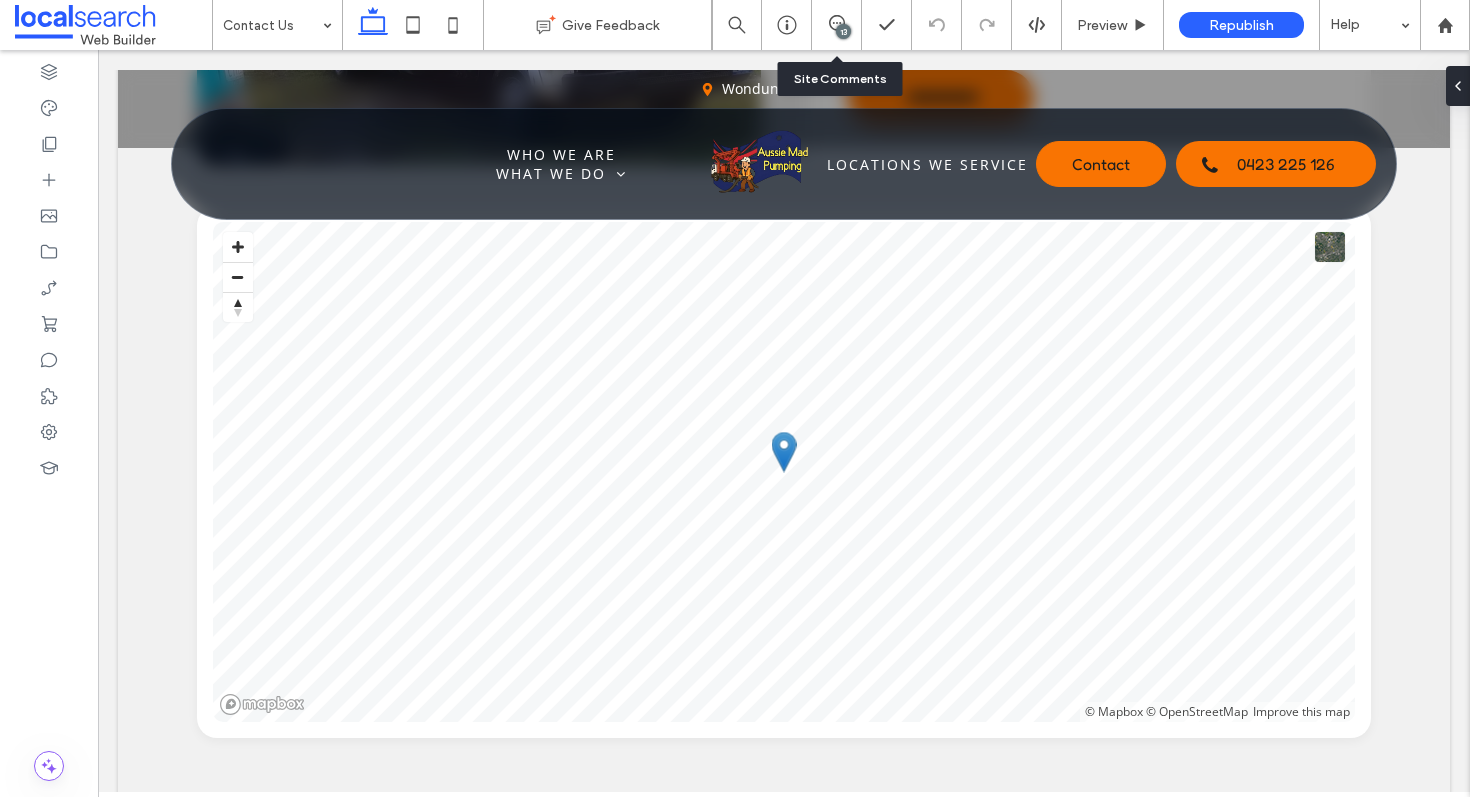 click on "13" at bounding box center [836, 25] 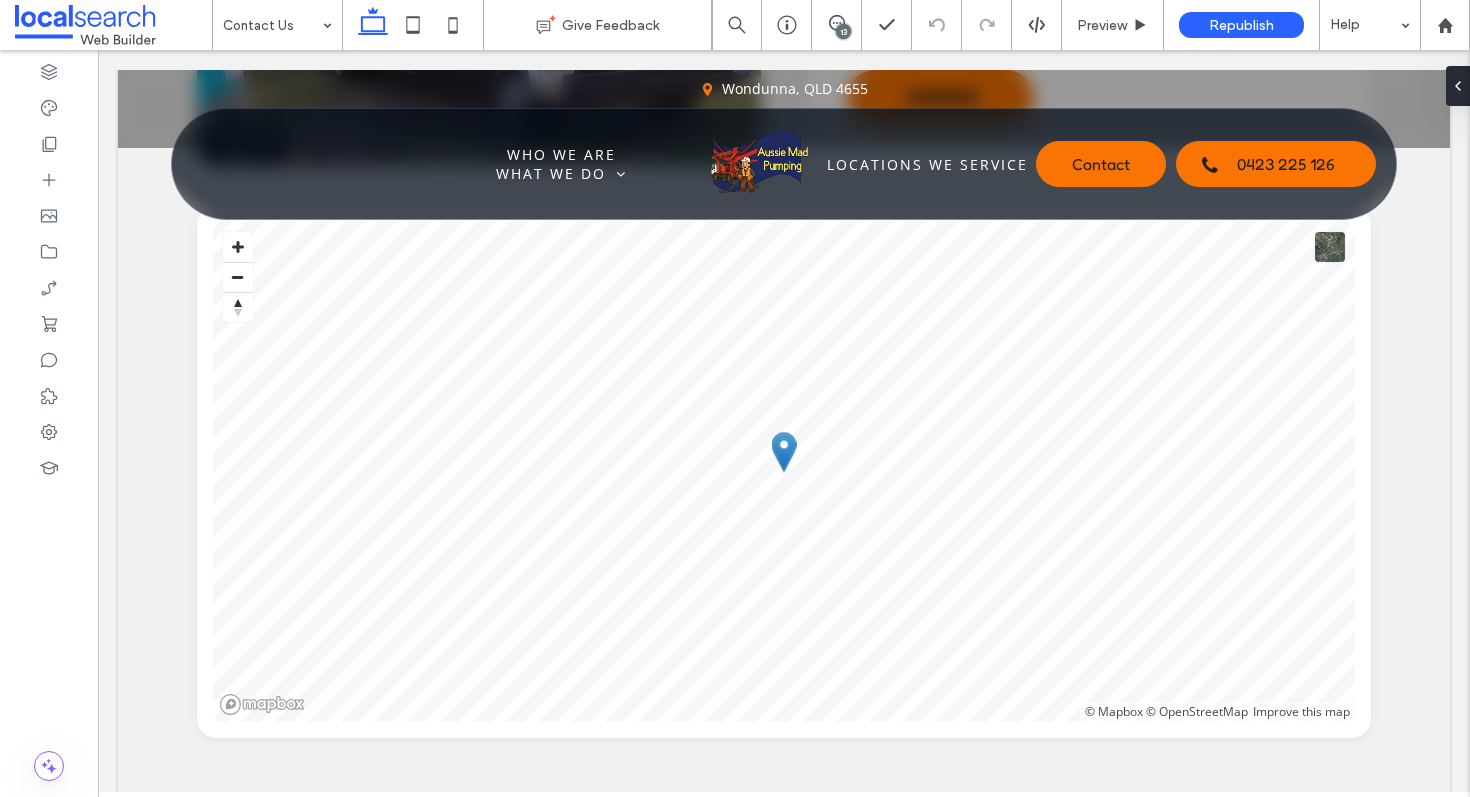 click on "13" at bounding box center [843, 31] 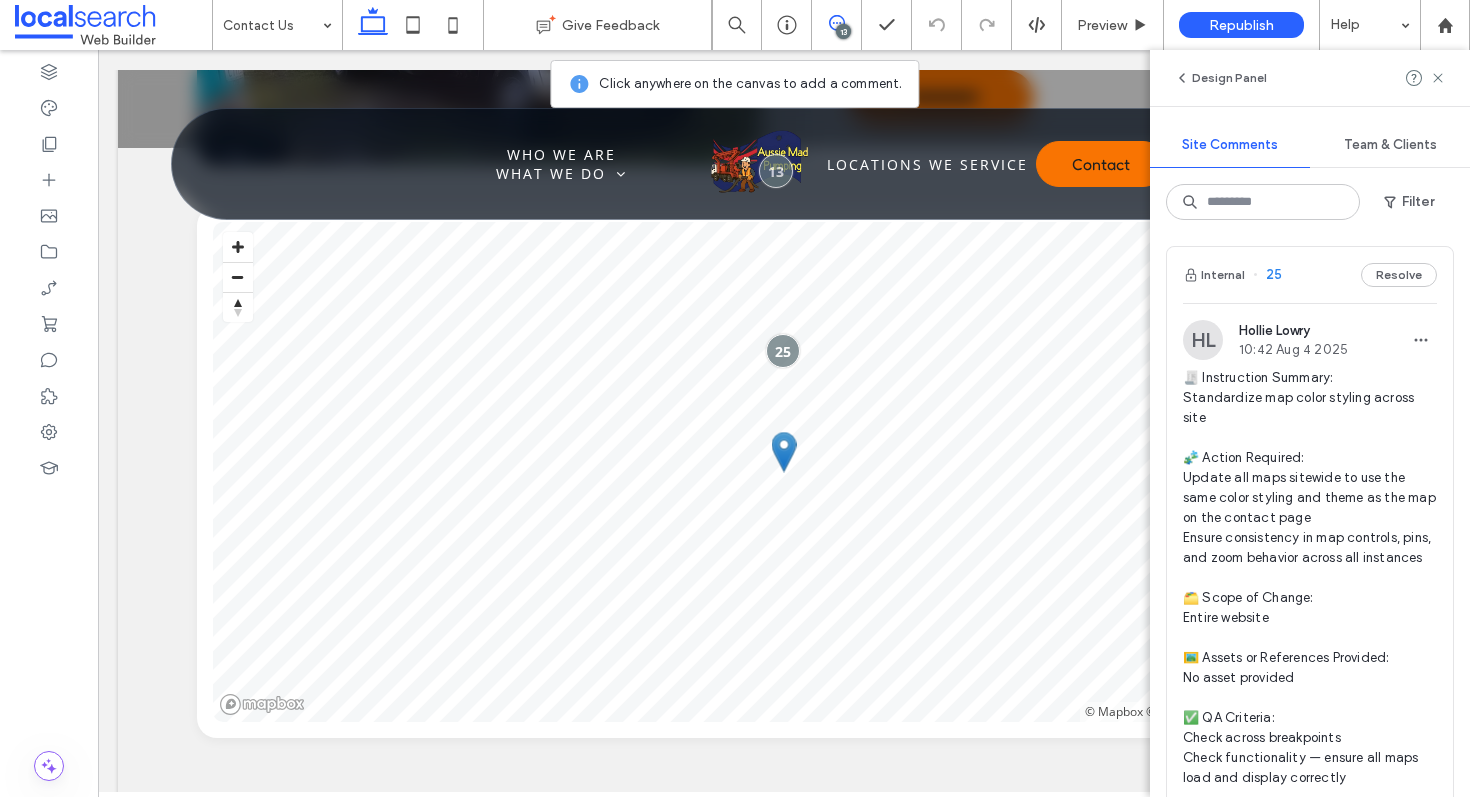 scroll, scrollTop: 8, scrollLeft: 0, axis: vertical 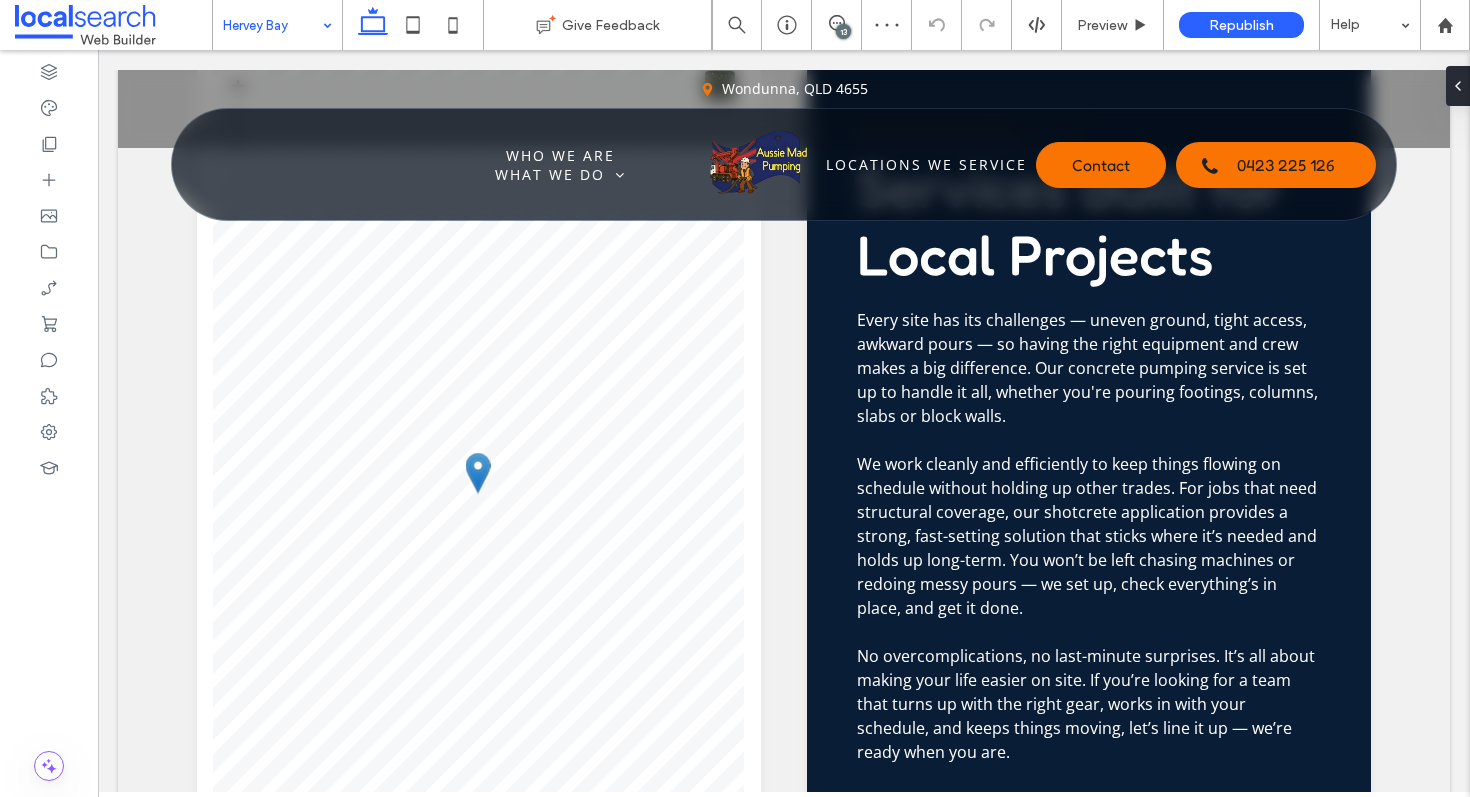 click at bounding box center (272, 25) 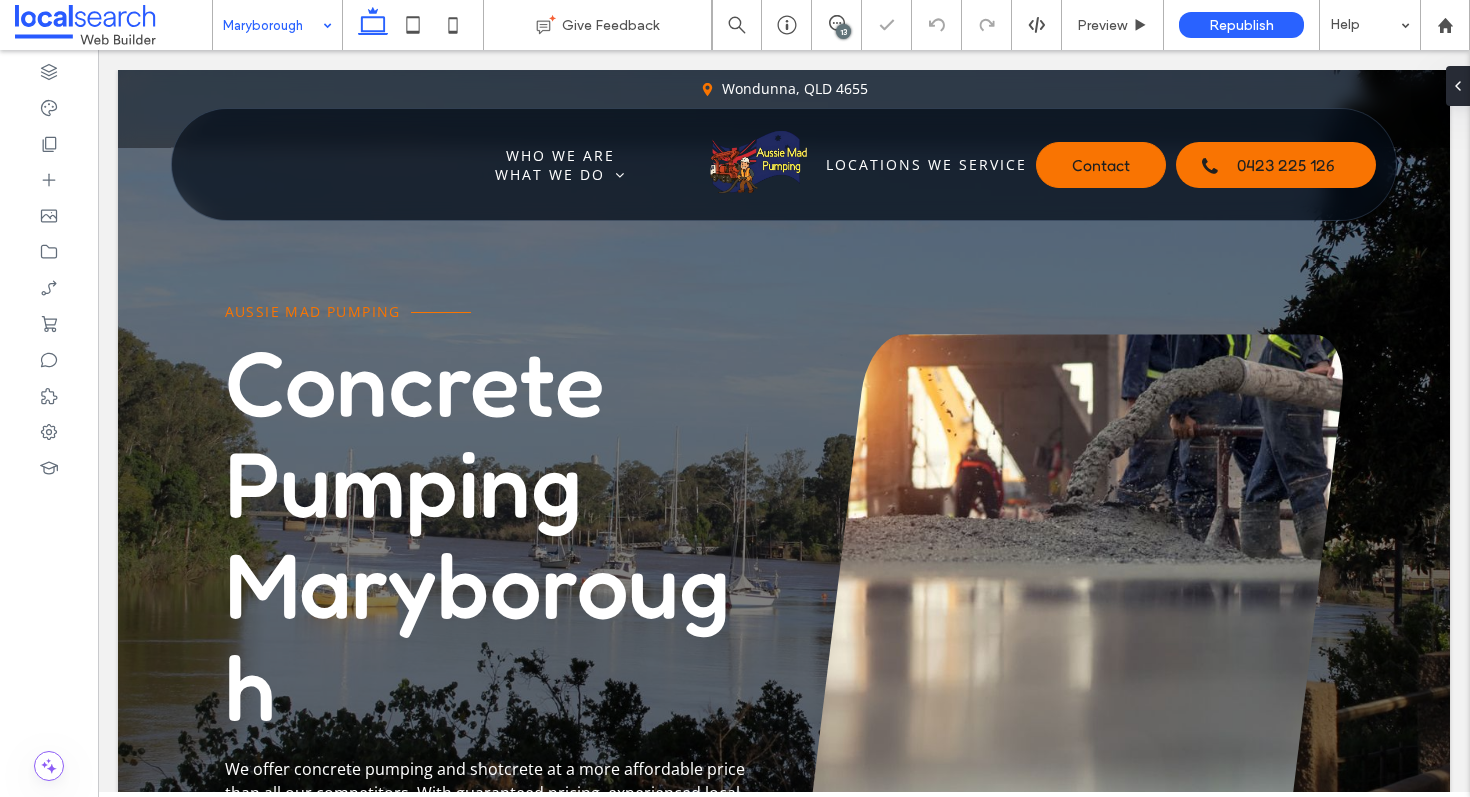 scroll, scrollTop: 1231, scrollLeft: 0, axis: vertical 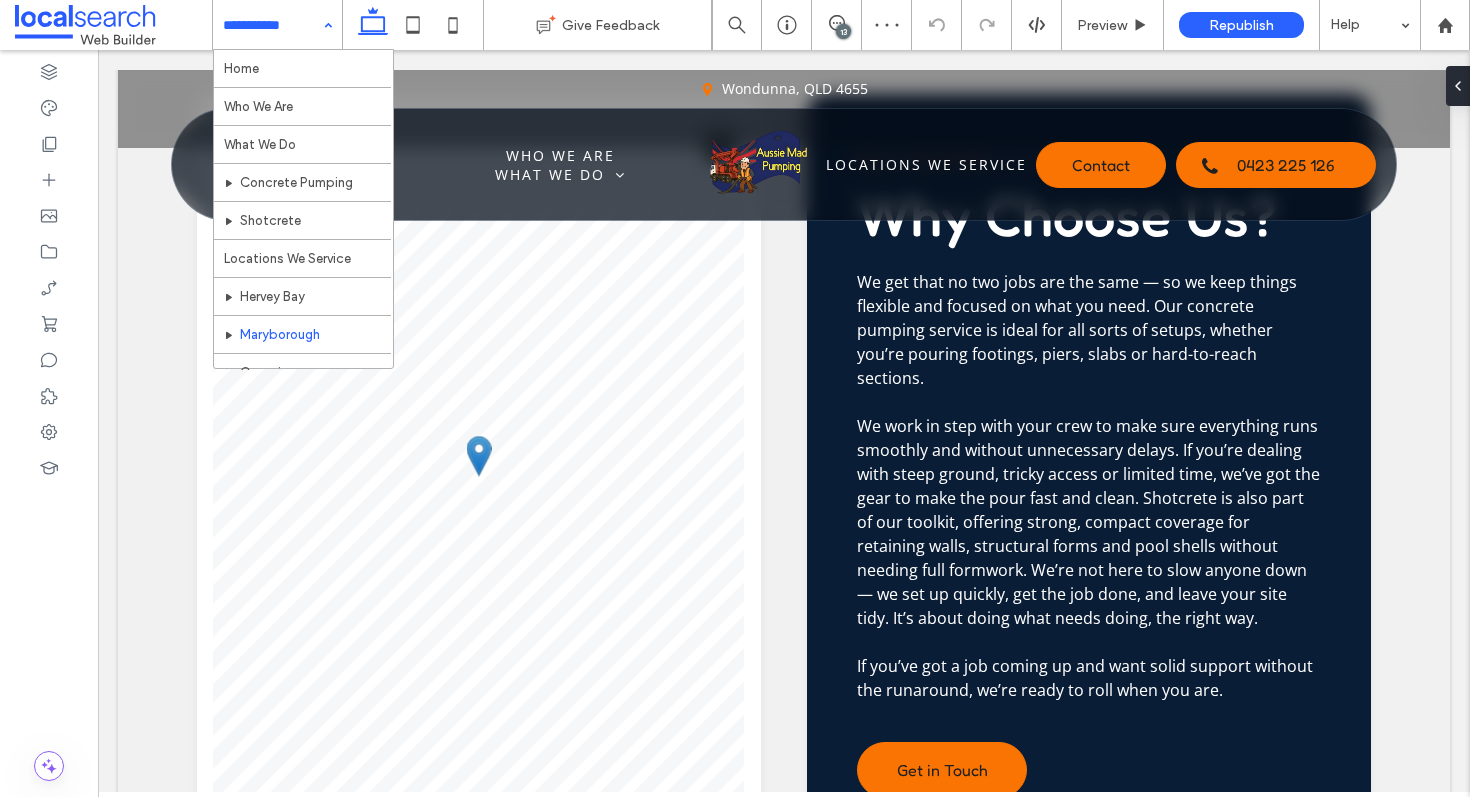 click at bounding box center (272, 25) 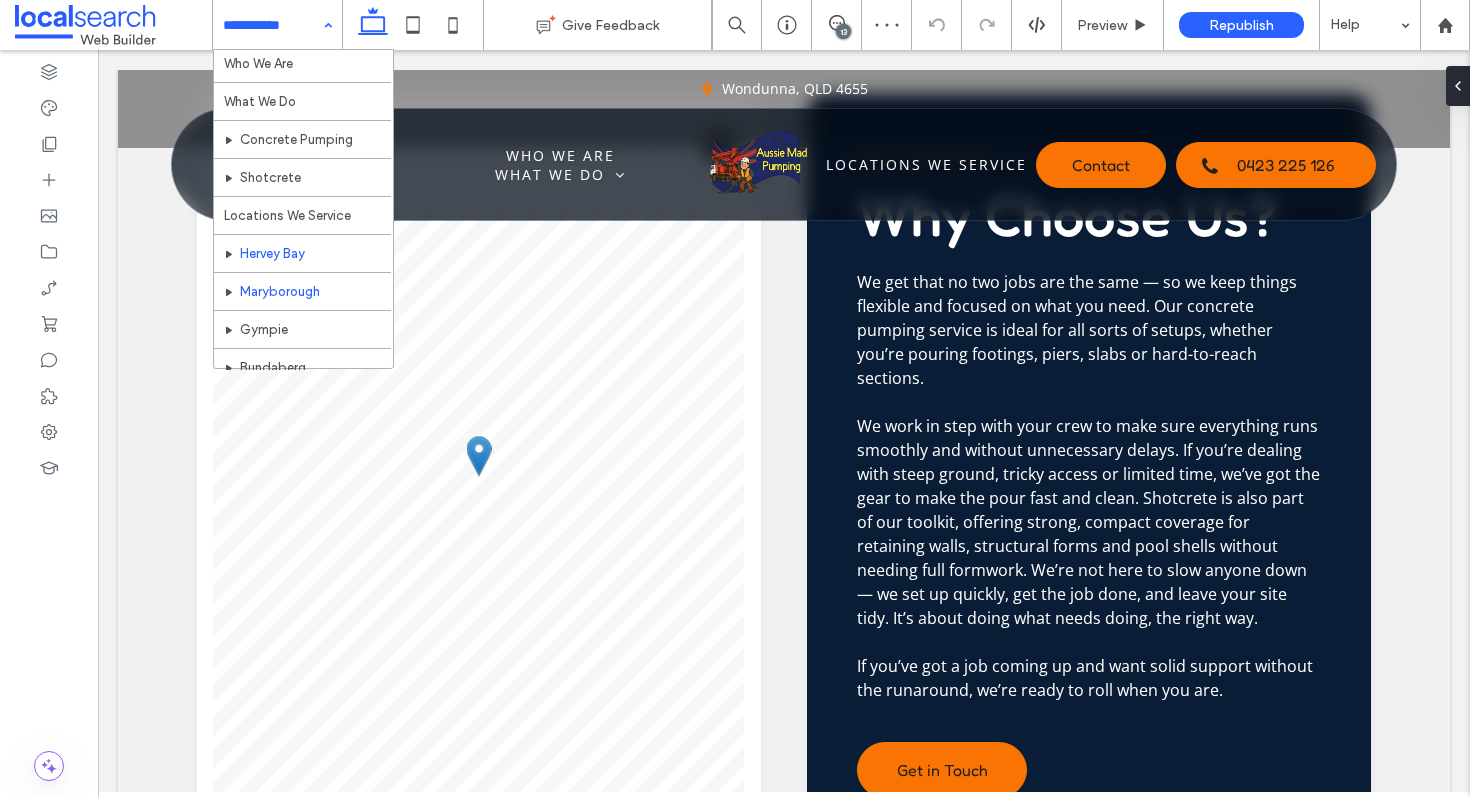 scroll, scrollTop: 147, scrollLeft: 0, axis: vertical 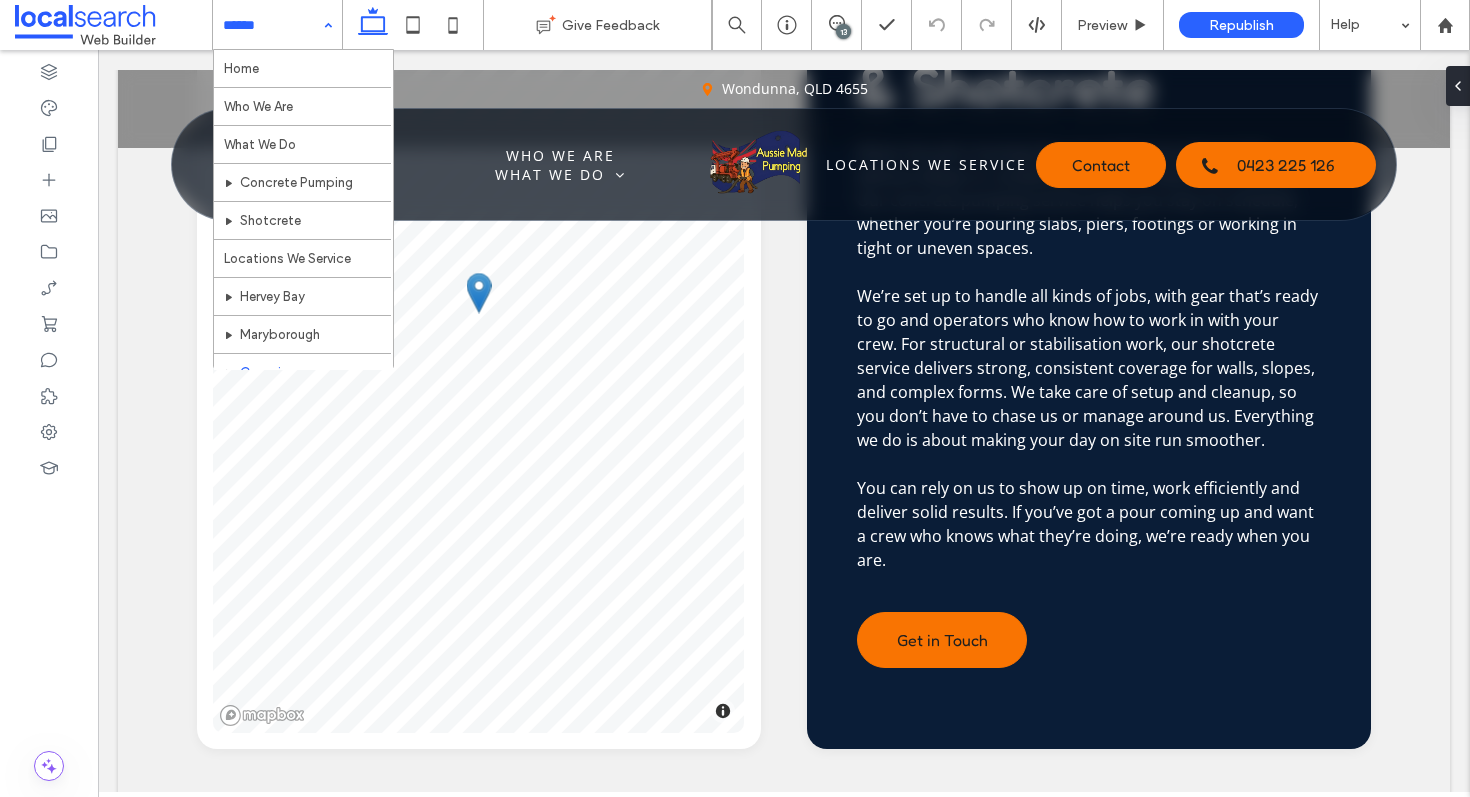 click at bounding box center (272, 25) 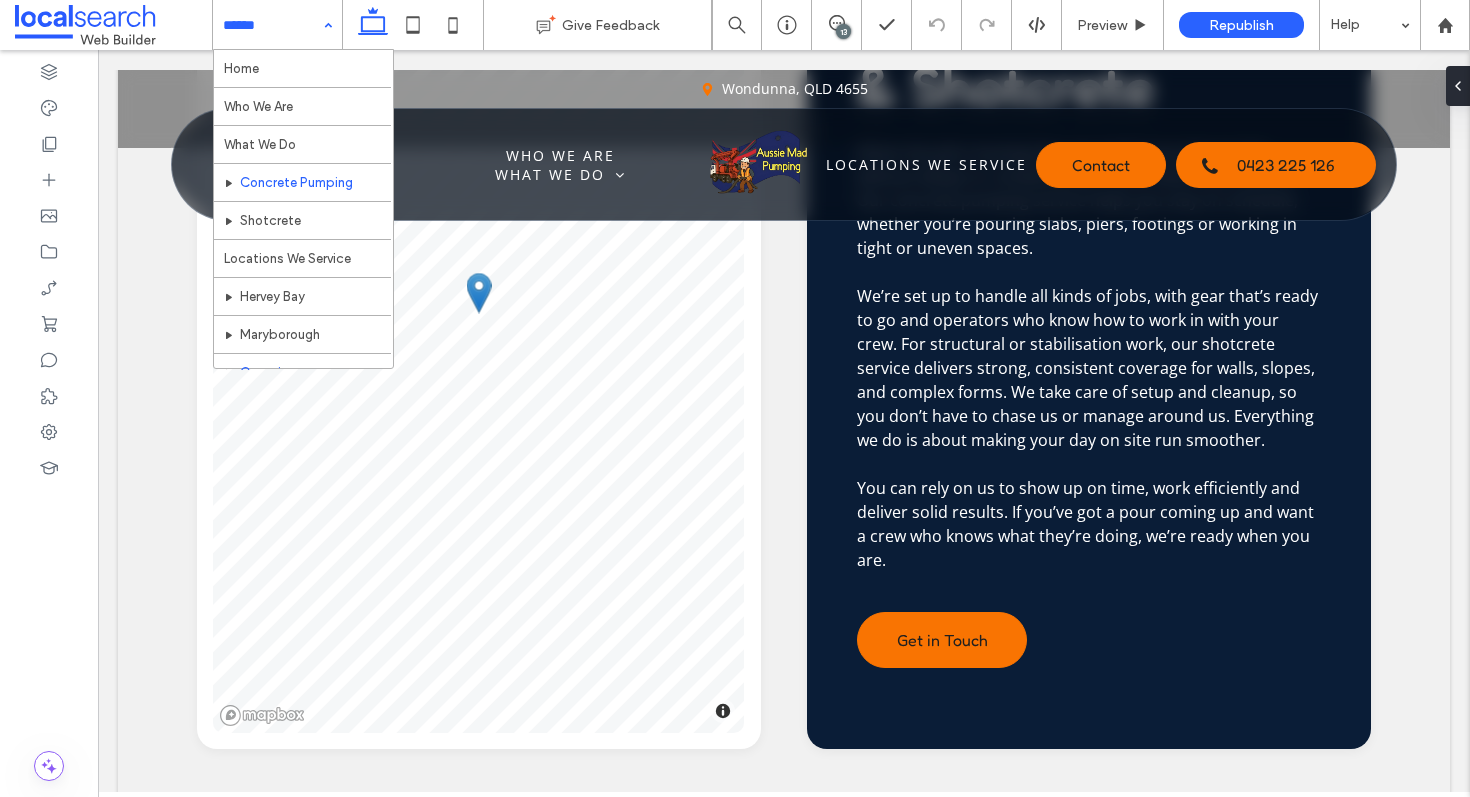scroll, scrollTop: 147, scrollLeft: 0, axis: vertical 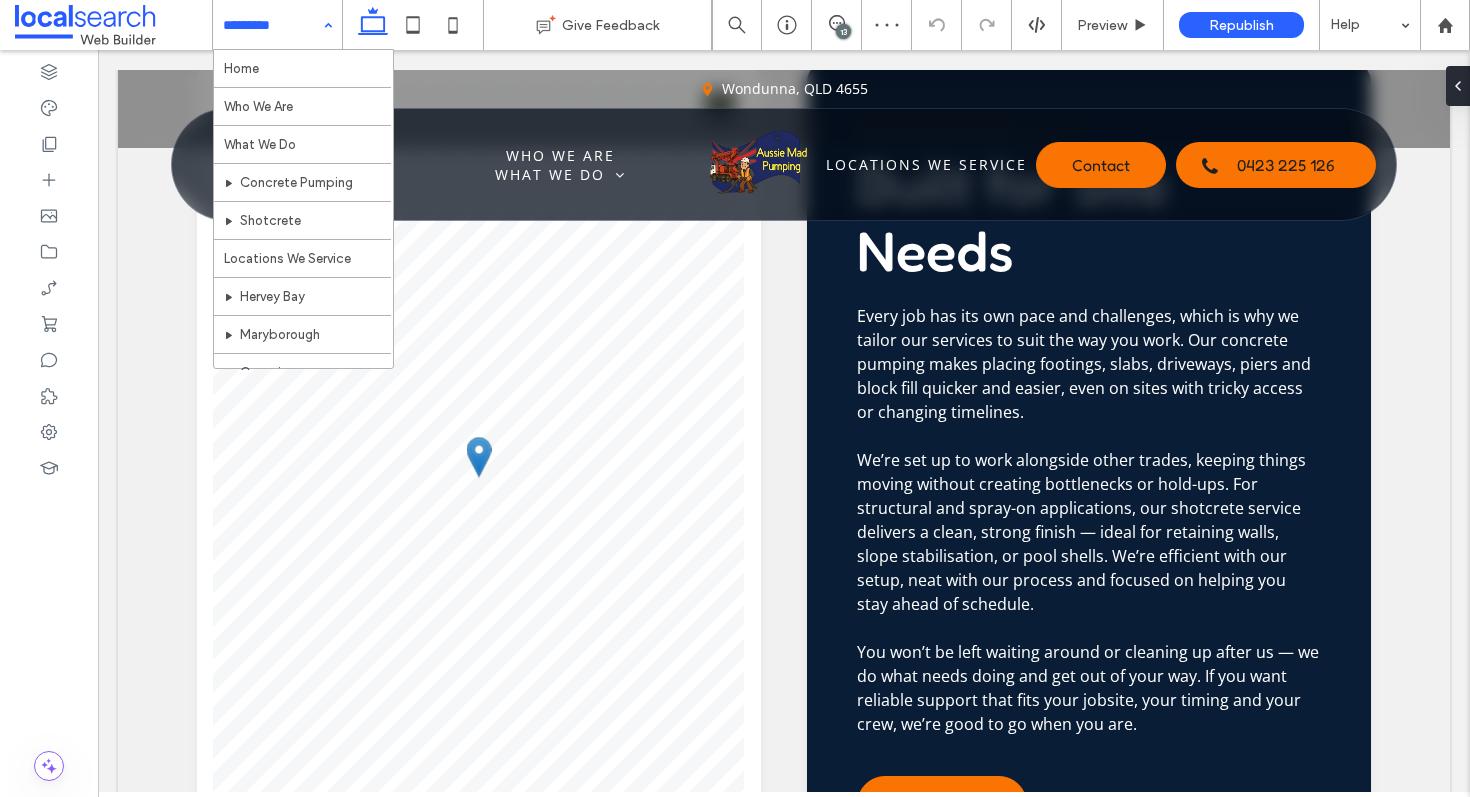 click at bounding box center [272, 25] 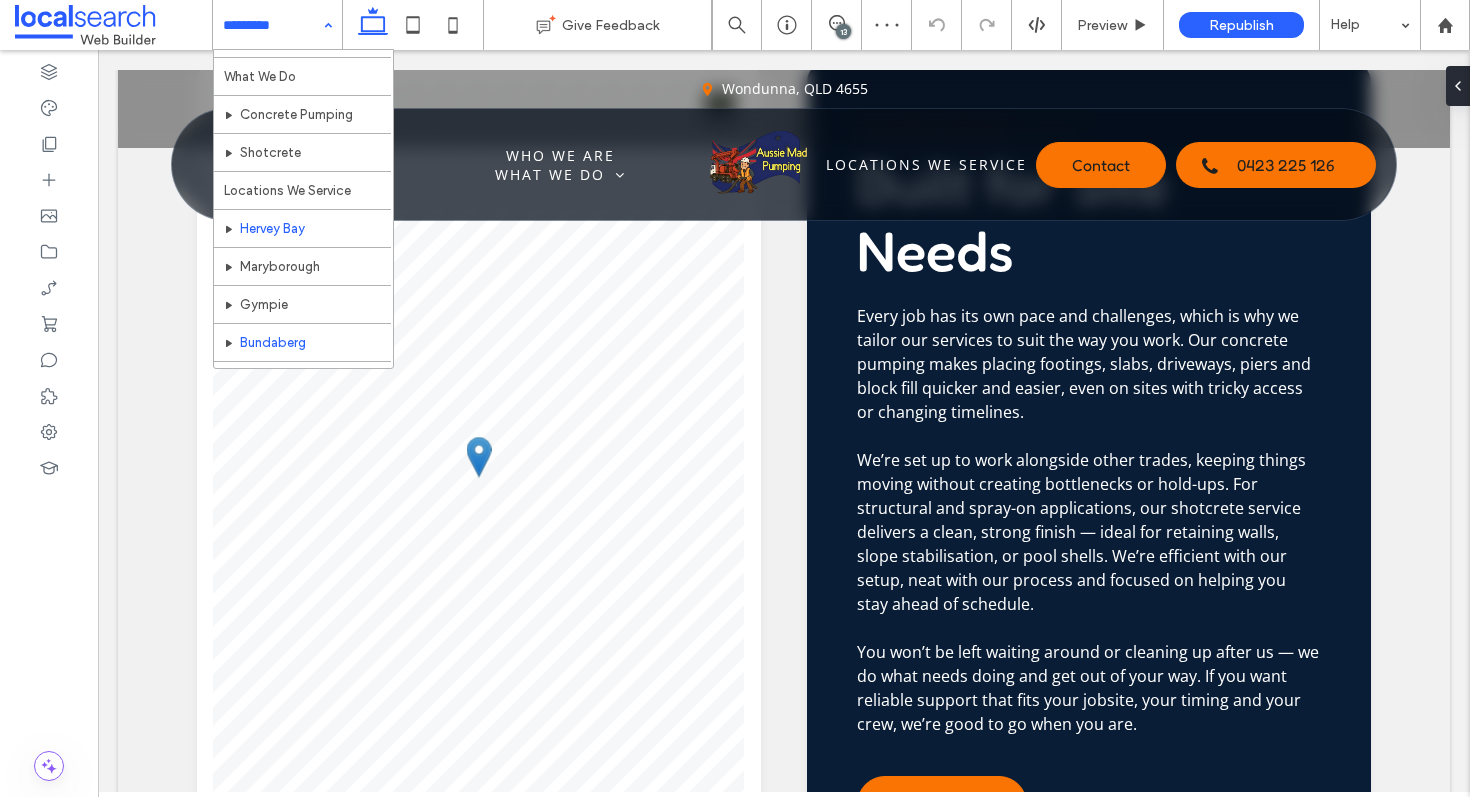 scroll, scrollTop: 147, scrollLeft: 0, axis: vertical 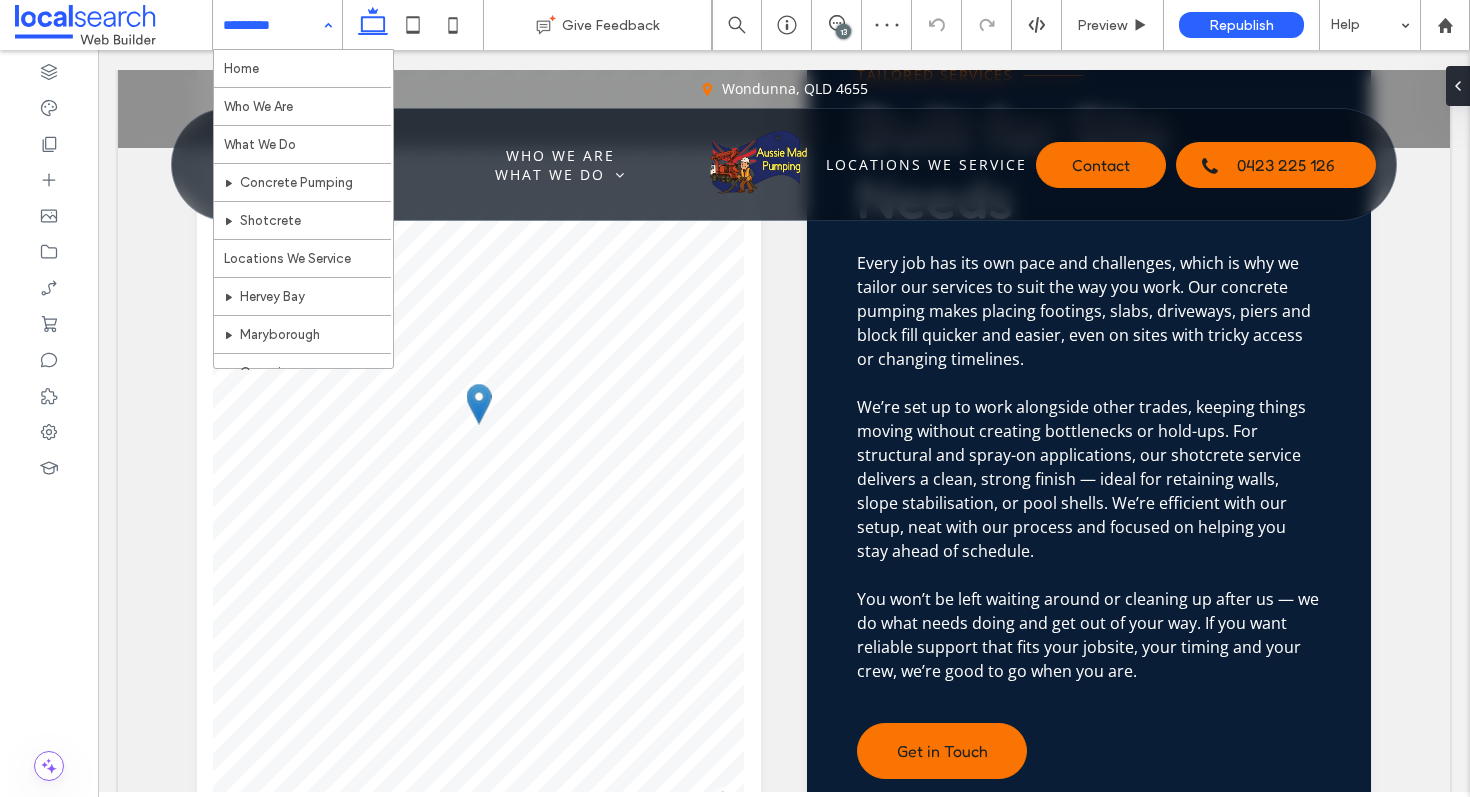 click at bounding box center [272, 25] 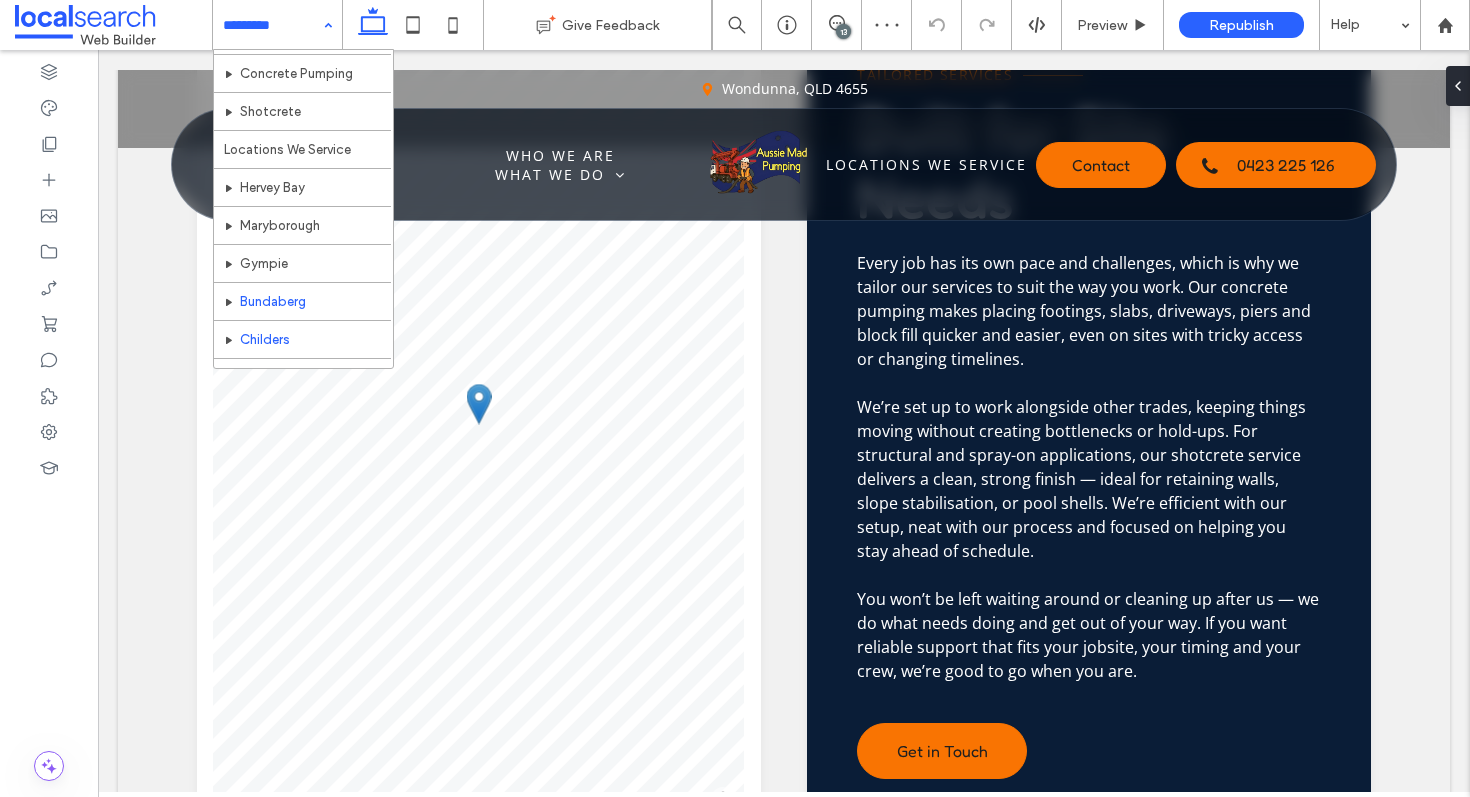 scroll, scrollTop: 147, scrollLeft: 0, axis: vertical 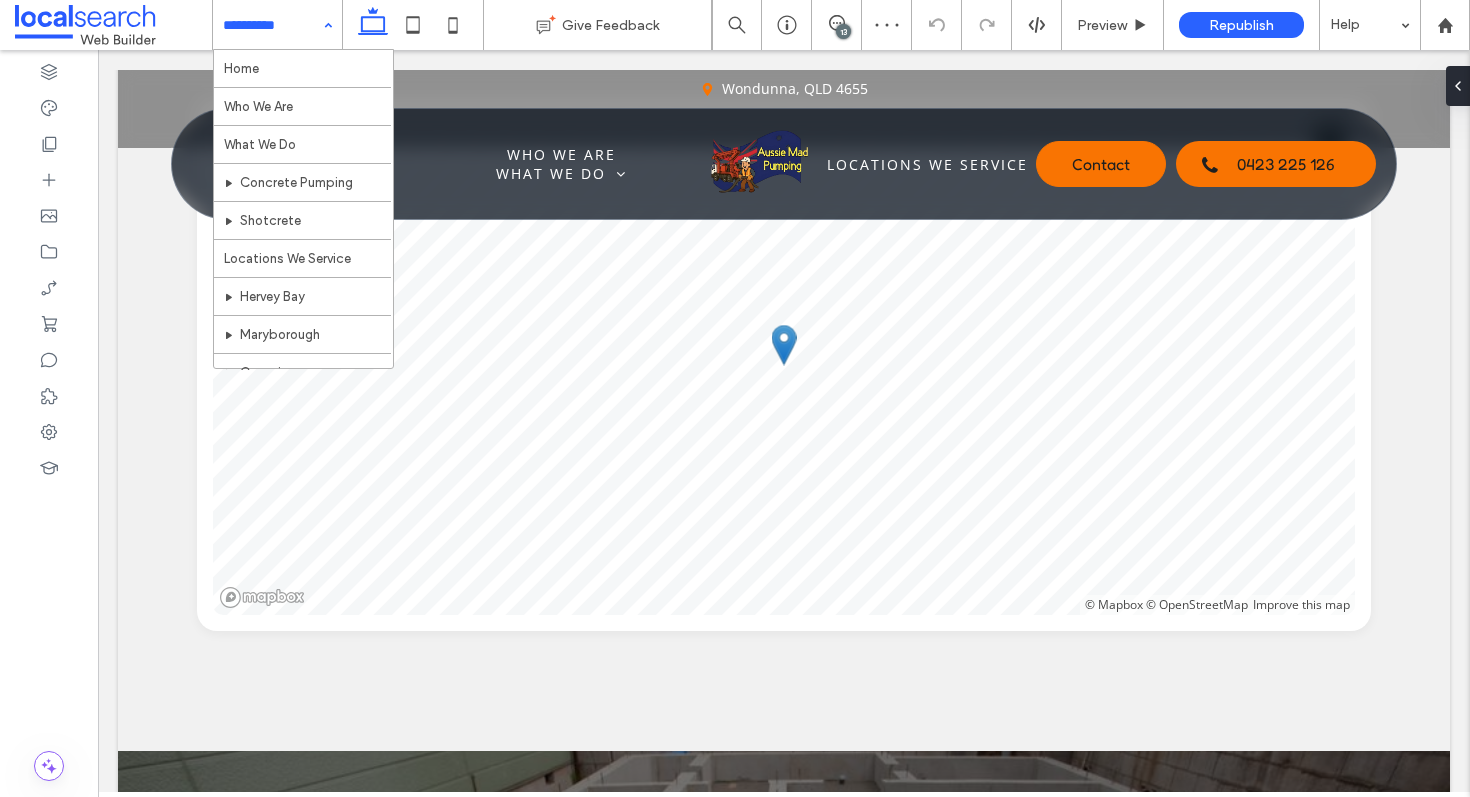 click at bounding box center [272, 25] 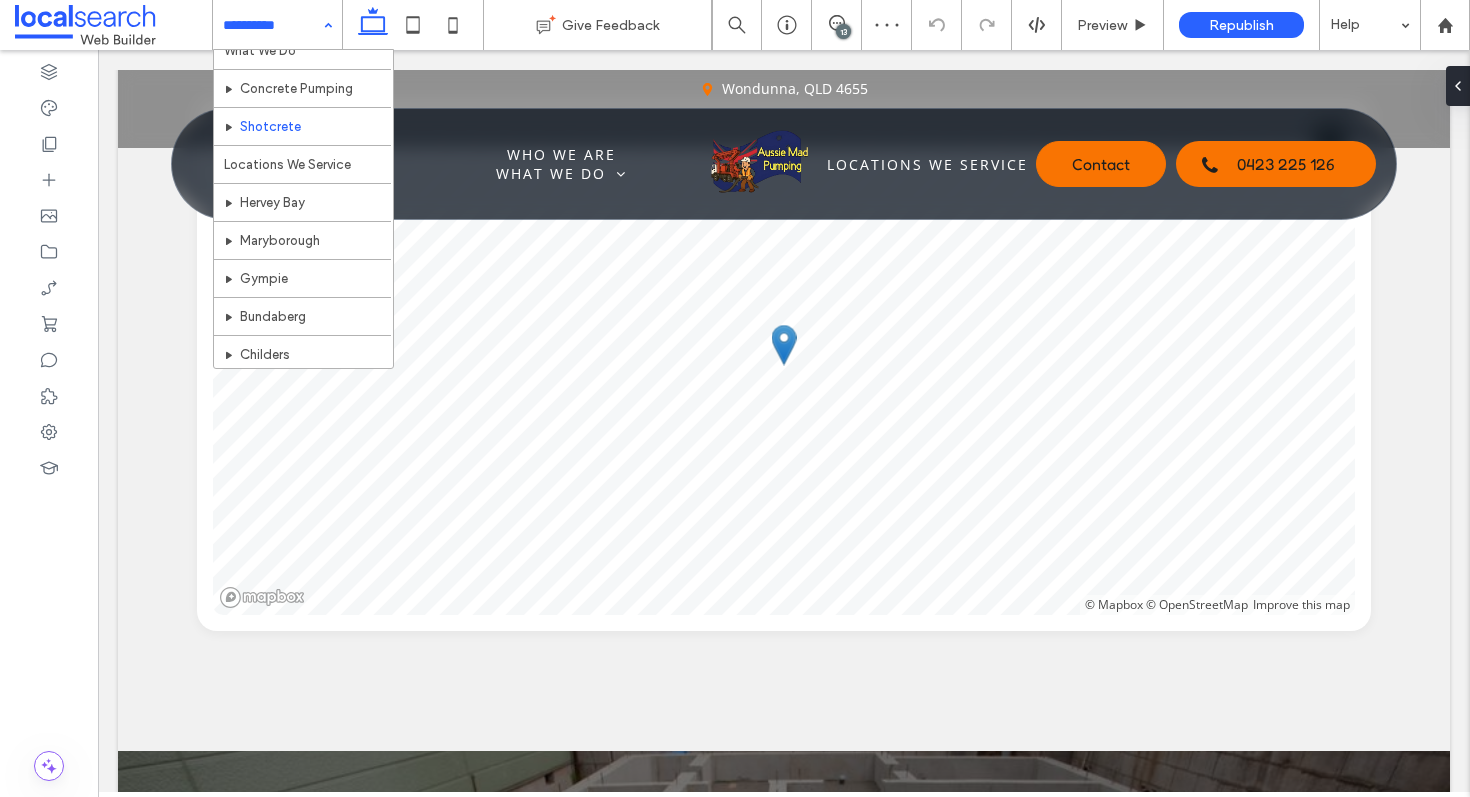 scroll, scrollTop: 147, scrollLeft: 0, axis: vertical 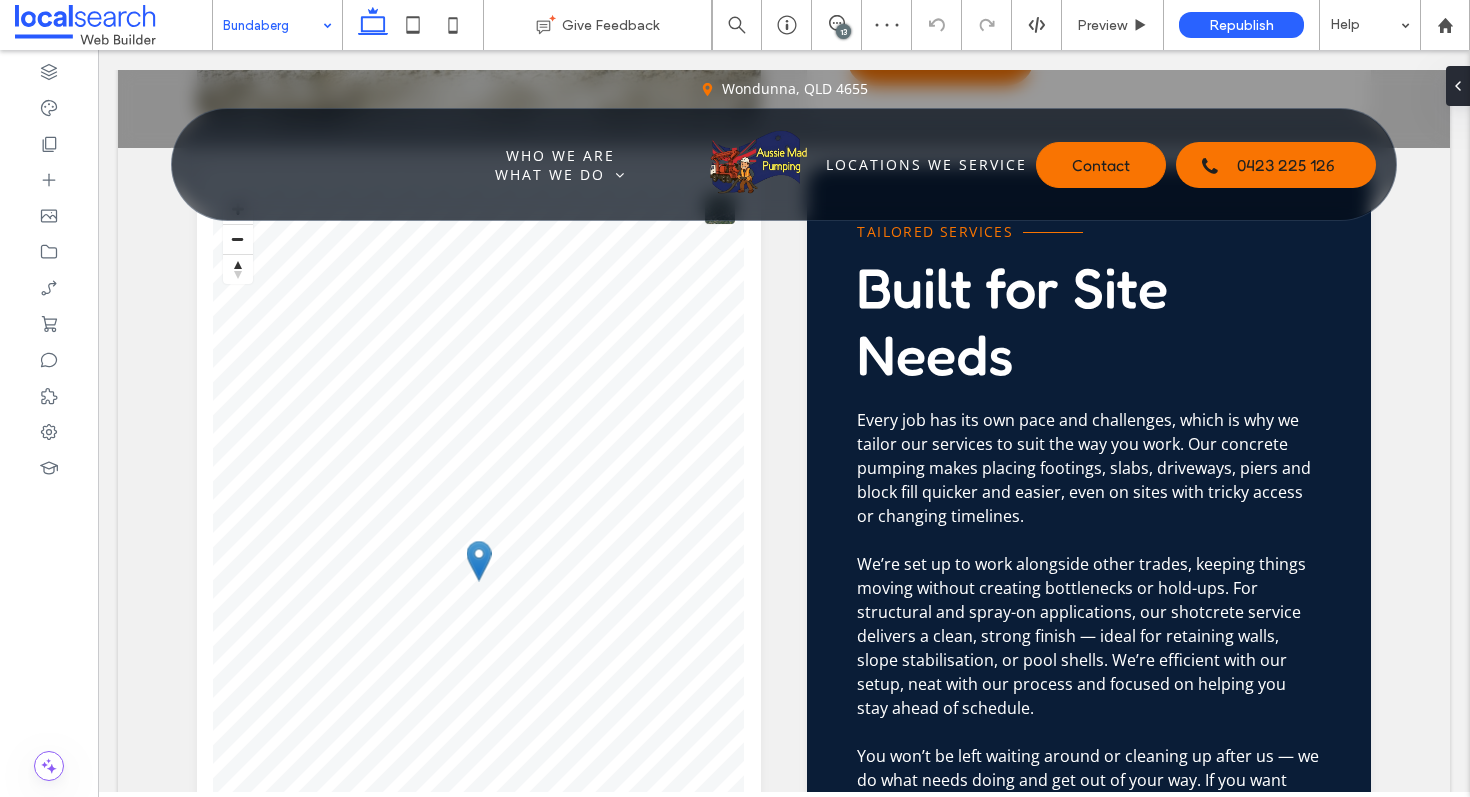click at bounding box center (272, 25) 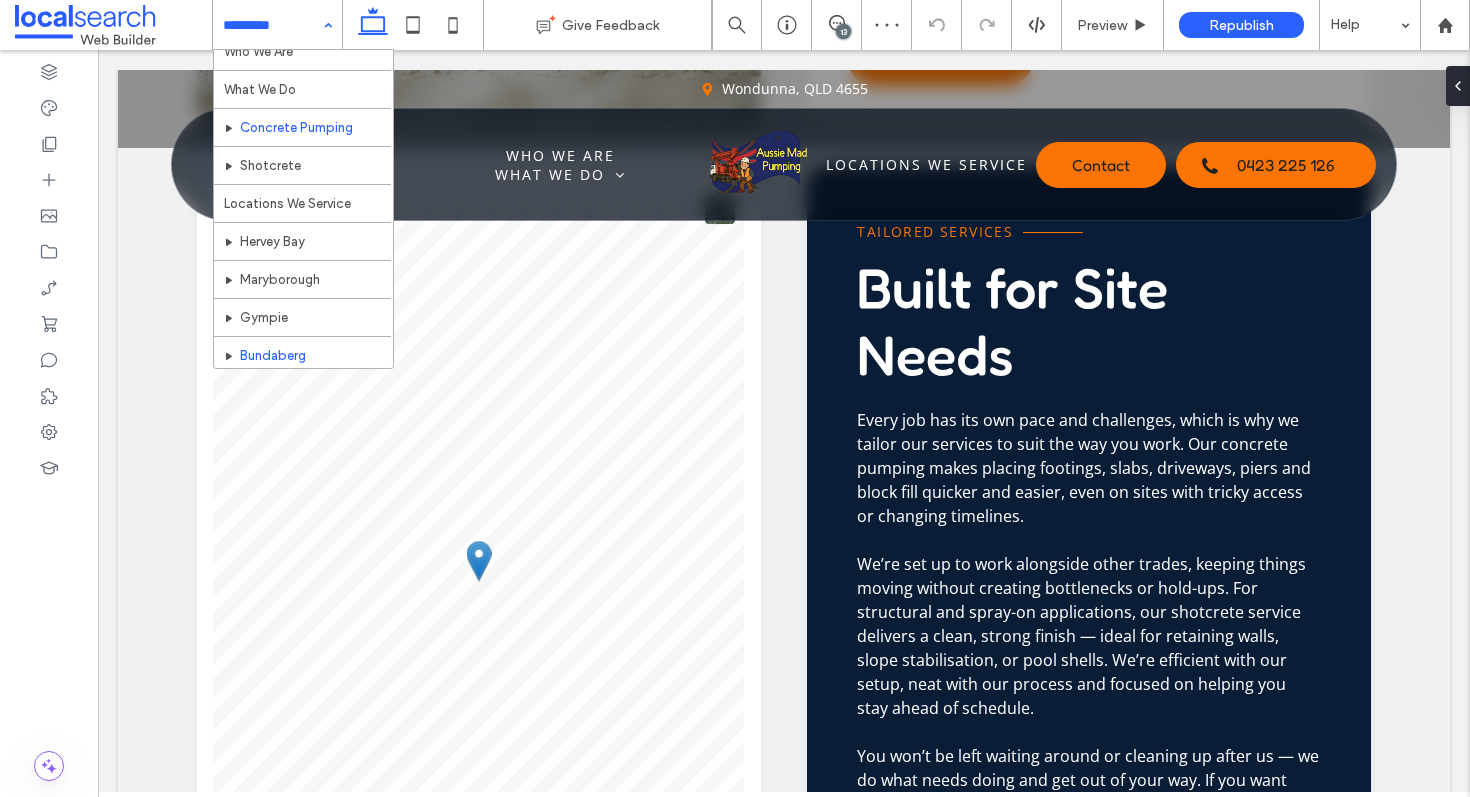 scroll, scrollTop: 147, scrollLeft: 0, axis: vertical 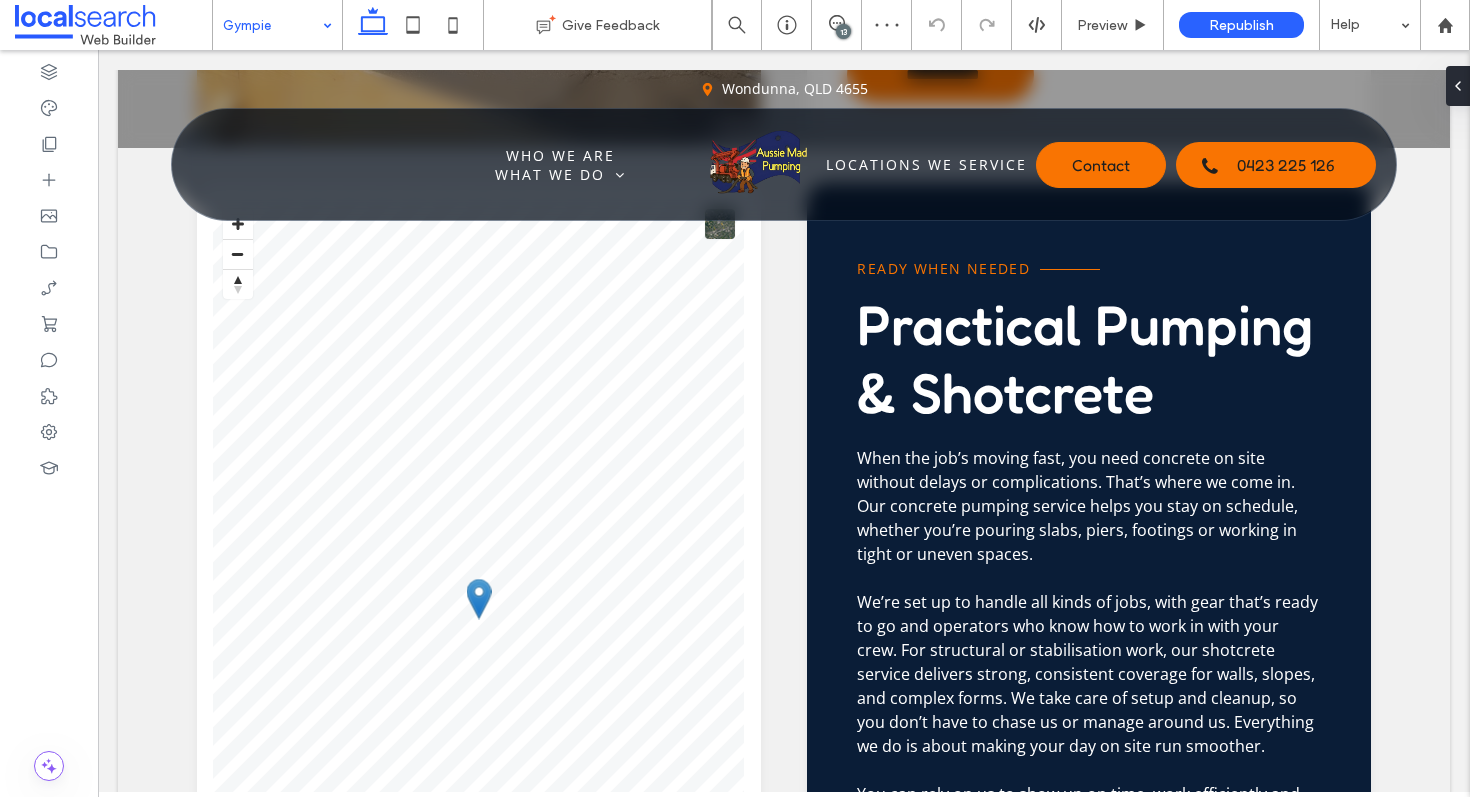 click at bounding box center [272, 25] 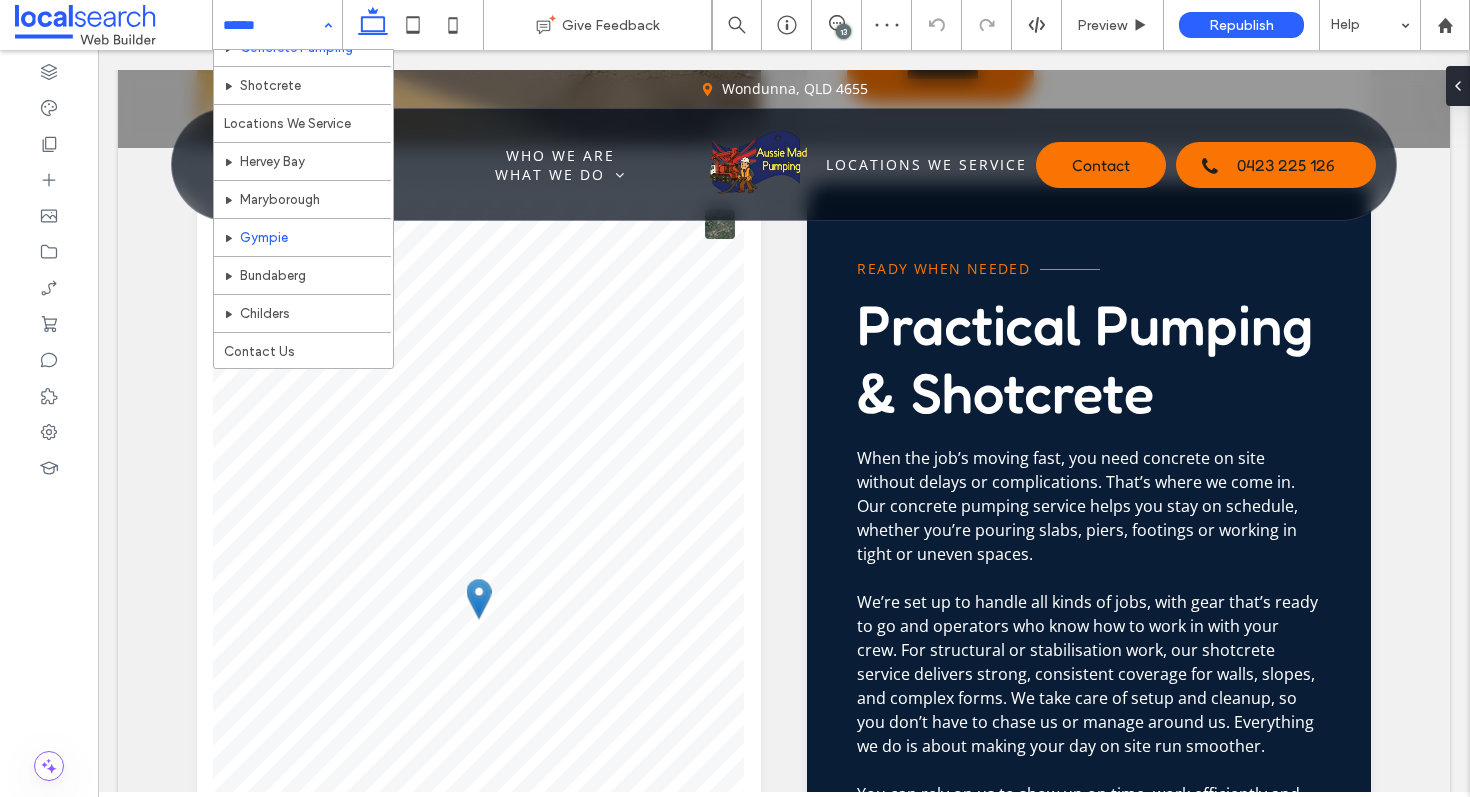 scroll, scrollTop: 147, scrollLeft: 0, axis: vertical 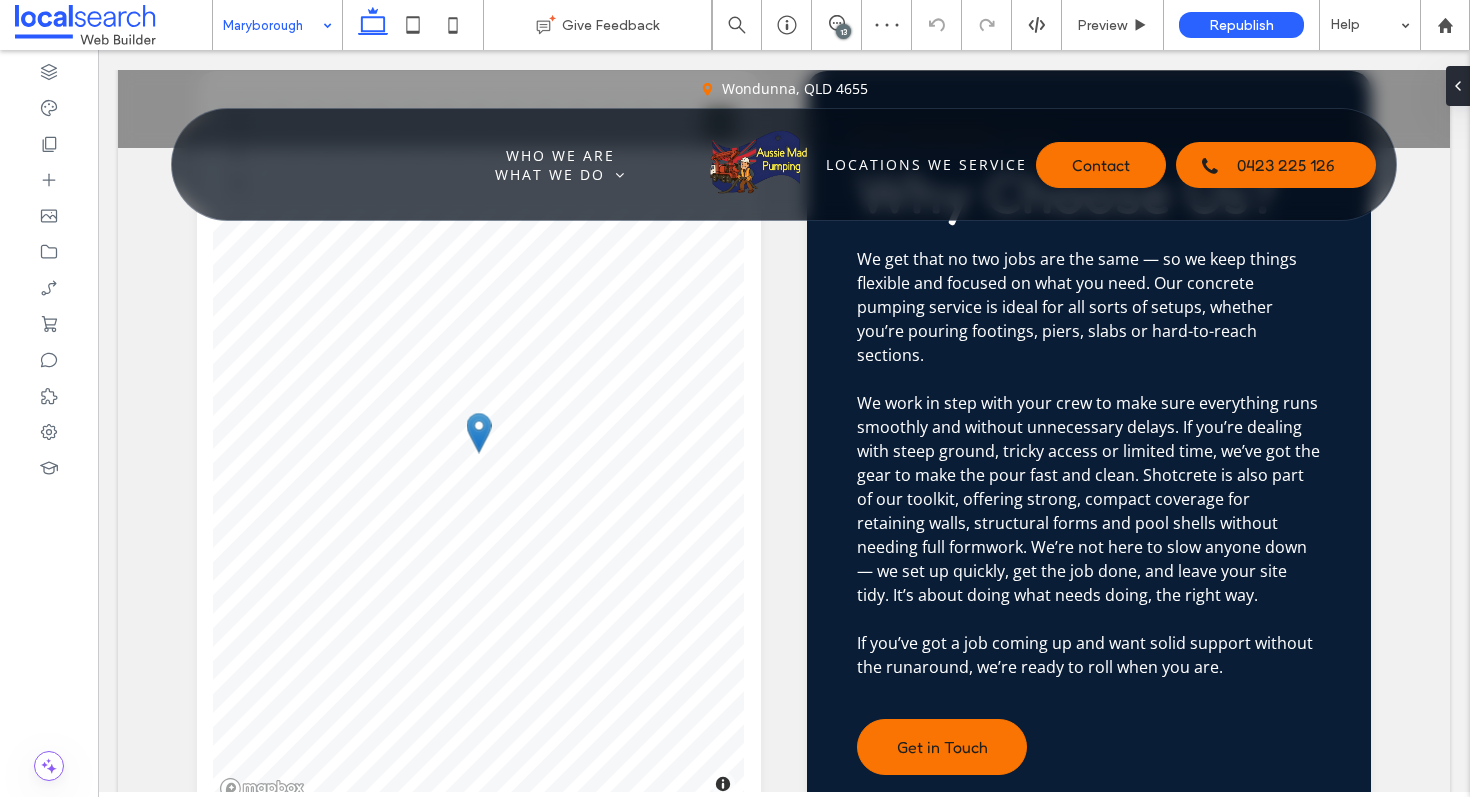 drag, startPoint x: 283, startPoint y: 13, endPoint x: 277, endPoint y: 43, distance: 30.594116 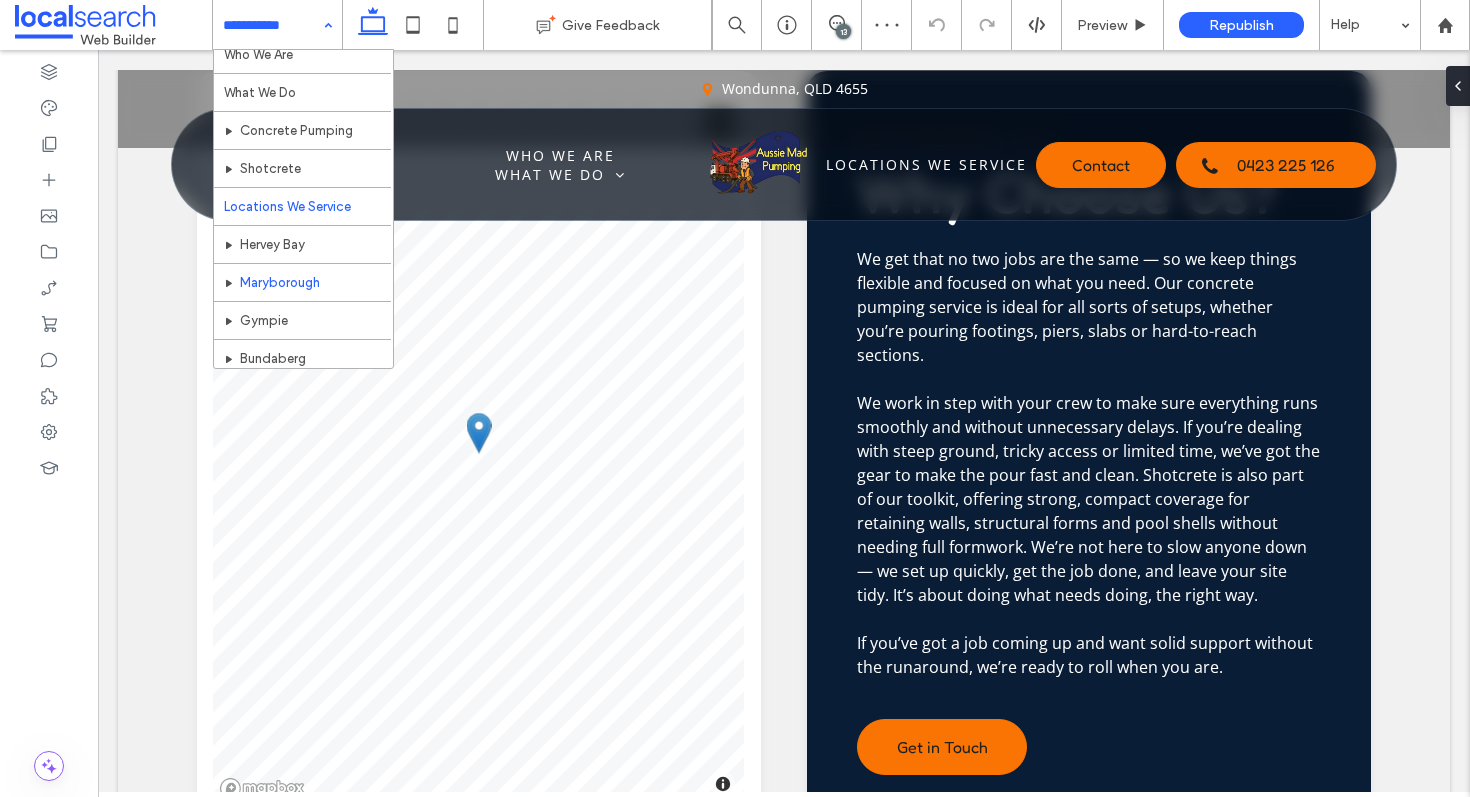 scroll, scrollTop: 147, scrollLeft: 0, axis: vertical 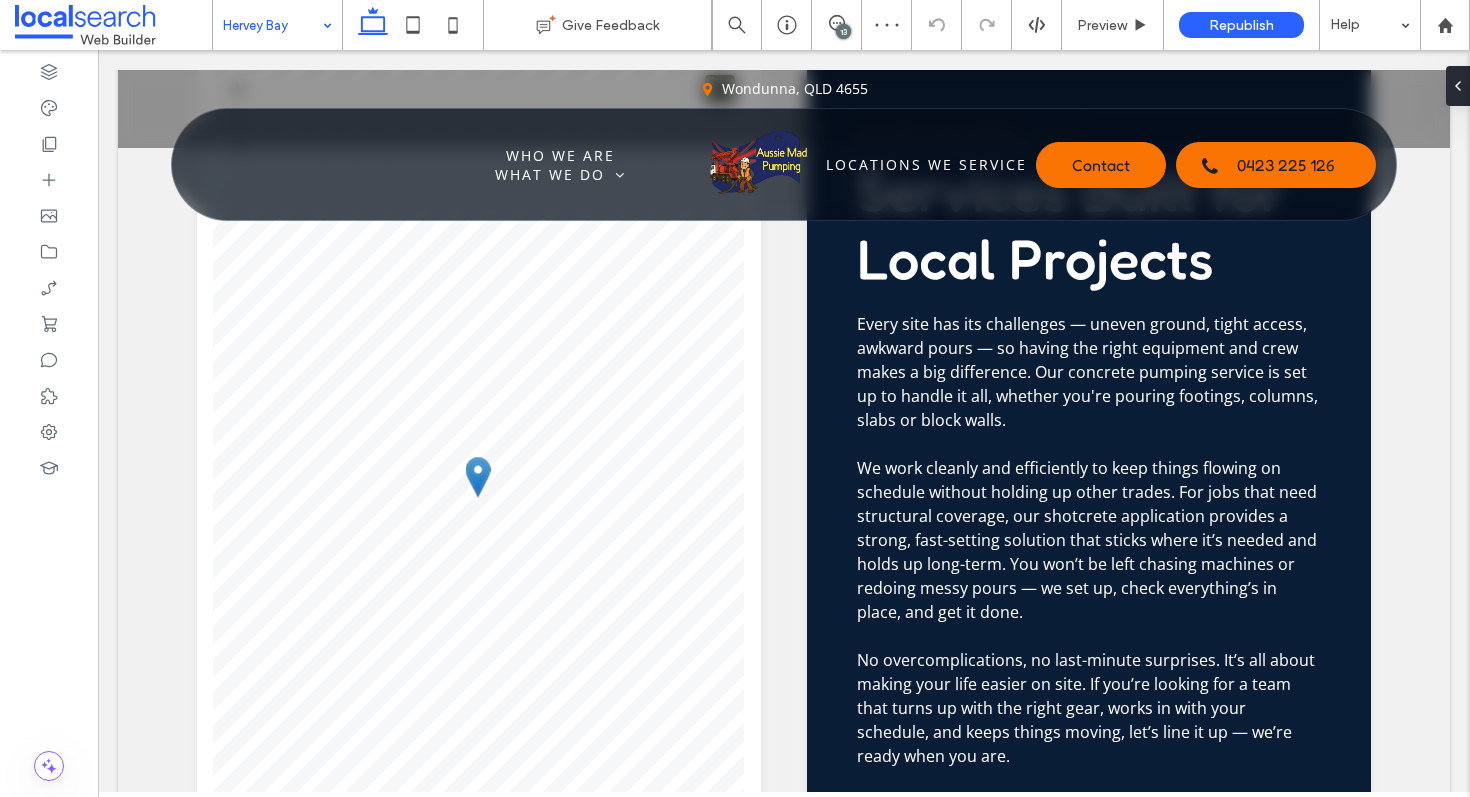 click at bounding box center (272, 25) 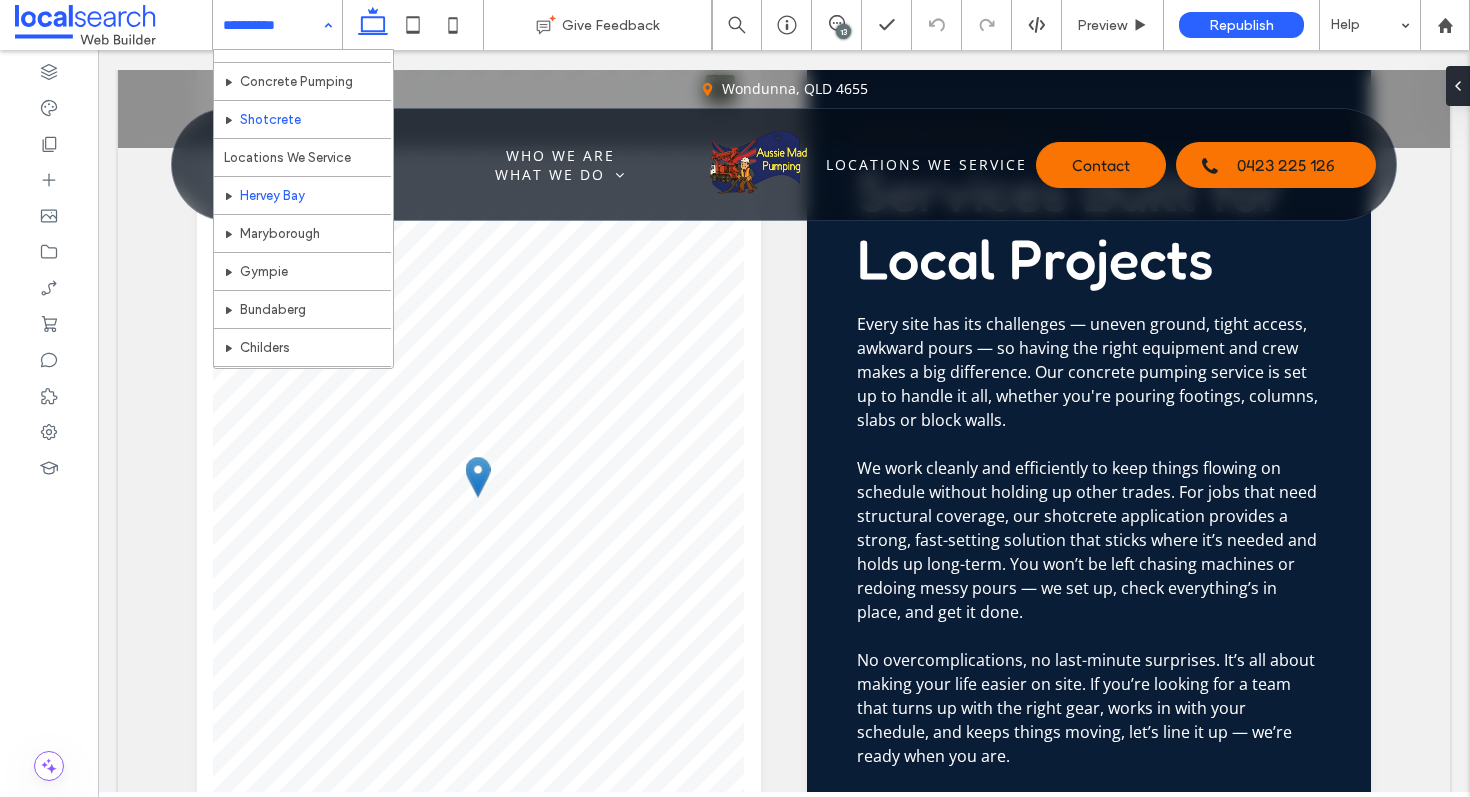 scroll, scrollTop: 0, scrollLeft: 0, axis: both 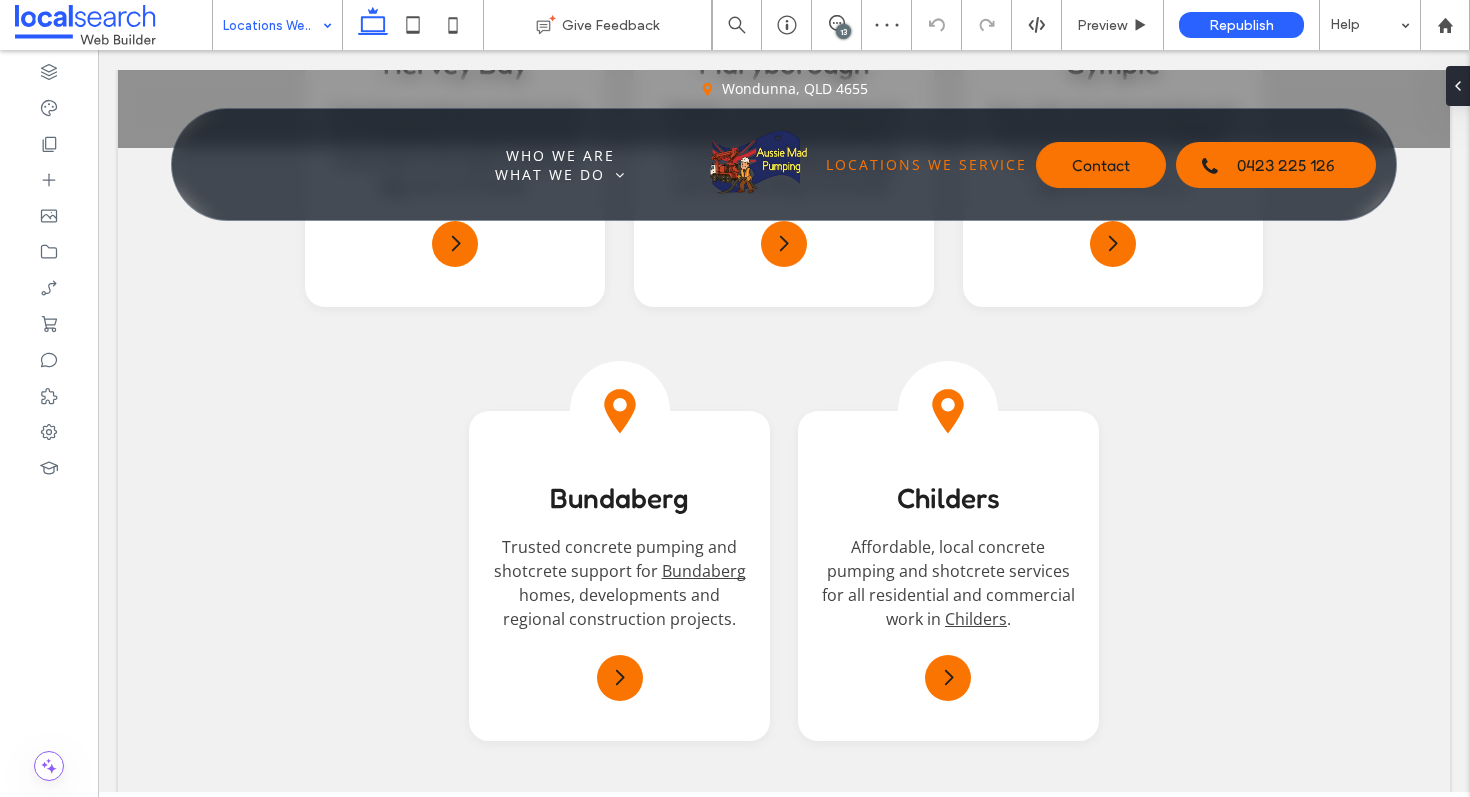 click at bounding box center [272, 25] 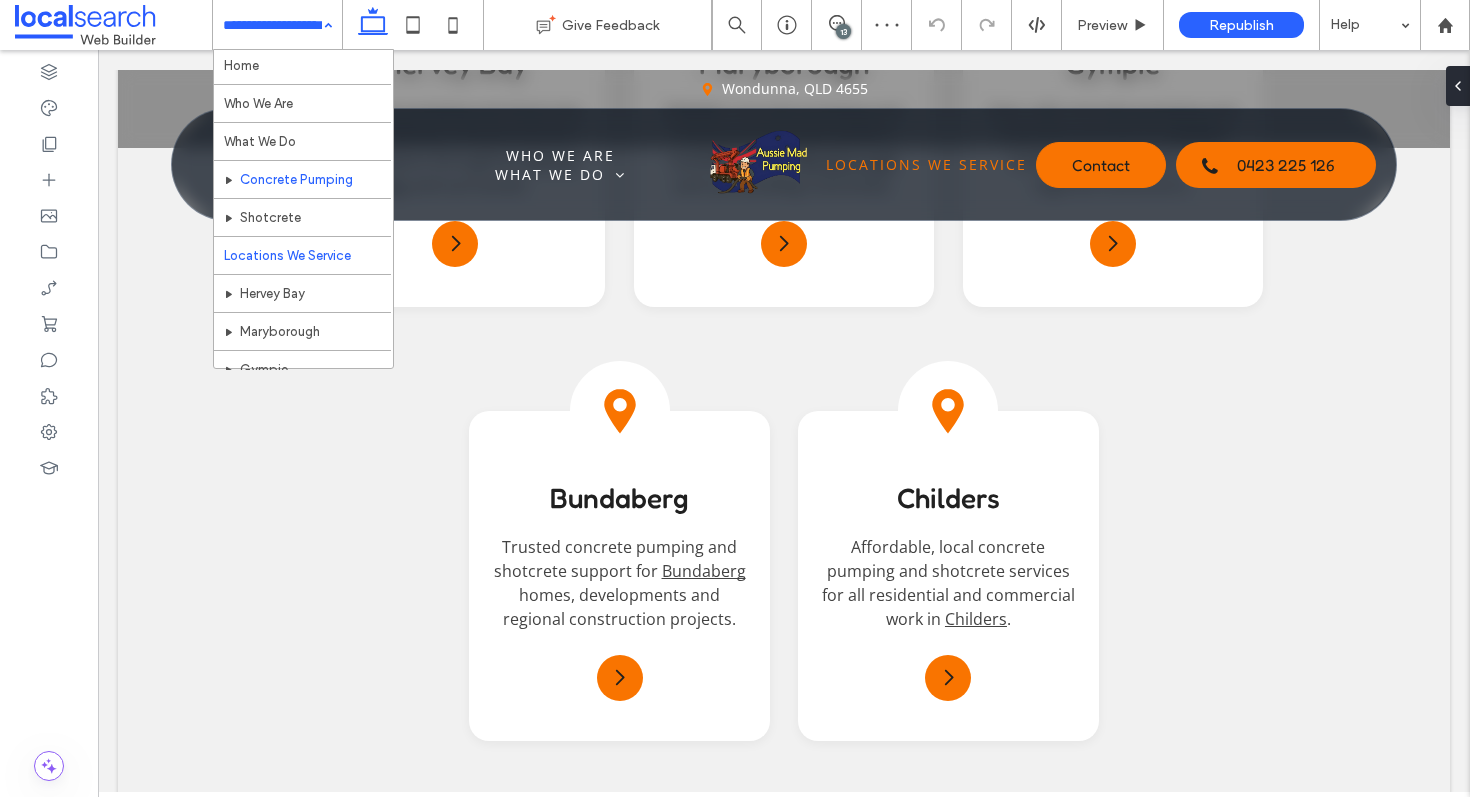 scroll 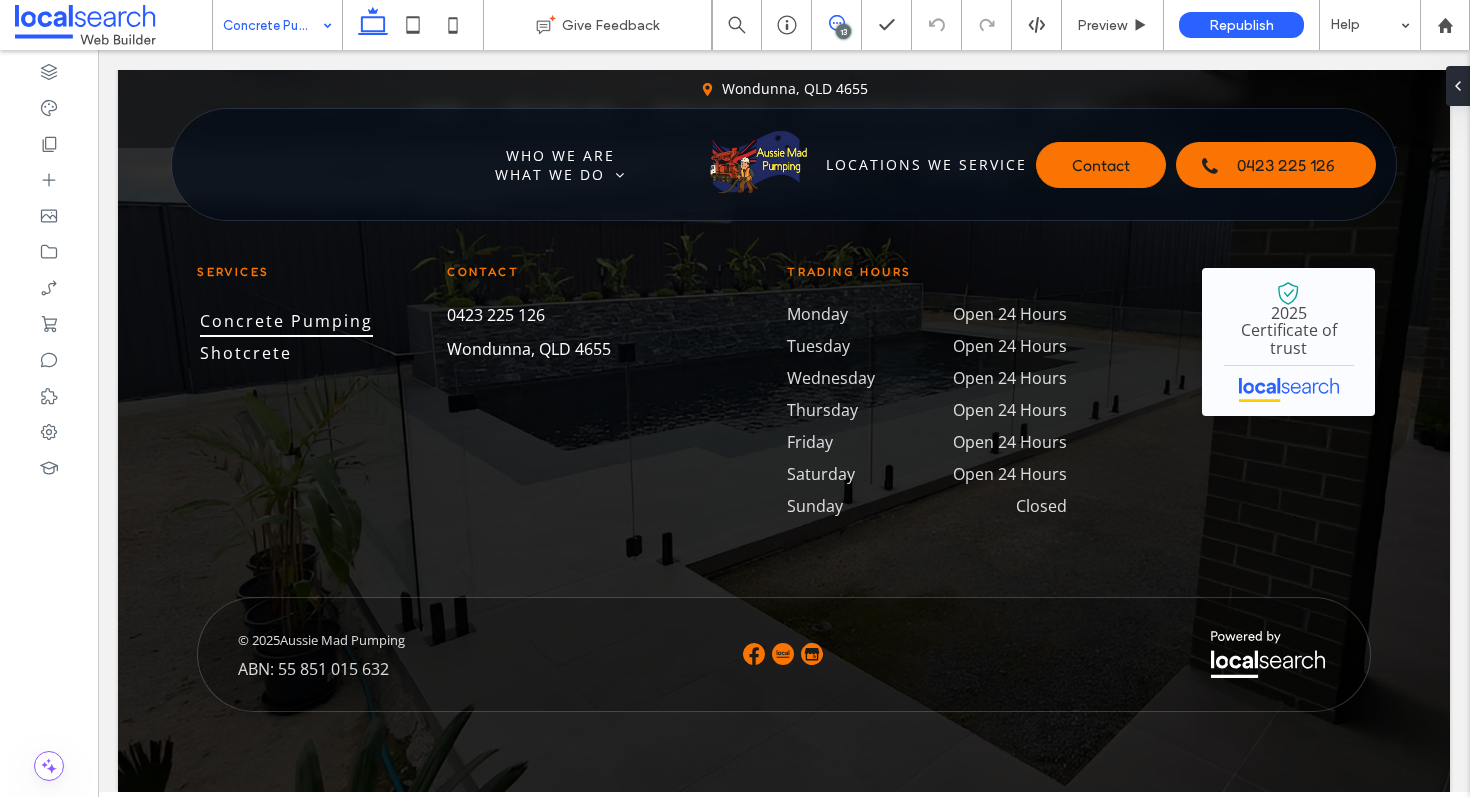 click 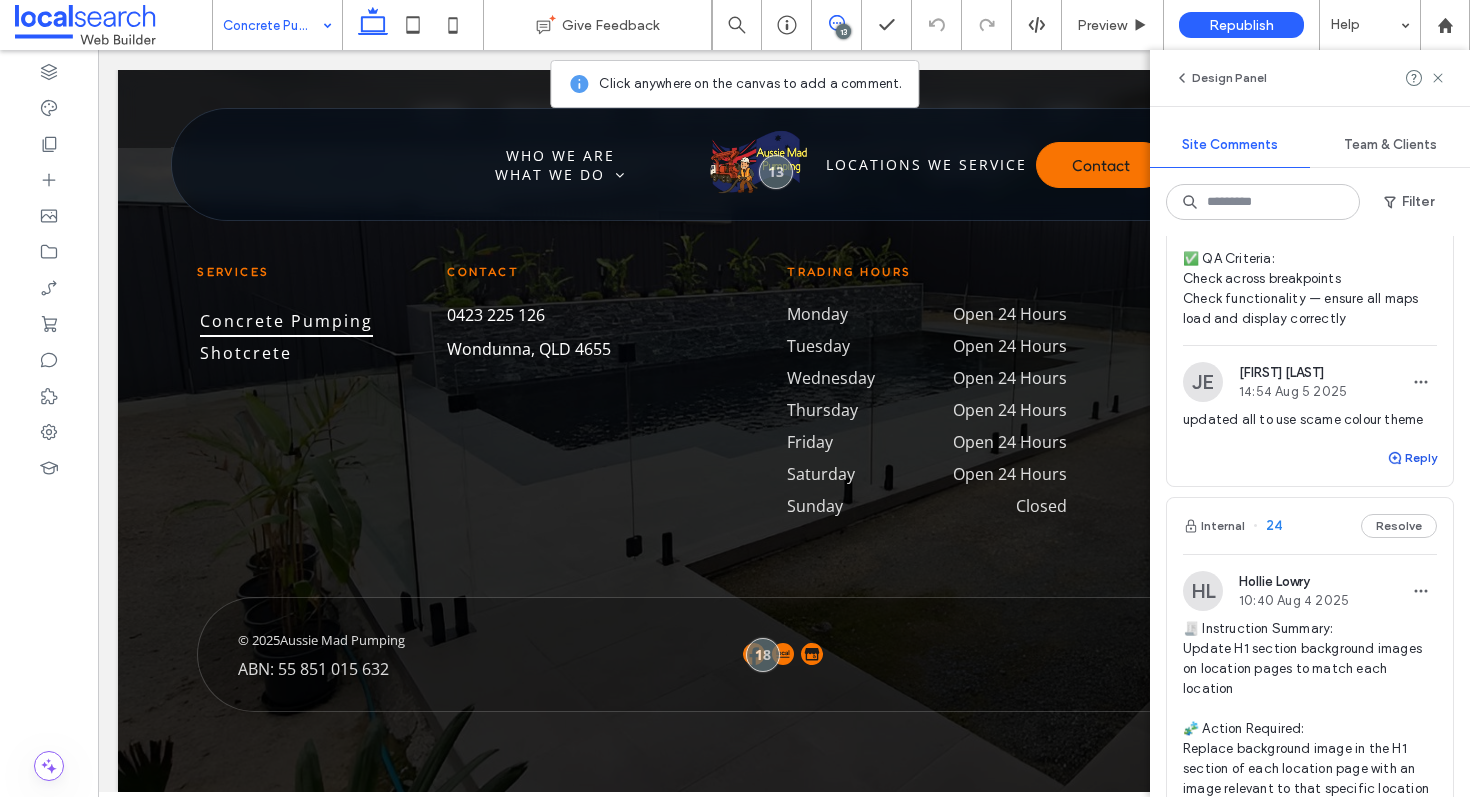 click on "Reply" at bounding box center (1412, 458) 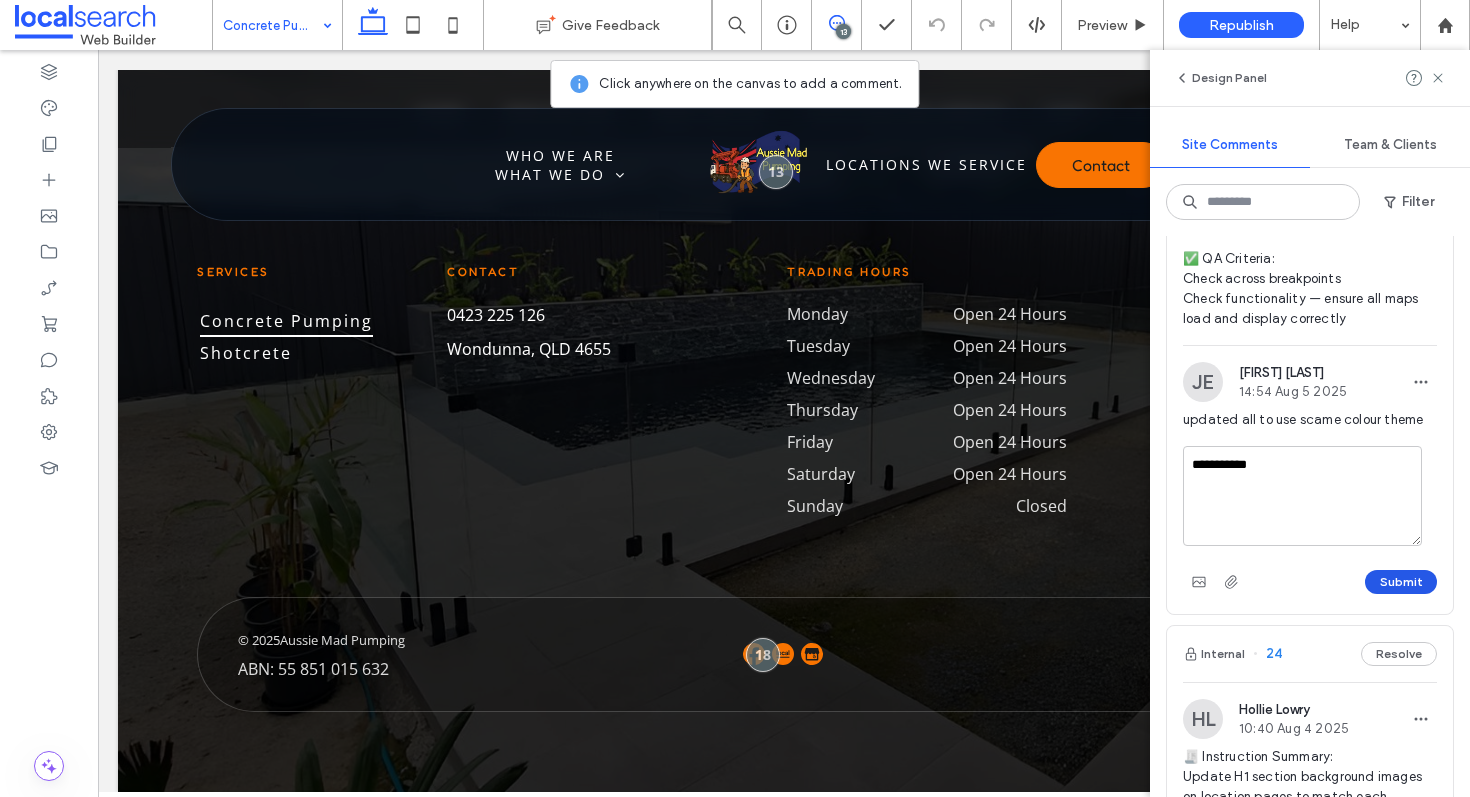 type on "**********" 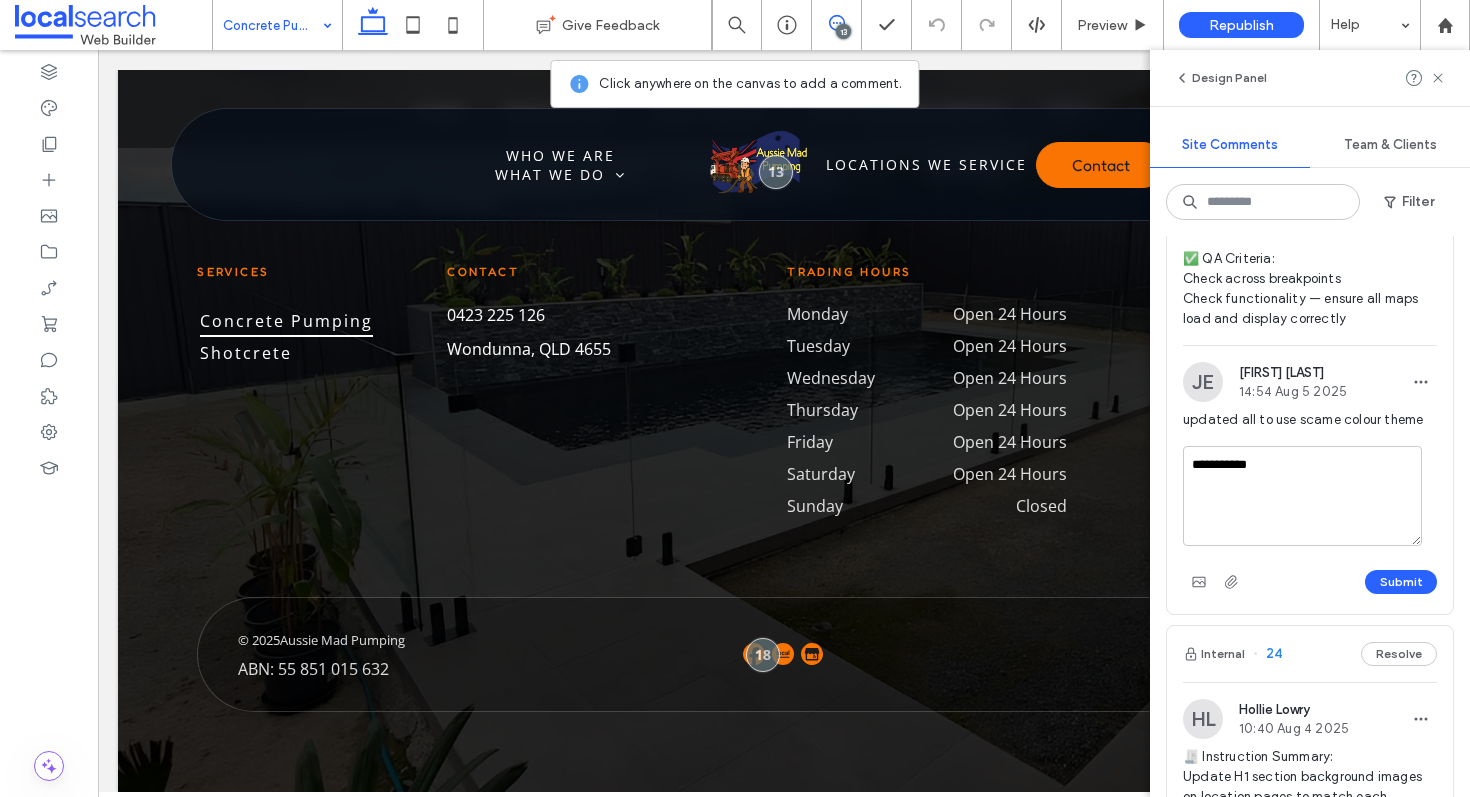 click on "Submit" at bounding box center (1401, 582) 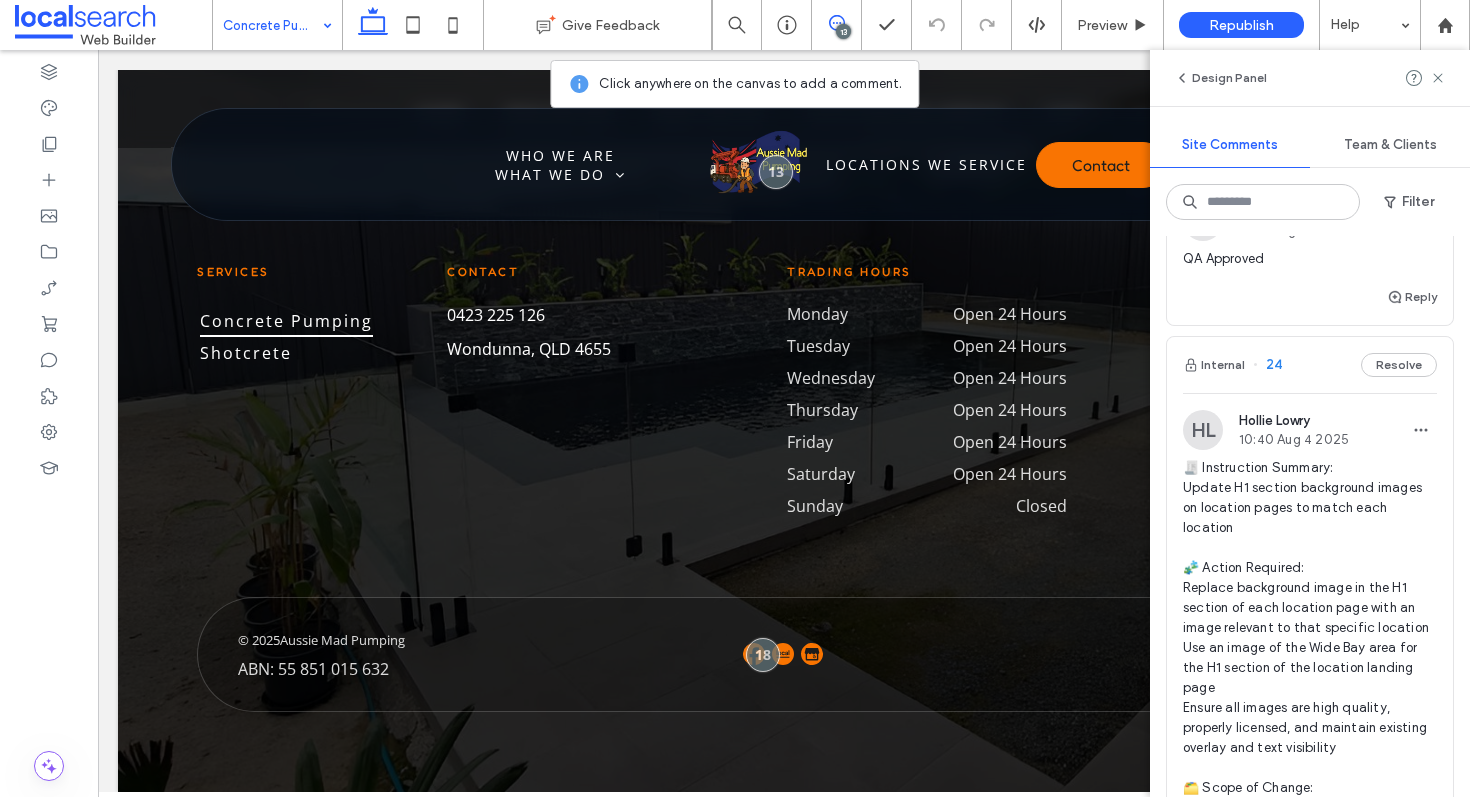 click on "Internal 24 Resolve" at bounding box center (1310, 365) 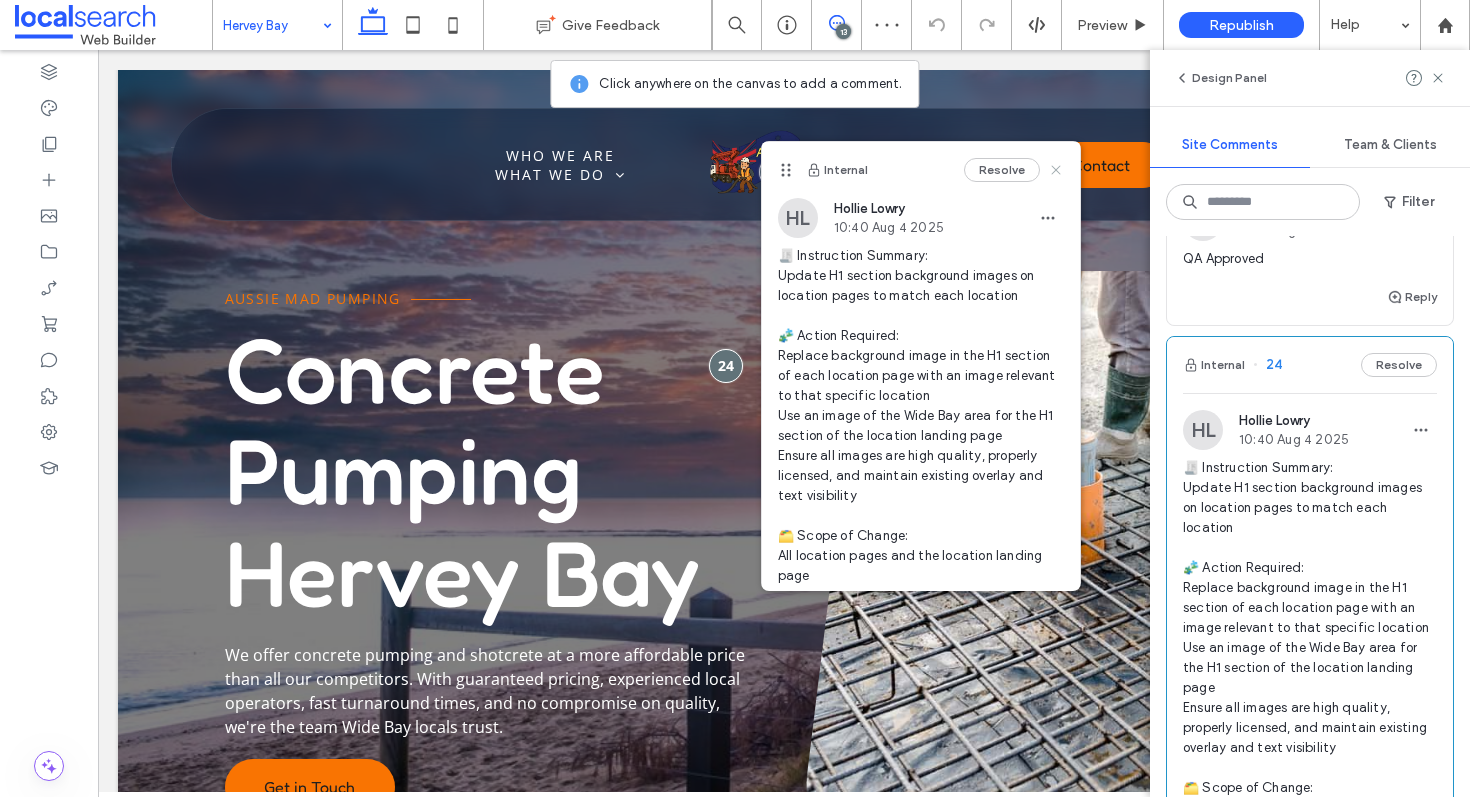 click 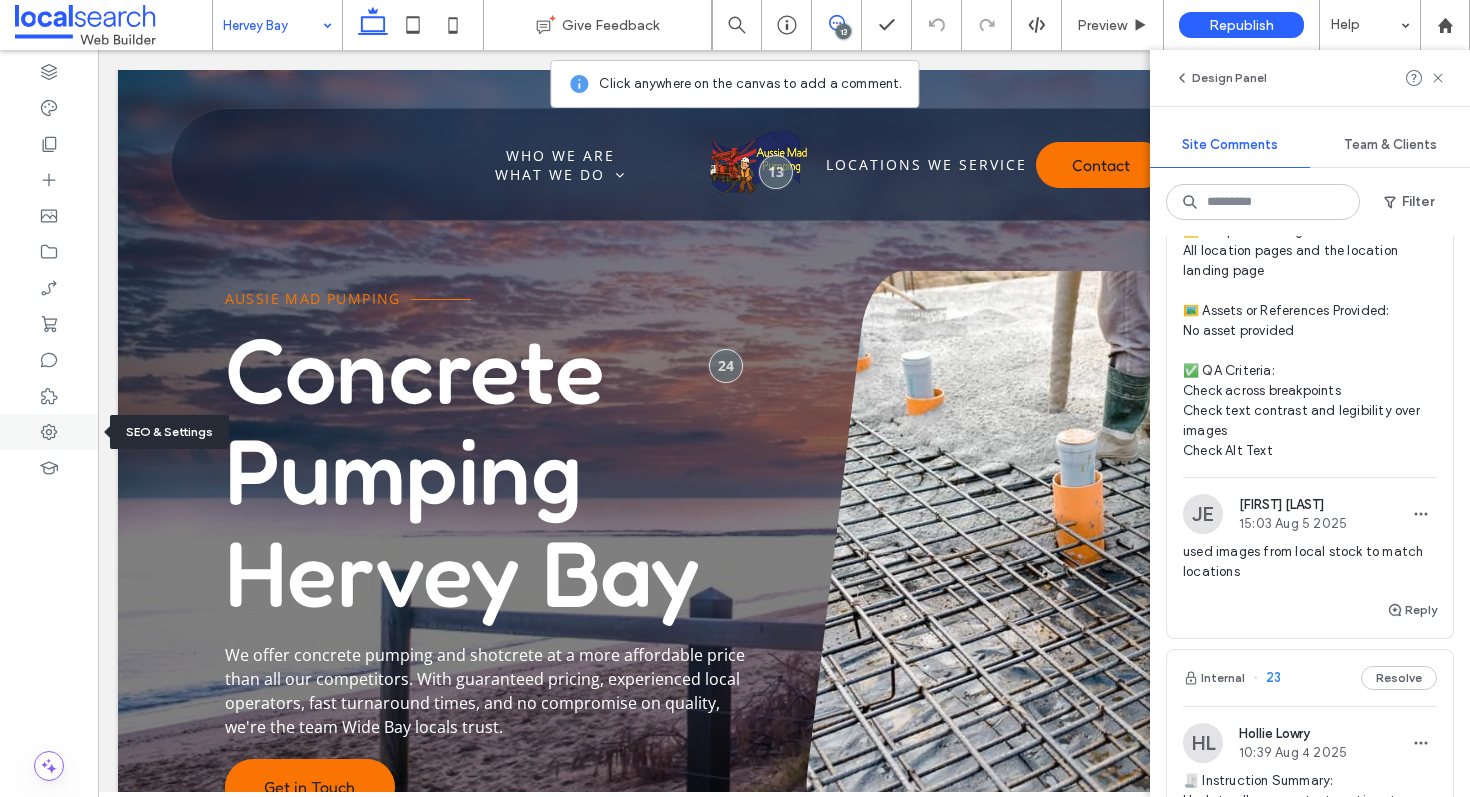 click 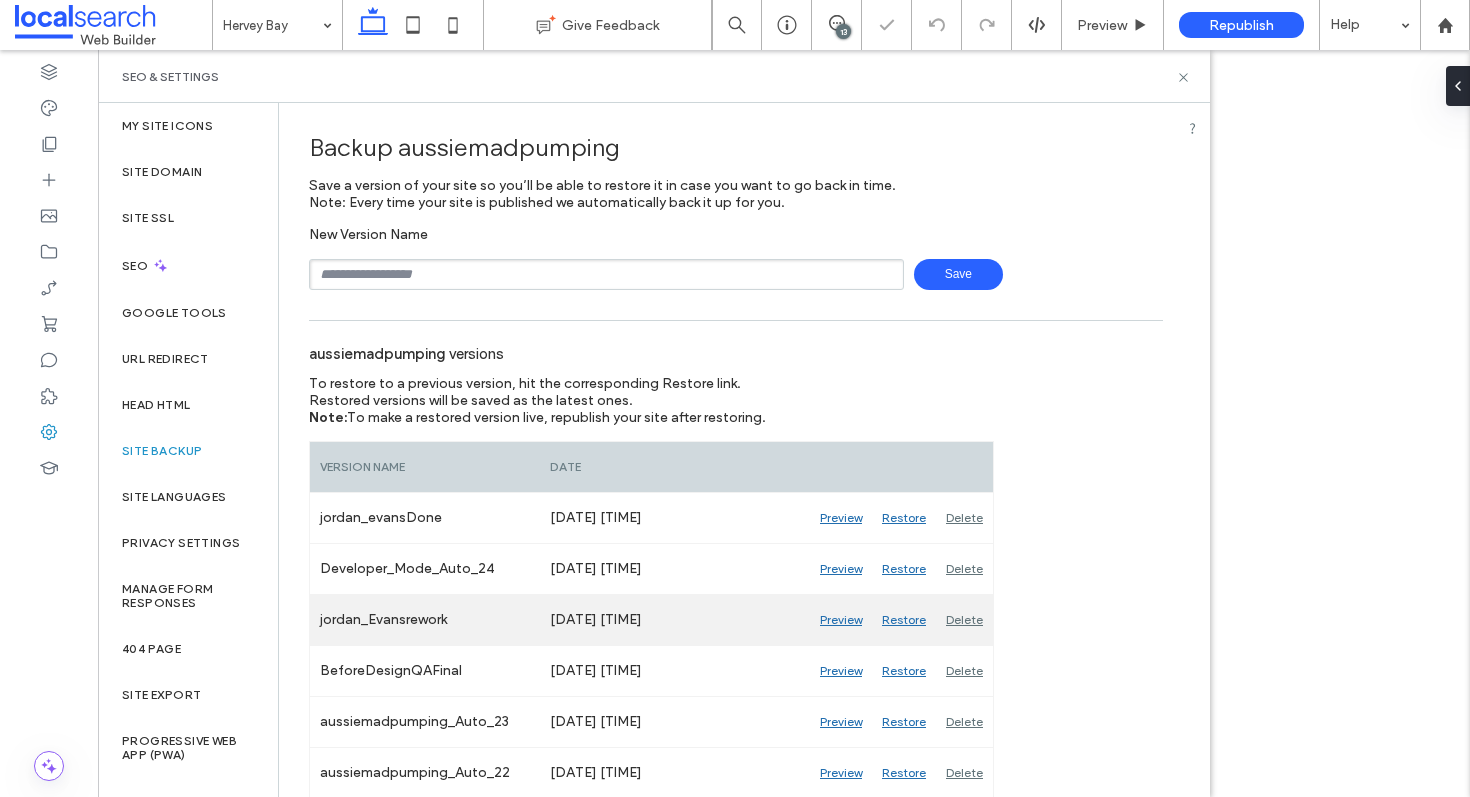 scroll, scrollTop: 0, scrollLeft: 0, axis: both 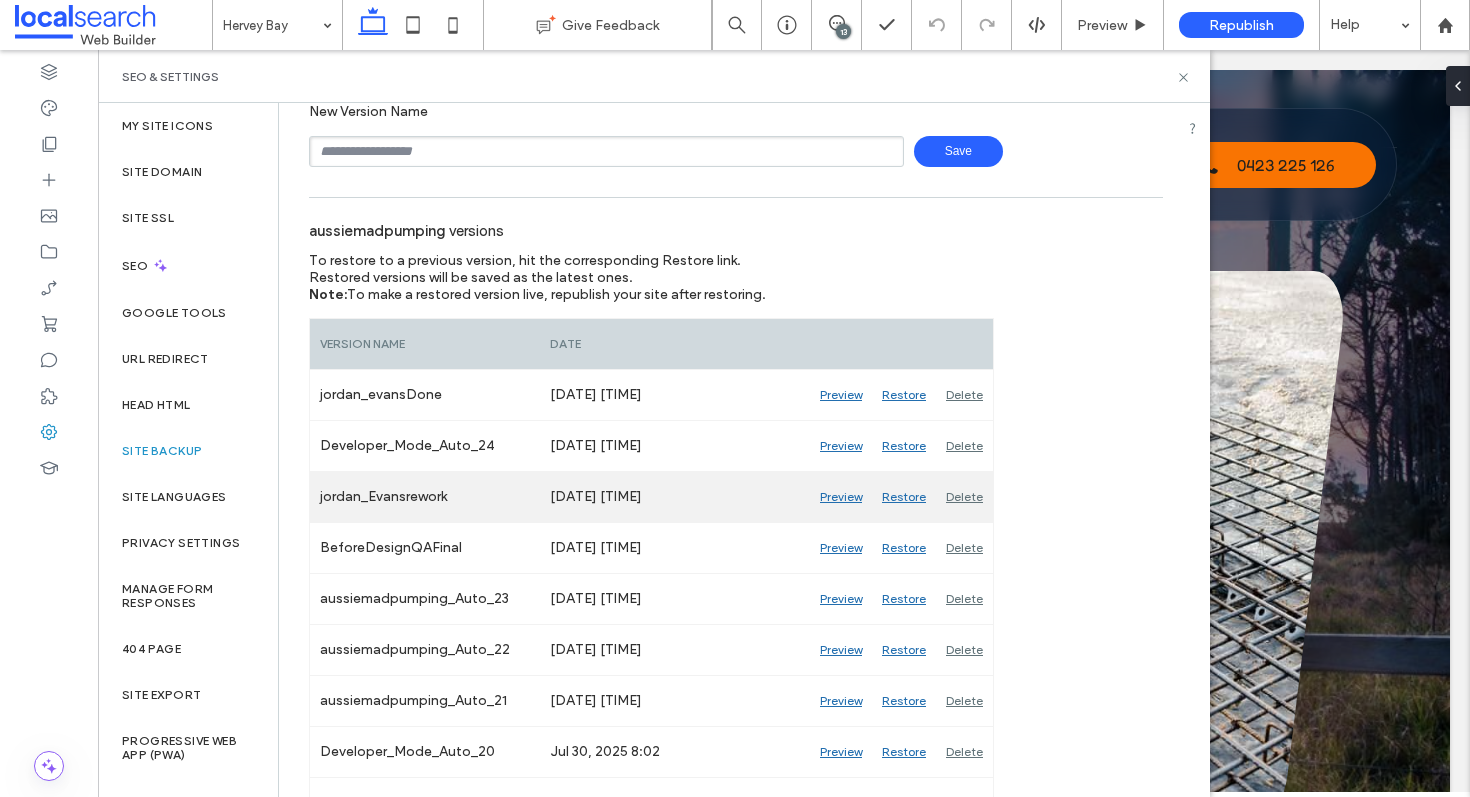 click on "Preview" at bounding box center [841, 497] 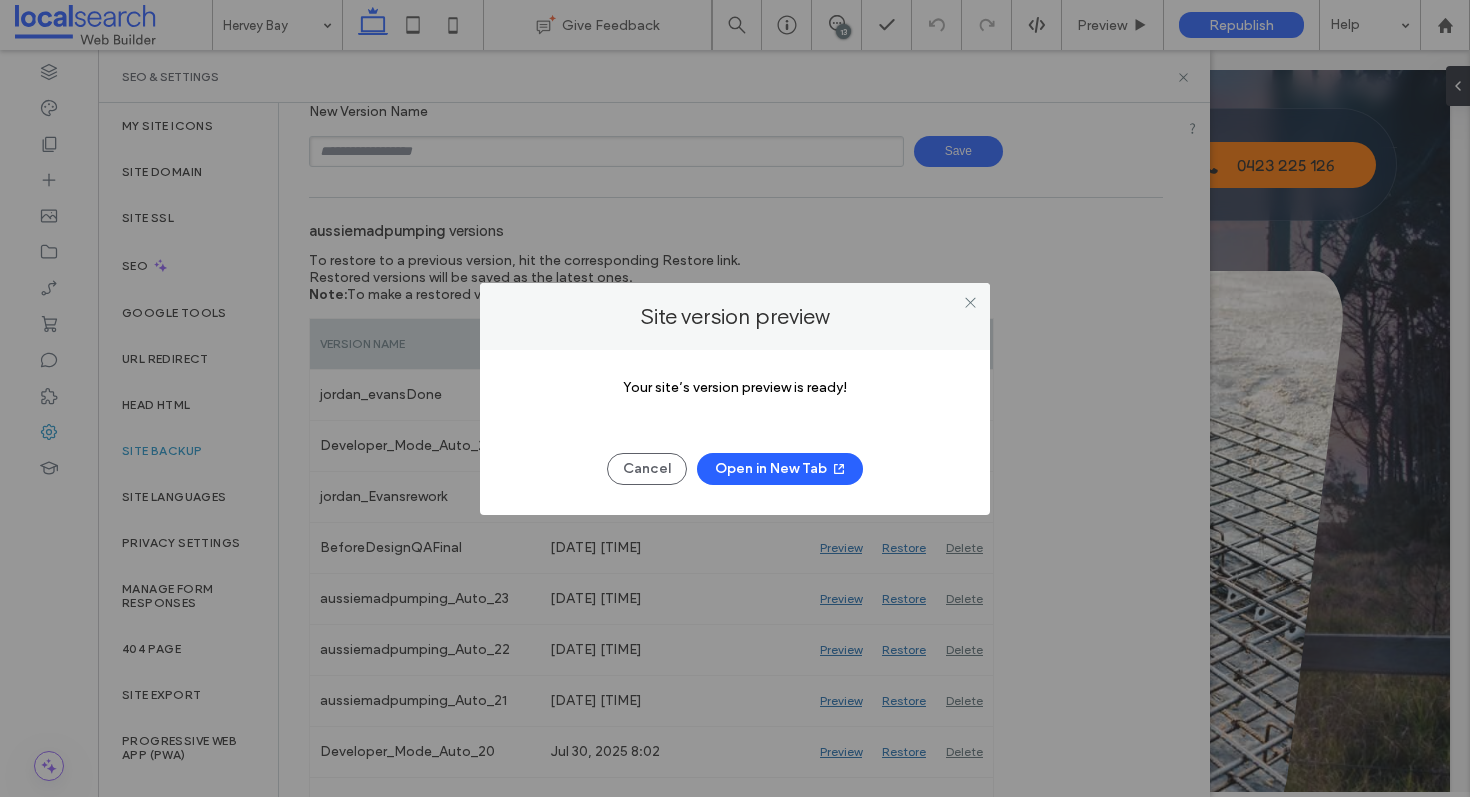 click on "Open in New Tab" at bounding box center [780, 469] 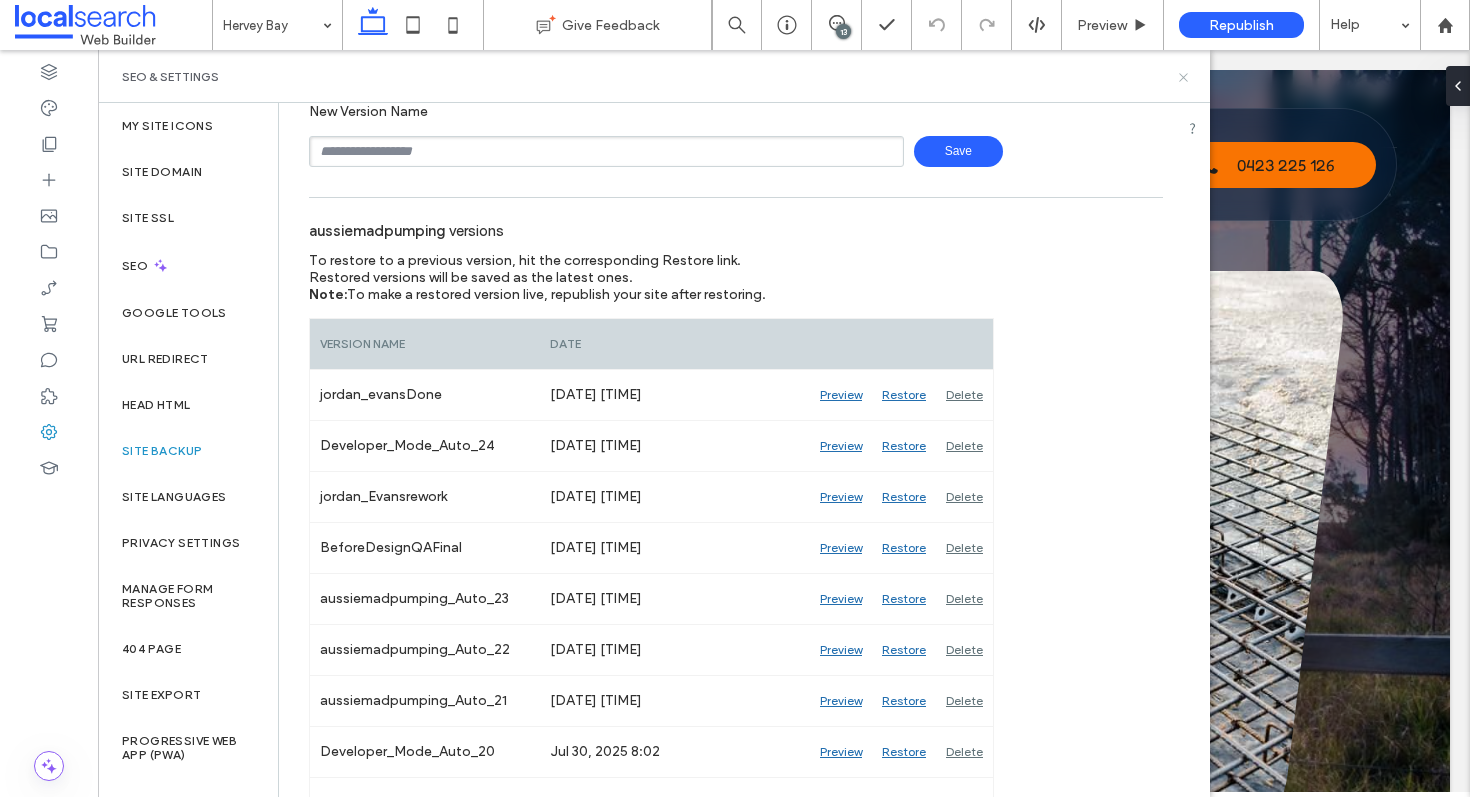 click 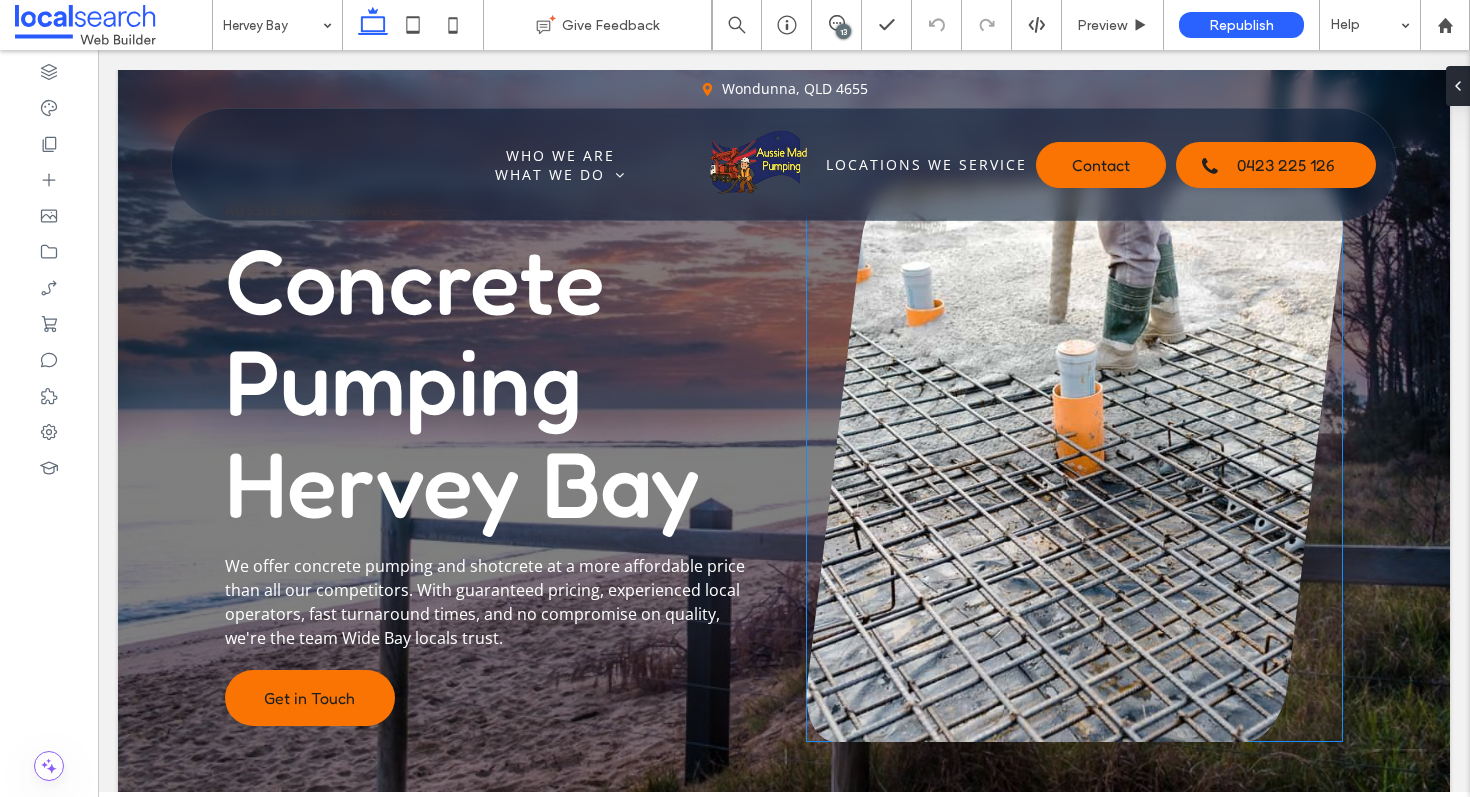 scroll, scrollTop: 136, scrollLeft: 0, axis: vertical 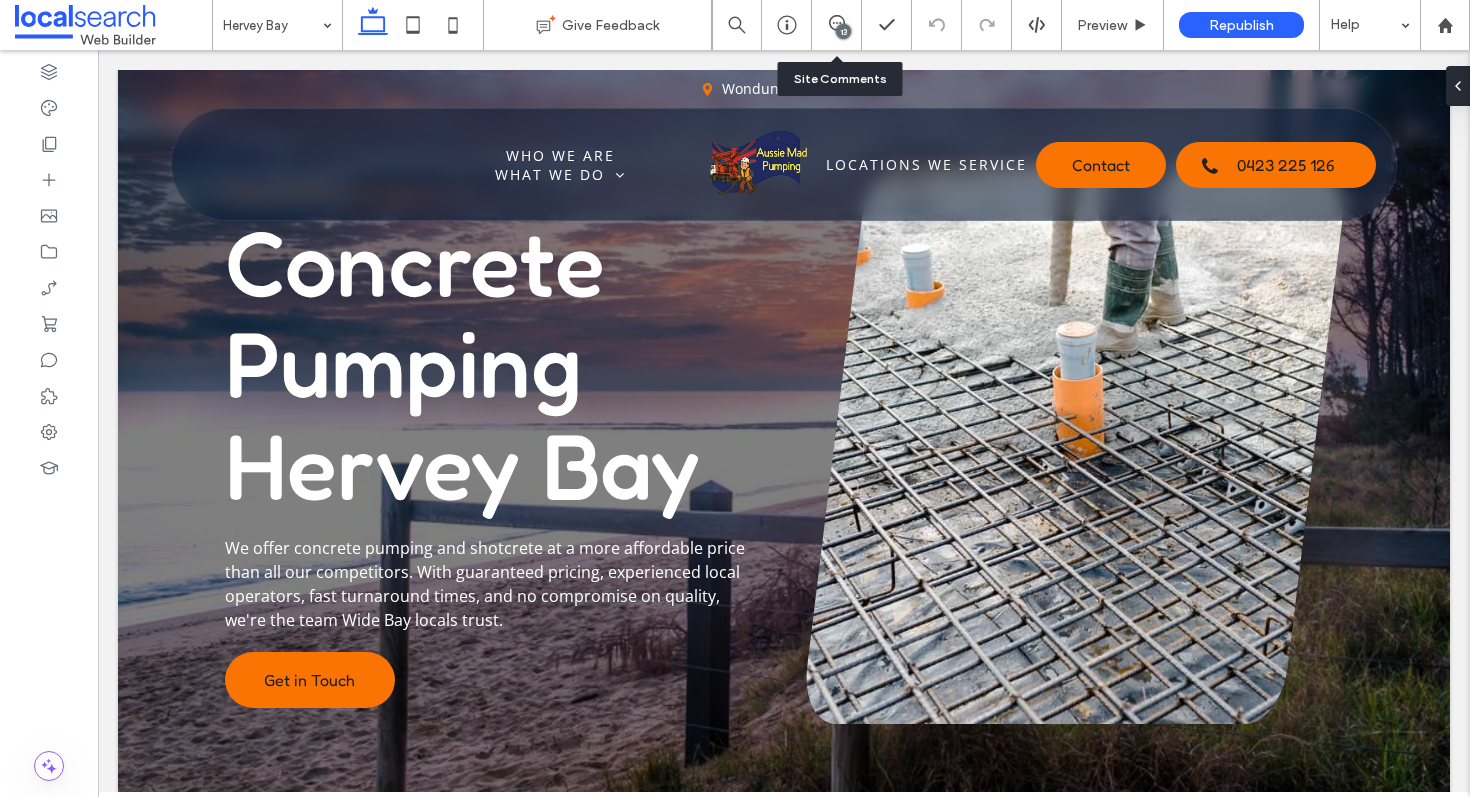 click on "13" at bounding box center (837, 25) 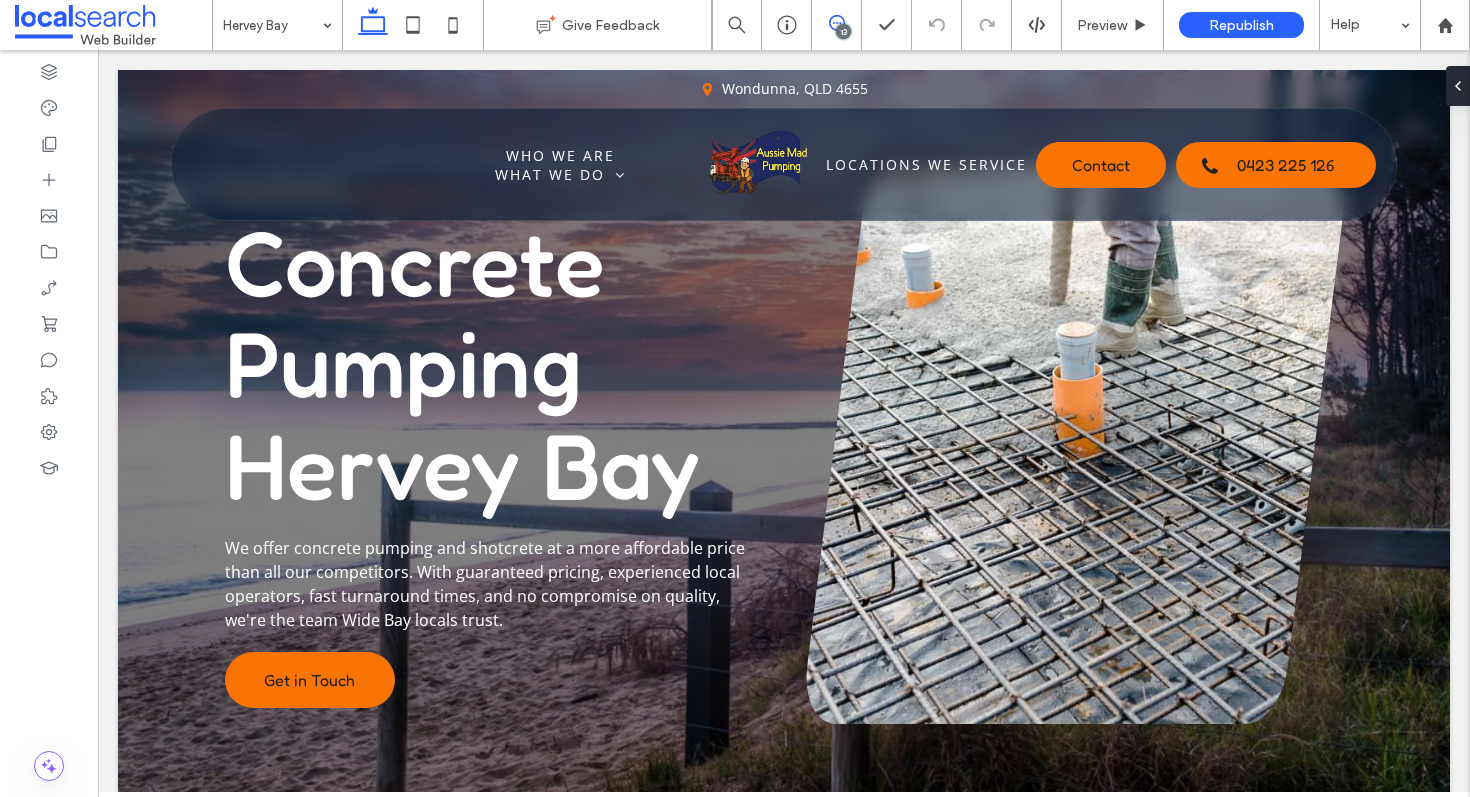 click at bounding box center (836, 23) 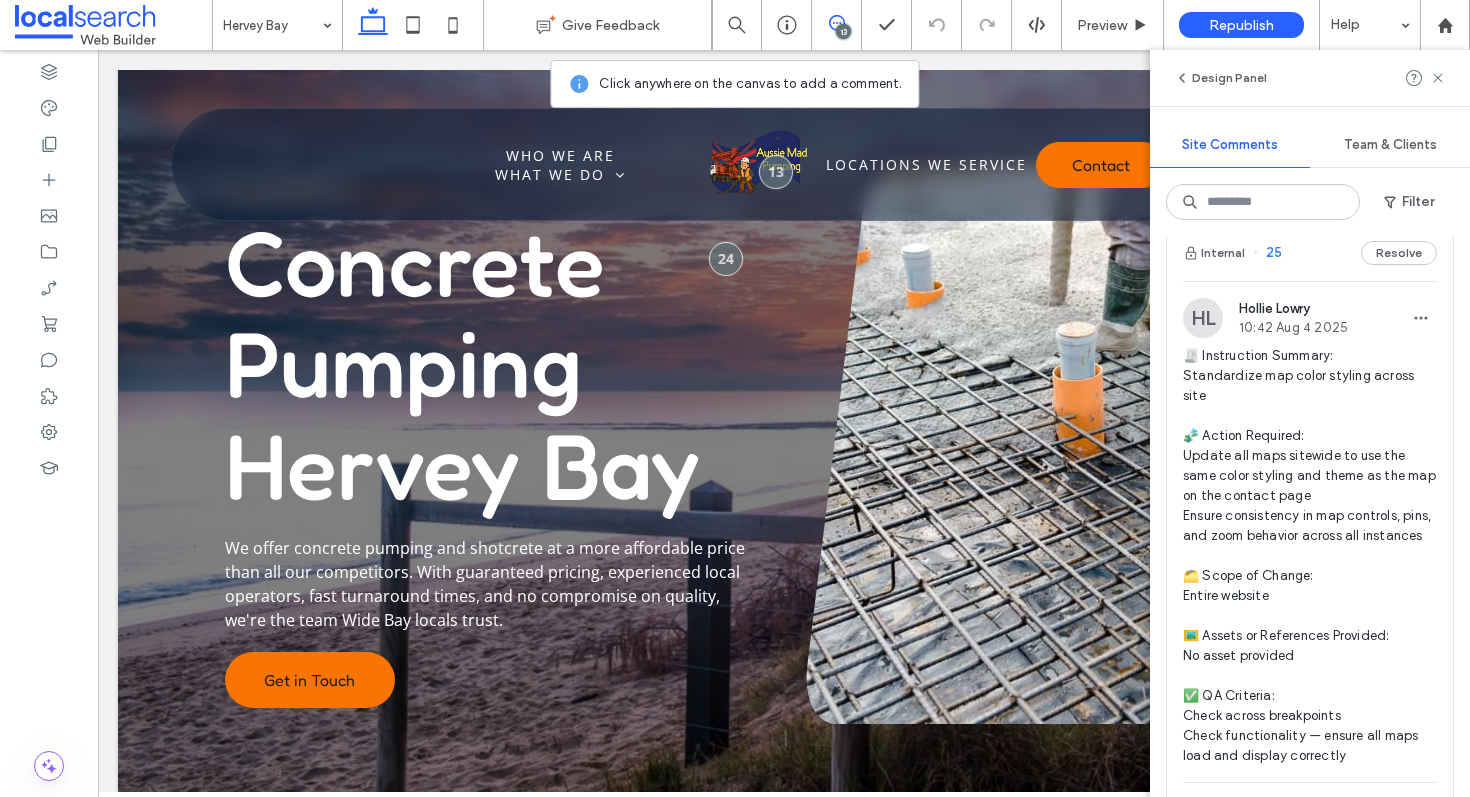 scroll, scrollTop: 0, scrollLeft: 0, axis: both 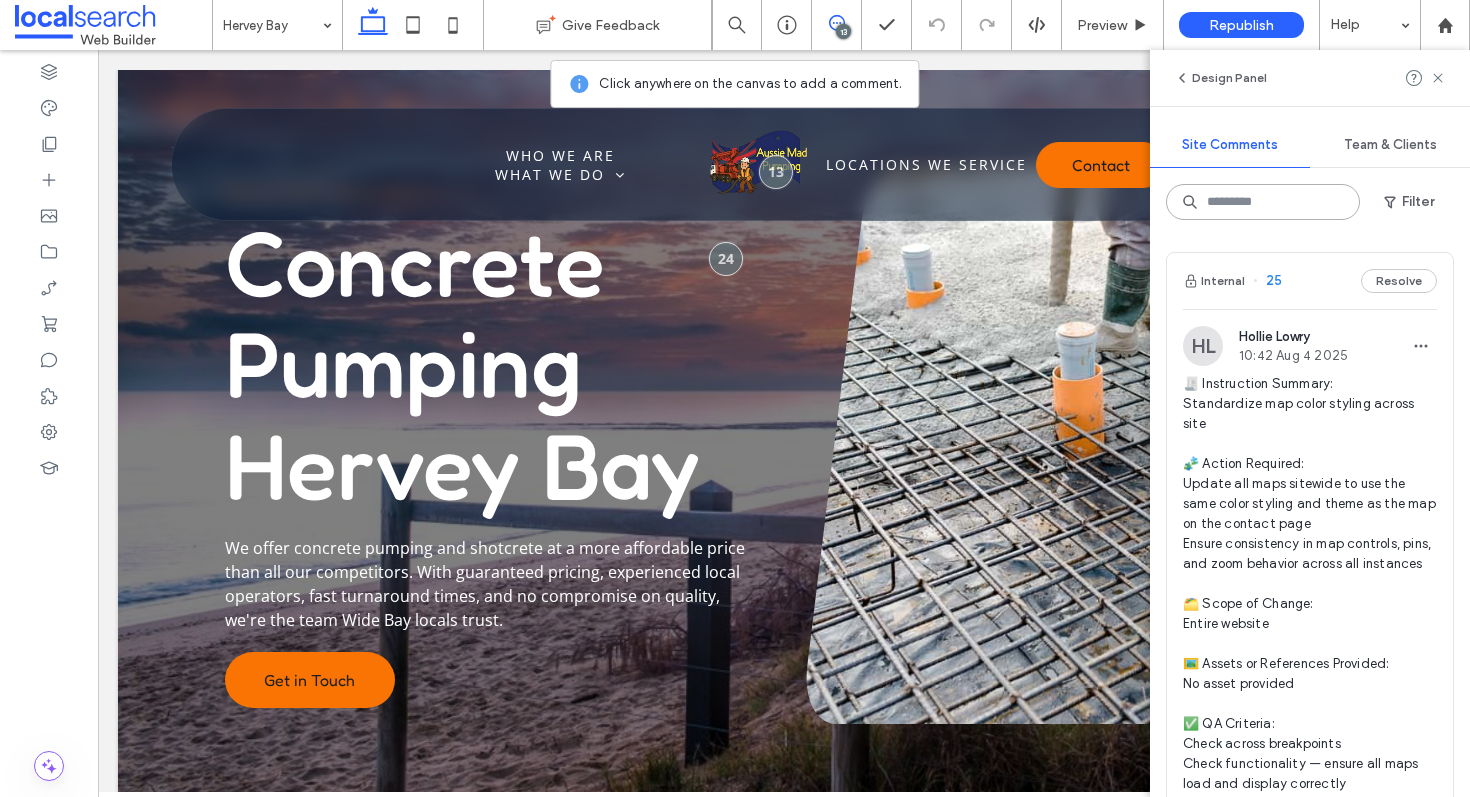 click at bounding box center (1263, 202) 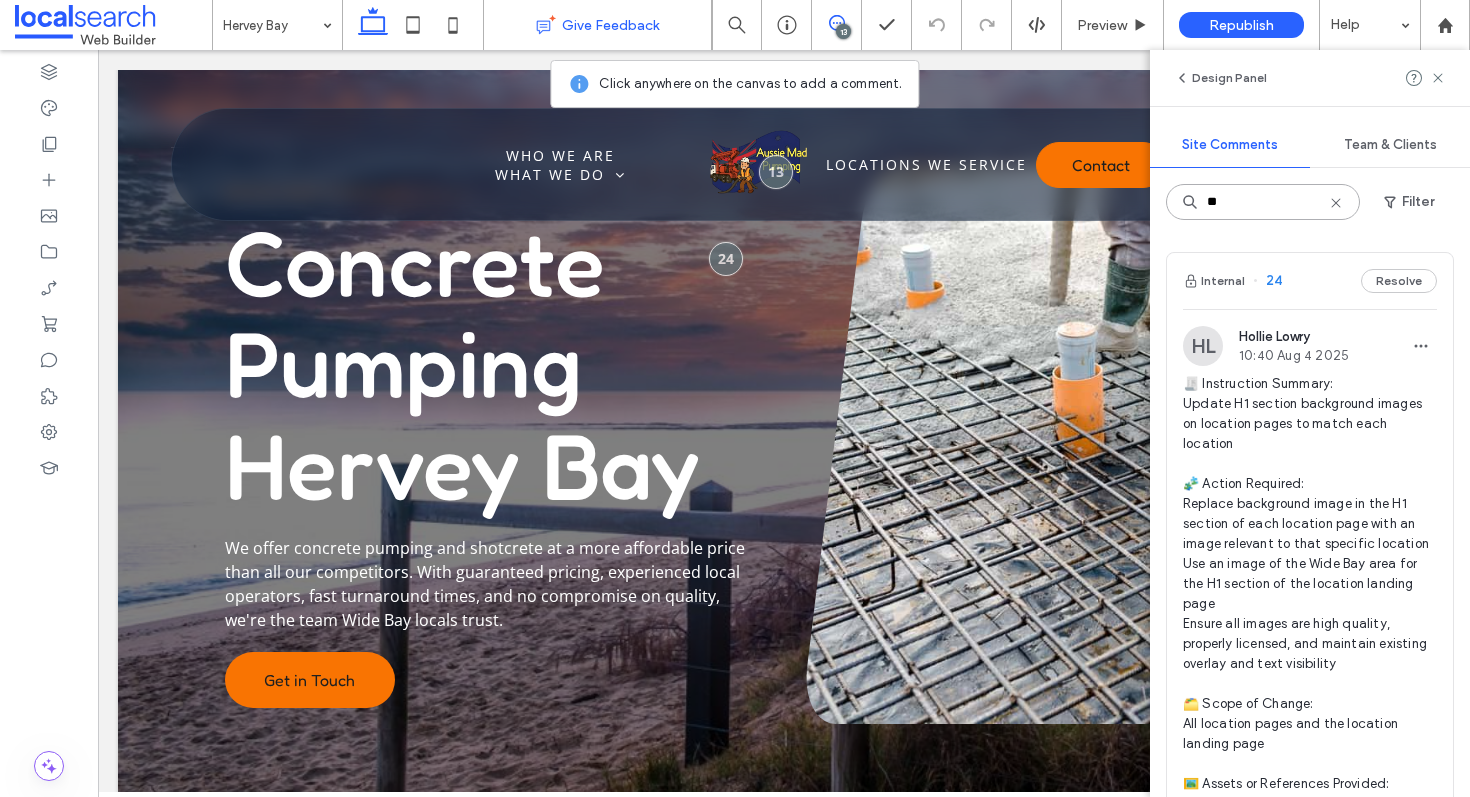 type on "**" 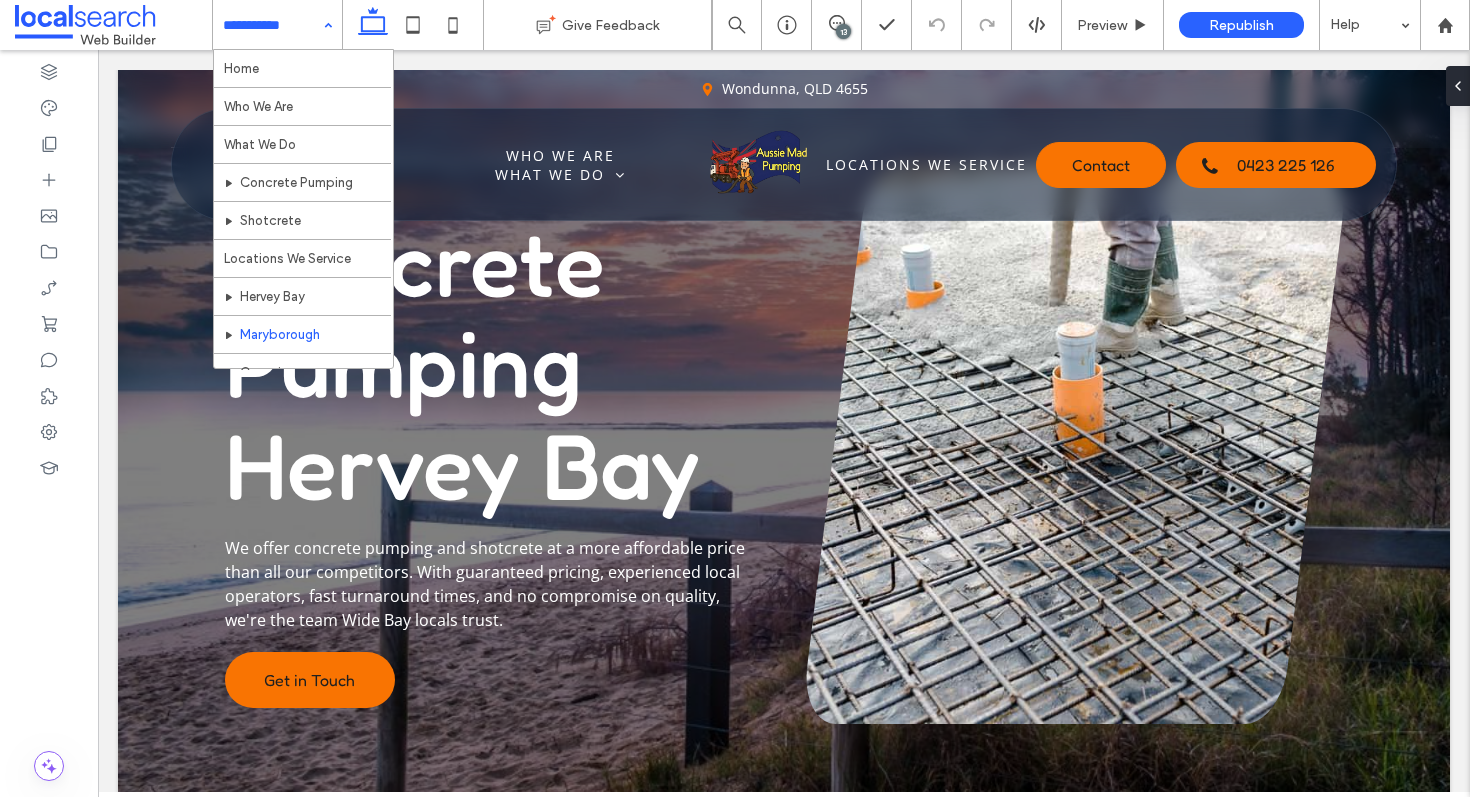 click on "Home Who We Are What We Do Concrete Pumping Shotcrete Locations We Service Hervey Bay Maryborough Gympie Bundaberg Childers Contact Us" at bounding box center (277, 25) 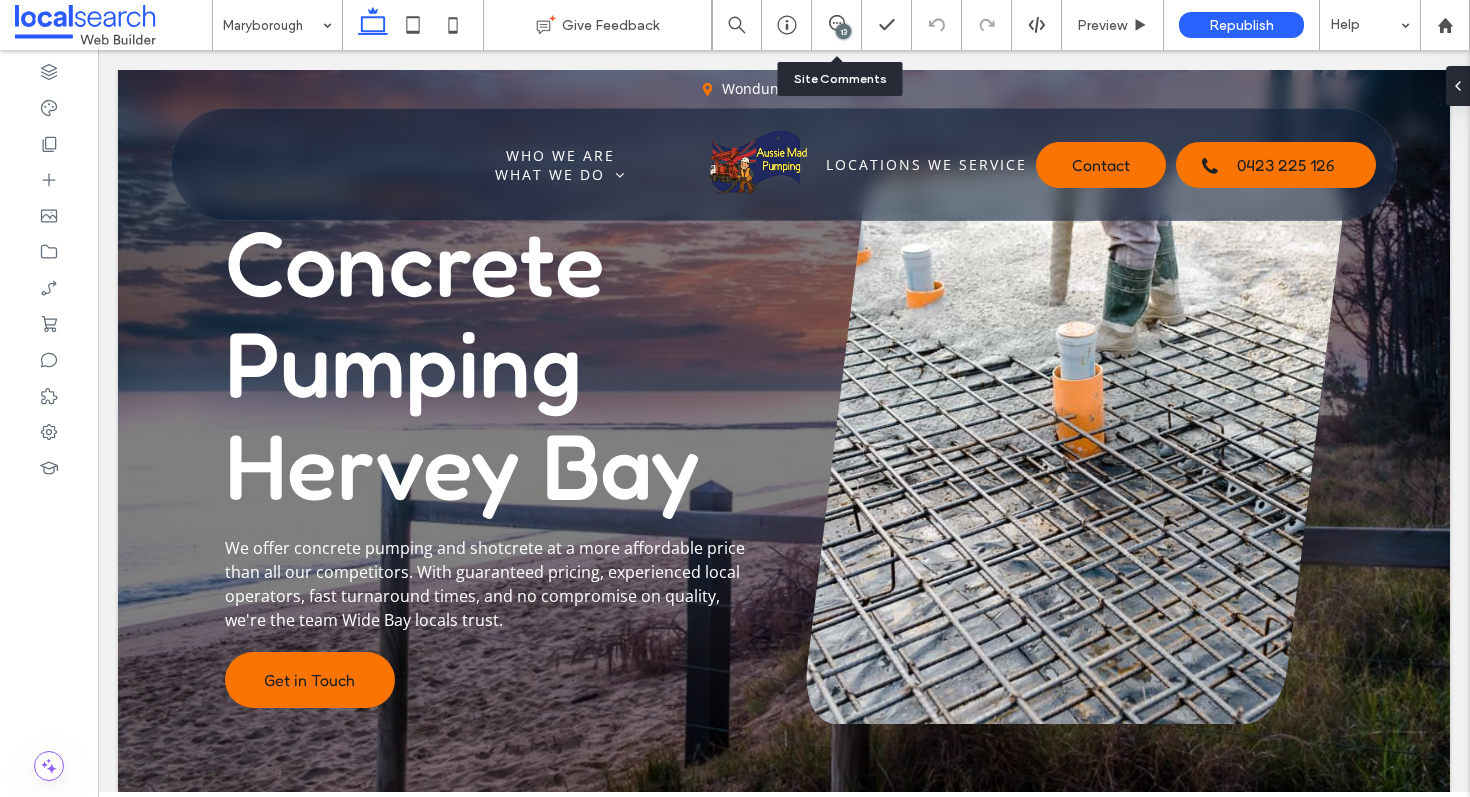 click on "13" at bounding box center [836, 25] 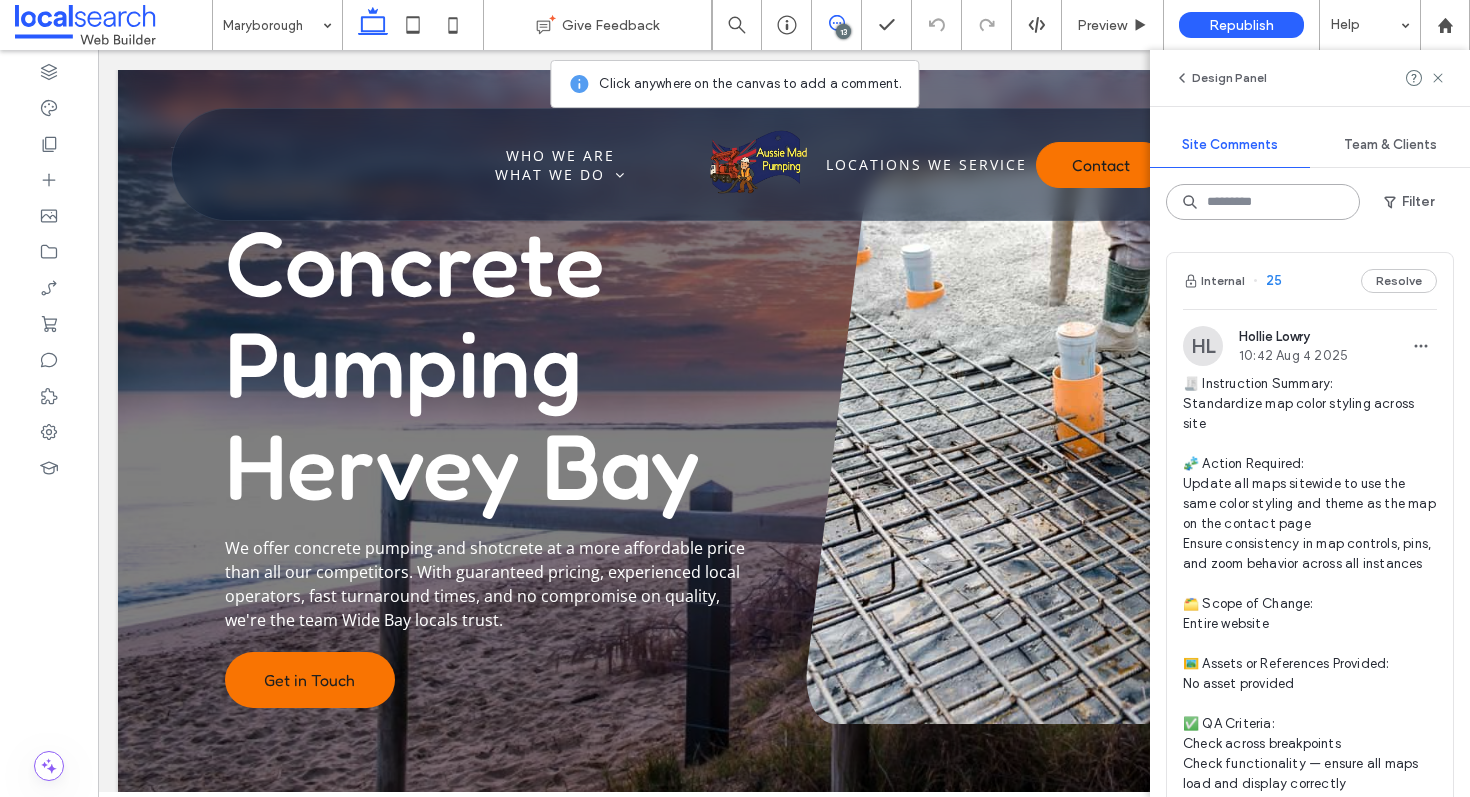 click at bounding box center (1263, 202) 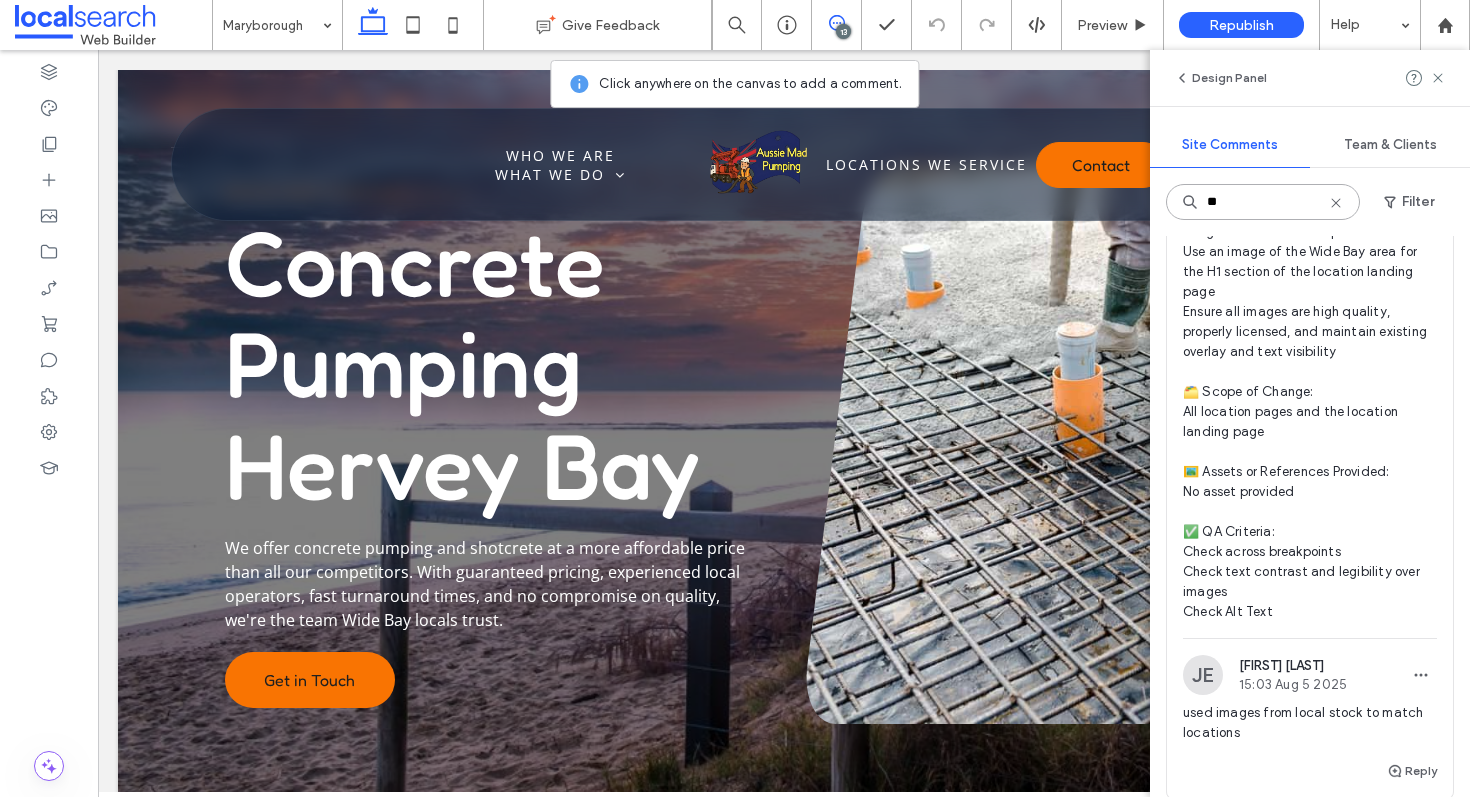 scroll, scrollTop: 338, scrollLeft: 0, axis: vertical 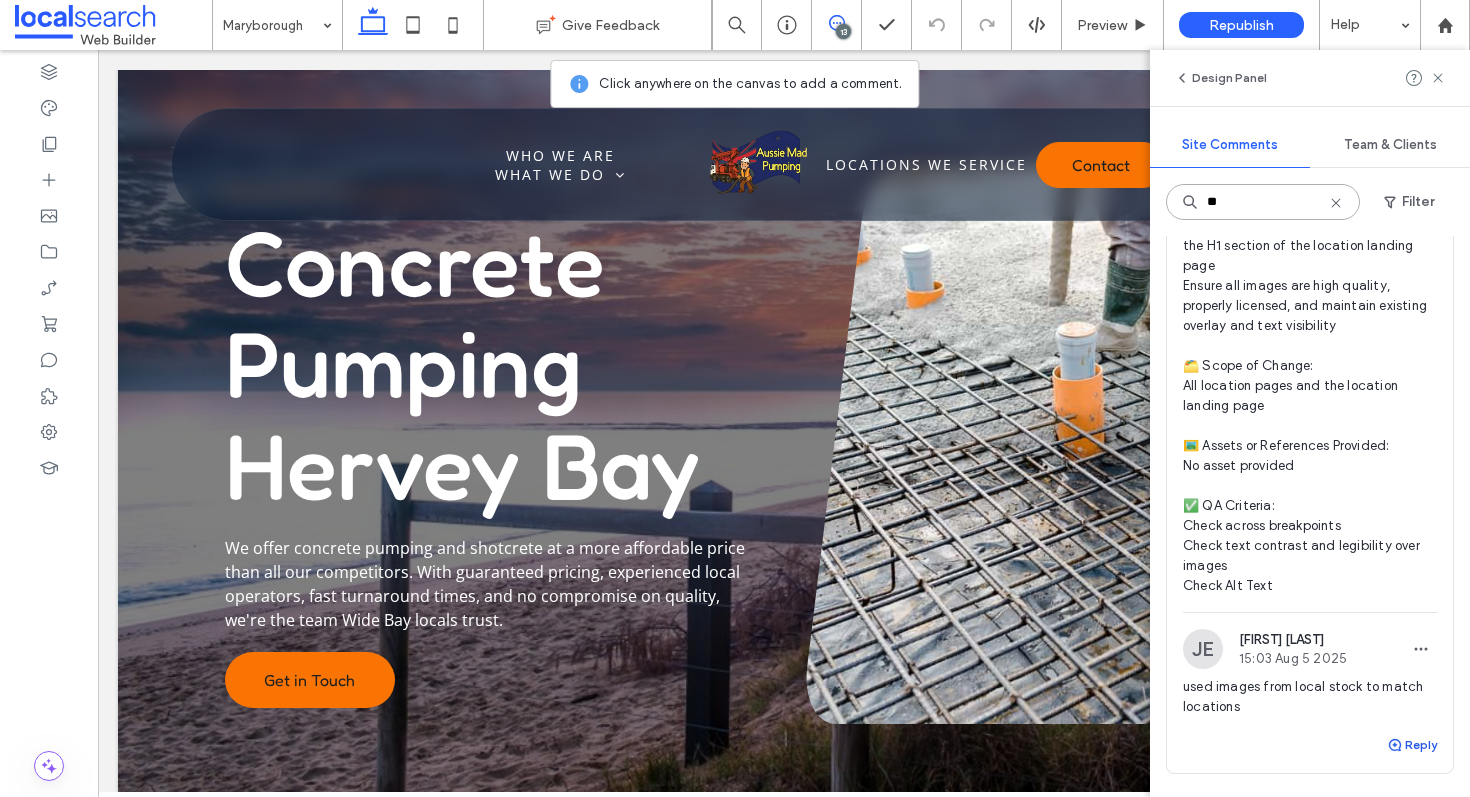 type on "**" 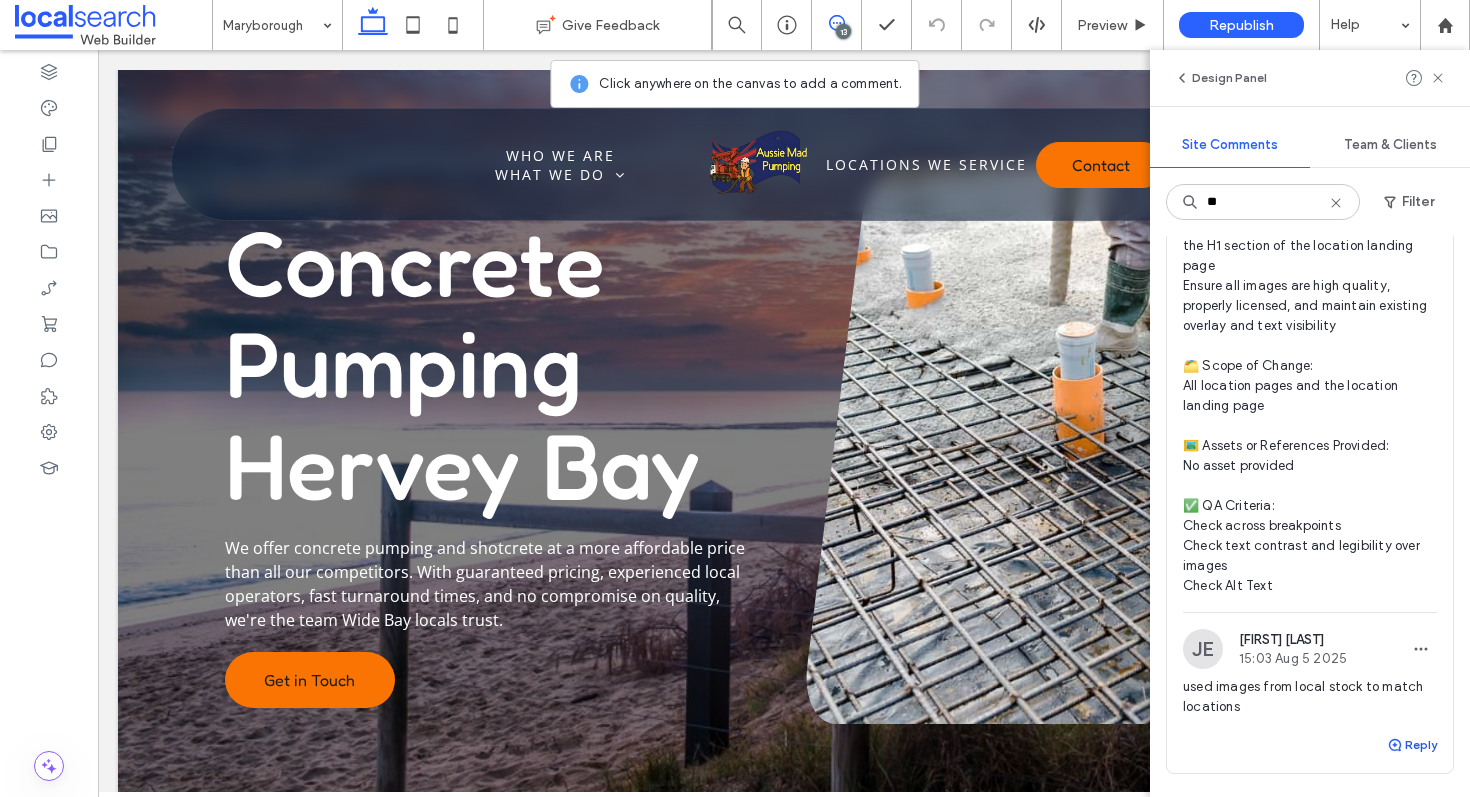 click on "Reply" at bounding box center [1412, 745] 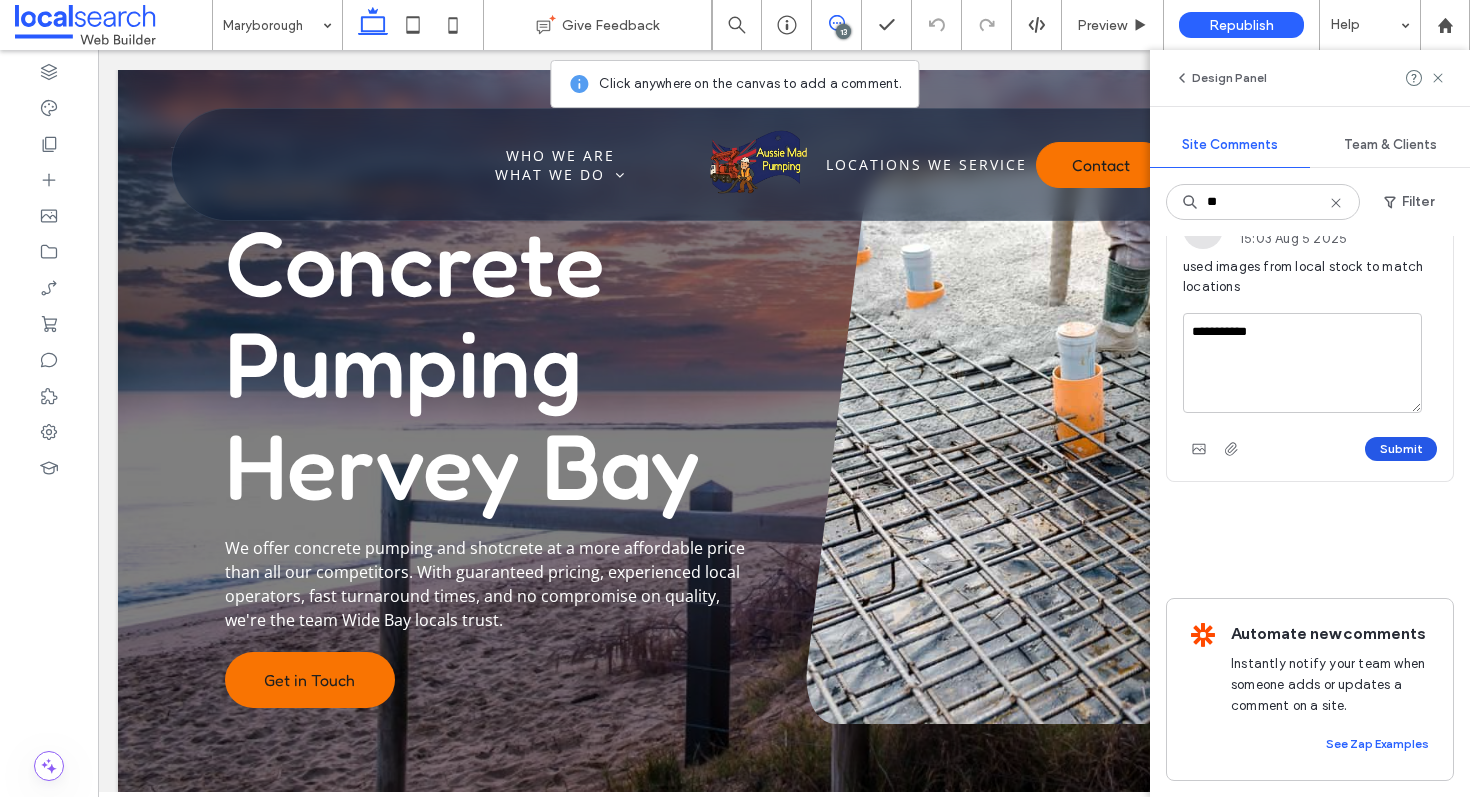 type on "**********" 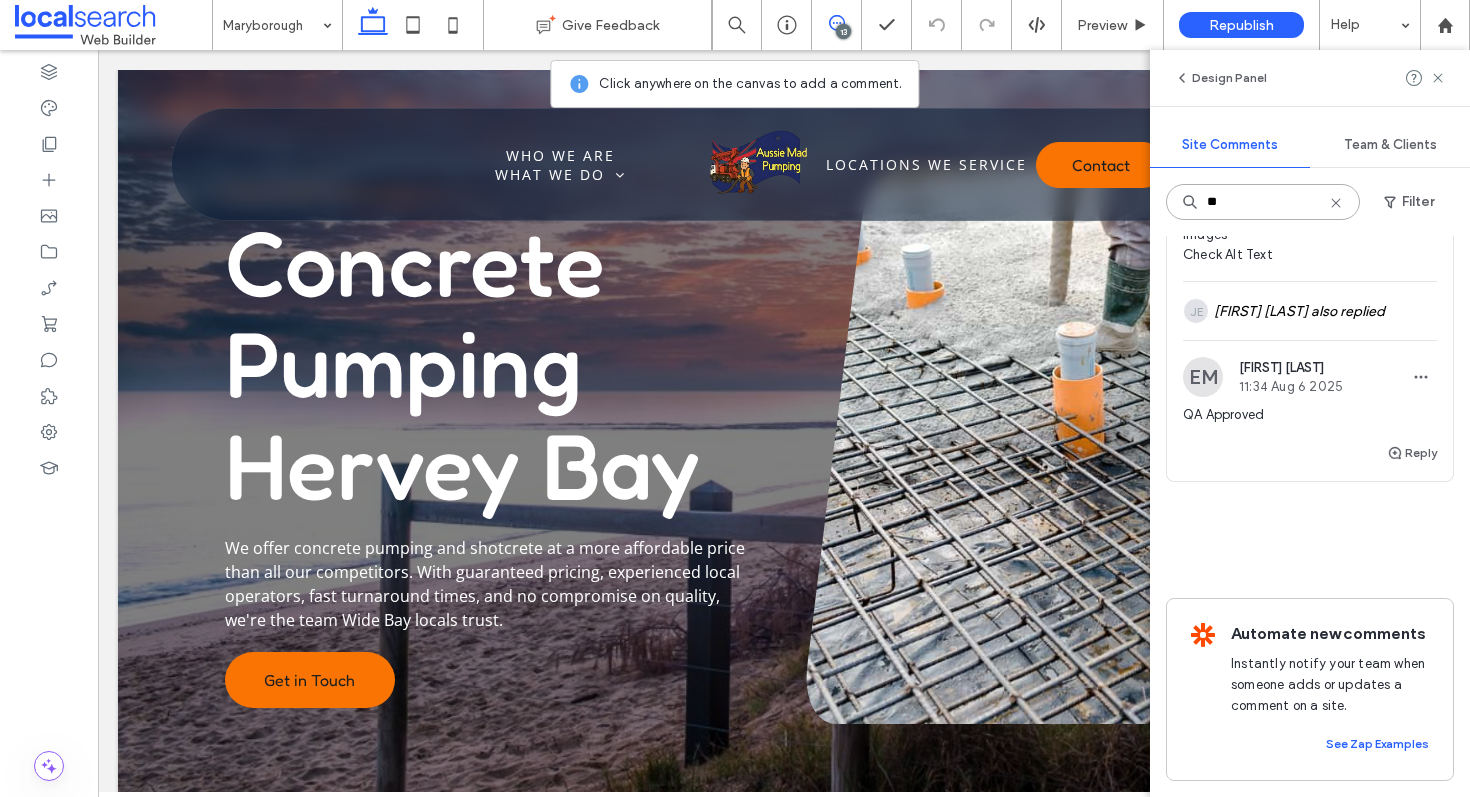 click on "**" at bounding box center [1263, 202] 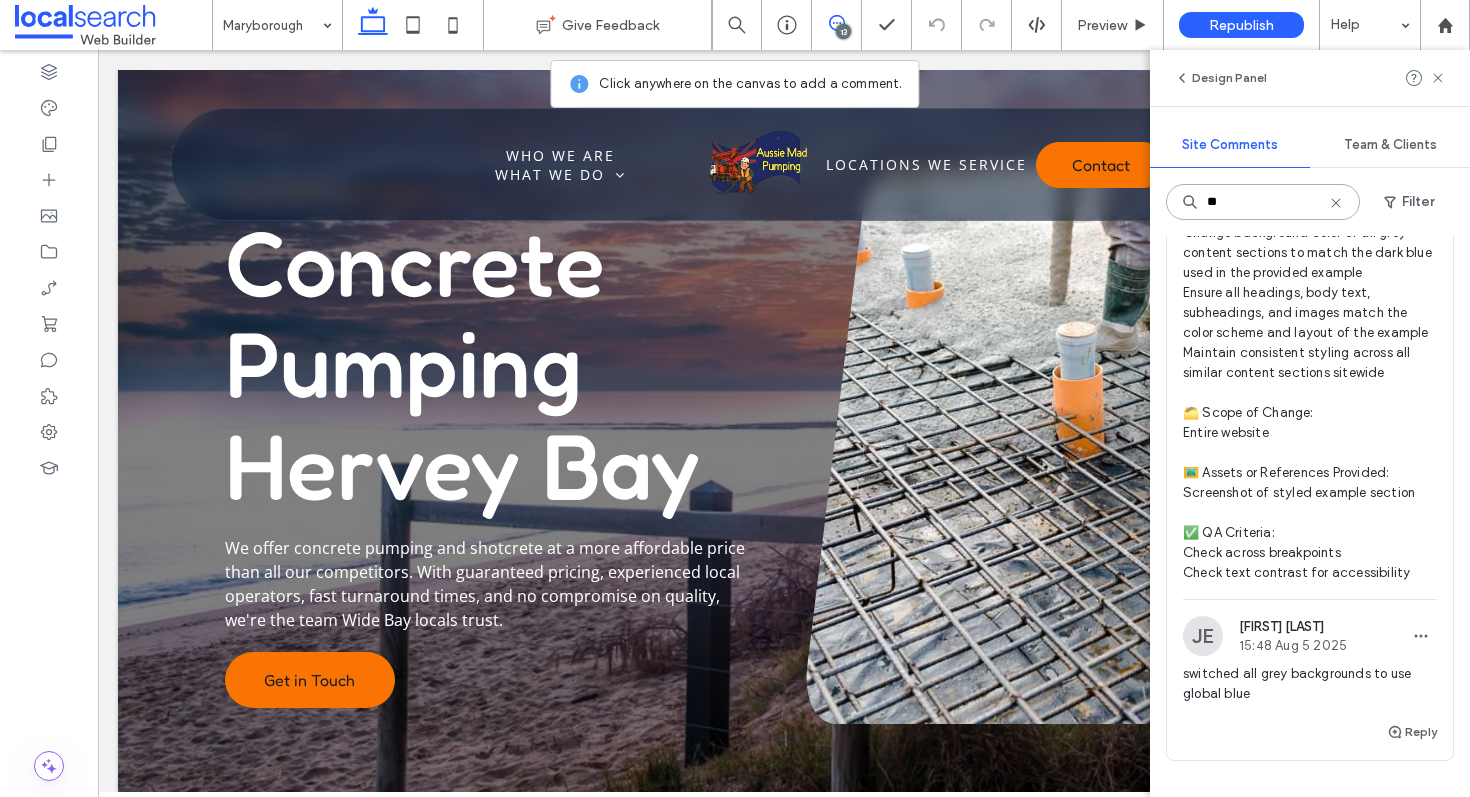 scroll, scrollTop: 0, scrollLeft: 0, axis: both 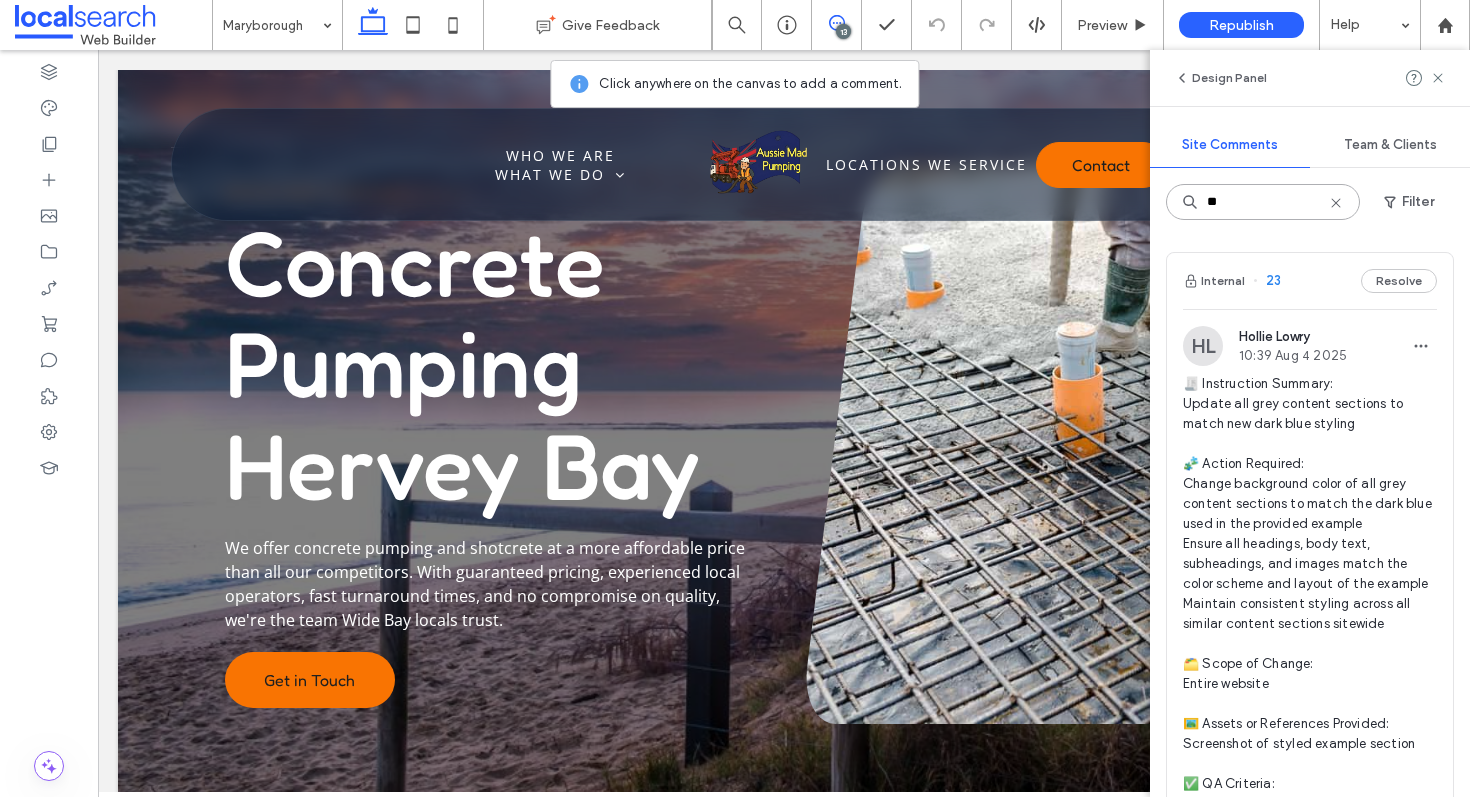 type on "**" 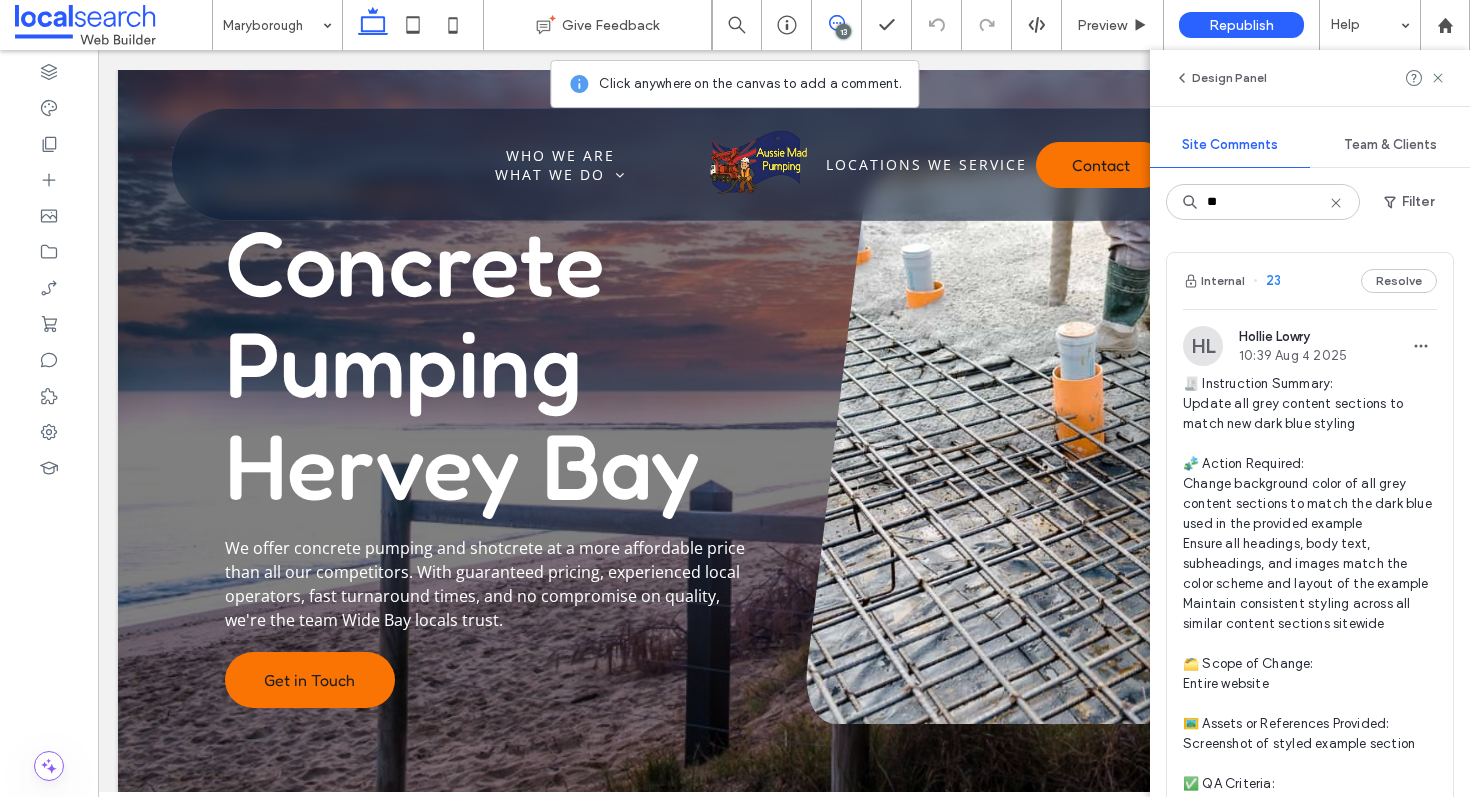 click on "Internal 23 Resolve" at bounding box center [1310, 281] 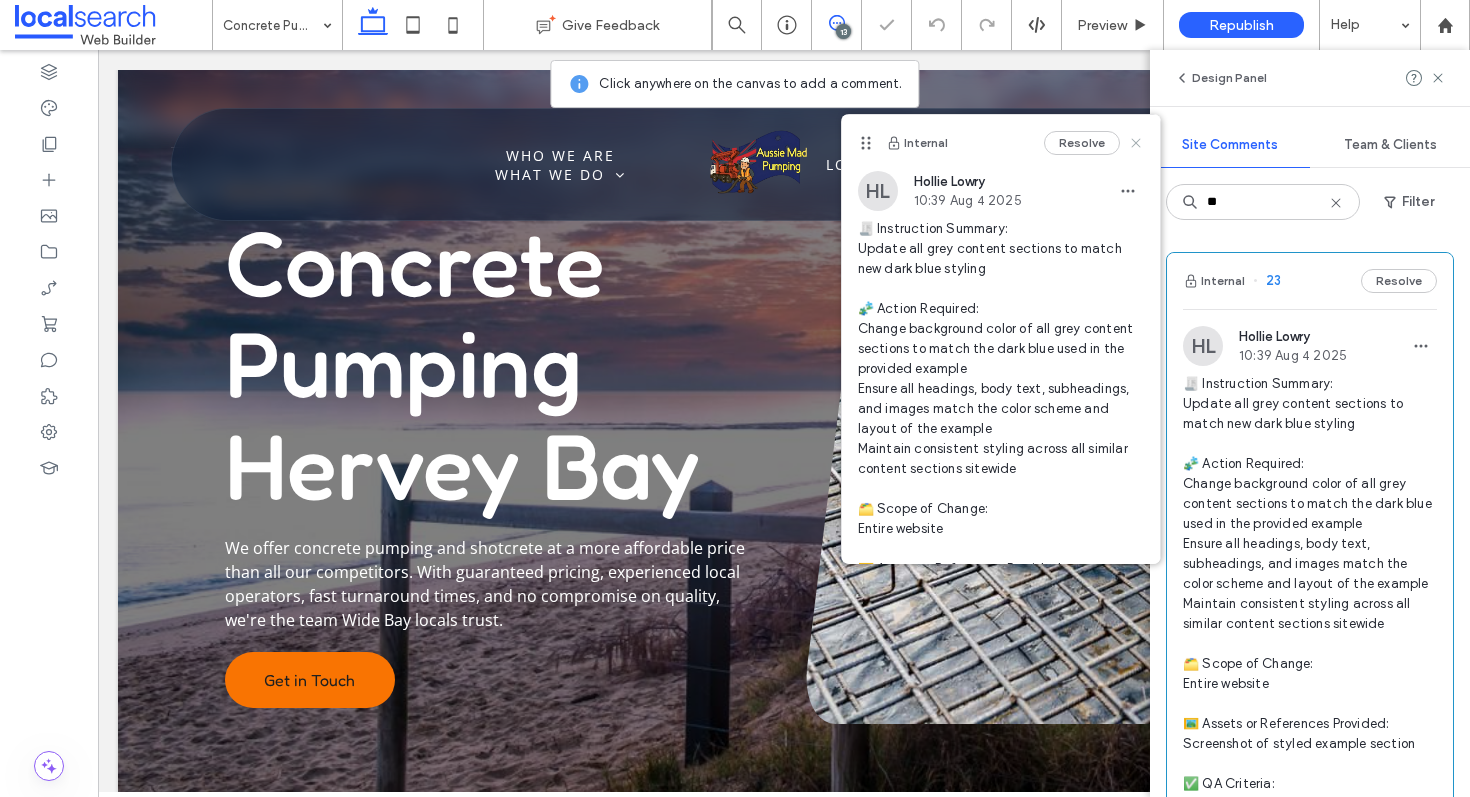 click 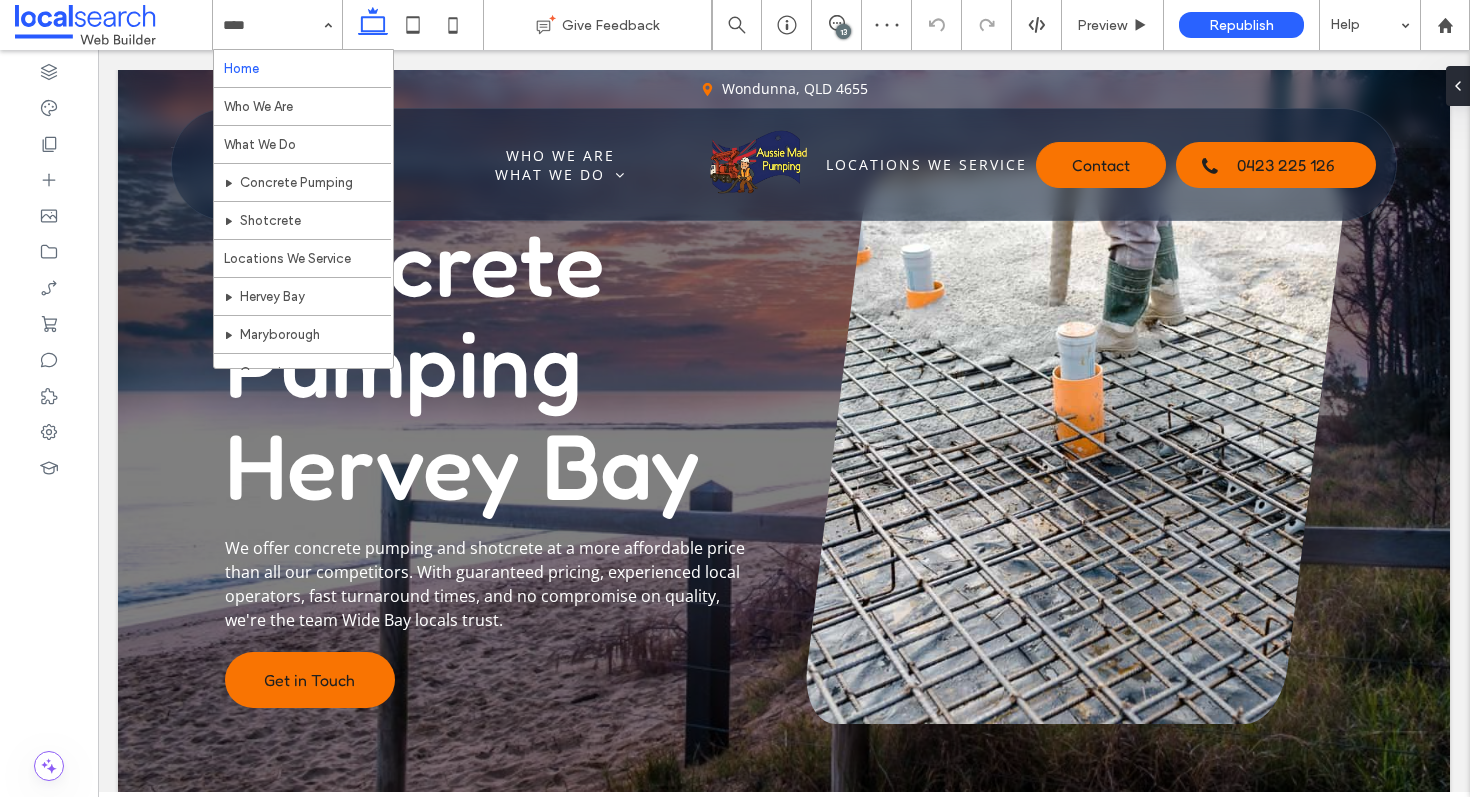 click at bounding box center (272, 25) 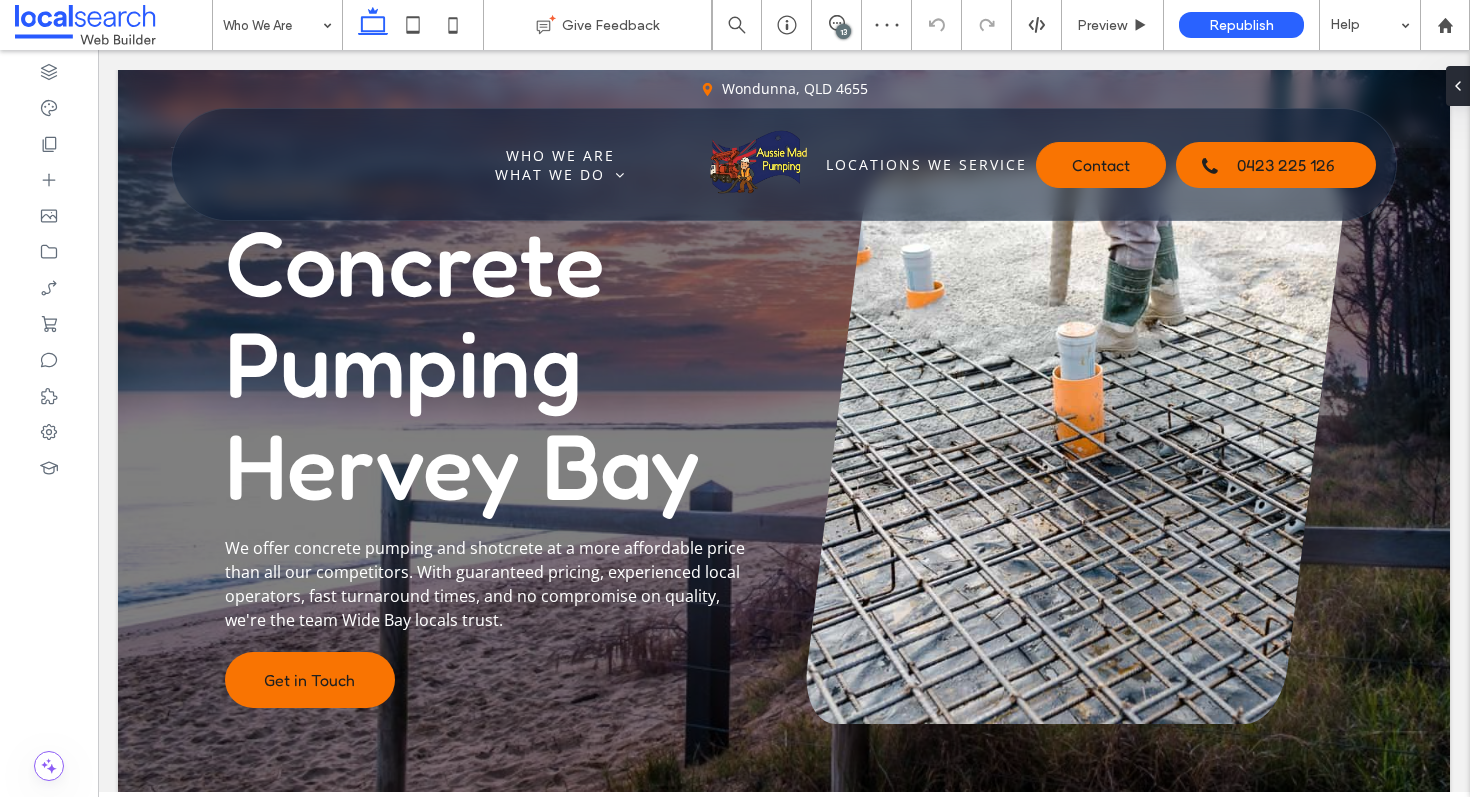 click at bounding box center (272, 25) 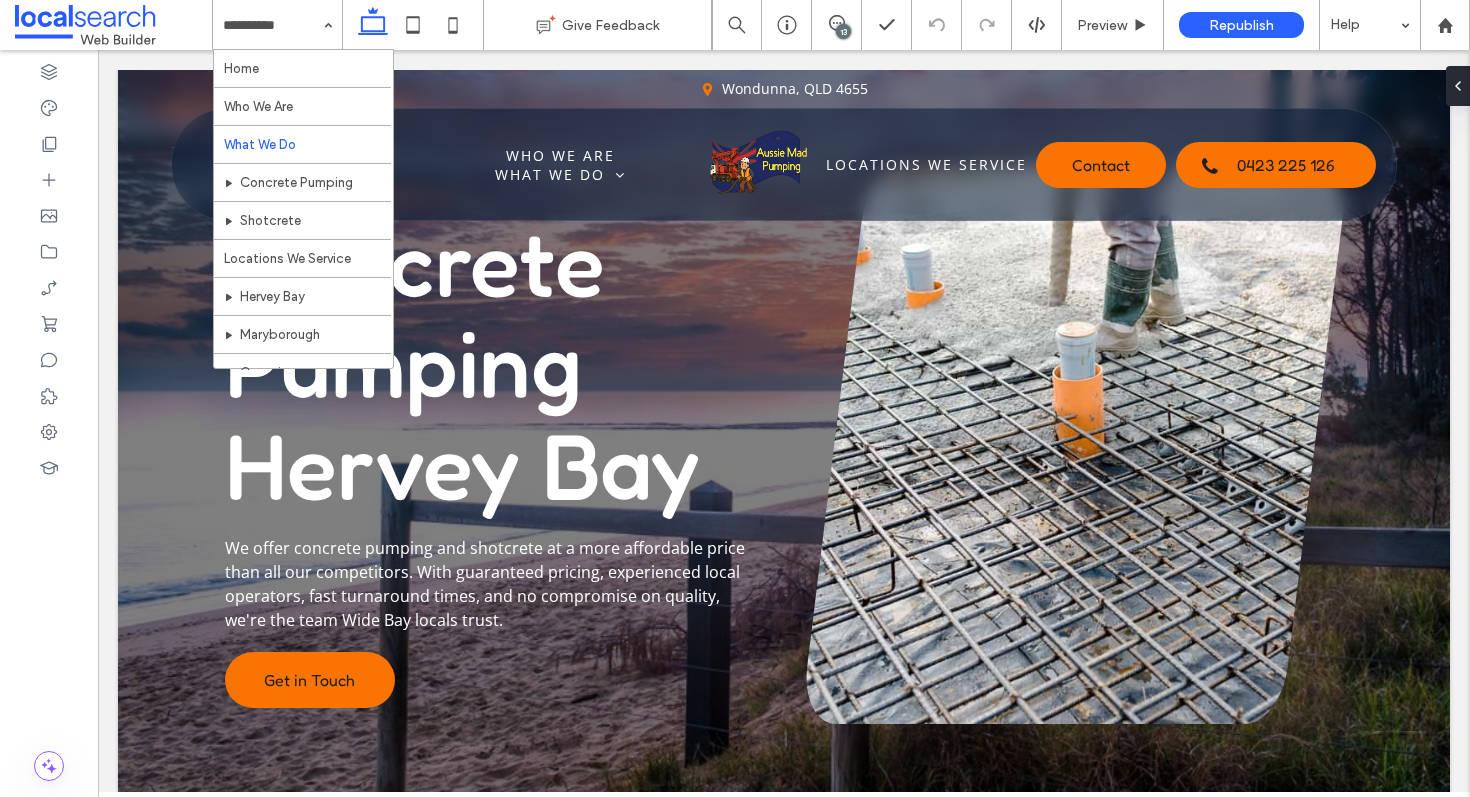 click on "Home Who We Are What We Do Concrete Pumping Shotcrete Locations We Service Hervey Bay Maryborough Gympie Bundaberg Childers Contact Us" at bounding box center (277, 25) 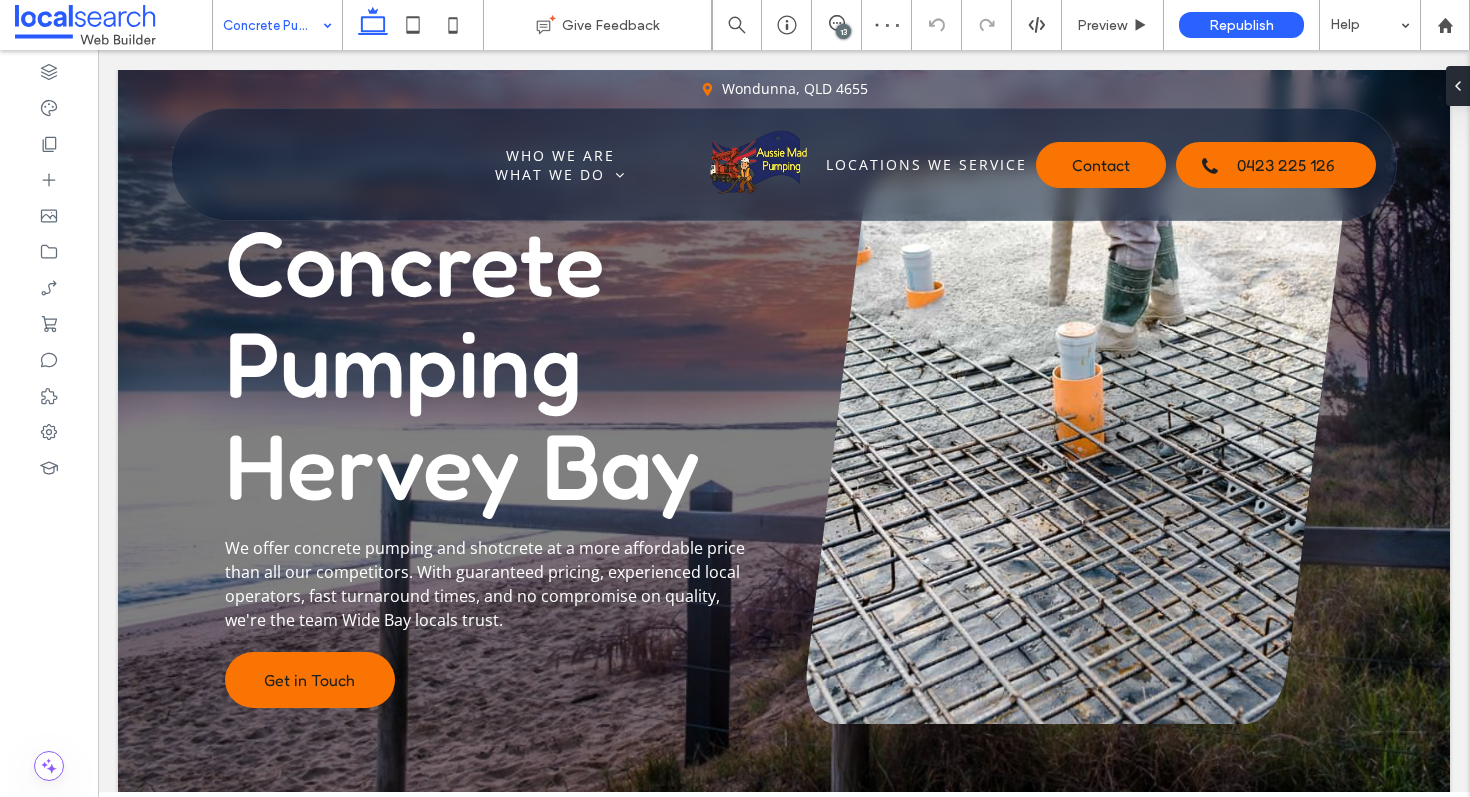 click on "Concrete Pumping" at bounding box center (277, 25) 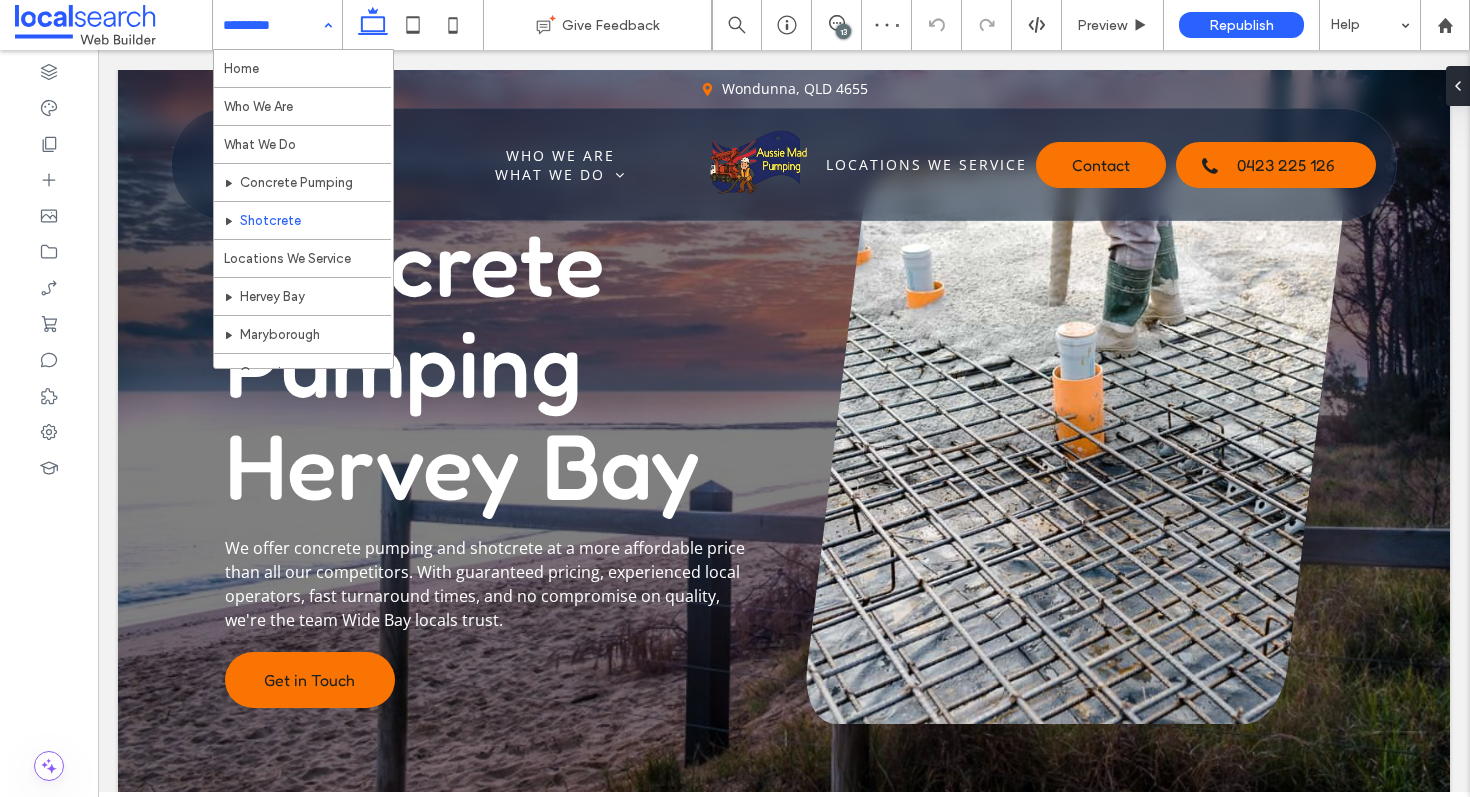 click at bounding box center (272, 25) 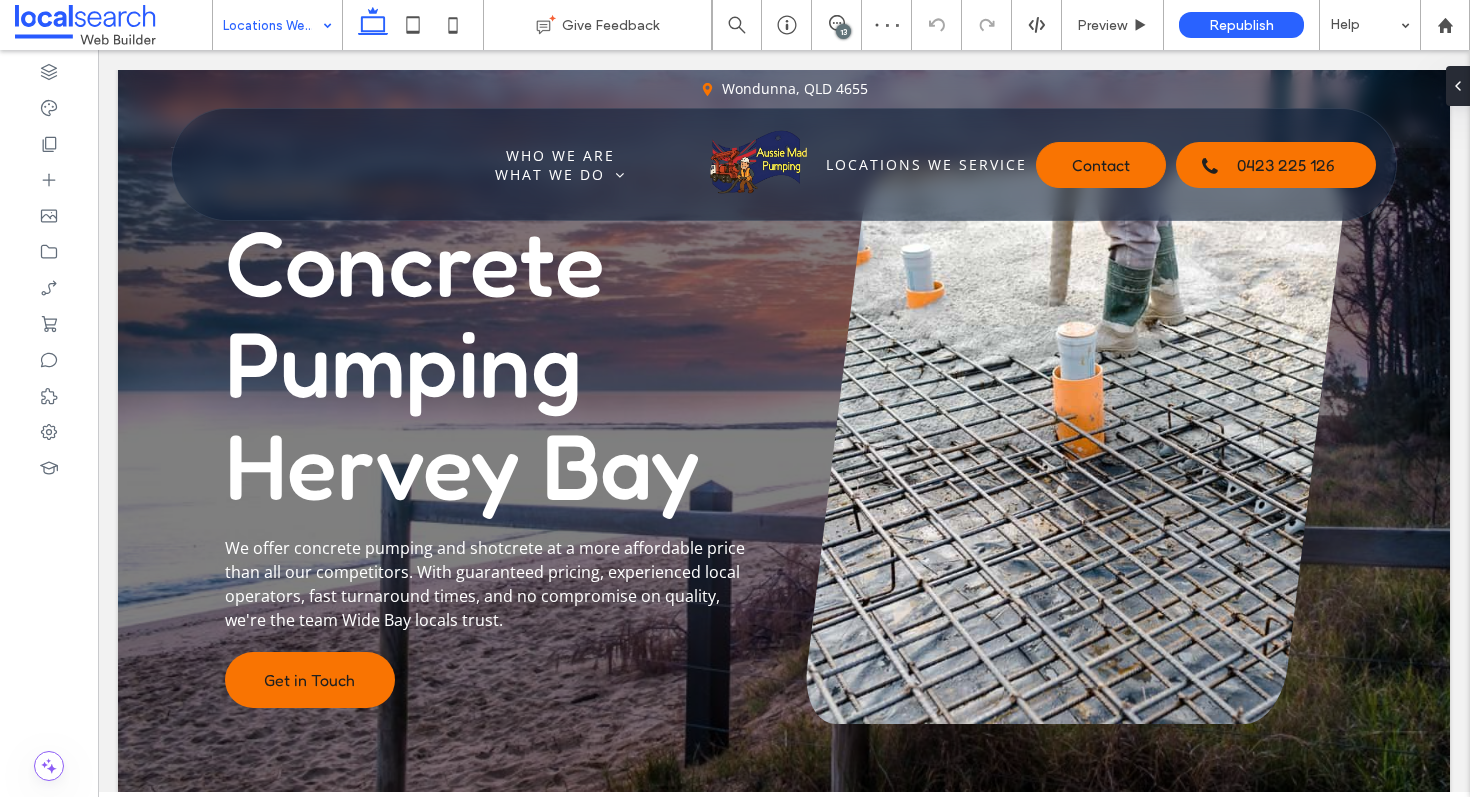 click at bounding box center [272, 25] 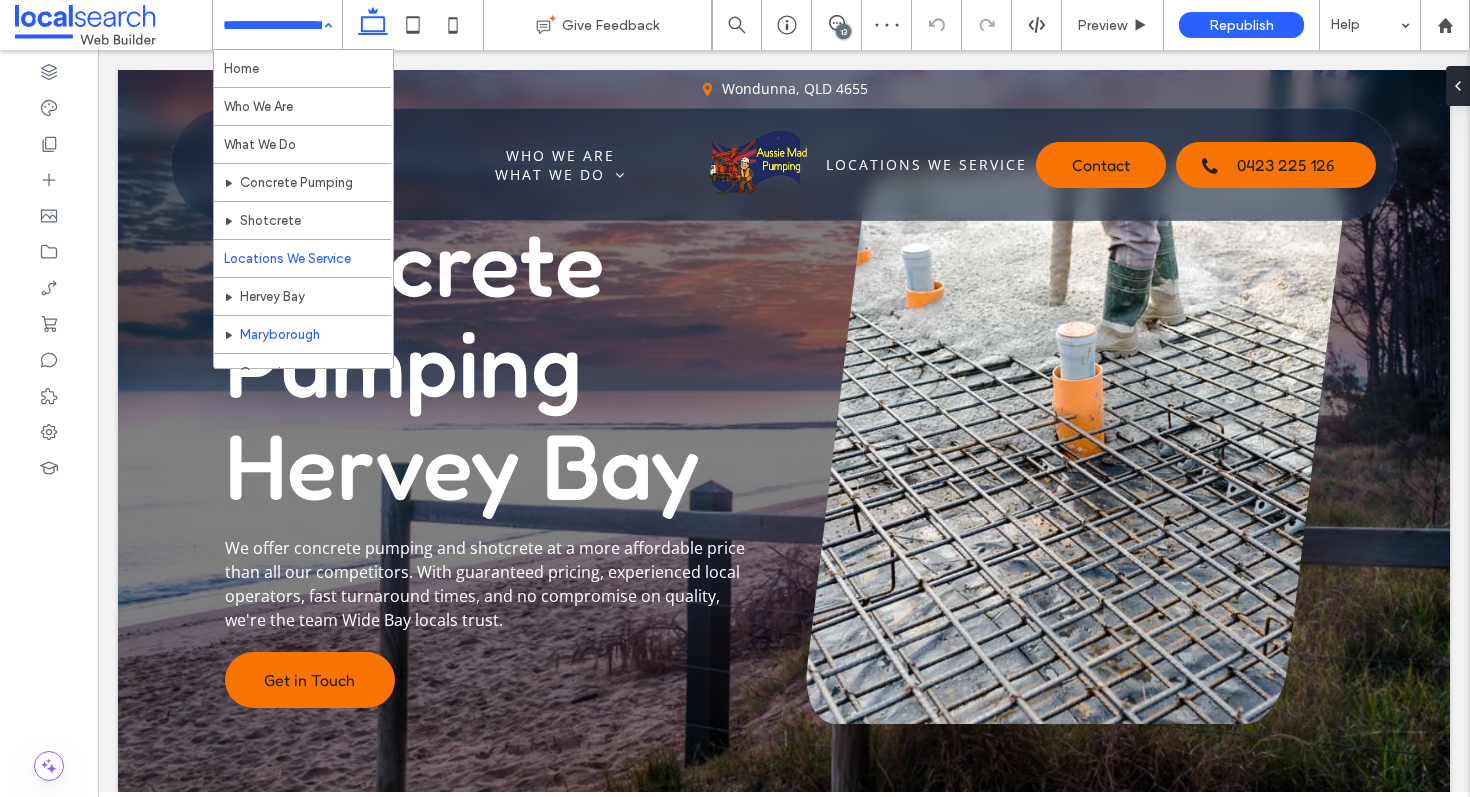scroll, scrollTop: 147, scrollLeft: 0, axis: vertical 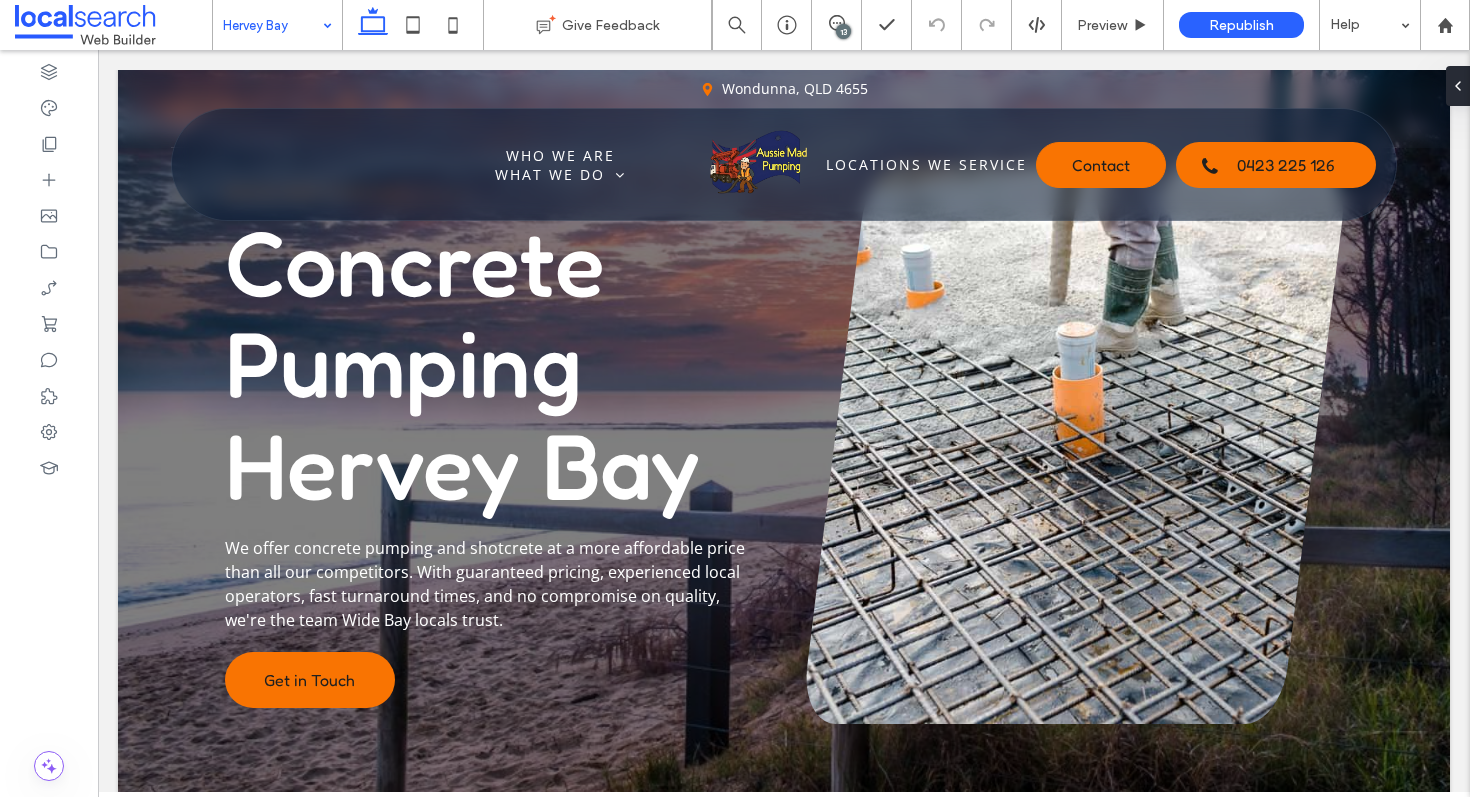 click at bounding box center (272, 25) 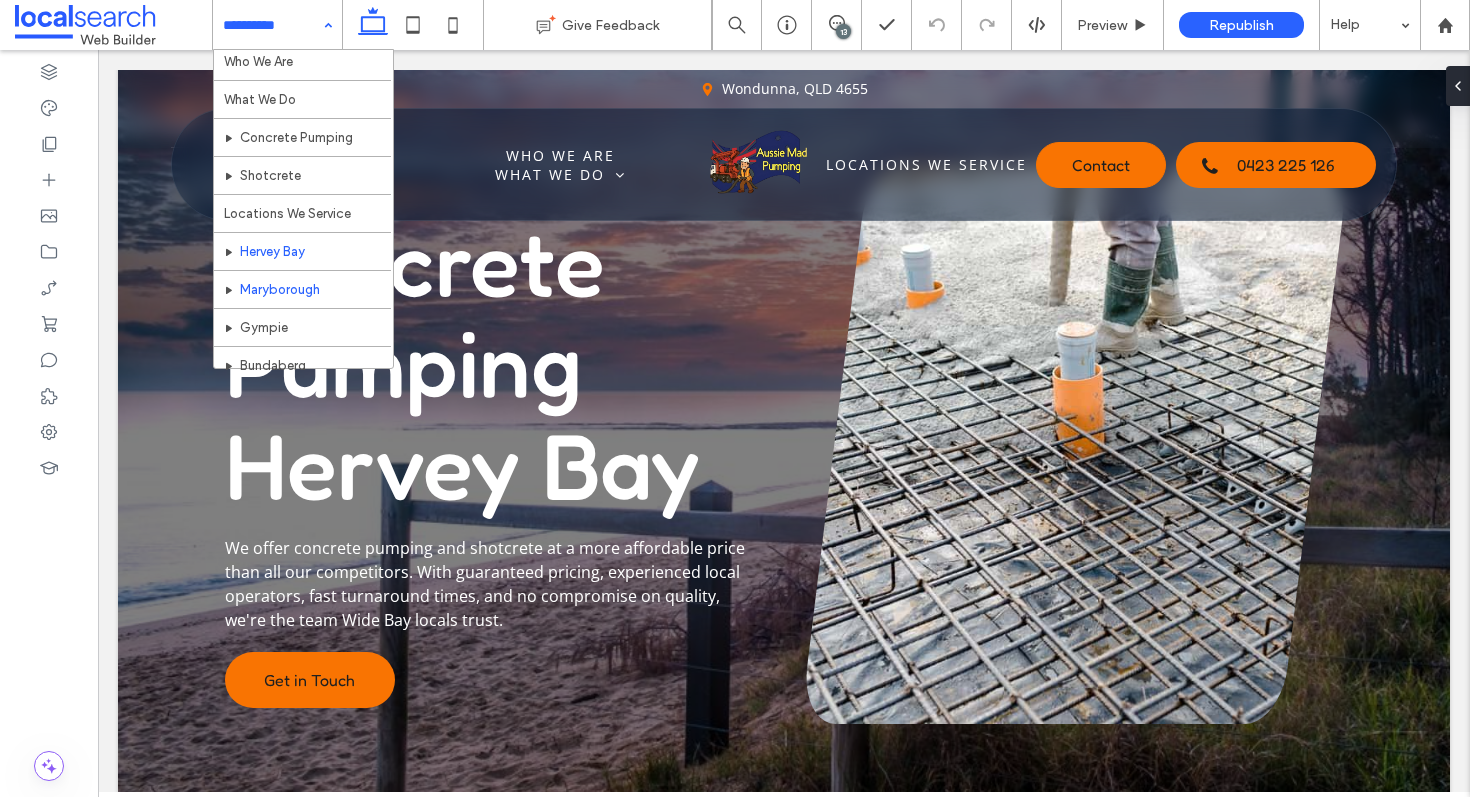 scroll, scrollTop: 147, scrollLeft: 0, axis: vertical 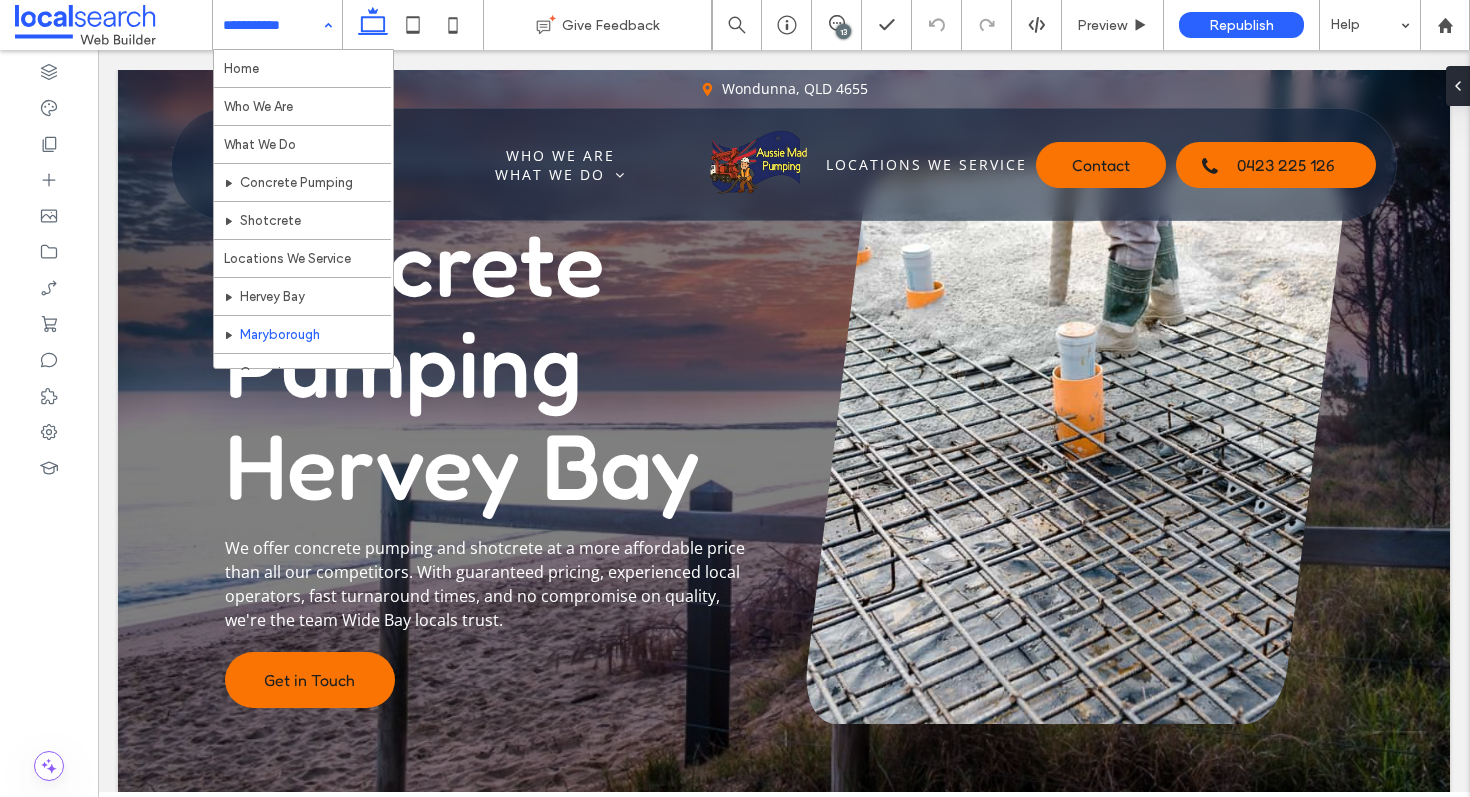 click at bounding box center [272, 25] 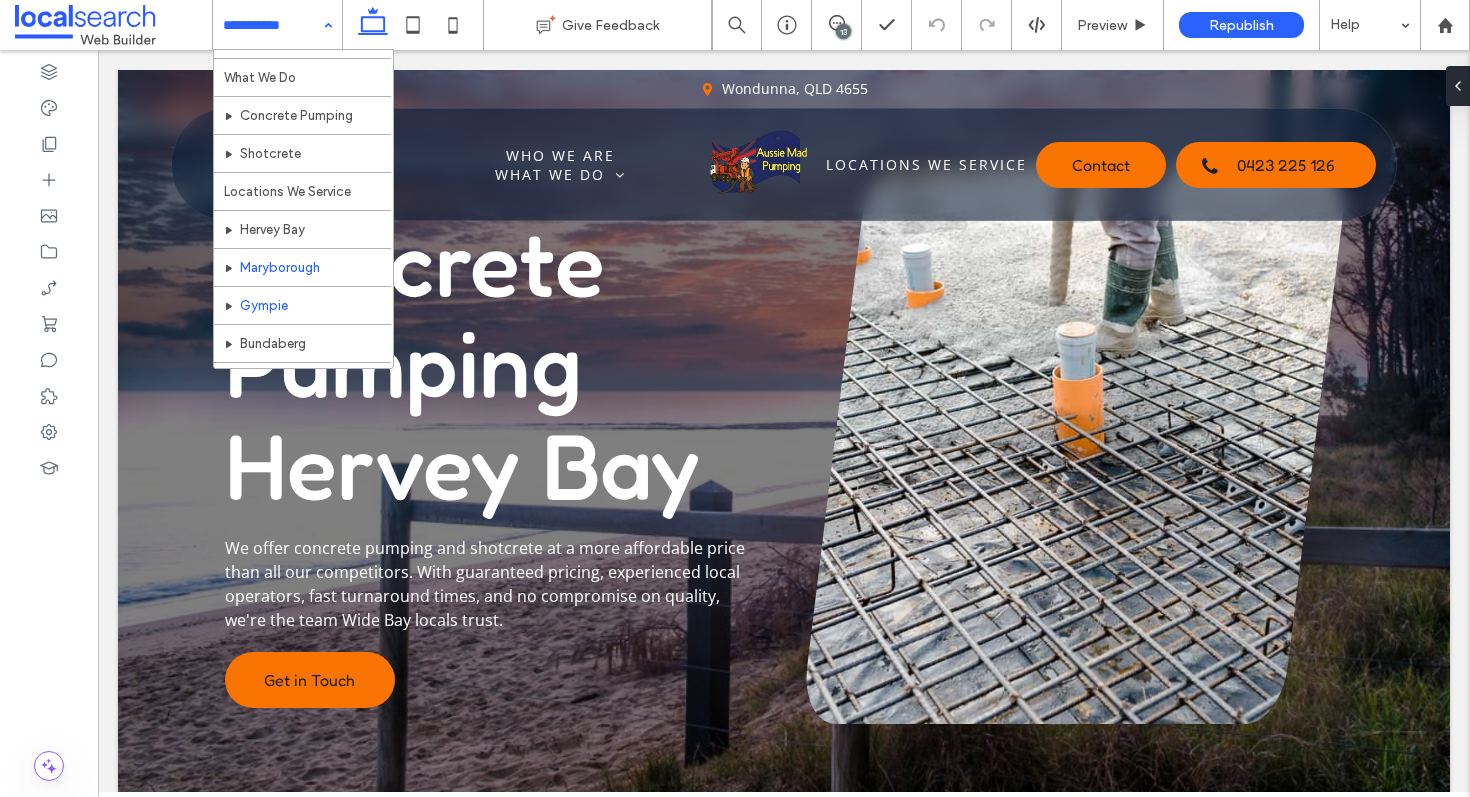 scroll, scrollTop: 147, scrollLeft: 0, axis: vertical 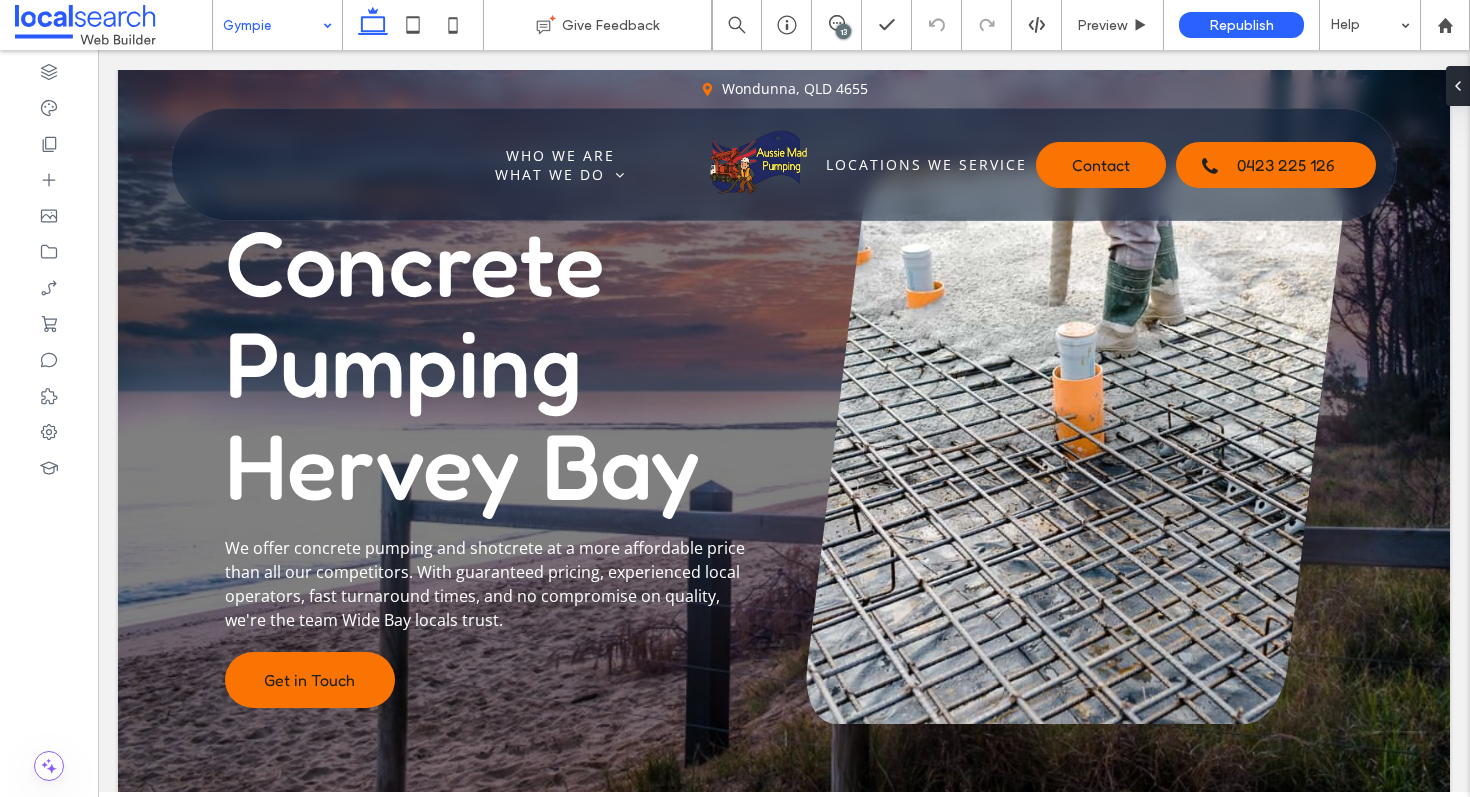click on "Gympie" at bounding box center (277, 25) 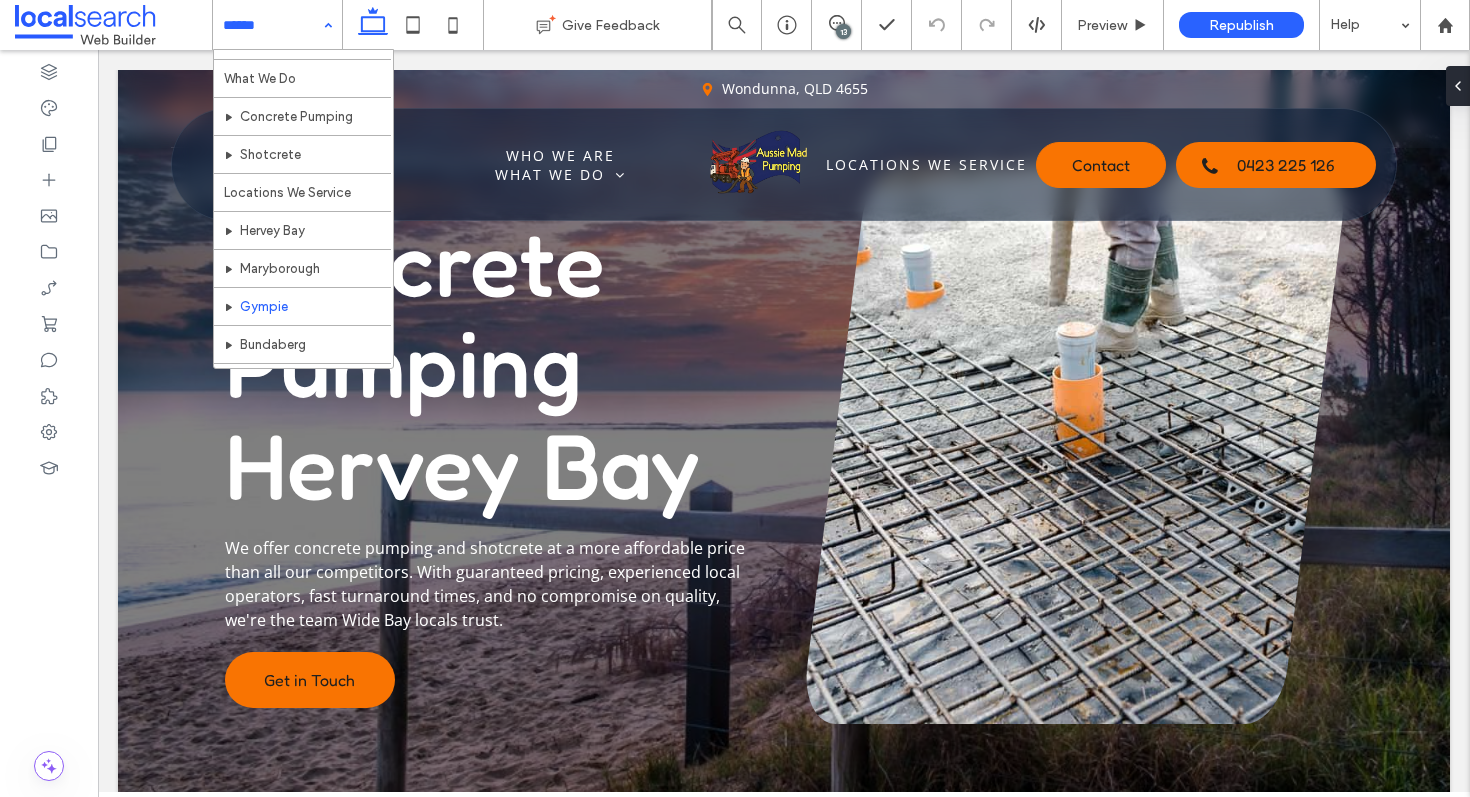scroll, scrollTop: 147, scrollLeft: 0, axis: vertical 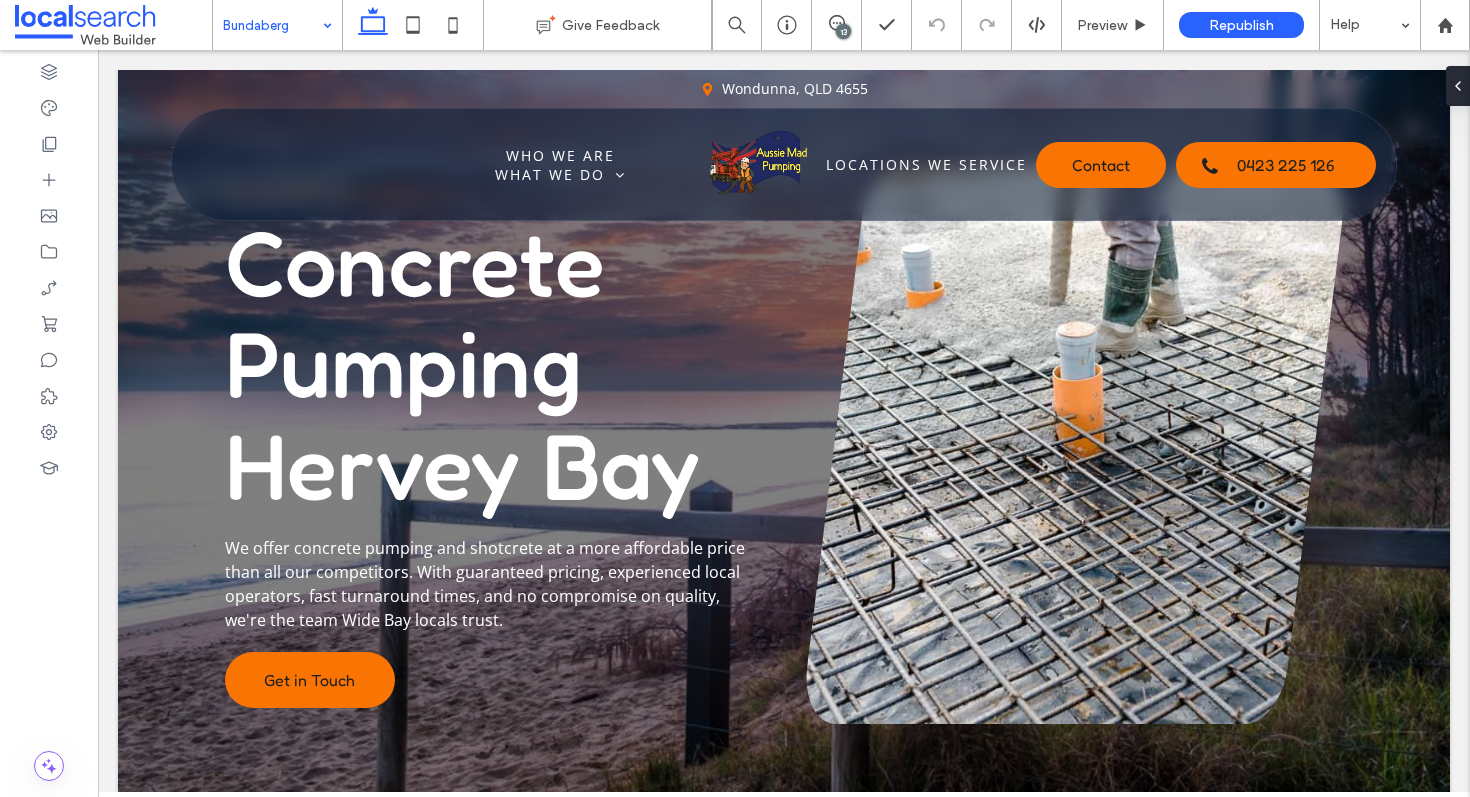 click at bounding box center (272, 25) 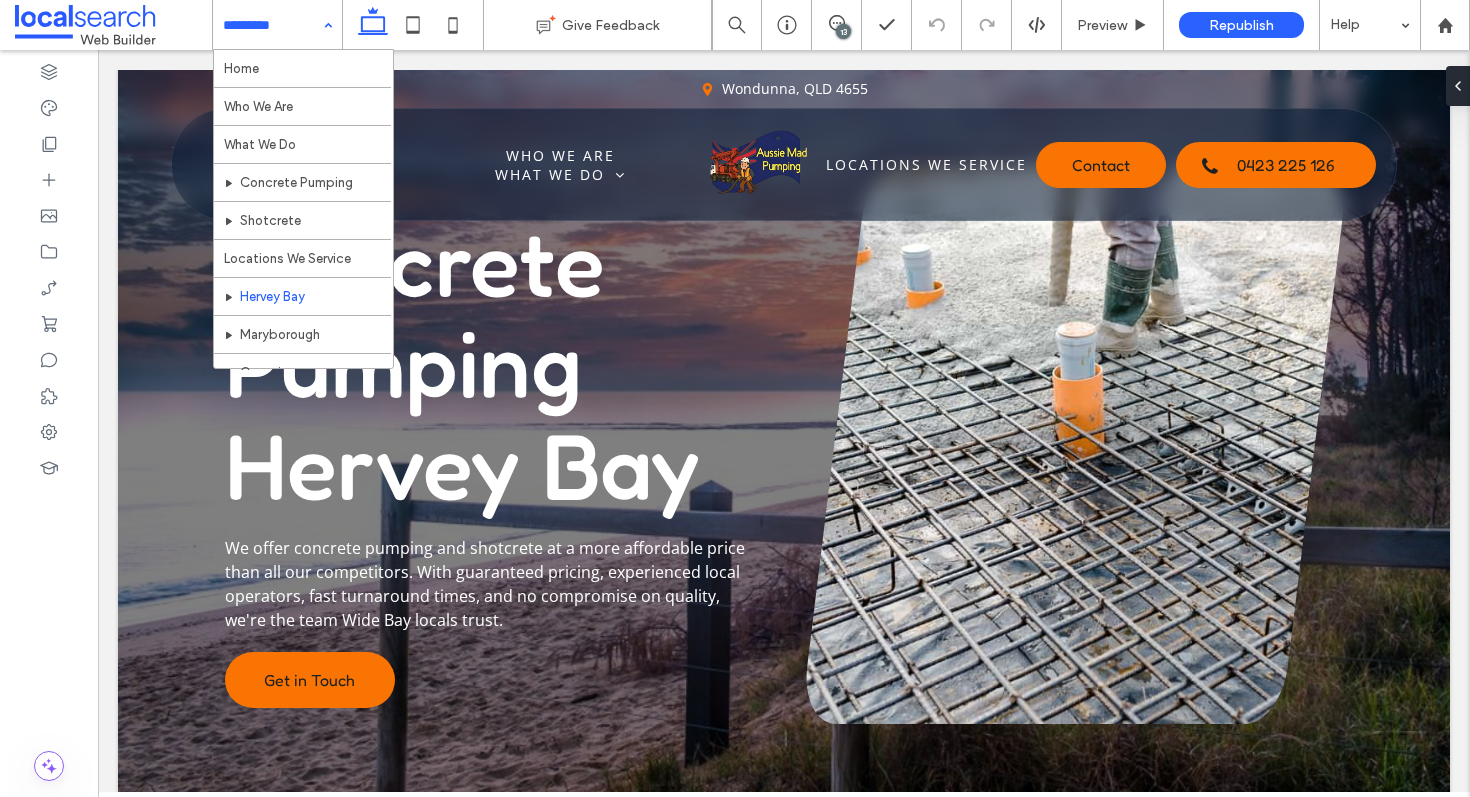 scroll, scrollTop: 147, scrollLeft: 0, axis: vertical 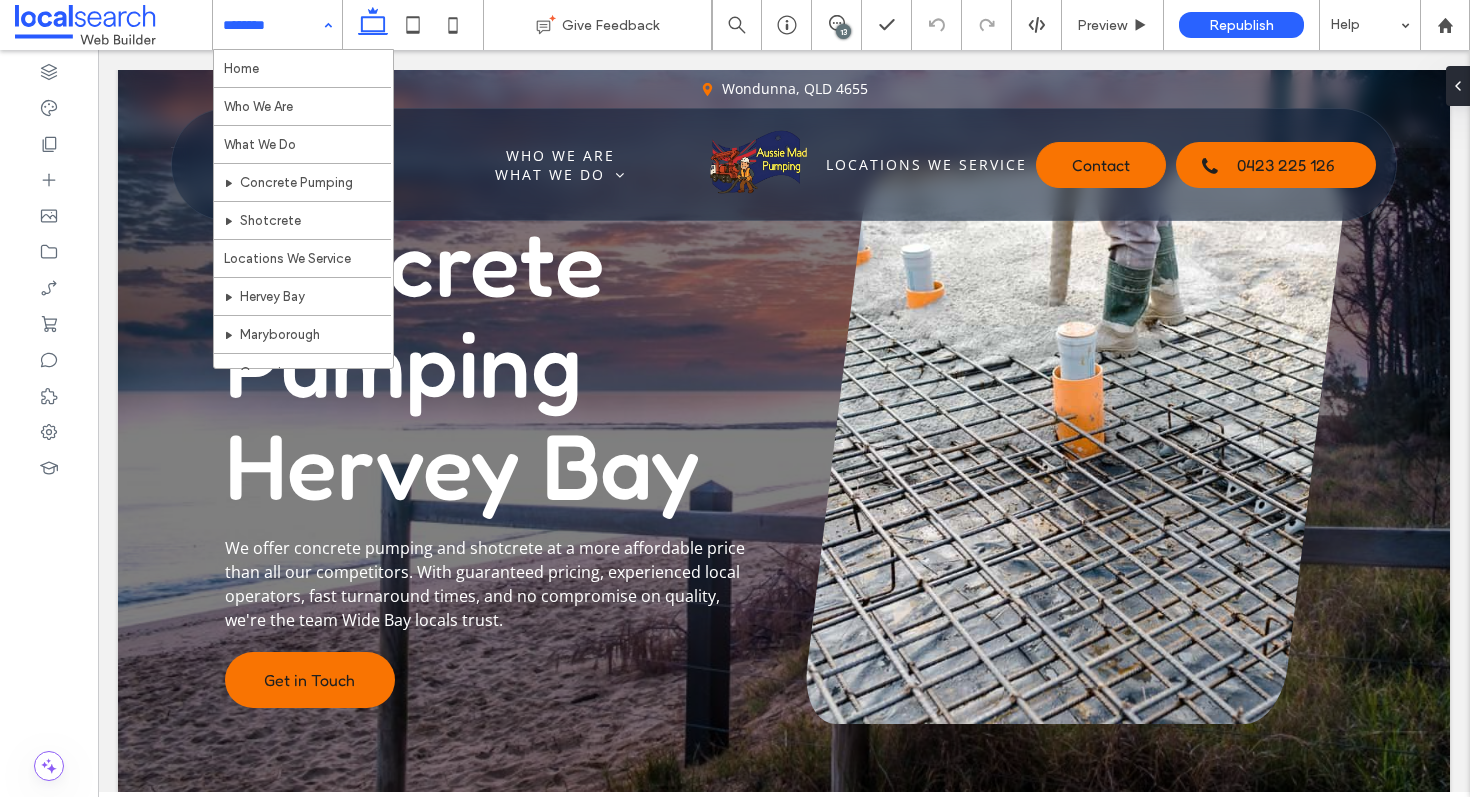 click on "Home Who We Are What We Do Concrete Pumping Shotcrete Locations We Service Hervey Bay Maryborough Gympie Bundaberg Childers Contact Us" at bounding box center [277, 25] 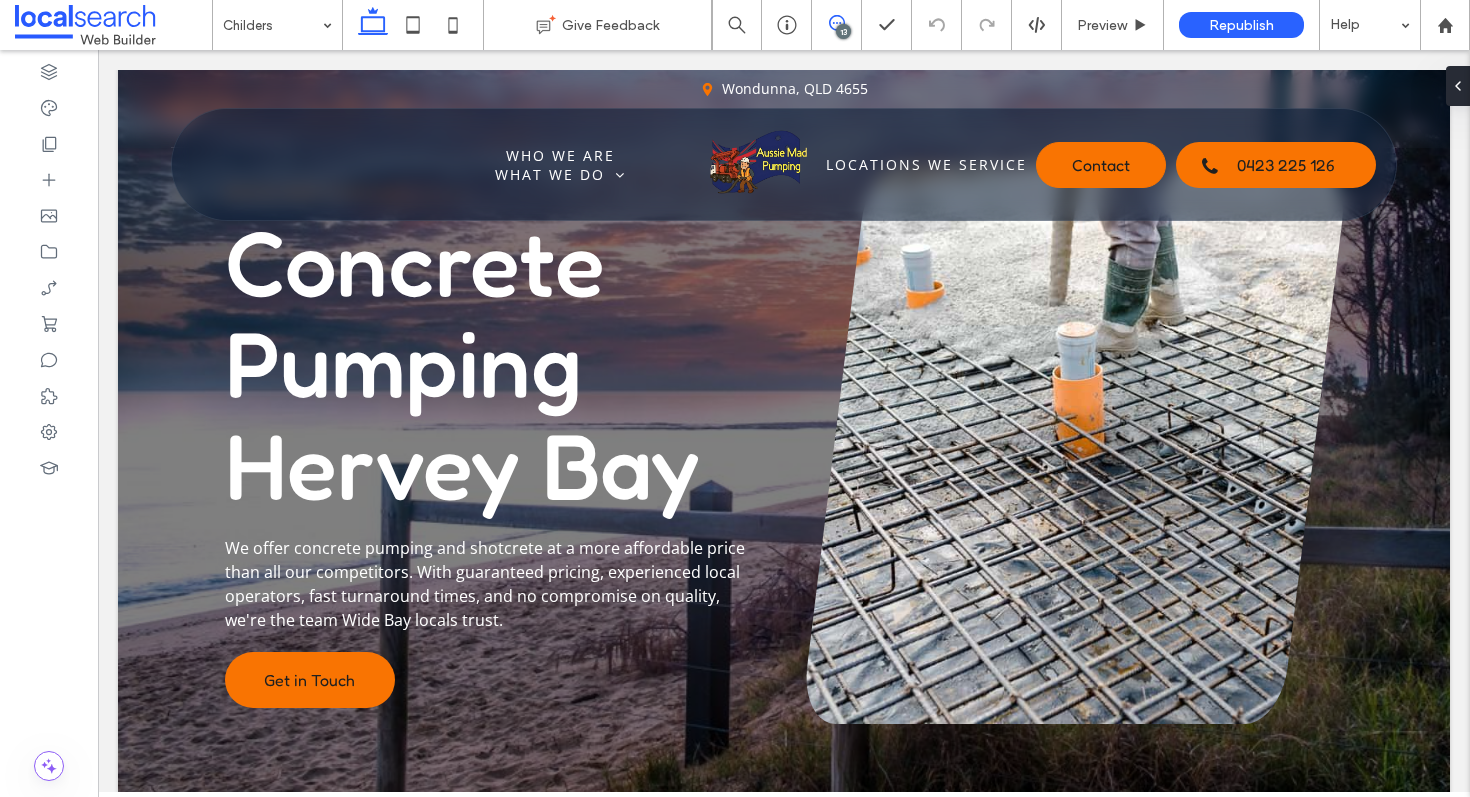 click at bounding box center (836, 23) 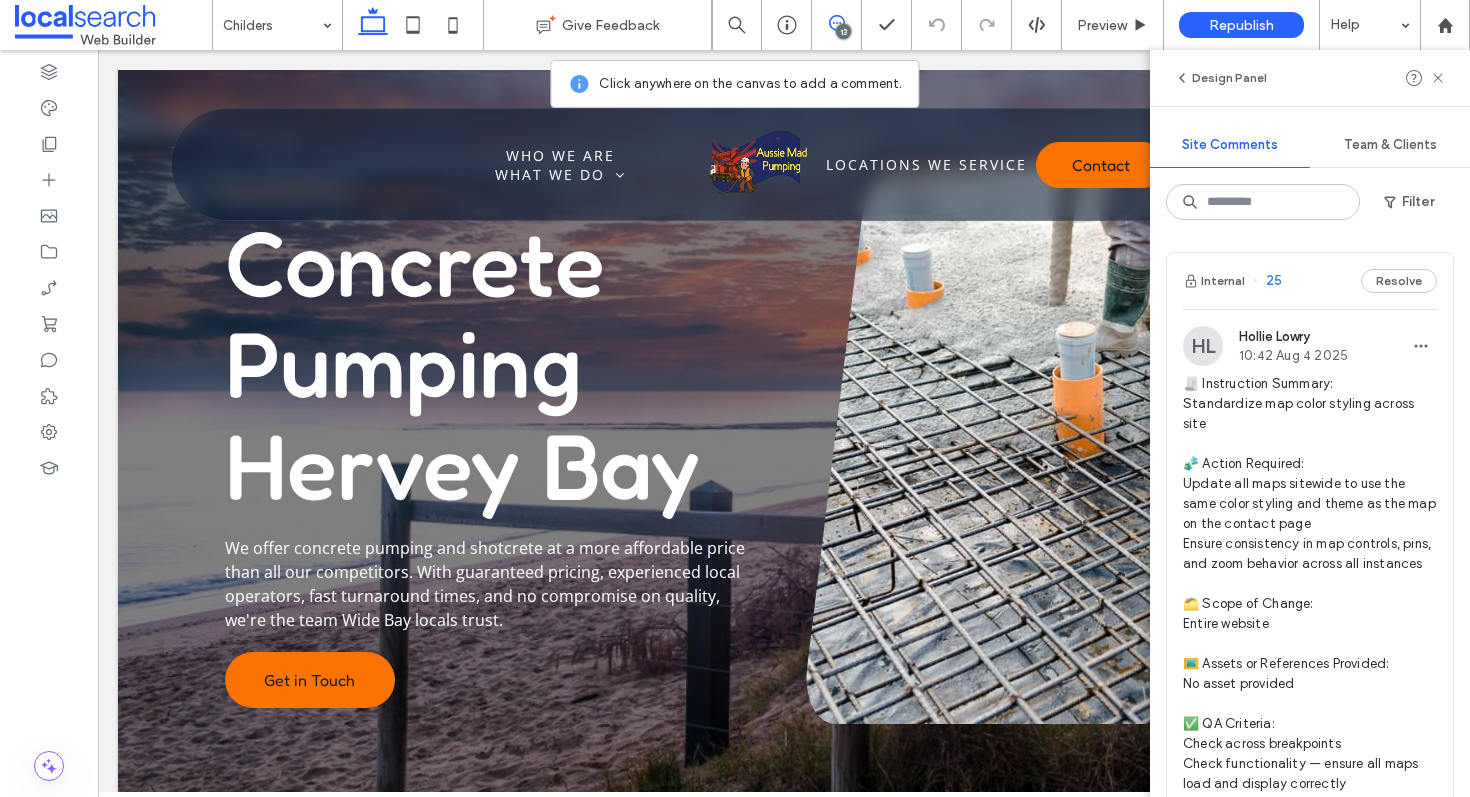 drag, startPoint x: 351, startPoint y: 19, endPoint x: 327, endPoint y: 21, distance: 24.083189 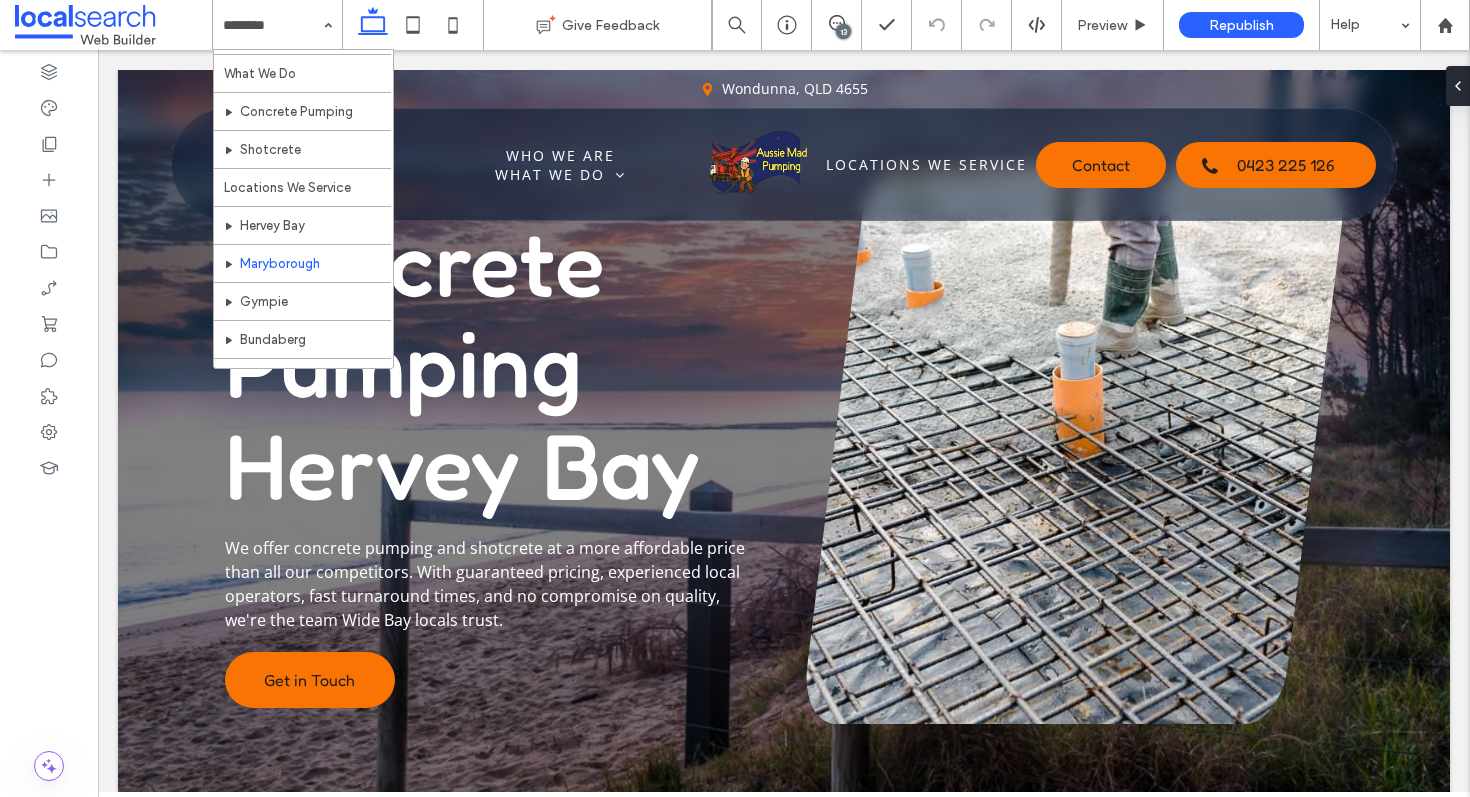 scroll, scrollTop: 147, scrollLeft: 0, axis: vertical 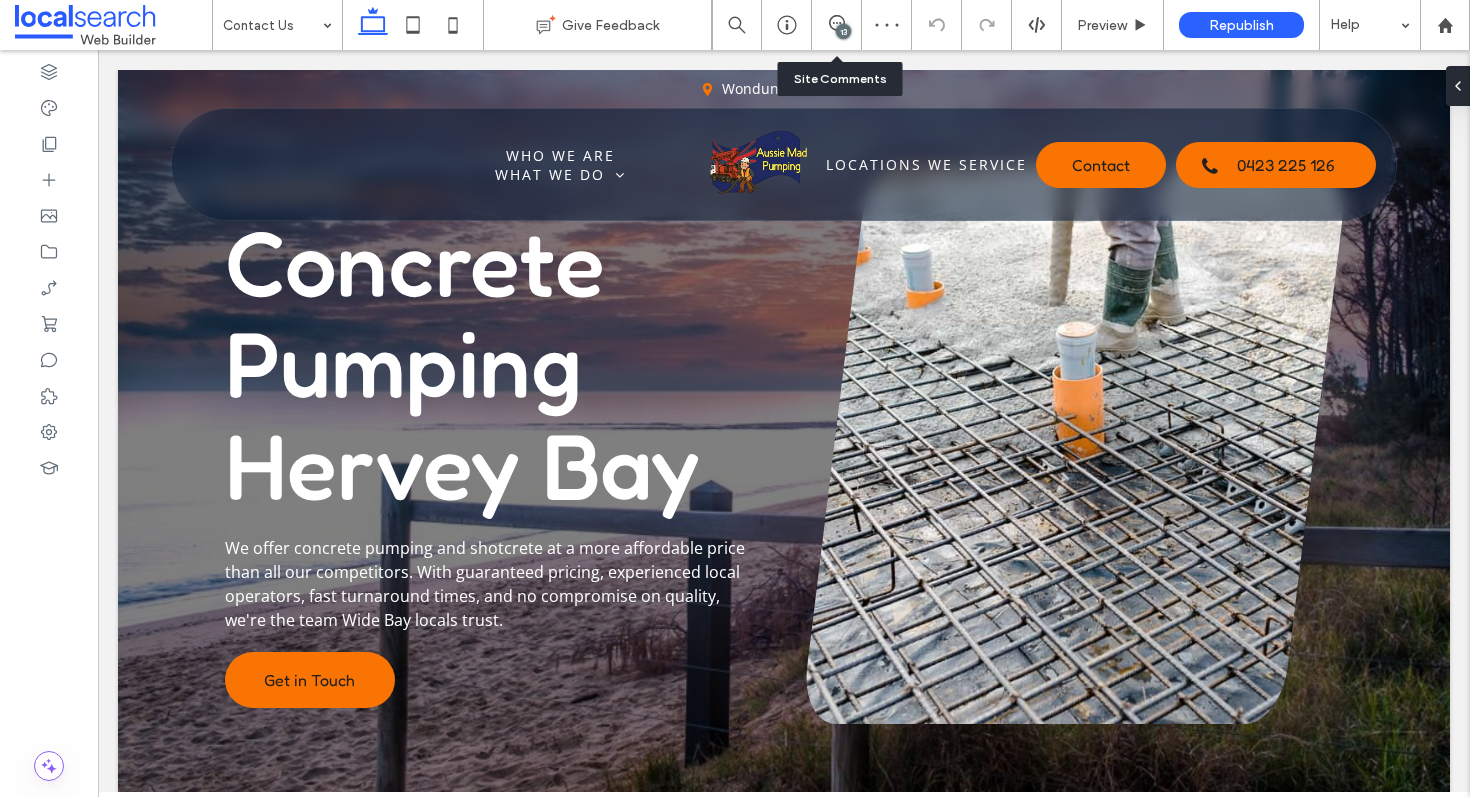 click on "13" at bounding box center [837, 25] 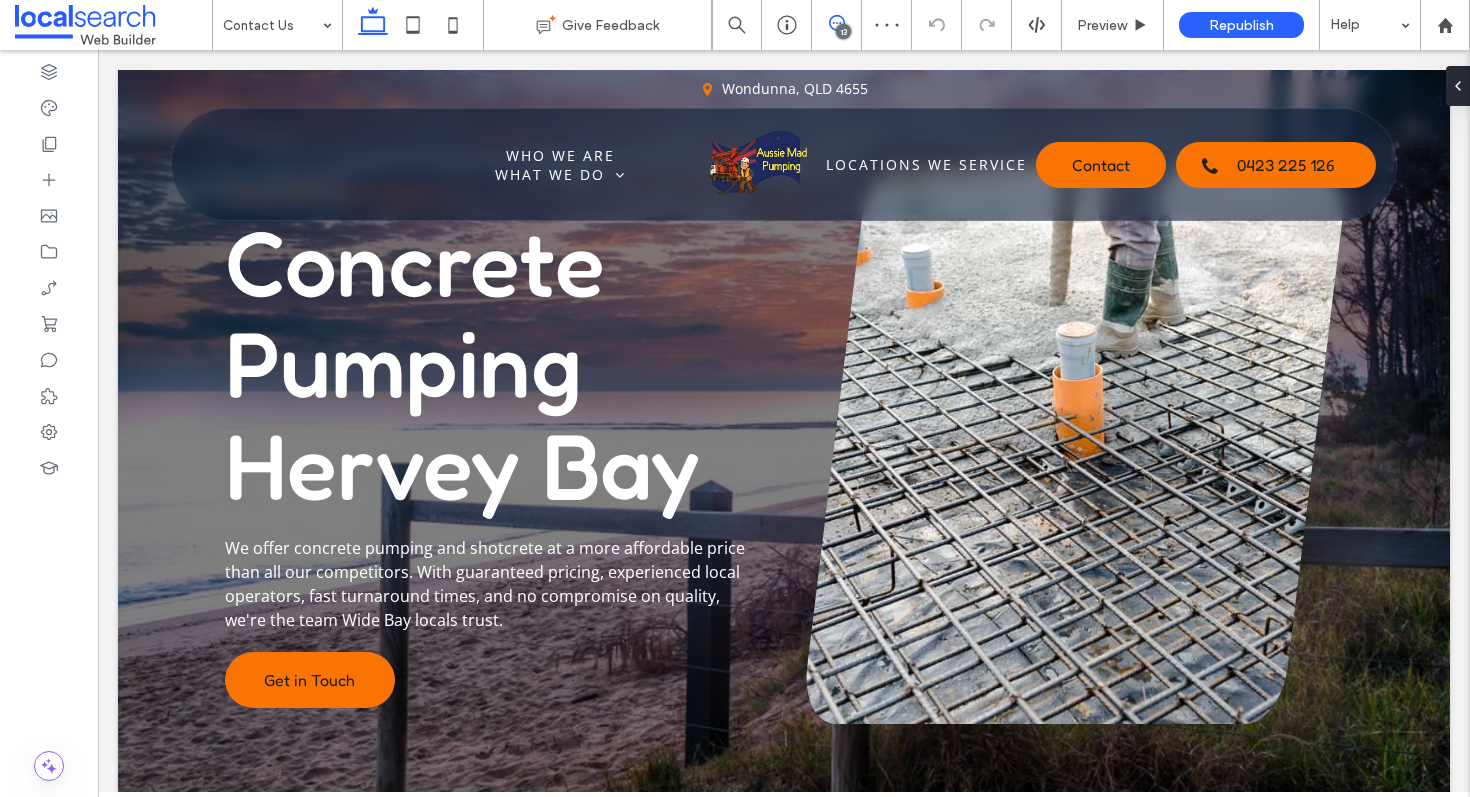 click 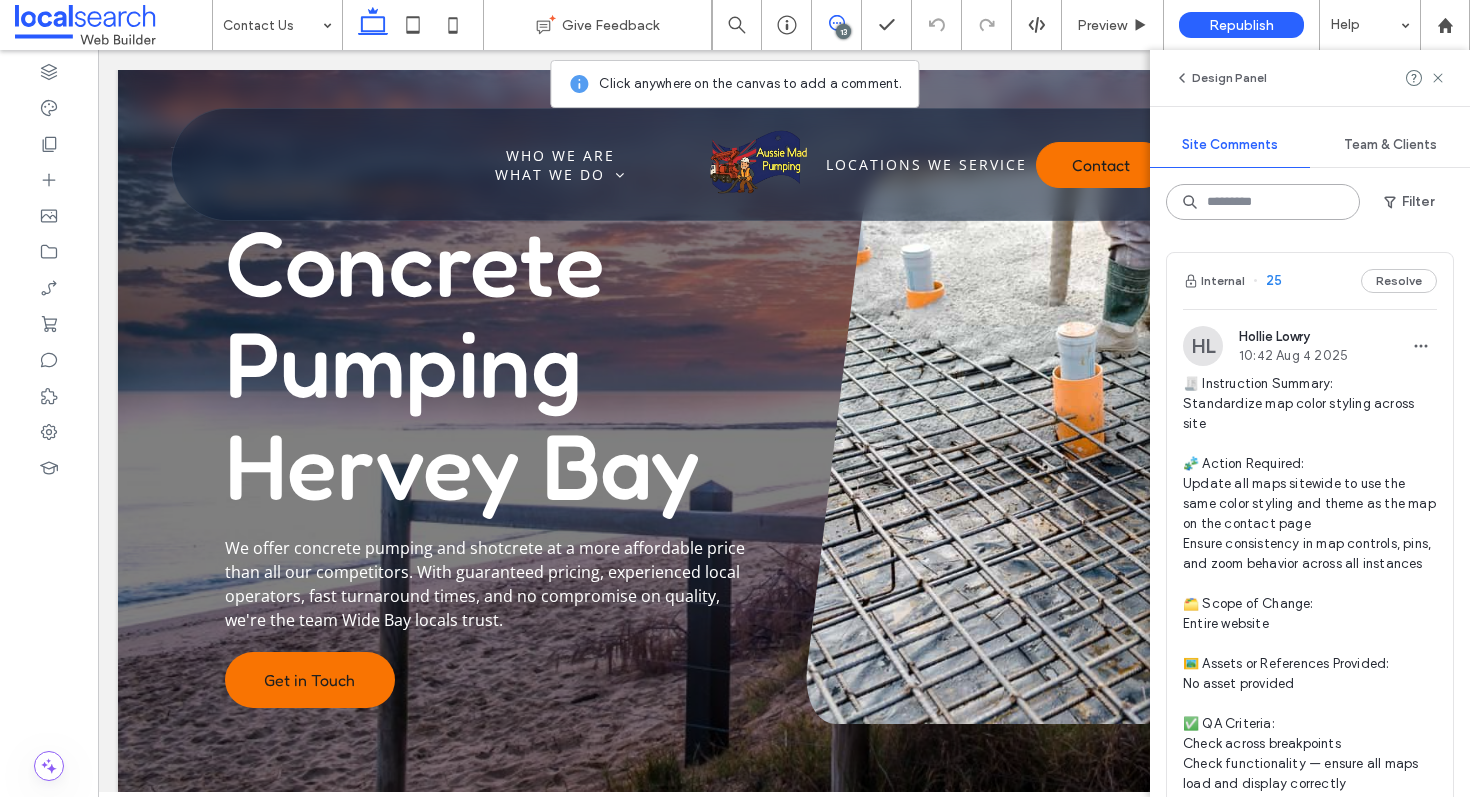 click at bounding box center [1263, 202] 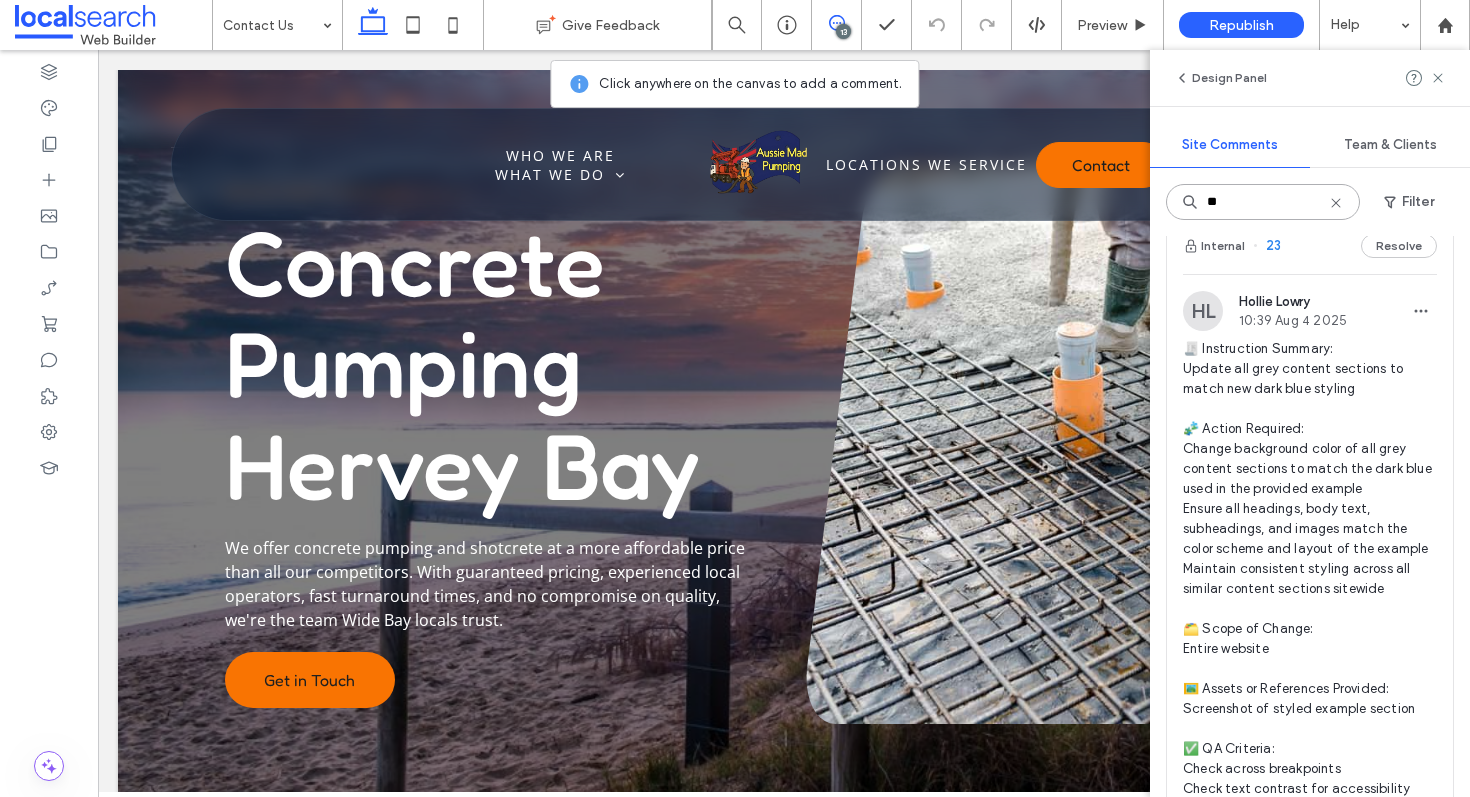 scroll, scrollTop: 414, scrollLeft: 0, axis: vertical 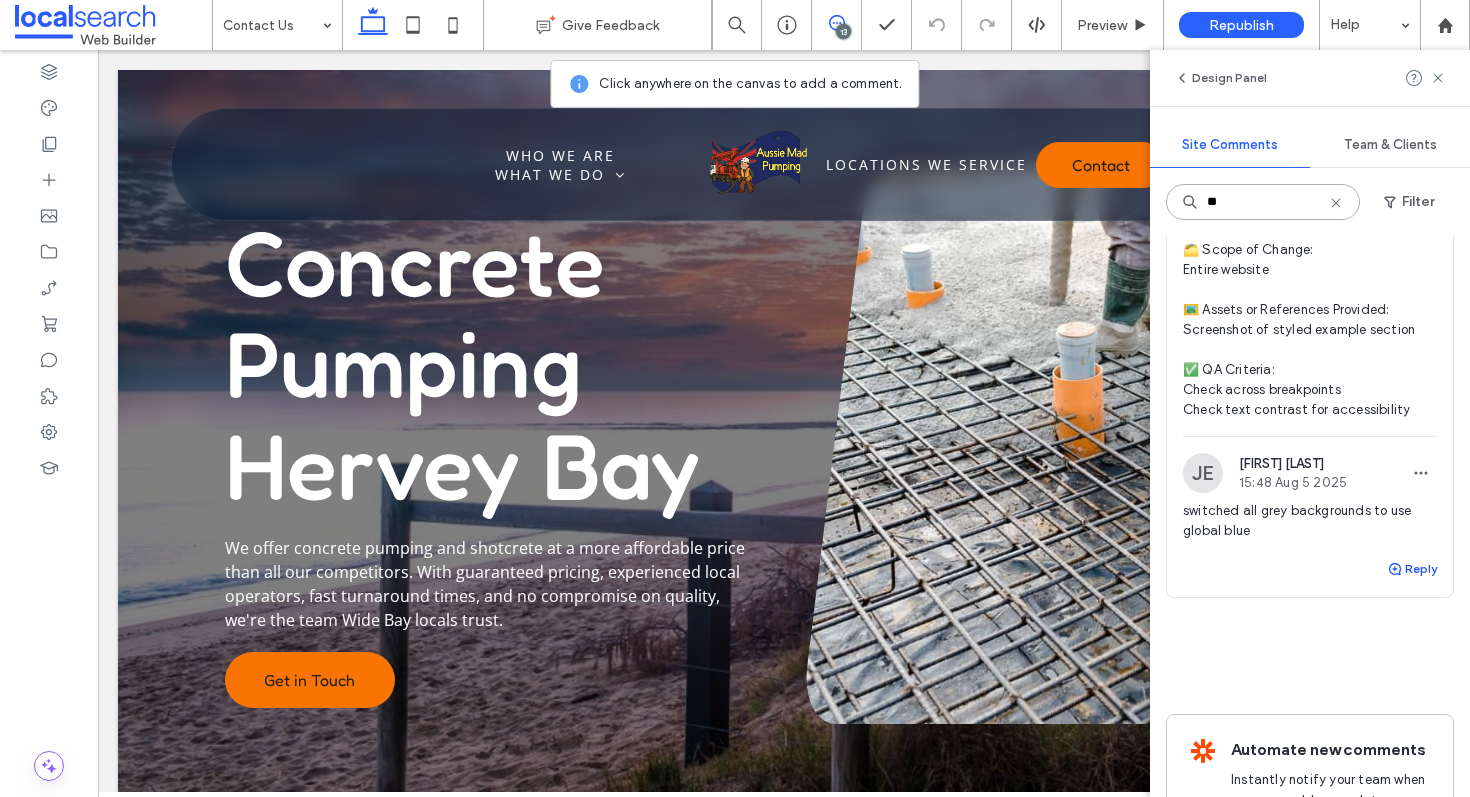 type on "**" 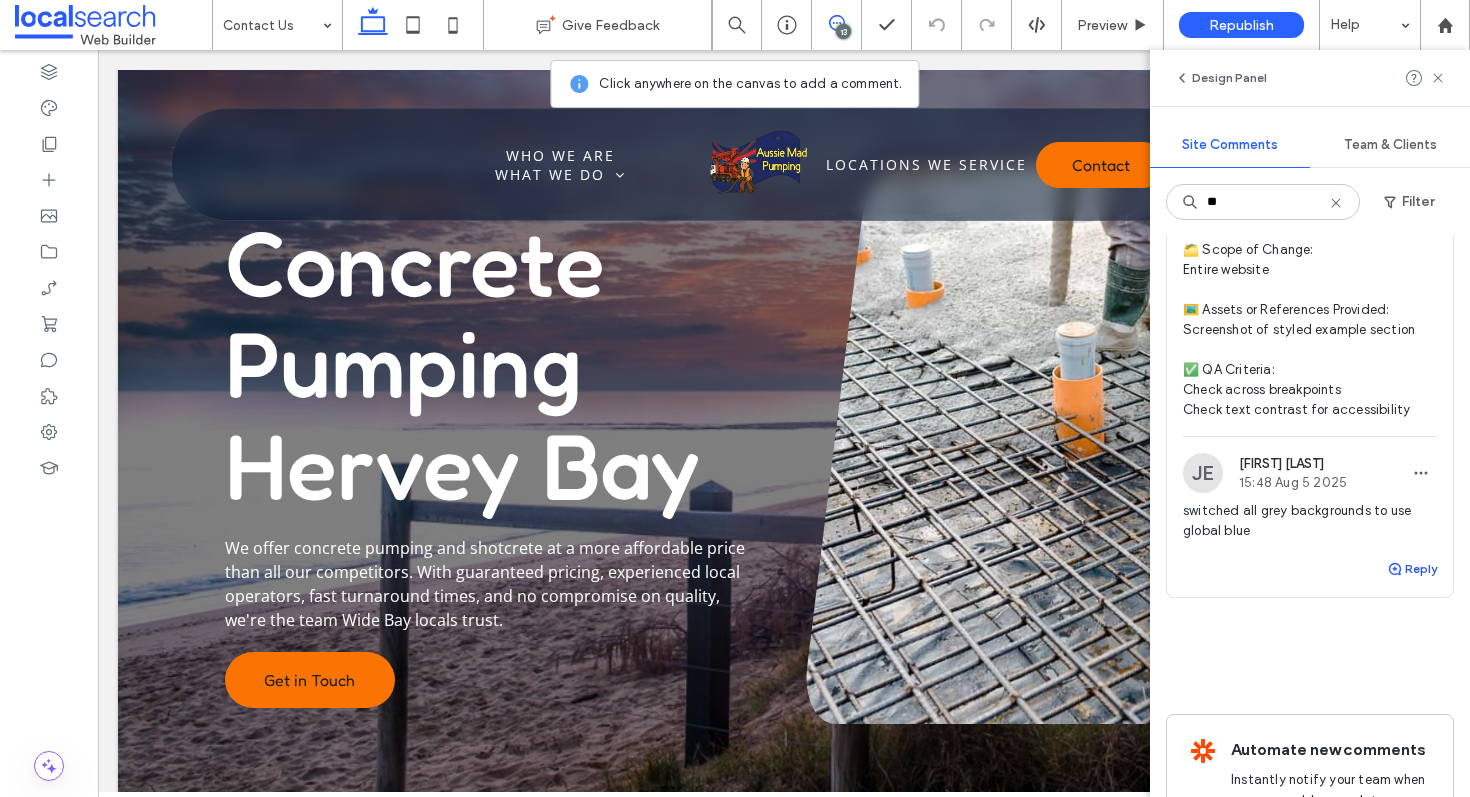 click on "Reply" at bounding box center (1412, 569) 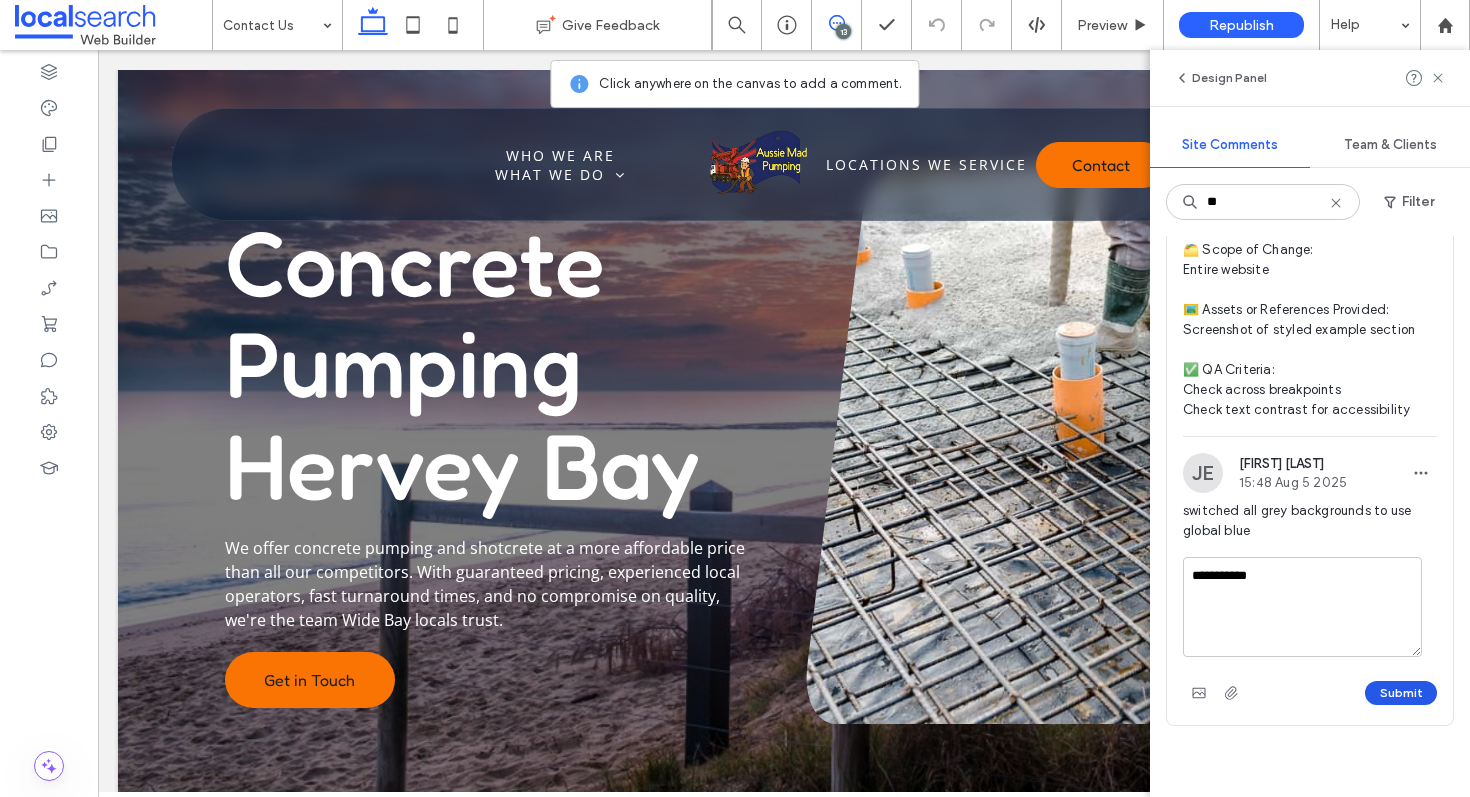 type on "**********" 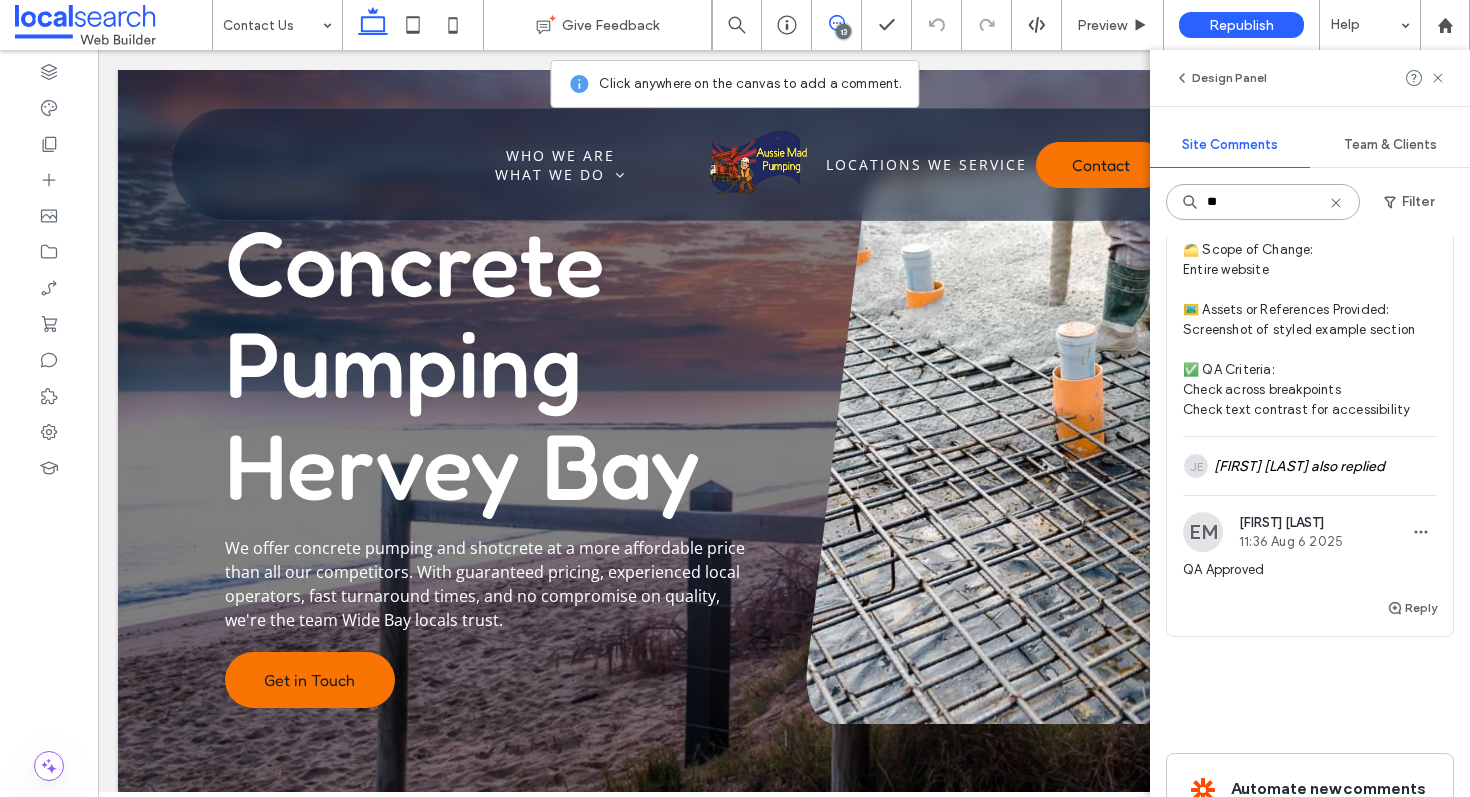 click on "**" at bounding box center [1263, 202] 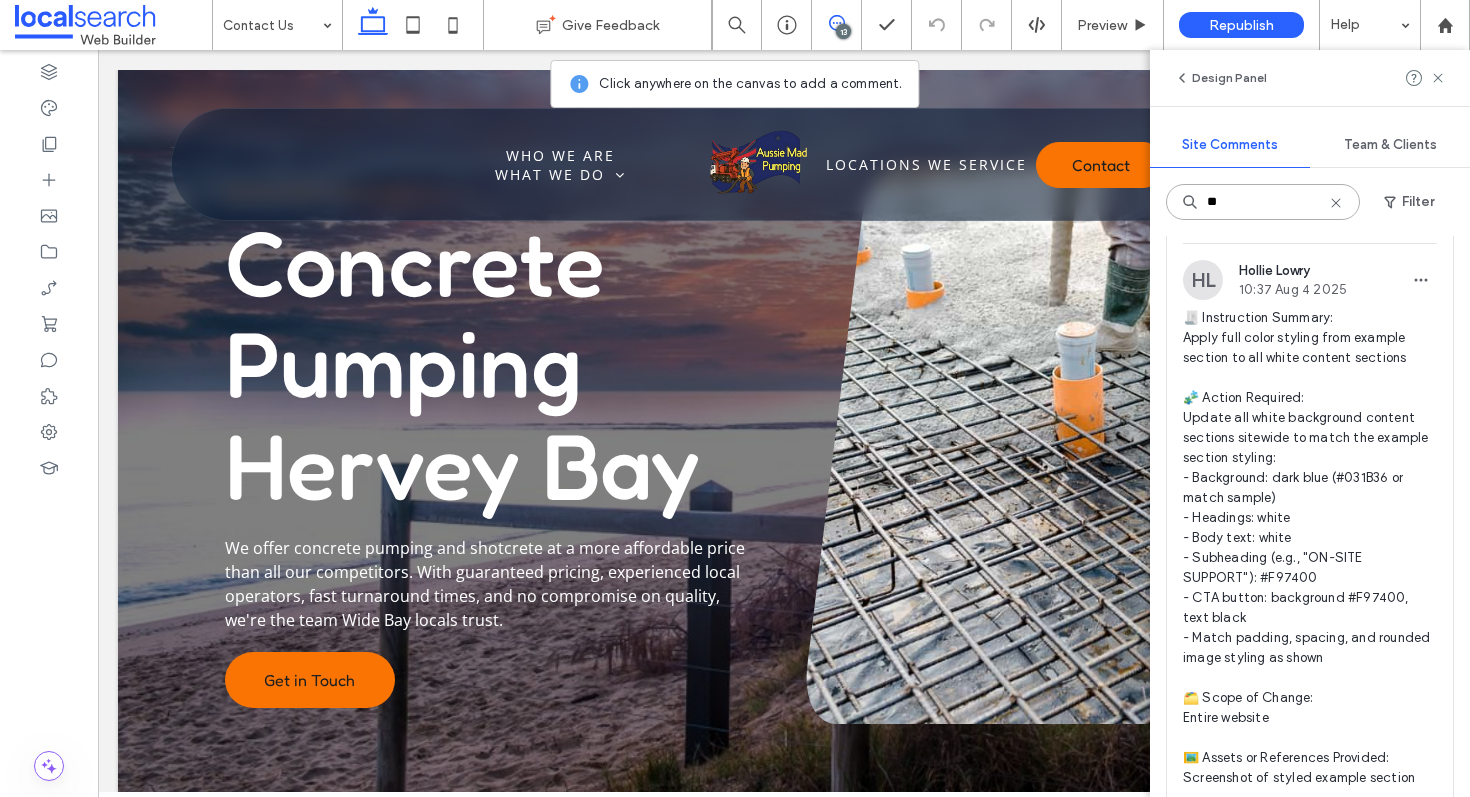 scroll, scrollTop: 0, scrollLeft: 0, axis: both 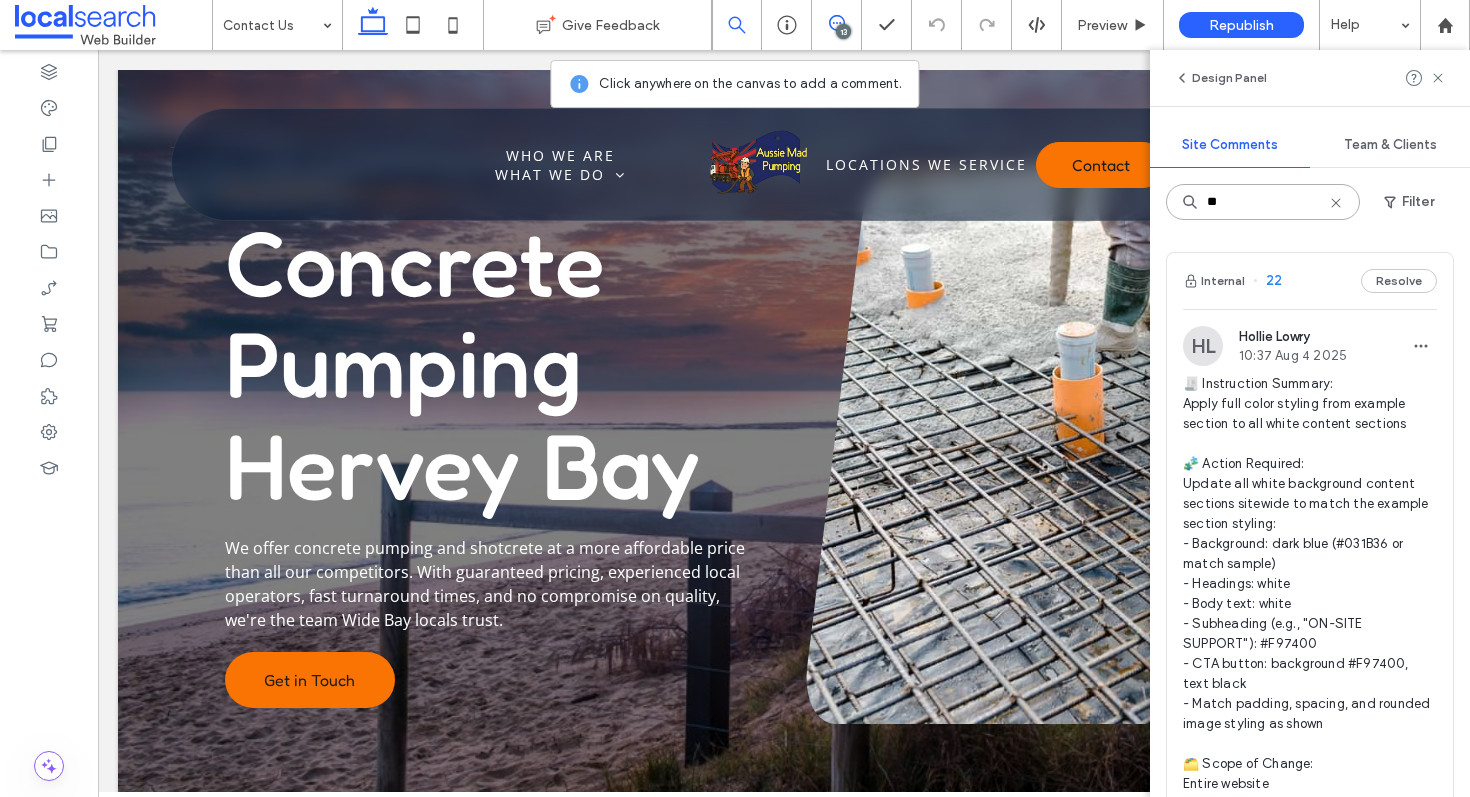 type on "**" 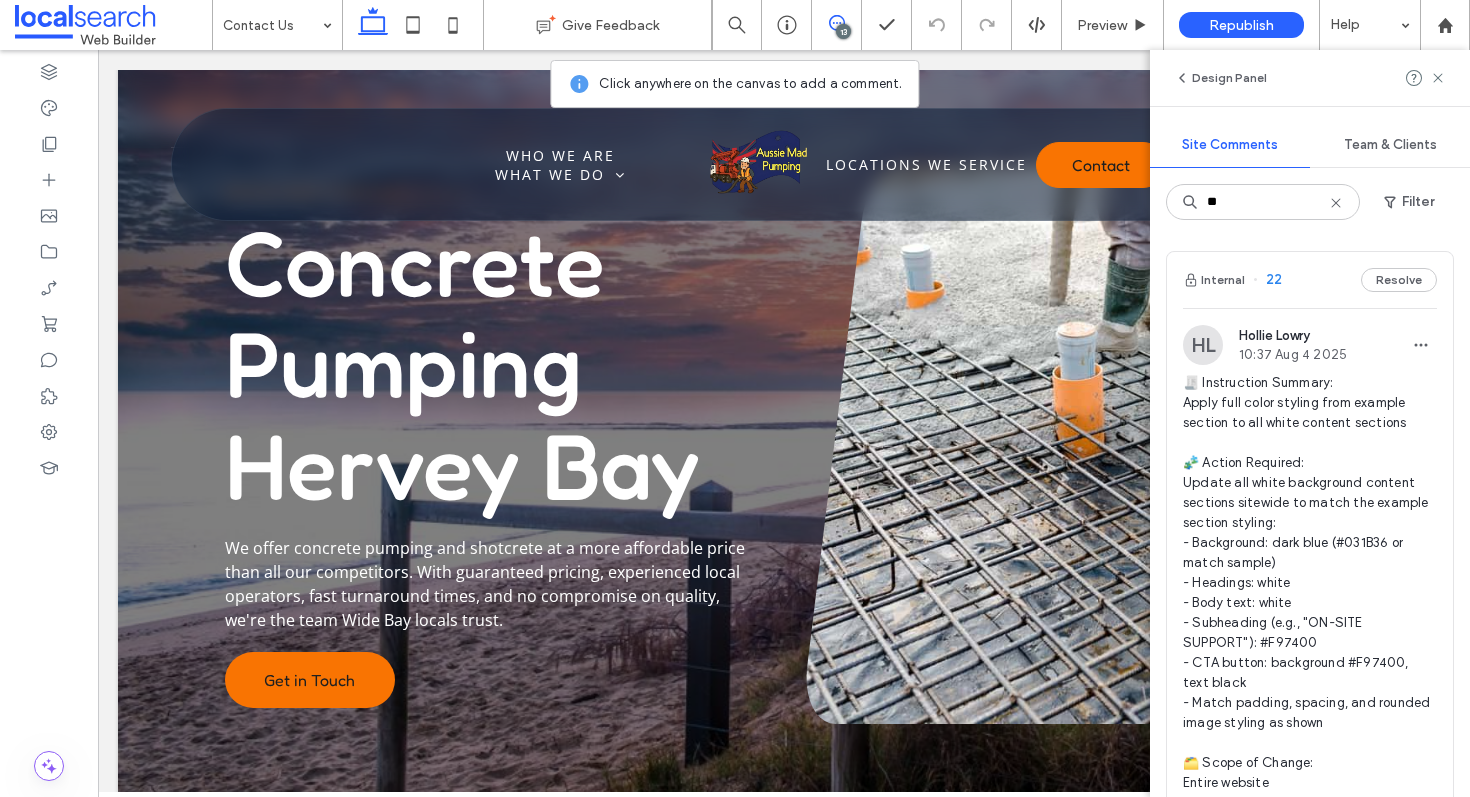scroll, scrollTop: 0, scrollLeft: 0, axis: both 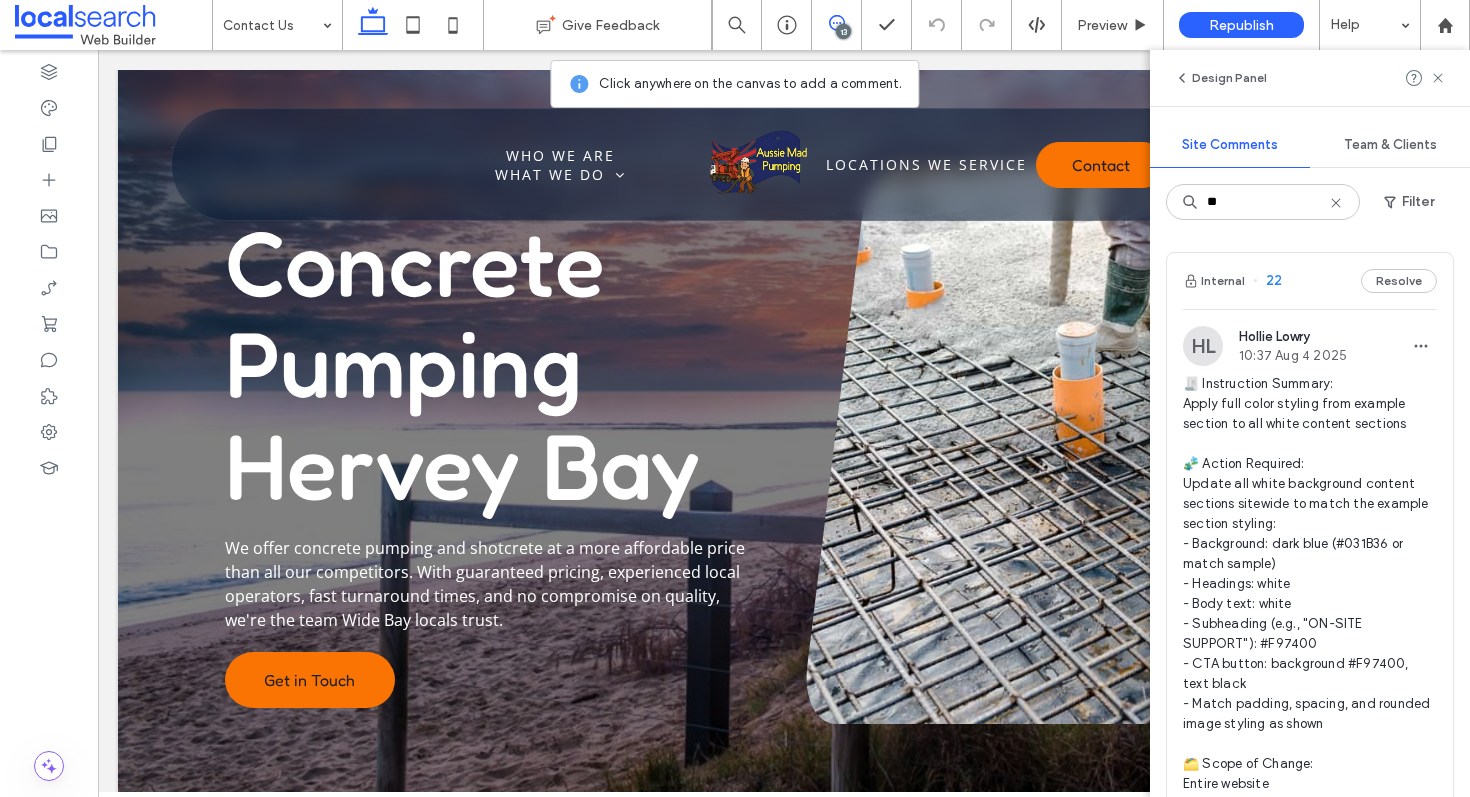 click on "Internal 22 Resolve" at bounding box center (1310, 281) 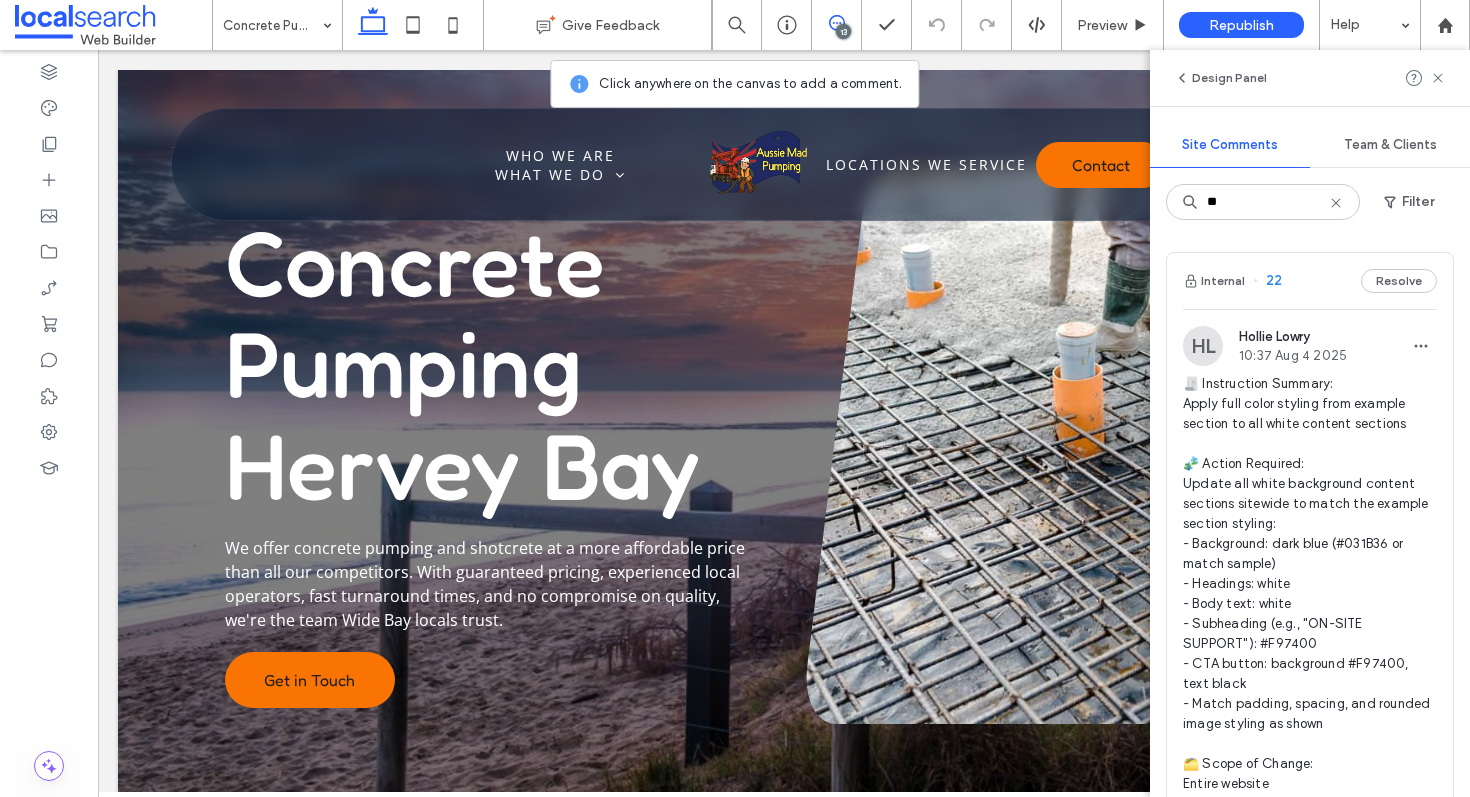 click at bounding box center (735, 398) 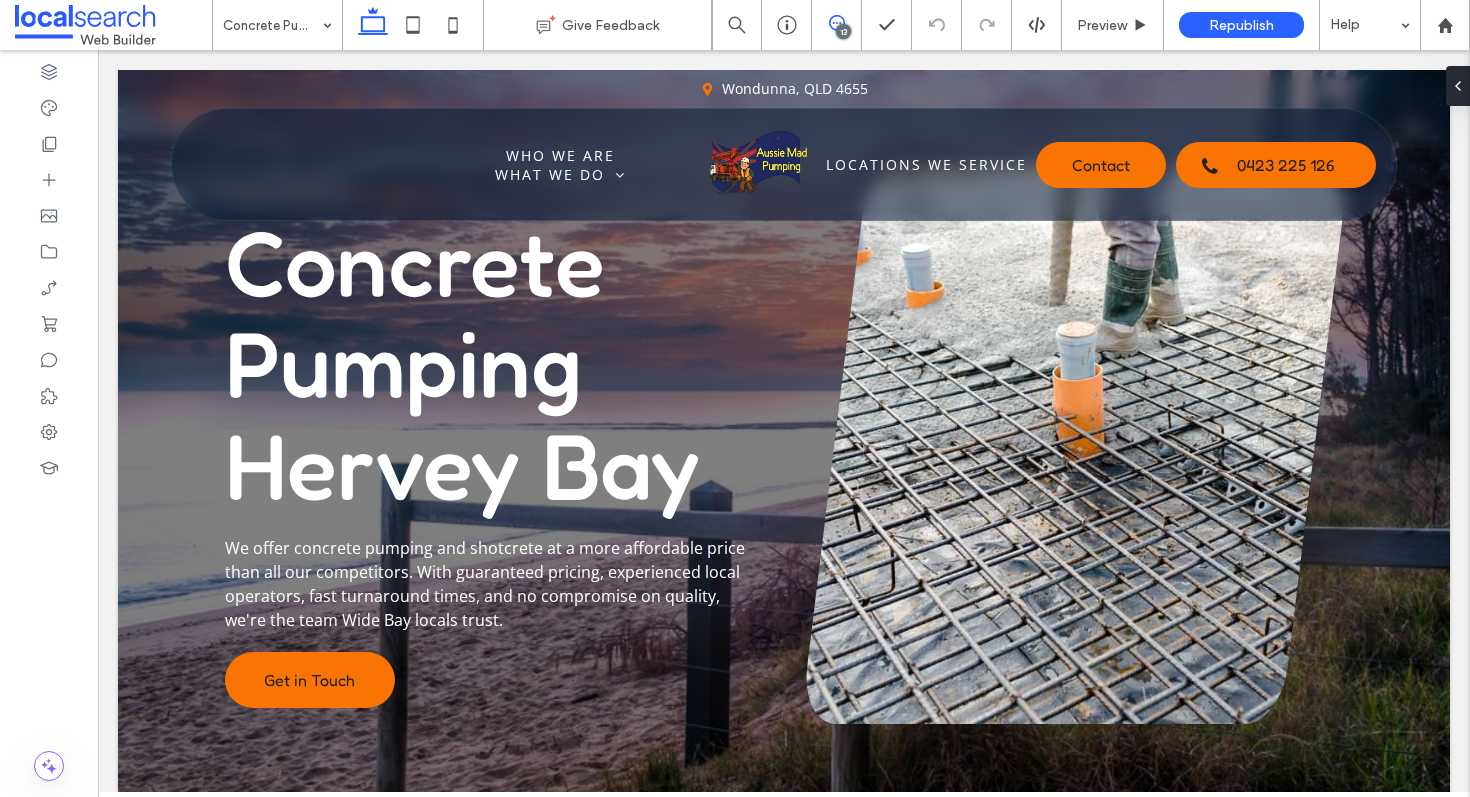 click 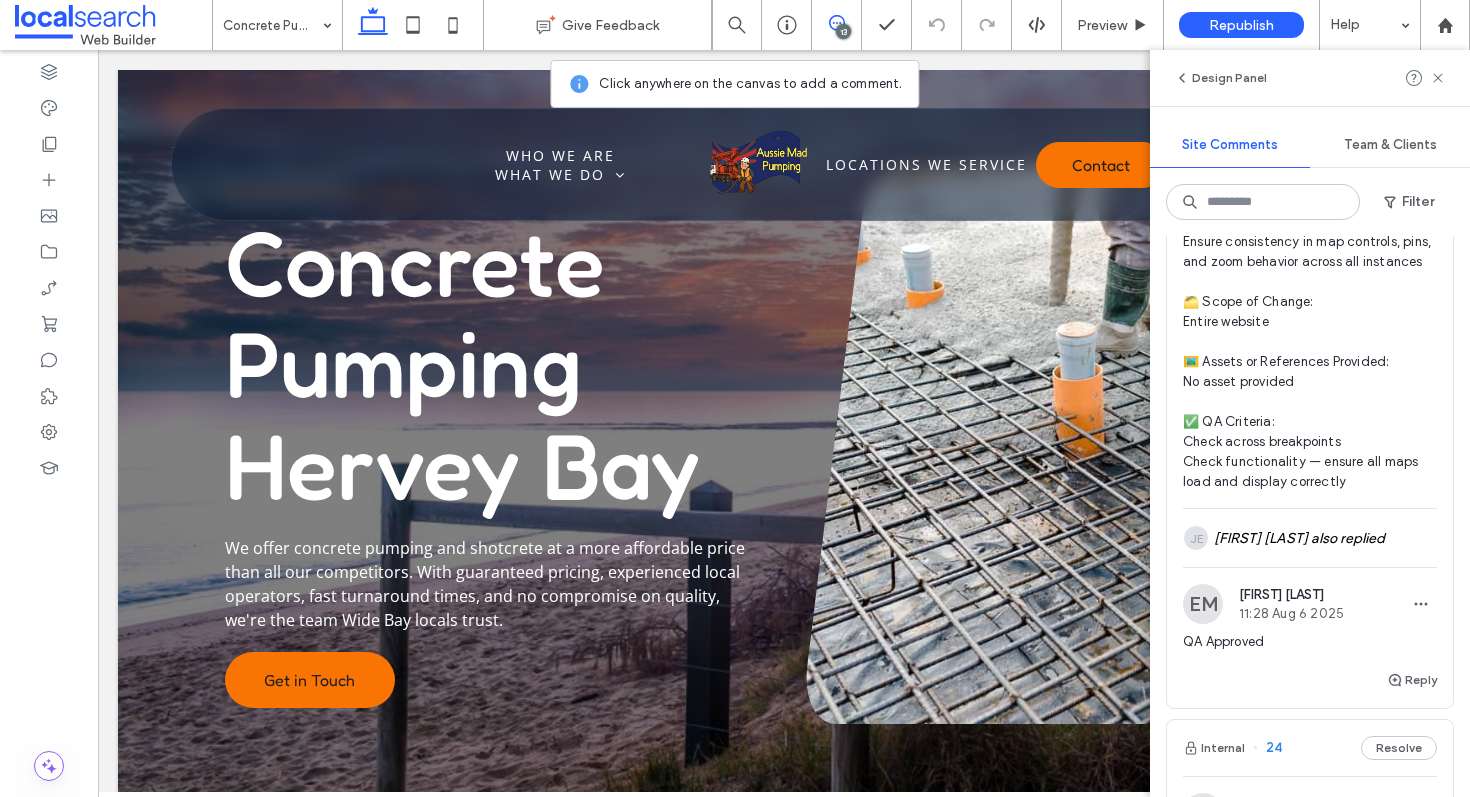 scroll, scrollTop: 660, scrollLeft: 0, axis: vertical 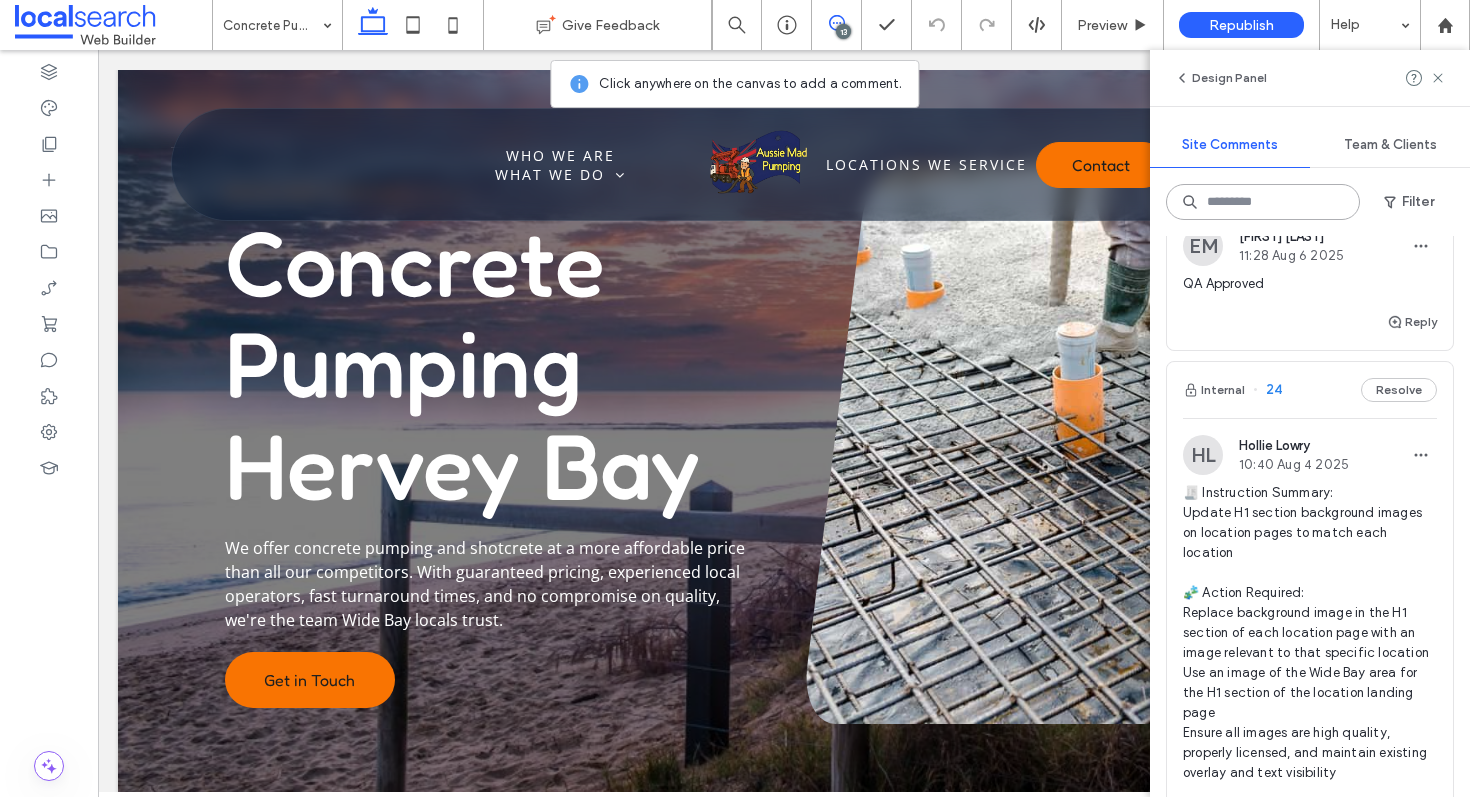 click at bounding box center (1263, 202) 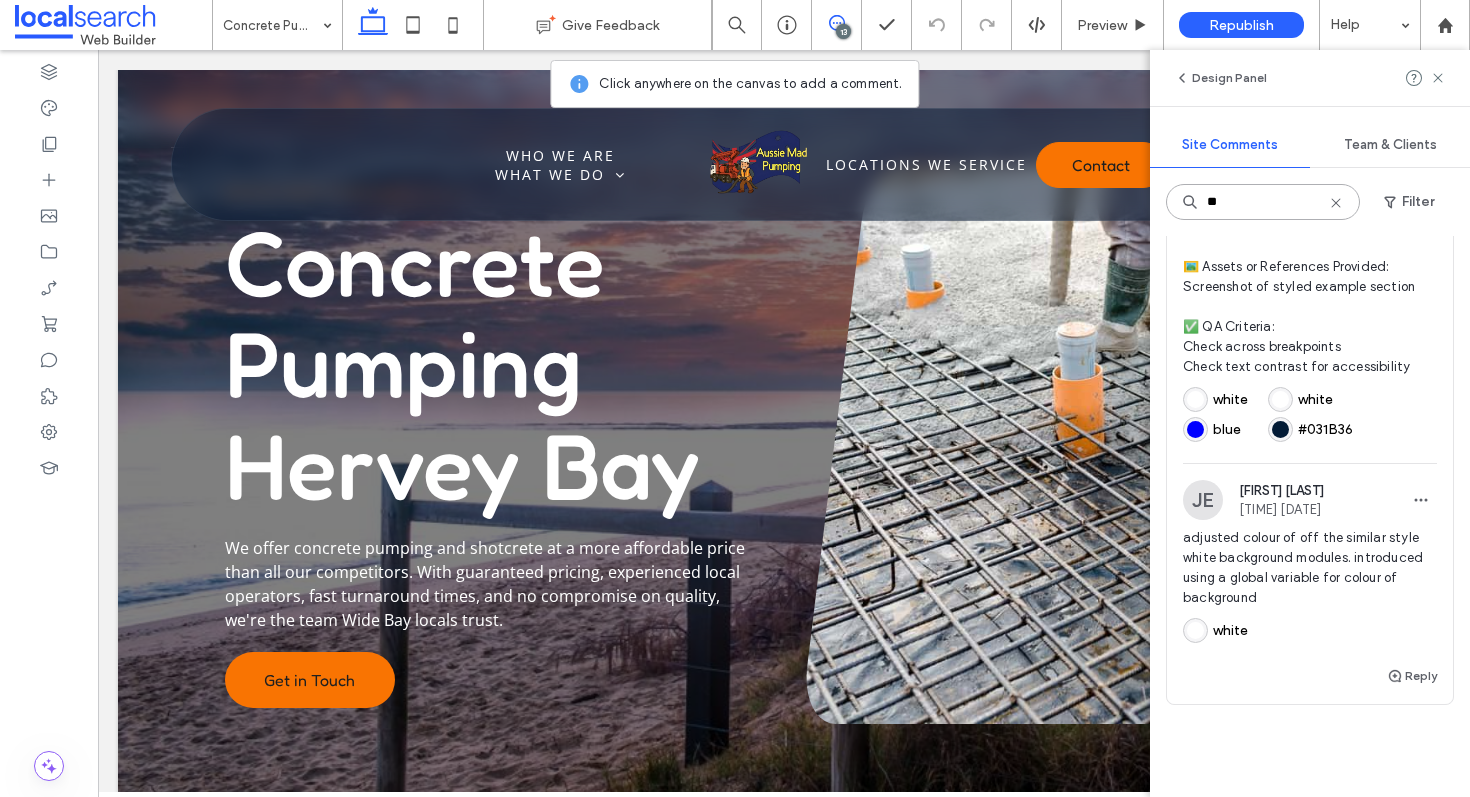 scroll, scrollTop: 442, scrollLeft: 0, axis: vertical 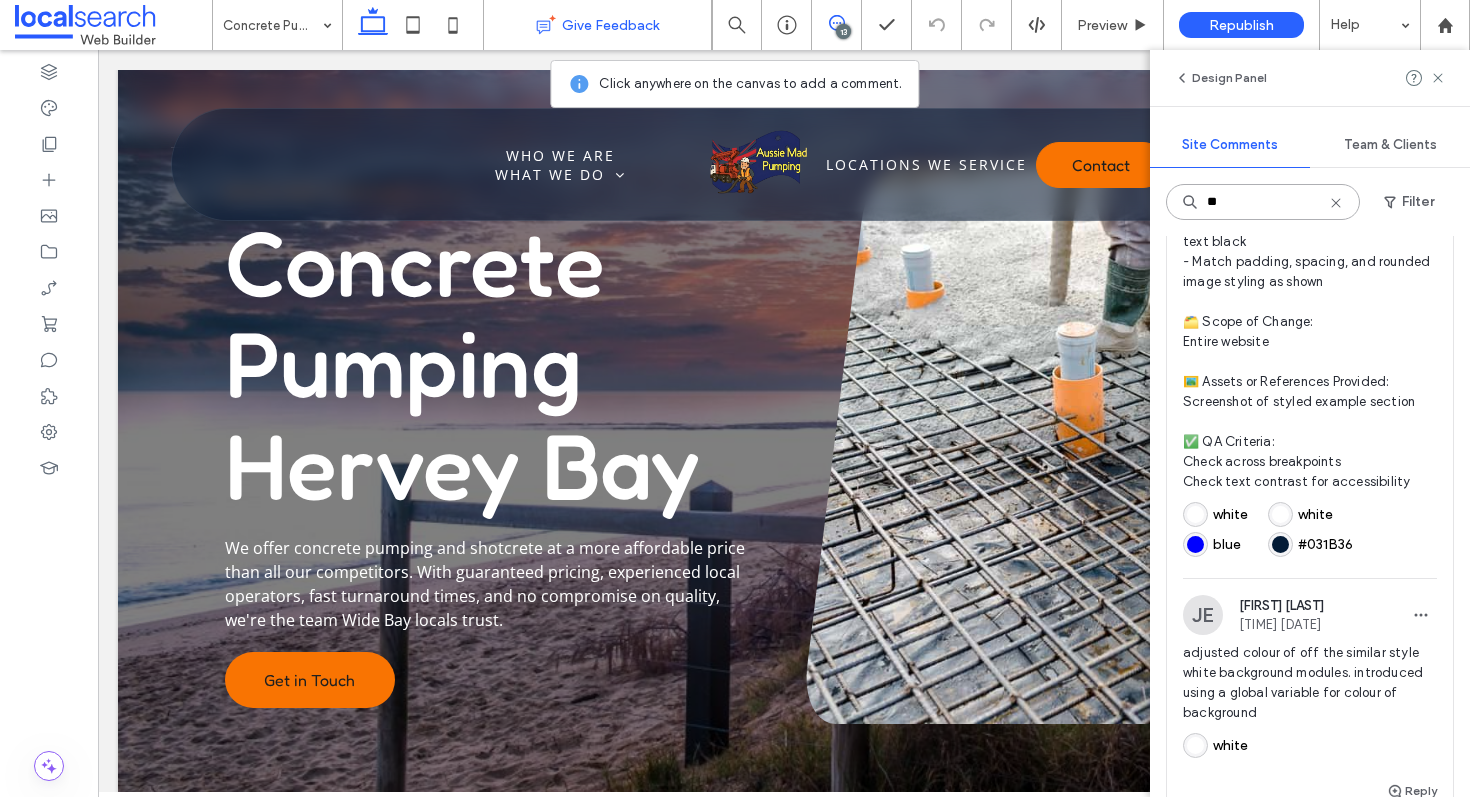 type on "**" 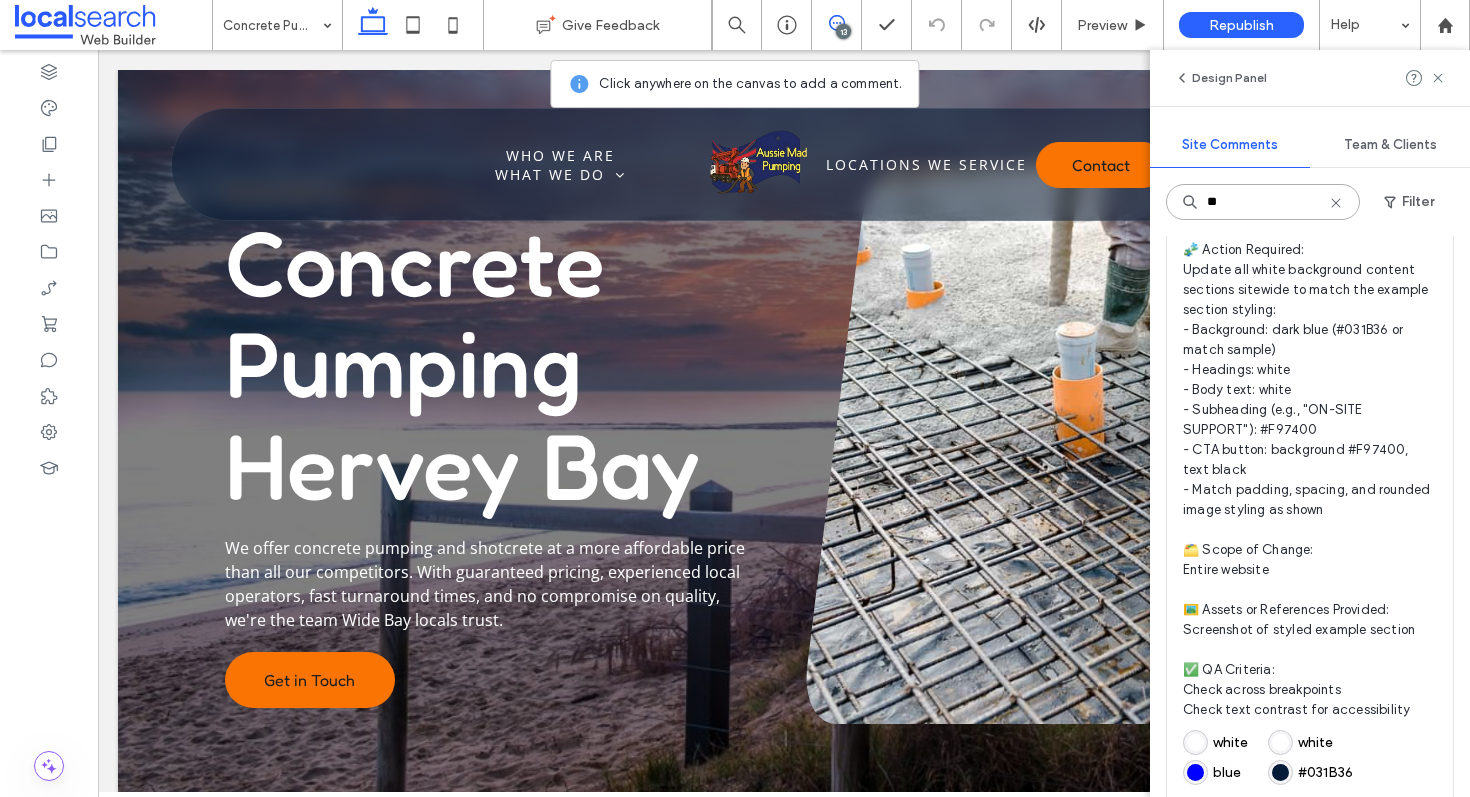 scroll, scrollTop: 214, scrollLeft: 0, axis: vertical 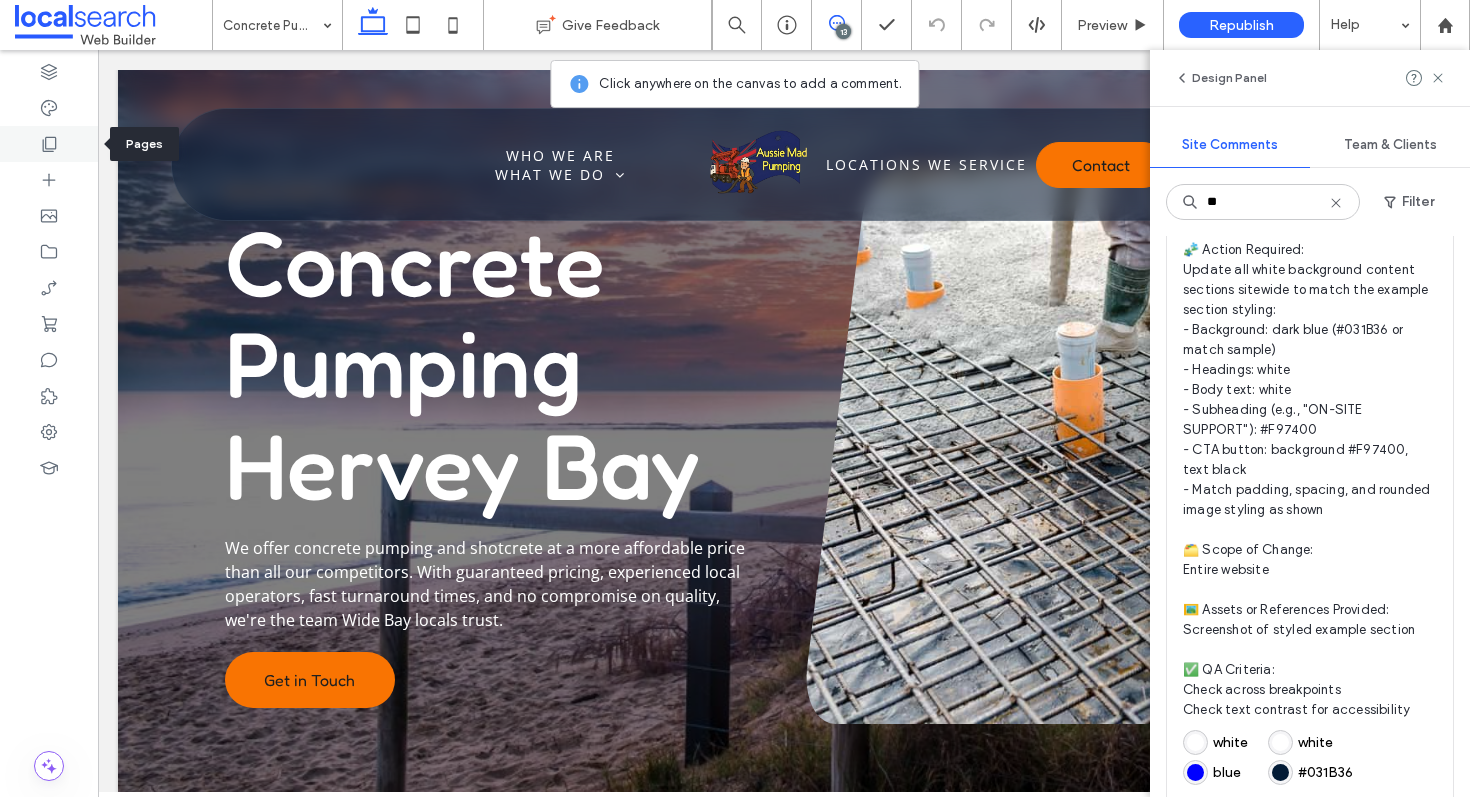 click 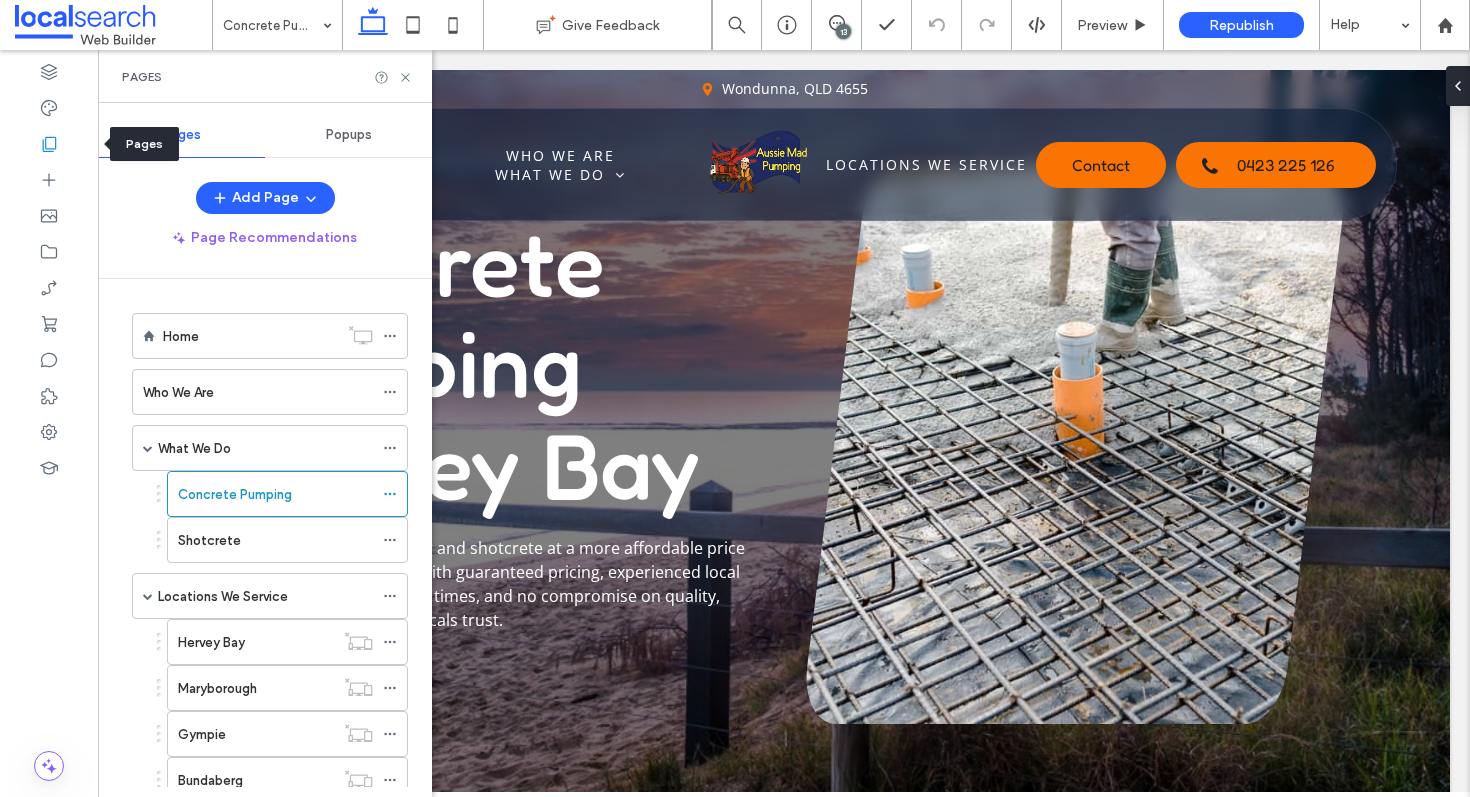 scroll, scrollTop: 0, scrollLeft: 0, axis: both 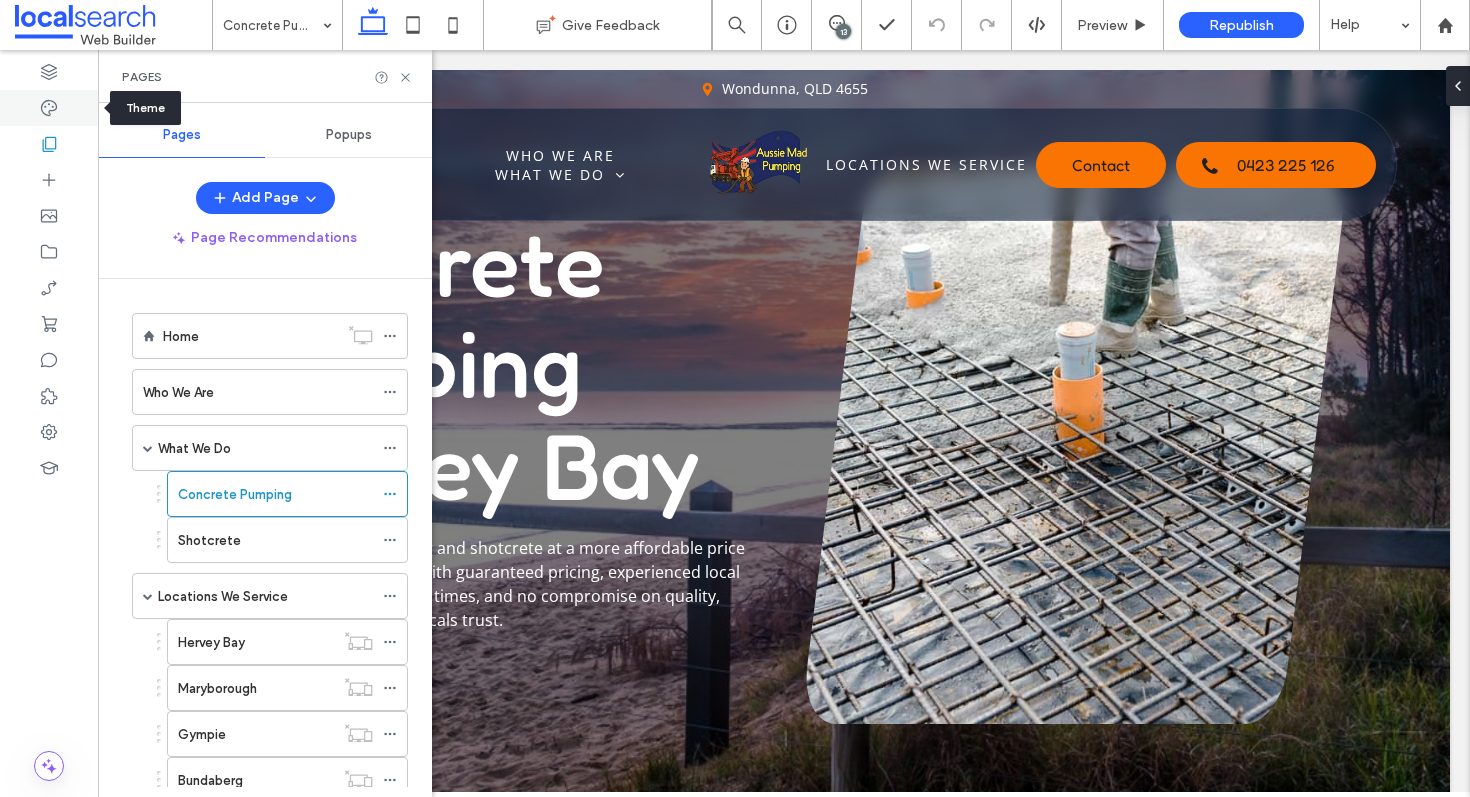click 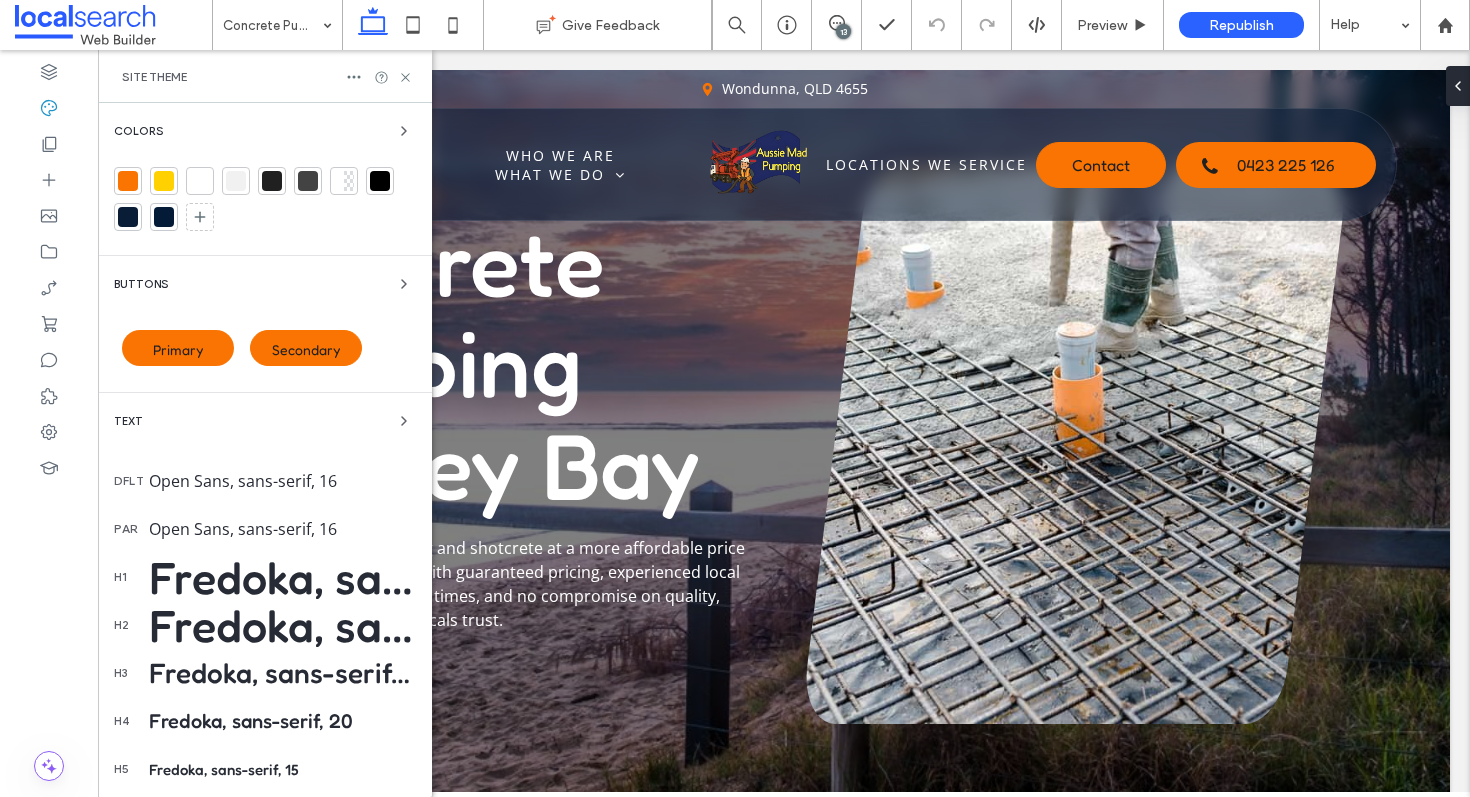click at bounding box center (128, 181) 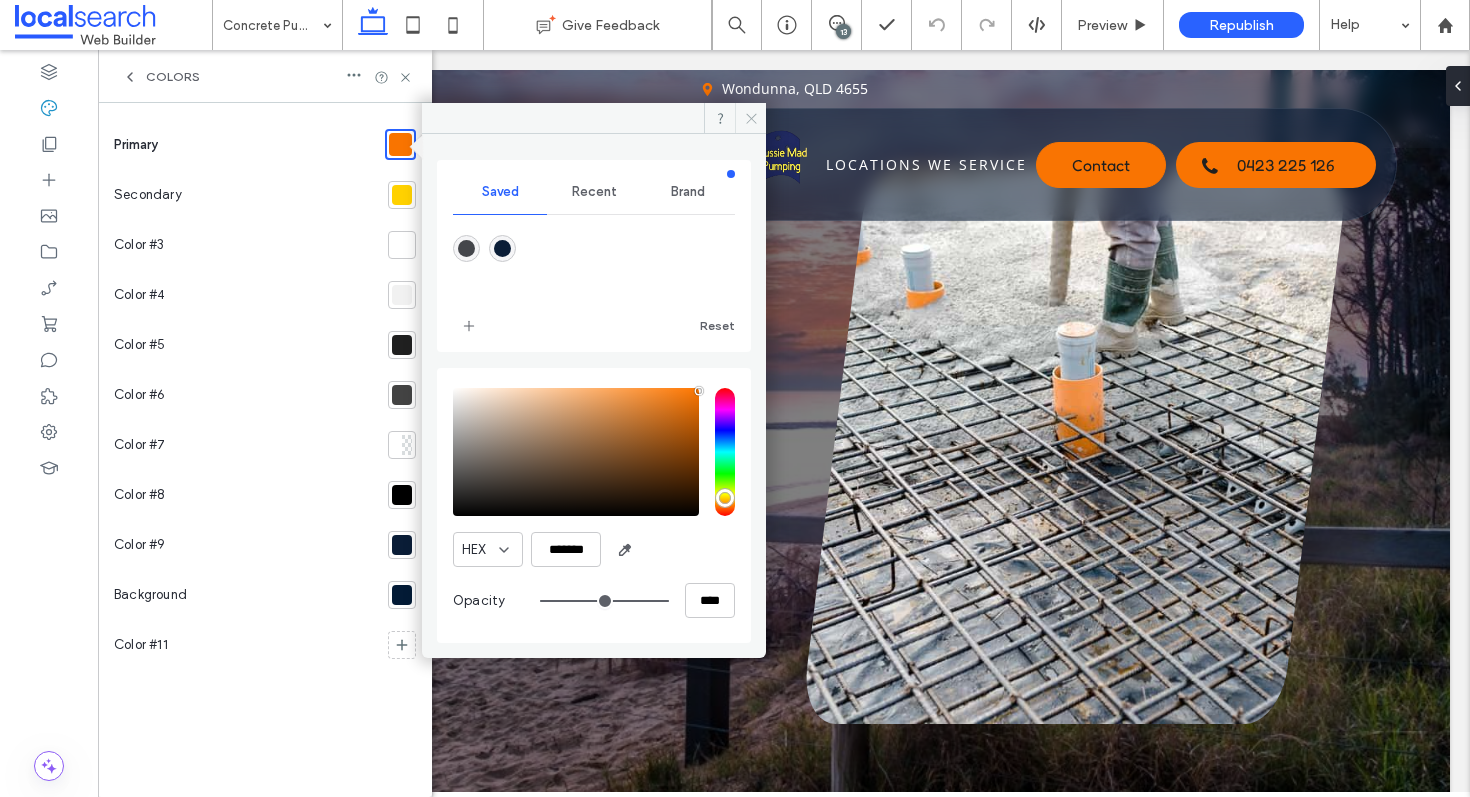 click 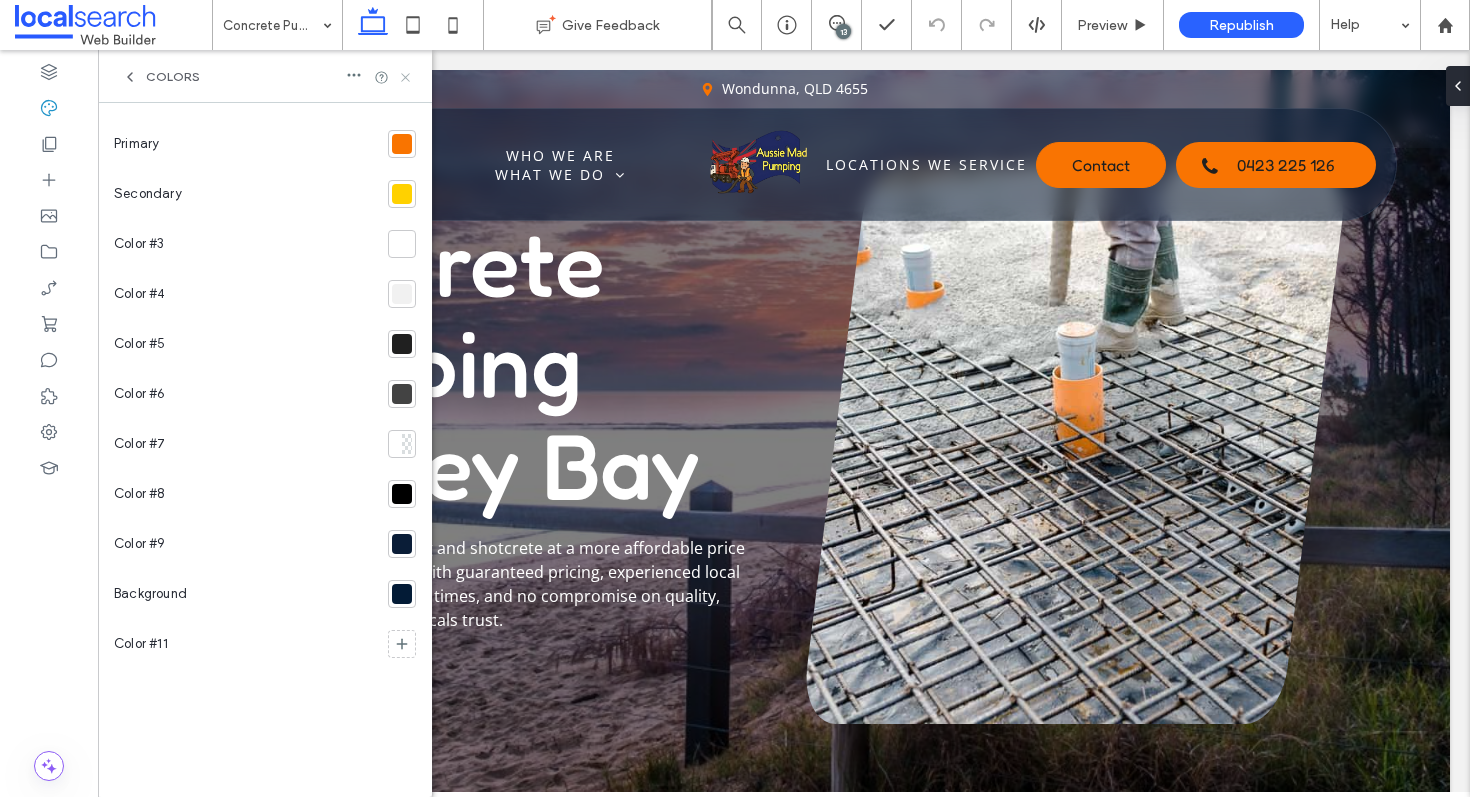 click 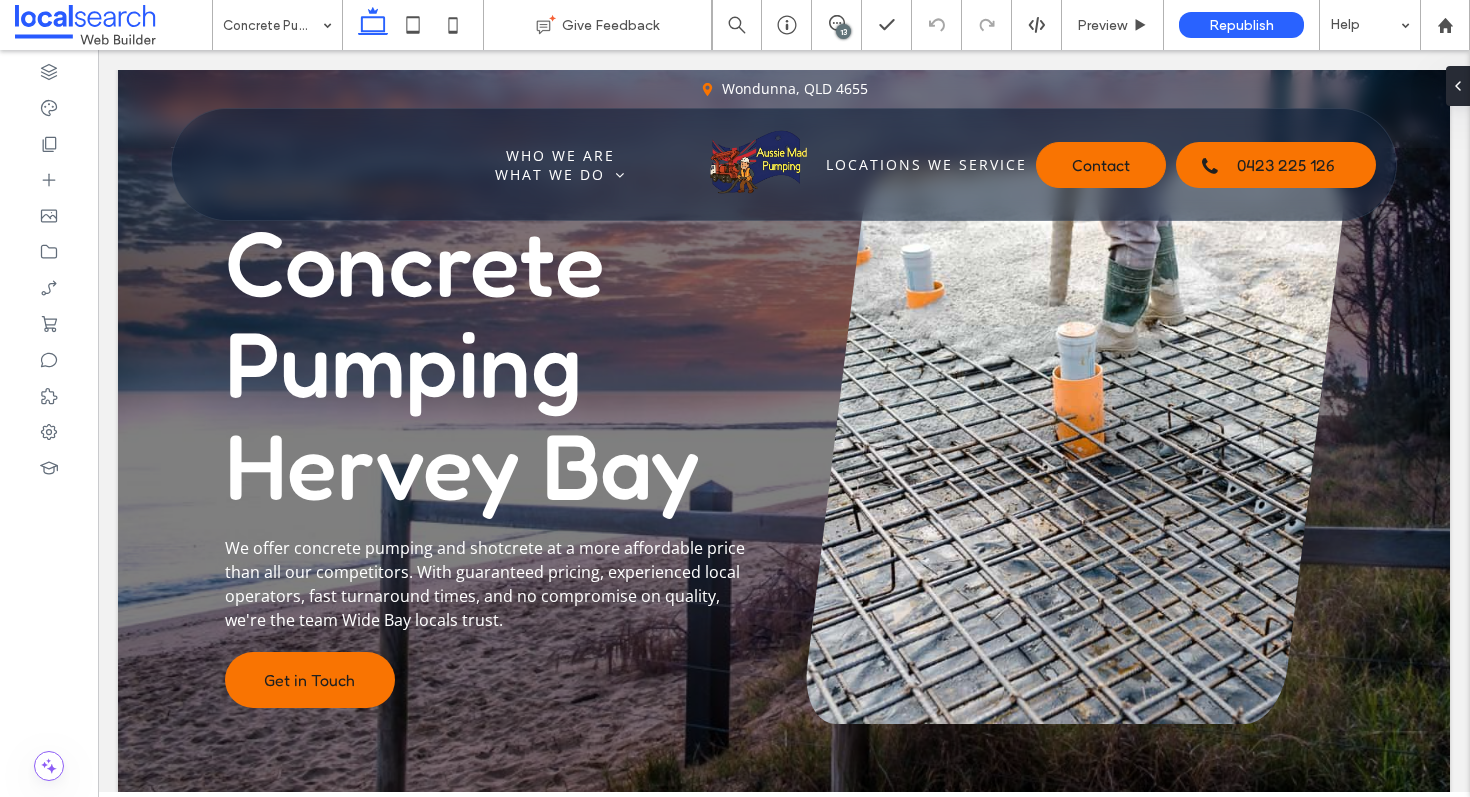 click on "13" at bounding box center [843, 31] 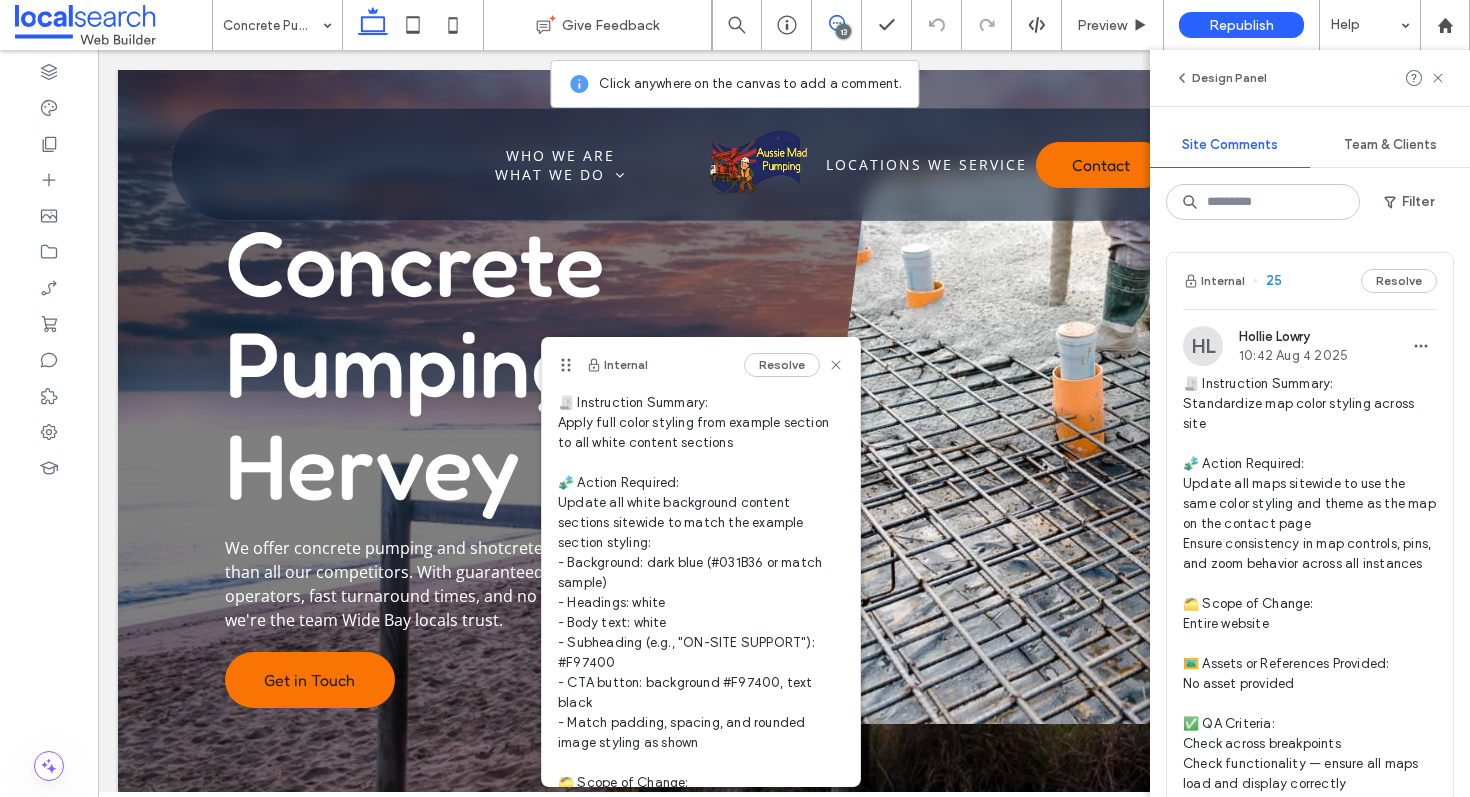 scroll, scrollTop: 50, scrollLeft: 0, axis: vertical 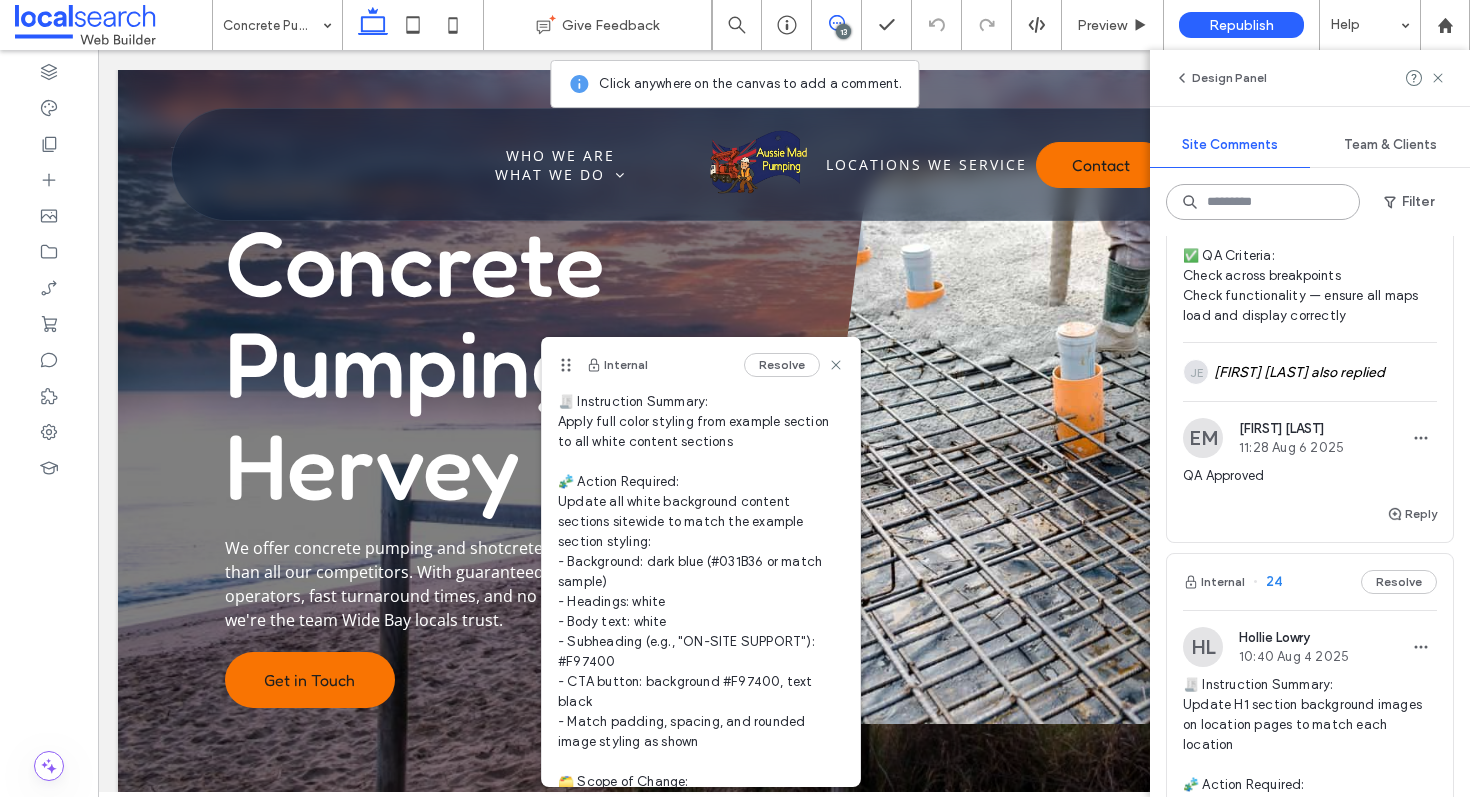 click at bounding box center (1263, 202) 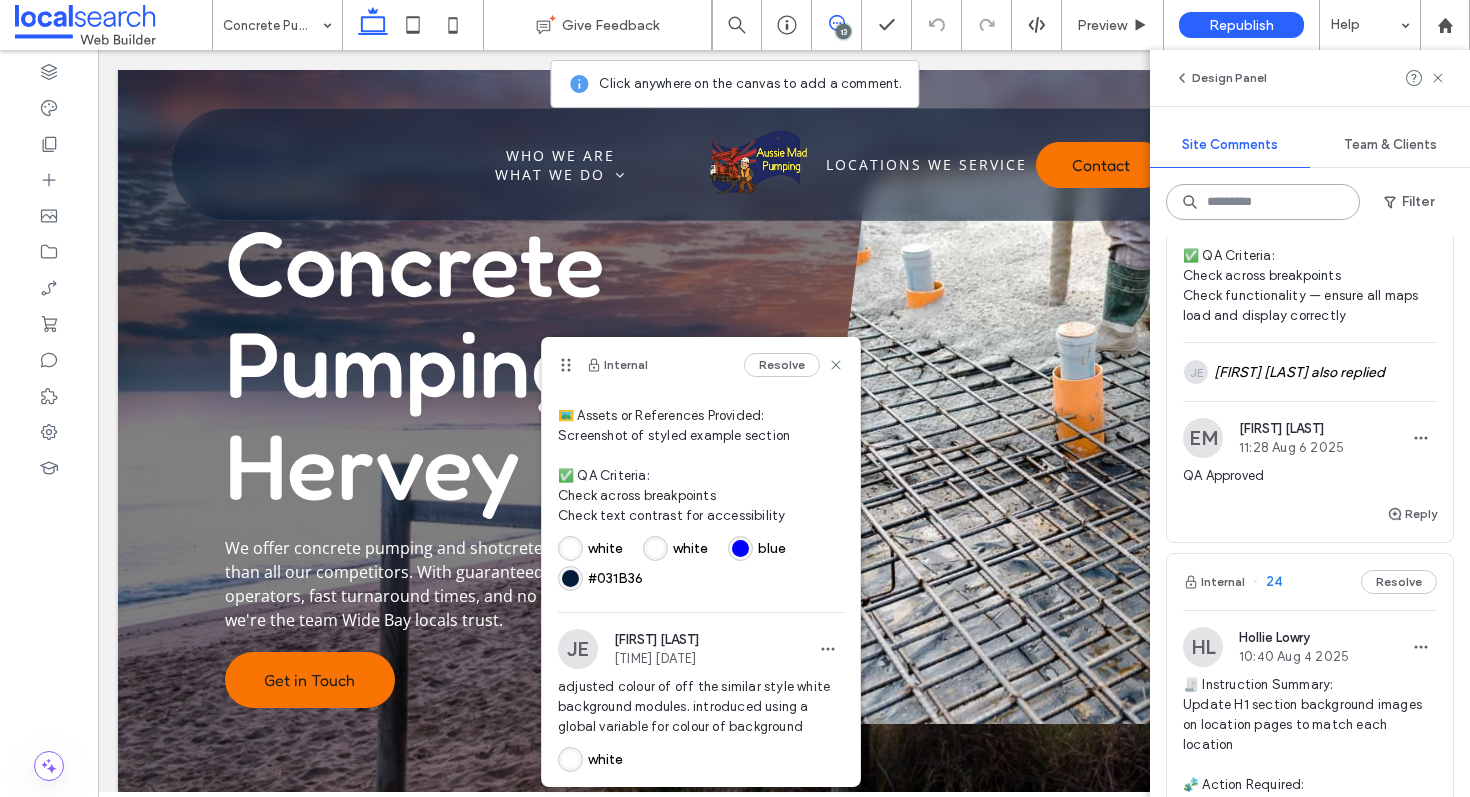 scroll, scrollTop: 541, scrollLeft: 0, axis: vertical 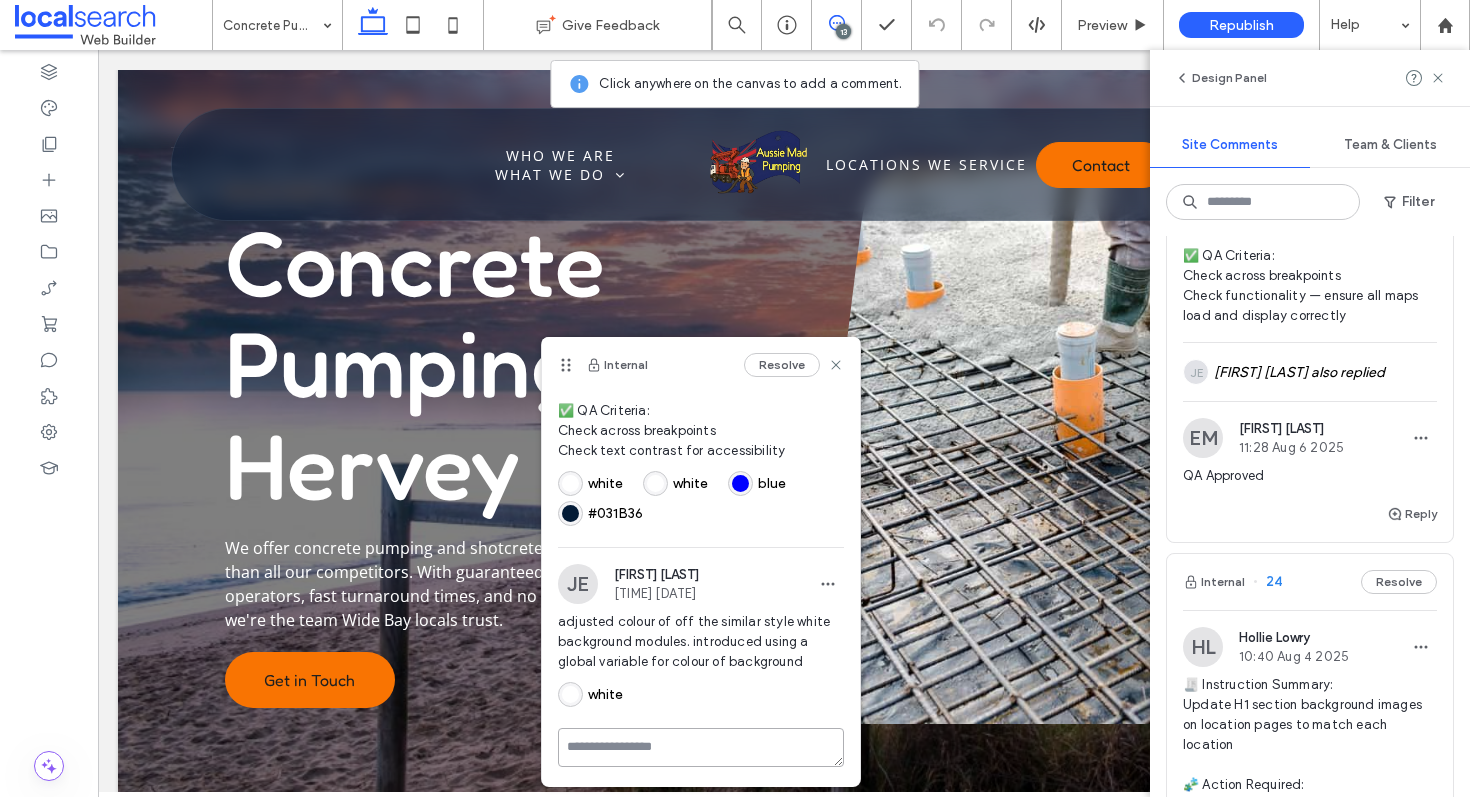 click at bounding box center [701, 747] 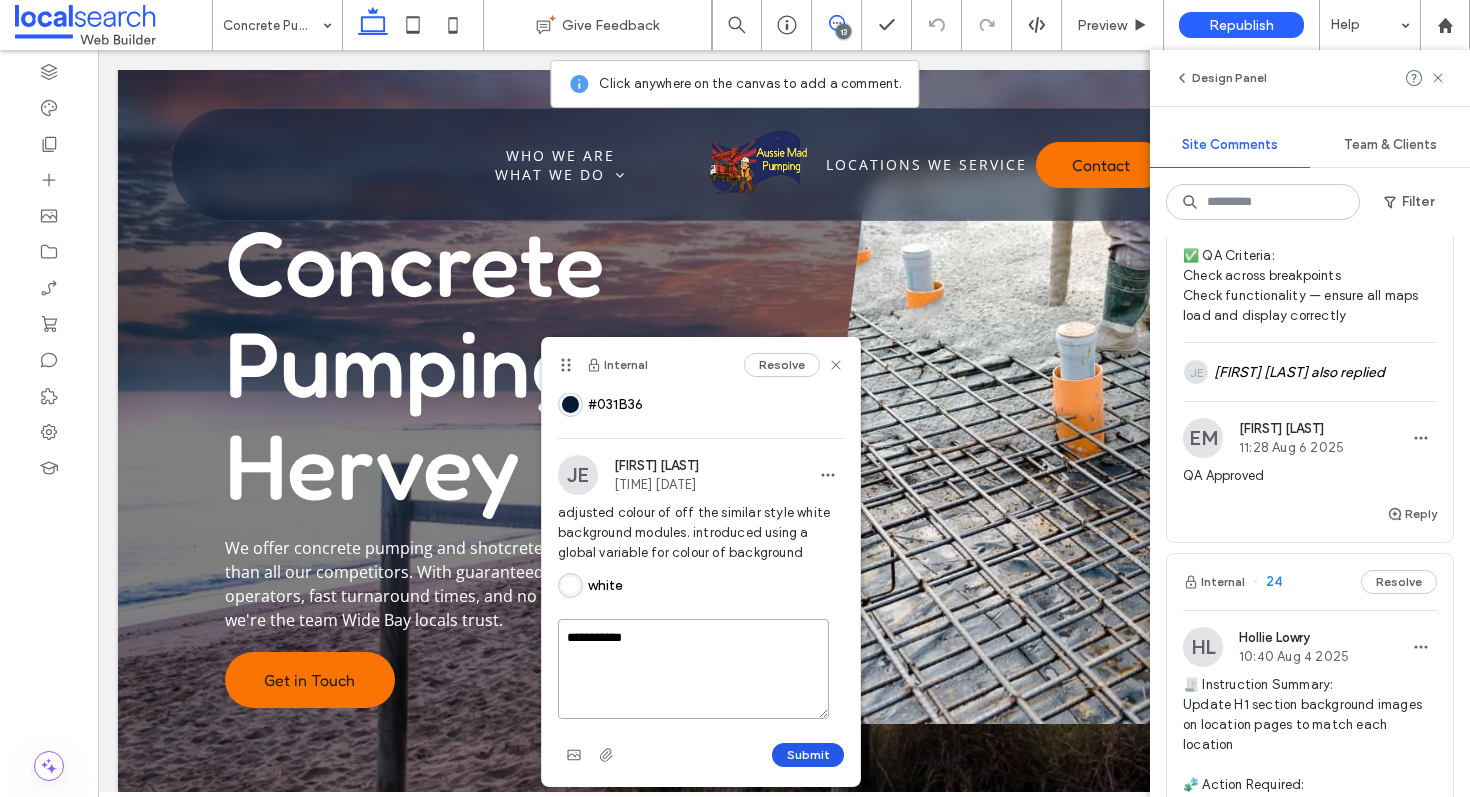 type on "**********" 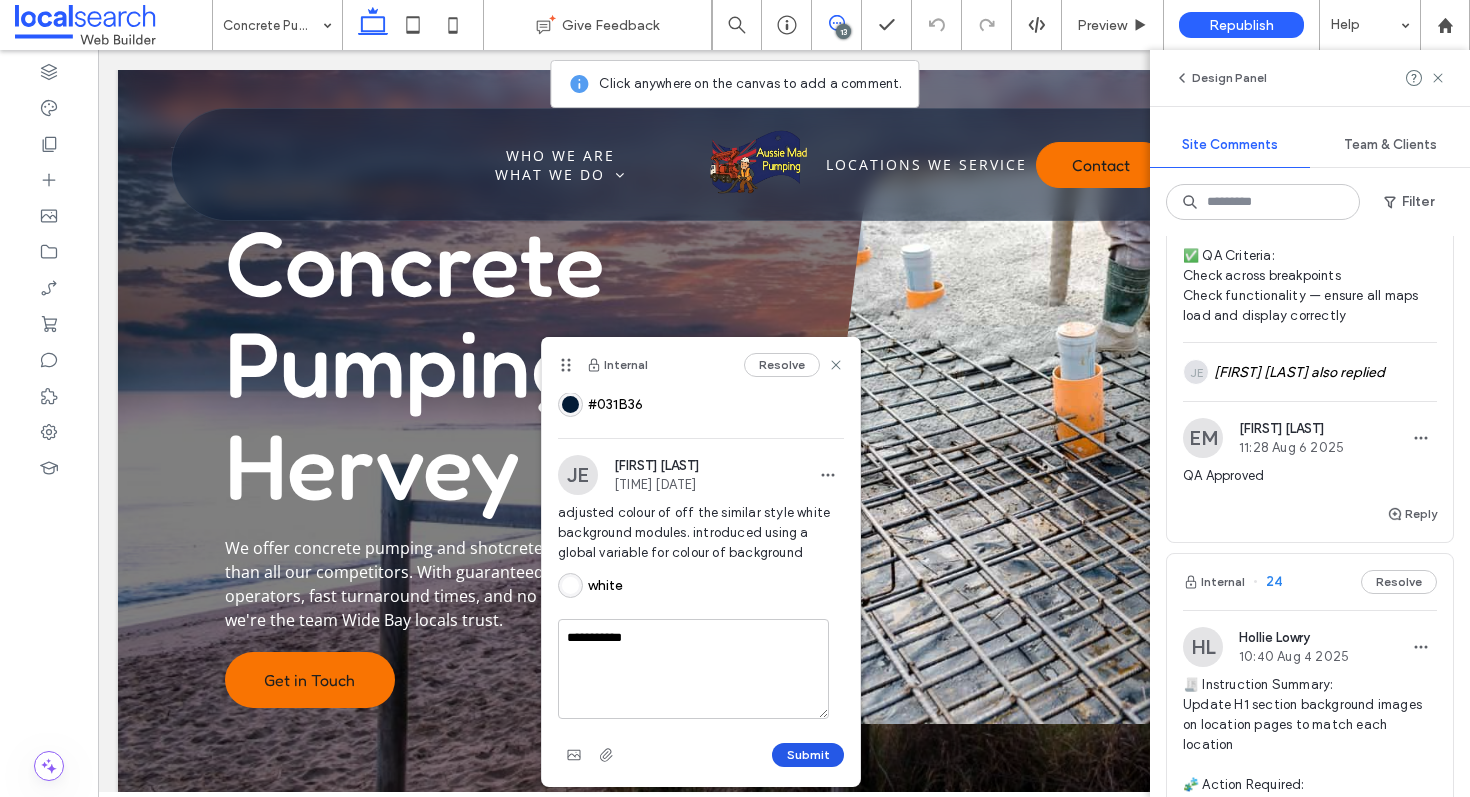 click on "Submit" at bounding box center (808, 755) 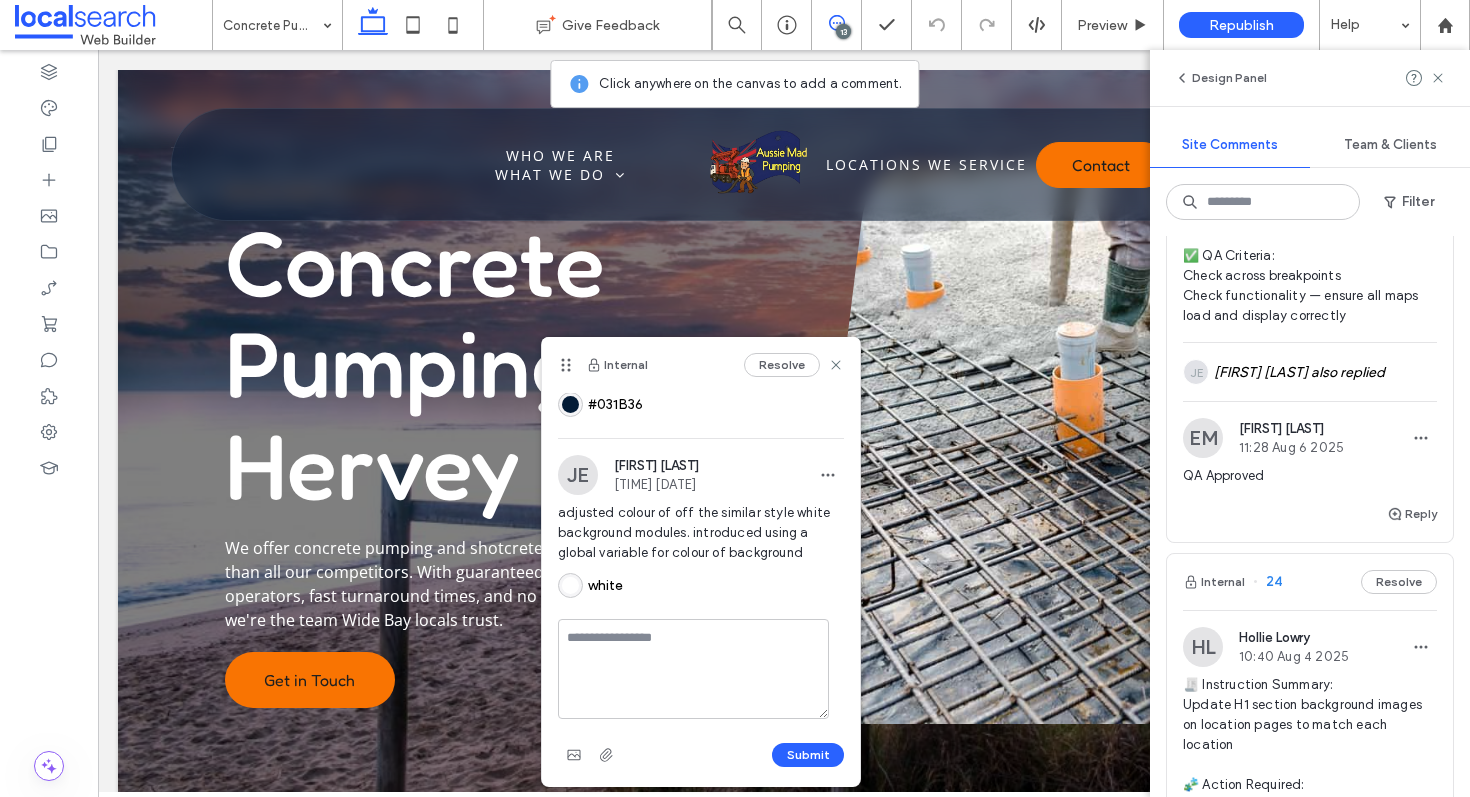 scroll, scrollTop: 520, scrollLeft: 0, axis: vertical 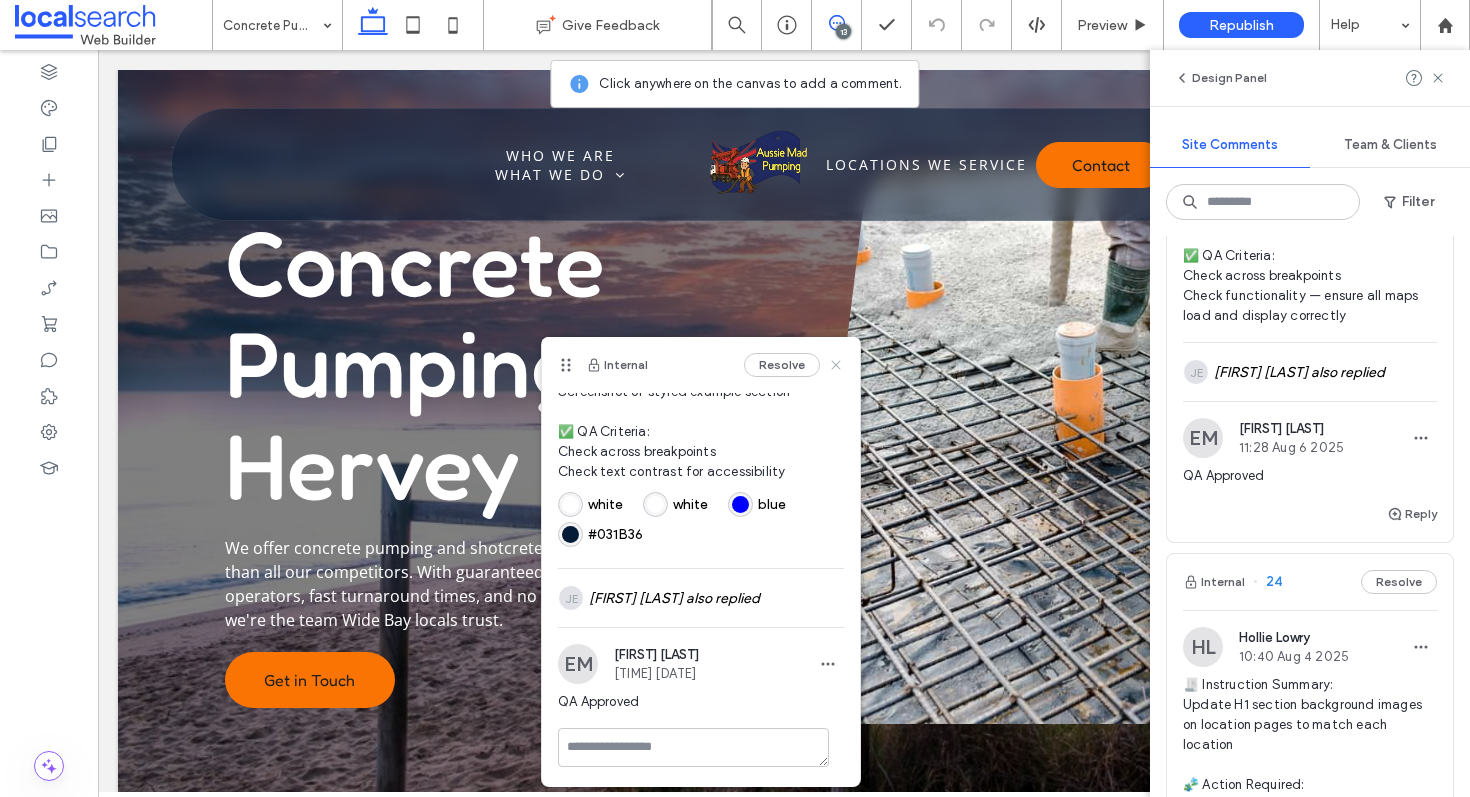 click 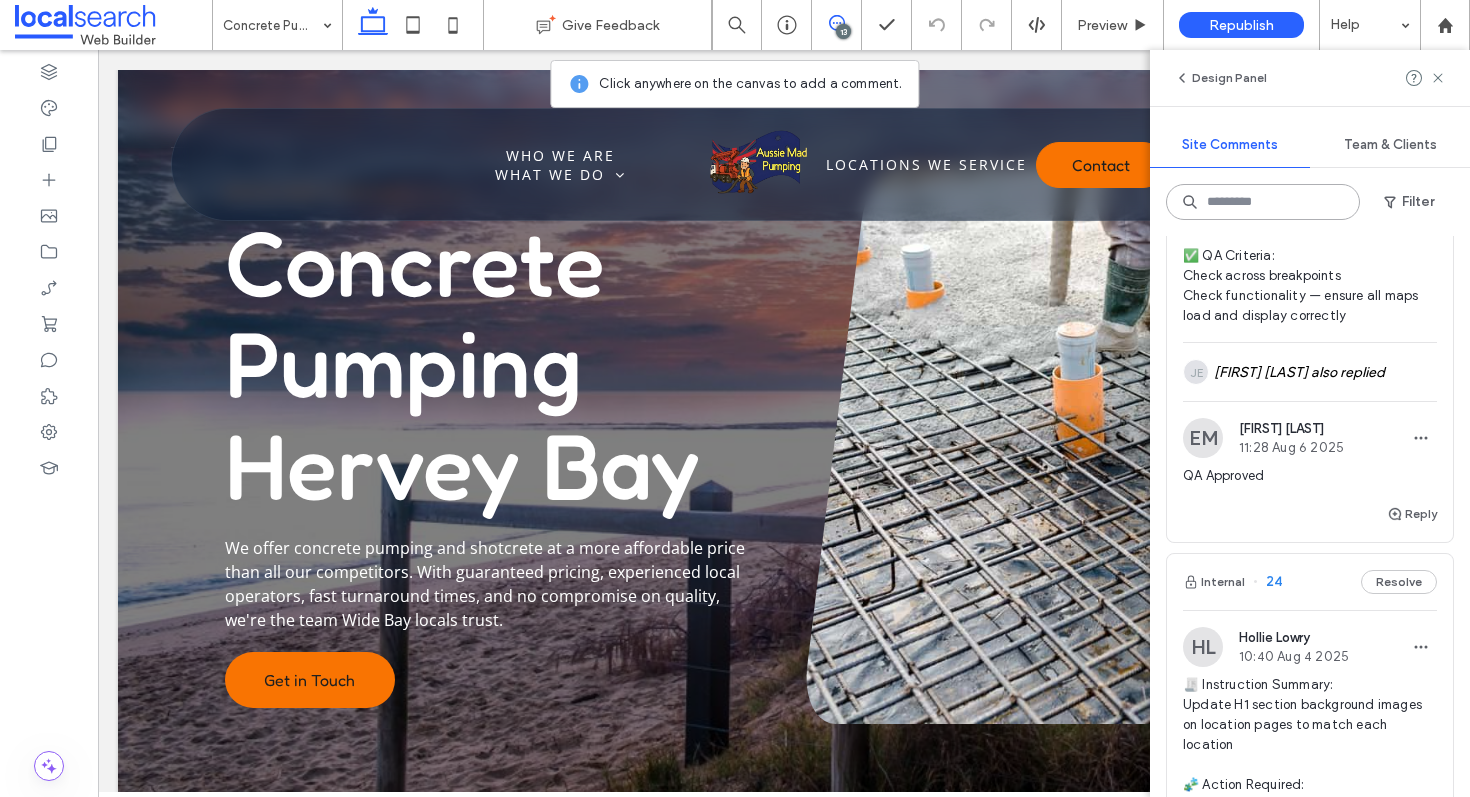 click at bounding box center [1263, 202] 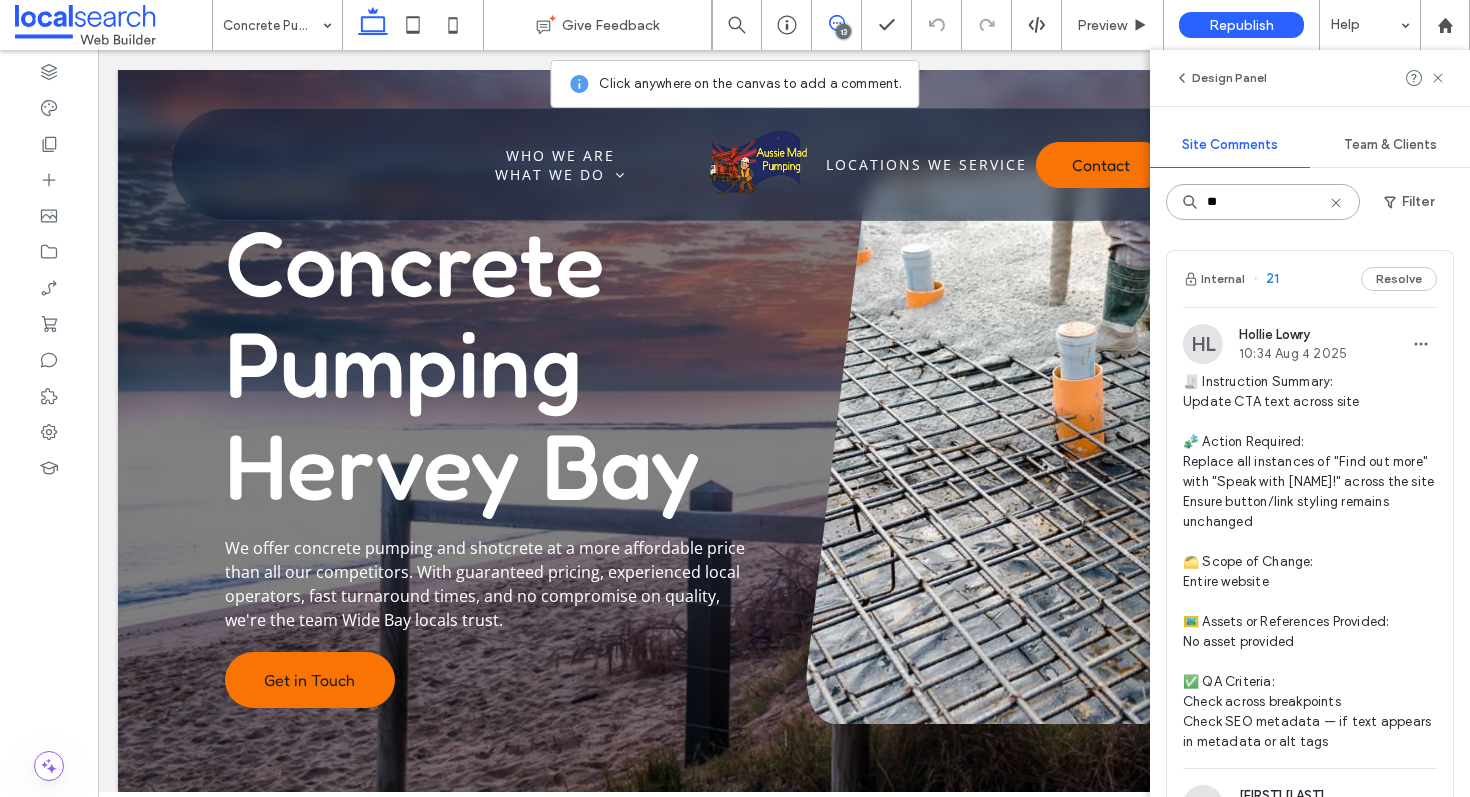 scroll, scrollTop: 0, scrollLeft: 0, axis: both 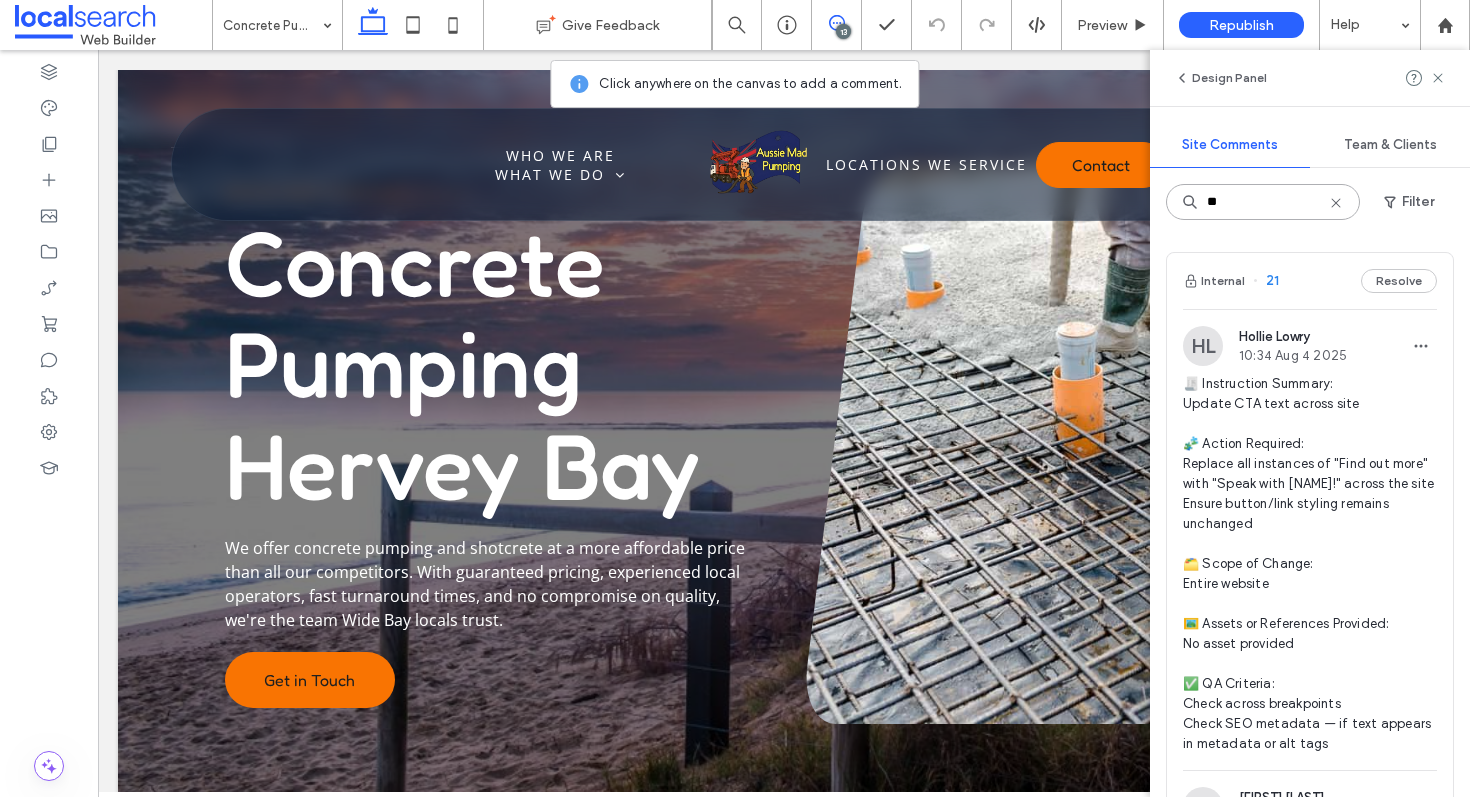 type on "**" 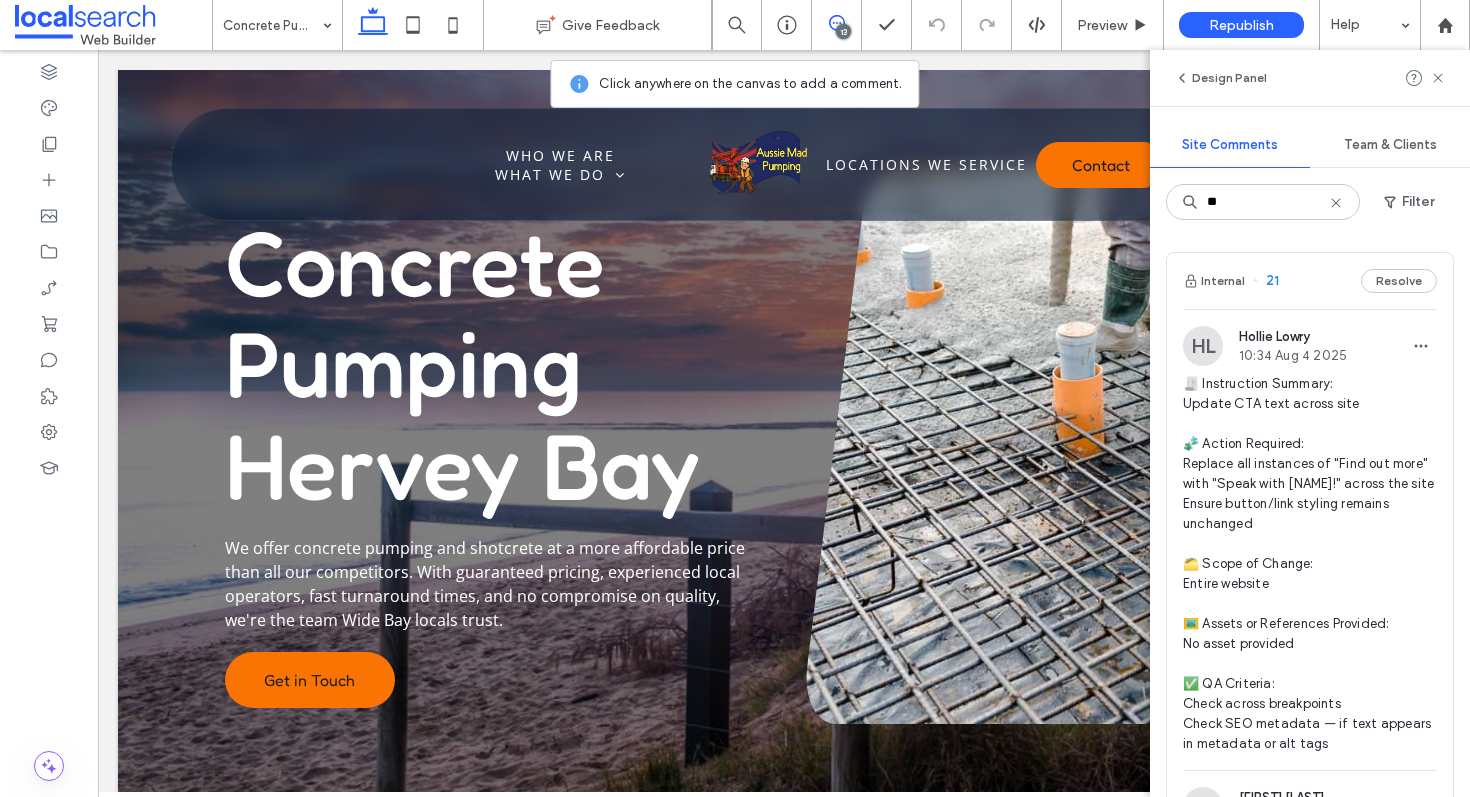 click on "Internal 21 Resolve" at bounding box center [1310, 281] 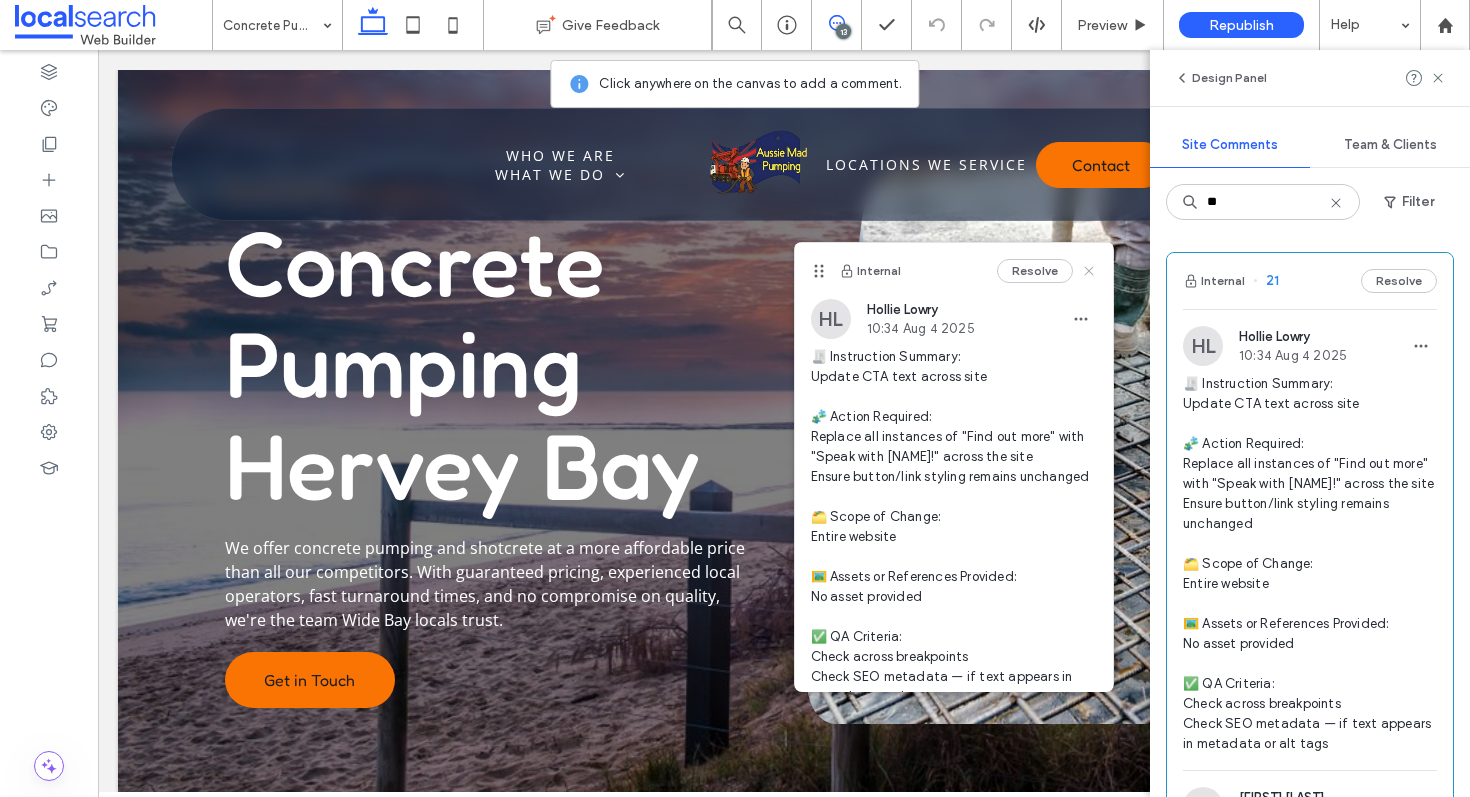 click 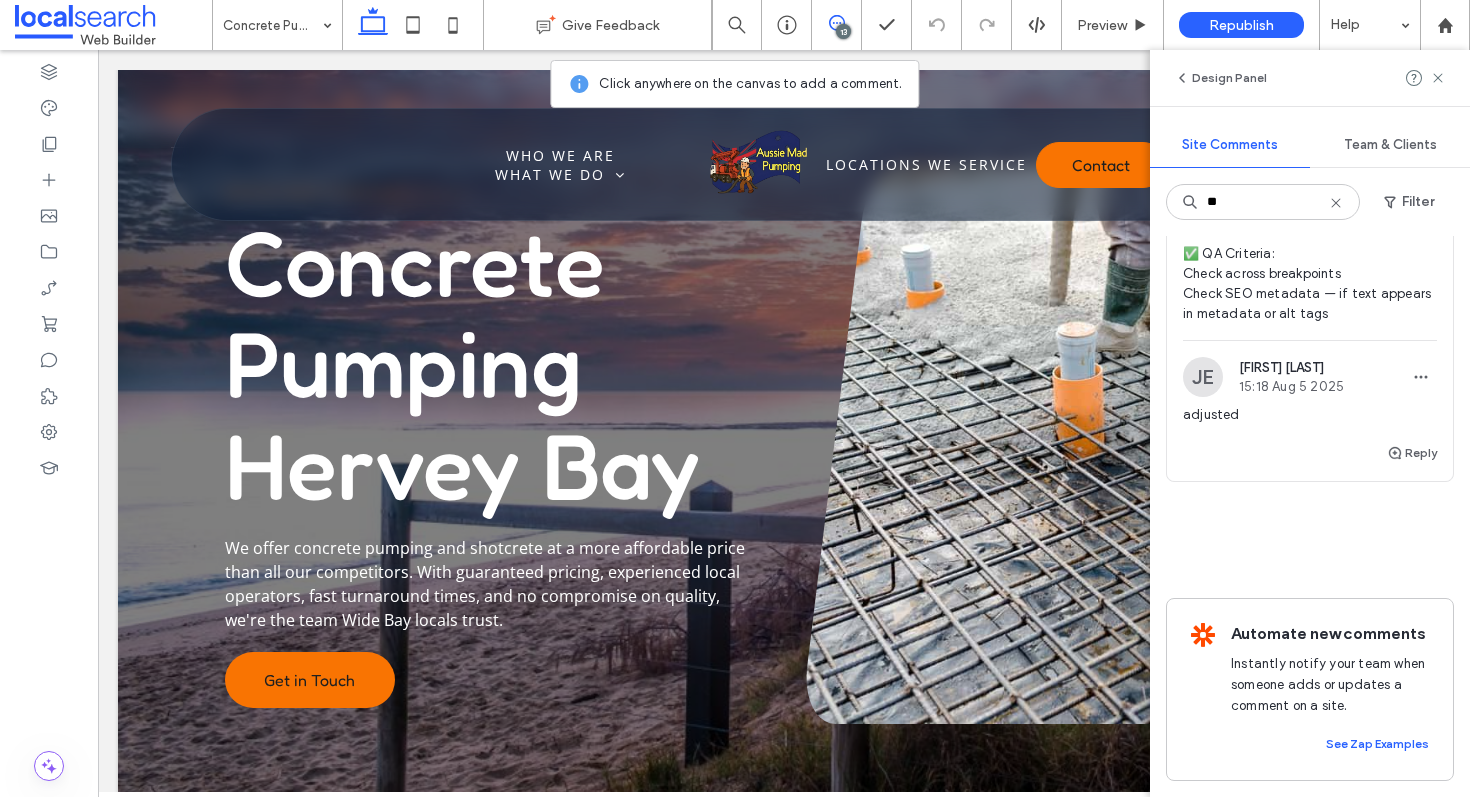 scroll, scrollTop: 0, scrollLeft: 0, axis: both 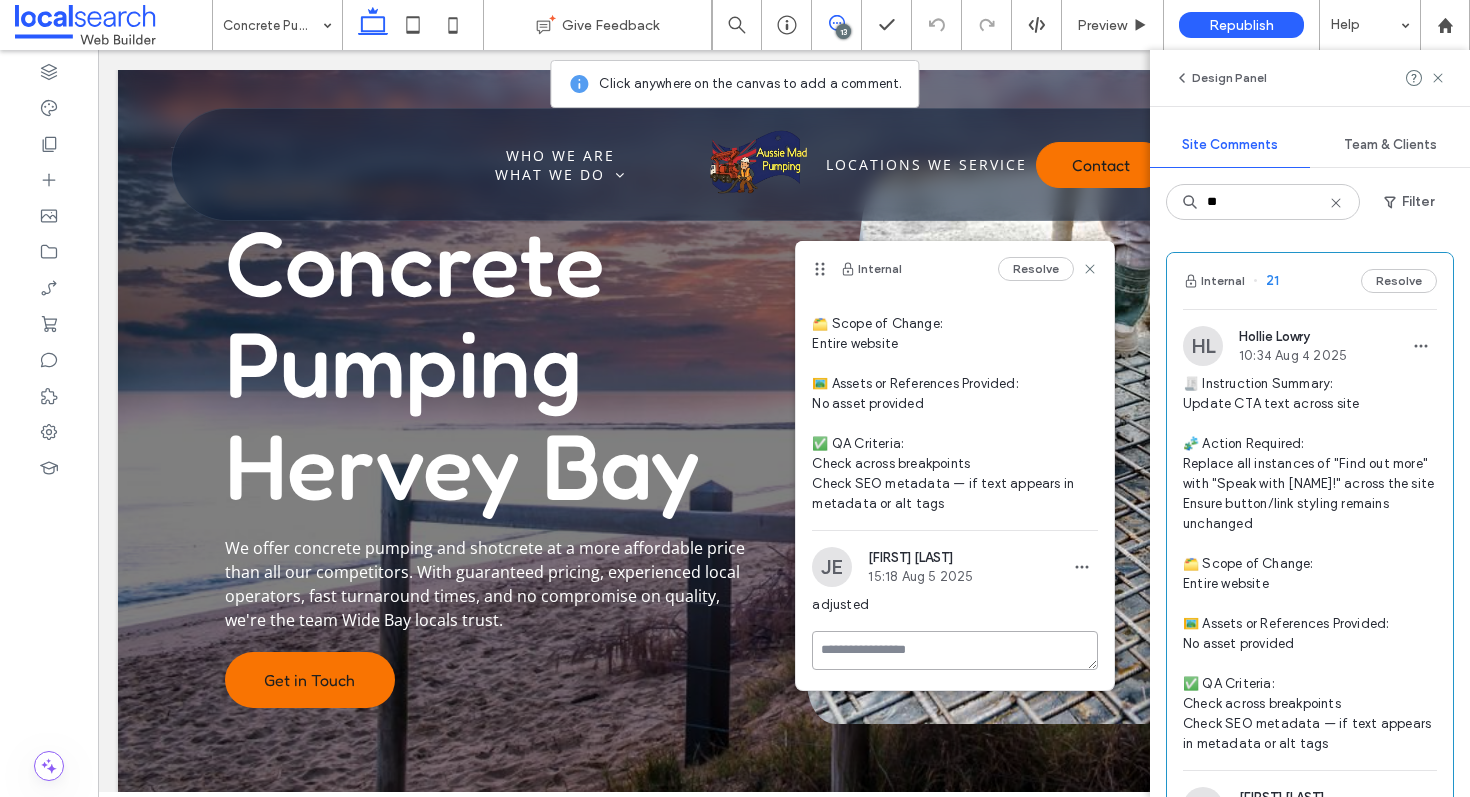 click at bounding box center [955, 650] 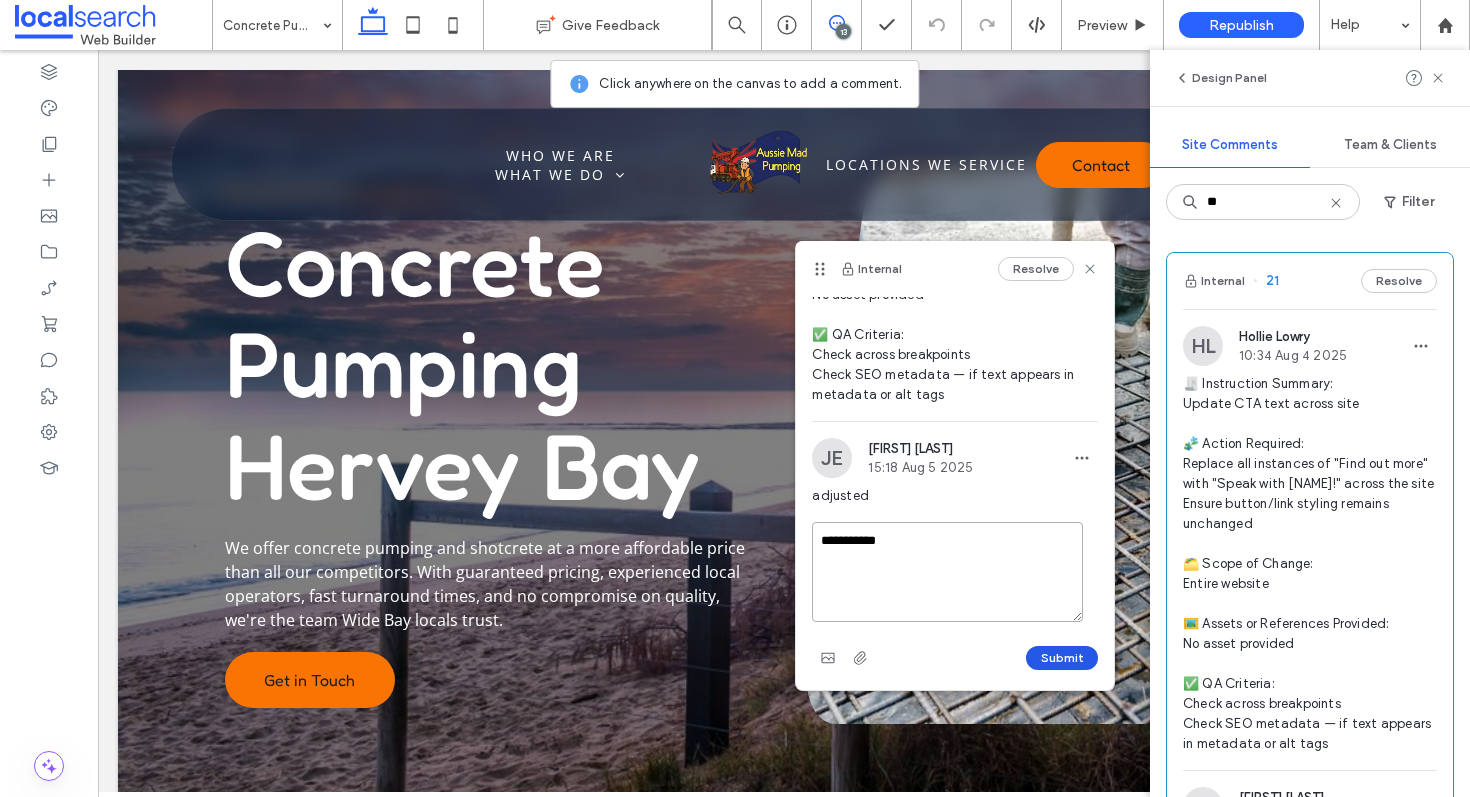 type on "**********" 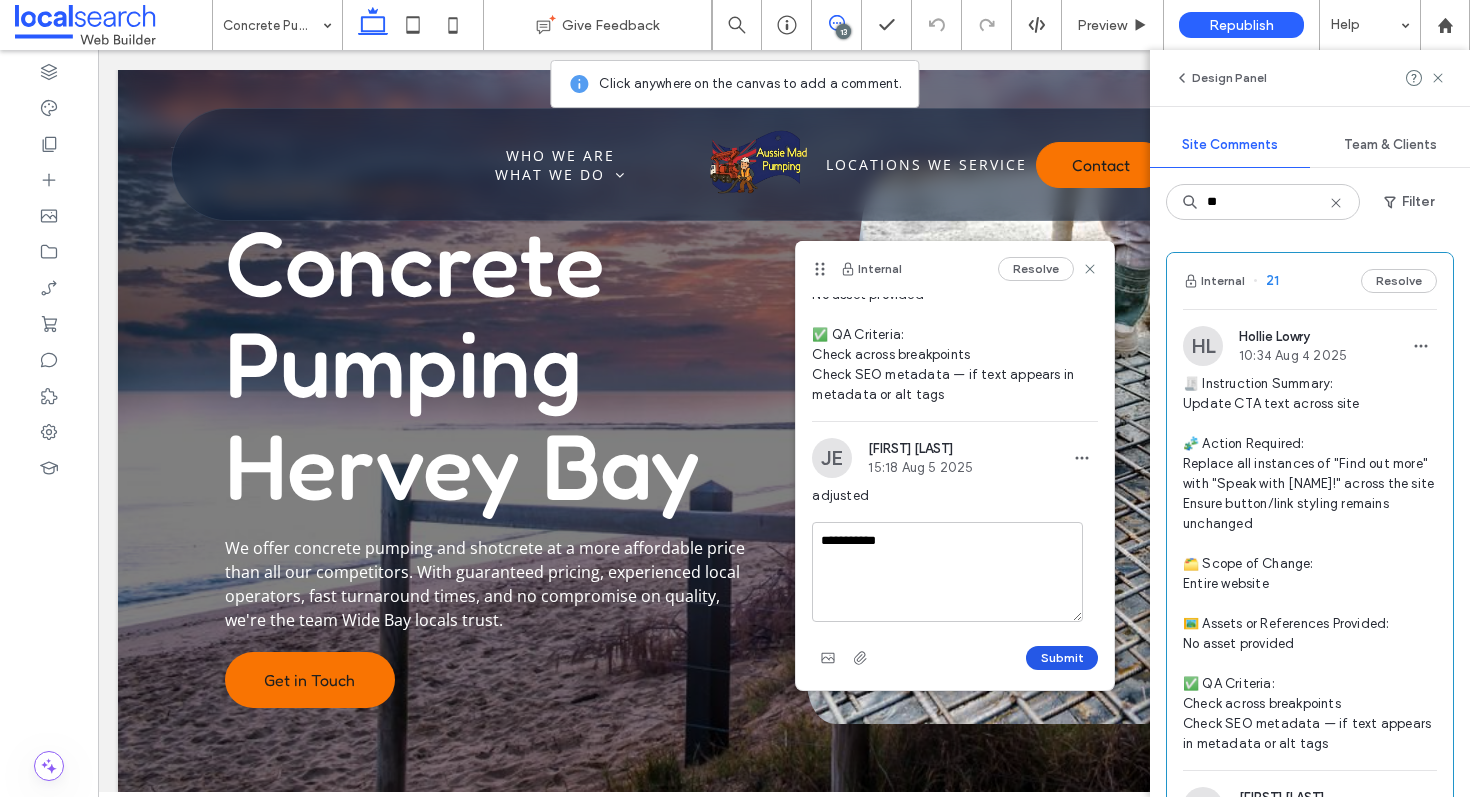 click on "Submit" at bounding box center [1062, 658] 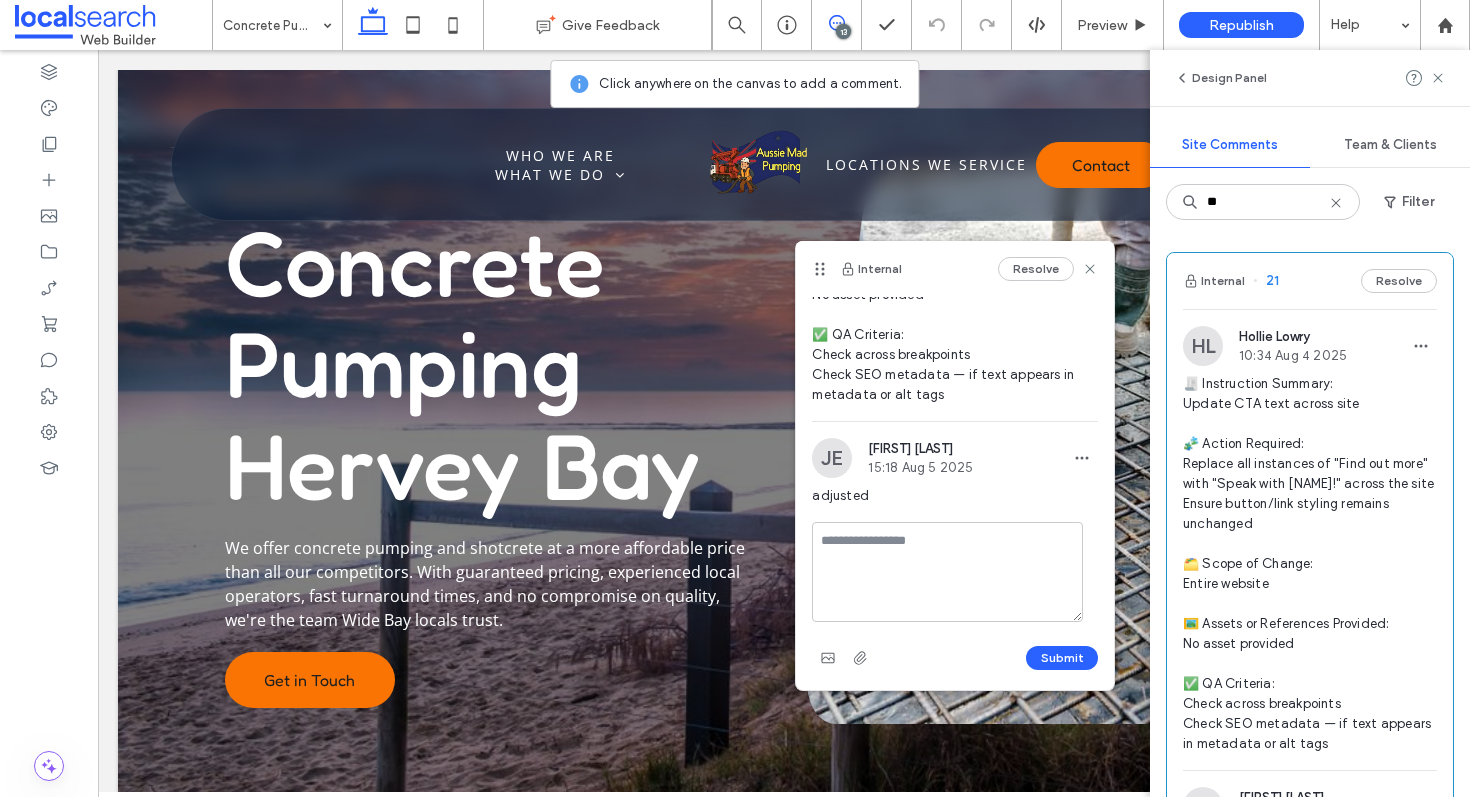 scroll, scrollTop: 270, scrollLeft: 0, axis: vertical 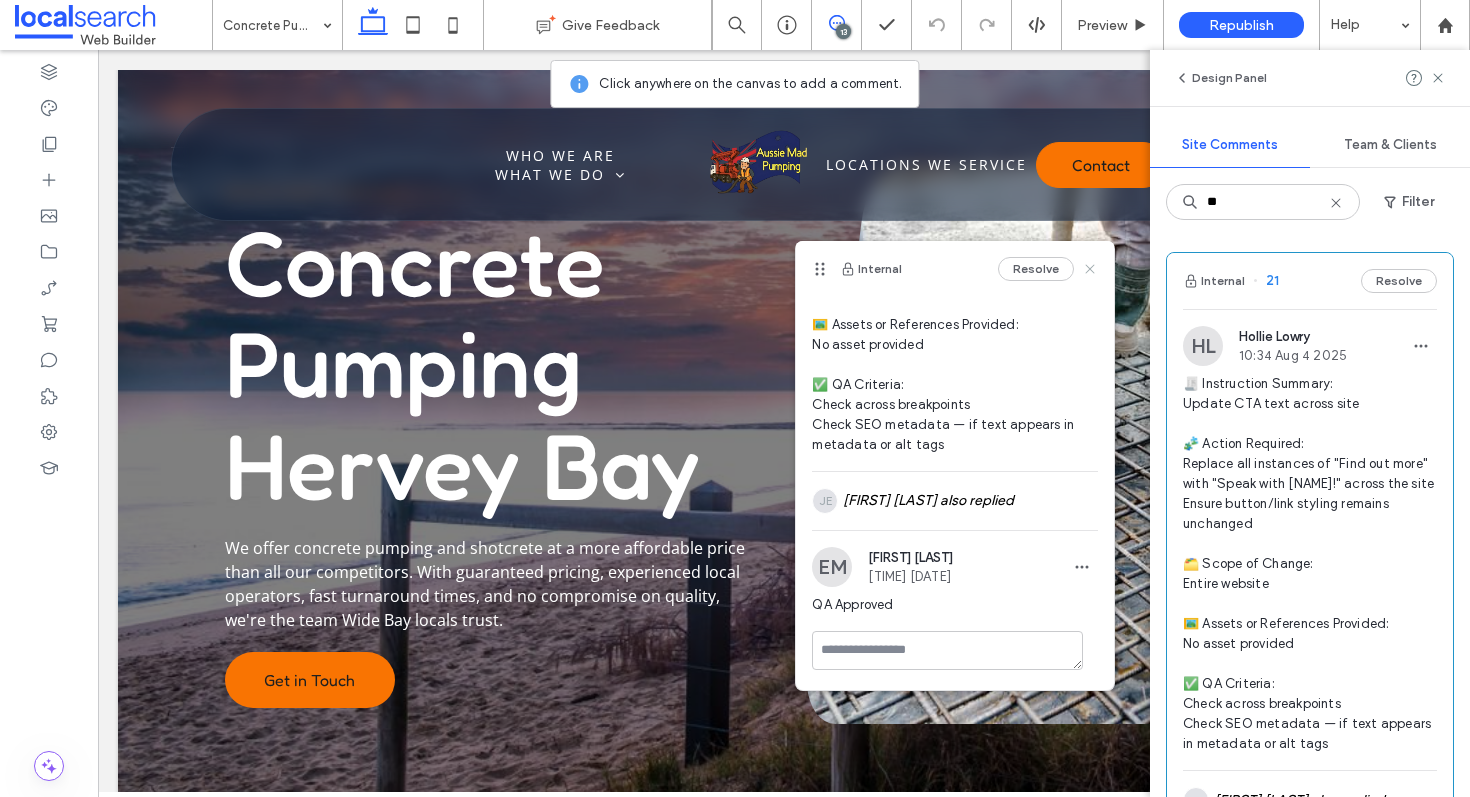 click 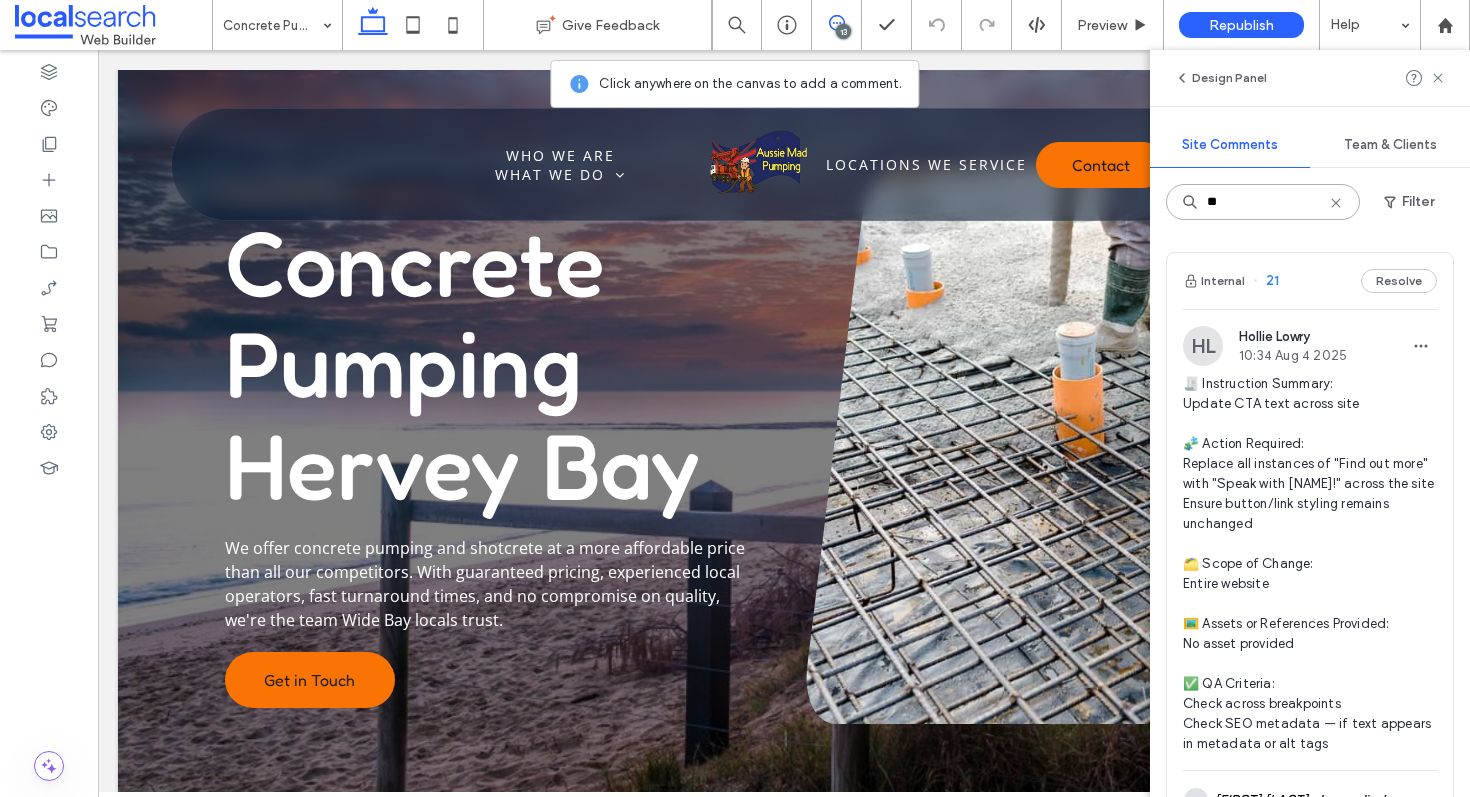 click on "**" at bounding box center [1263, 202] 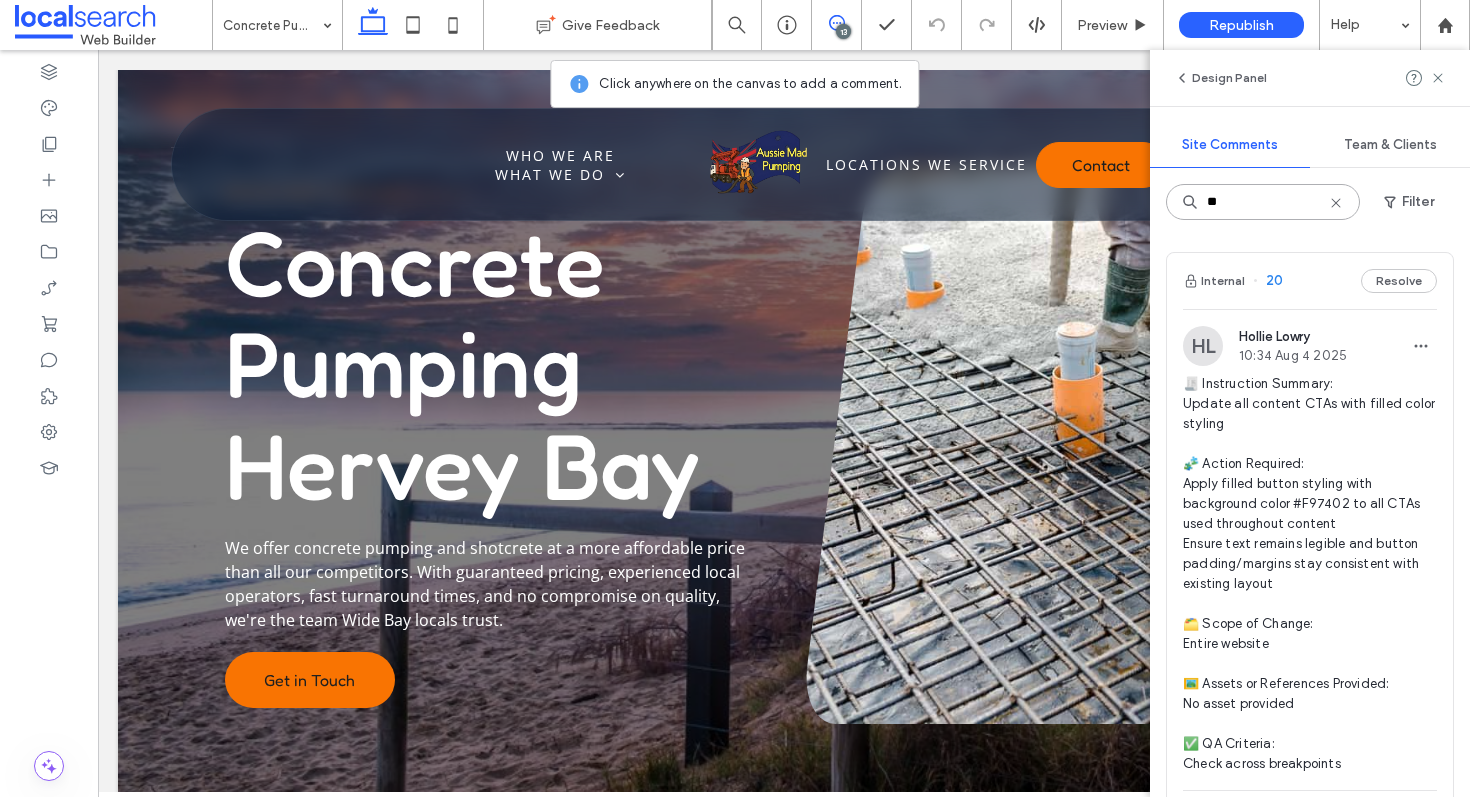 type on "**" 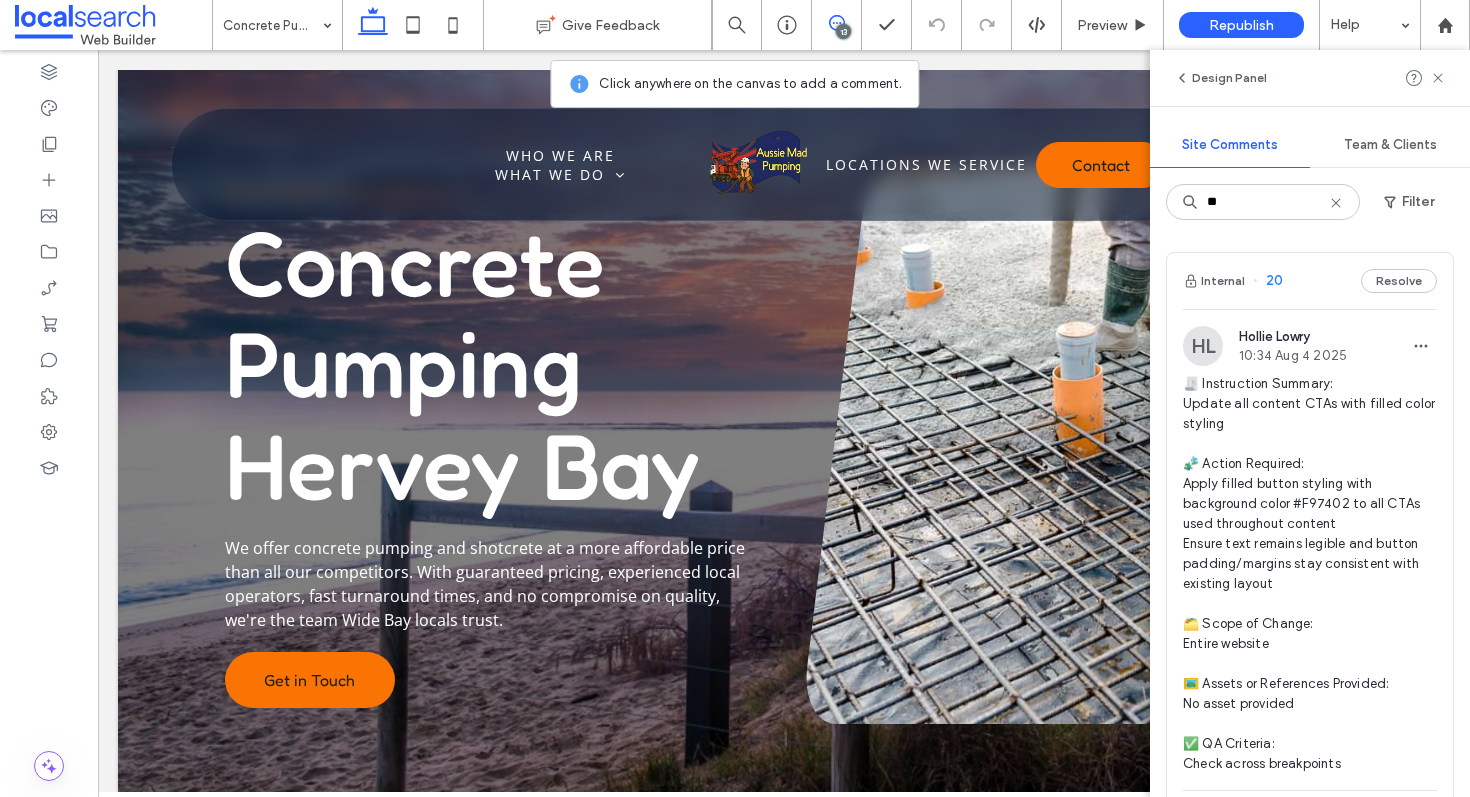 click on "Internal 20 Resolve" at bounding box center (1310, 281) 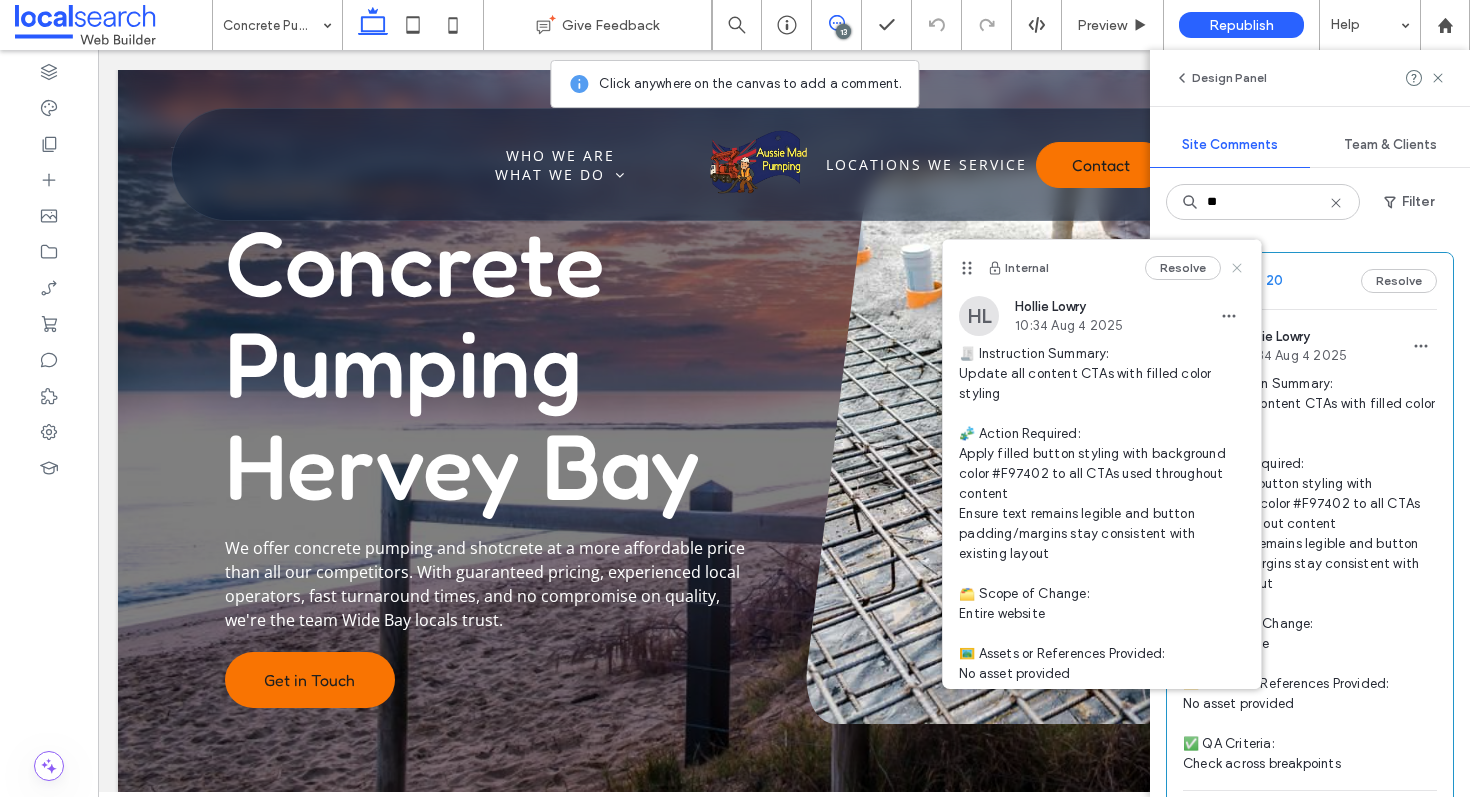 click 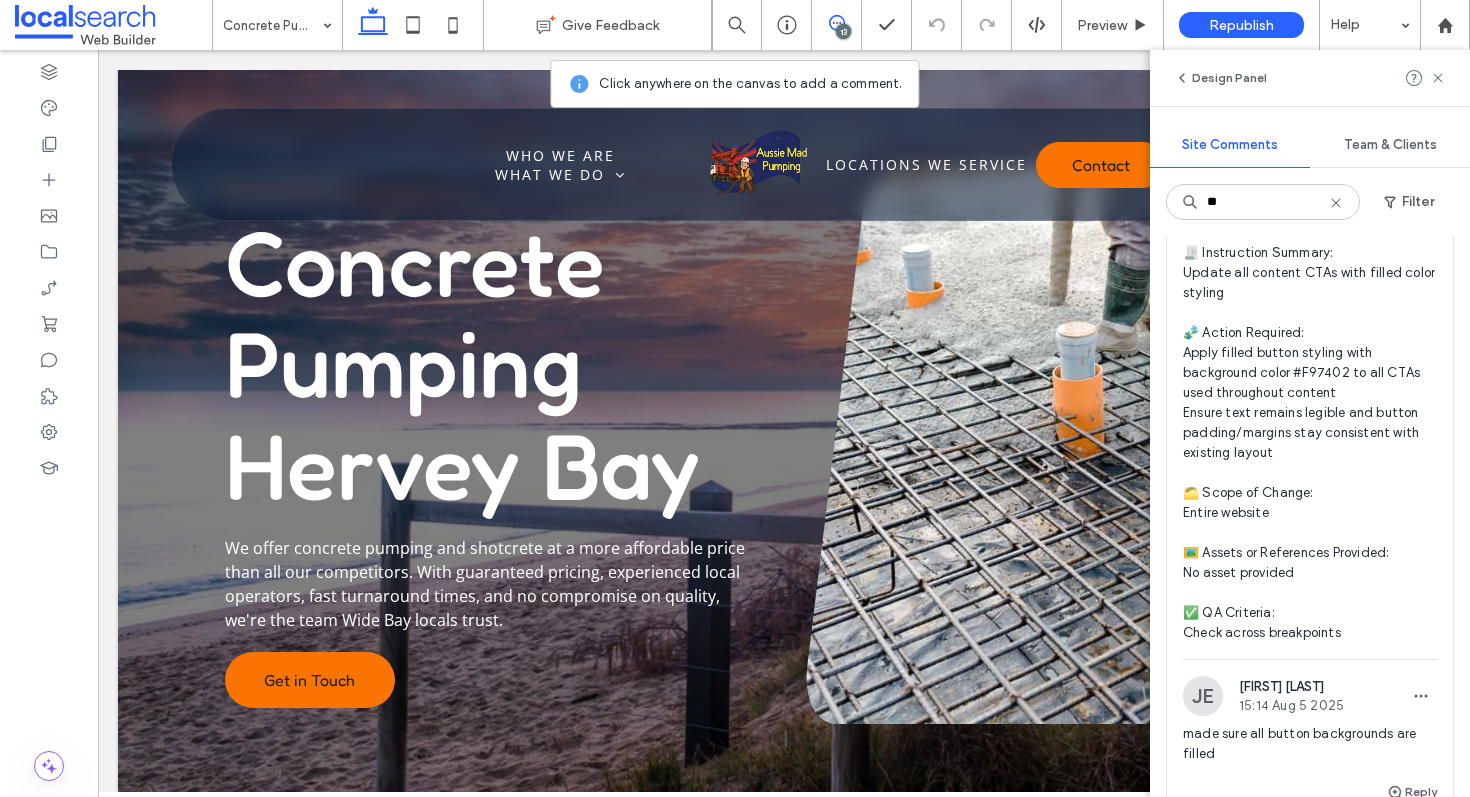 scroll, scrollTop: 181, scrollLeft: 0, axis: vertical 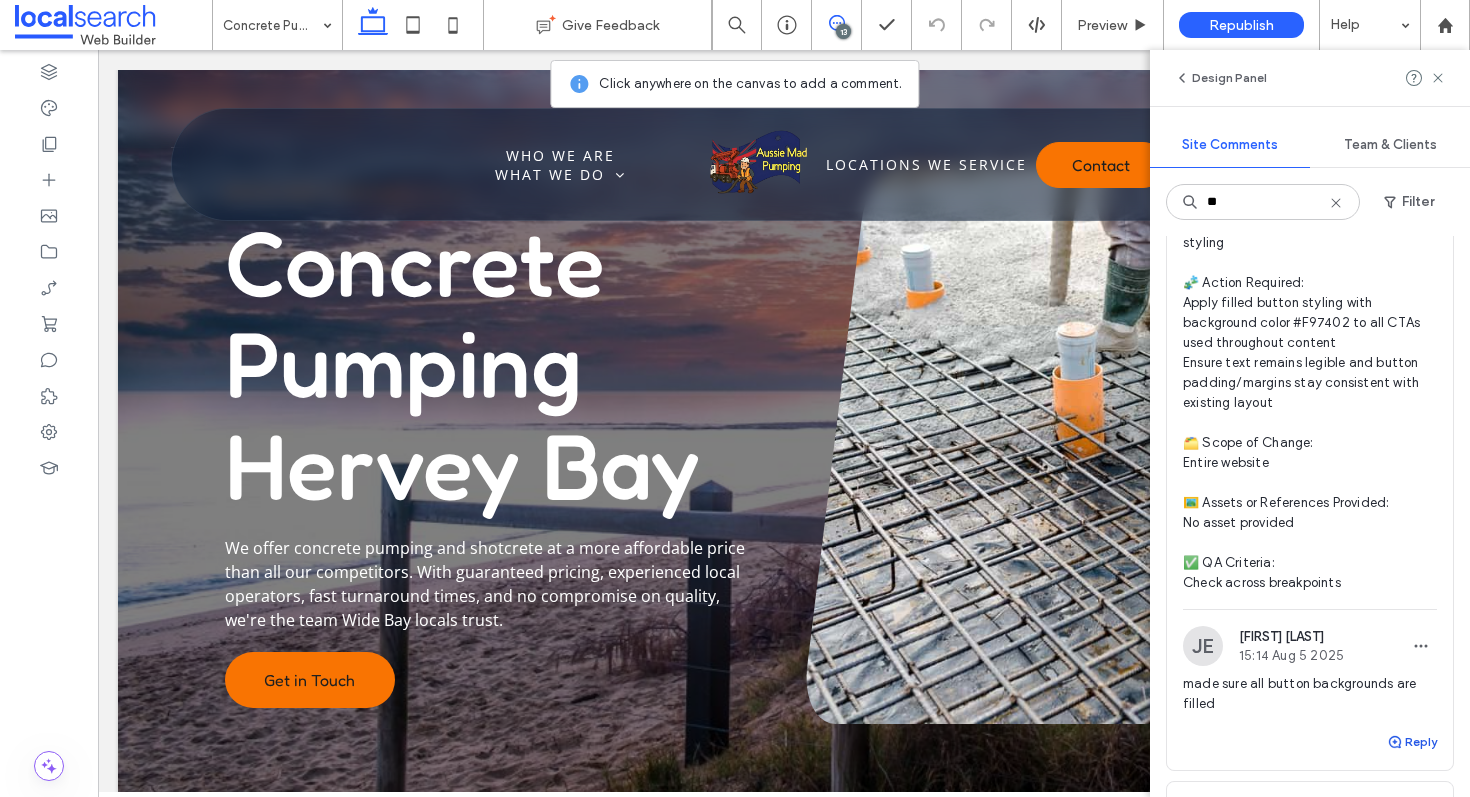 click 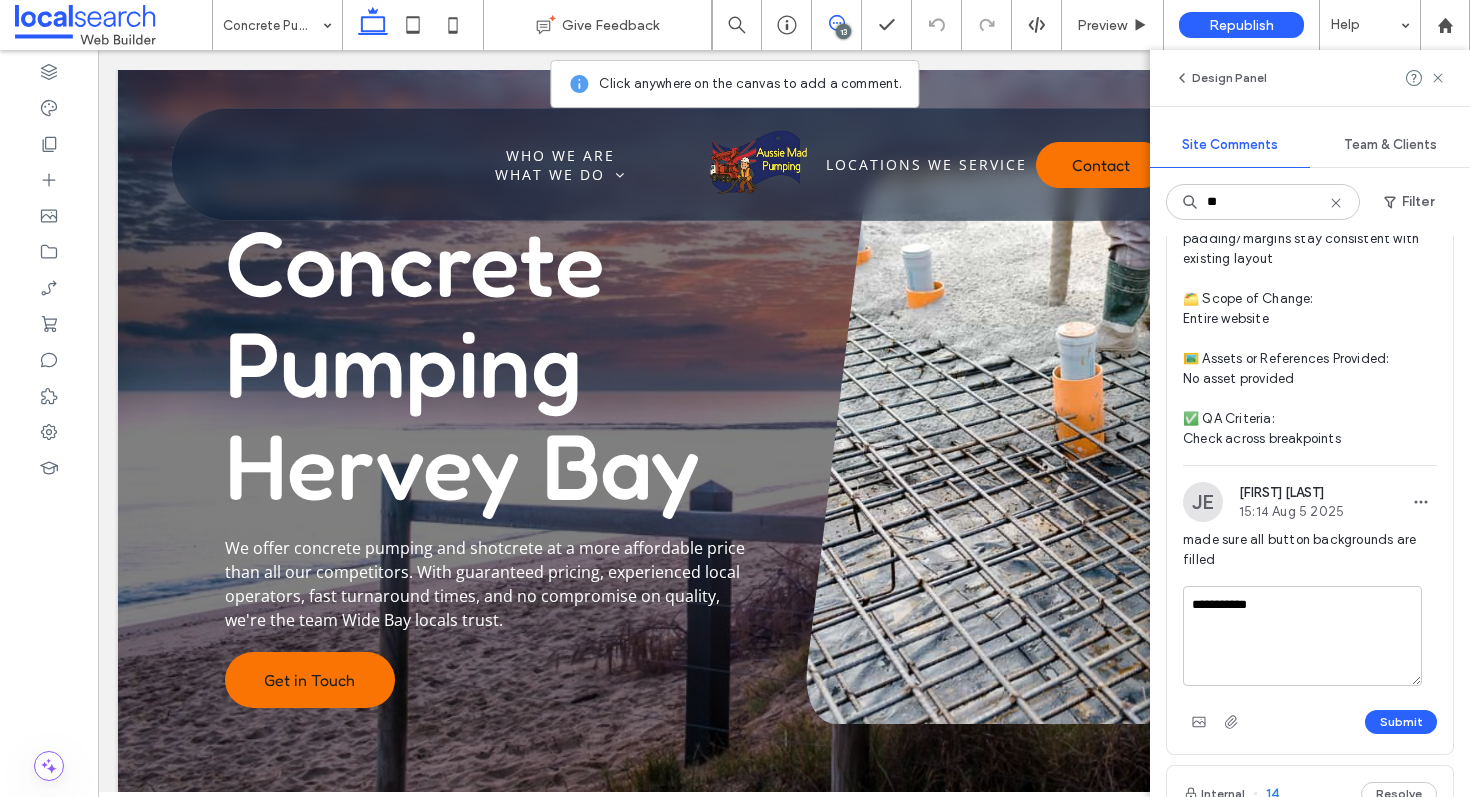 scroll, scrollTop: 438, scrollLeft: 0, axis: vertical 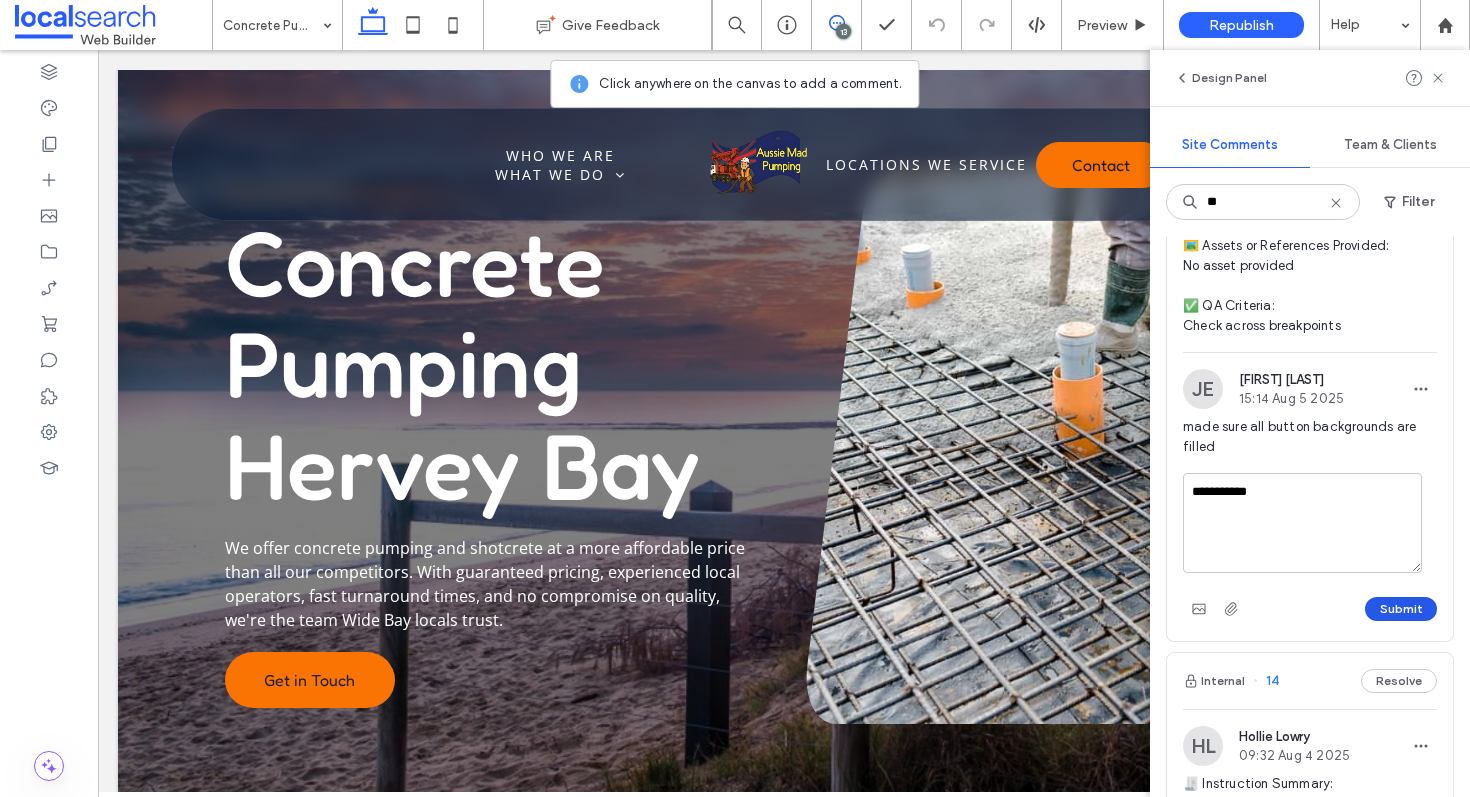 type on "**********" 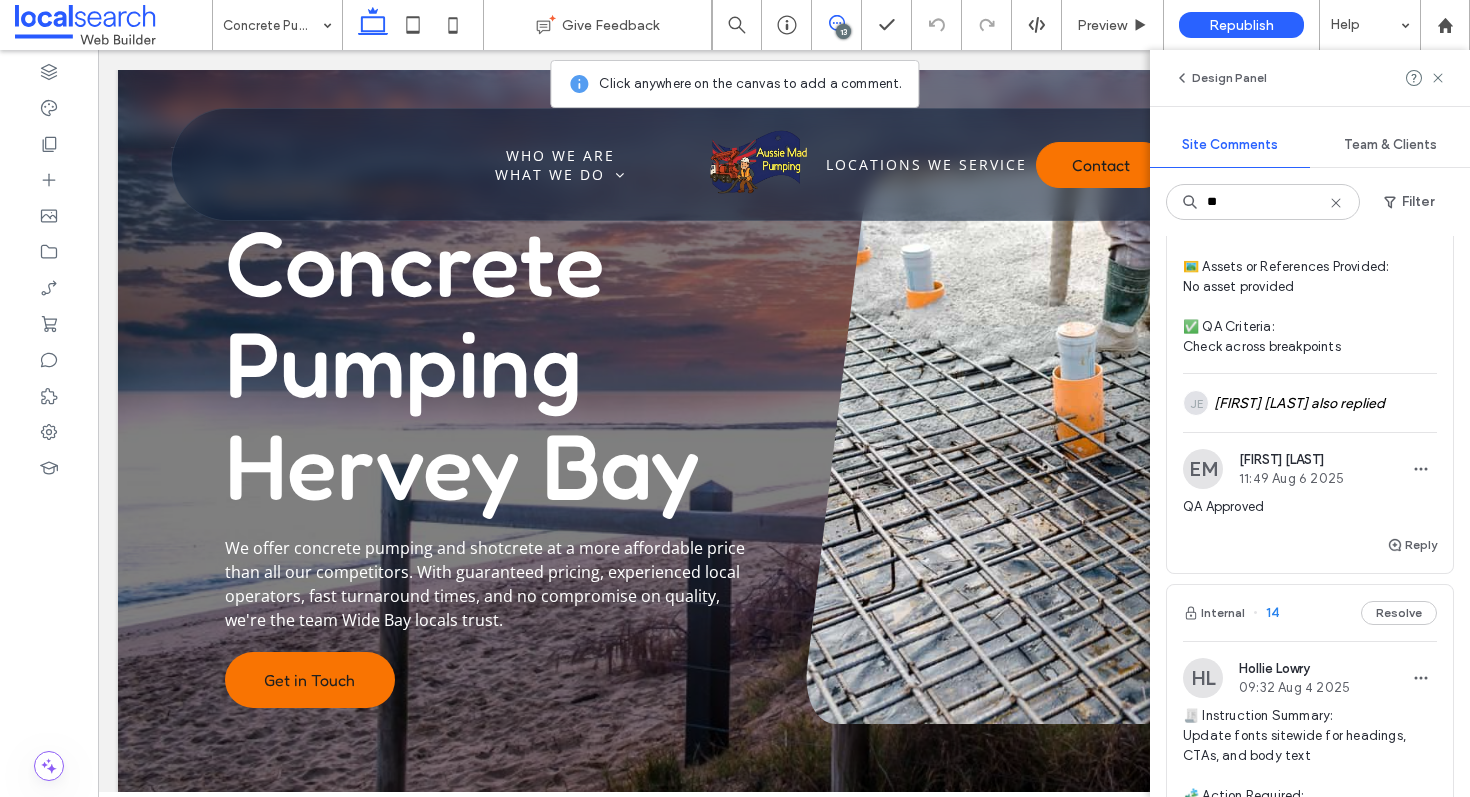scroll, scrollTop: 0, scrollLeft: 0, axis: both 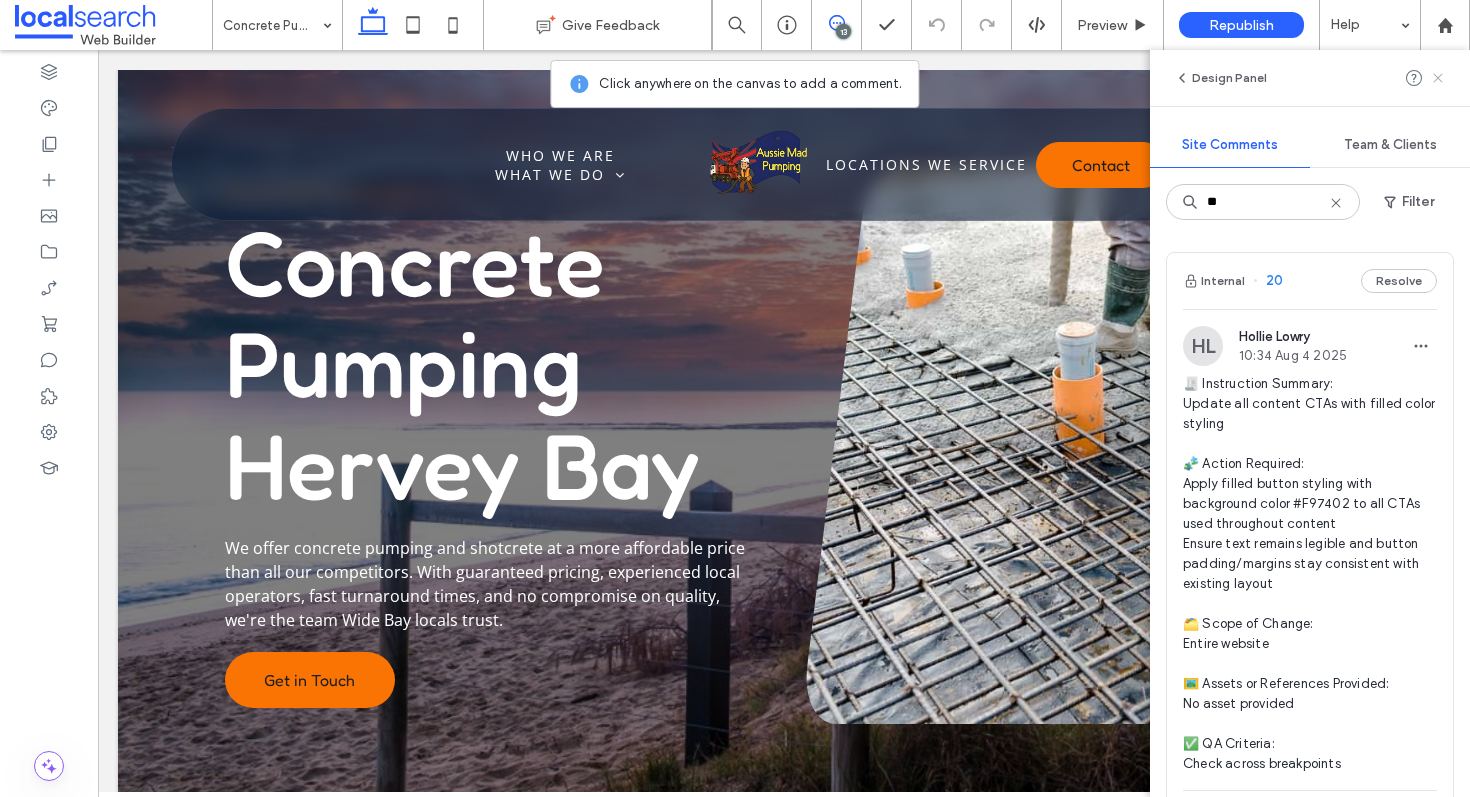 click 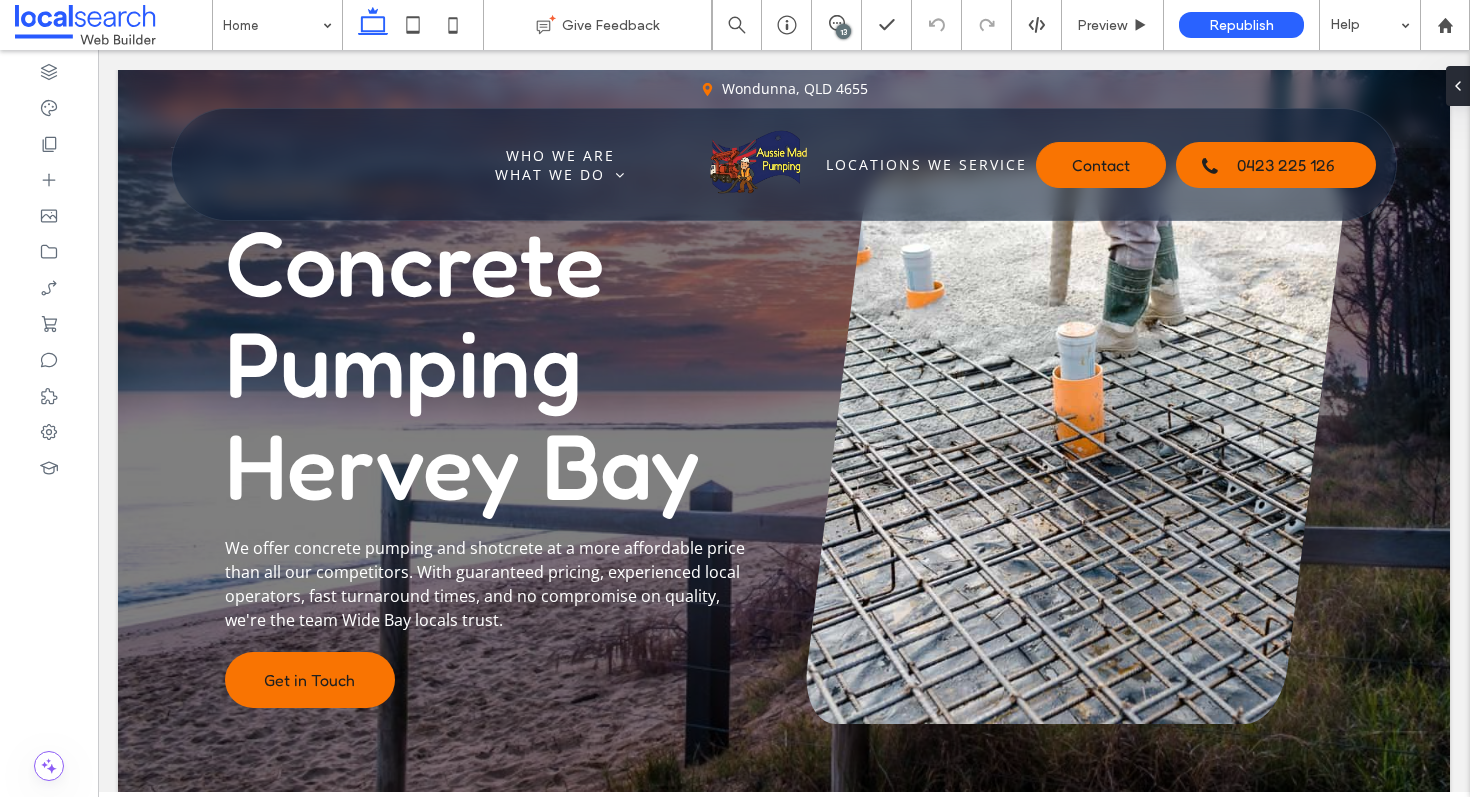 click at bounding box center [272, 25] 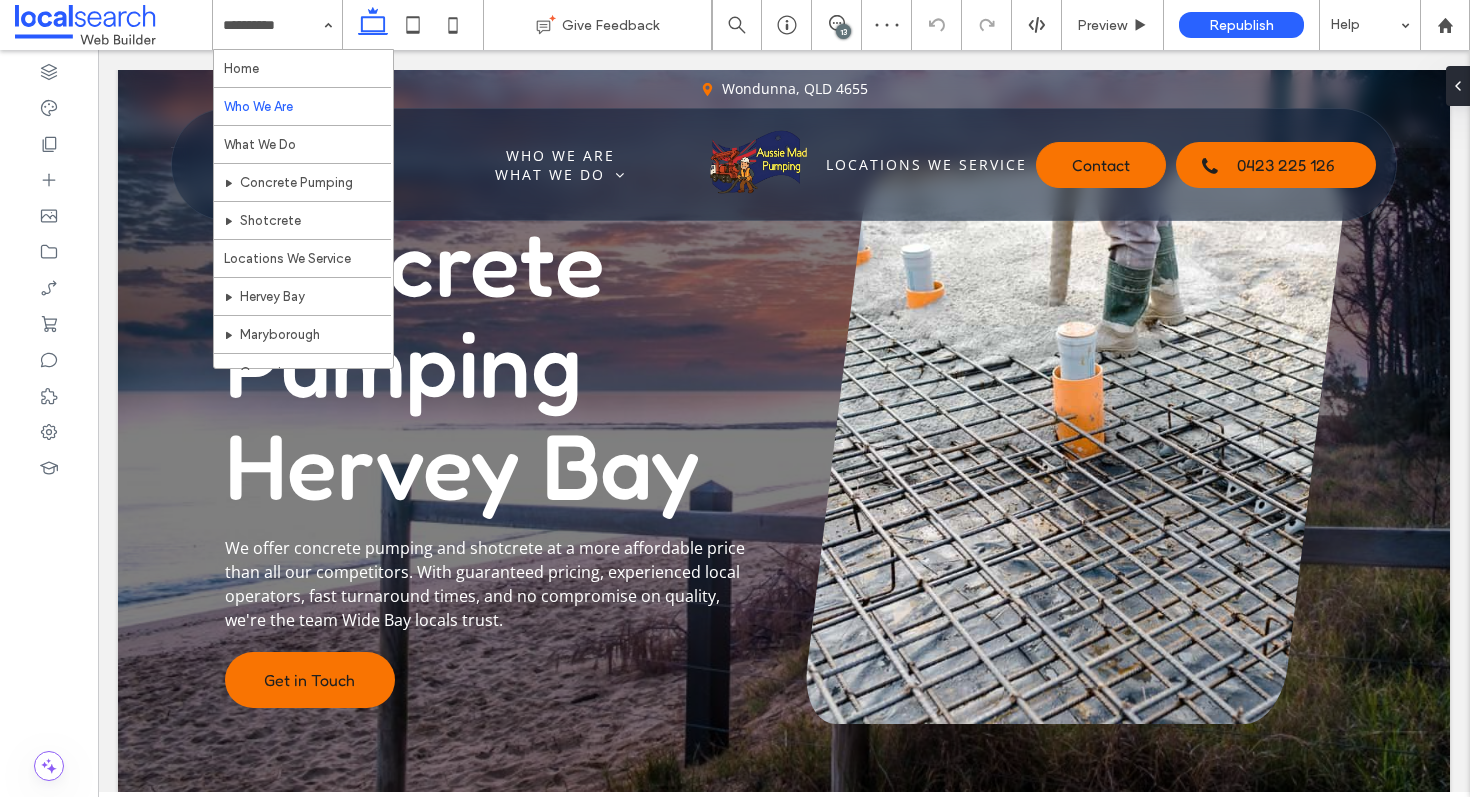 click at bounding box center [272, 25] 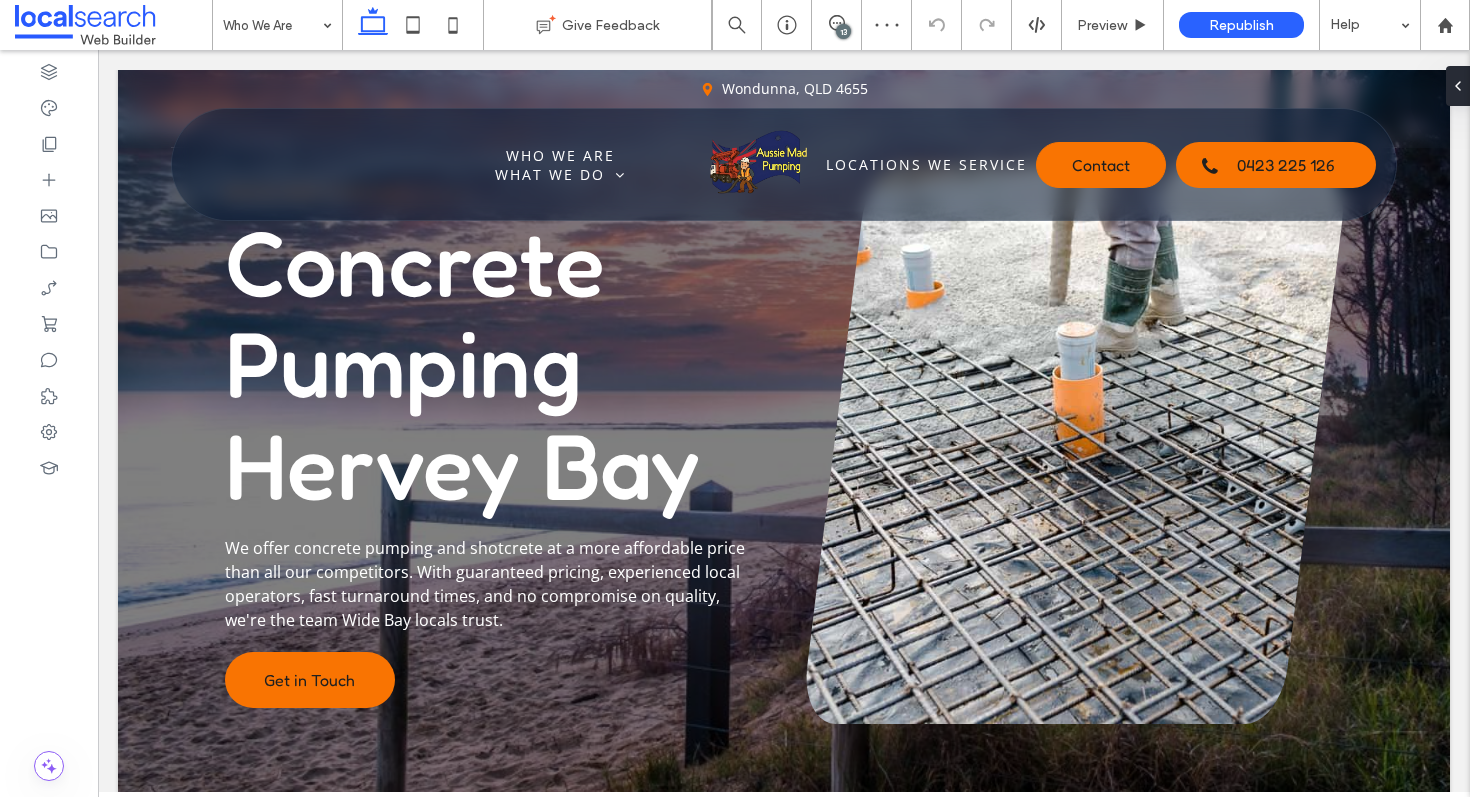 click at bounding box center (272, 25) 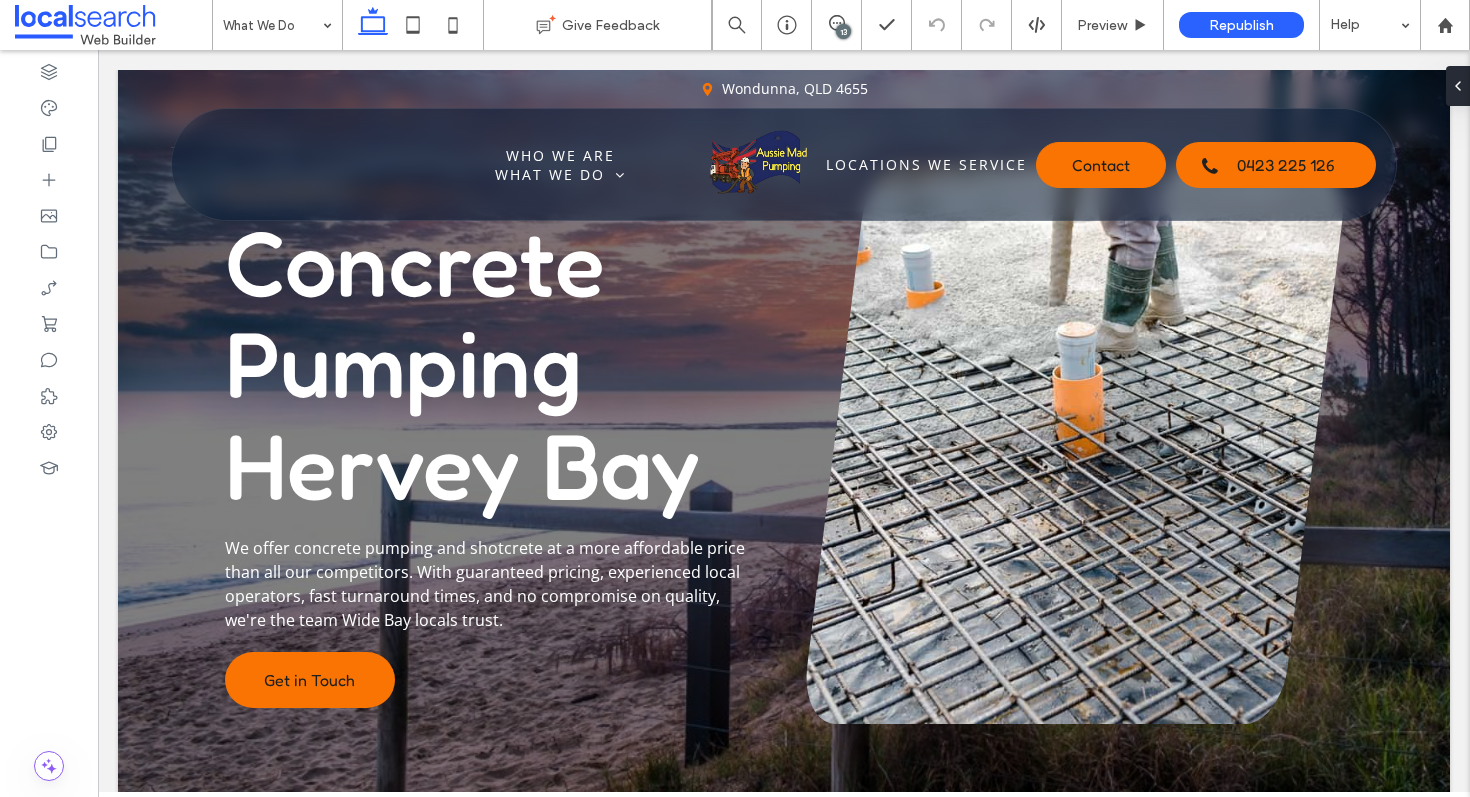 click at bounding box center [272, 25] 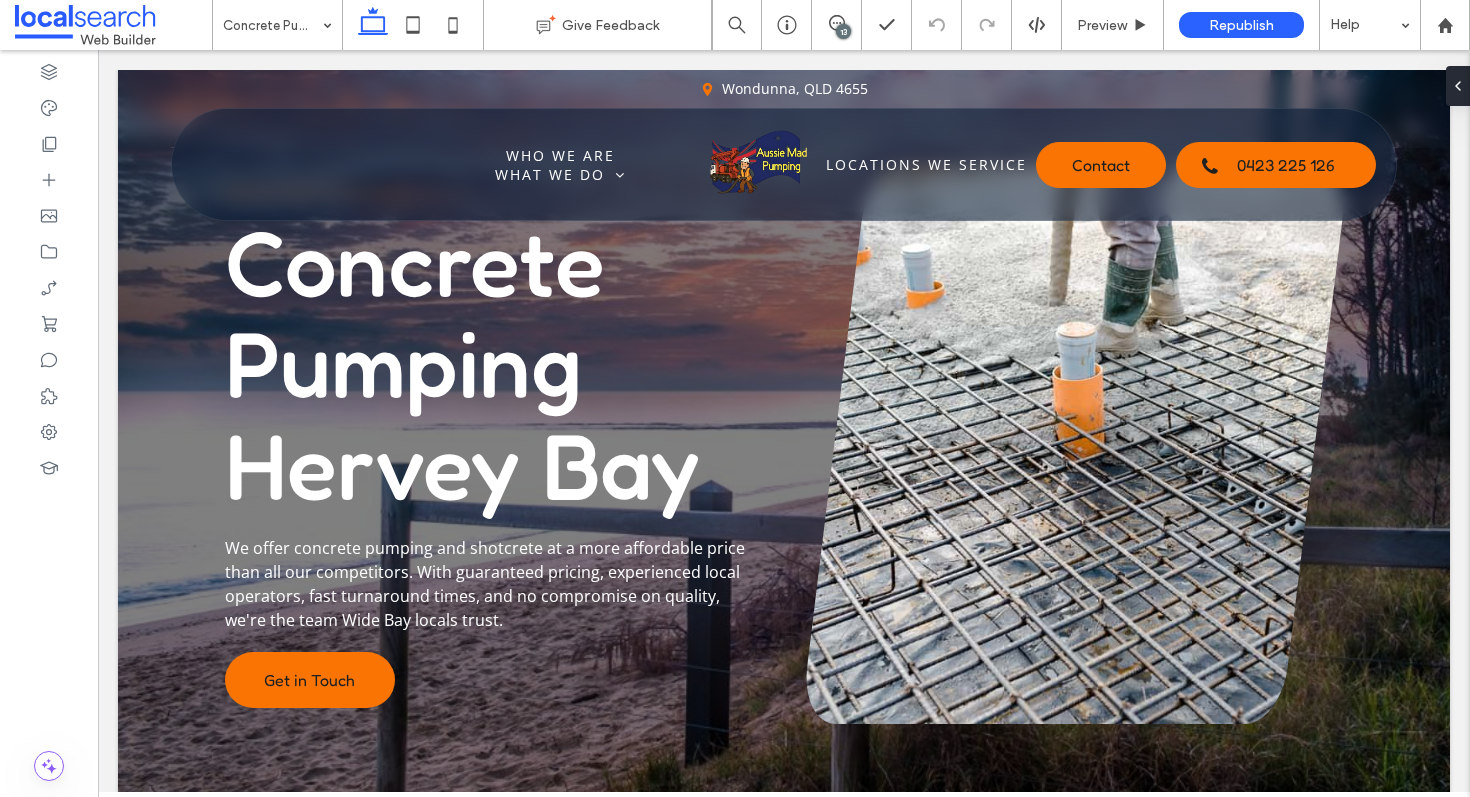 click at bounding box center [272, 25] 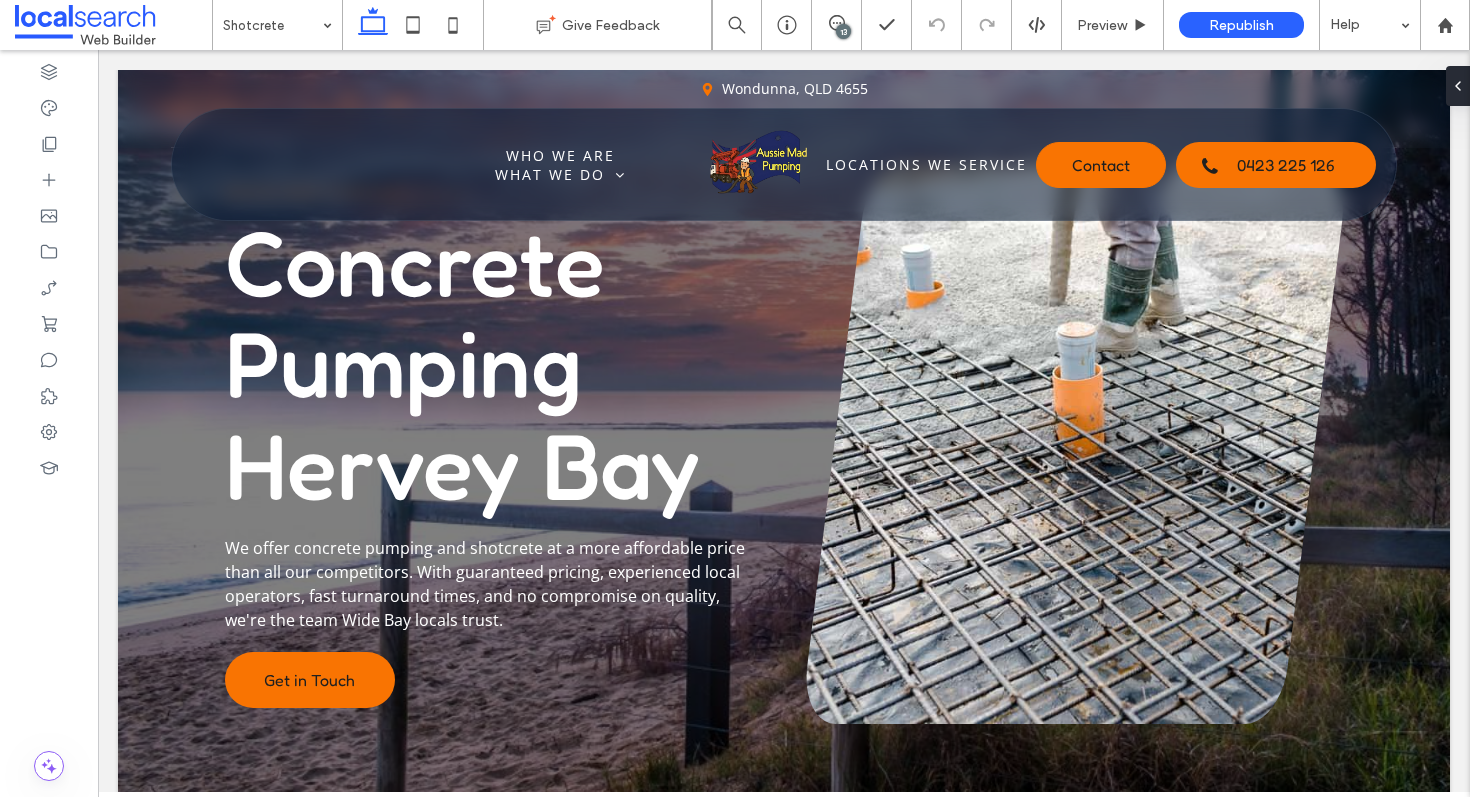 click at bounding box center (272, 25) 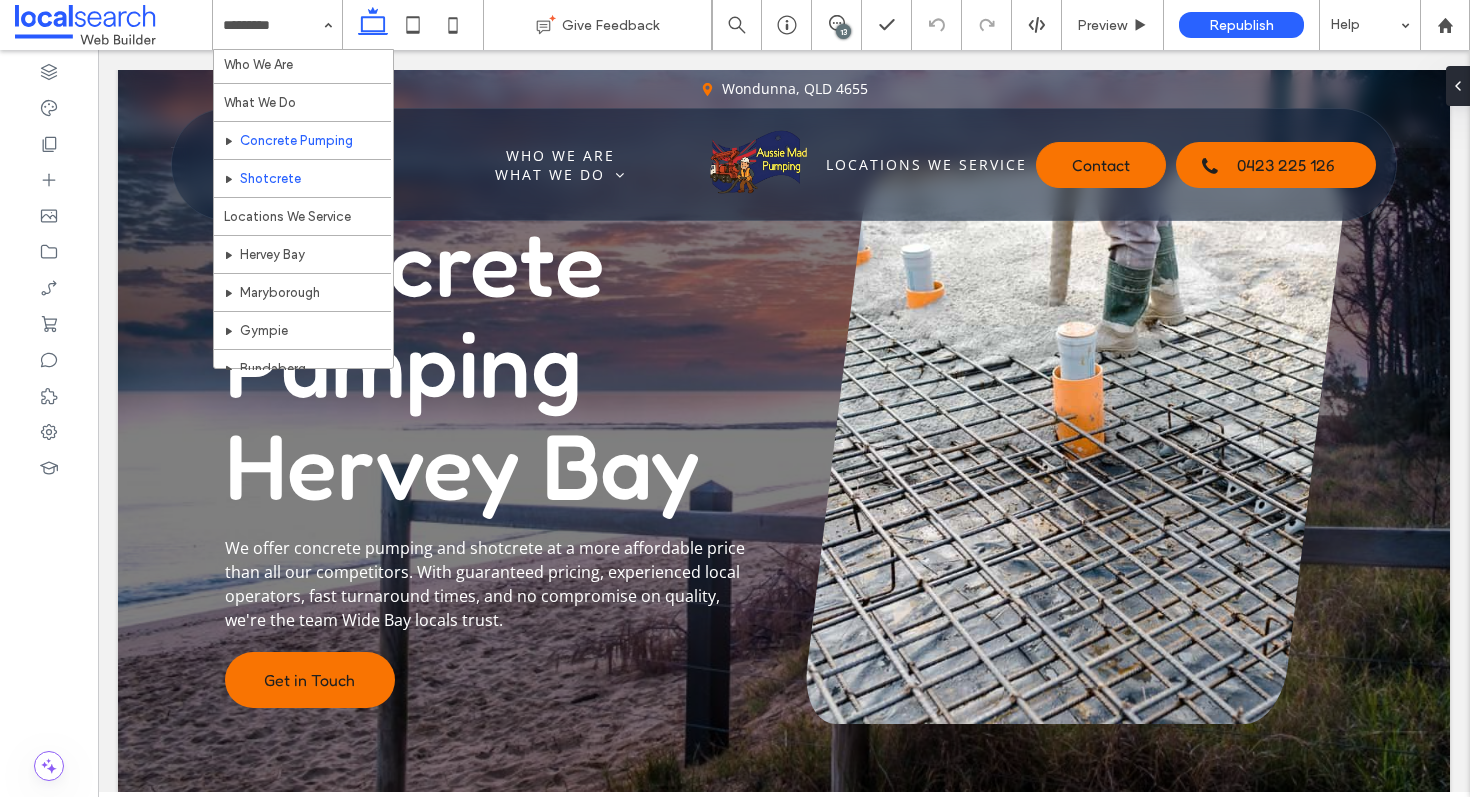 scroll, scrollTop: 147, scrollLeft: 0, axis: vertical 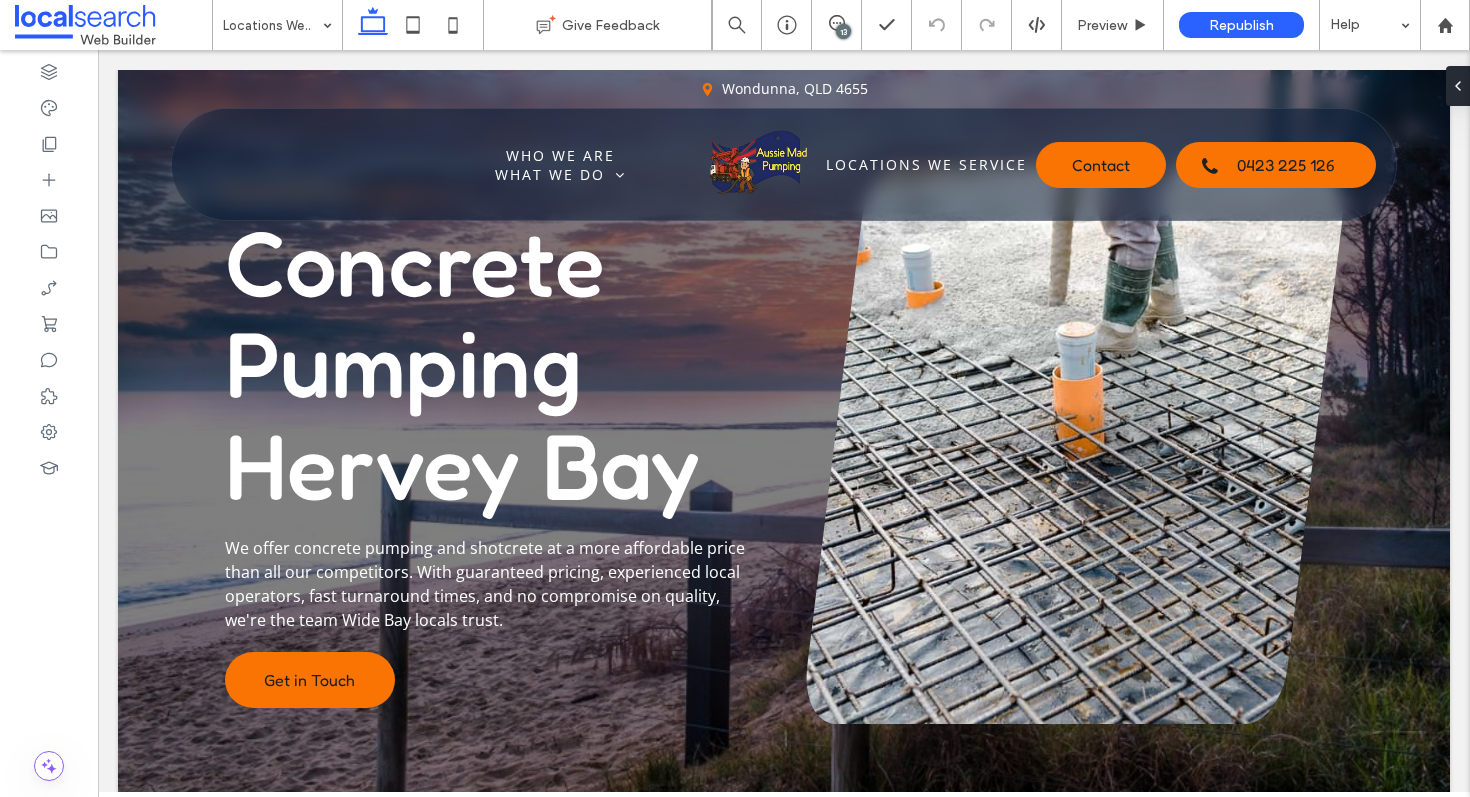 click at bounding box center [272, 25] 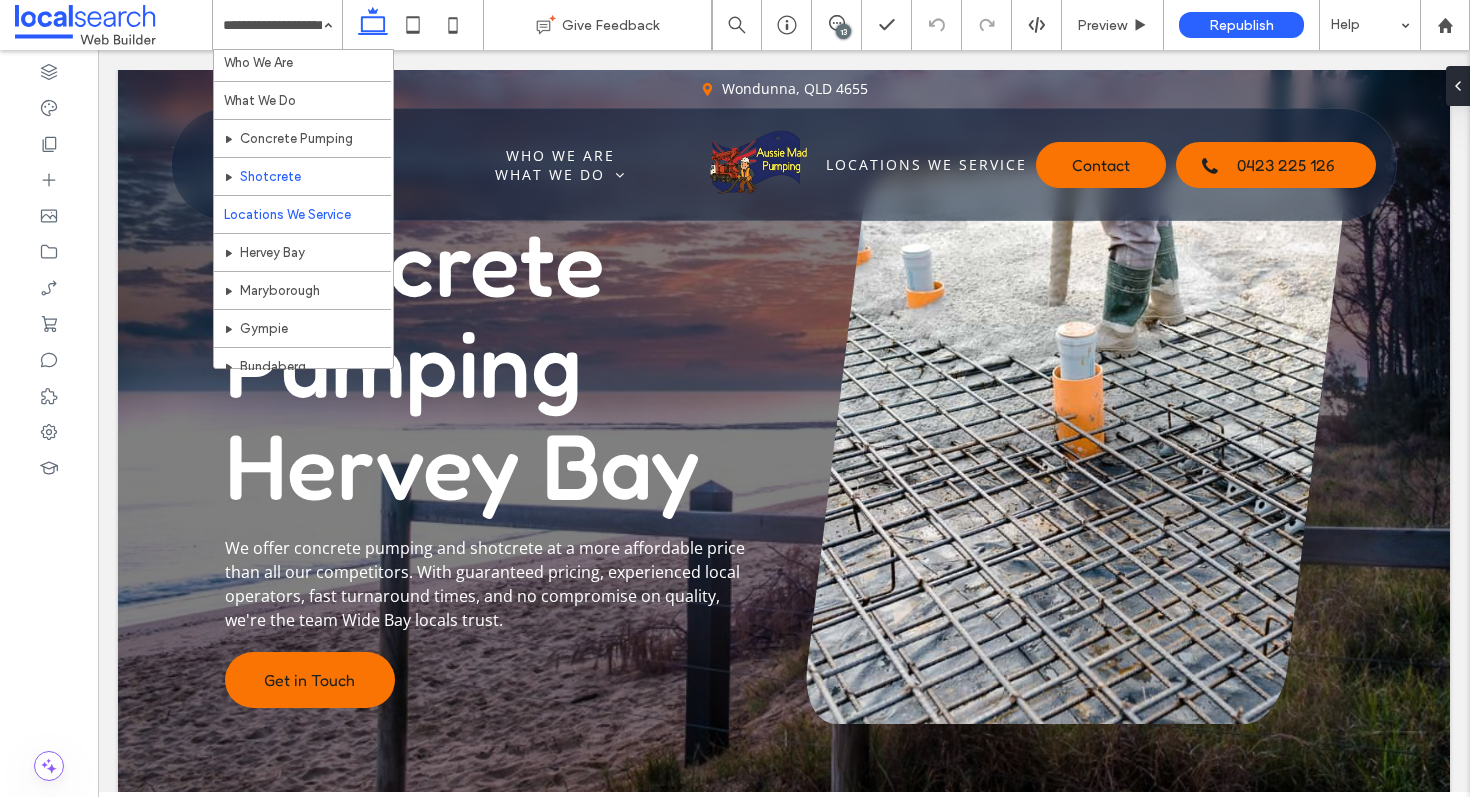 scroll, scrollTop: 147, scrollLeft: 0, axis: vertical 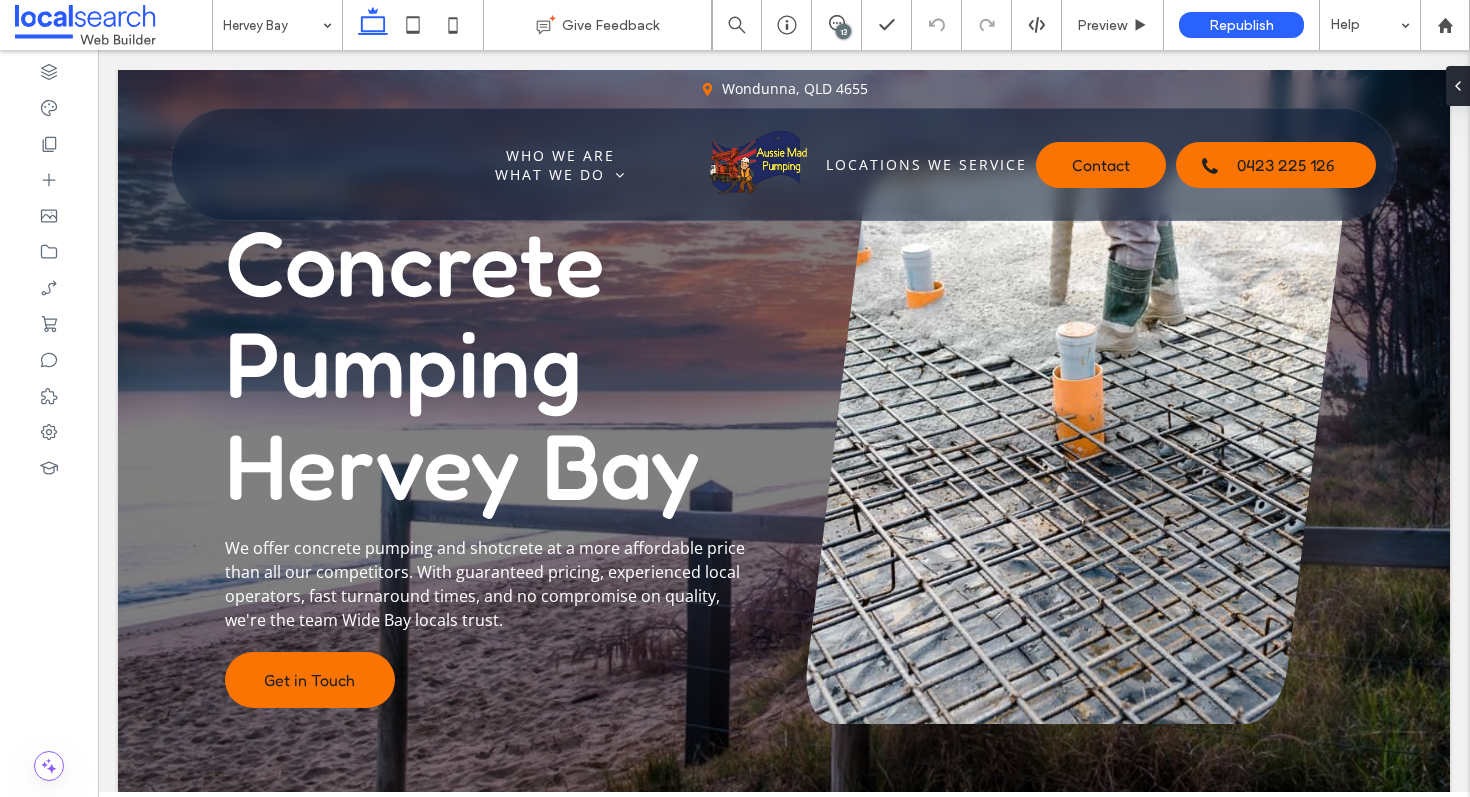 click at bounding box center [272, 25] 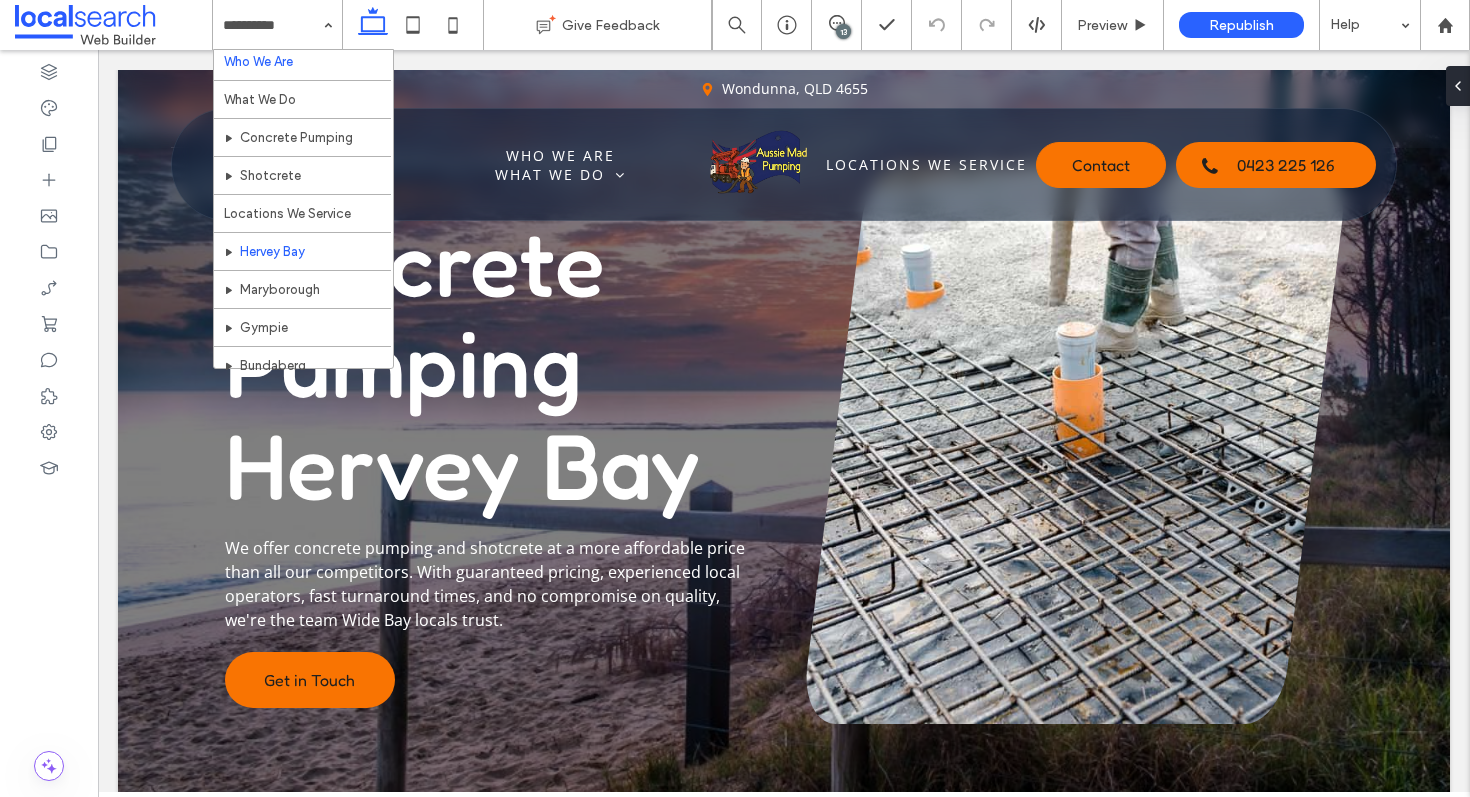 scroll, scrollTop: 147, scrollLeft: 0, axis: vertical 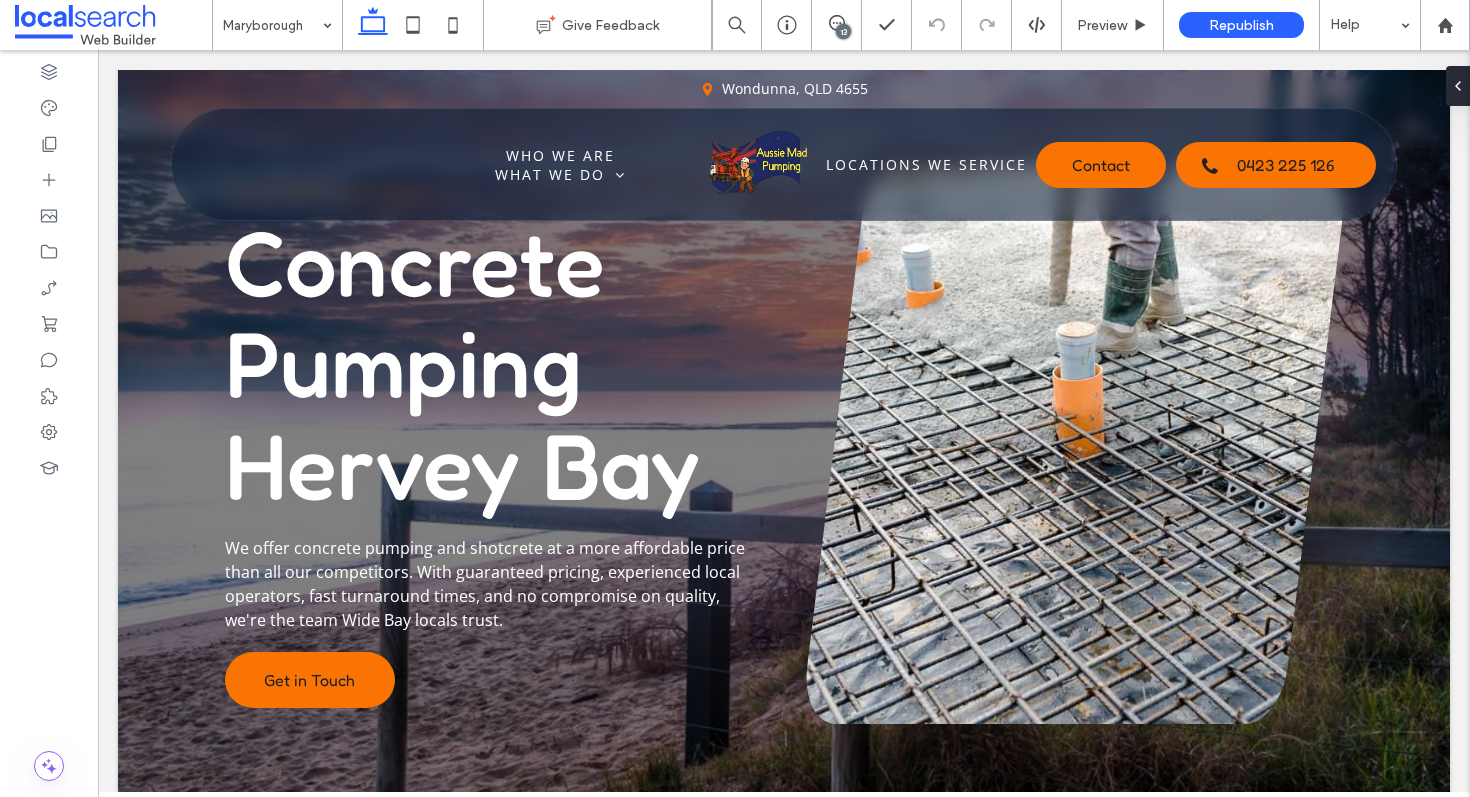 click at bounding box center (272, 25) 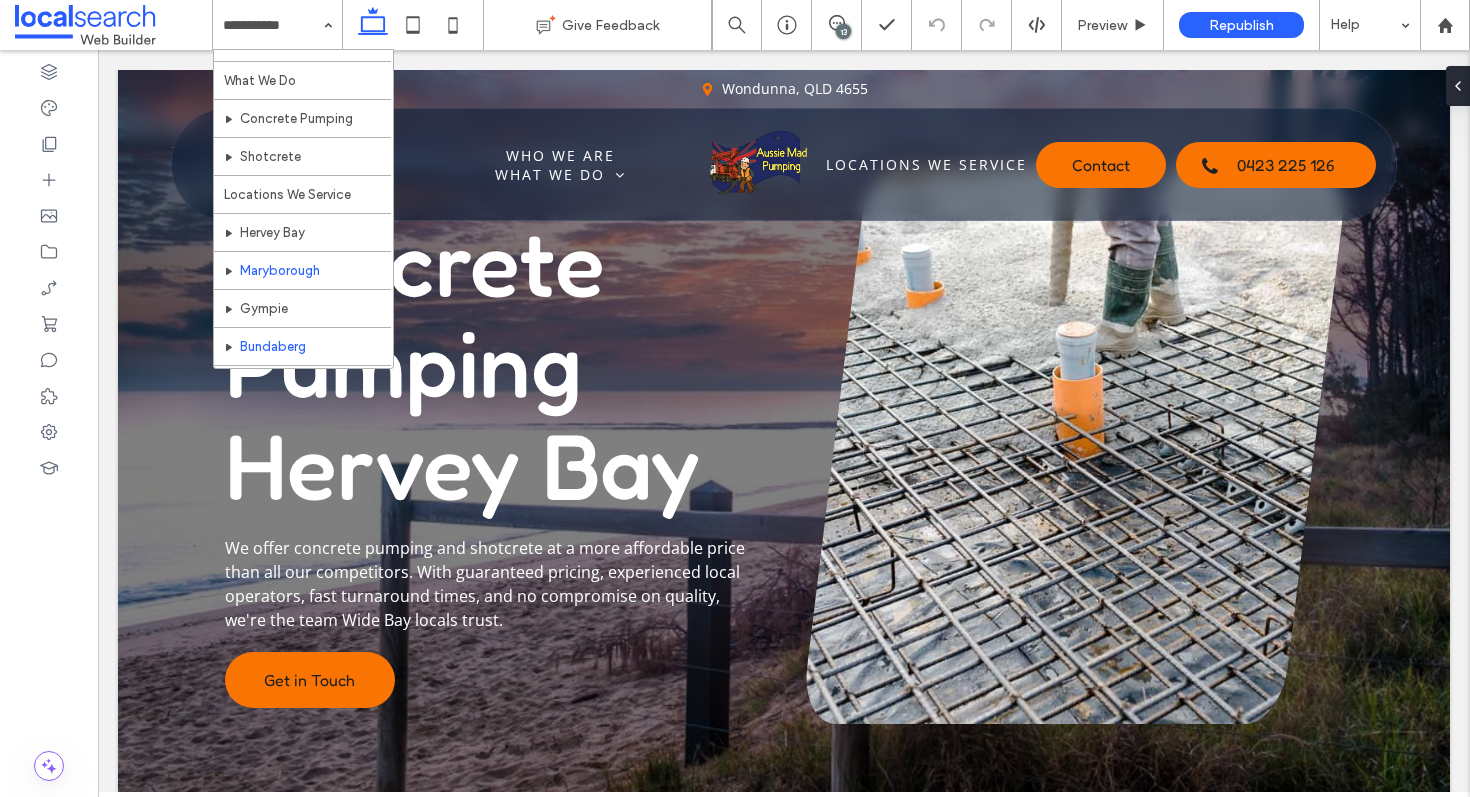 scroll, scrollTop: 147, scrollLeft: 0, axis: vertical 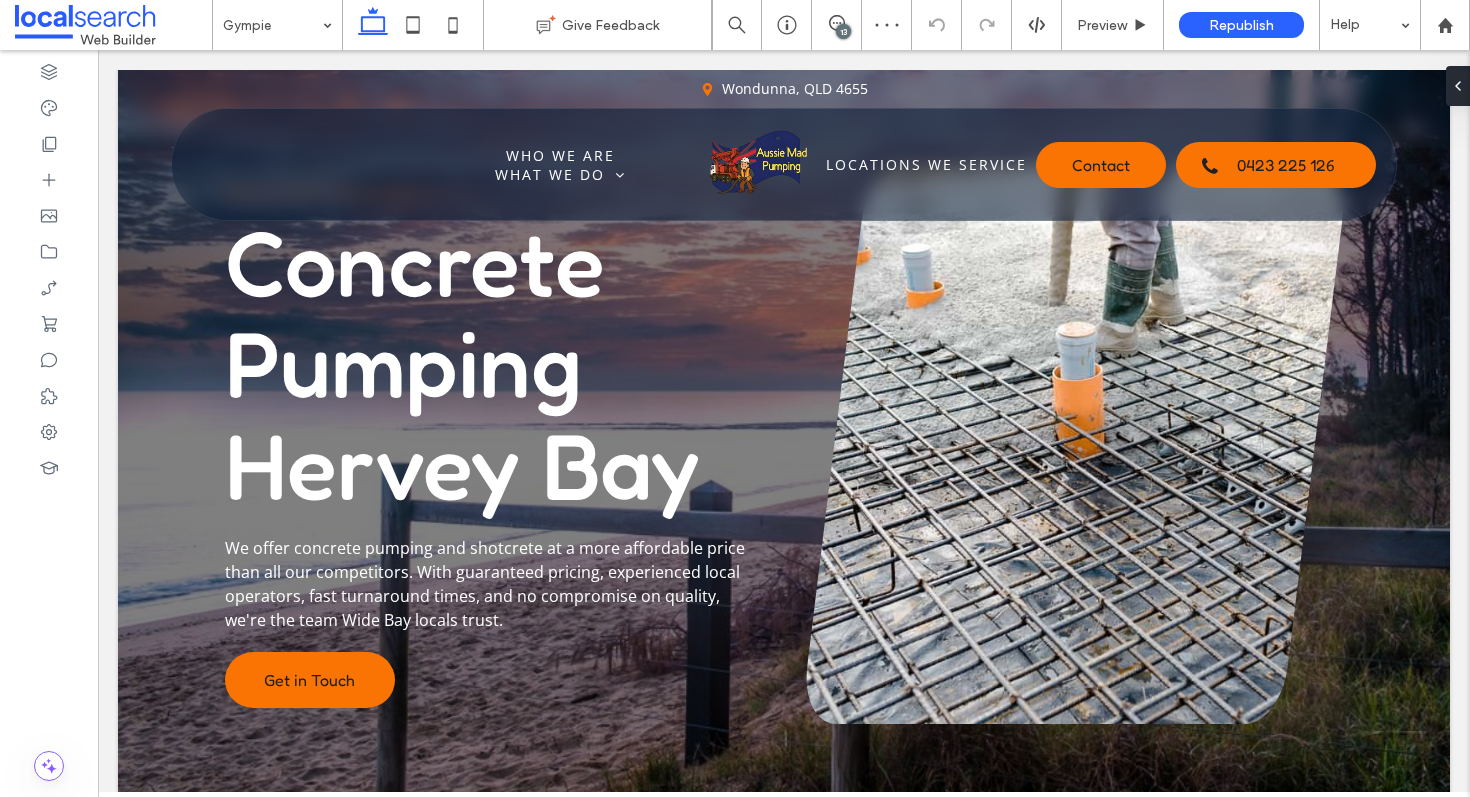 click at bounding box center (272, 25) 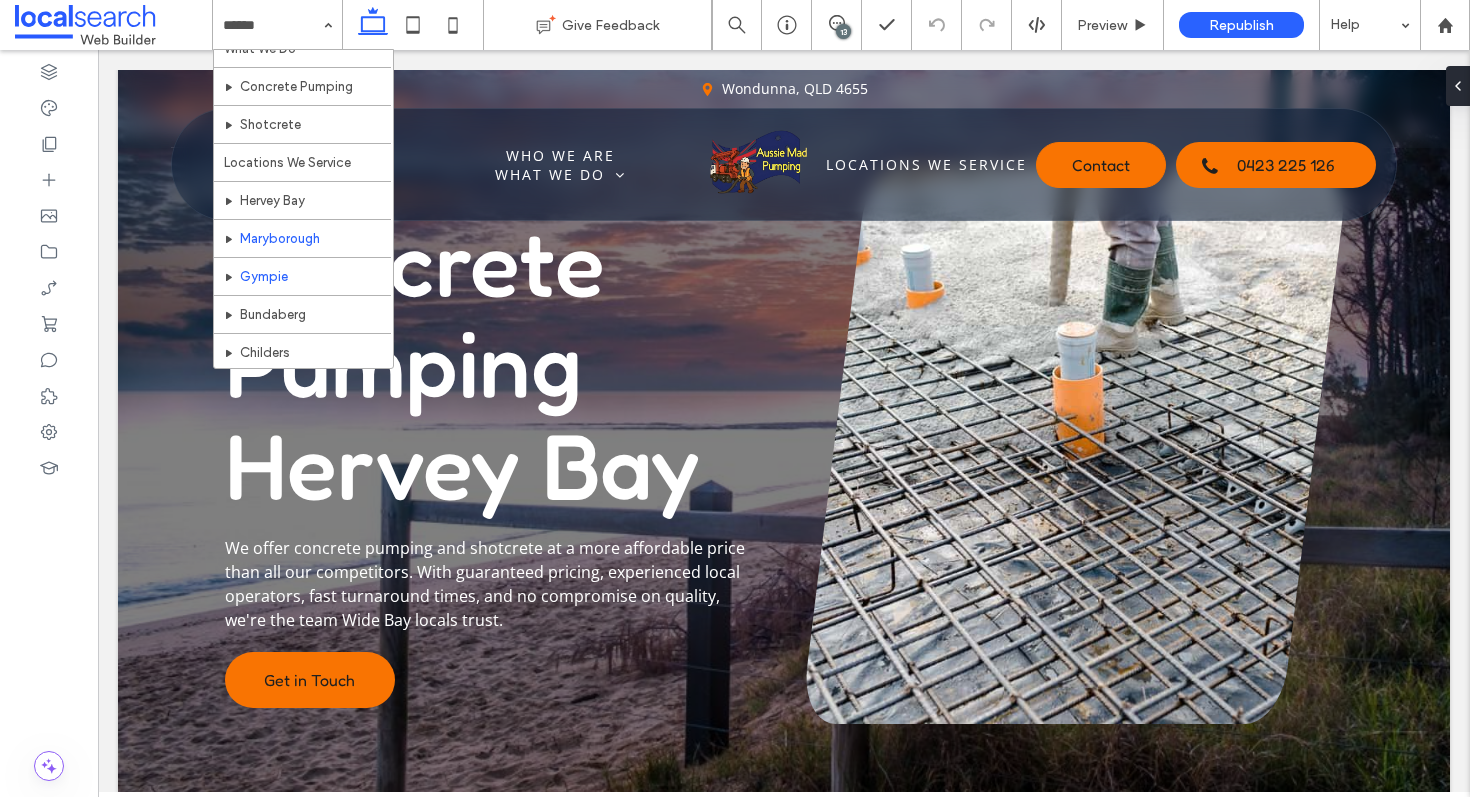 scroll, scrollTop: 147, scrollLeft: 0, axis: vertical 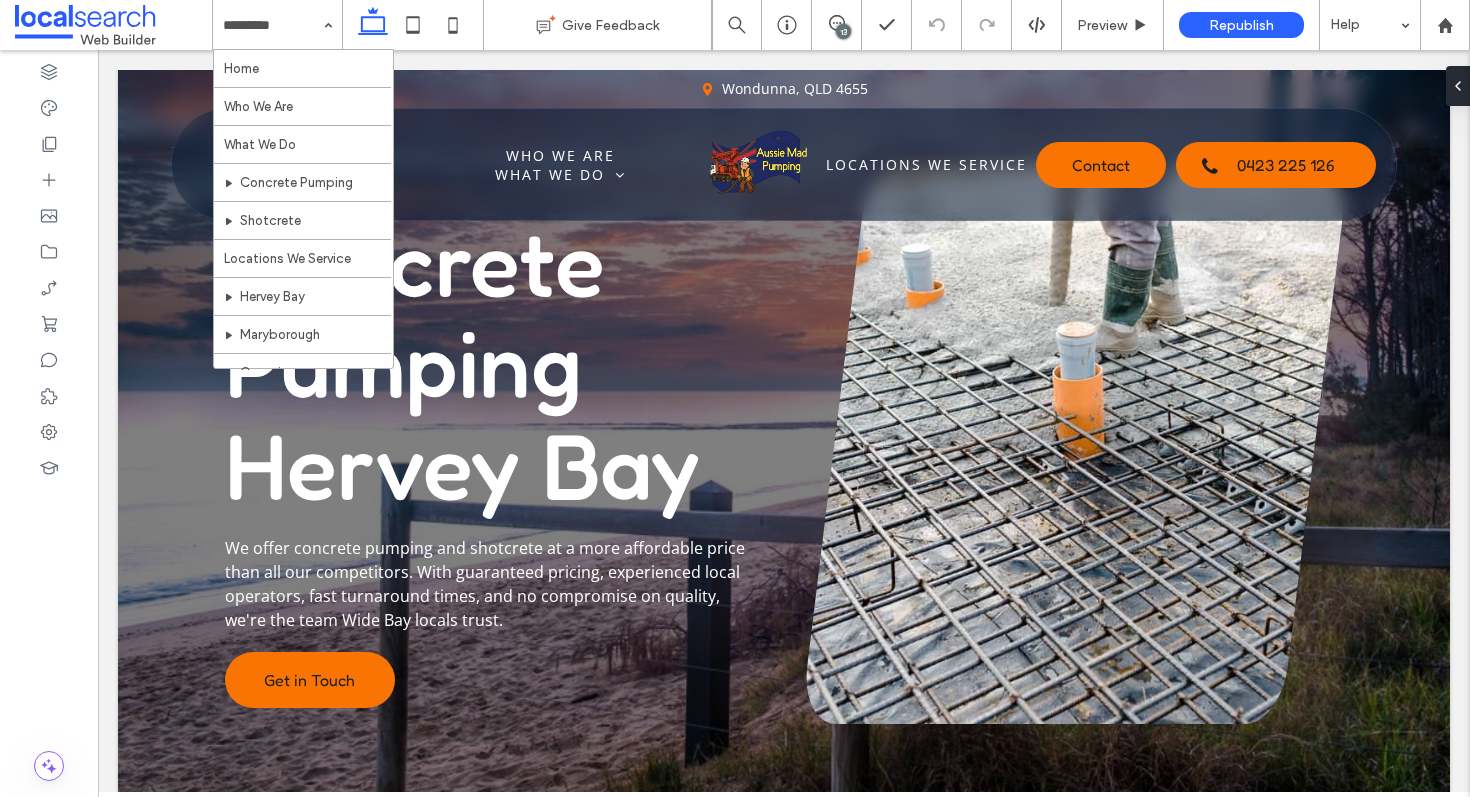 click on "Home Who We Are What We Do Concrete Pumping Shotcrete Locations We Service Hervey Bay Maryborough Gympie Bundaberg Childers Contact Us" at bounding box center [277, 25] 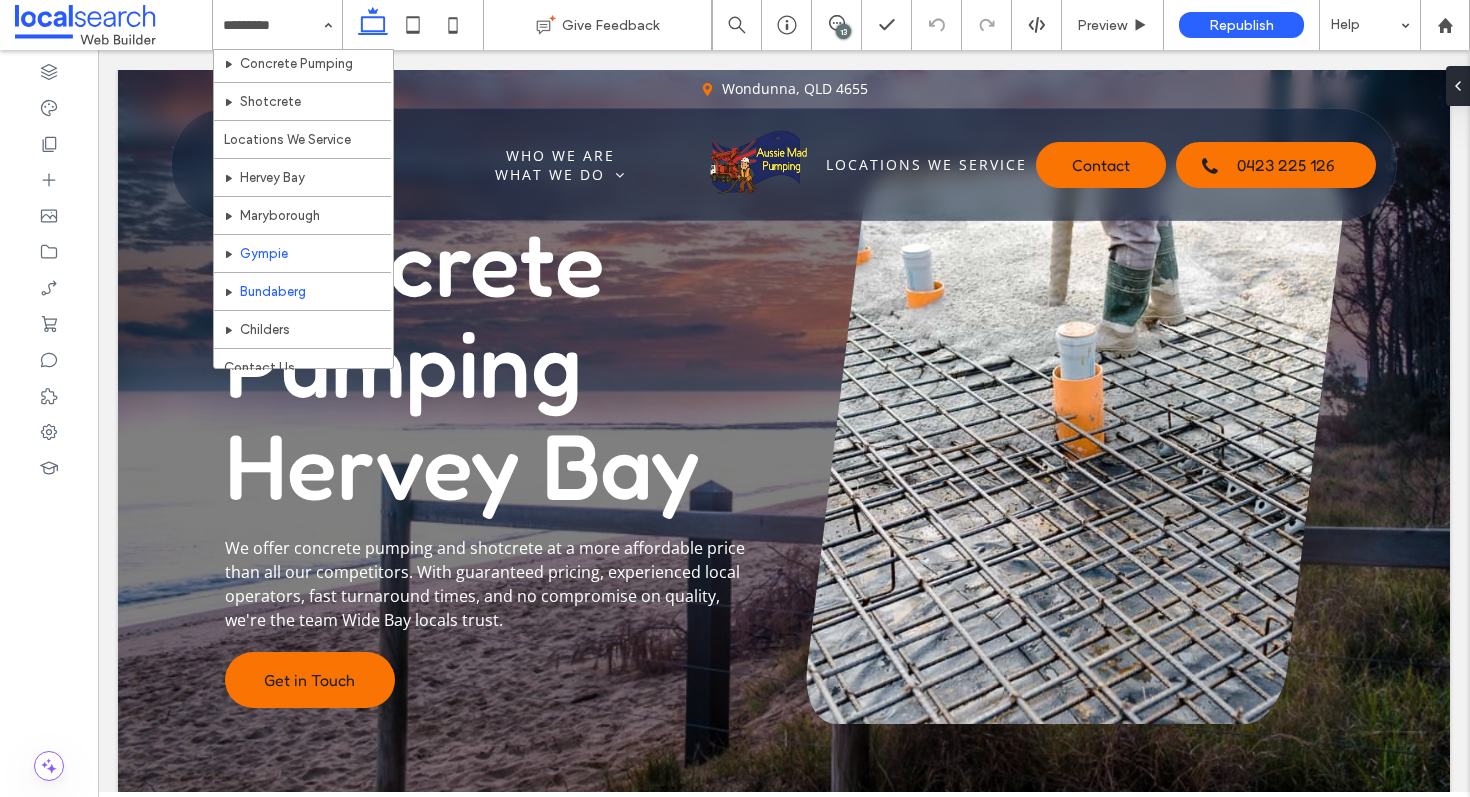 scroll, scrollTop: 147, scrollLeft: 0, axis: vertical 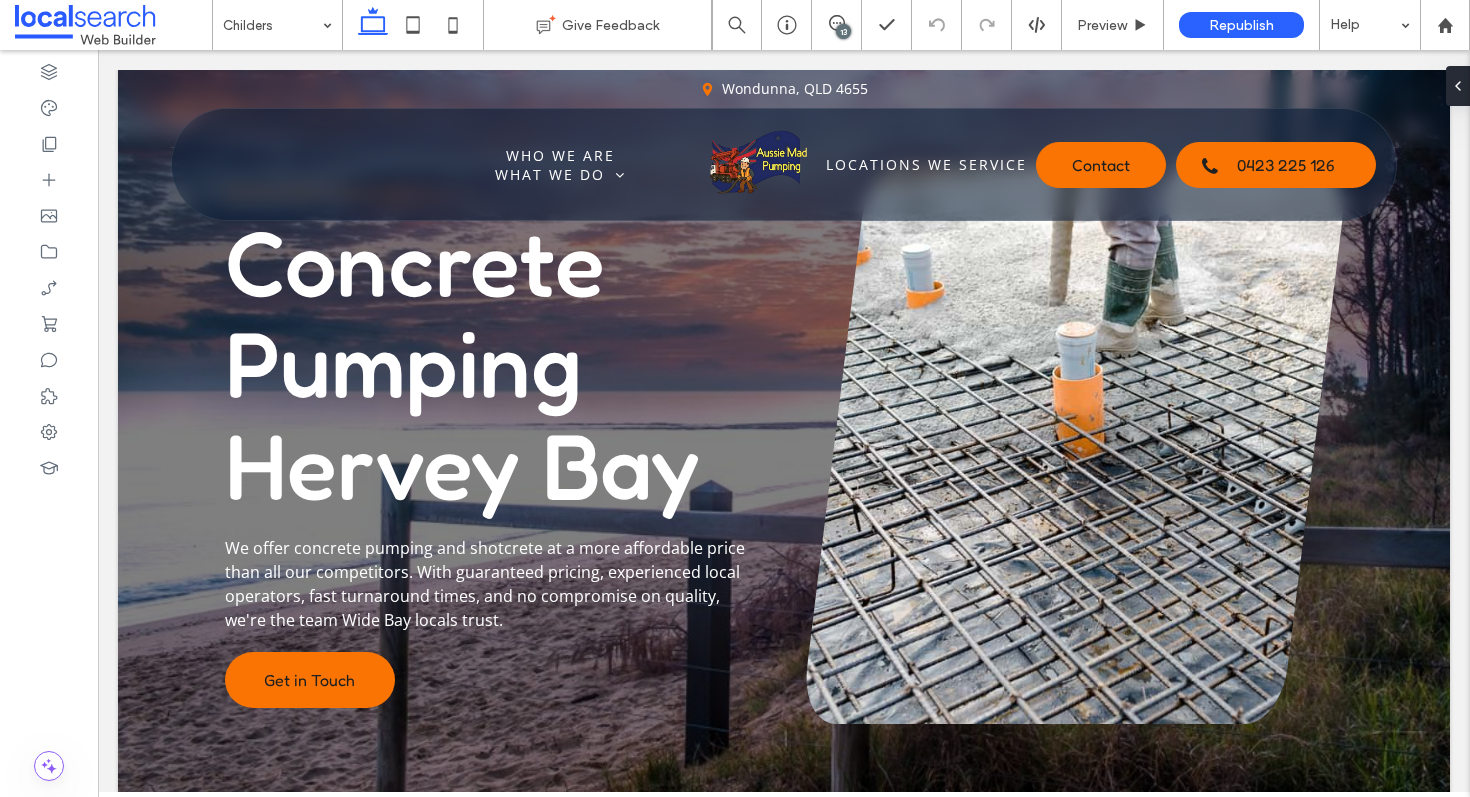 click on "Childers" at bounding box center (277, 25) 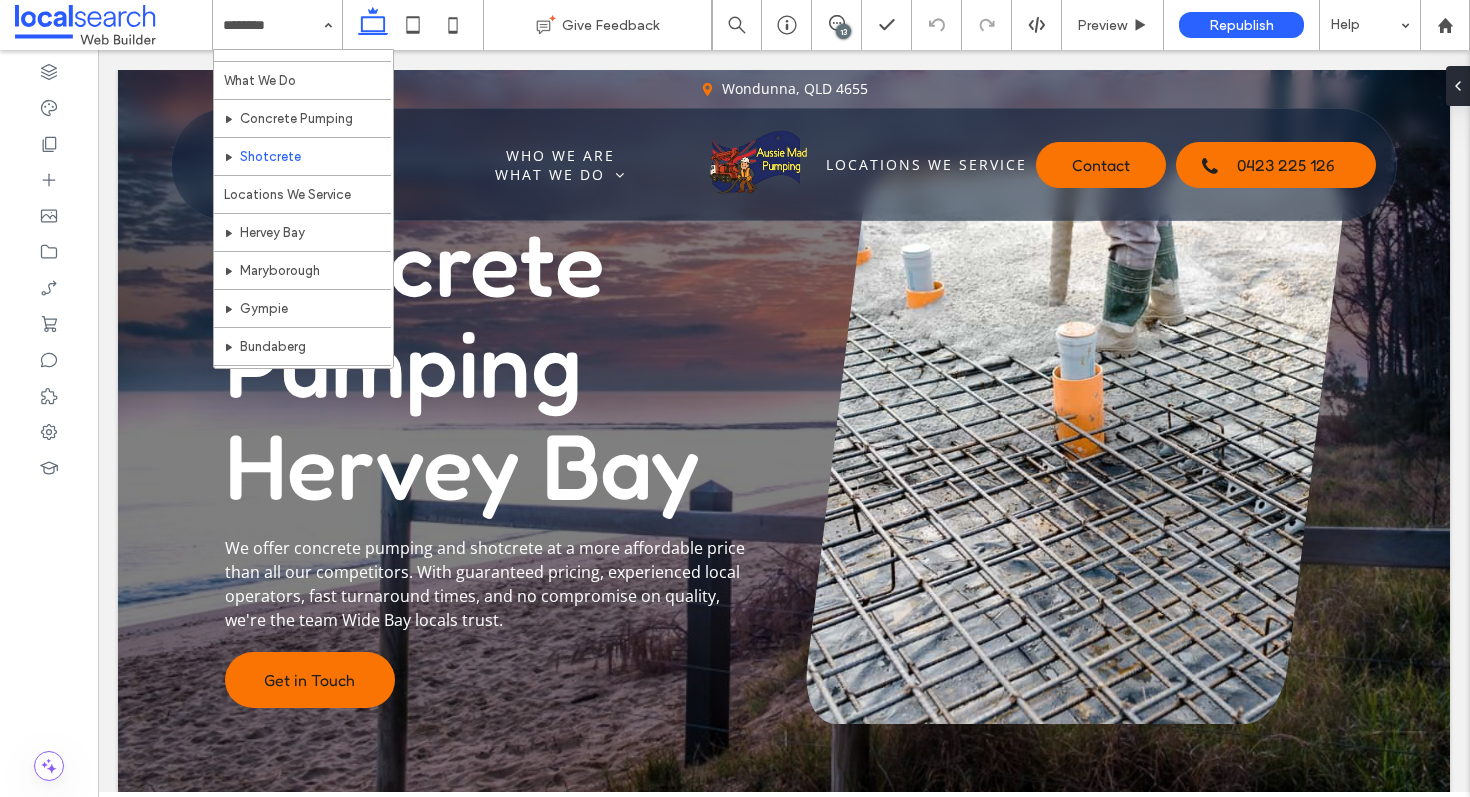 scroll, scrollTop: 147, scrollLeft: 0, axis: vertical 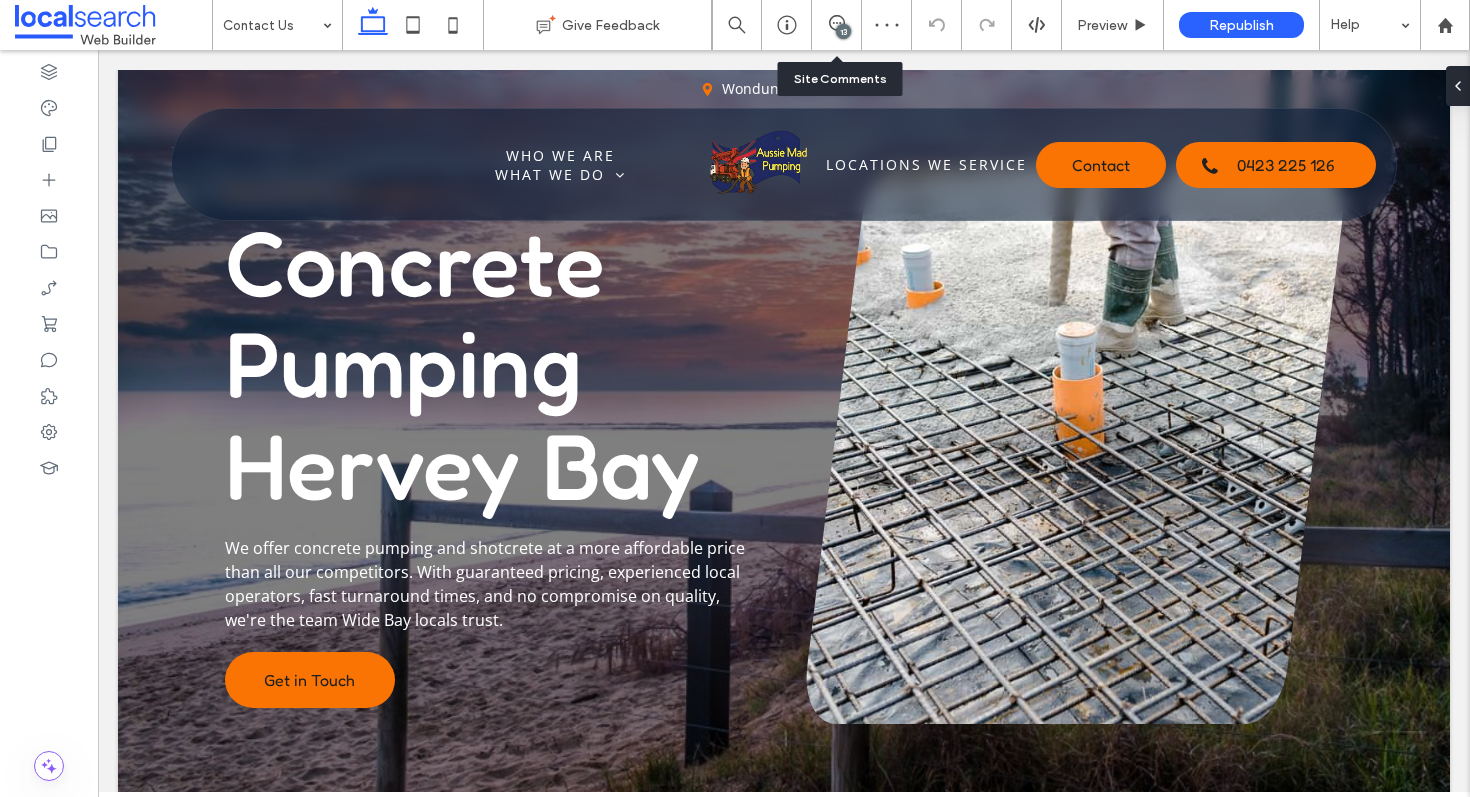 click on "13" at bounding box center (837, 25) 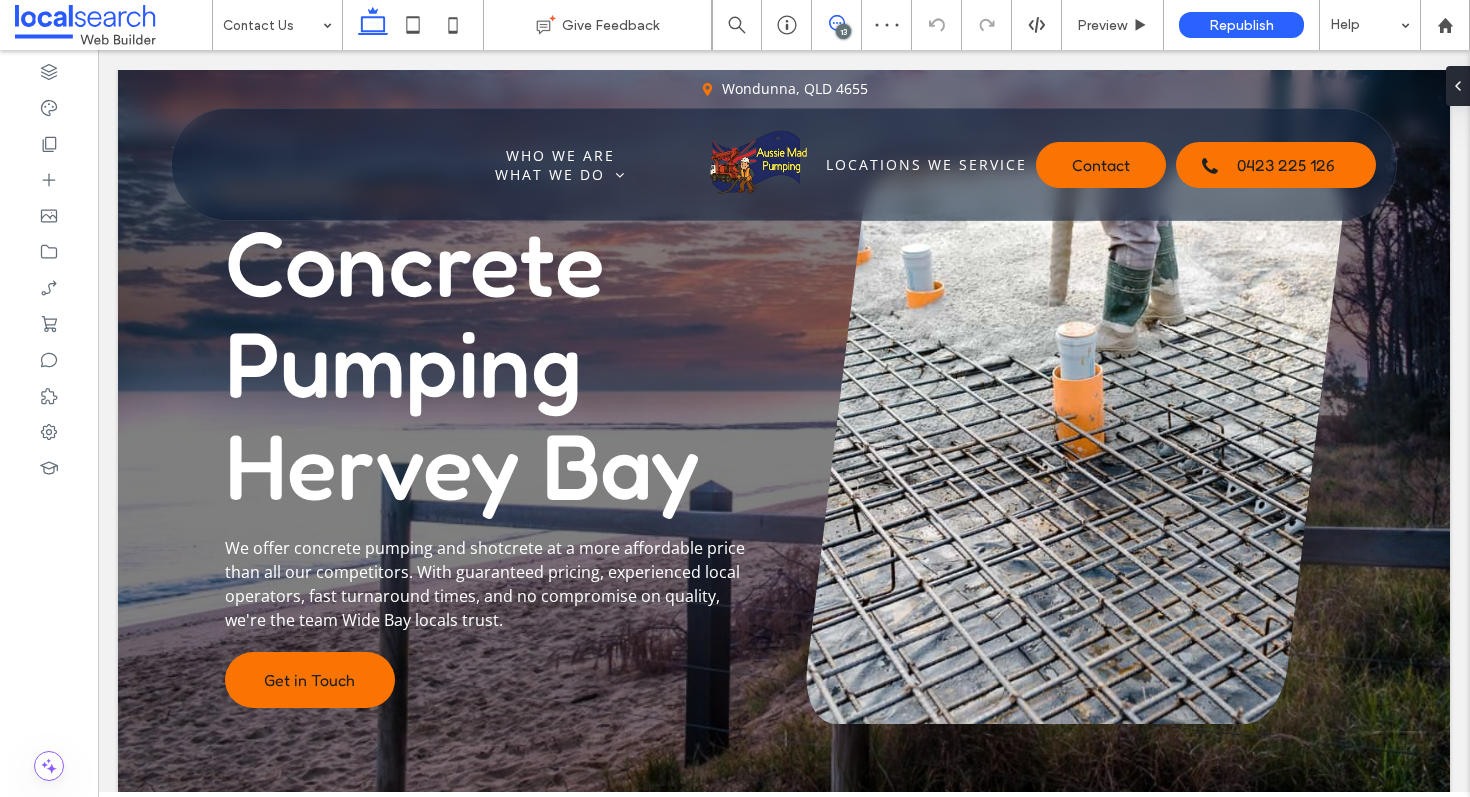click 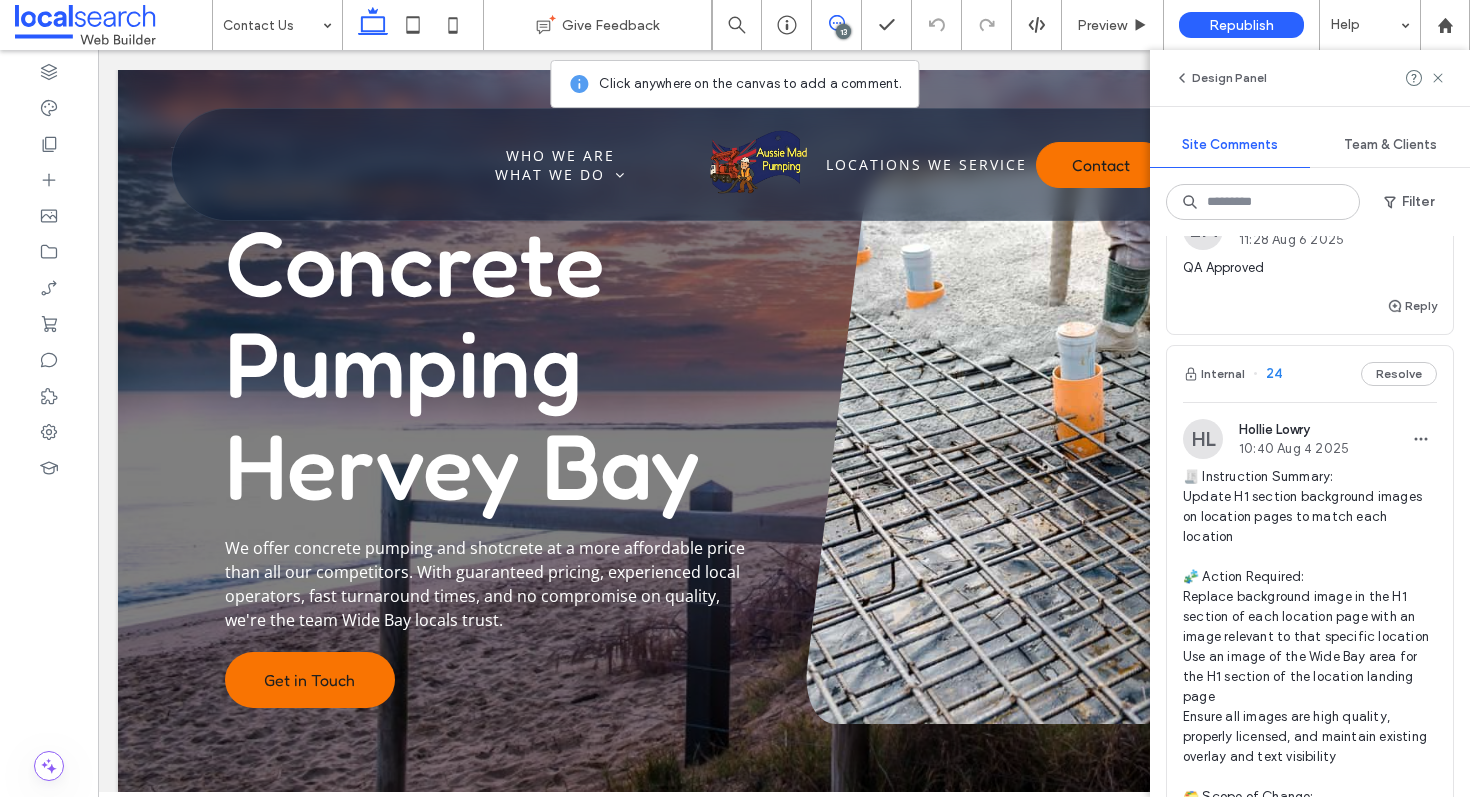 scroll, scrollTop: 0, scrollLeft: 0, axis: both 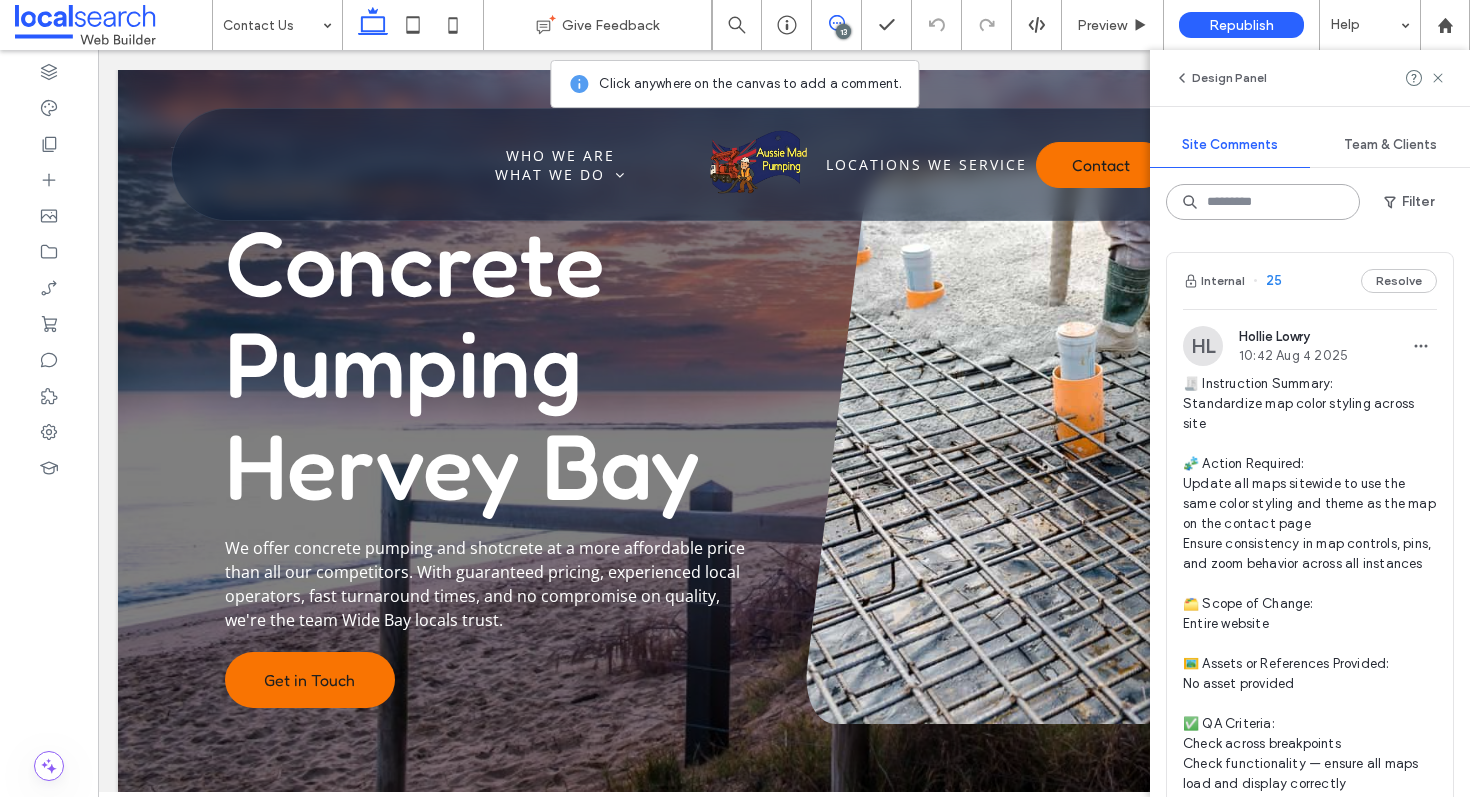 click at bounding box center [1263, 202] 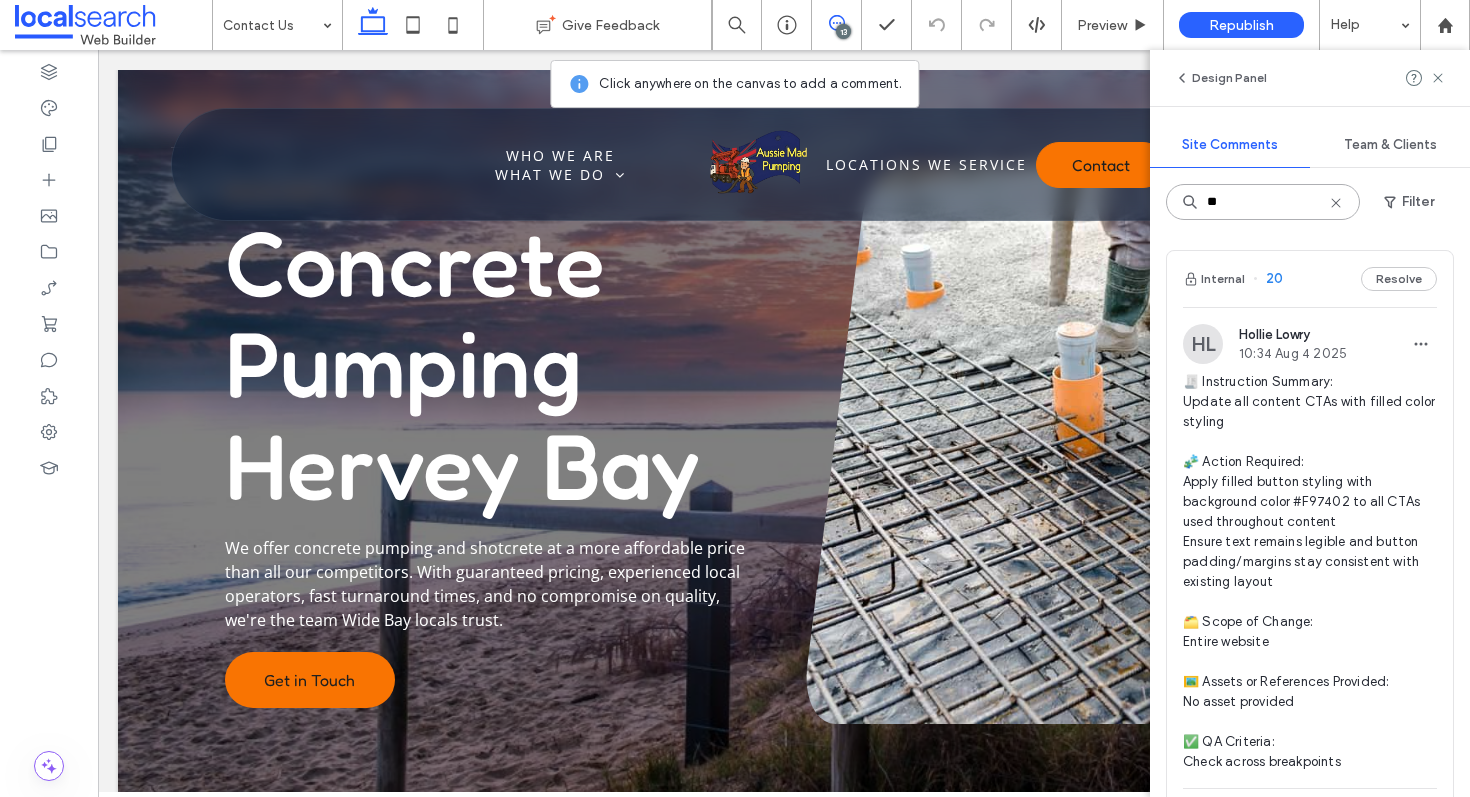 scroll, scrollTop: 0, scrollLeft: 0, axis: both 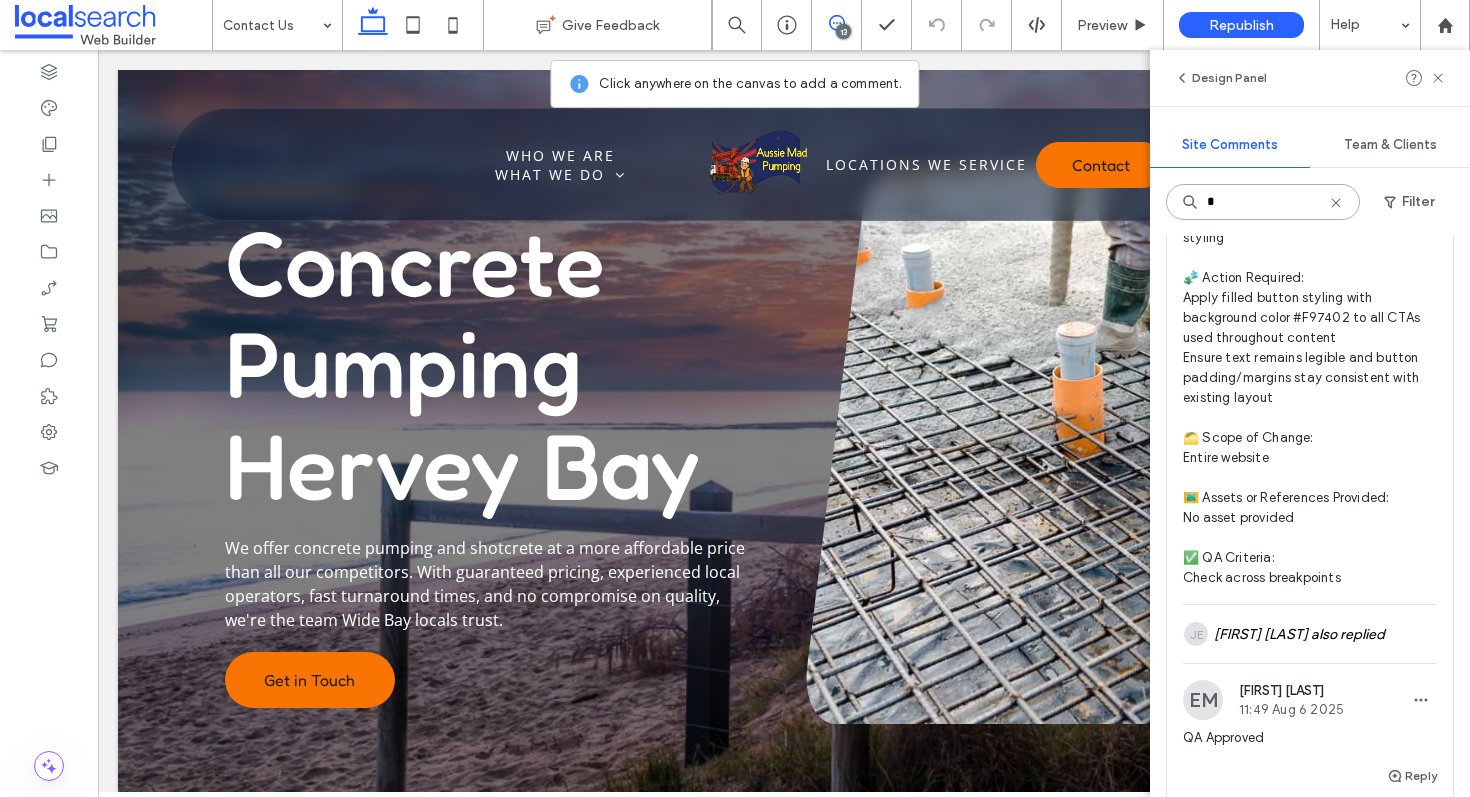 type on "*" 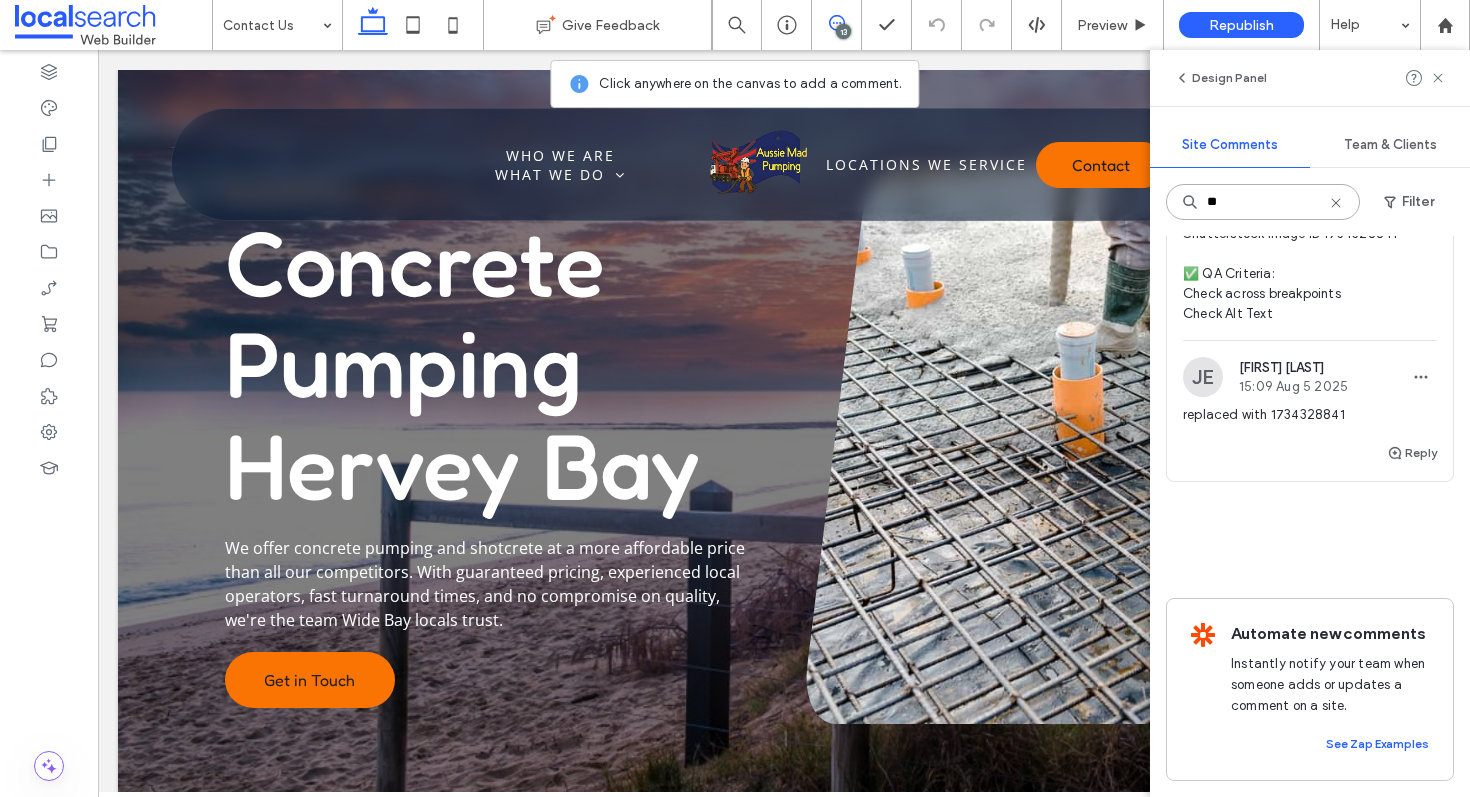 scroll, scrollTop: 0, scrollLeft: 0, axis: both 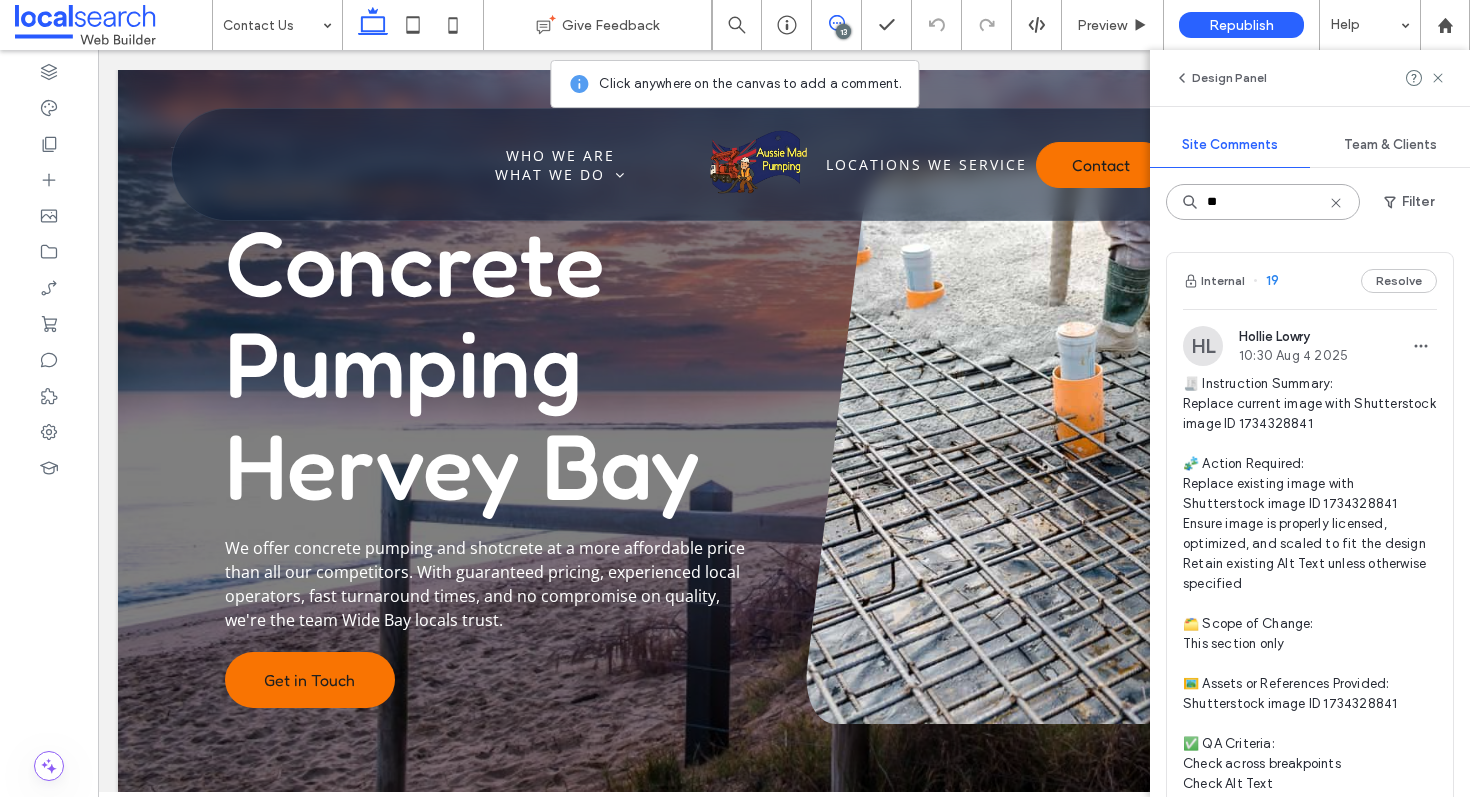 type on "**" 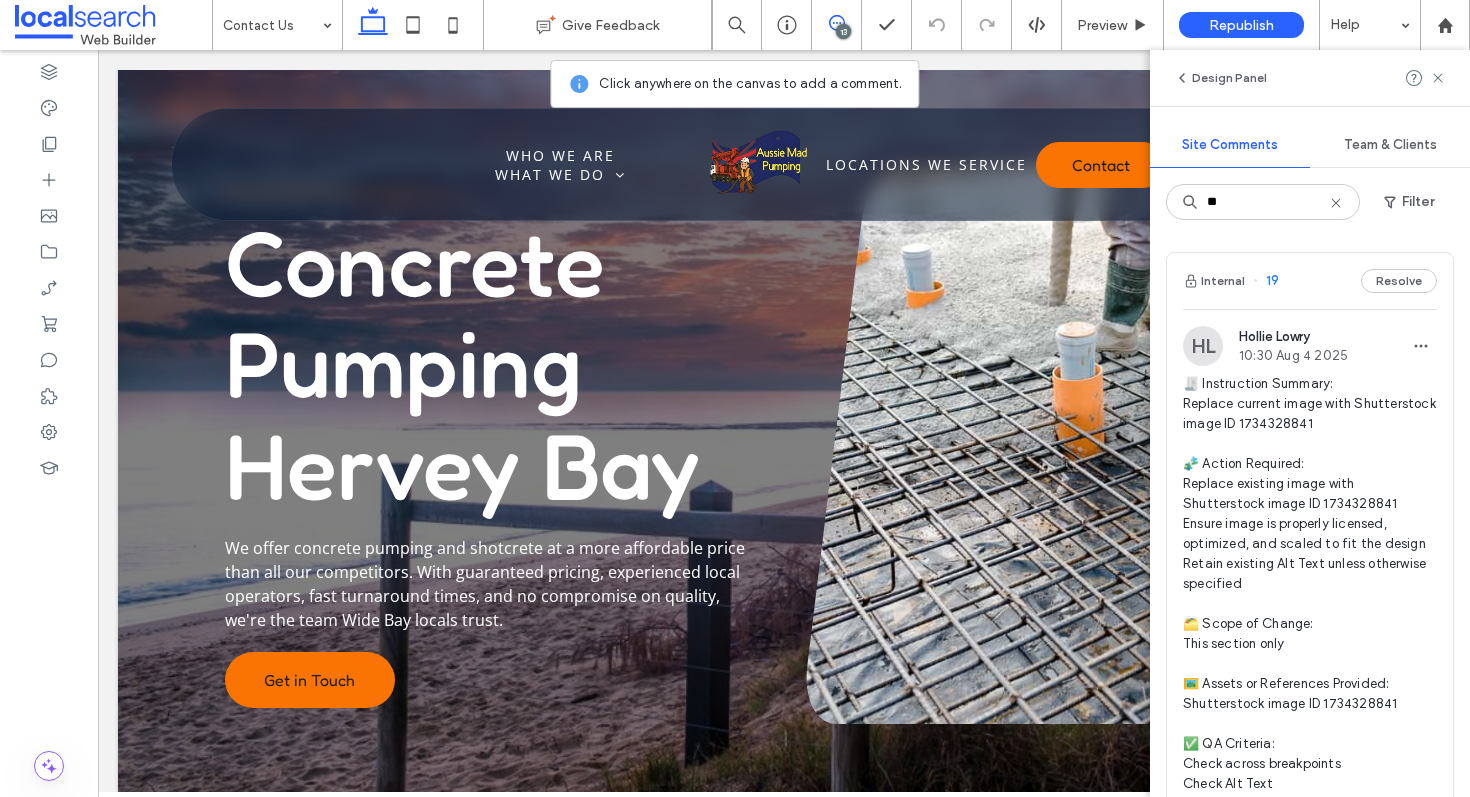 click on "Internal 19 Resolve" at bounding box center [1310, 281] 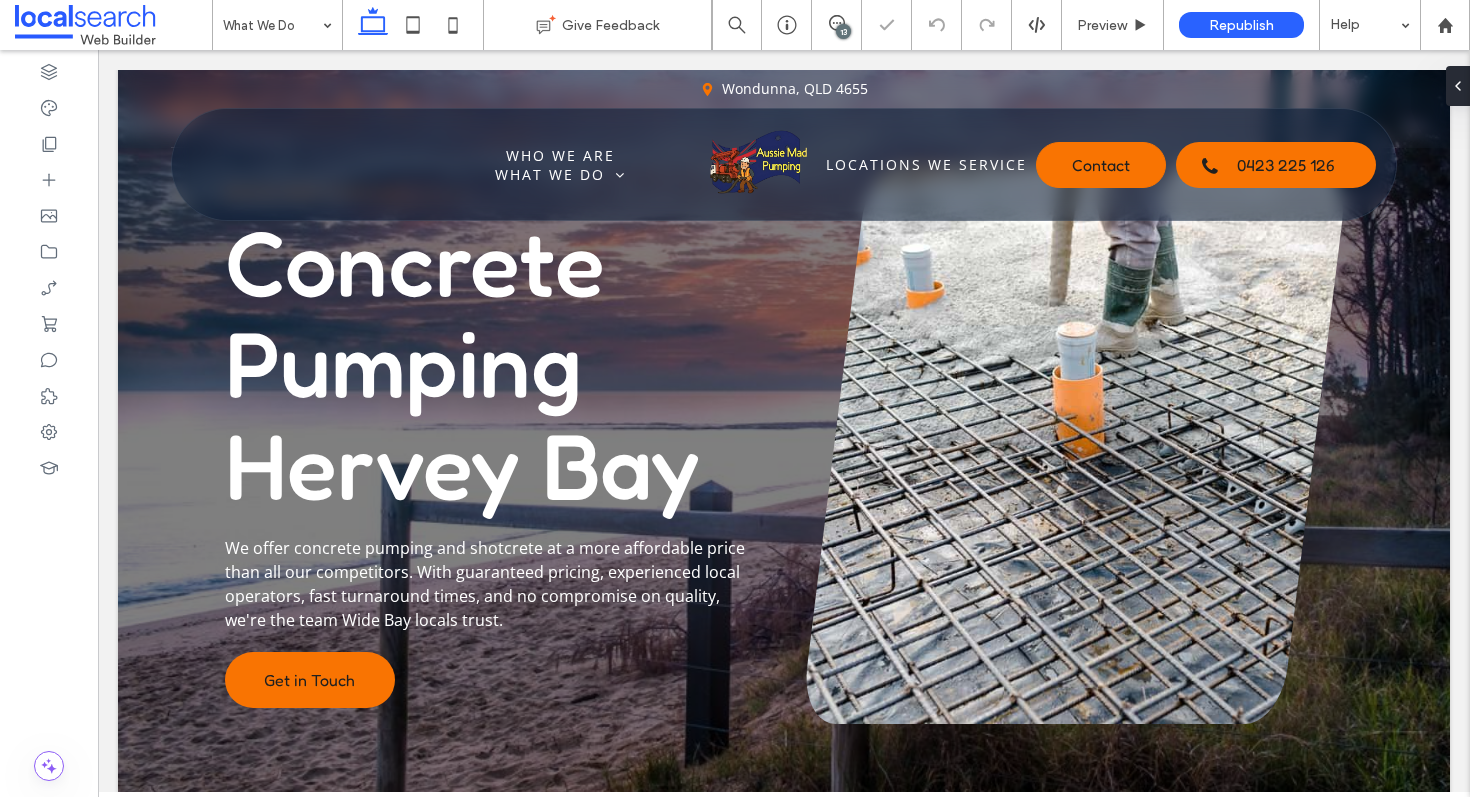 click on "13" at bounding box center [843, 31] 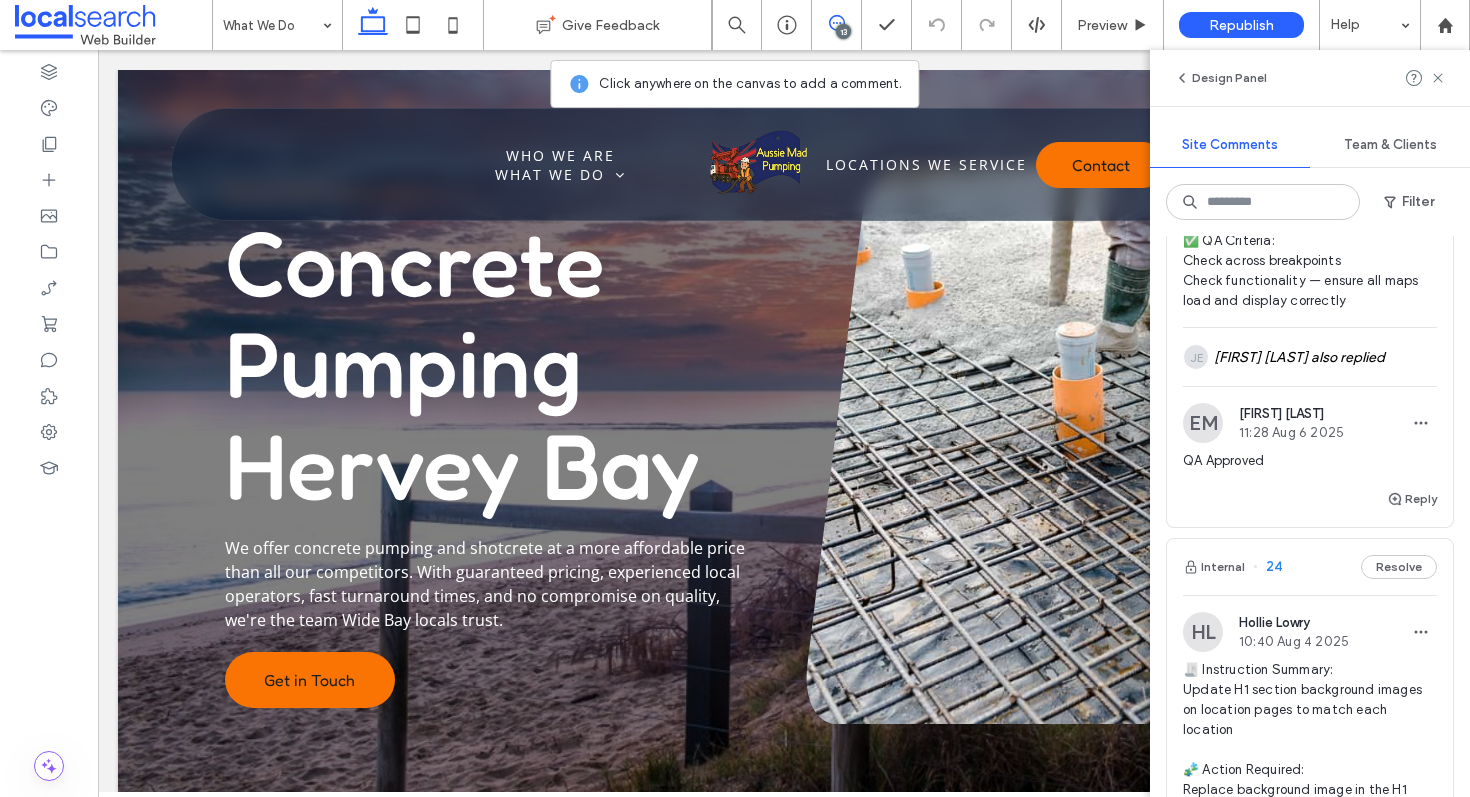 scroll, scrollTop: 0, scrollLeft: 0, axis: both 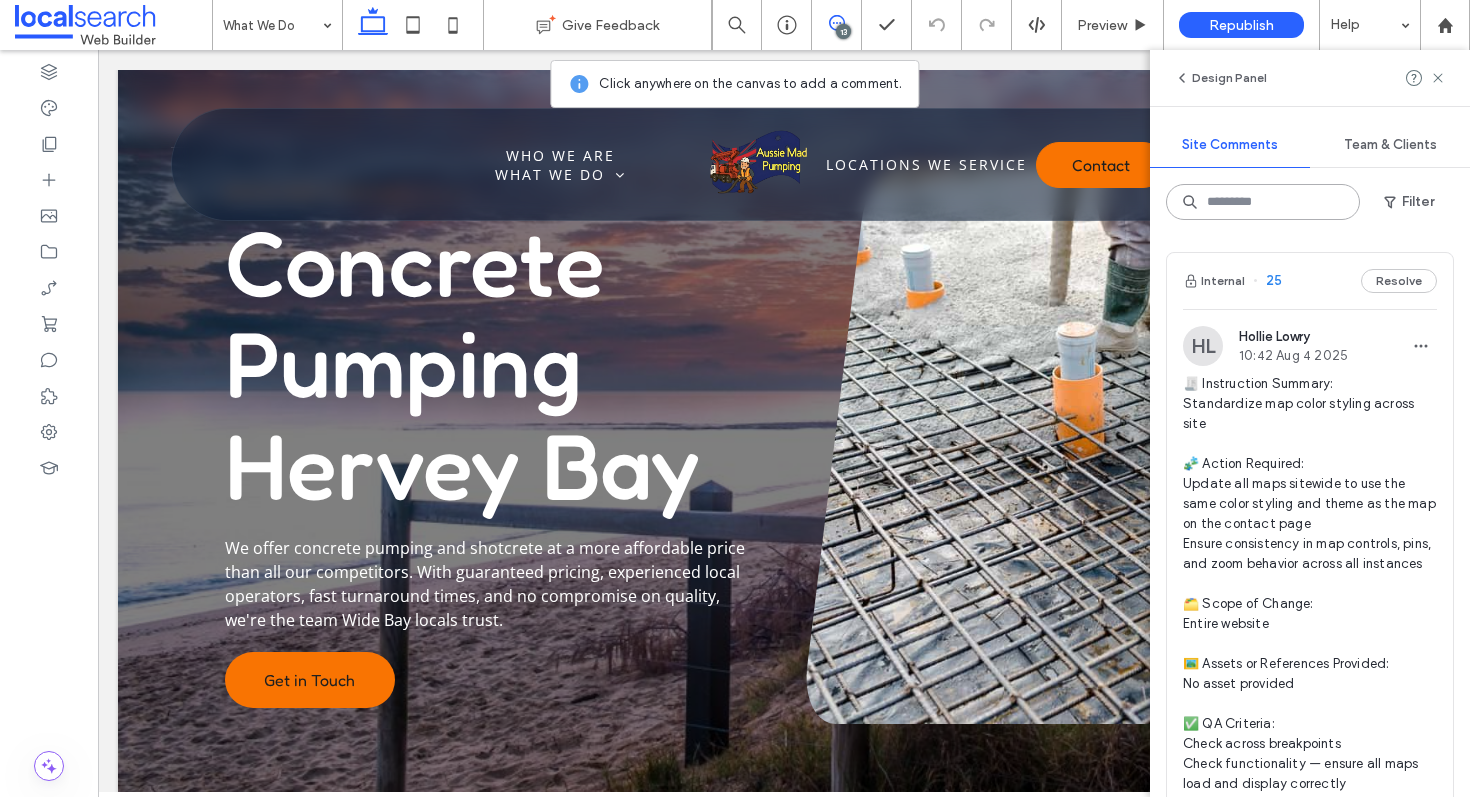 click at bounding box center [1263, 202] 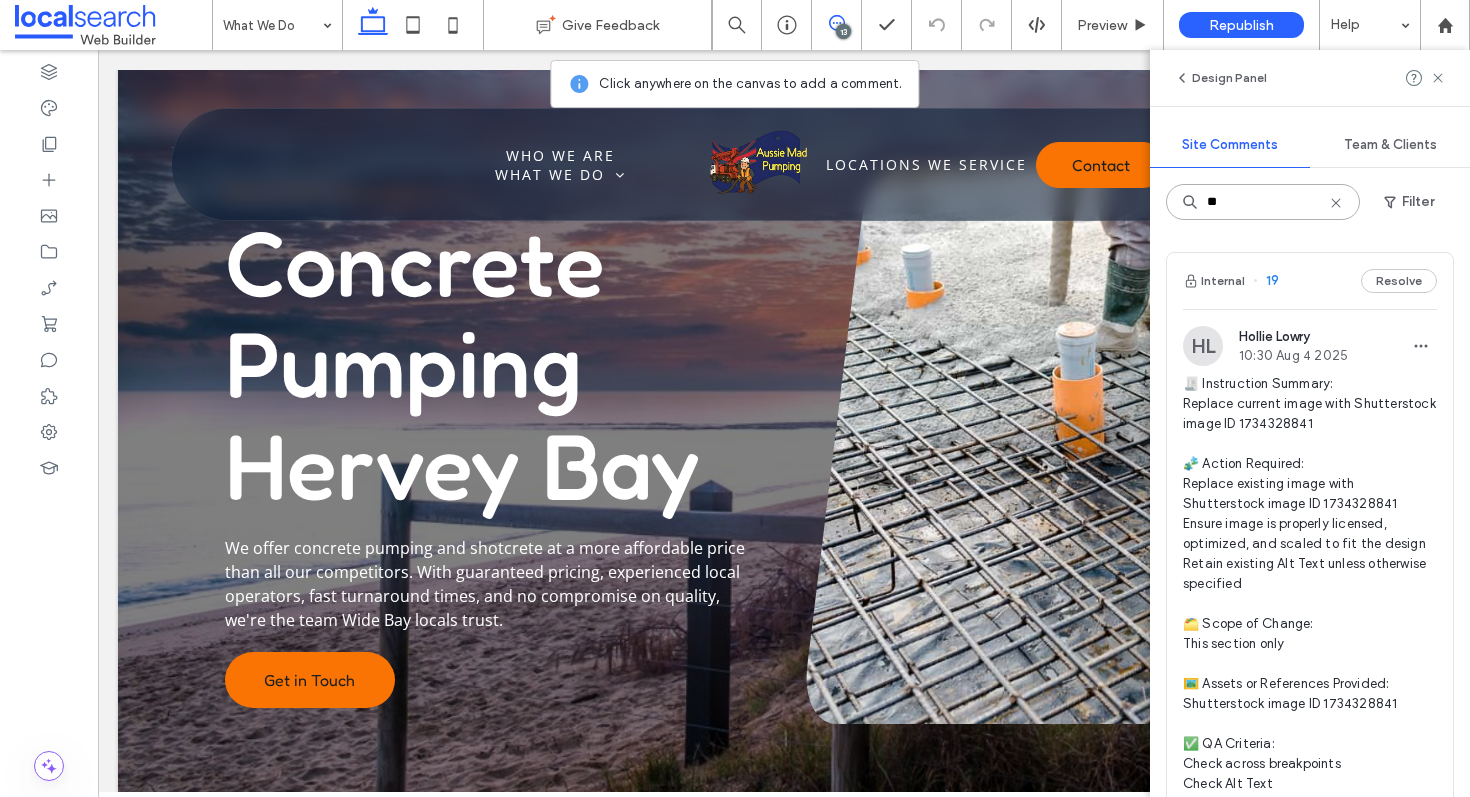 type on "**" 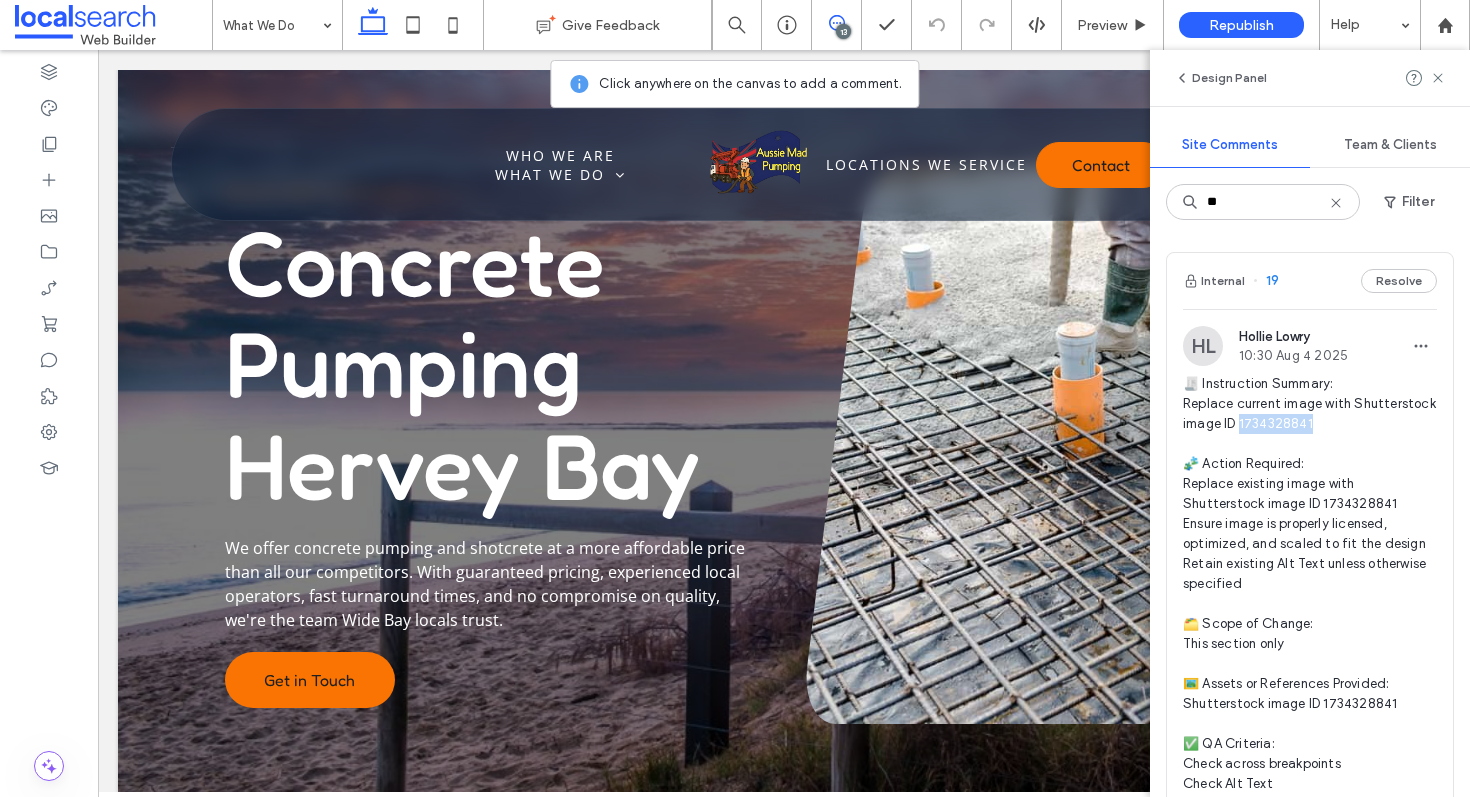 drag, startPoint x: 1388, startPoint y: 418, endPoint x: 1321, endPoint y: 420, distance: 67.02985 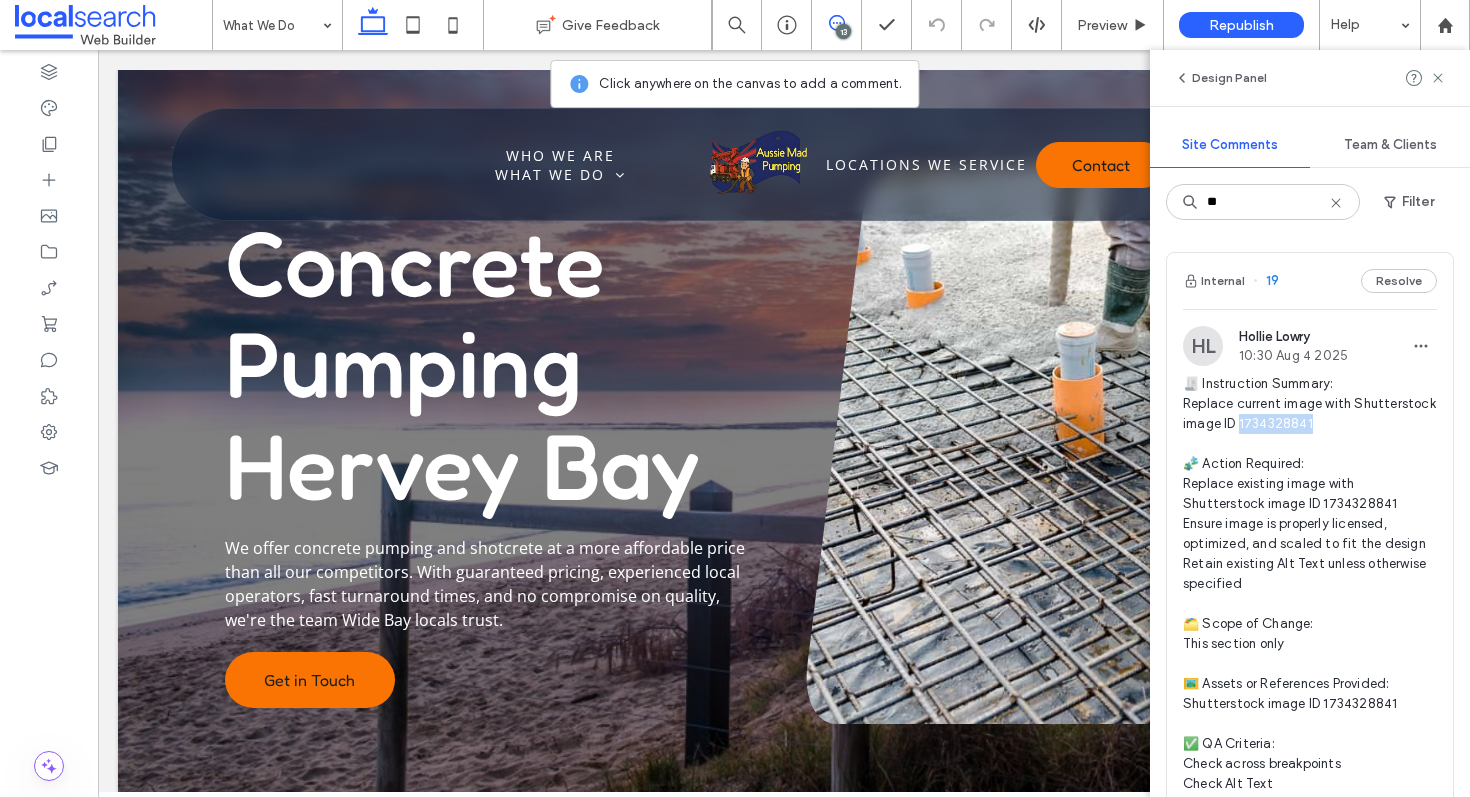 click on "🧾 Instruction Summary:
Replace current image with Shutterstock image ID 1734328841
🧩 Action Required:
Replace existing image with Shutterstock image ID 1734328841
Ensure image is properly licensed, optimized, and scaled to fit the design
Retain existing Alt Text unless otherwise specified
🗂️ Scope of Change:
This section only
🖼️ Assets or References Provided:
Shutterstock image ID 1734328841
✅ QA Criteria:
Check across breakpoints
Check Alt Text" at bounding box center (1310, 584) 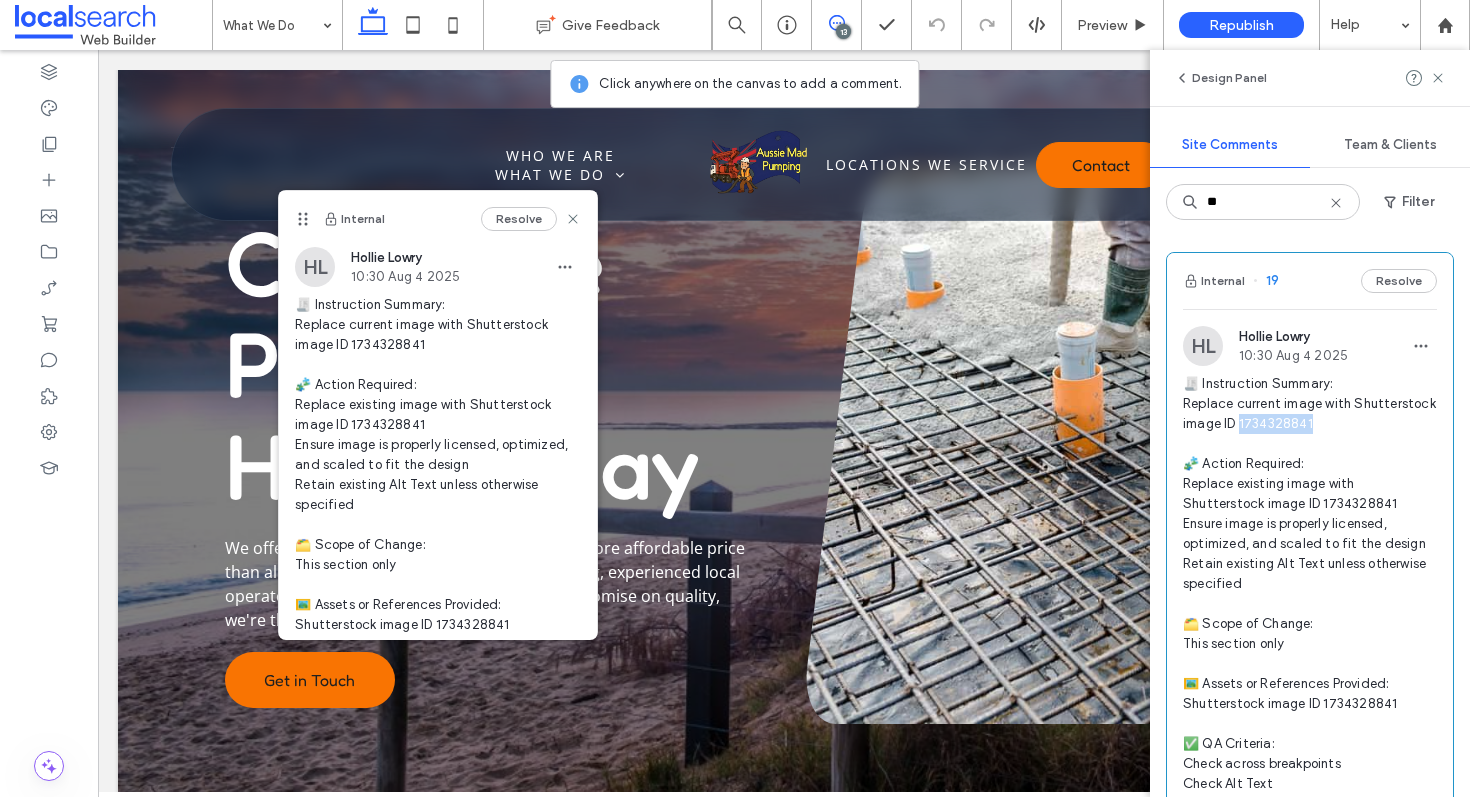 copy on "734328841" 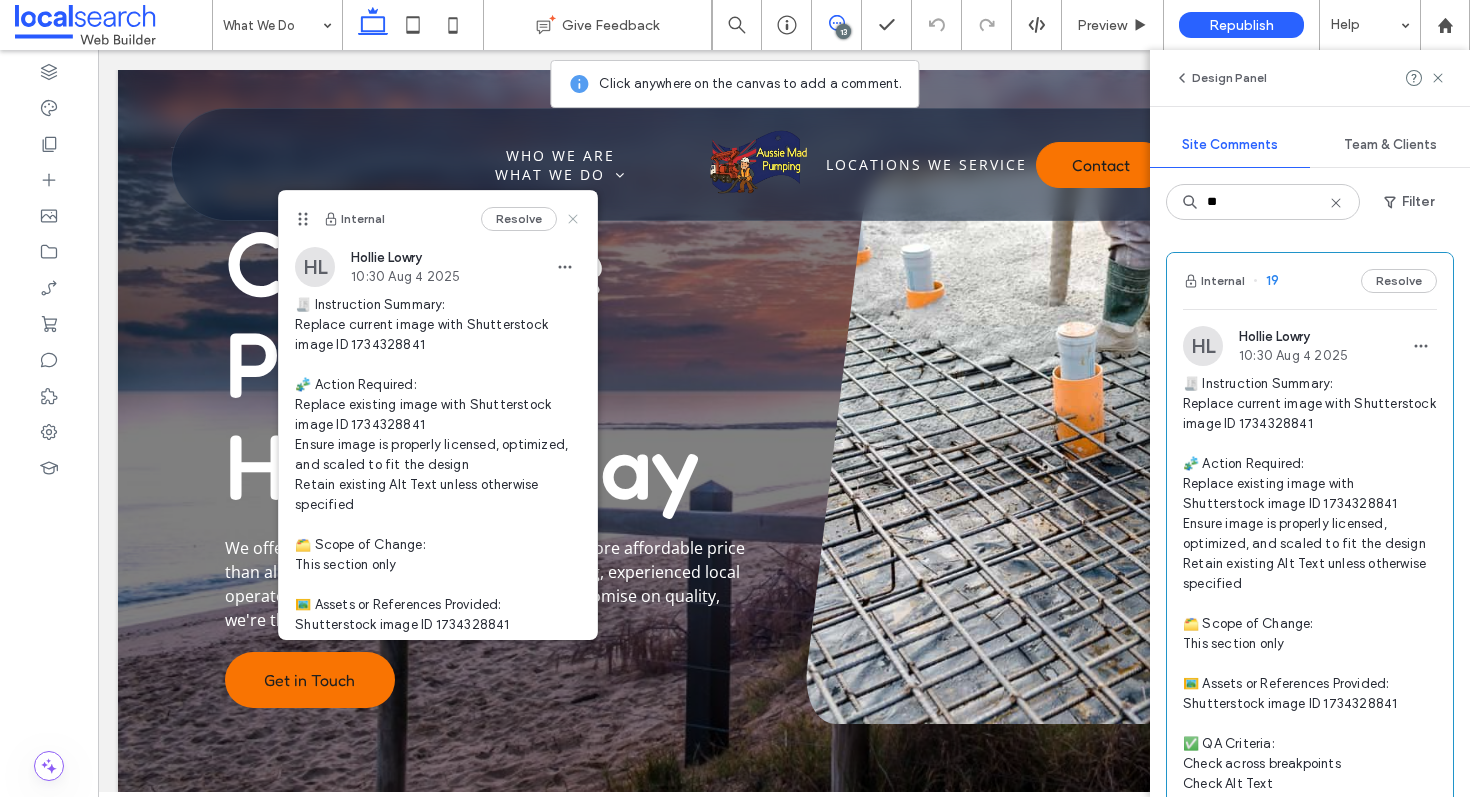 click 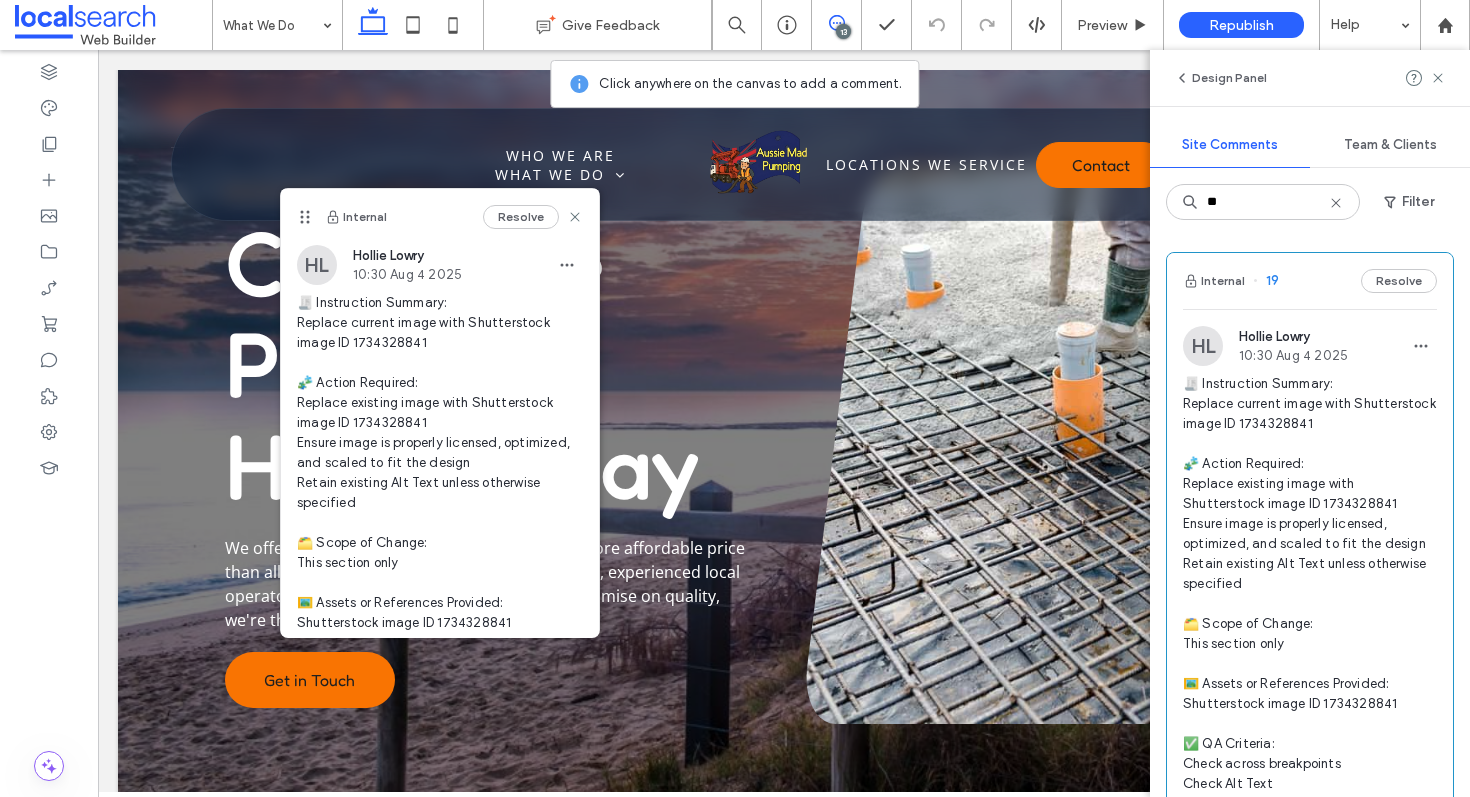 scroll, scrollTop: 251, scrollLeft: 0, axis: vertical 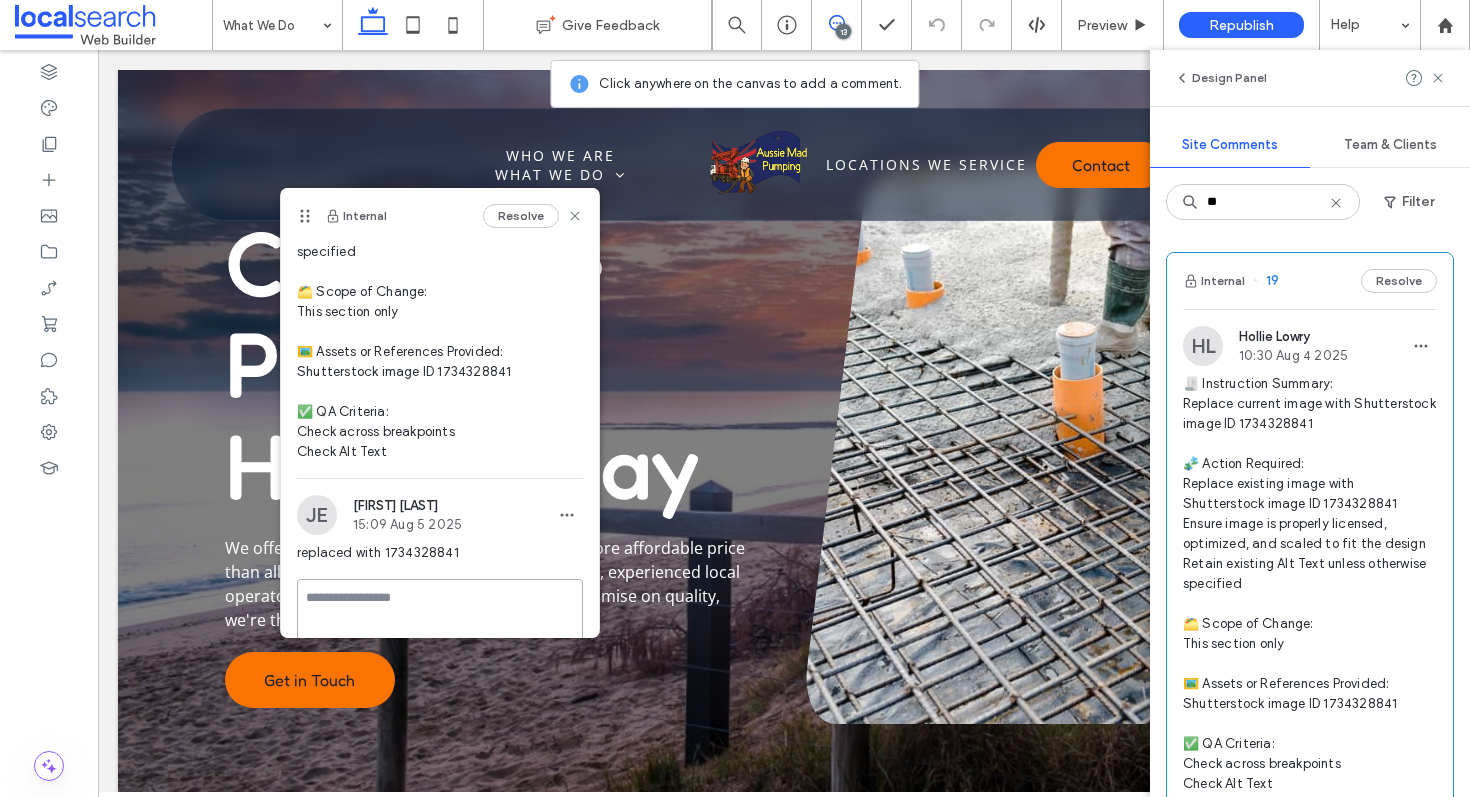 click at bounding box center (440, 629) 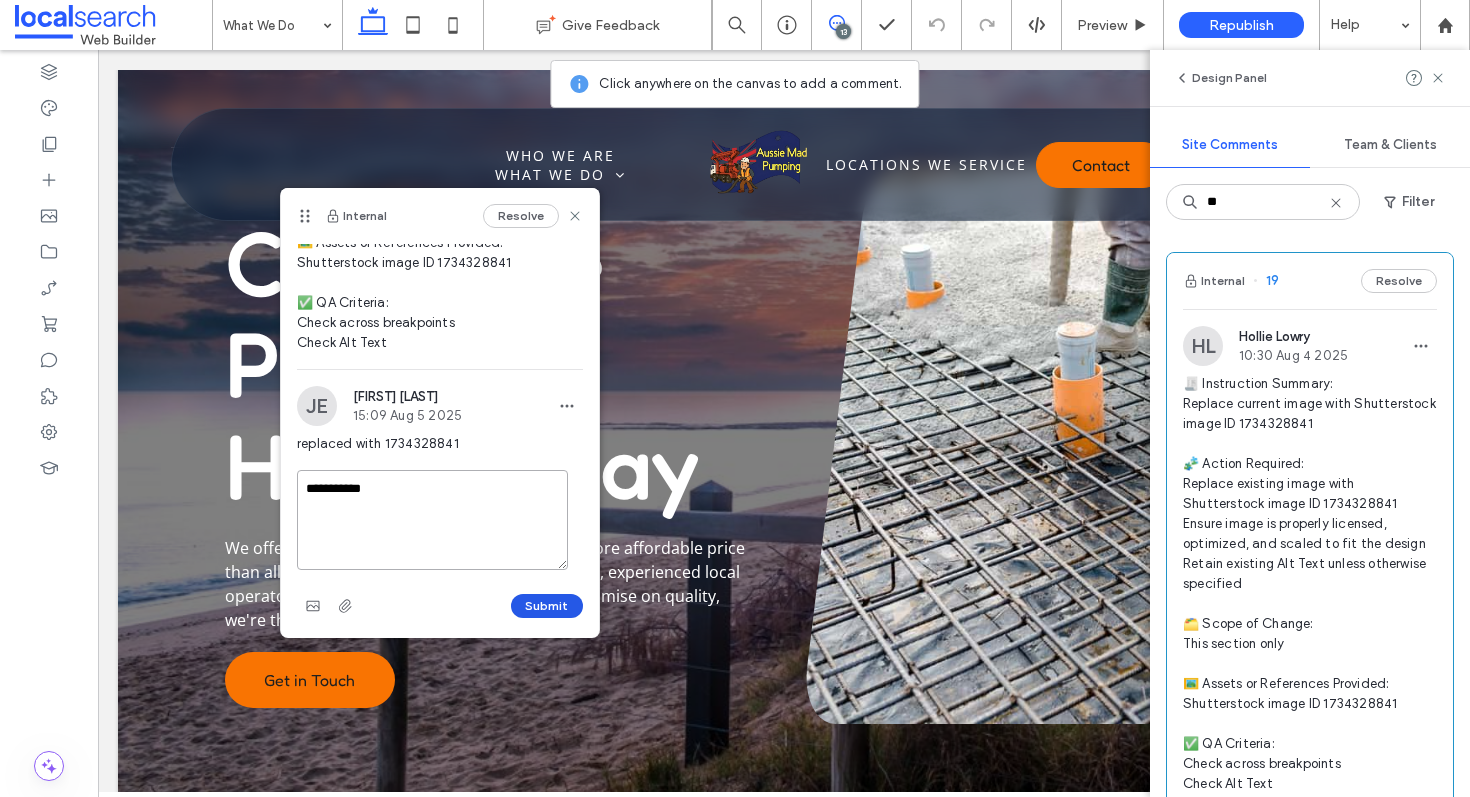 type on "**********" 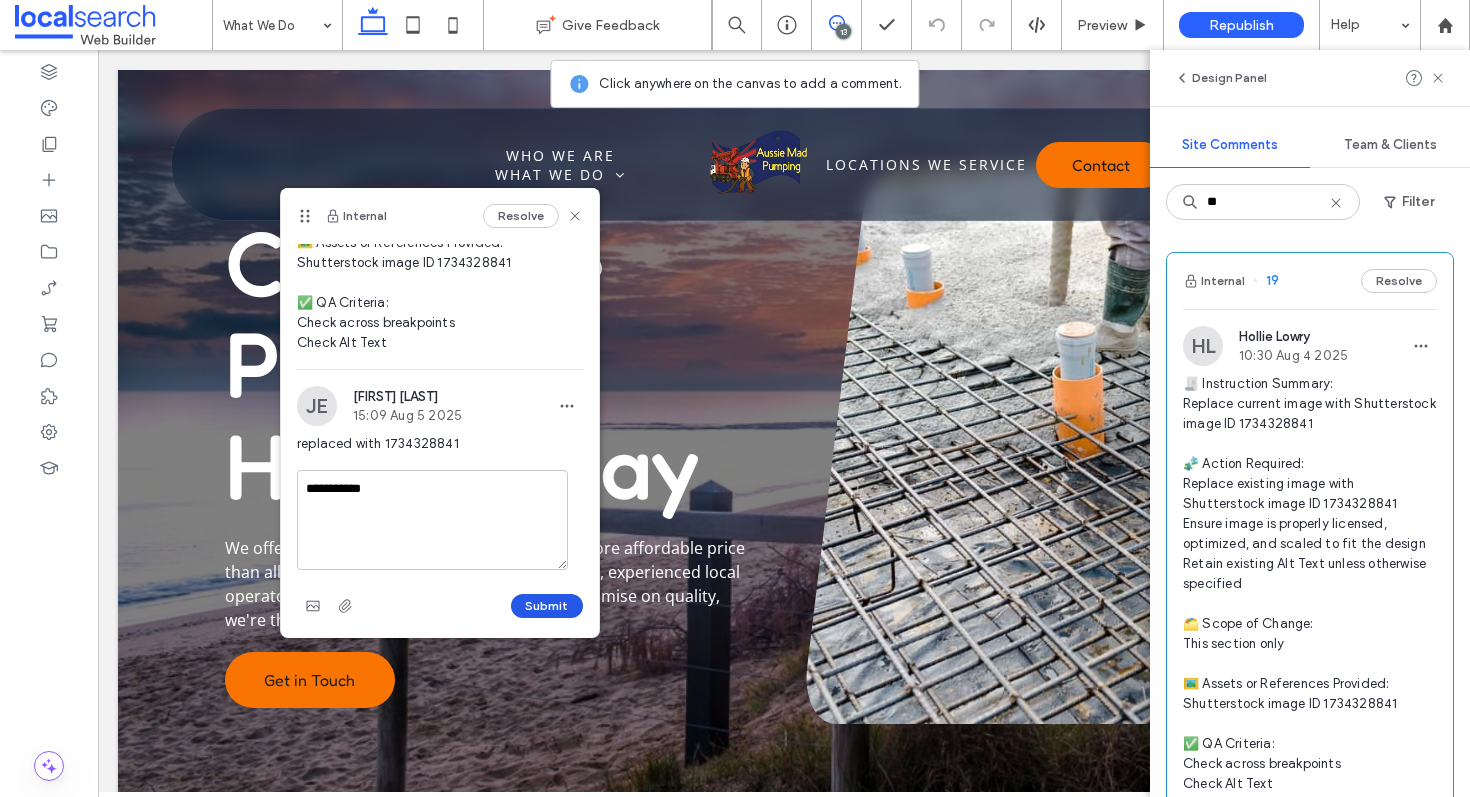 click on "Submit" at bounding box center [547, 606] 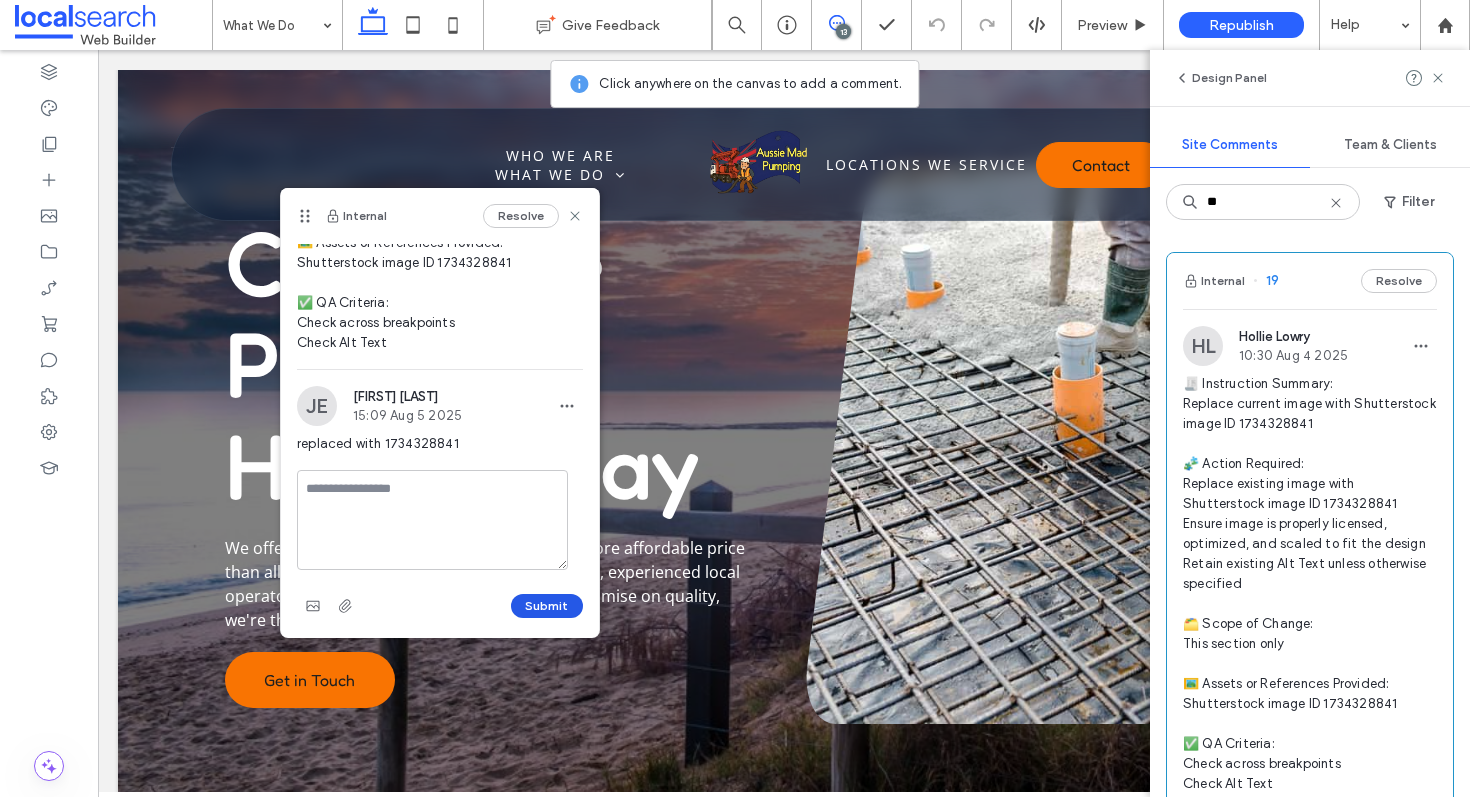 scroll, scrollTop: 310, scrollLeft: 0, axis: vertical 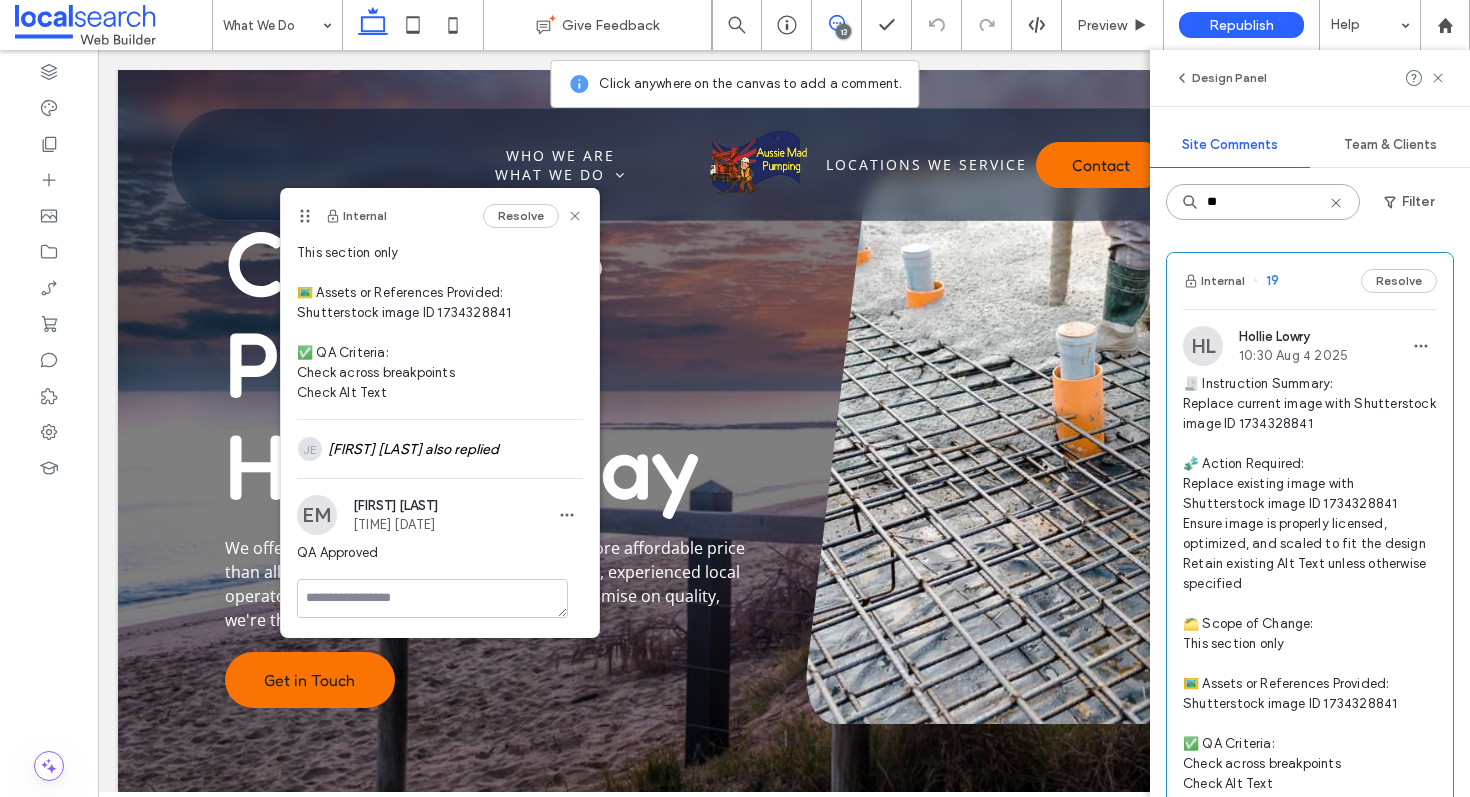 click on "**" at bounding box center [1263, 202] 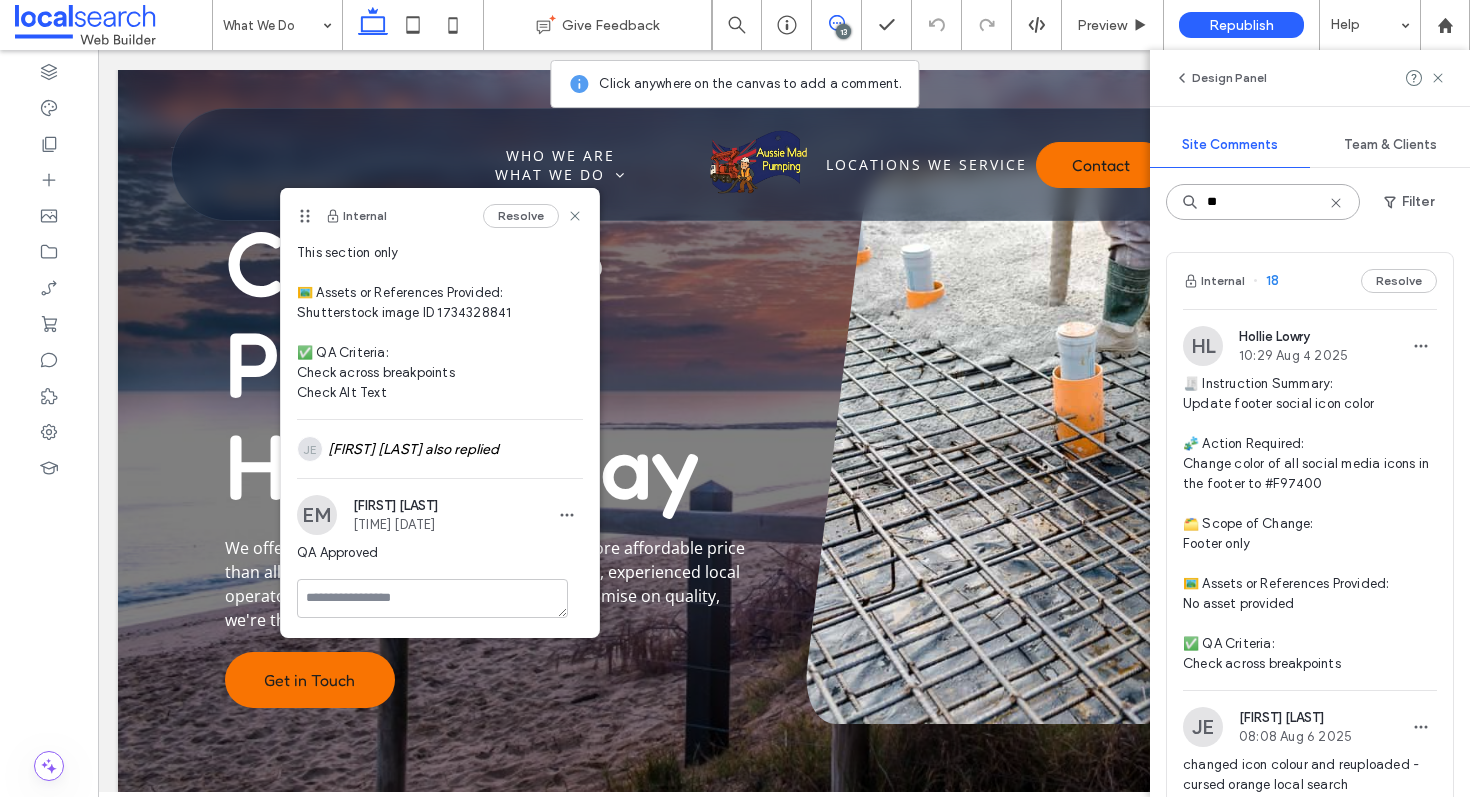 type on "**" 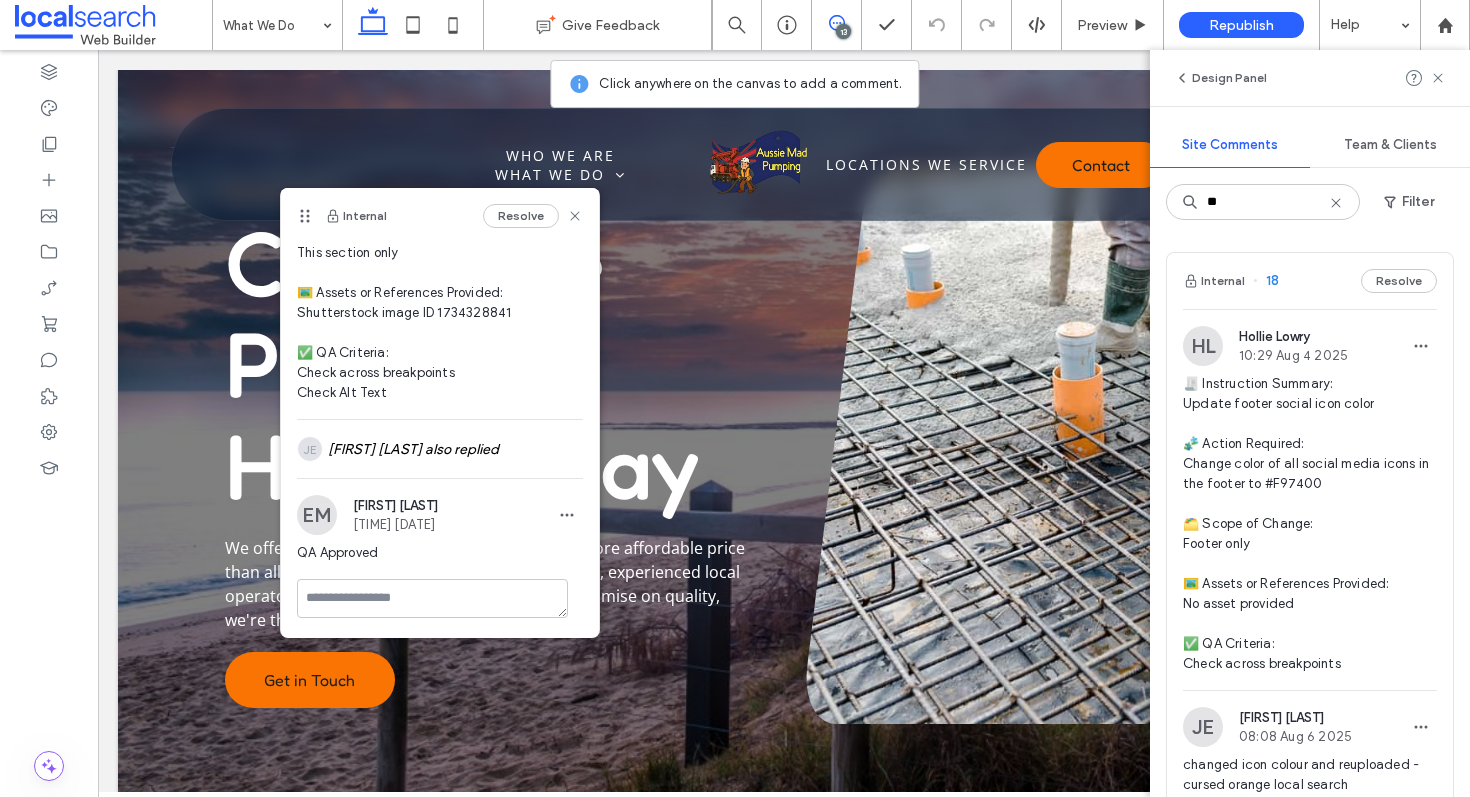 click on "Internal 18 Resolve" at bounding box center (1310, 281) 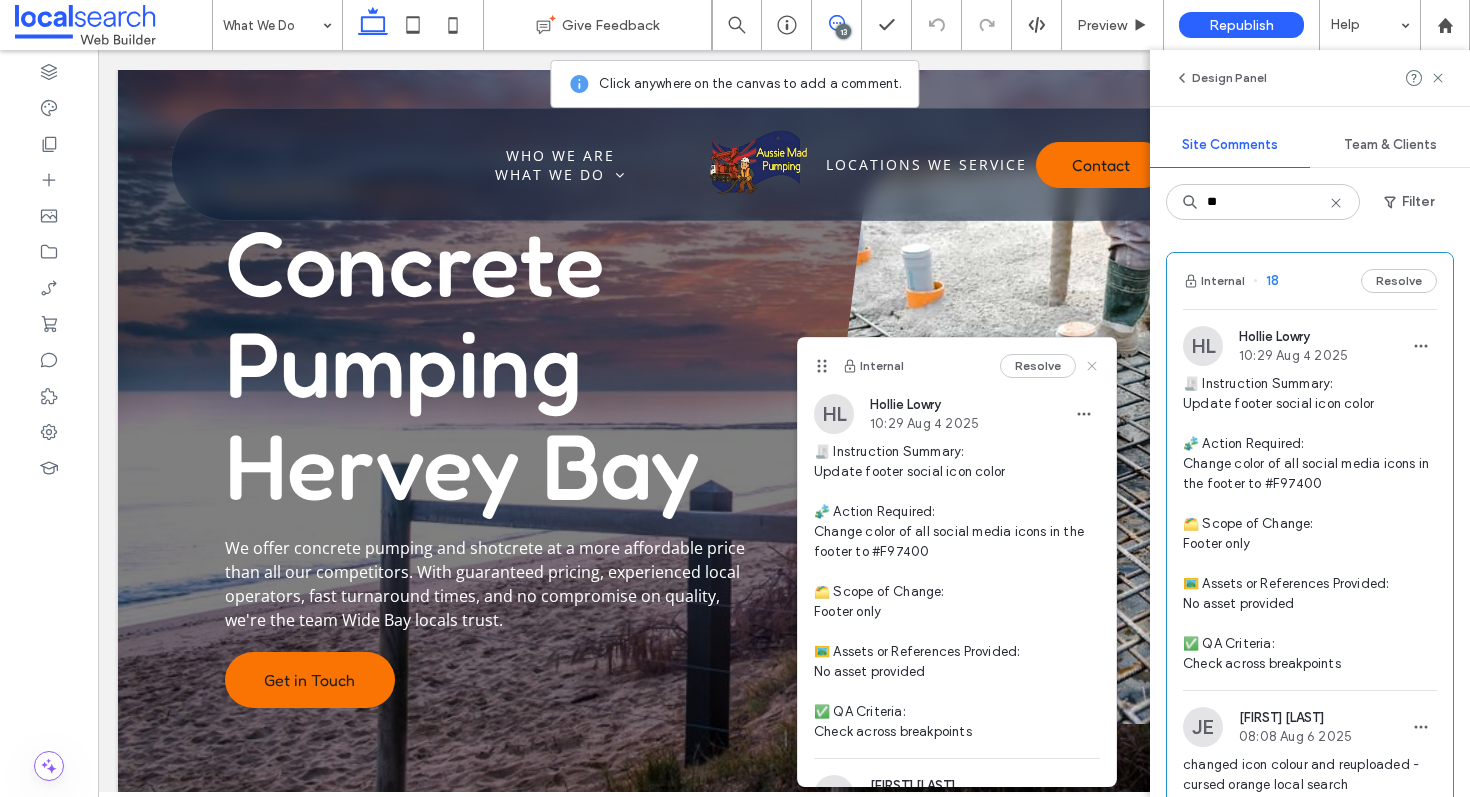 click 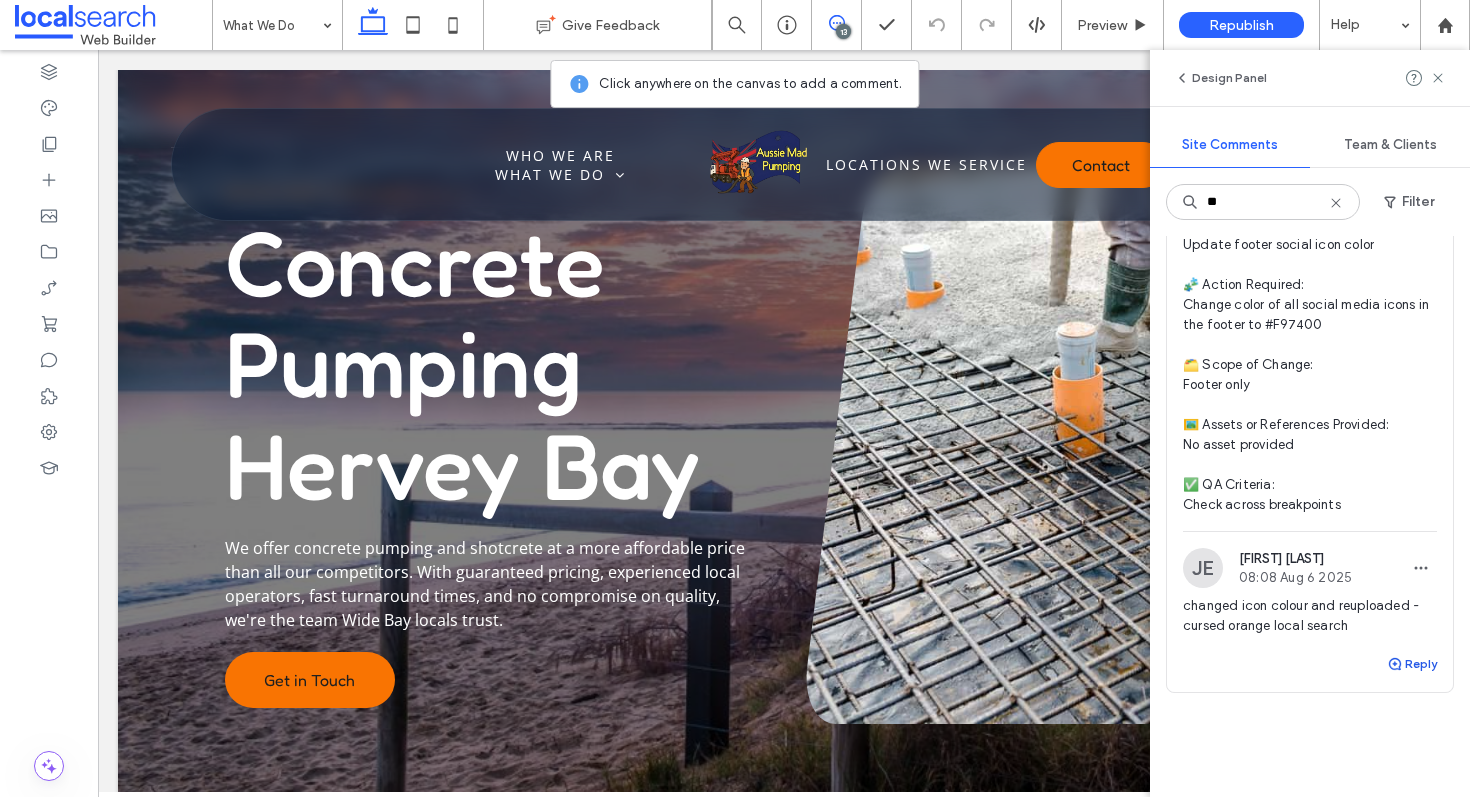 scroll, scrollTop: 159, scrollLeft: 0, axis: vertical 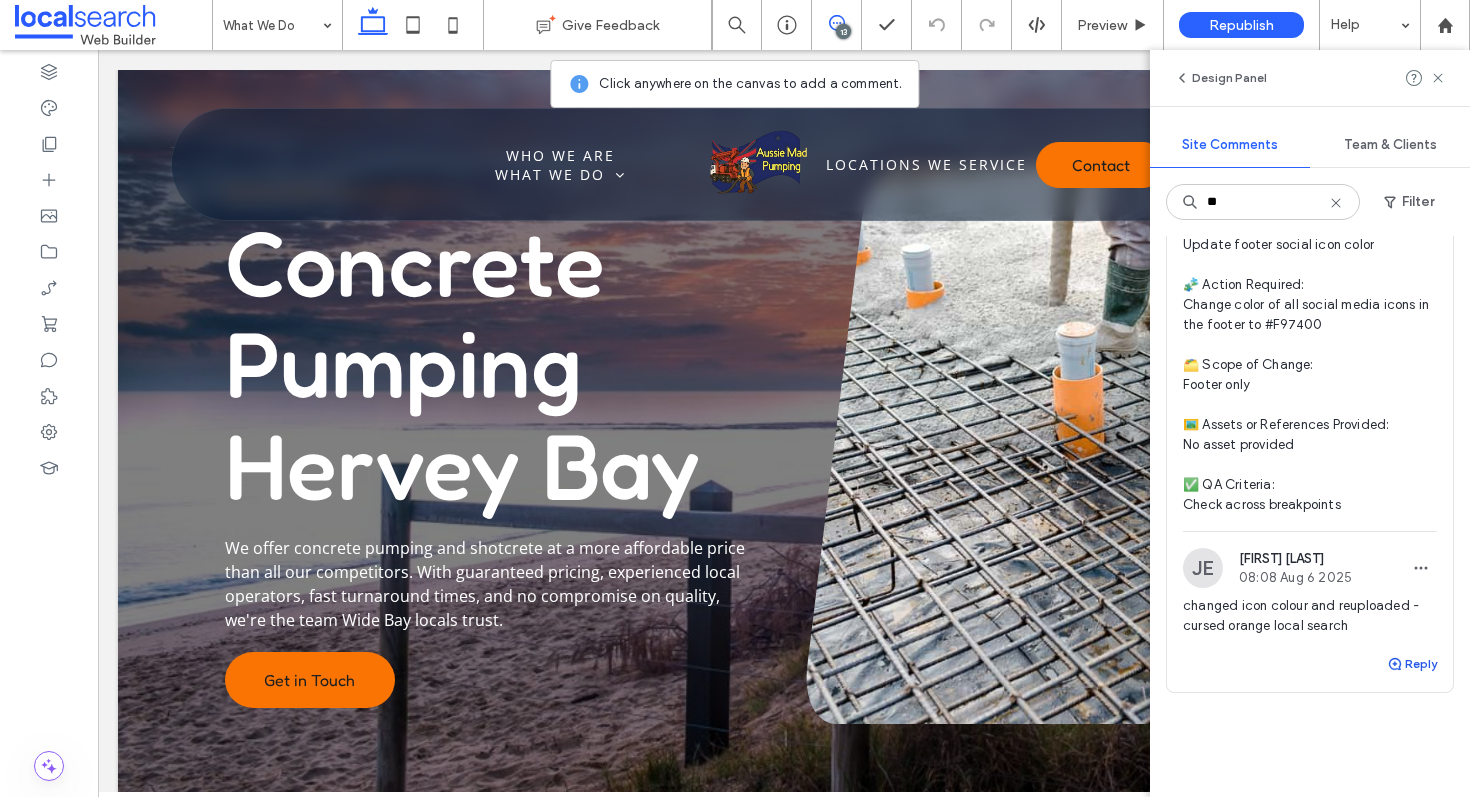 click on "Reply" at bounding box center (1412, 664) 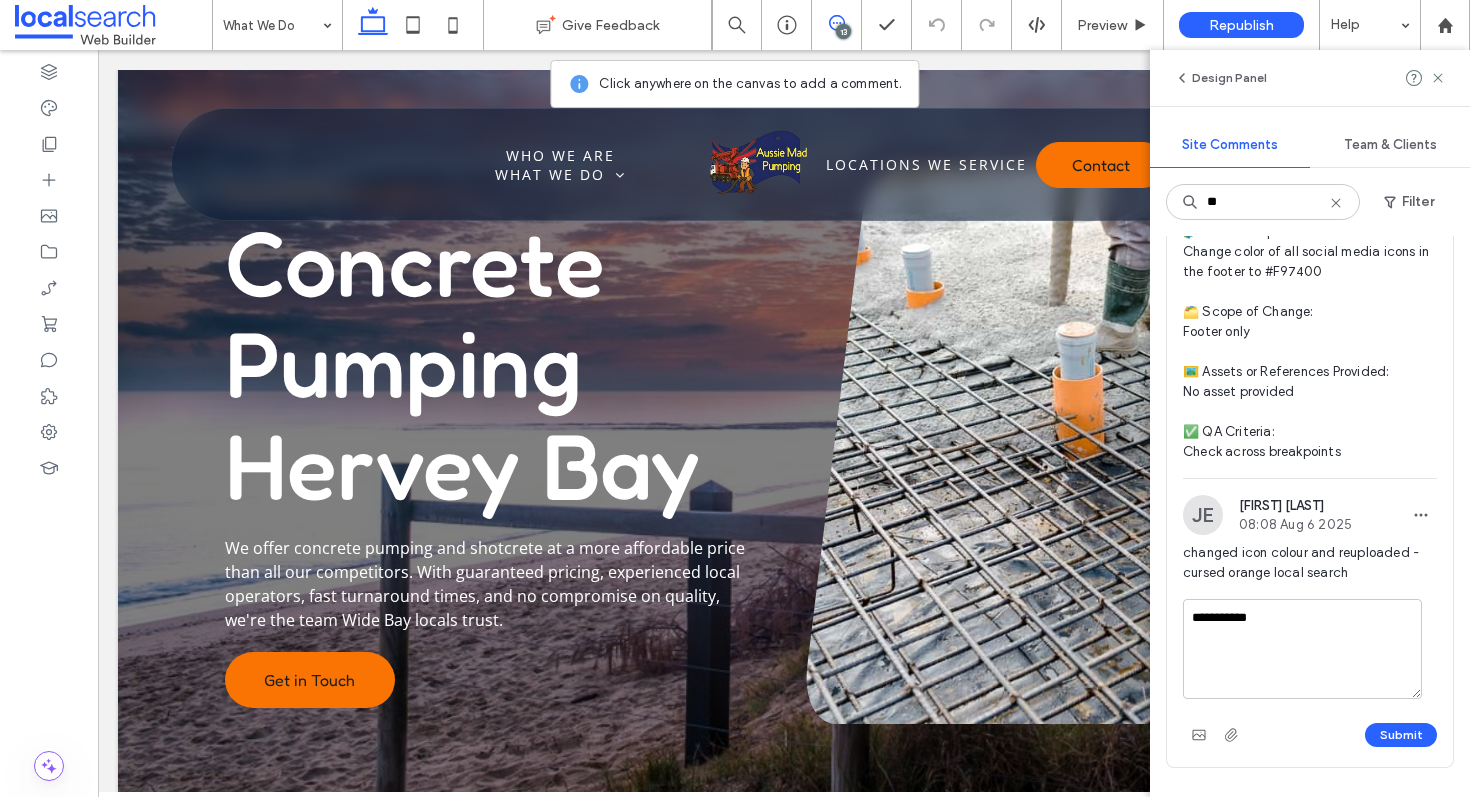 scroll, scrollTop: 259, scrollLeft: 0, axis: vertical 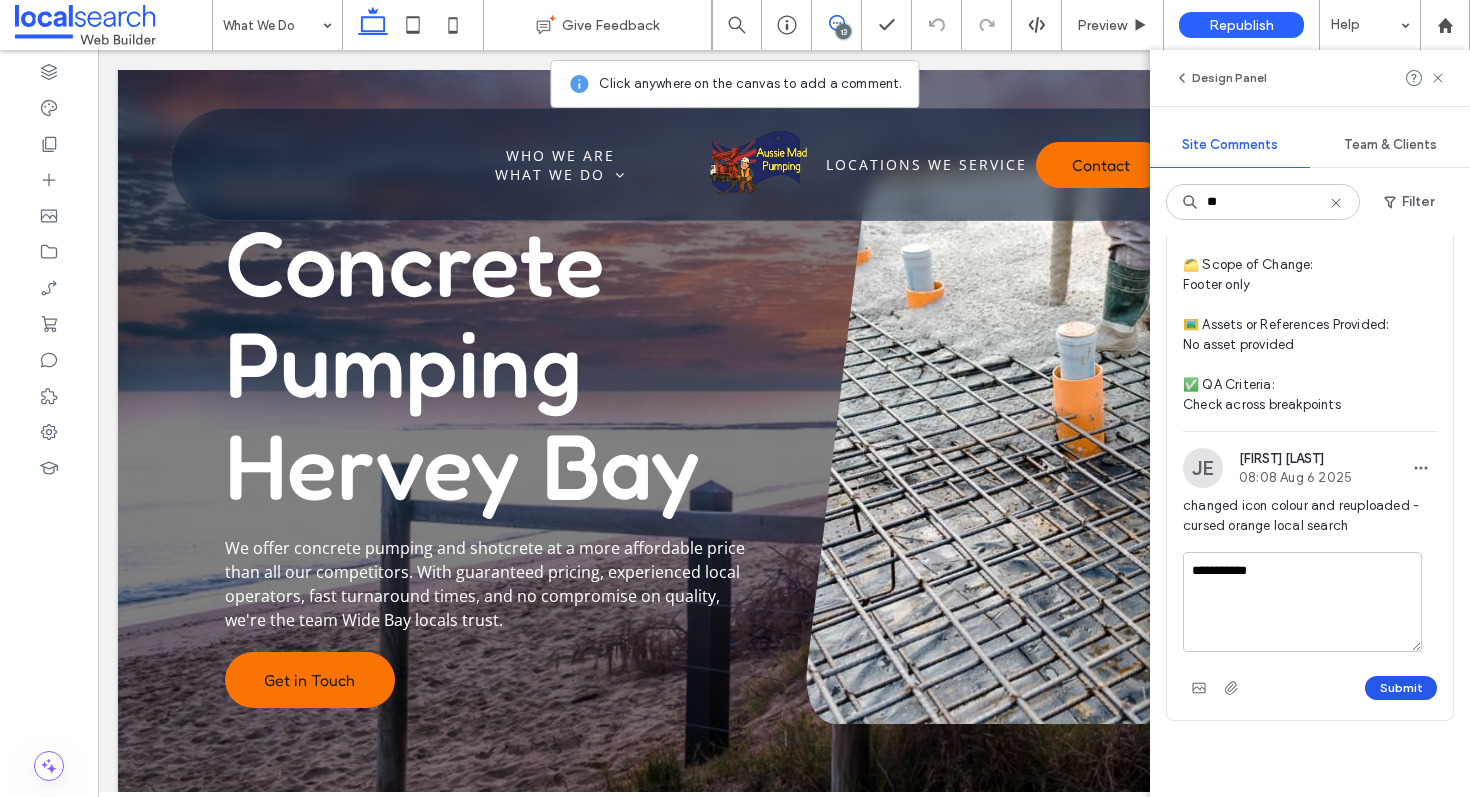 type on "**********" 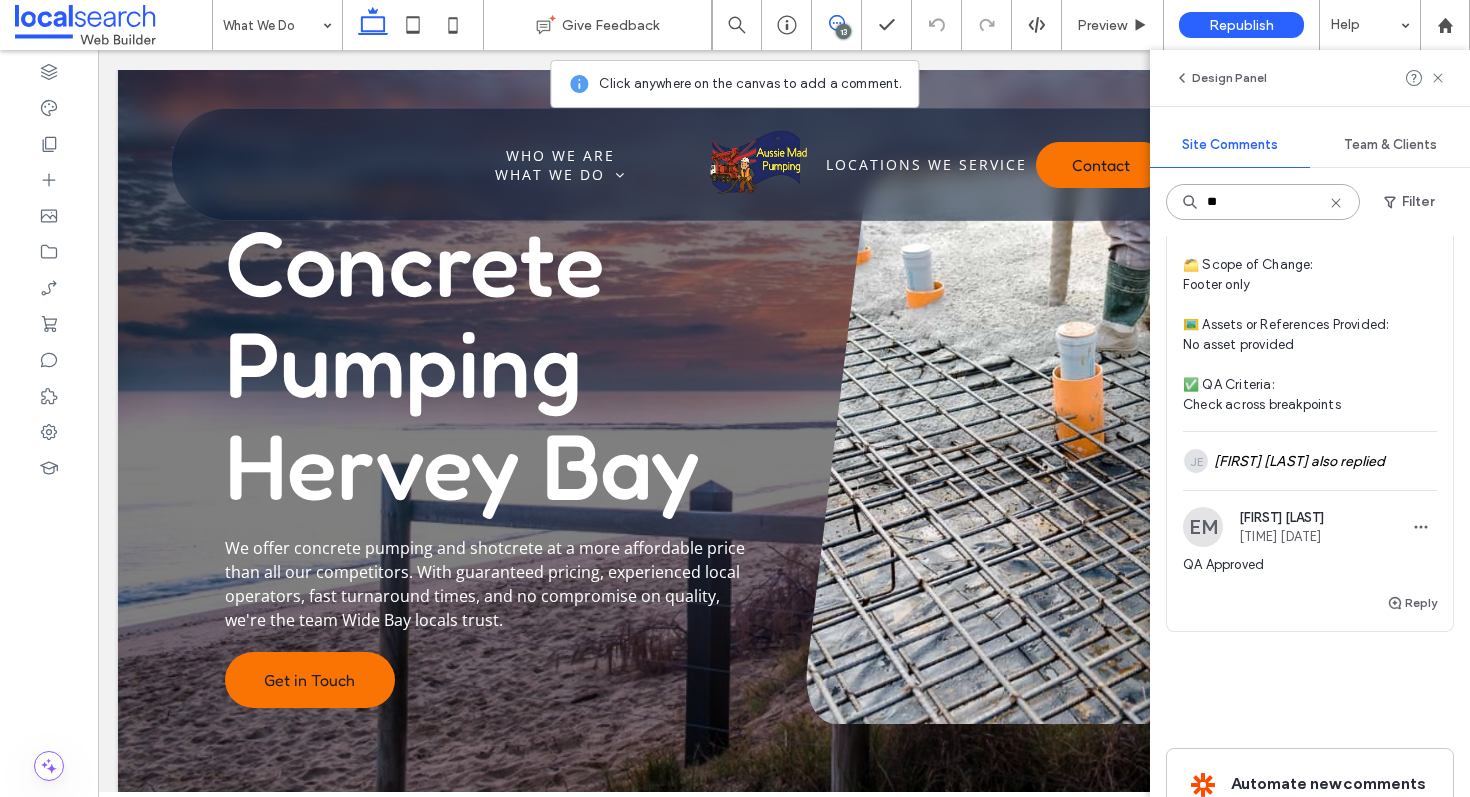 click on "**" at bounding box center (1263, 202) 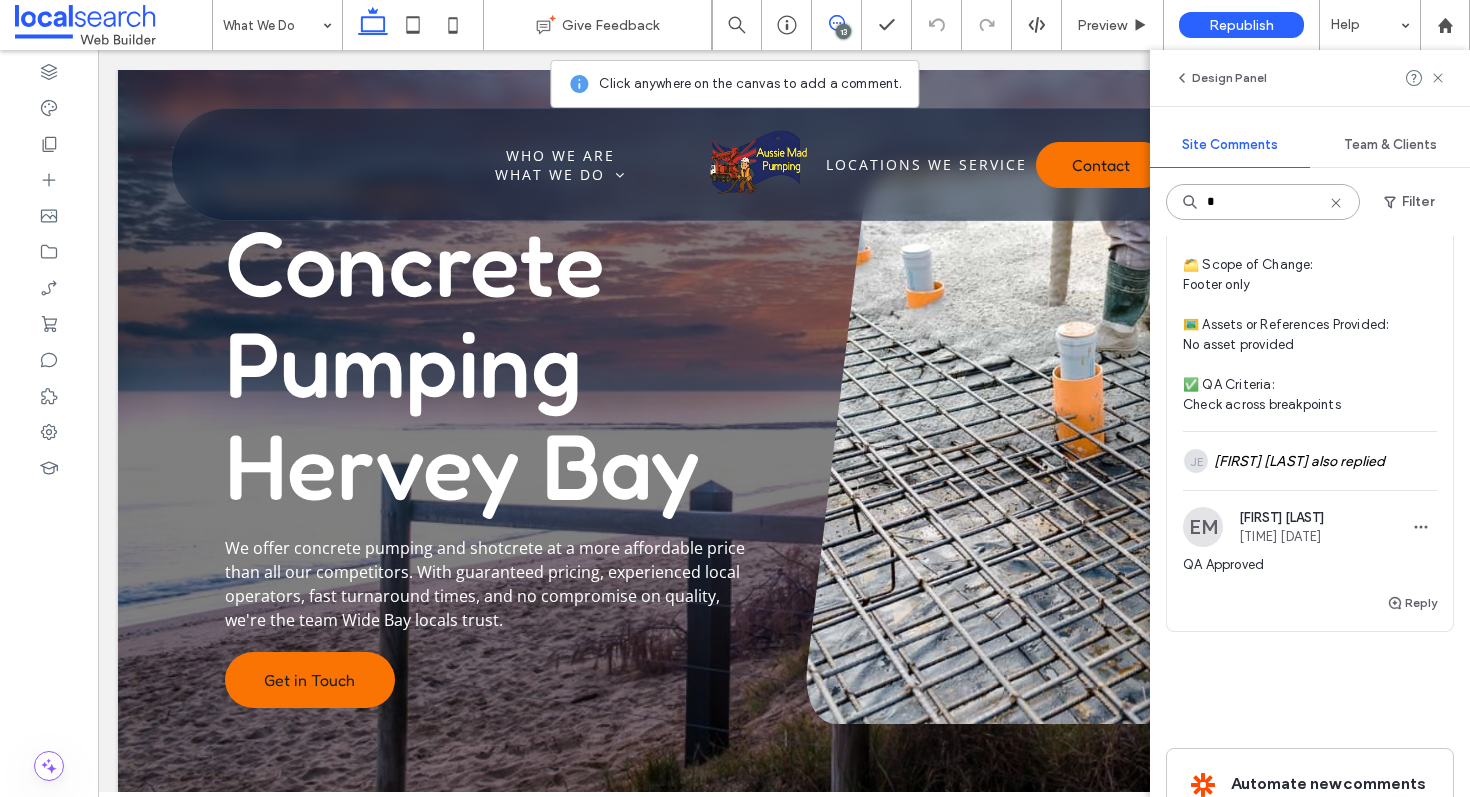 type on "**" 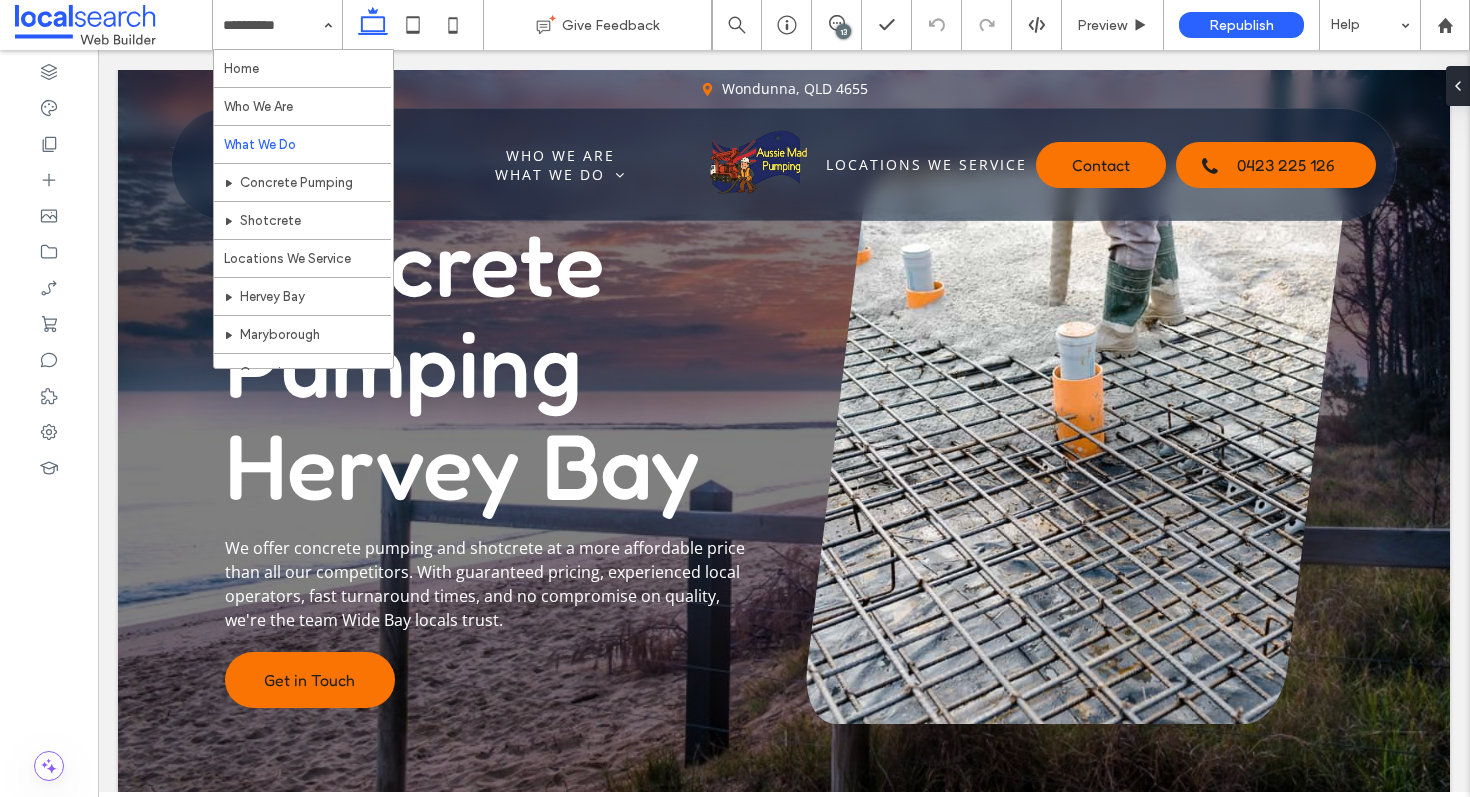 scroll, scrollTop: 0, scrollLeft: 0, axis: both 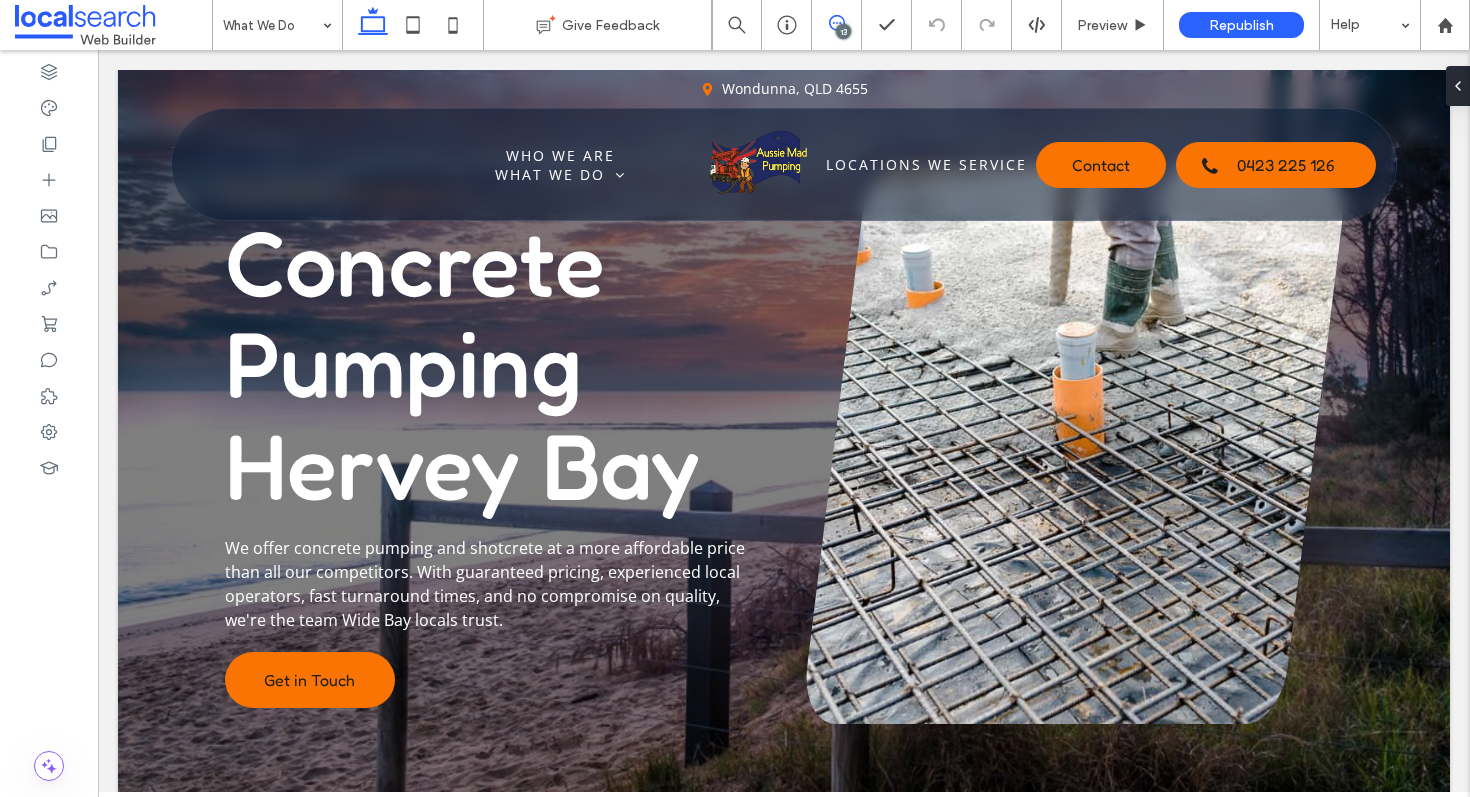 click at bounding box center [836, 23] 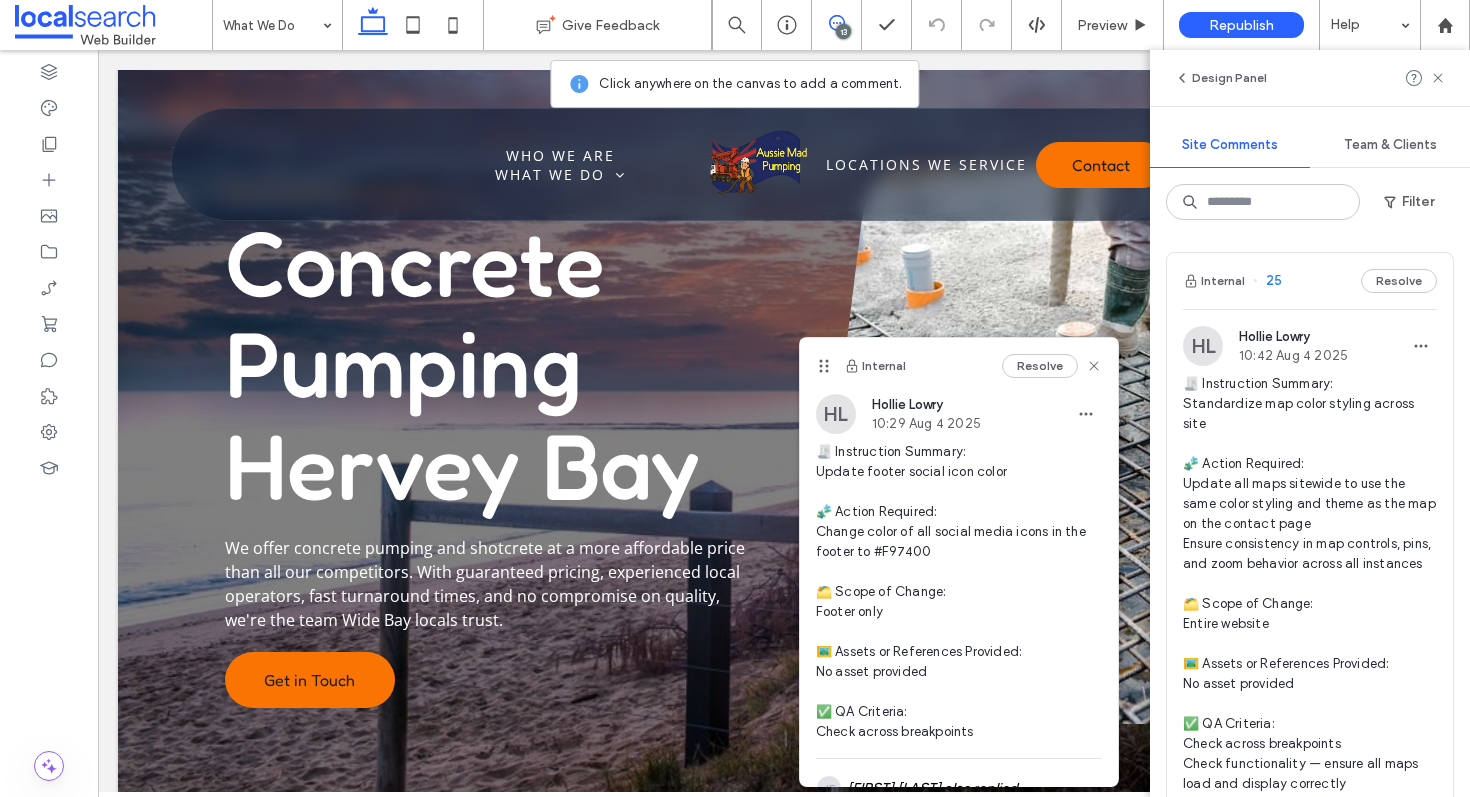 scroll, scrollTop: 190, scrollLeft: 0, axis: vertical 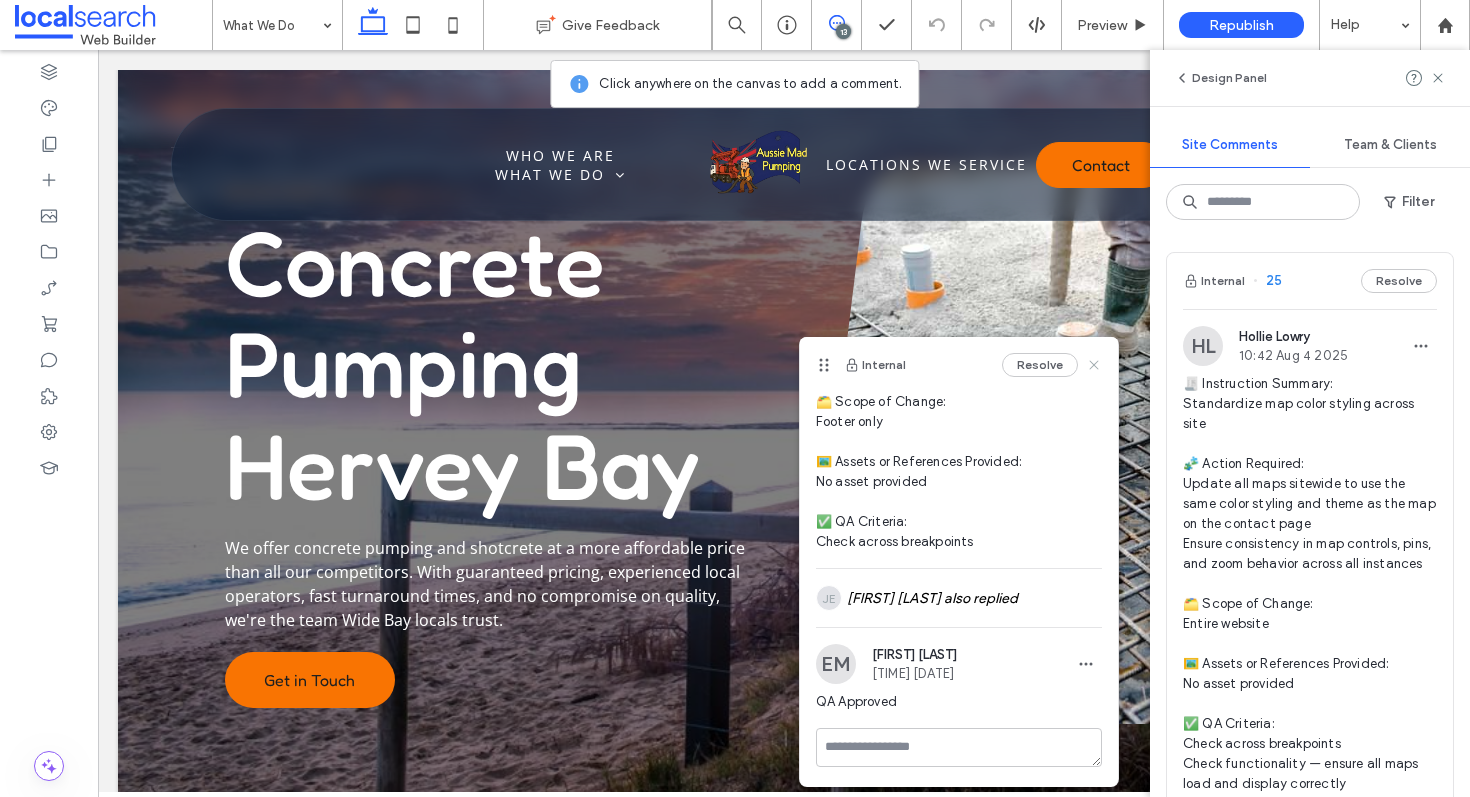 click 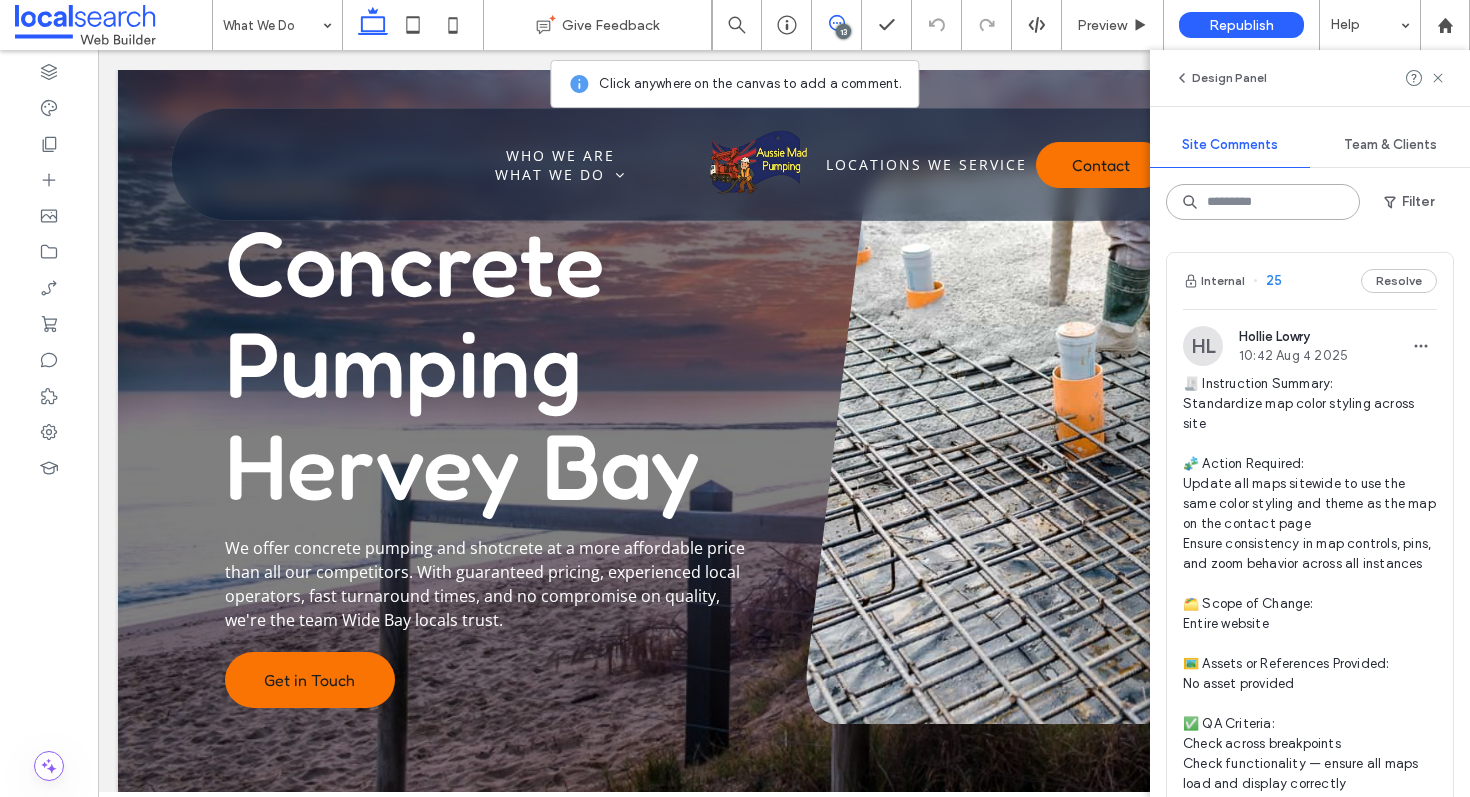 click at bounding box center (1263, 202) 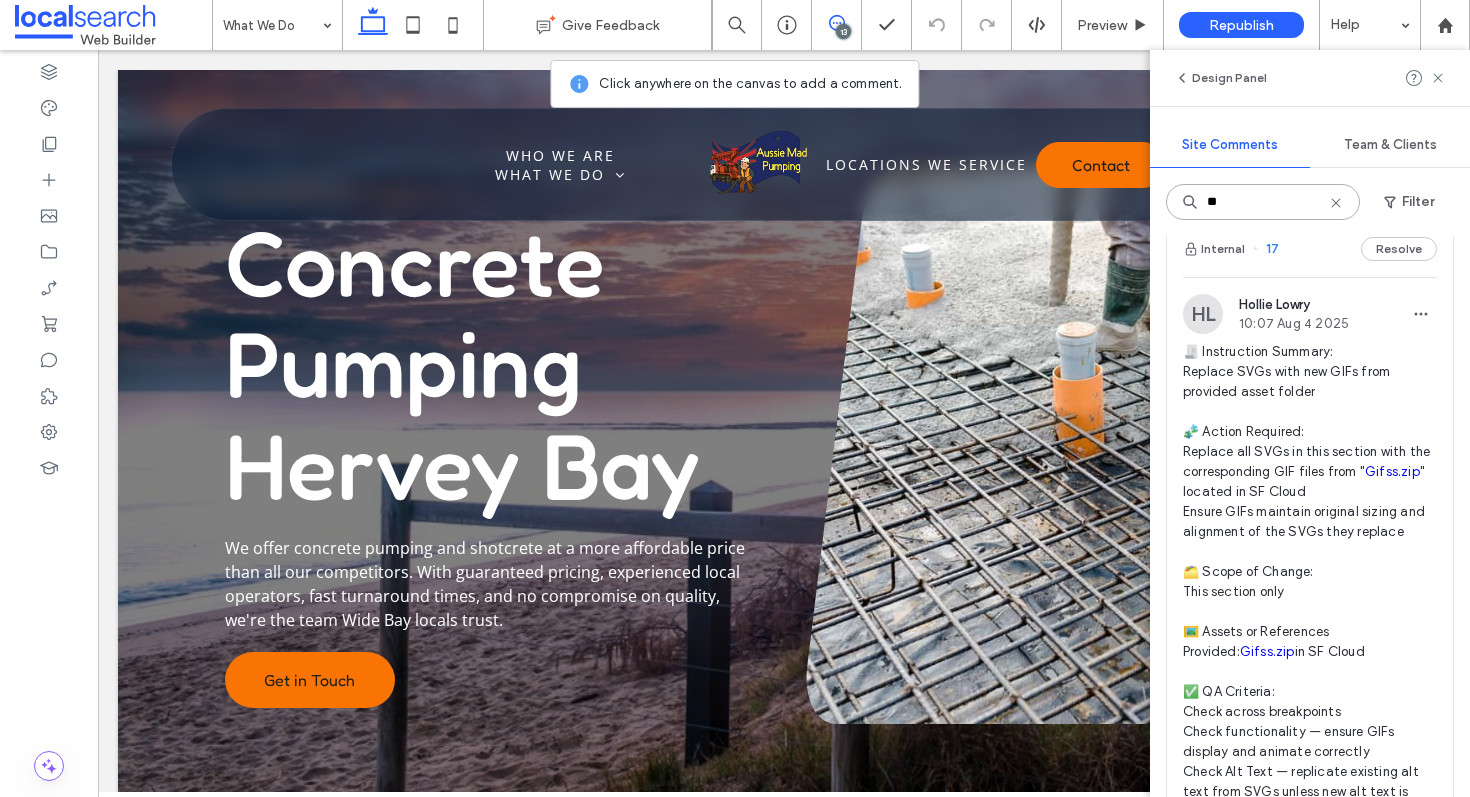 scroll, scrollTop: 763, scrollLeft: 0, axis: vertical 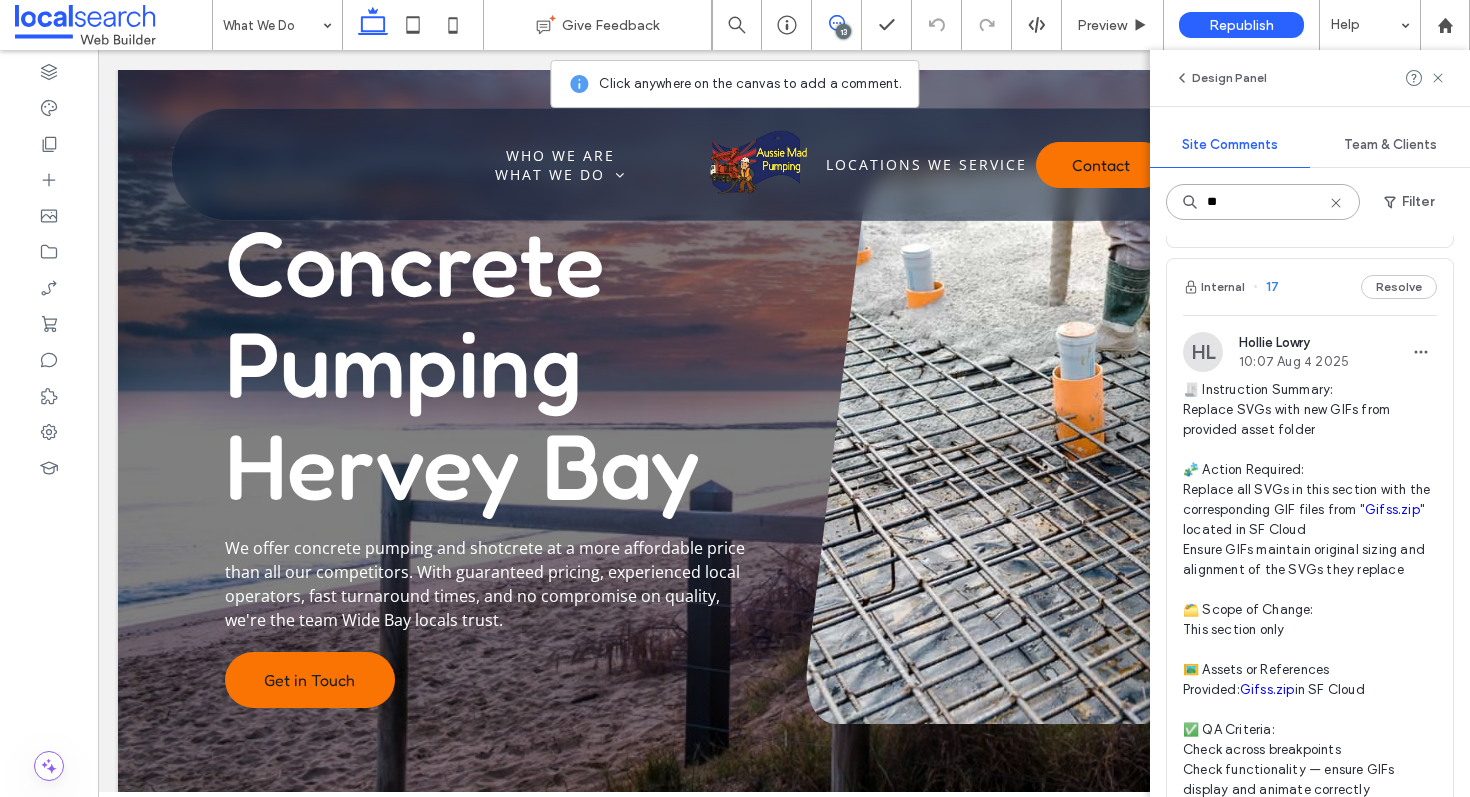 type on "**" 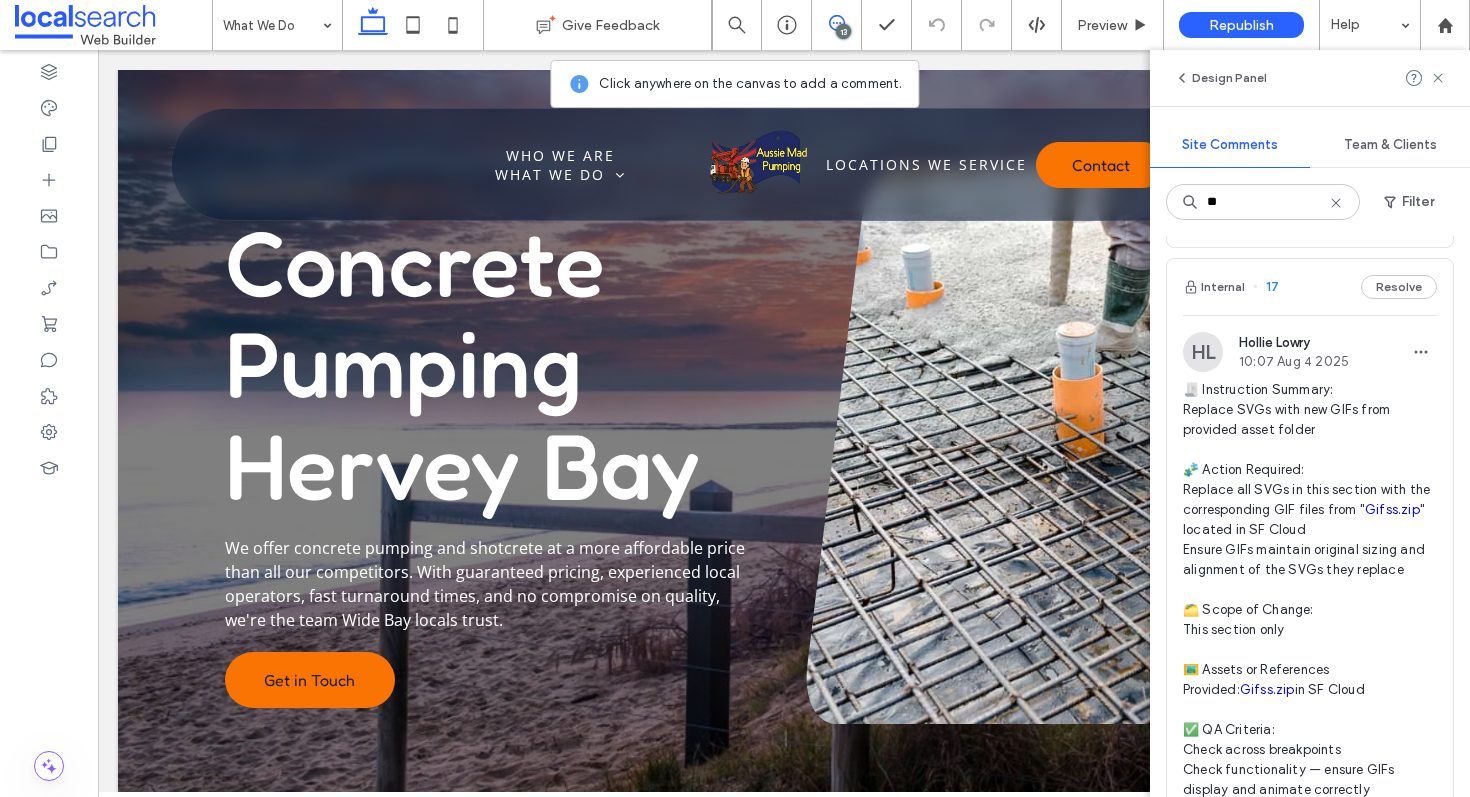 click on "Internal 17 Resolve" at bounding box center [1310, 287] 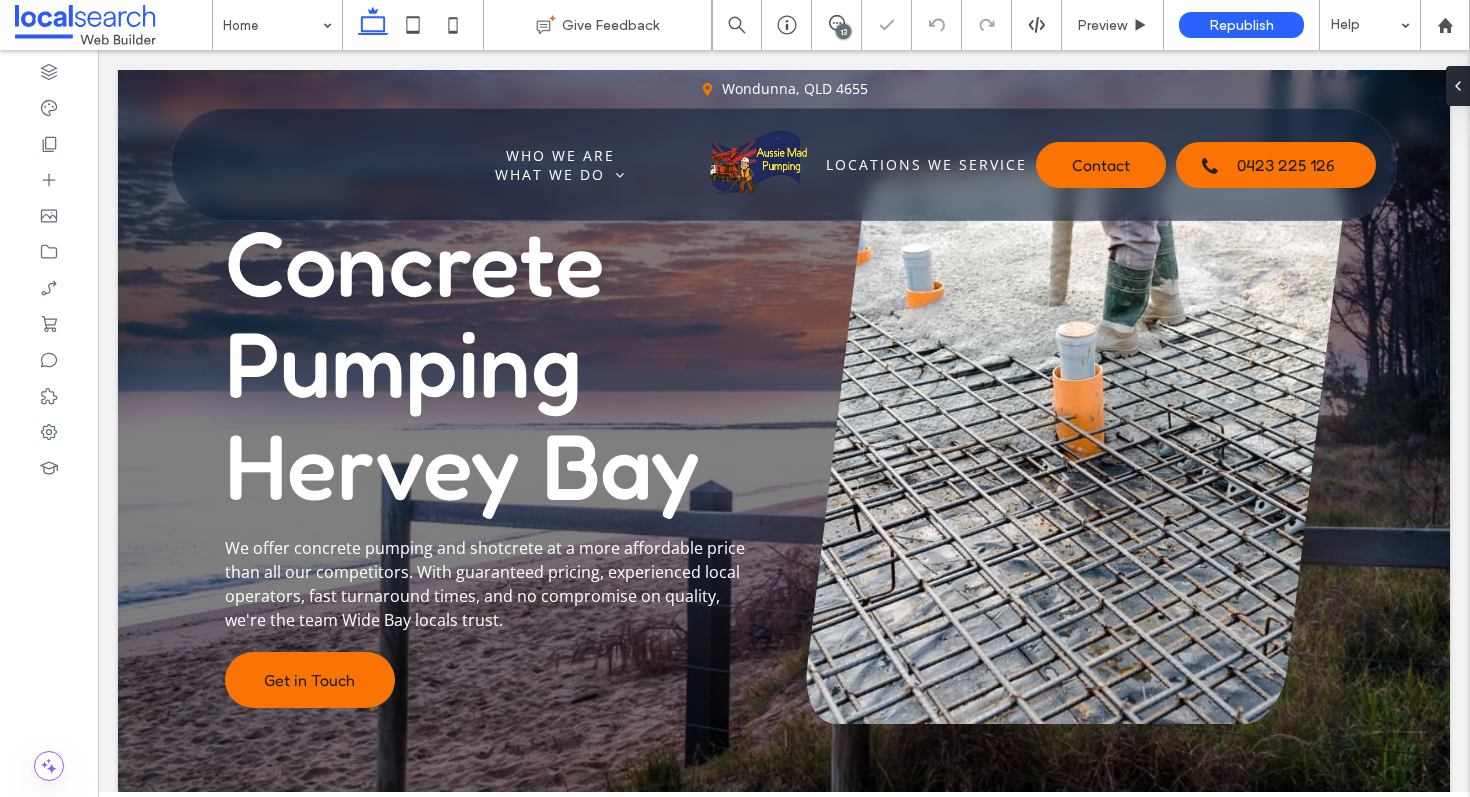 scroll, scrollTop: 0, scrollLeft: 0, axis: both 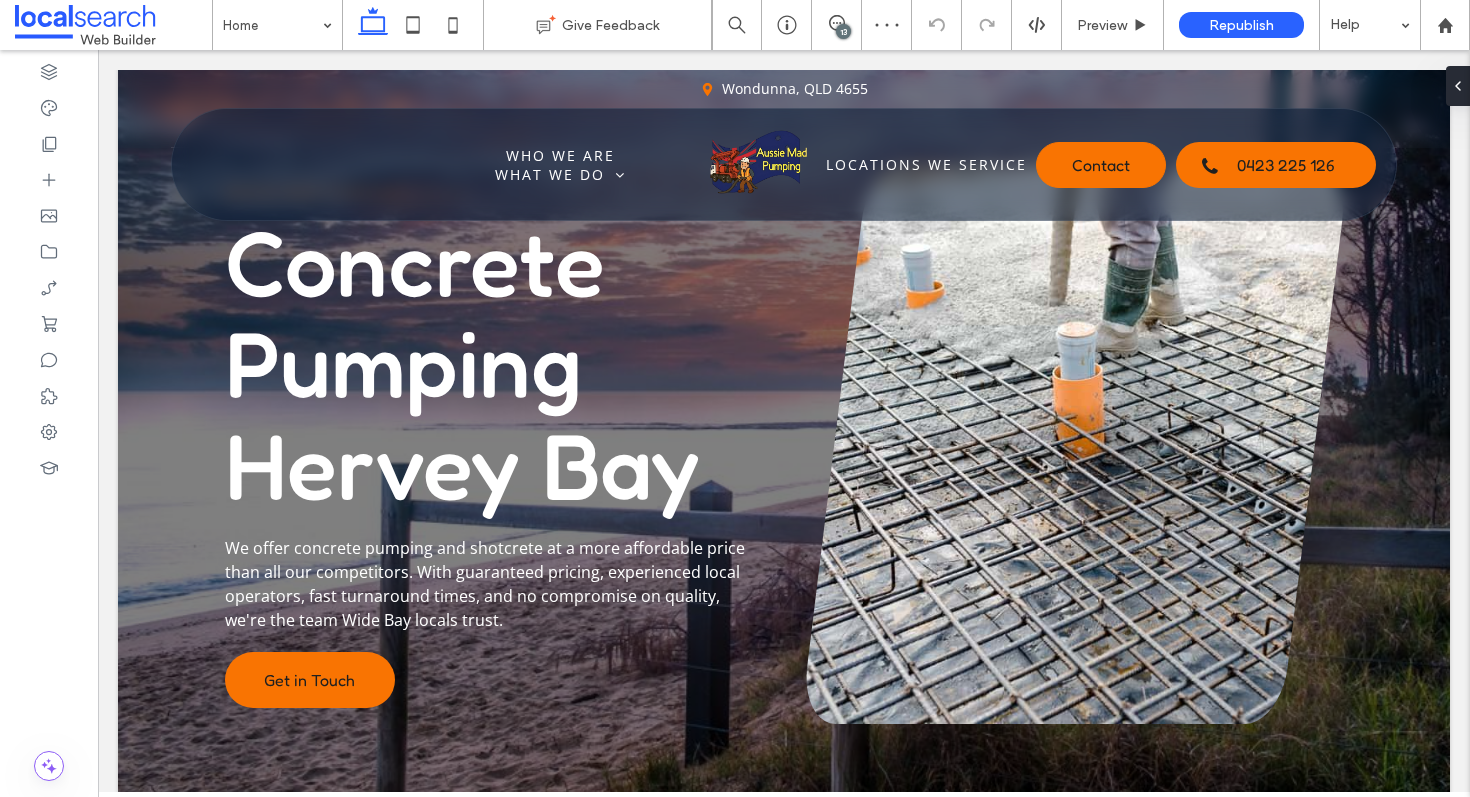 click on "13" at bounding box center [843, 31] 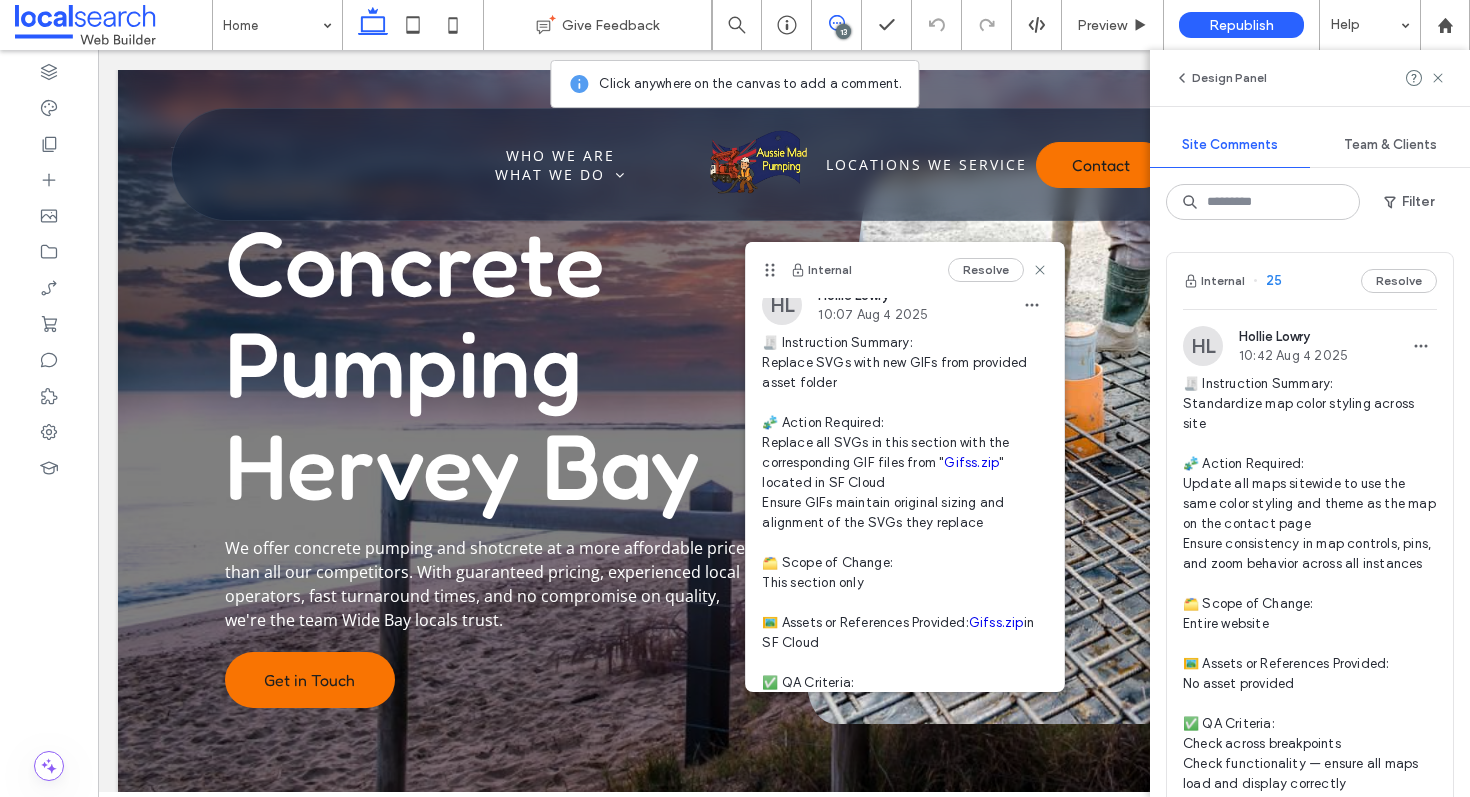 scroll, scrollTop: 0, scrollLeft: 0, axis: both 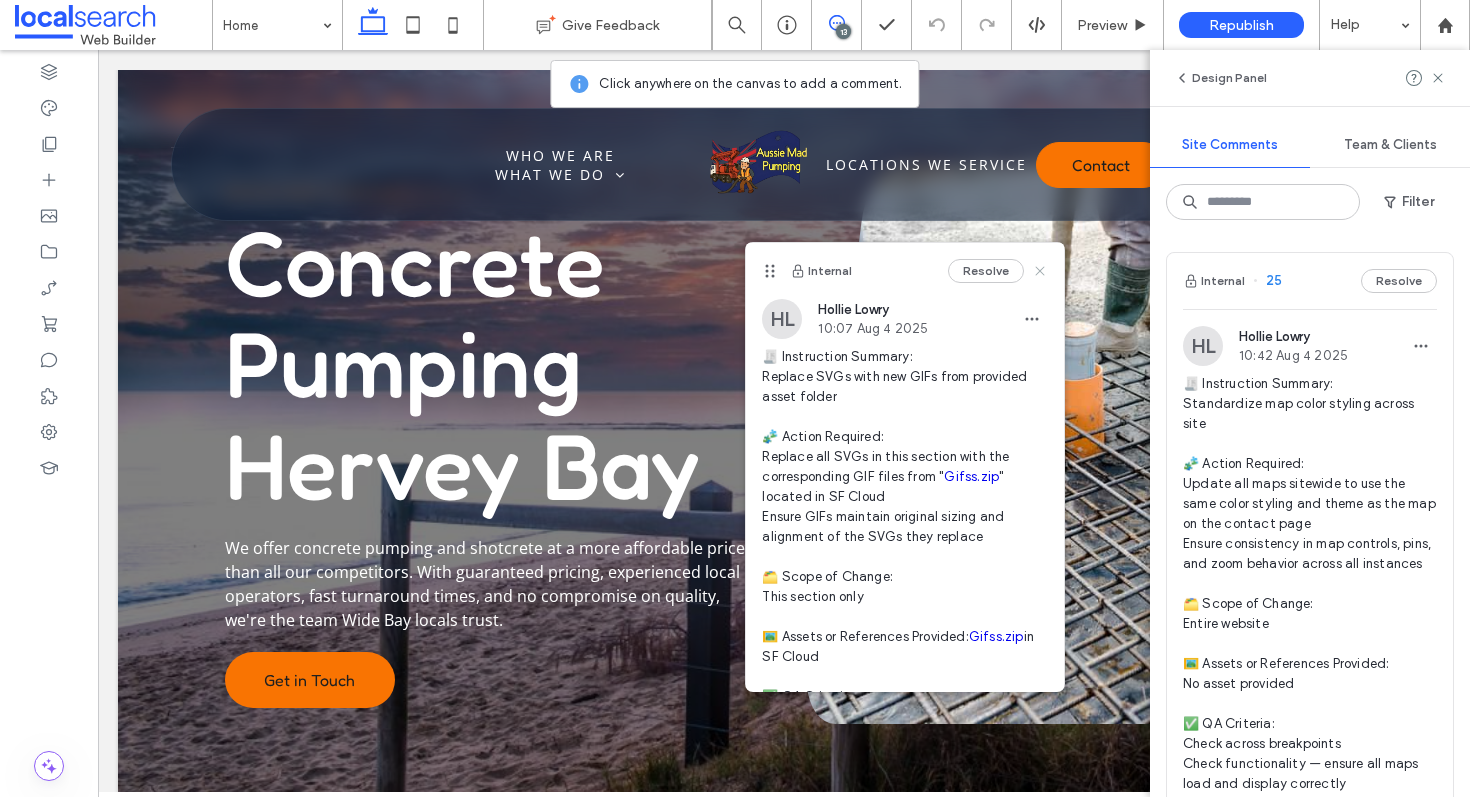click 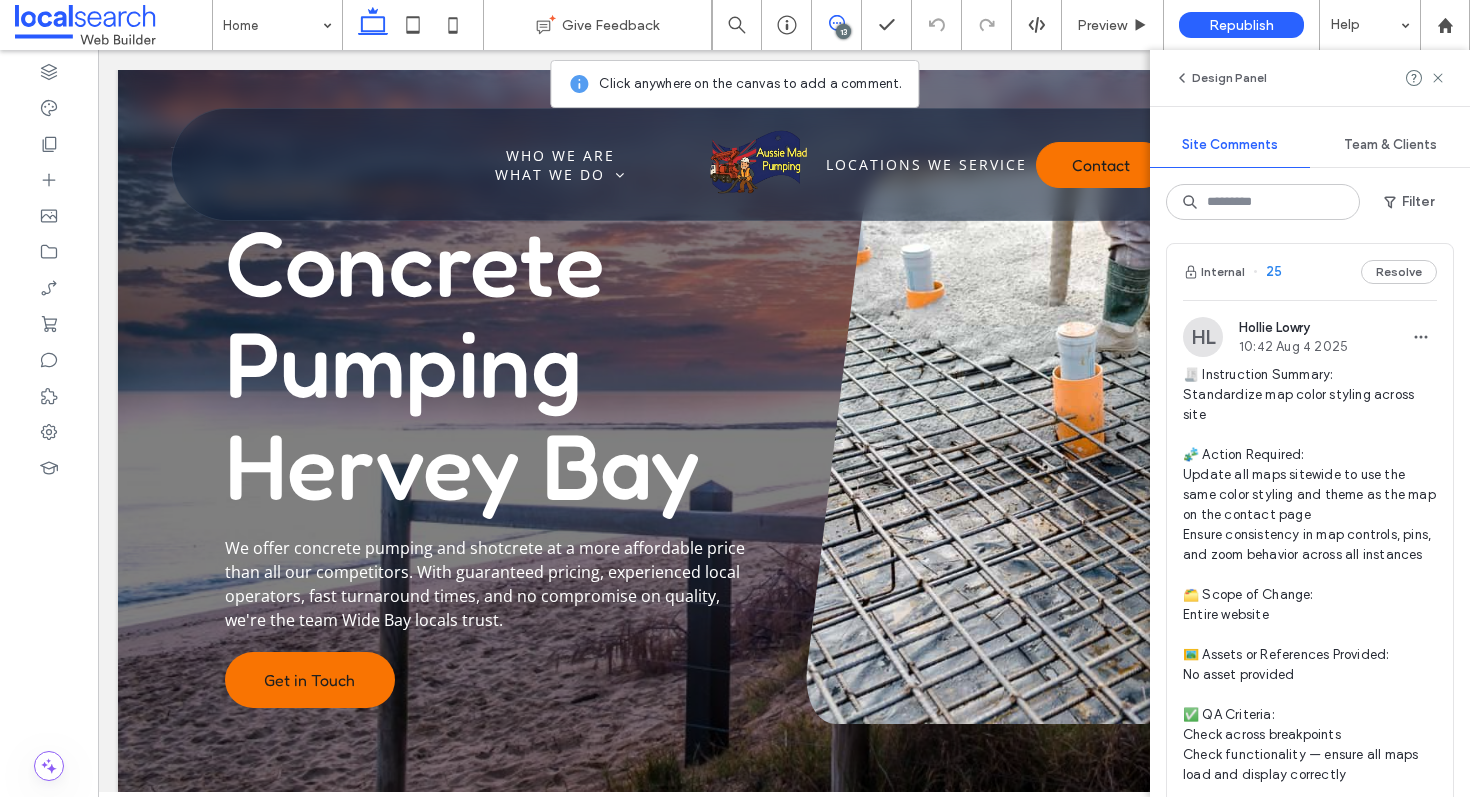 scroll, scrollTop: 9, scrollLeft: 0, axis: vertical 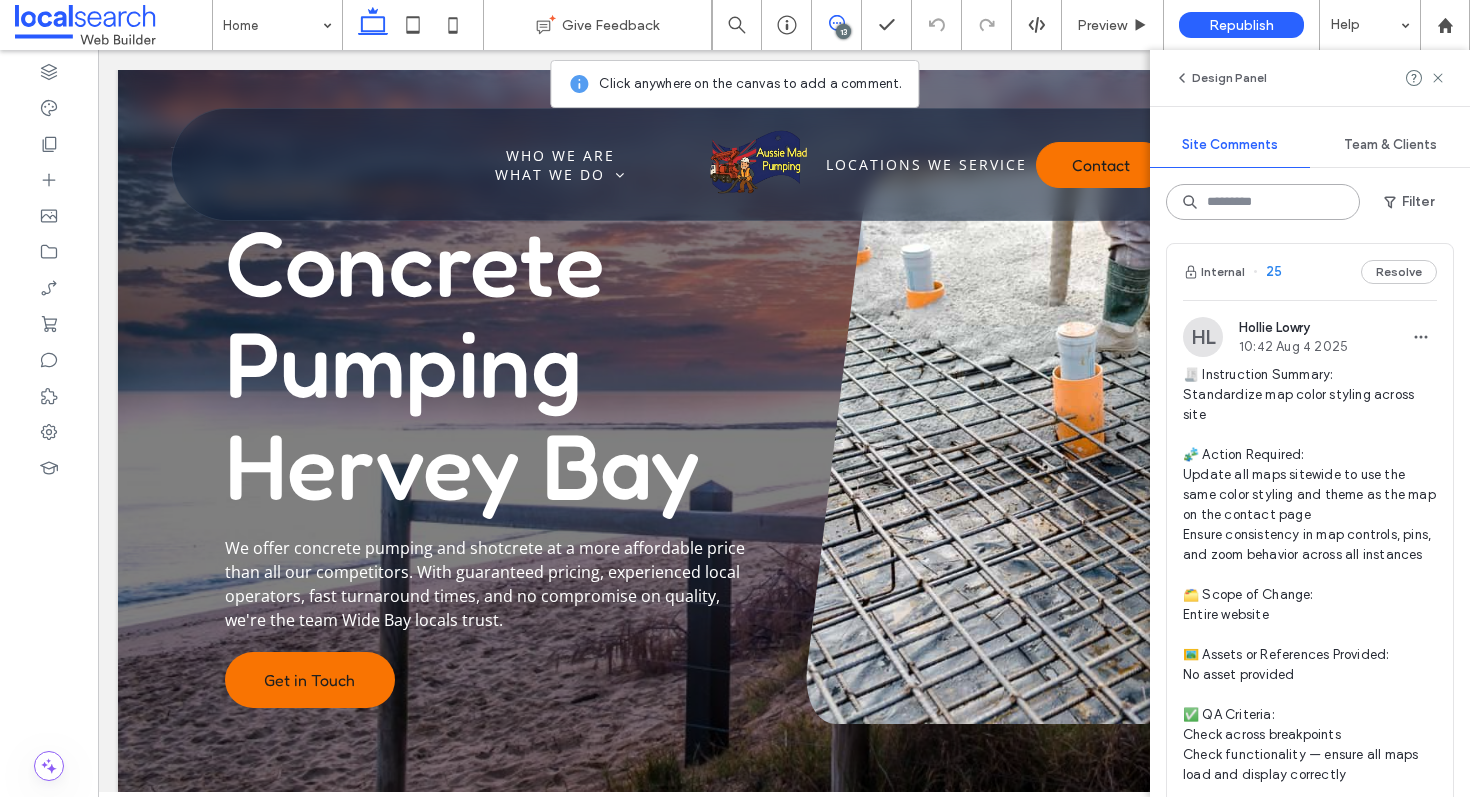 click at bounding box center (1263, 202) 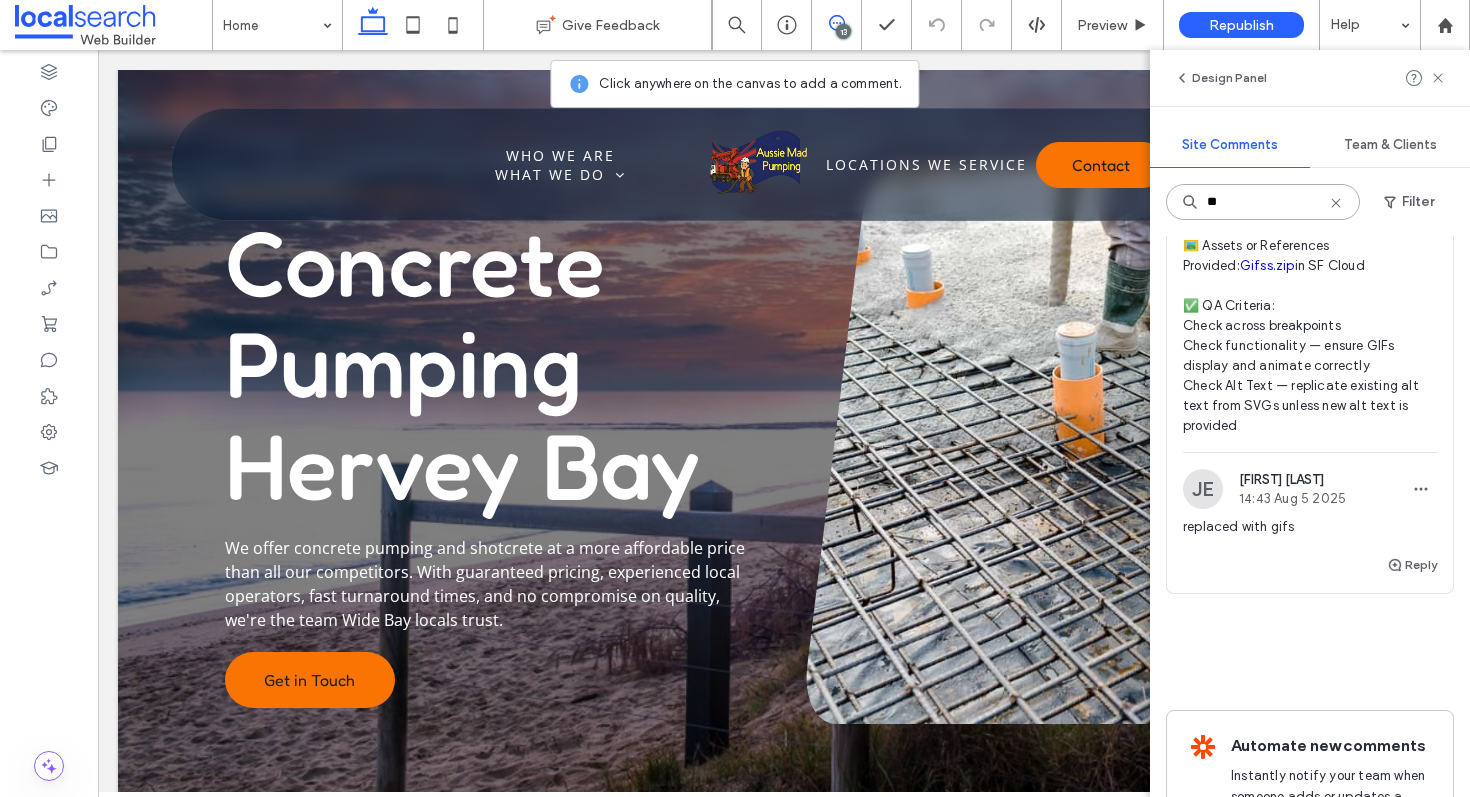 scroll, scrollTop: 1239, scrollLeft: 0, axis: vertical 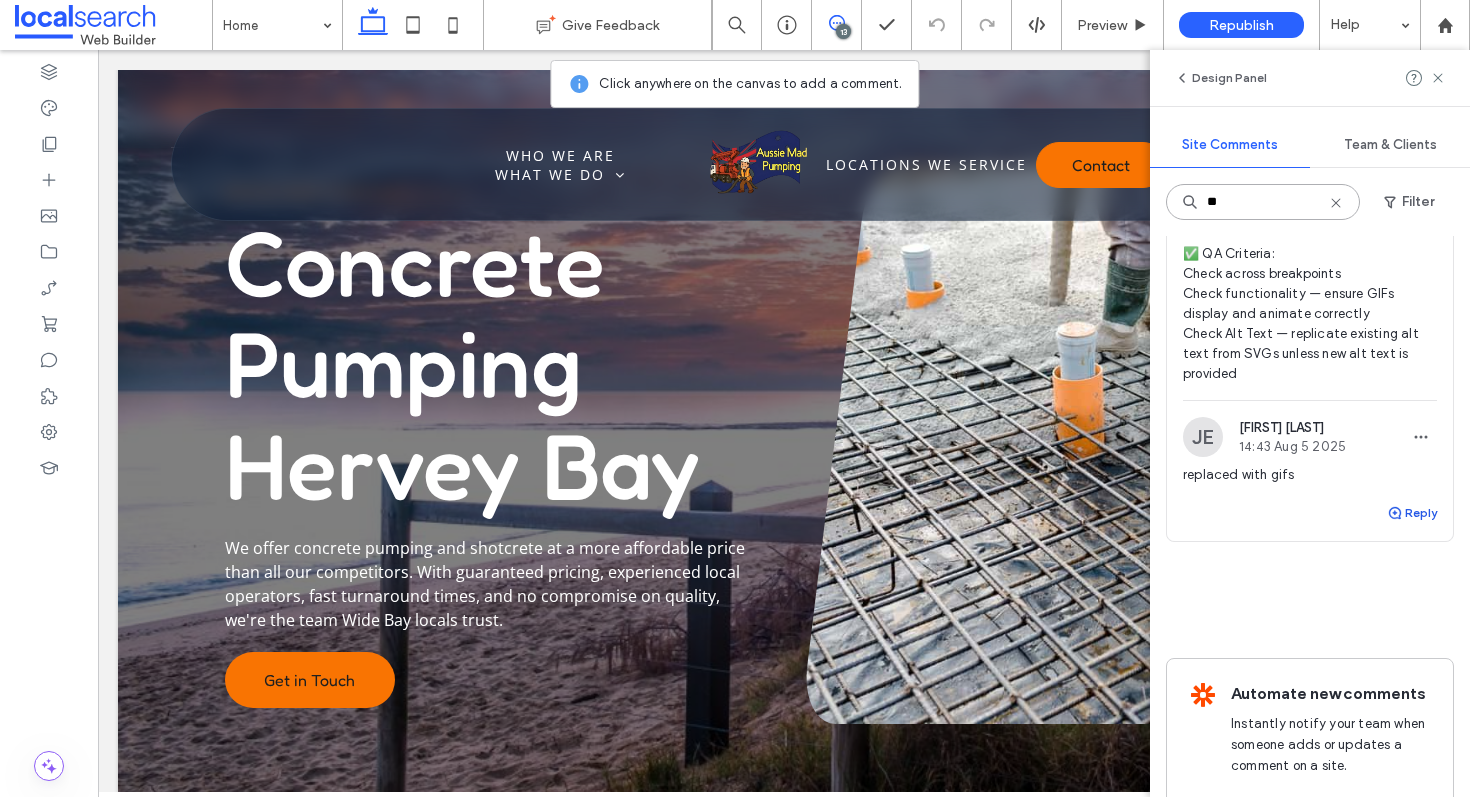 type on "**" 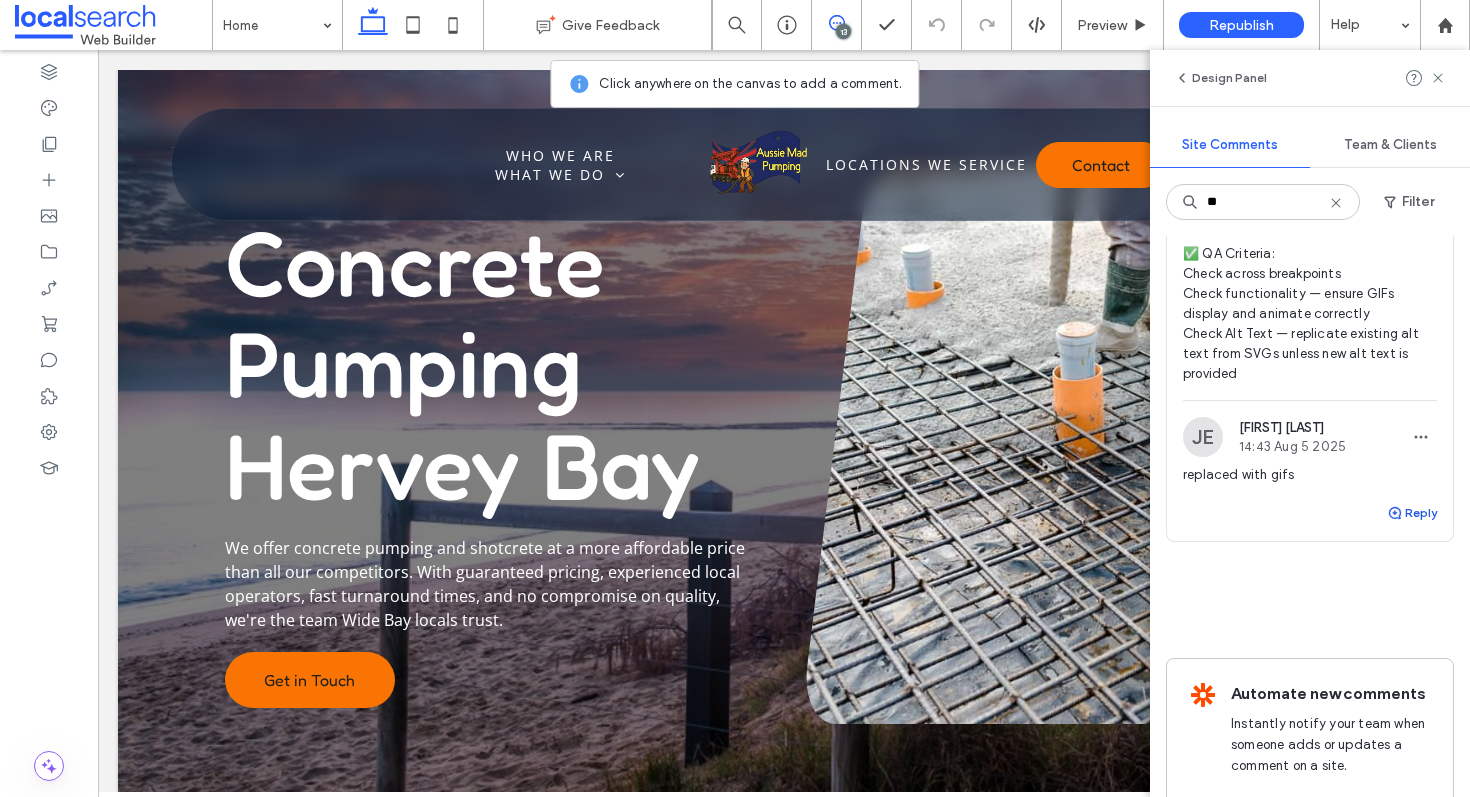 click on "Reply" at bounding box center [1412, 513] 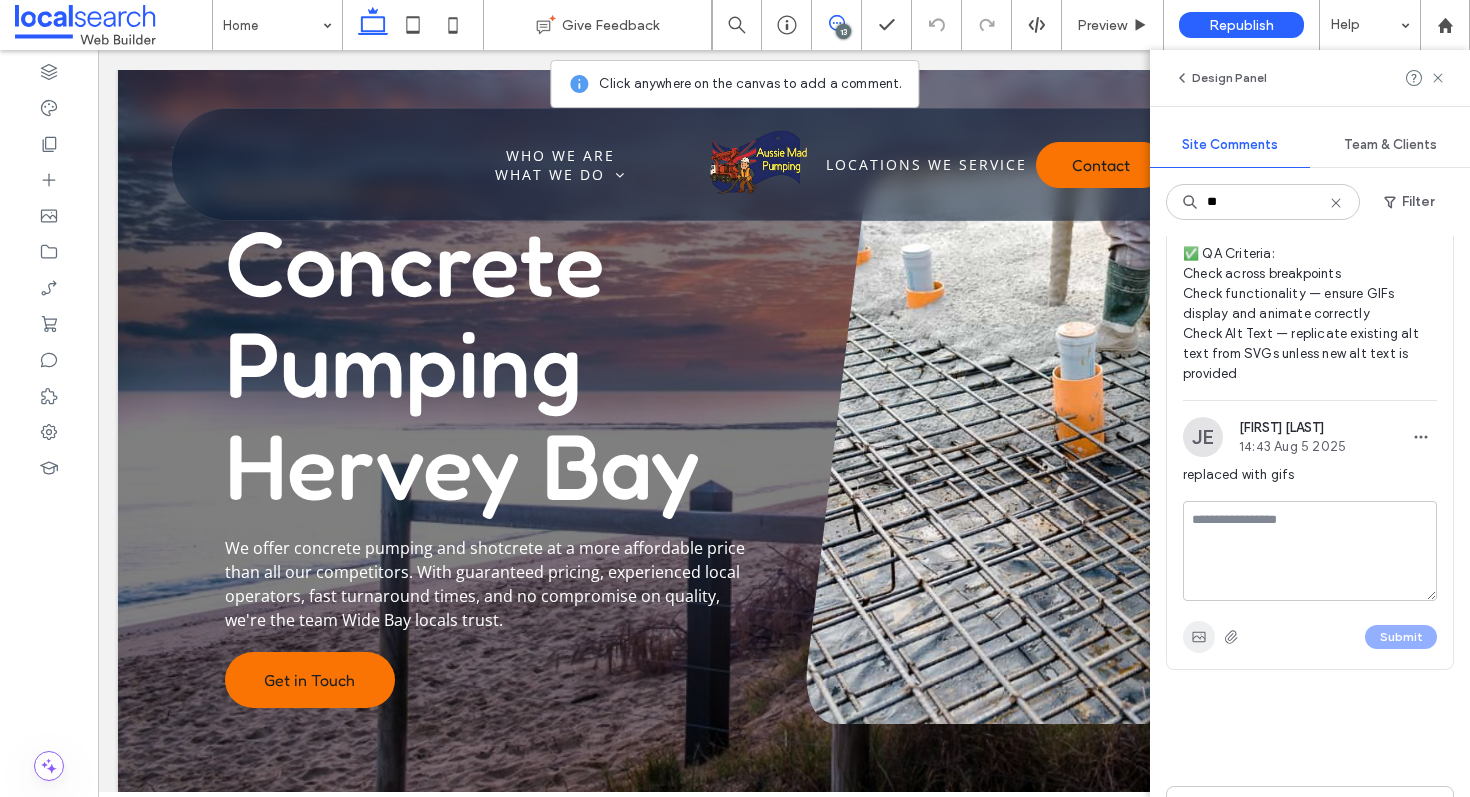 click 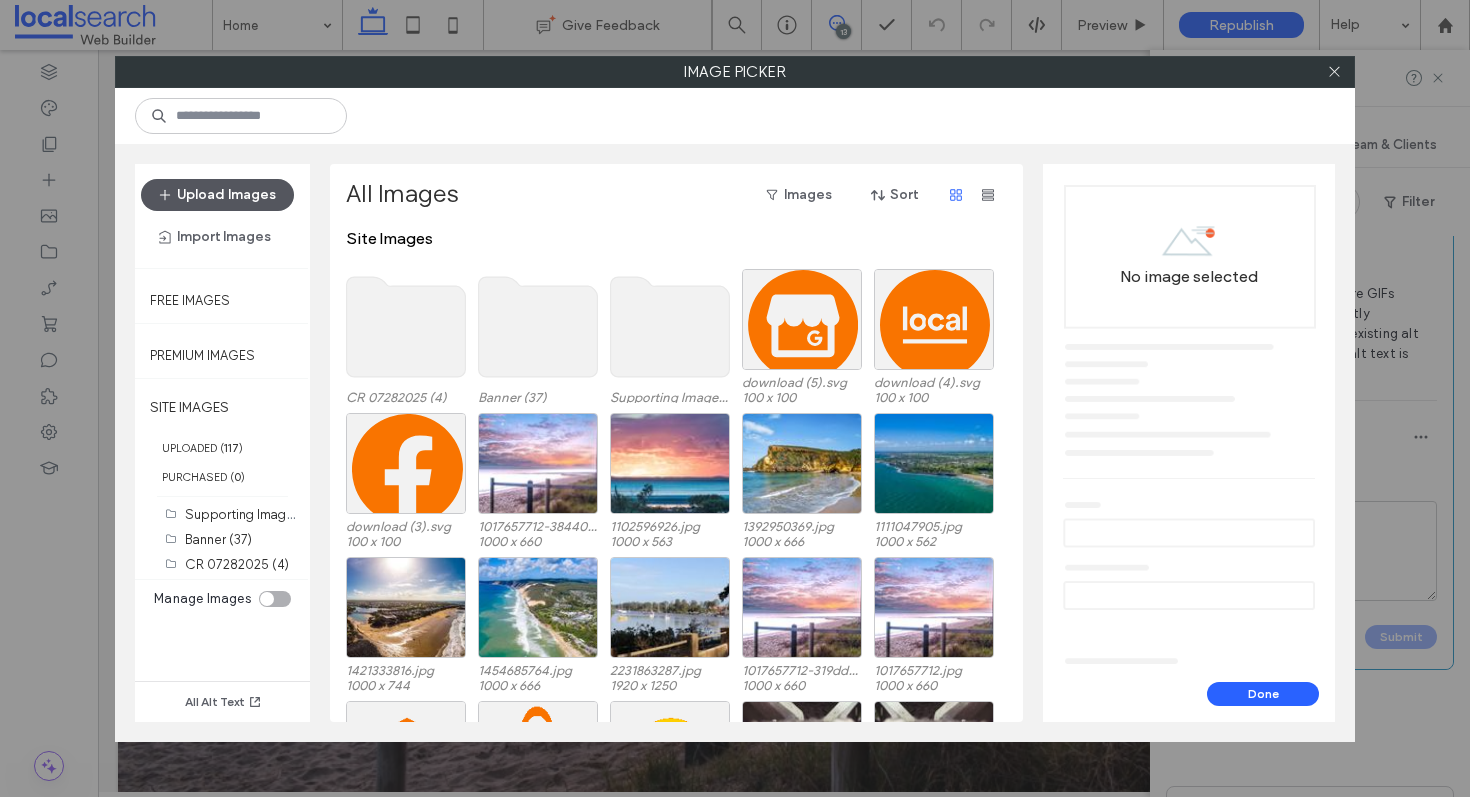 click on "Upload Images" at bounding box center [217, 195] 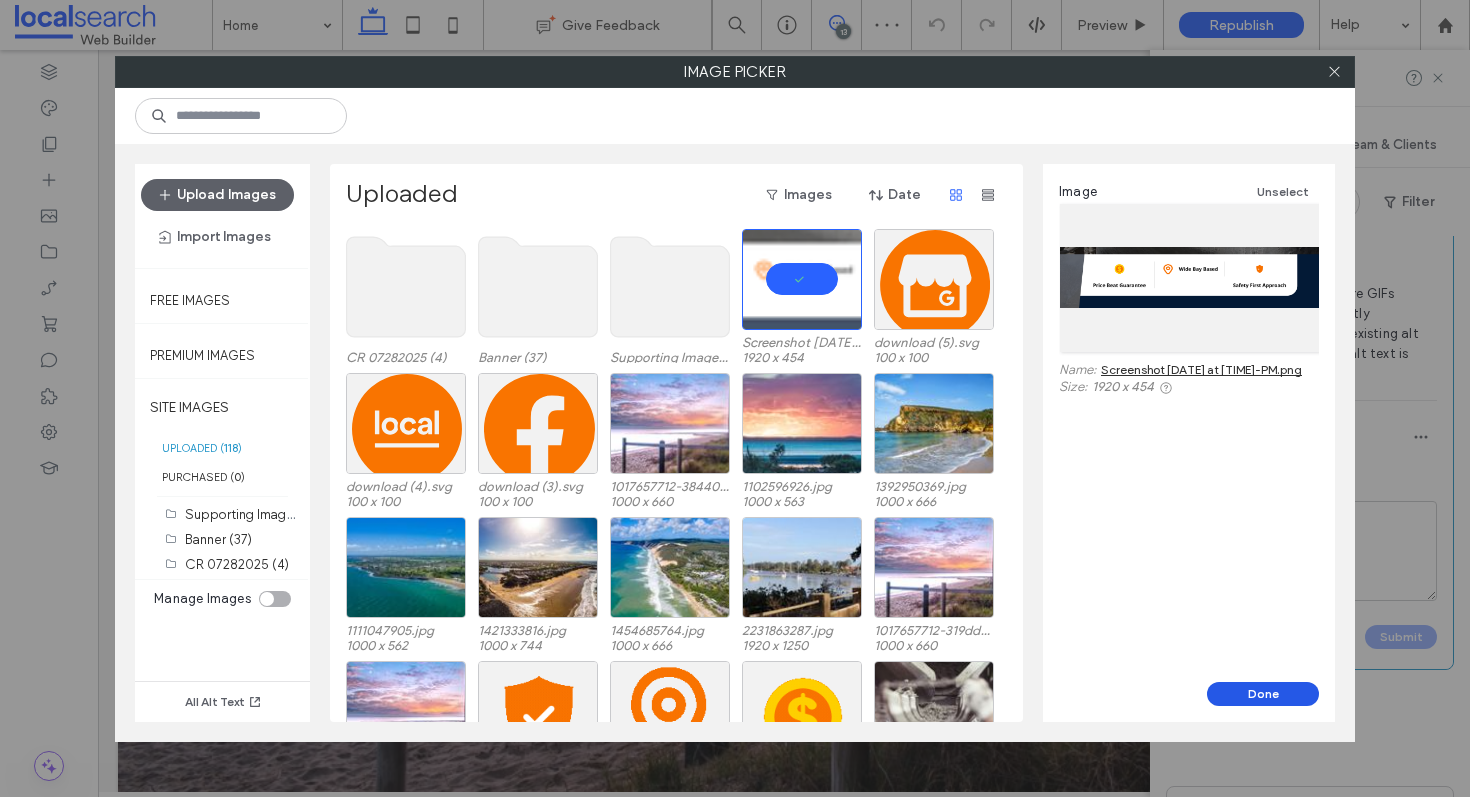 click on "Done" at bounding box center [1263, 694] 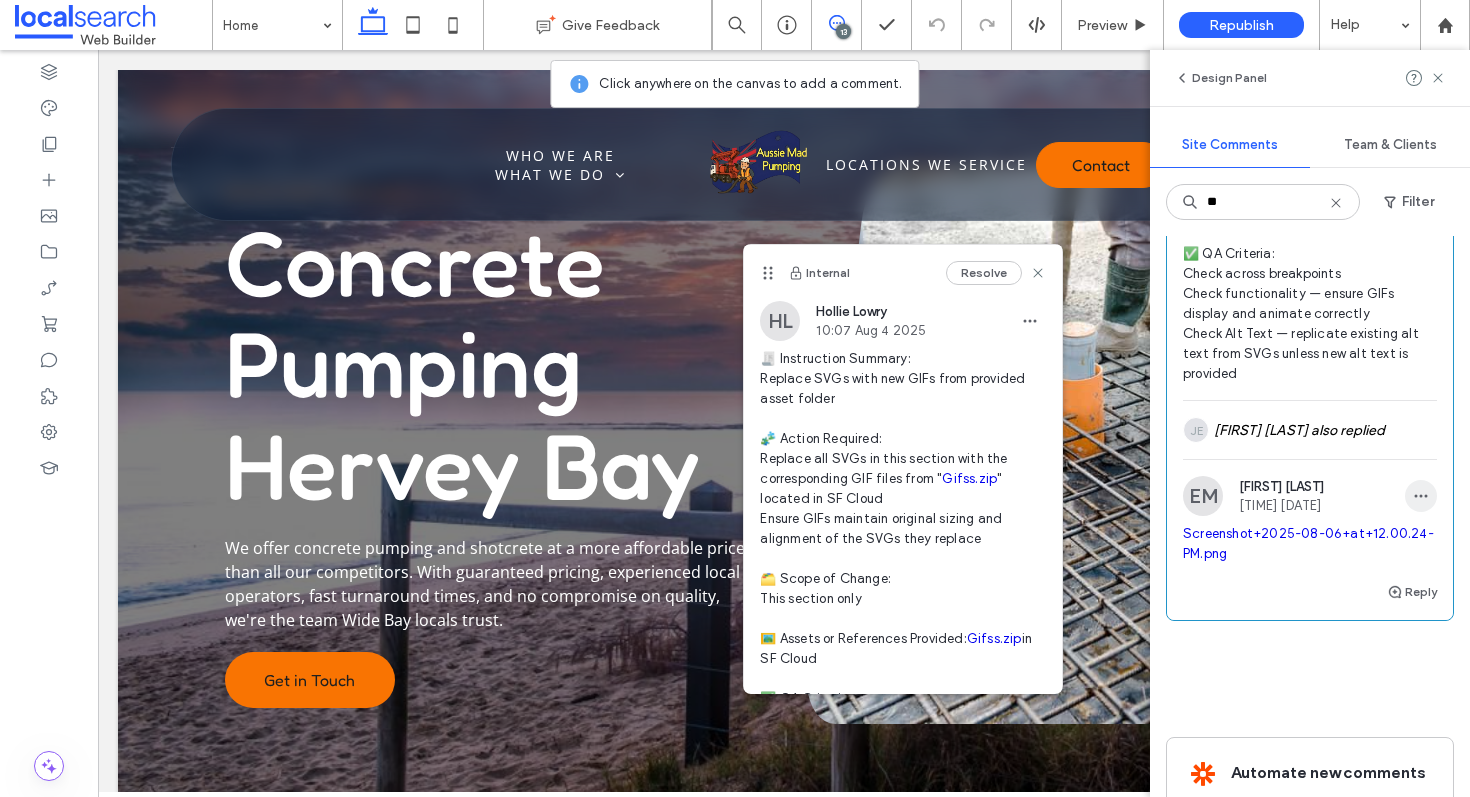 click 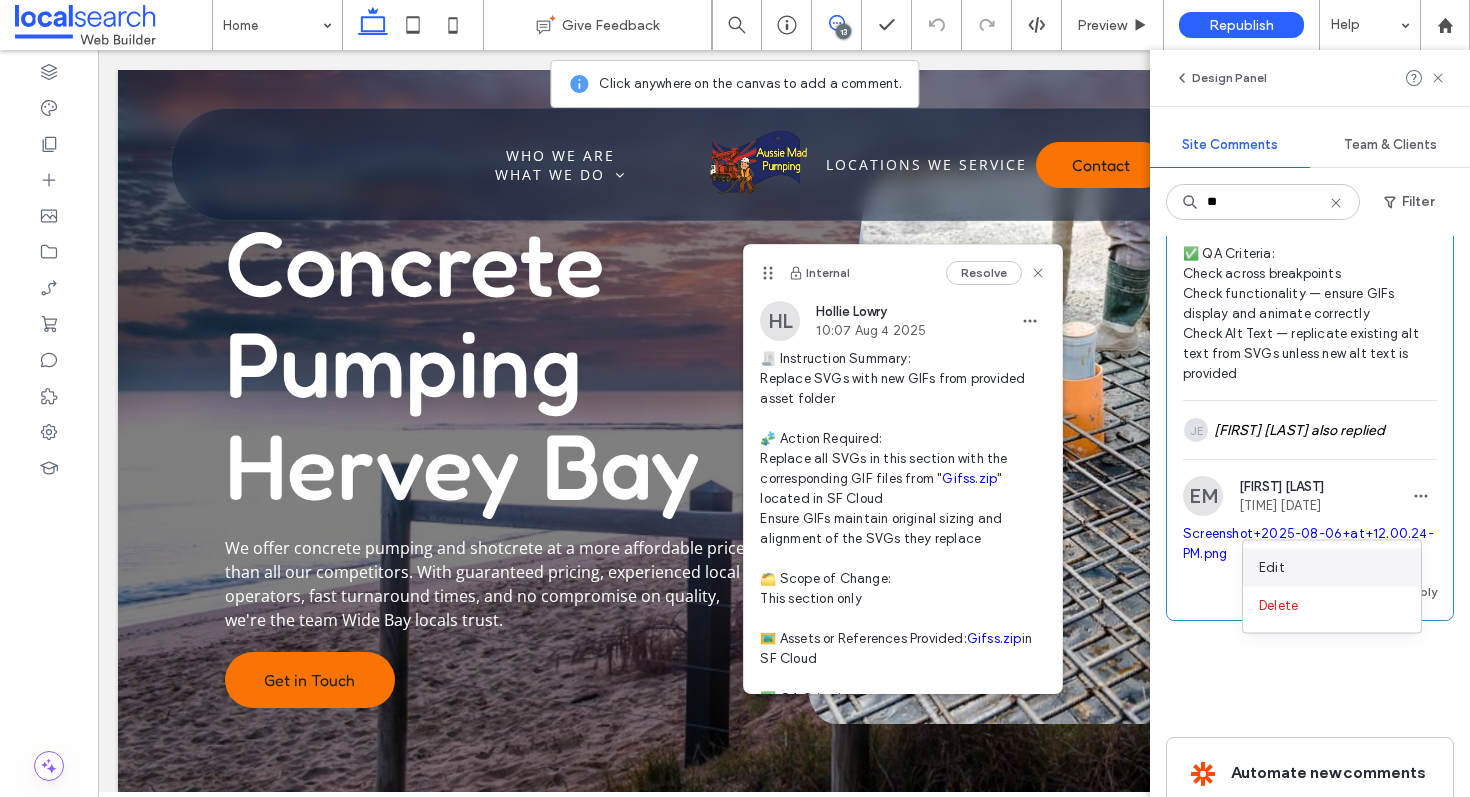 click on "Edit" at bounding box center [1332, 568] 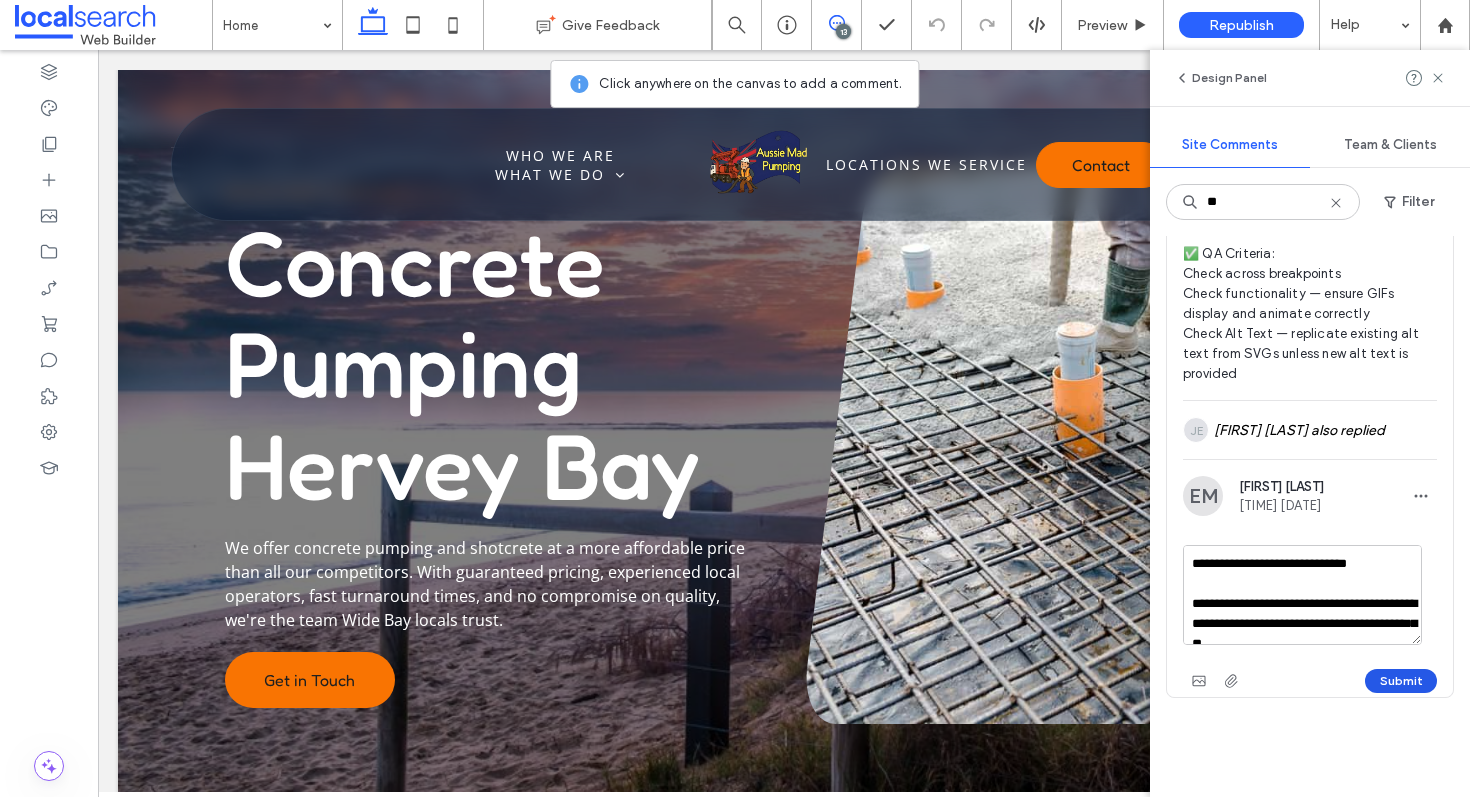type on "**********" 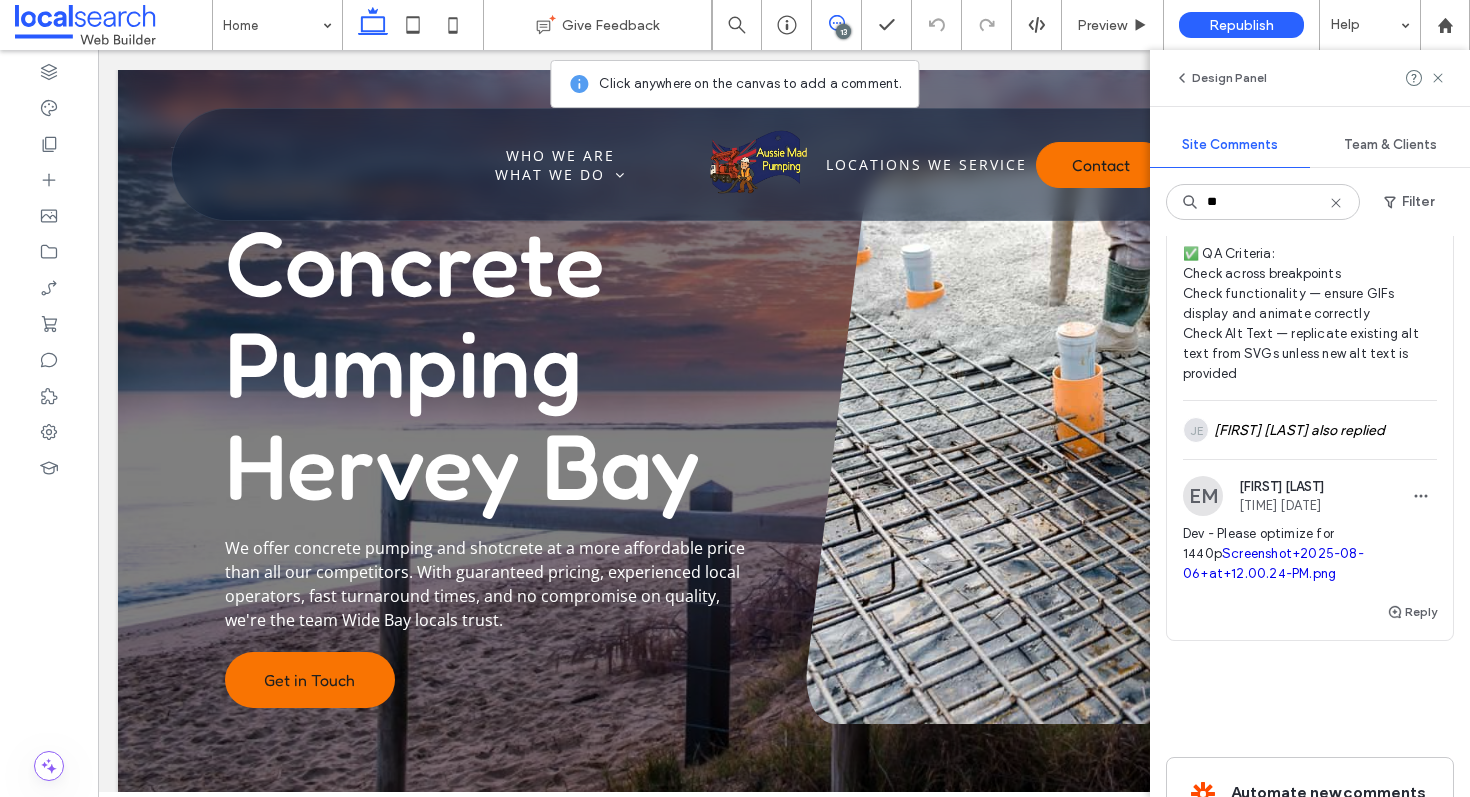 click on "Screenshot+2025-08-06+at+12.00.24-PM.png" at bounding box center [1273, 563] 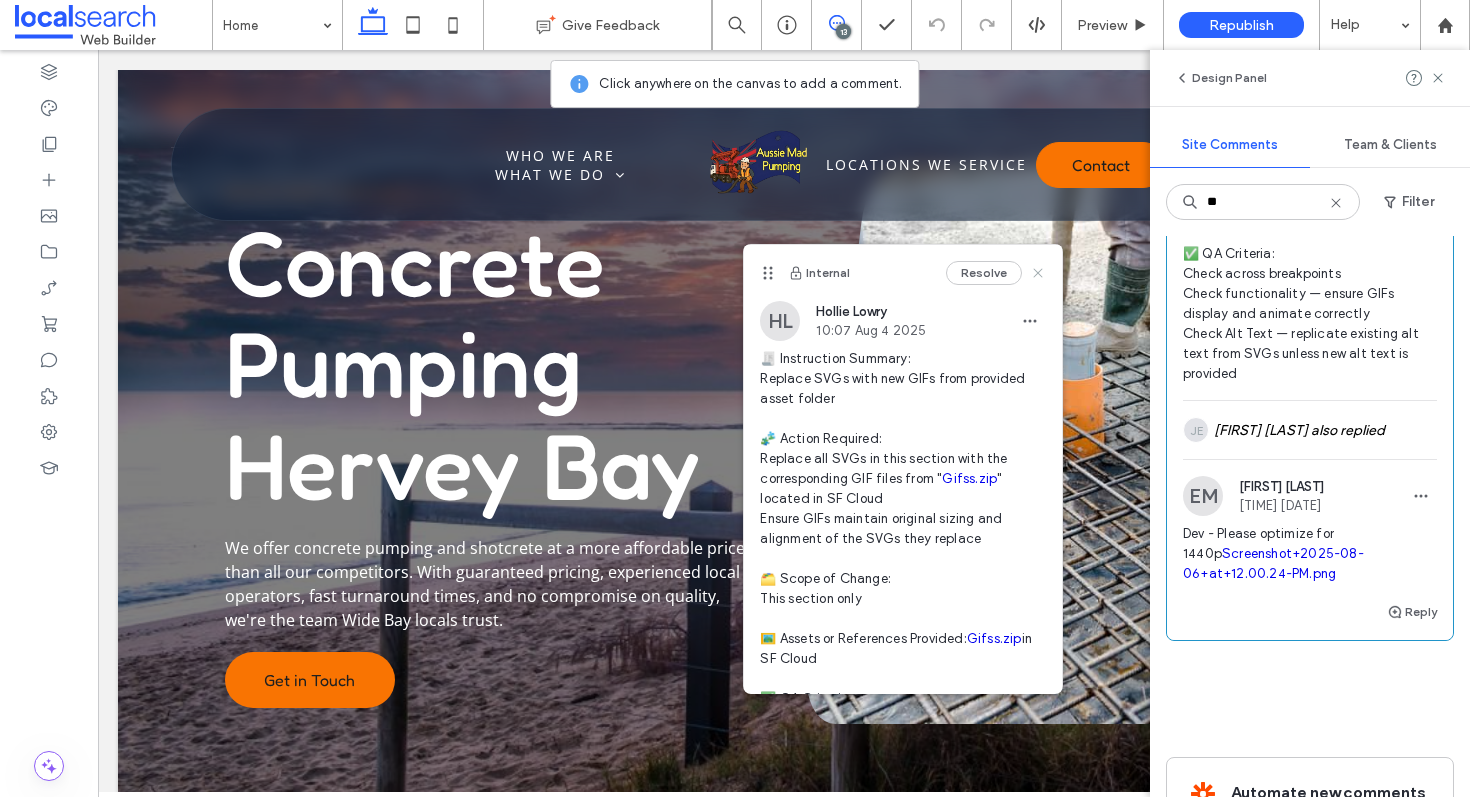 click 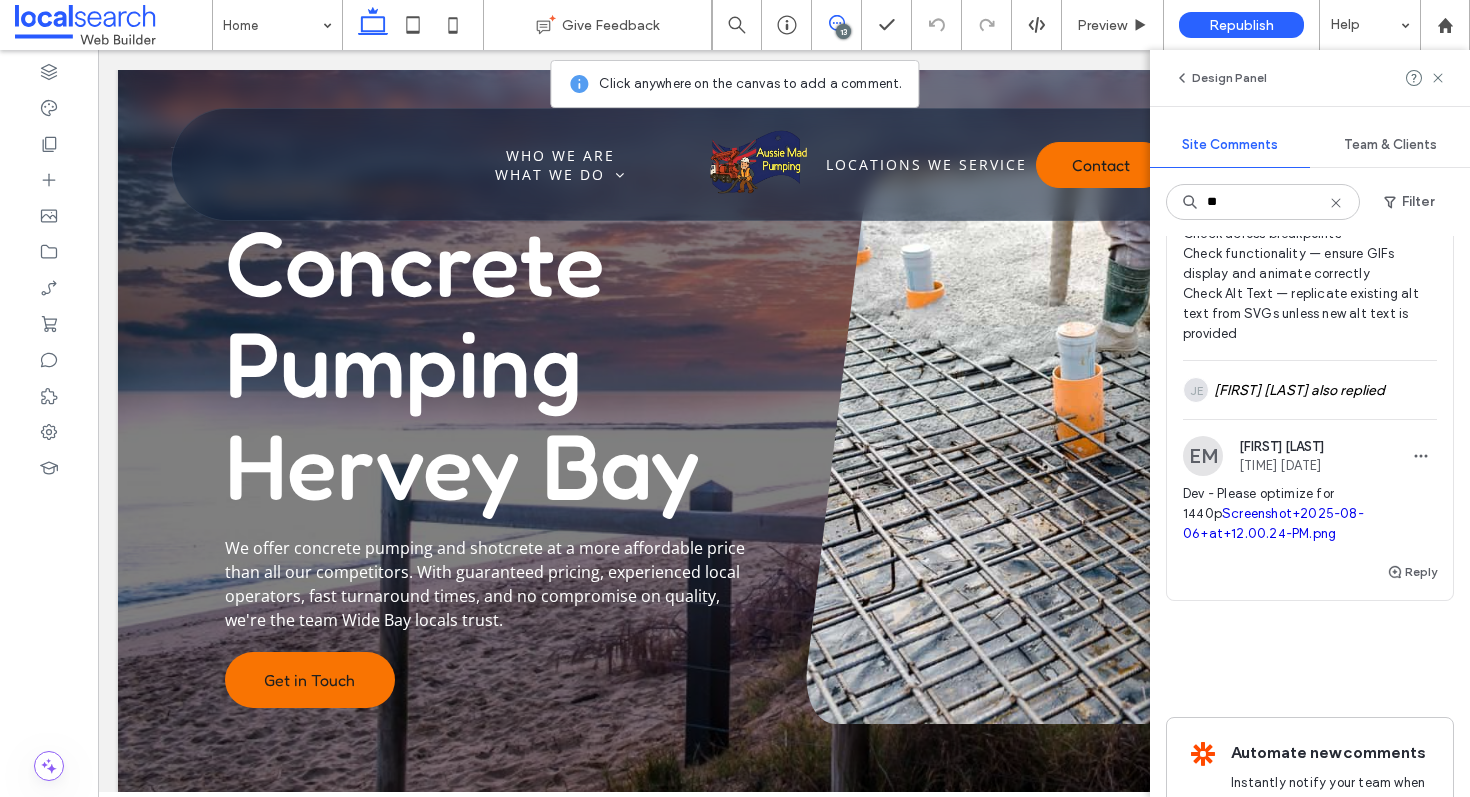 scroll, scrollTop: 1460, scrollLeft: 0, axis: vertical 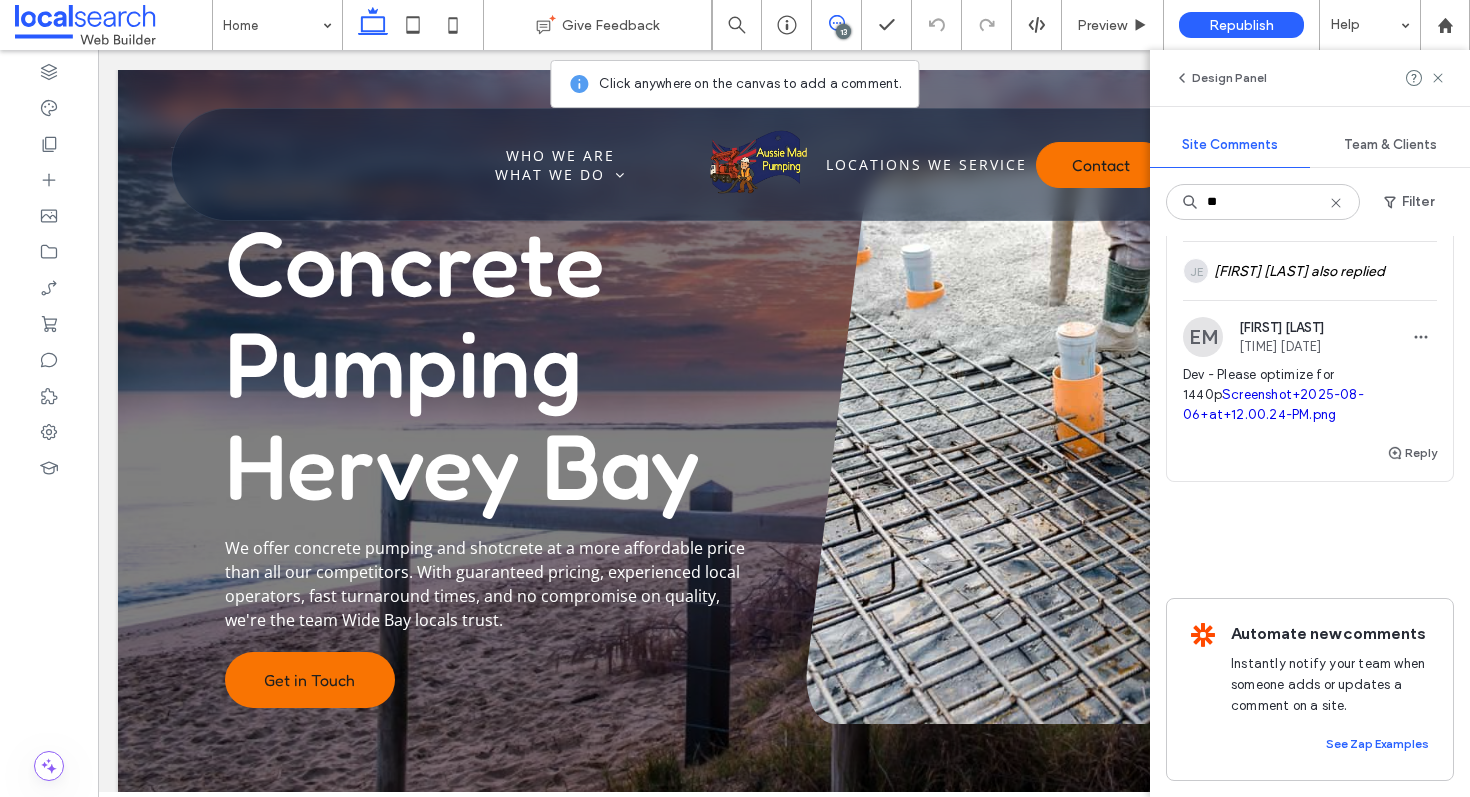click 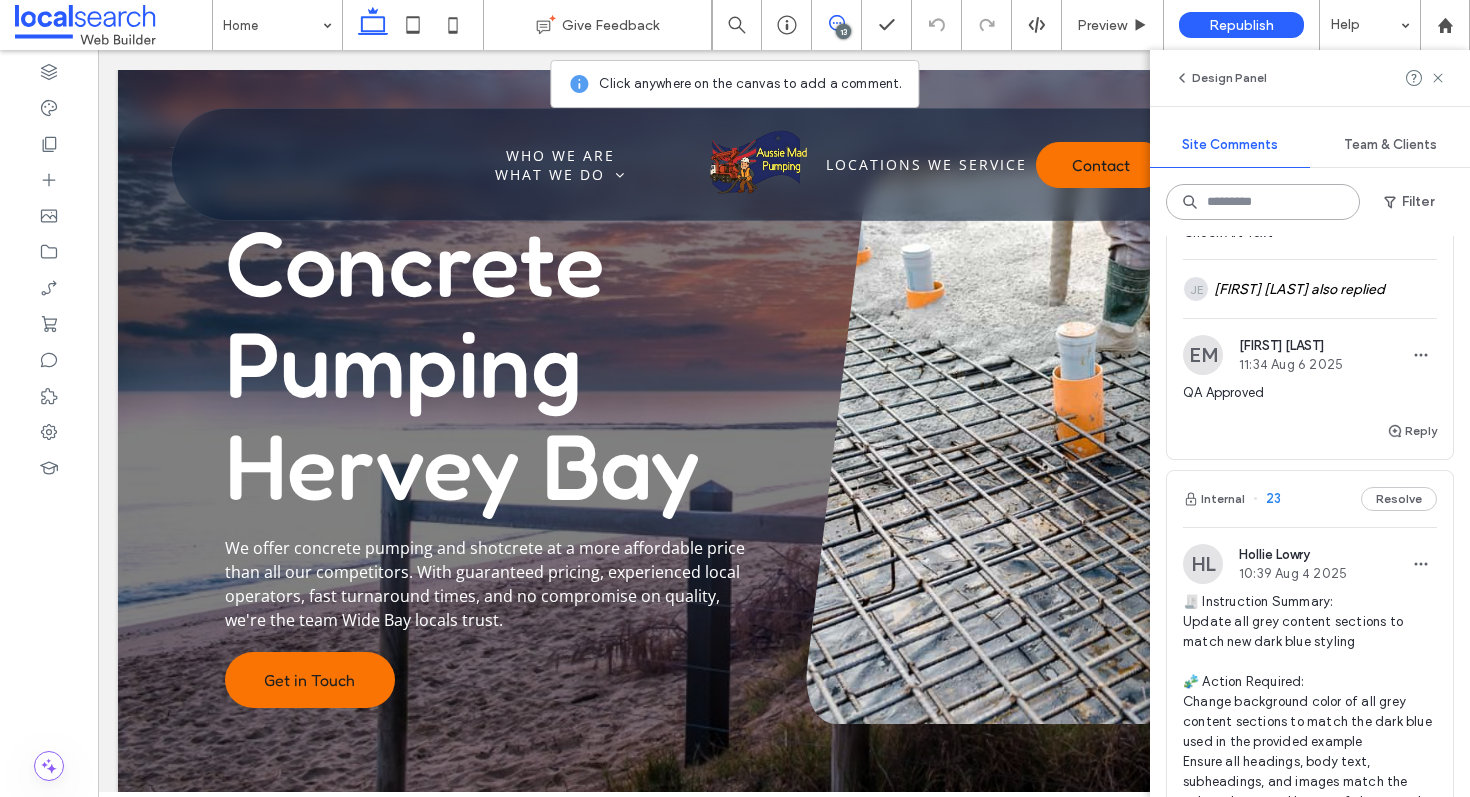 scroll, scrollTop: 7113, scrollLeft: 0, axis: vertical 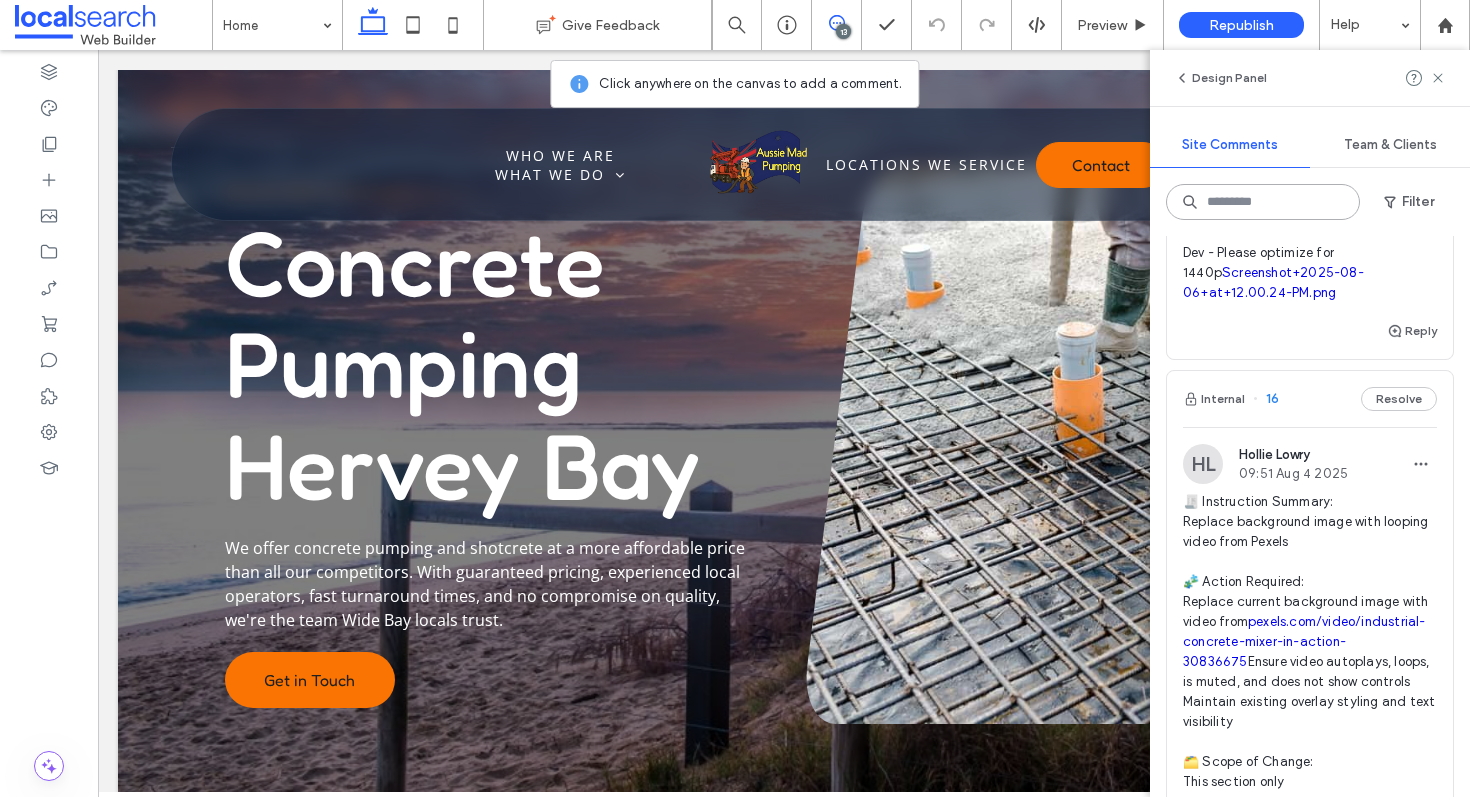 click at bounding box center [1263, 202] 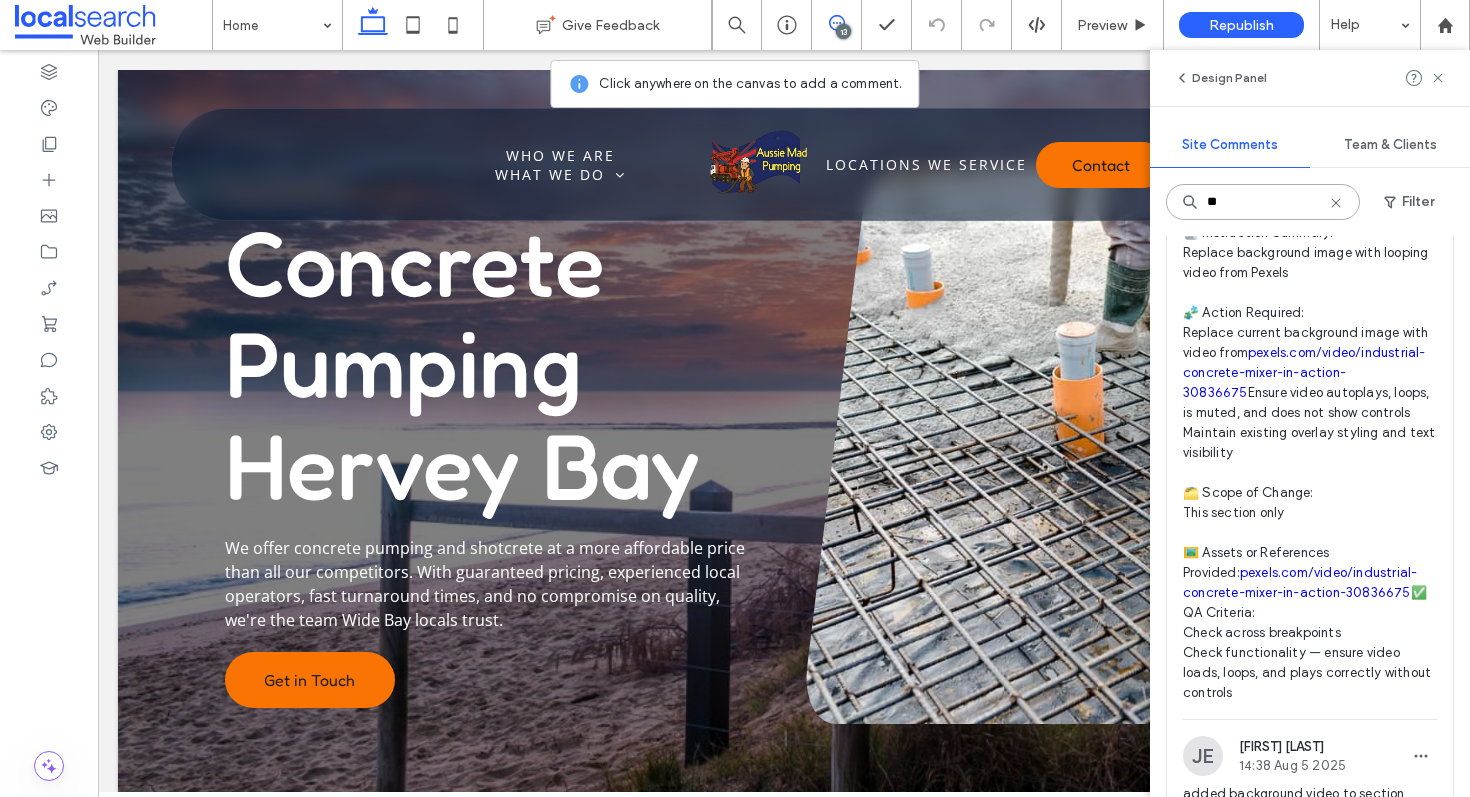 scroll, scrollTop: 0, scrollLeft: 0, axis: both 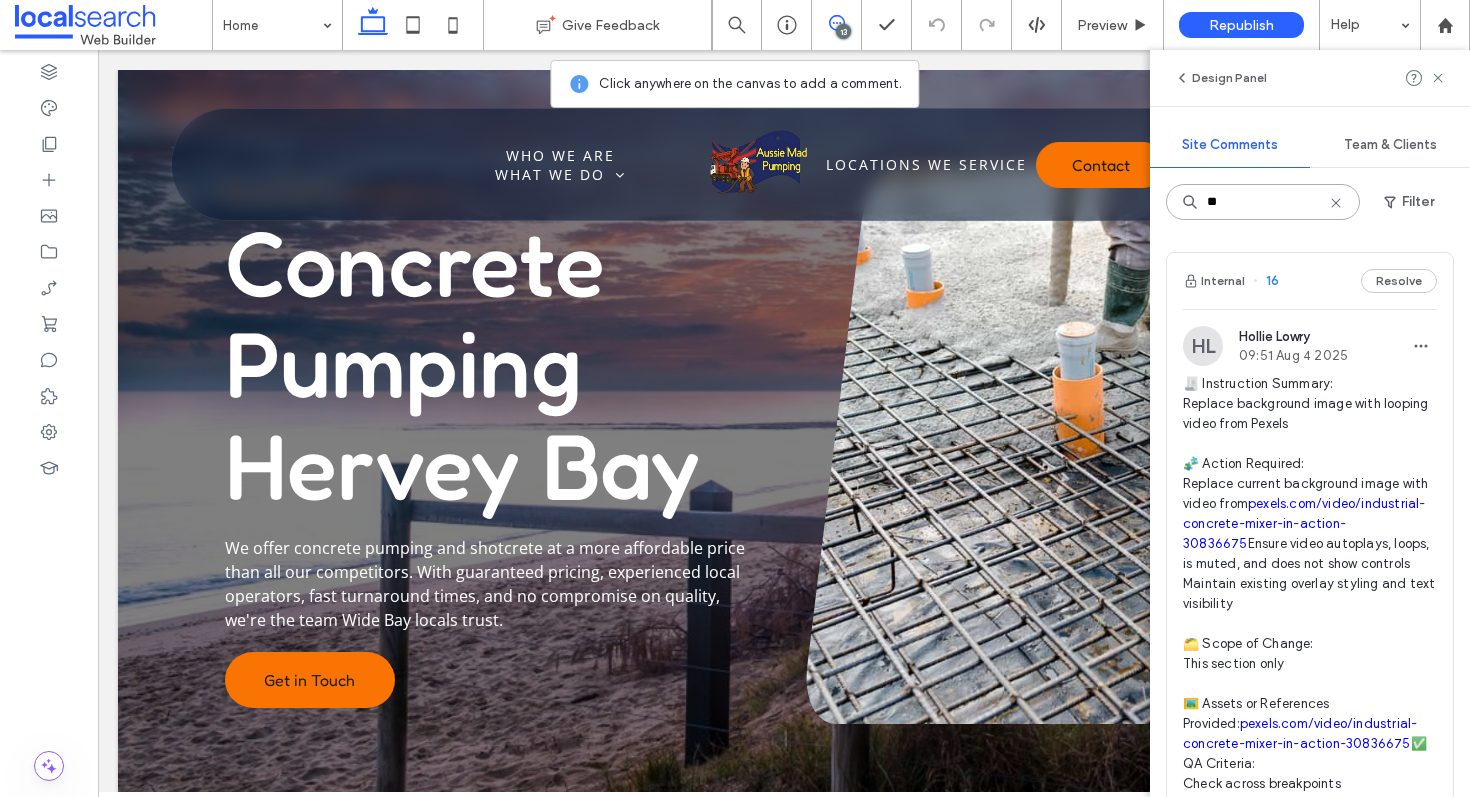 type on "**" 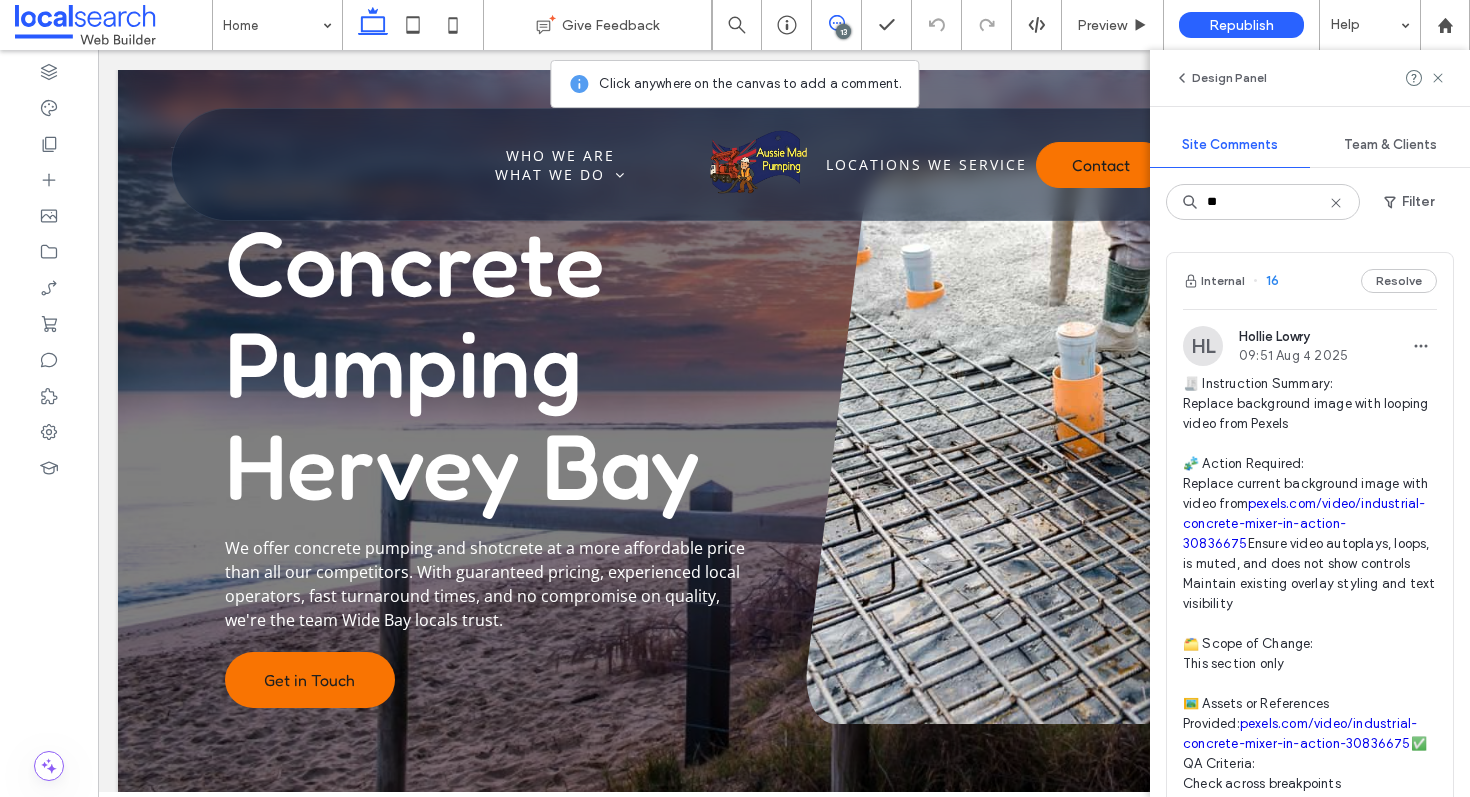click on "Internal 16 Resolve" at bounding box center [1310, 281] 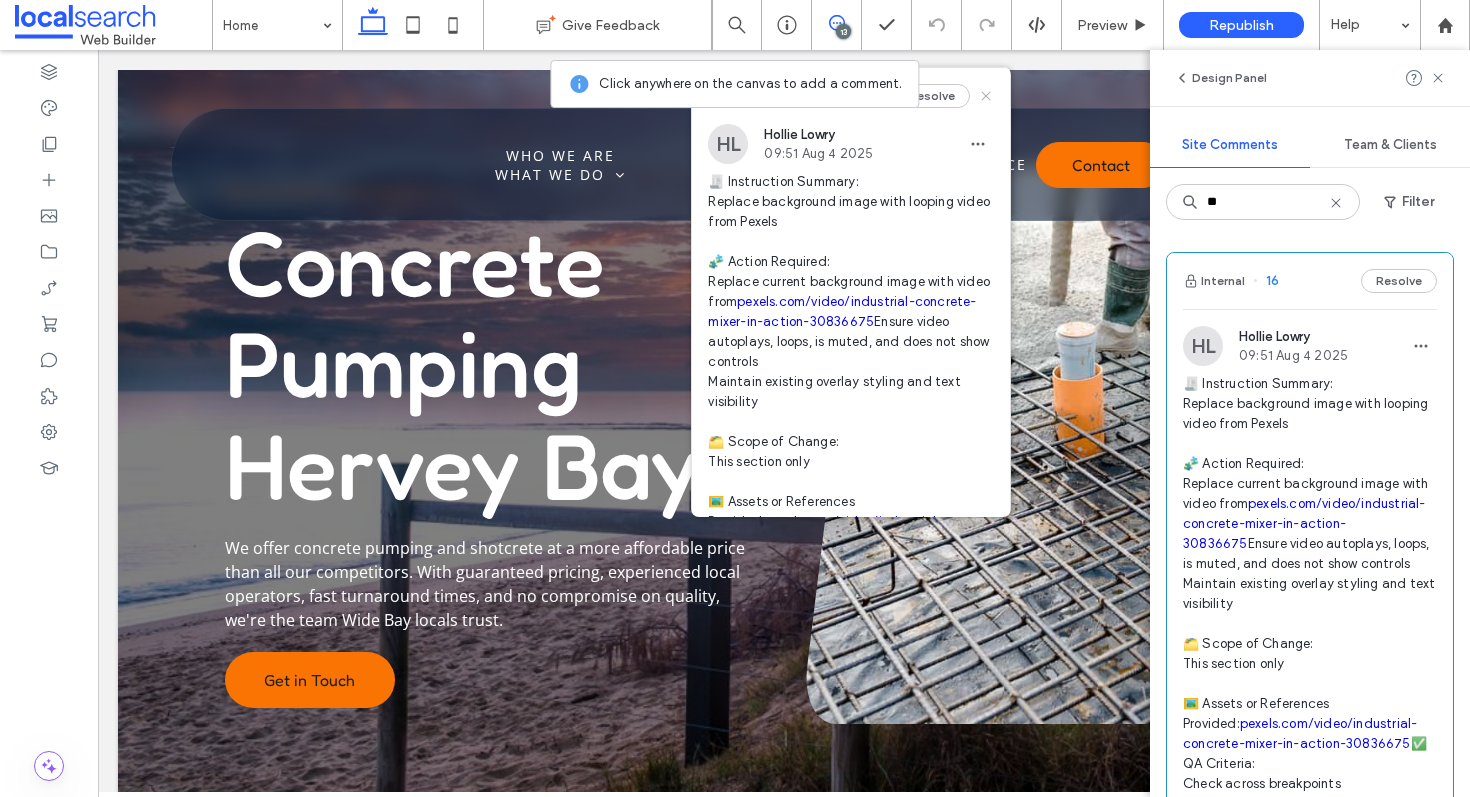 click 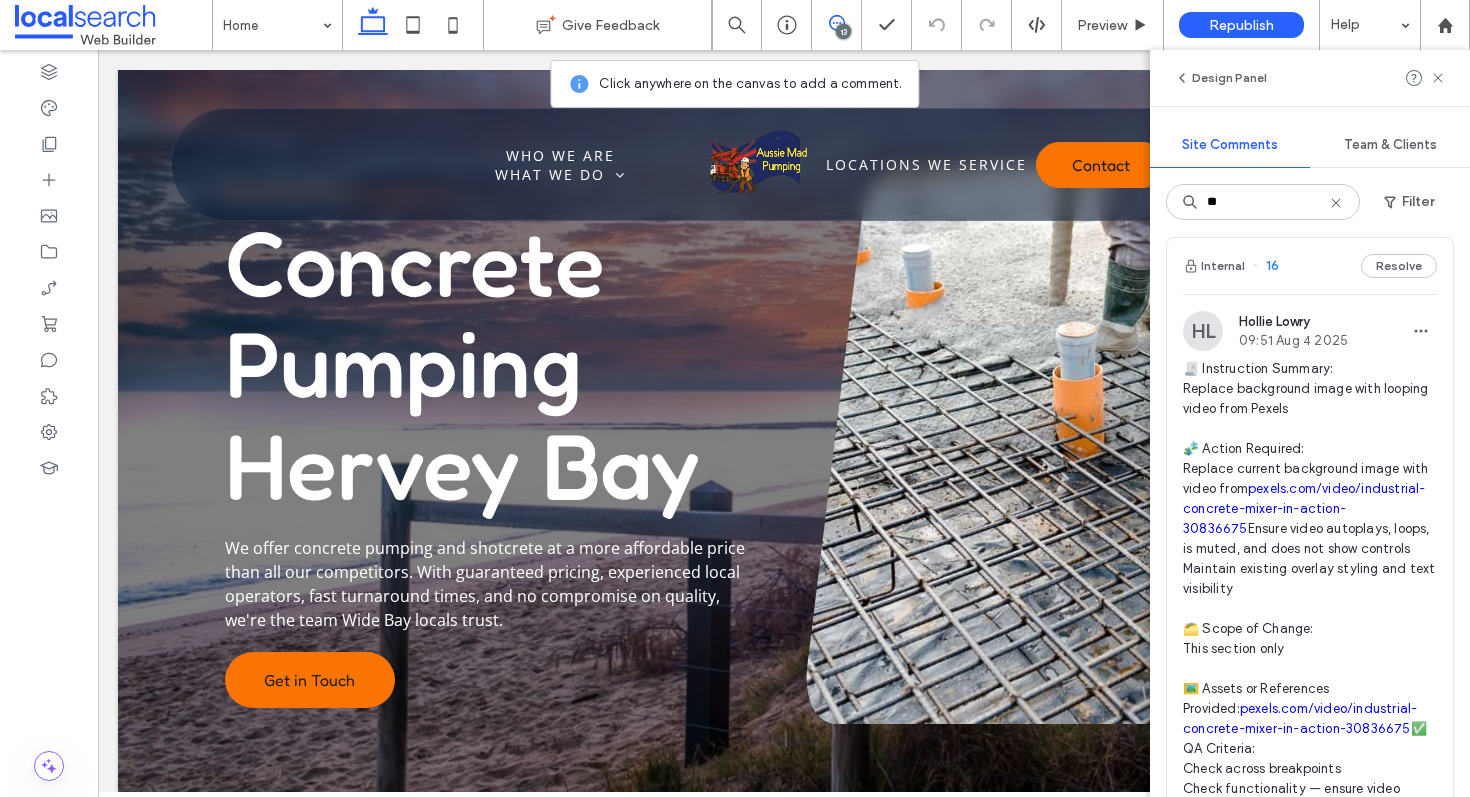 scroll, scrollTop: 34, scrollLeft: 0, axis: vertical 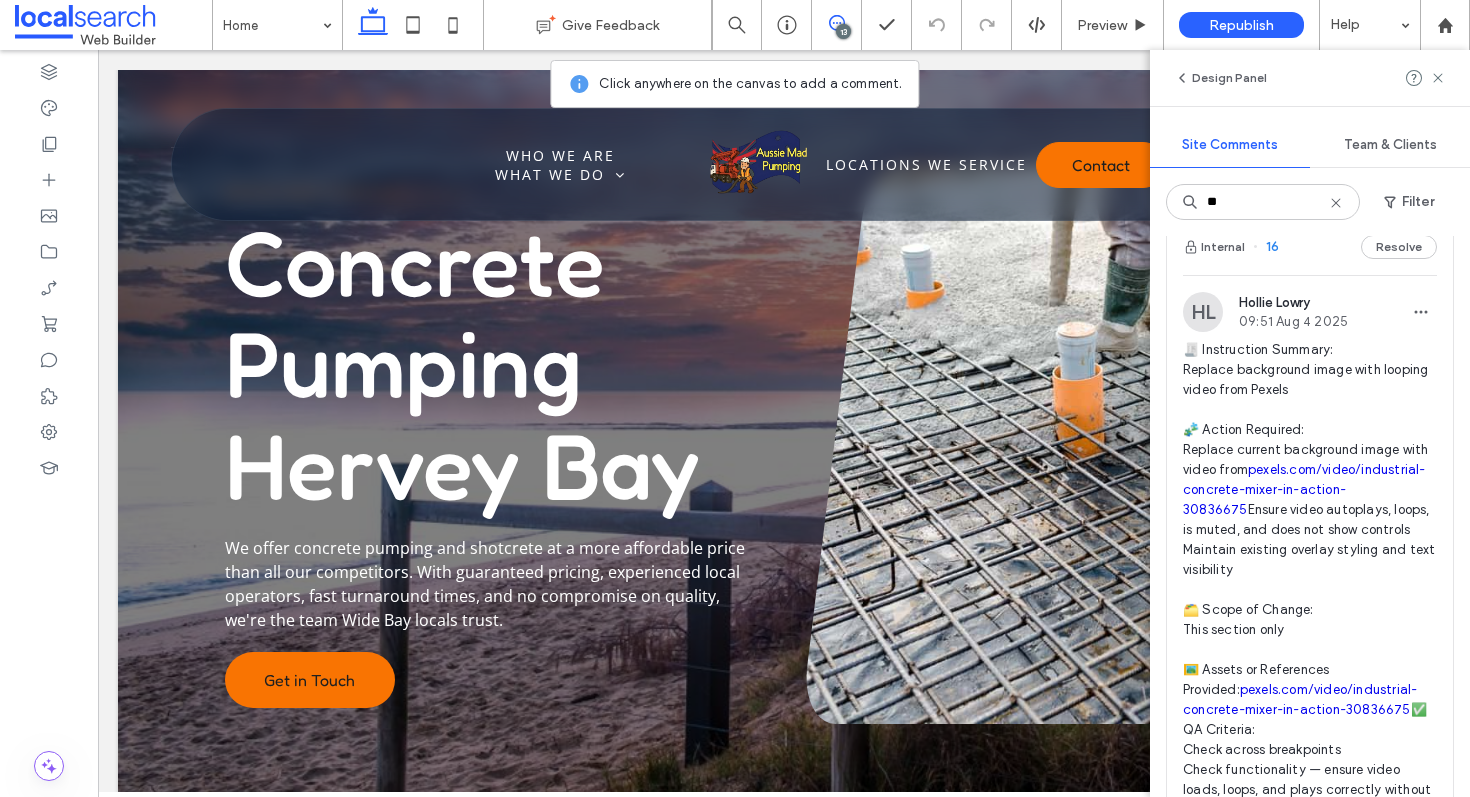 click on "🧾 Instruction Summary:
Replace background image with looping video from Pexels
🧩 Action Required:
Replace current background image with video from  pexels.com/video/industrial-concrete-mixer-in-action-30836675
Ensure video autoplays, loops, is muted, and does not show controls
Maintain existing overlay styling and text visibility
🗂️ Scope of Change:
This section only
🖼️ Assets or References Provided:
pexels.com/video/industrial-concrete-mixer-in-action-30836675
✅ QA Criteria:
Check across breakpoints
Check functionality — ensure video loads, loops, and plays correctly without controls" at bounding box center (1310, 580) 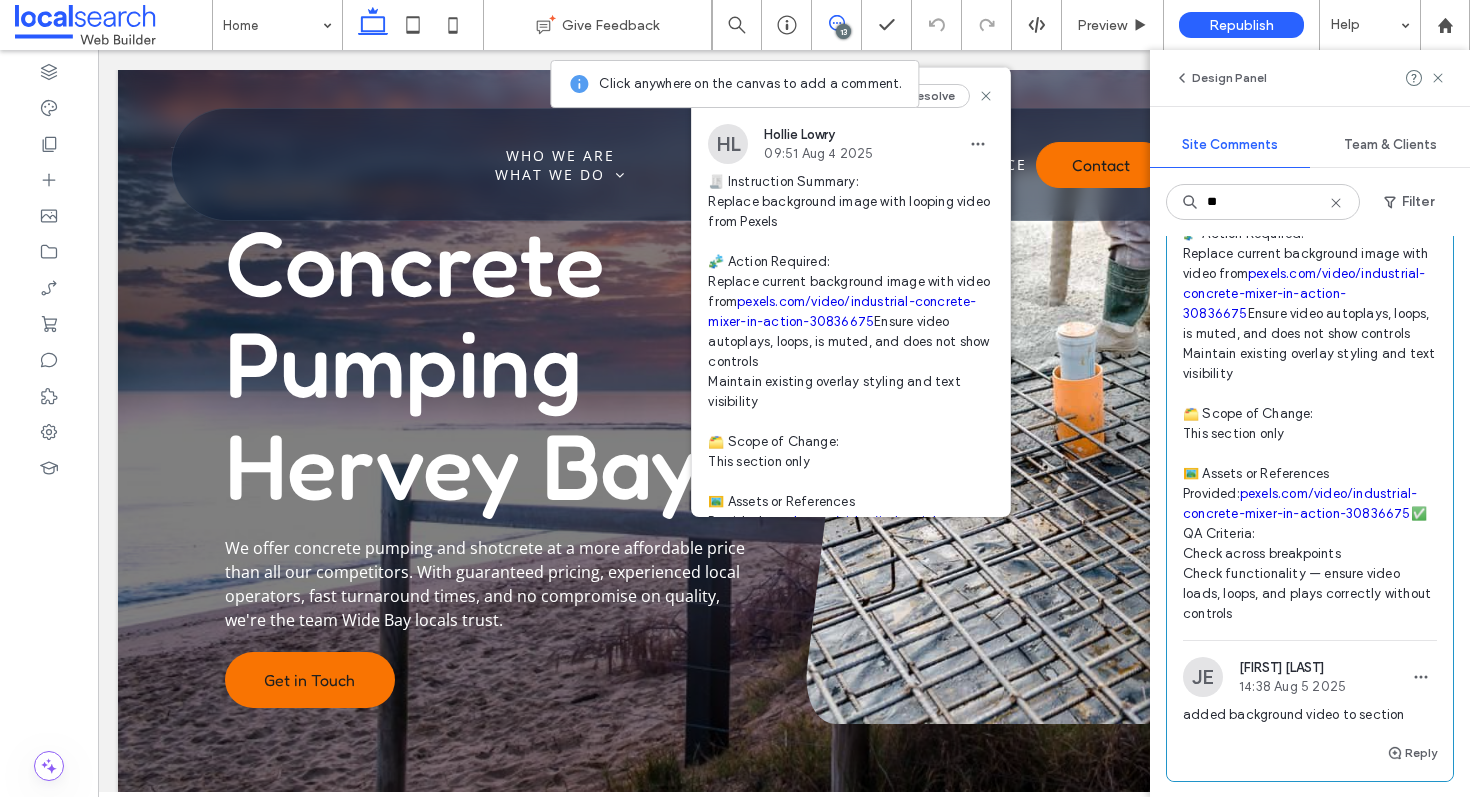 scroll, scrollTop: 354, scrollLeft: 0, axis: vertical 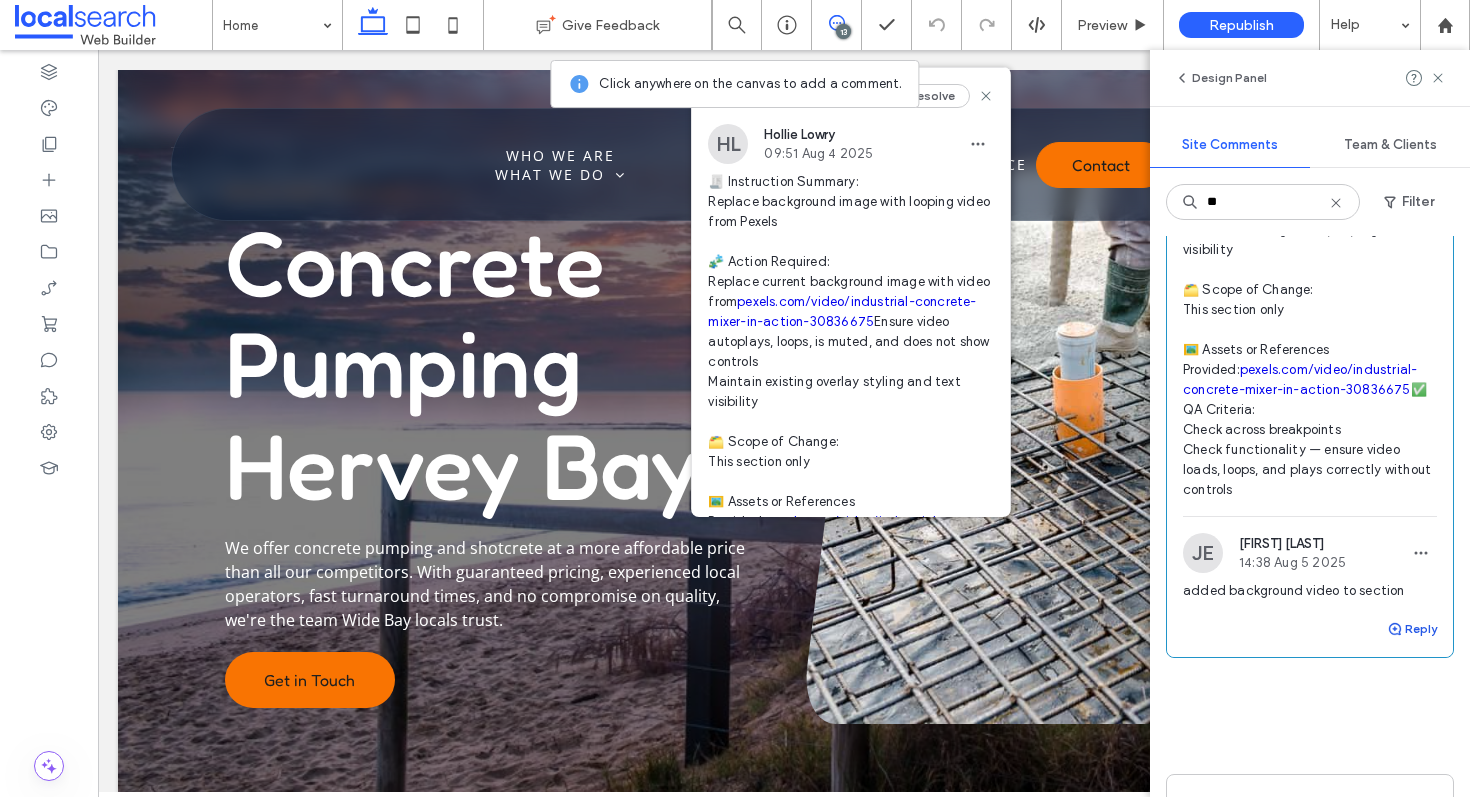 click on "Reply" at bounding box center [1412, 629] 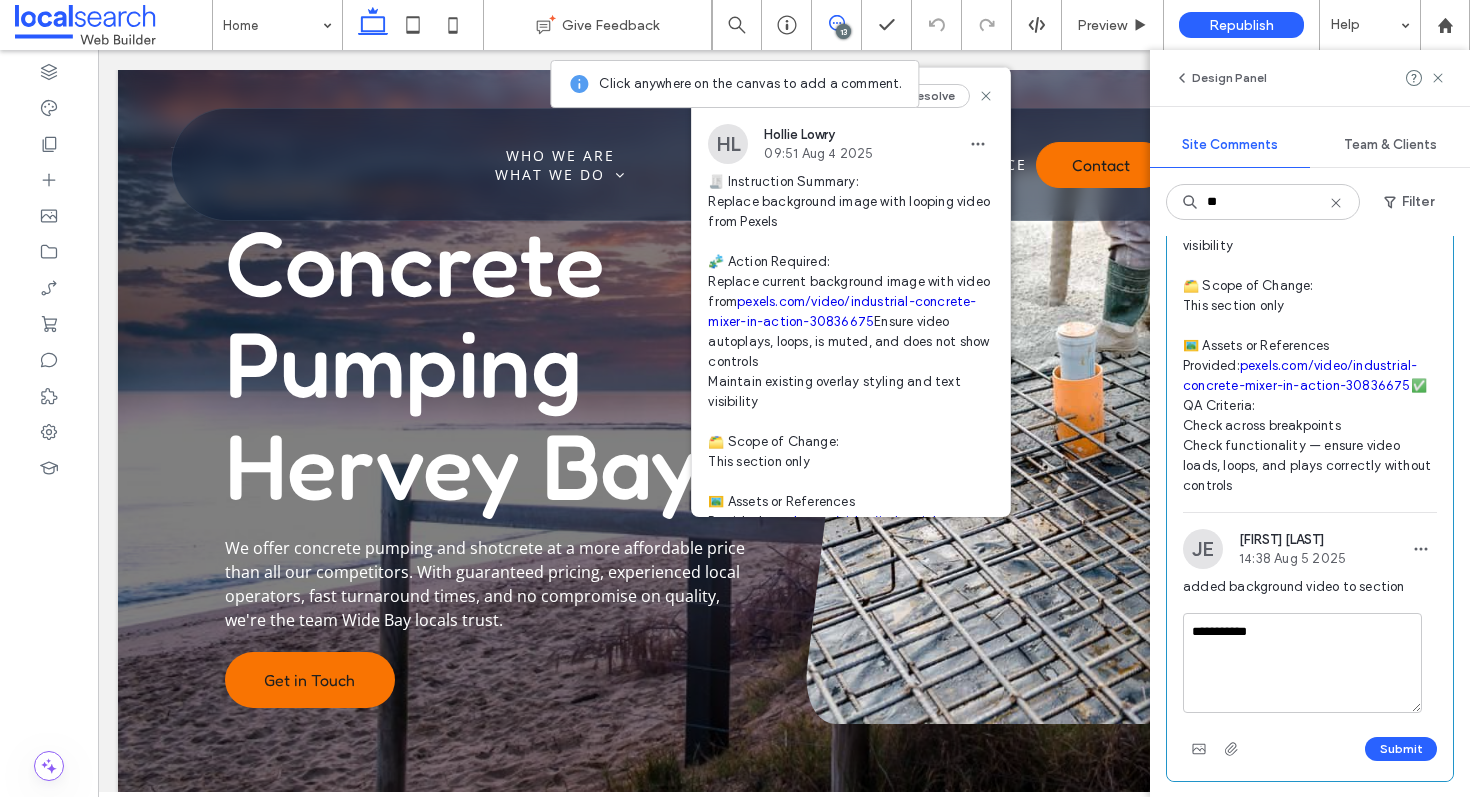 scroll, scrollTop: 596, scrollLeft: 0, axis: vertical 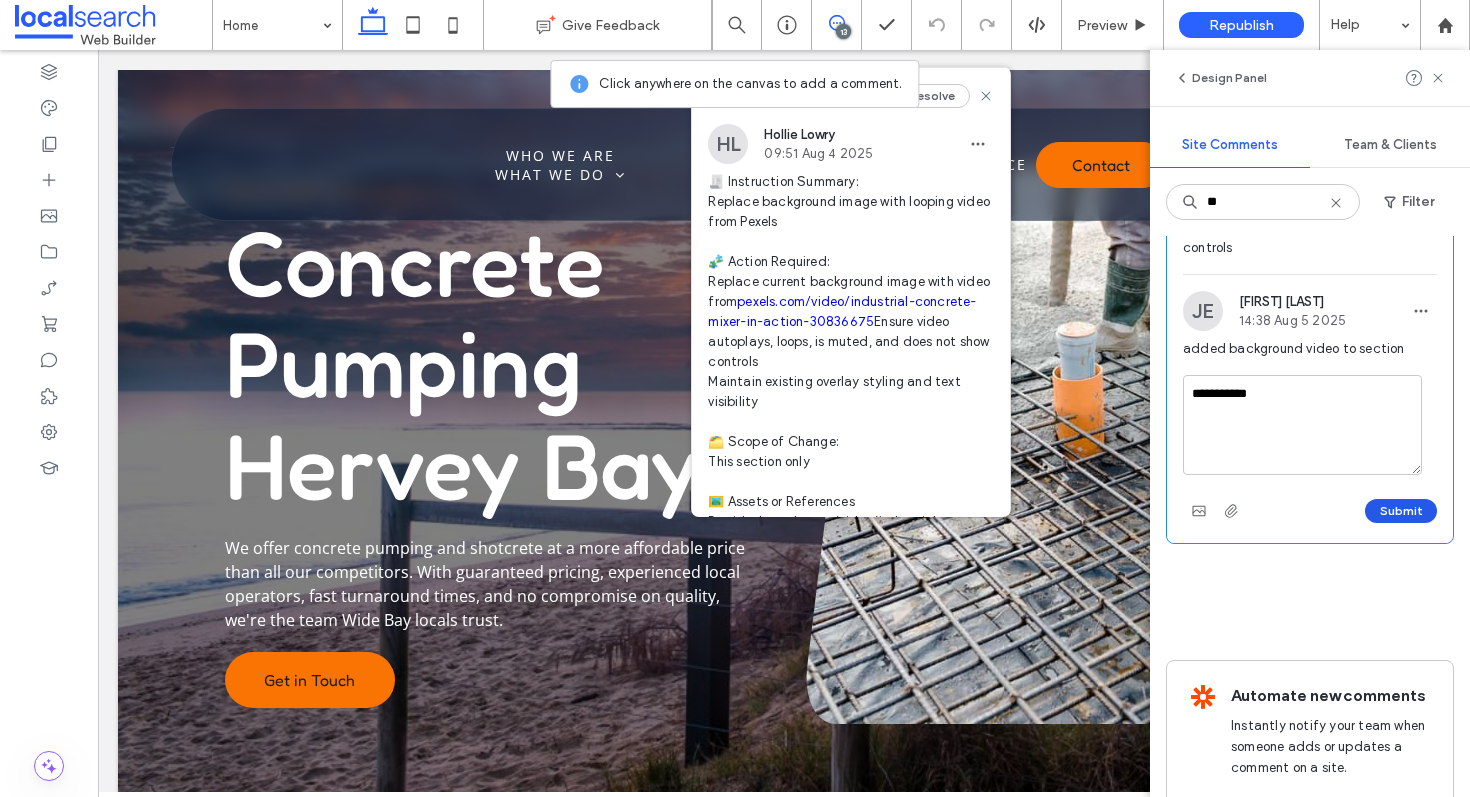 type on "**********" 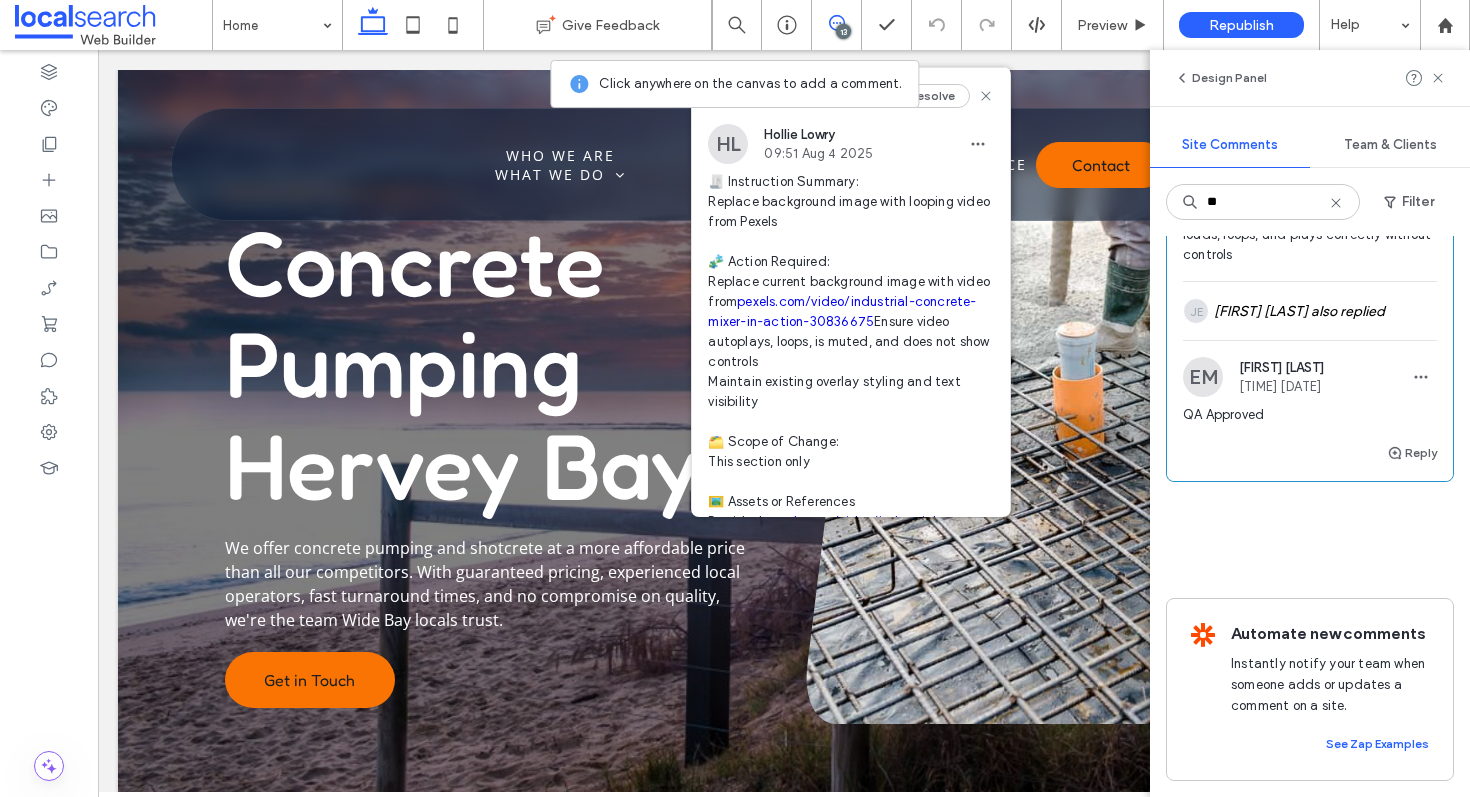 scroll, scrollTop: 0, scrollLeft: 0, axis: both 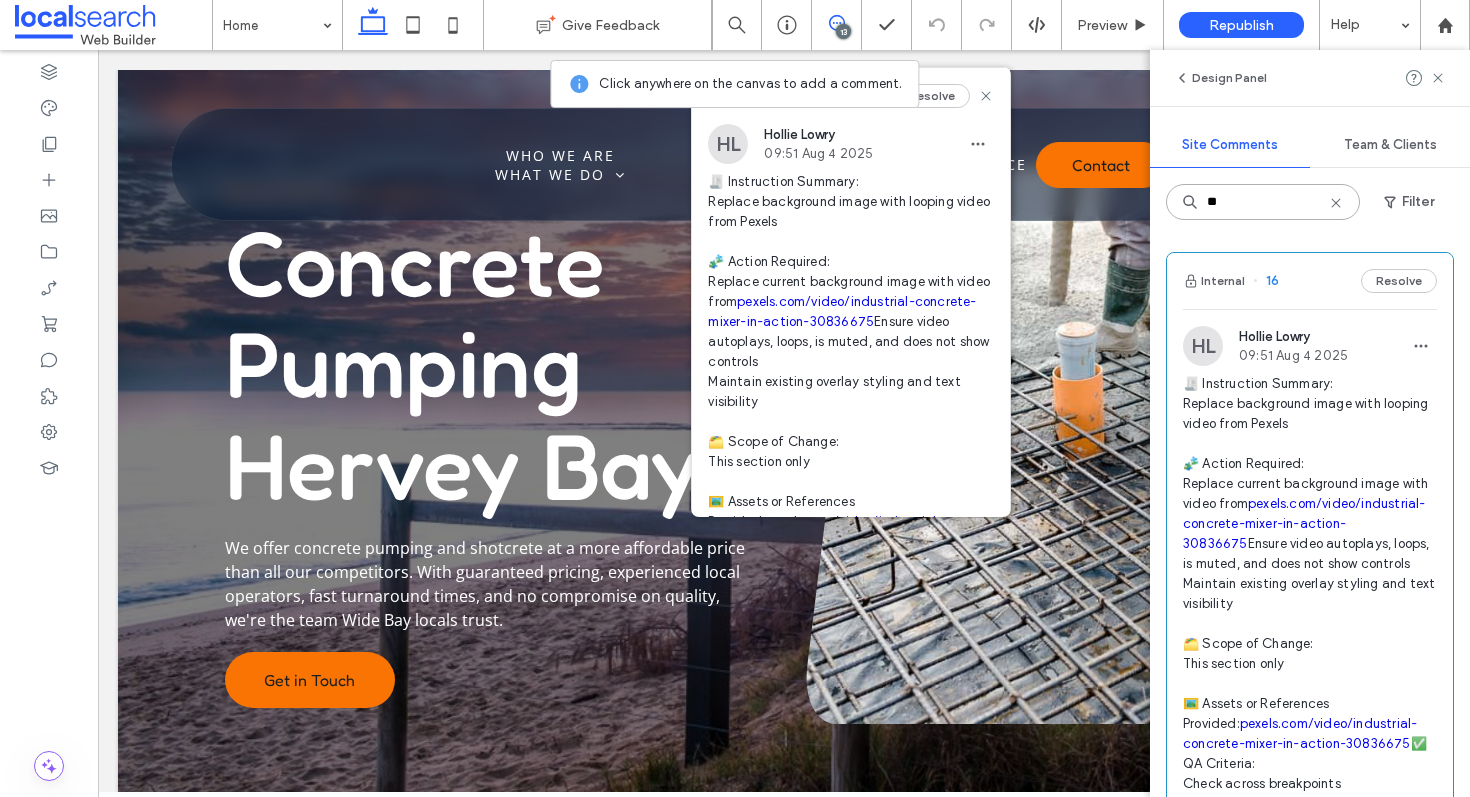 click on "**" at bounding box center [1263, 202] 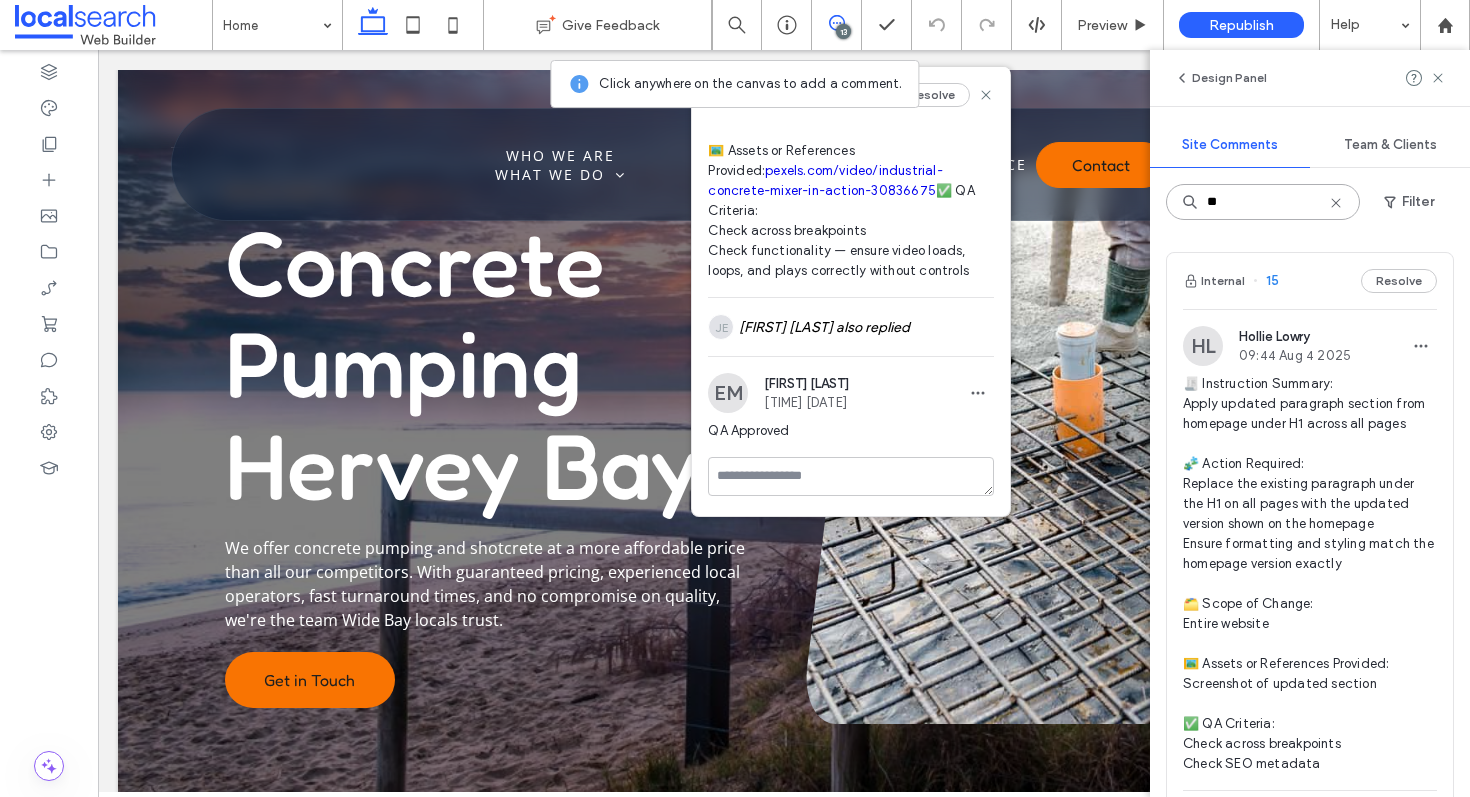 scroll, scrollTop: 370, scrollLeft: 0, axis: vertical 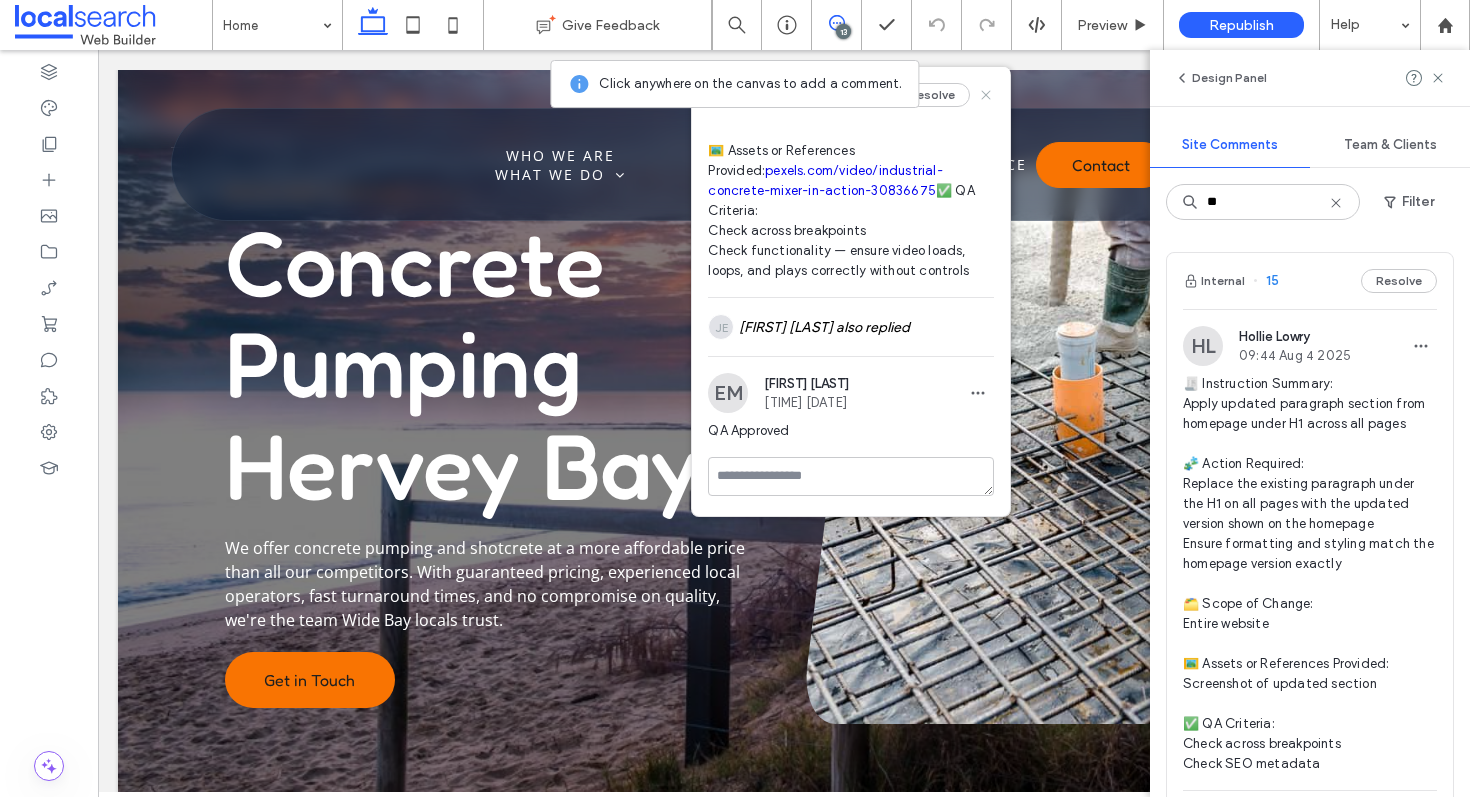 click 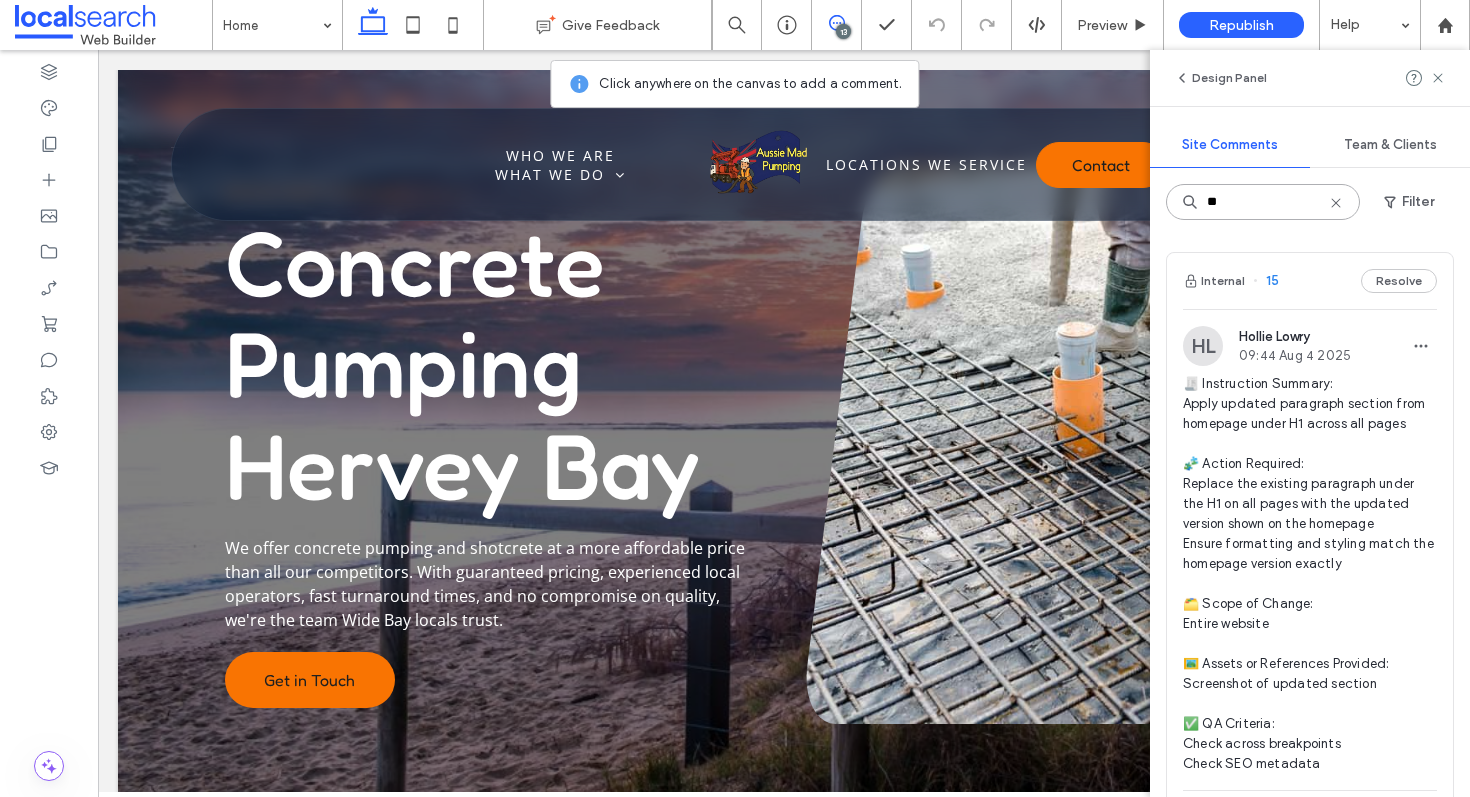 click on "**" at bounding box center (1263, 202) 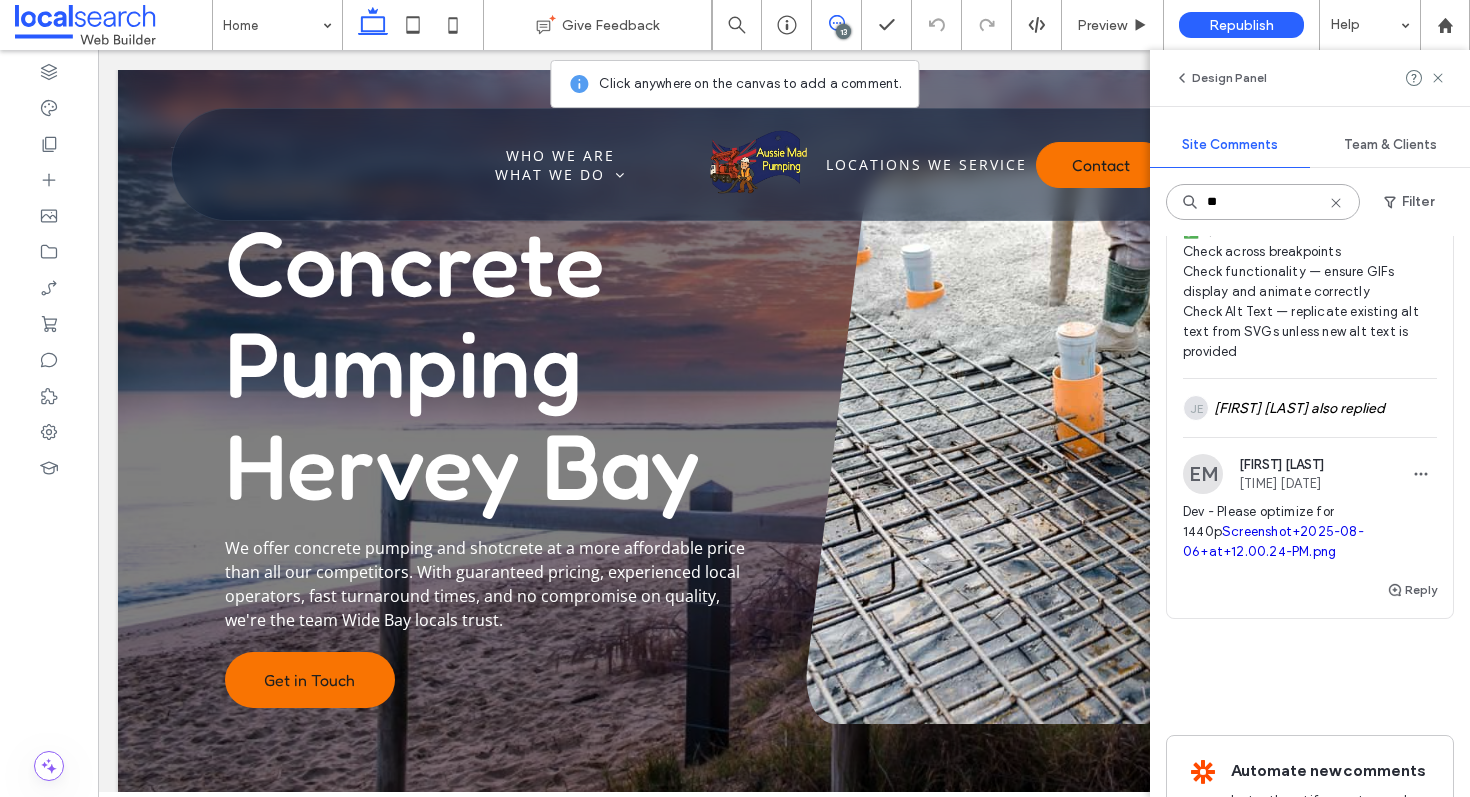 scroll, scrollTop: 0, scrollLeft: 0, axis: both 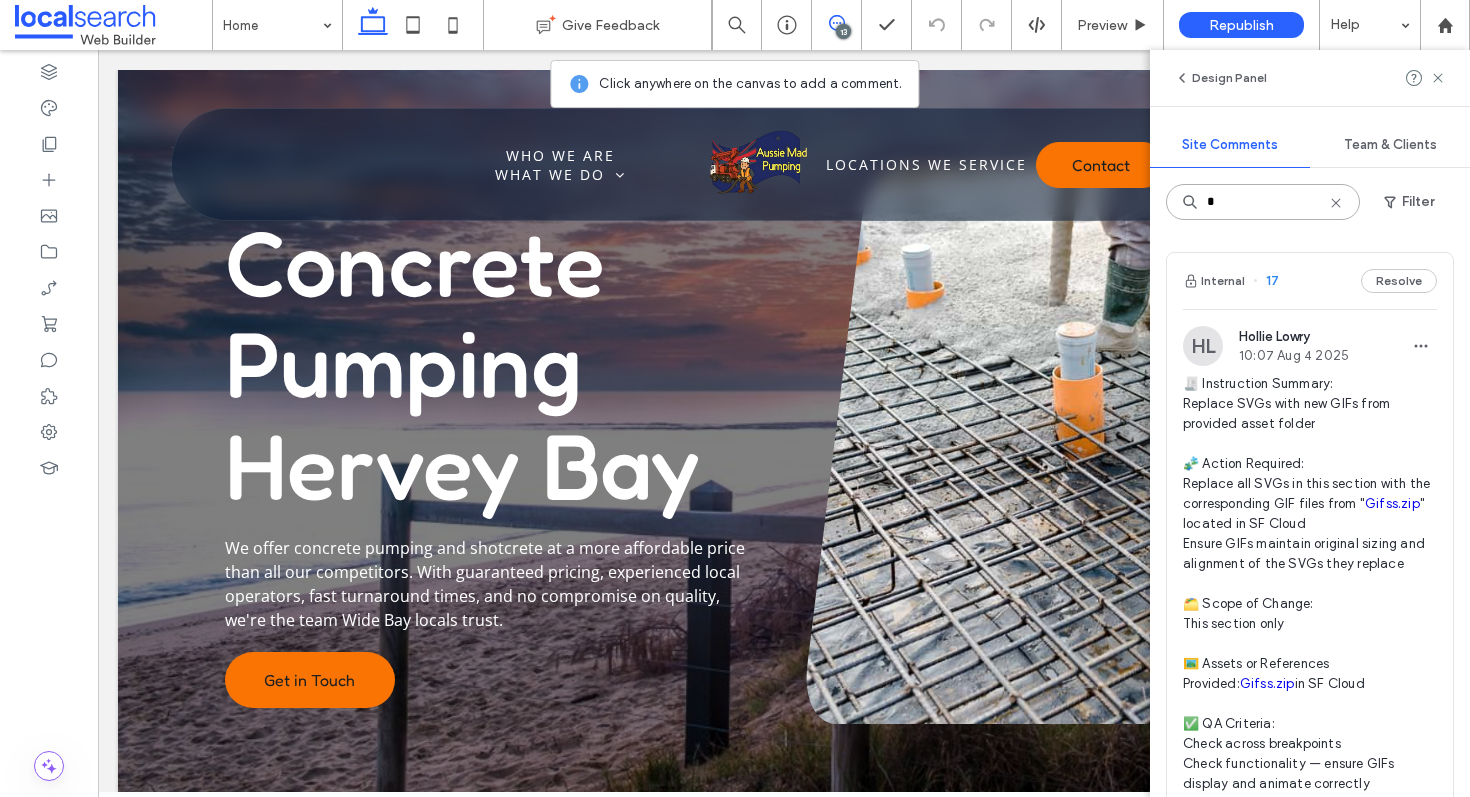 type on "**" 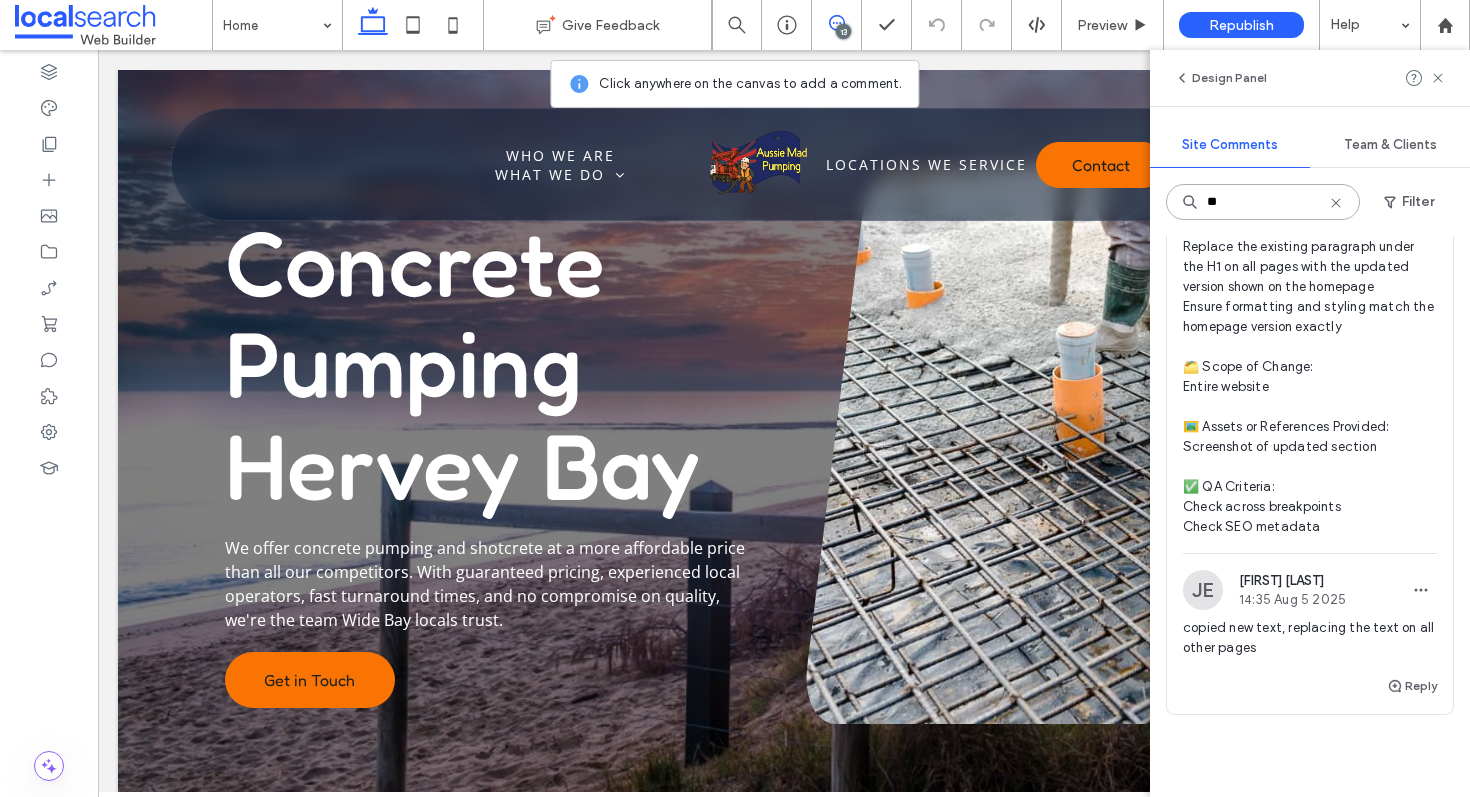 scroll, scrollTop: 0, scrollLeft: 0, axis: both 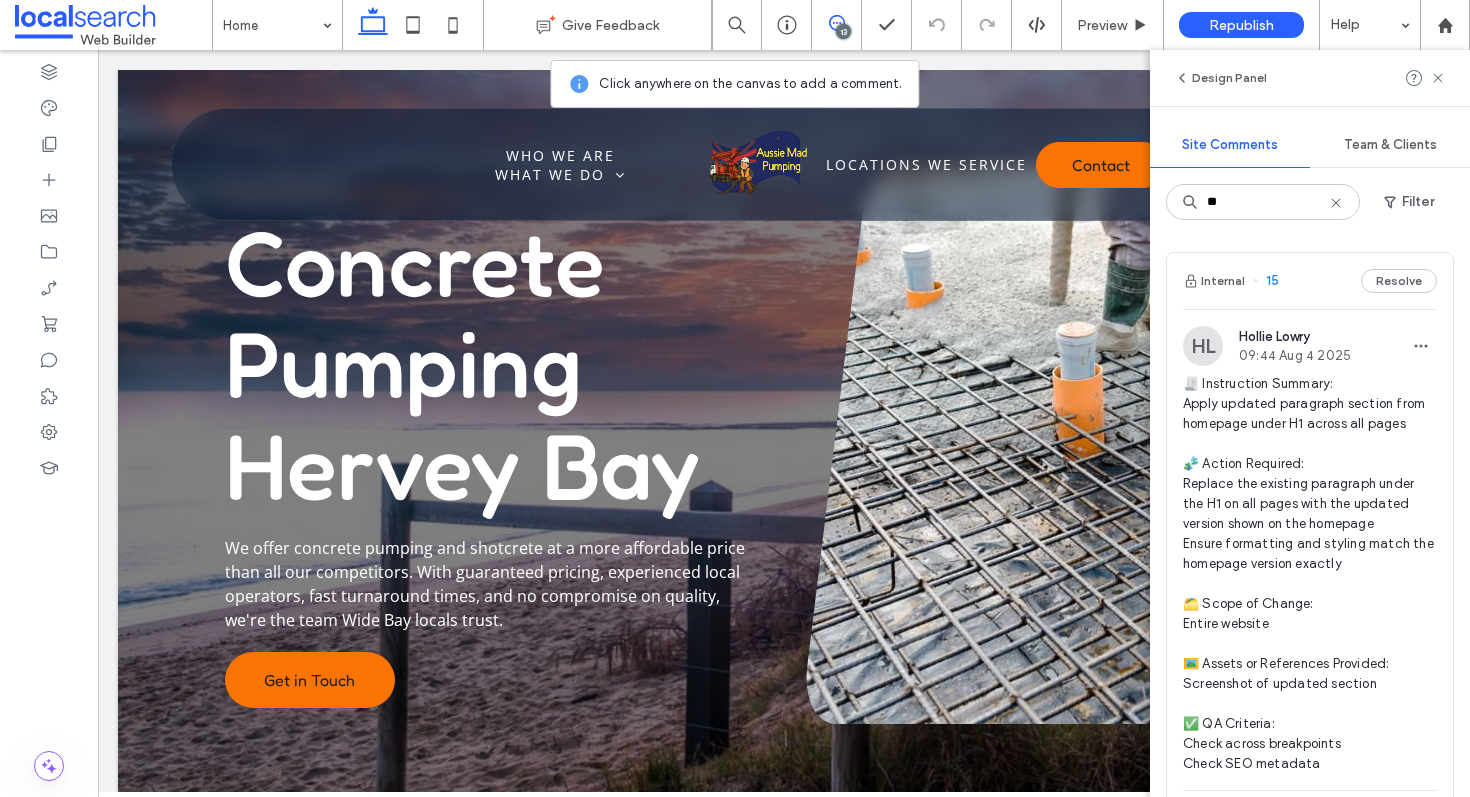 click on "Internal 15 Resolve" at bounding box center (1310, 281) 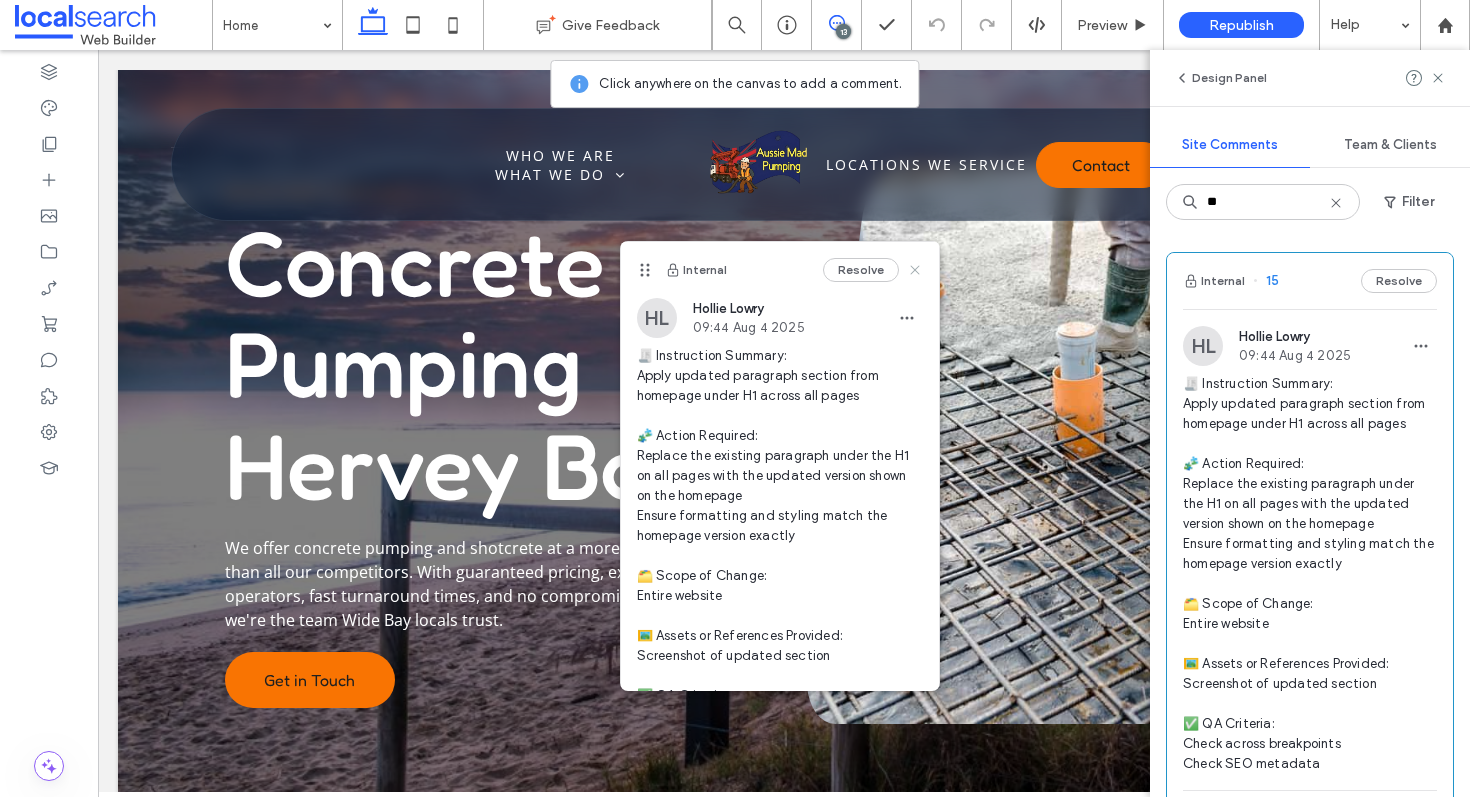 click 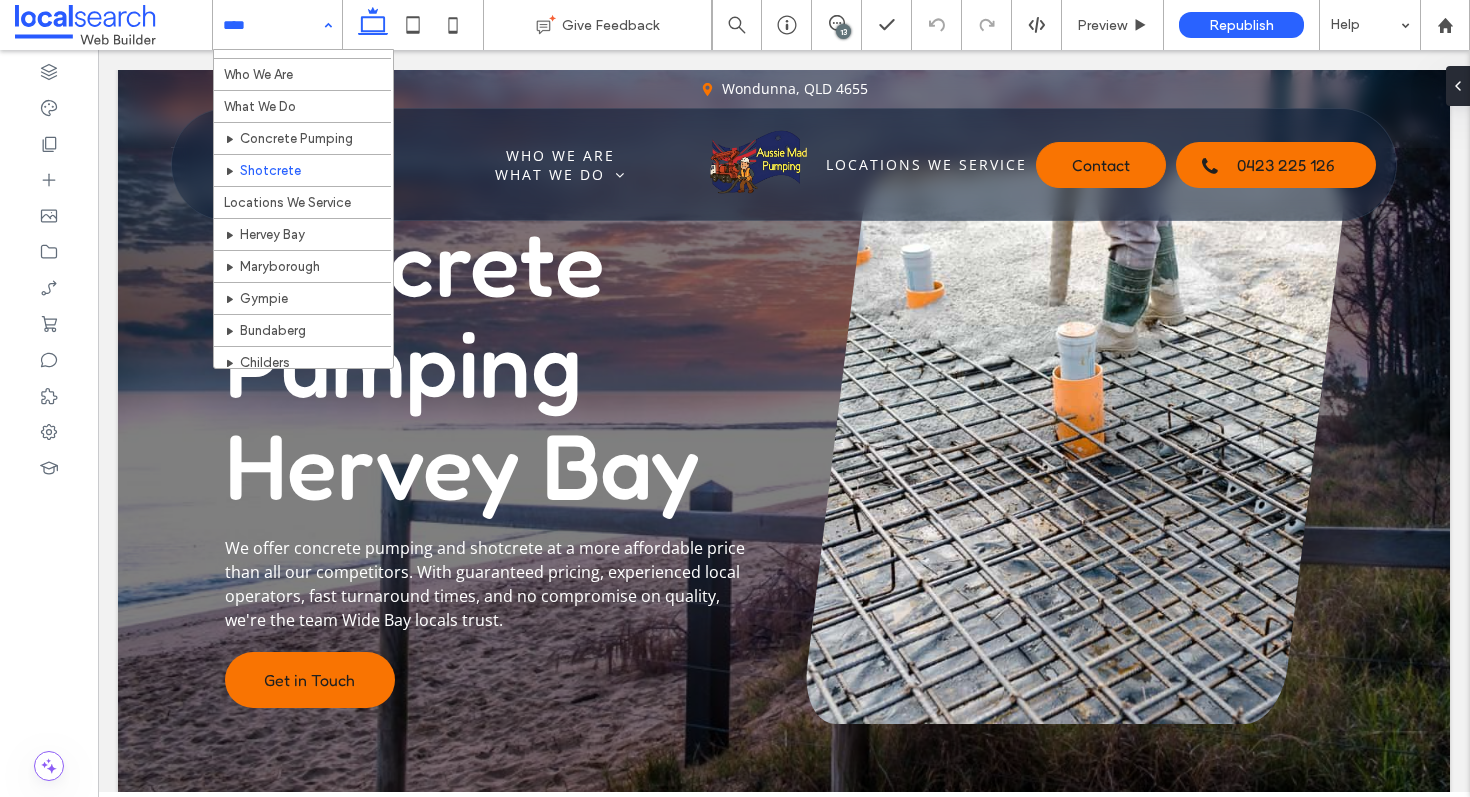 scroll, scrollTop: 75, scrollLeft: 0, axis: vertical 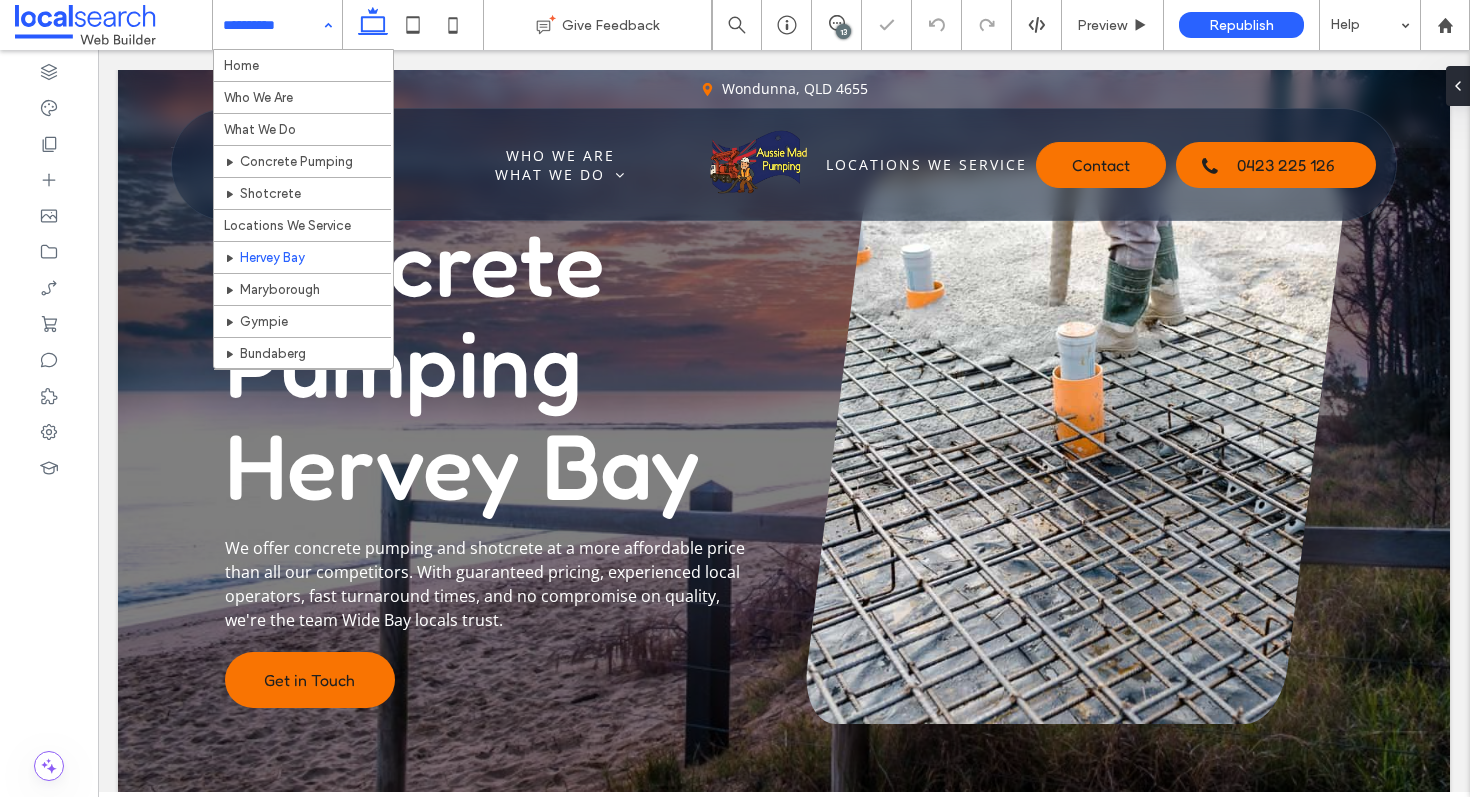 click at bounding box center (272, 25) 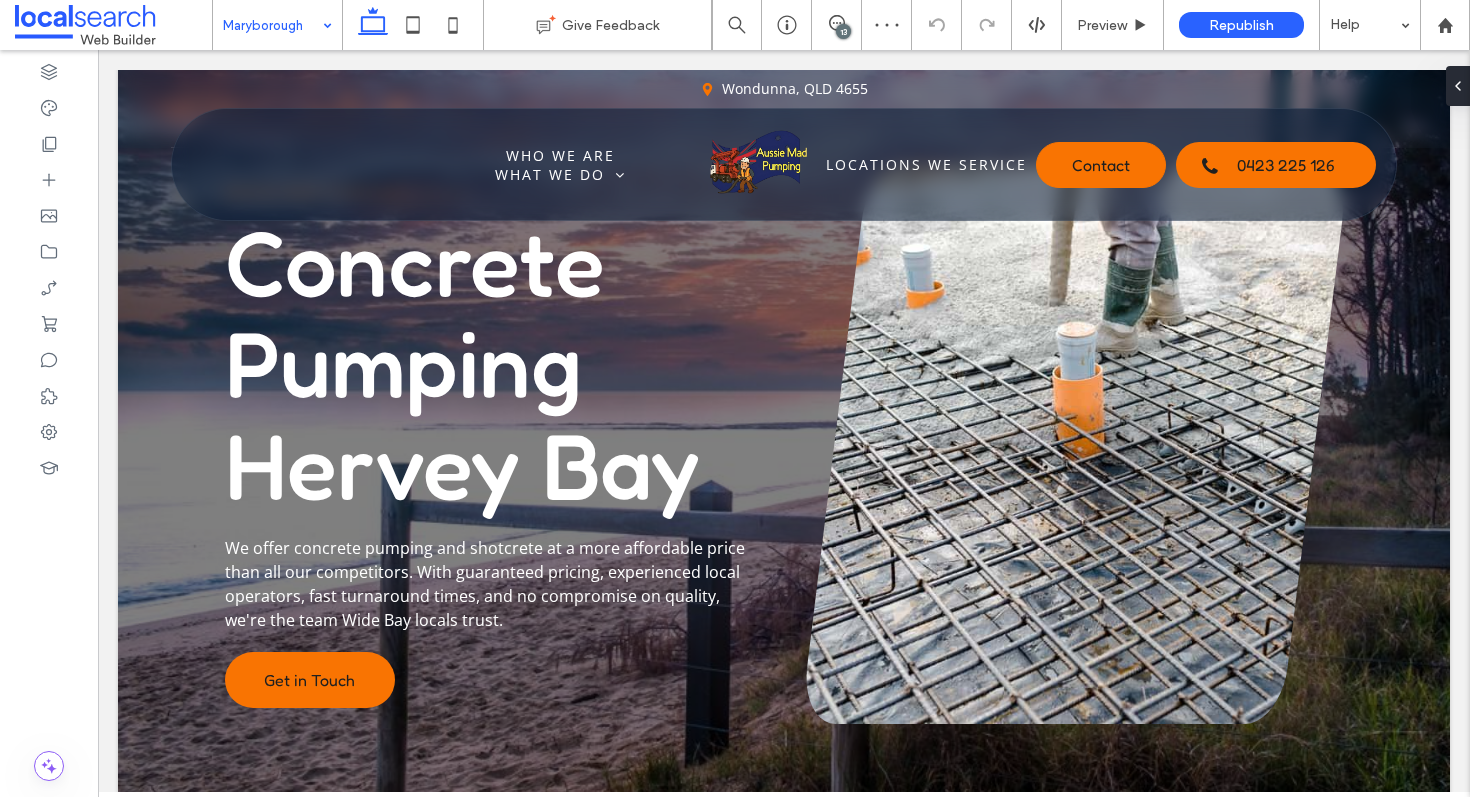 click at bounding box center [272, 25] 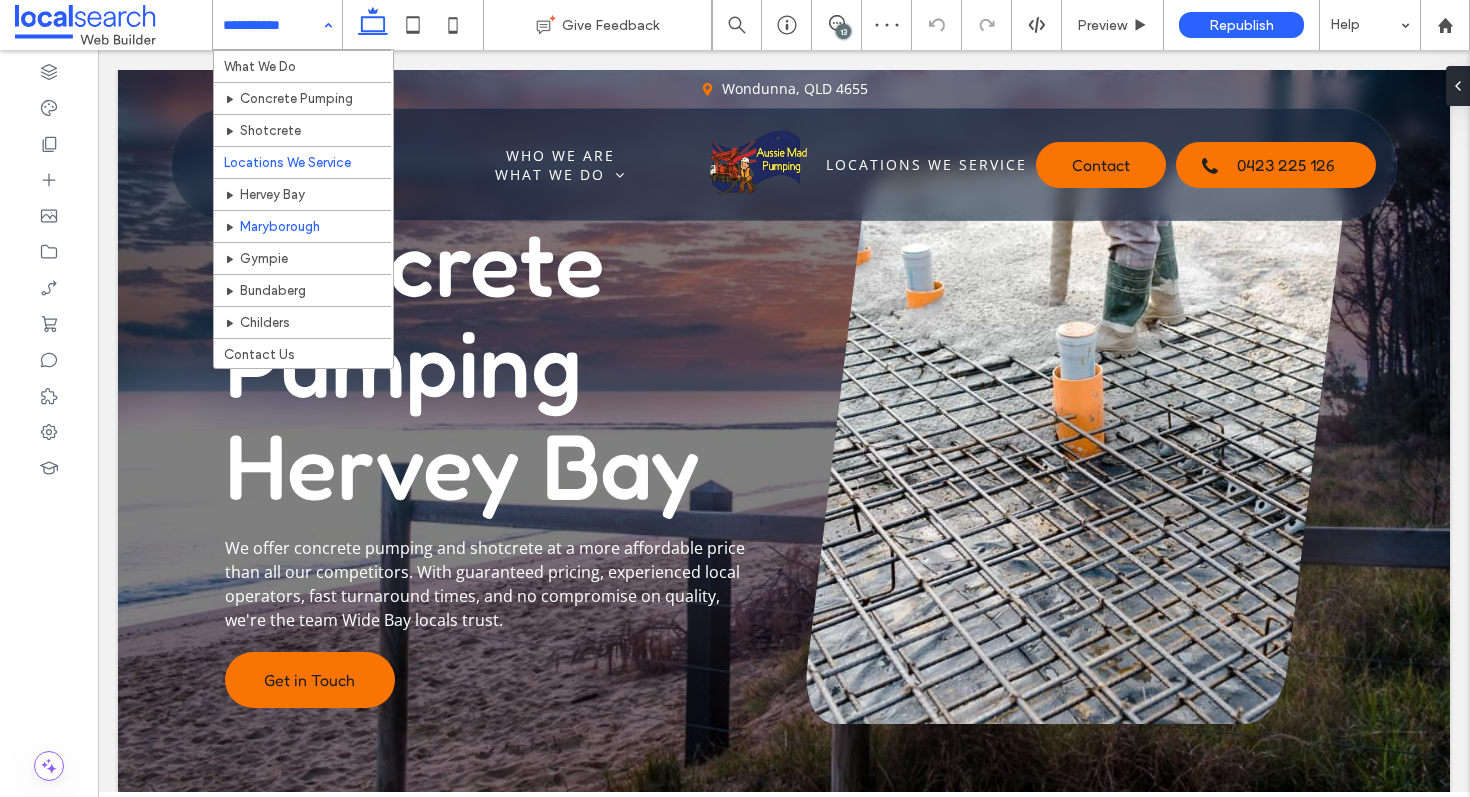 scroll, scrollTop: 75, scrollLeft: 0, axis: vertical 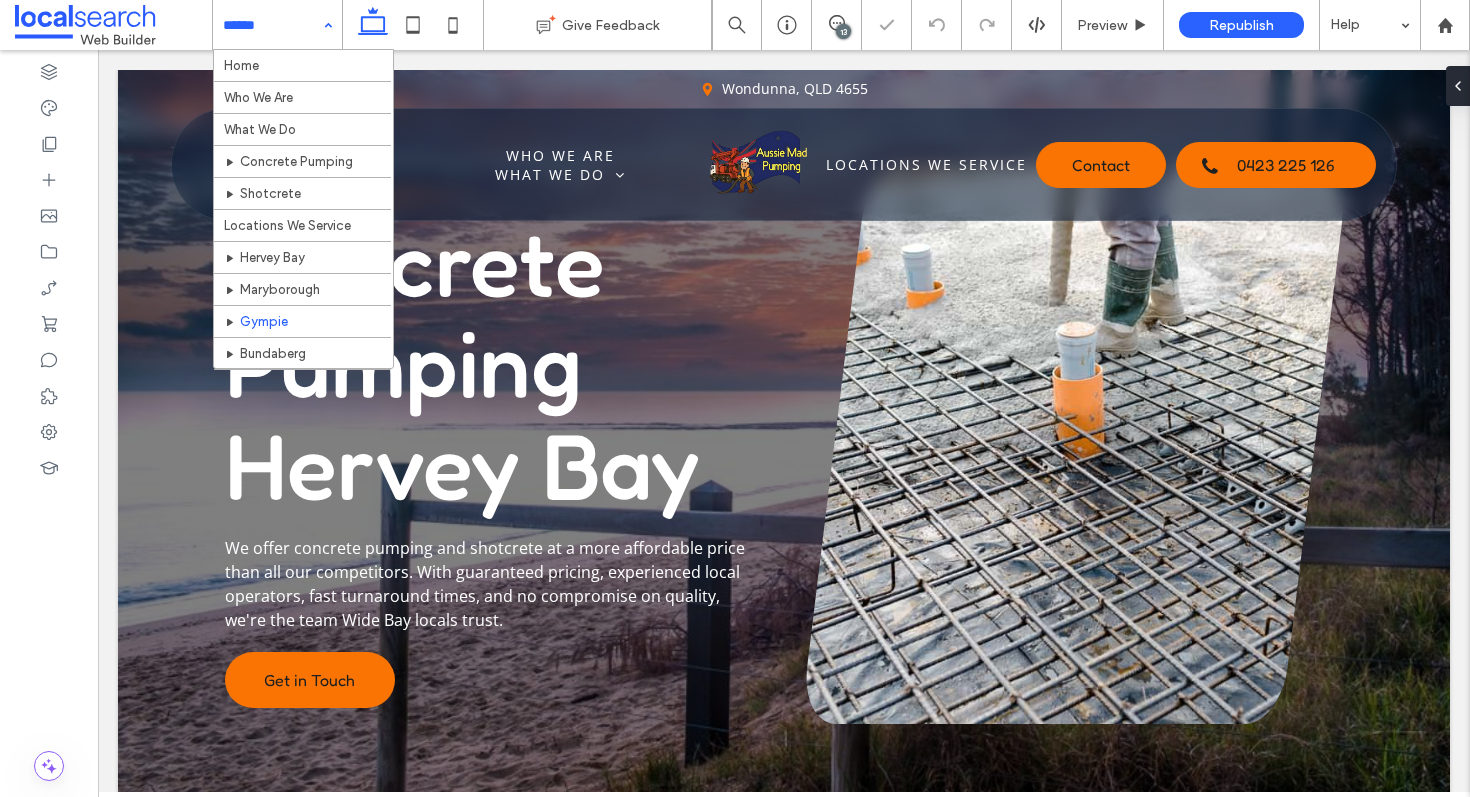click at bounding box center (272, 25) 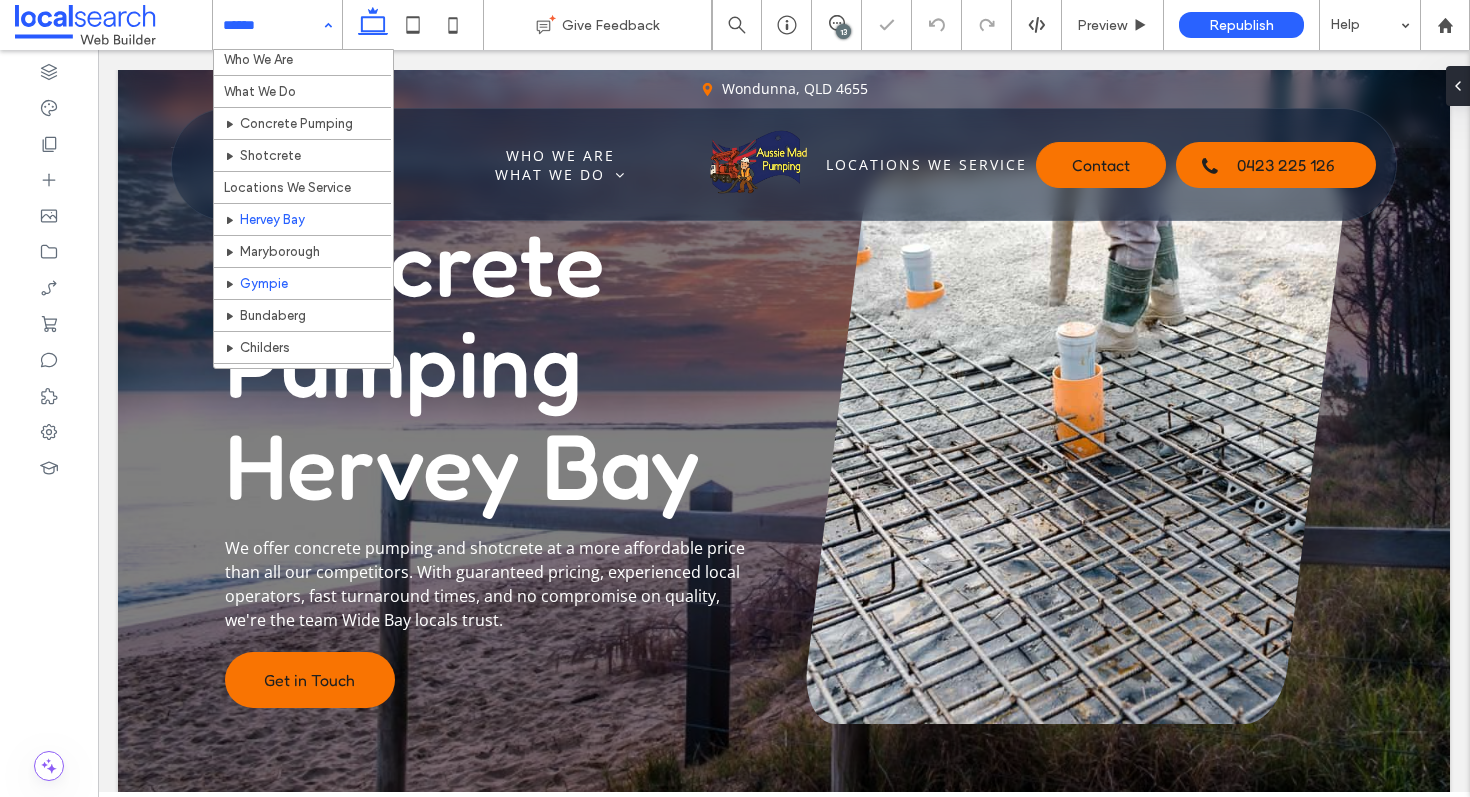 scroll, scrollTop: 75, scrollLeft: 0, axis: vertical 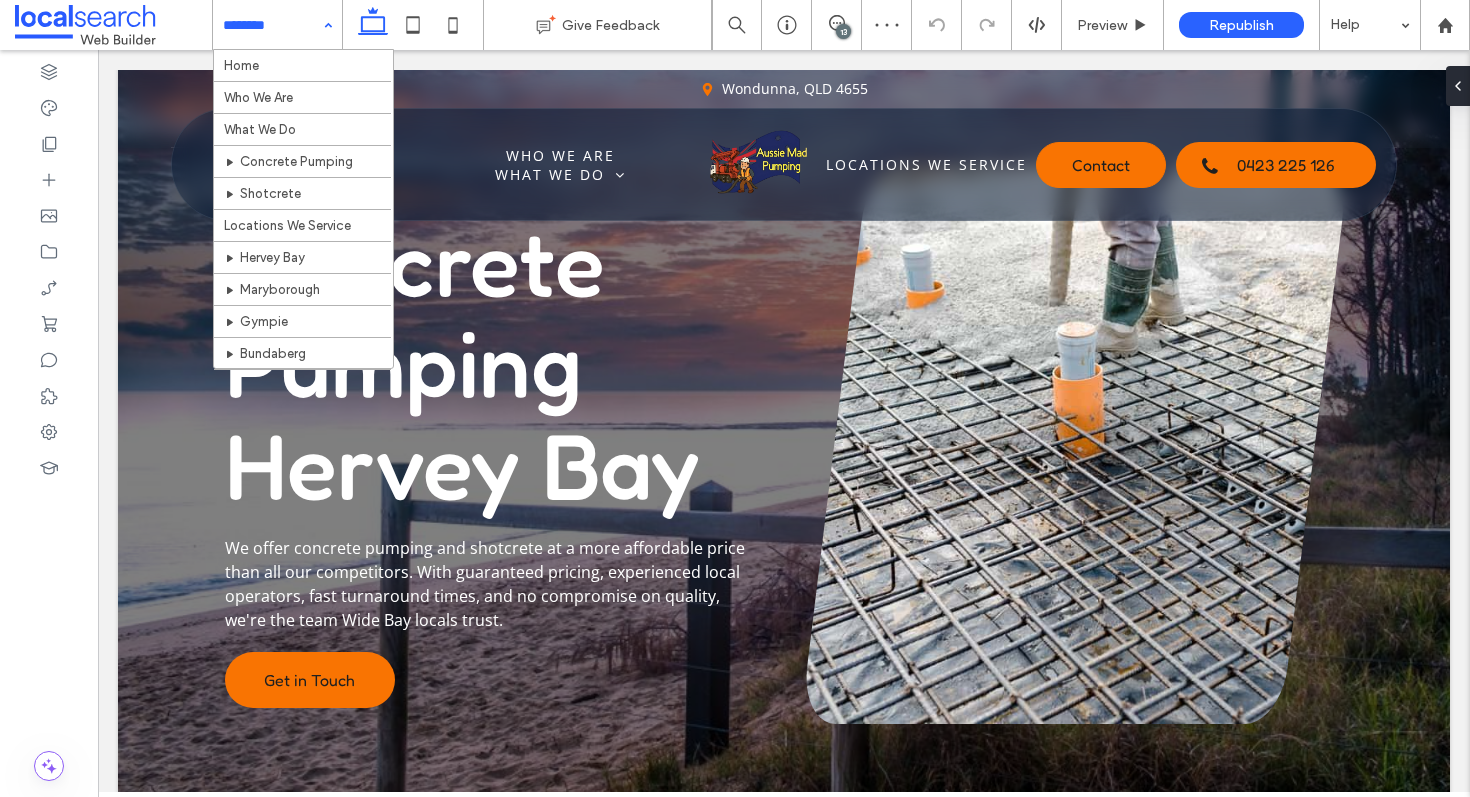 click at bounding box center (272, 25) 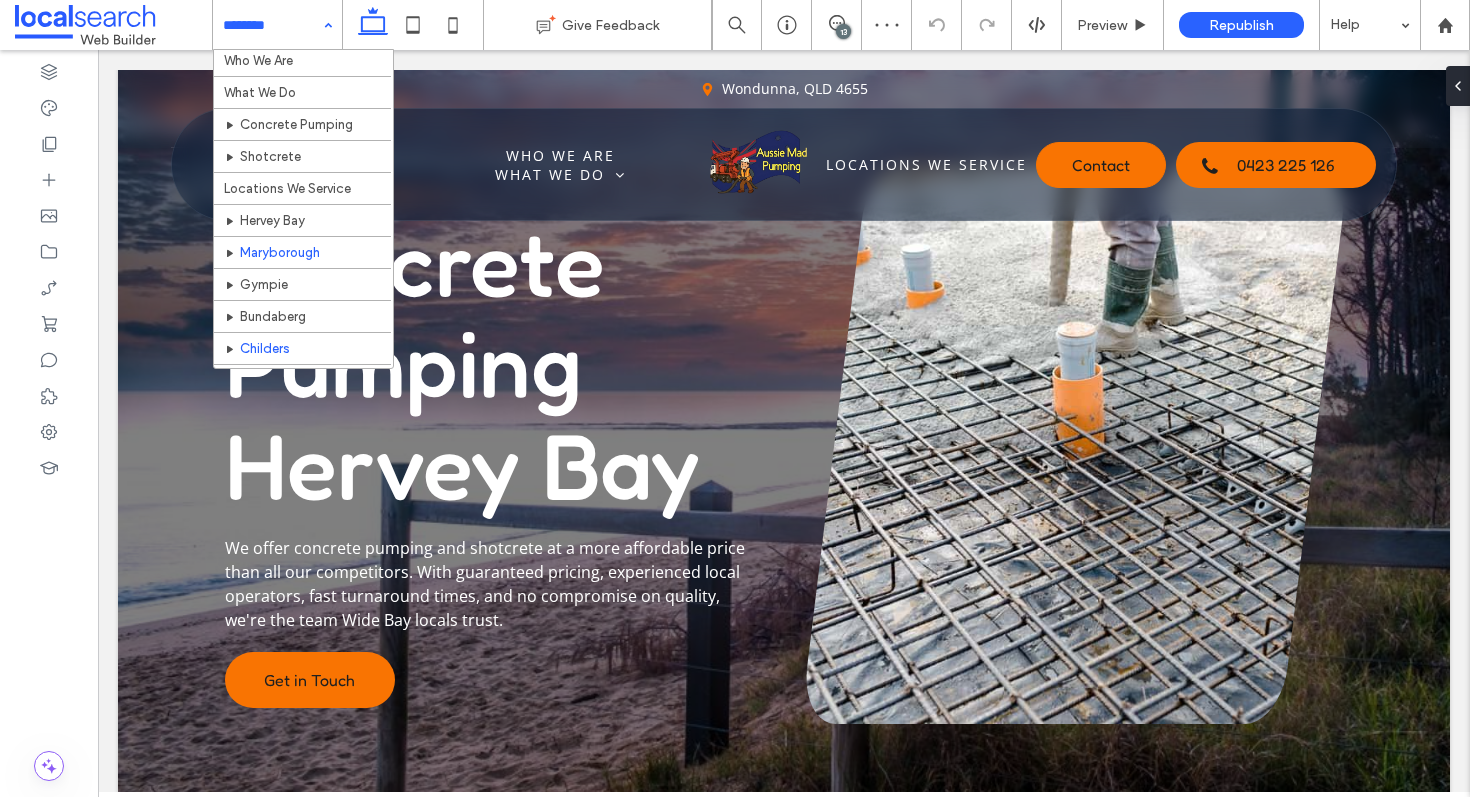 scroll, scrollTop: 75, scrollLeft: 0, axis: vertical 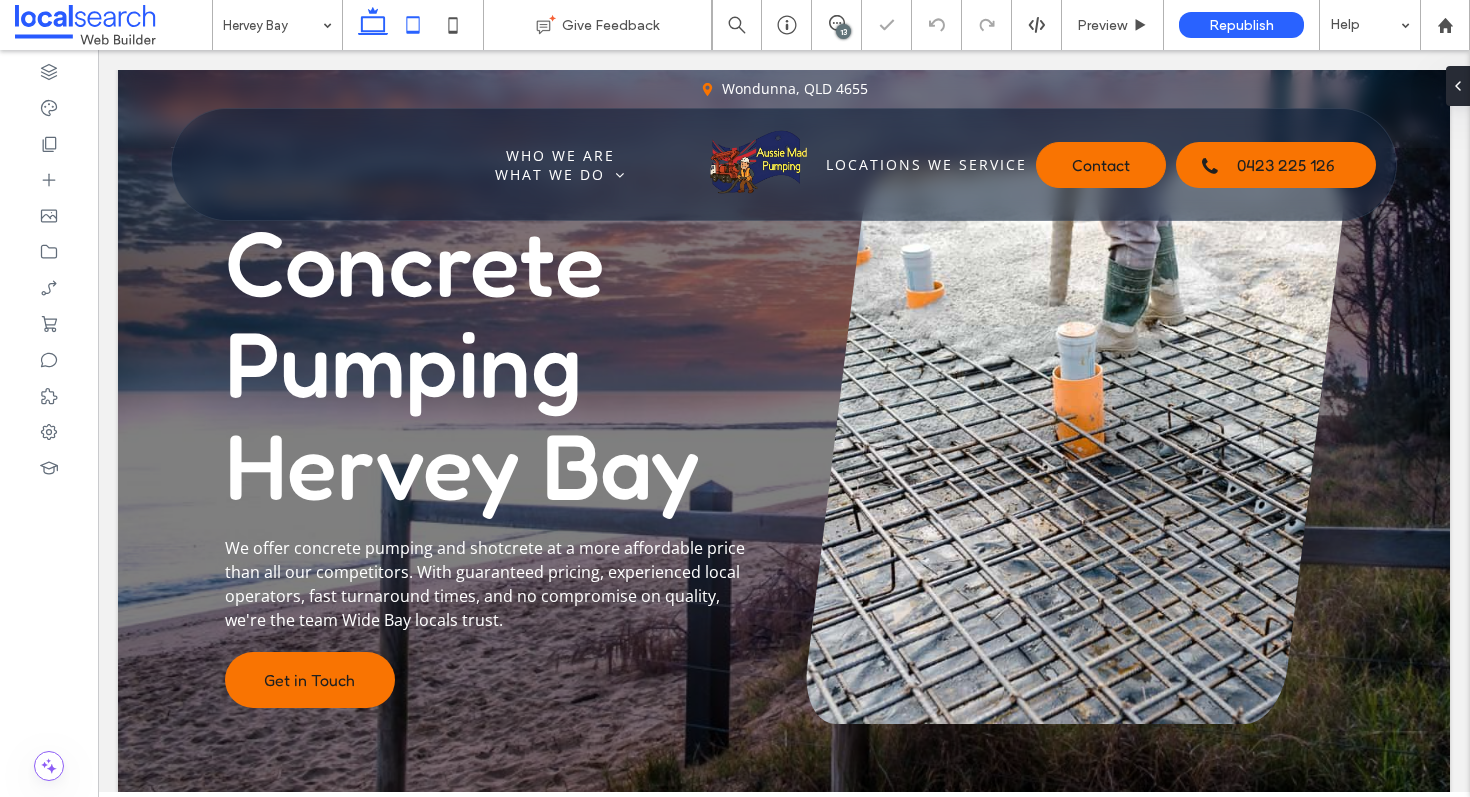 click 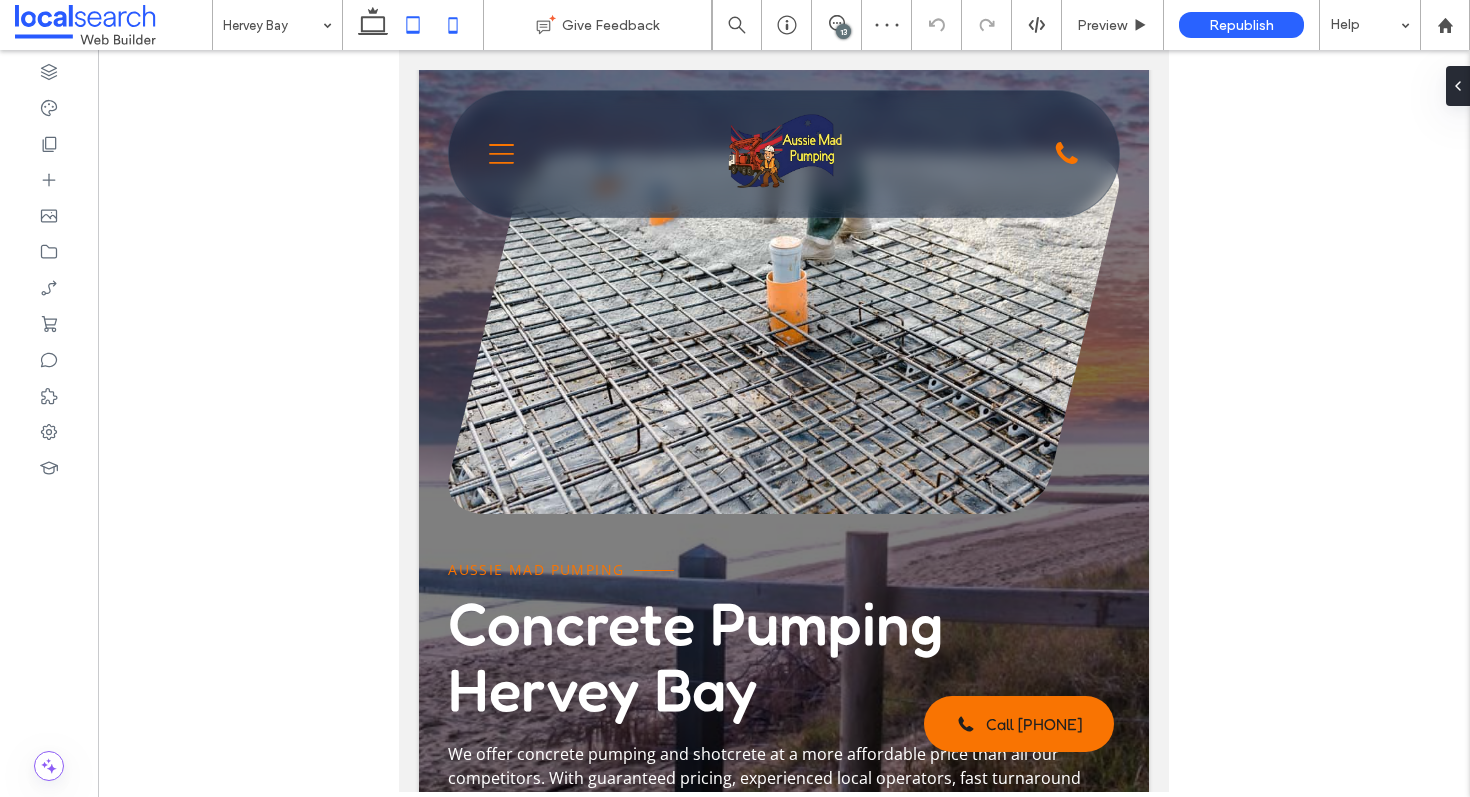 click 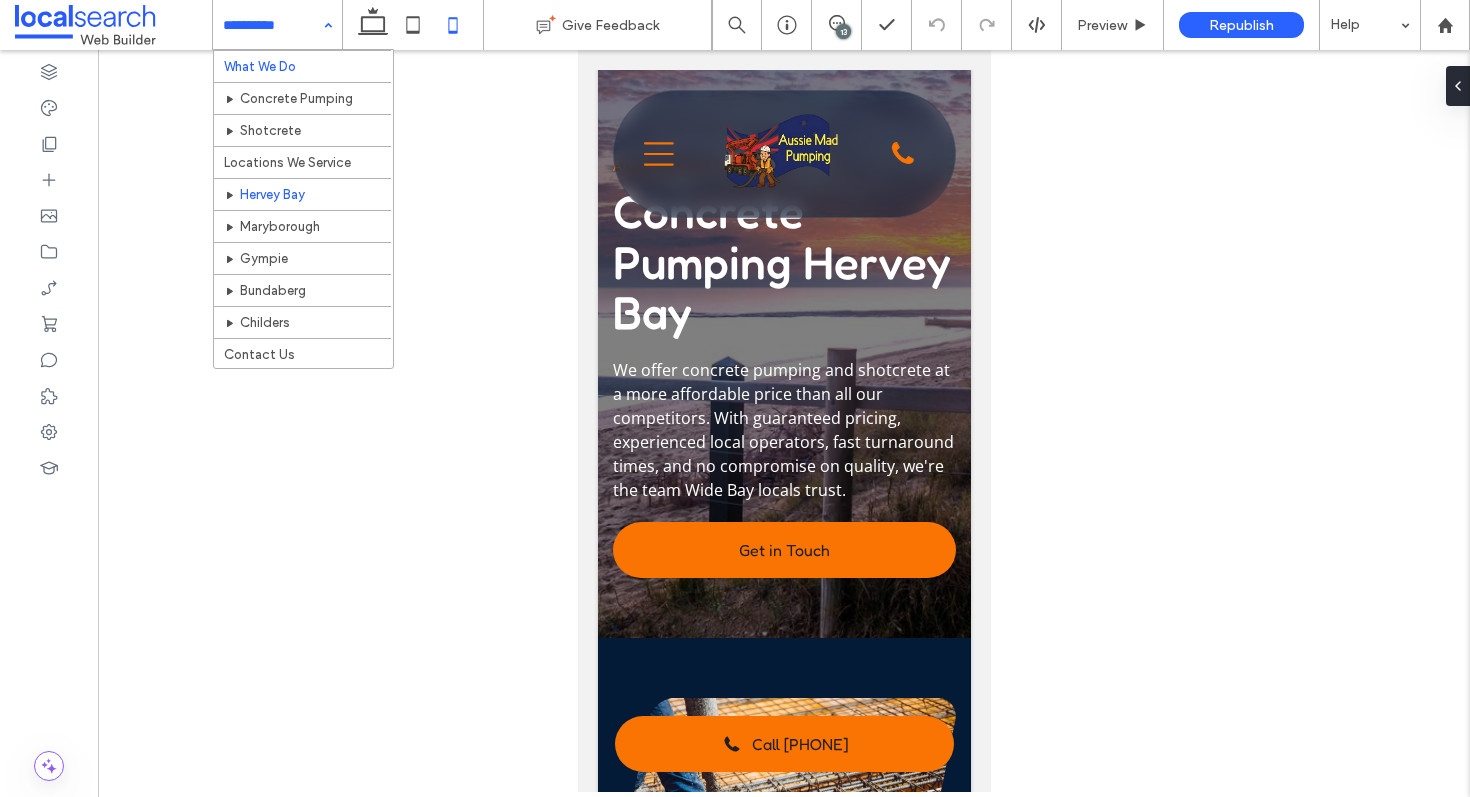 scroll, scrollTop: 71, scrollLeft: 0, axis: vertical 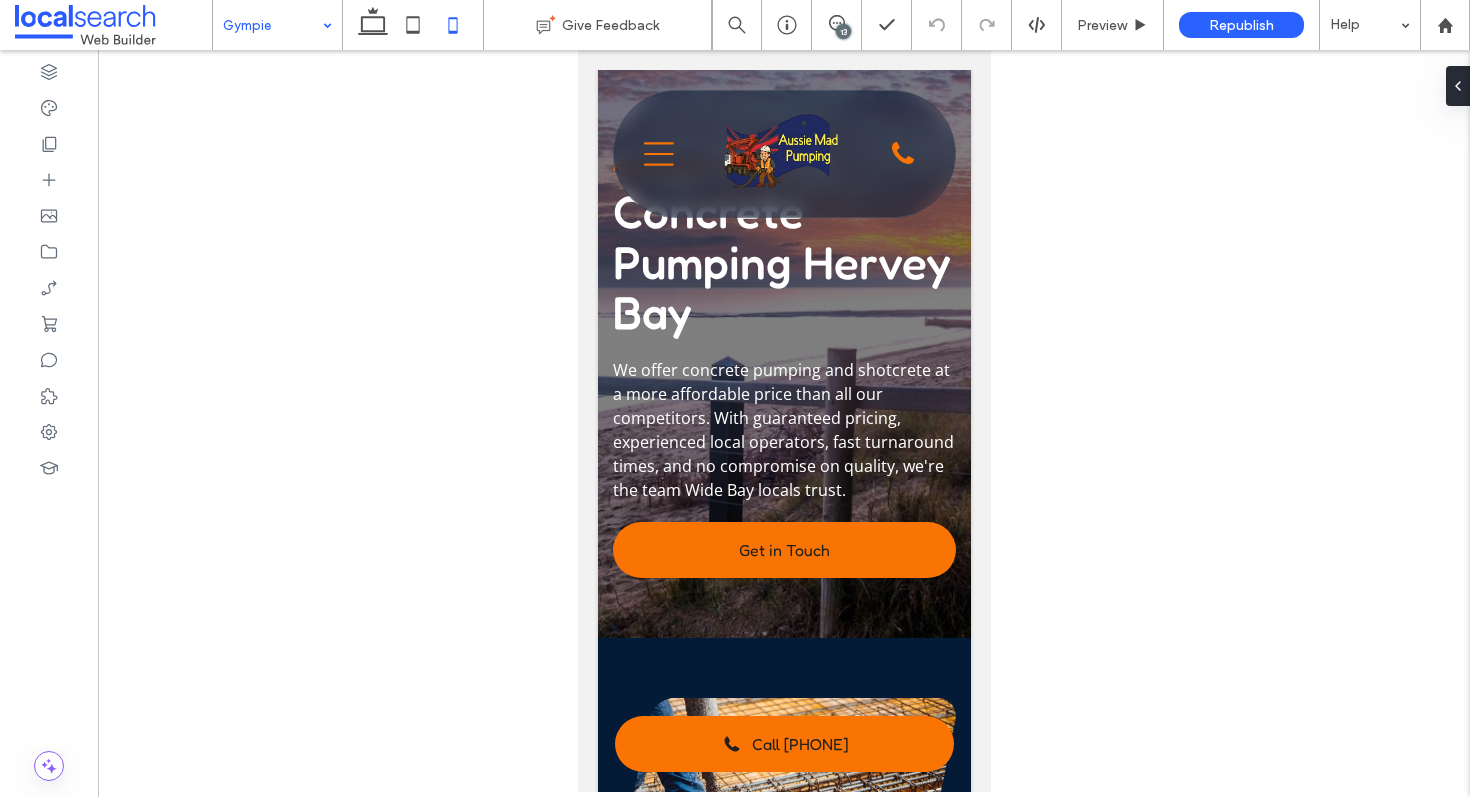 click at bounding box center [735, 398] 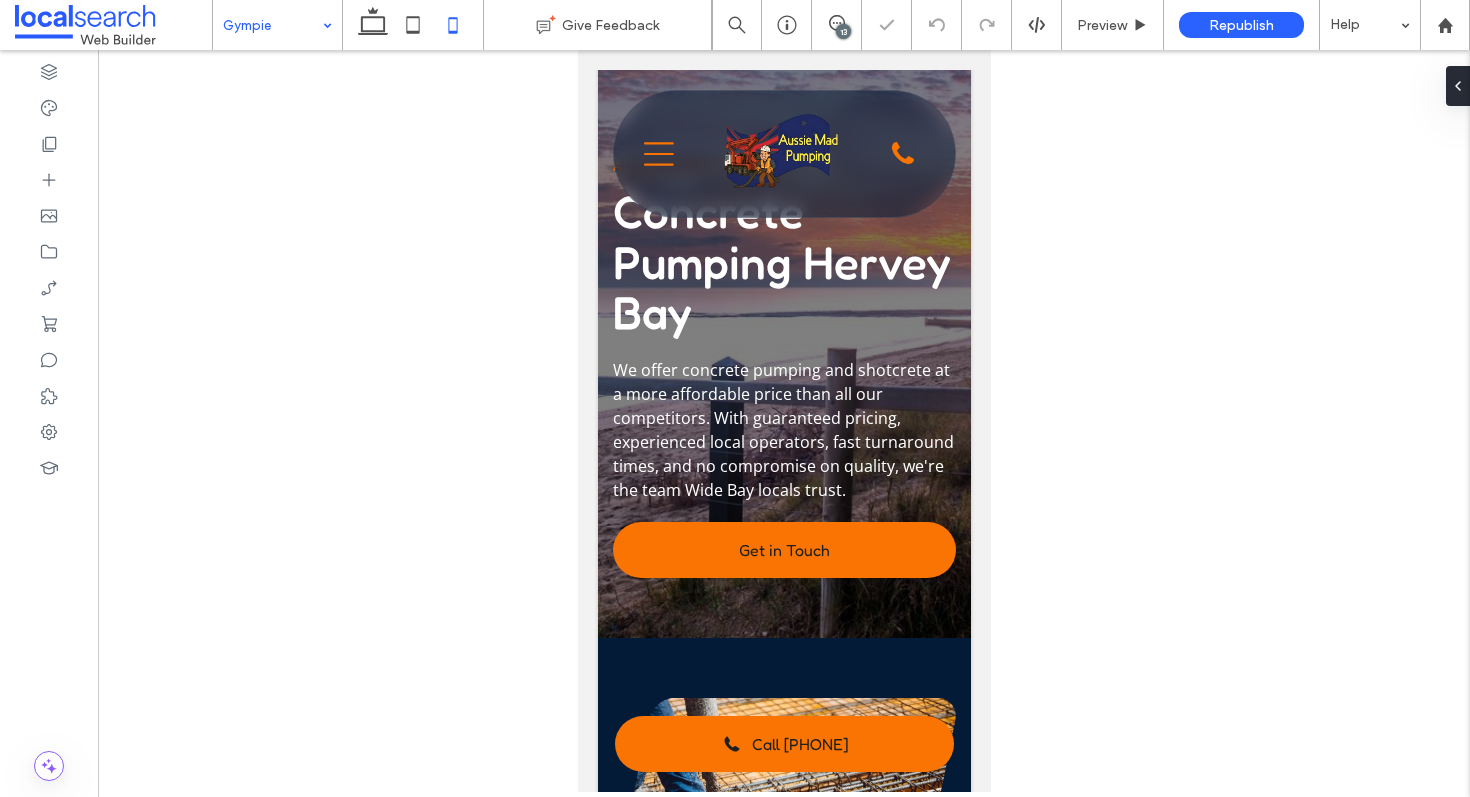 click 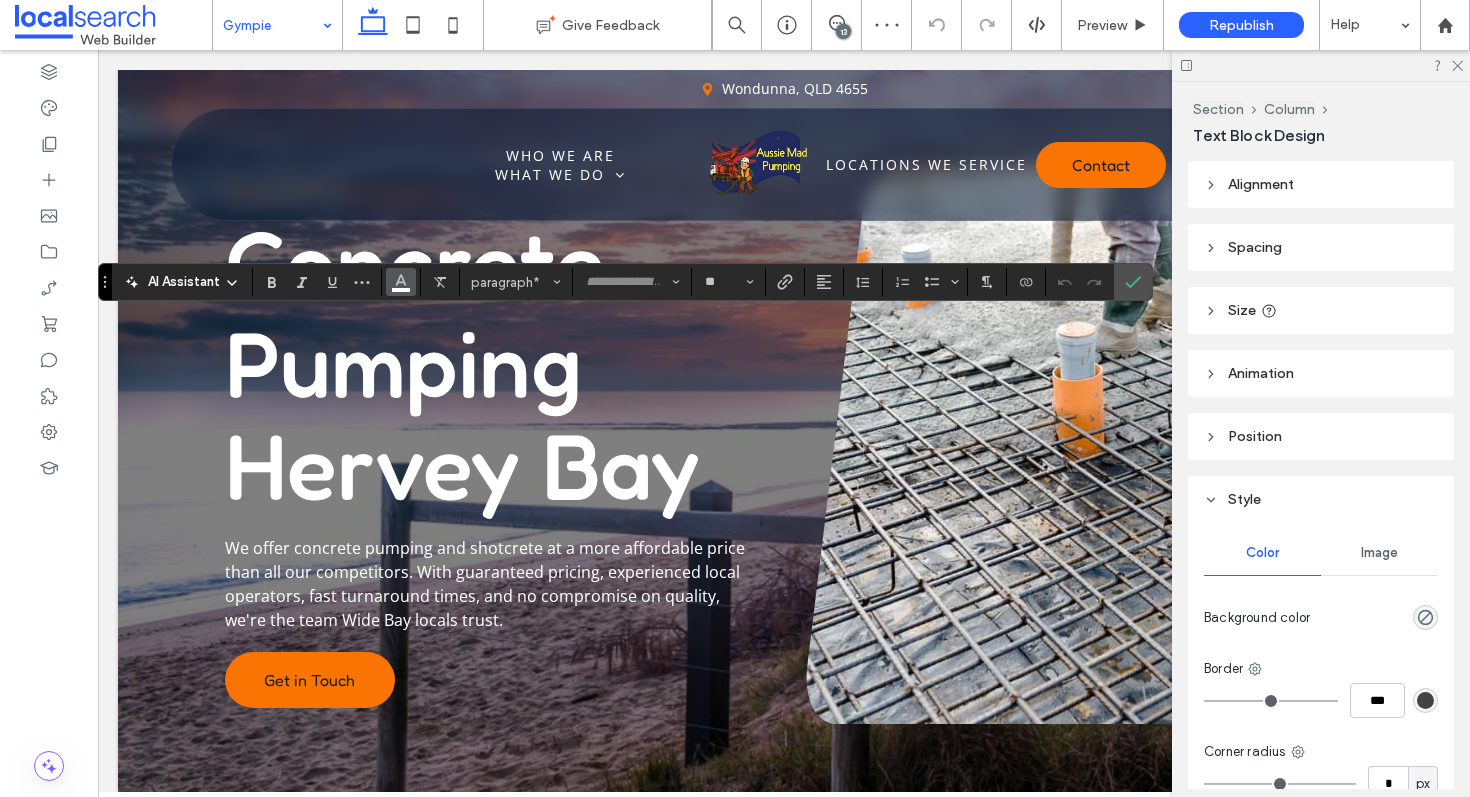 click 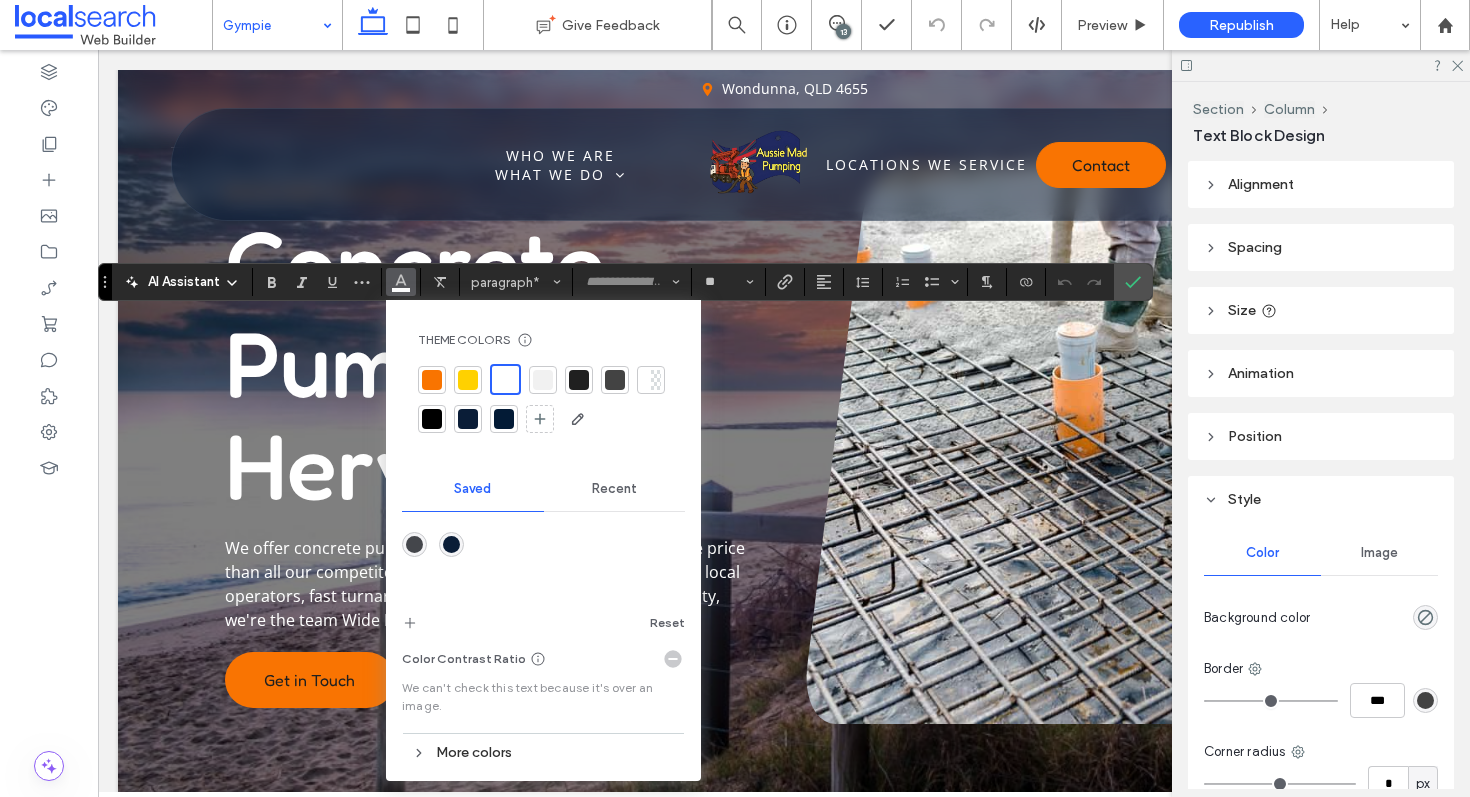 click at bounding box center (432, 380) 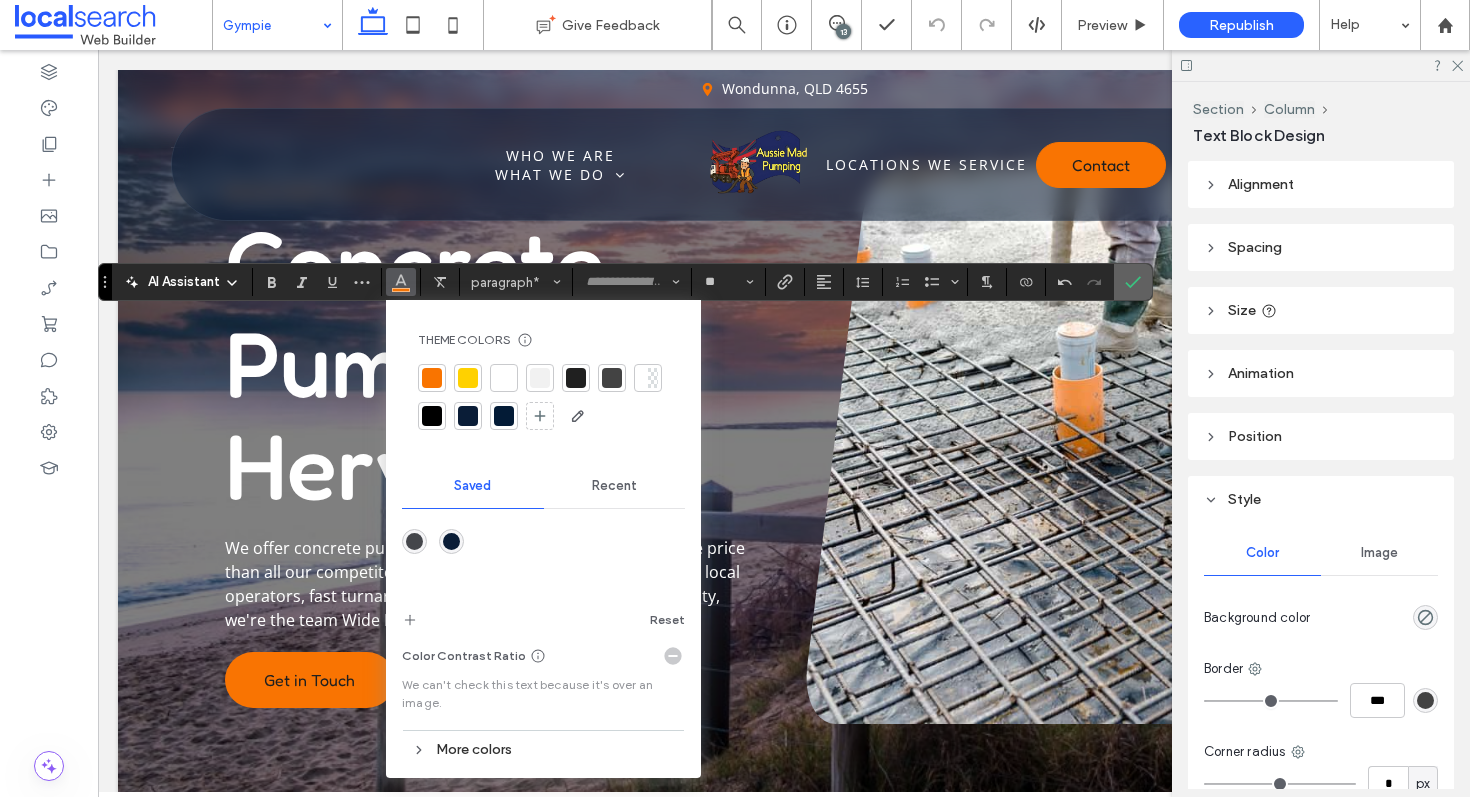 click at bounding box center (1133, 282) 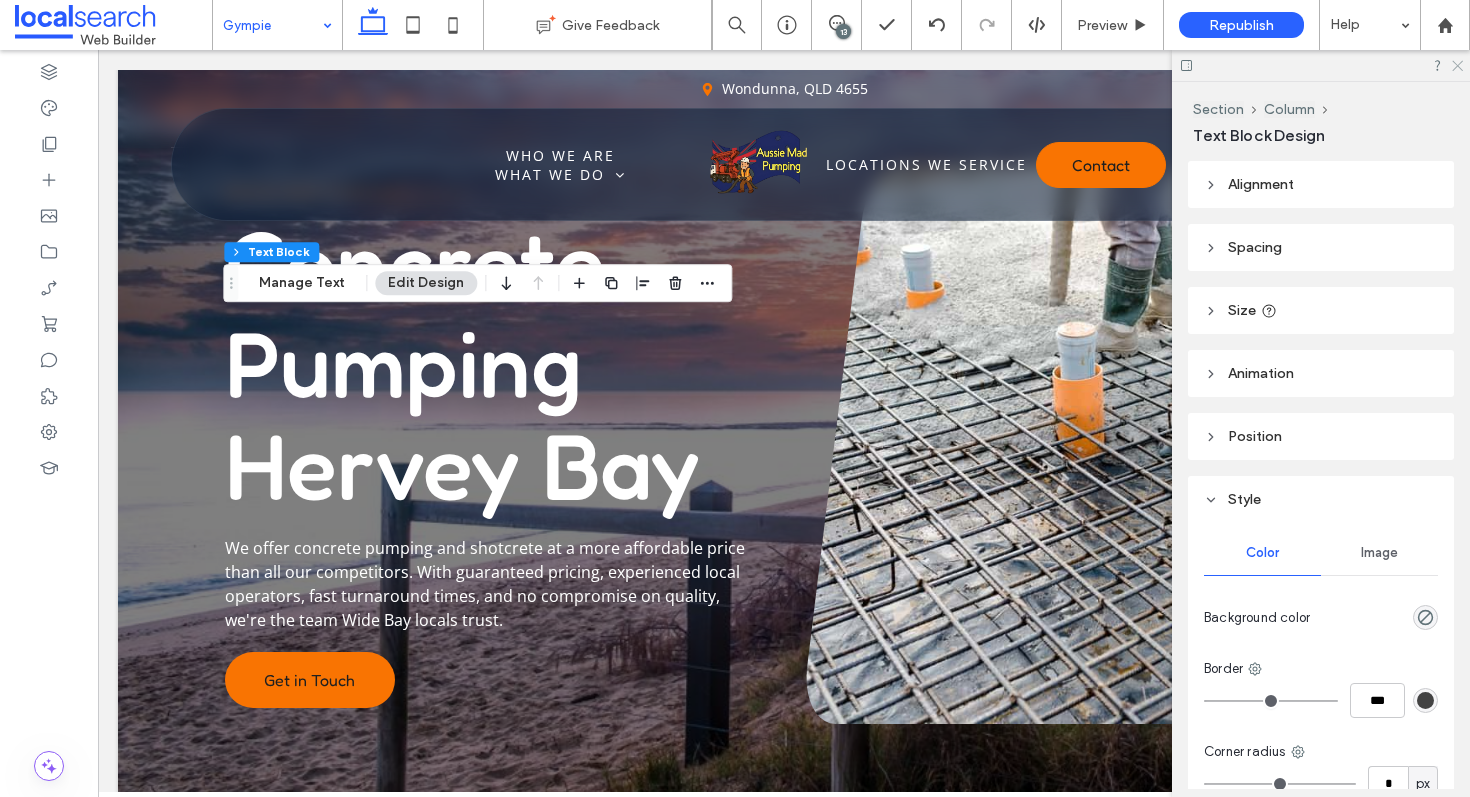 click 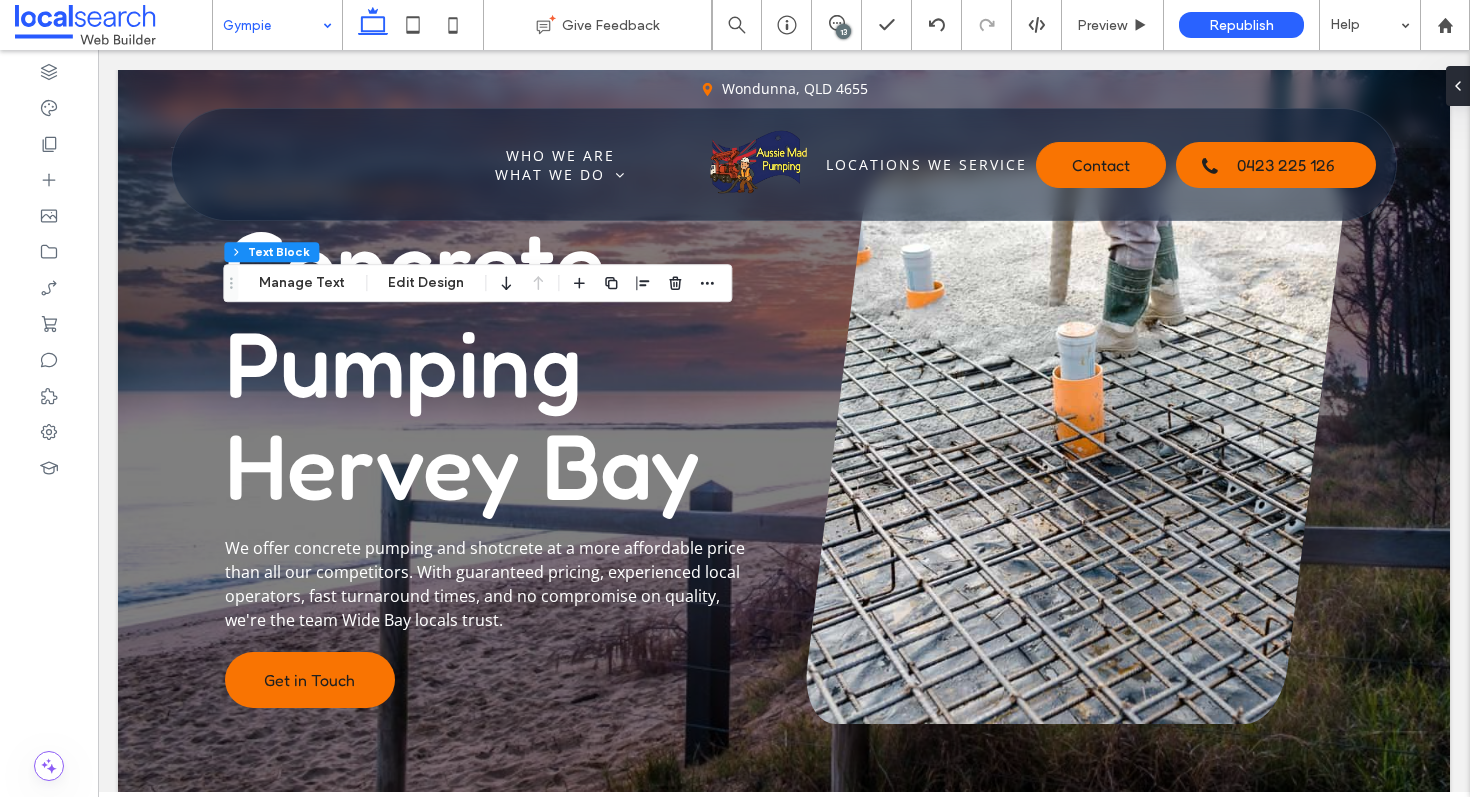 click on "13" at bounding box center (843, 31) 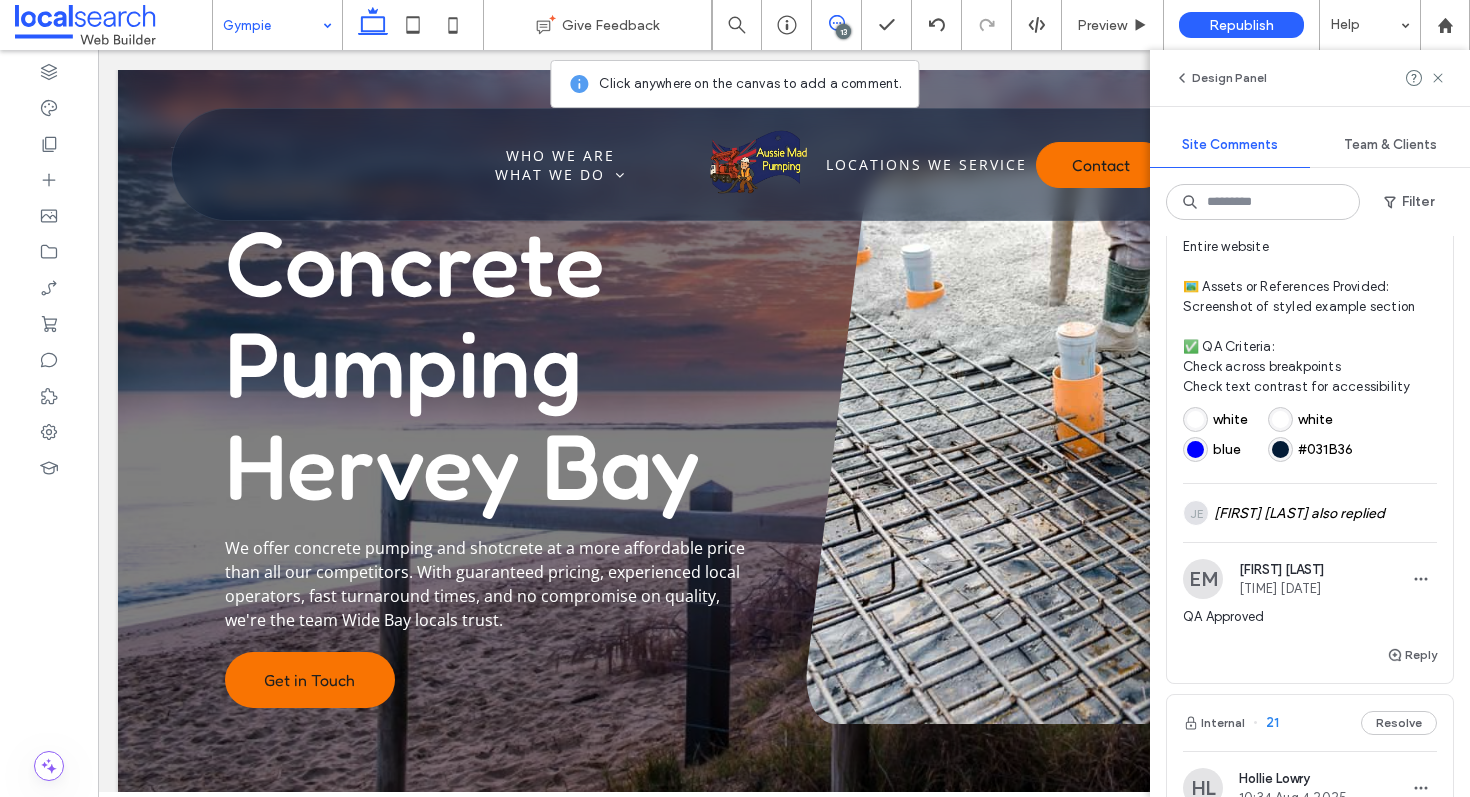 scroll, scrollTop: 2568, scrollLeft: 0, axis: vertical 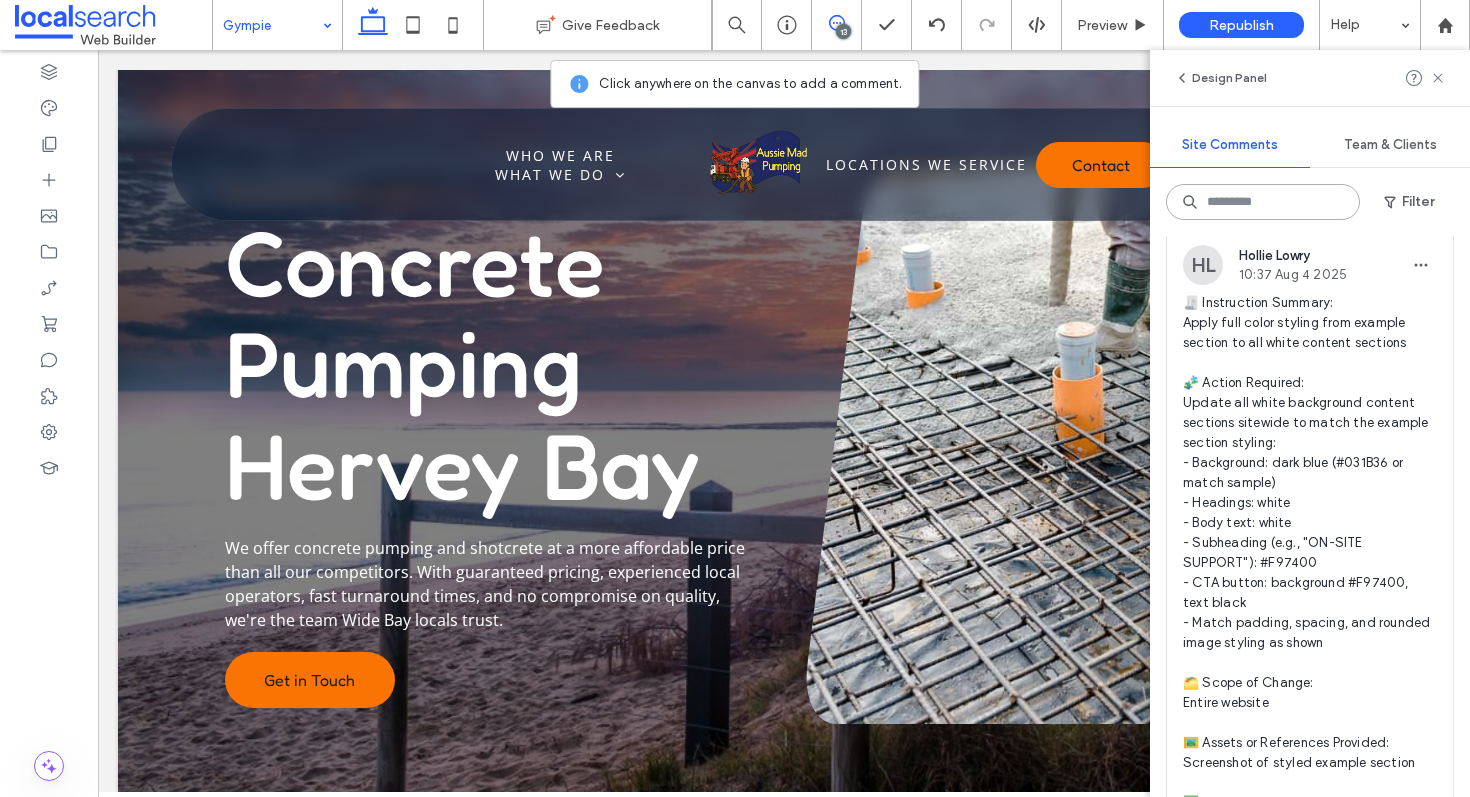 click at bounding box center [1263, 202] 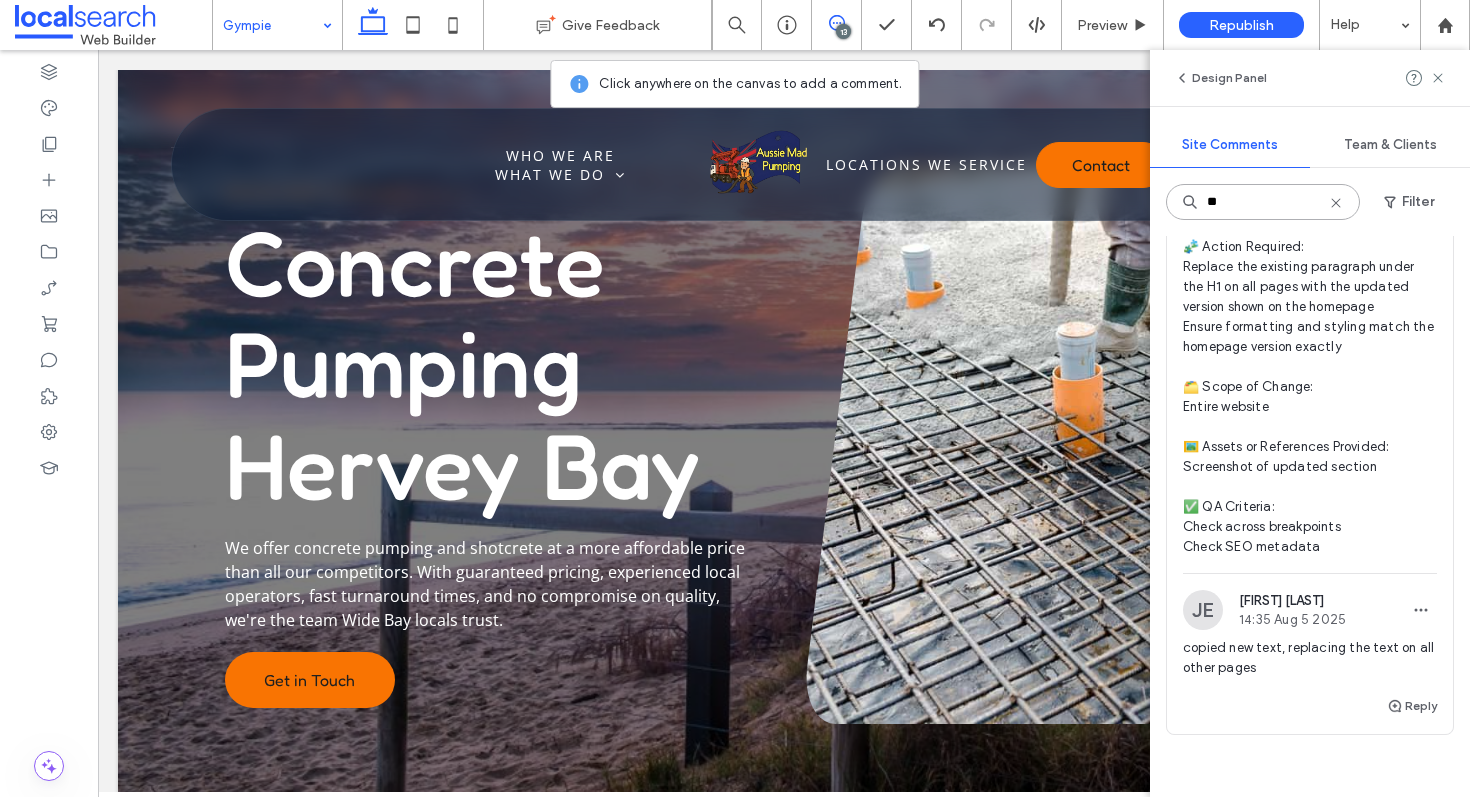 scroll, scrollTop: 218, scrollLeft: 0, axis: vertical 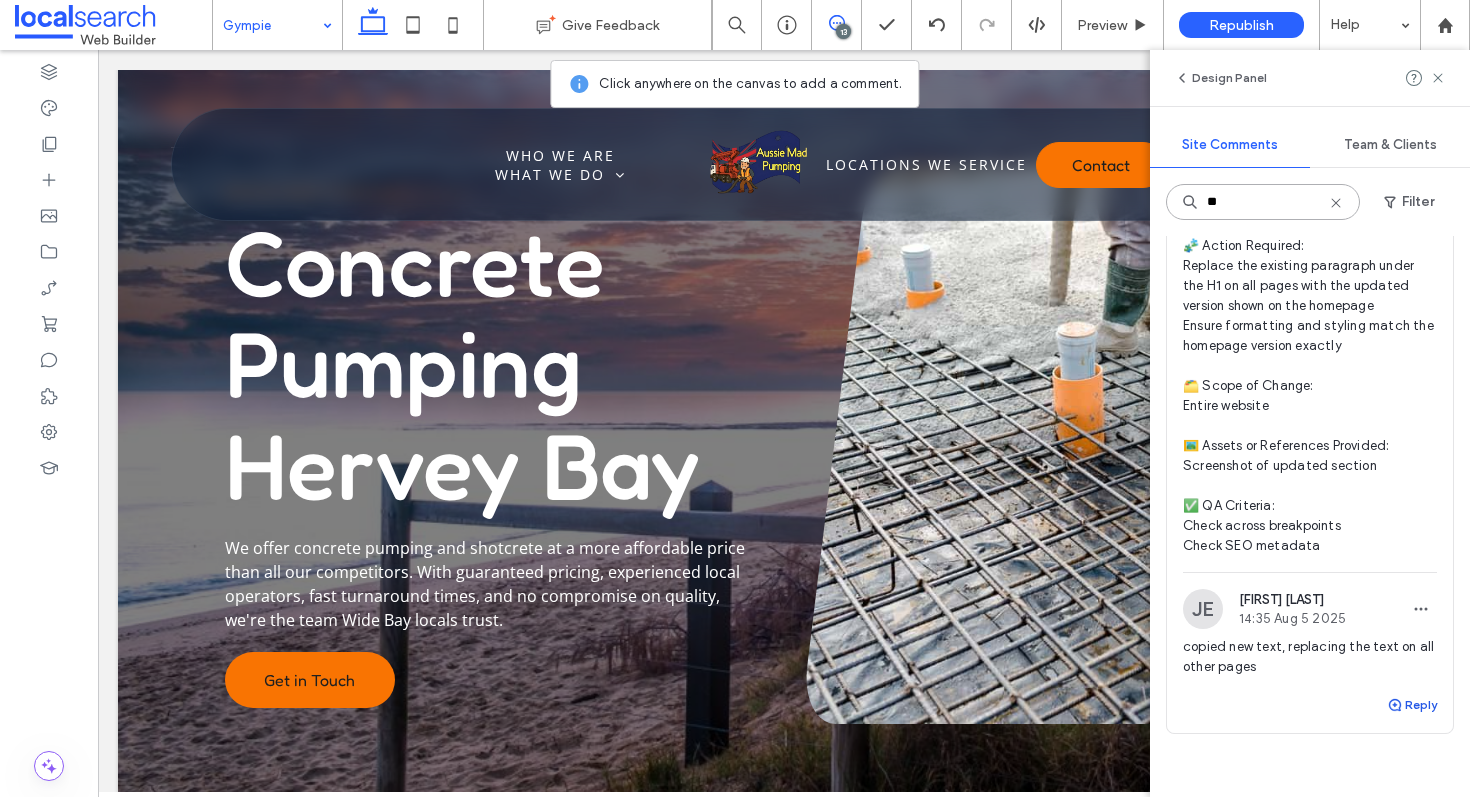 type on "**" 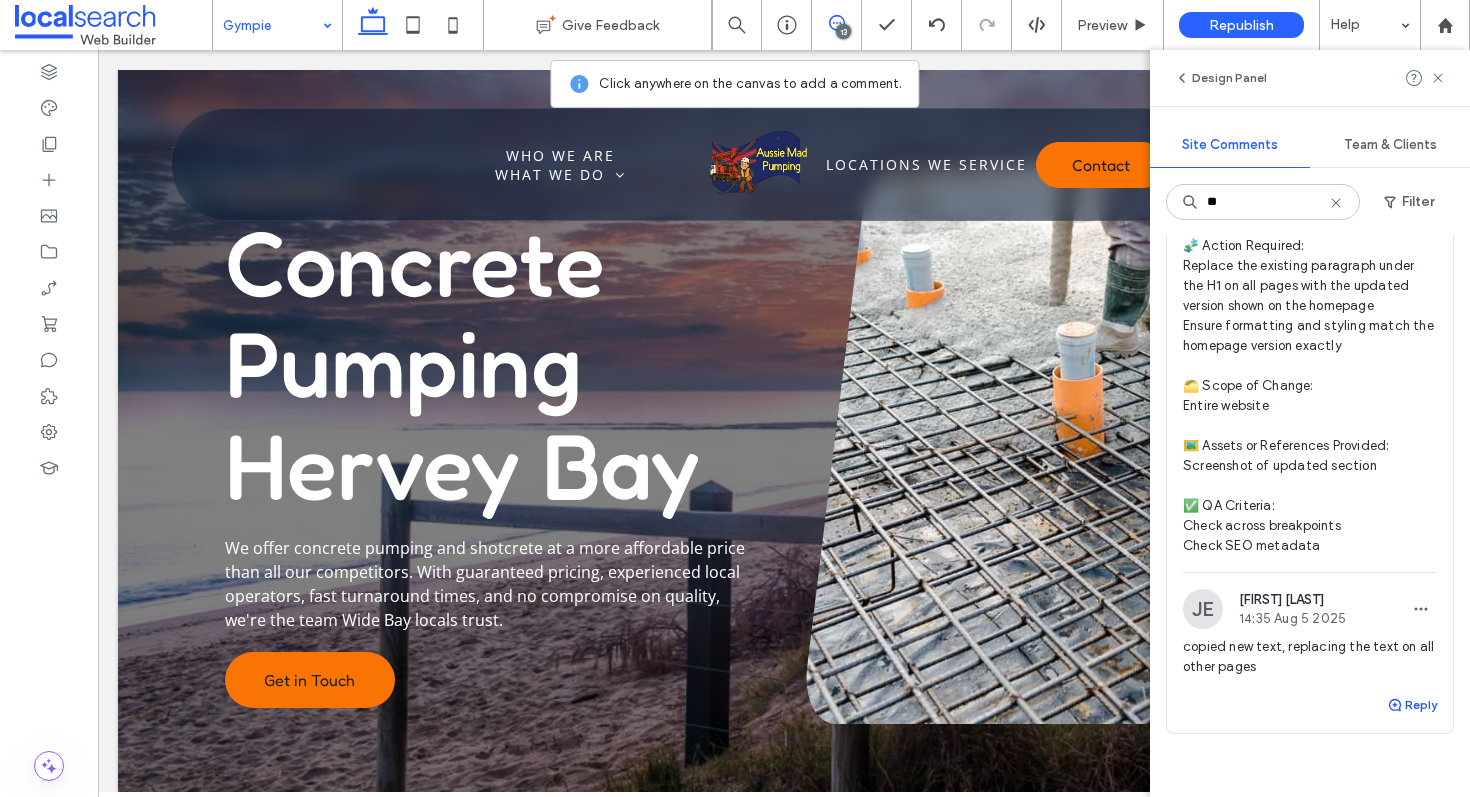 click on "Reply" at bounding box center [1412, 705] 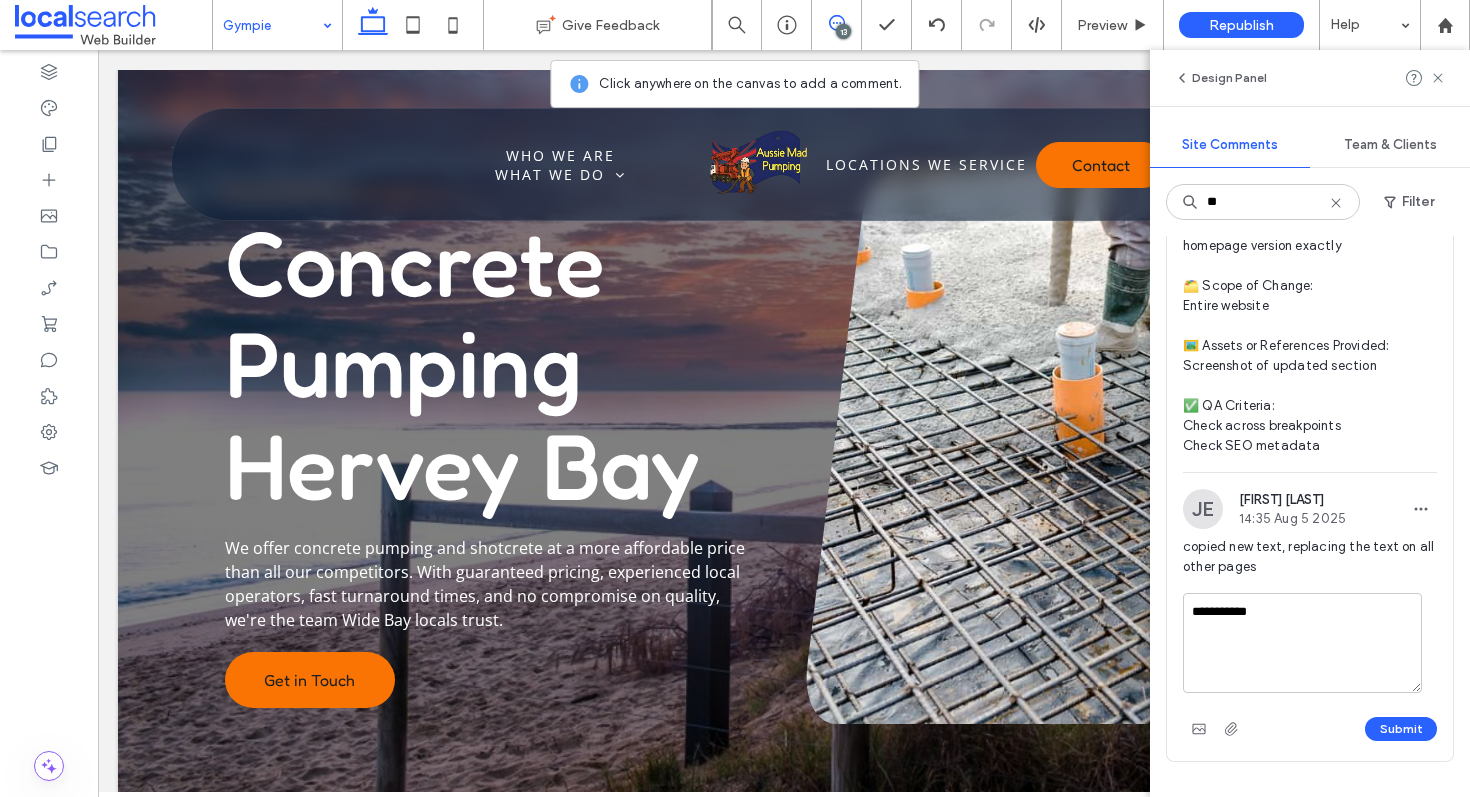 scroll, scrollTop: 342, scrollLeft: 0, axis: vertical 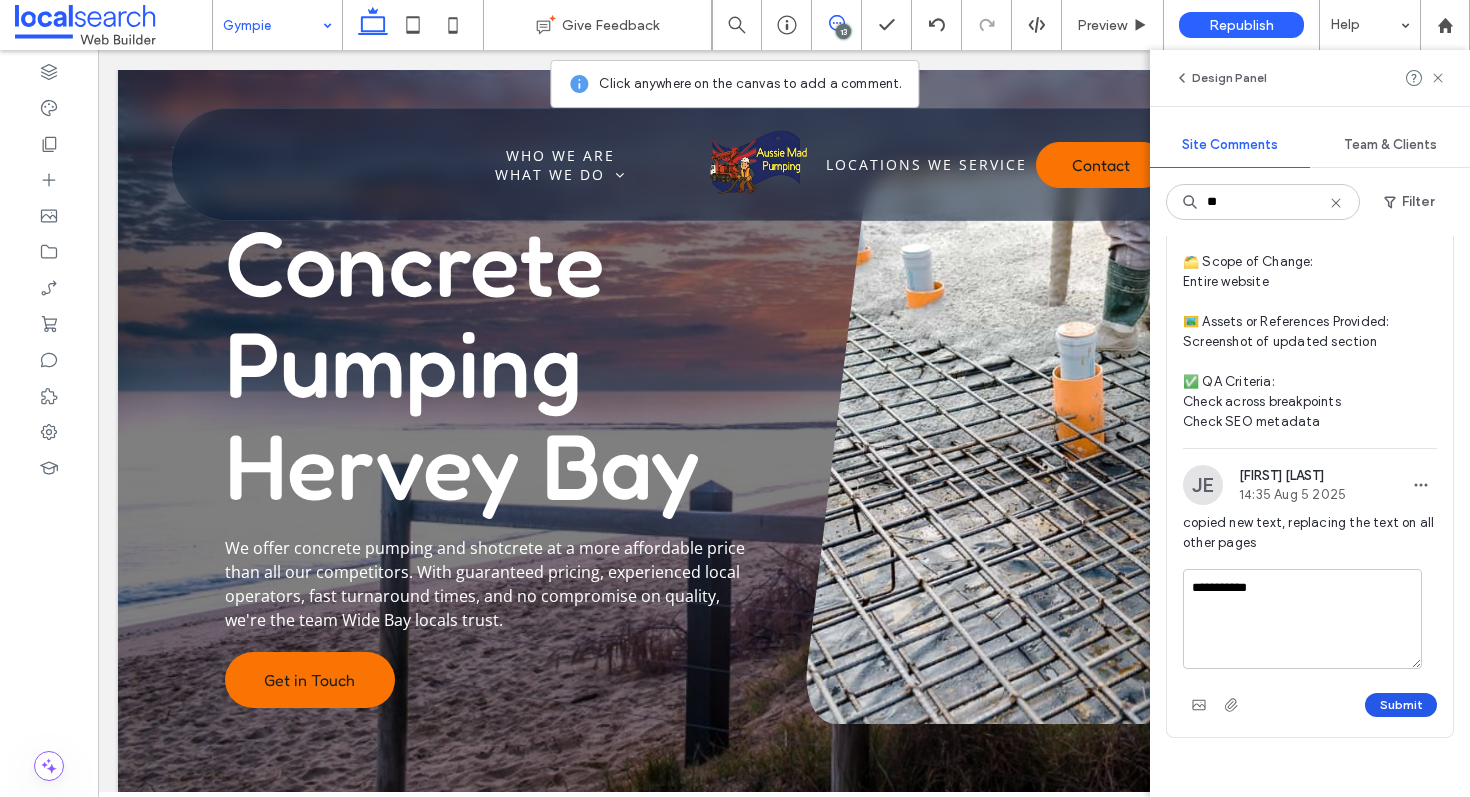 type on "**********" 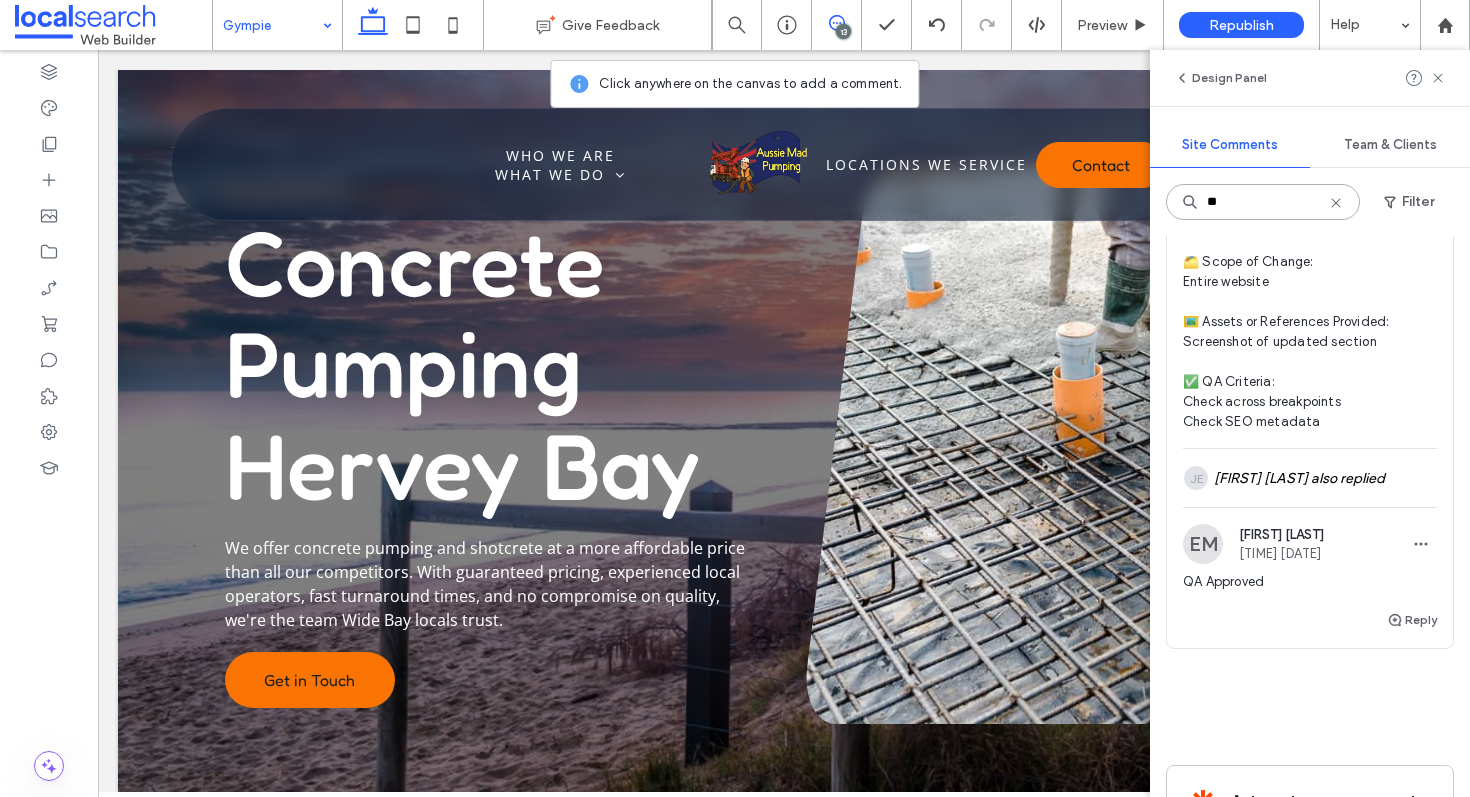 click on "**" at bounding box center [1263, 202] 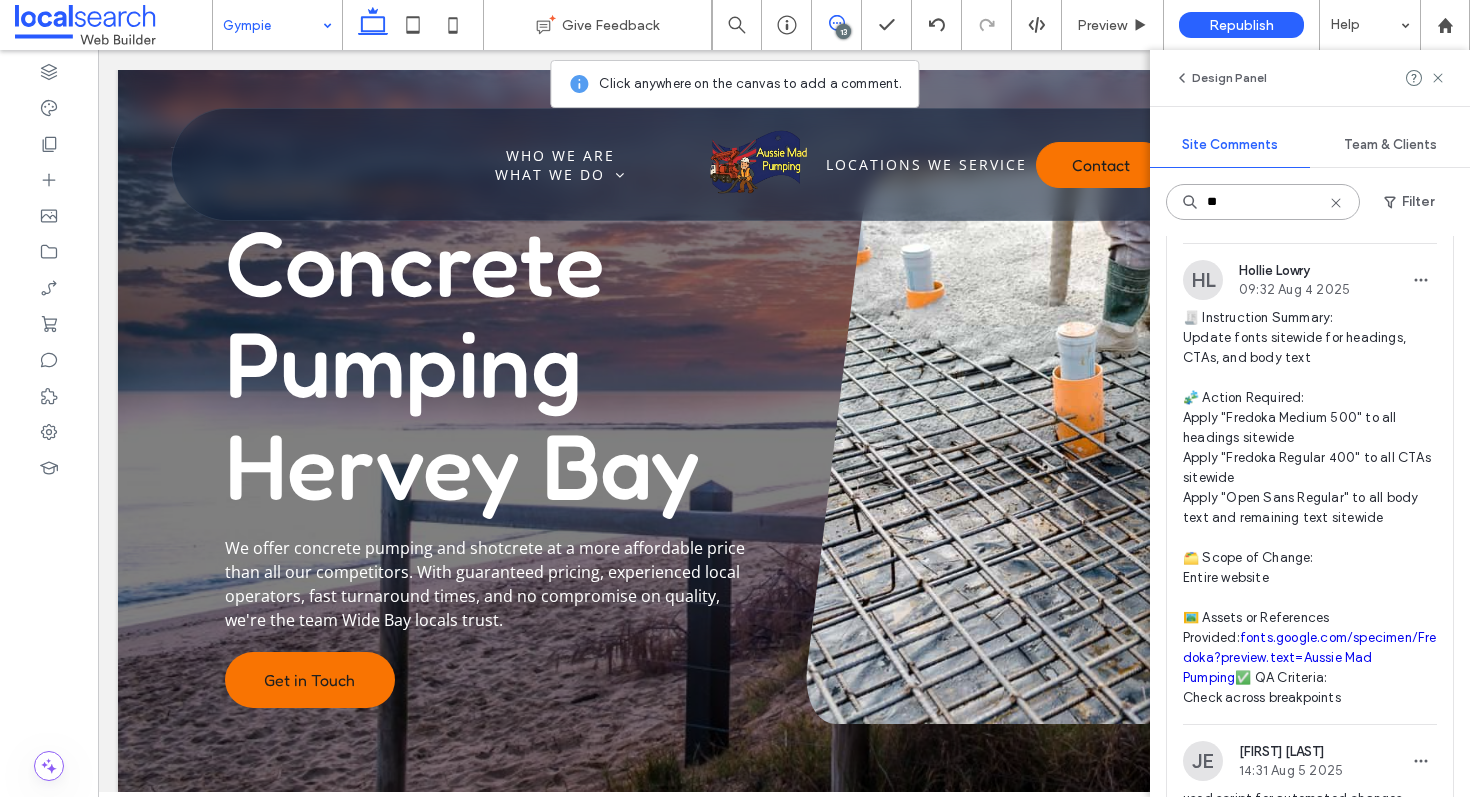 scroll, scrollTop: 928, scrollLeft: 0, axis: vertical 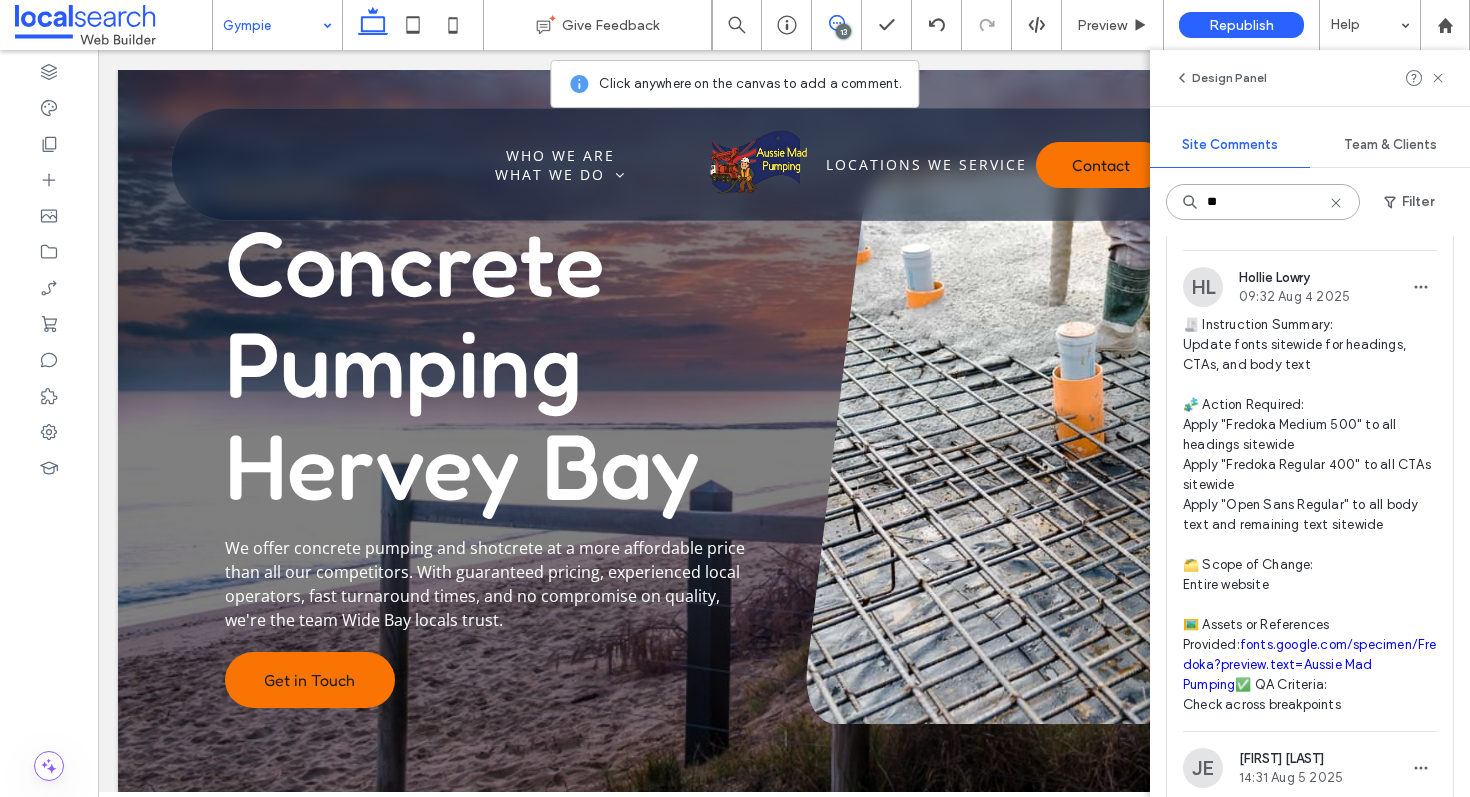 type on "**" 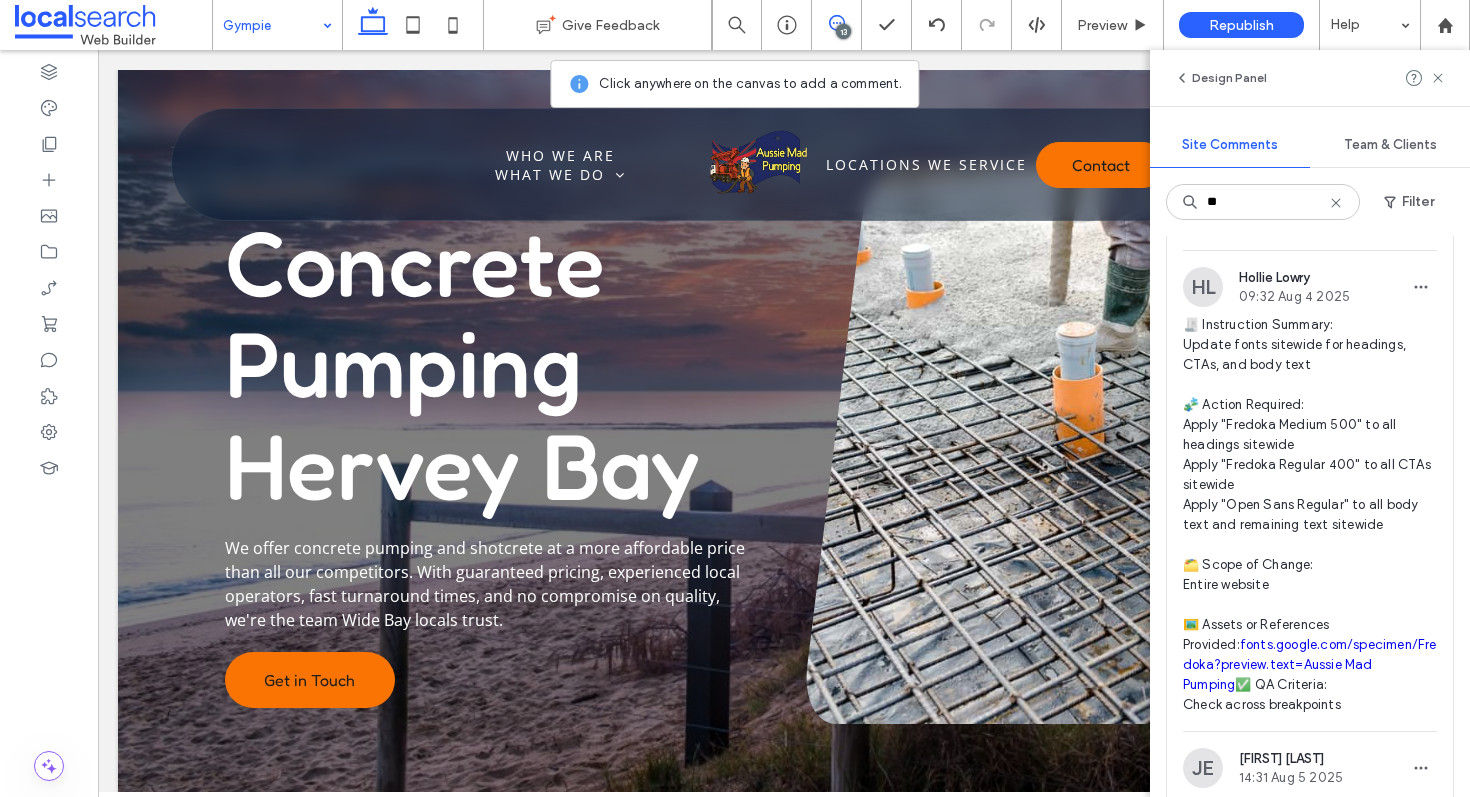click on "Internal 14 Resolve" at bounding box center (1310, 222) 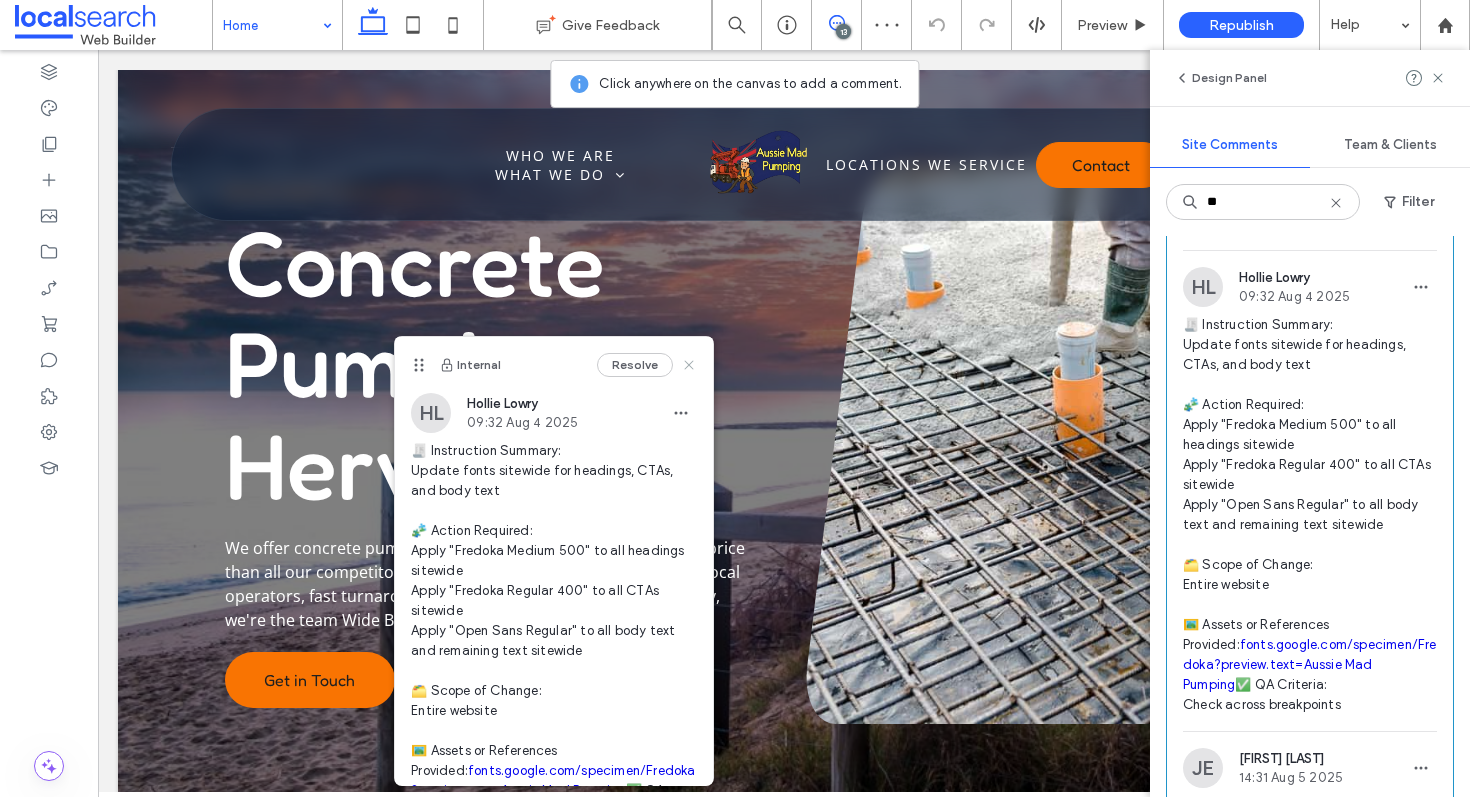 click 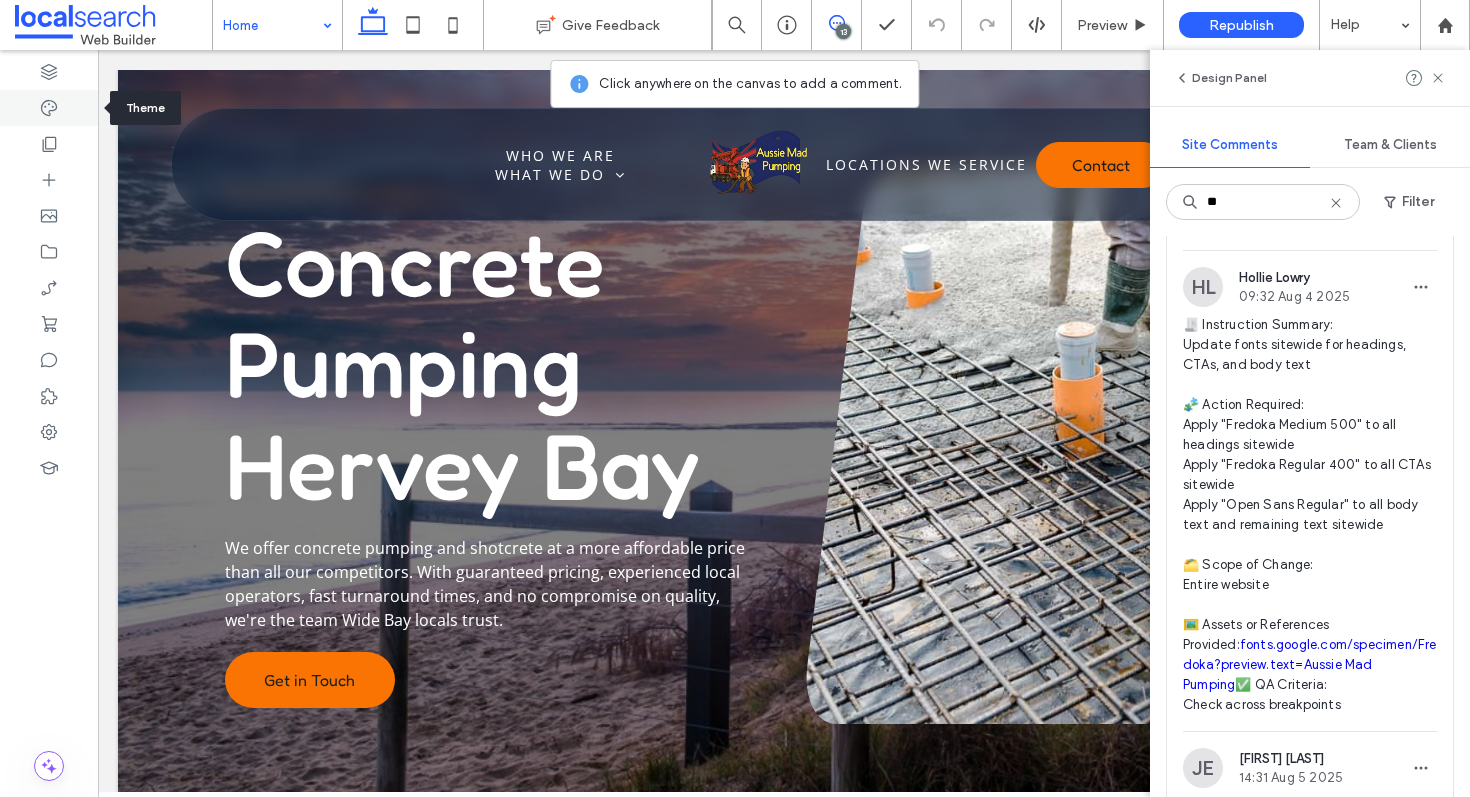 click 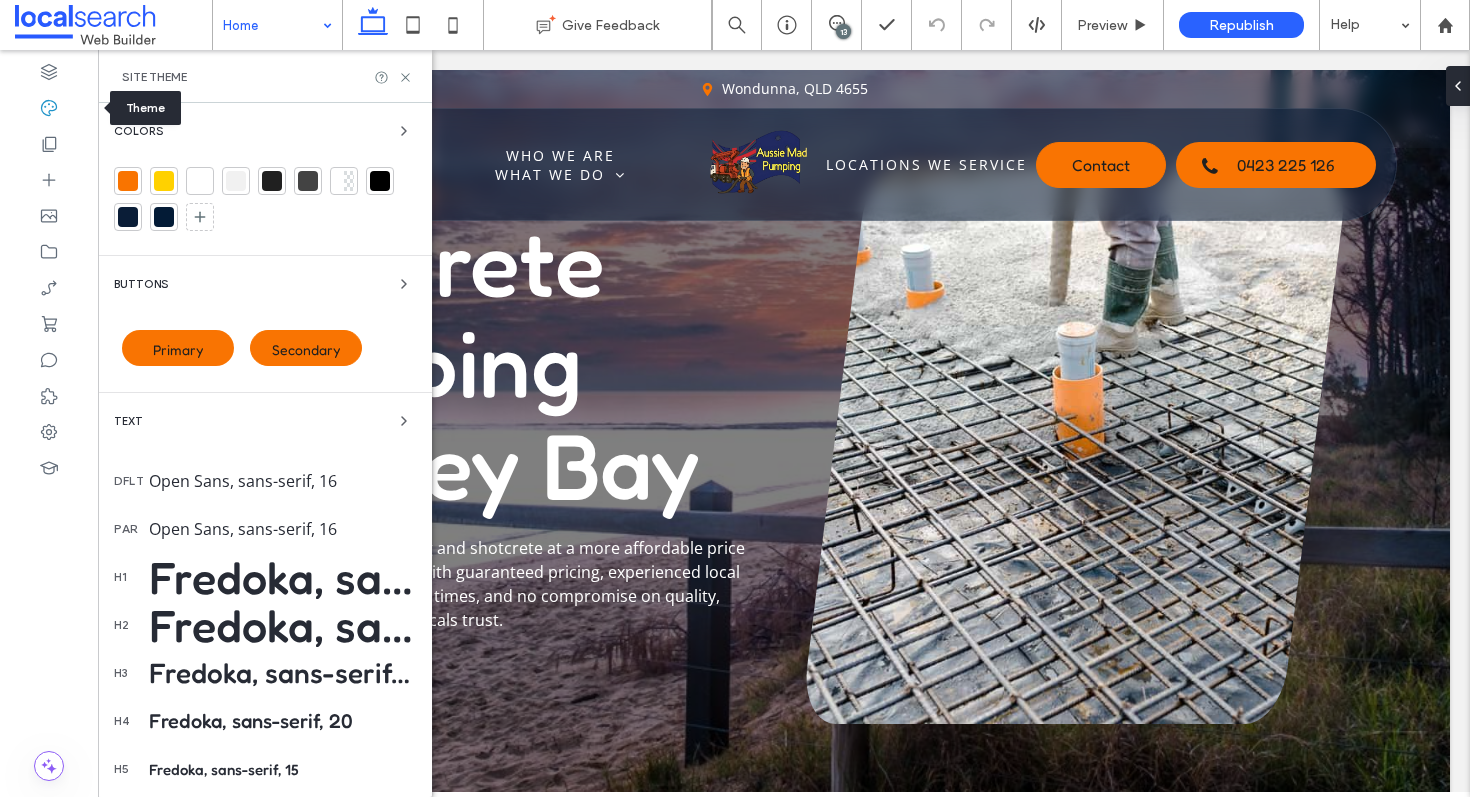 scroll, scrollTop: 0, scrollLeft: 0, axis: both 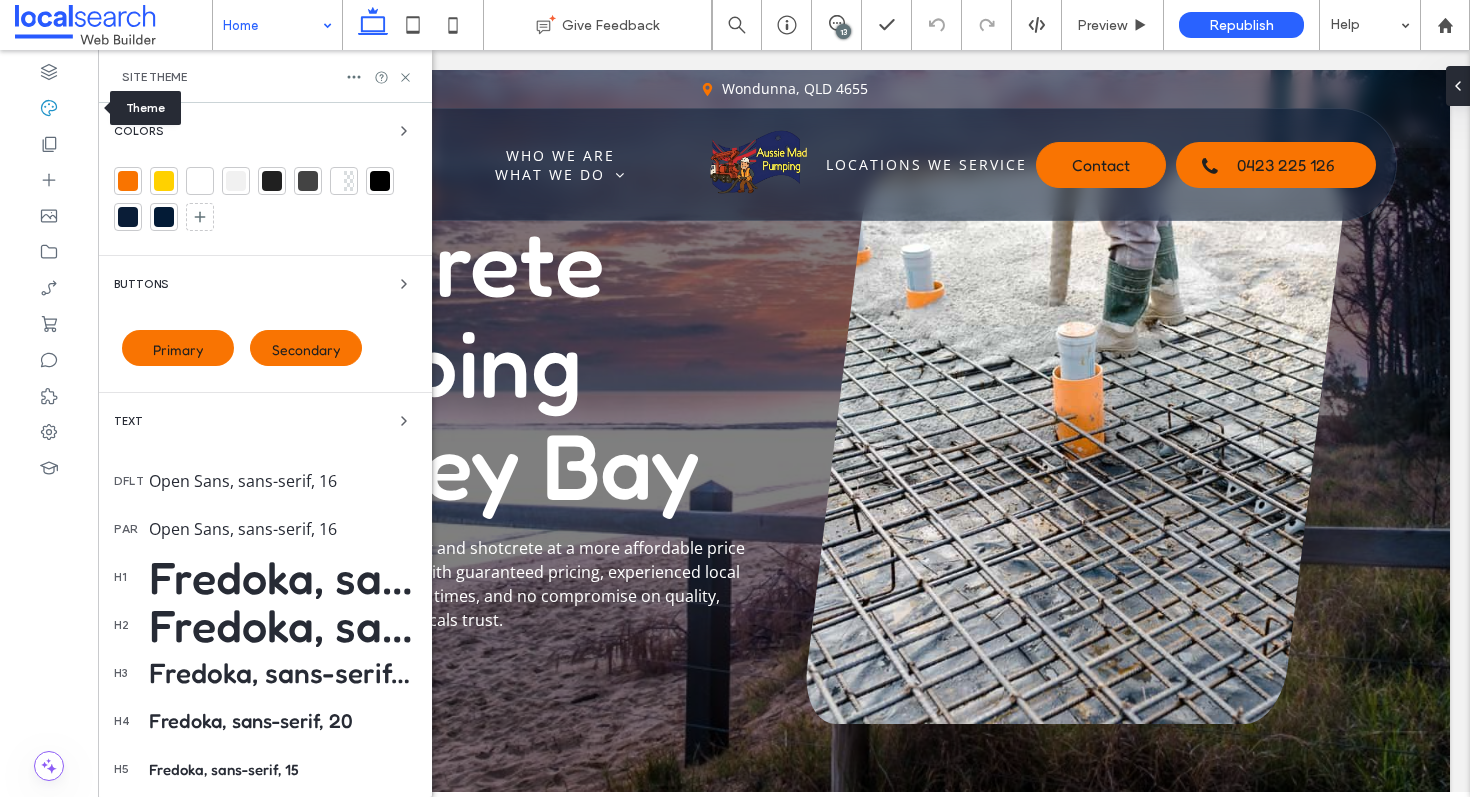 click 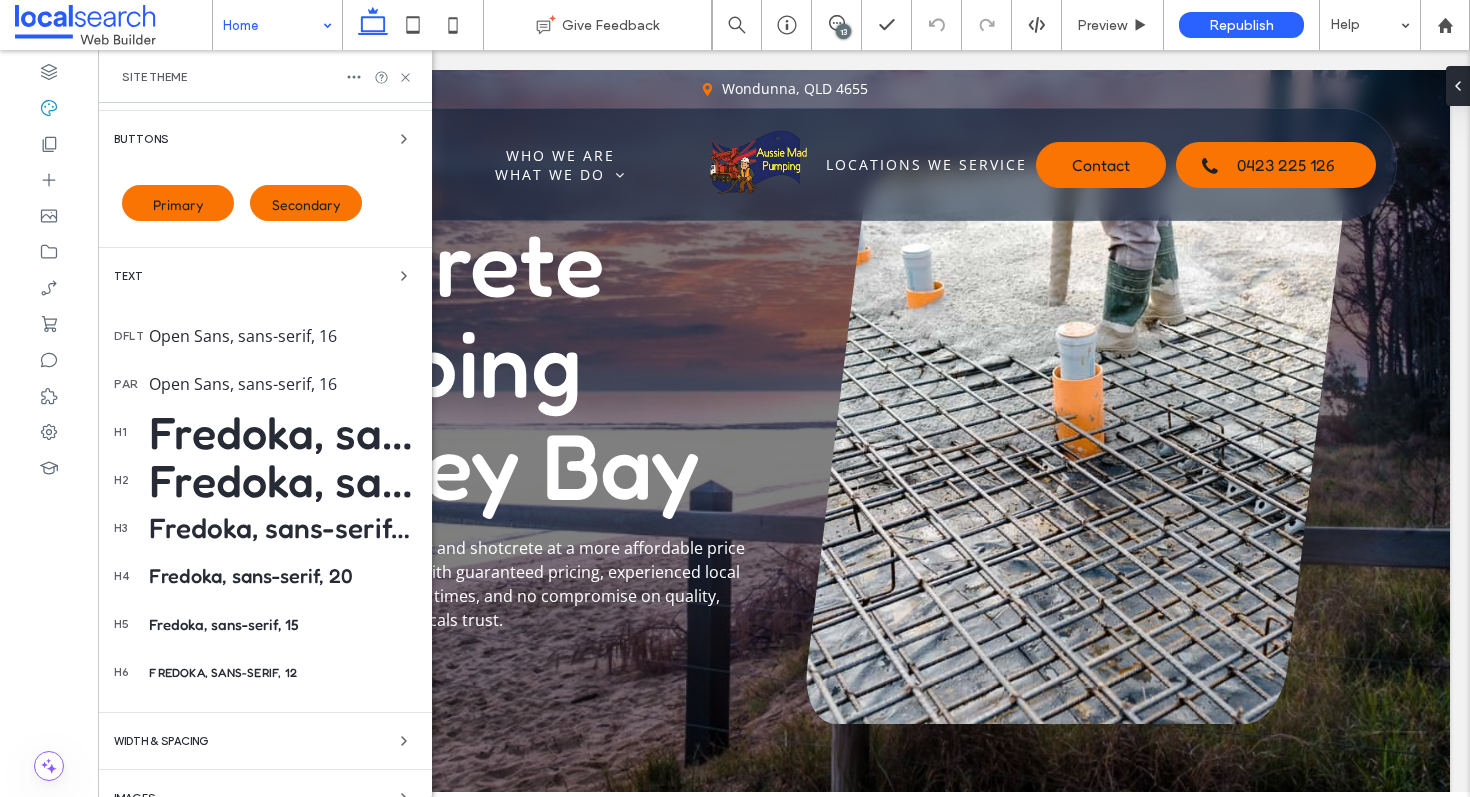 scroll, scrollTop: 228, scrollLeft: 0, axis: vertical 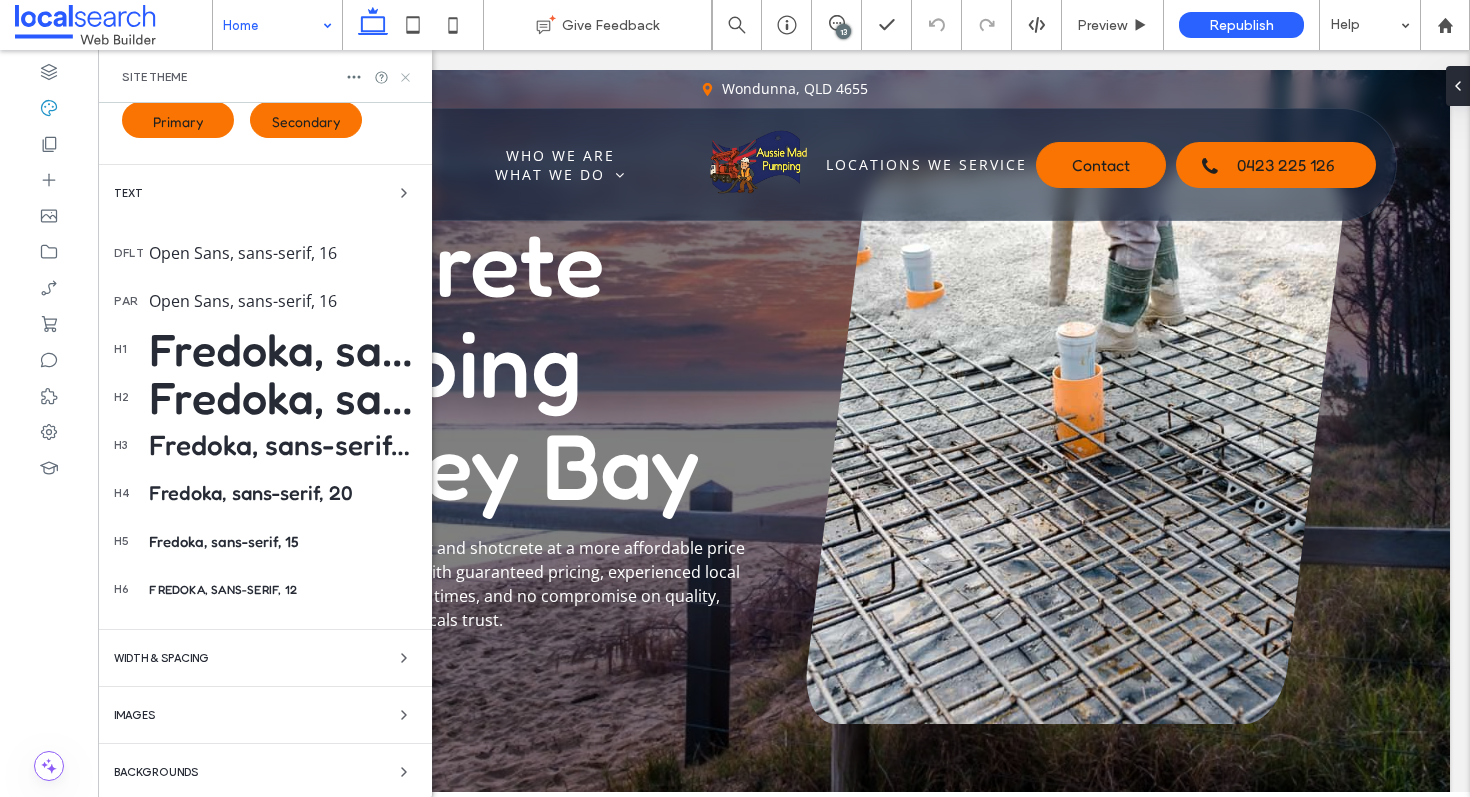 click 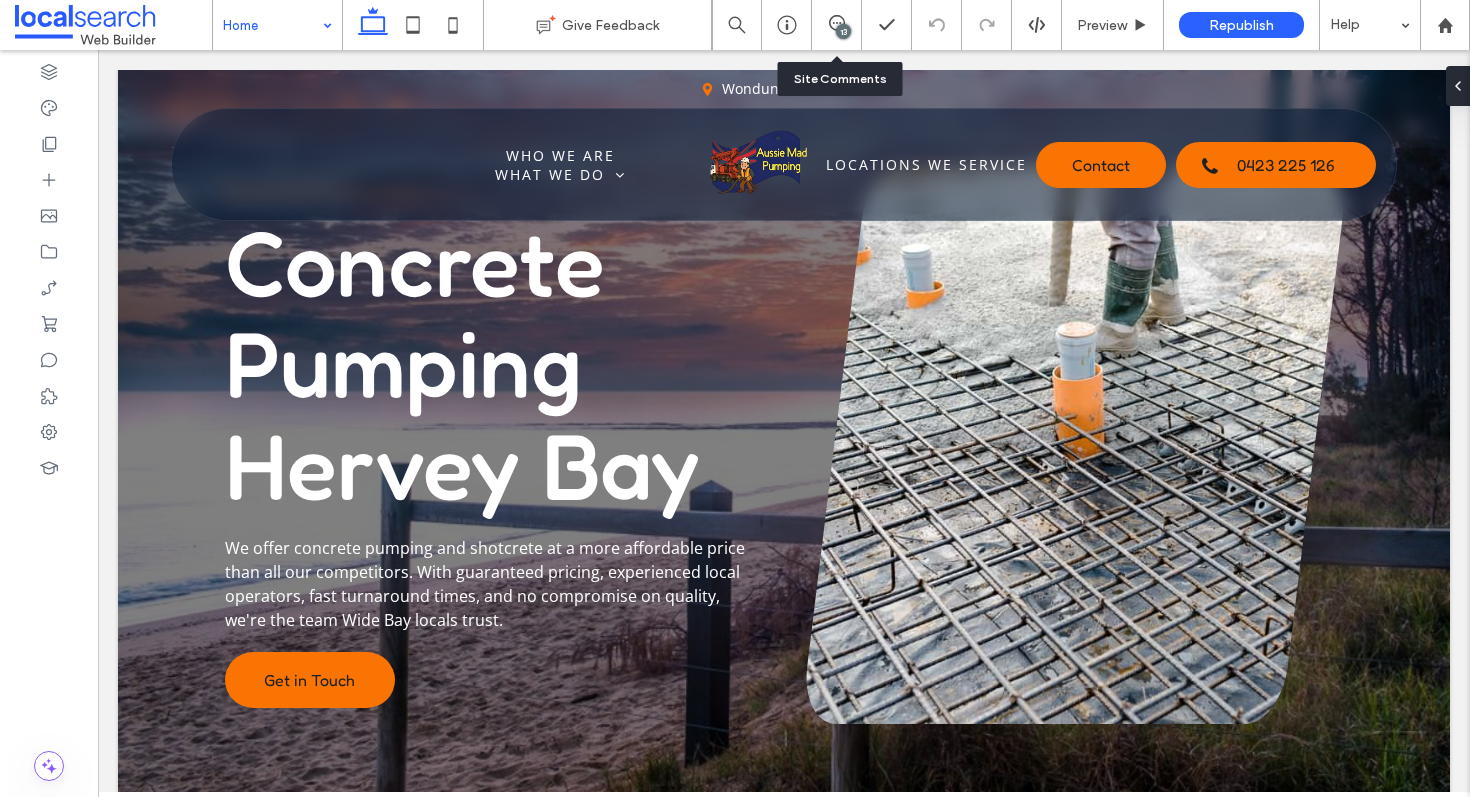 click on "13" at bounding box center [843, 31] 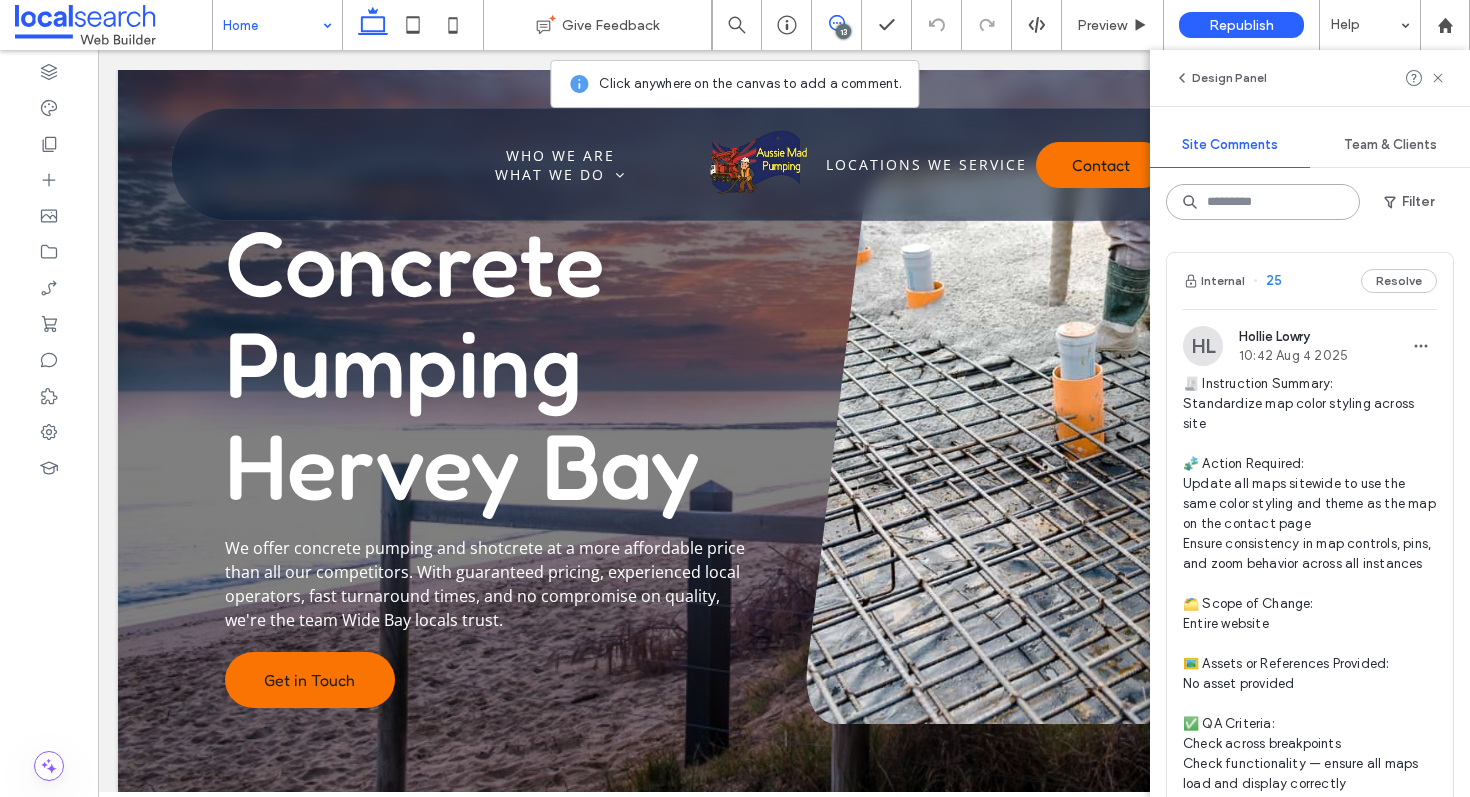 click at bounding box center [1263, 202] 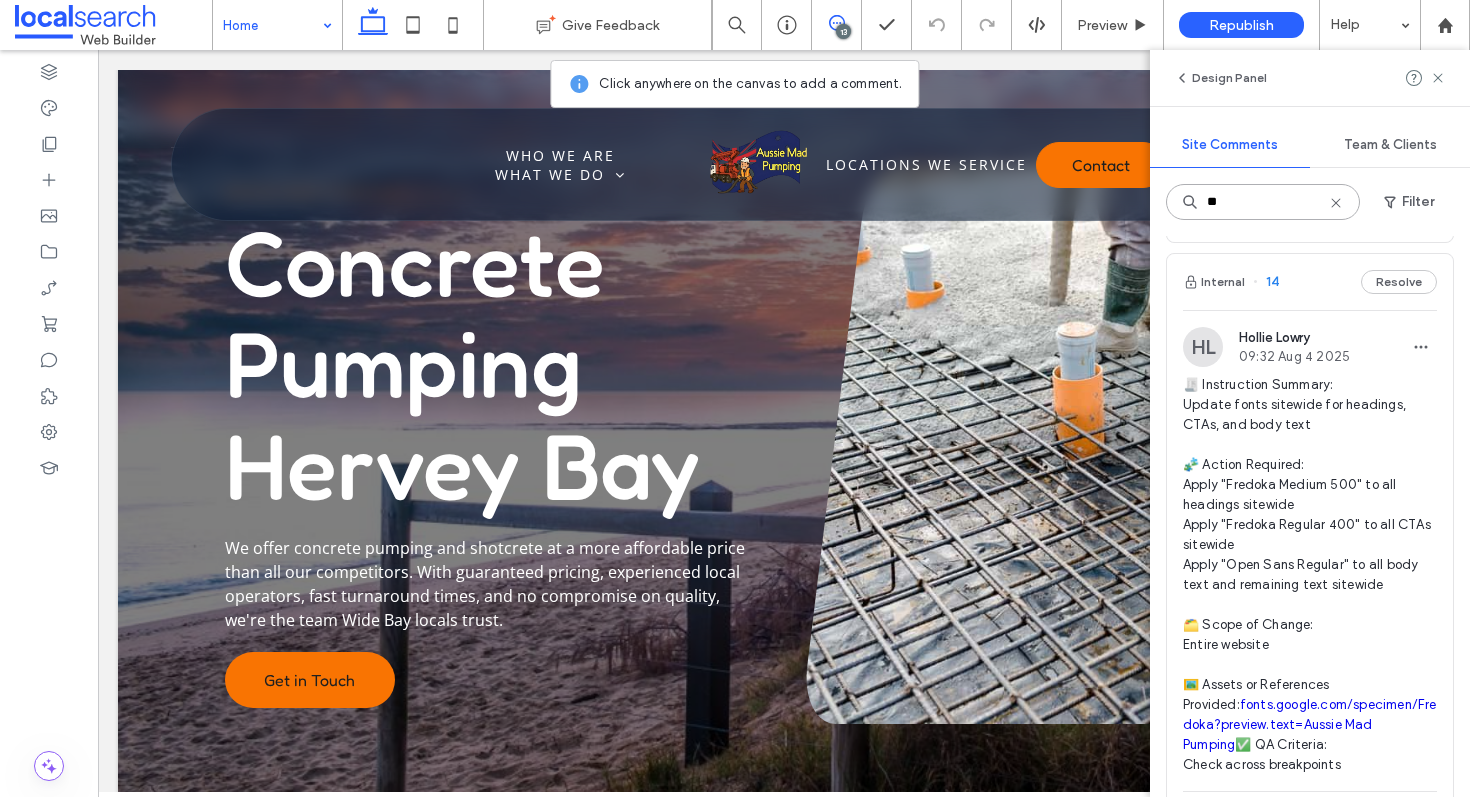 scroll, scrollTop: 870, scrollLeft: 0, axis: vertical 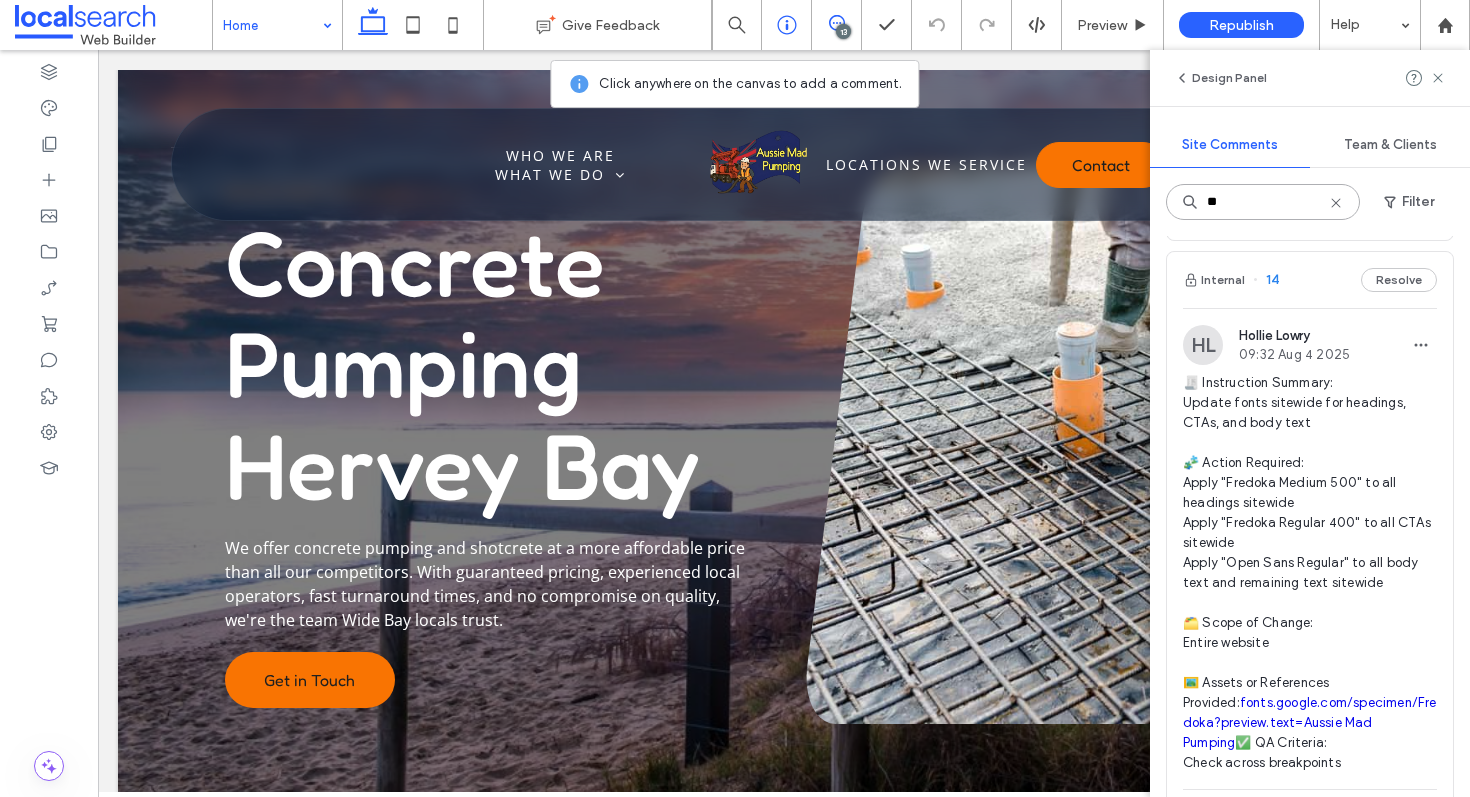 type on "**" 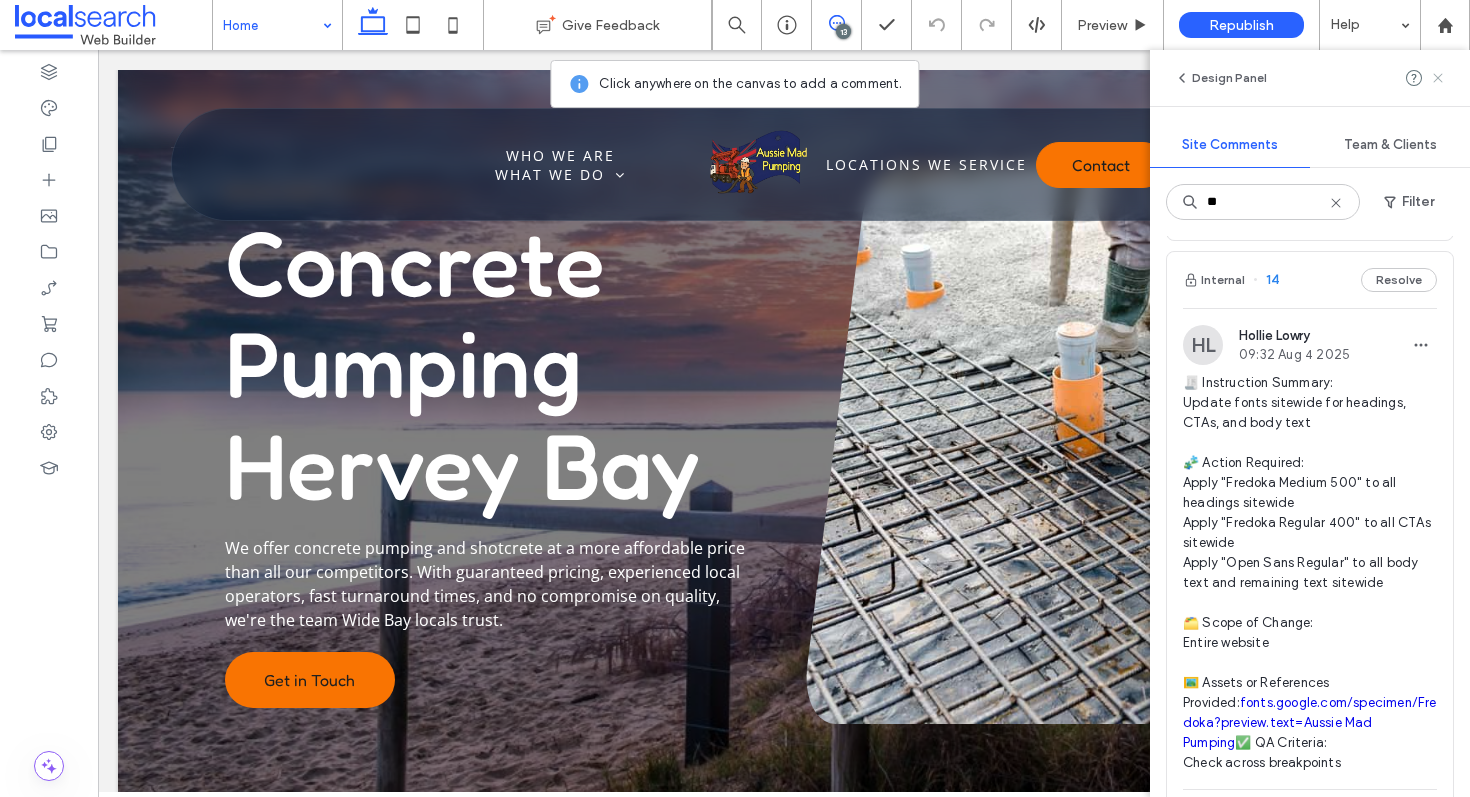 click 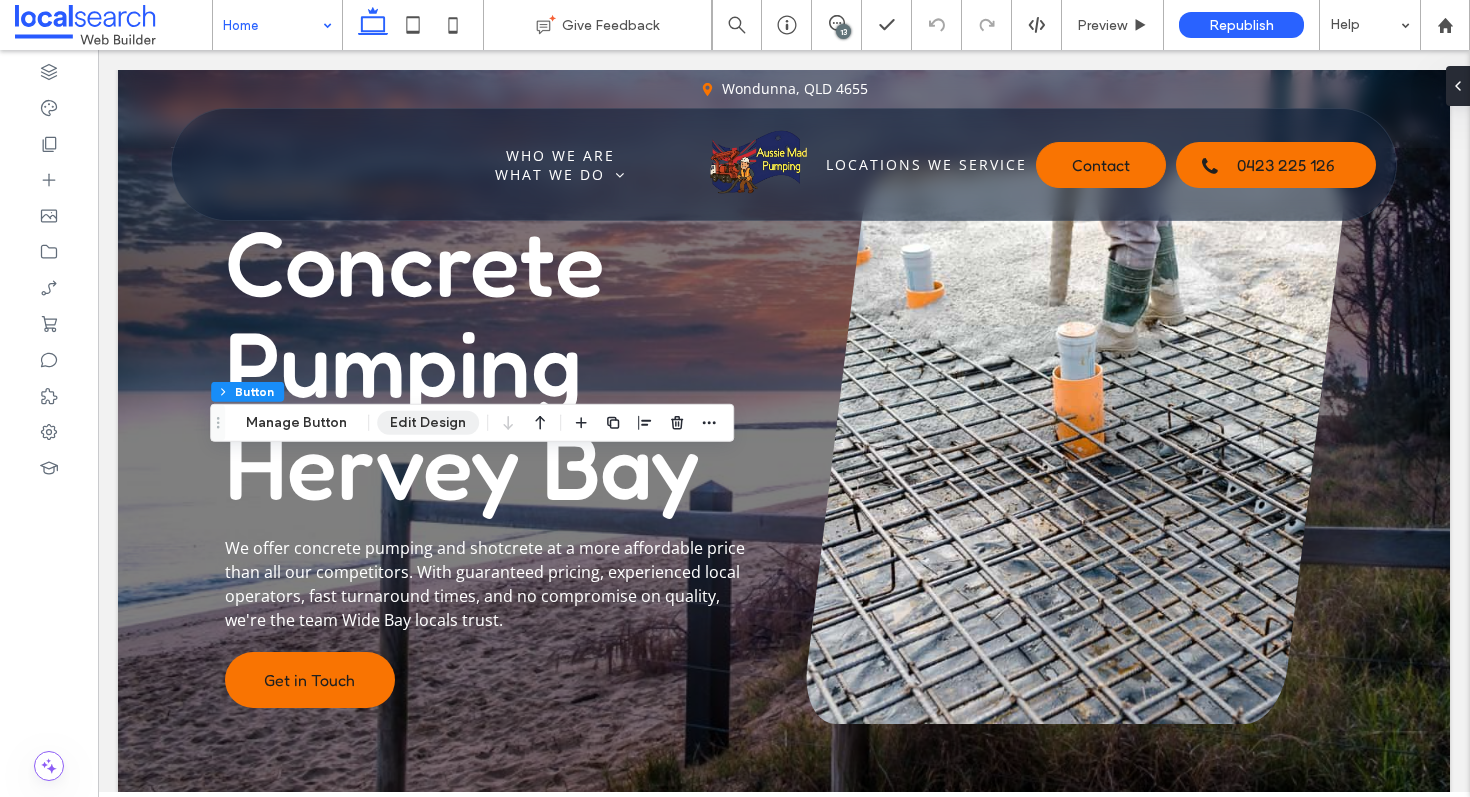 click on "Edit Design" at bounding box center (428, 423) 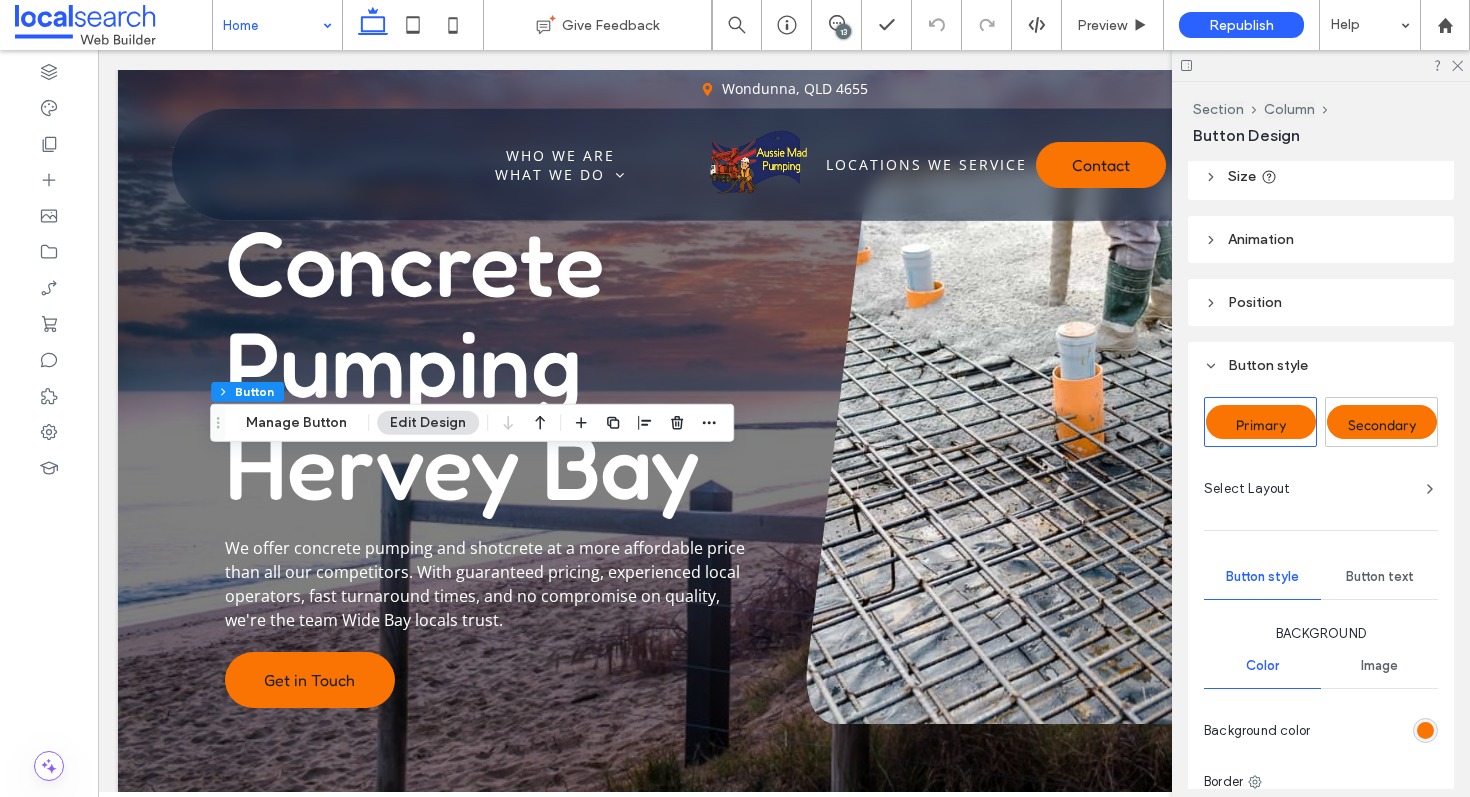 scroll, scrollTop: 164, scrollLeft: 0, axis: vertical 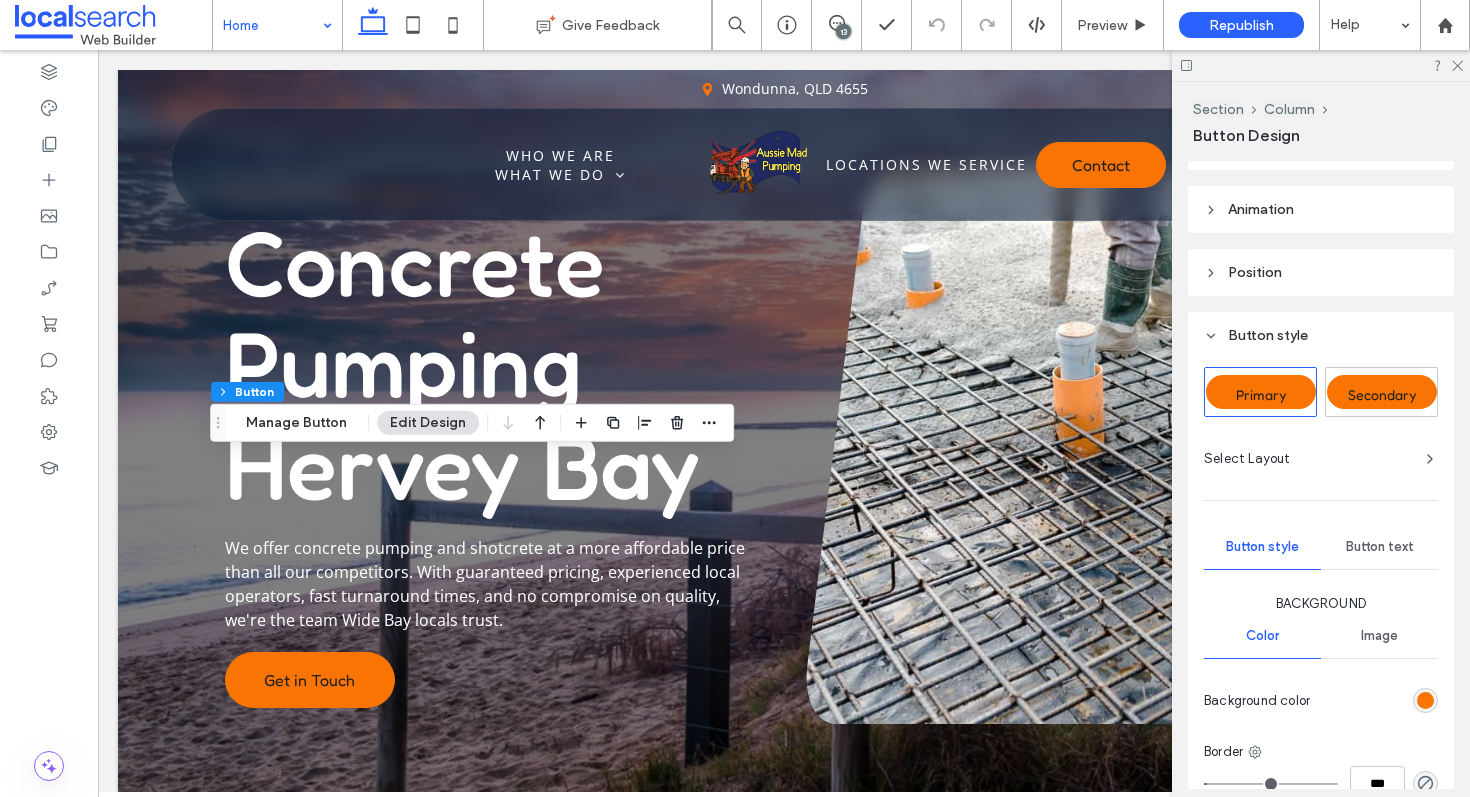 click on "Button text" at bounding box center (1380, 547) 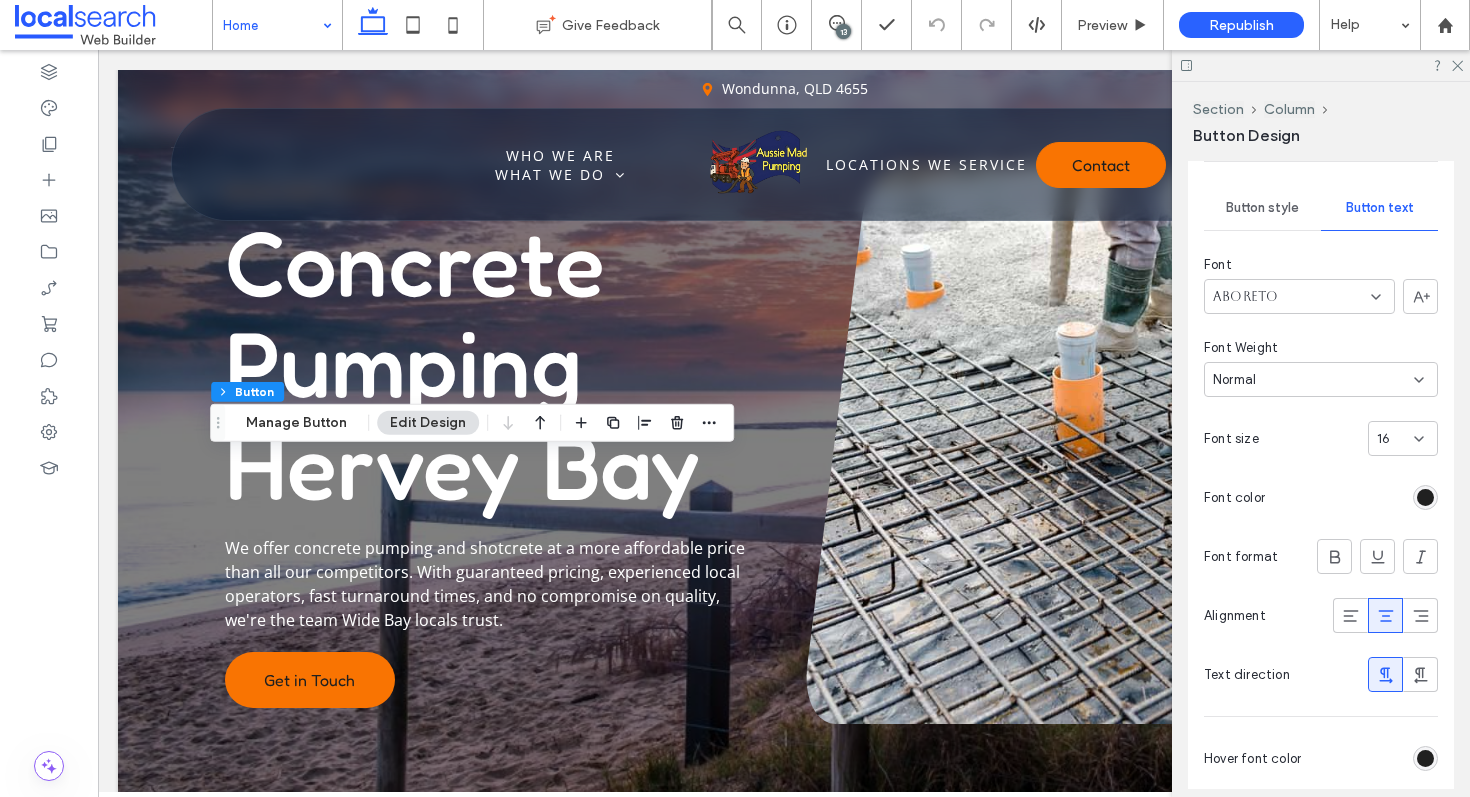 scroll, scrollTop: 499, scrollLeft: 0, axis: vertical 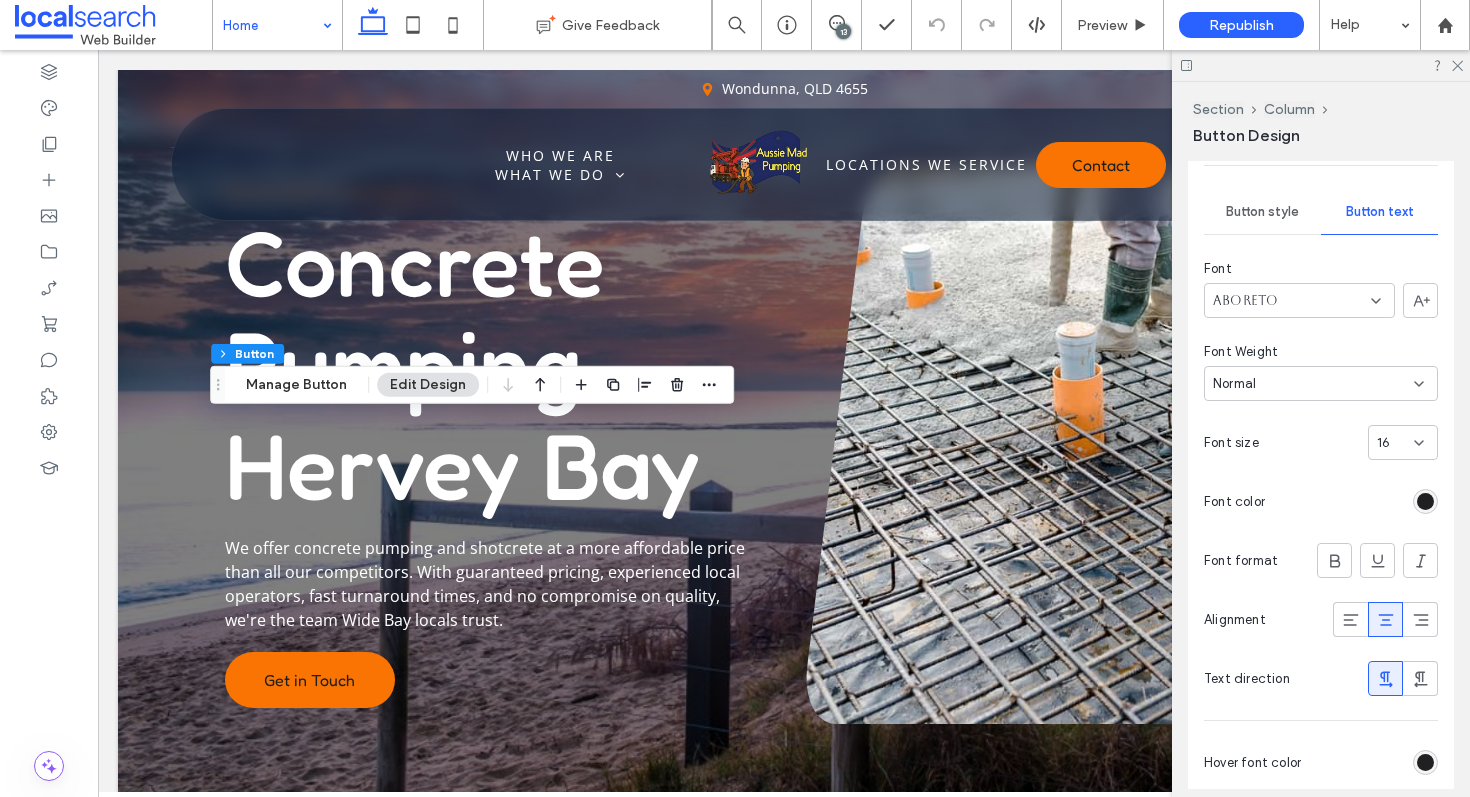 click on "Aboreto" at bounding box center (1299, 300) 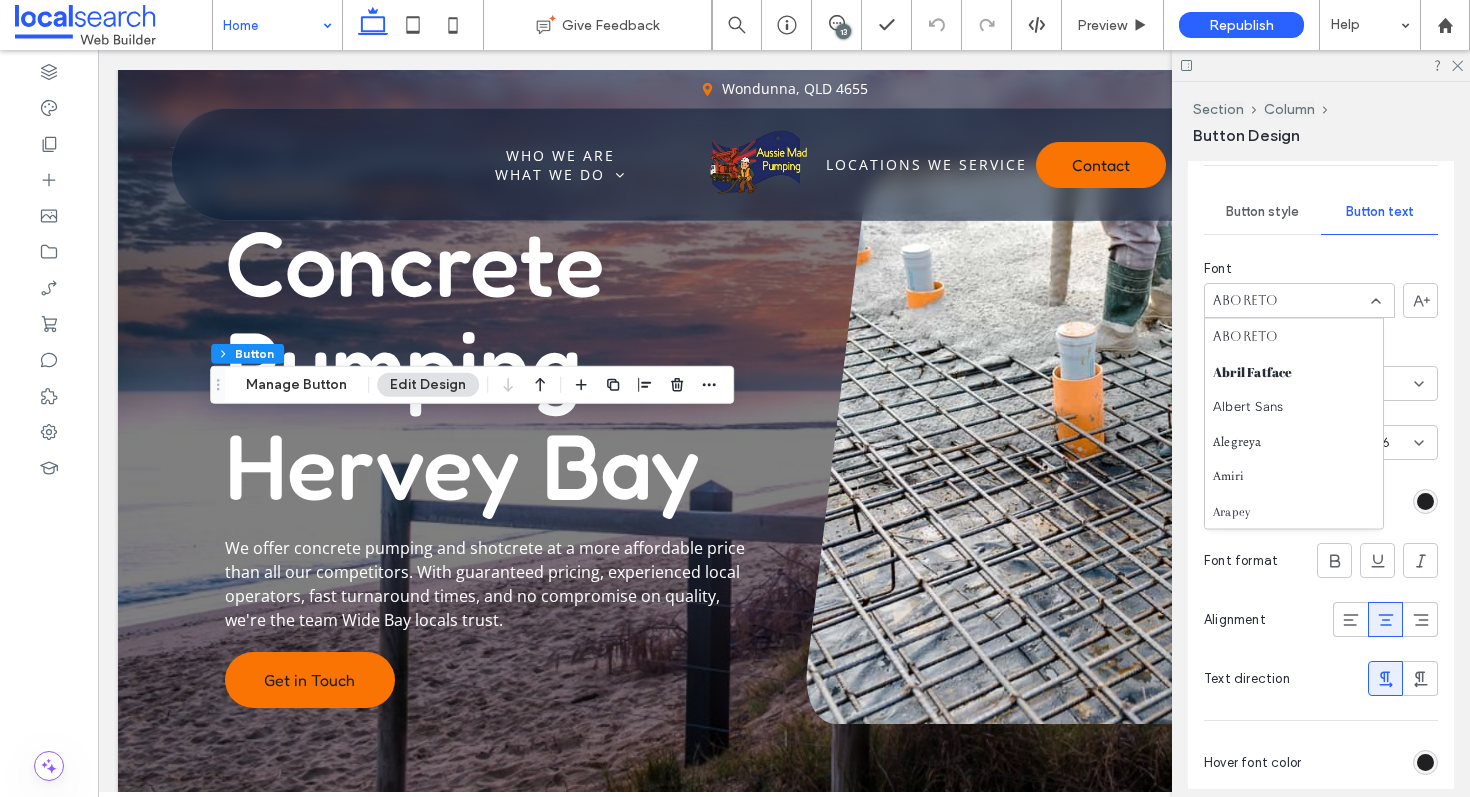 click on "Aboreto" at bounding box center [1245, 301] 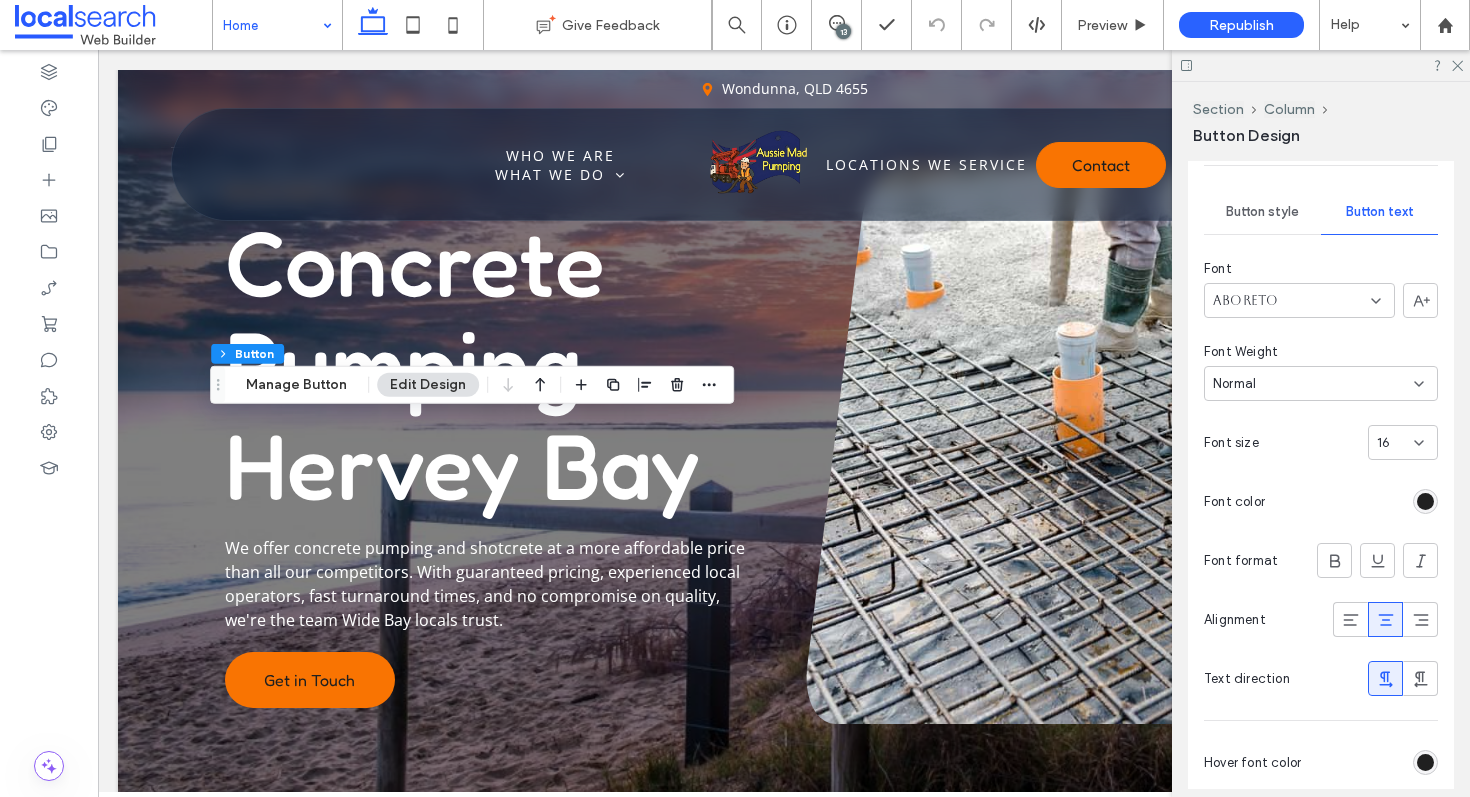 click on "Aboreto" at bounding box center [1245, 301] 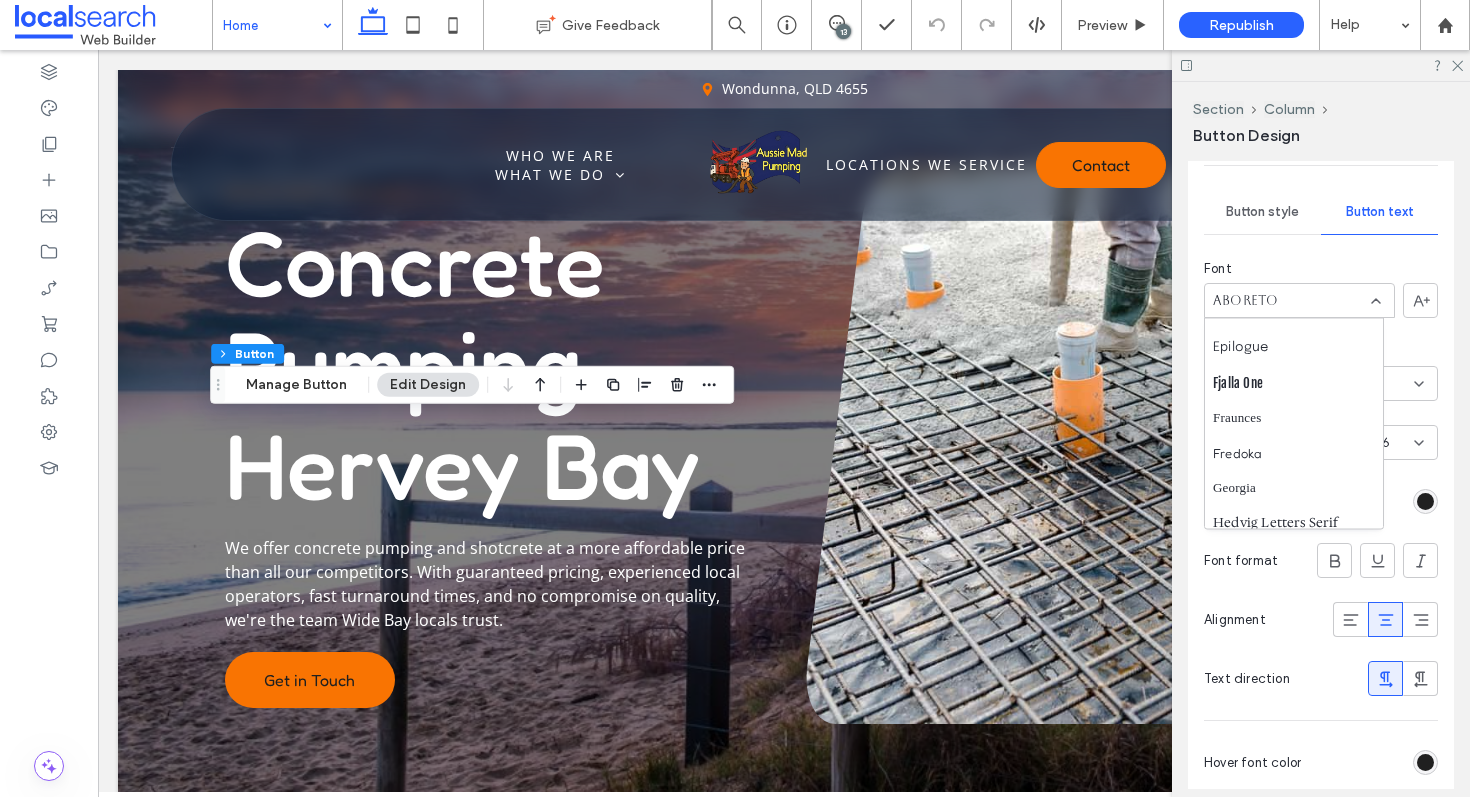 scroll, scrollTop: 585, scrollLeft: 0, axis: vertical 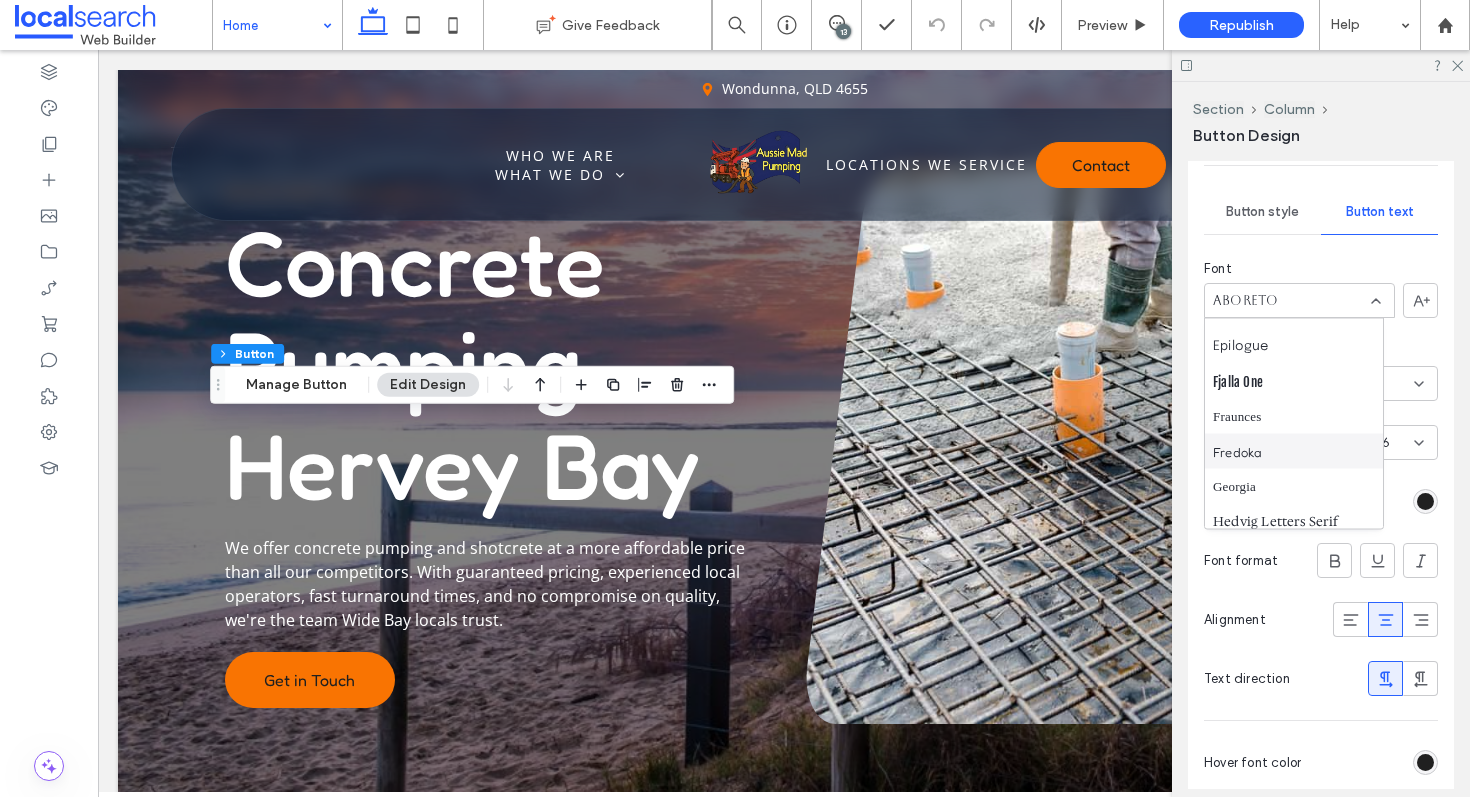 click on "Fredoka" at bounding box center [1294, 451] 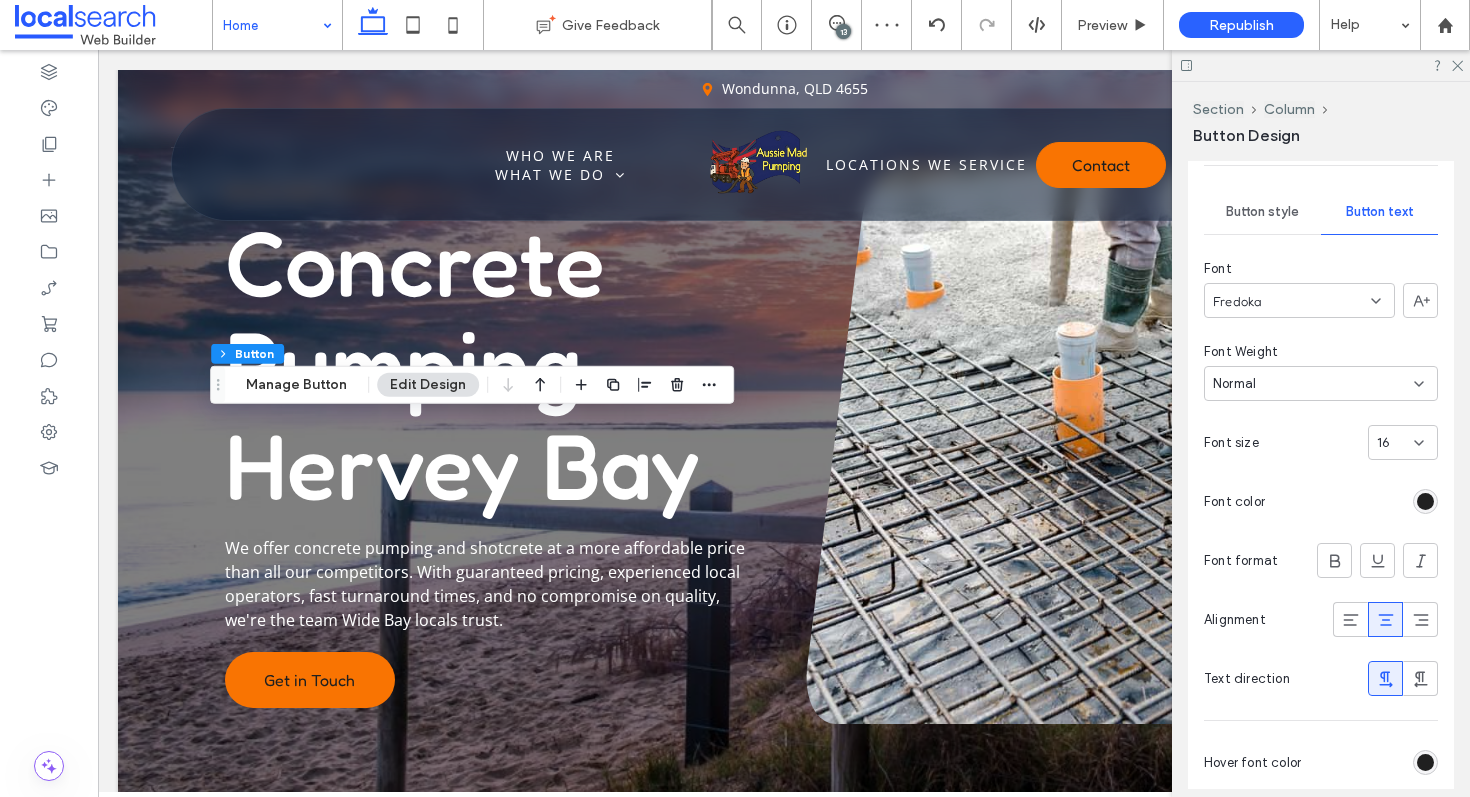 click on "Fredoka" at bounding box center [1299, 300] 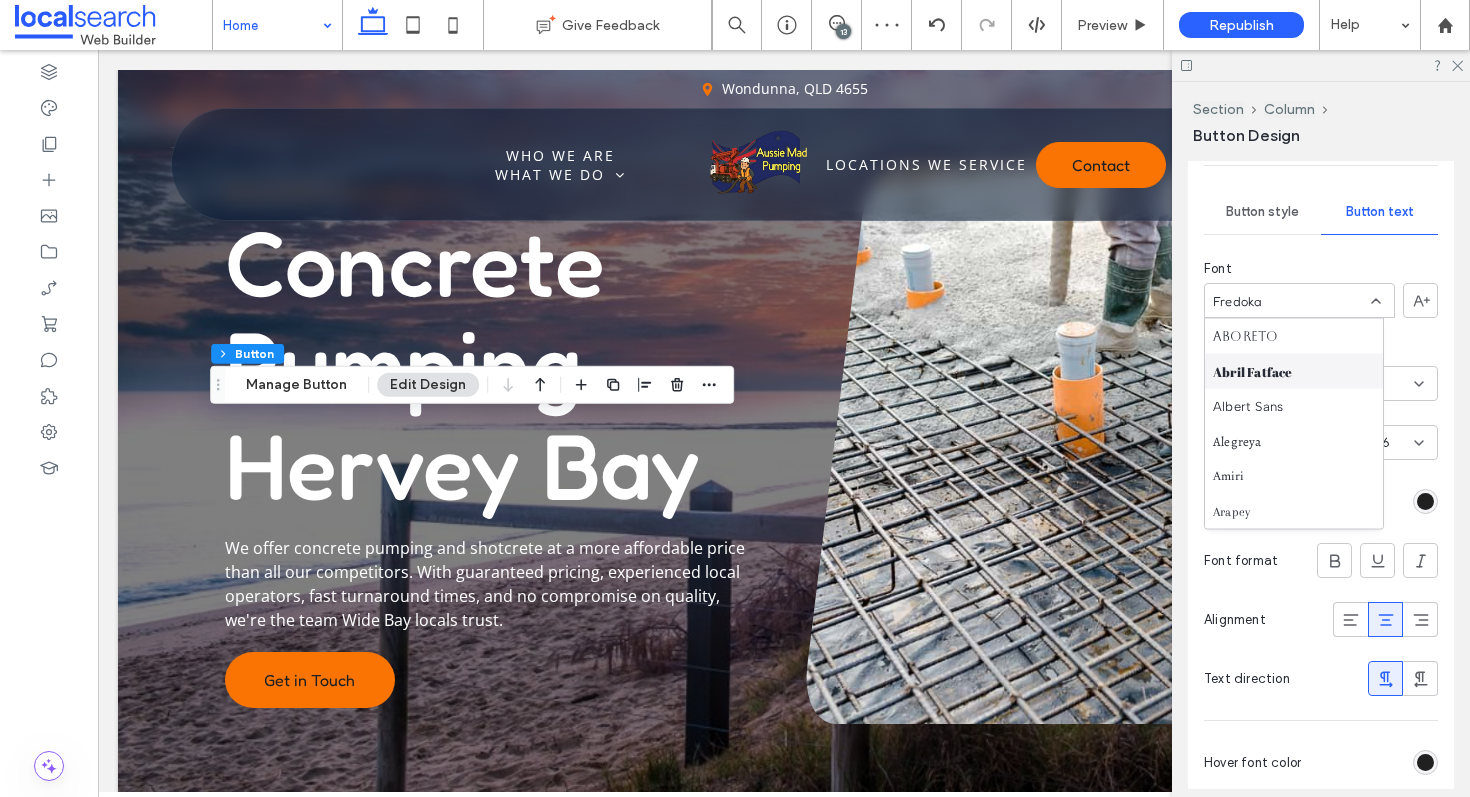 click on "Abril Fatface" at bounding box center [1253, 371] 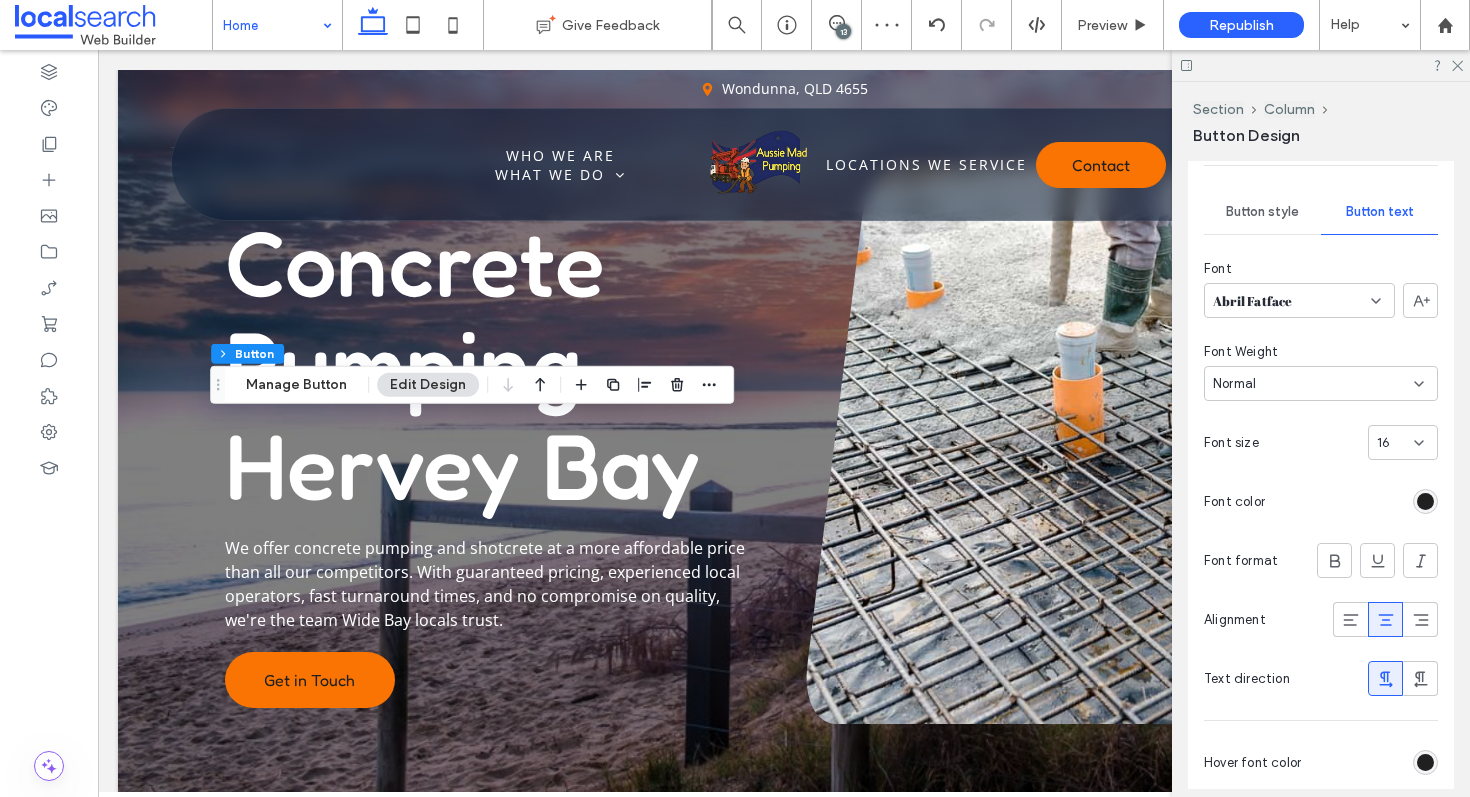 click on "Abril Fatface" at bounding box center (1253, 301) 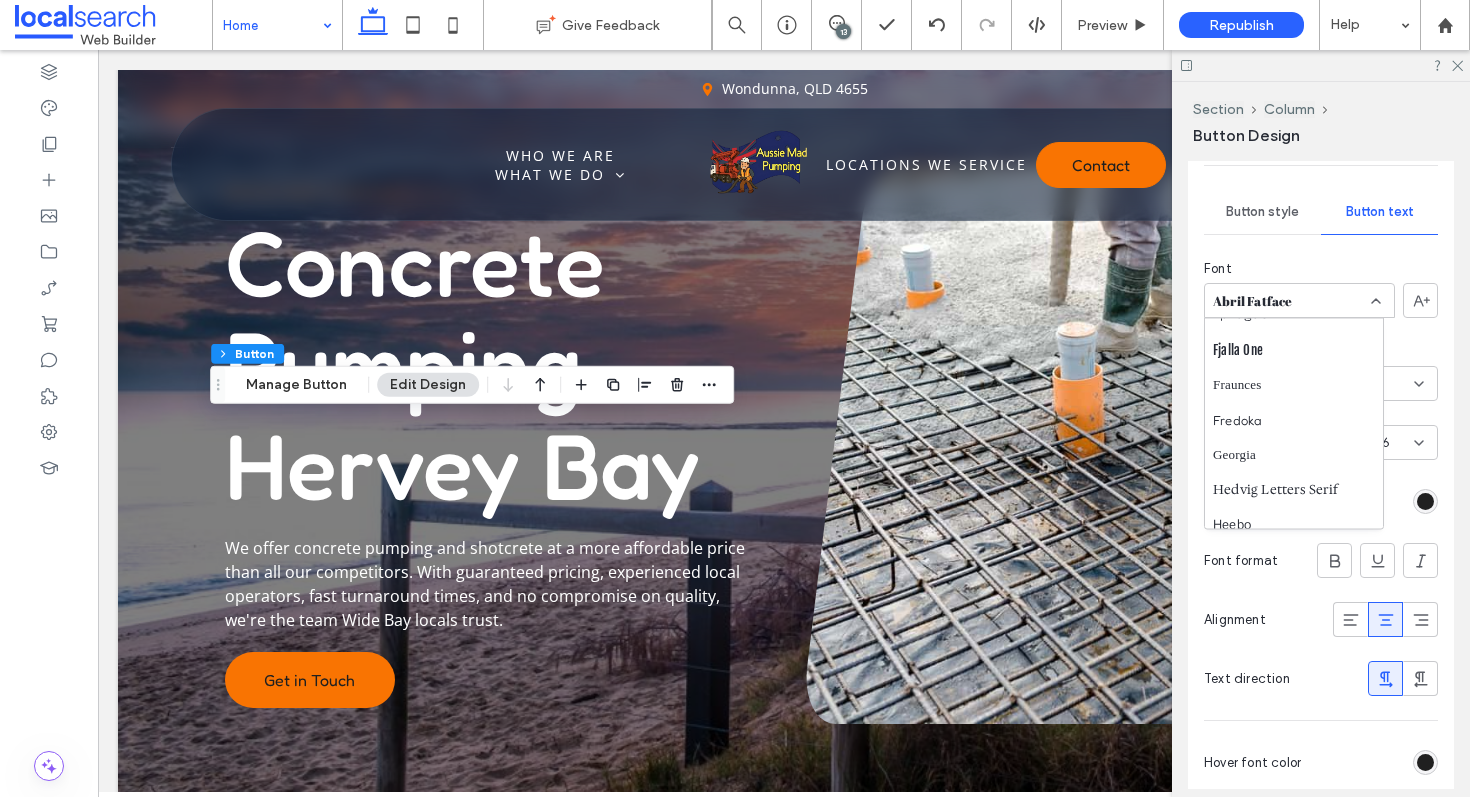 scroll, scrollTop: 618, scrollLeft: 0, axis: vertical 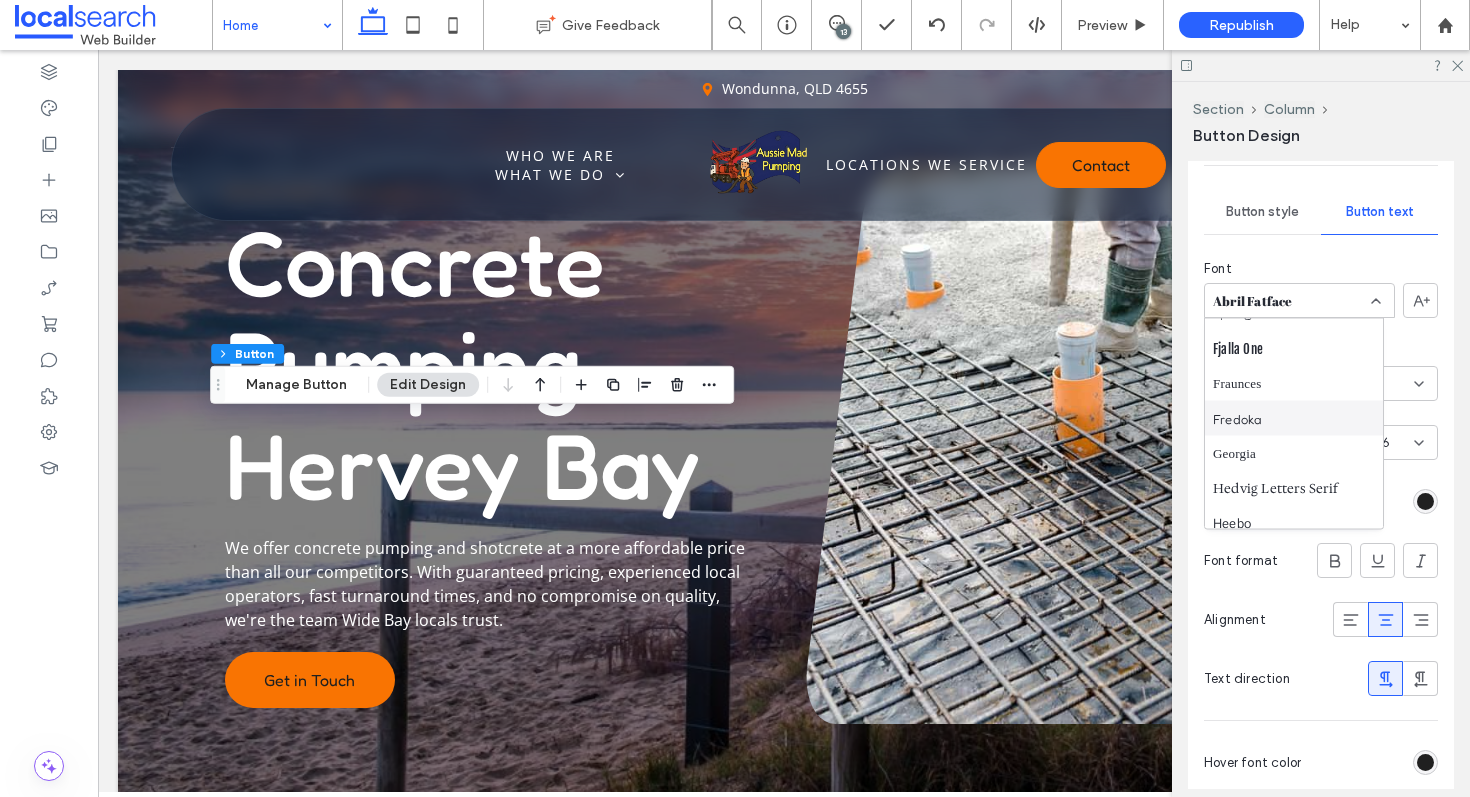 click on "Fredoka" at bounding box center [1294, 418] 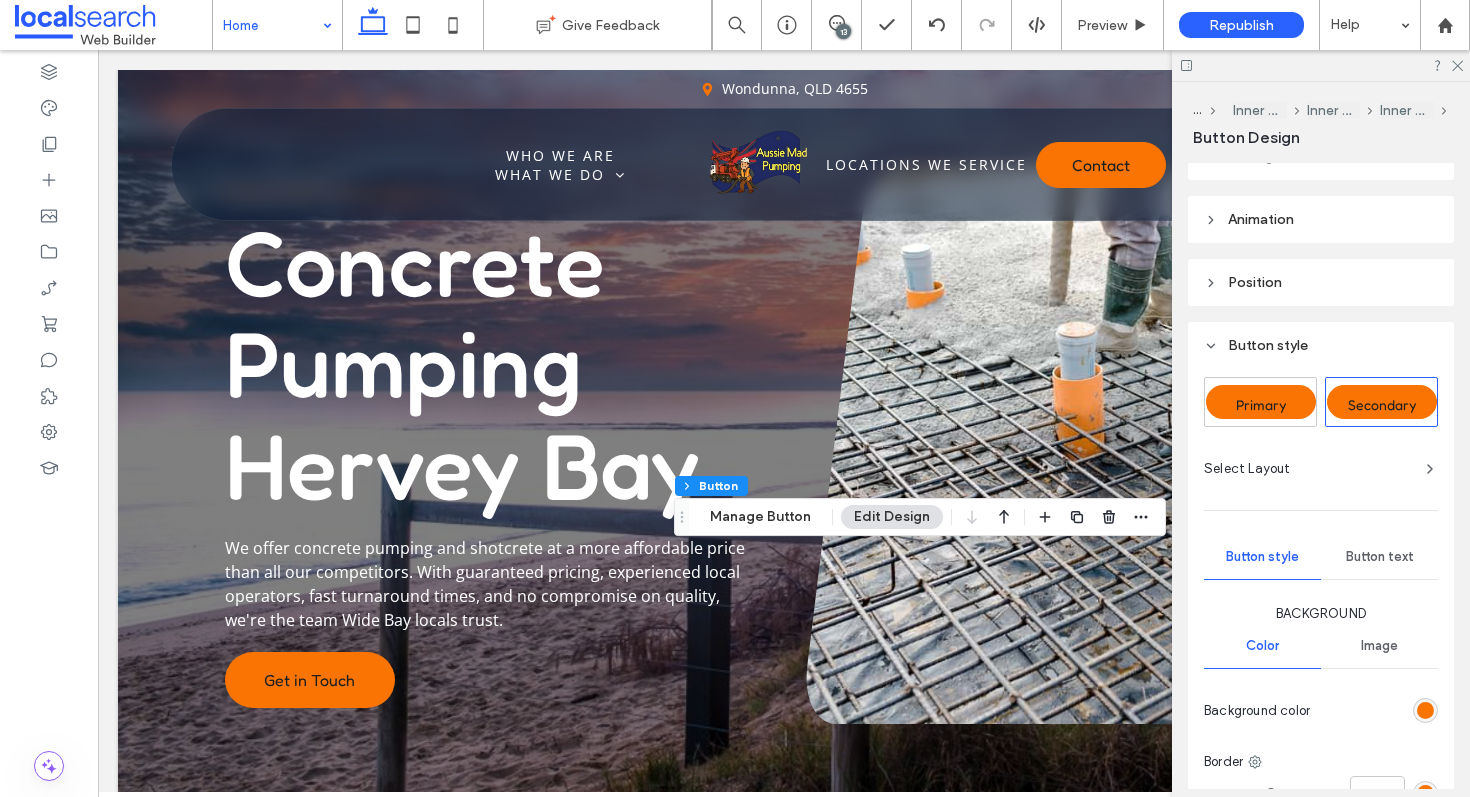 scroll, scrollTop: 212, scrollLeft: 0, axis: vertical 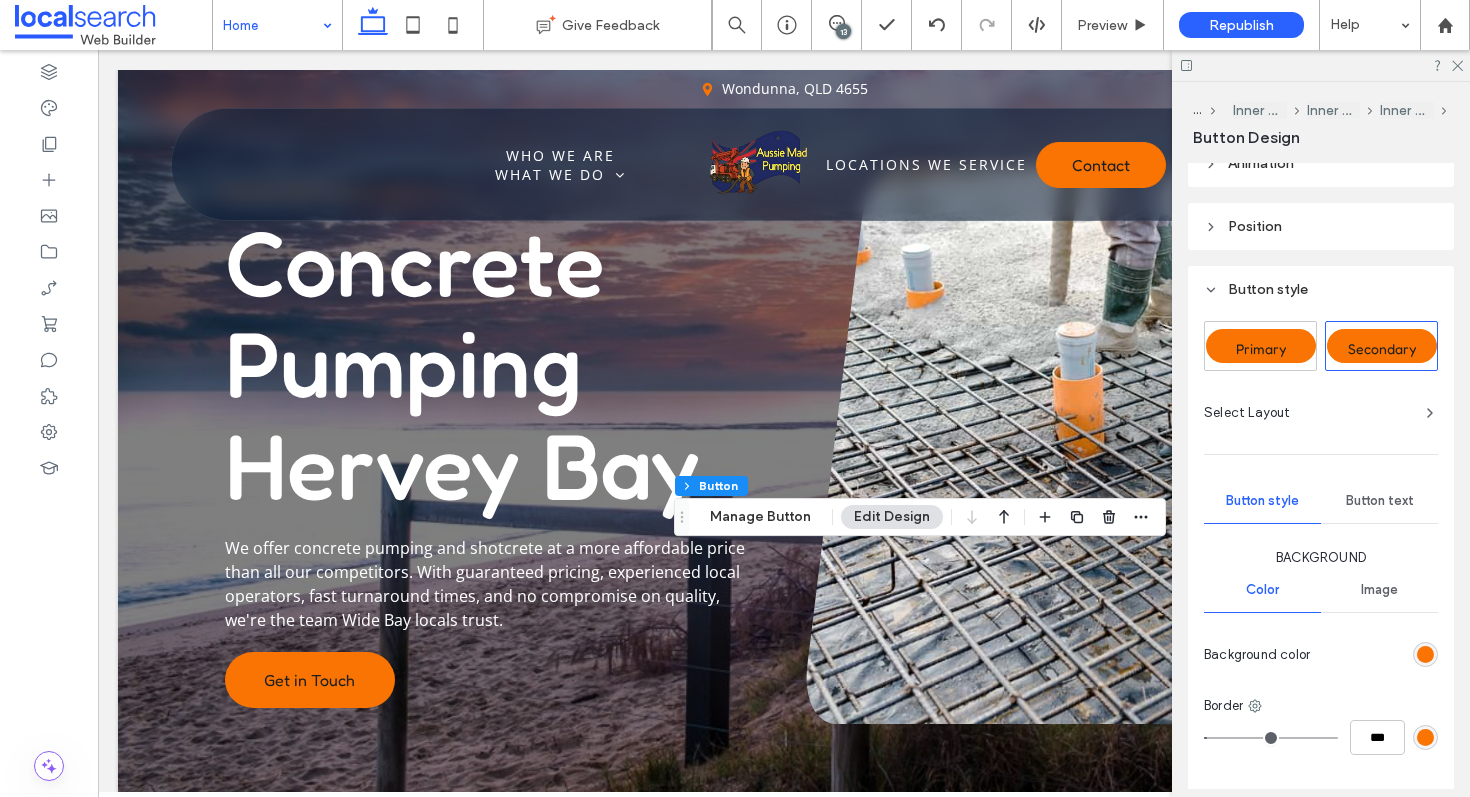 click on "Button text" at bounding box center [1379, 501] 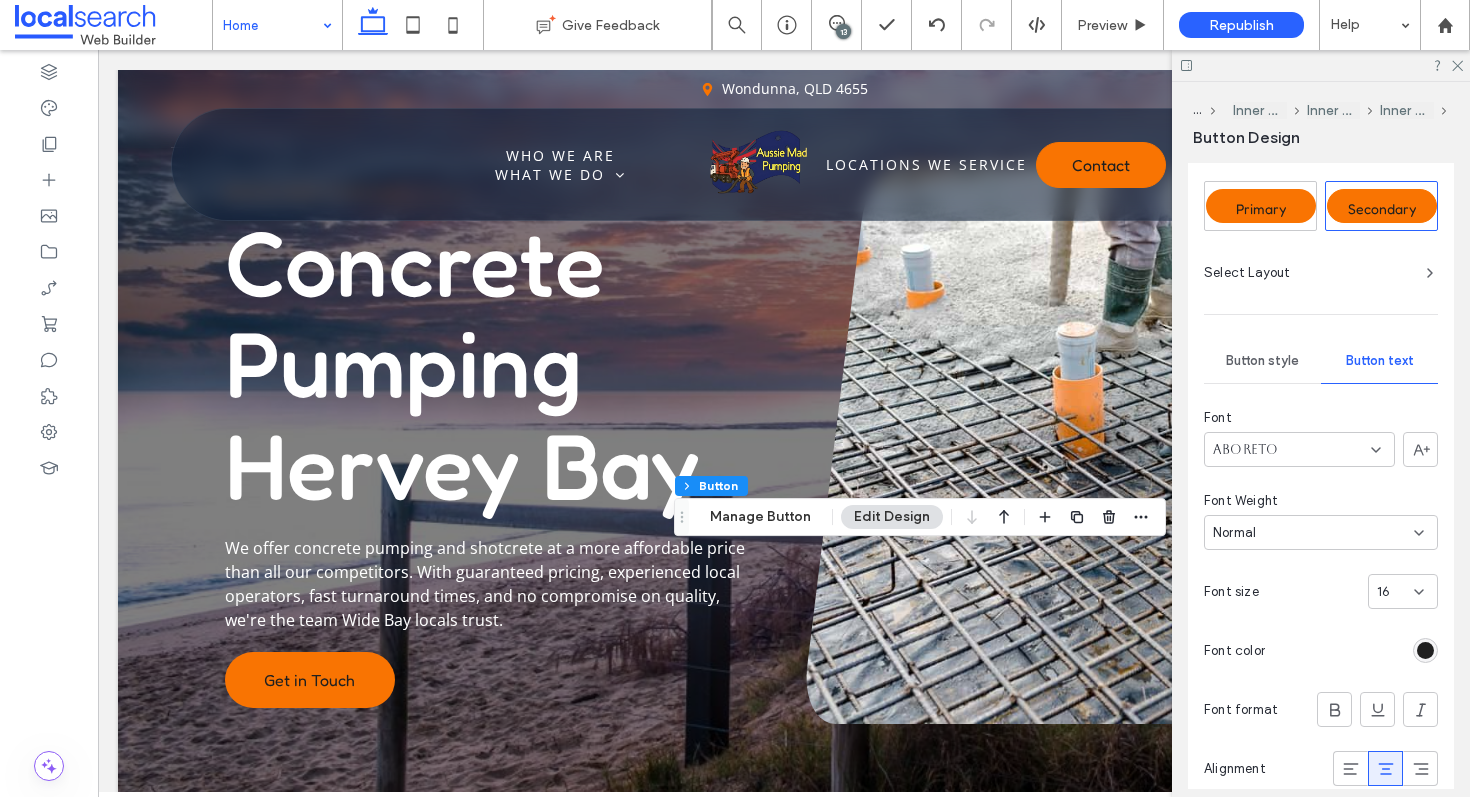 scroll, scrollTop: 399, scrollLeft: 0, axis: vertical 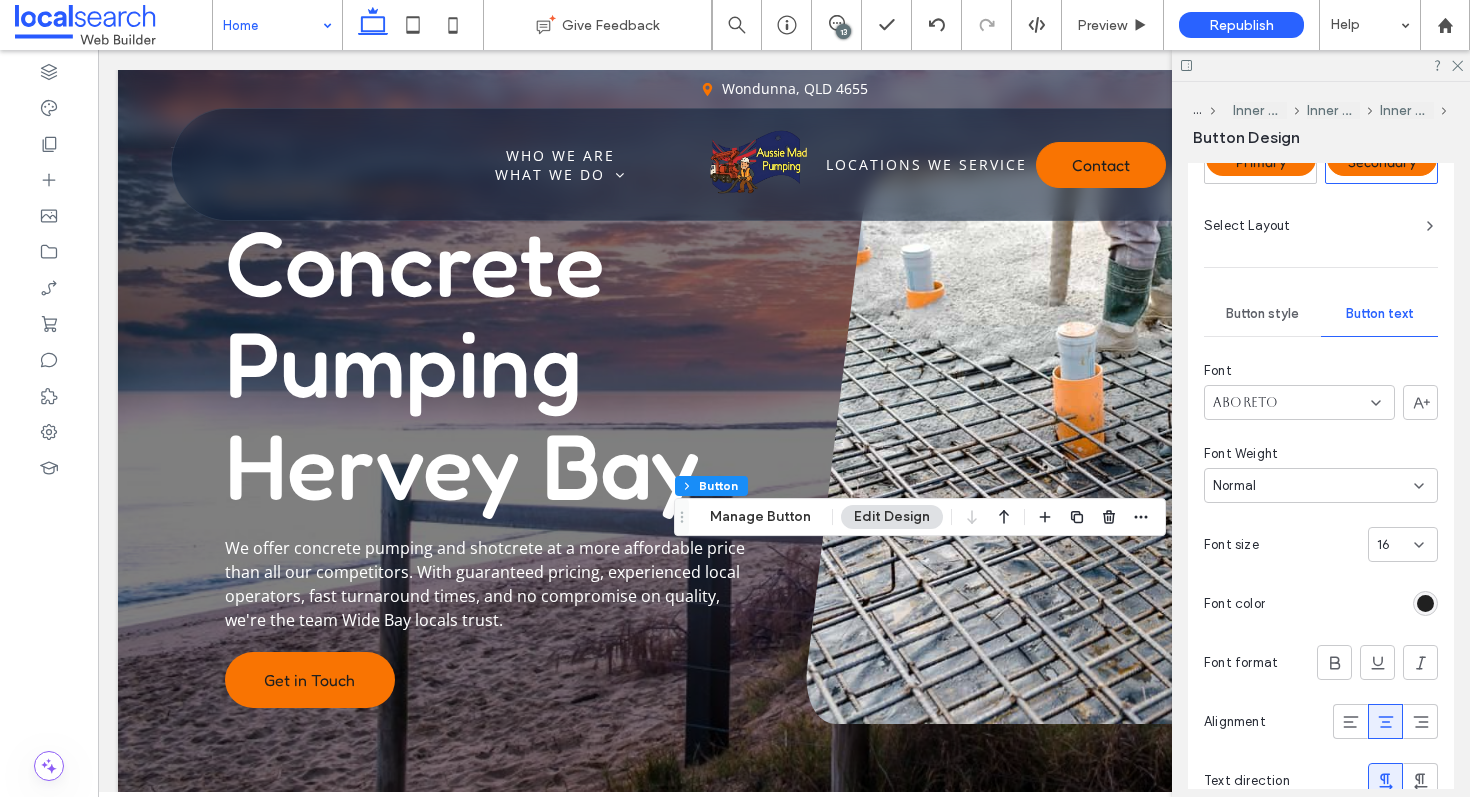 click on "Aboreto" at bounding box center (1299, 402) 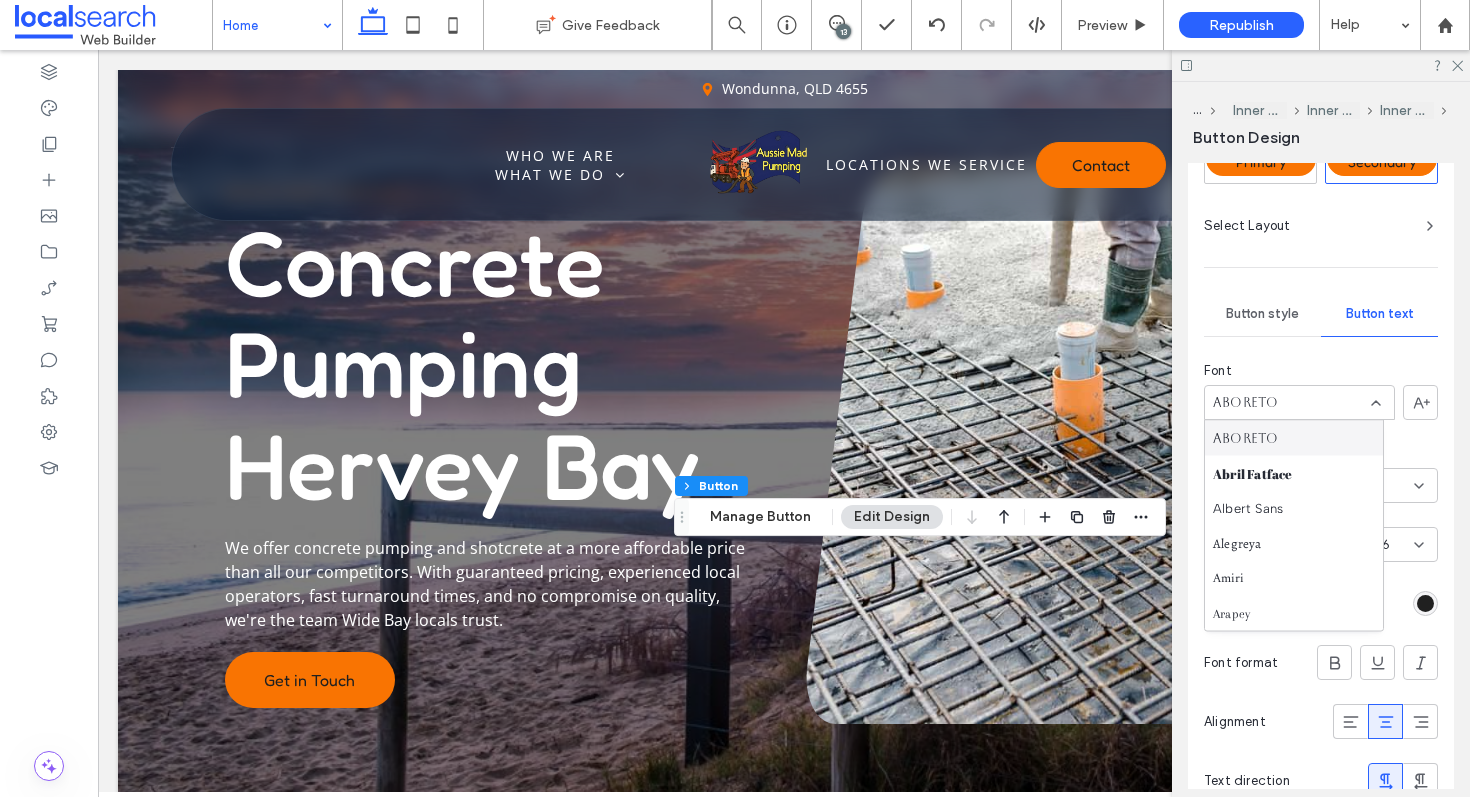 click on "Aboreto" at bounding box center (1245, 438) 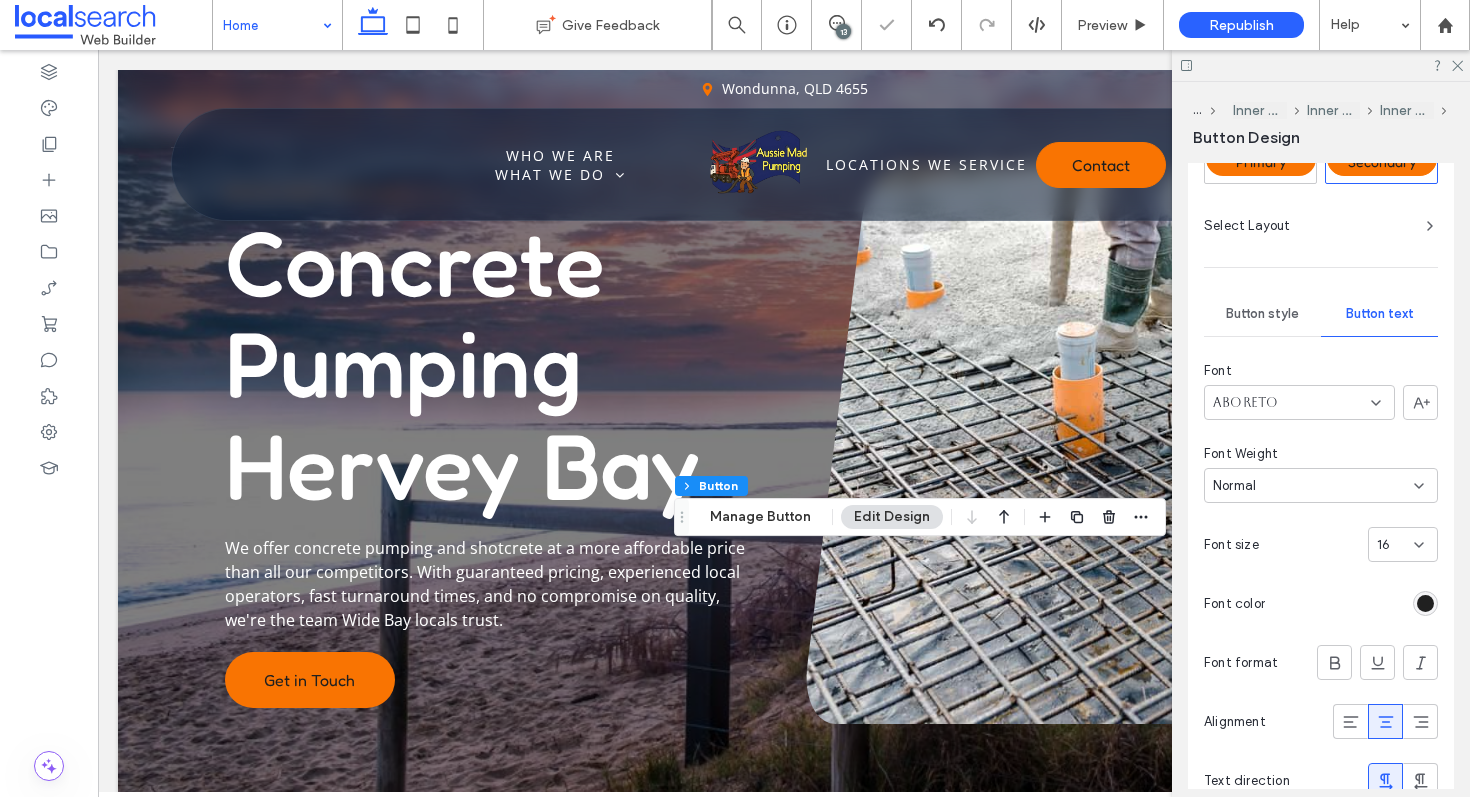 click on "Aboreto" at bounding box center [1245, 403] 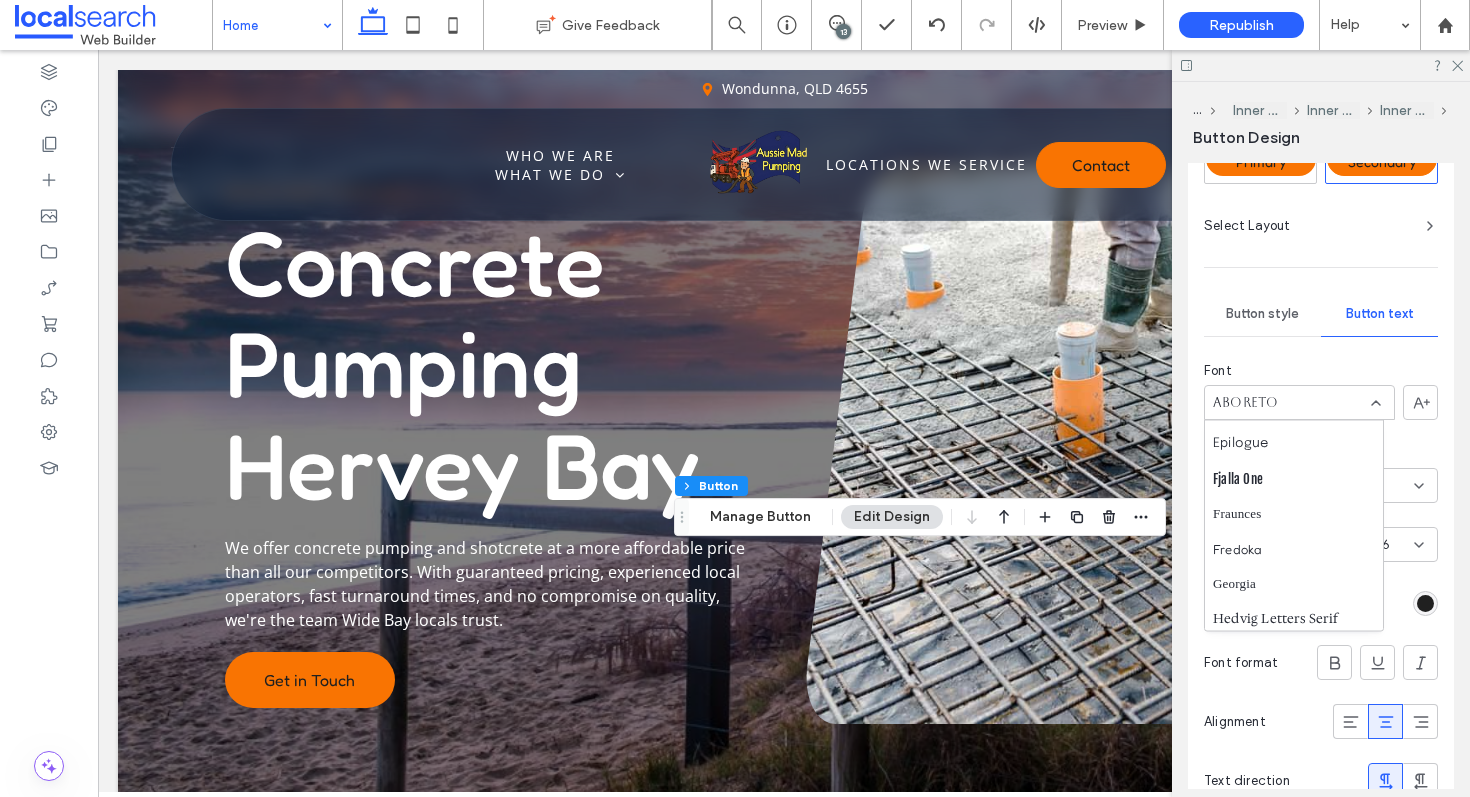 scroll, scrollTop: 584, scrollLeft: 0, axis: vertical 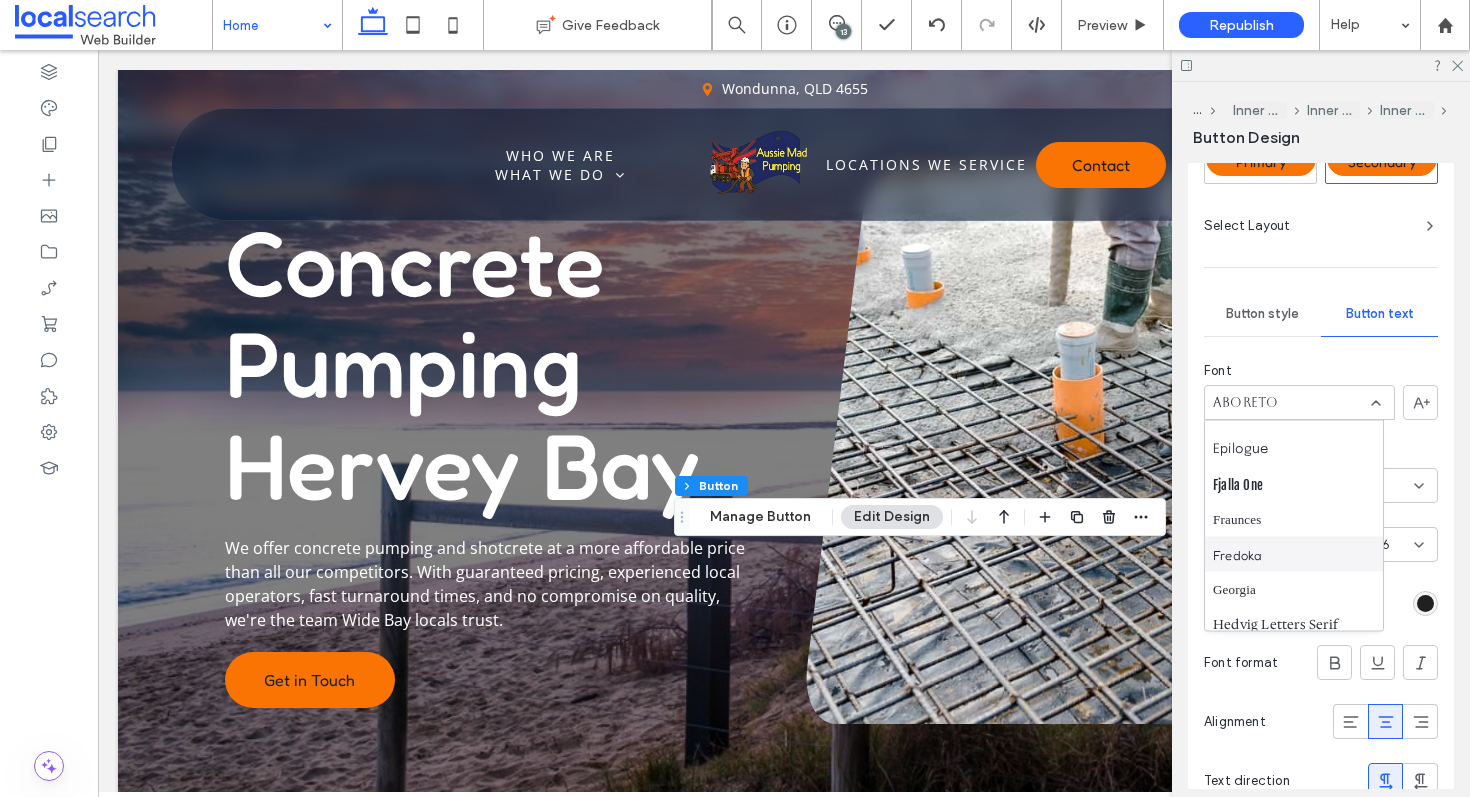 click on "Fredoka" at bounding box center (1294, 554) 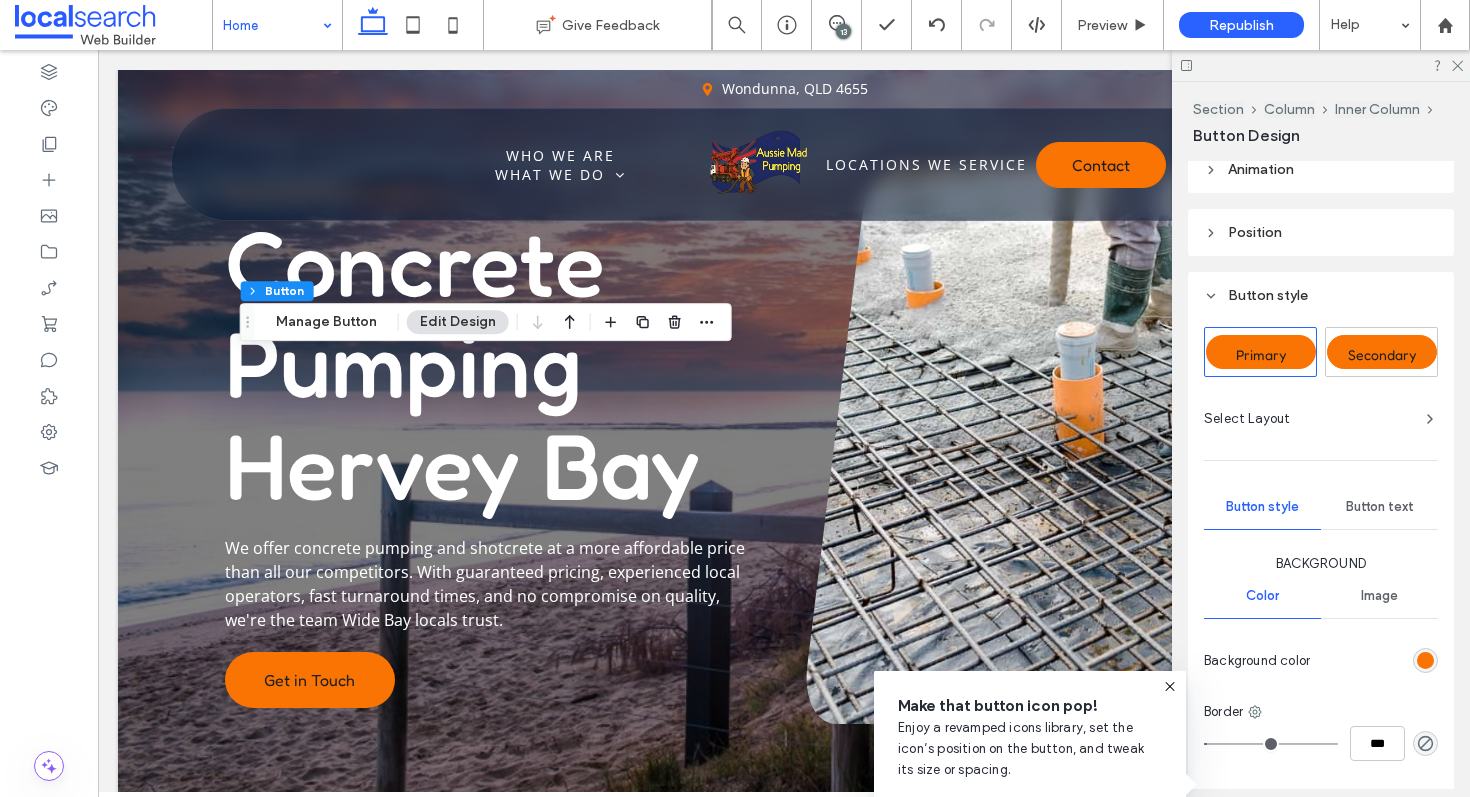 click on "Button text" at bounding box center [1379, 507] 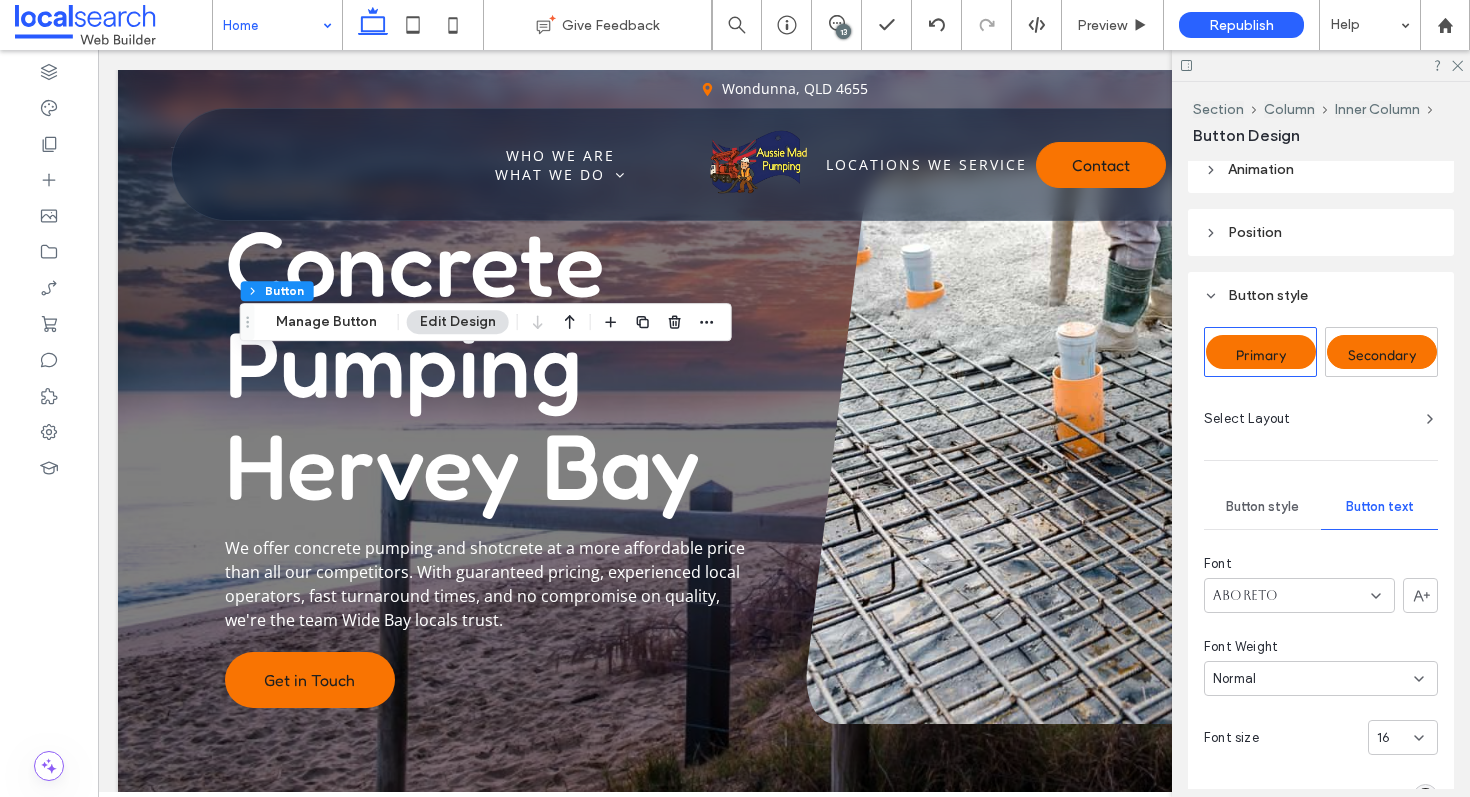 scroll, scrollTop: 354, scrollLeft: 0, axis: vertical 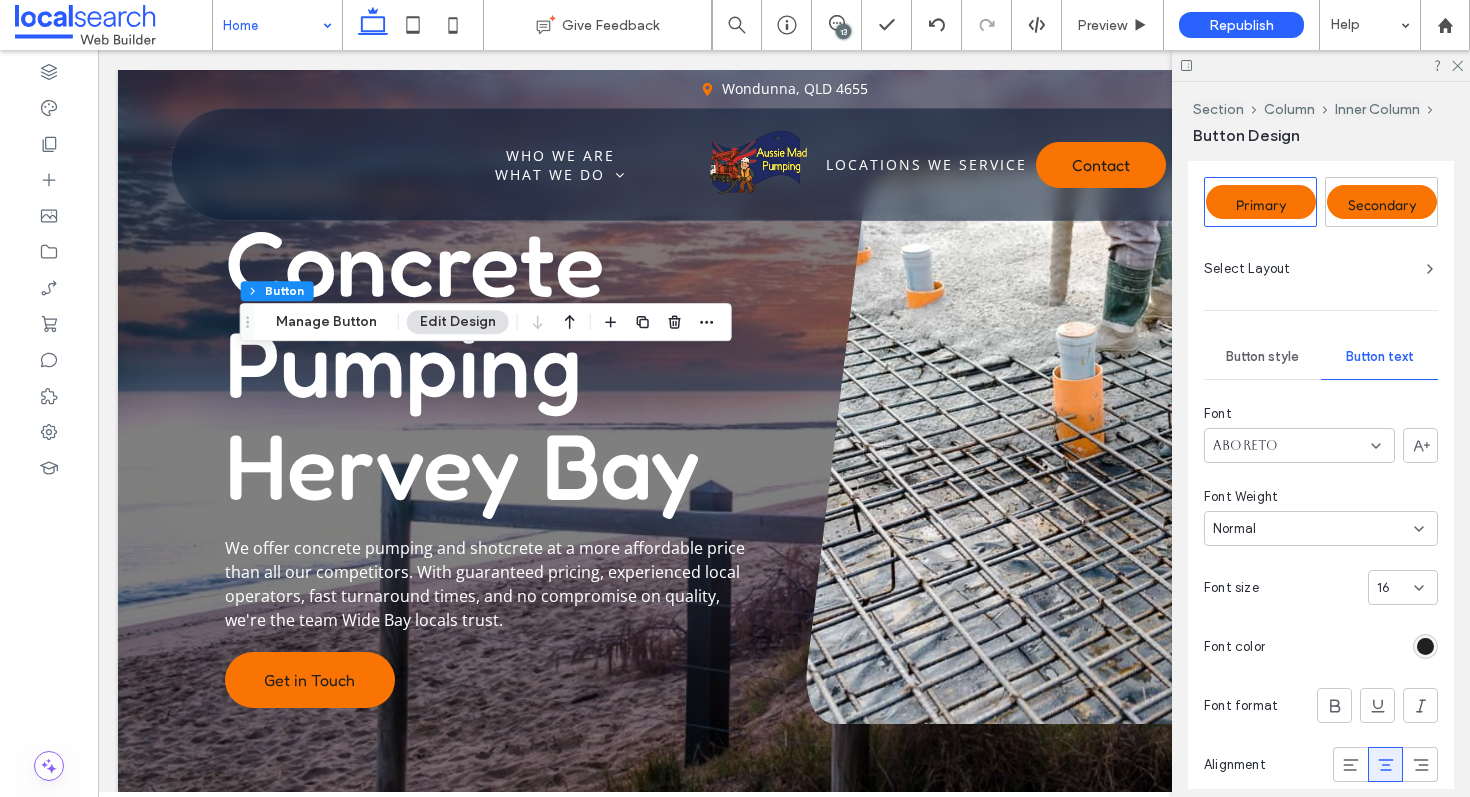 click on "Aboreto" at bounding box center (1299, 445) 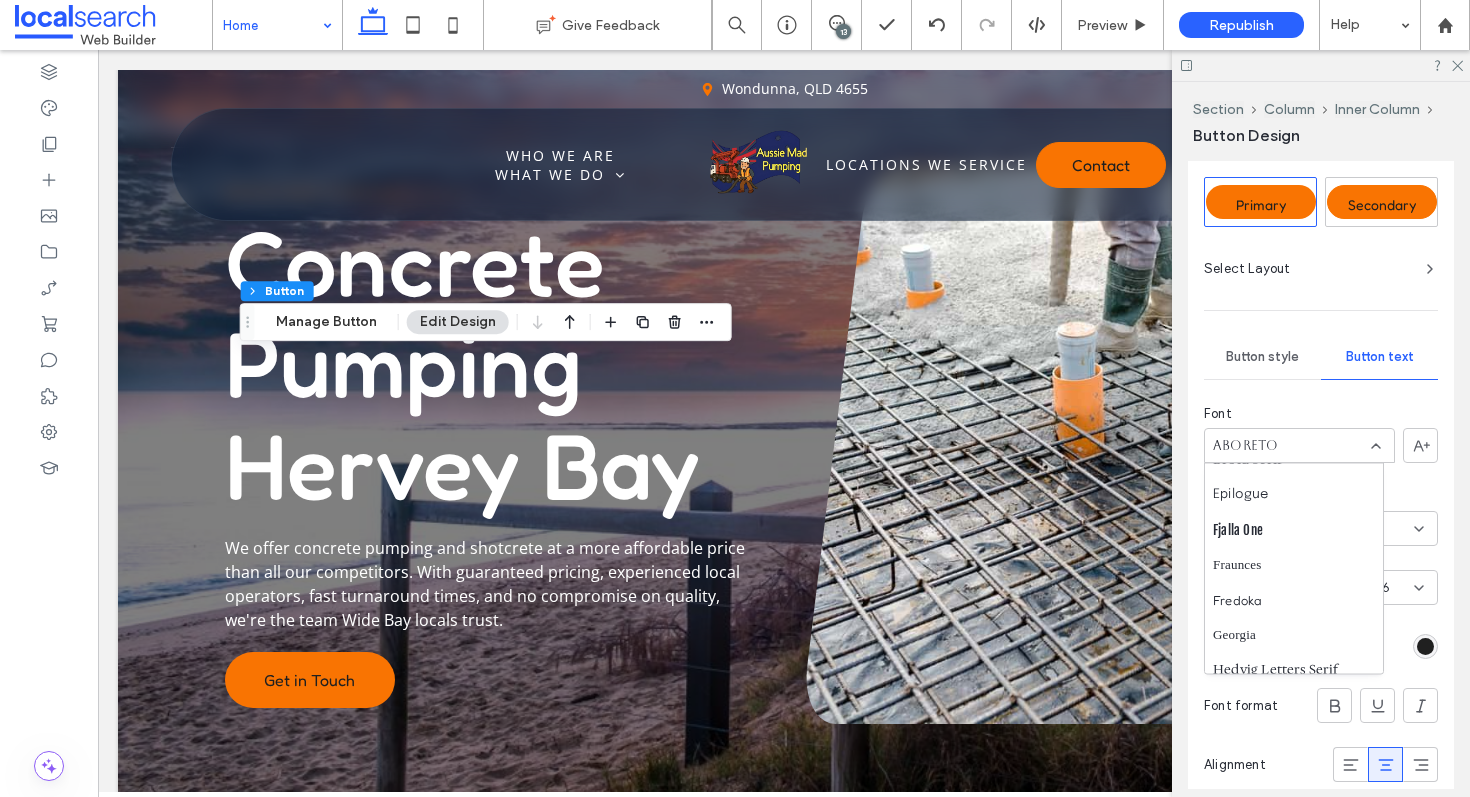 scroll, scrollTop: 586, scrollLeft: 0, axis: vertical 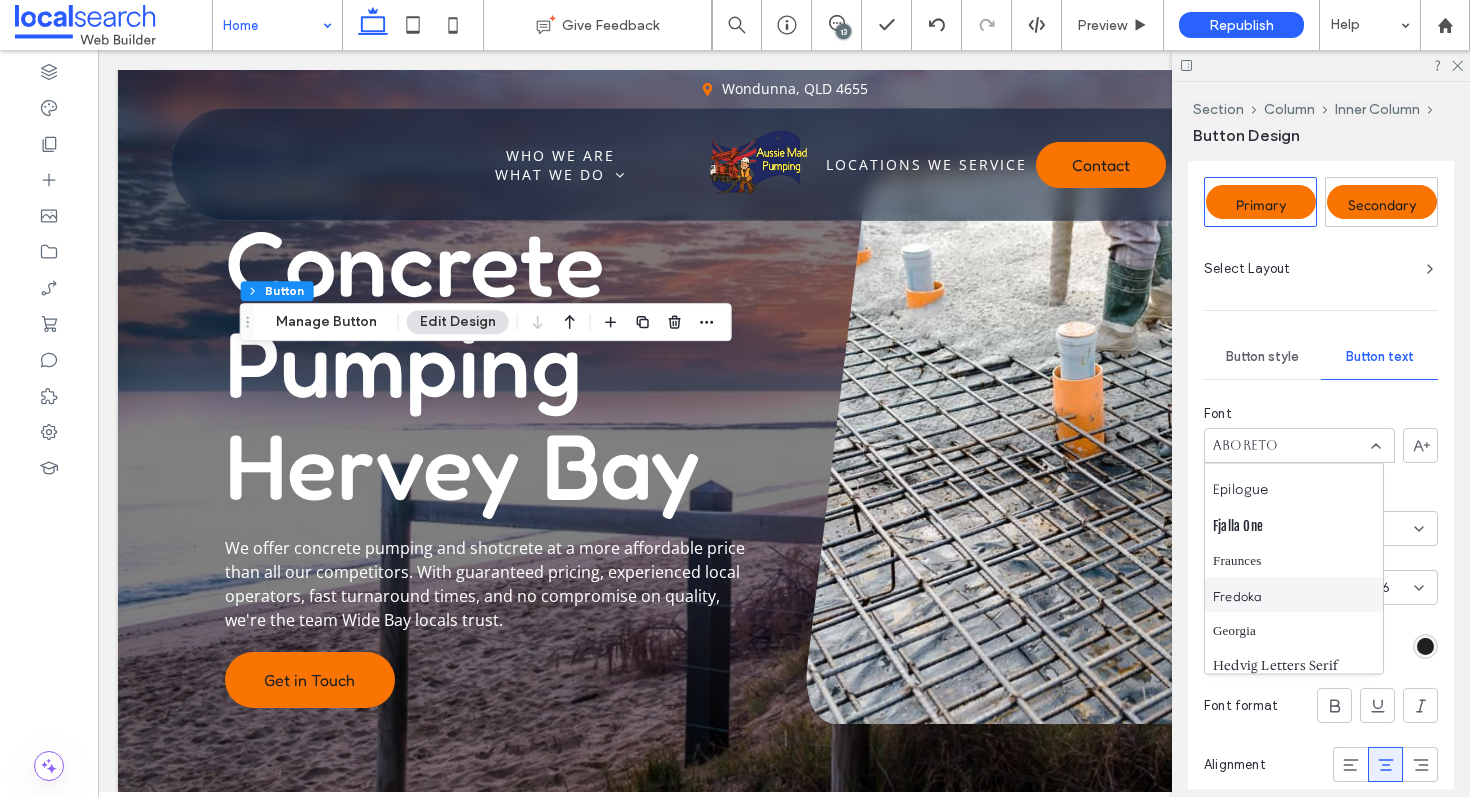 click on "Fredoka" at bounding box center (1294, 595) 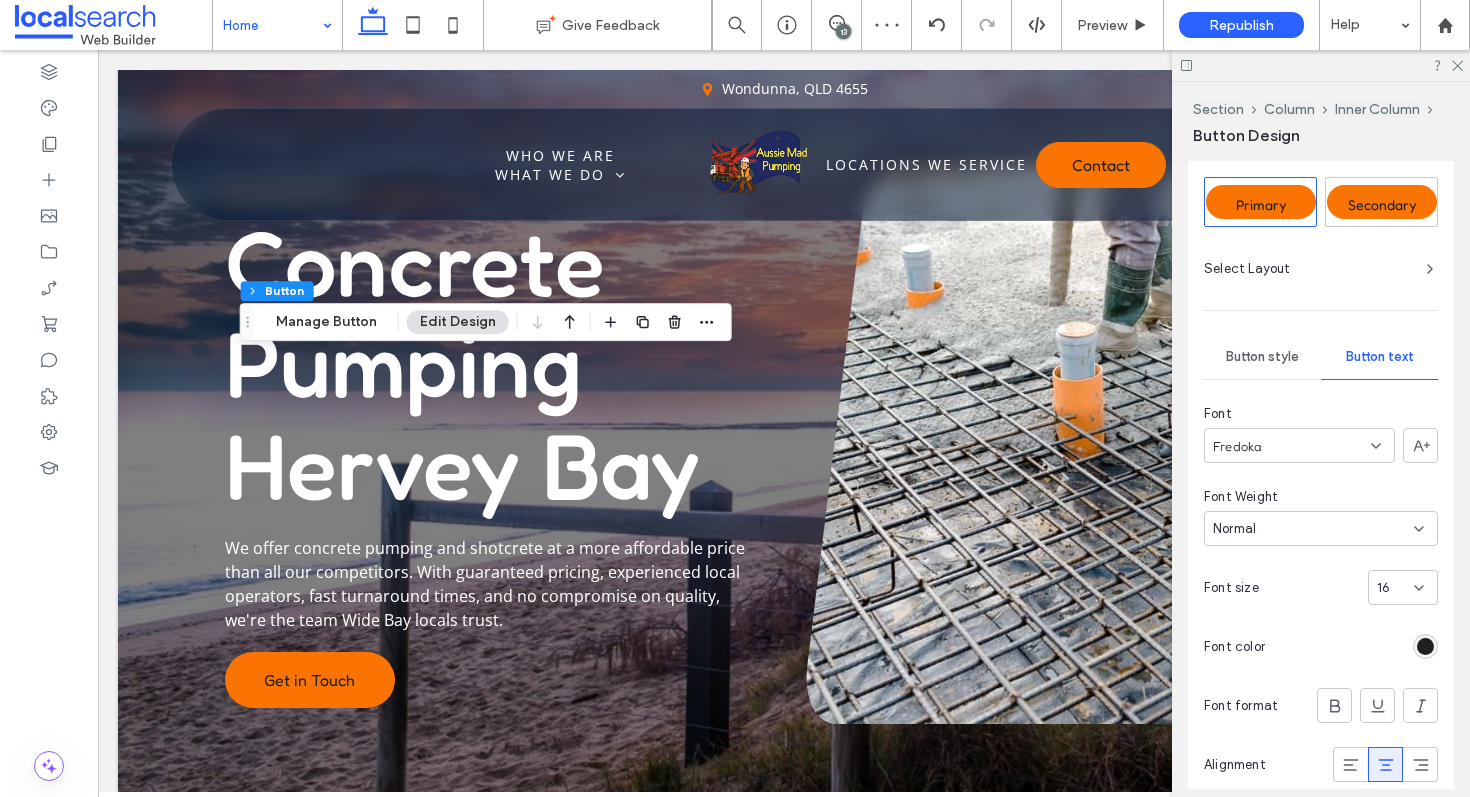 click on "Fredoka" at bounding box center (1299, 445) 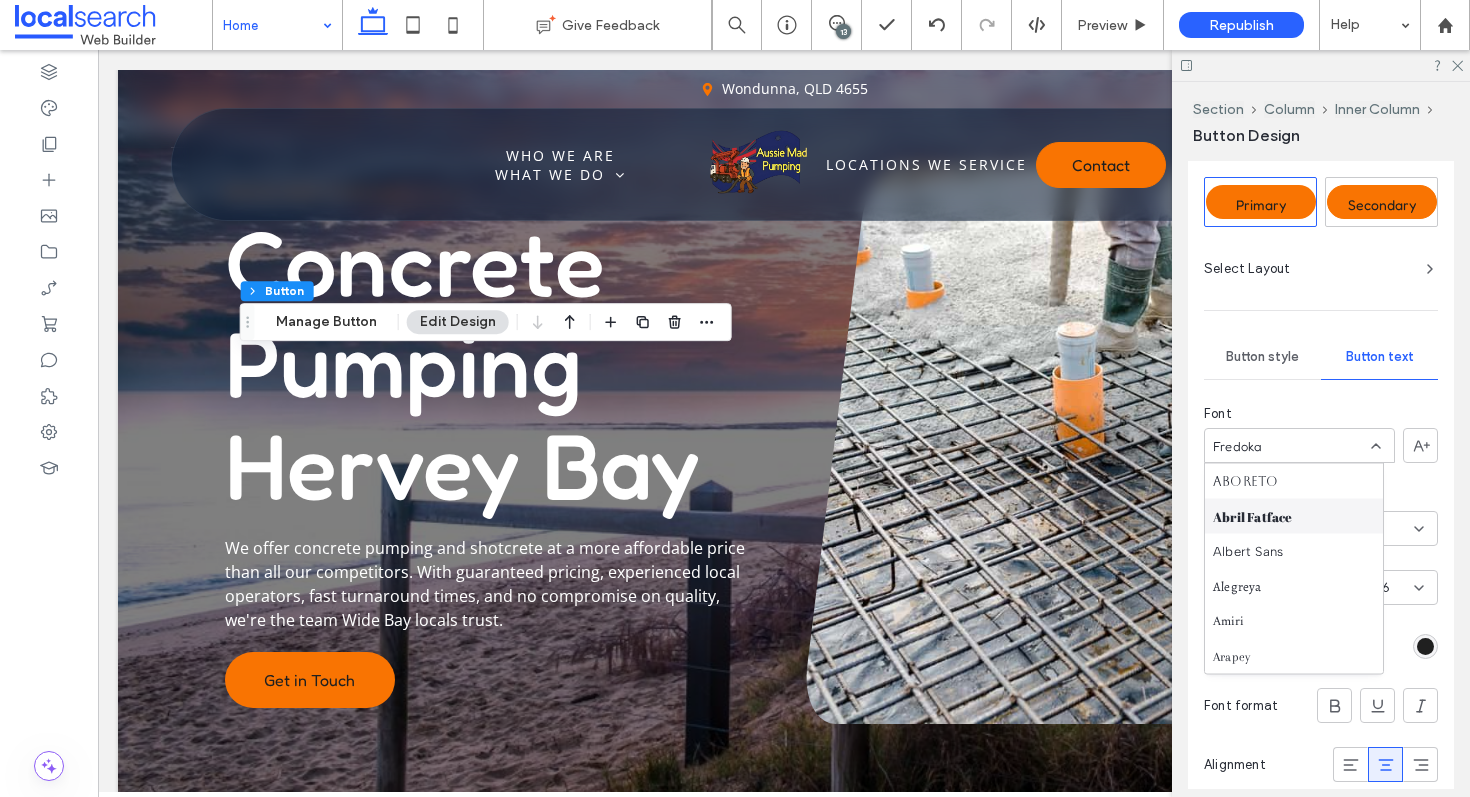 click on "Abril Fatface" at bounding box center (1253, 516) 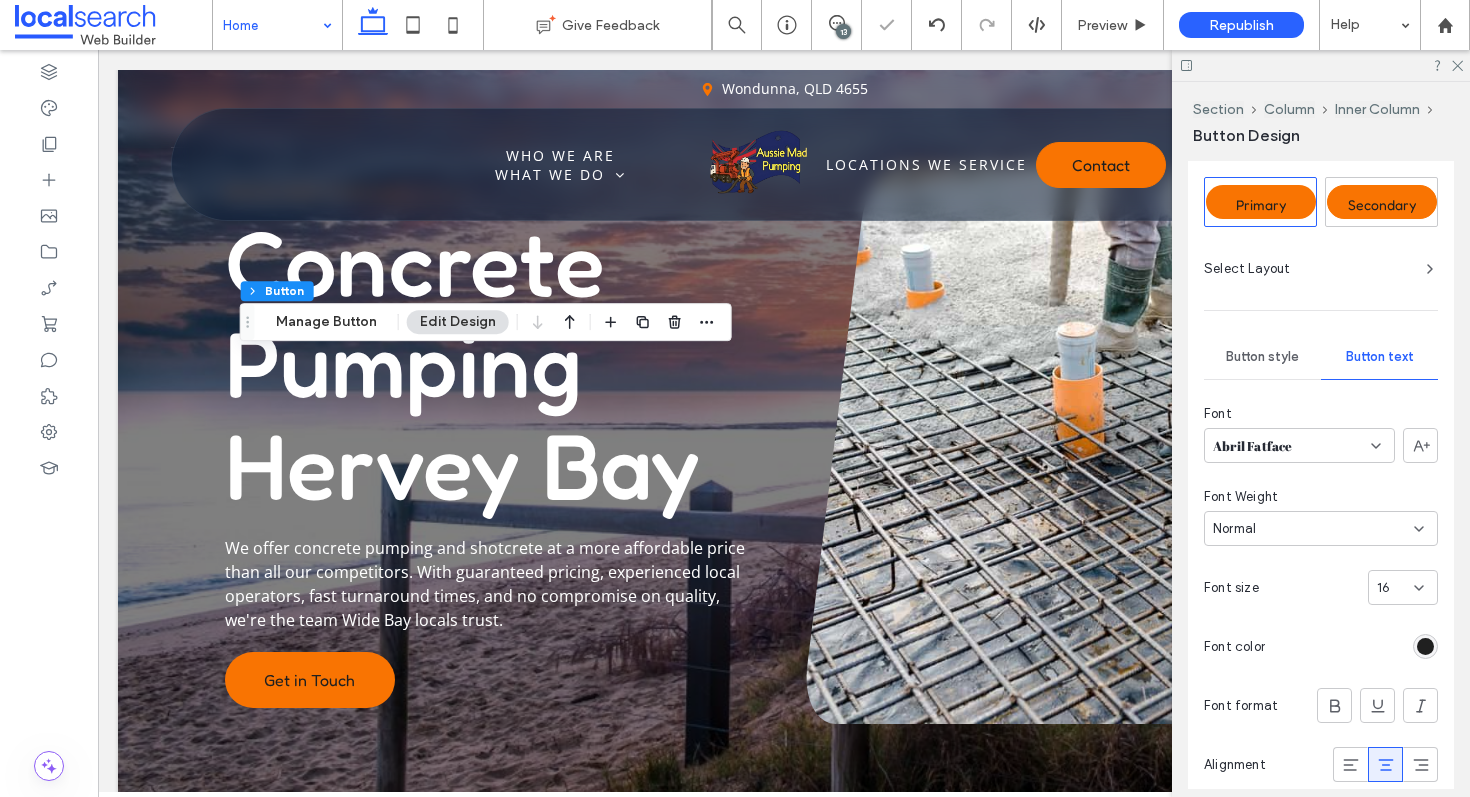 click on "Abril Fatface" at bounding box center (1299, 445) 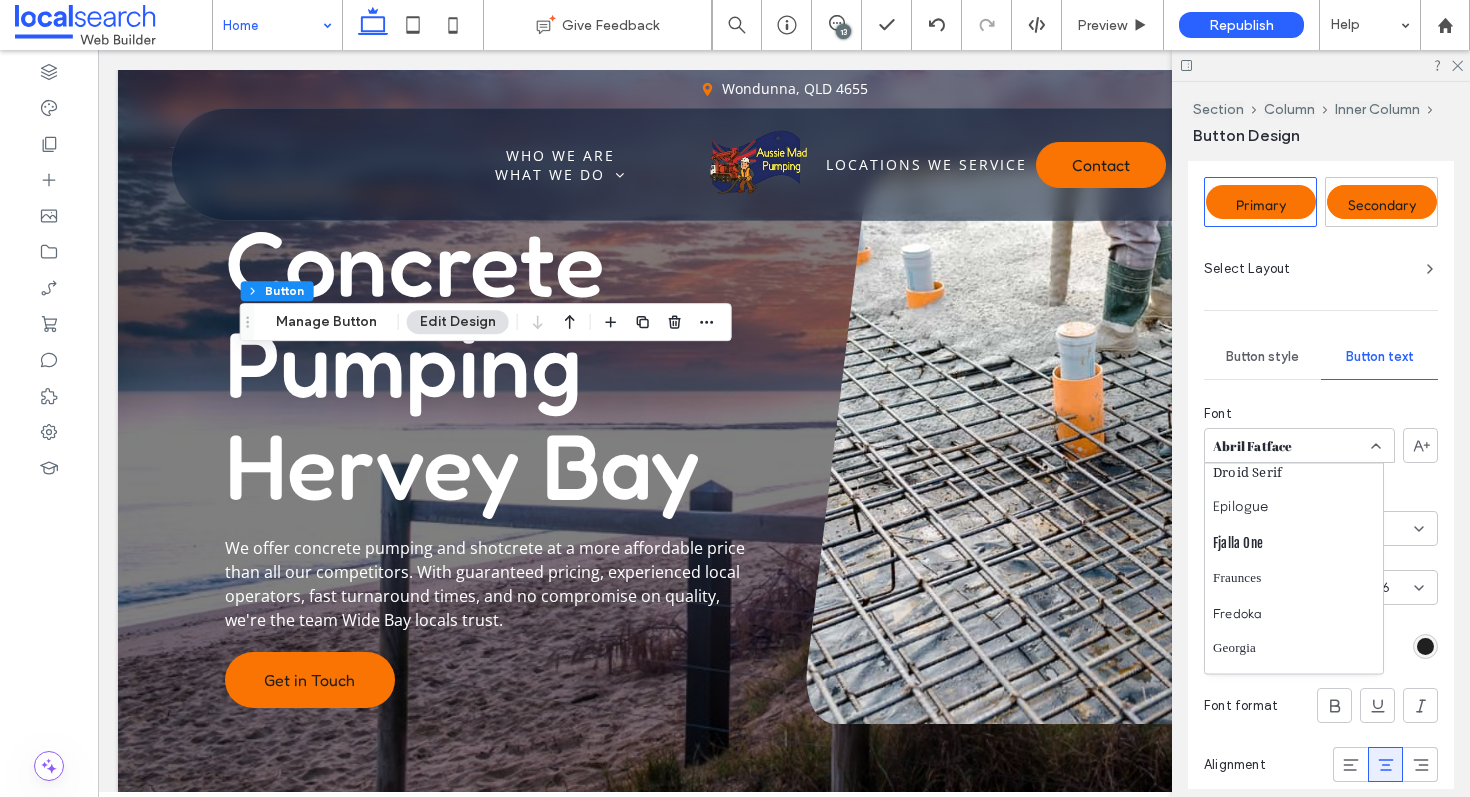 scroll, scrollTop: 566, scrollLeft: 0, axis: vertical 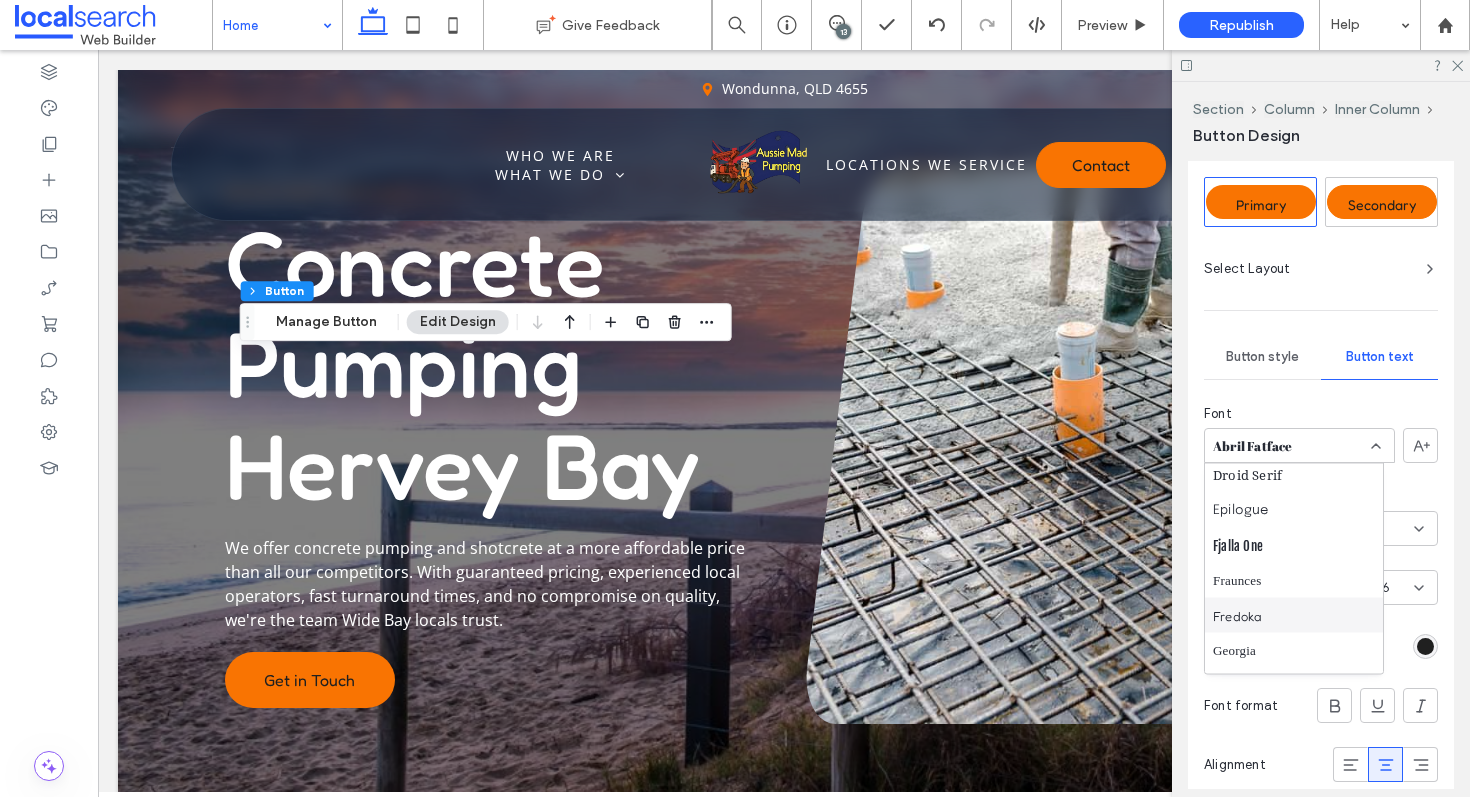 click on "Fredoka" at bounding box center (1237, 615) 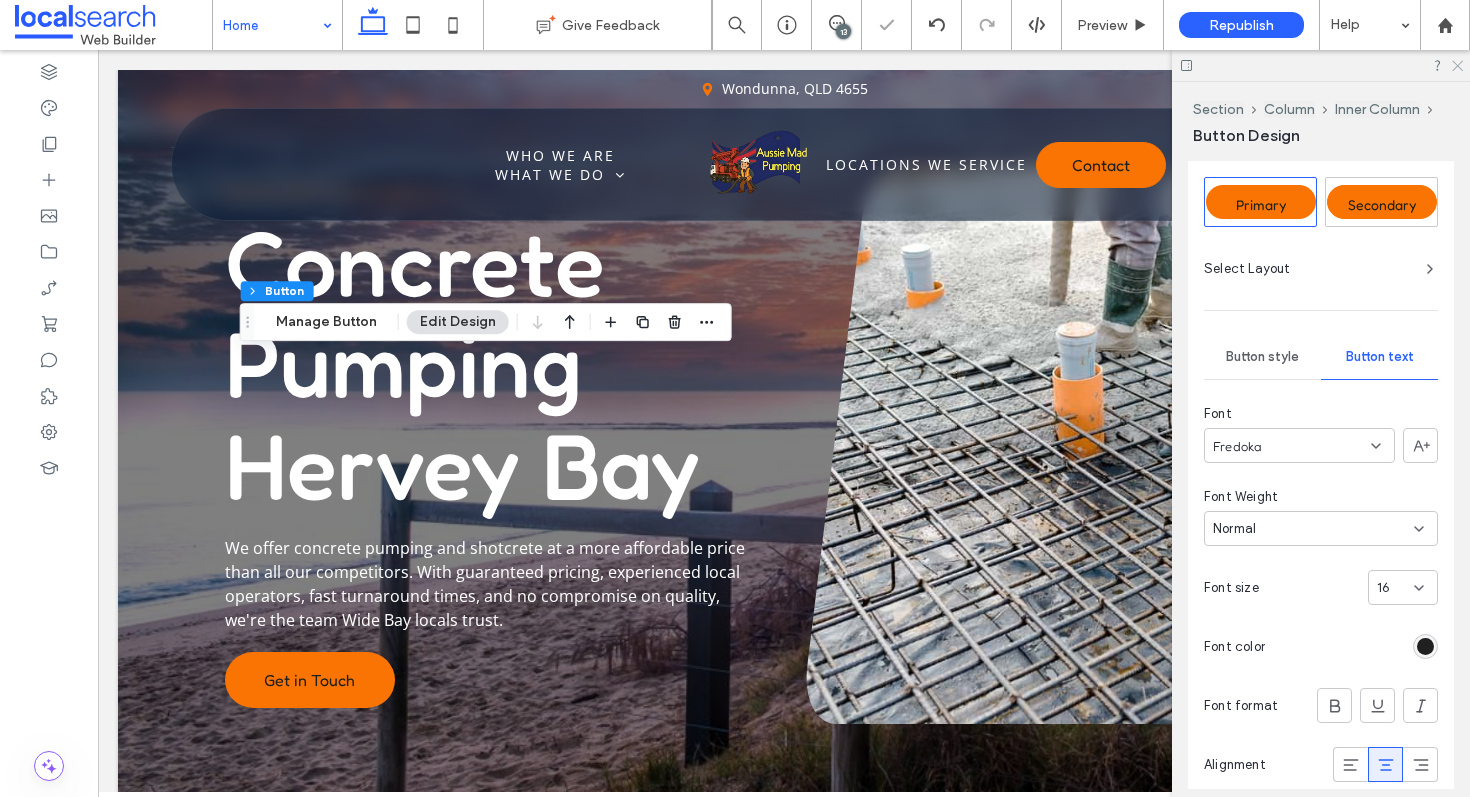 click 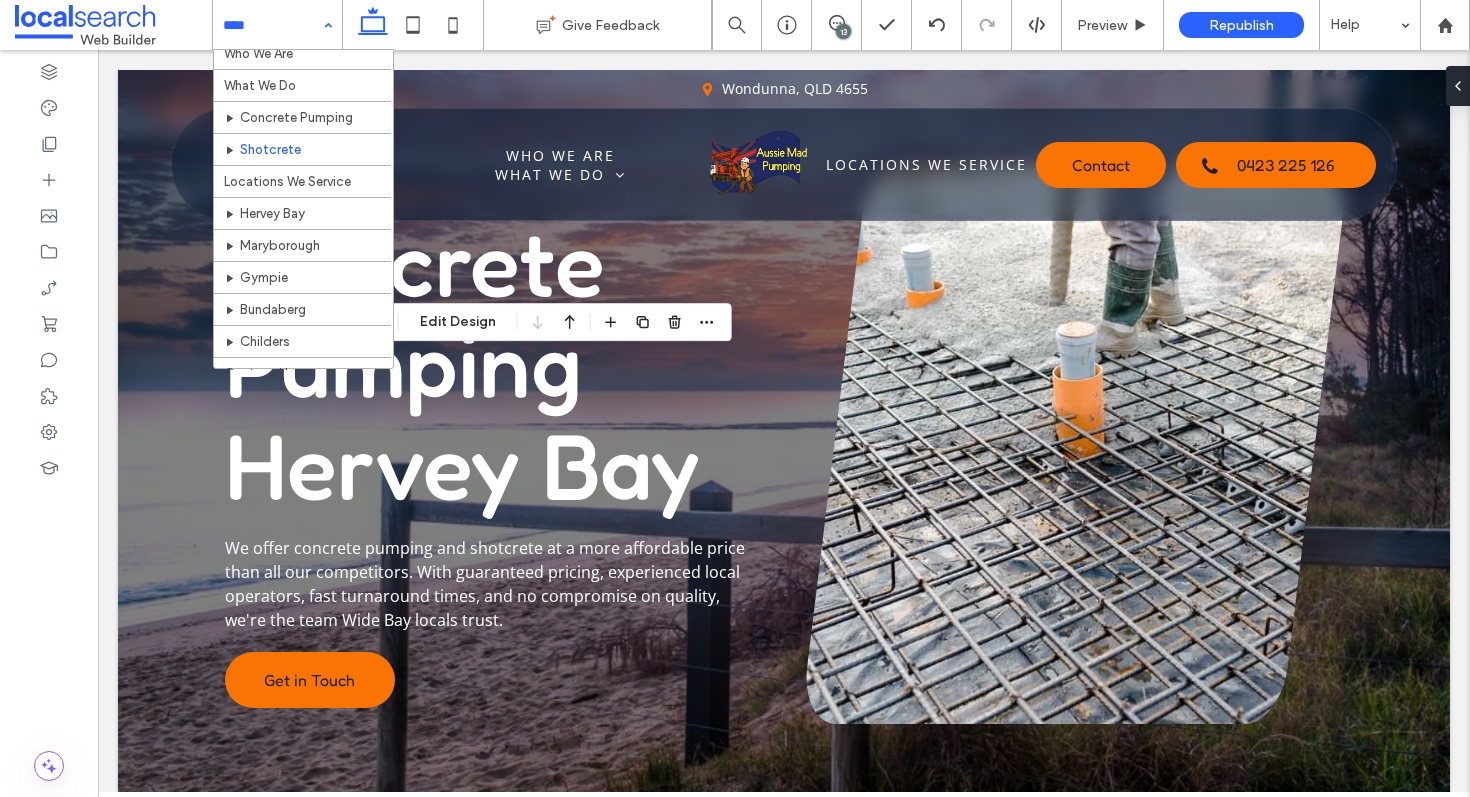 scroll, scrollTop: 75, scrollLeft: 0, axis: vertical 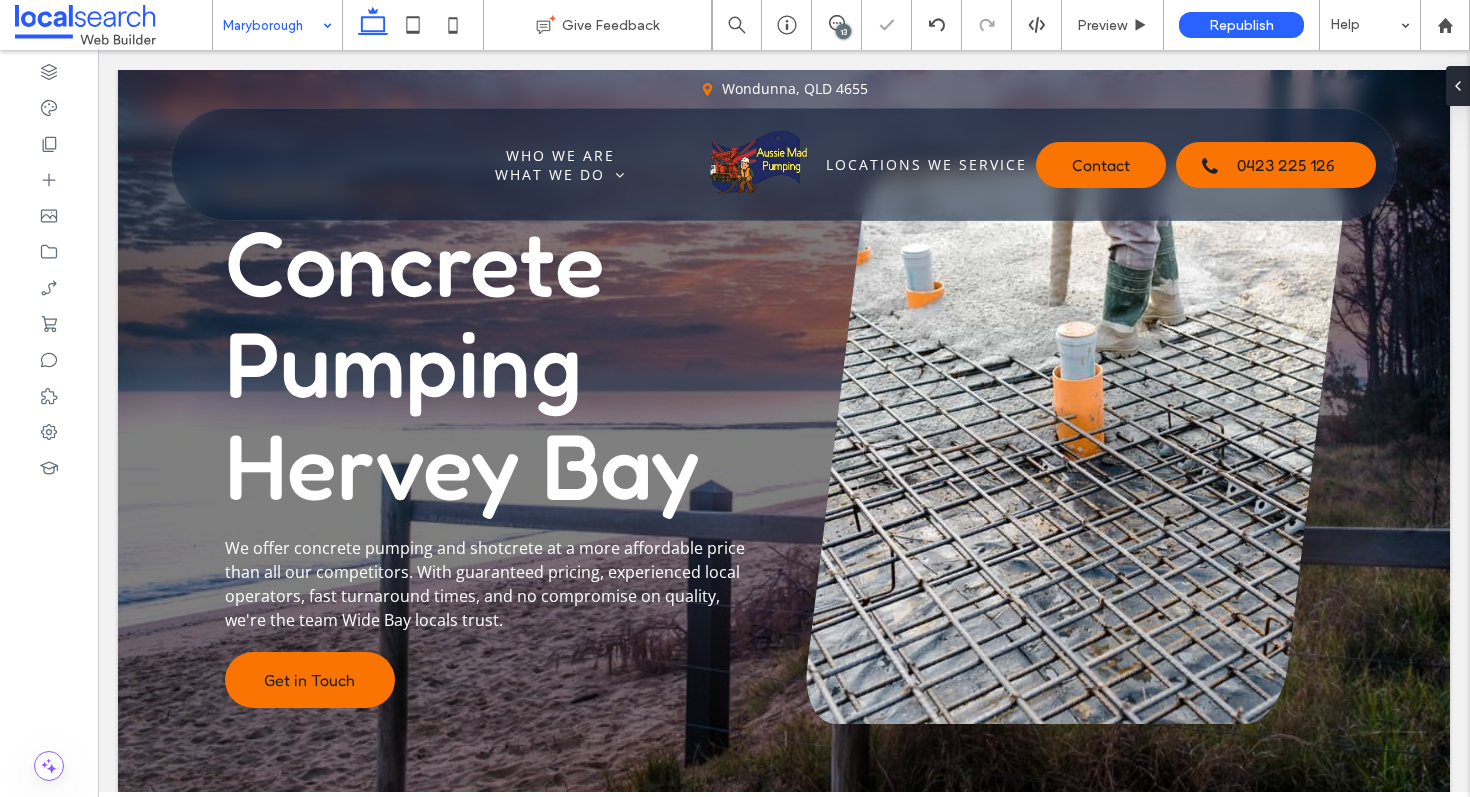 click on "Maryborough" at bounding box center (277, 25) 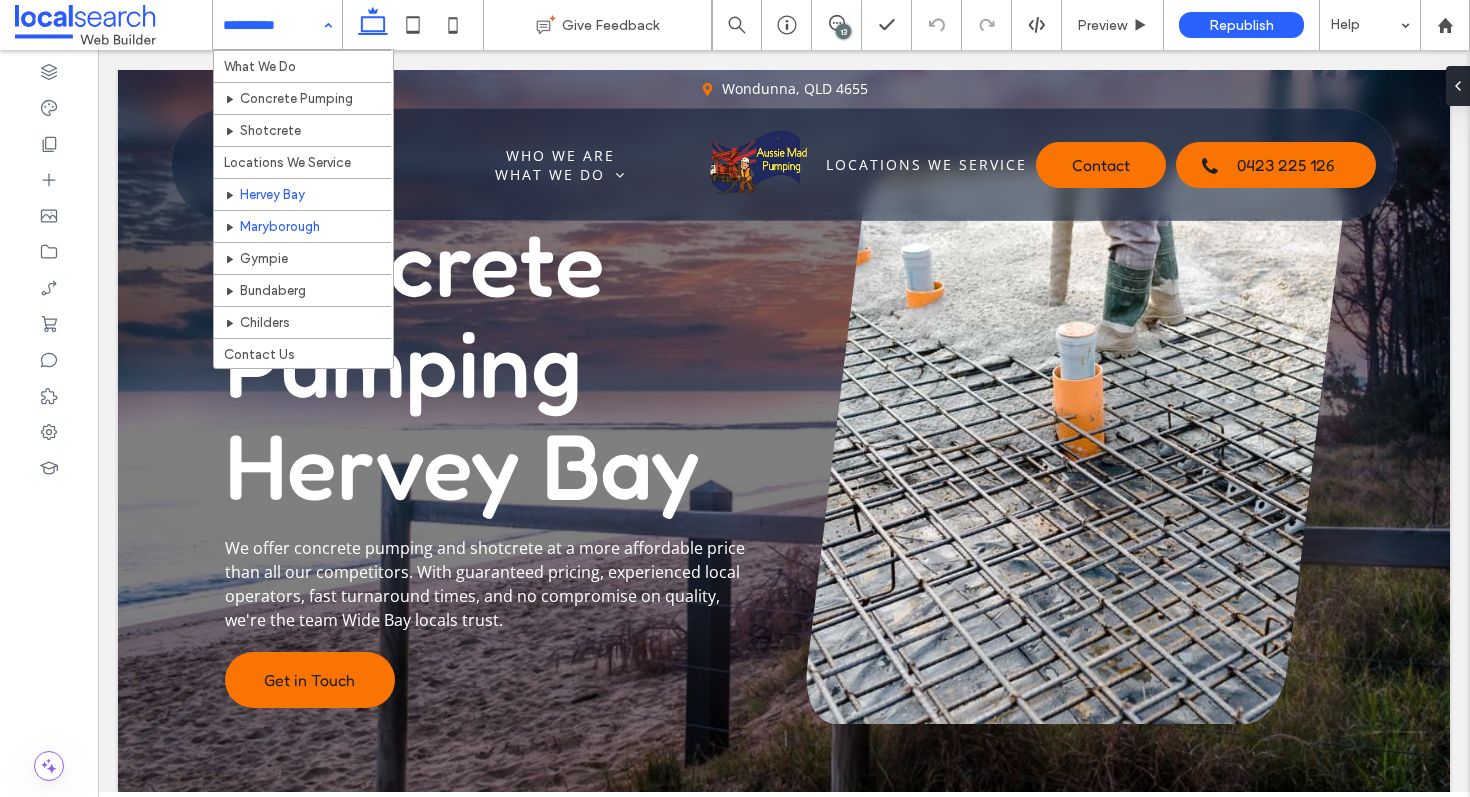 scroll, scrollTop: 75, scrollLeft: 0, axis: vertical 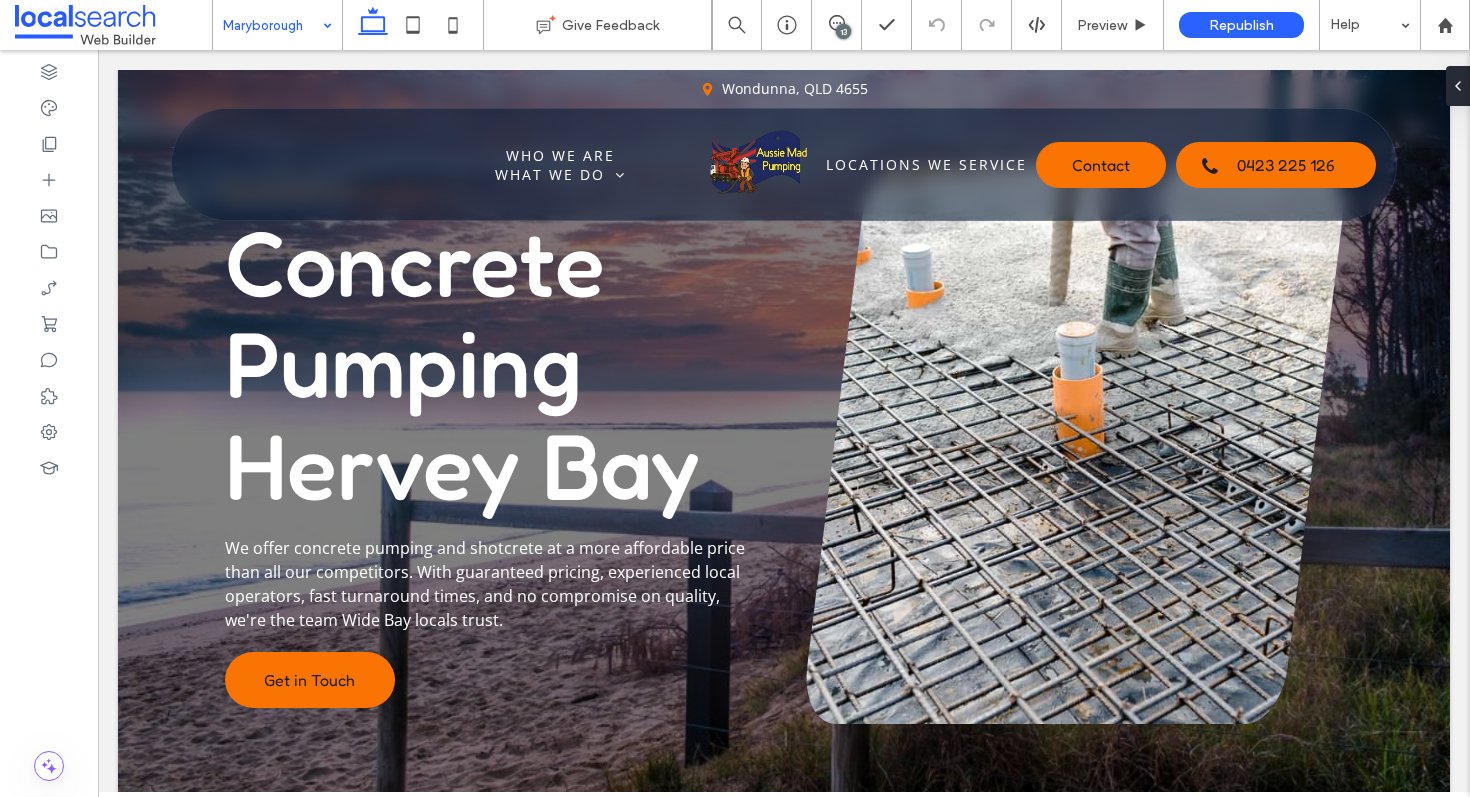 click on "Maryborough" at bounding box center (277, 25) 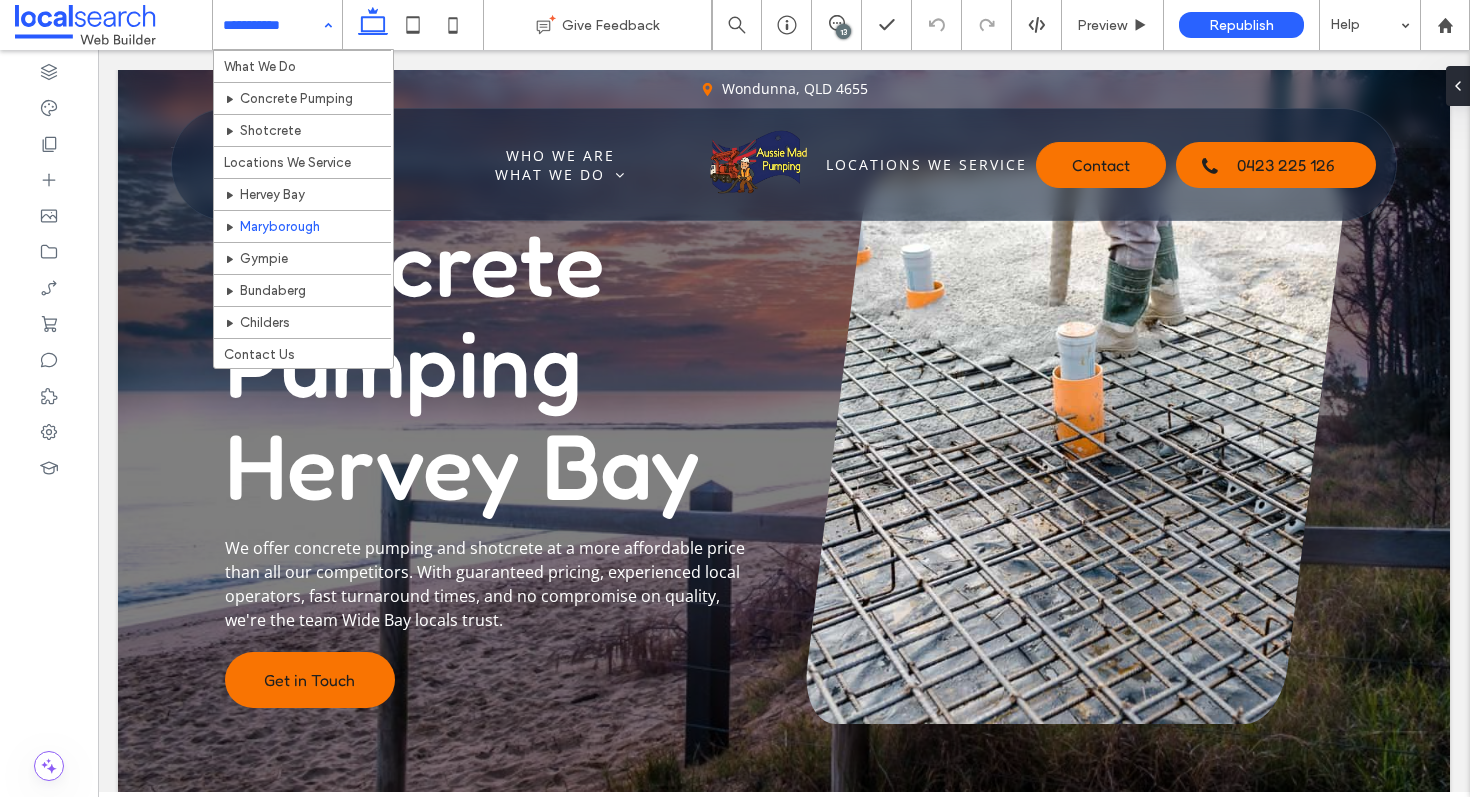 scroll, scrollTop: 75, scrollLeft: 0, axis: vertical 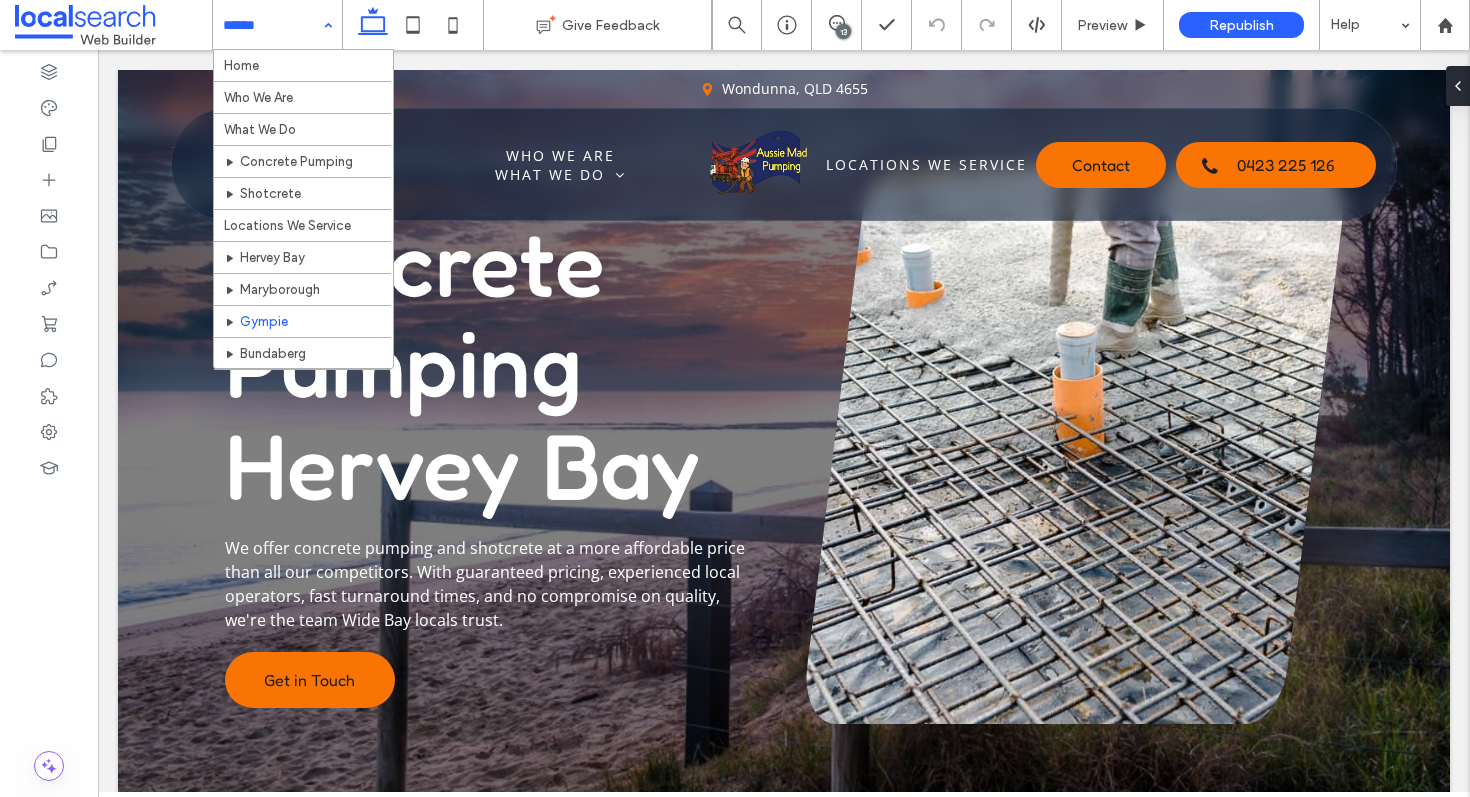 click at bounding box center (272, 25) 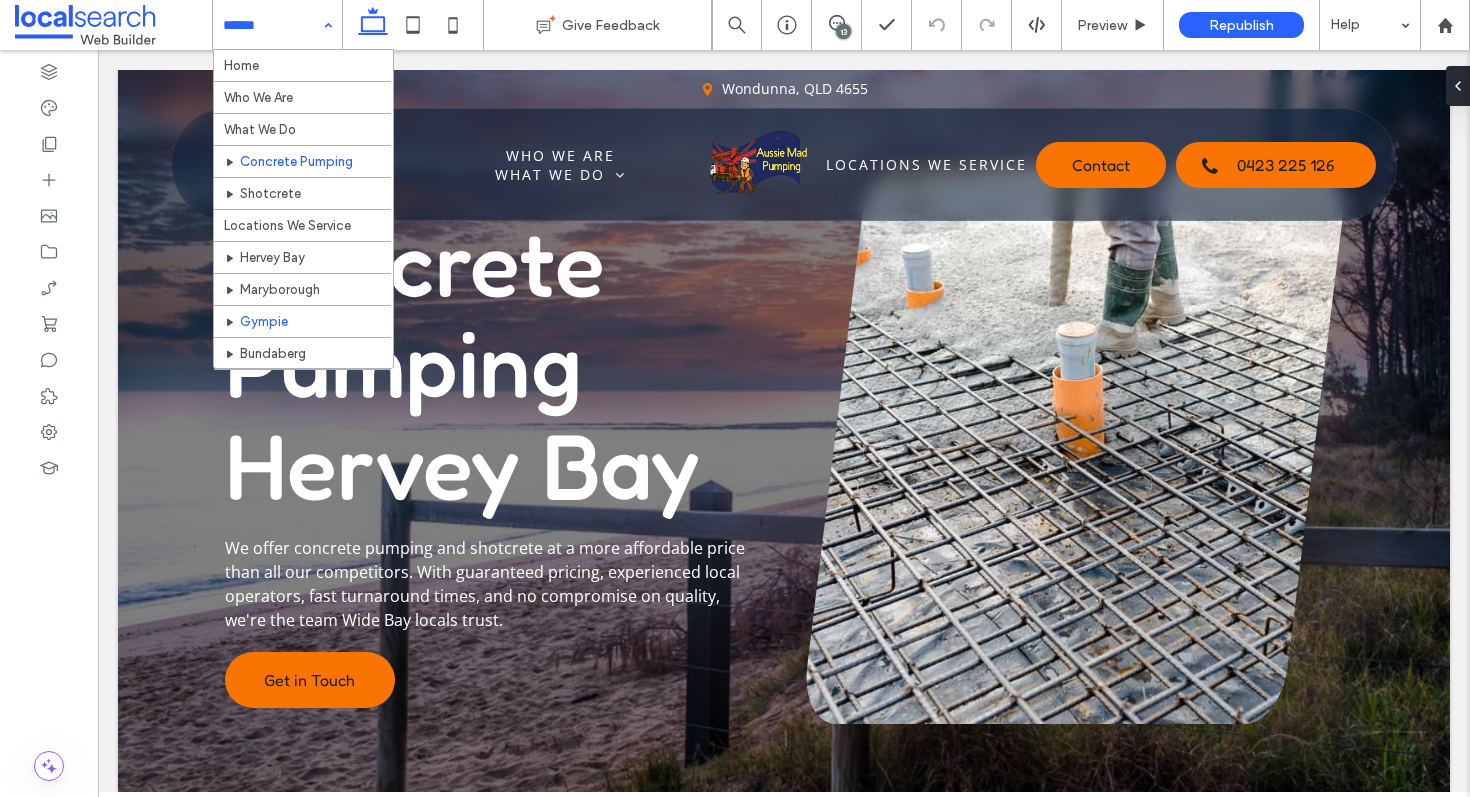 scroll, scrollTop: 75, scrollLeft: 0, axis: vertical 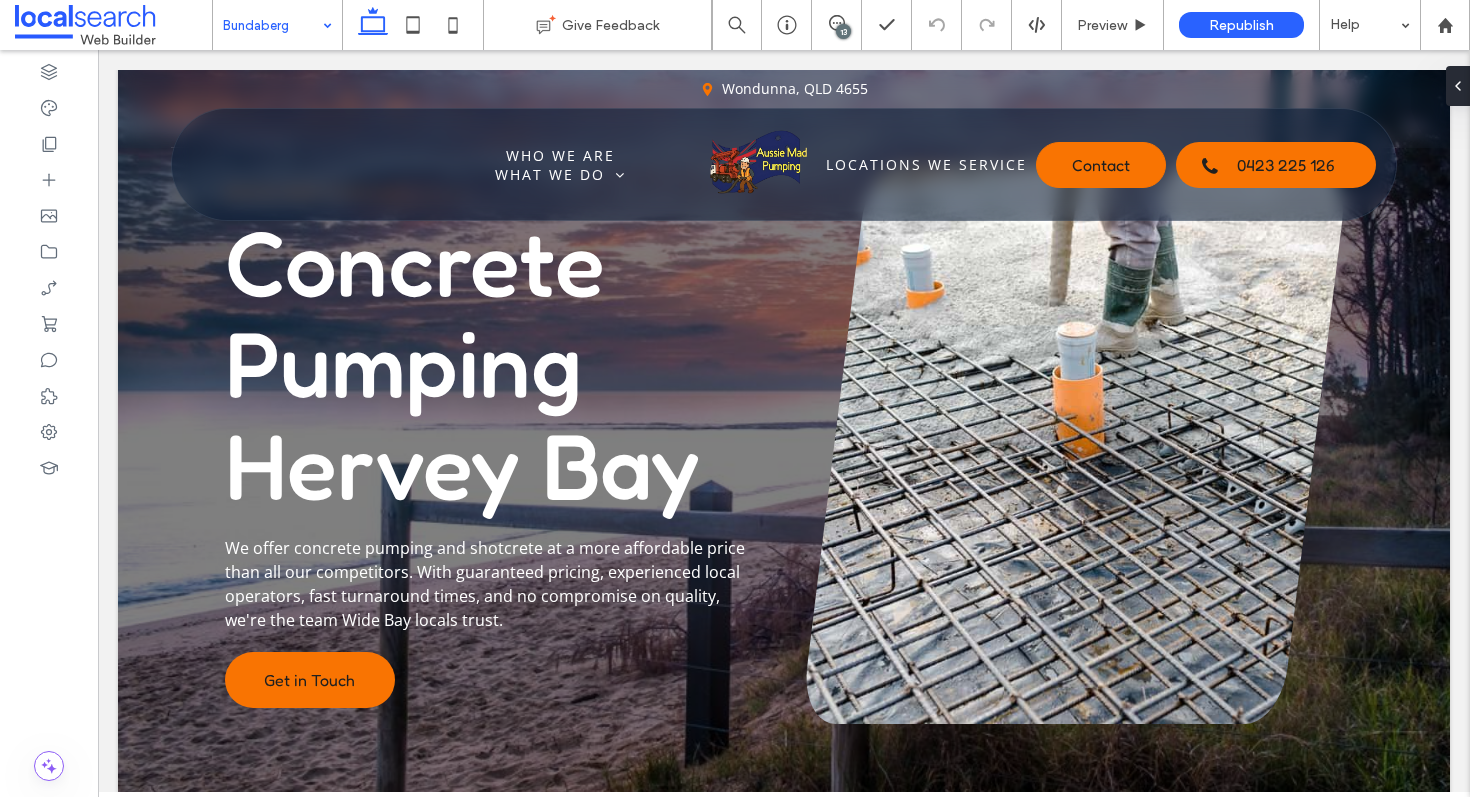 click at bounding box center [272, 25] 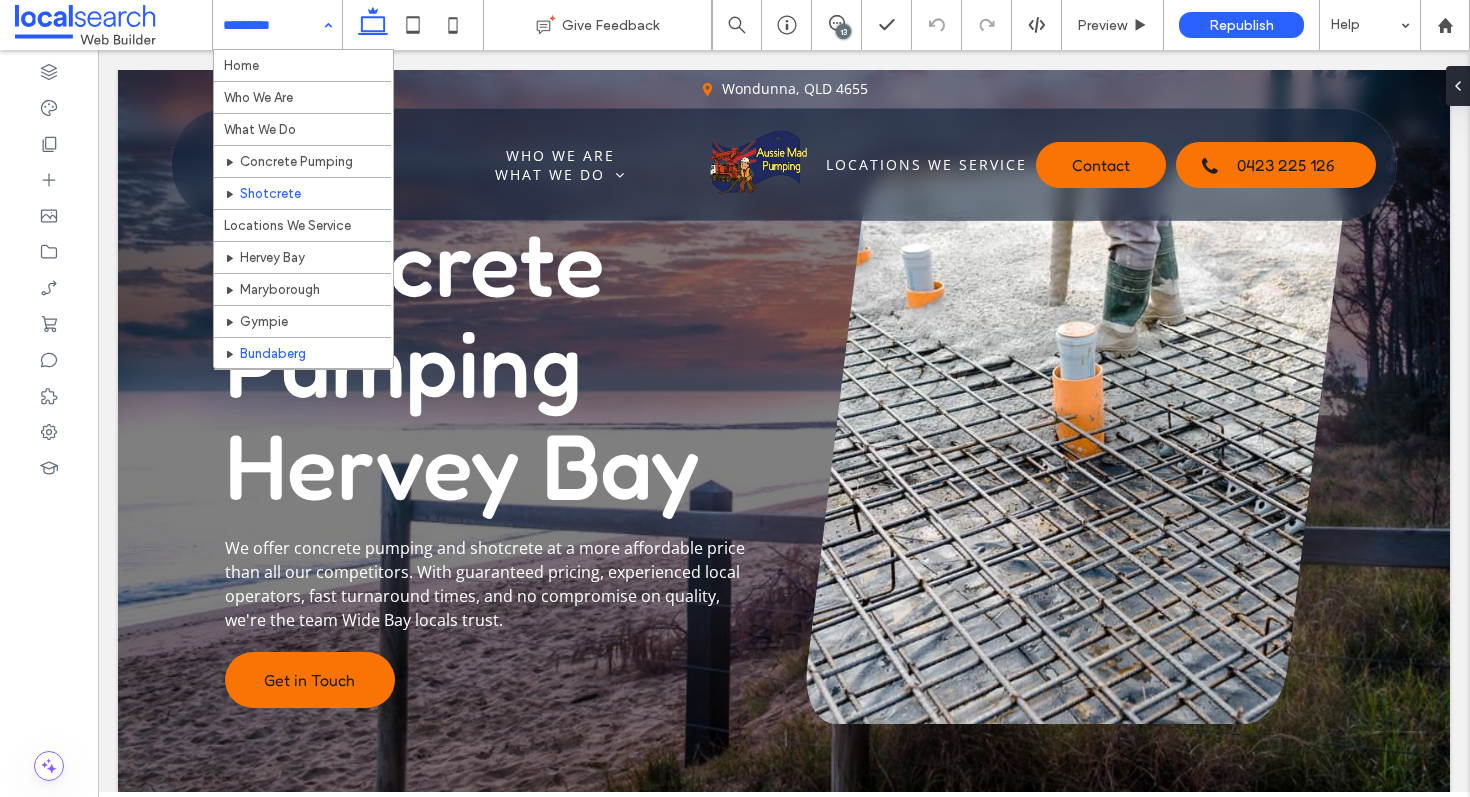 scroll, scrollTop: 75, scrollLeft: 0, axis: vertical 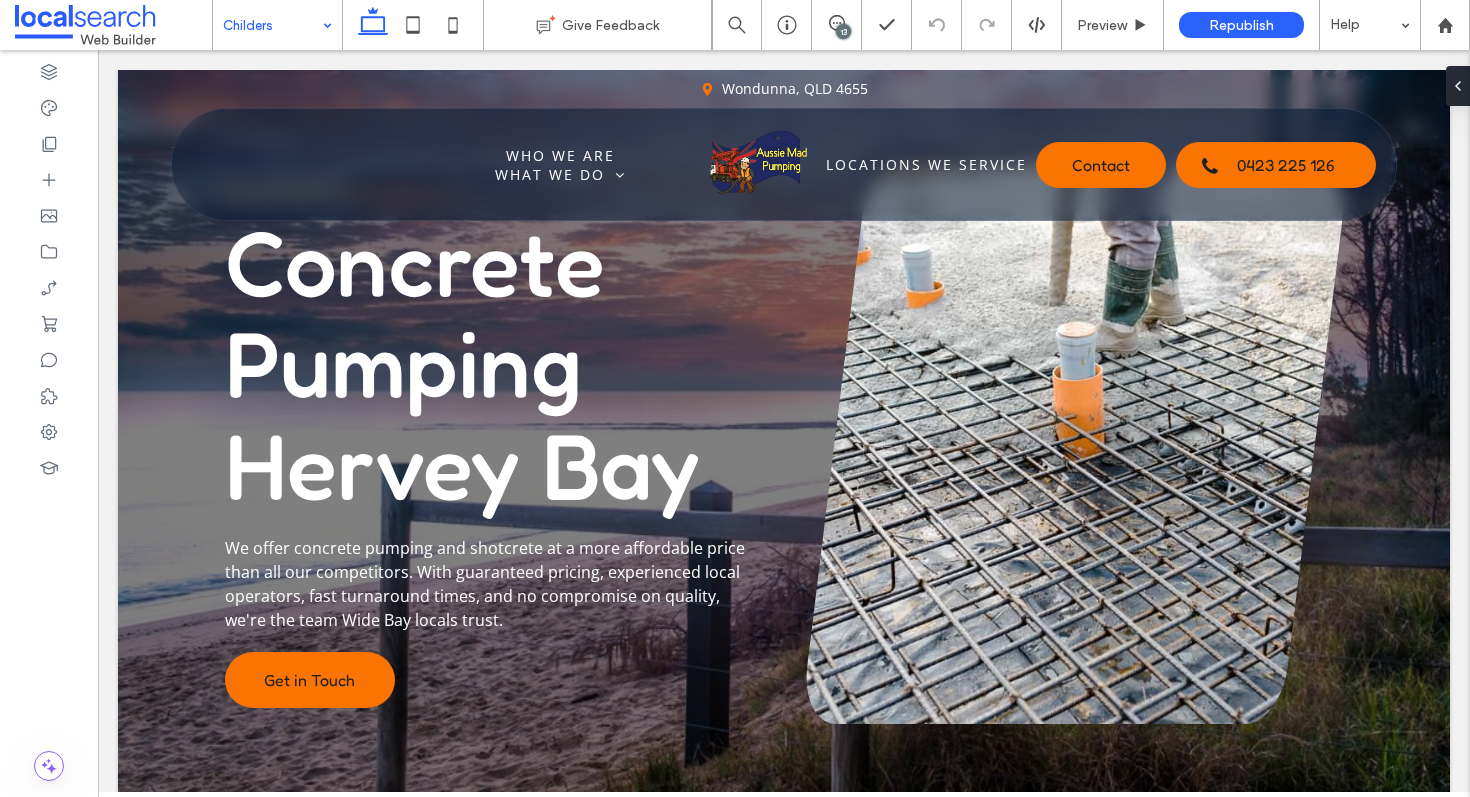 click on "13" at bounding box center (843, 31) 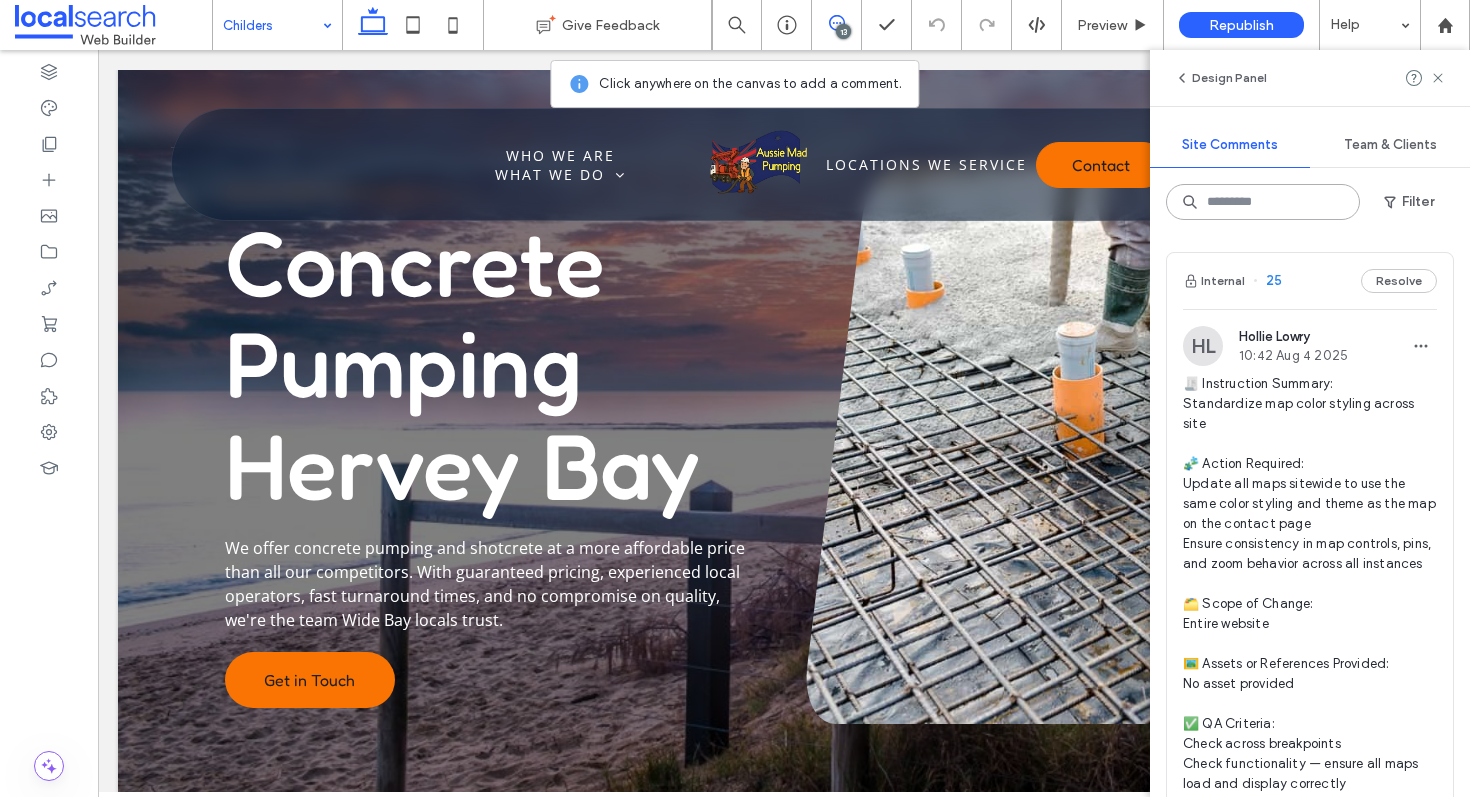 click at bounding box center (1263, 202) 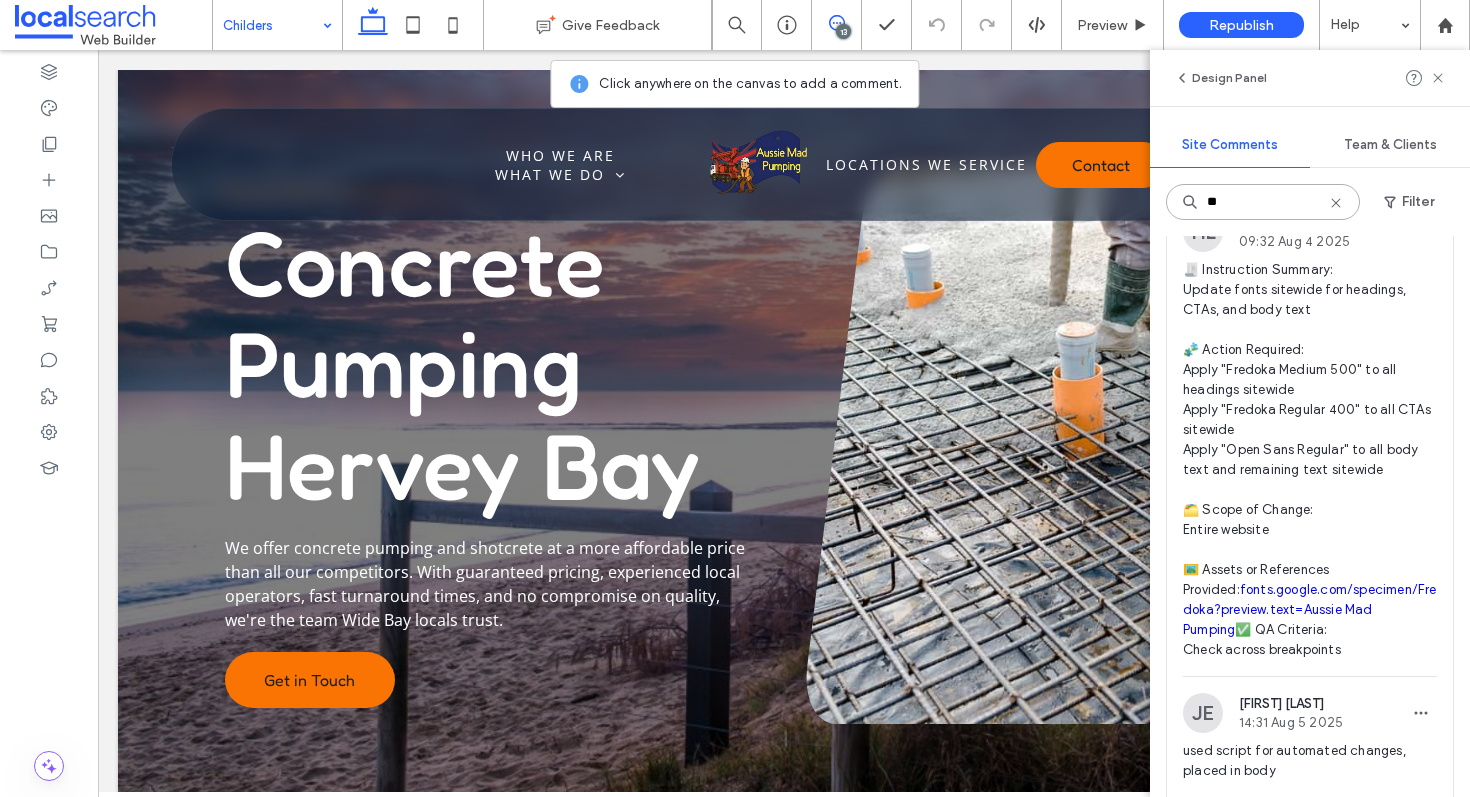 scroll, scrollTop: 1304, scrollLeft: 0, axis: vertical 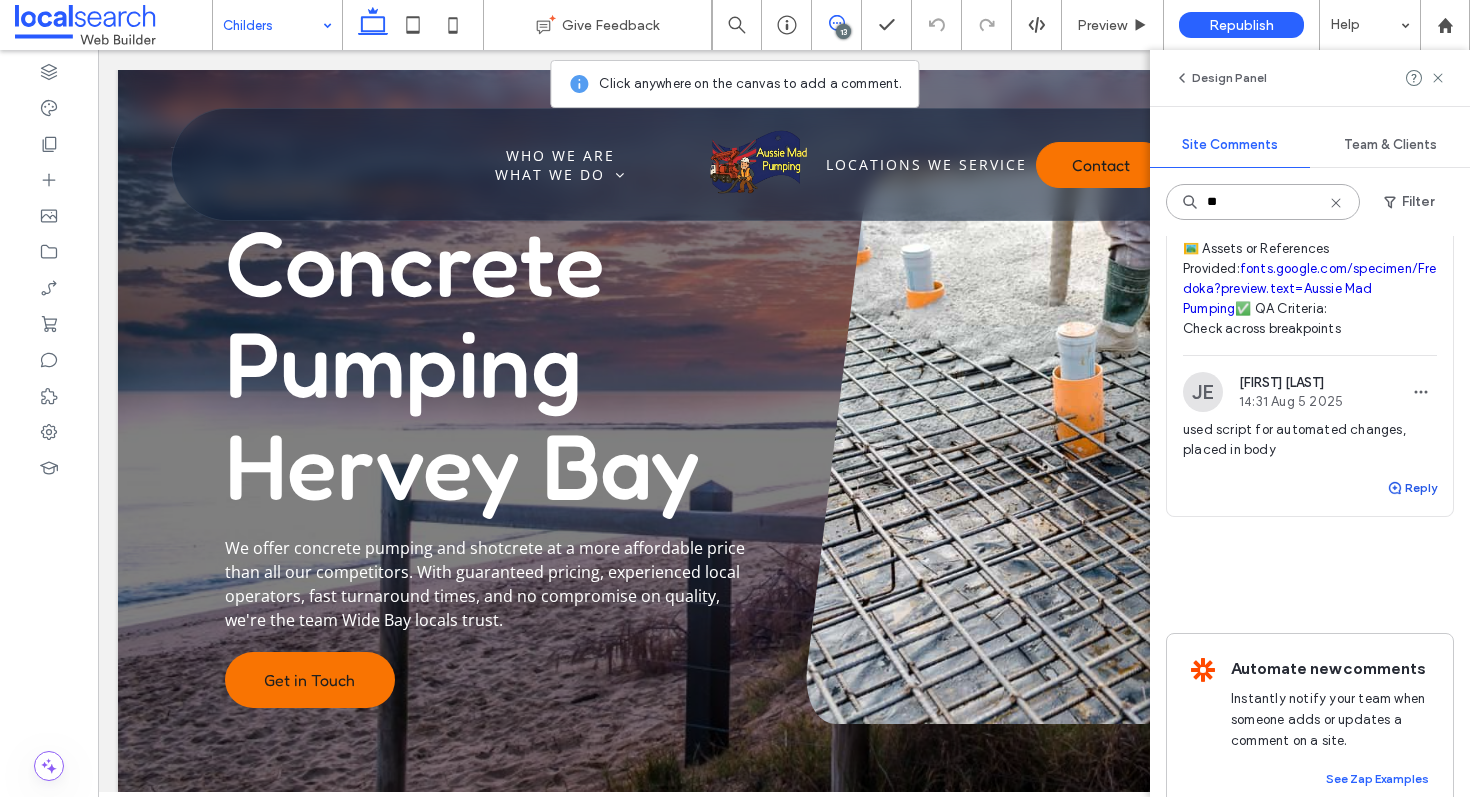type on "**" 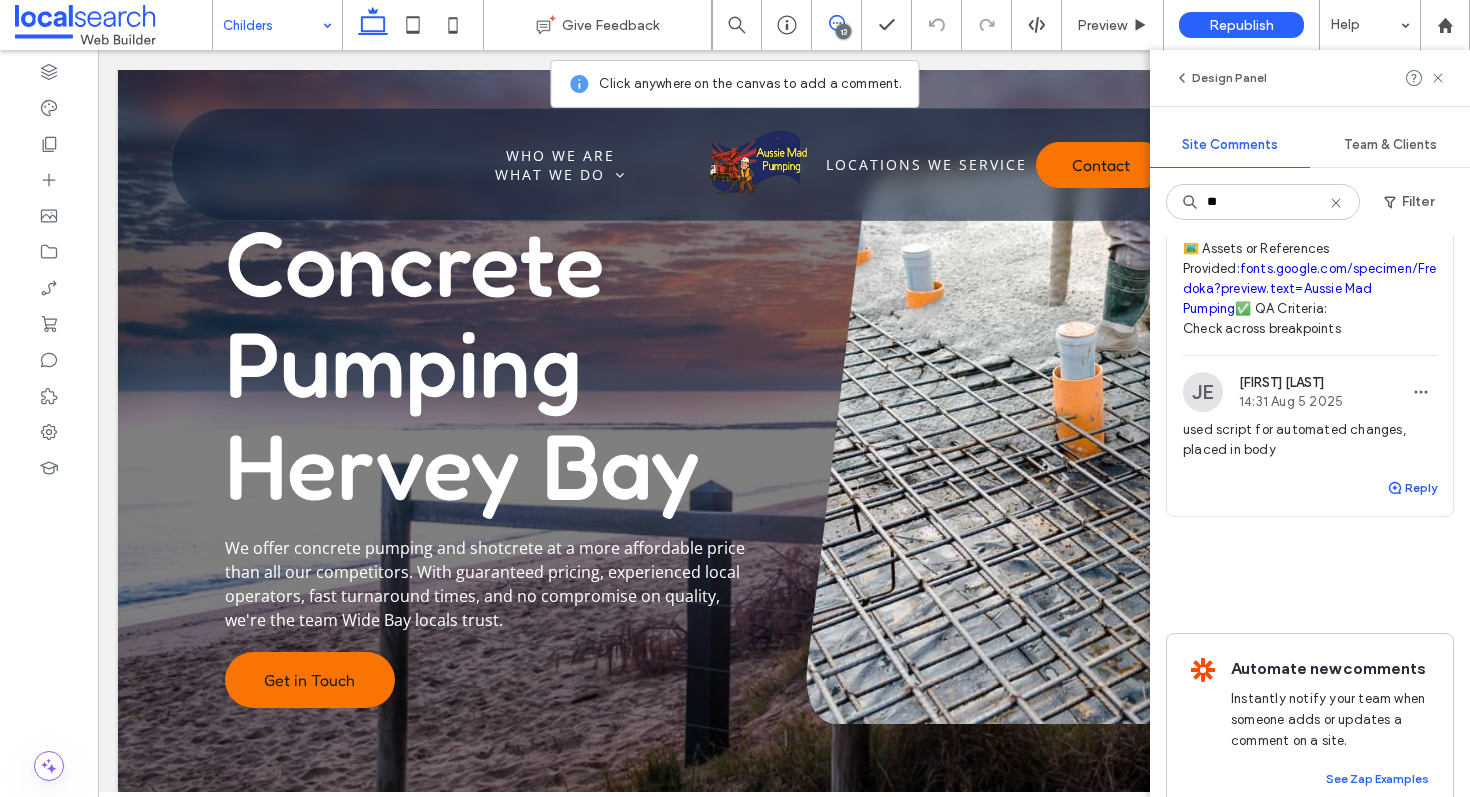 click on "Reply" at bounding box center (1412, 488) 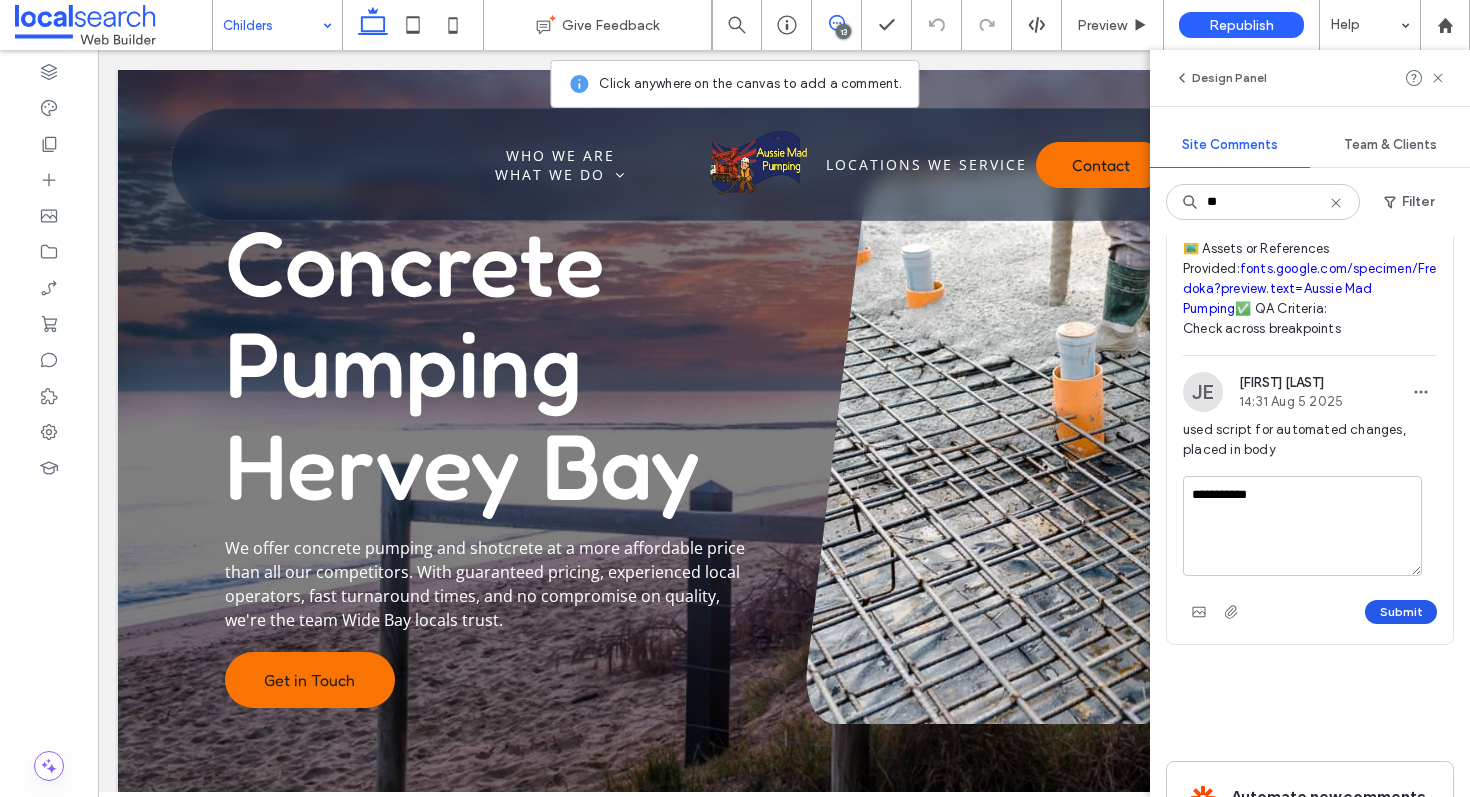 type on "**********" 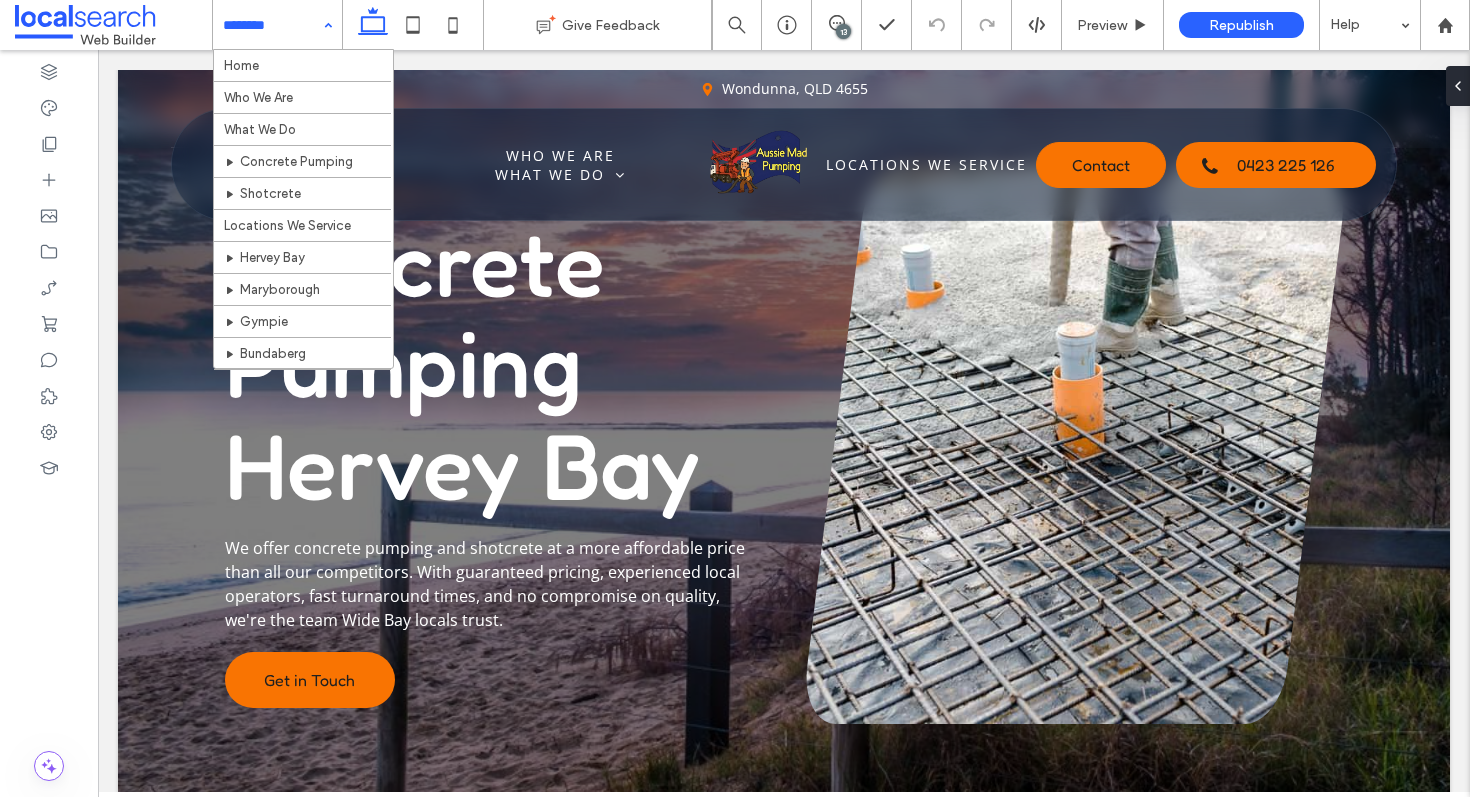 scroll, scrollTop: 0, scrollLeft: 0, axis: both 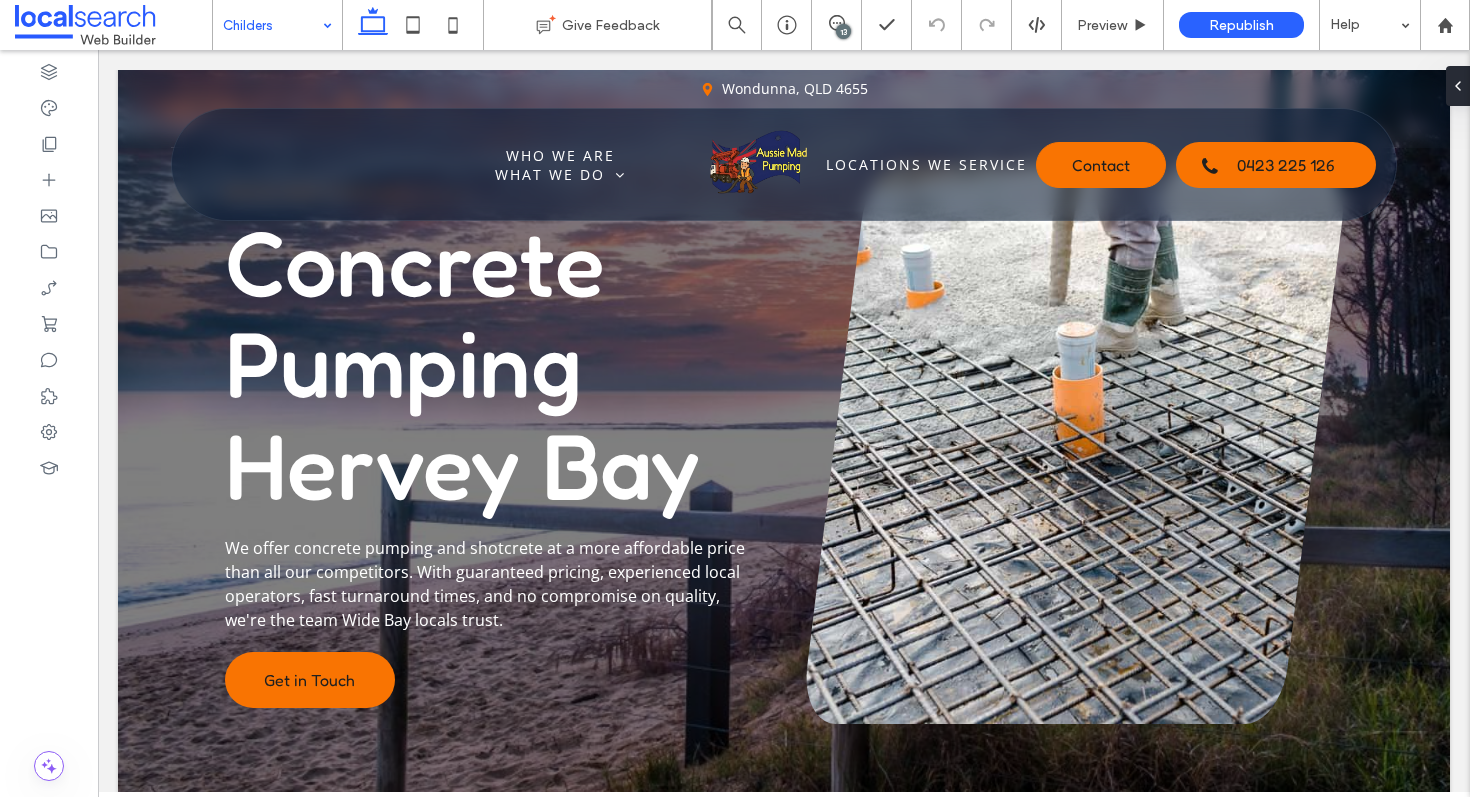 click on "13" at bounding box center [843, 31] 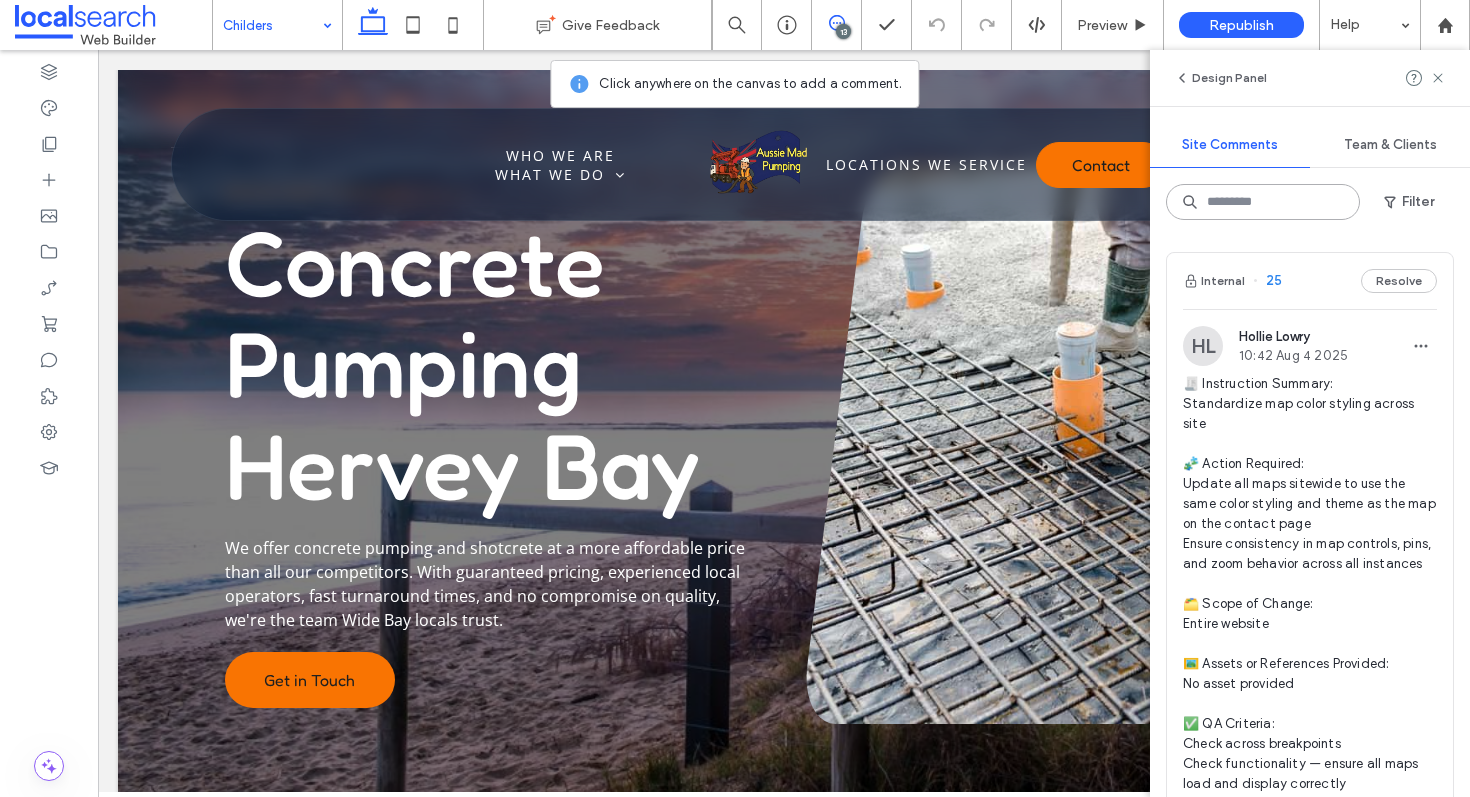 click at bounding box center (1263, 202) 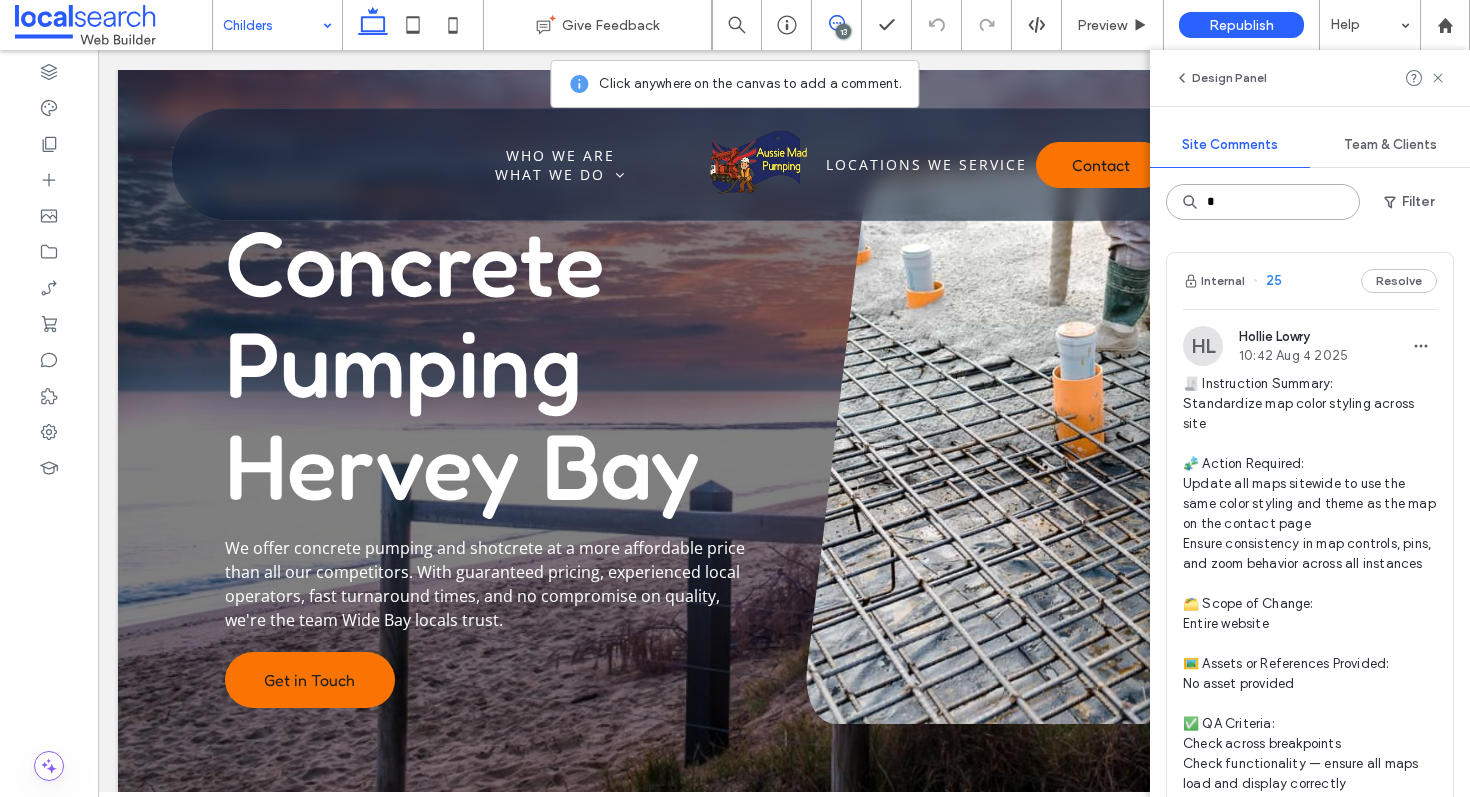 type on "**" 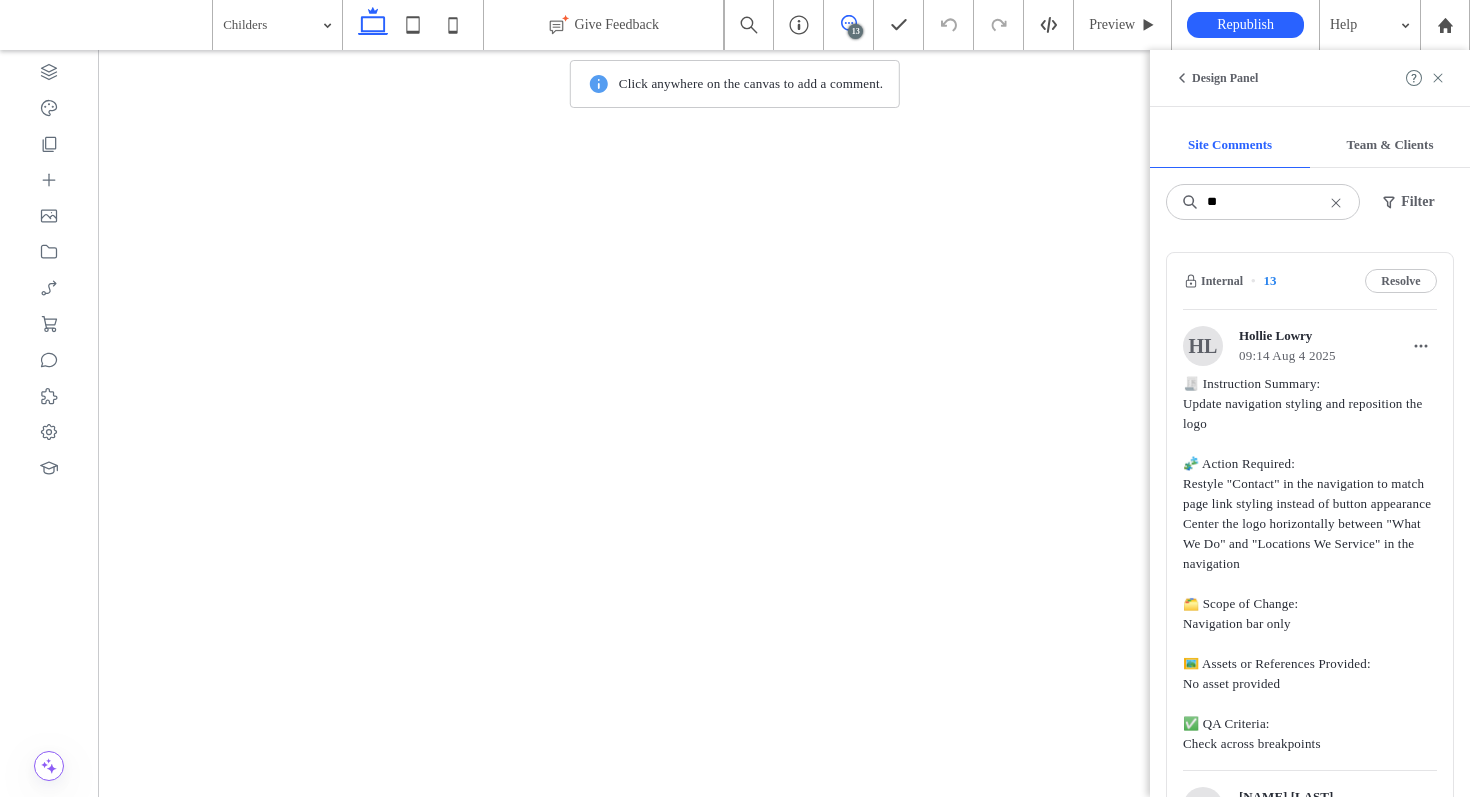 scroll, scrollTop: 0, scrollLeft: 0, axis: both 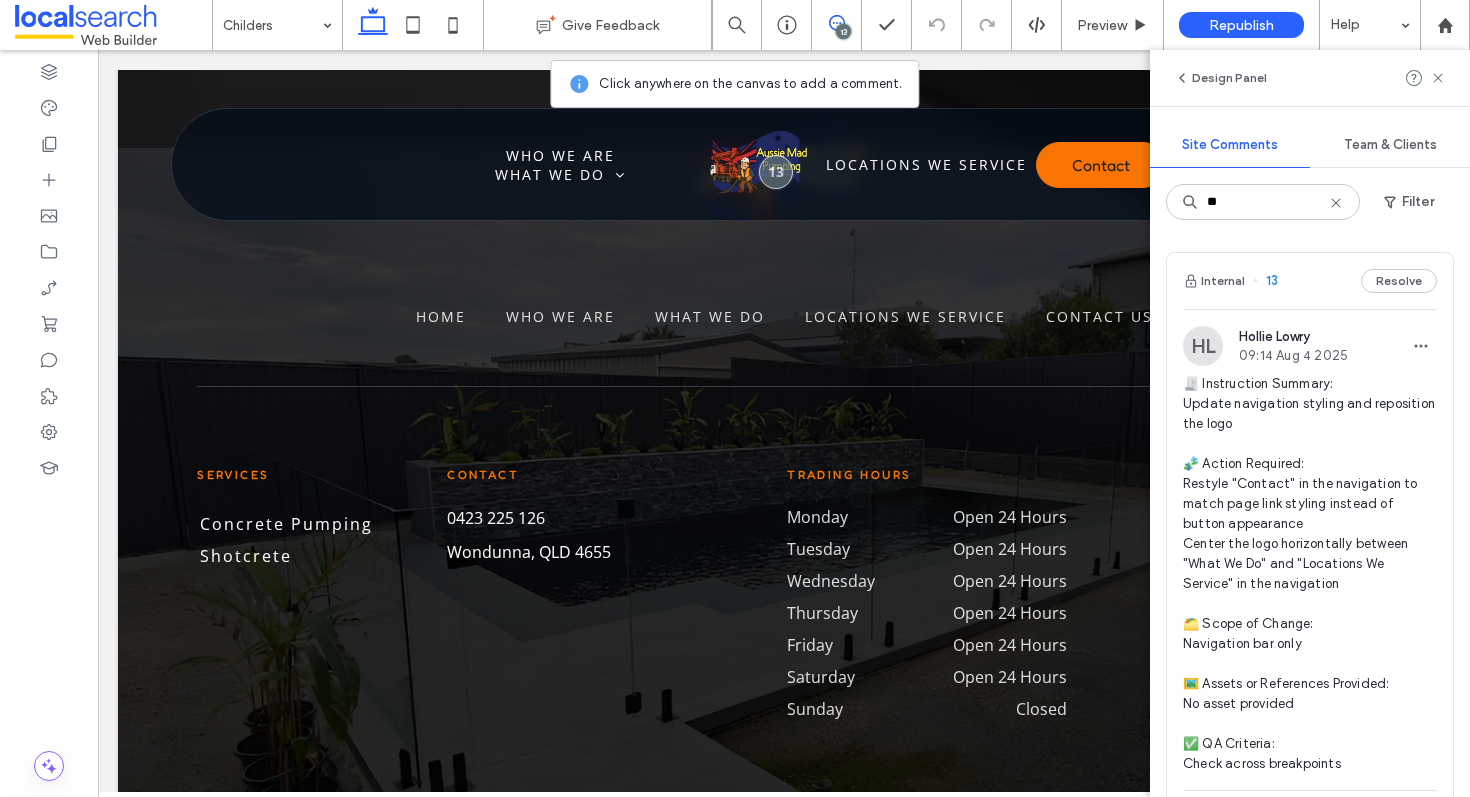 type on "**" 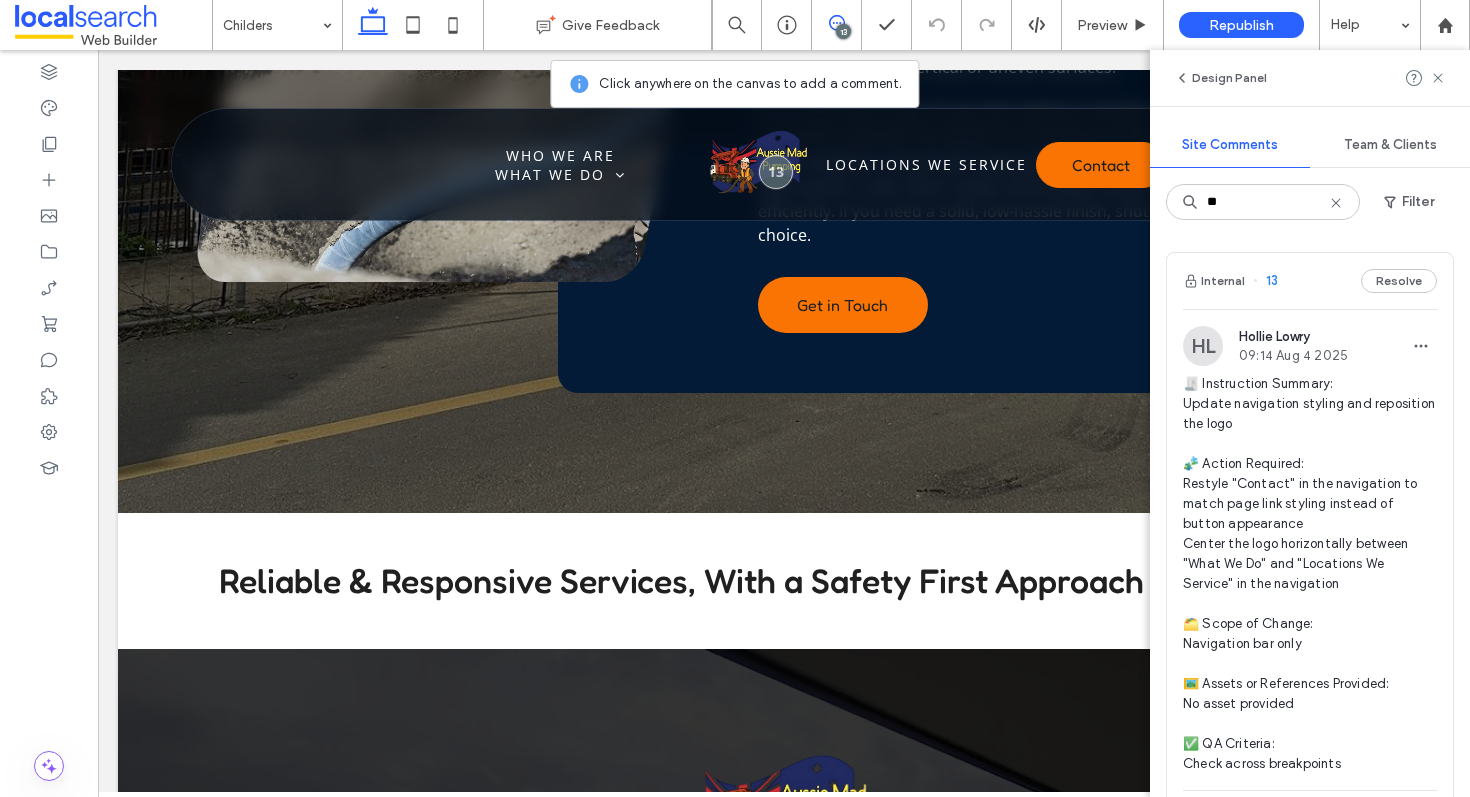 scroll, scrollTop: 2364, scrollLeft: 0, axis: vertical 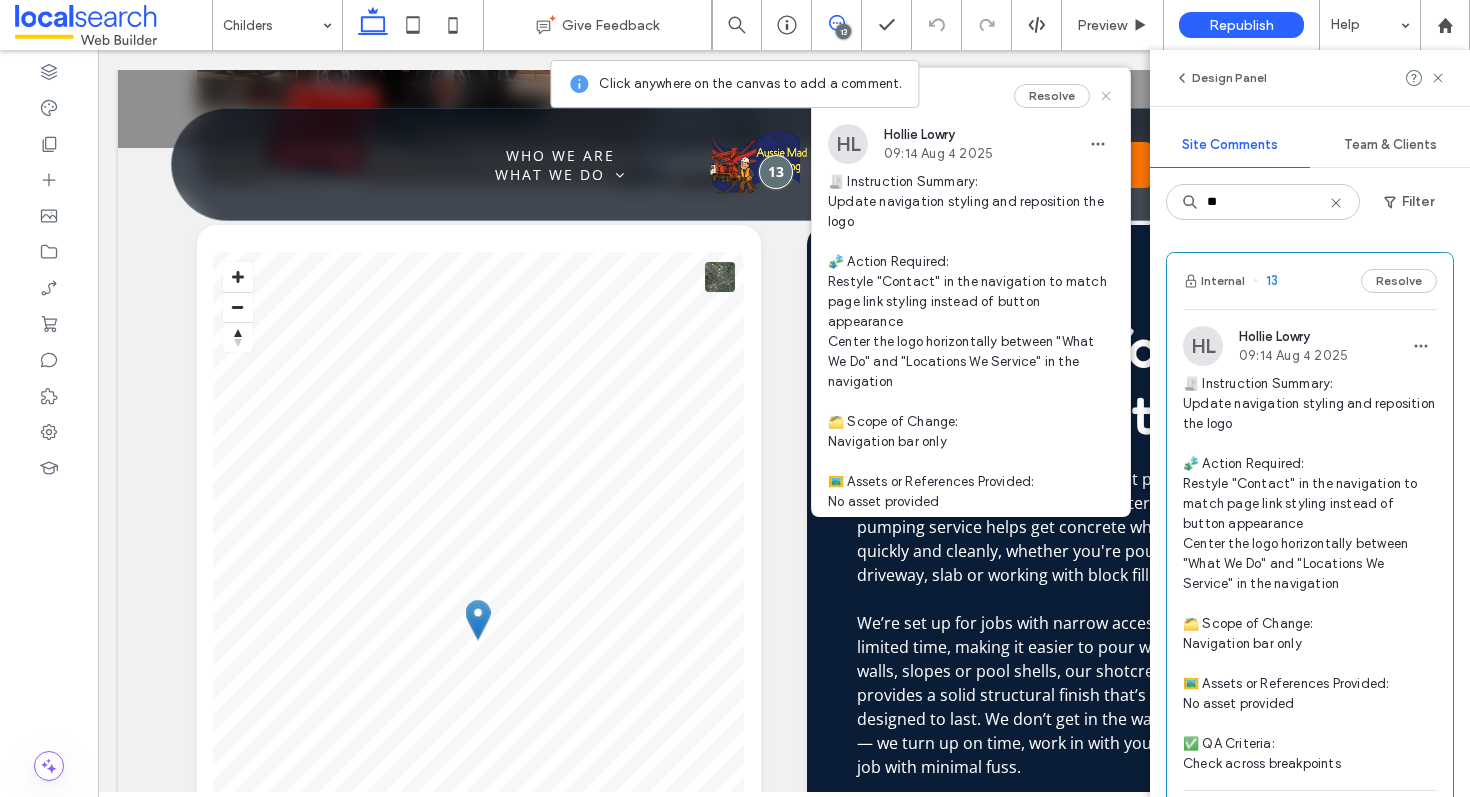 click 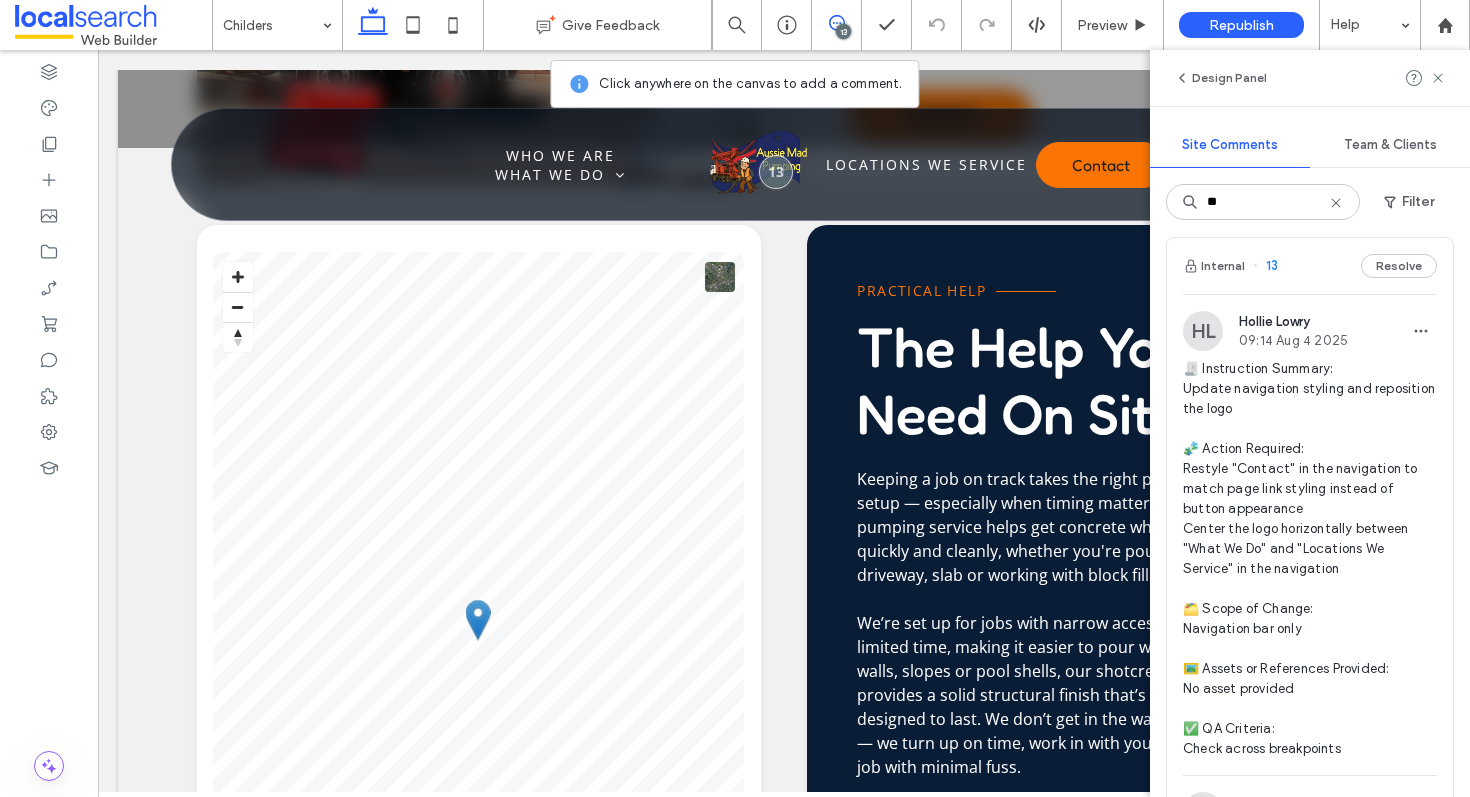 scroll, scrollTop: 0, scrollLeft: 0, axis: both 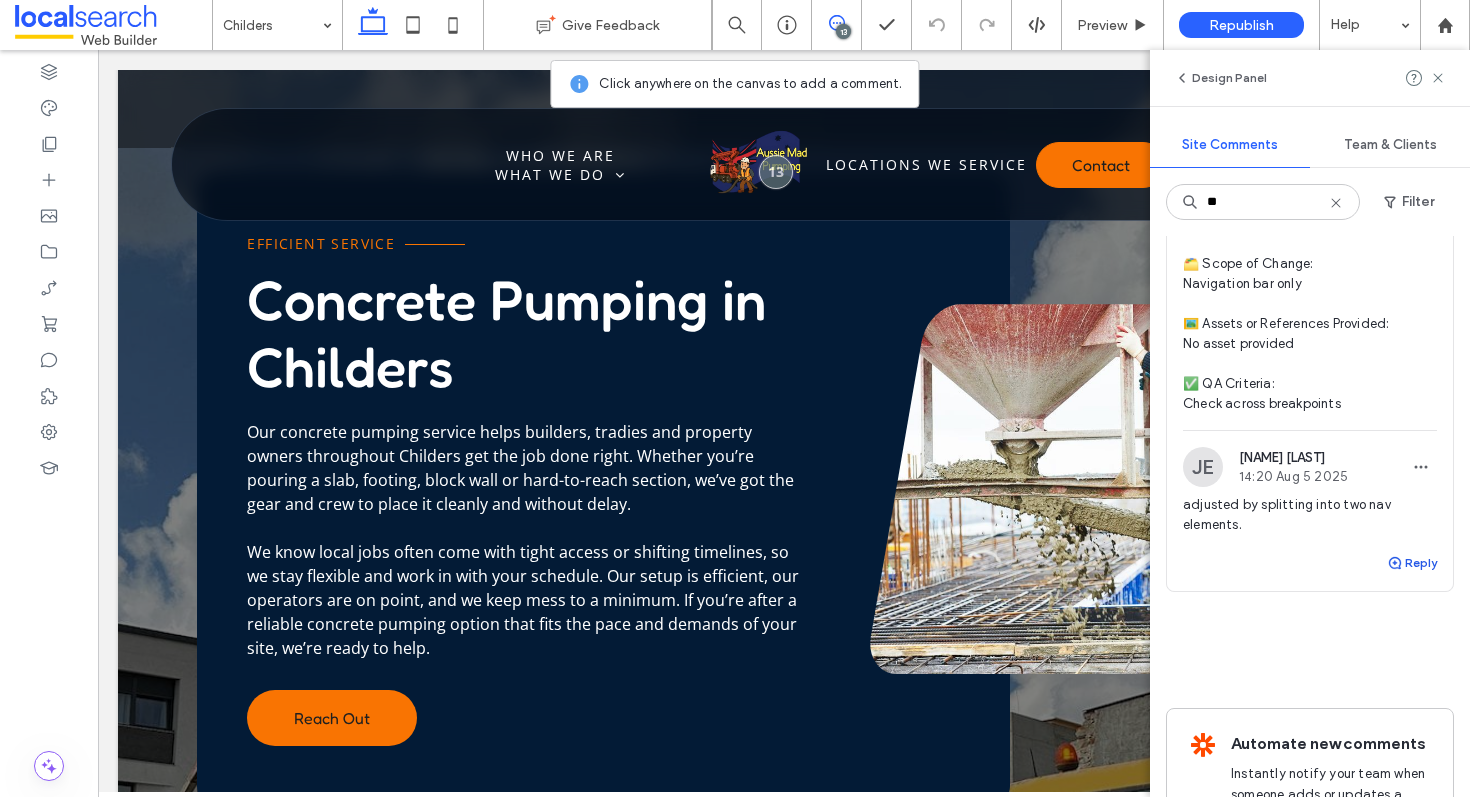 click on "Reply" at bounding box center [1412, 563] 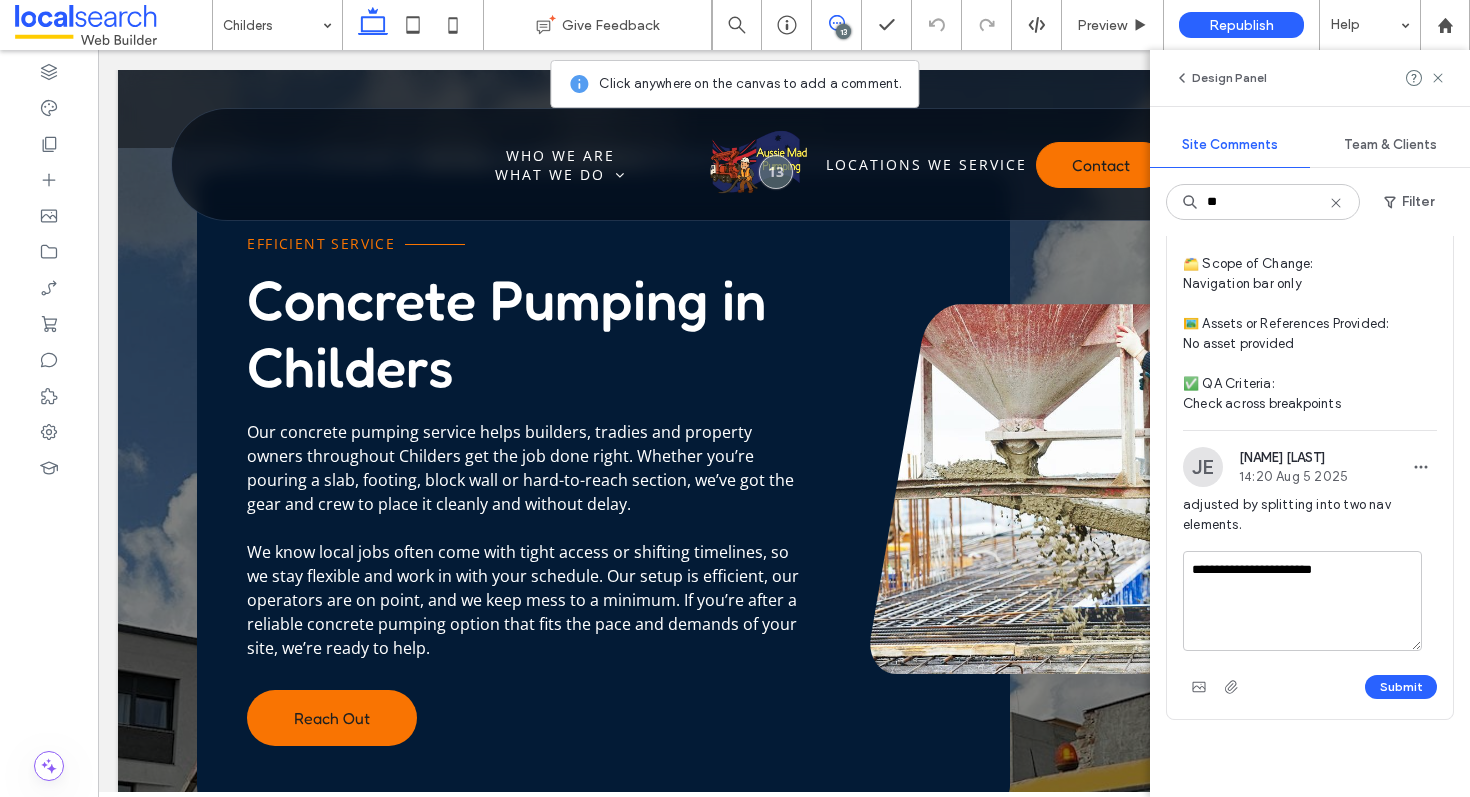 drag, startPoint x: 1348, startPoint y: 568, endPoint x: 1228, endPoint y: 567, distance: 120.004166 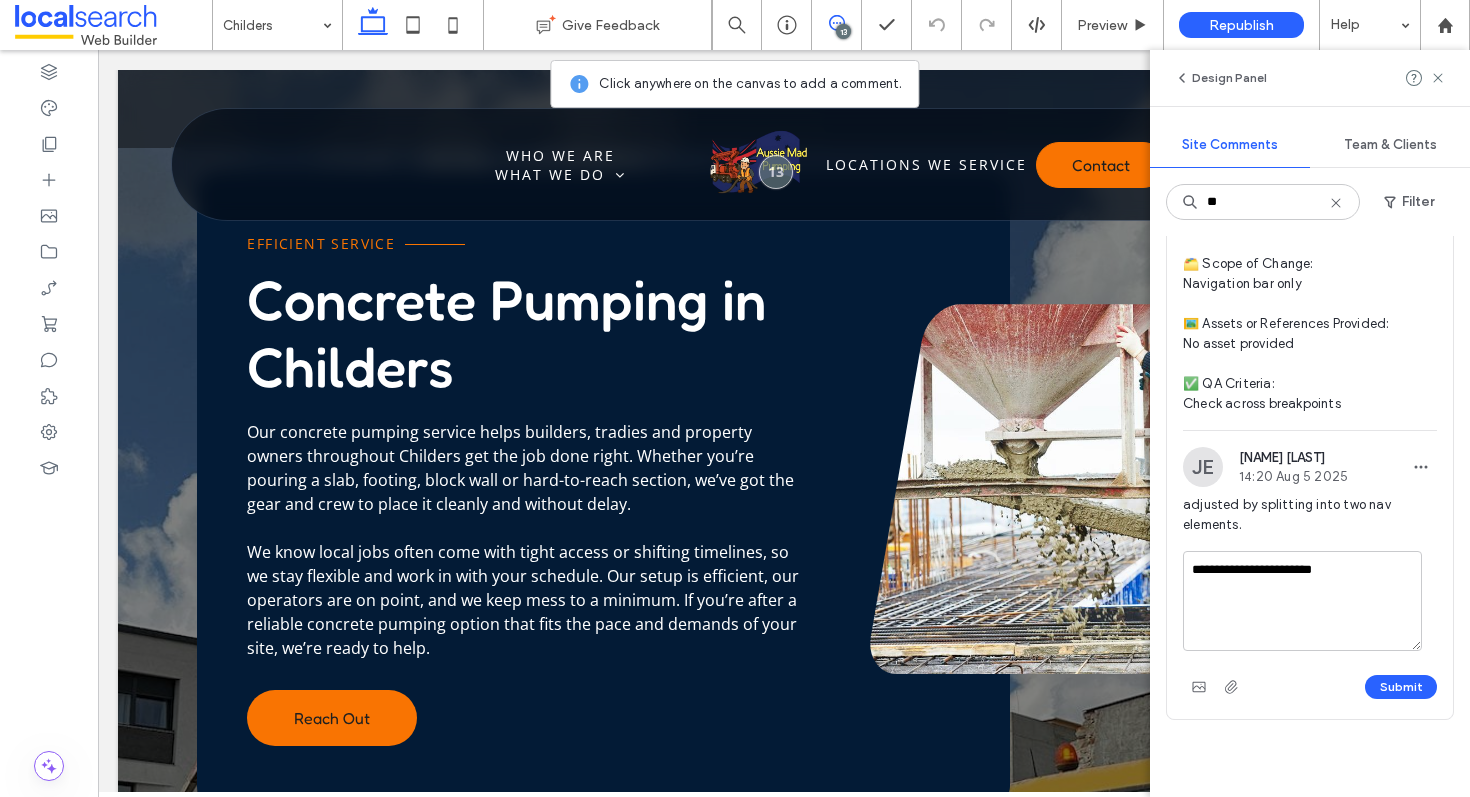 click on "**********" at bounding box center (1302, 601) 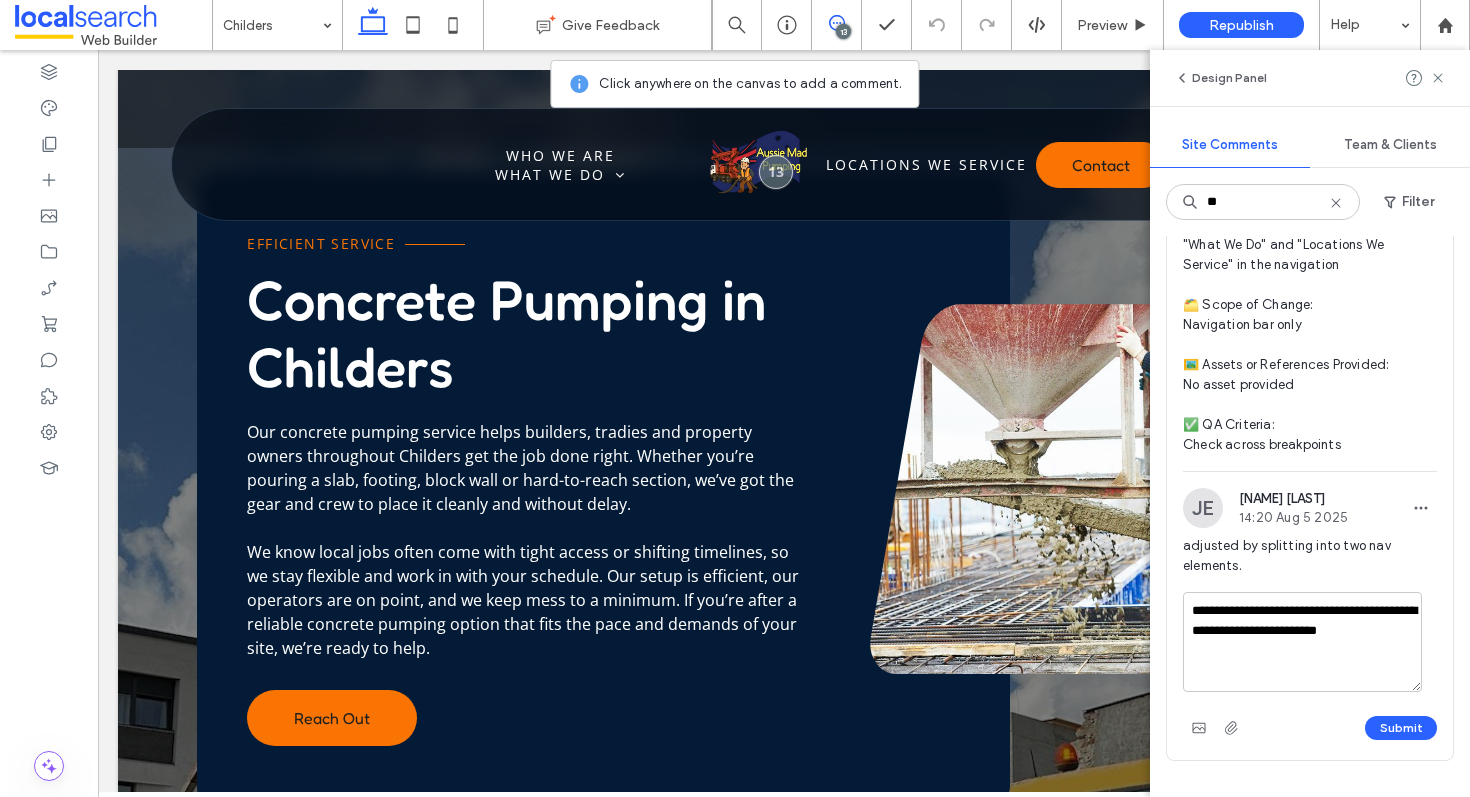 scroll, scrollTop: 346, scrollLeft: 0, axis: vertical 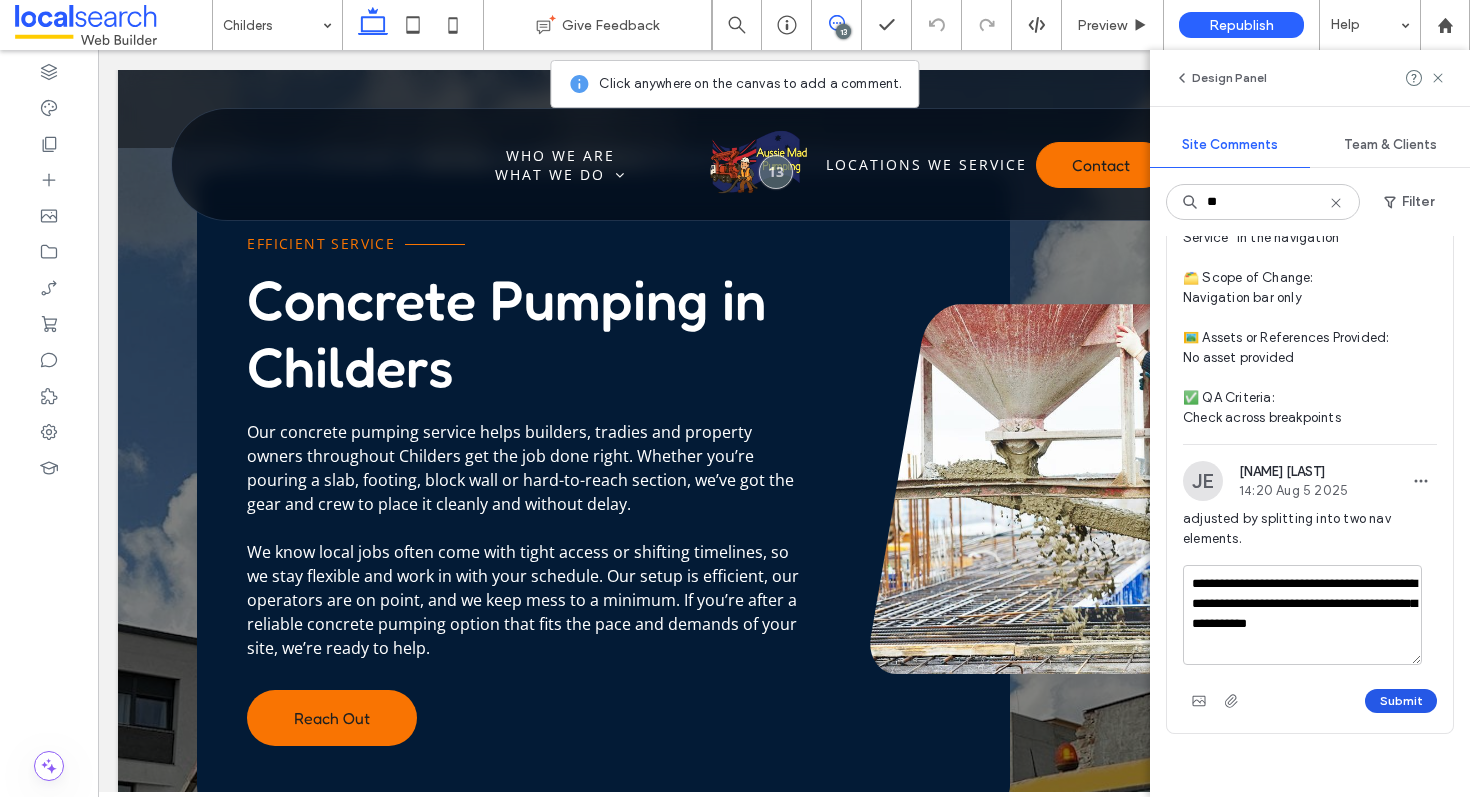 type on "**********" 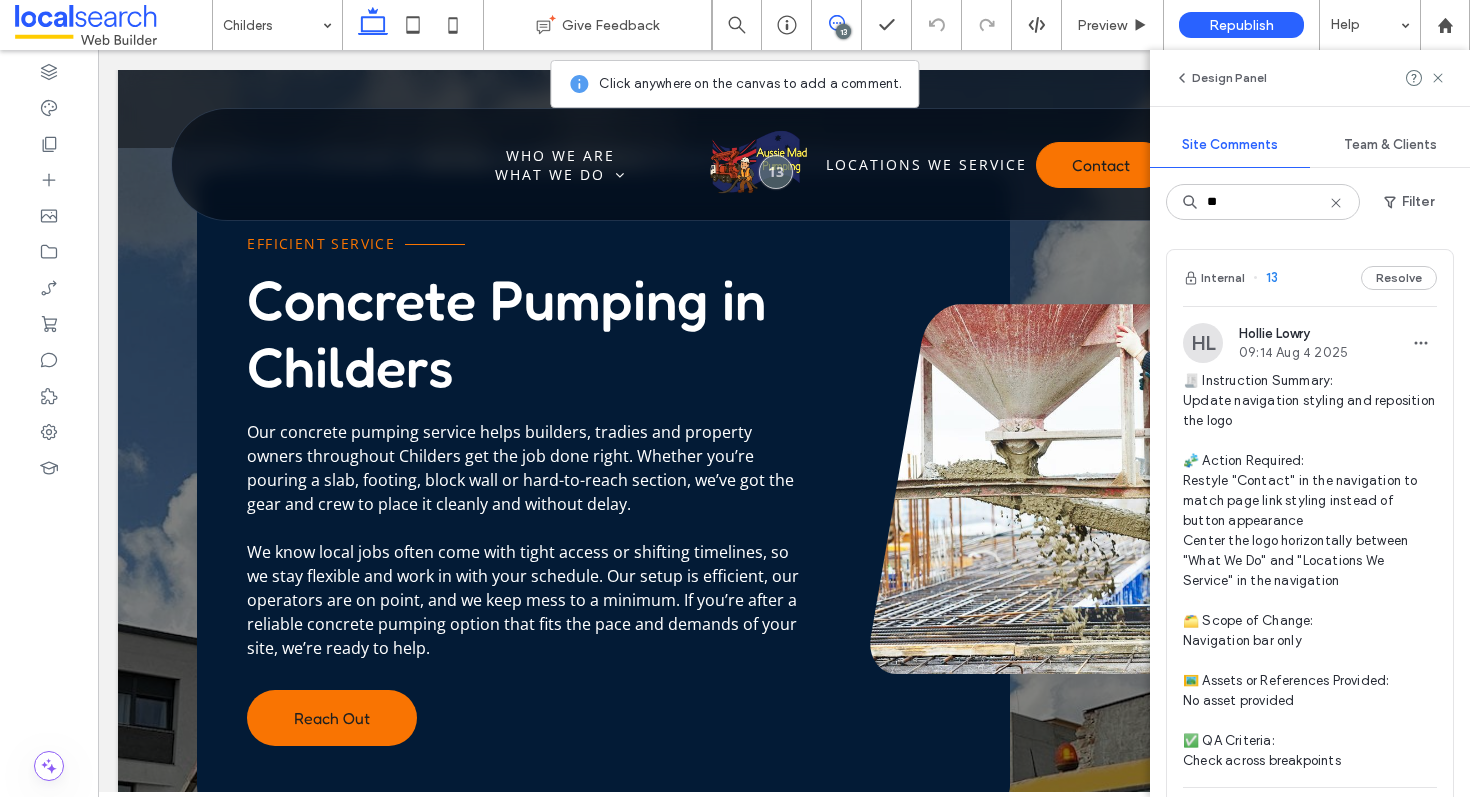 scroll, scrollTop: 0, scrollLeft: 0, axis: both 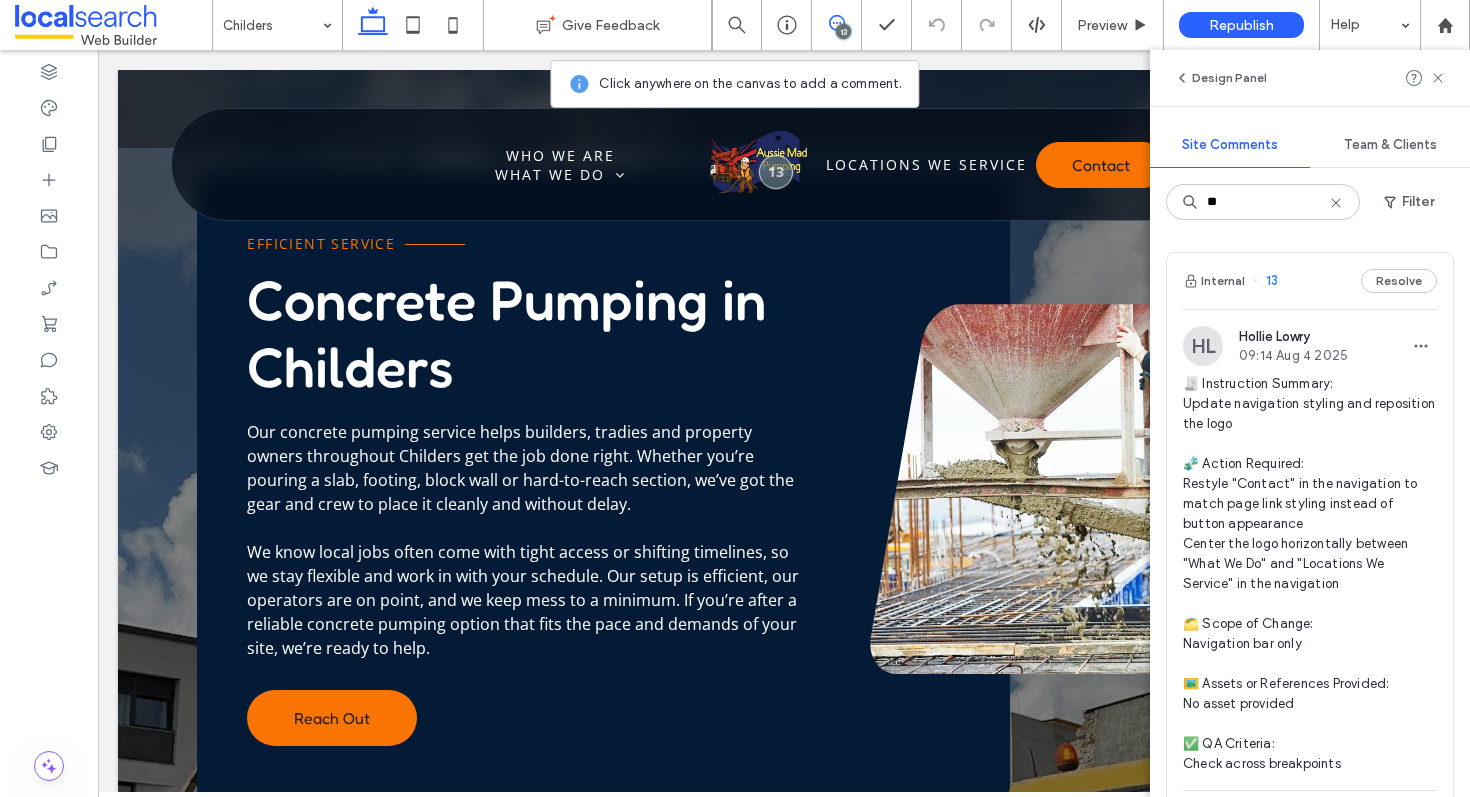click 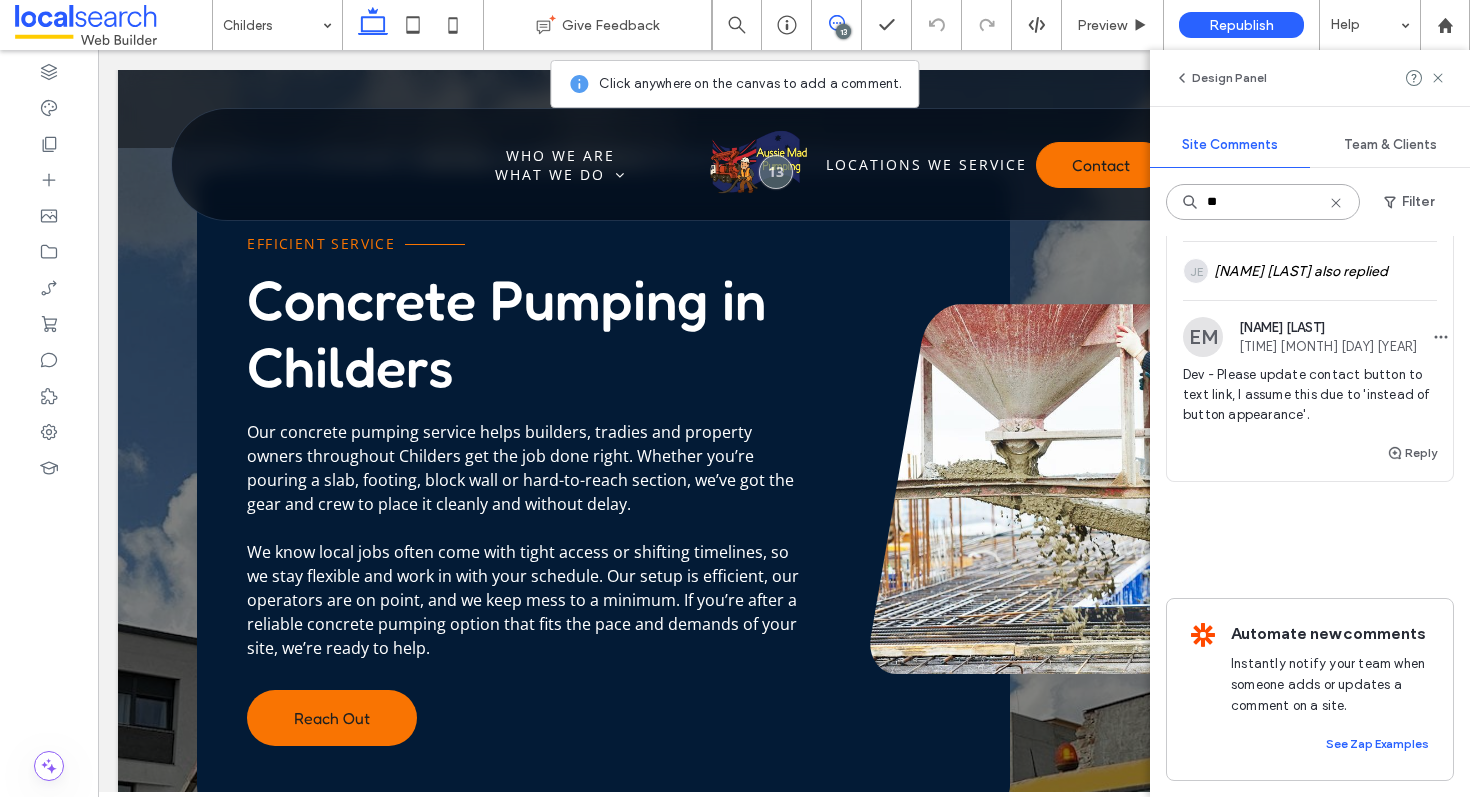 scroll, scrollTop: 449, scrollLeft: 0, axis: vertical 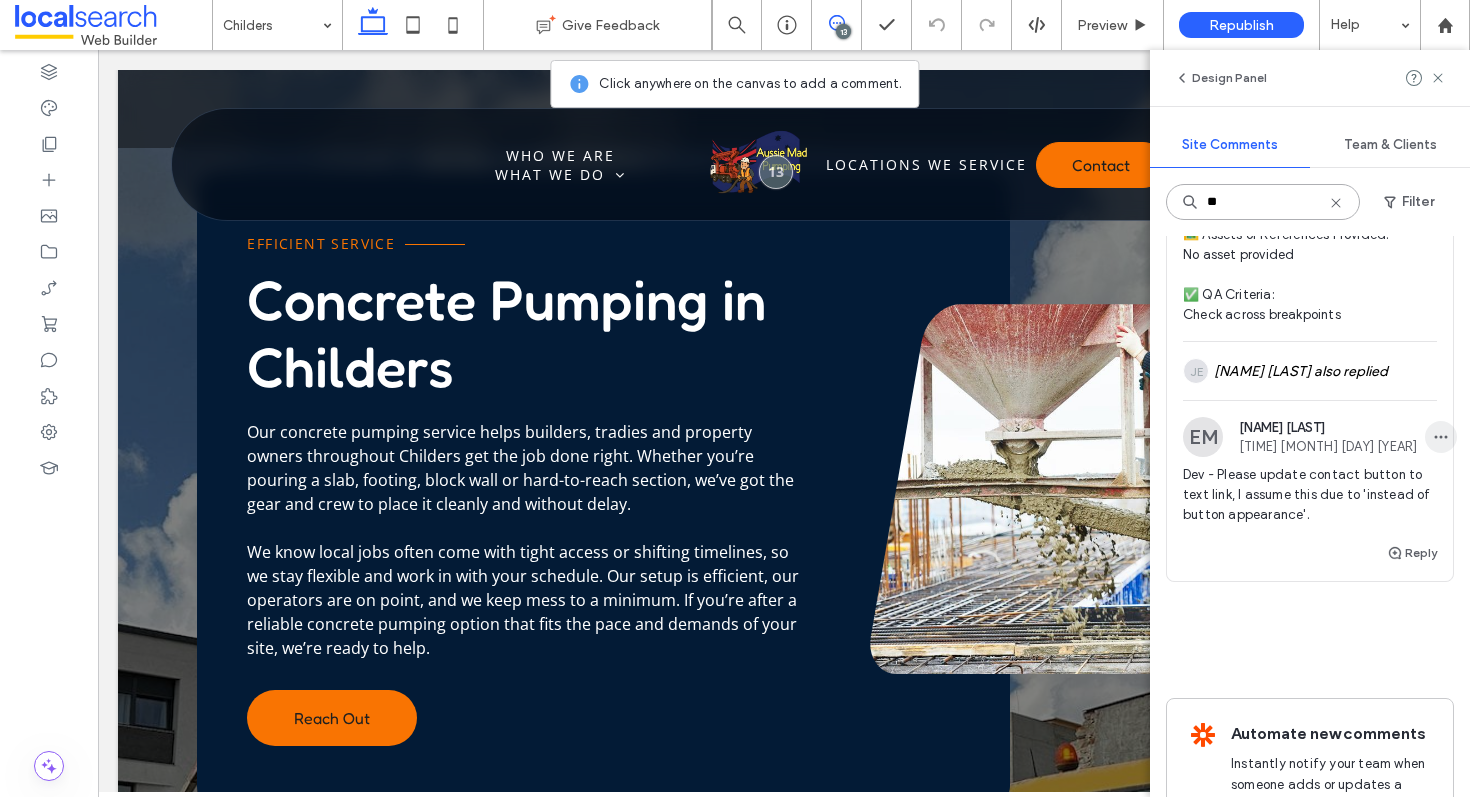 type on "**" 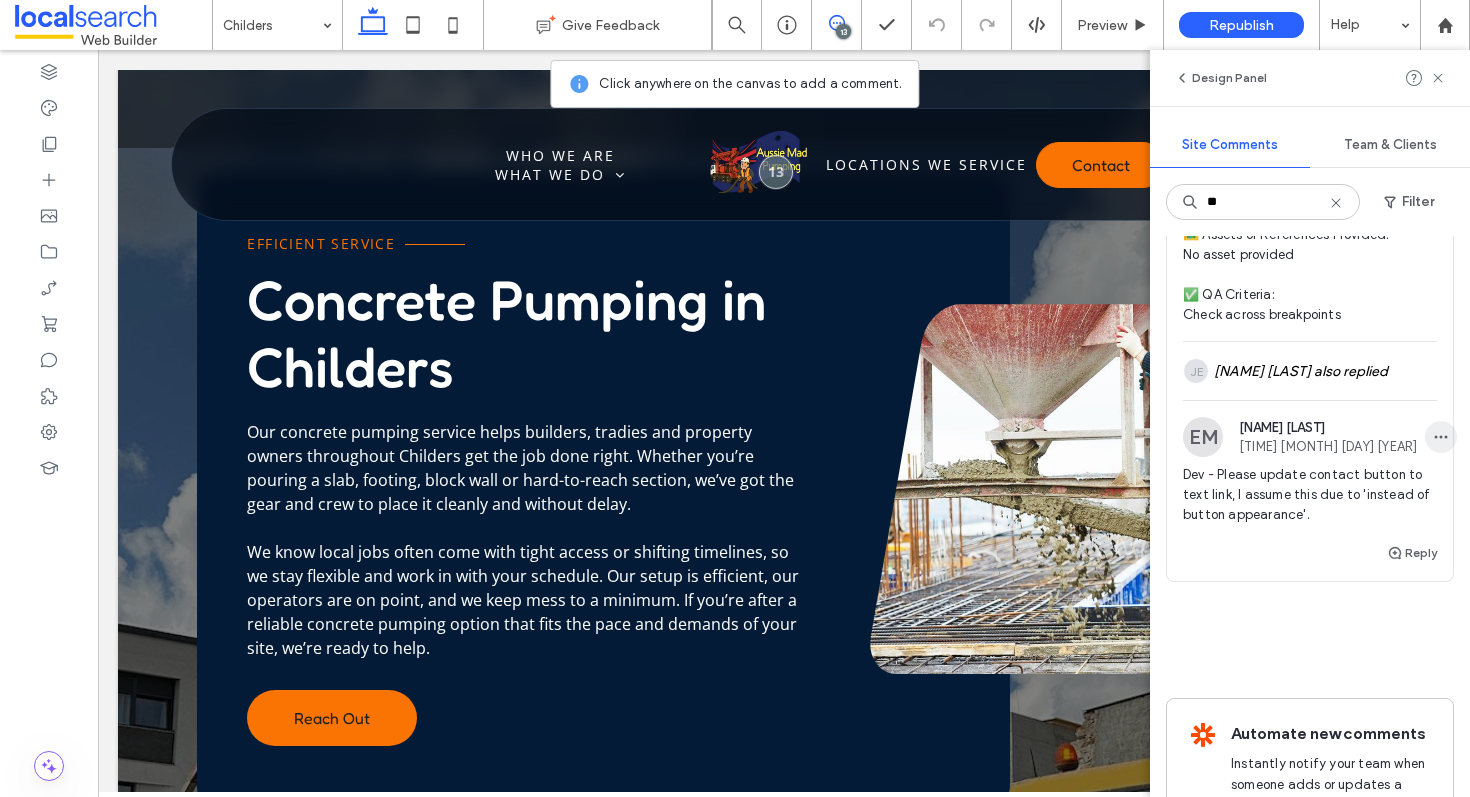 click 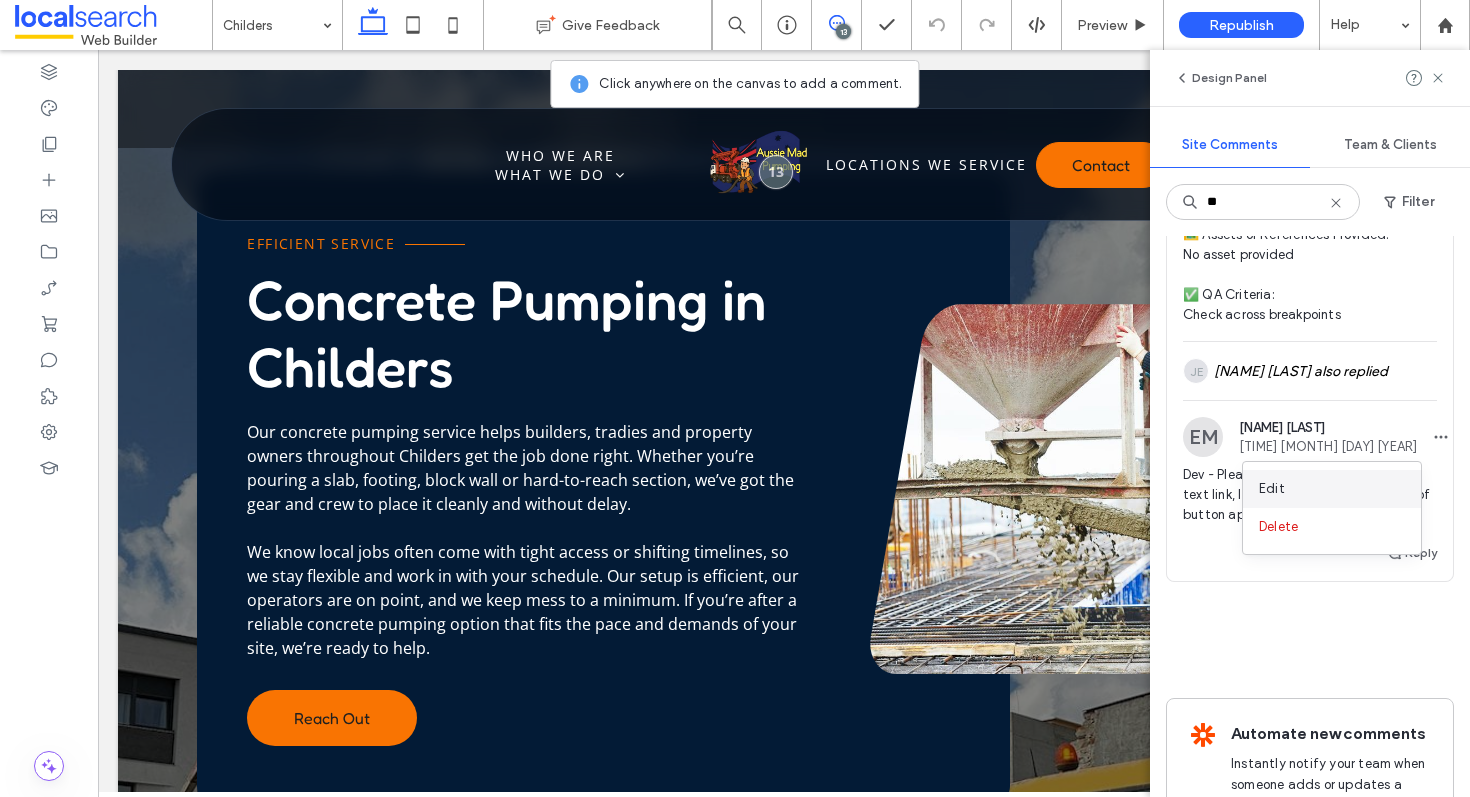 click on "Edit" at bounding box center (1332, 489) 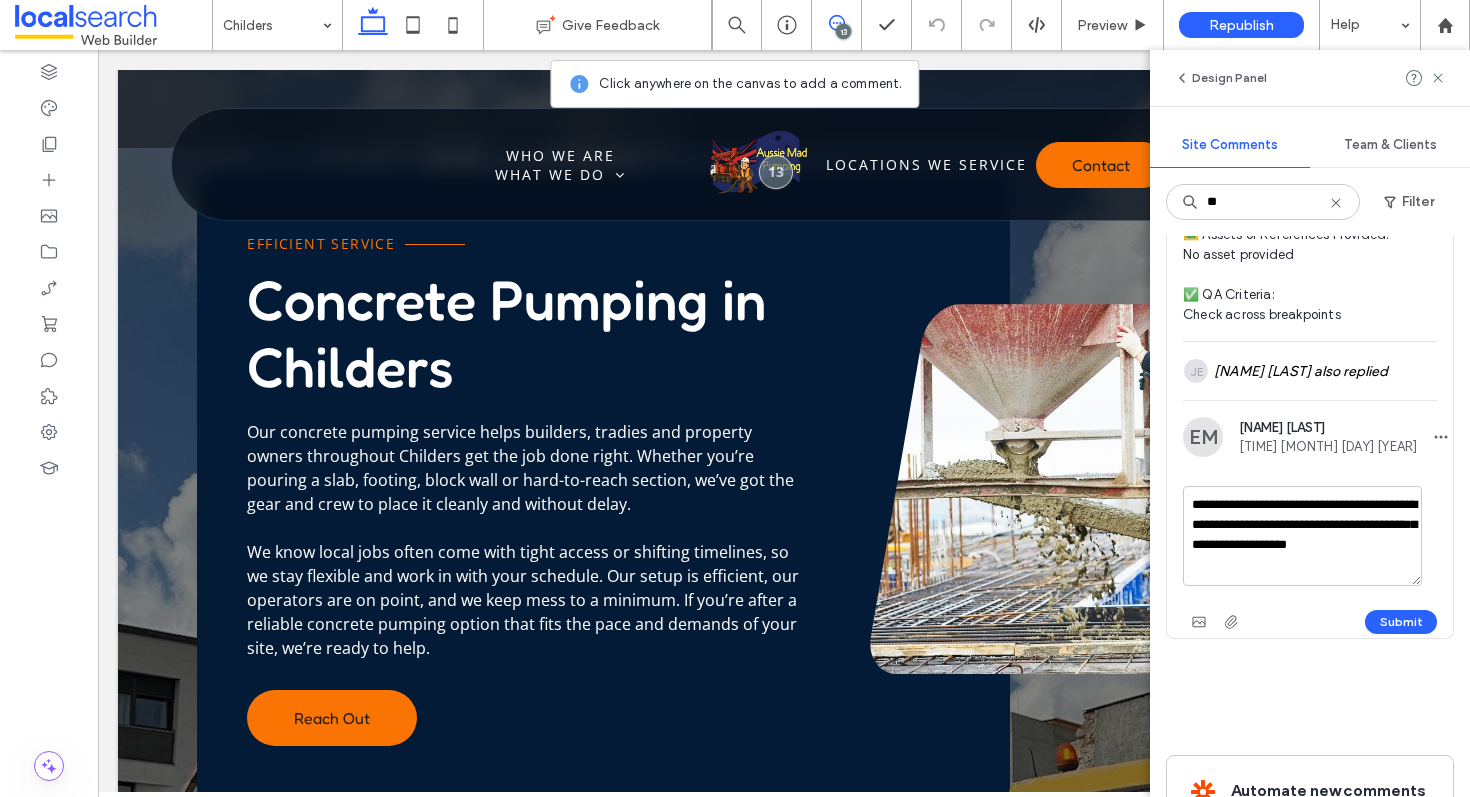 click on "**********" at bounding box center (1302, 536) 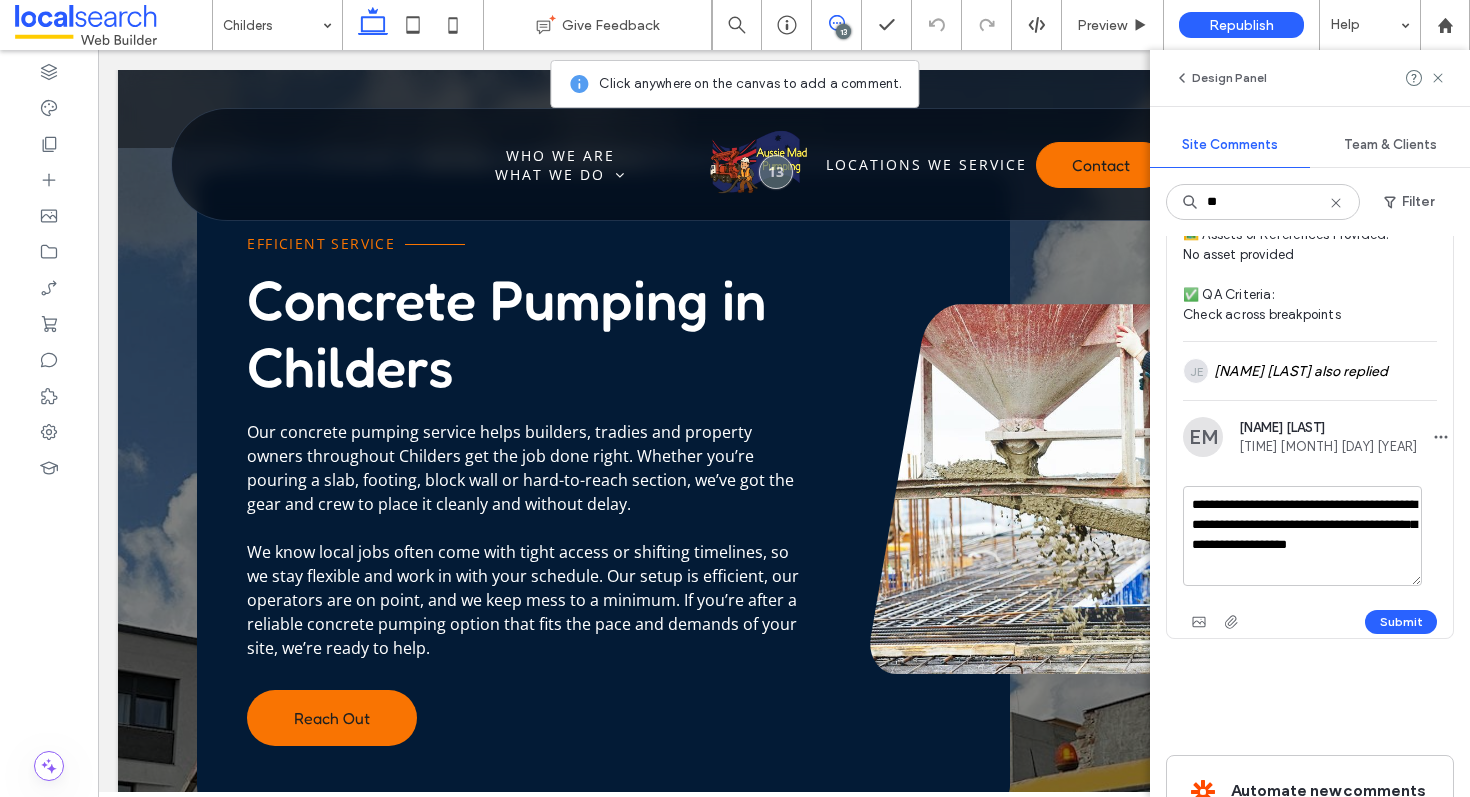 scroll, scrollTop: 445, scrollLeft: 0, axis: vertical 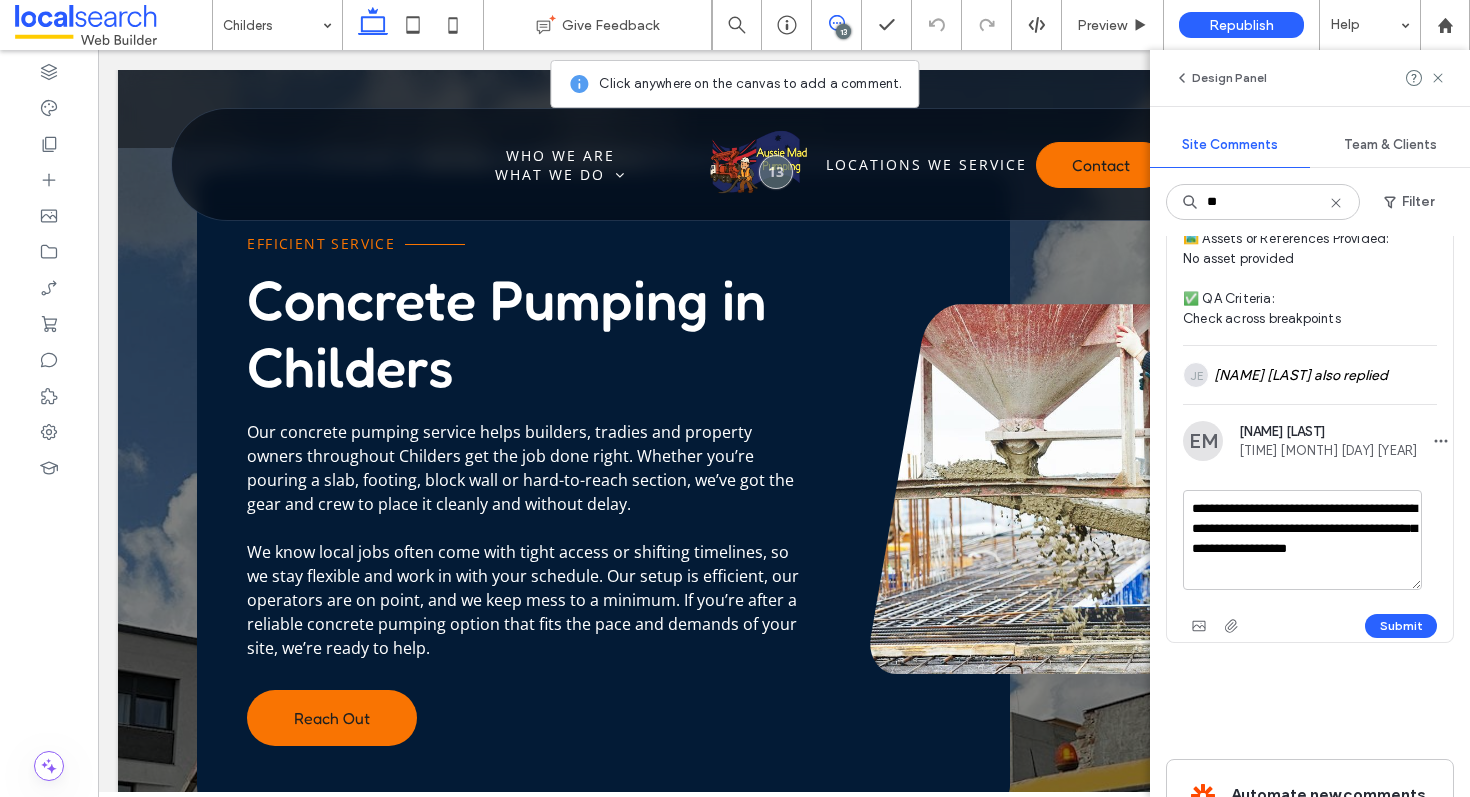 click on "**********" at bounding box center (1302, 540) 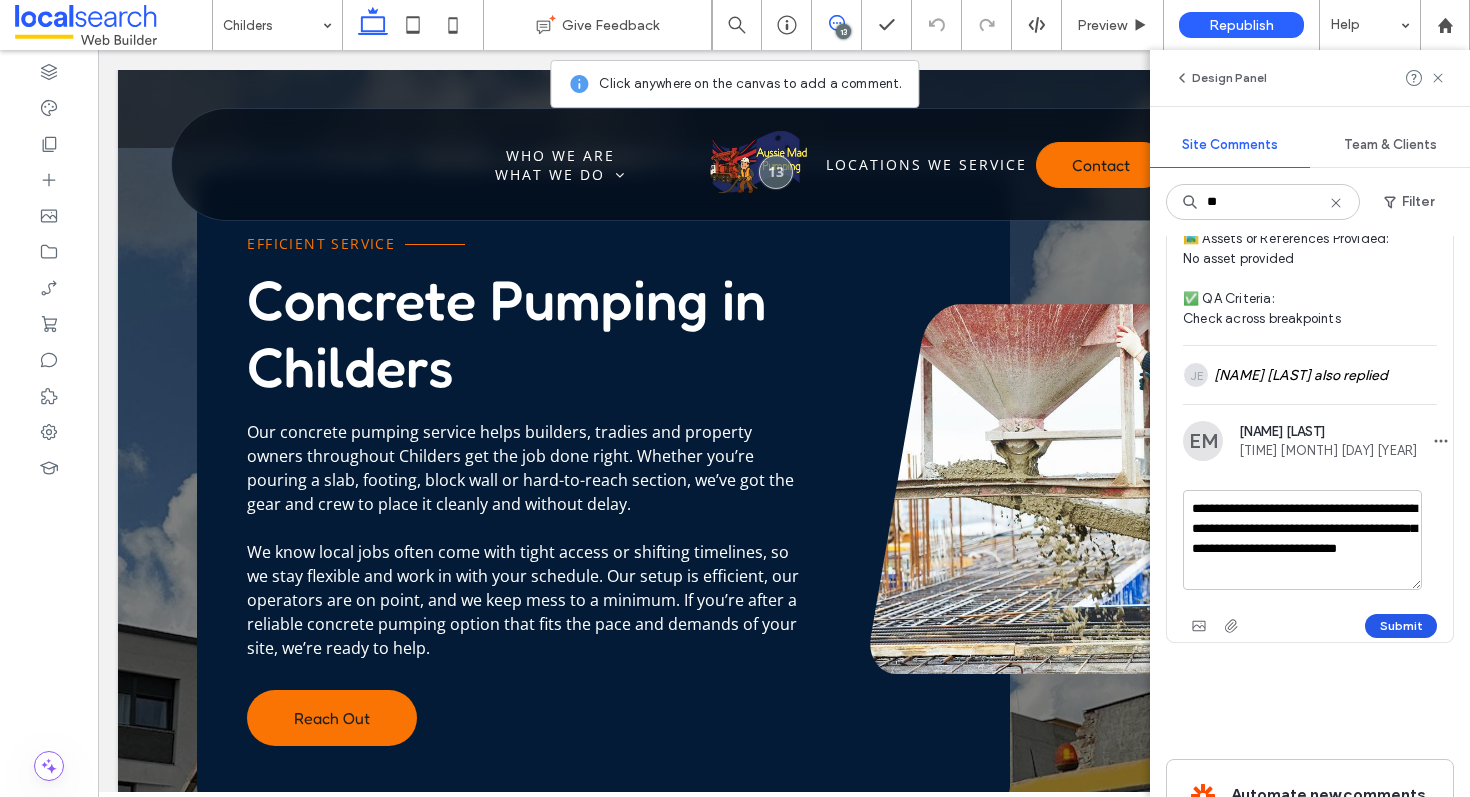 type on "**********" 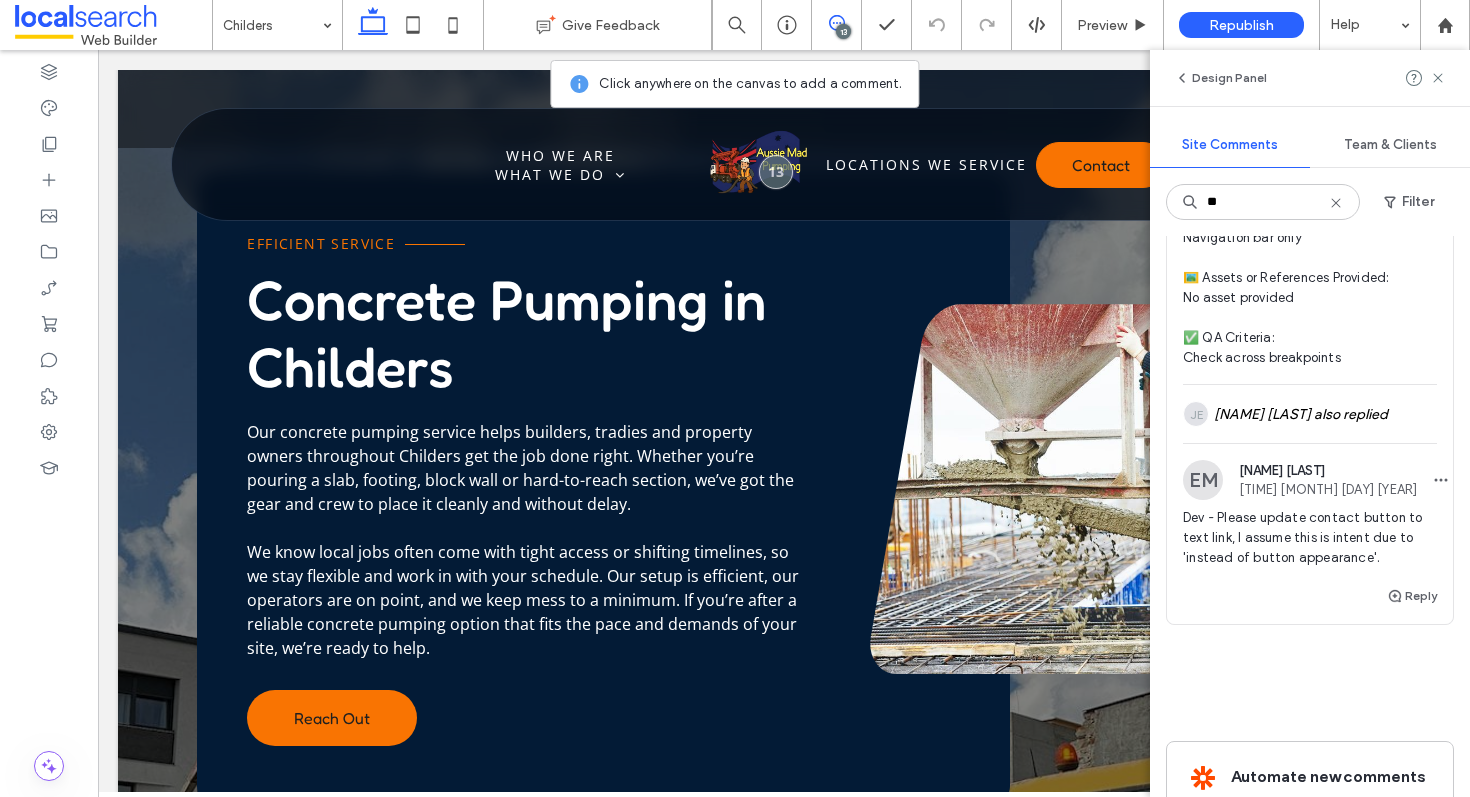 scroll, scrollTop: 0, scrollLeft: 0, axis: both 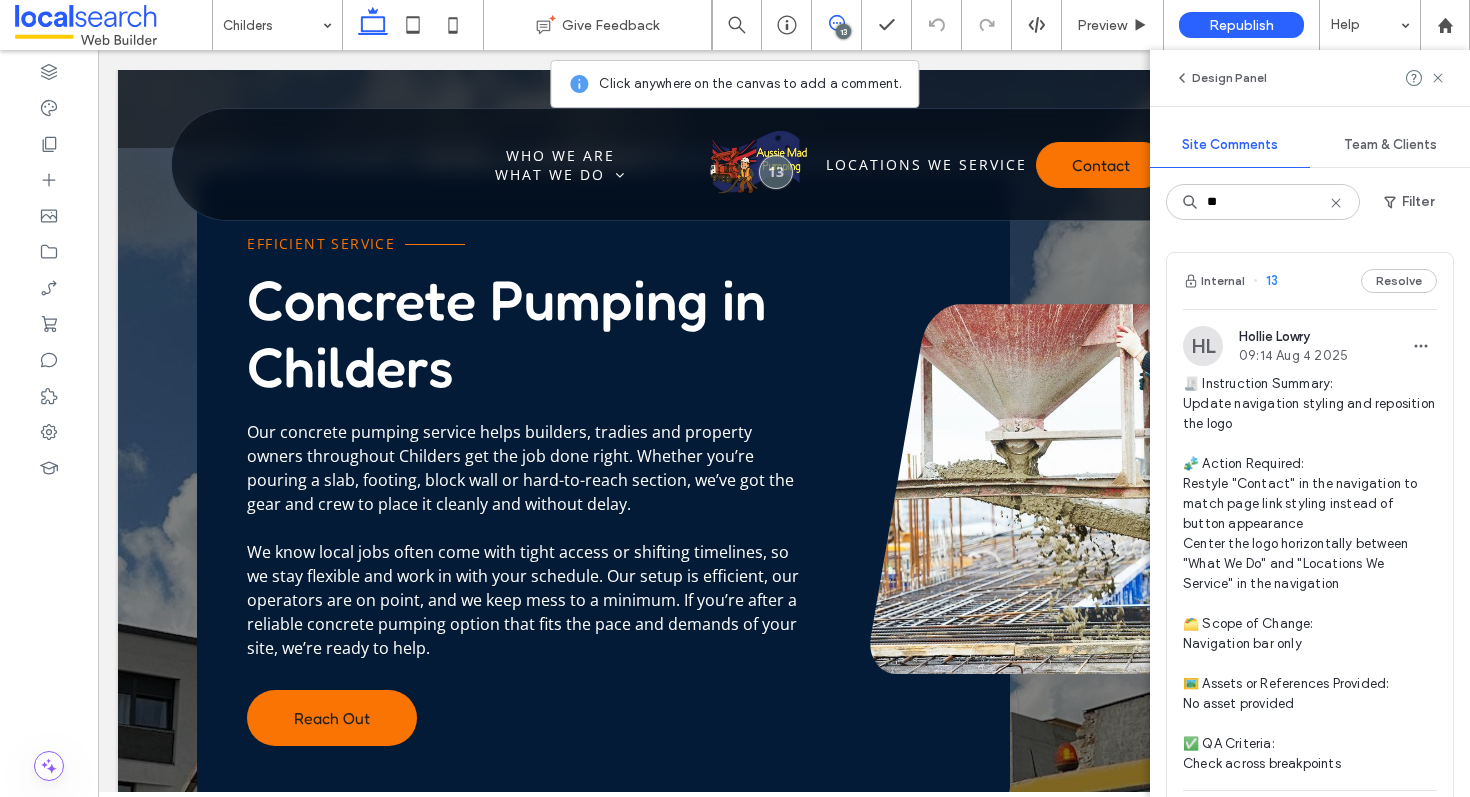 click 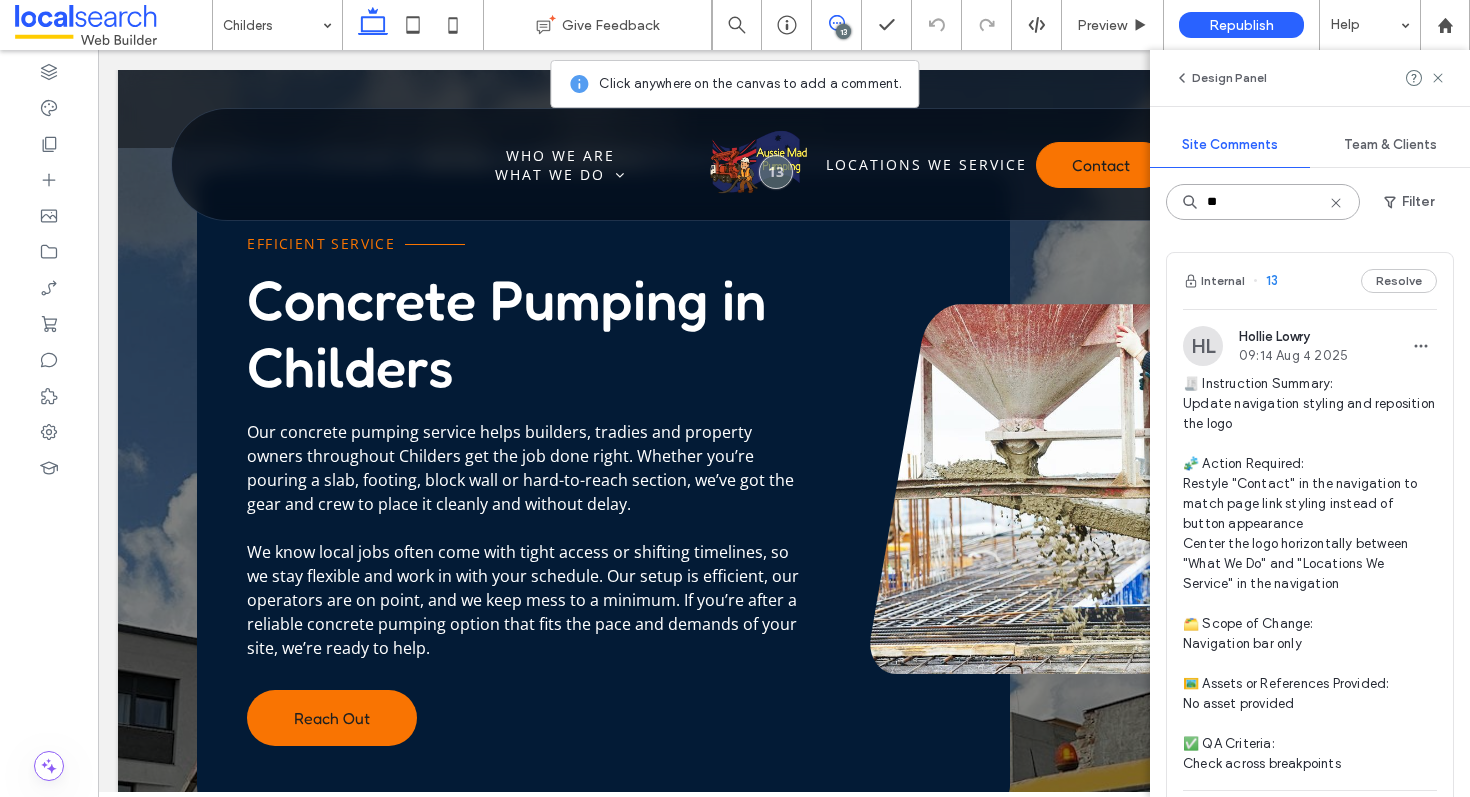 type 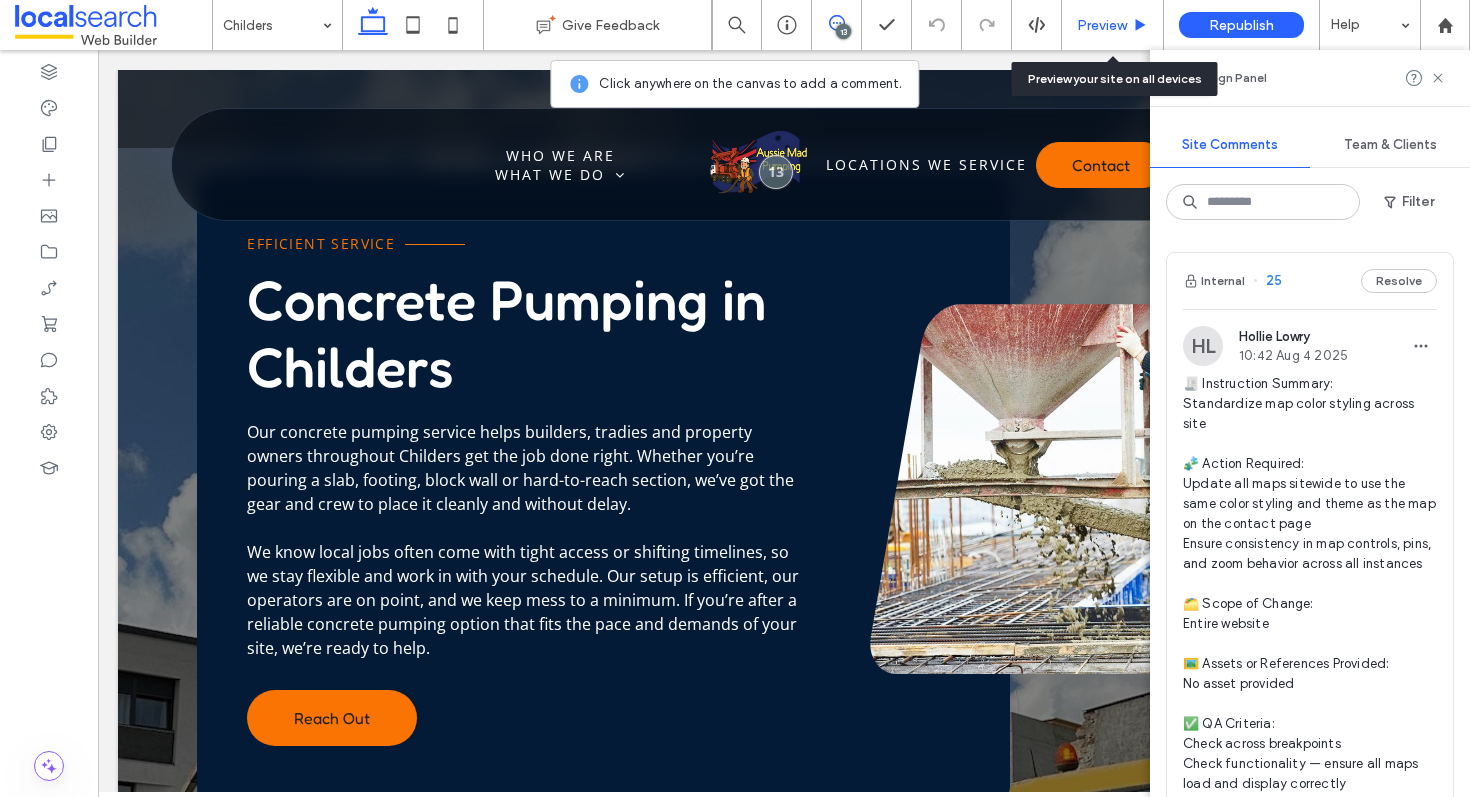 click on "Preview" at bounding box center [1102, 25] 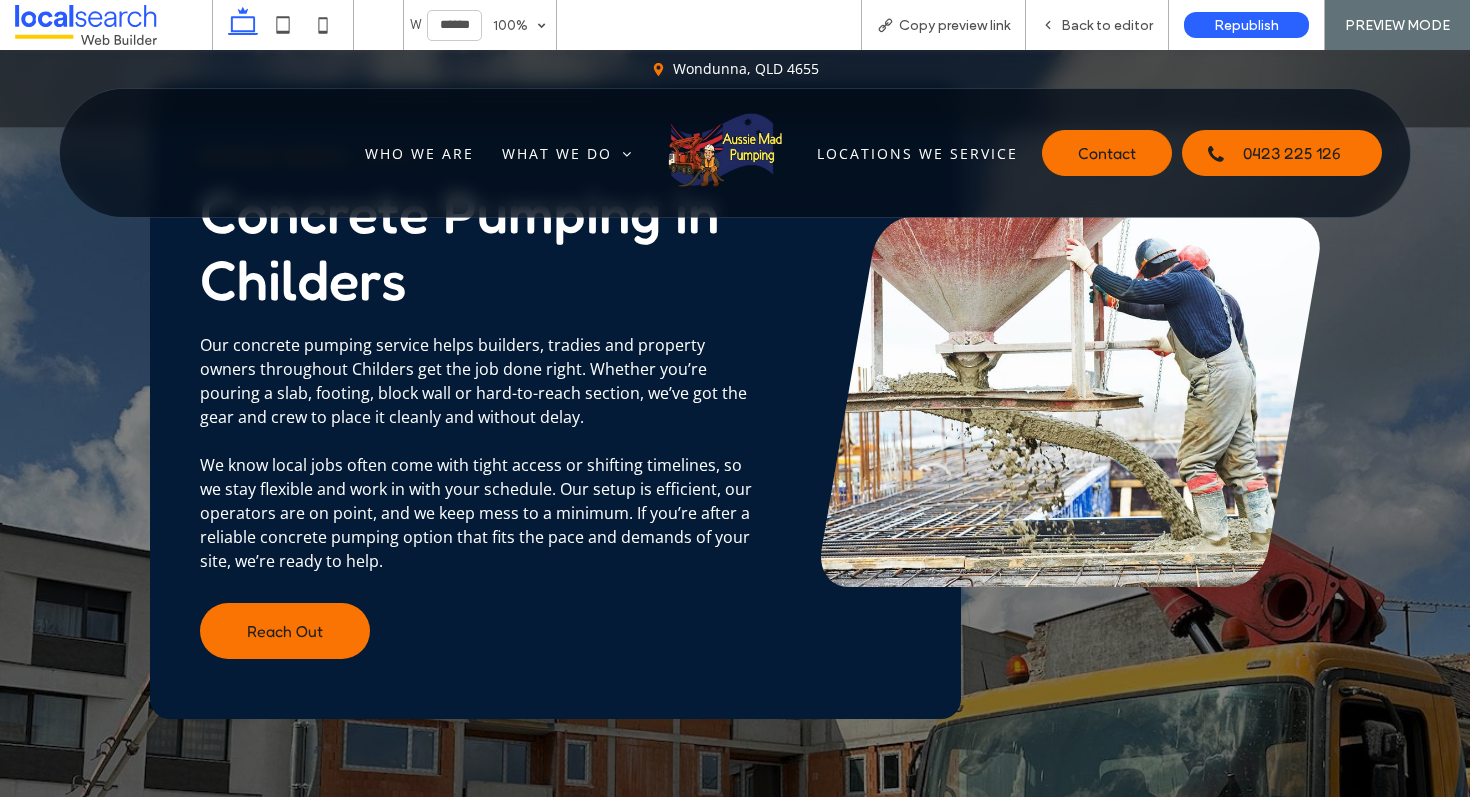 scroll, scrollTop: 3396, scrollLeft: 0, axis: vertical 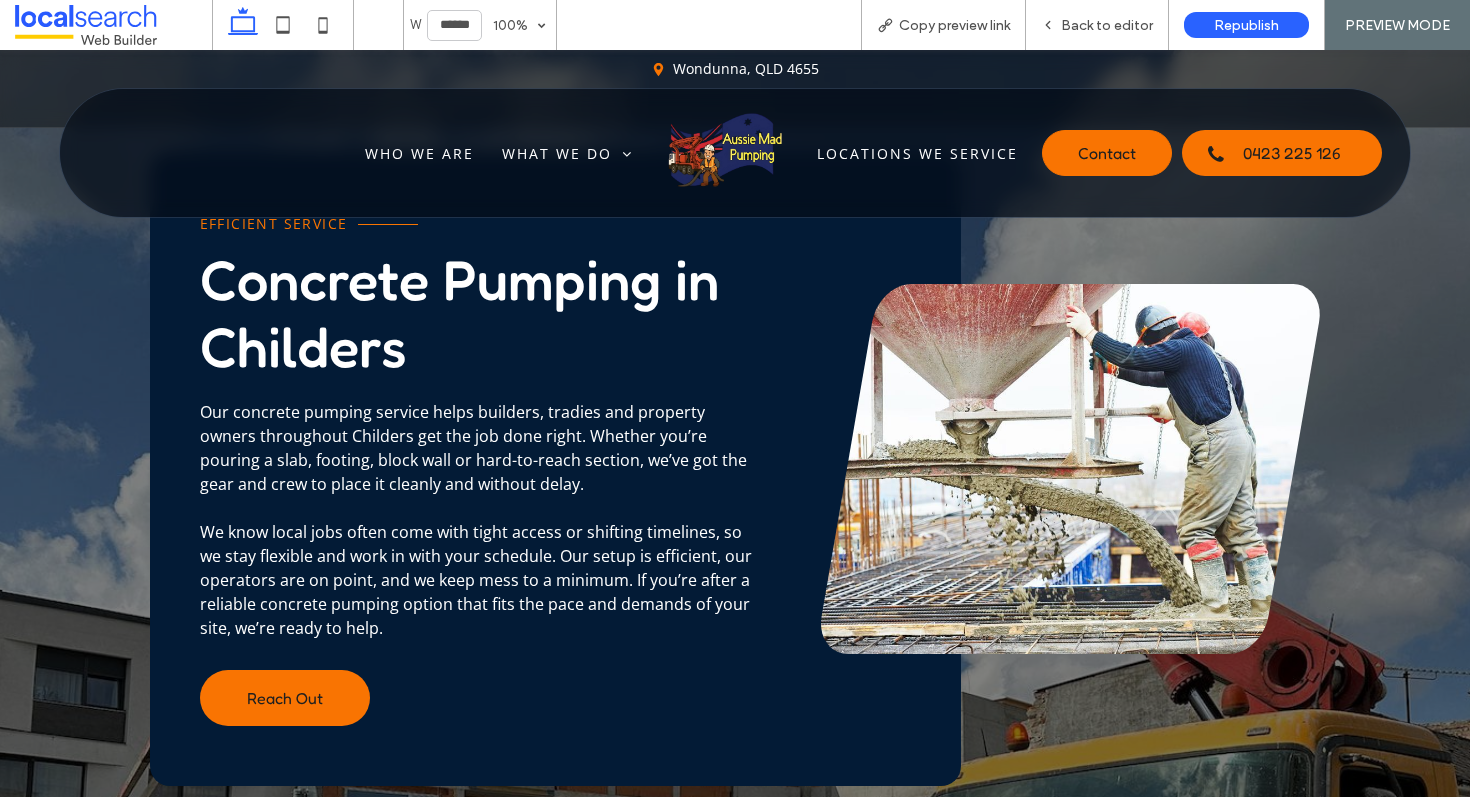 click on "Copy preview link" at bounding box center (954, 25) 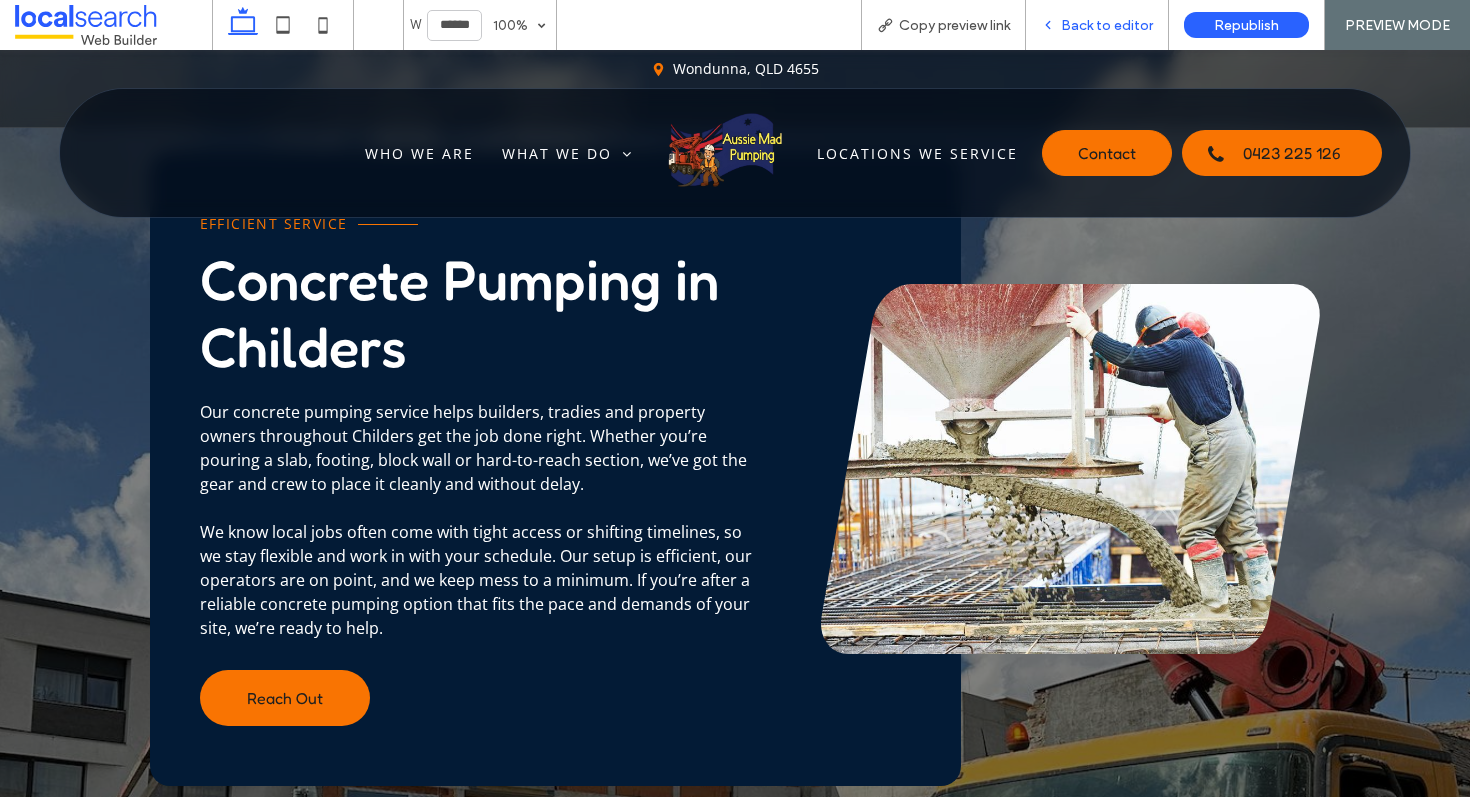 click on "Back to editor" at bounding box center [1097, 25] 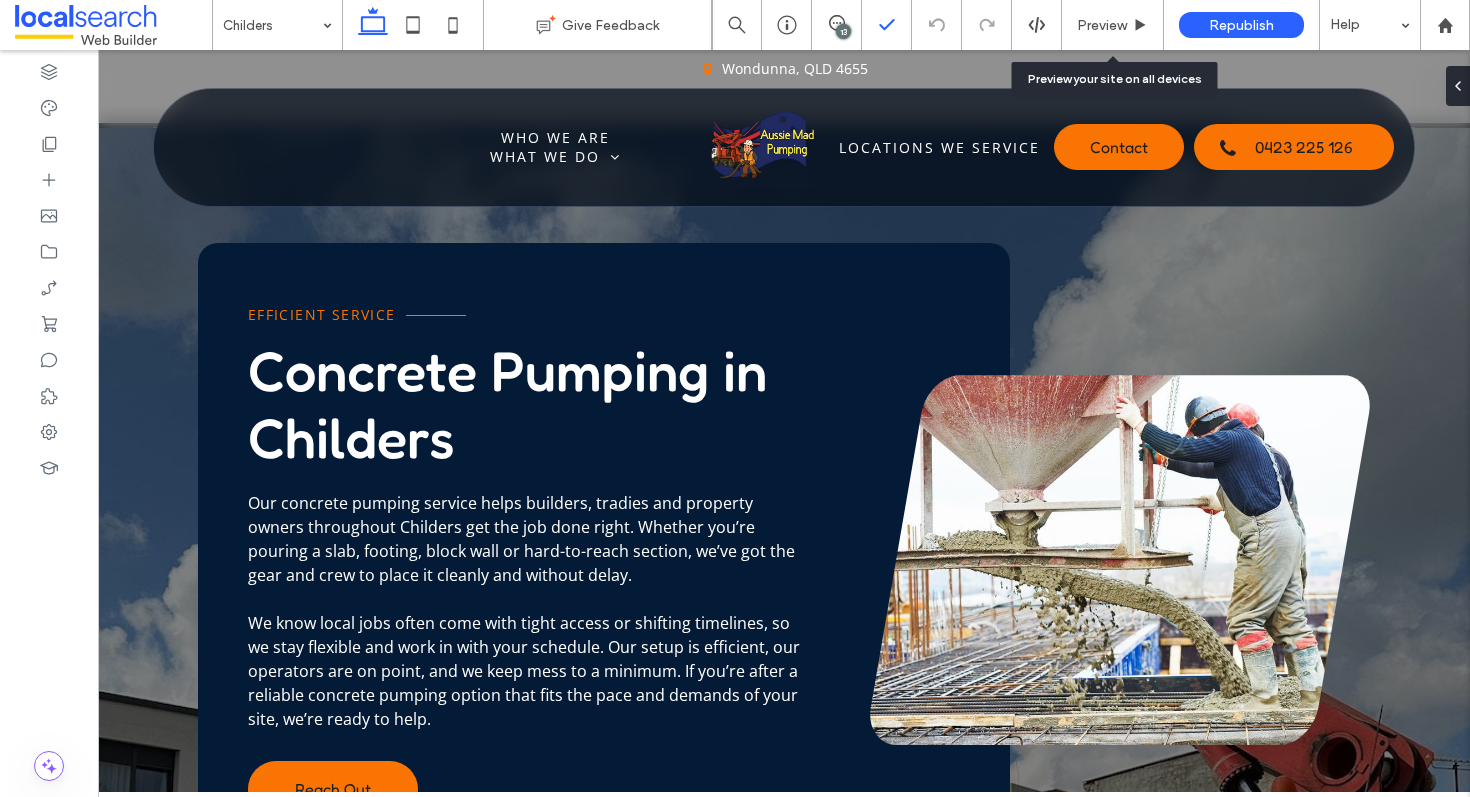 scroll, scrollTop: 3420, scrollLeft: 0, axis: vertical 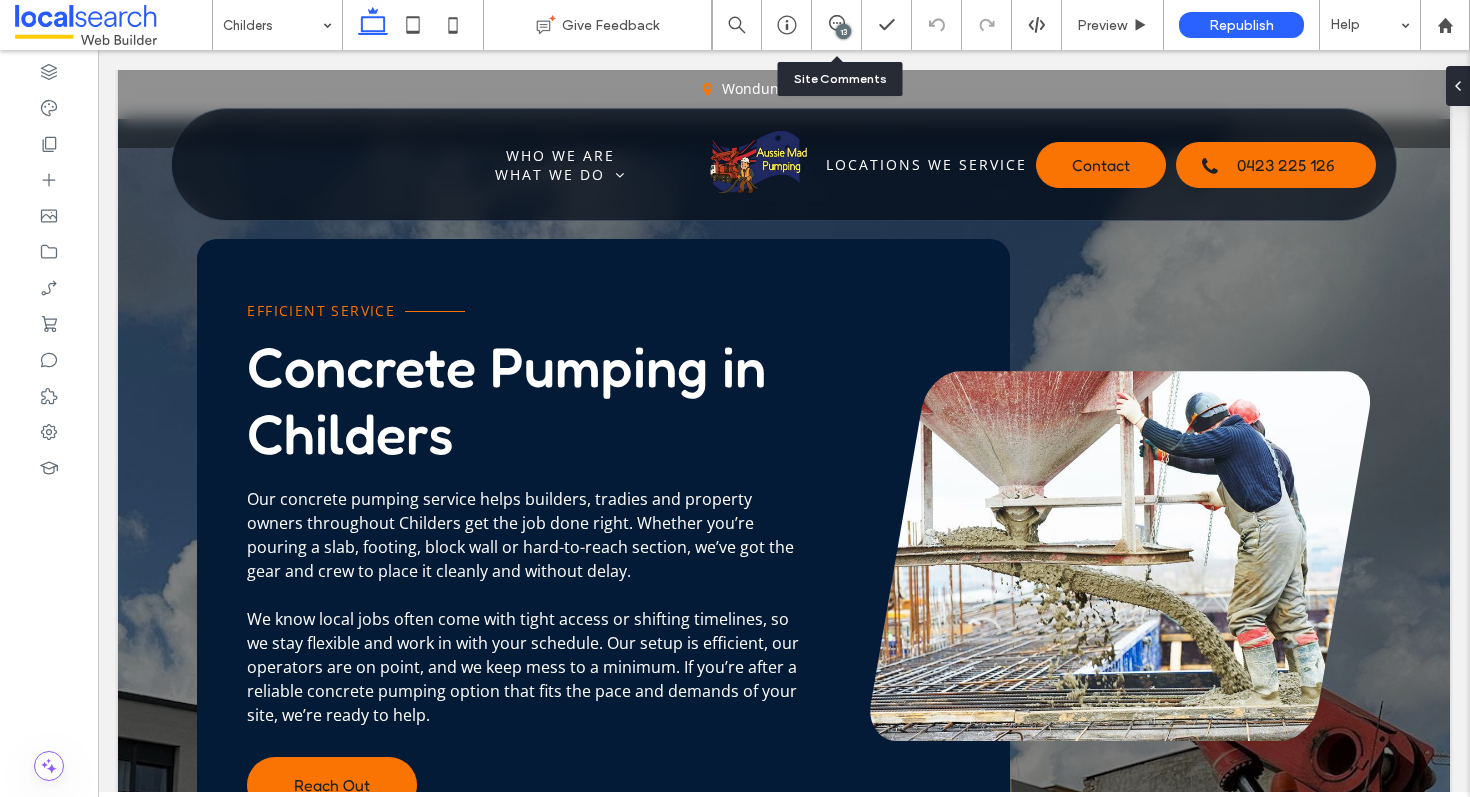 click on "13" at bounding box center [836, 25] 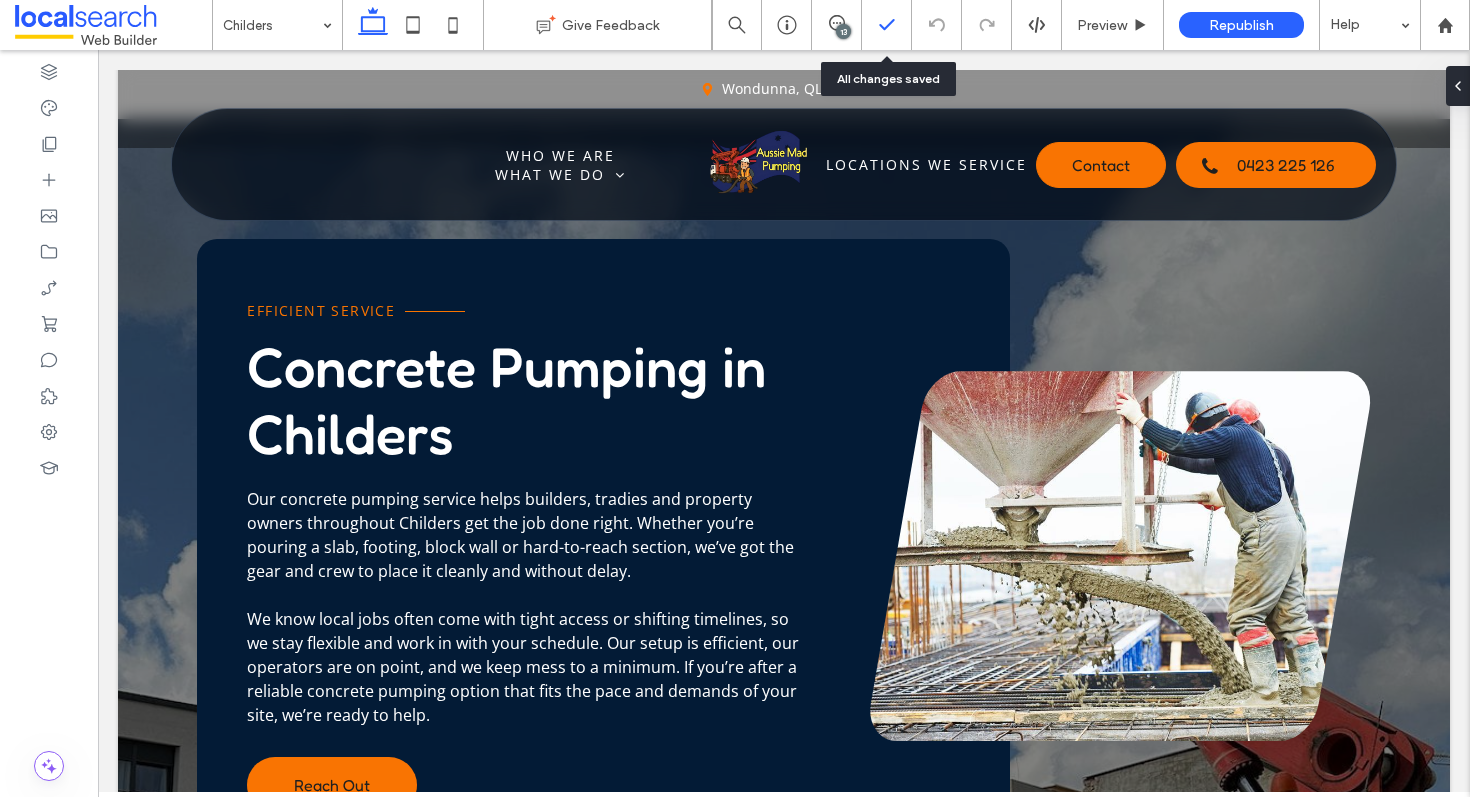click at bounding box center (886, 25) 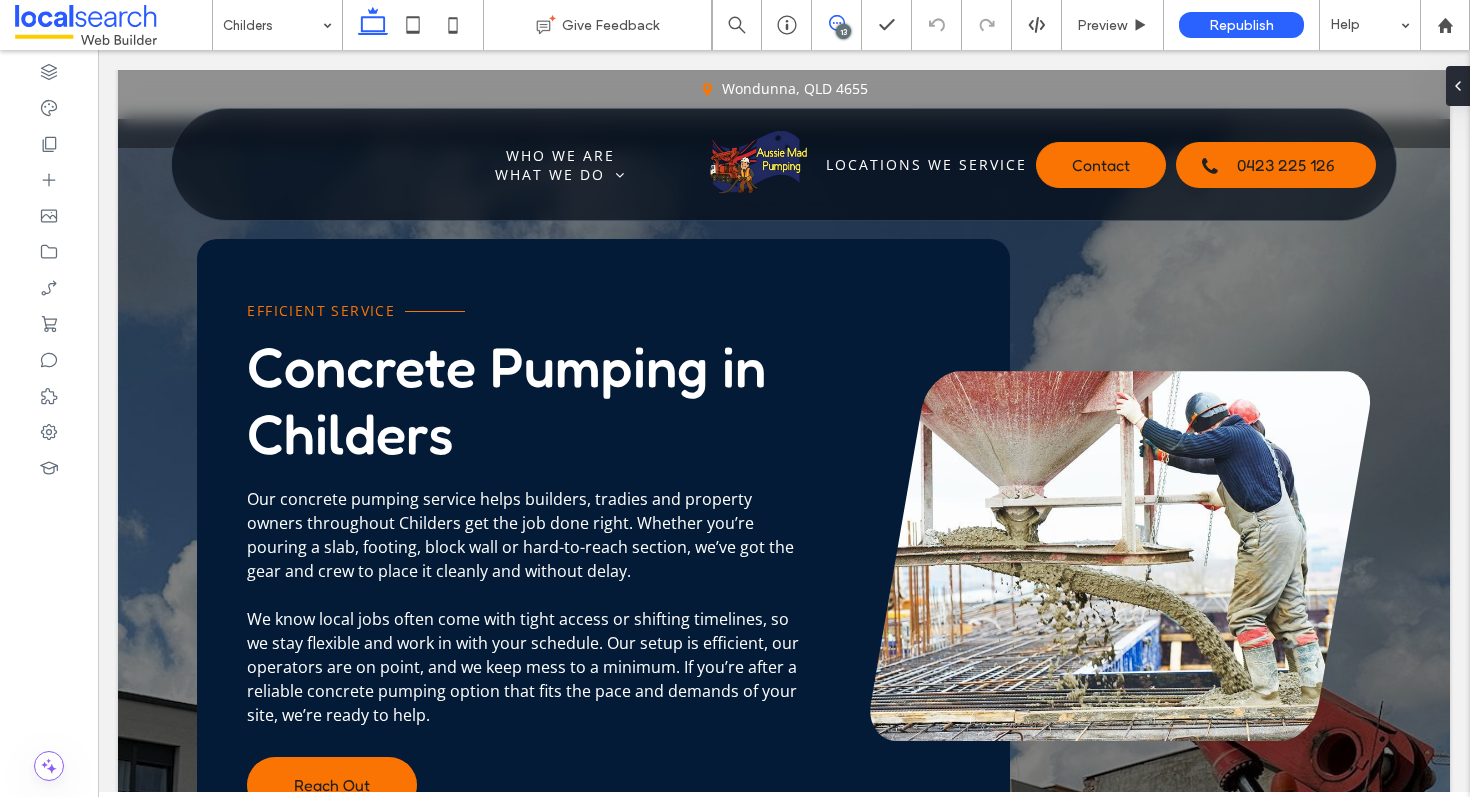 click at bounding box center [836, 23] 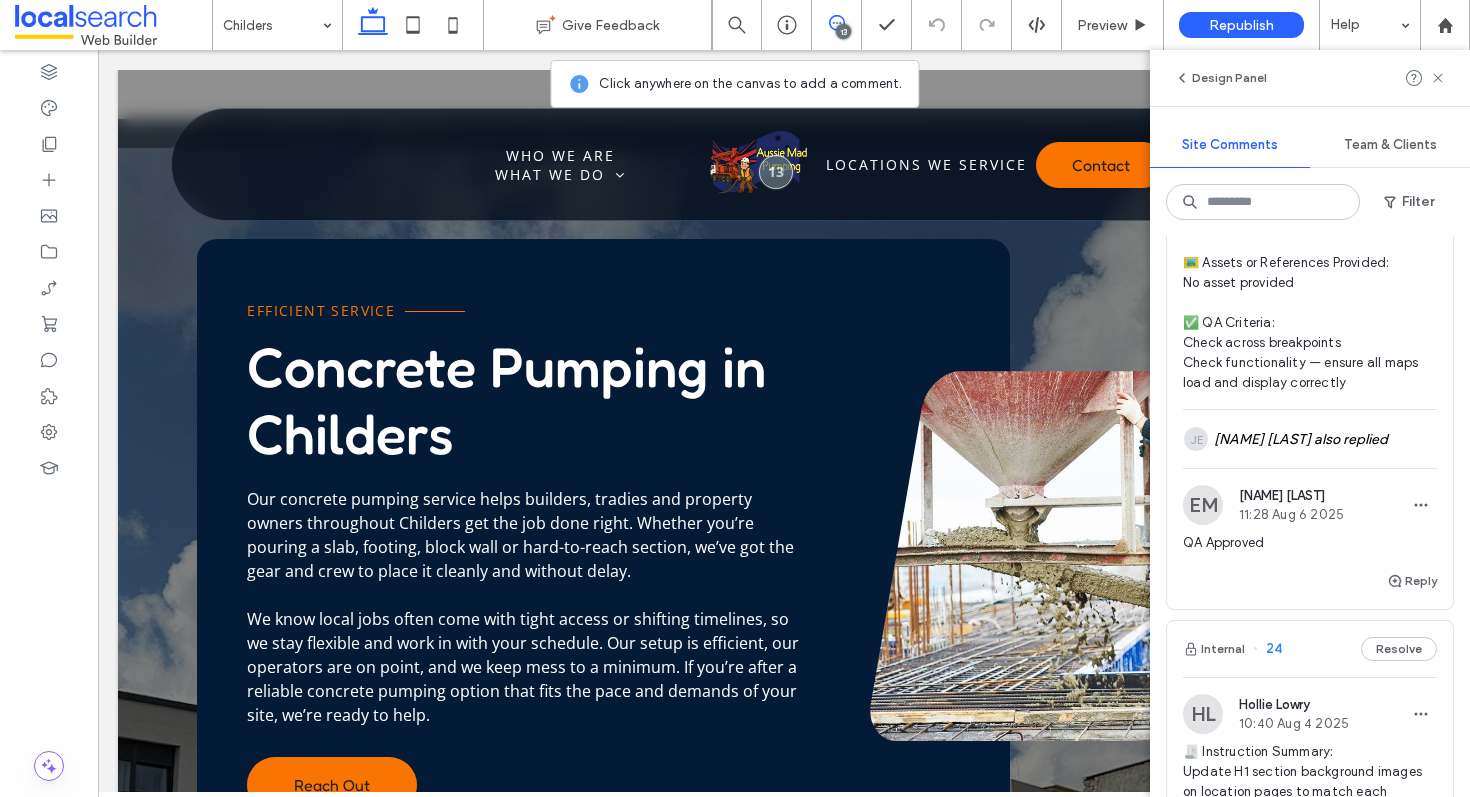 scroll, scrollTop: 407, scrollLeft: 0, axis: vertical 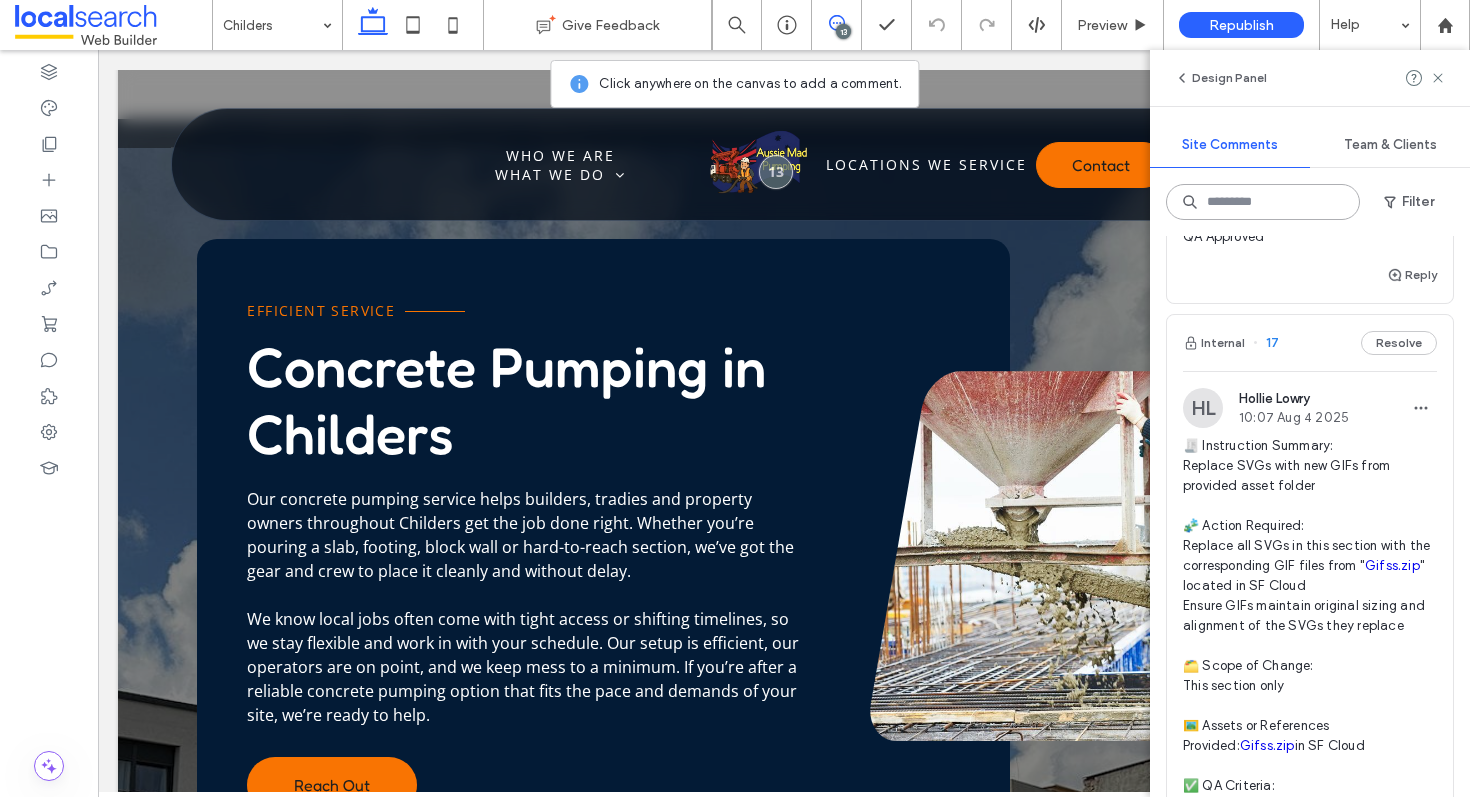 click at bounding box center (1263, 202) 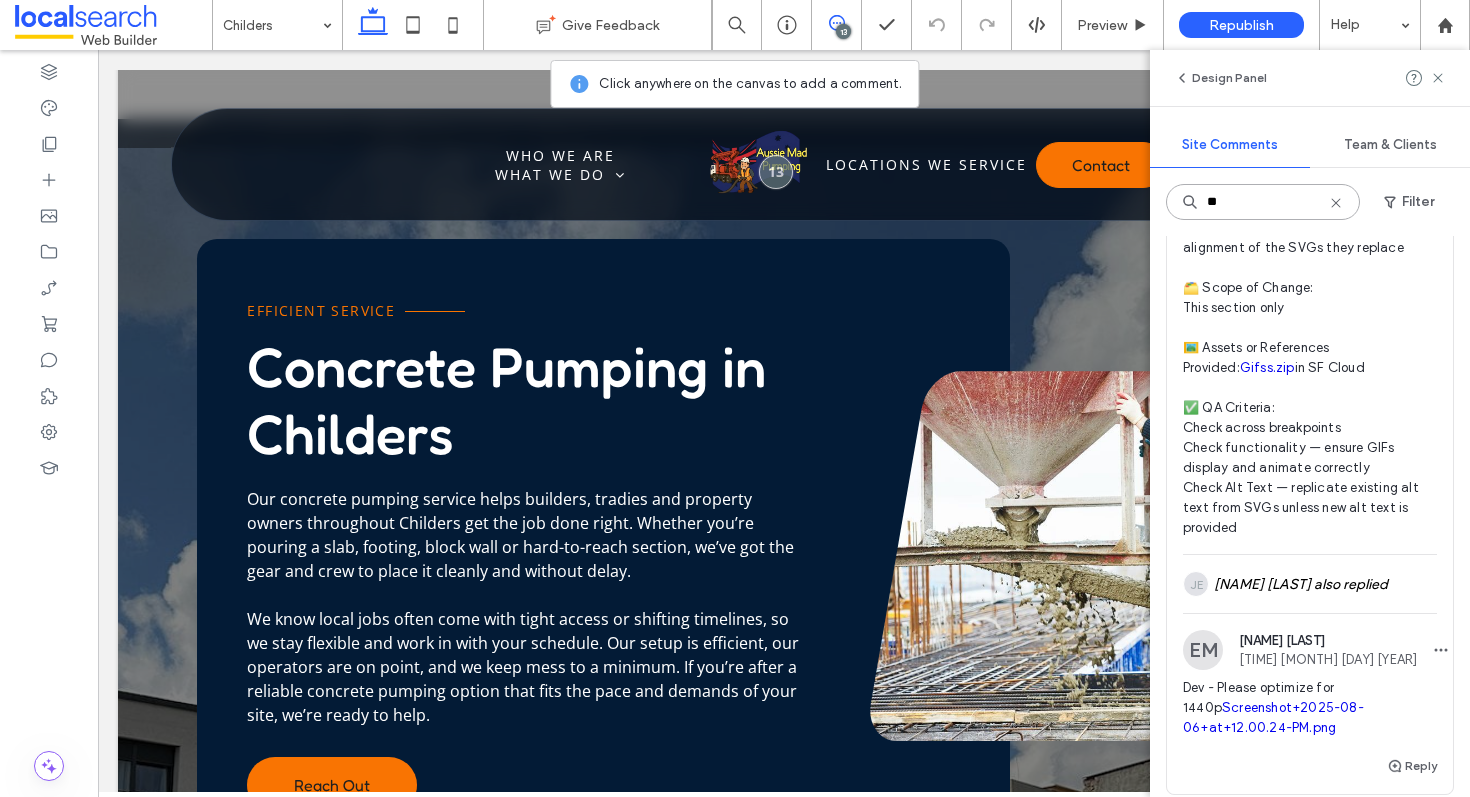 scroll, scrollTop: 1312, scrollLeft: 0, axis: vertical 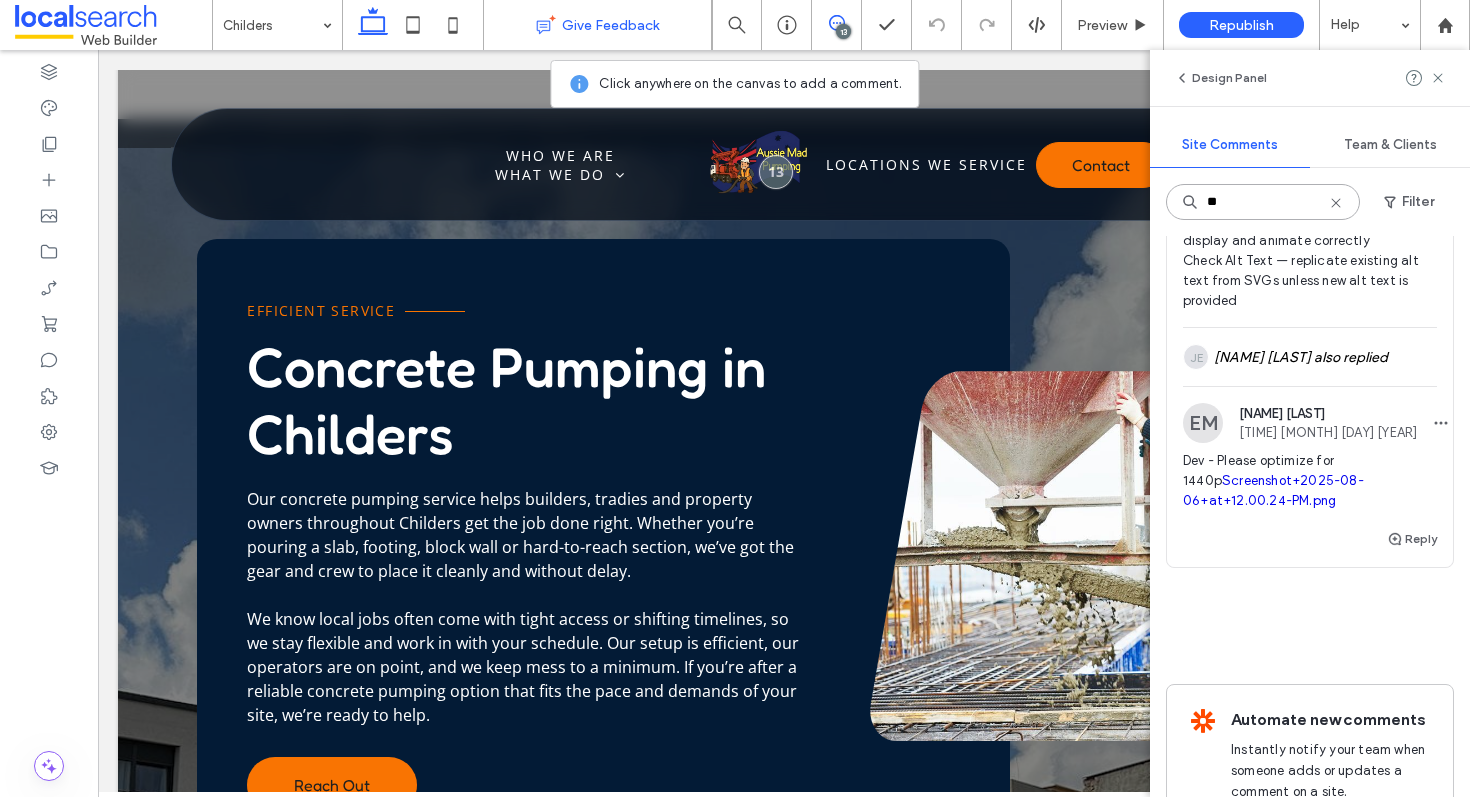 type on "**" 